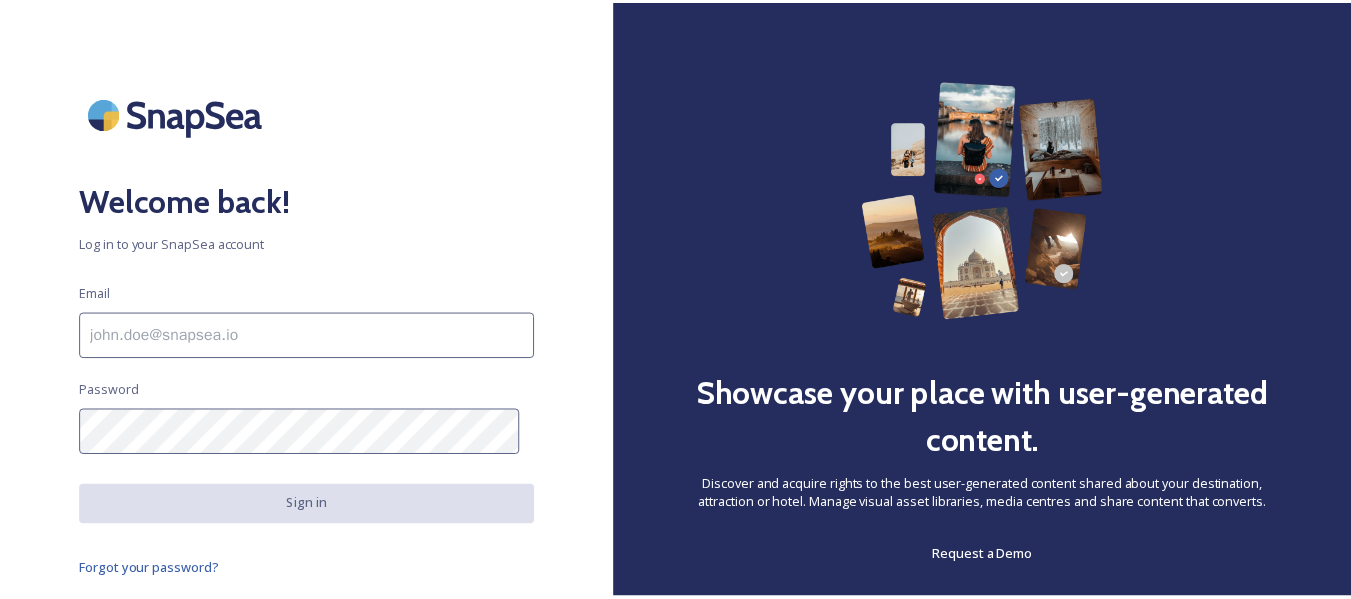 scroll, scrollTop: 0, scrollLeft: 0, axis: both 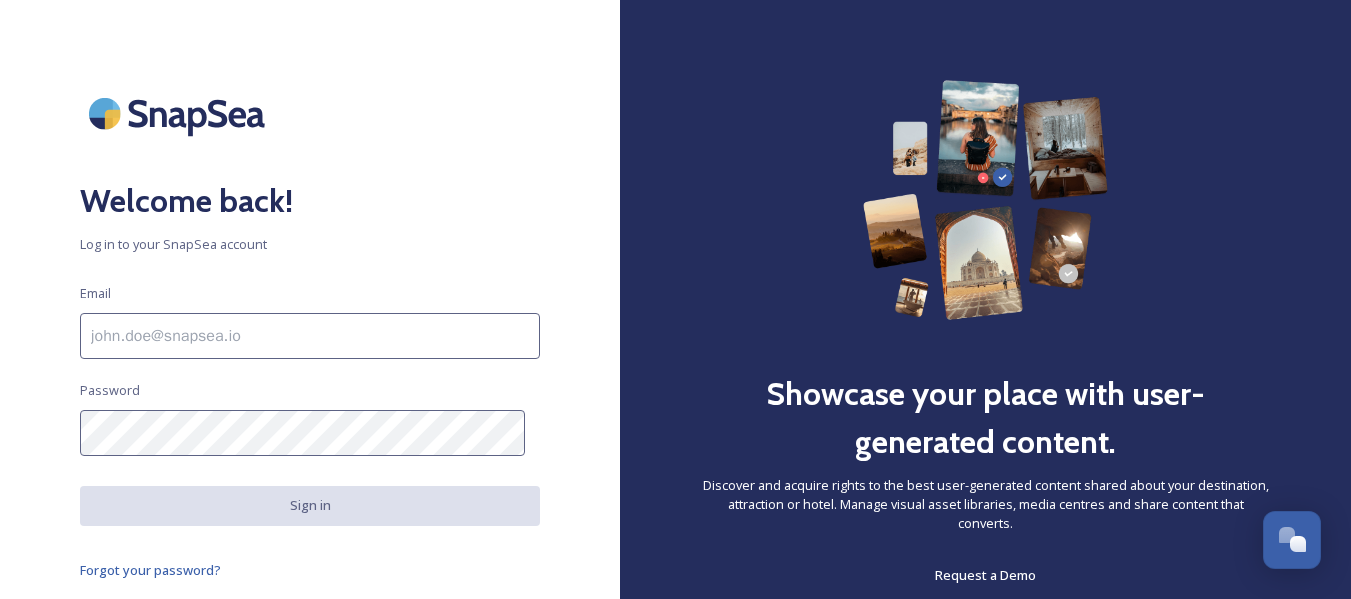 click at bounding box center [310, 336] 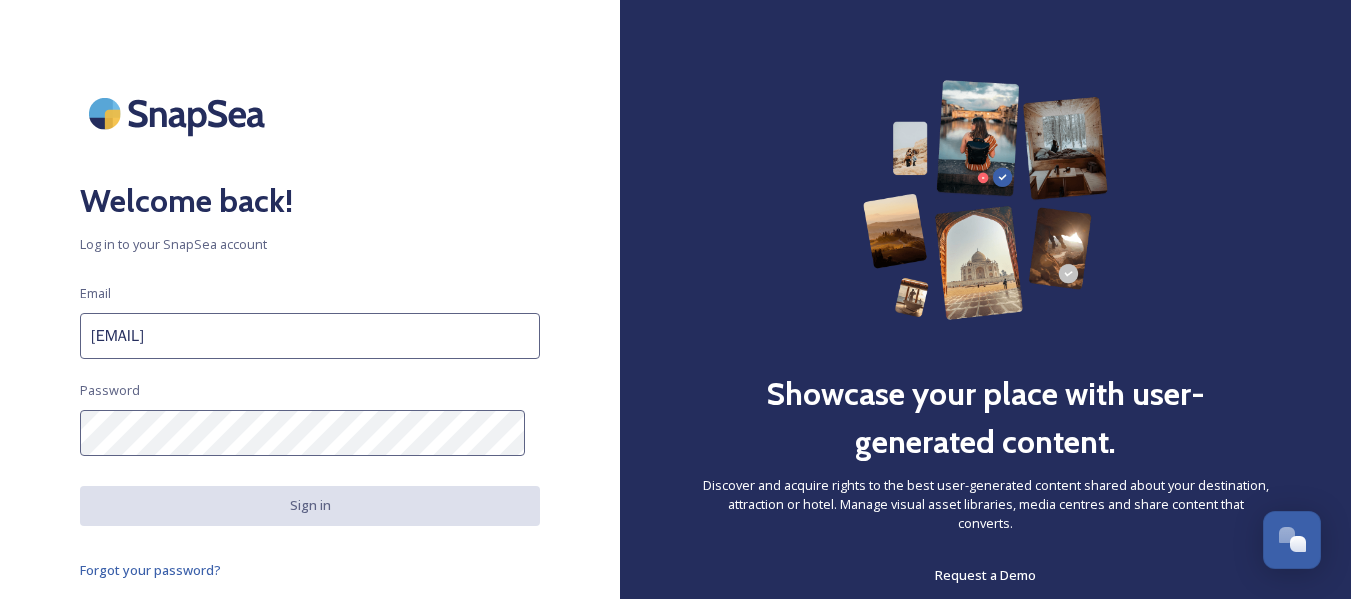 type on "[EMAIL]" 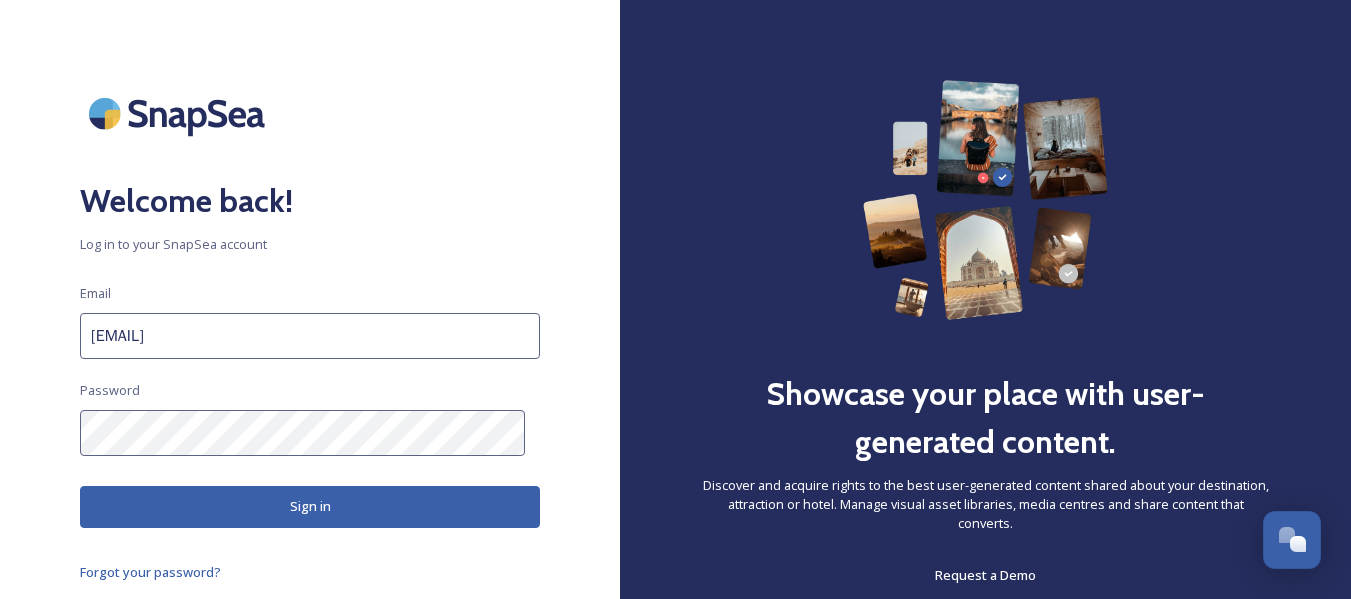 click on "Sign in" at bounding box center [310, 506] 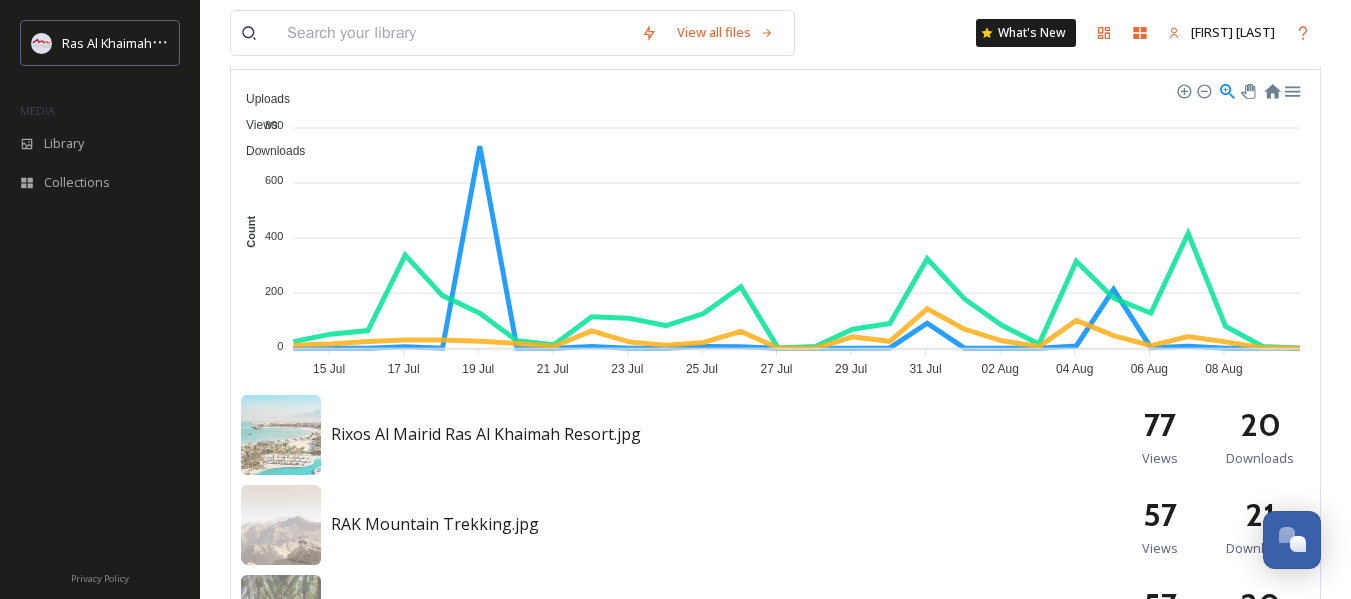 scroll, scrollTop: 400, scrollLeft: 0, axis: vertical 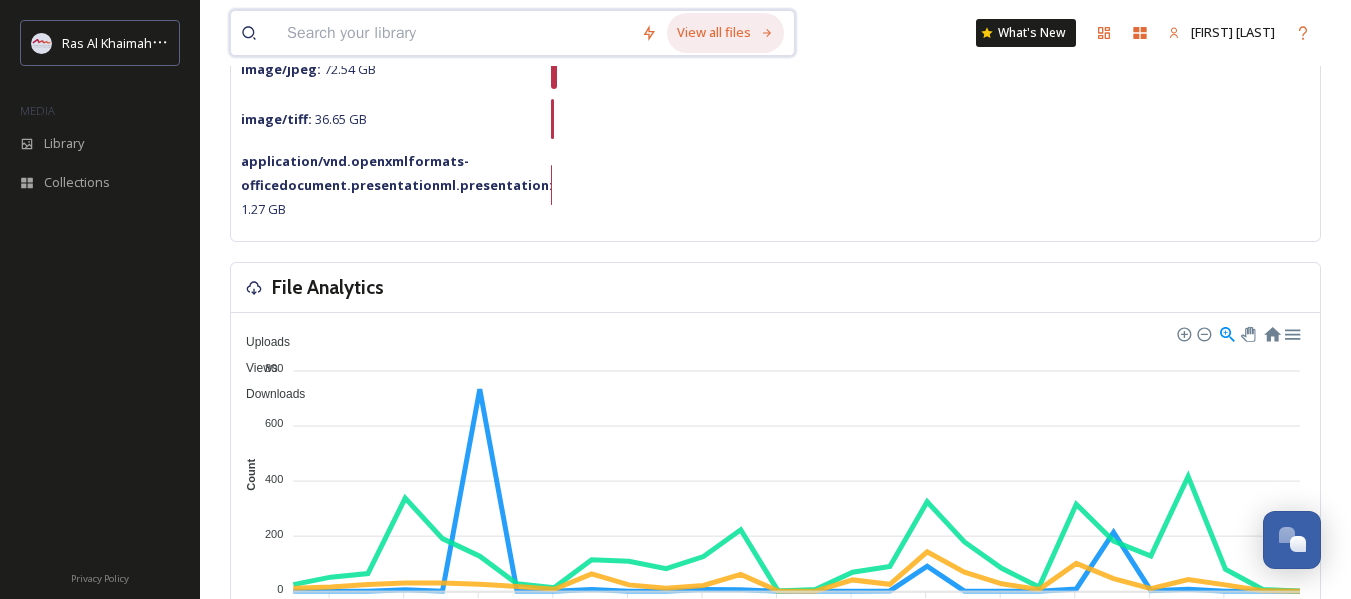 click on "View all files" at bounding box center (725, 32) 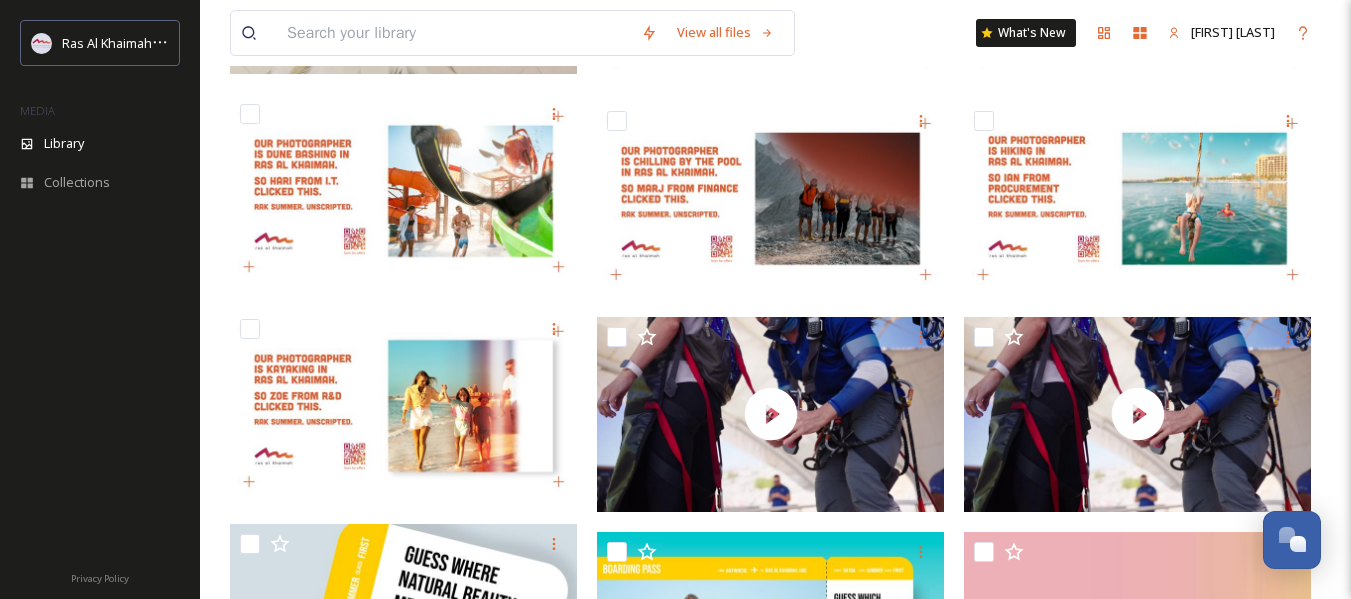 scroll, scrollTop: 300, scrollLeft: 0, axis: vertical 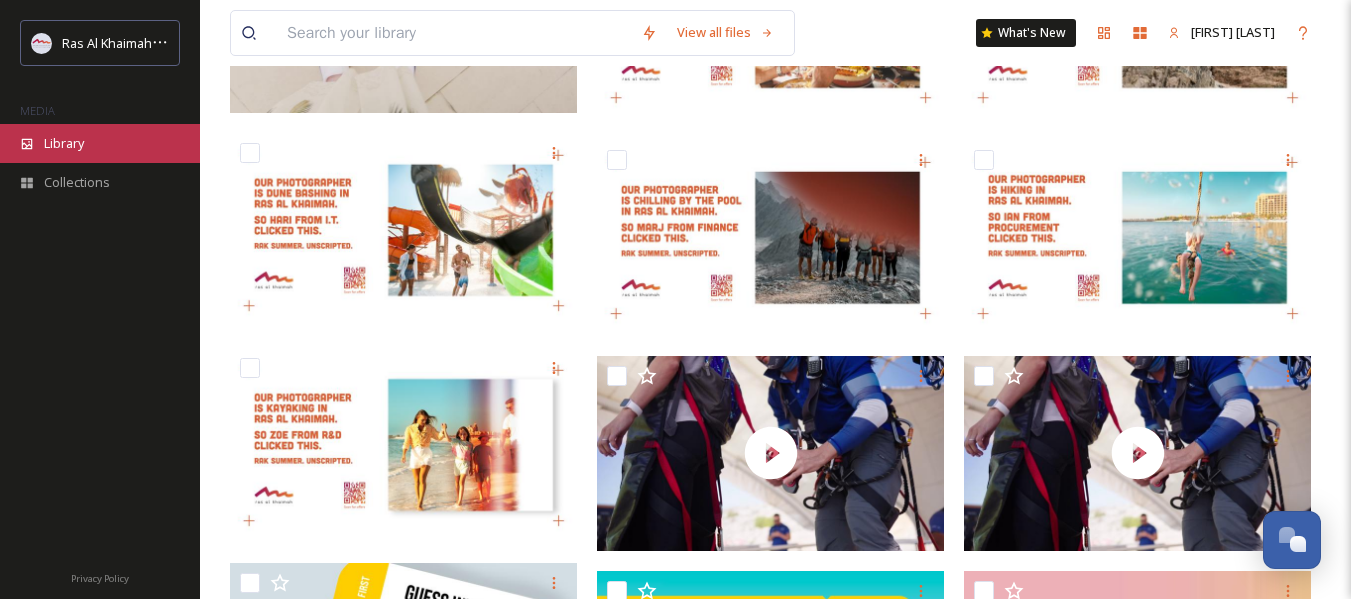 click on "Library" at bounding box center [100, 143] 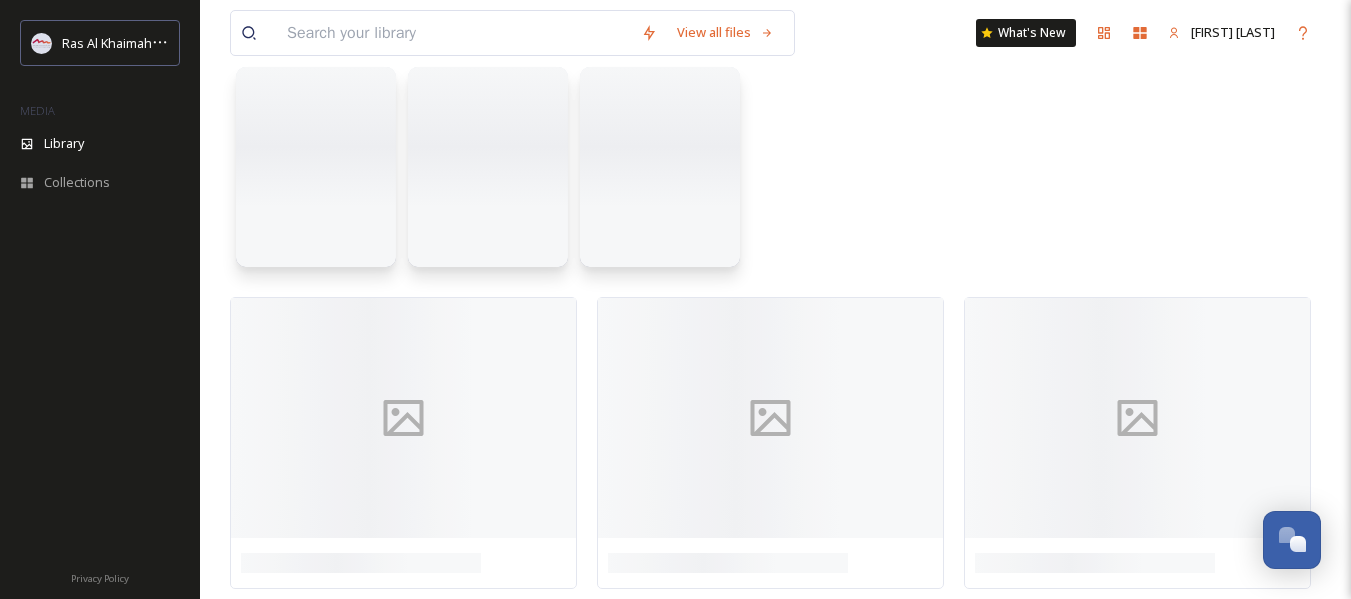 scroll, scrollTop: 0, scrollLeft: 0, axis: both 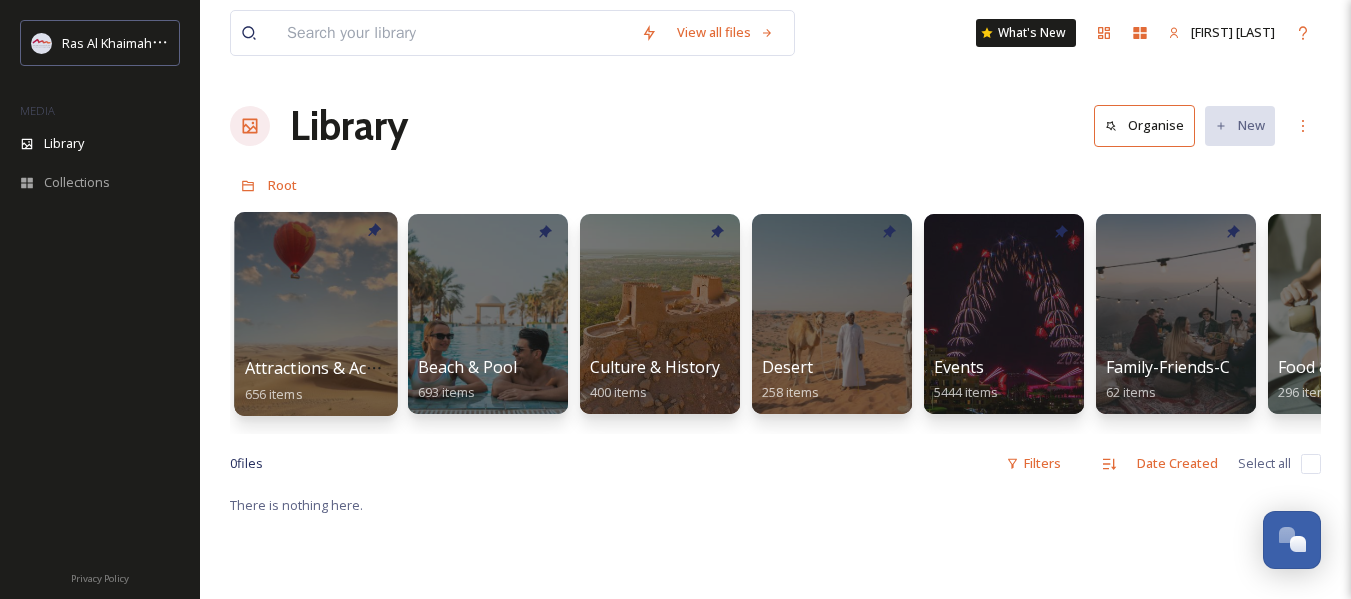 click on "Attractions & Activities" at bounding box center (330, 368) 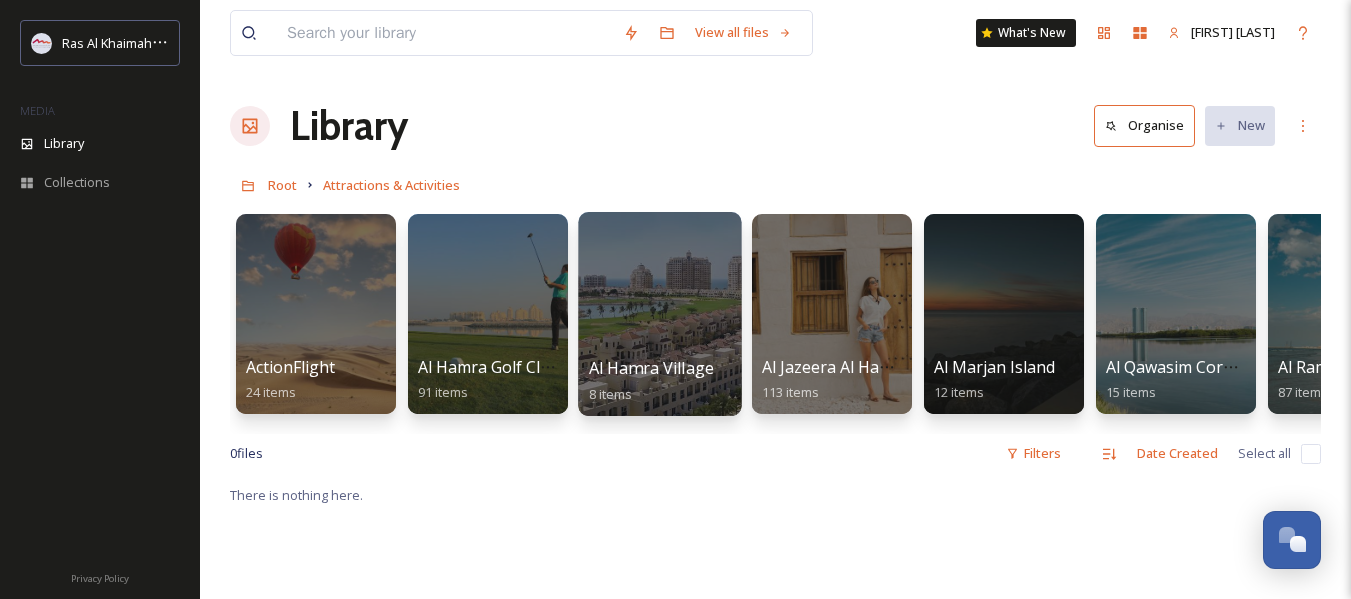 click on "Al Hamra Village" at bounding box center (651, 368) 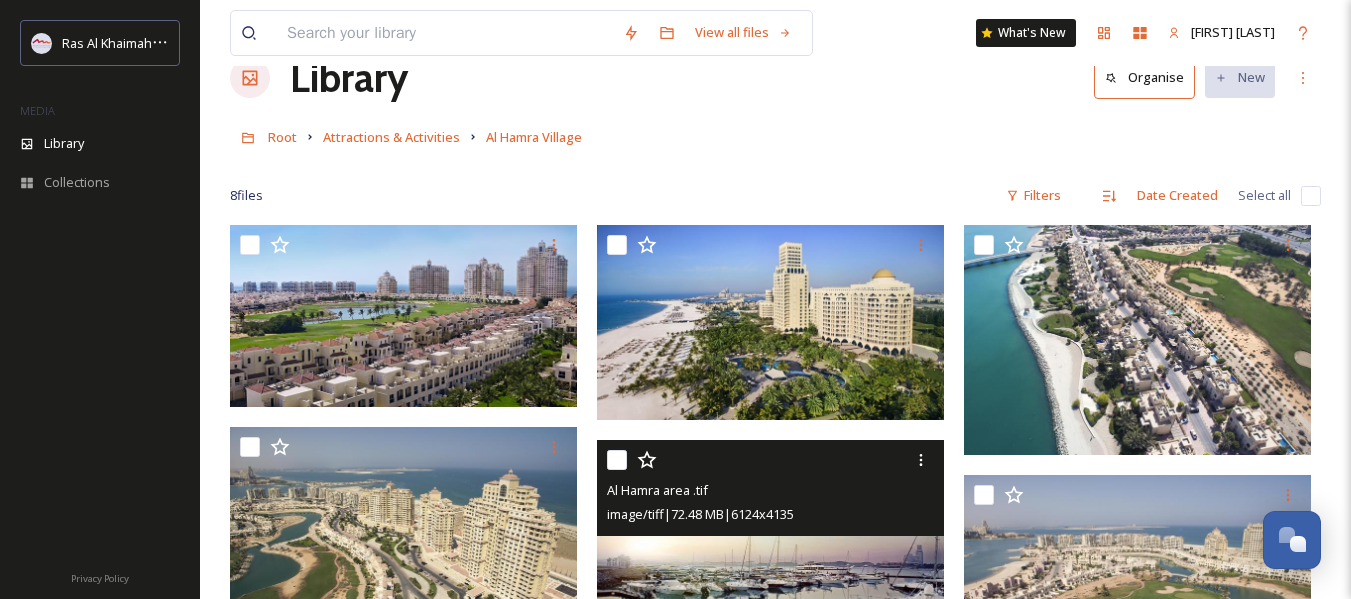 scroll, scrollTop: 0, scrollLeft: 0, axis: both 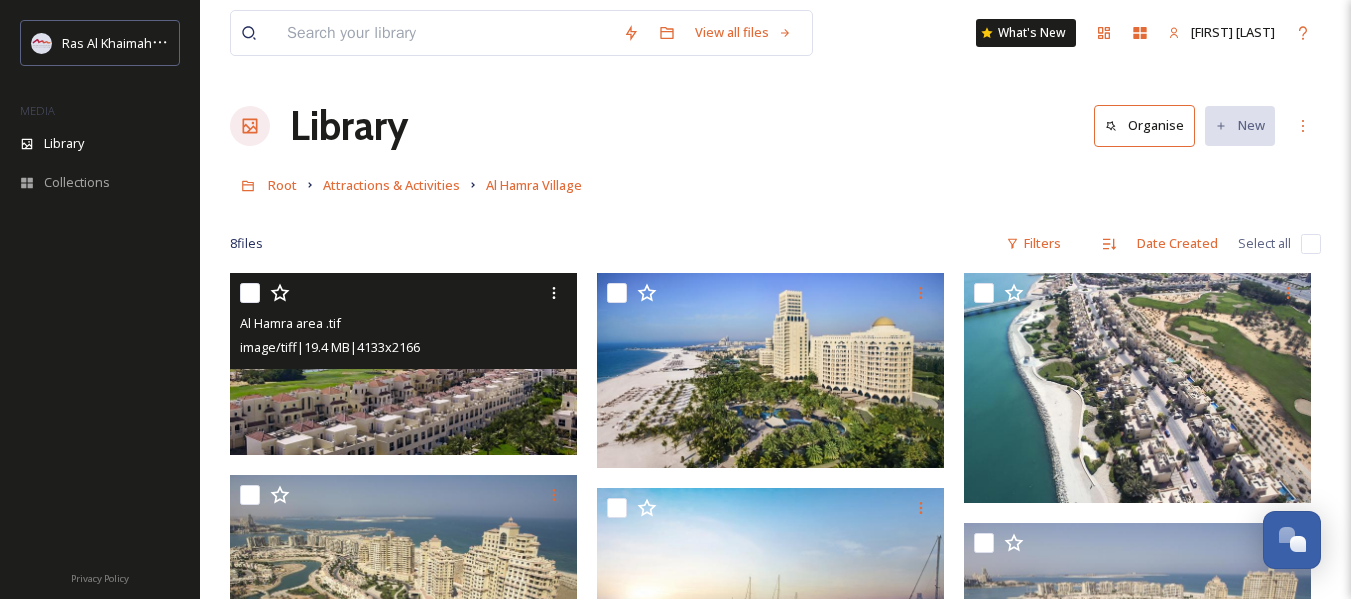 click at bounding box center [250, 293] 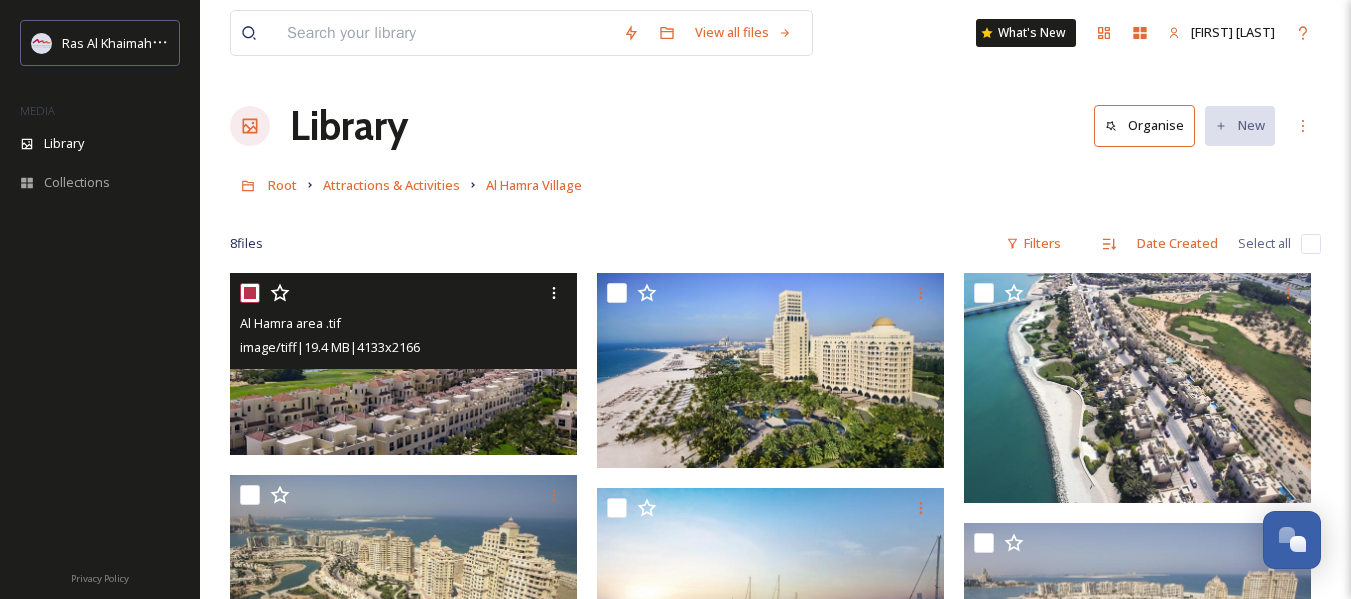 checkbox on "true" 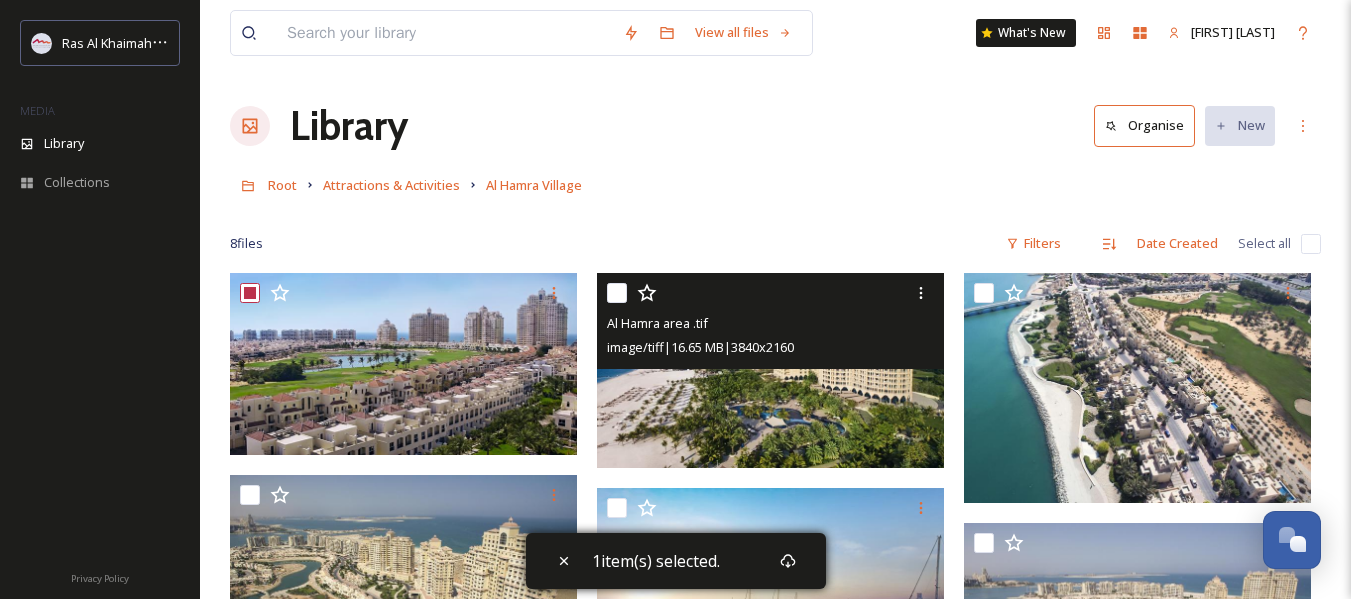 click at bounding box center (617, 293) 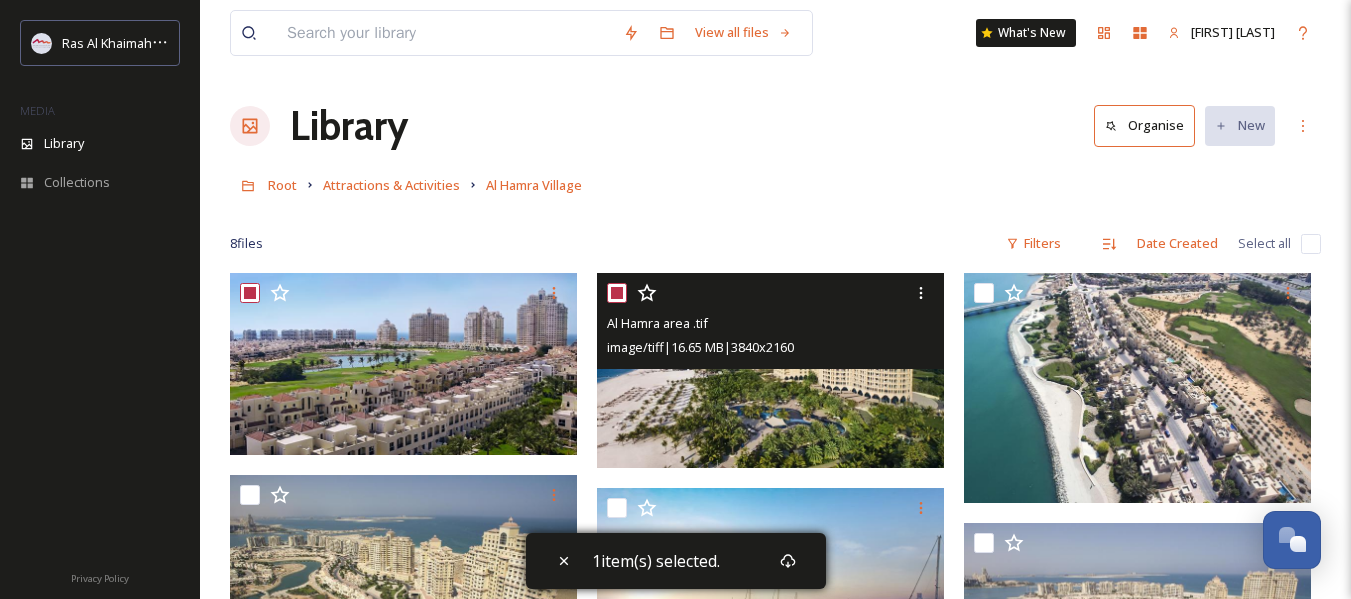 checkbox on "true" 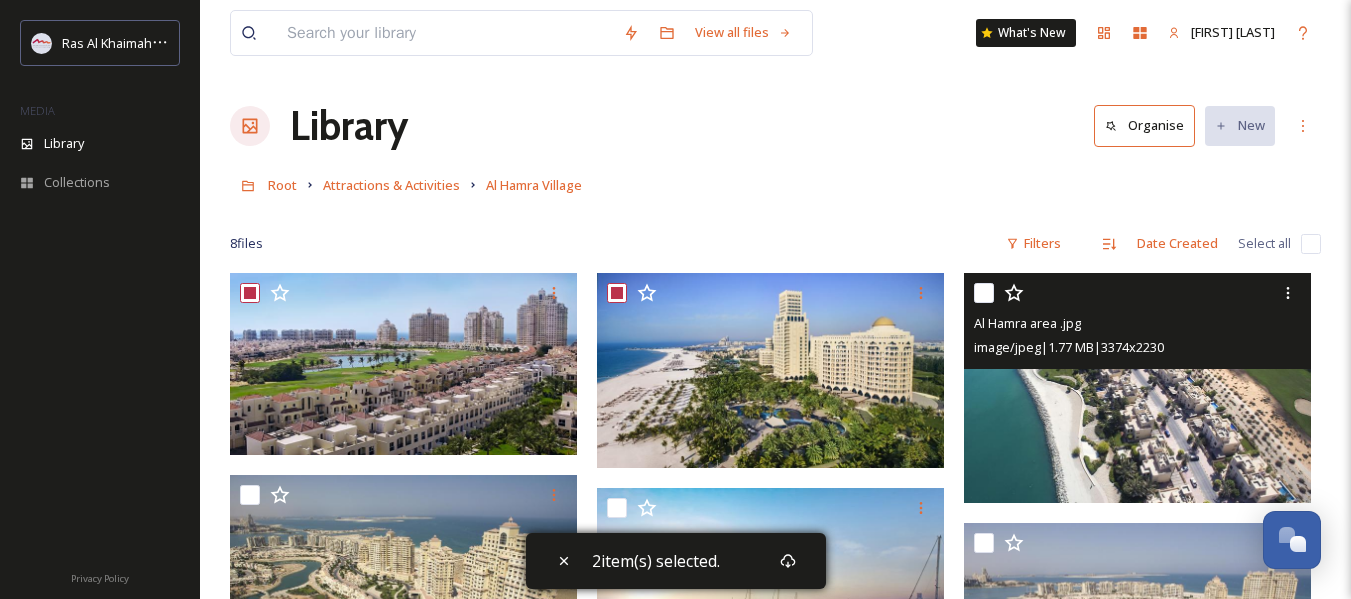 click at bounding box center [984, 293] 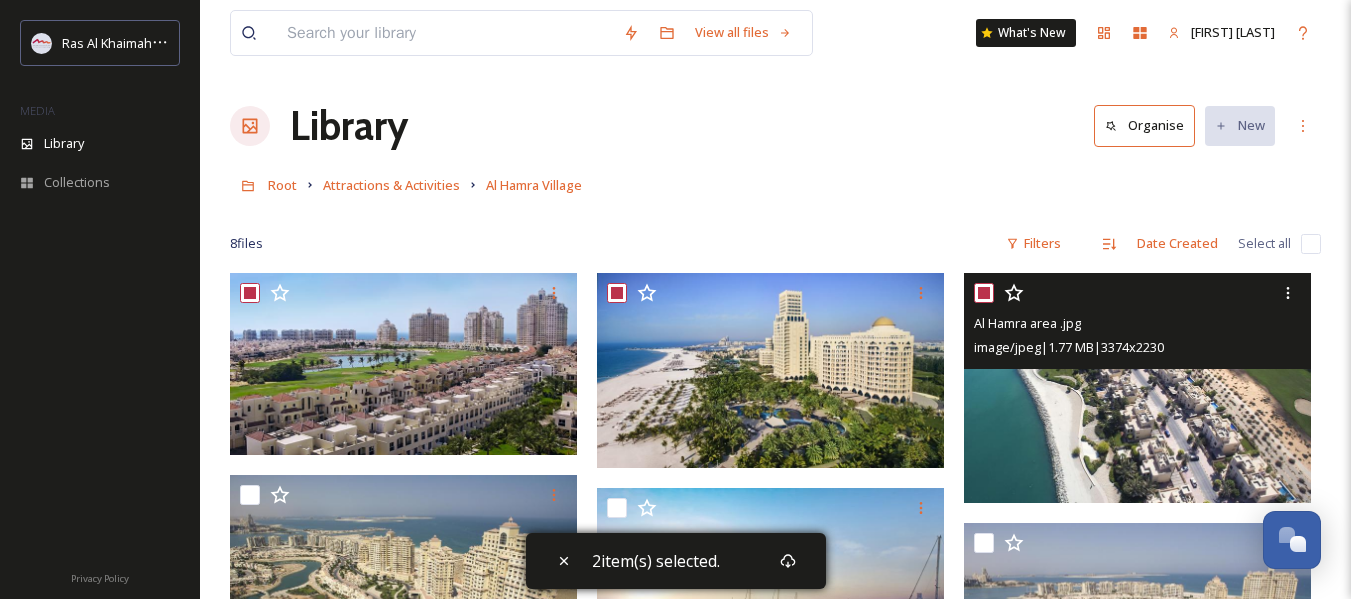 checkbox on "true" 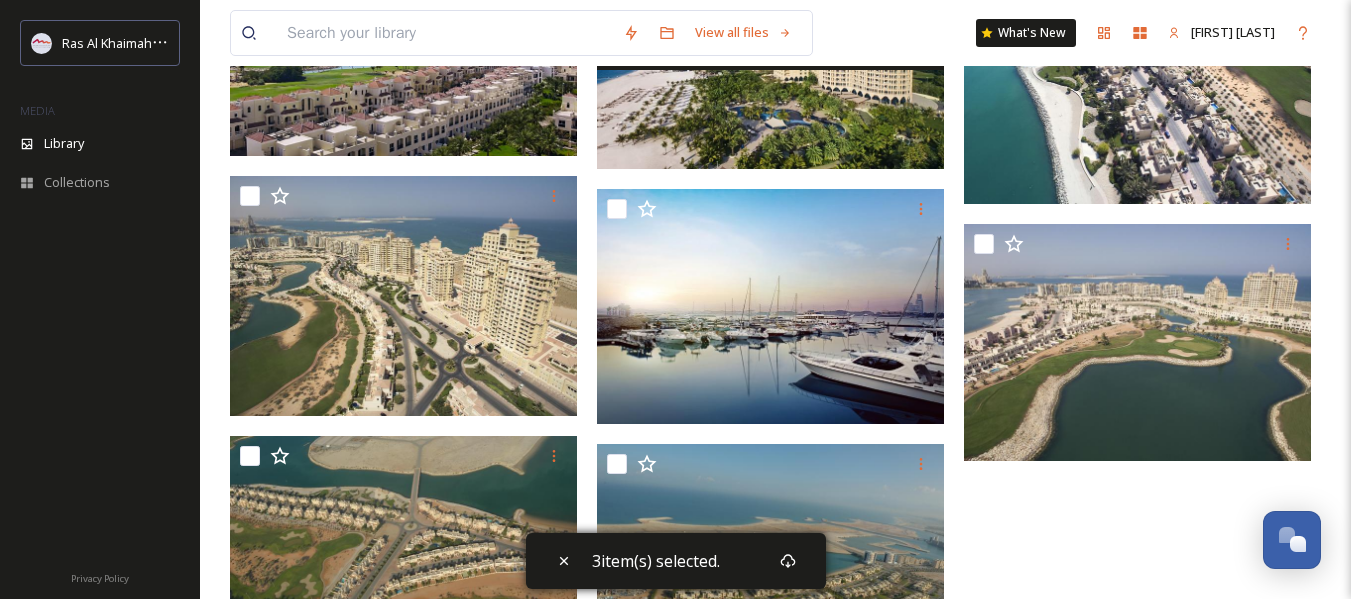 scroll, scrollTop: 300, scrollLeft: 0, axis: vertical 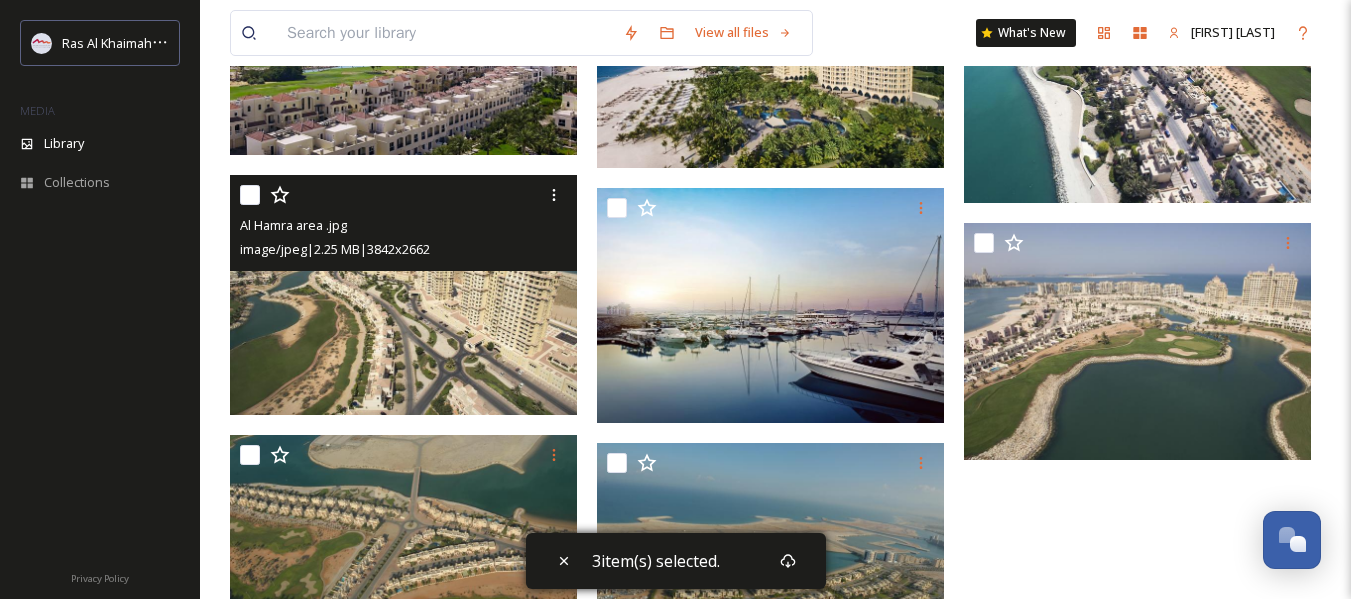 click at bounding box center [250, 195] 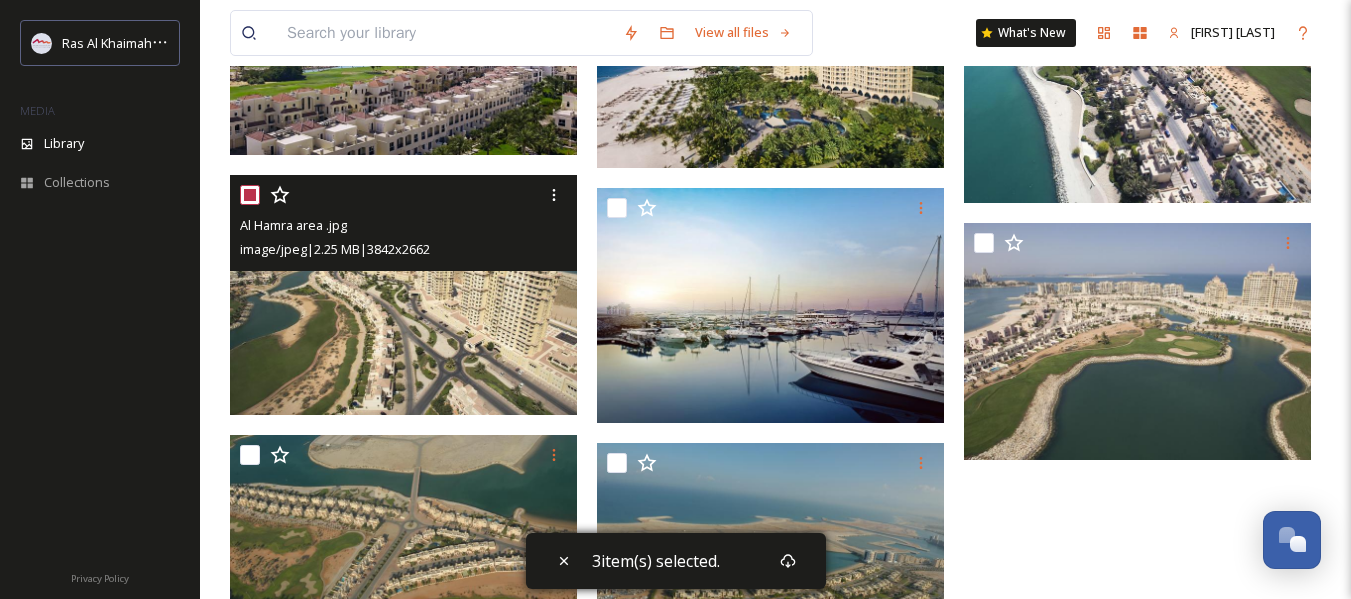checkbox on "true" 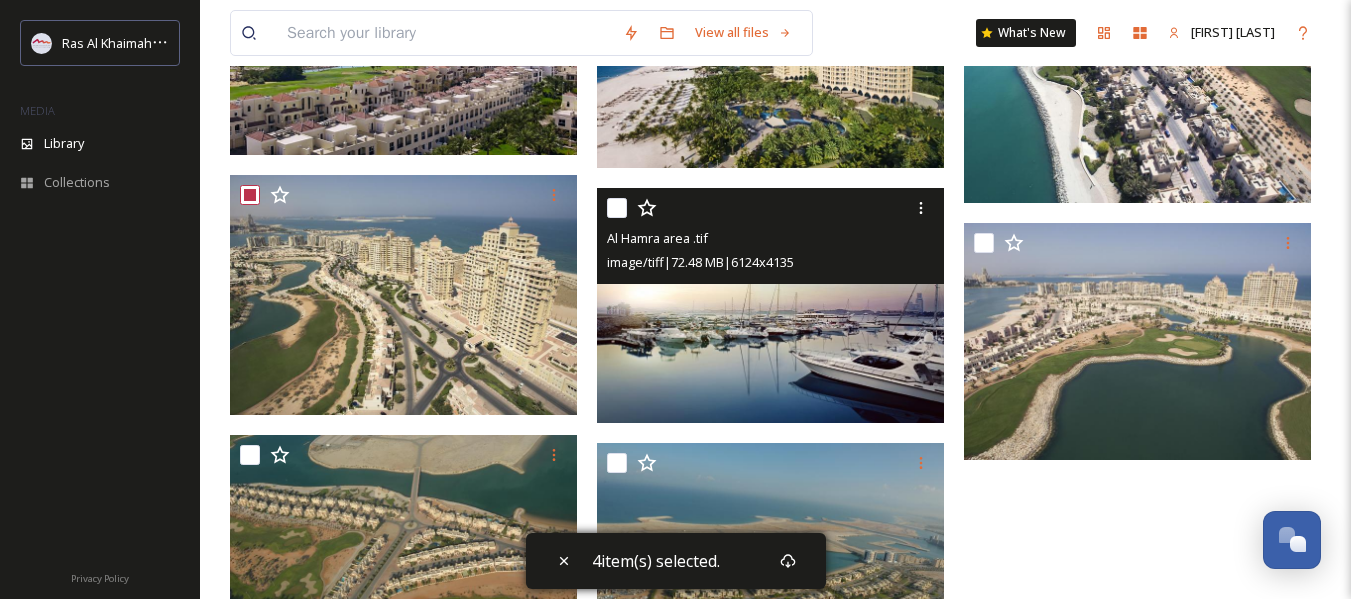 click at bounding box center (617, 208) 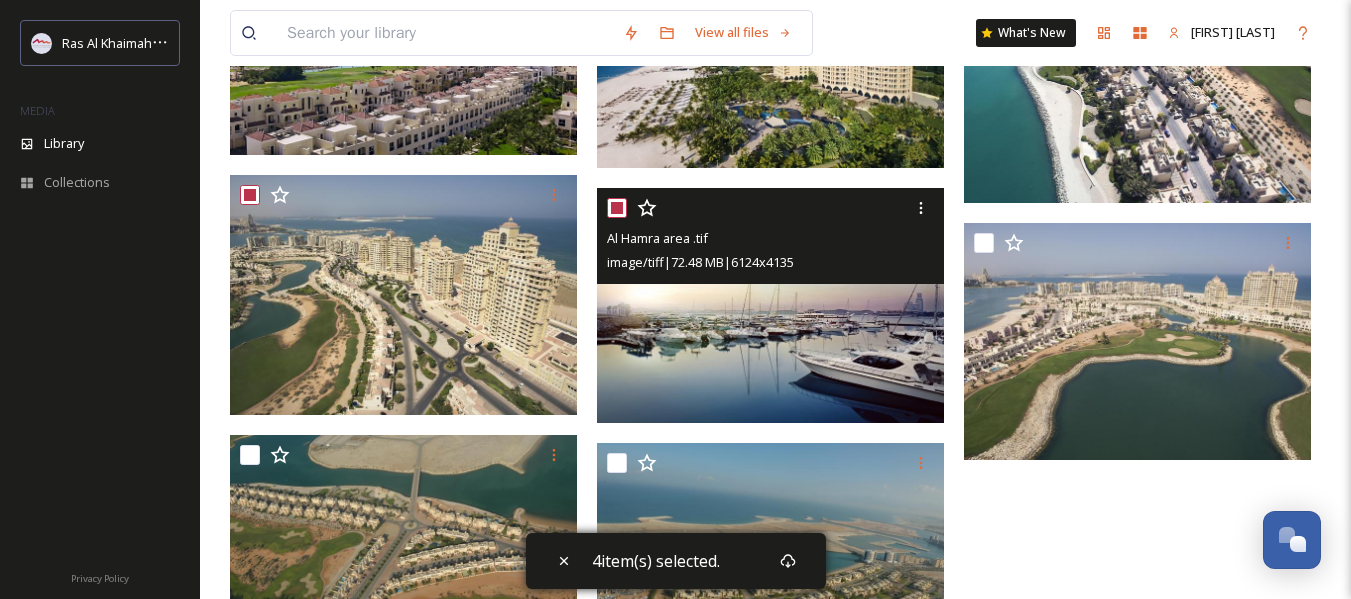 checkbox on "true" 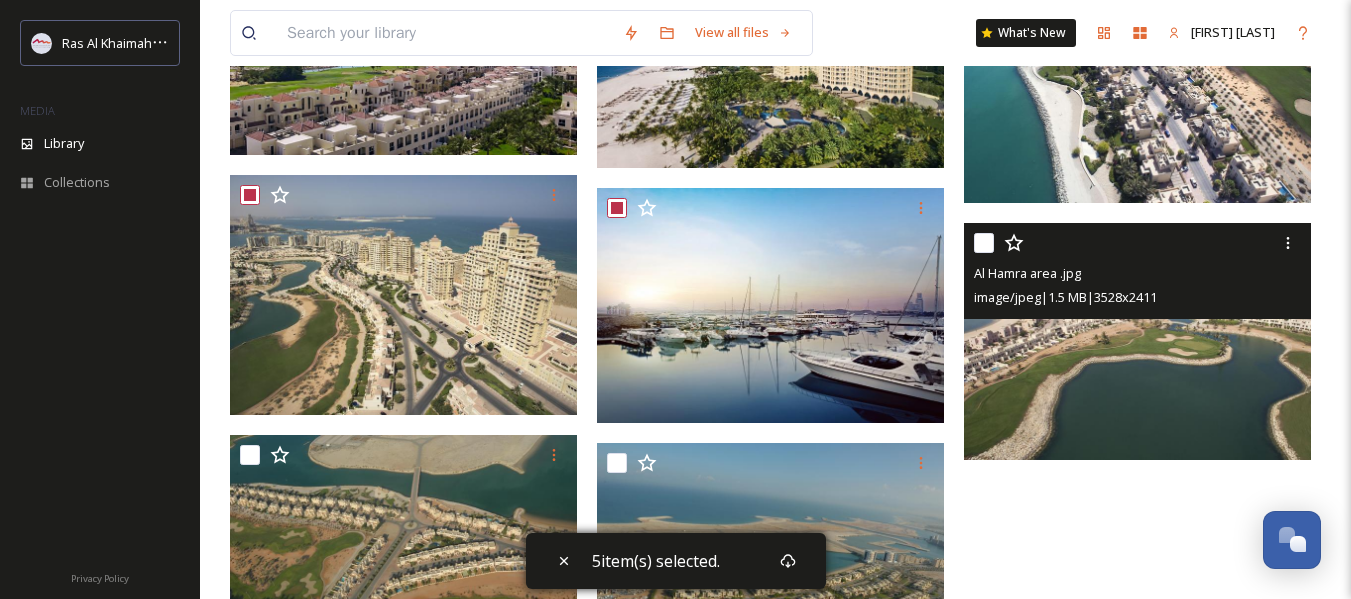 click at bounding box center (984, 243) 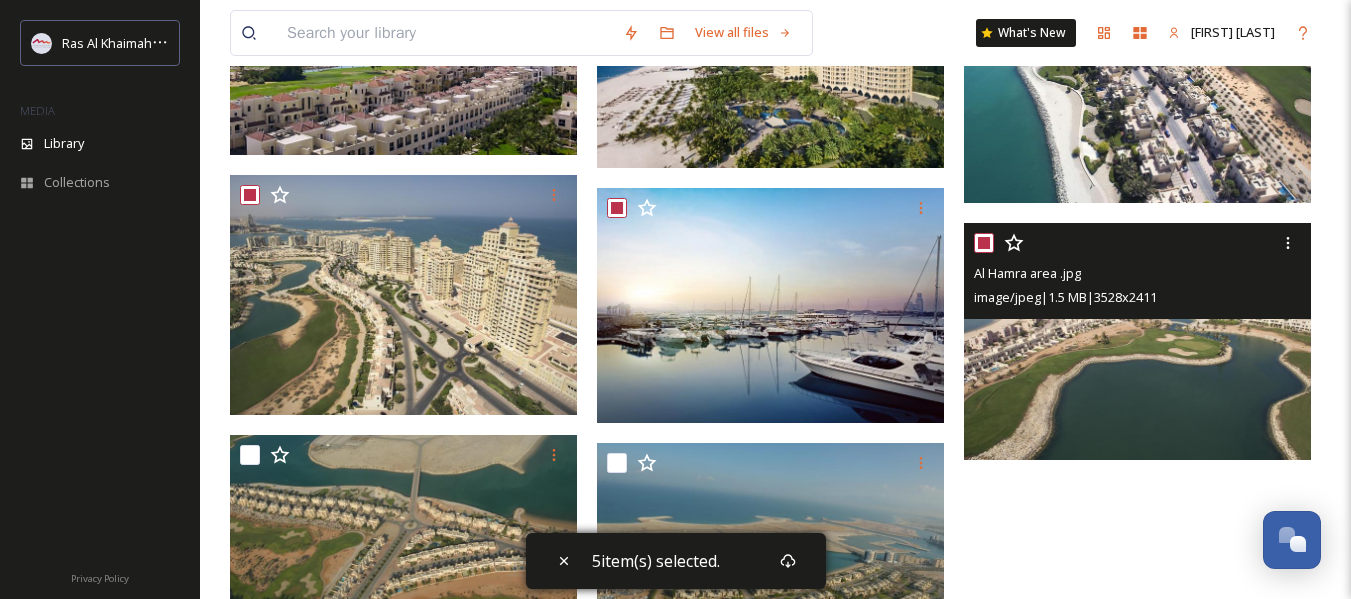checkbox on "true" 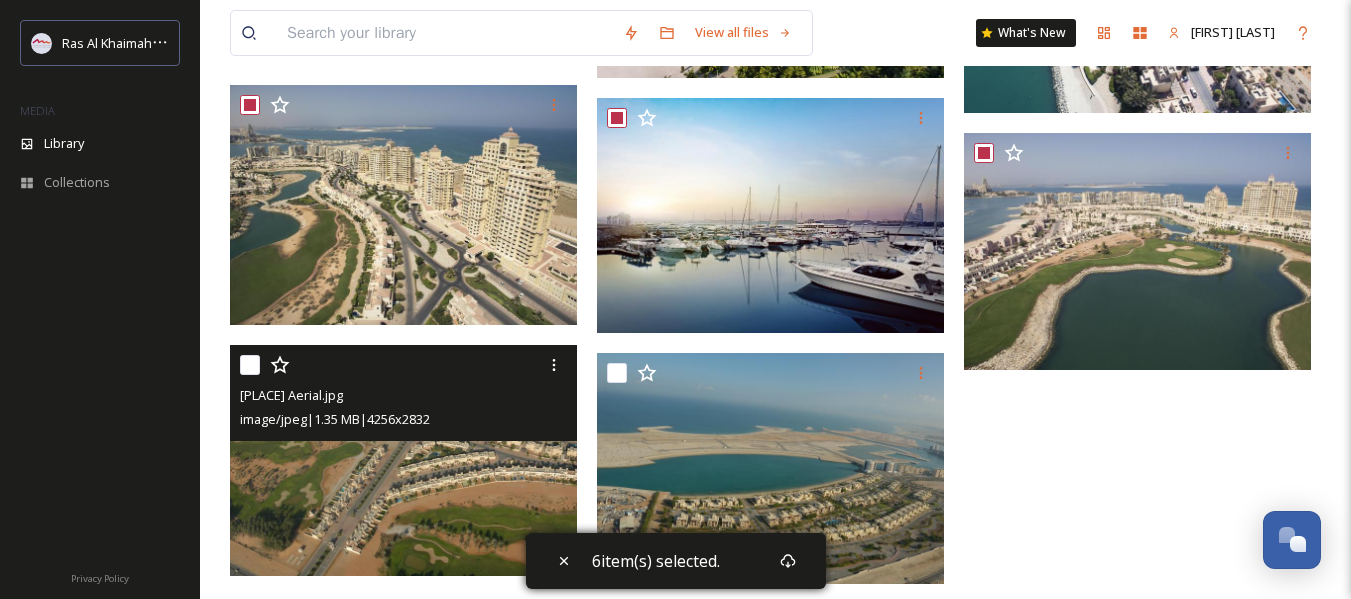 scroll, scrollTop: 409, scrollLeft: 0, axis: vertical 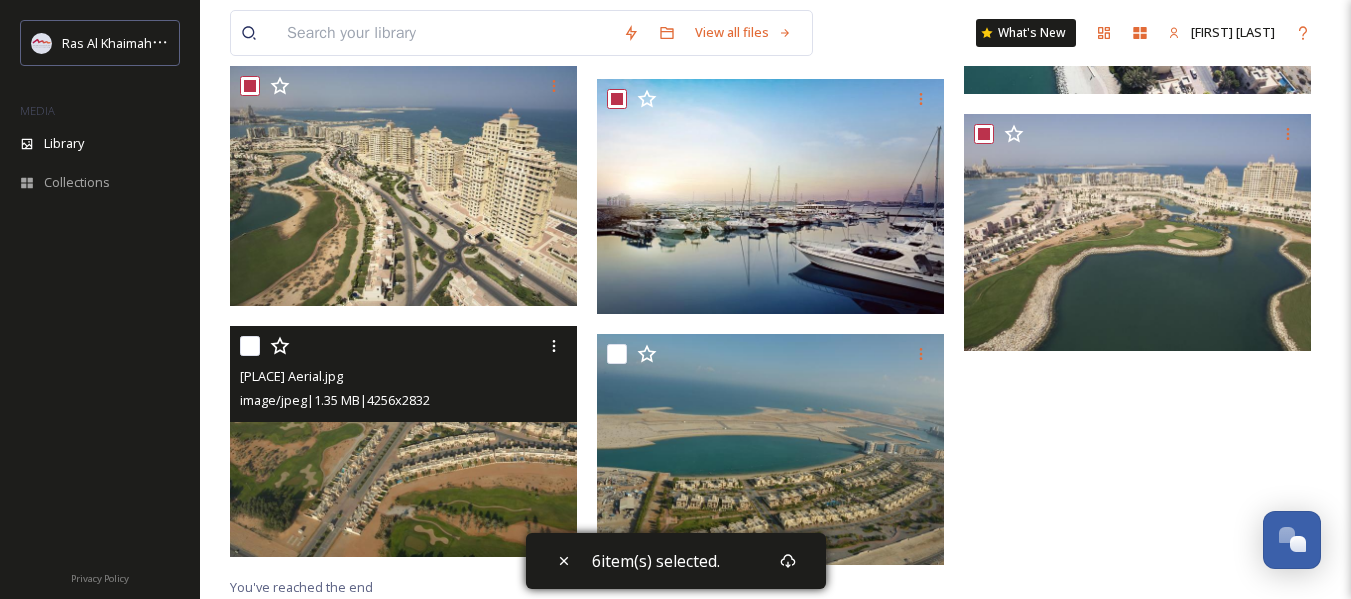 click at bounding box center [250, 346] 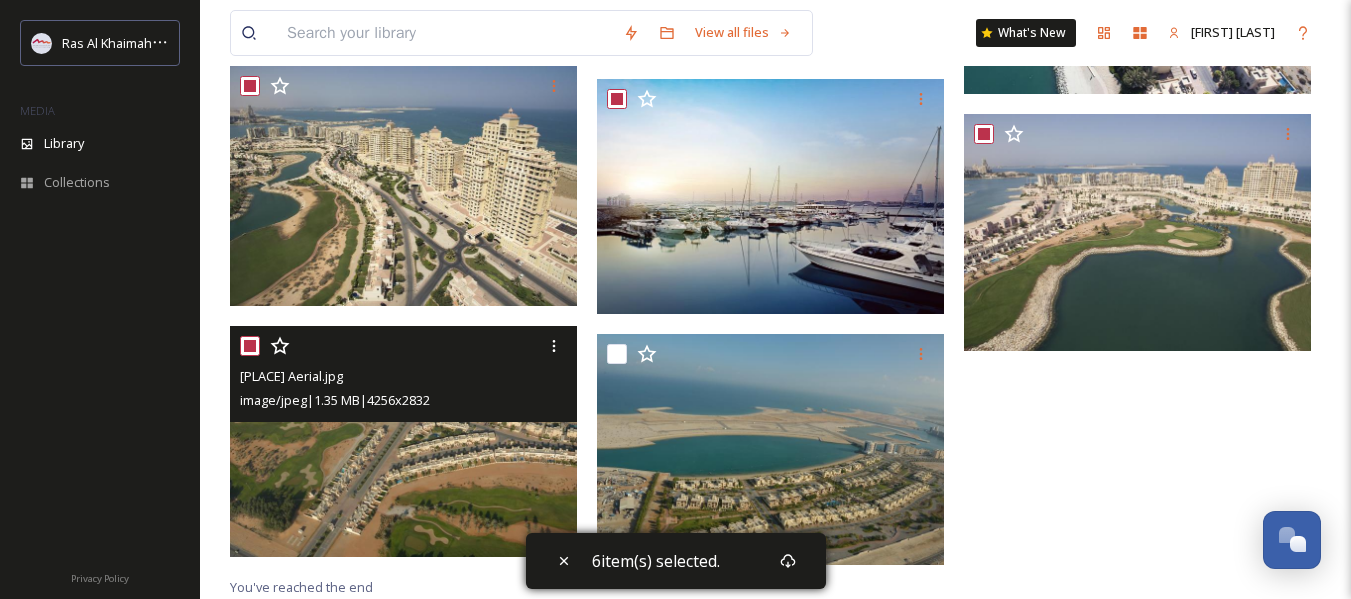 checkbox on "true" 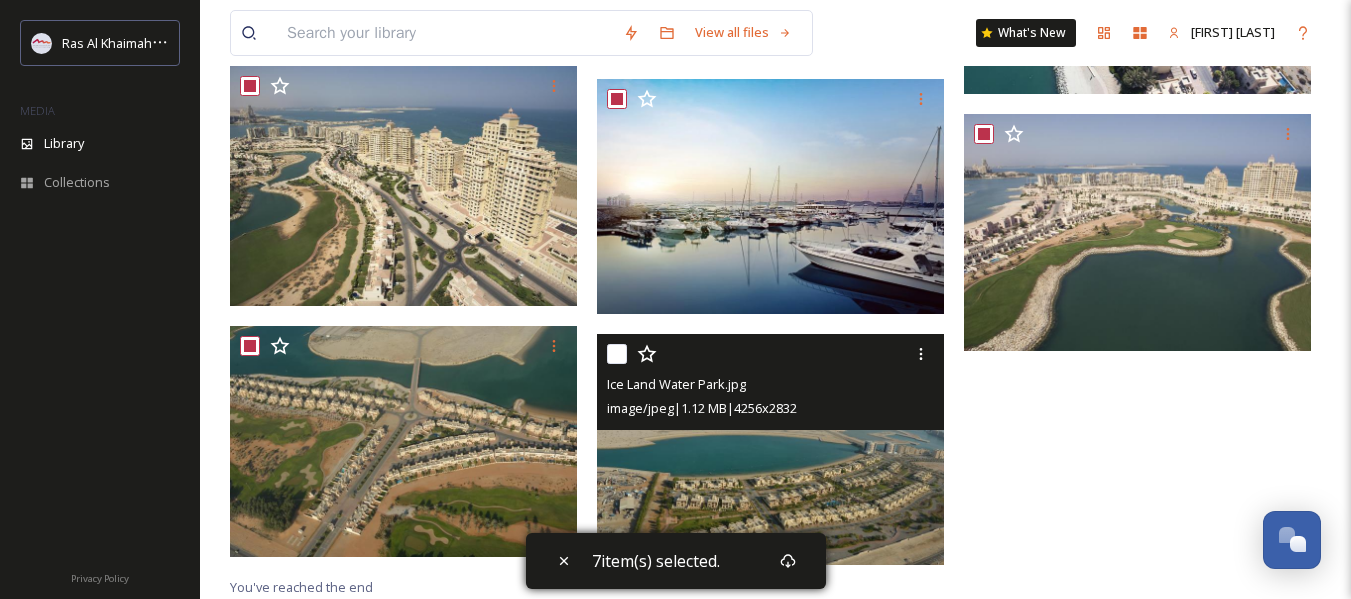 click at bounding box center [617, 354] 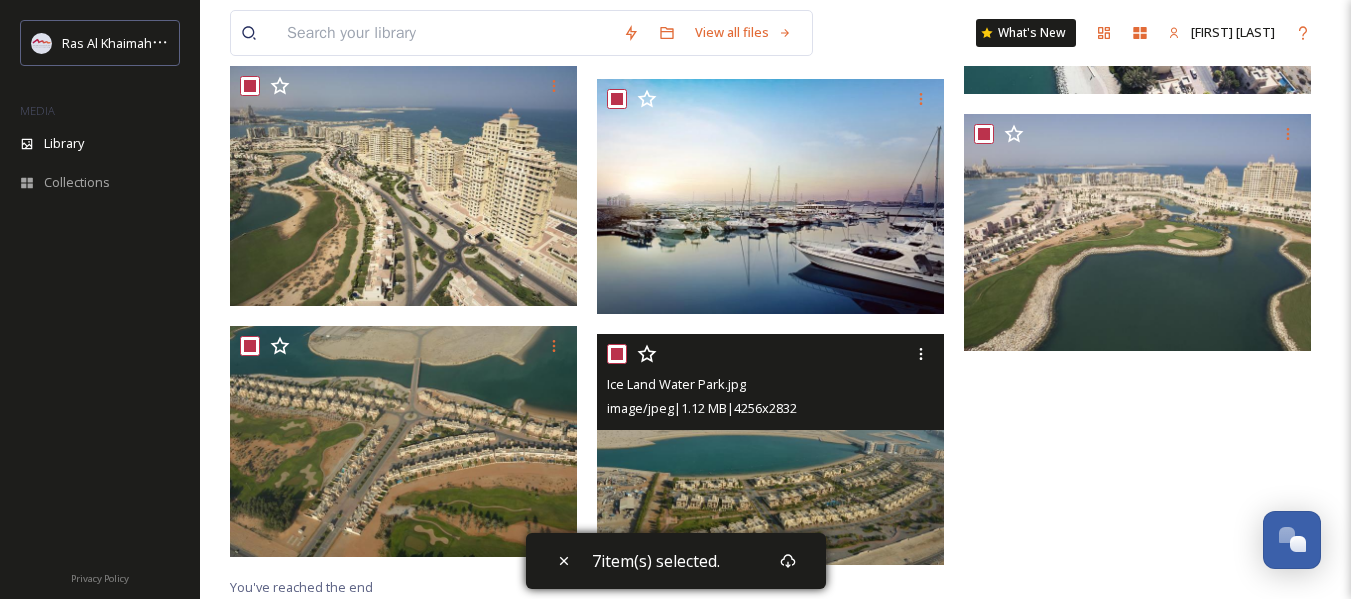 checkbox on "true" 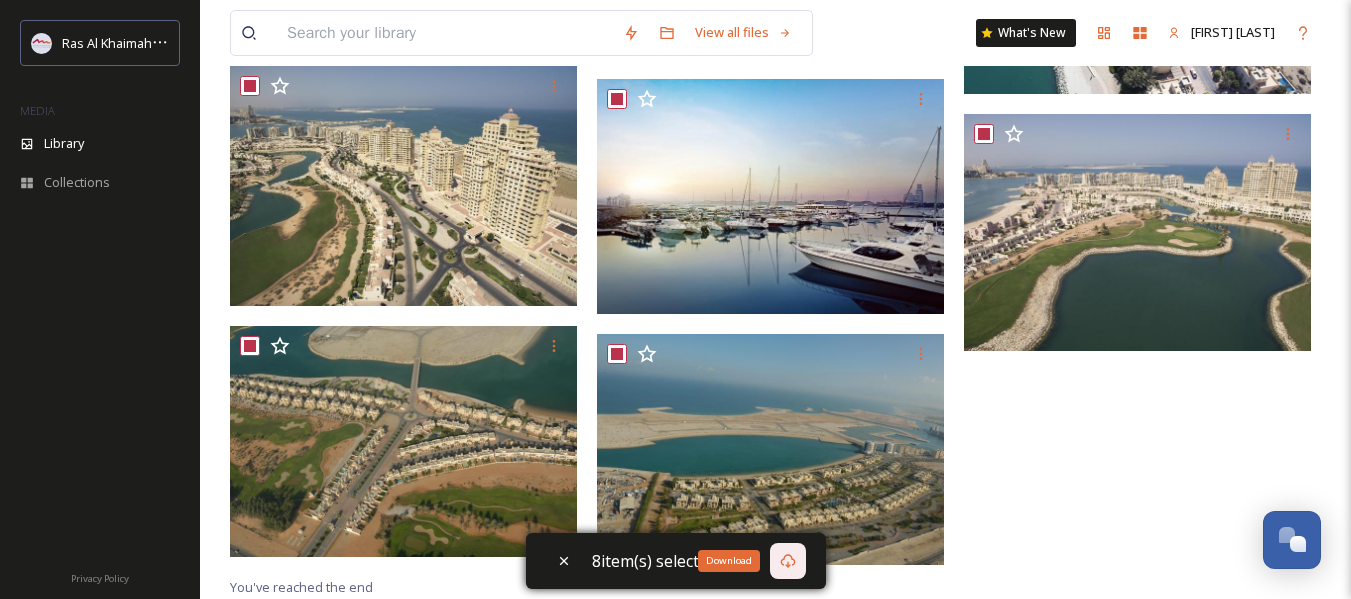 click 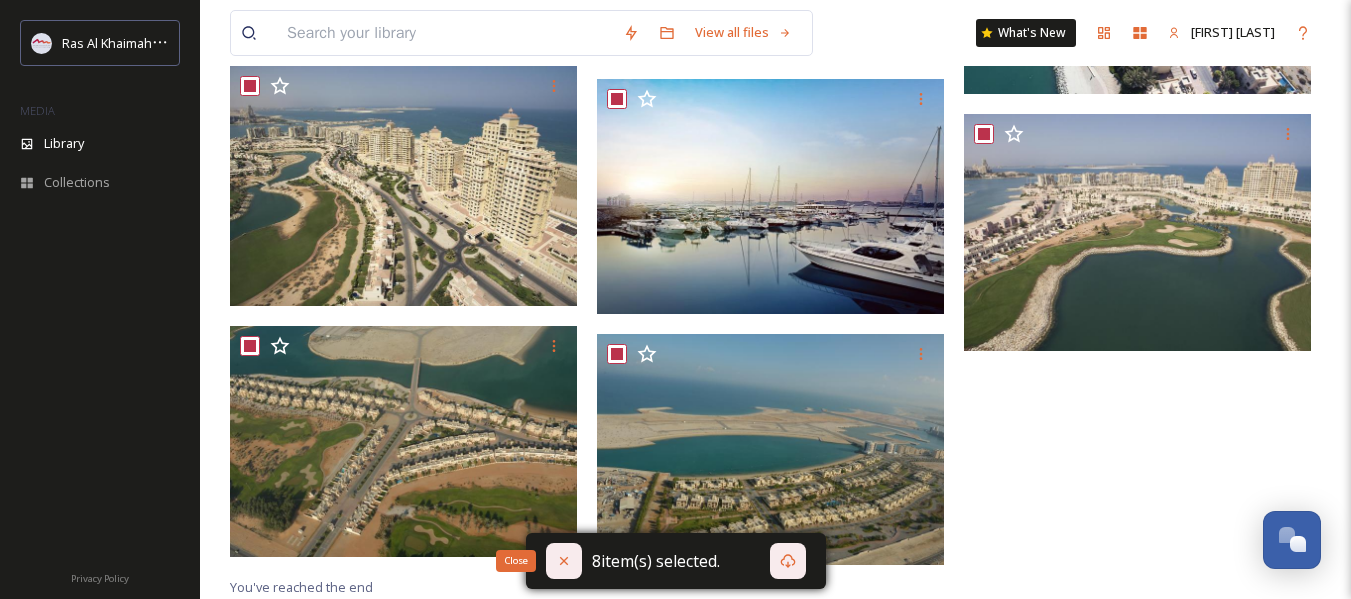 click 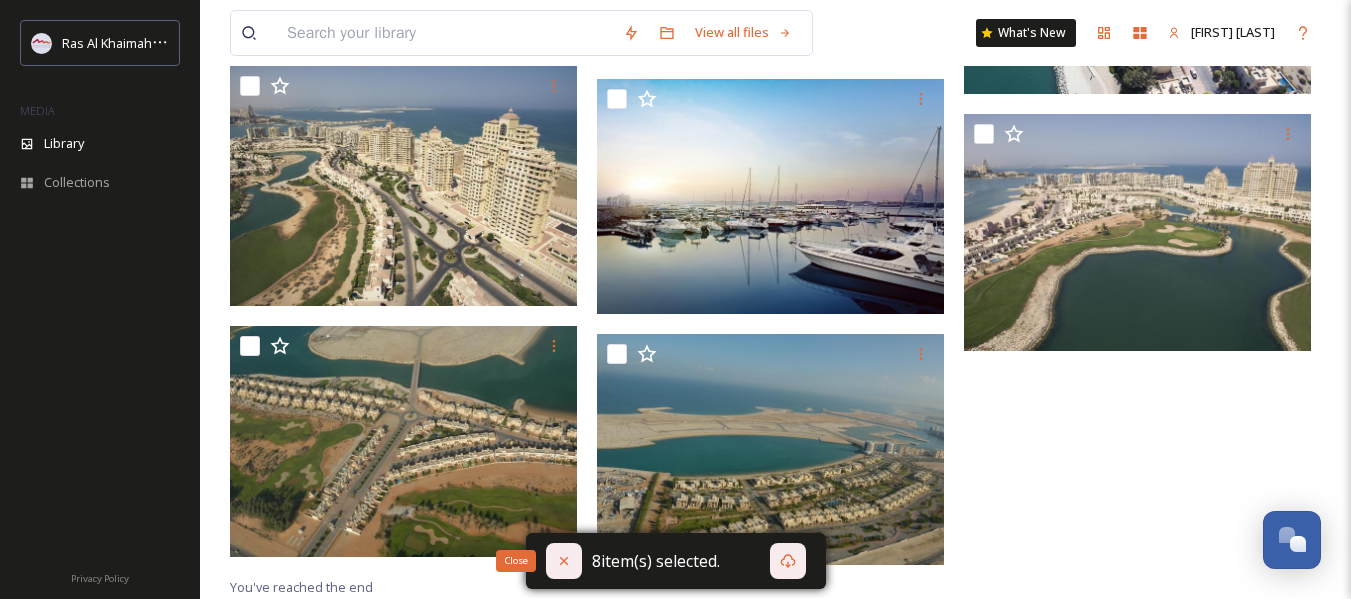 checkbox on "false" 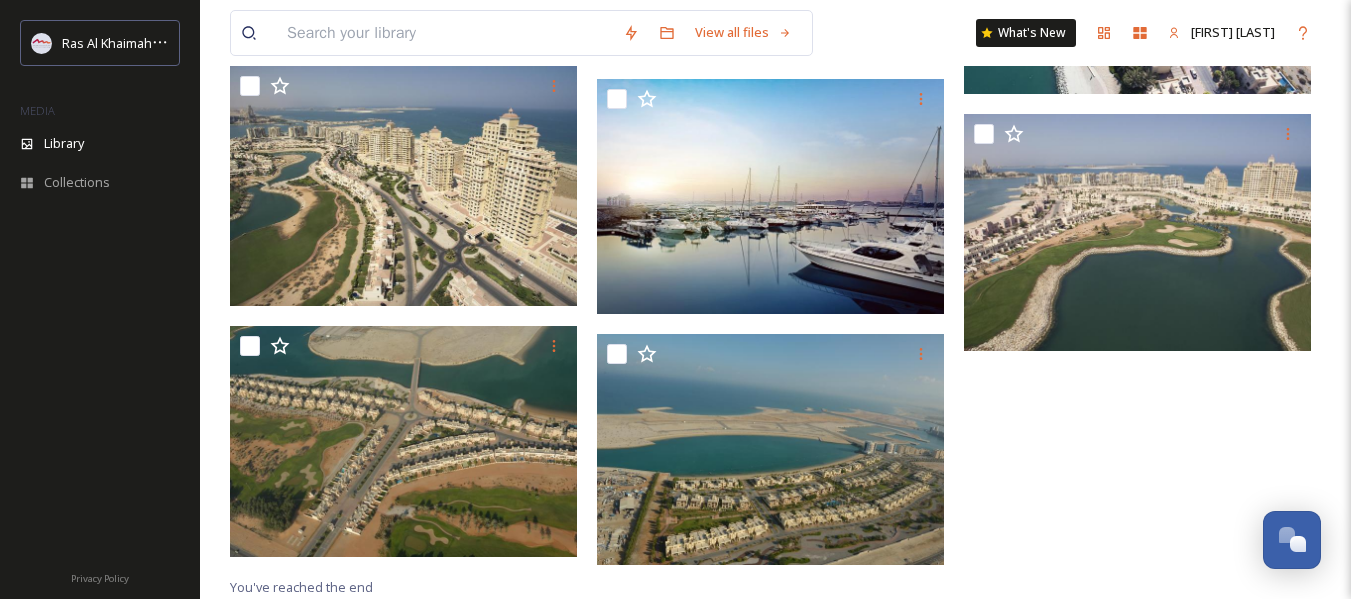 click at bounding box center [1142, 219] 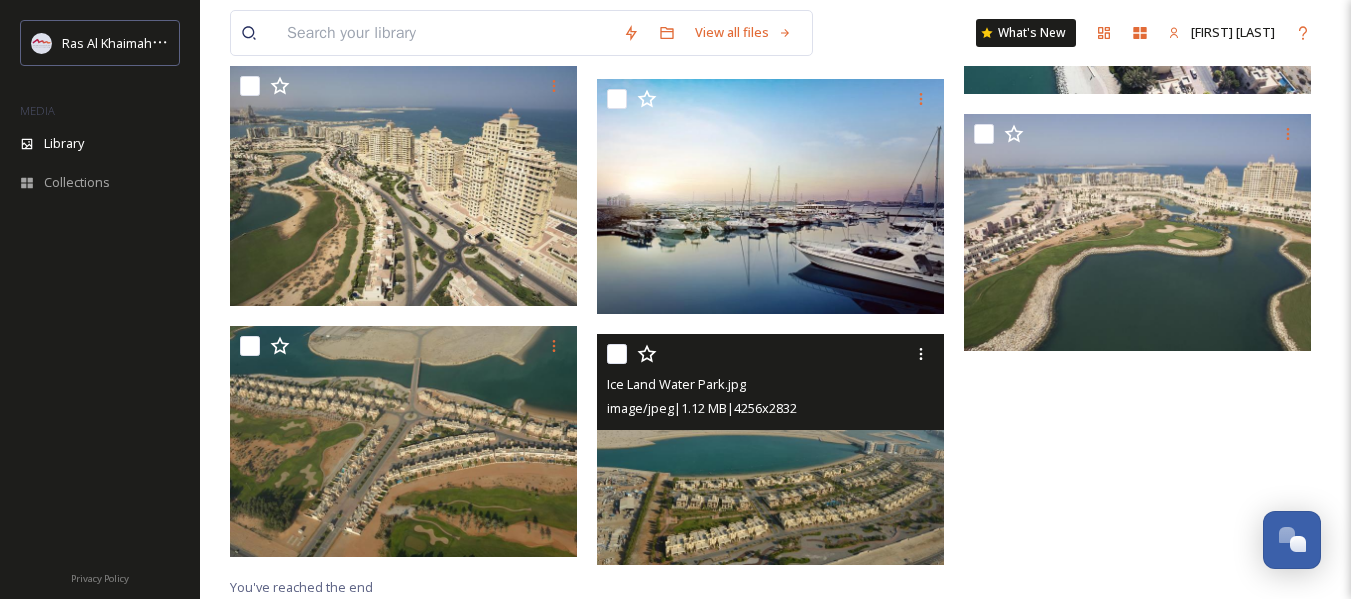 drag, startPoint x: 893, startPoint y: 436, endPoint x: 1019, endPoint y: 502, distance: 142.23924 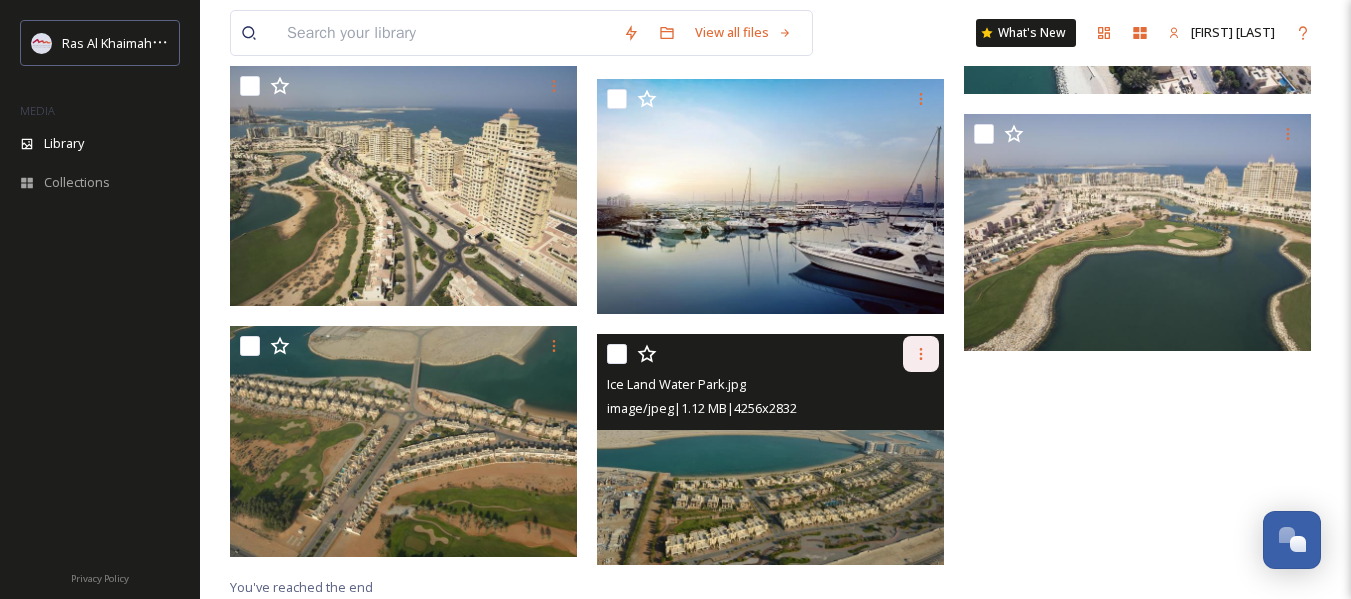 click 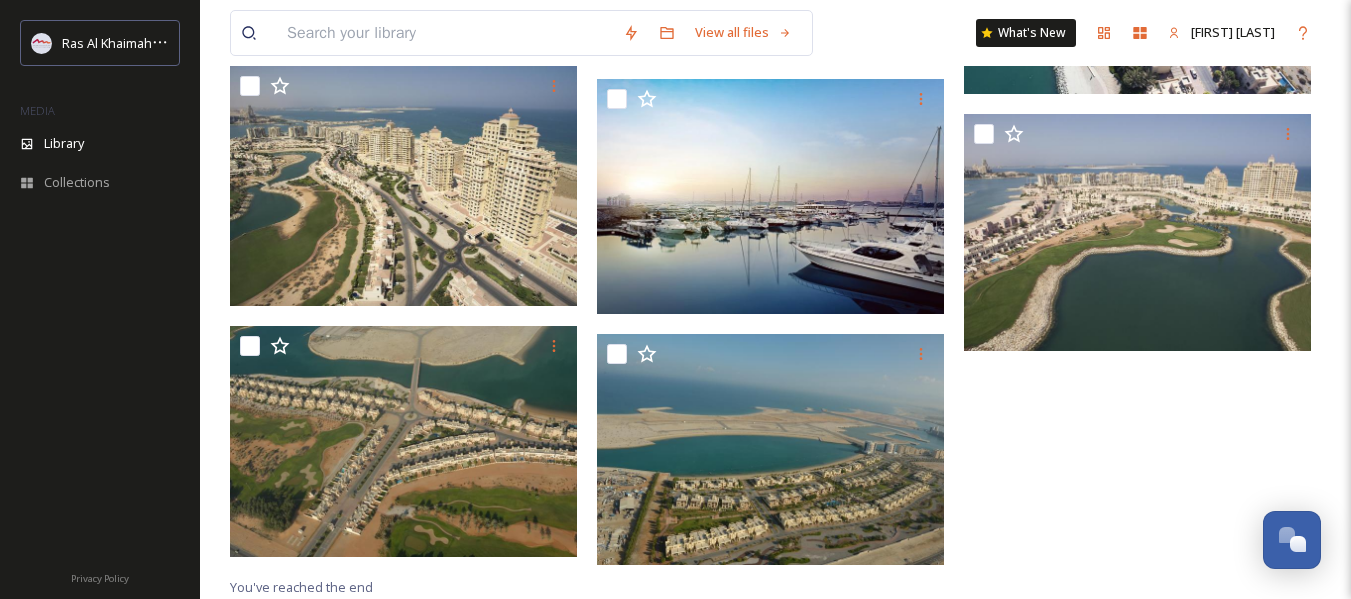 click at bounding box center (1142, 219) 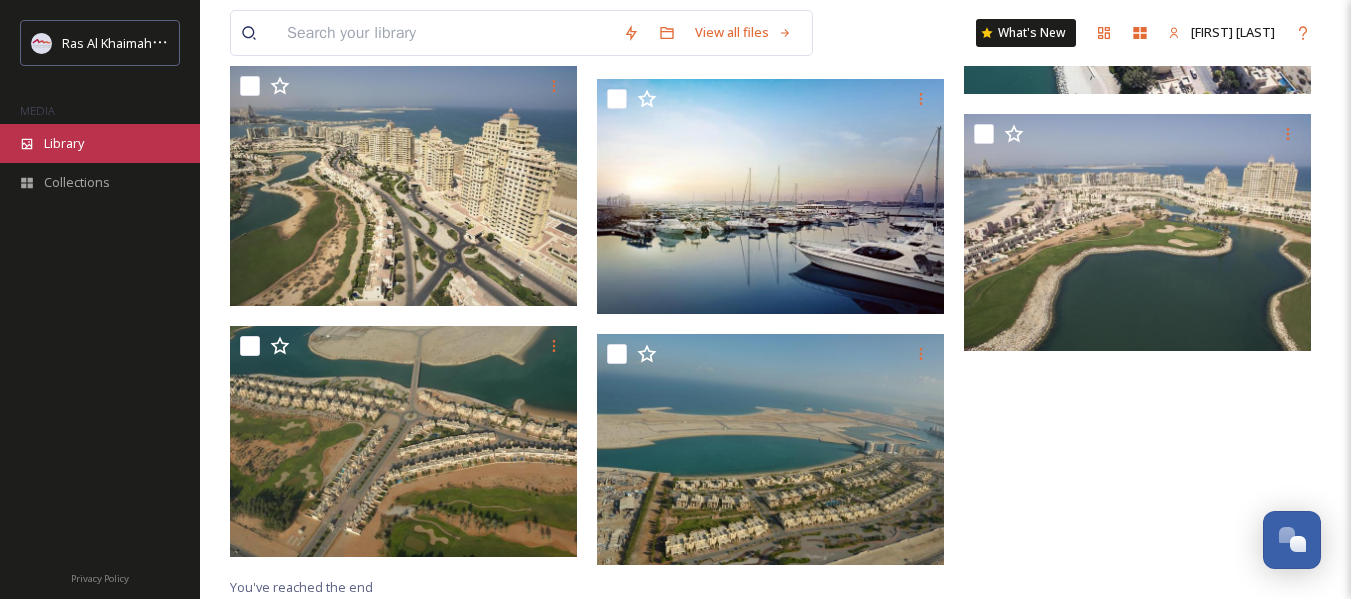 click on "Library" at bounding box center (64, 143) 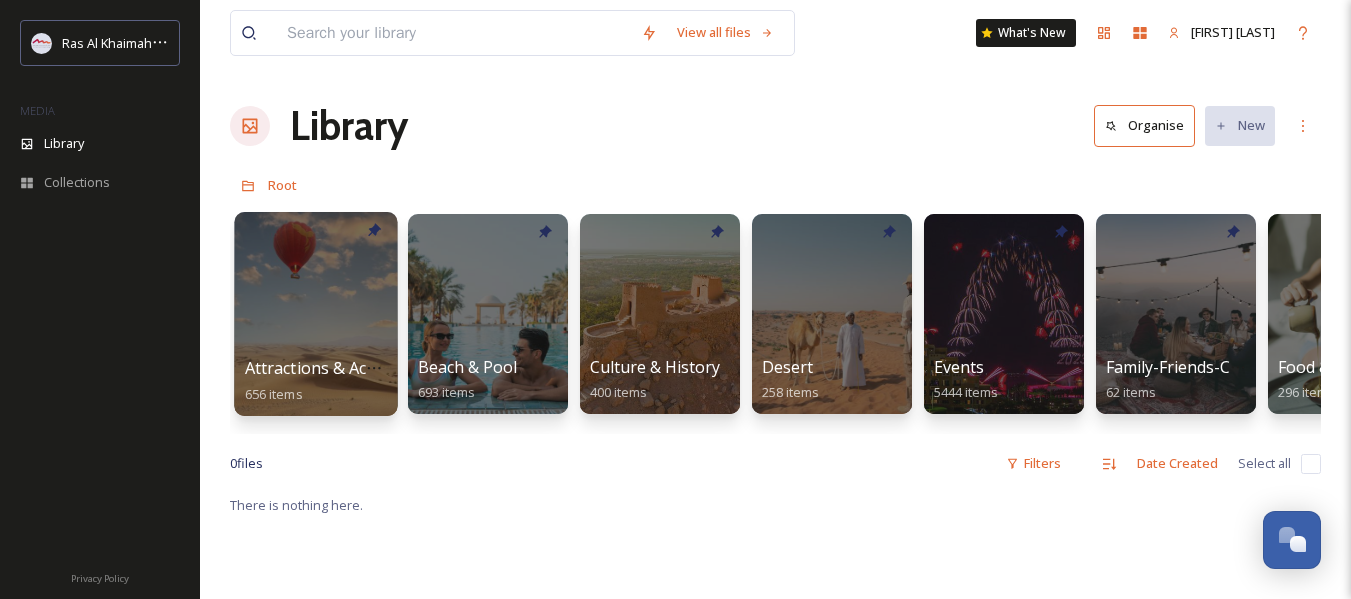 click at bounding box center [315, 314] 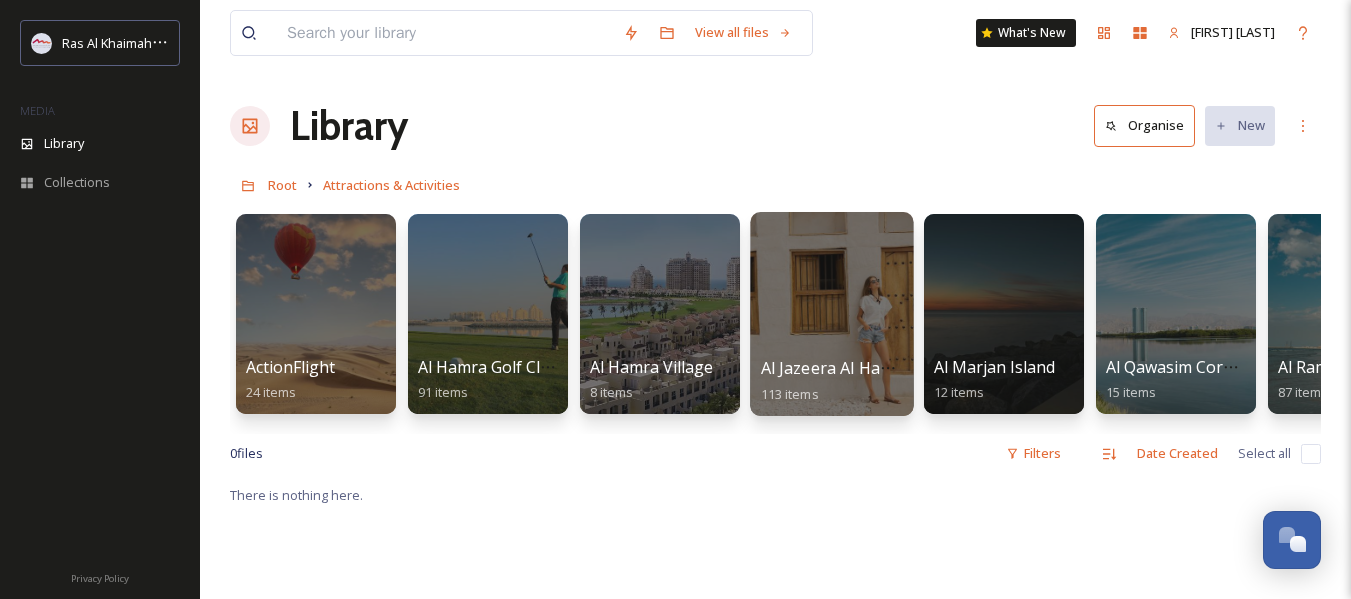 click on "Al Jazeera Al Hamra 113   items" at bounding box center (832, 381) 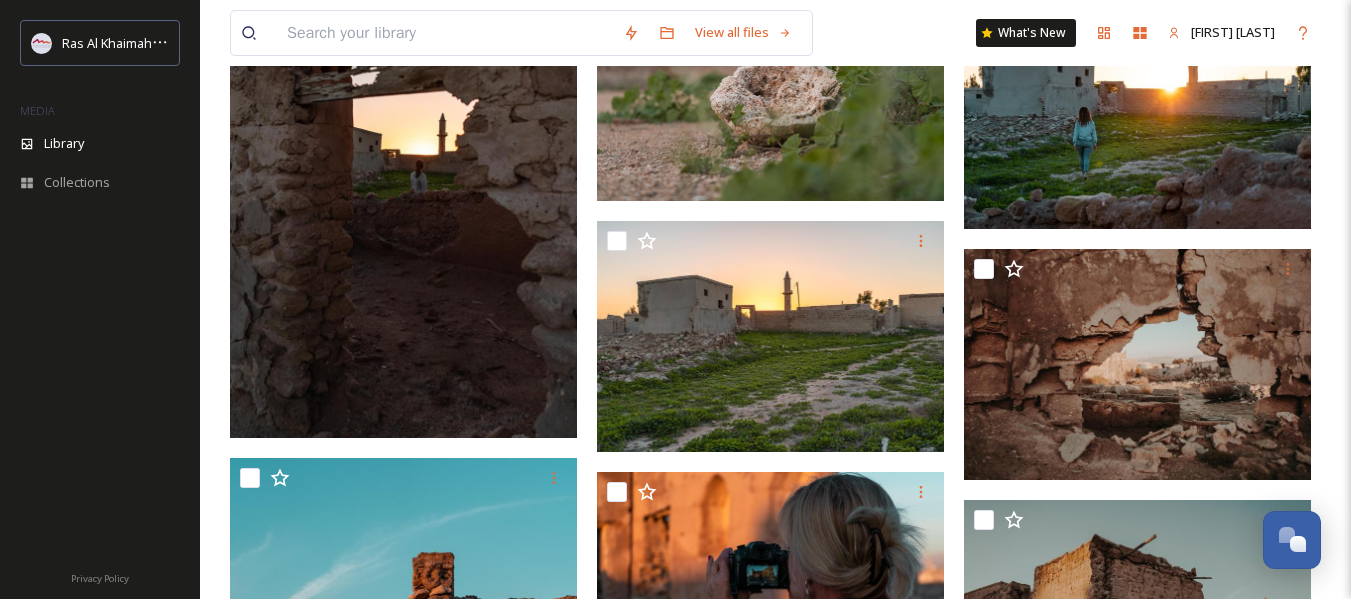 scroll, scrollTop: 9331, scrollLeft: 0, axis: vertical 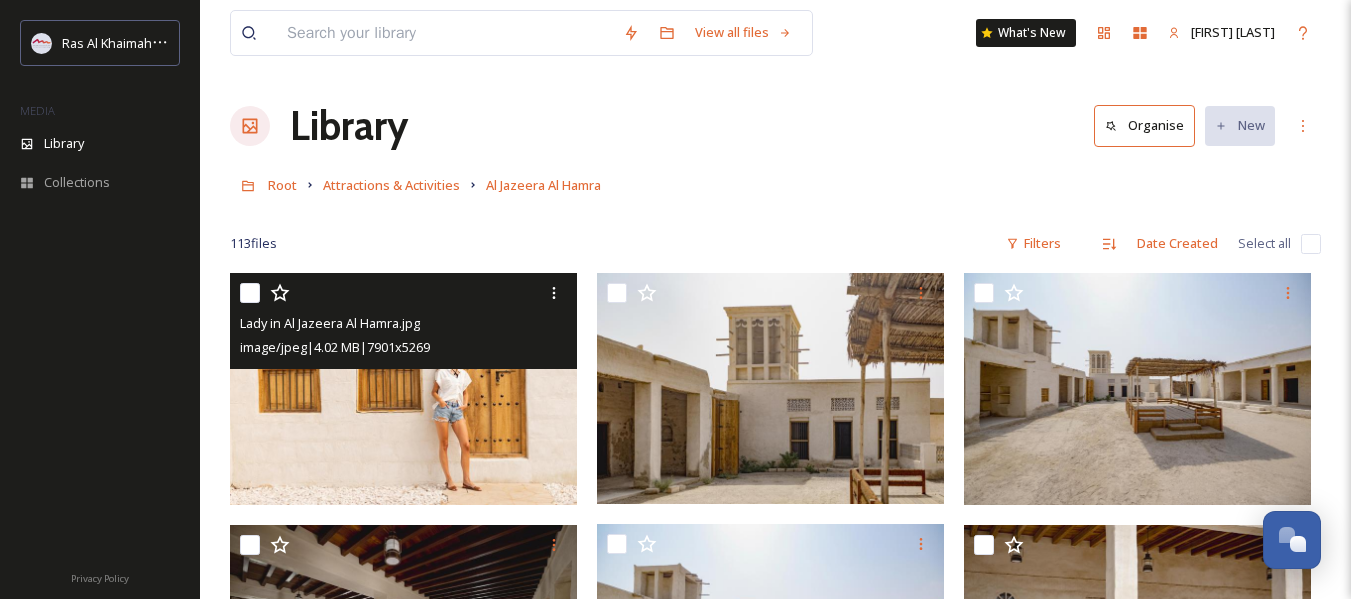 click at bounding box center (250, 293) 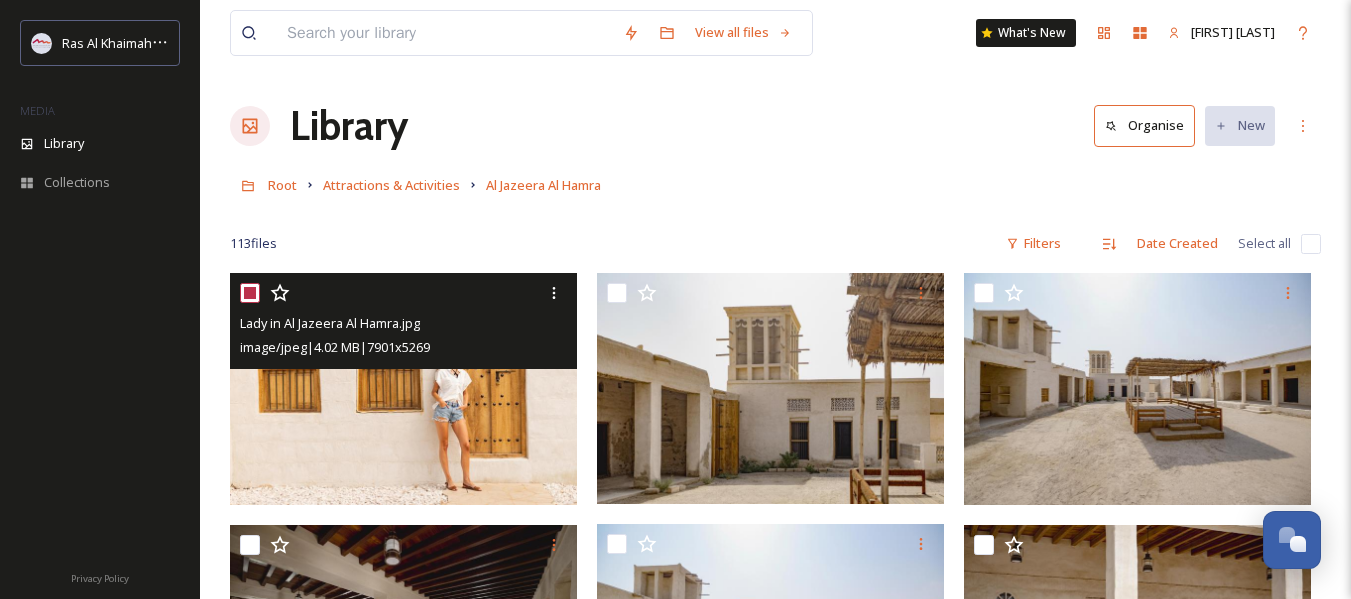checkbox on "true" 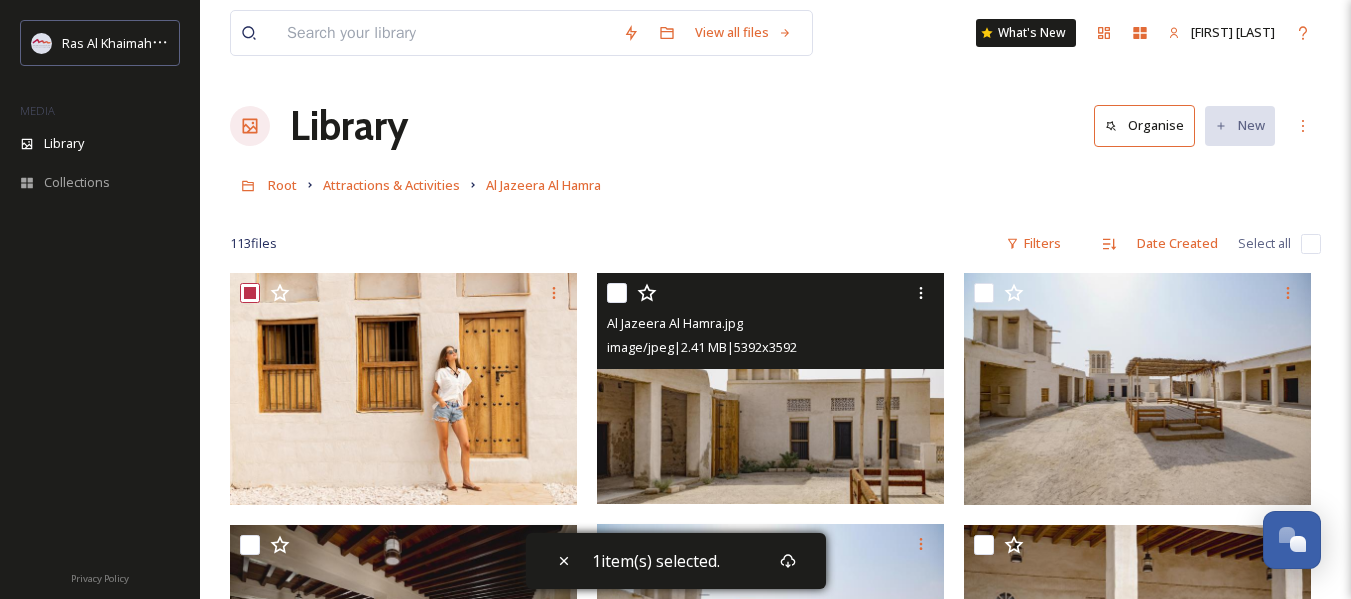 click at bounding box center (617, 293) 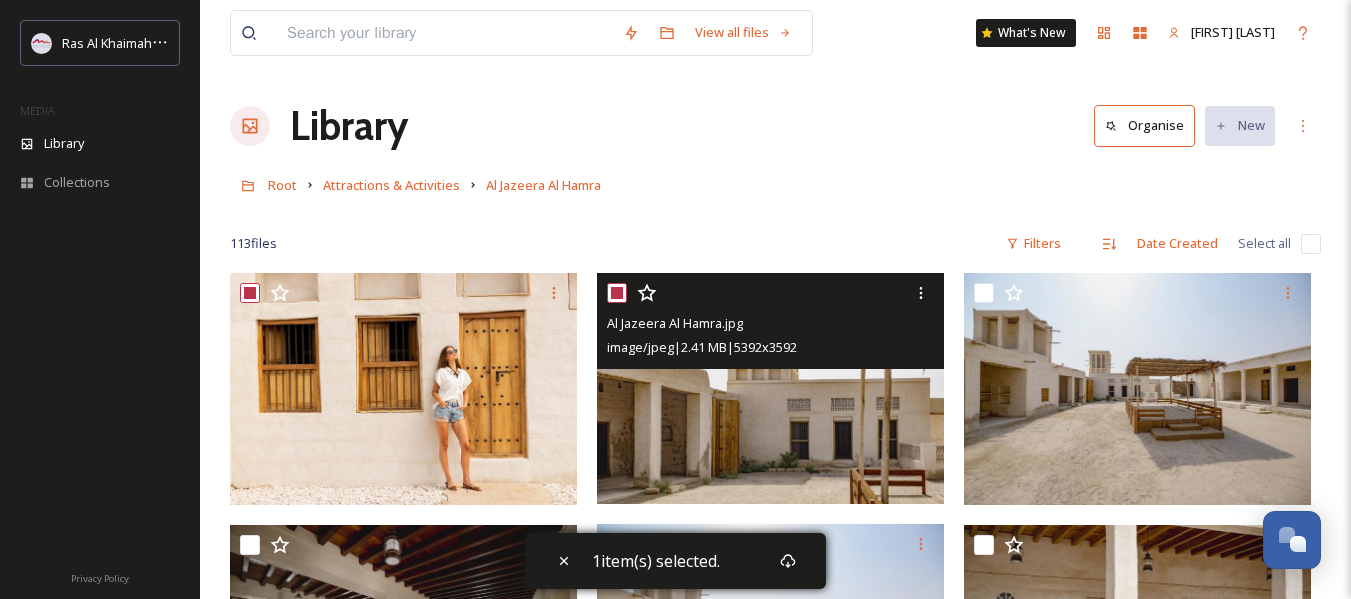 checkbox on "true" 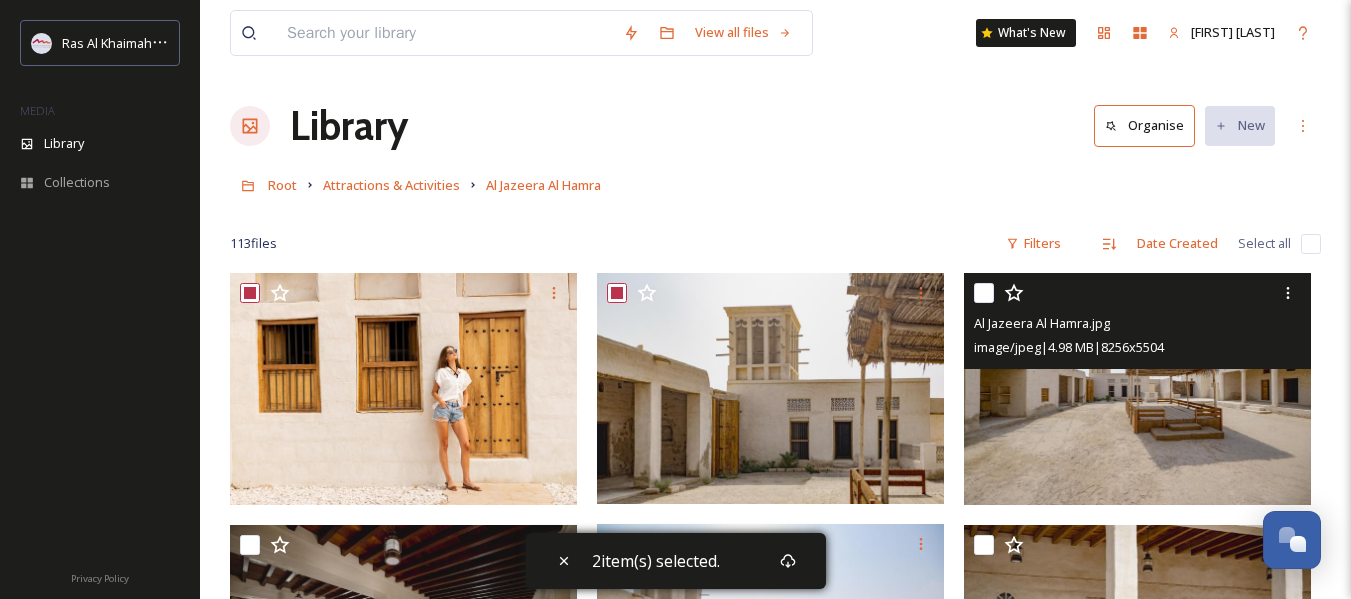 click at bounding box center [984, 293] 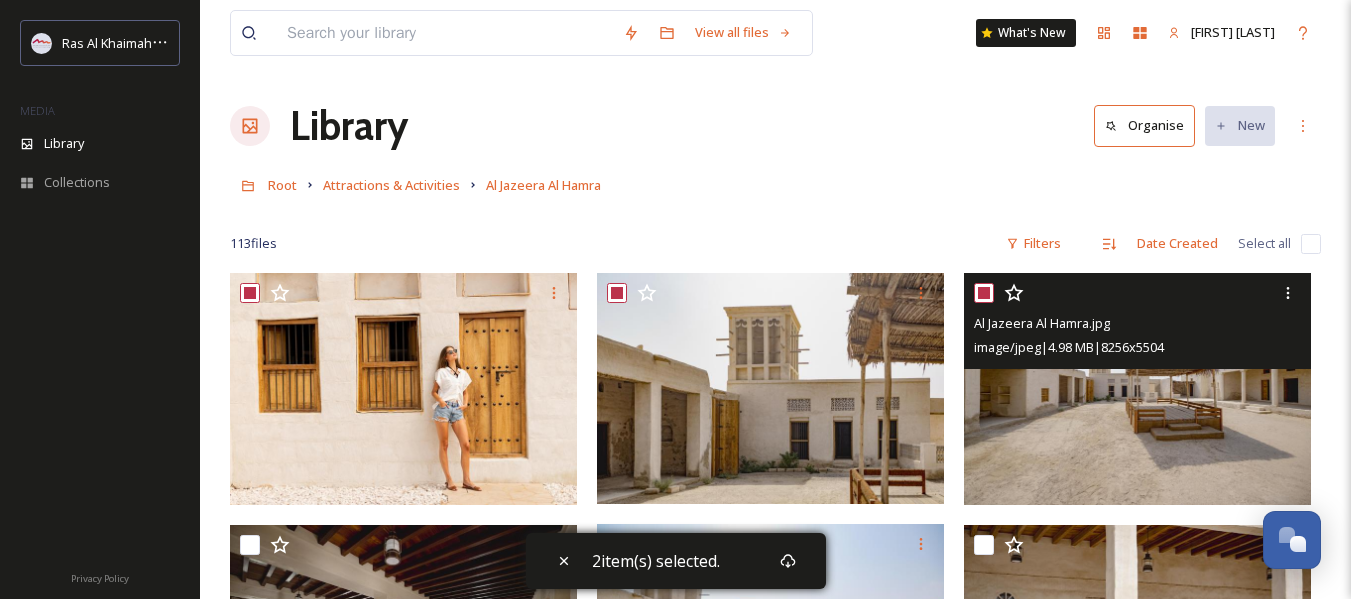 checkbox on "true" 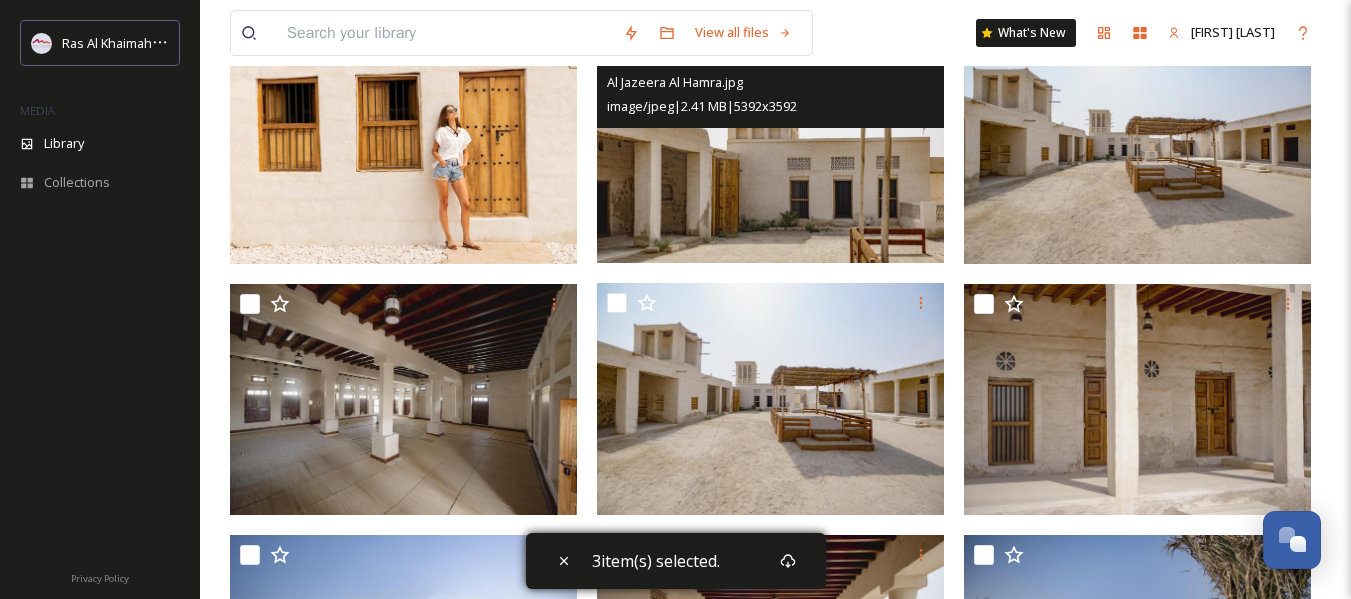 scroll, scrollTop: 400, scrollLeft: 0, axis: vertical 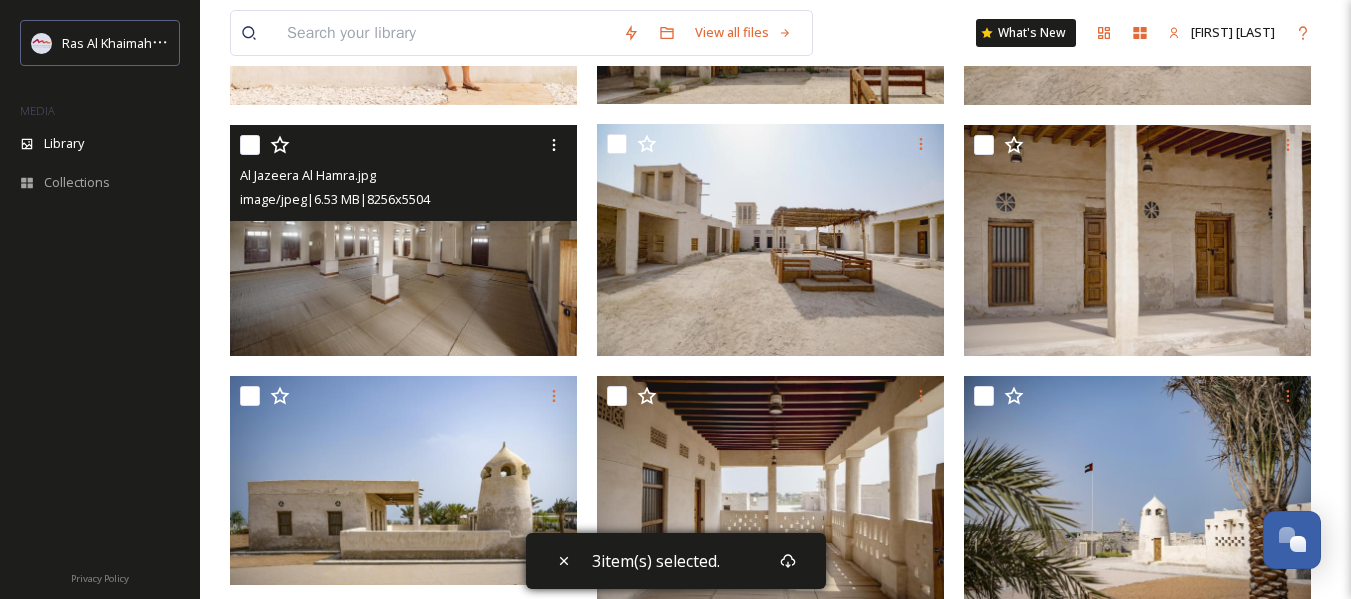 click at bounding box center [250, 145] 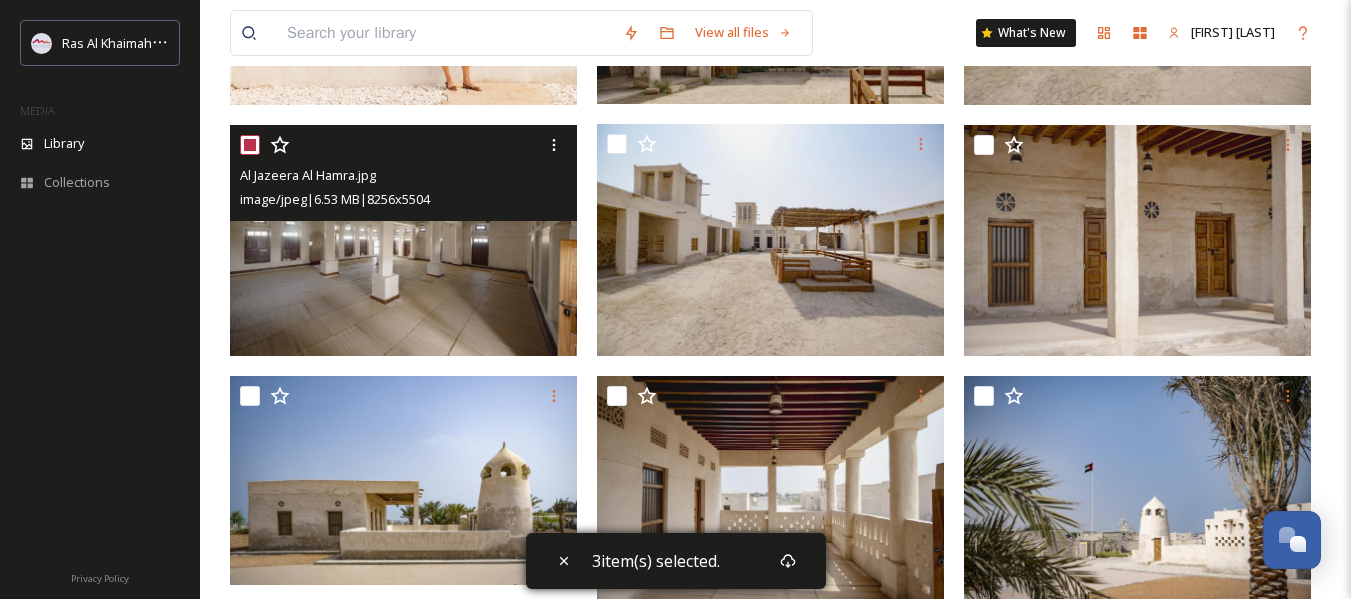 checkbox on "true" 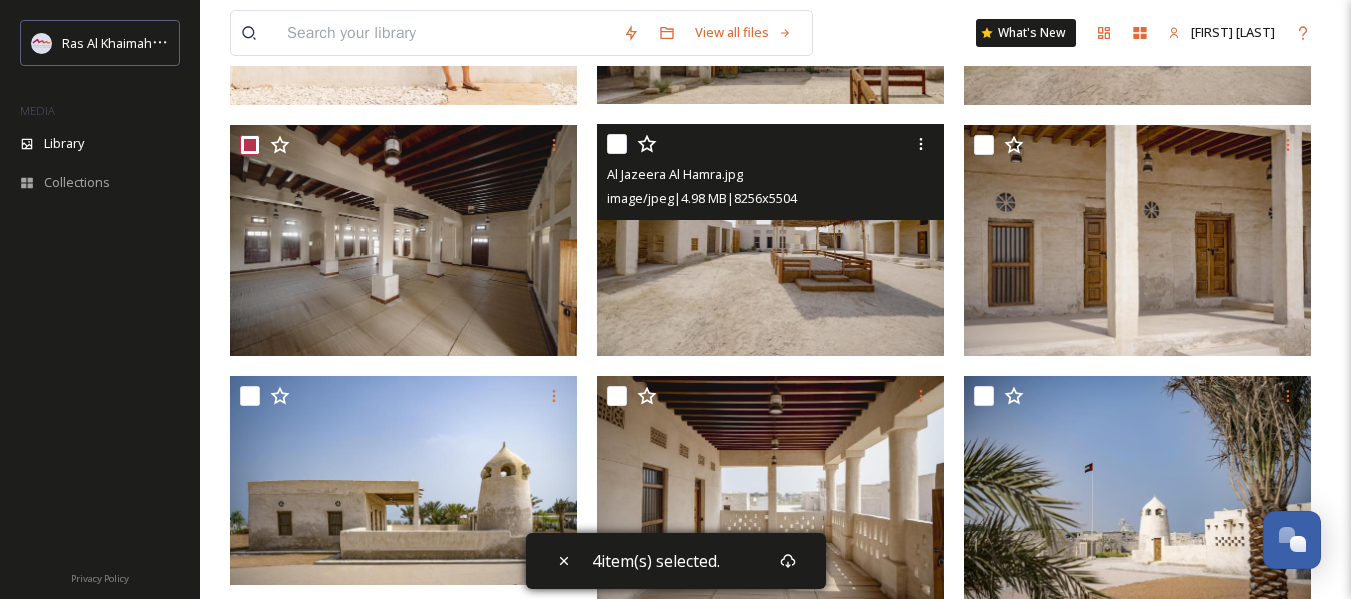 click at bounding box center [617, 144] 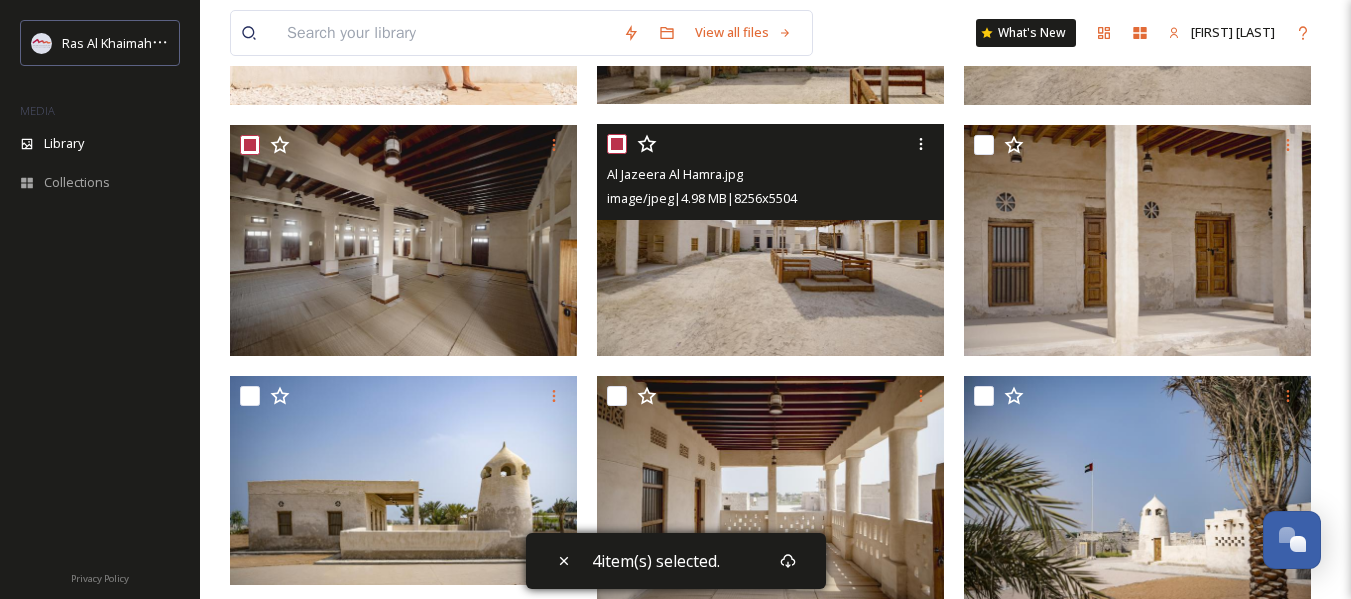 checkbox on "true" 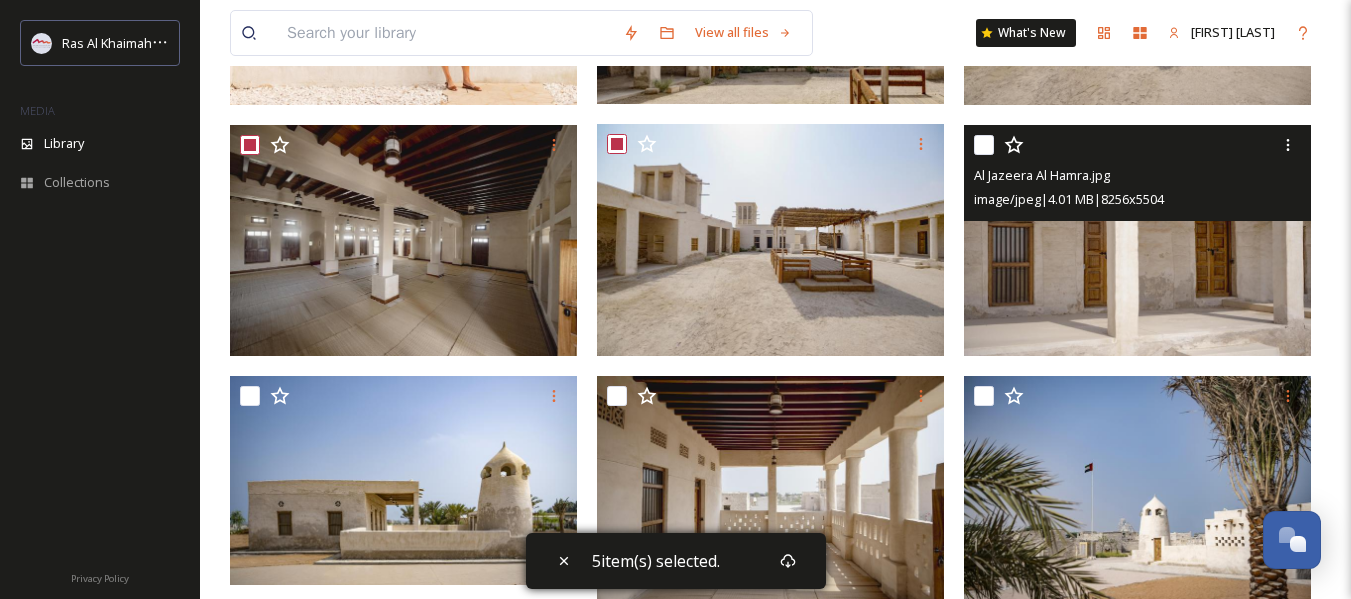click at bounding box center [1140, 145] 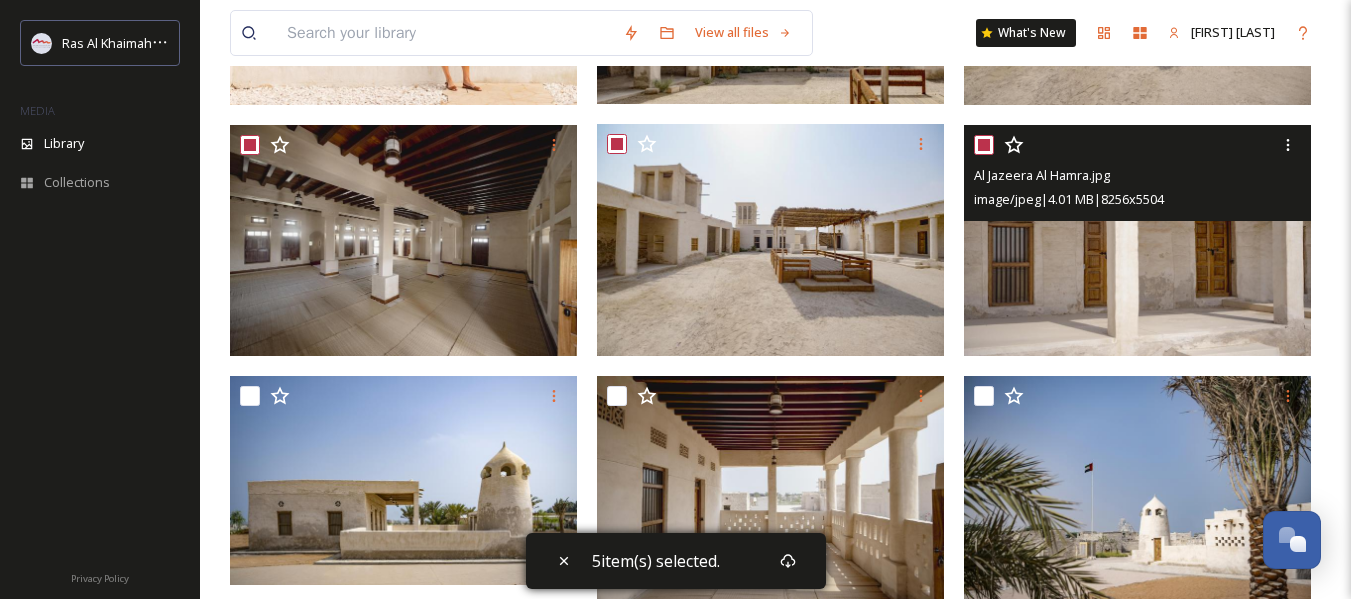 checkbox on "true" 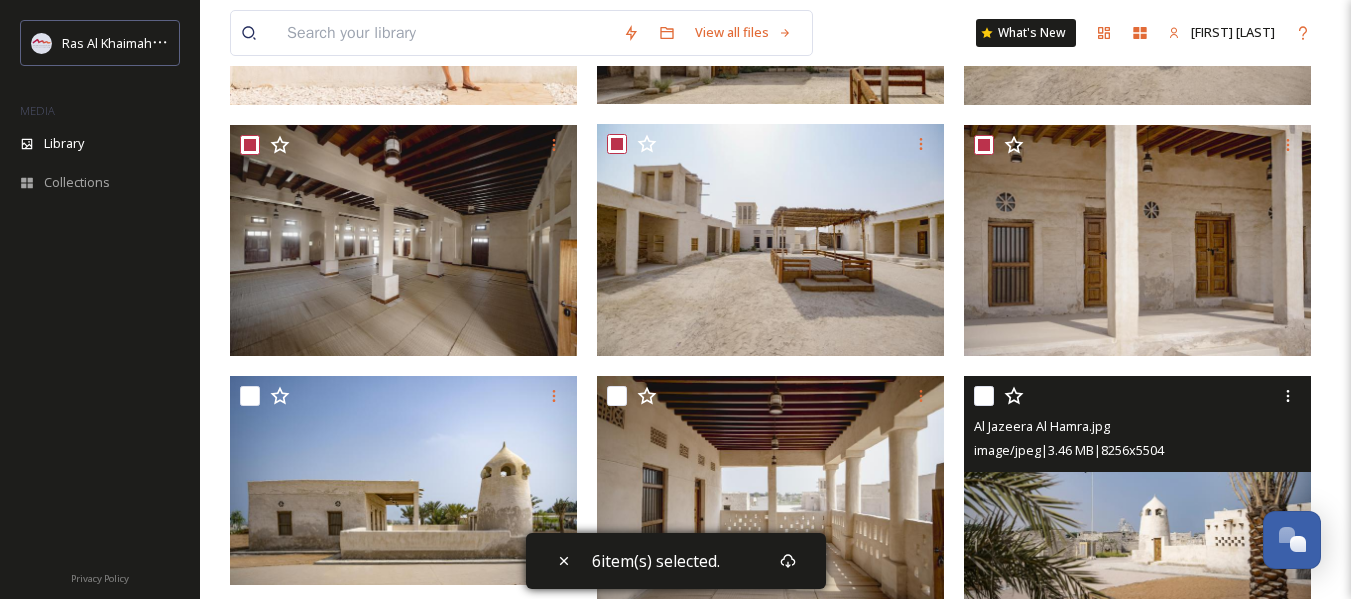 click at bounding box center [984, 396] 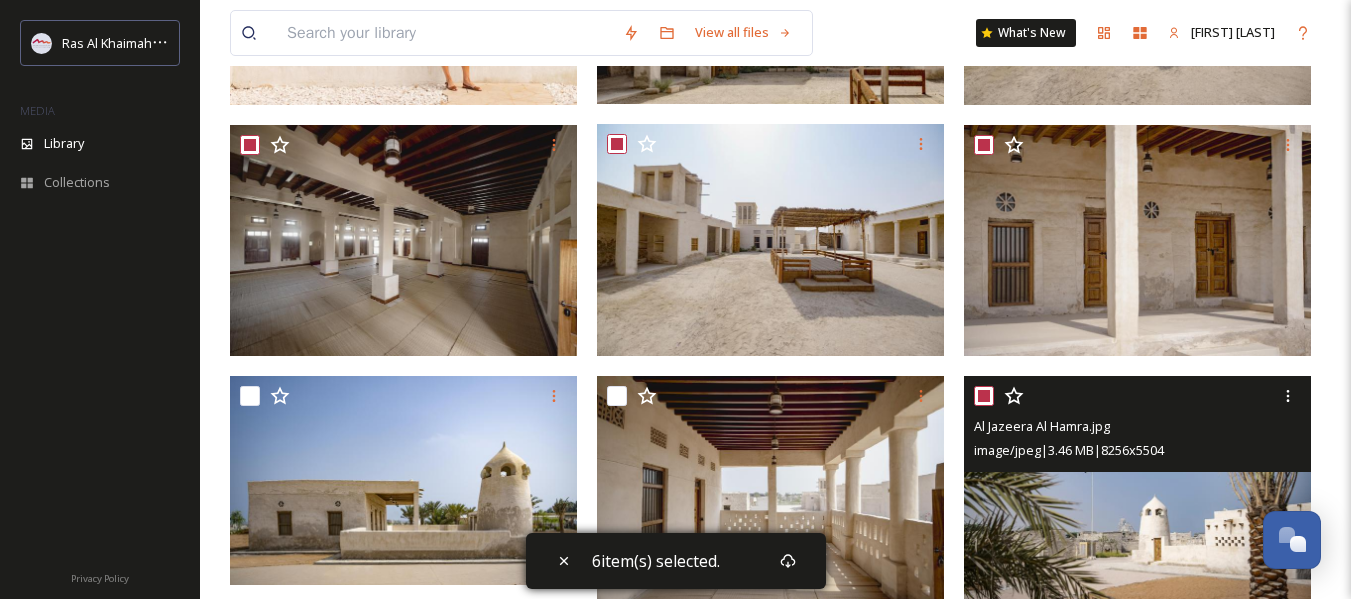 checkbox on "true" 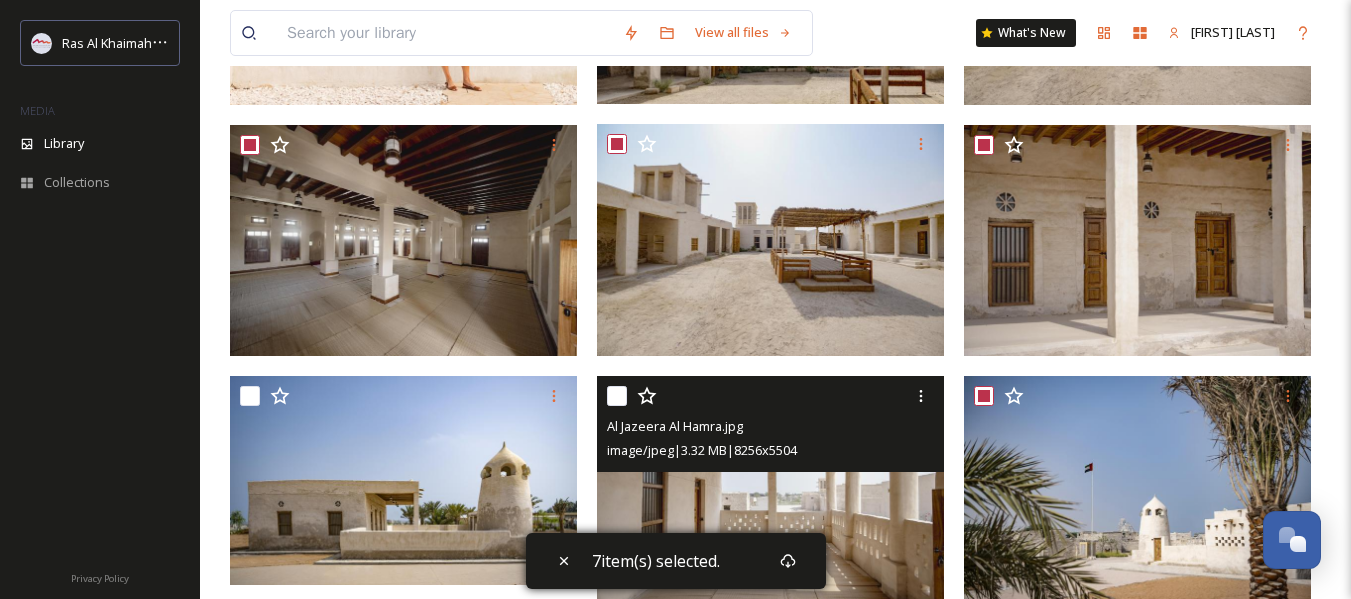 click at bounding box center [617, 396] 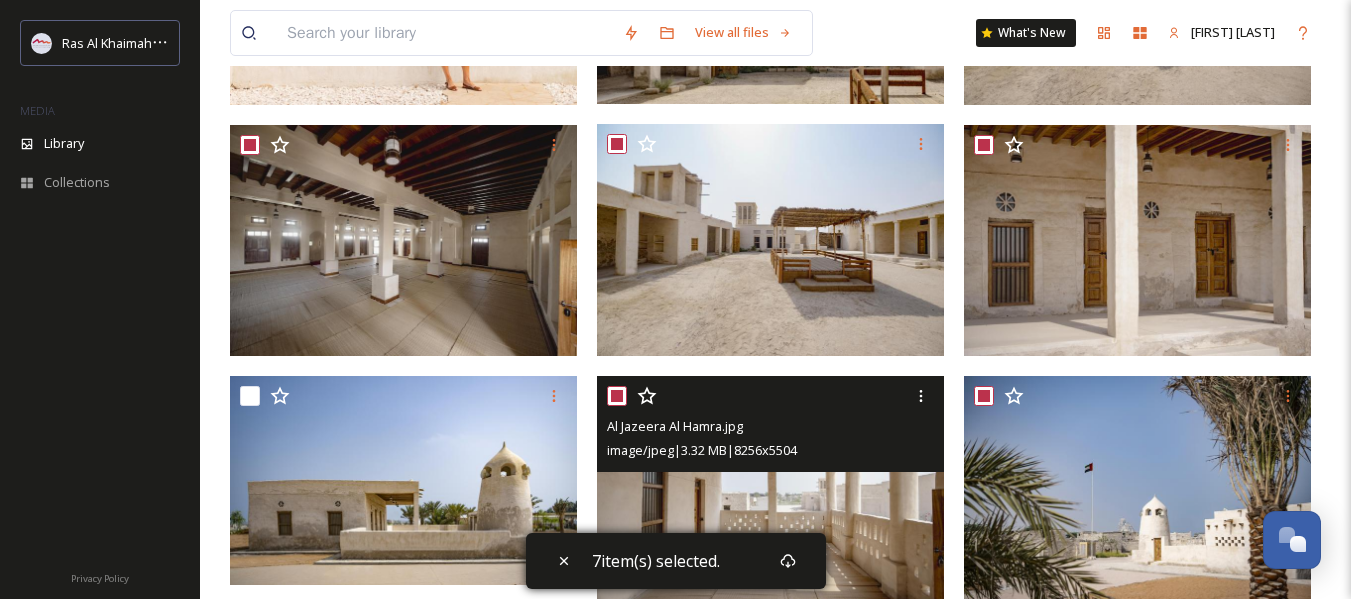 checkbox on "true" 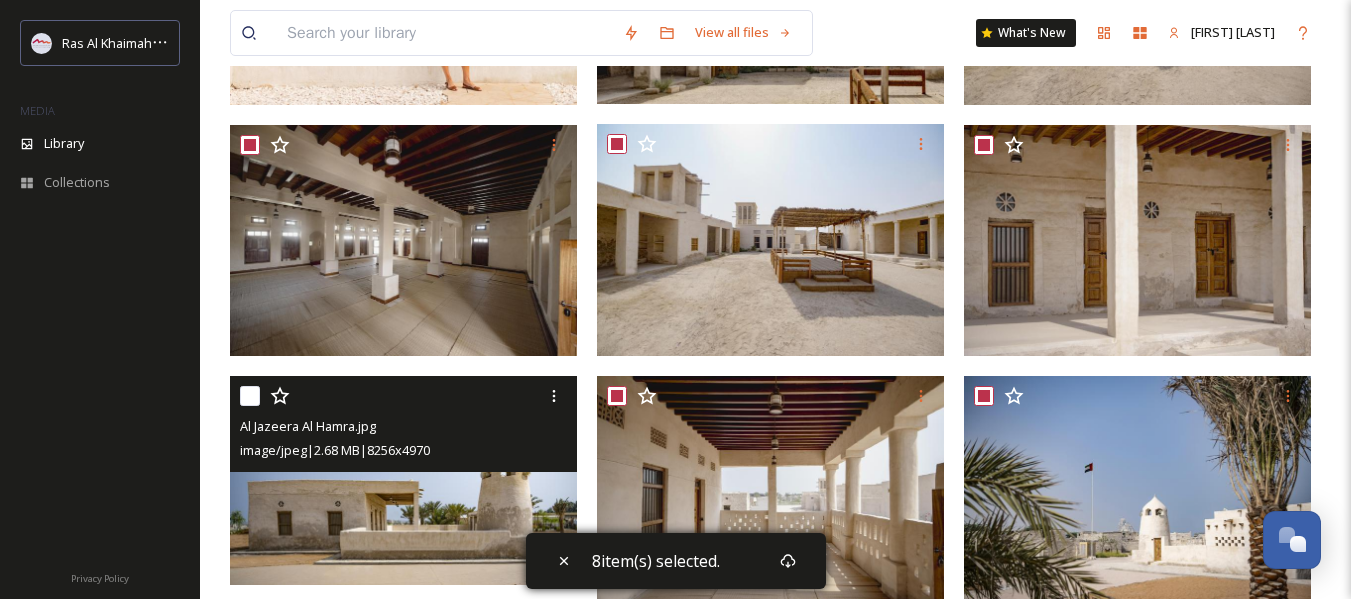 click at bounding box center [250, 396] 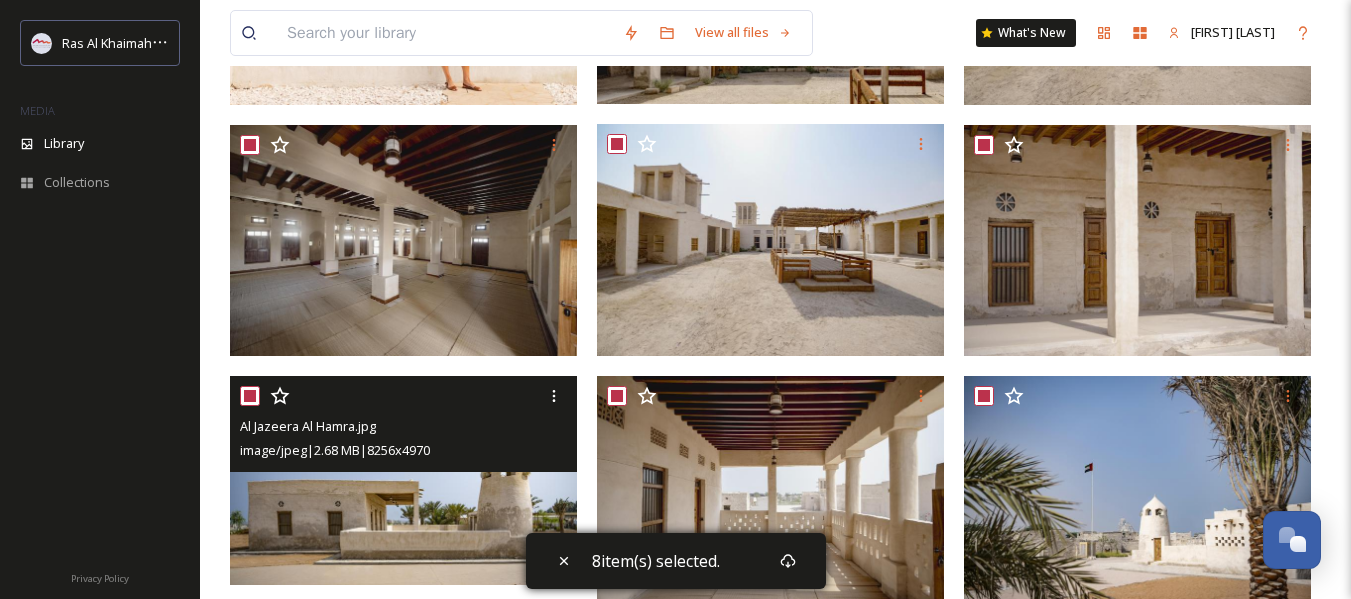 checkbox on "true" 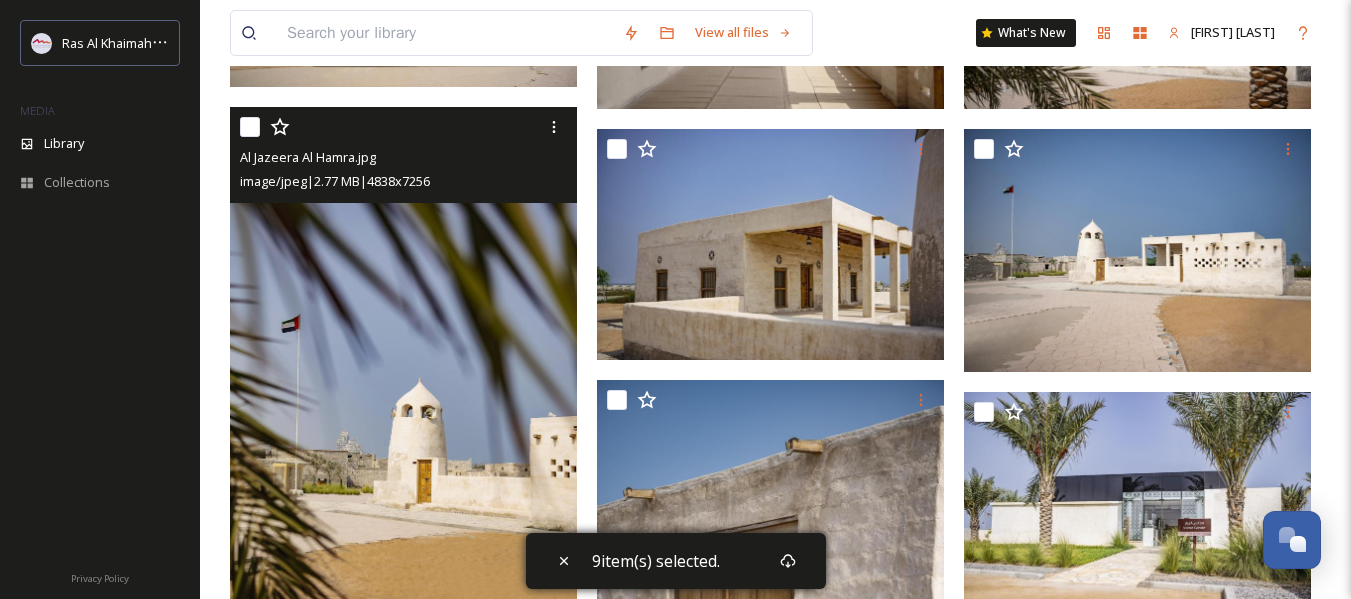 scroll, scrollTop: 900, scrollLeft: 0, axis: vertical 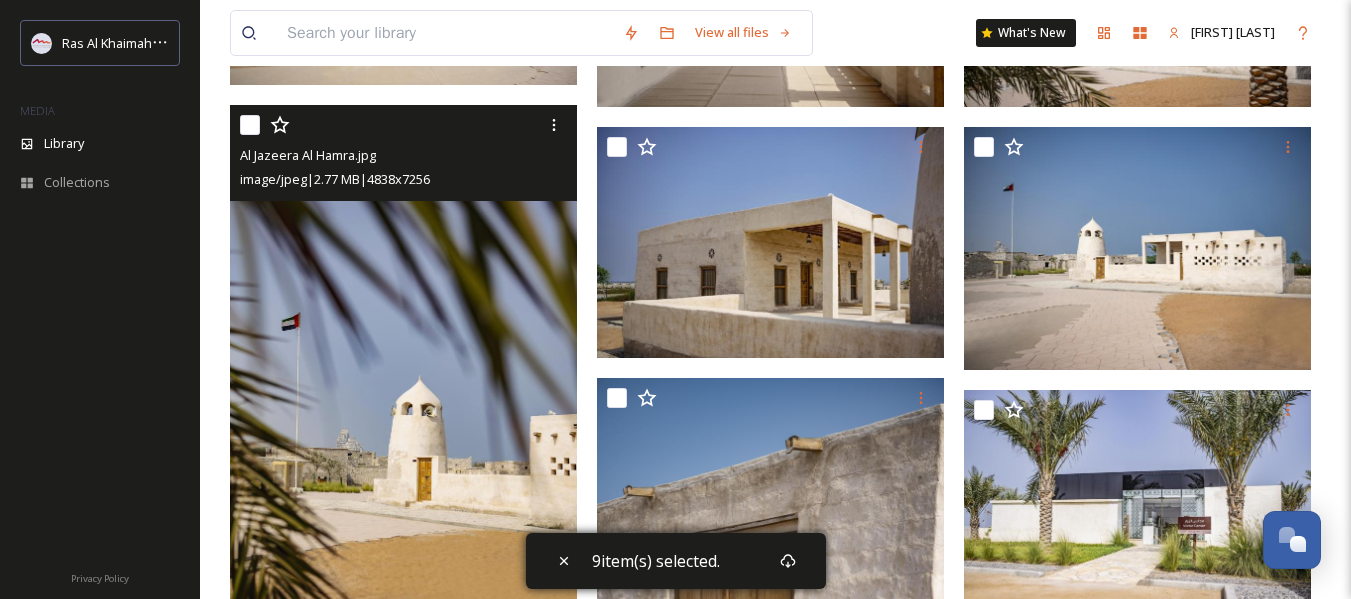click at bounding box center (250, 125) 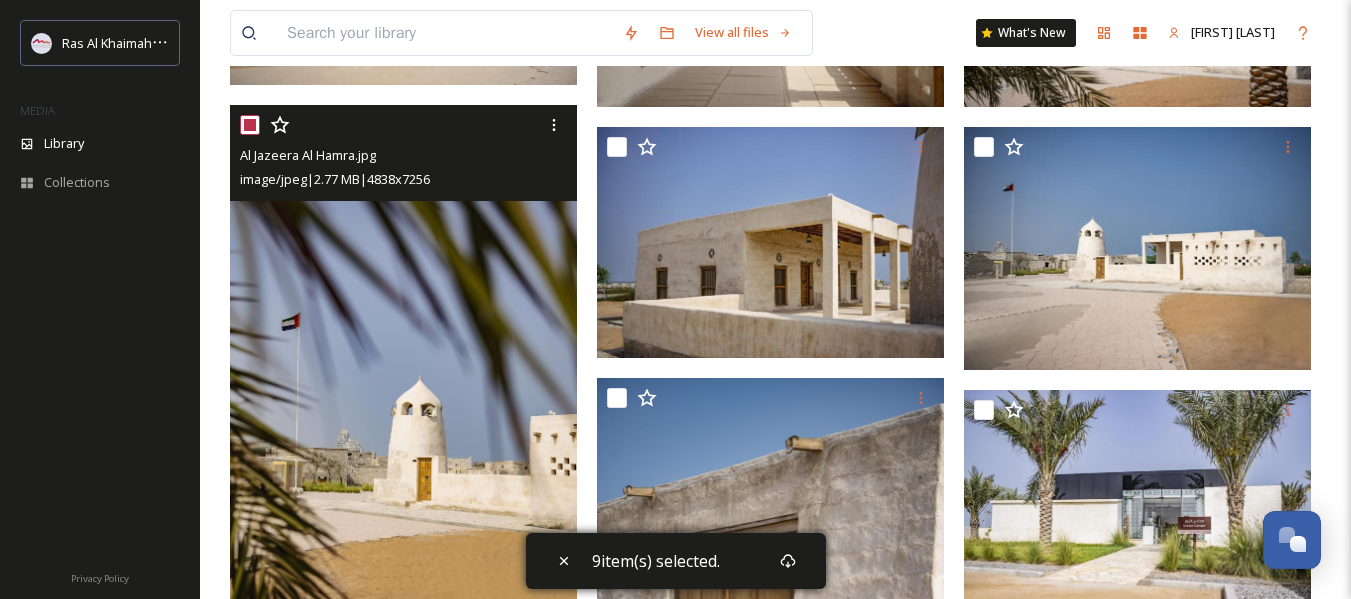checkbox on "true" 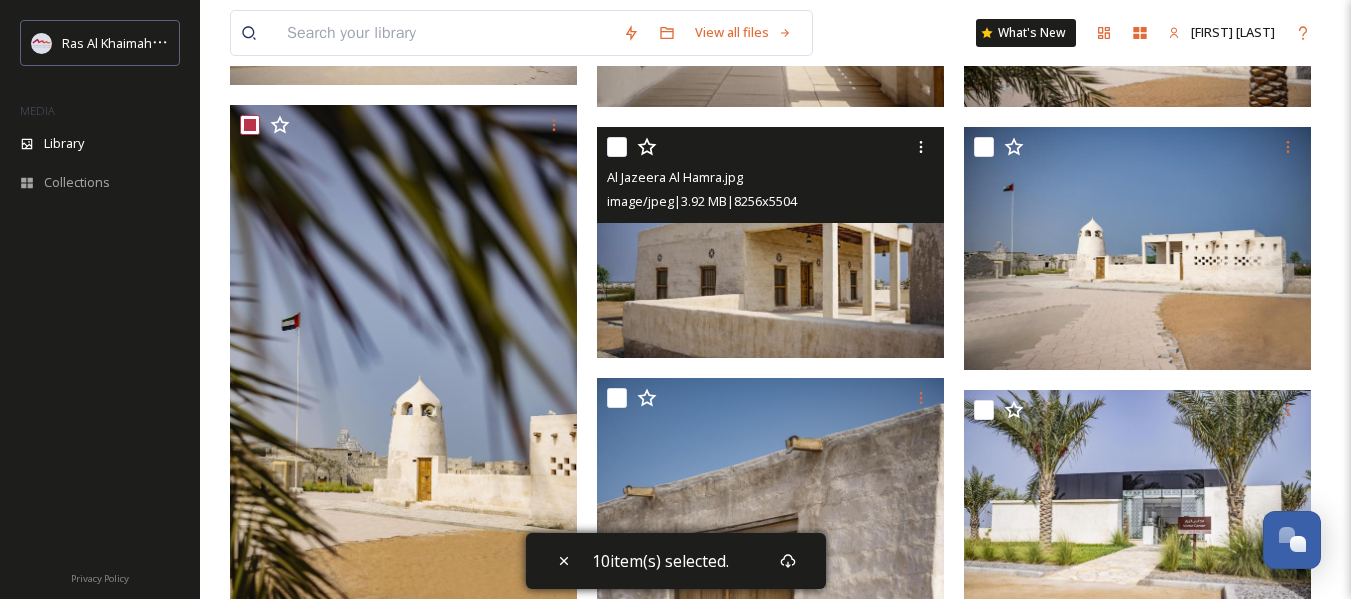 click at bounding box center [617, 147] 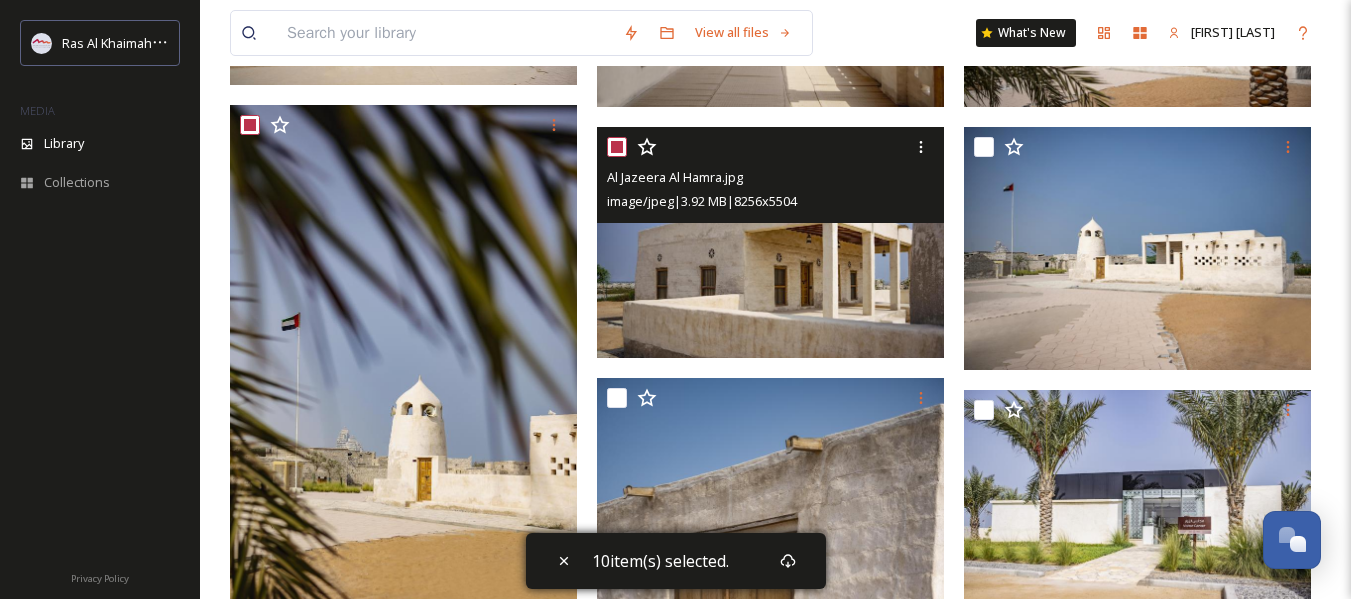 checkbox on "true" 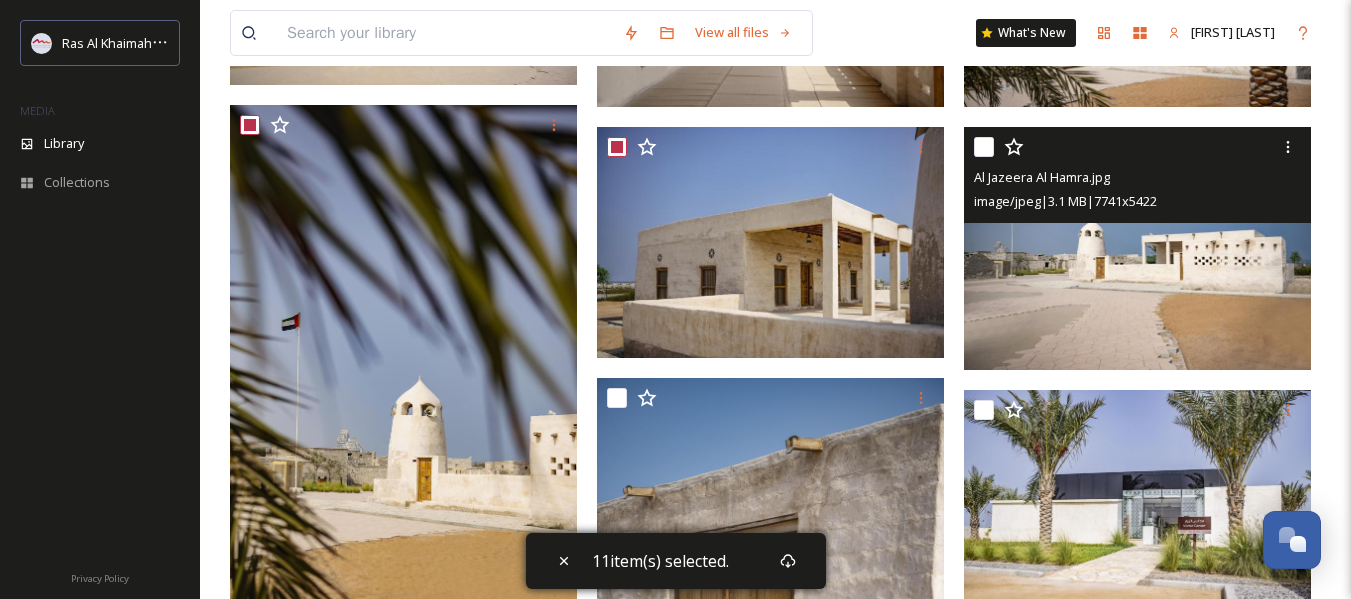 click at bounding box center [984, 147] 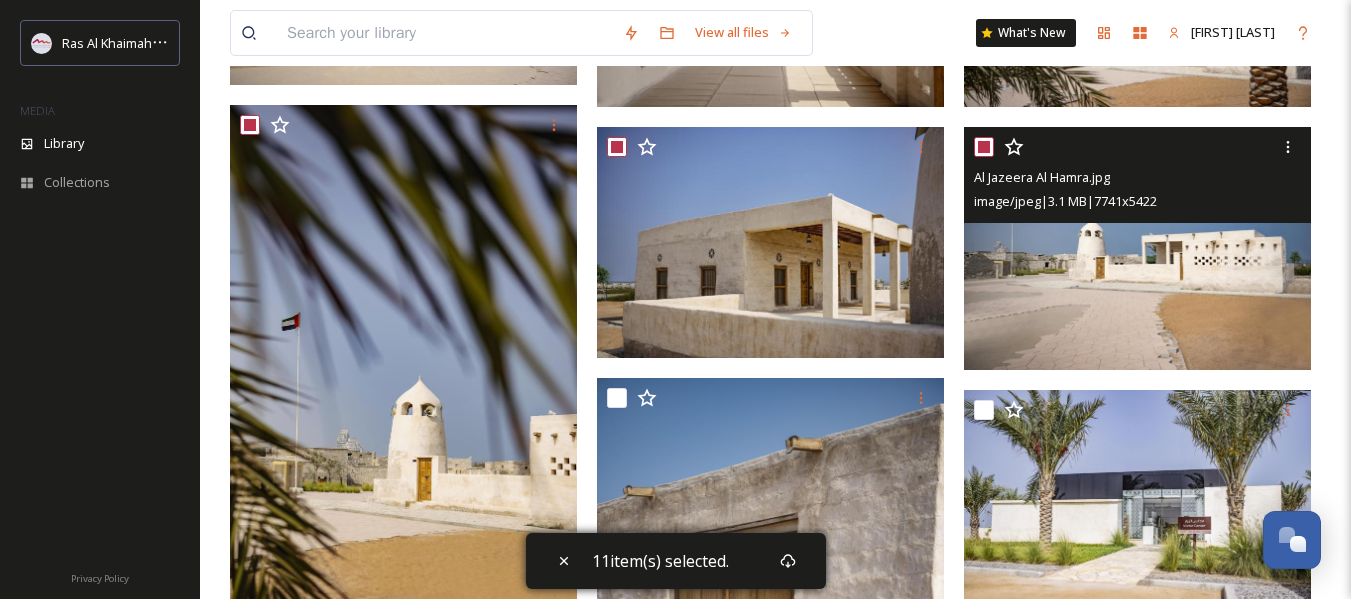 checkbox on "true" 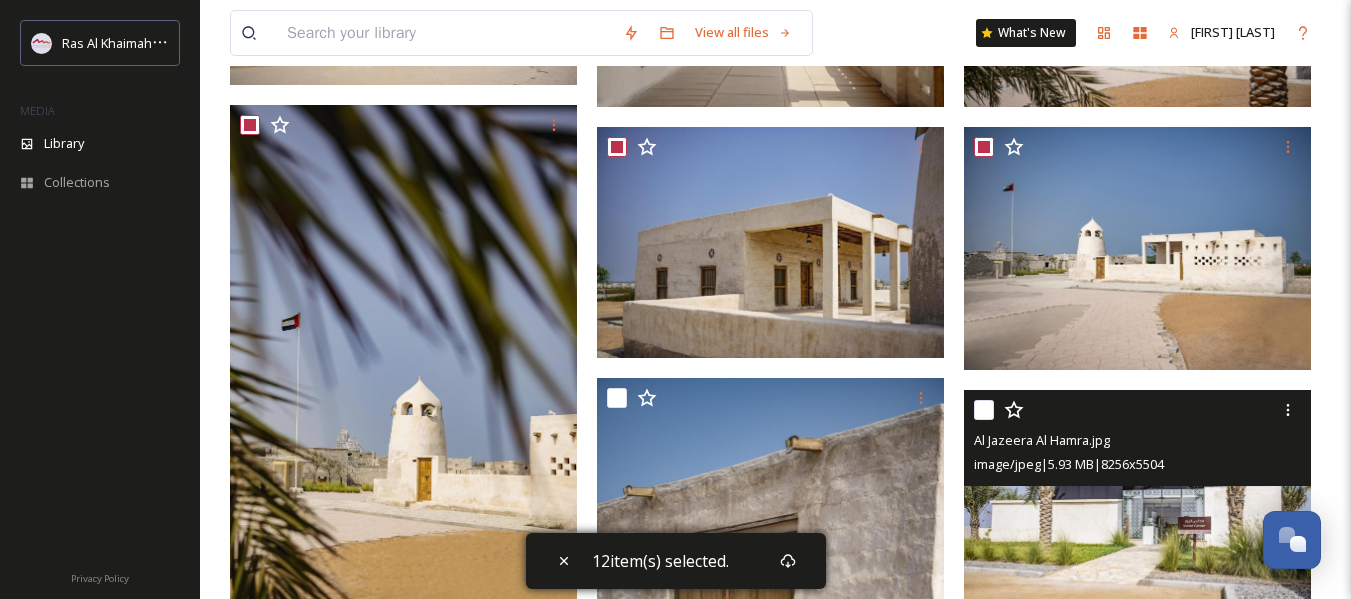 click at bounding box center (984, 410) 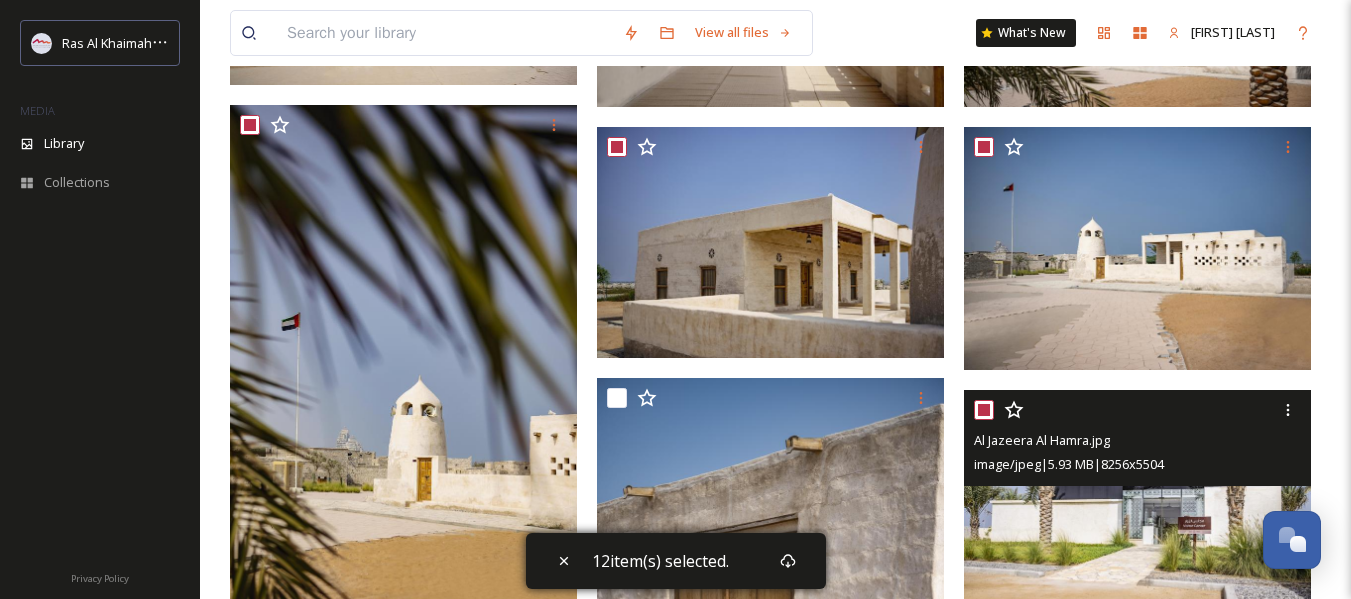 checkbox on "true" 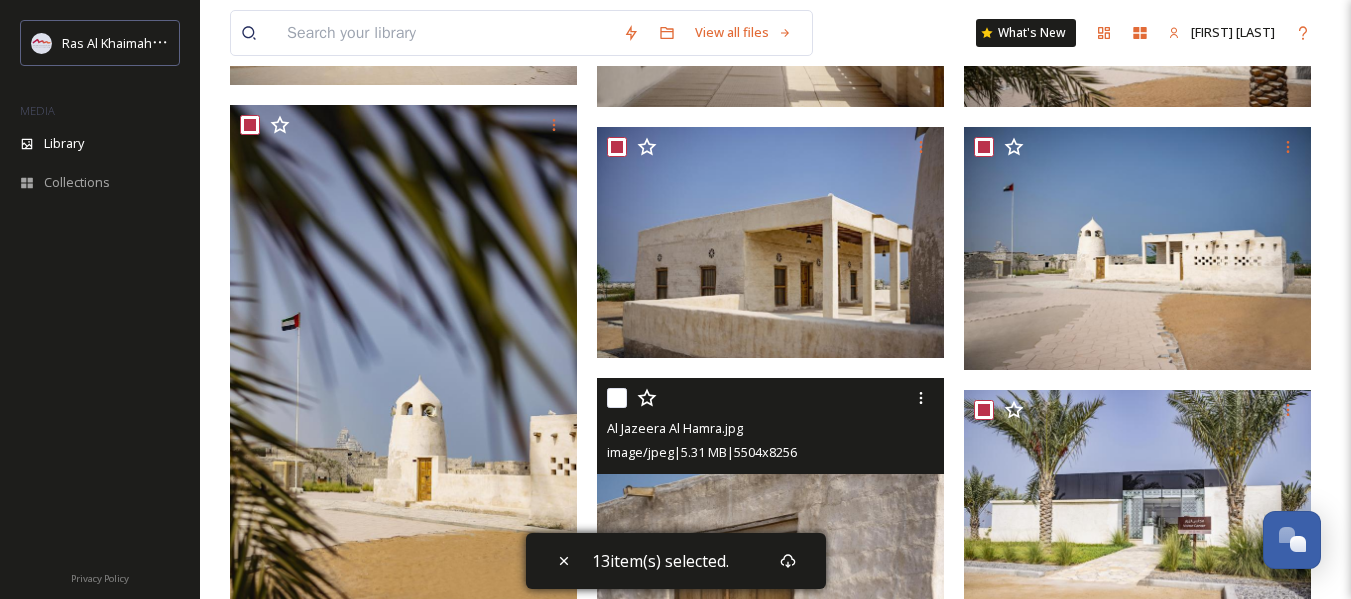 click at bounding box center [617, 398] 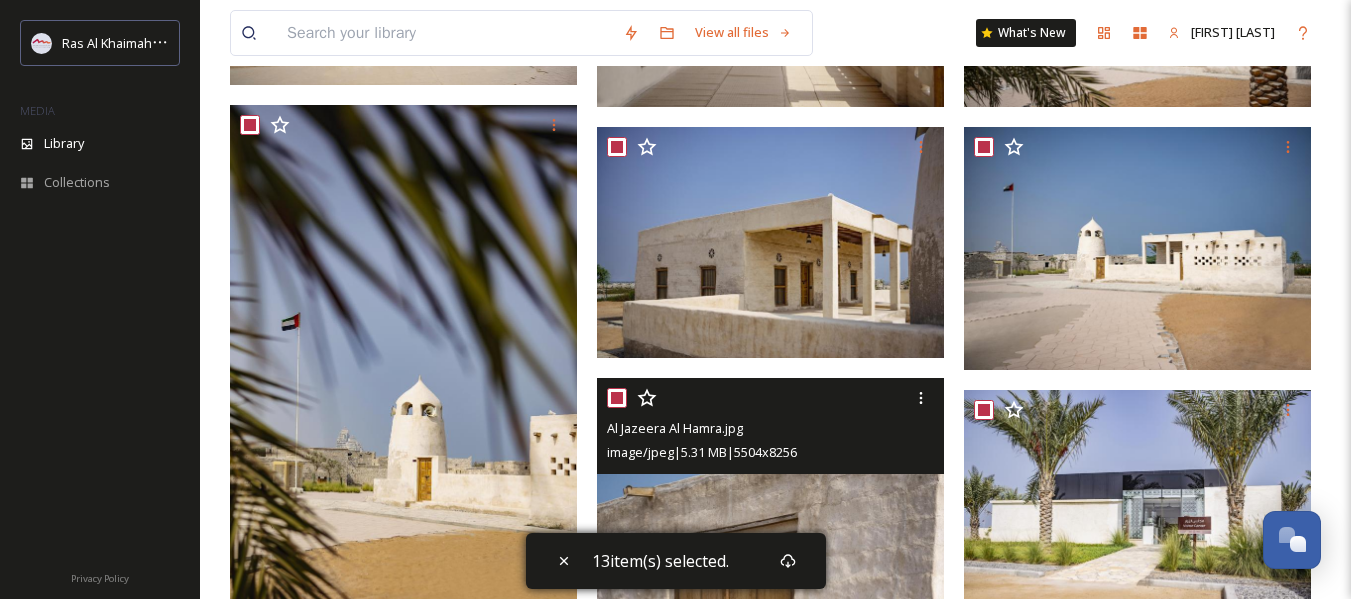 checkbox on "true" 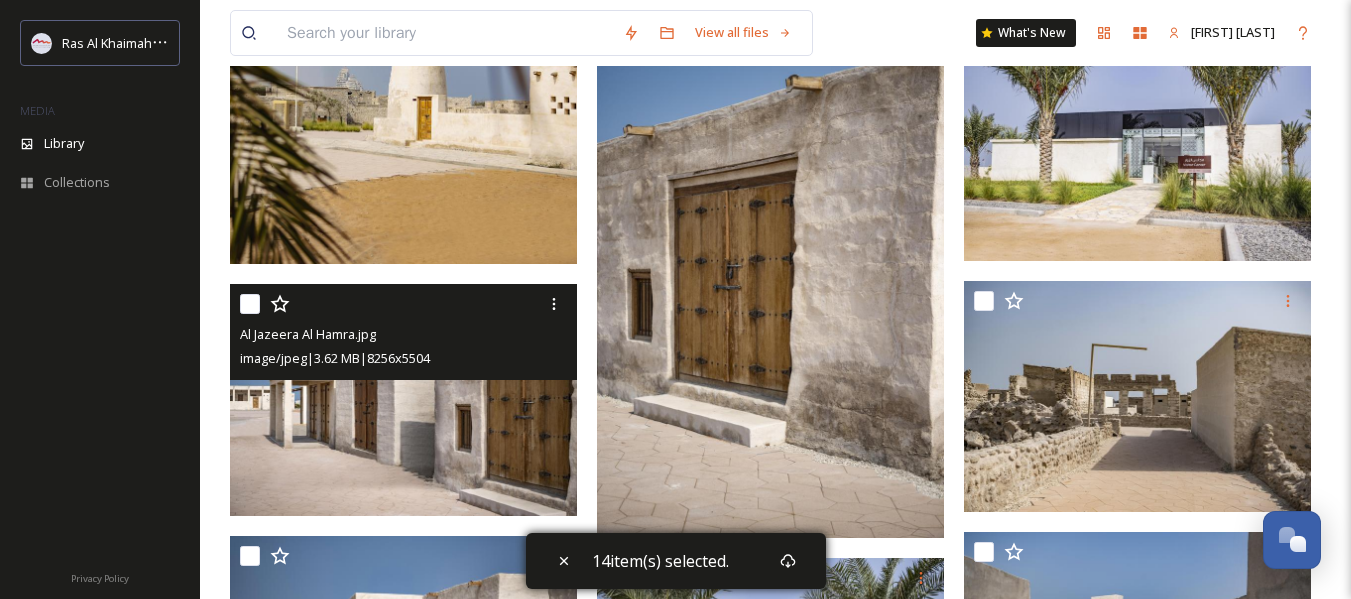 scroll, scrollTop: 1300, scrollLeft: 0, axis: vertical 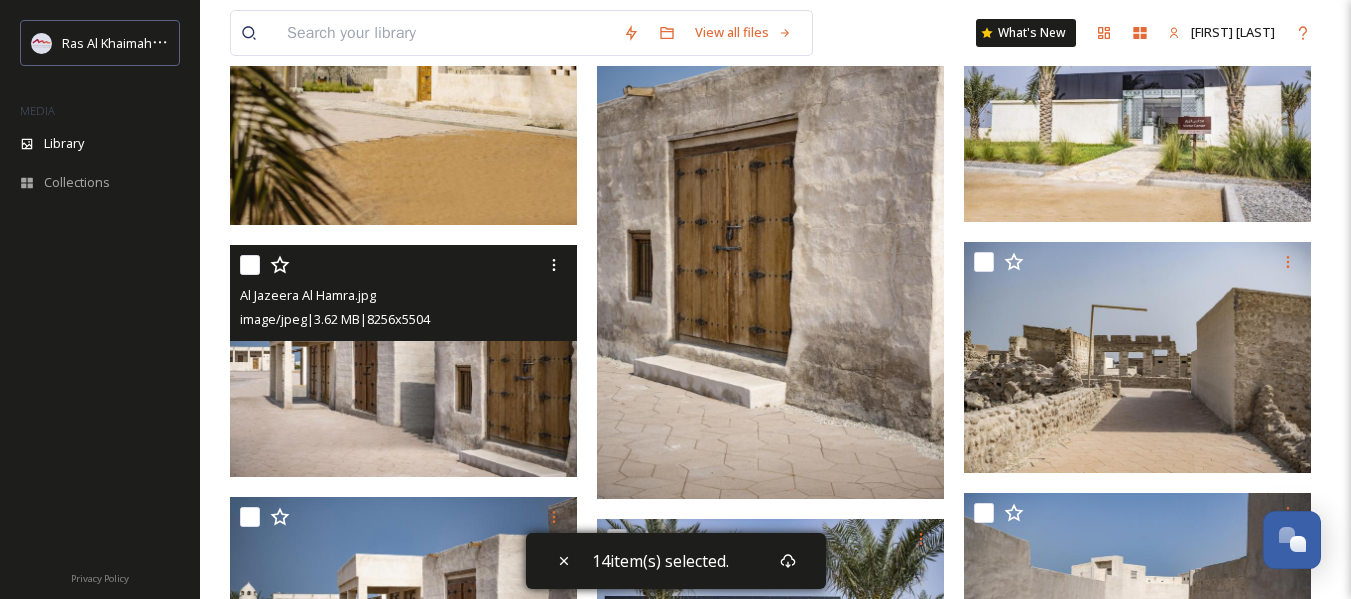 click at bounding box center (250, 265) 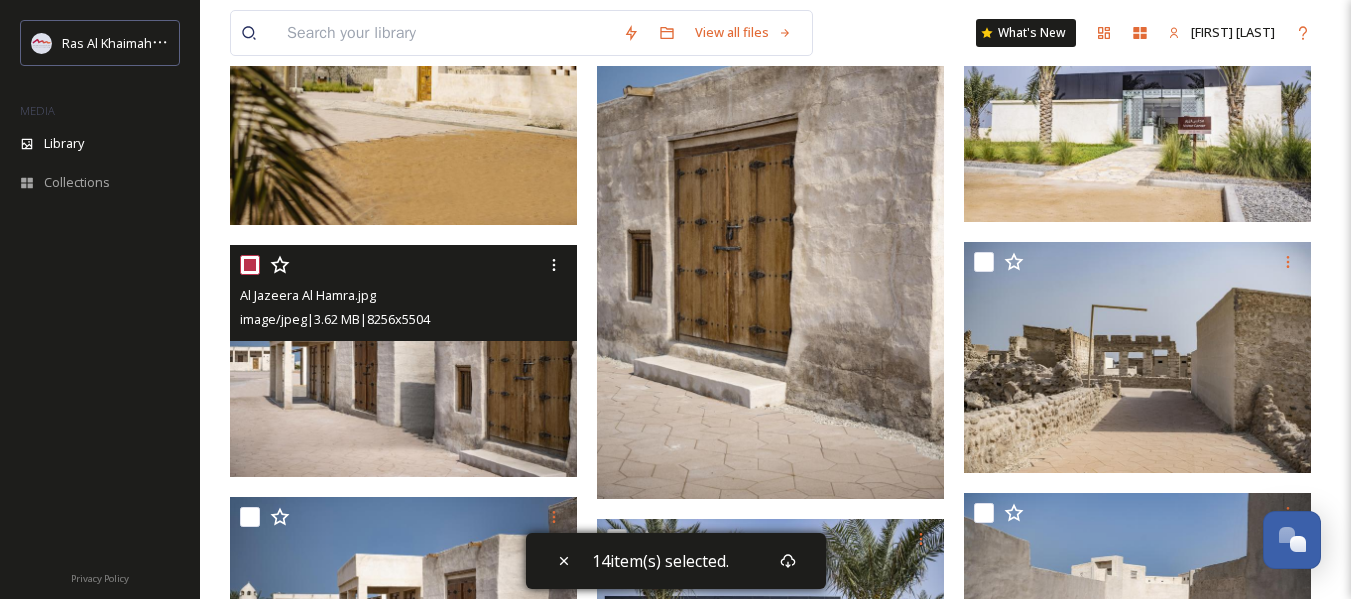 checkbox on "true" 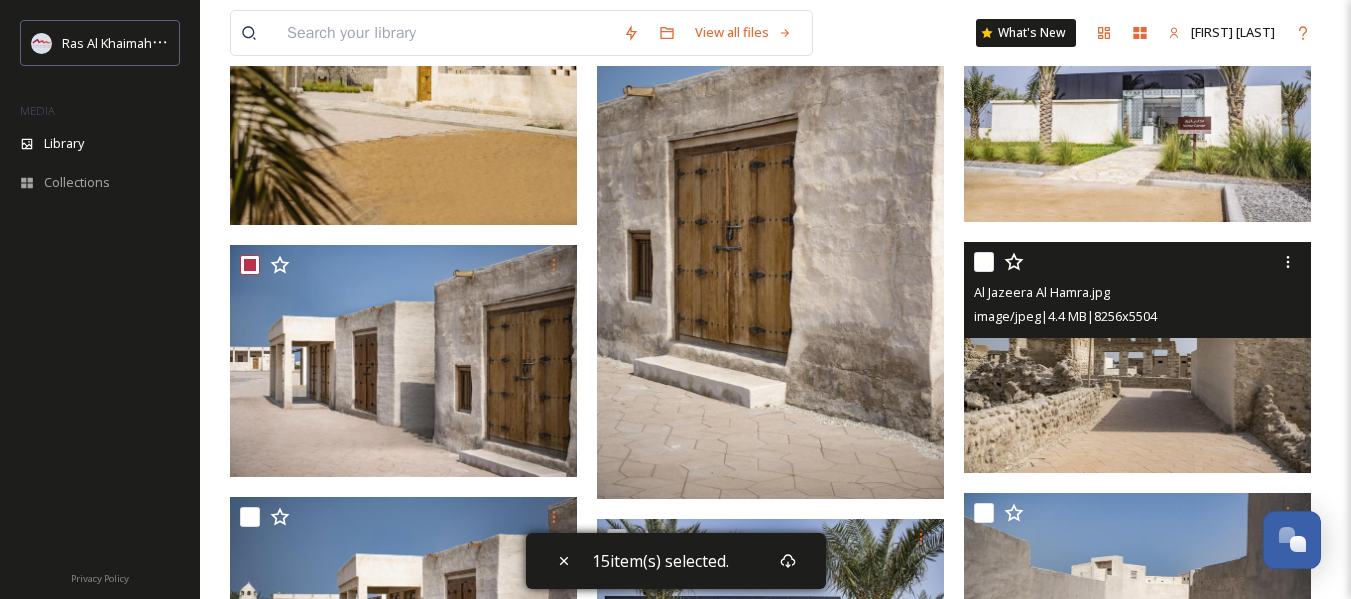 click at bounding box center [984, 262] 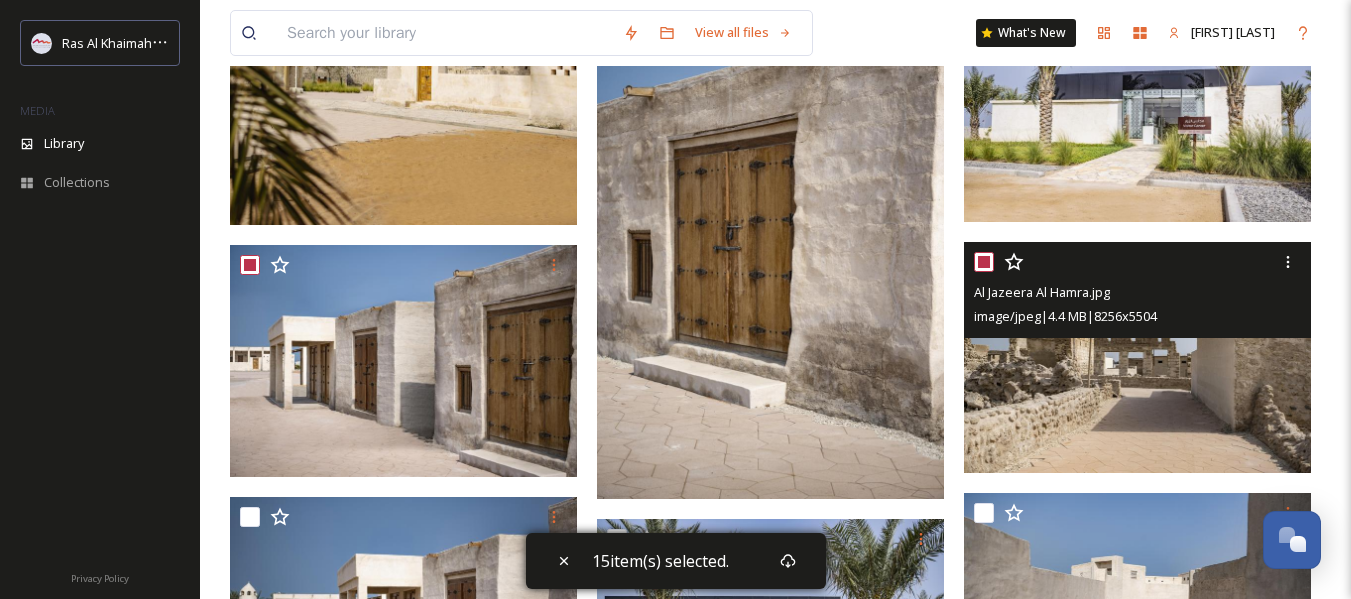 checkbox on "true" 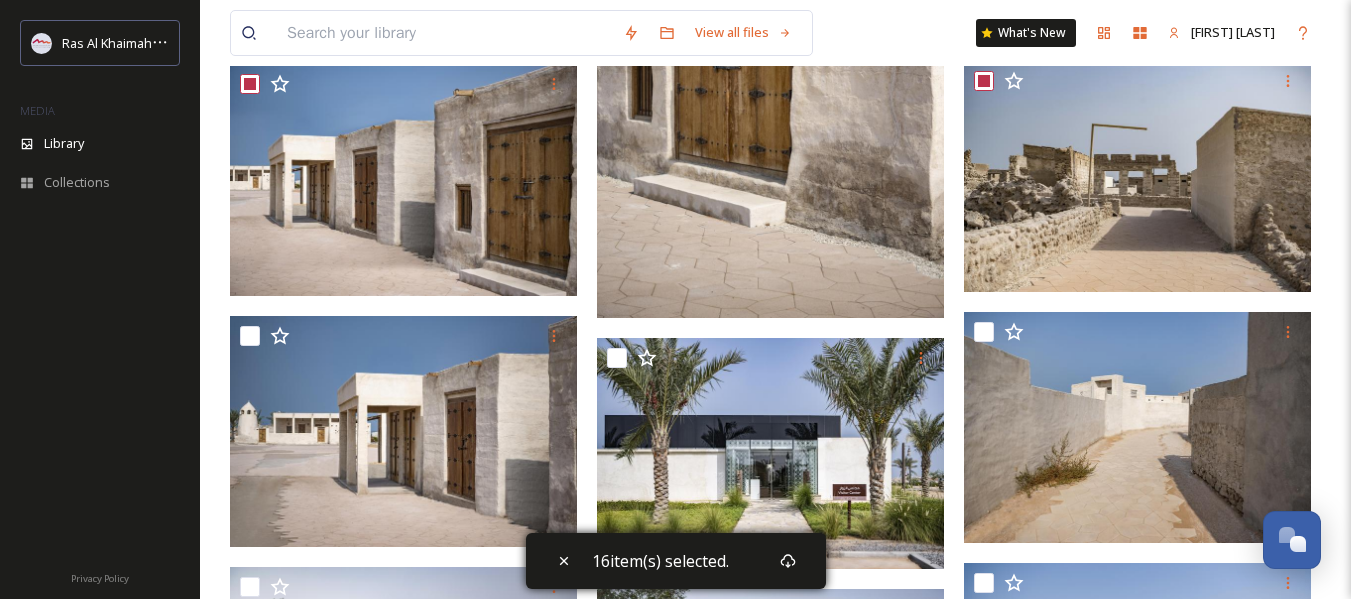 scroll, scrollTop: 1600, scrollLeft: 0, axis: vertical 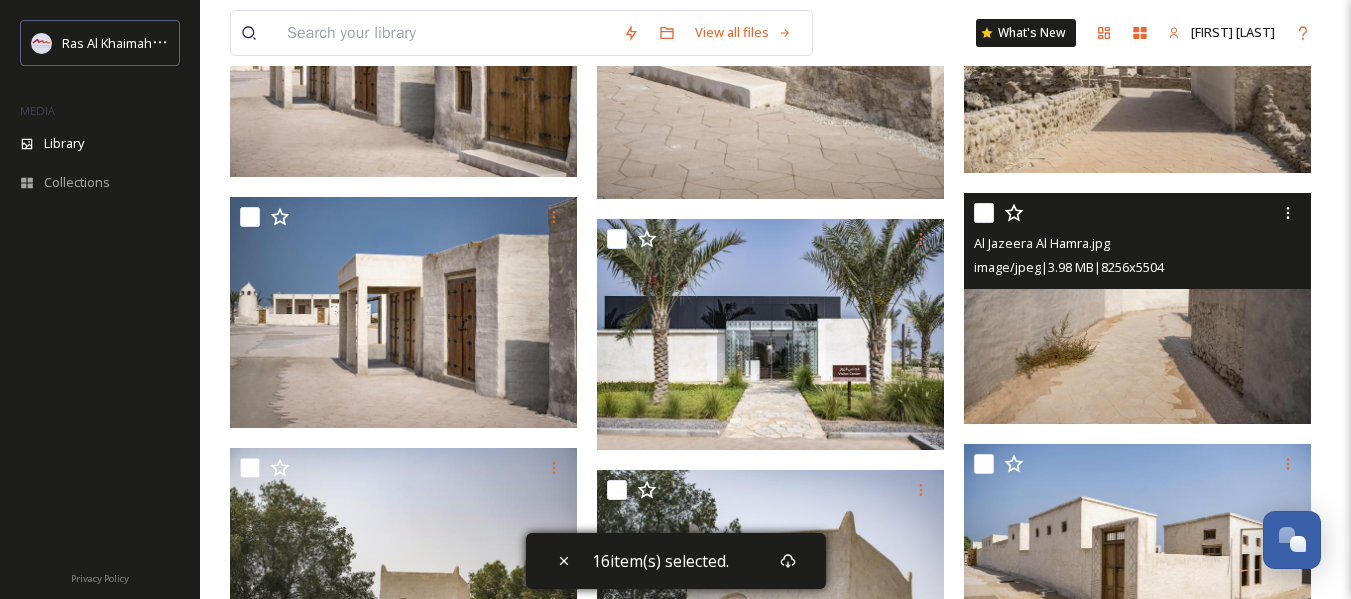 click at bounding box center [984, 213] 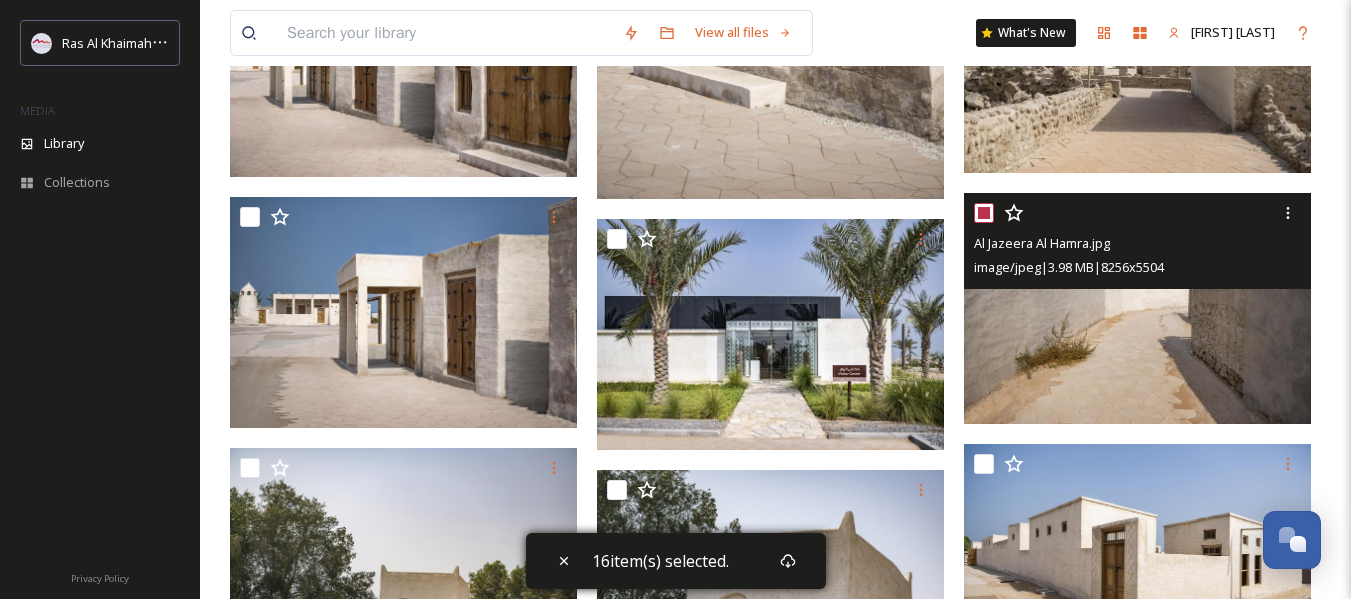 checkbox on "true" 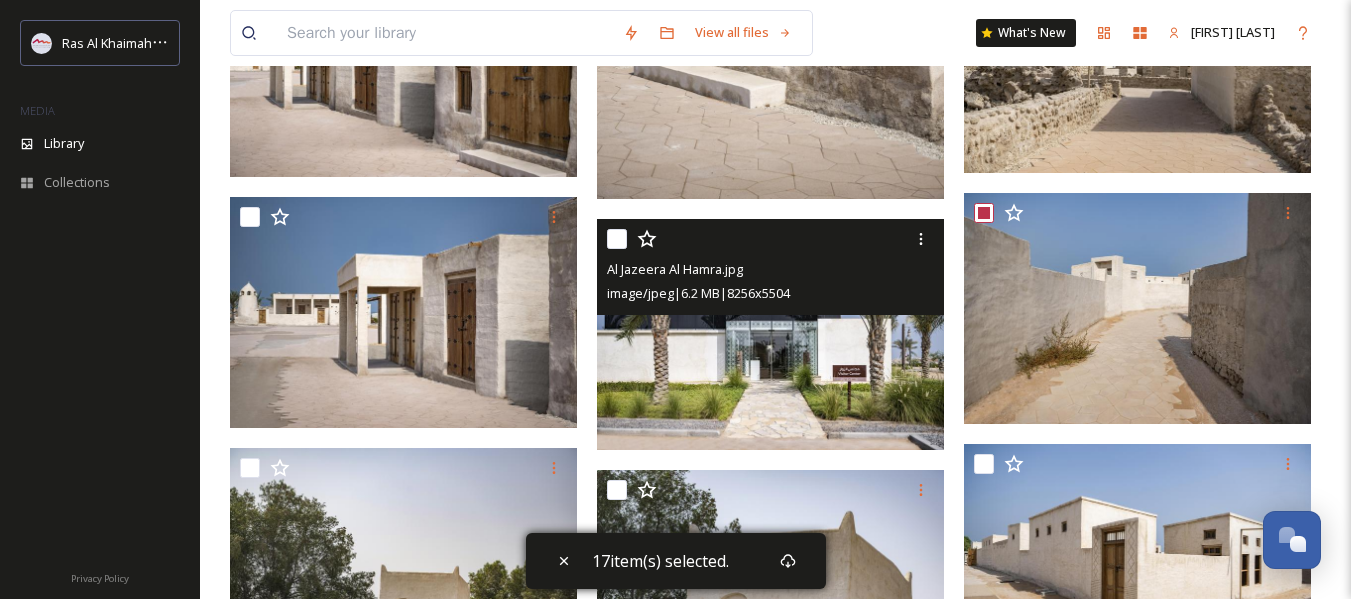 click at bounding box center (617, 239) 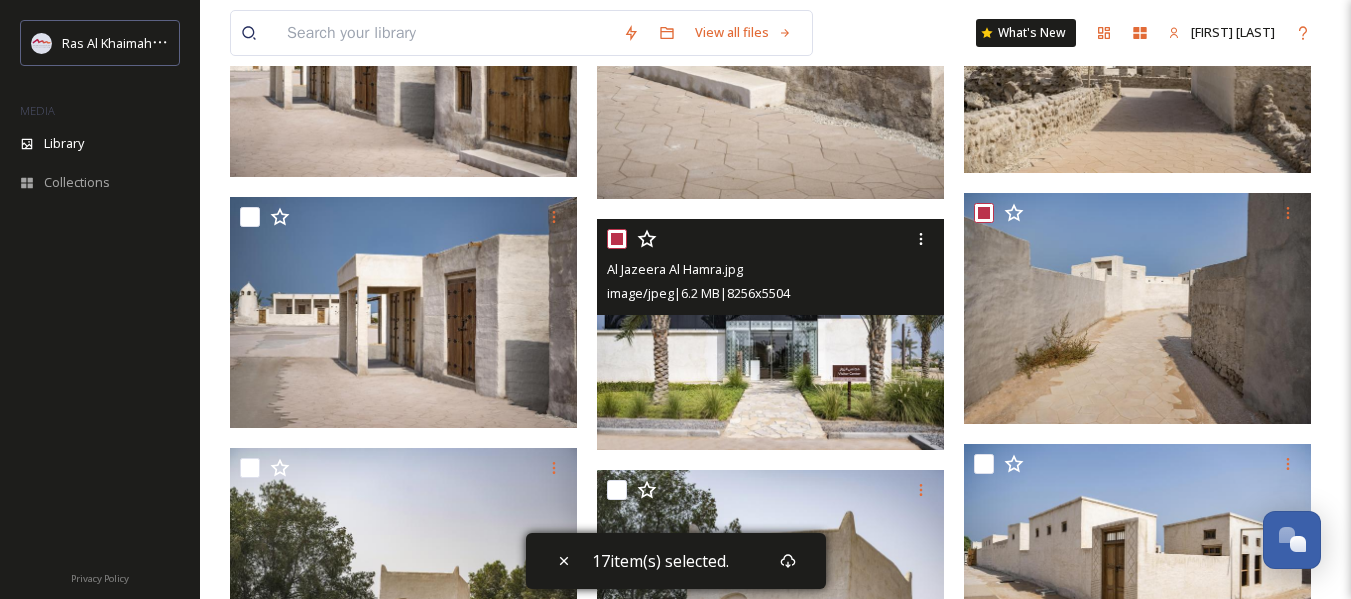 checkbox on "true" 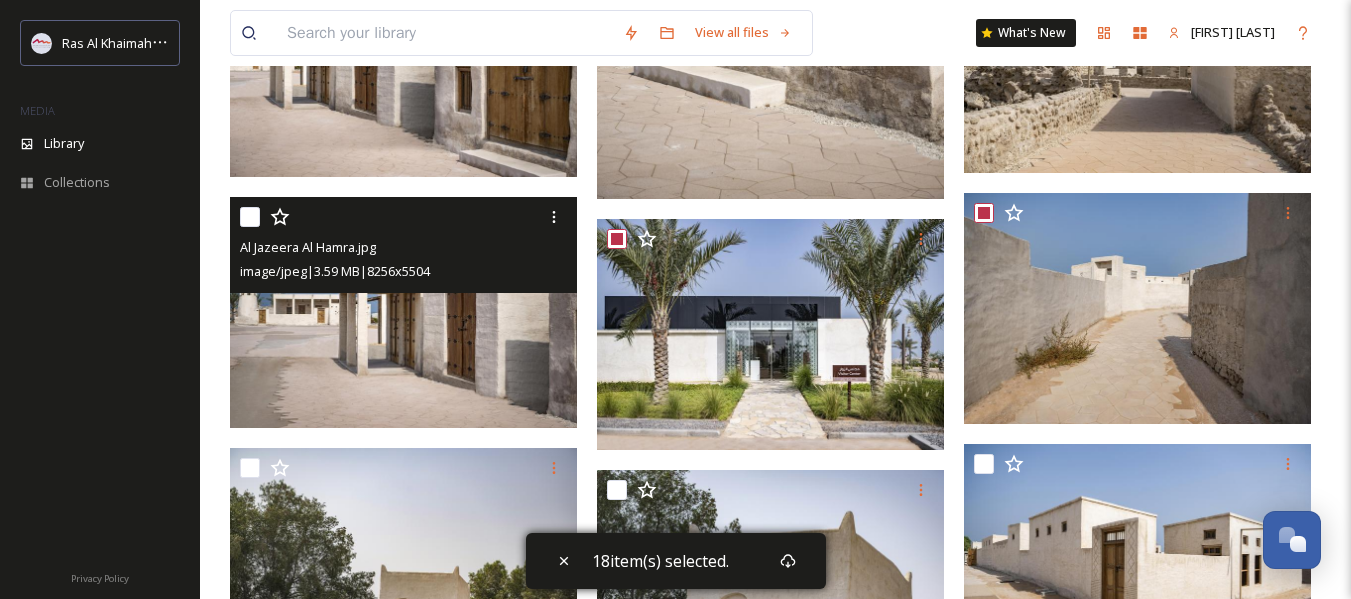 click at bounding box center [250, 217] 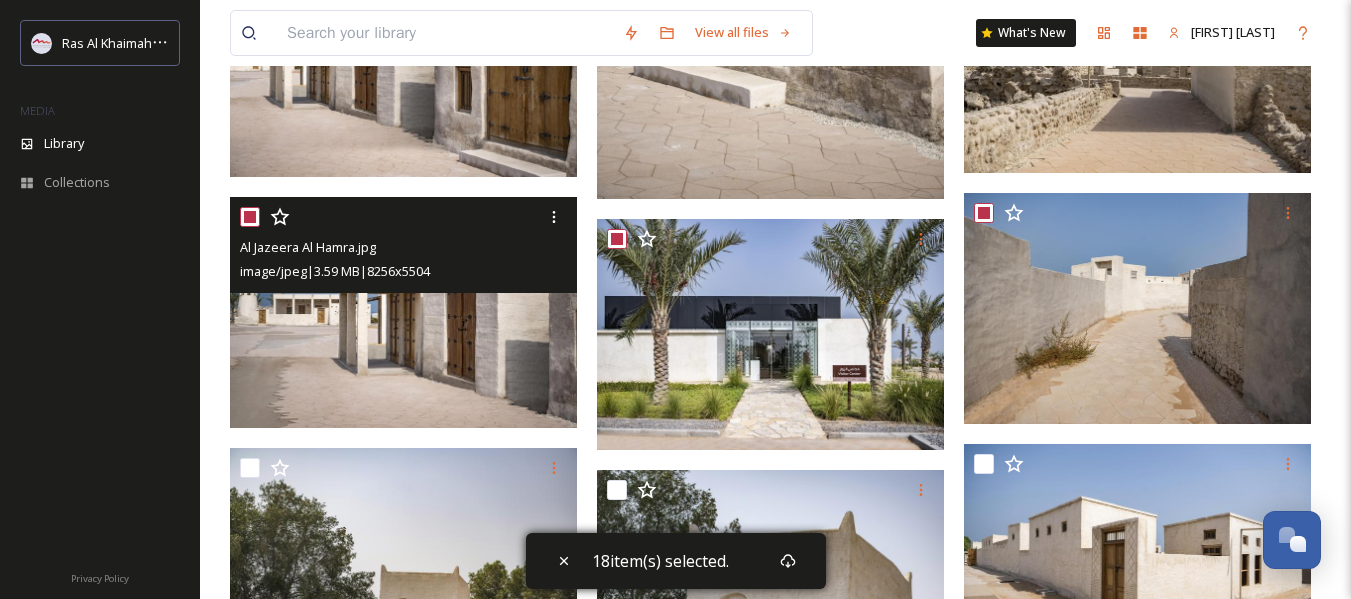 checkbox on "true" 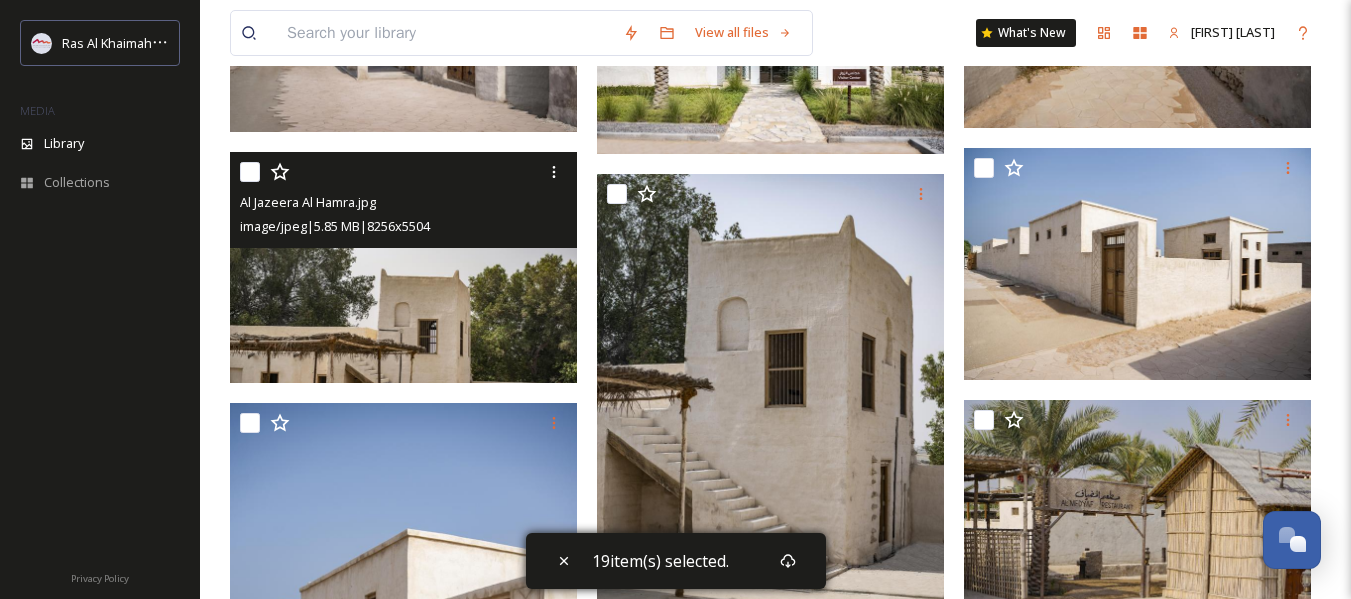 scroll, scrollTop: 1900, scrollLeft: 0, axis: vertical 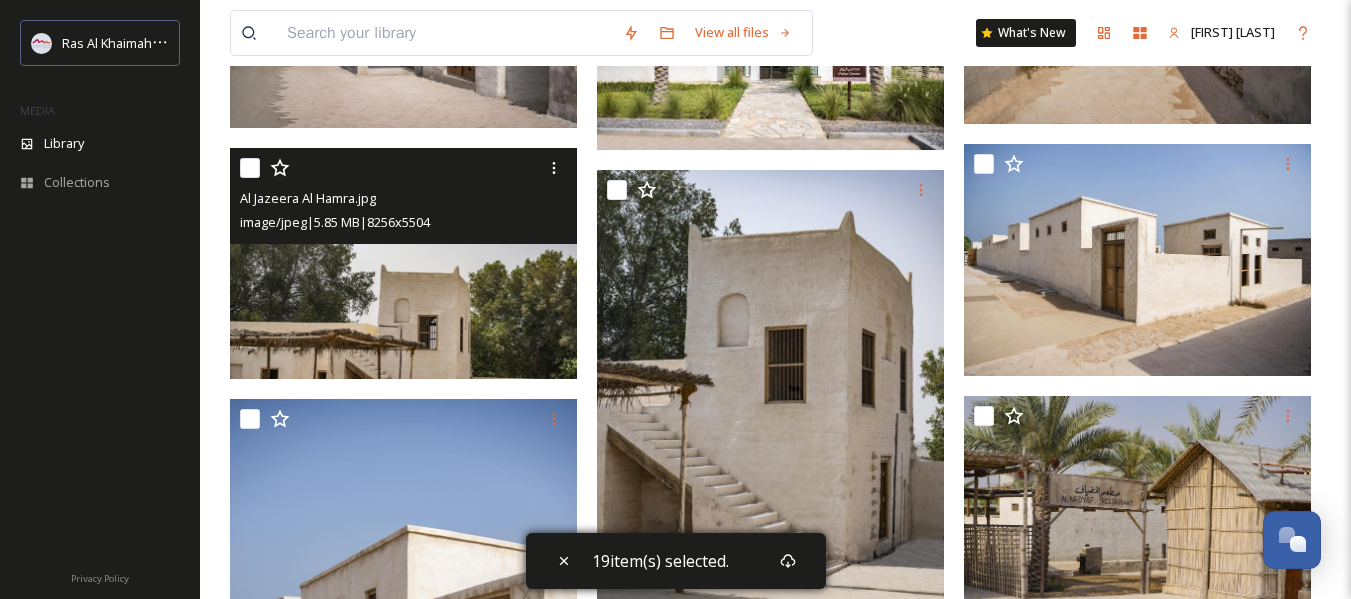 click at bounding box center [250, 168] 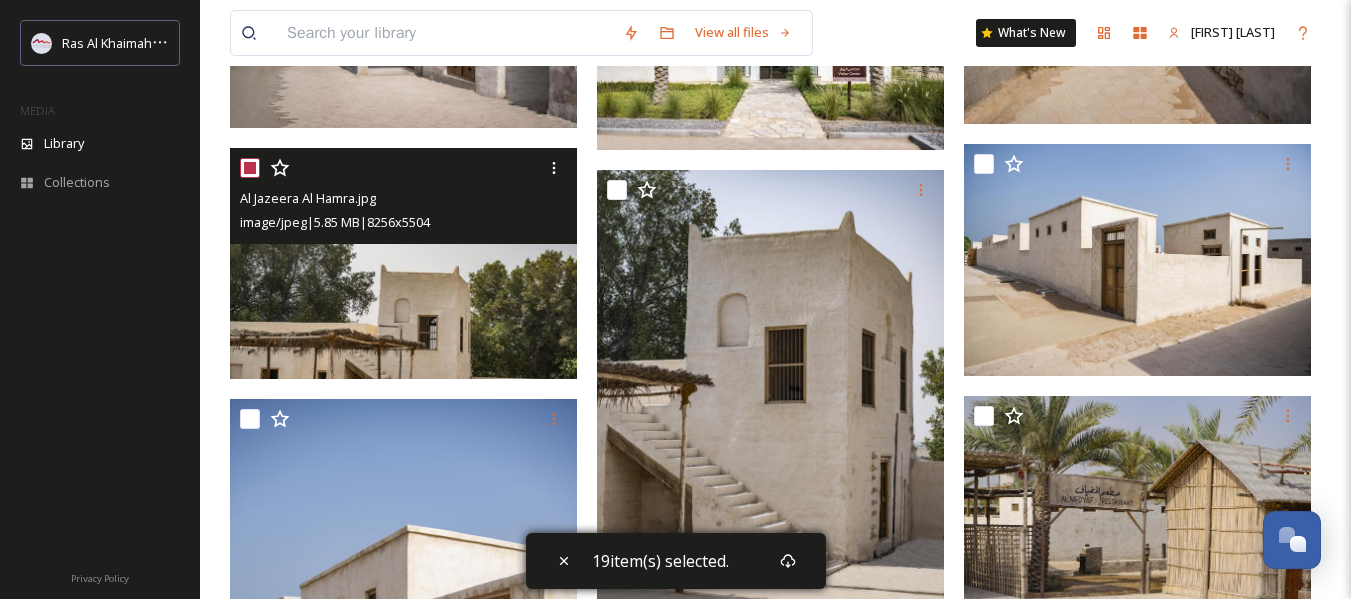 checkbox on "true" 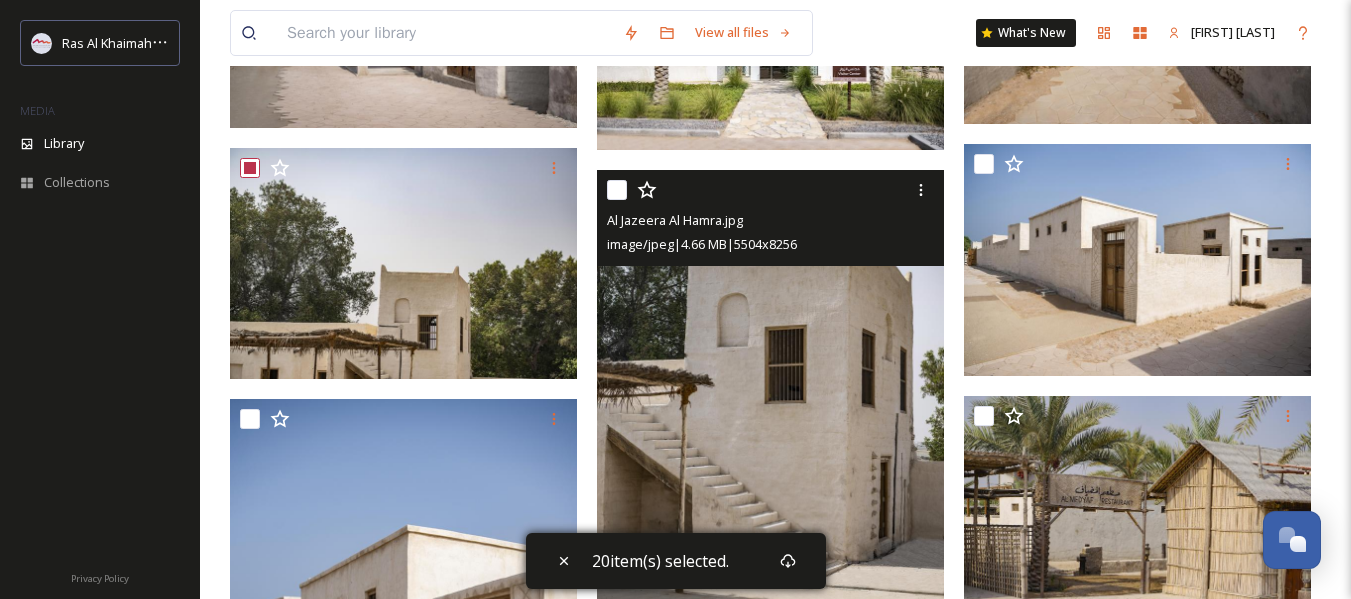 click at bounding box center [617, 190] 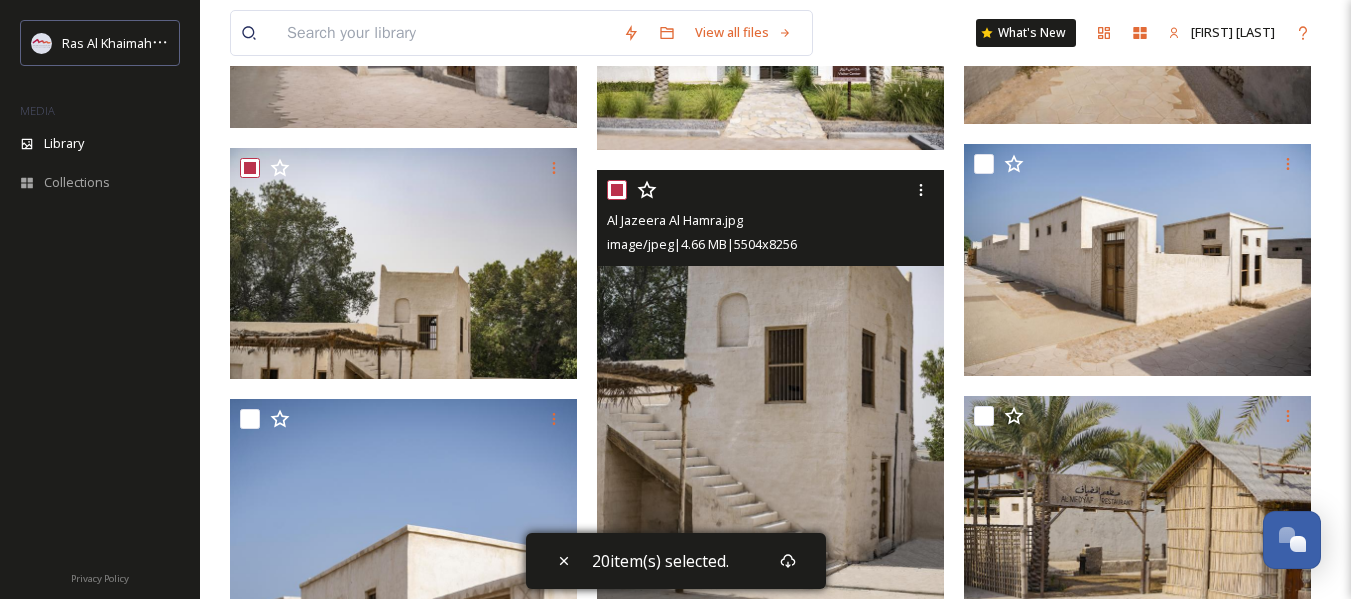 checkbox on "true" 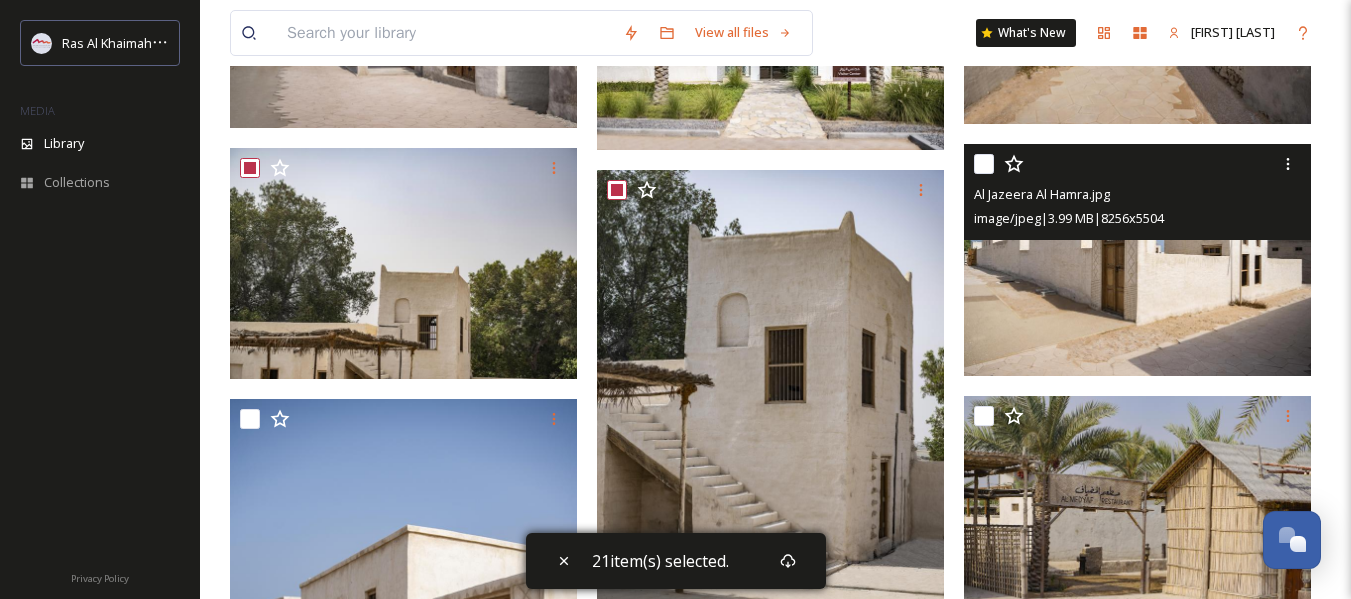 click at bounding box center [984, 164] 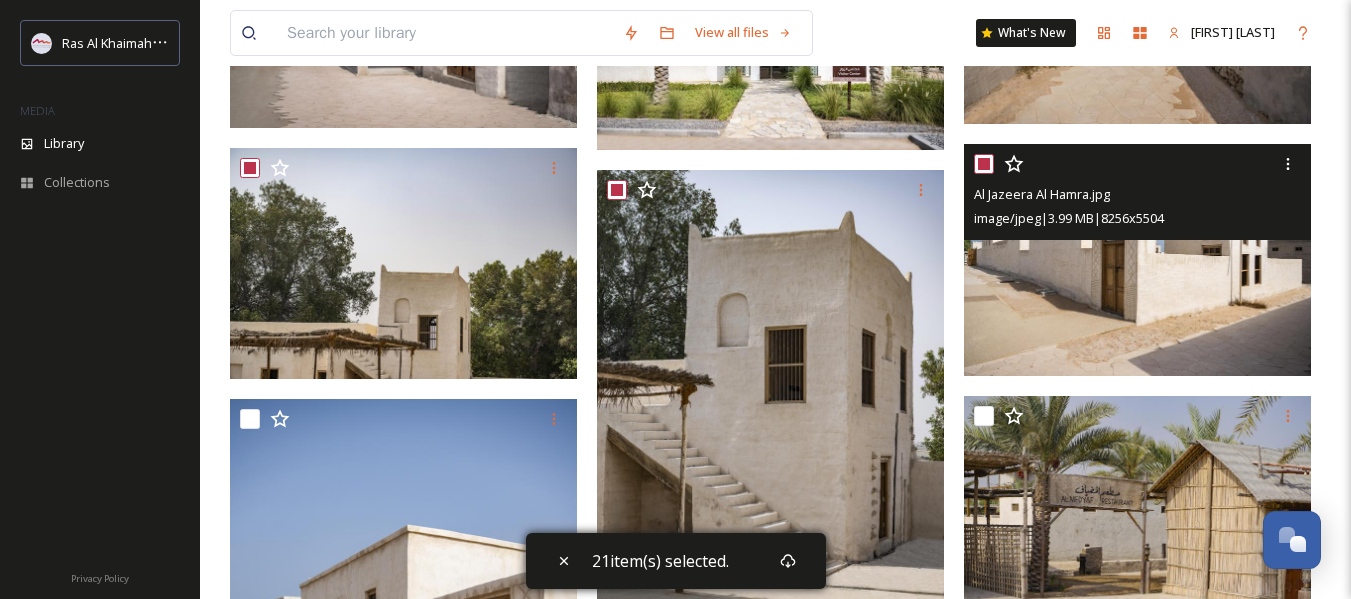 checkbox on "true" 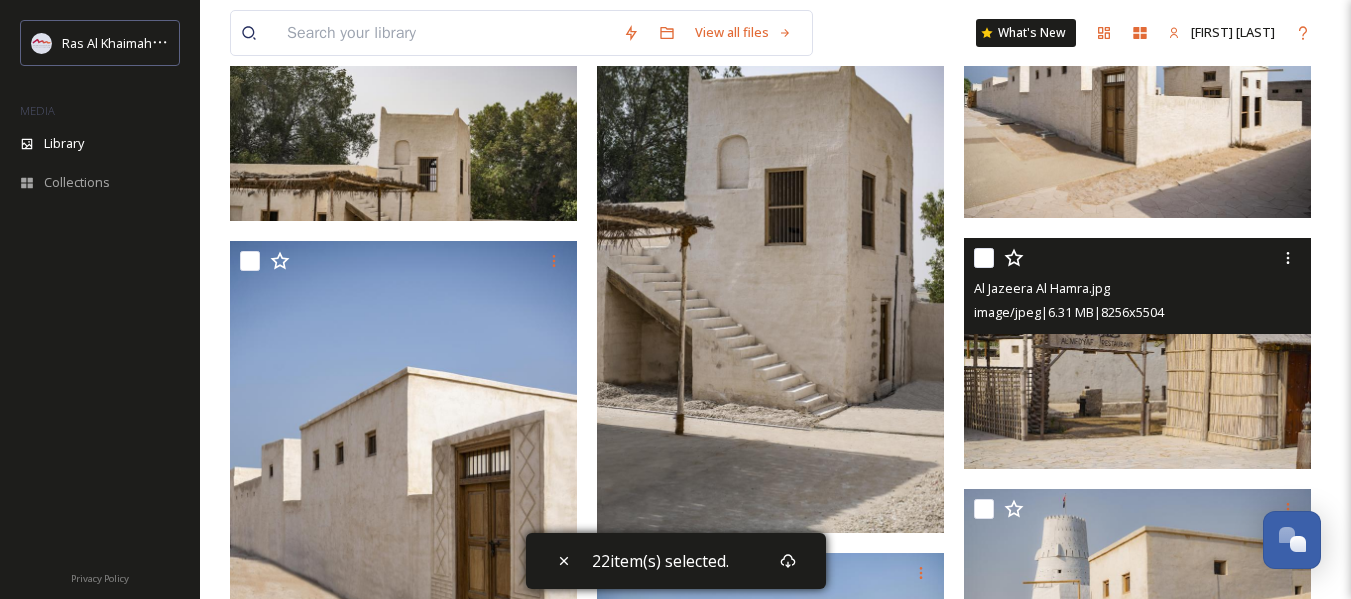 scroll, scrollTop: 2100, scrollLeft: 0, axis: vertical 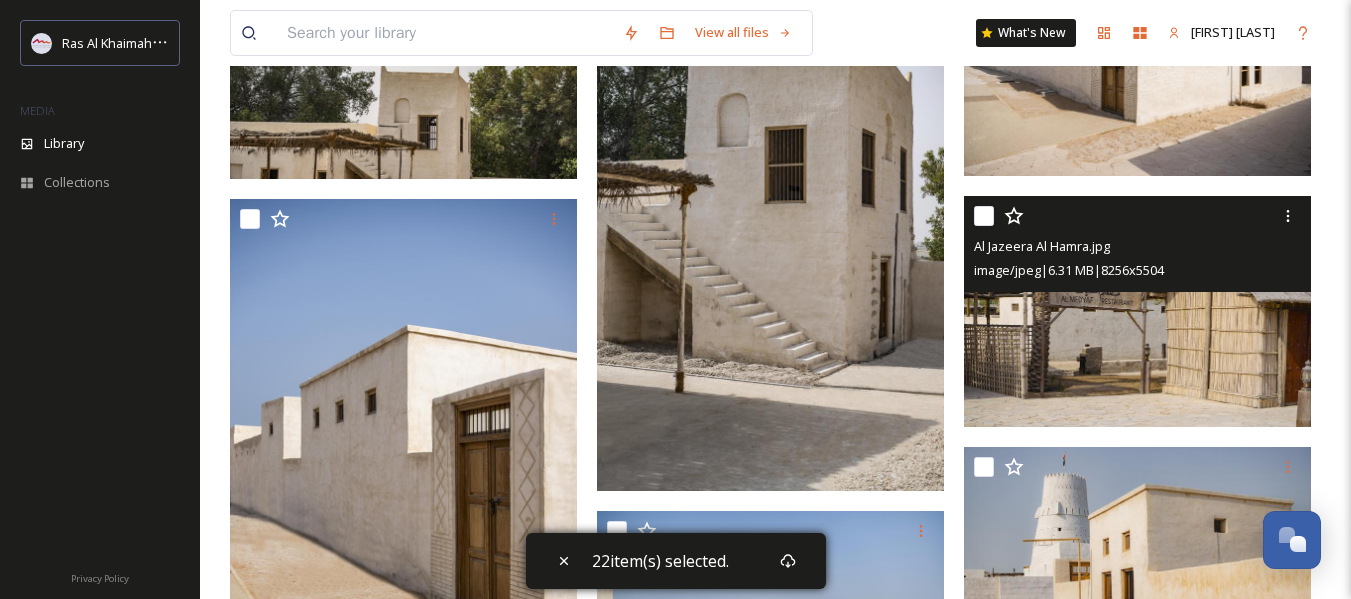 click at bounding box center [984, 216] 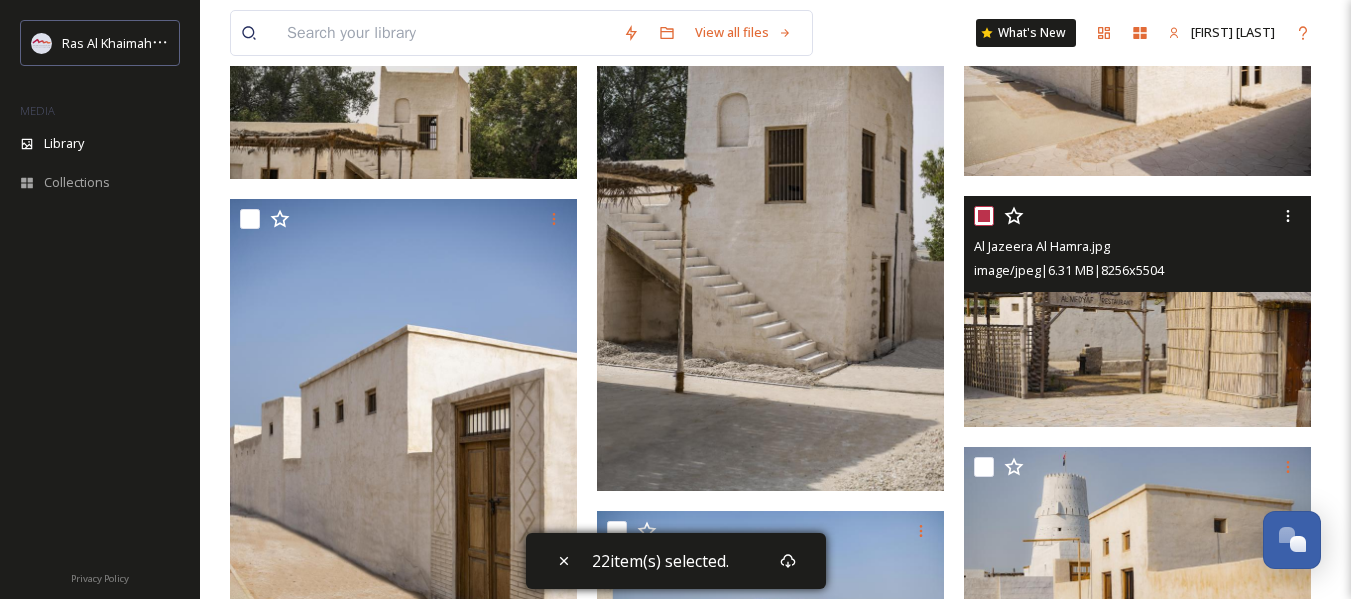 checkbox on "true" 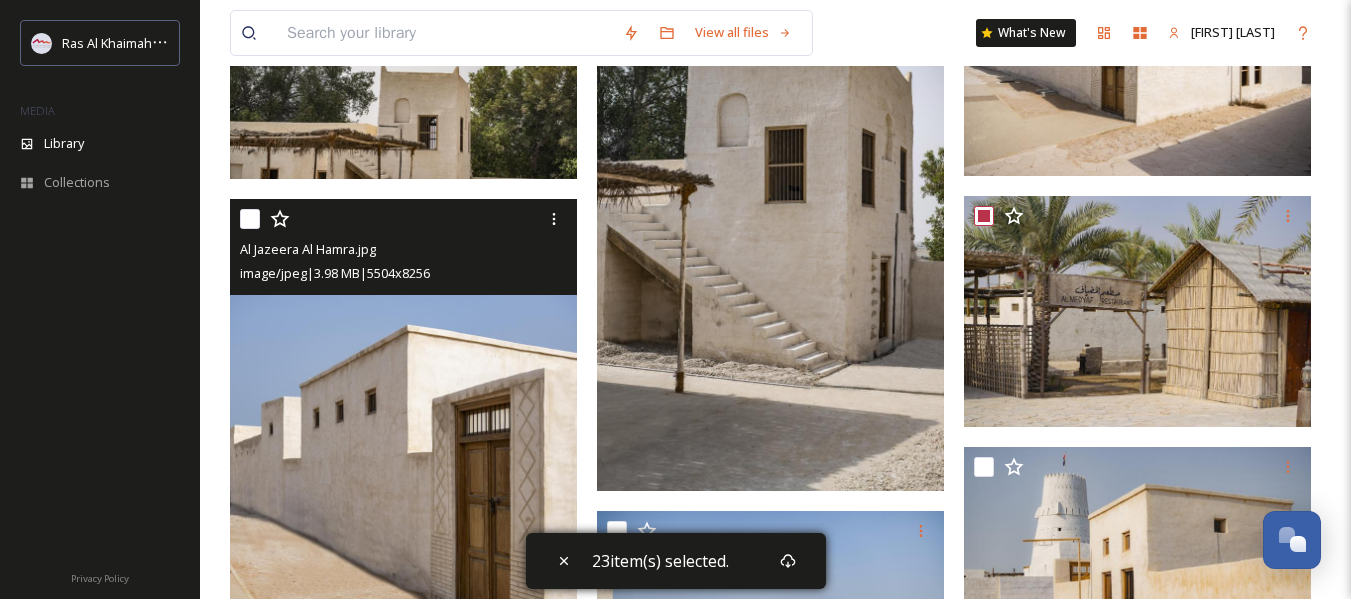 click at bounding box center (250, 219) 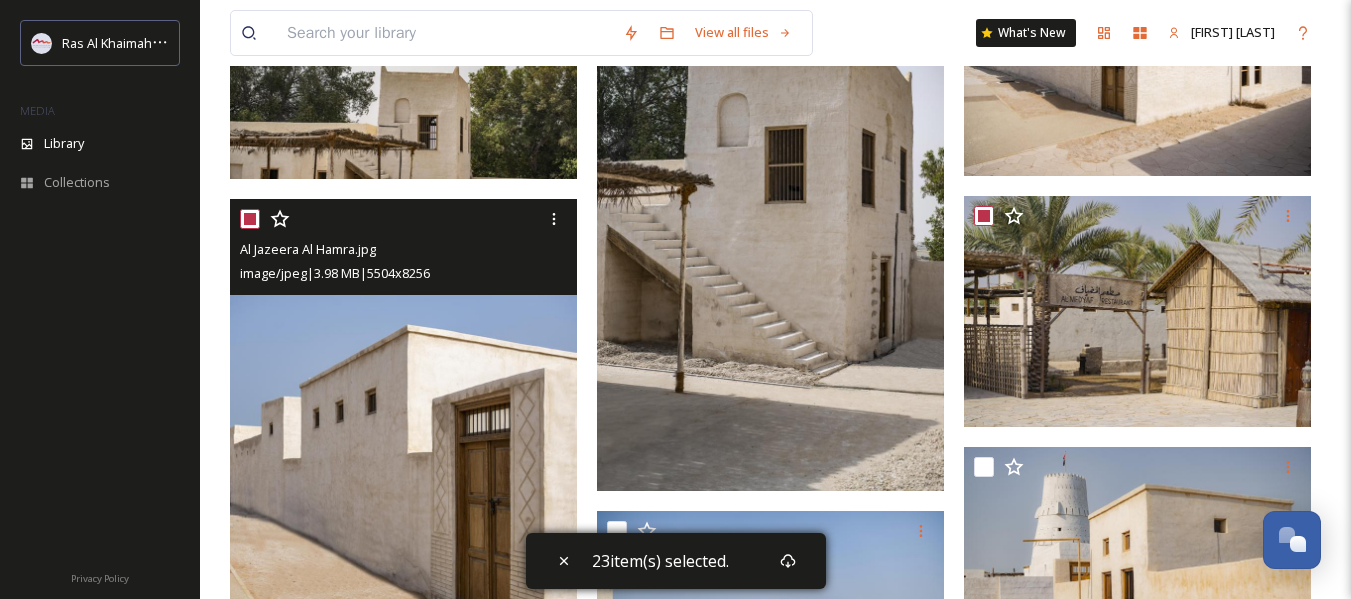 checkbox on "true" 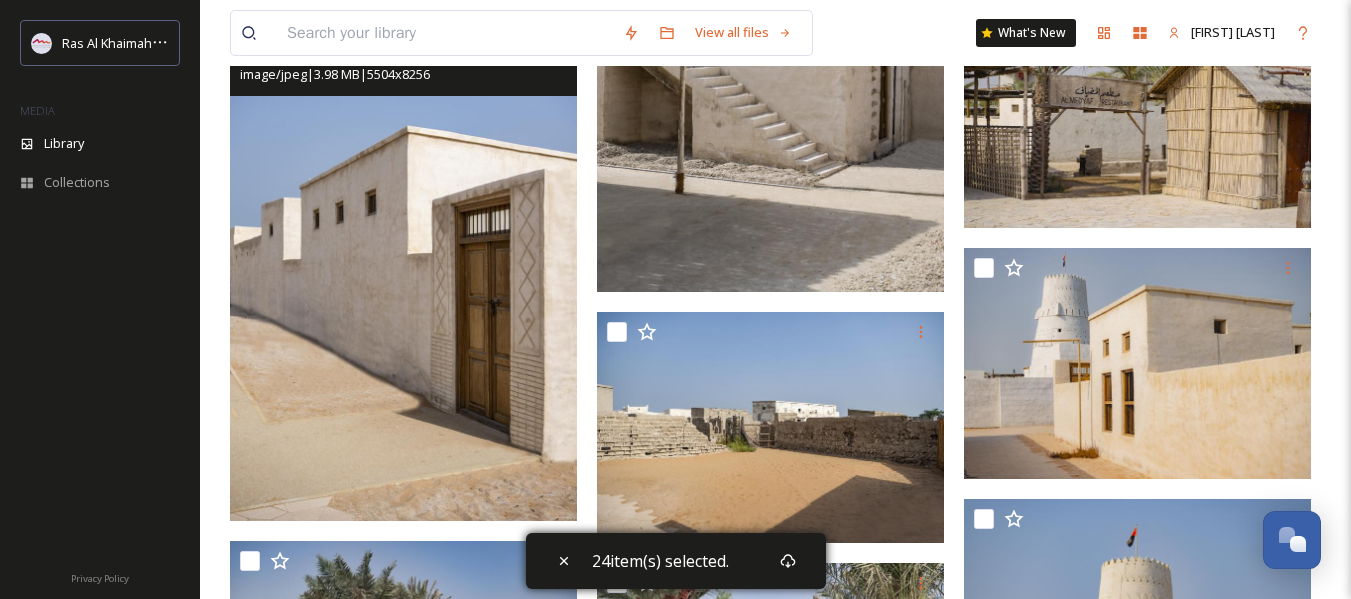scroll, scrollTop: 2300, scrollLeft: 0, axis: vertical 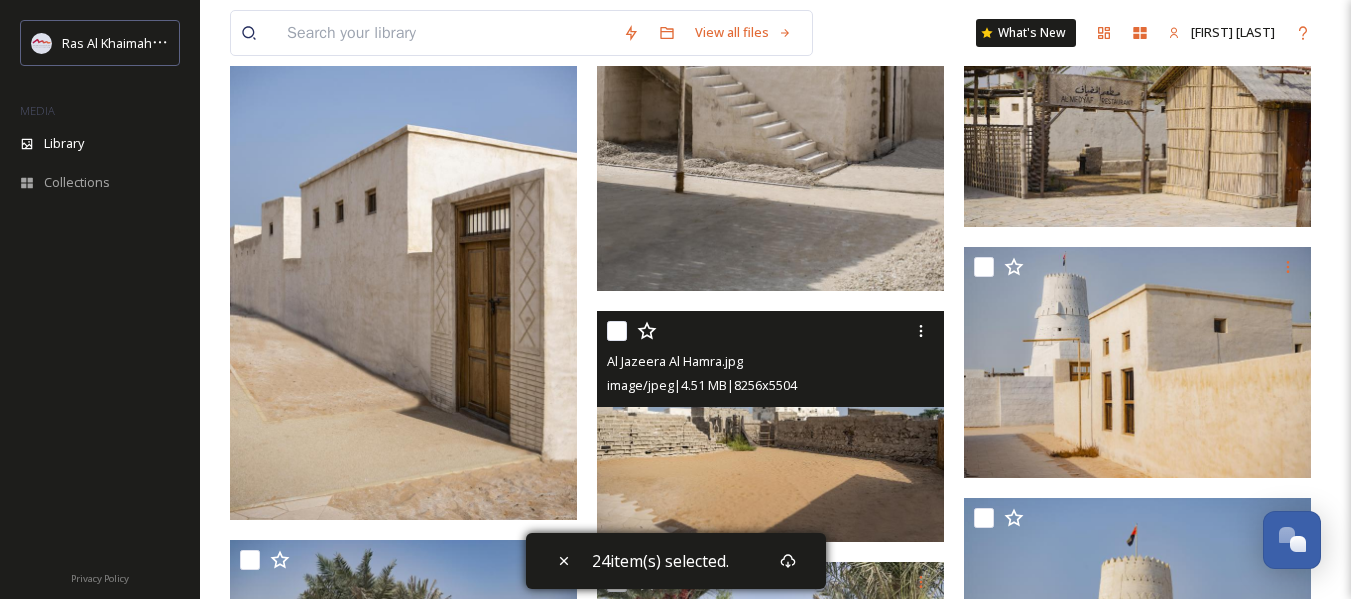 click at bounding box center (617, 331) 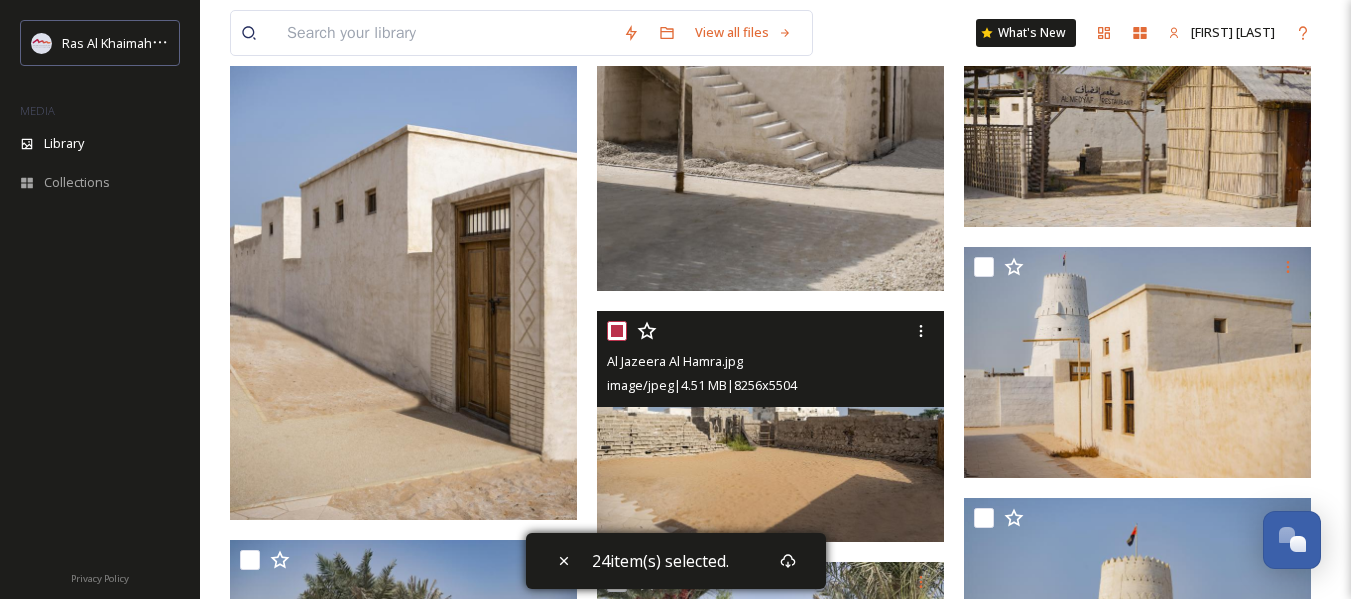 checkbox on "true" 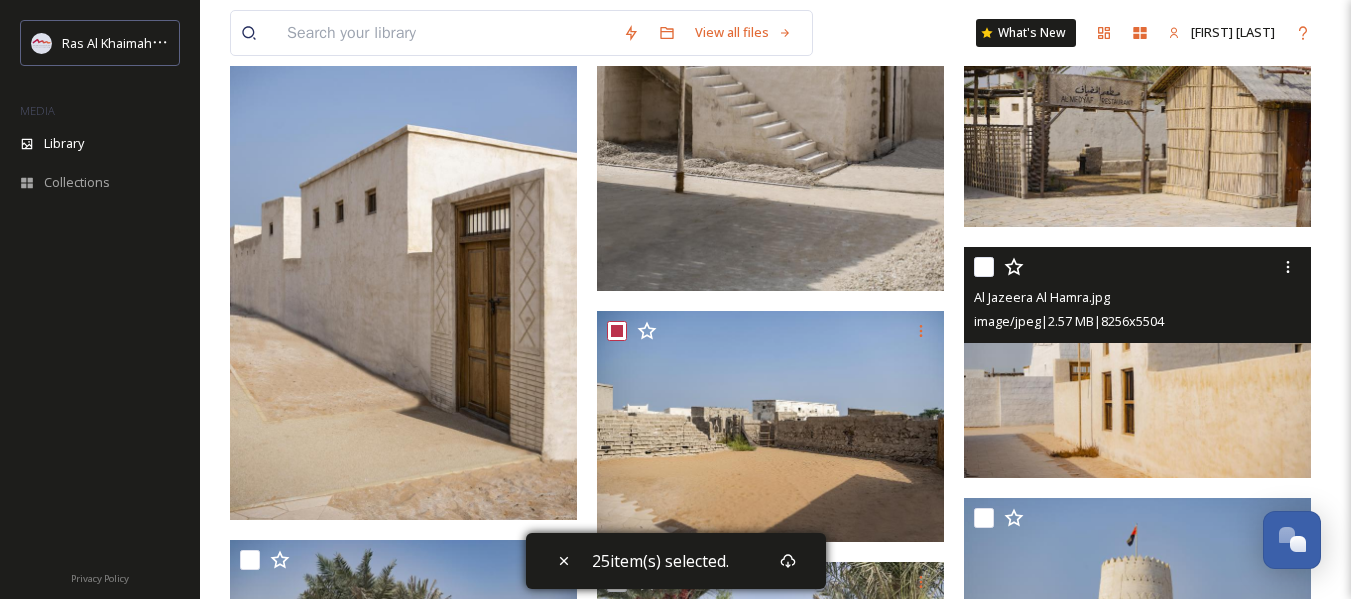 click at bounding box center (984, 267) 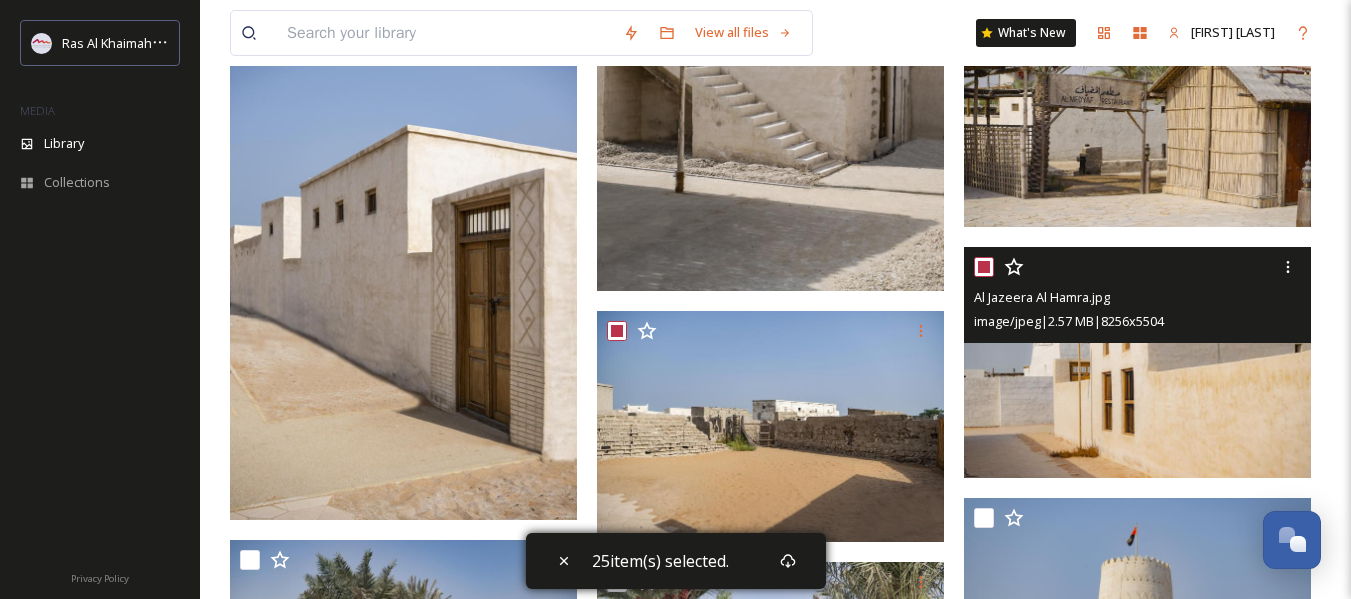 checkbox on "true" 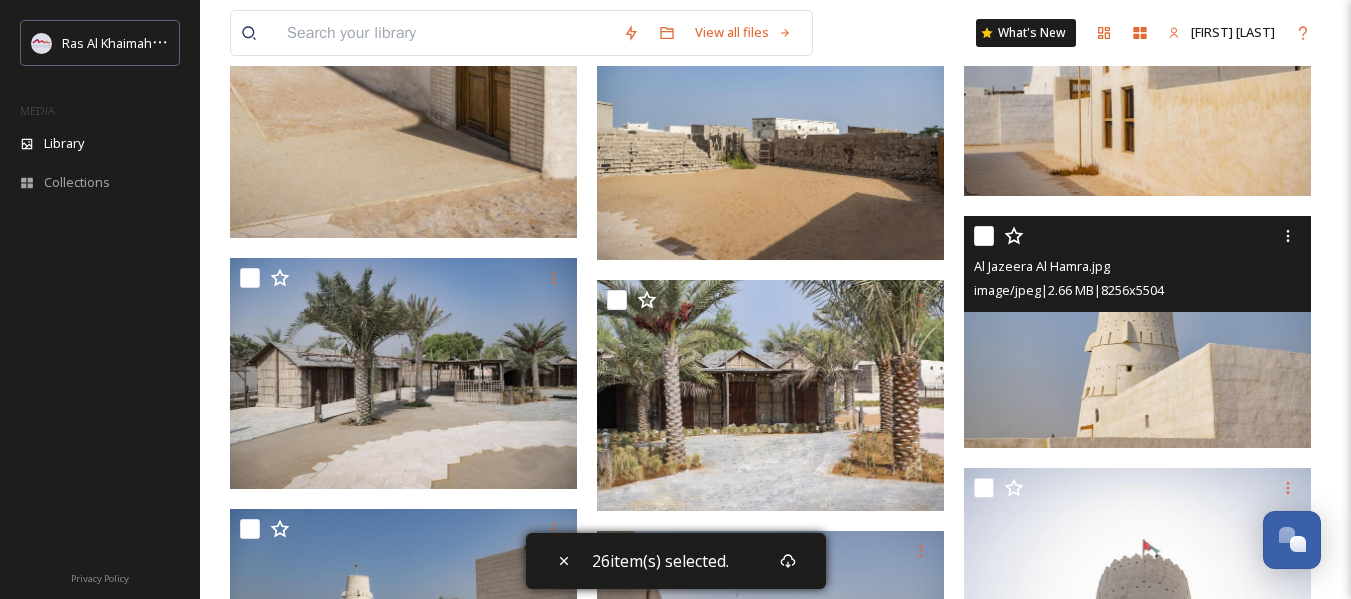 scroll, scrollTop: 2600, scrollLeft: 0, axis: vertical 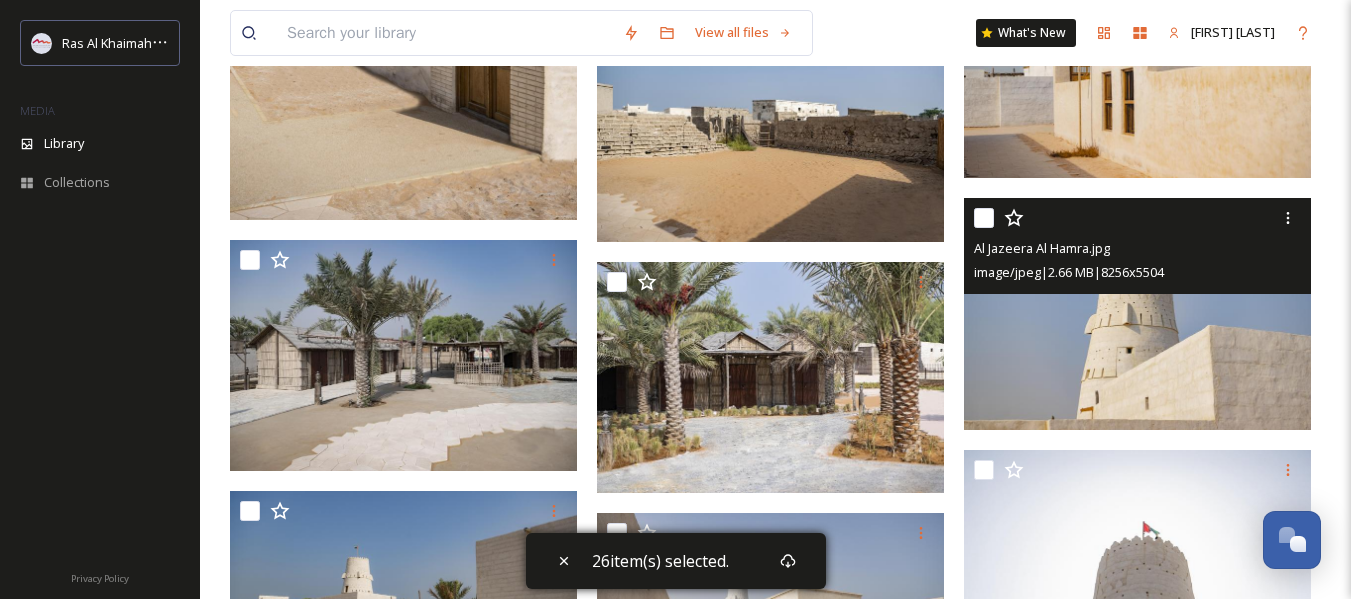 click at bounding box center [984, 218] 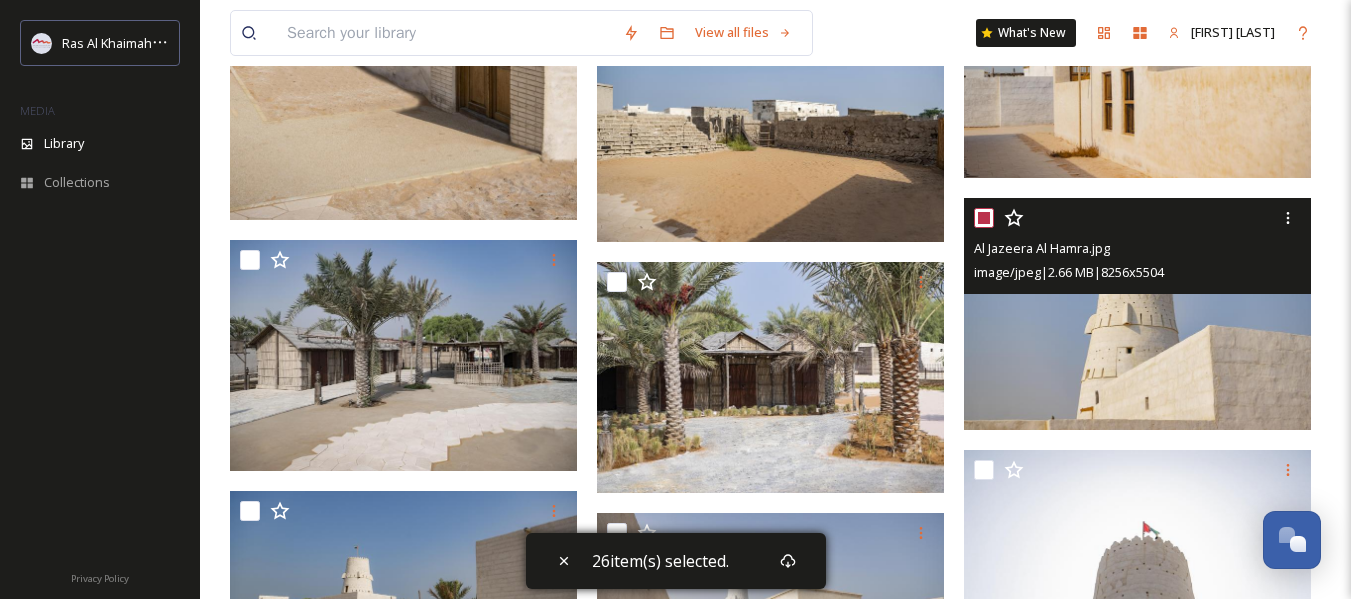 checkbox on "true" 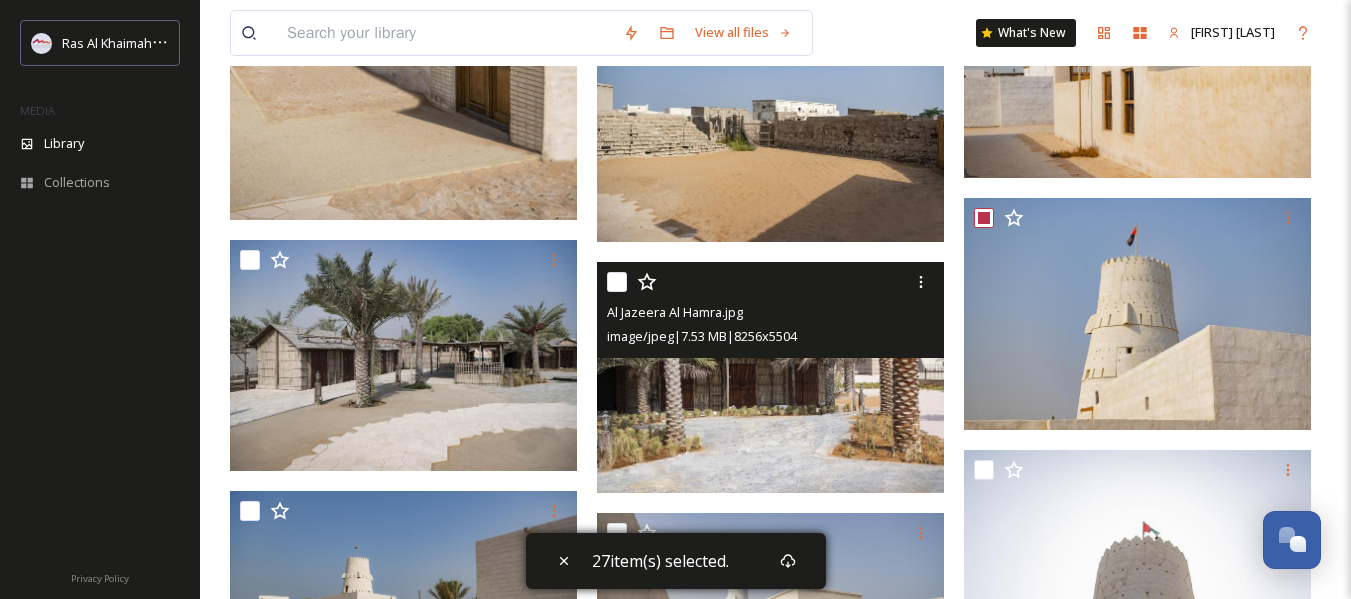 click at bounding box center [617, 282] 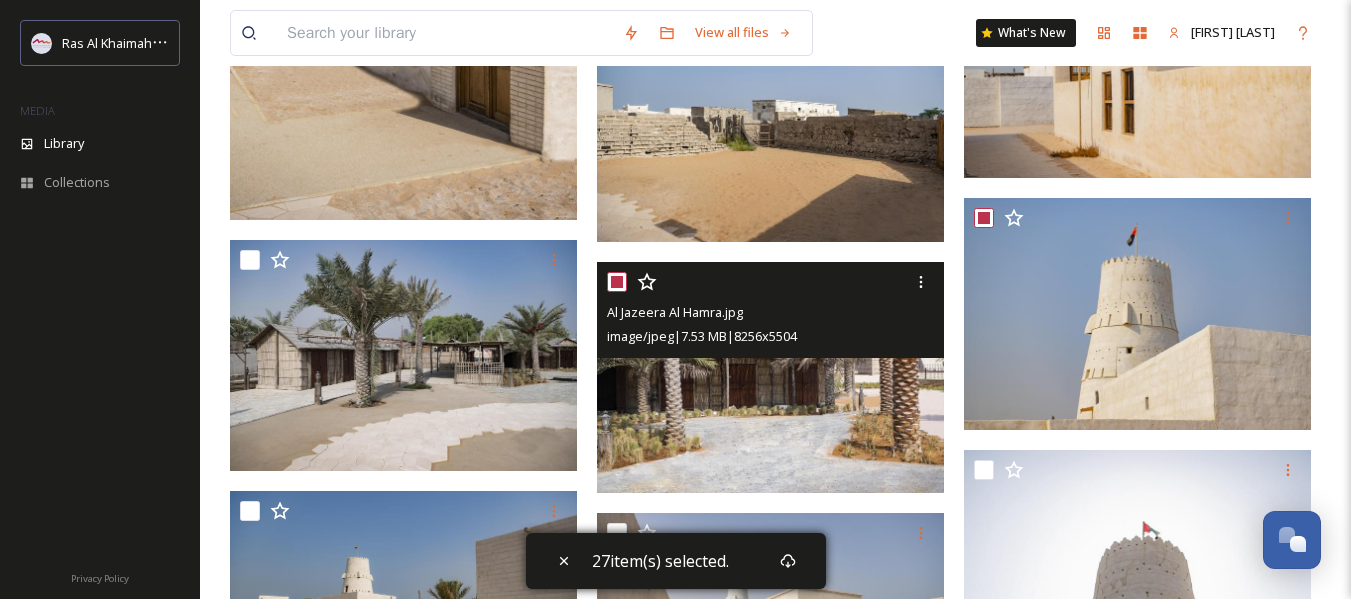 checkbox on "true" 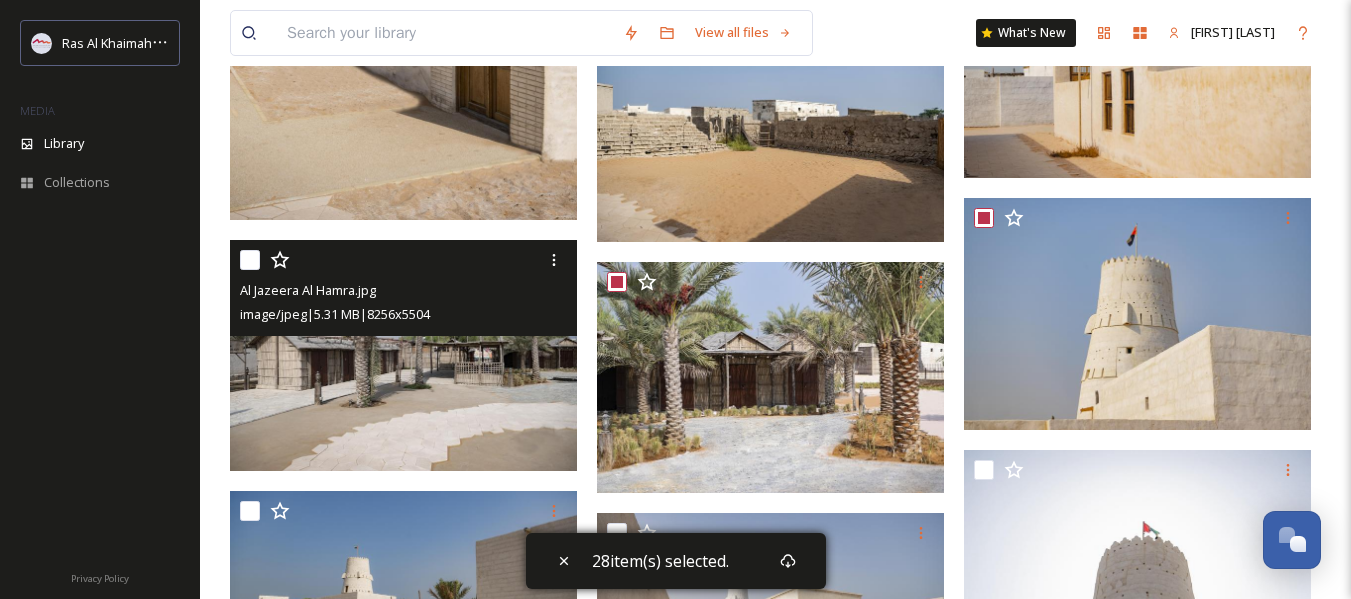 click at bounding box center (250, 260) 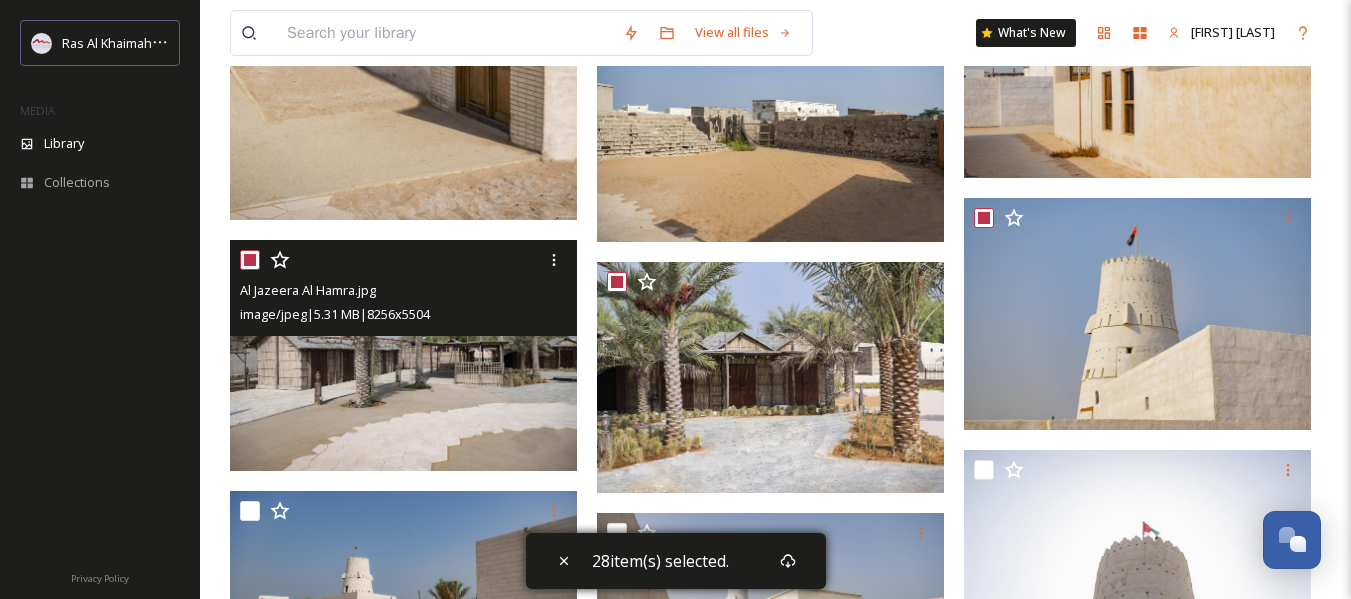 checkbox on "true" 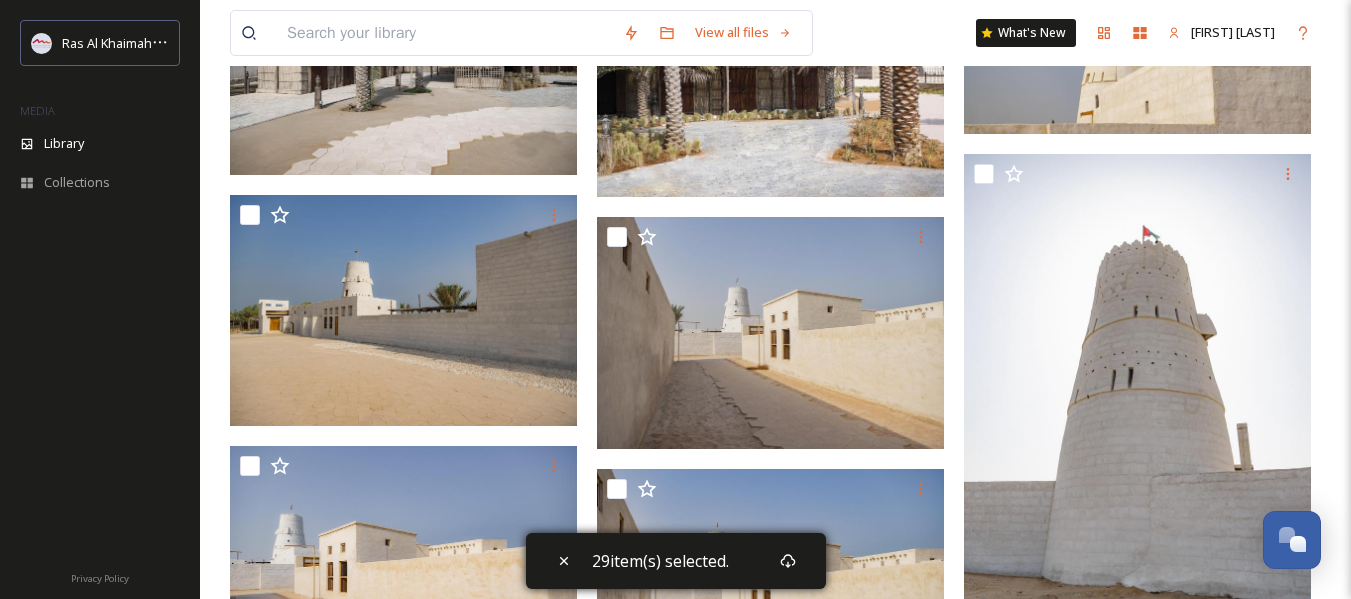 scroll, scrollTop: 2900, scrollLeft: 0, axis: vertical 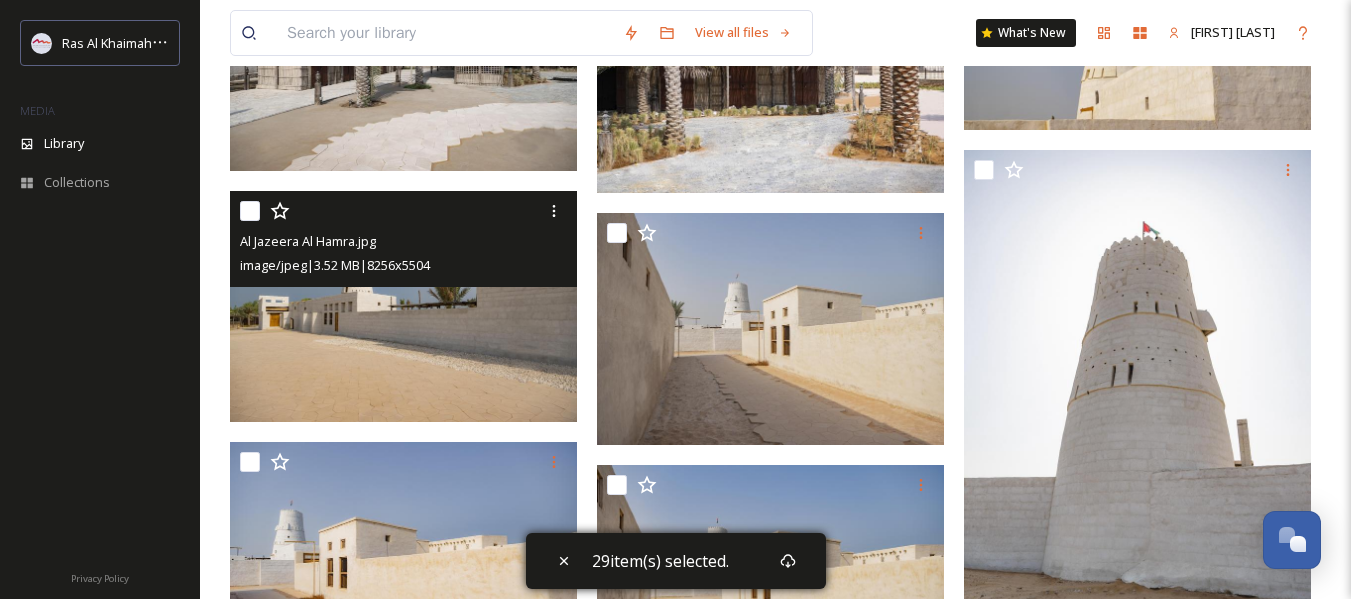 click at bounding box center (250, 211) 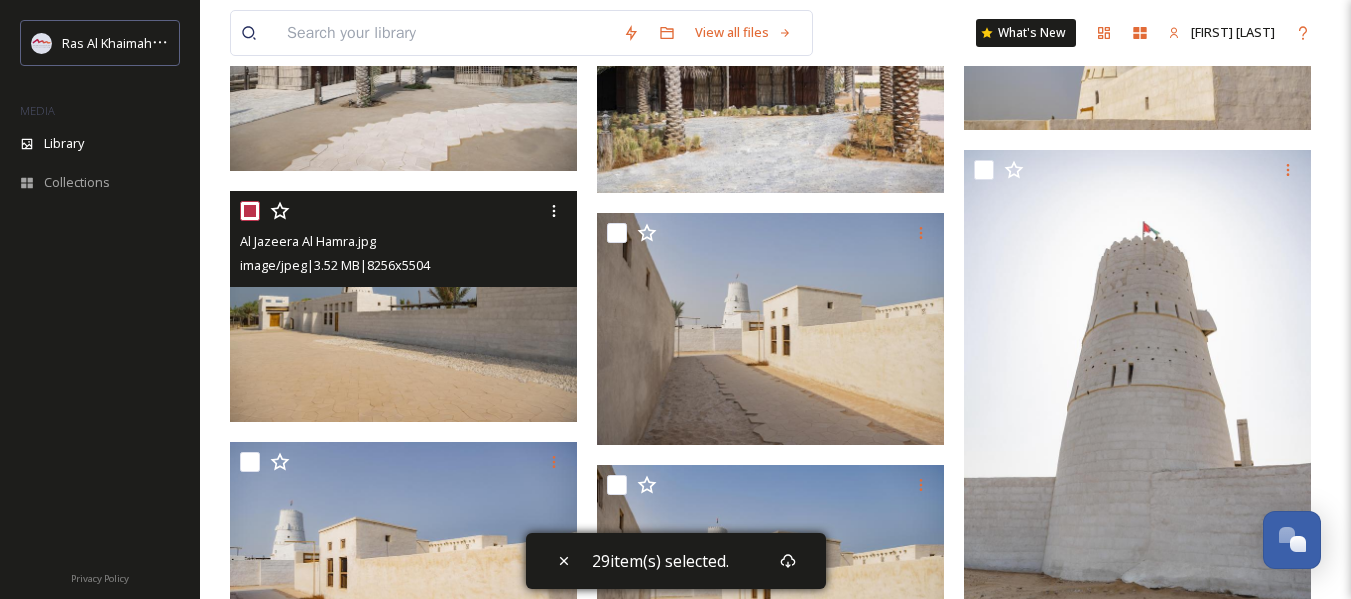 checkbox on "true" 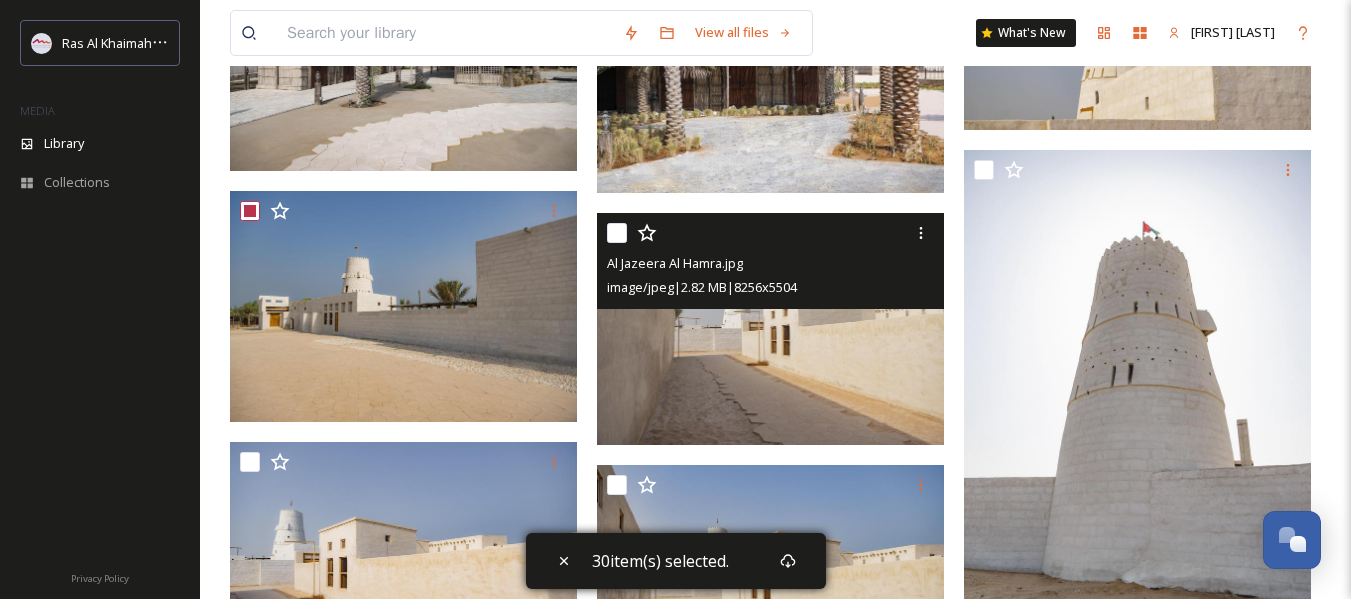 click at bounding box center [617, 233] 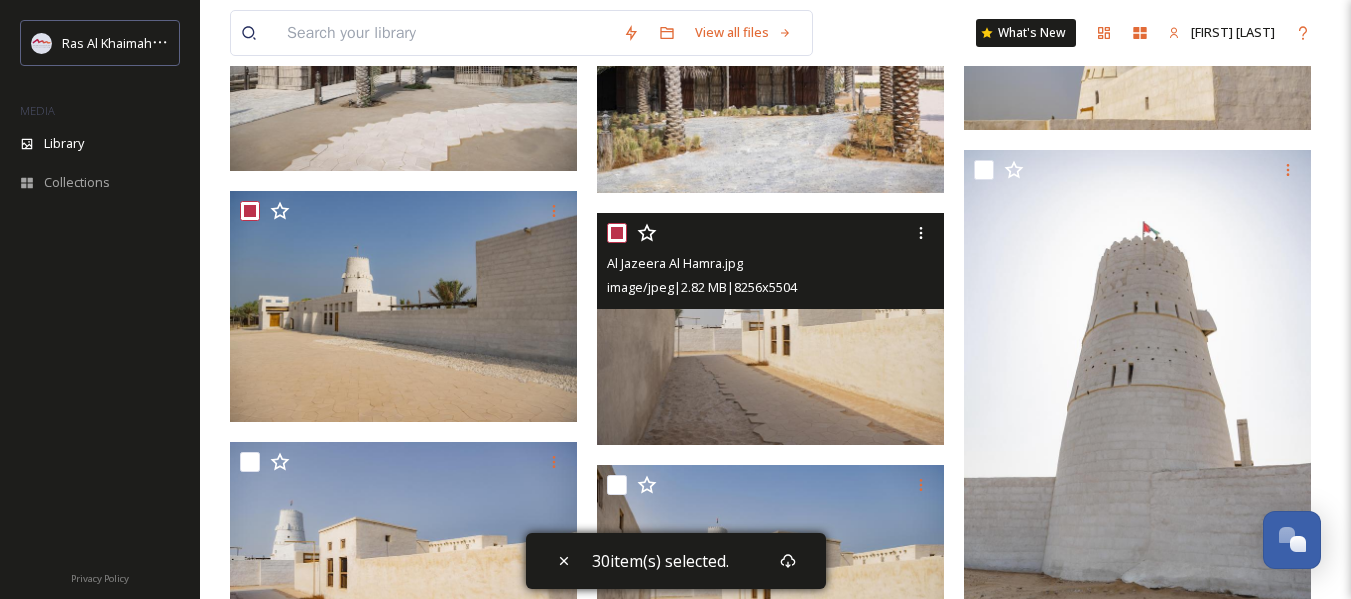 checkbox on "true" 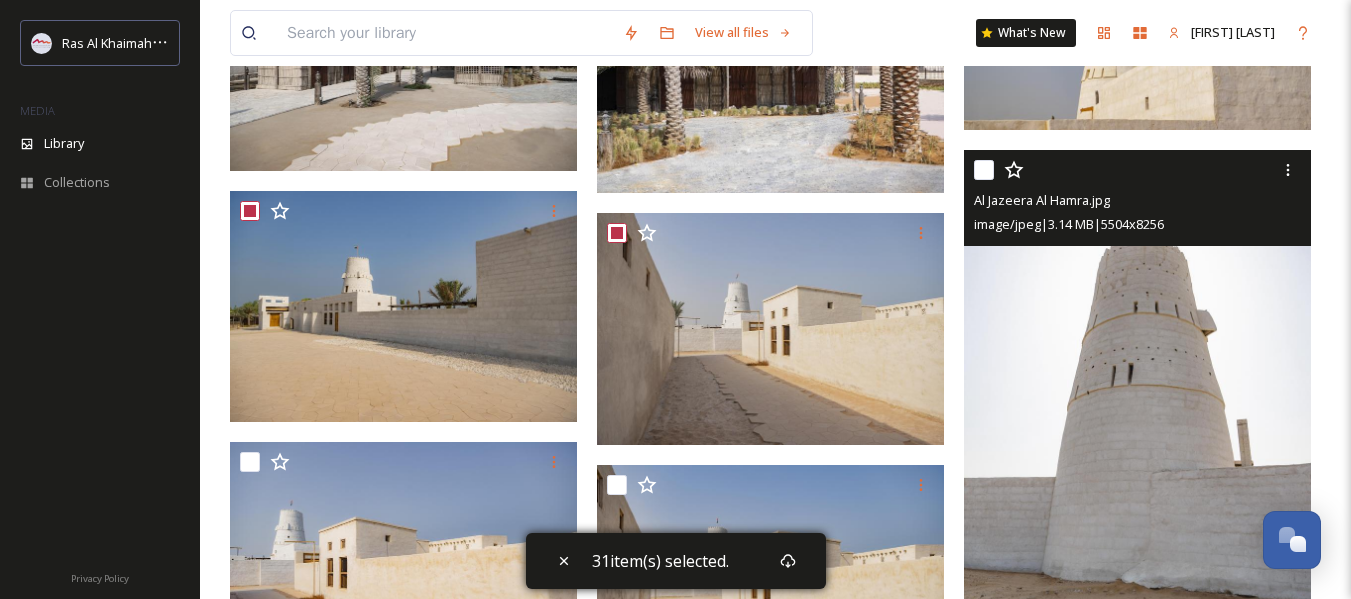 click at bounding box center (984, 170) 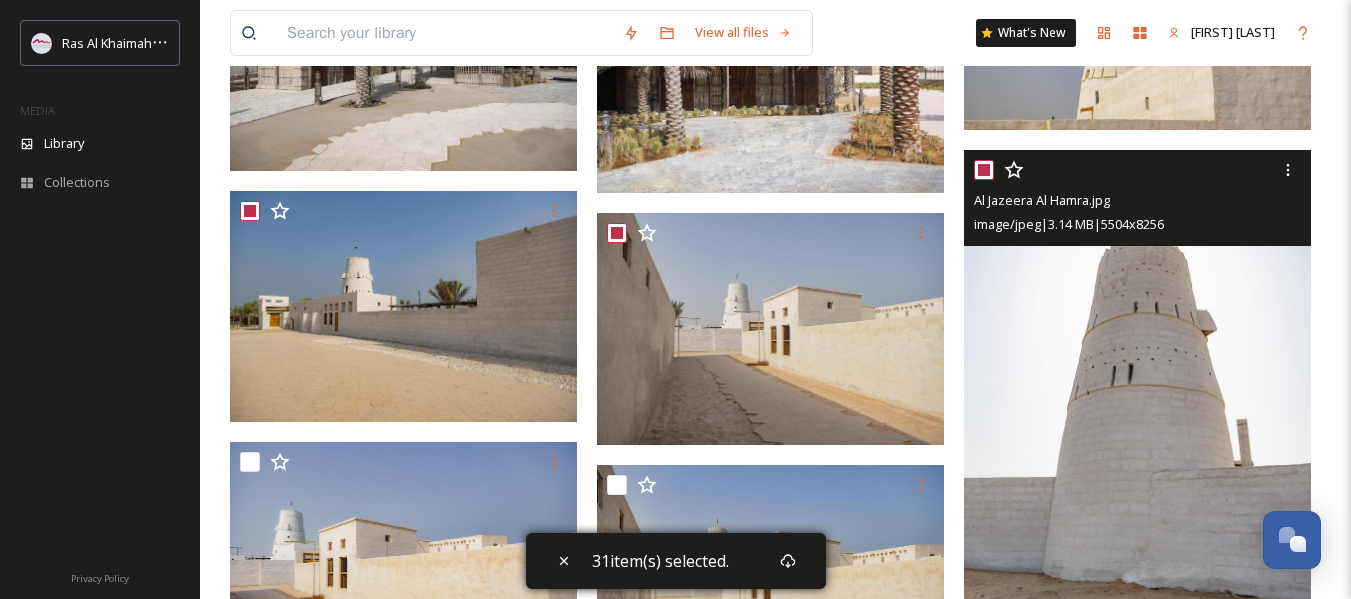 checkbox on "true" 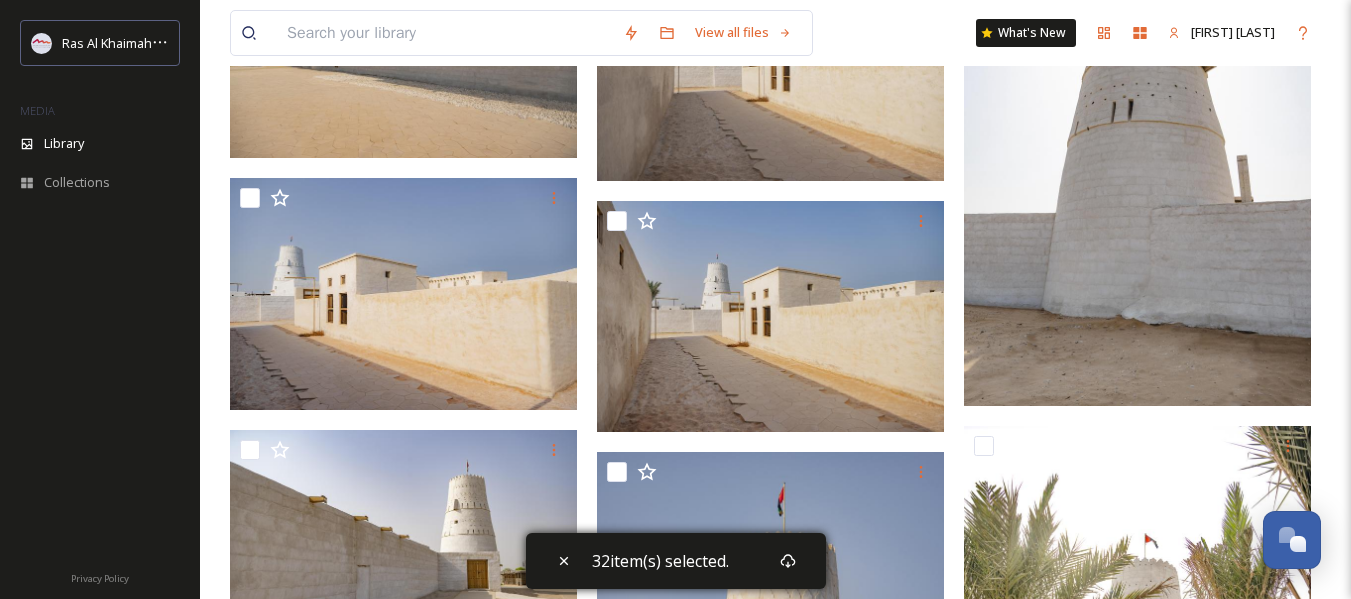 scroll, scrollTop: 3200, scrollLeft: 0, axis: vertical 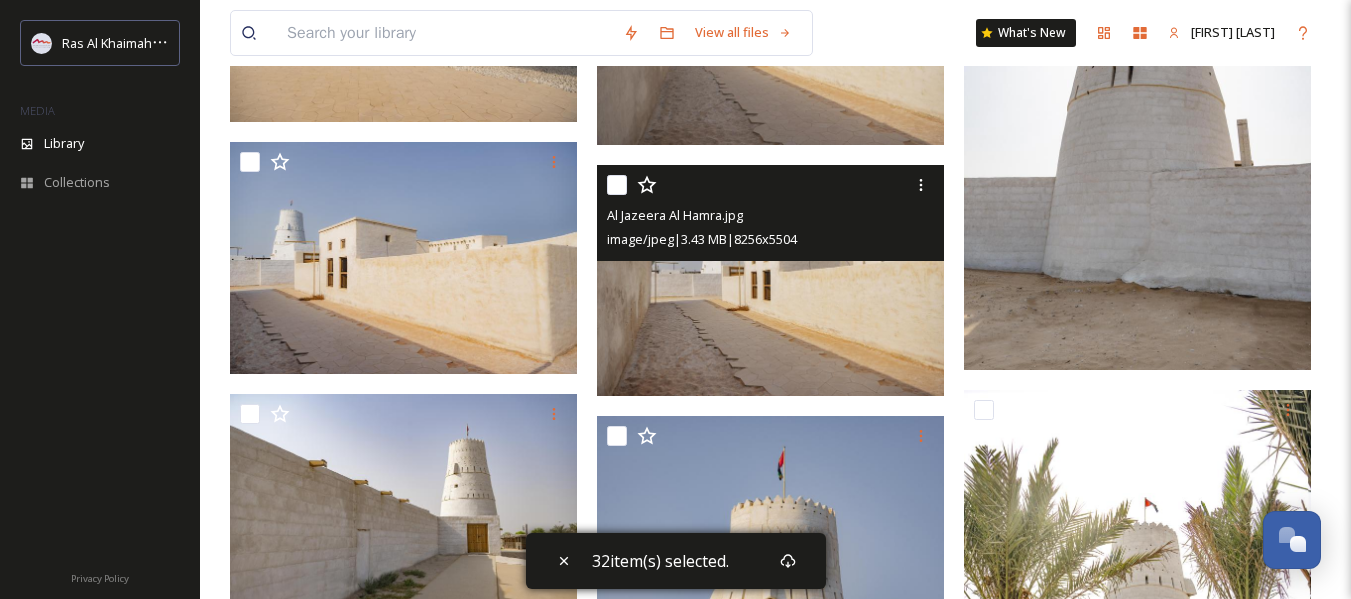 click at bounding box center (617, 185) 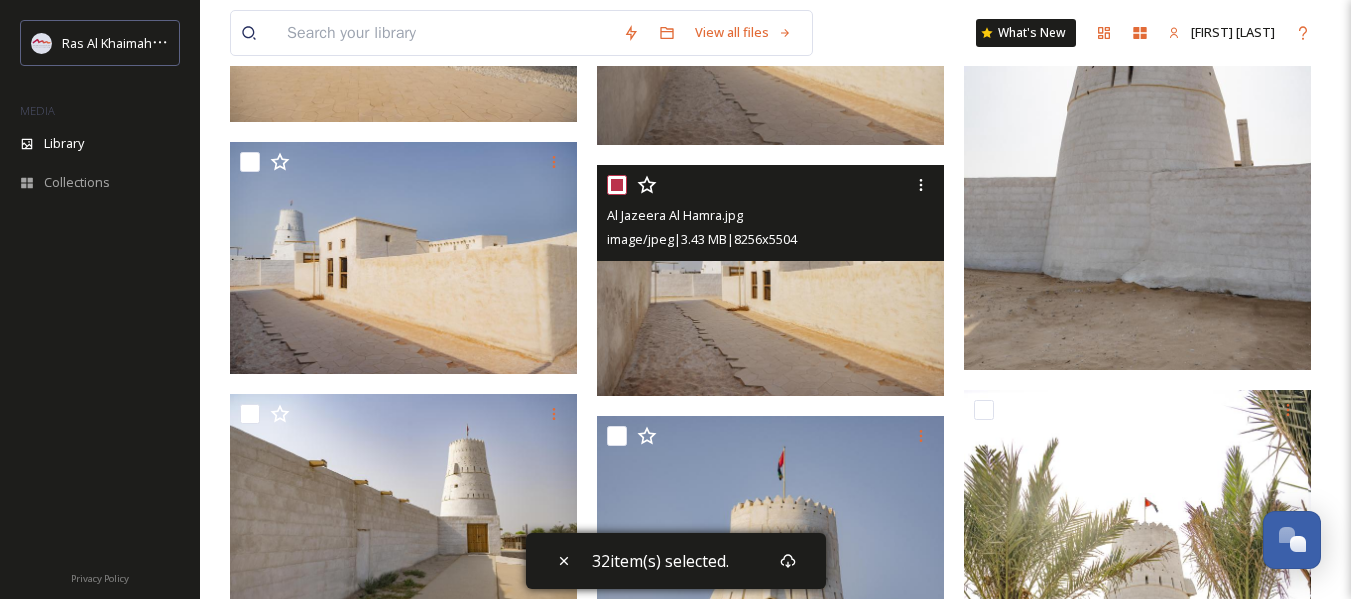 checkbox on "true" 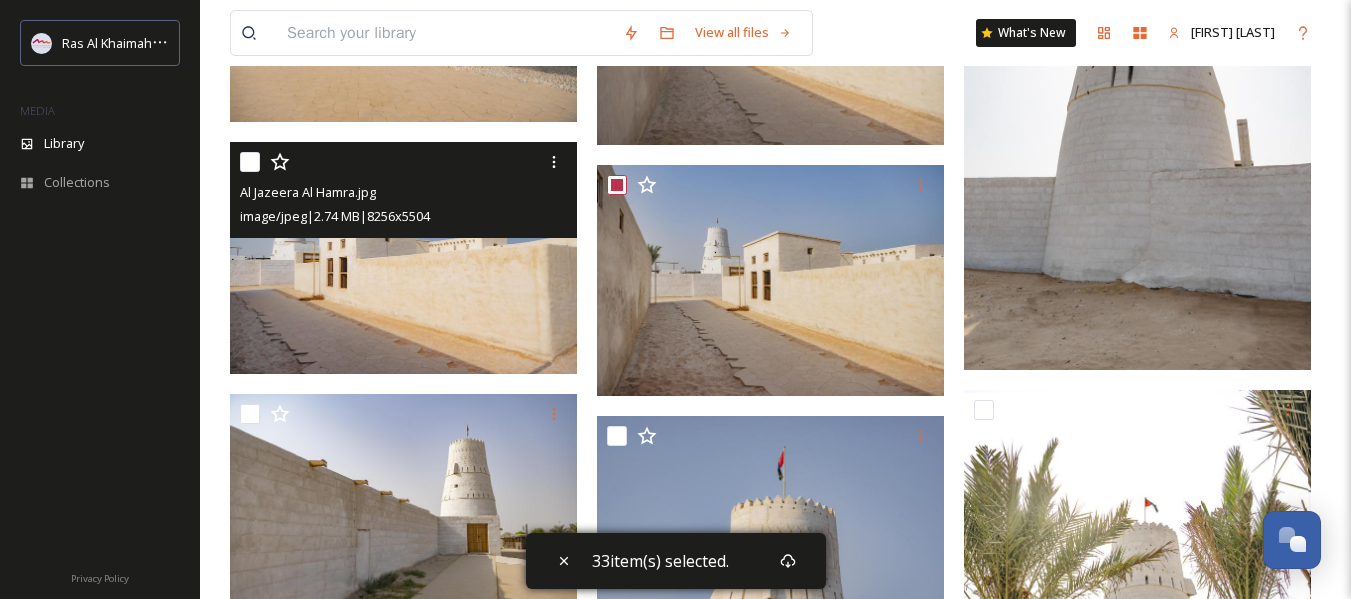 click at bounding box center (250, 162) 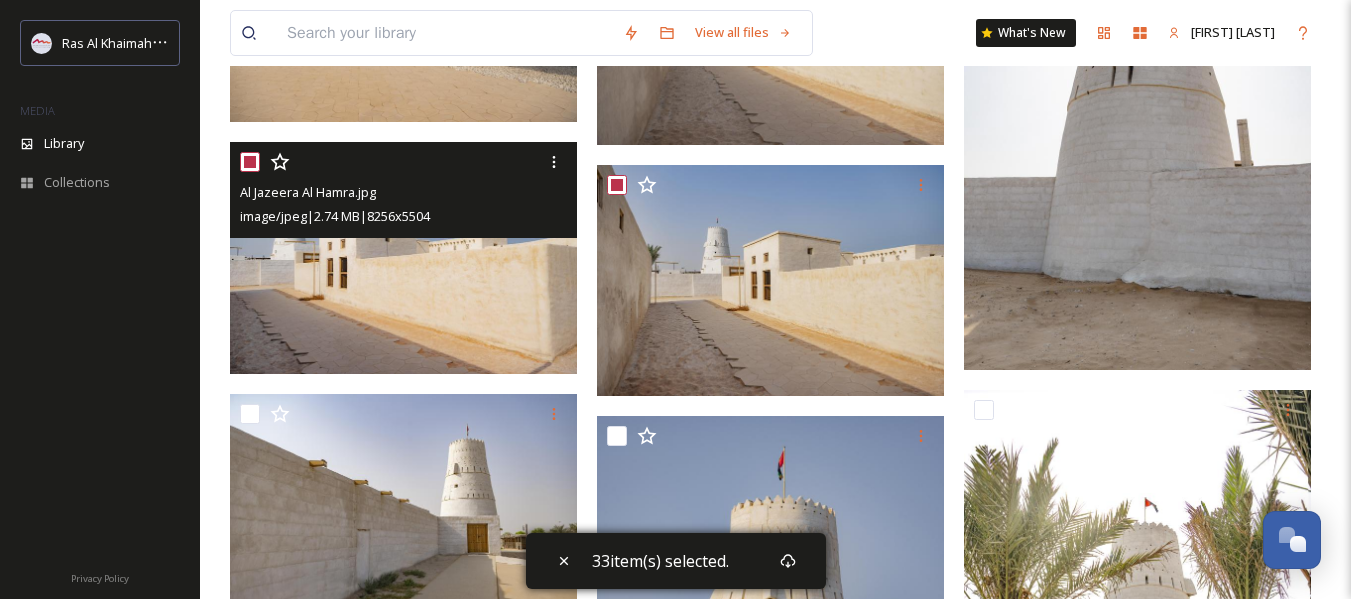 checkbox on "true" 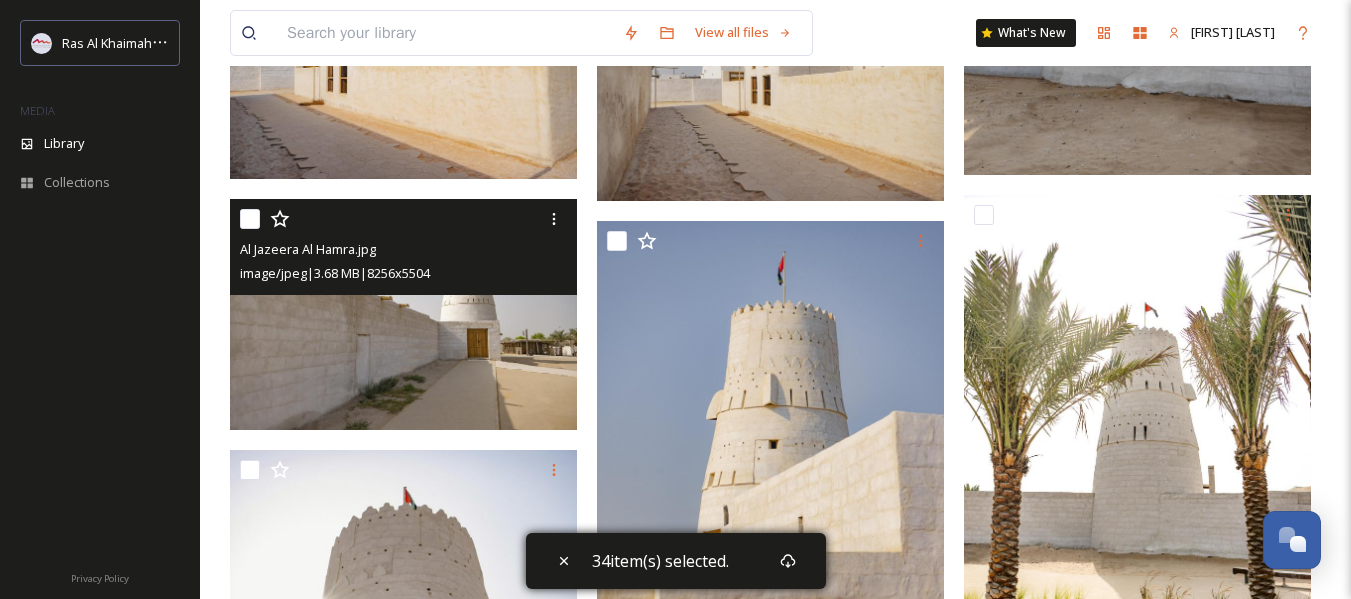 scroll, scrollTop: 3400, scrollLeft: 0, axis: vertical 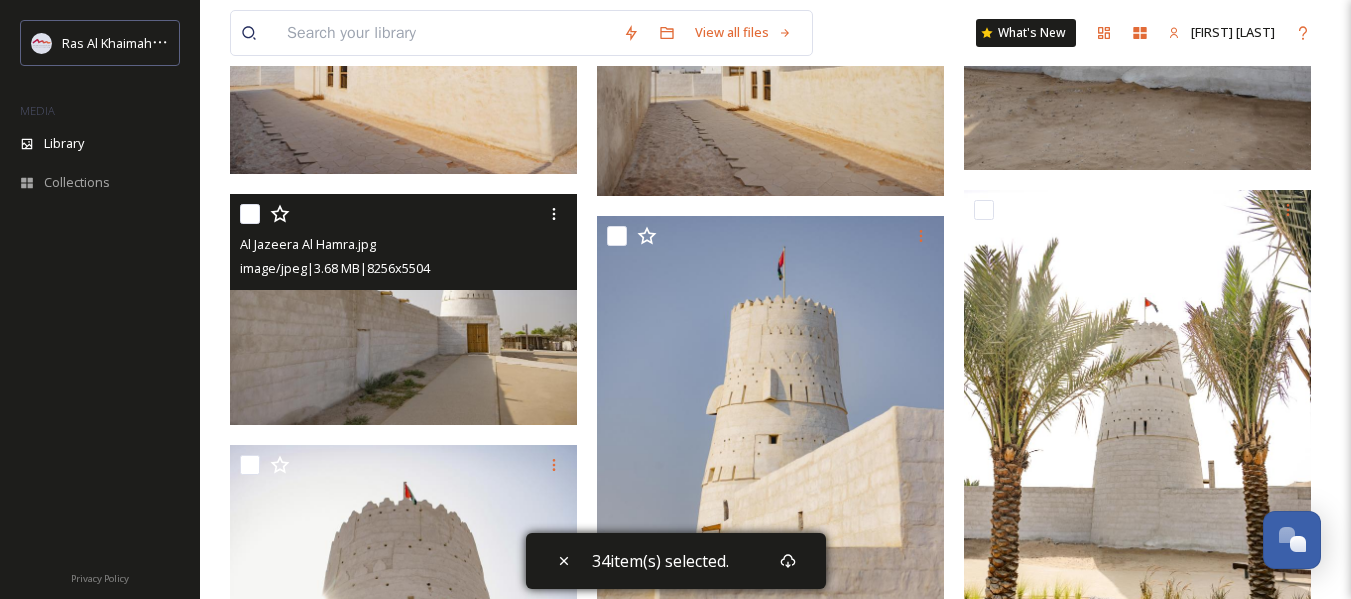 click at bounding box center [250, 214] 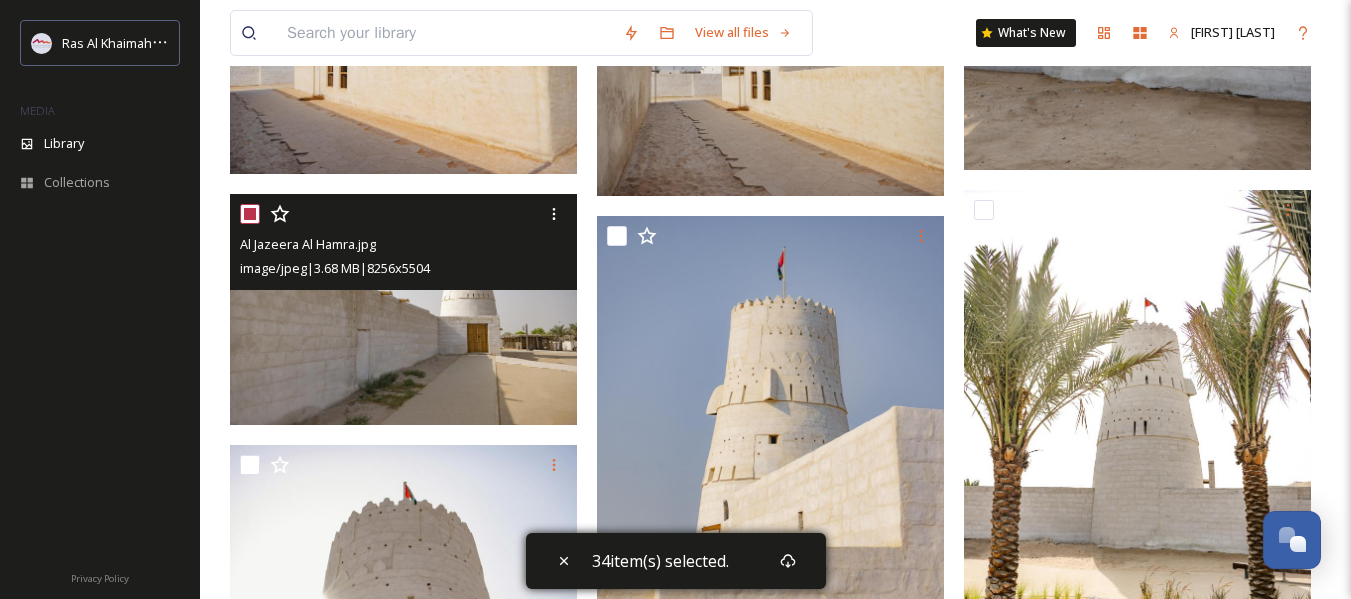 checkbox on "true" 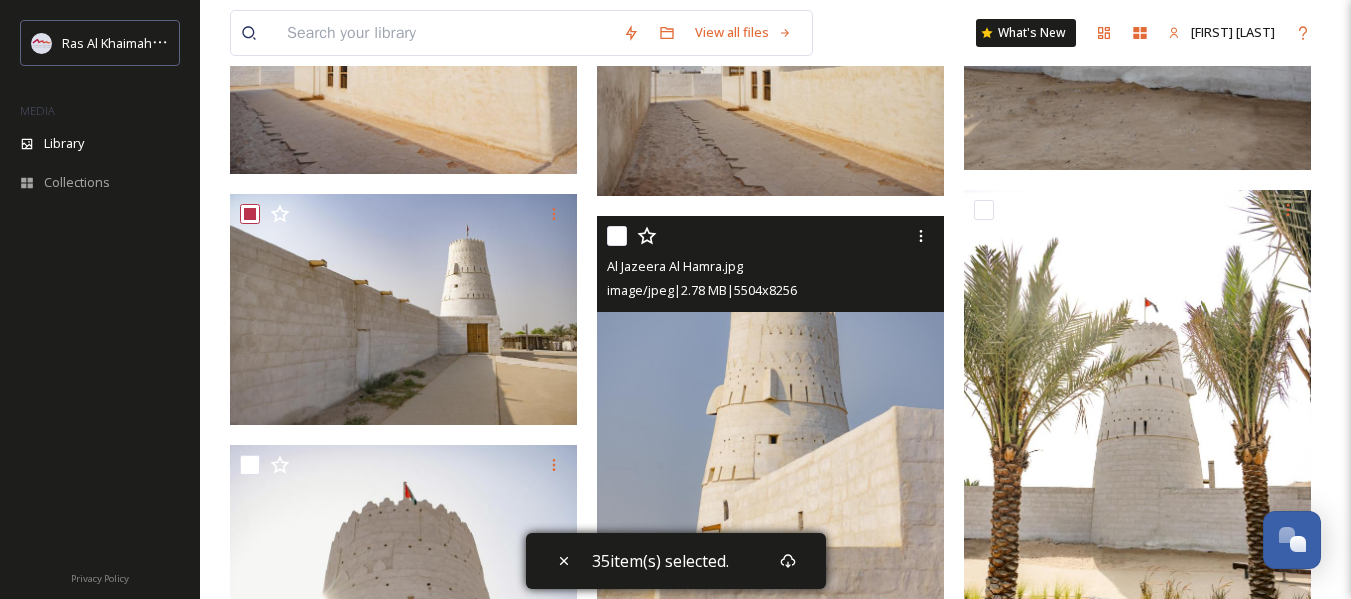 click at bounding box center (617, 236) 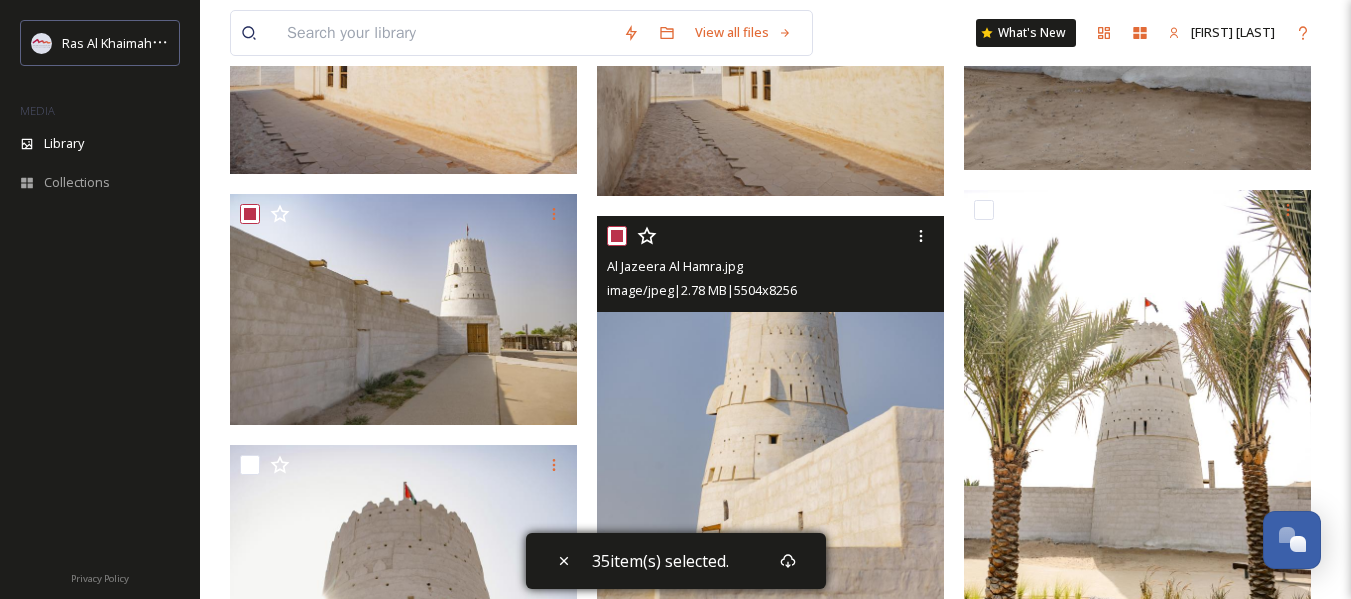 checkbox on "true" 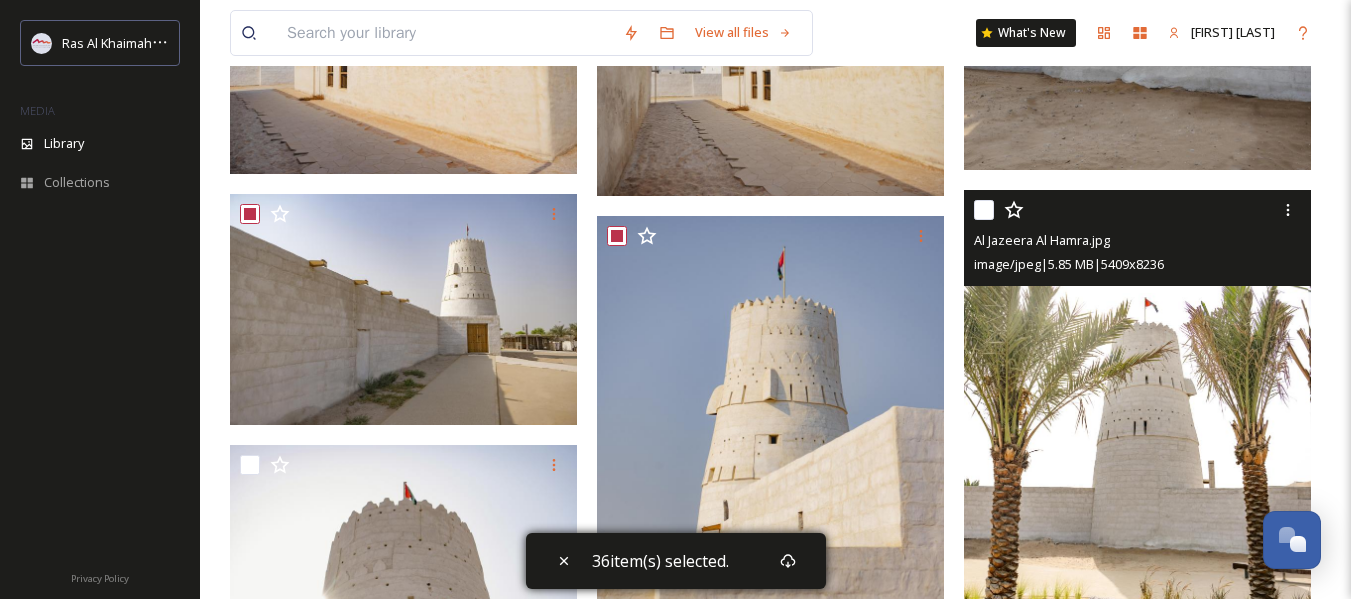 click at bounding box center [984, 210] 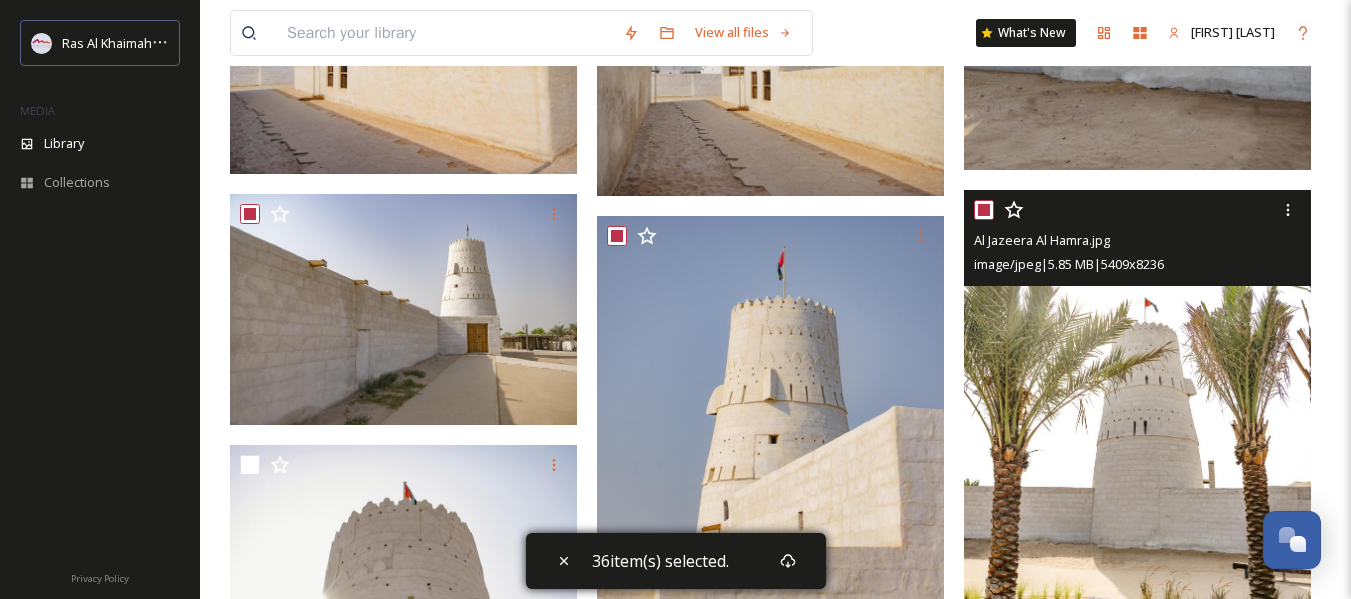 checkbox on "true" 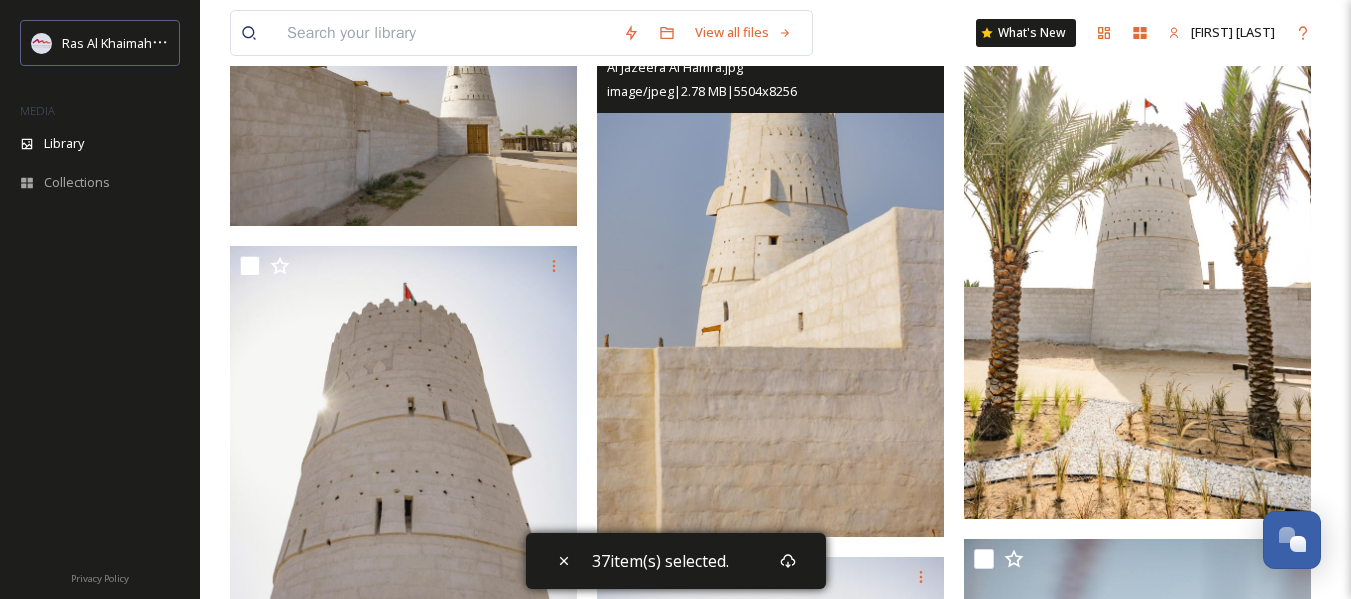 scroll, scrollTop: 3600, scrollLeft: 0, axis: vertical 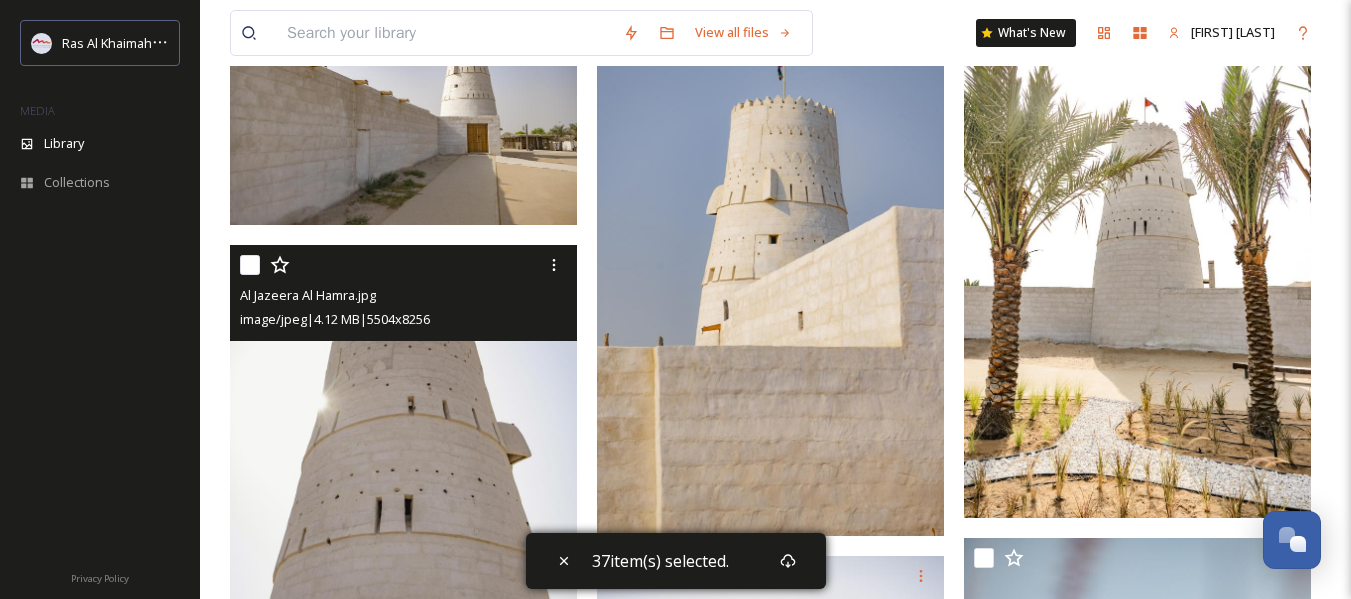 click at bounding box center [250, 265] 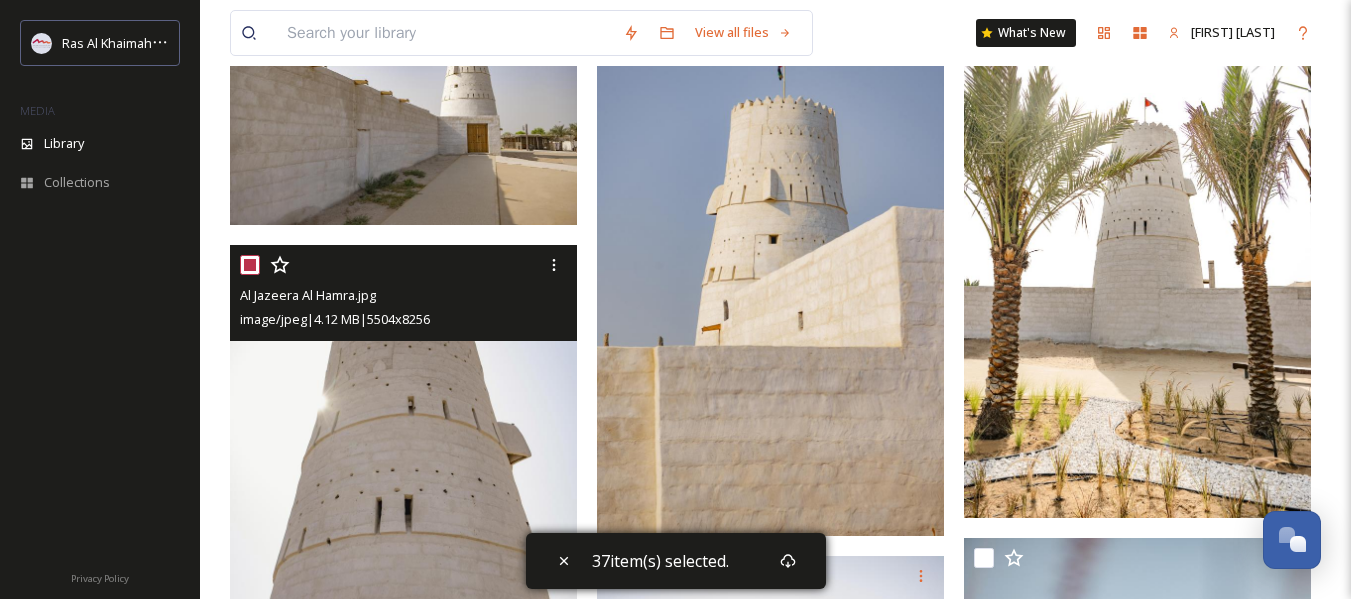 checkbox on "true" 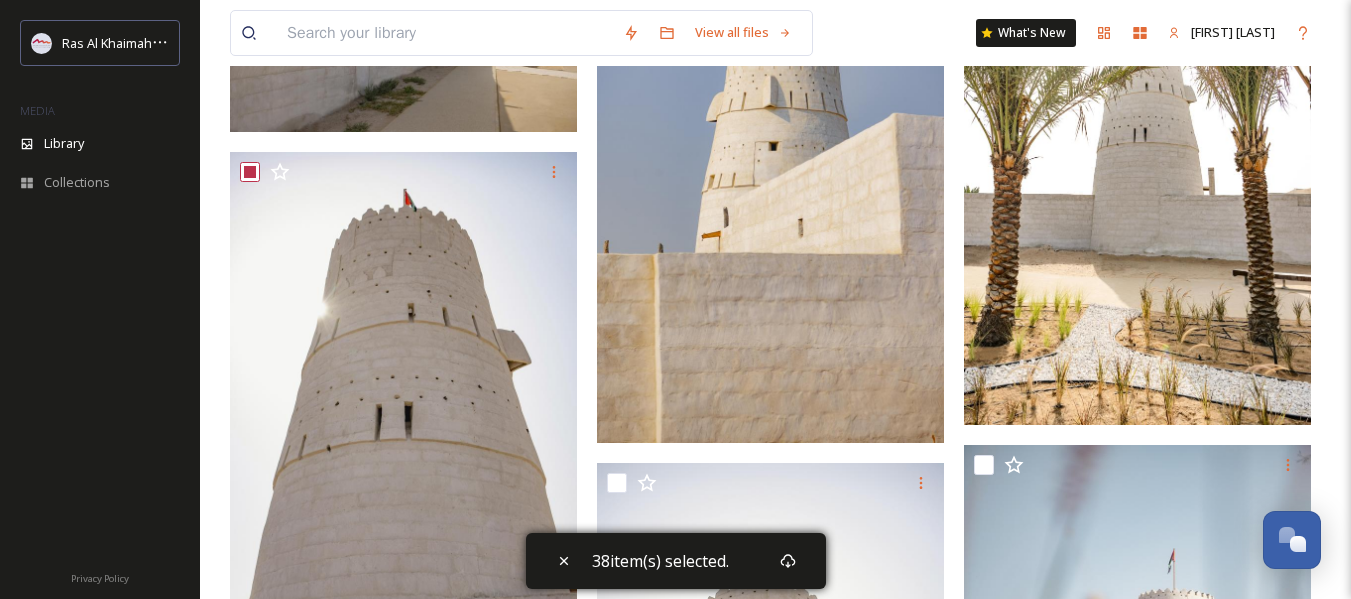 scroll, scrollTop: 3900, scrollLeft: 0, axis: vertical 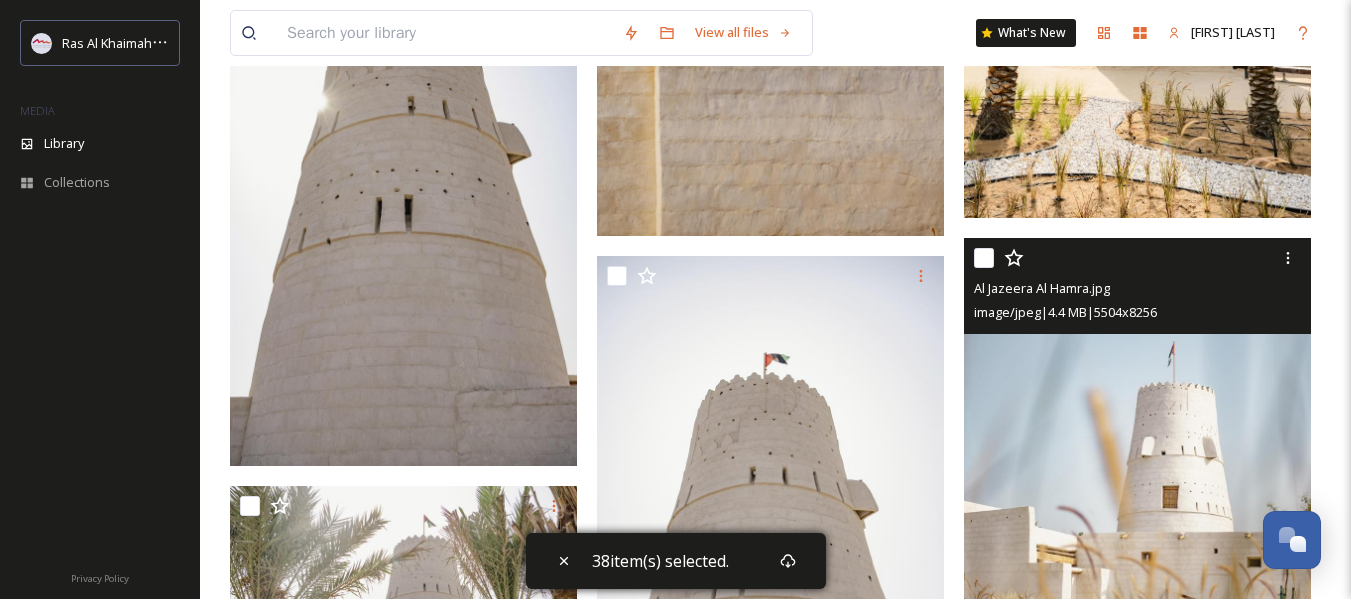 click at bounding box center [984, 258] 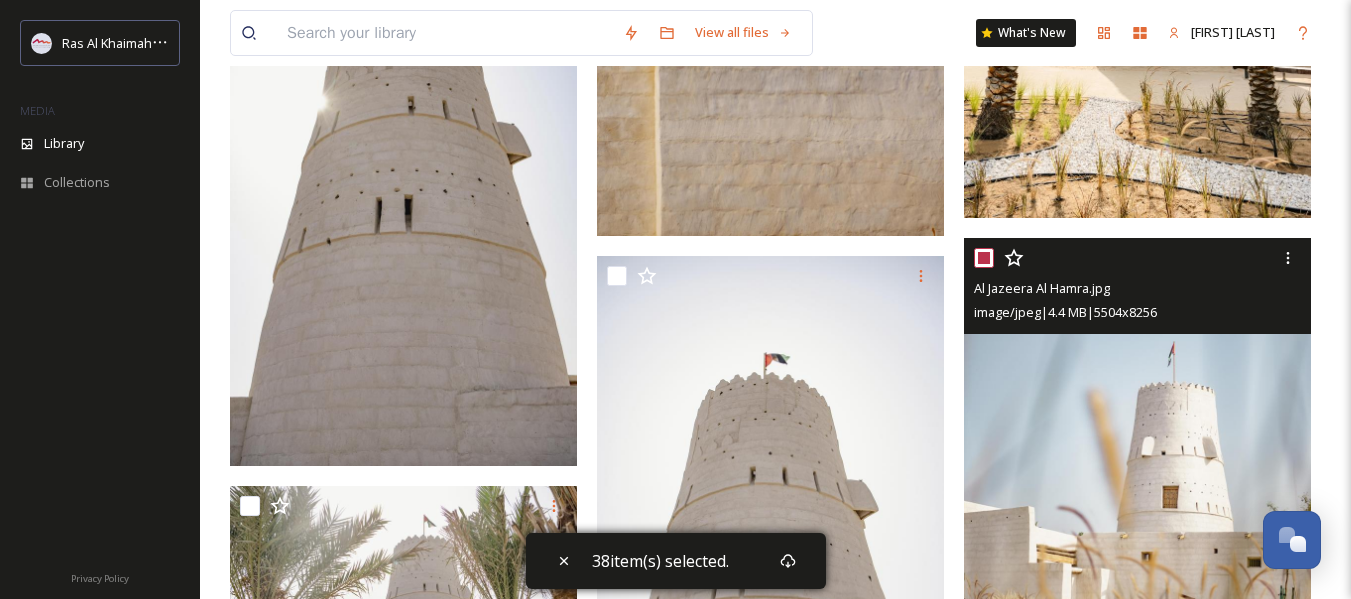 checkbox on "true" 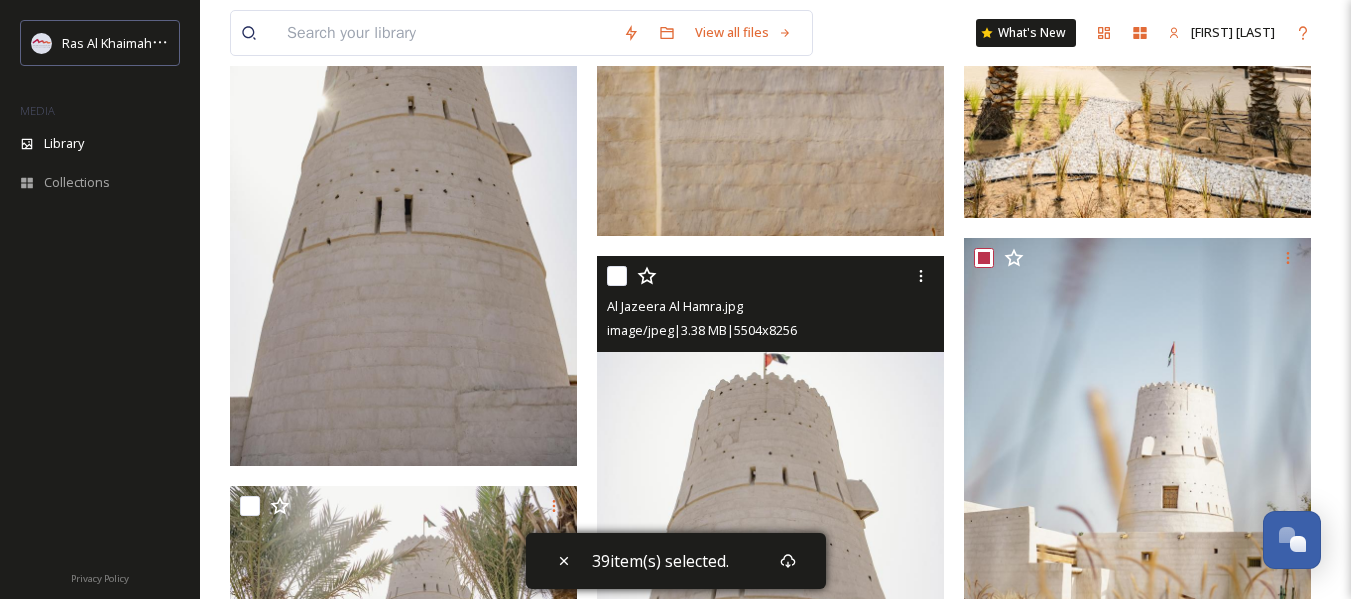 click at bounding box center (617, 276) 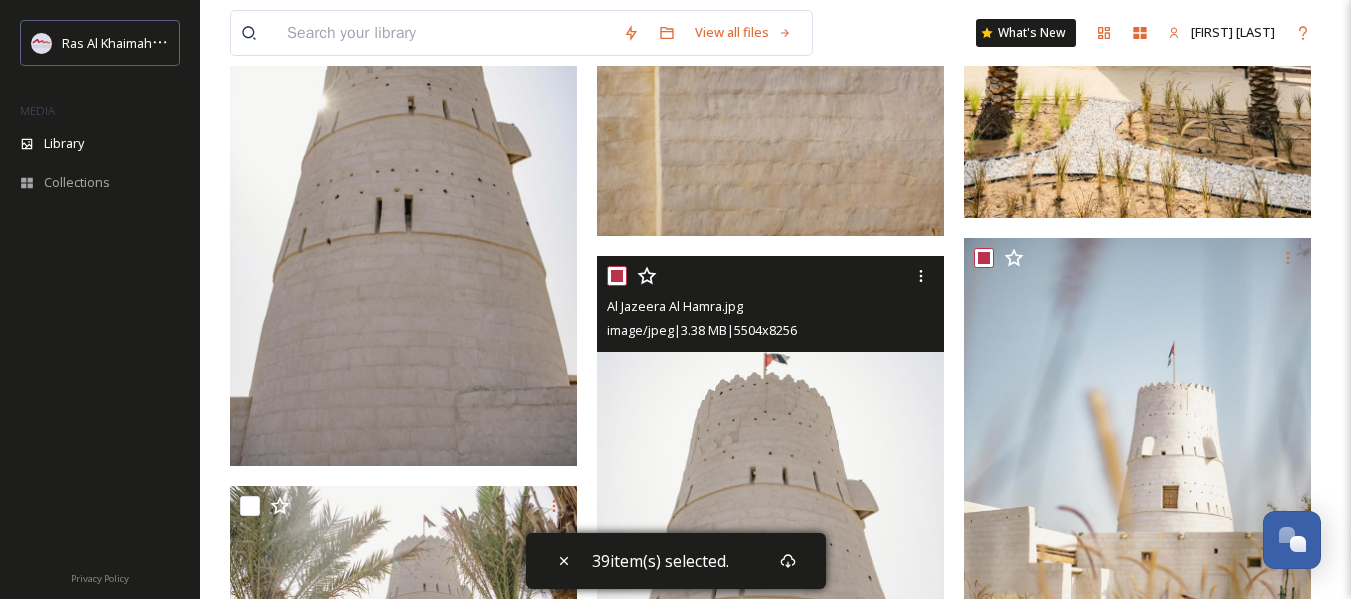 checkbox on "true" 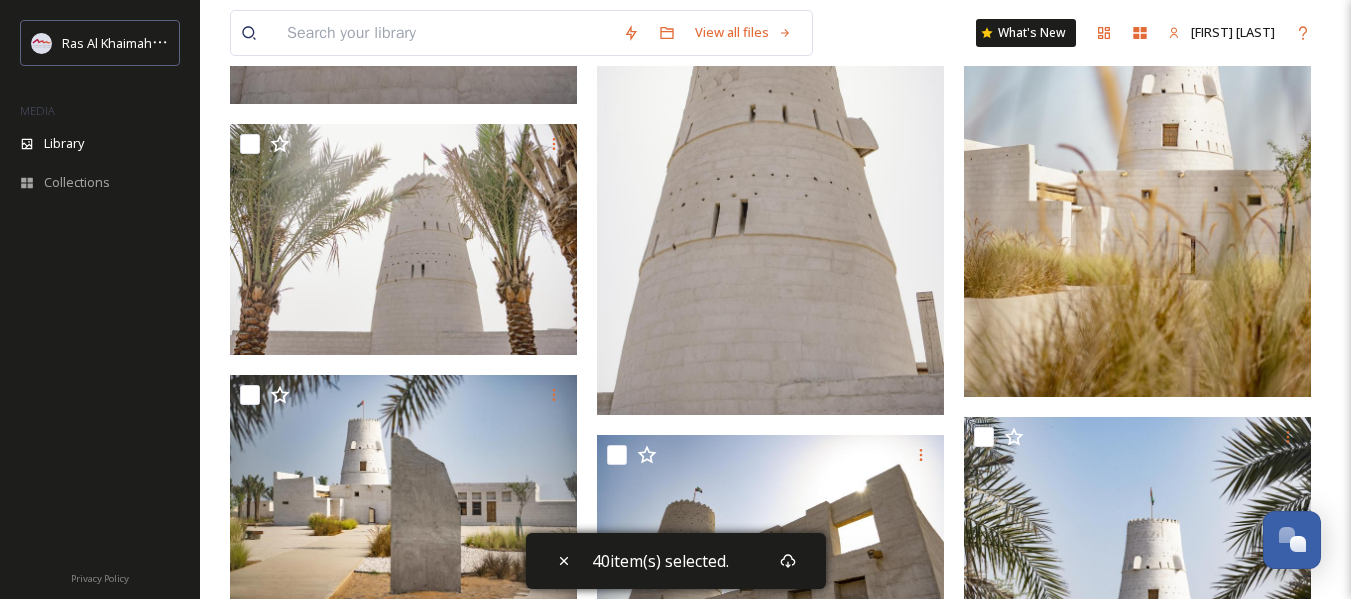 scroll, scrollTop: 4300, scrollLeft: 0, axis: vertical 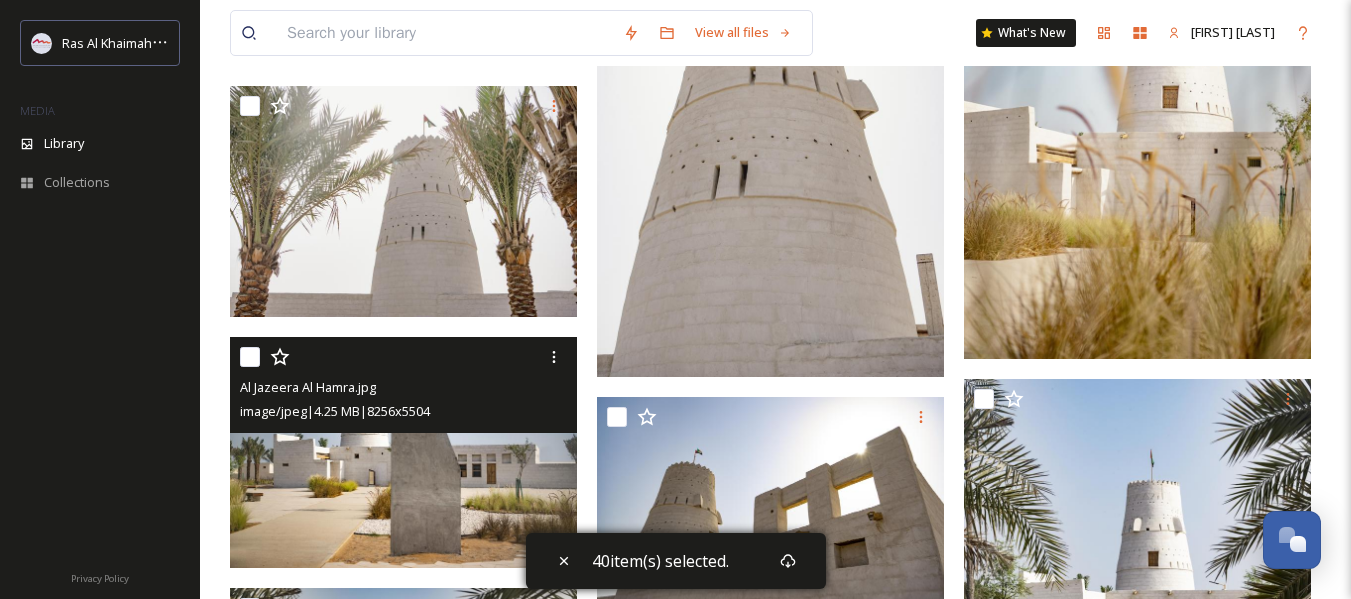 click at bounding box center (250, 357) 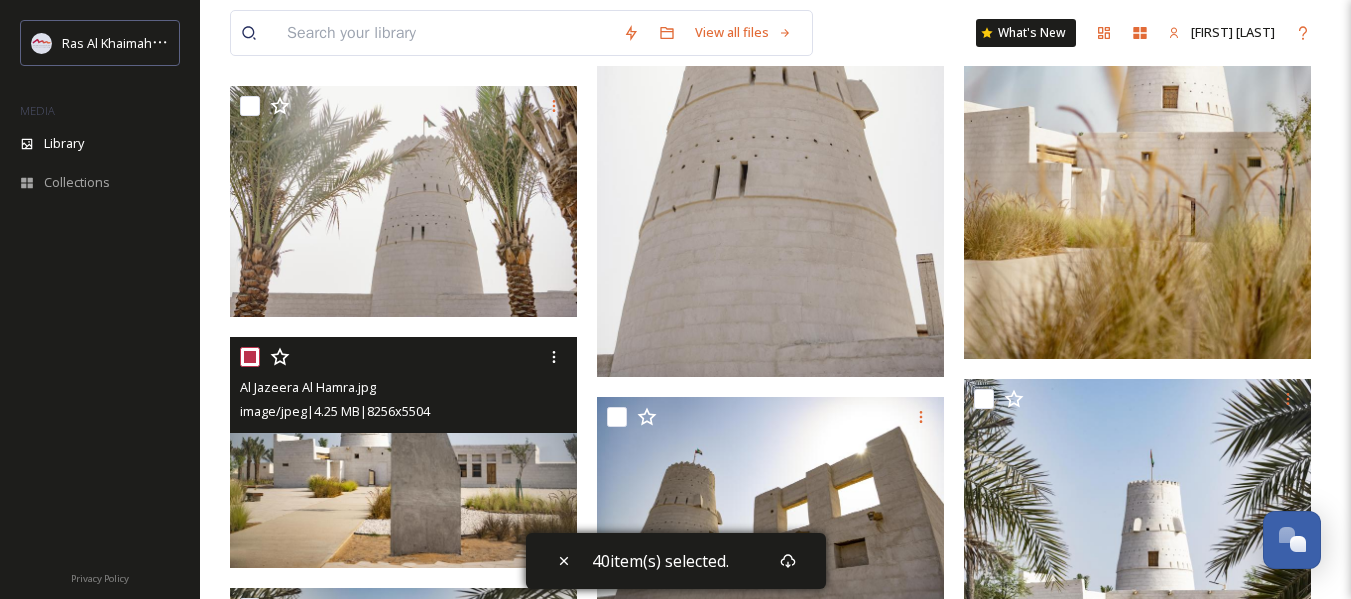 checkbox on "true" 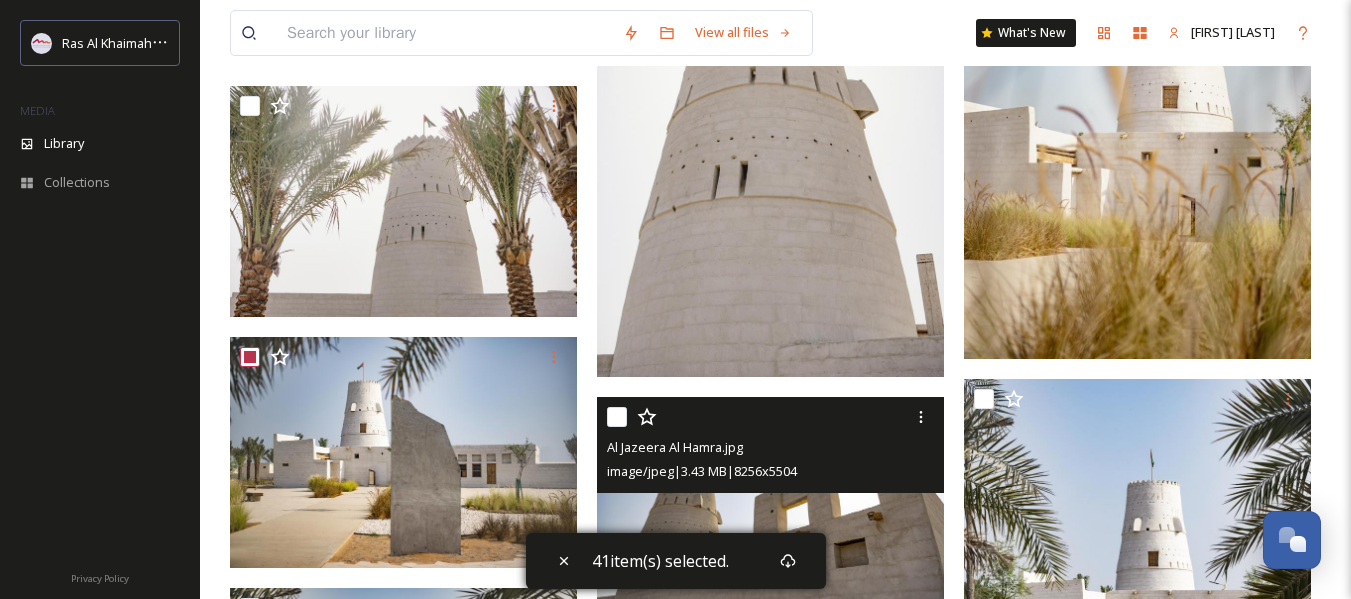click at bounding box center [617, 417] 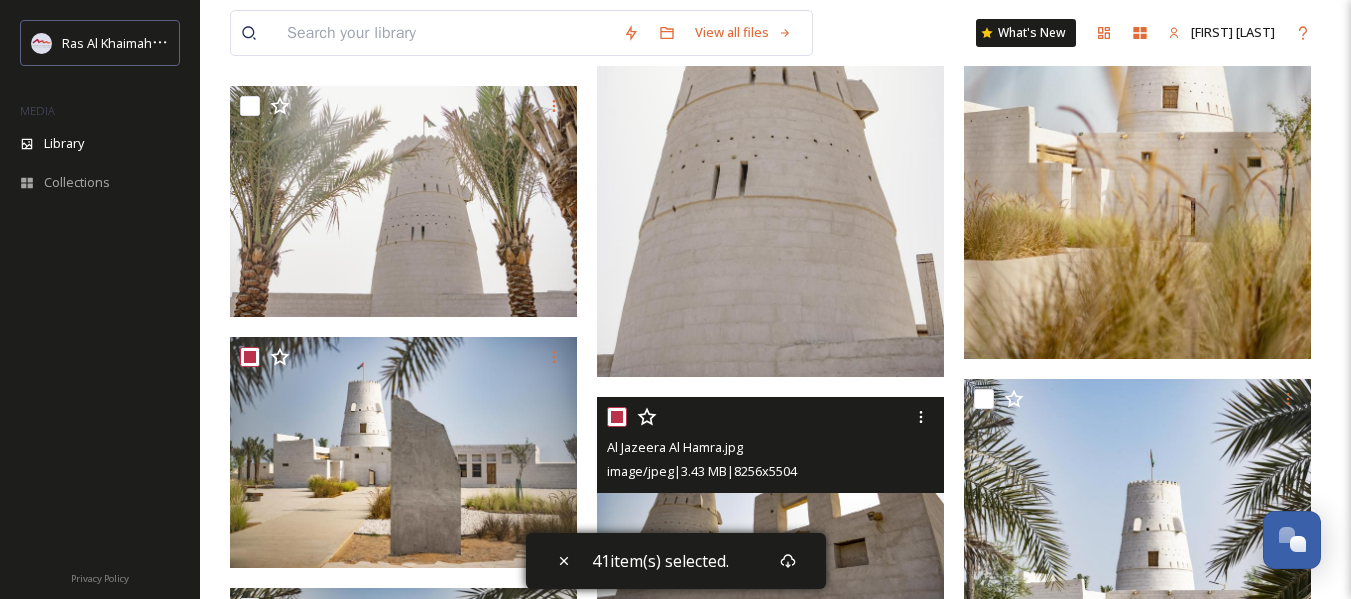 checkbox on "true" 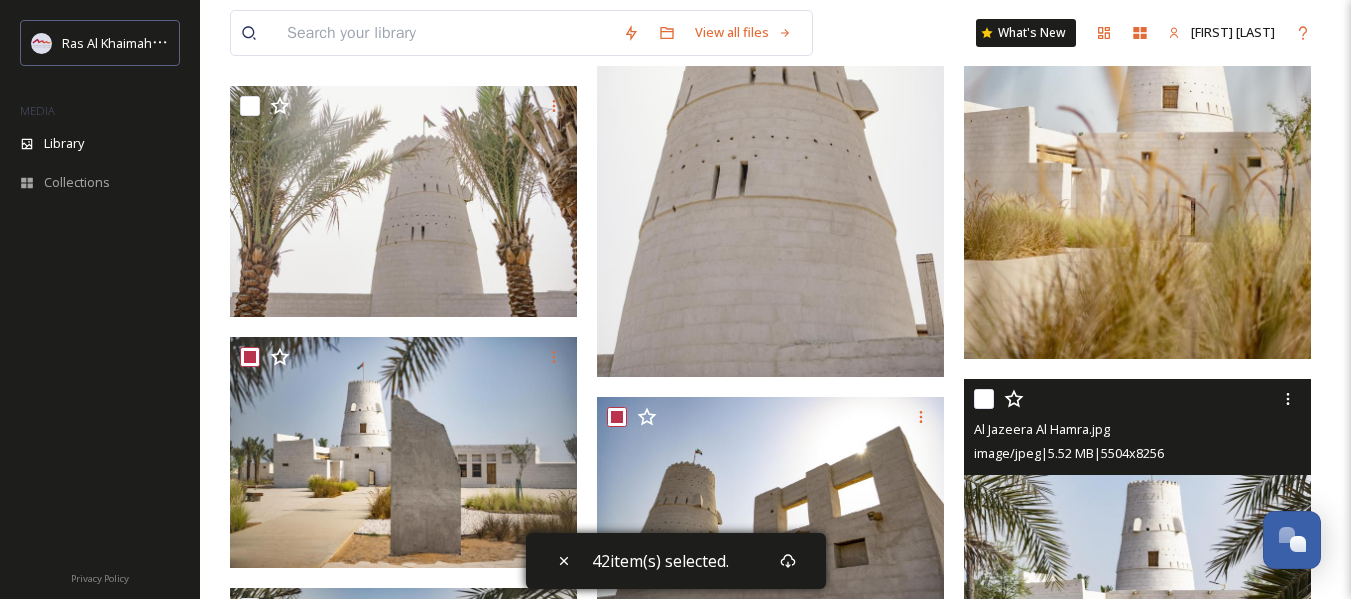 click at bounding box center [984, 399] 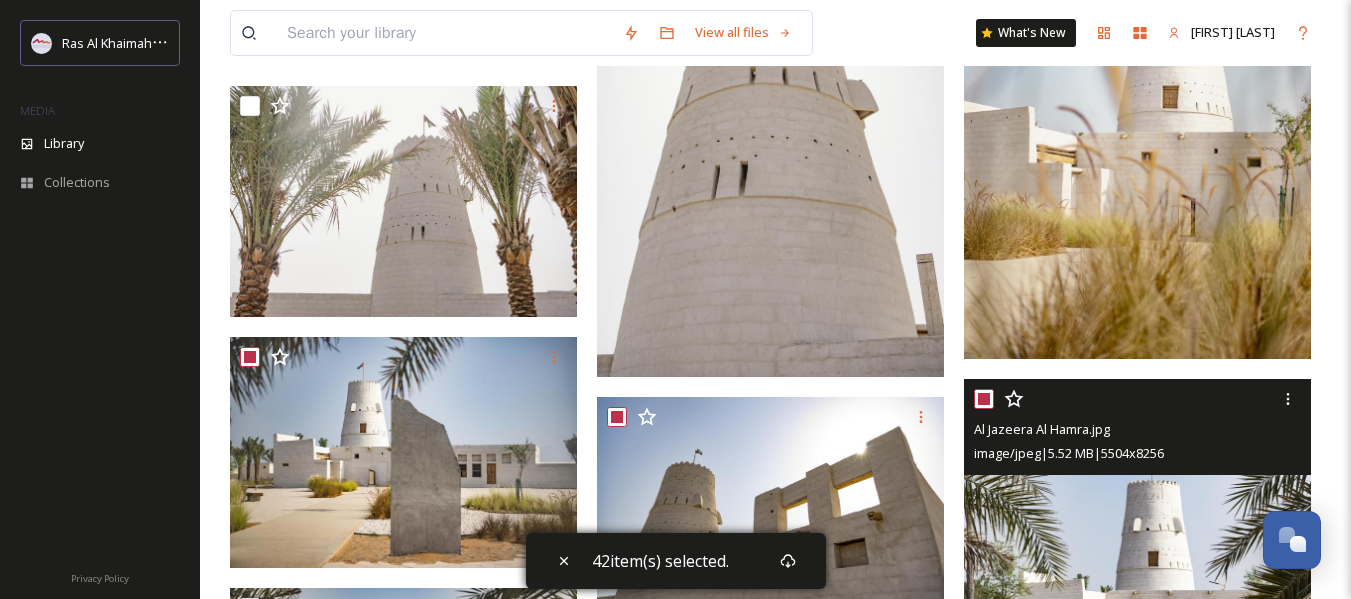 checkbox on "true" 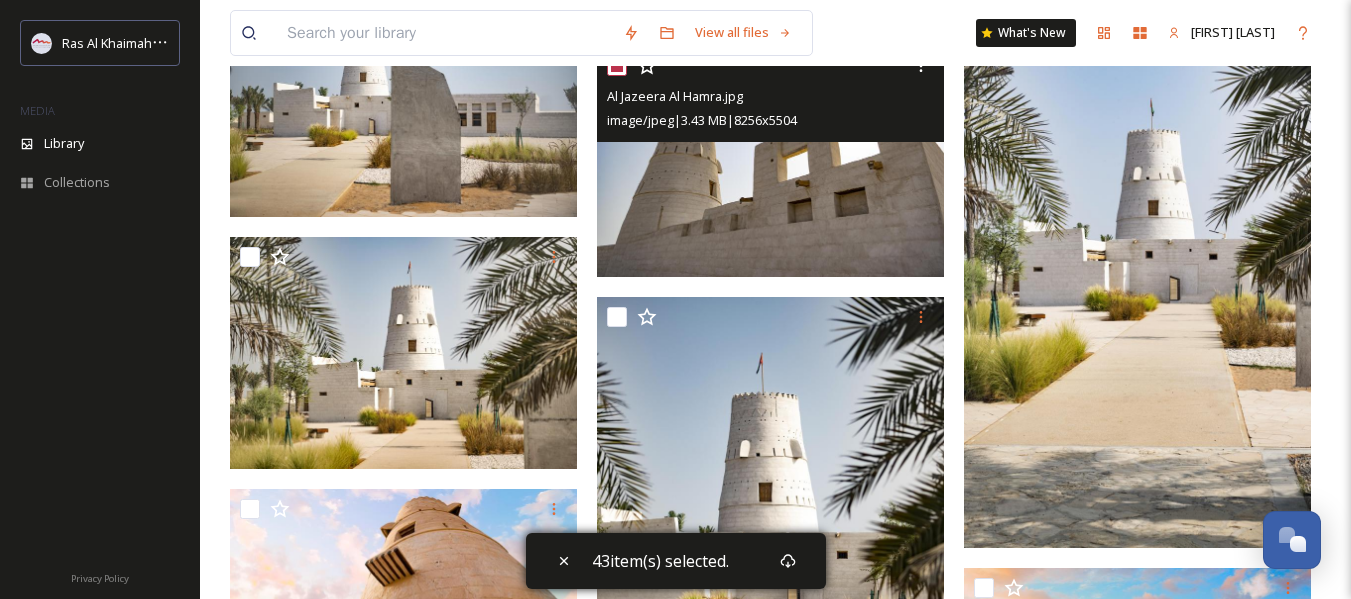scroll, scrollTop: 4700, scrollLeft: 0, axis: vertical 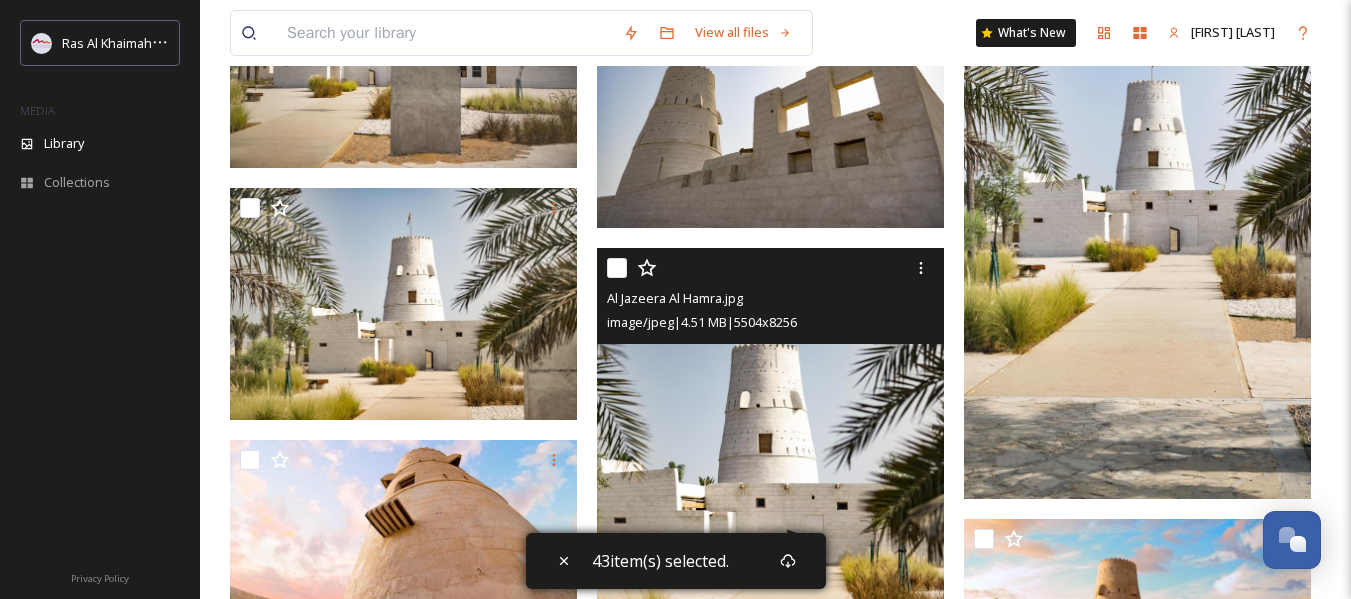 click at bounding box center (617, 268) 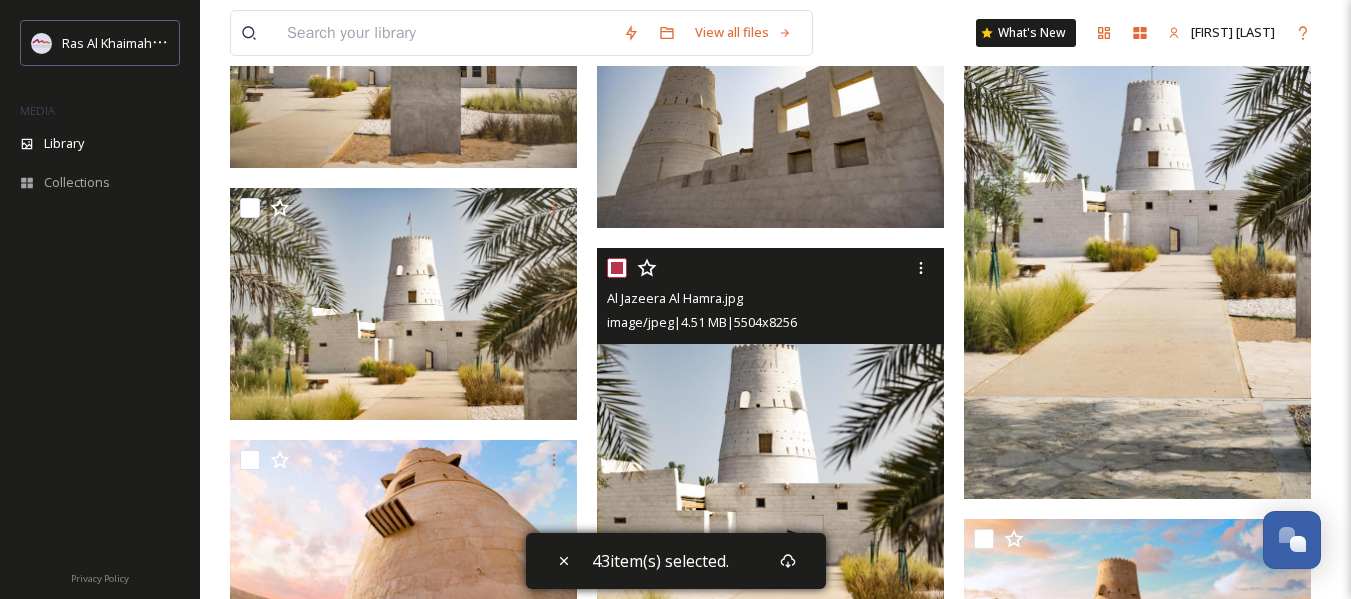 checkbox on "true" 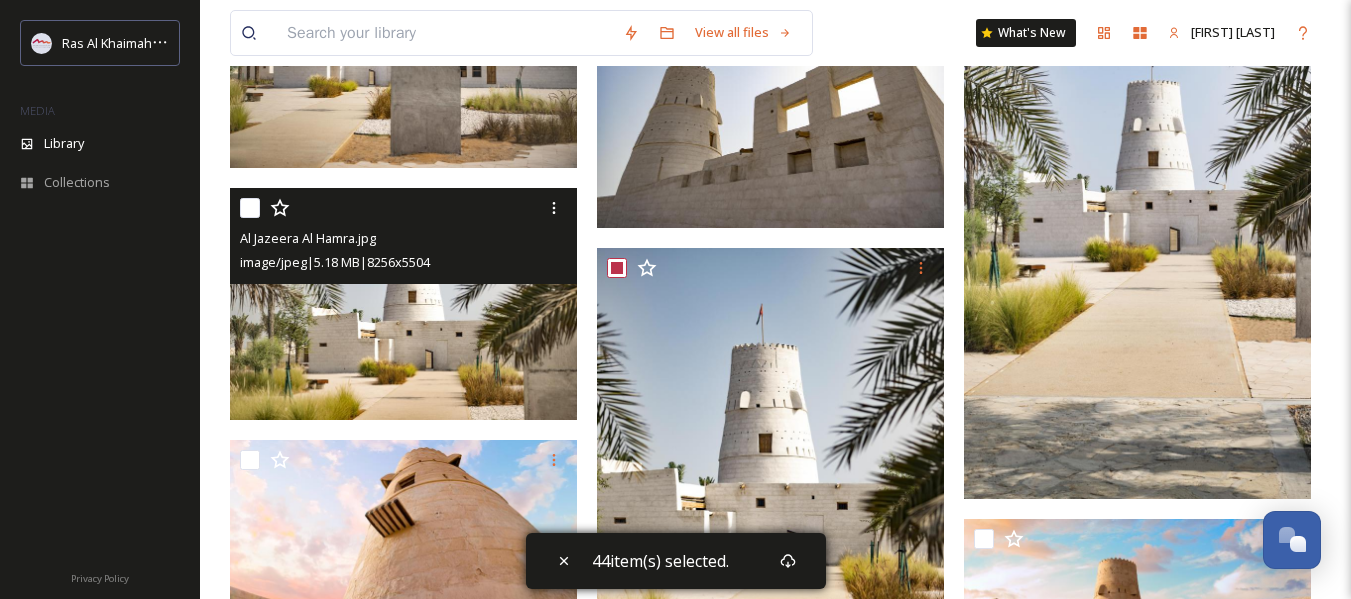 click at bounding box center [250, 208] 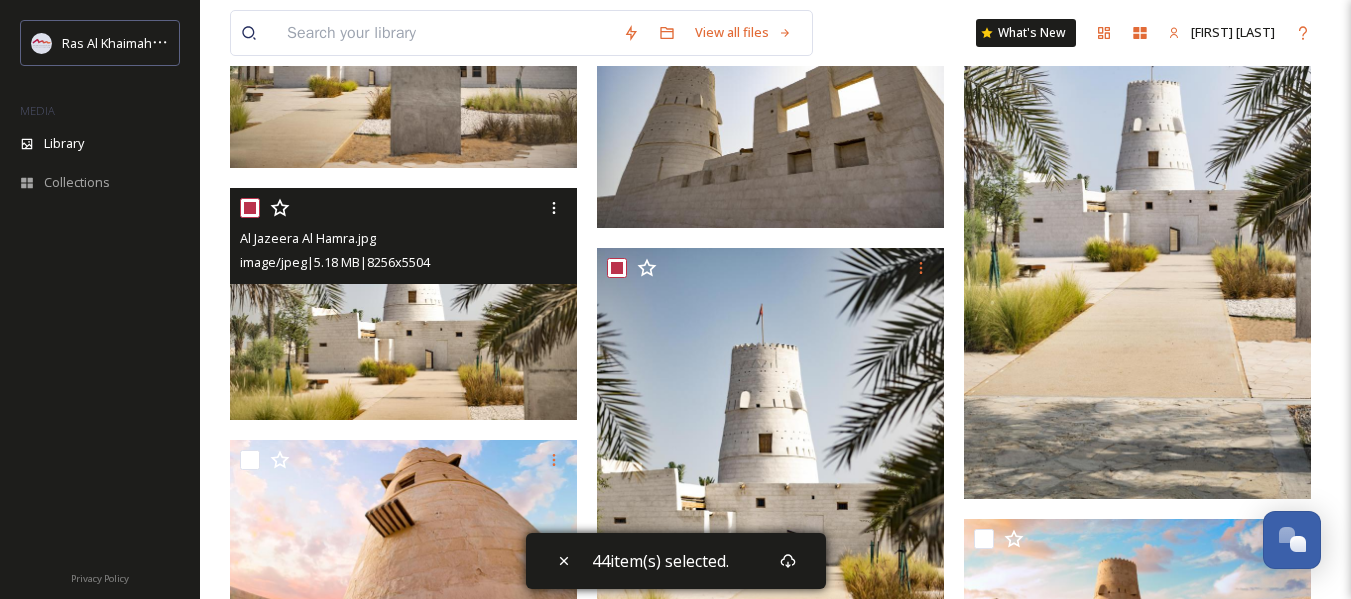checkbox on "true" 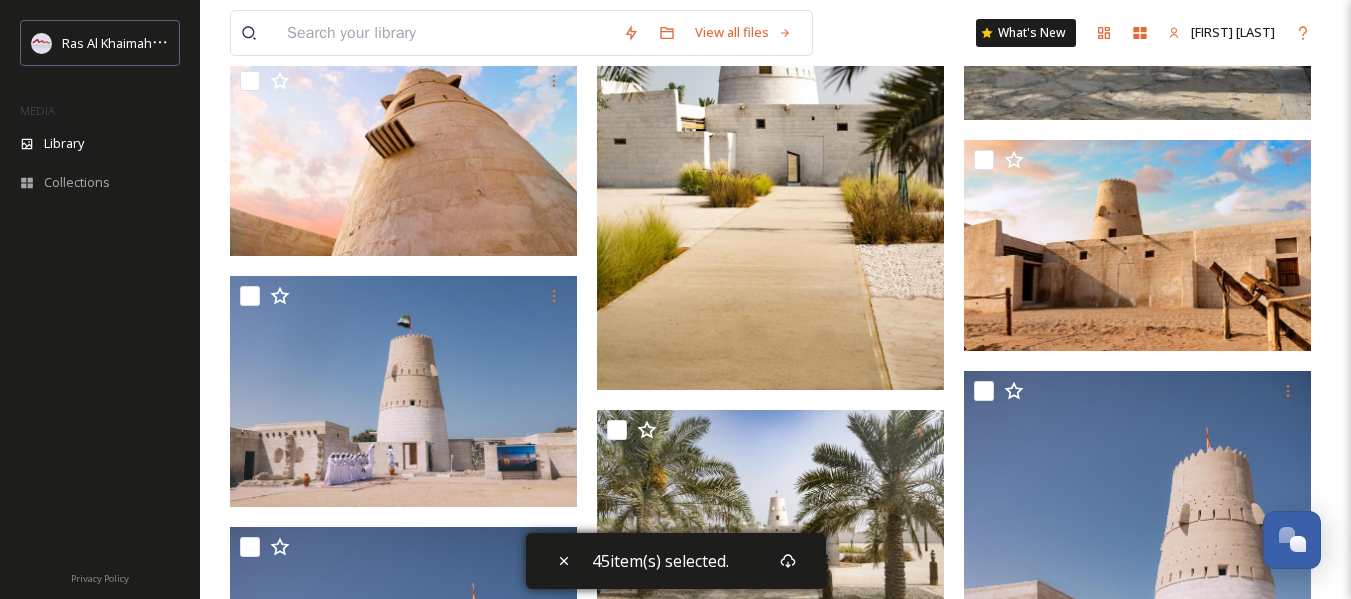 scroll, scrollTop: 5100, scrollLeft: 0, axis: vertical 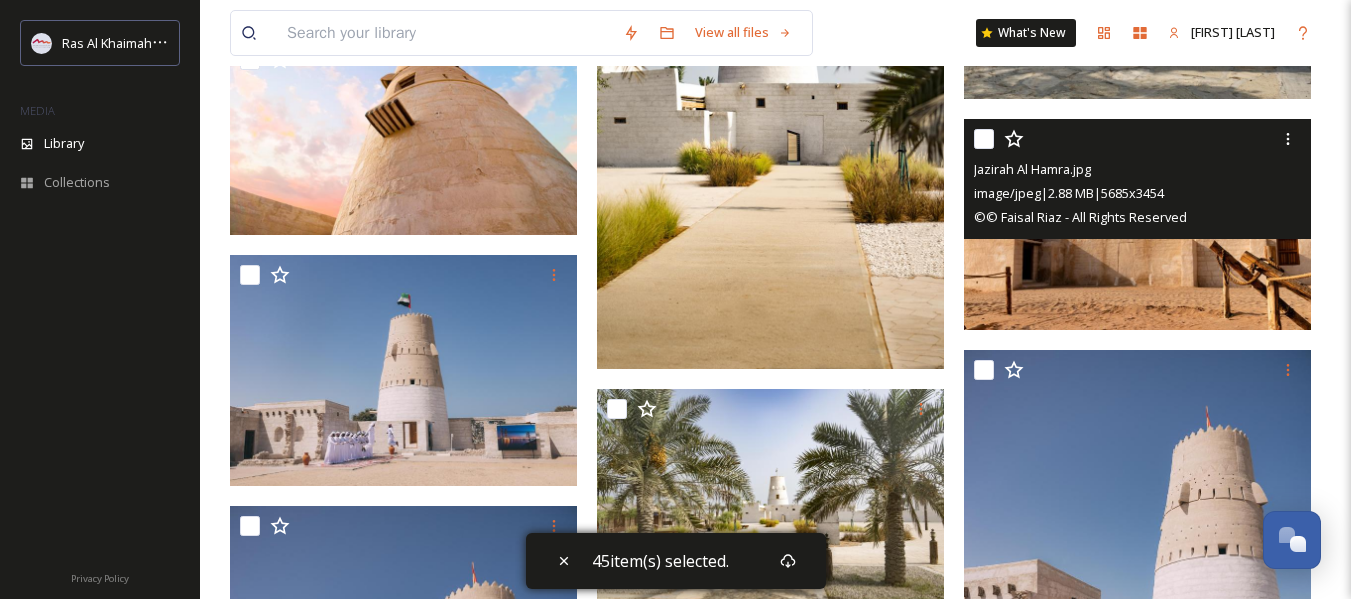 click at bounding box center (984, 139) 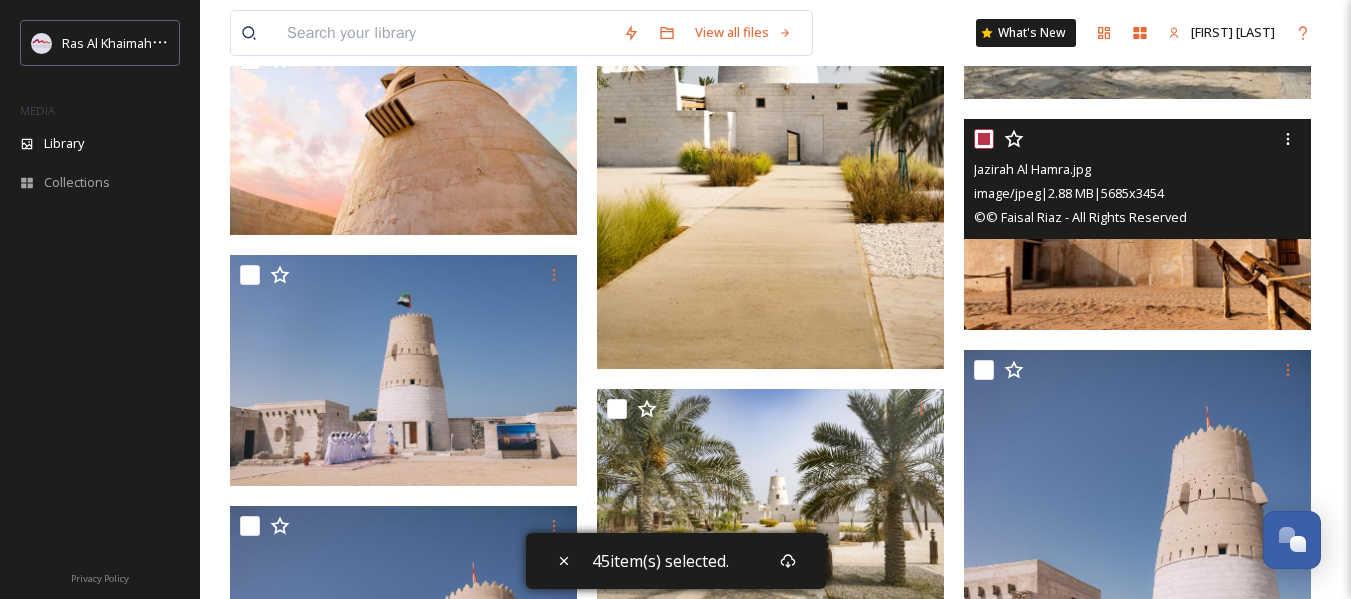 checkbox on "true" 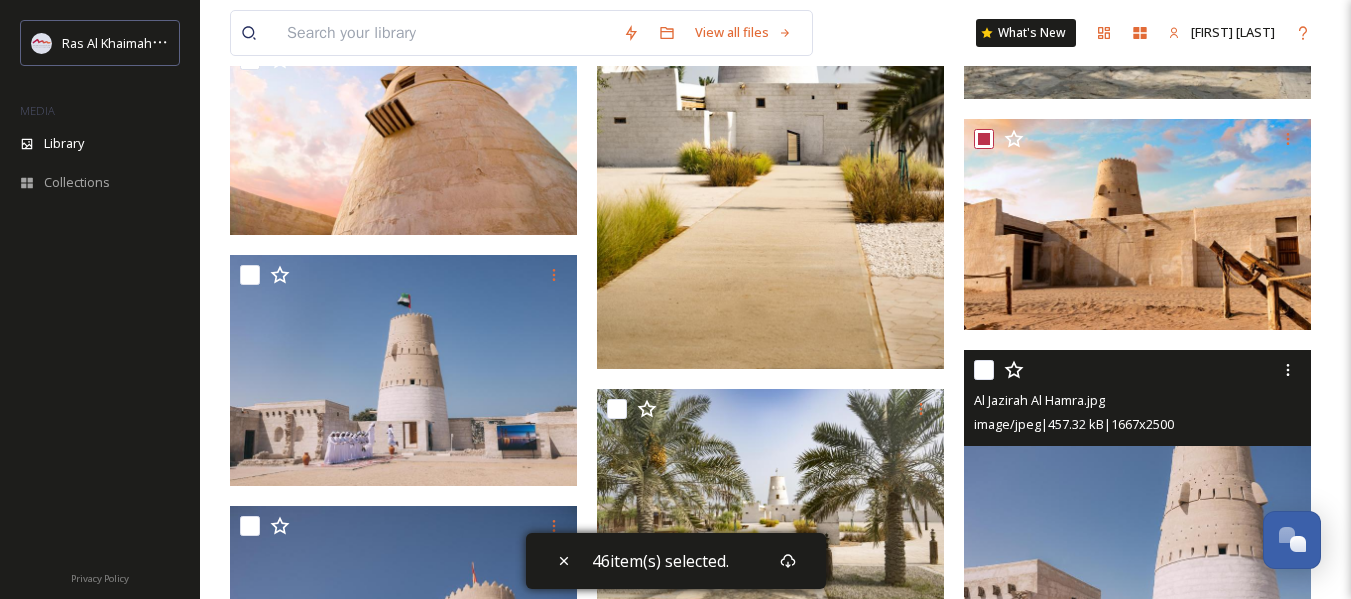 click at bounding box center [984, 370] 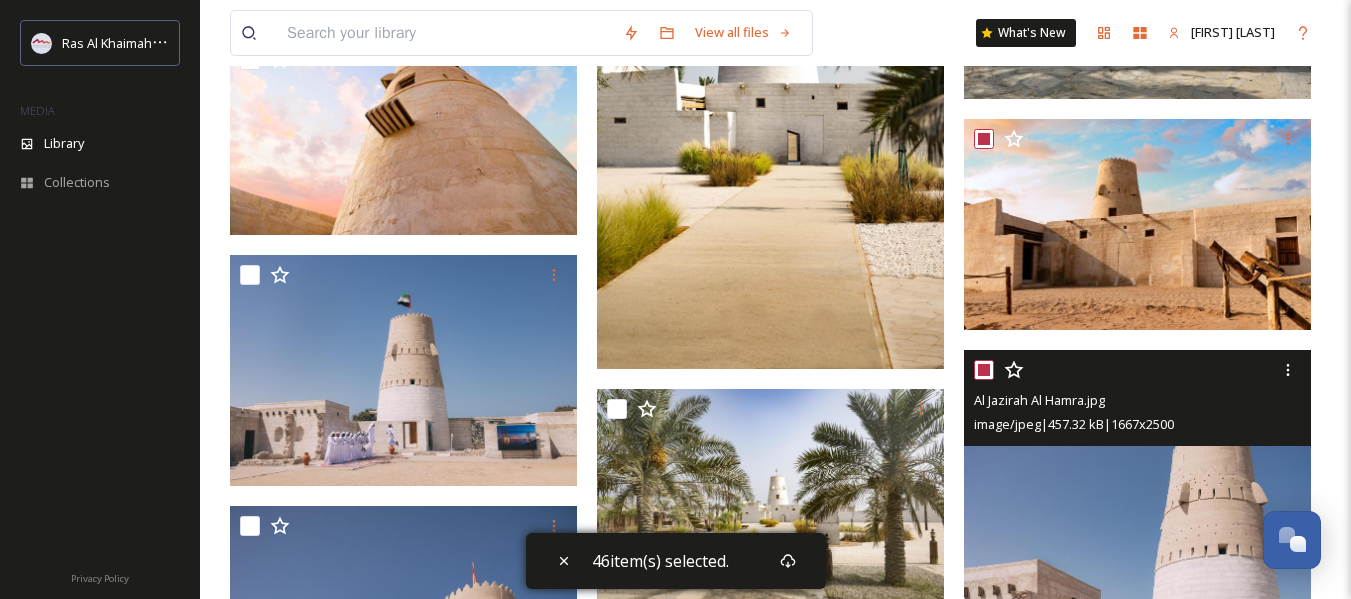 checkbox on "true" 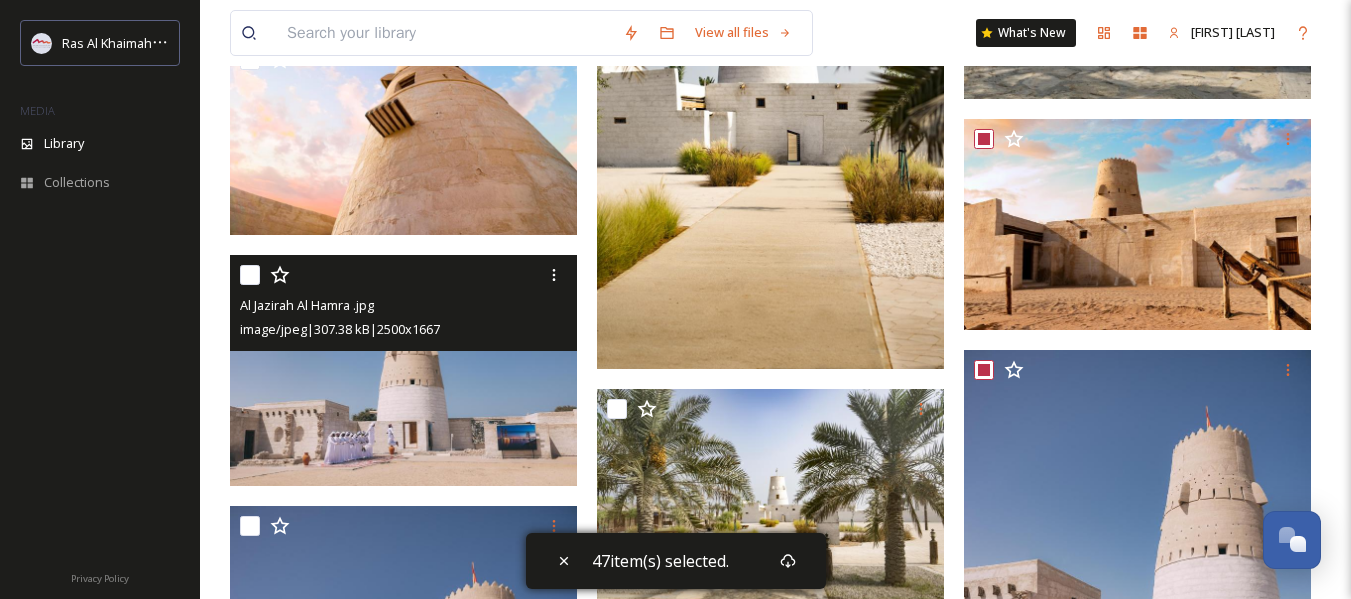 click at bounding box center [250, 275] 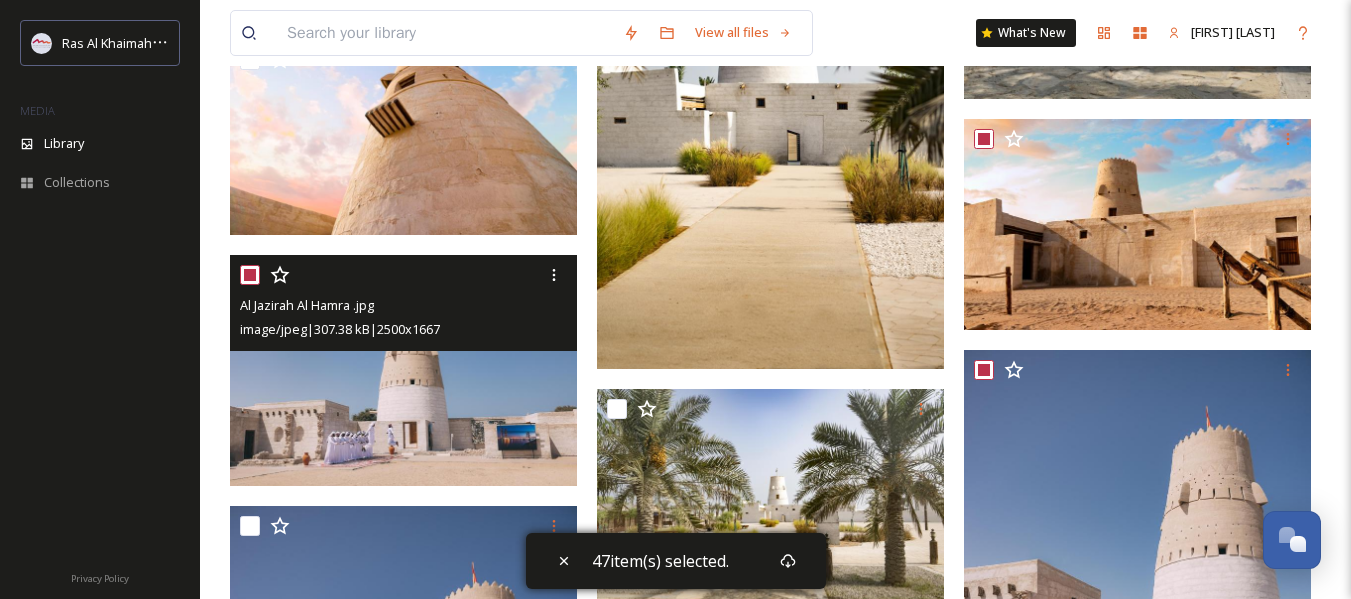 checkbox on "true" 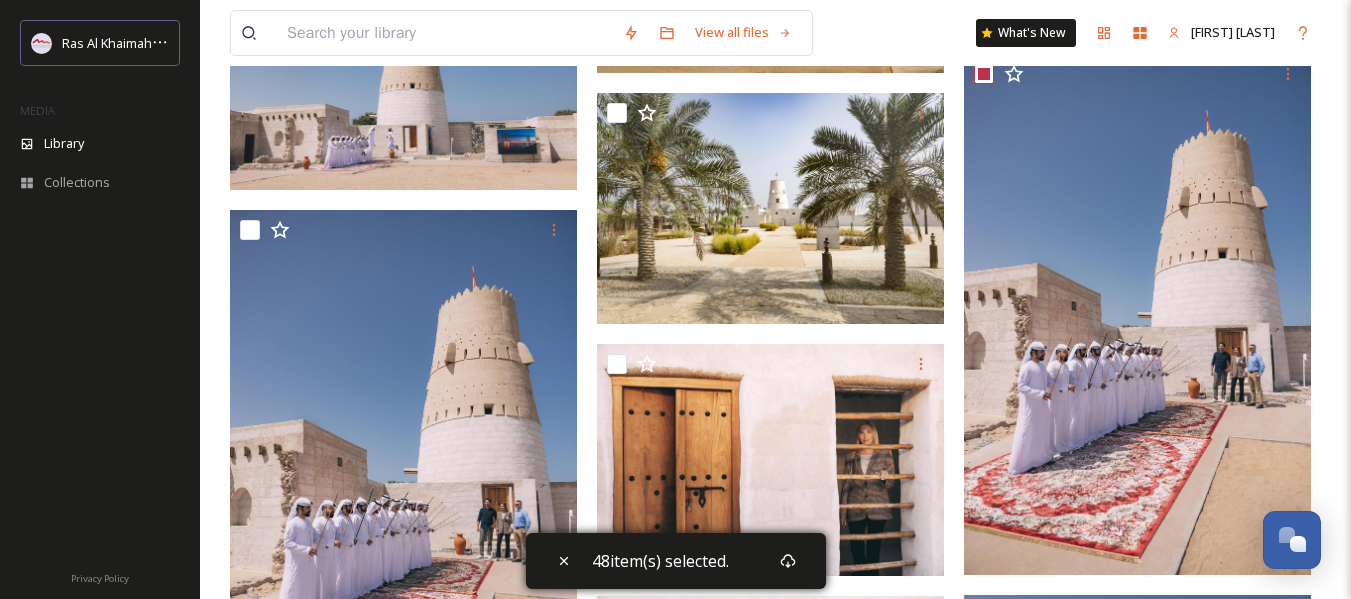 scroll, scrollTop: 5400, scrollLeft: 0, axis: vertical 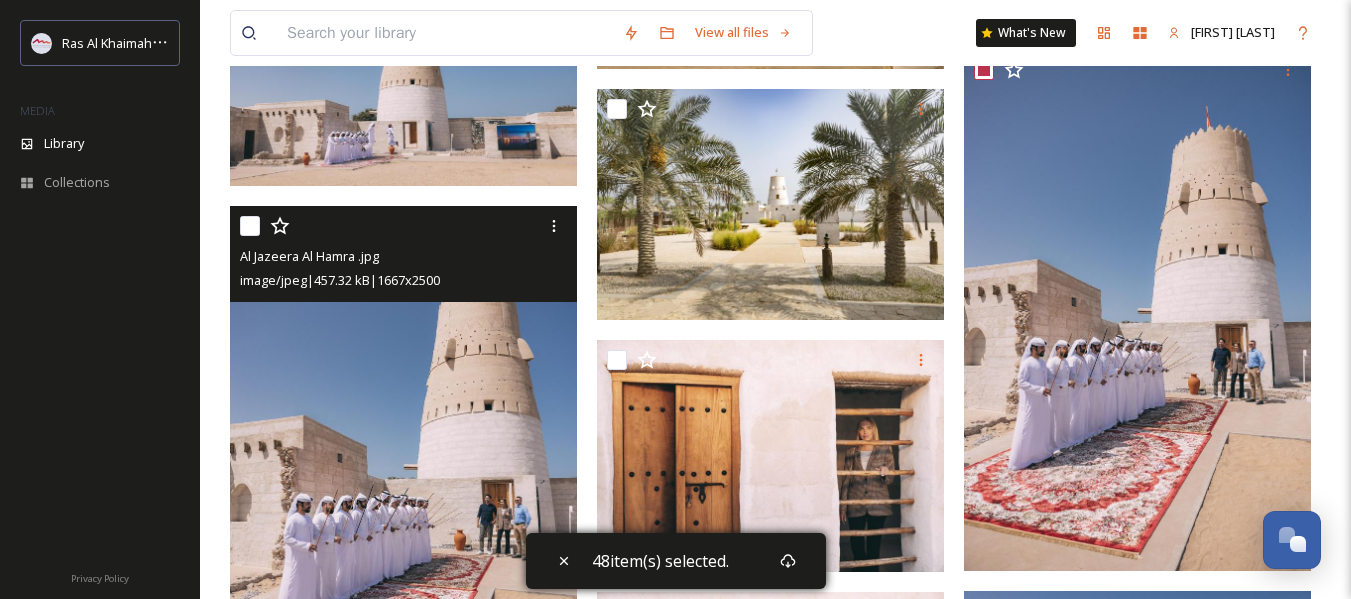 click at bounding box center [250, 226] 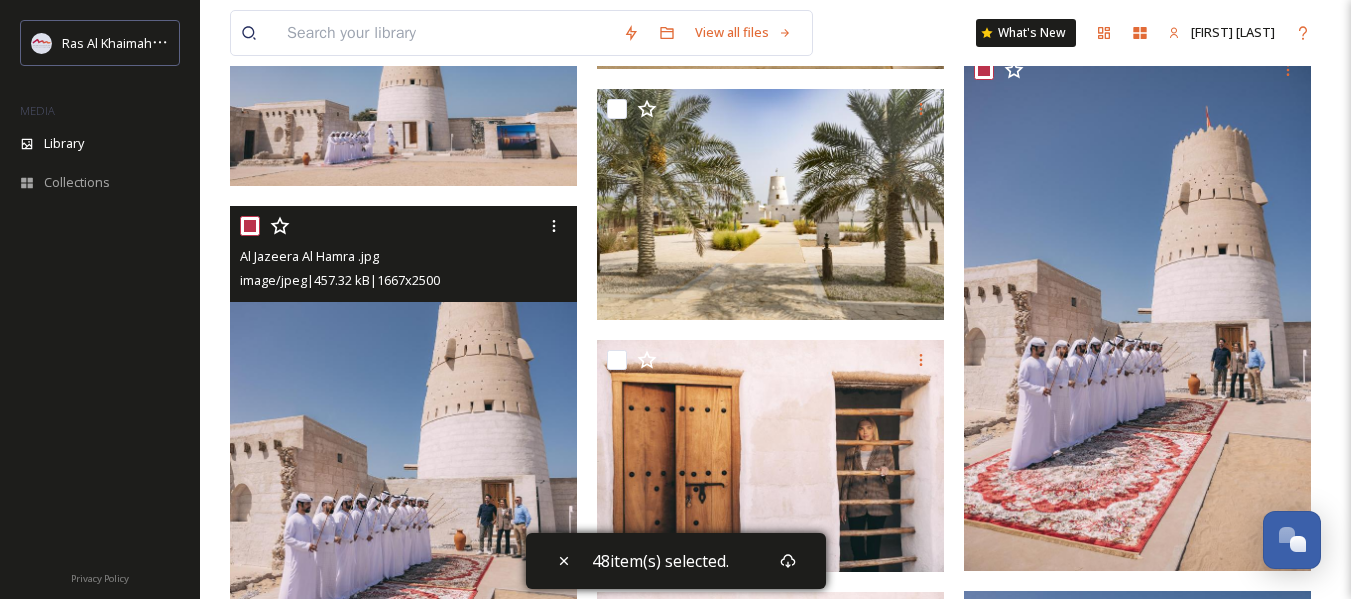 checkbox on "true" 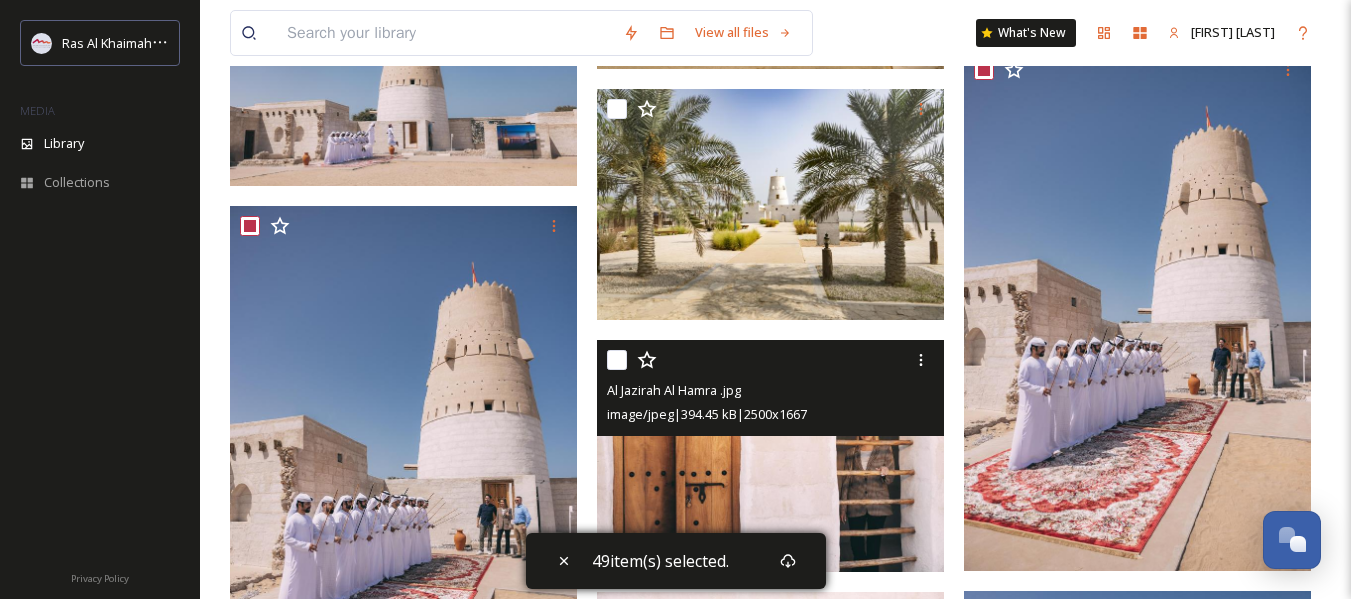 click at bounding box center [617, 360] 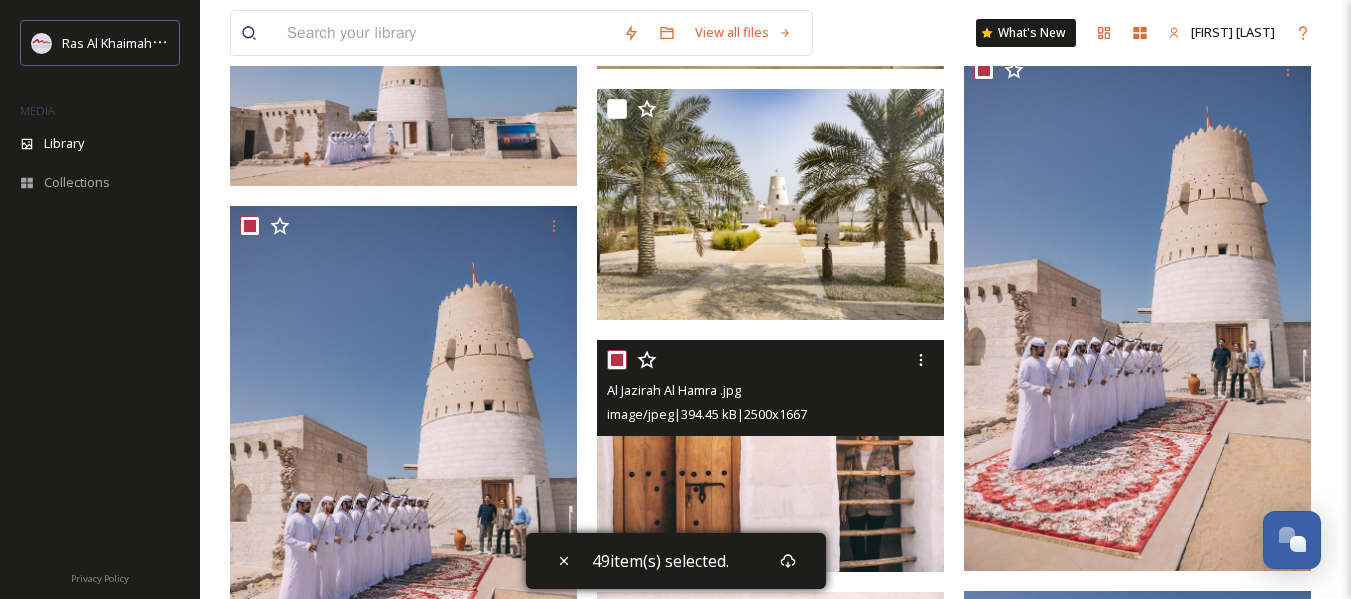 checkbox on "true" 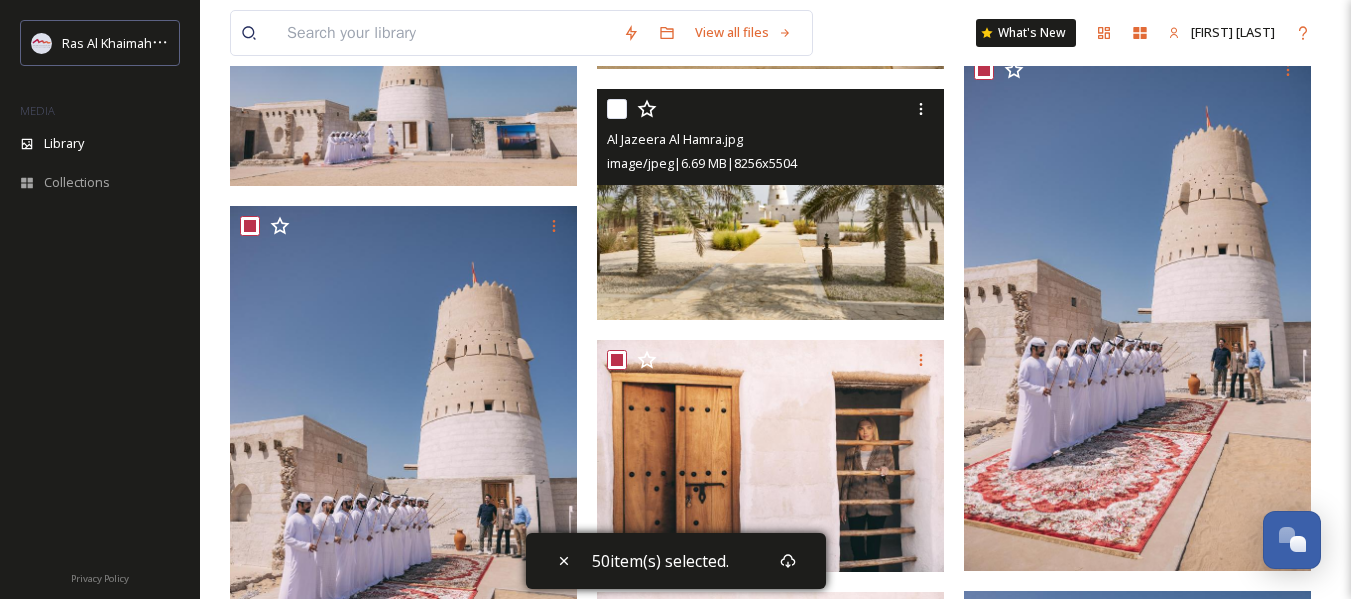 click at bounding box center [617, 109] 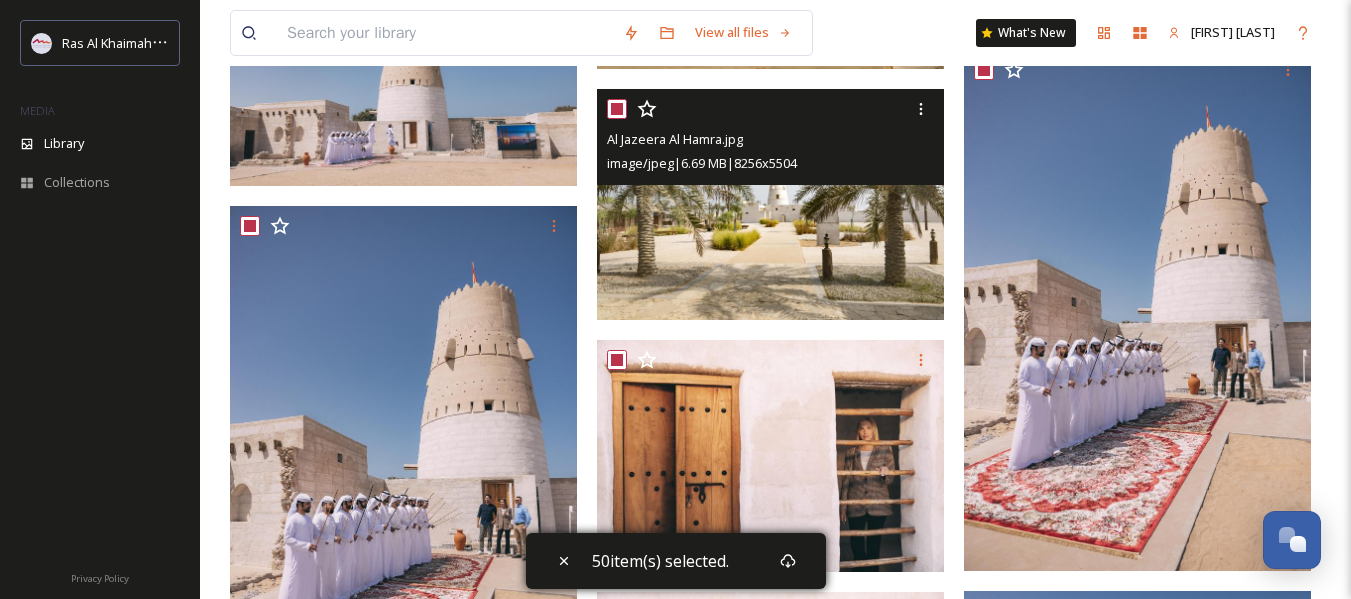 checkbox on "true" 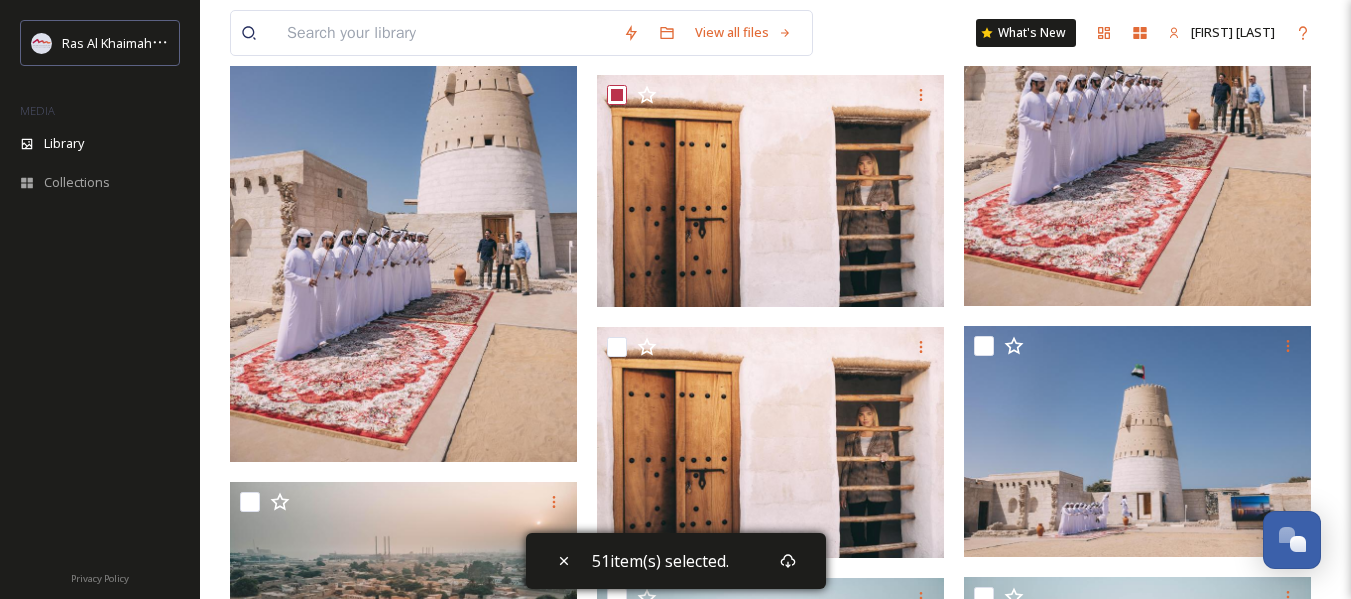 scroll, scrollTop: 5700, scrollLeft: 0, axis: vertical 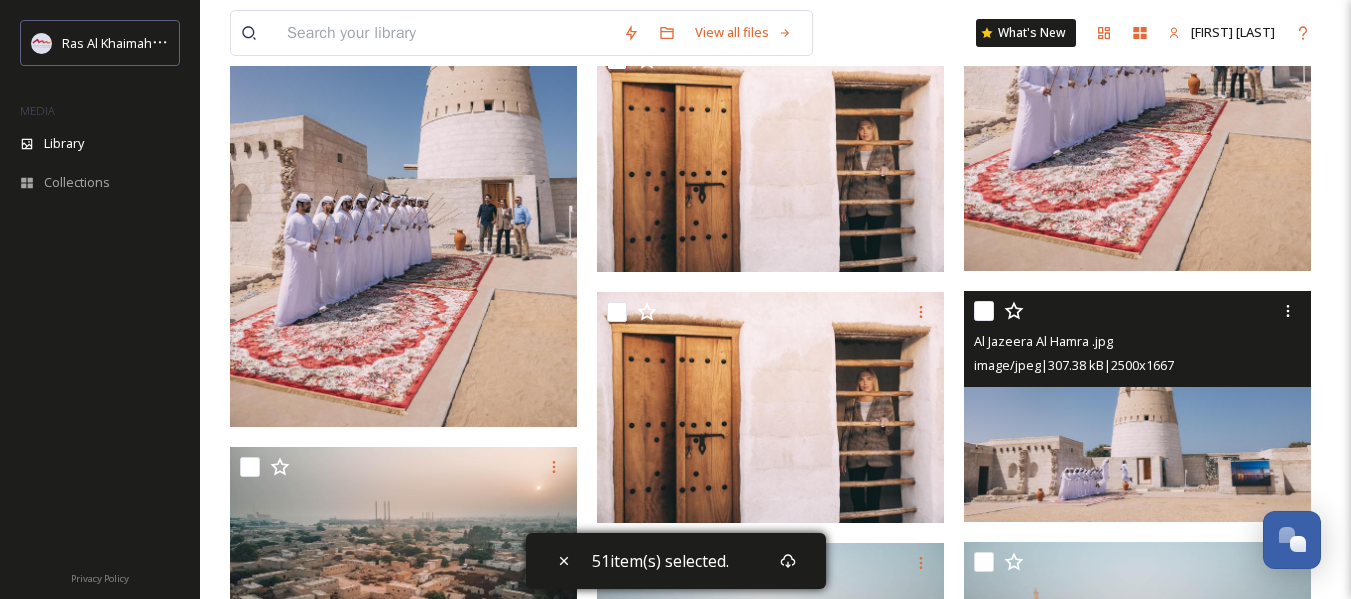 click at bounding box center (984, 311) 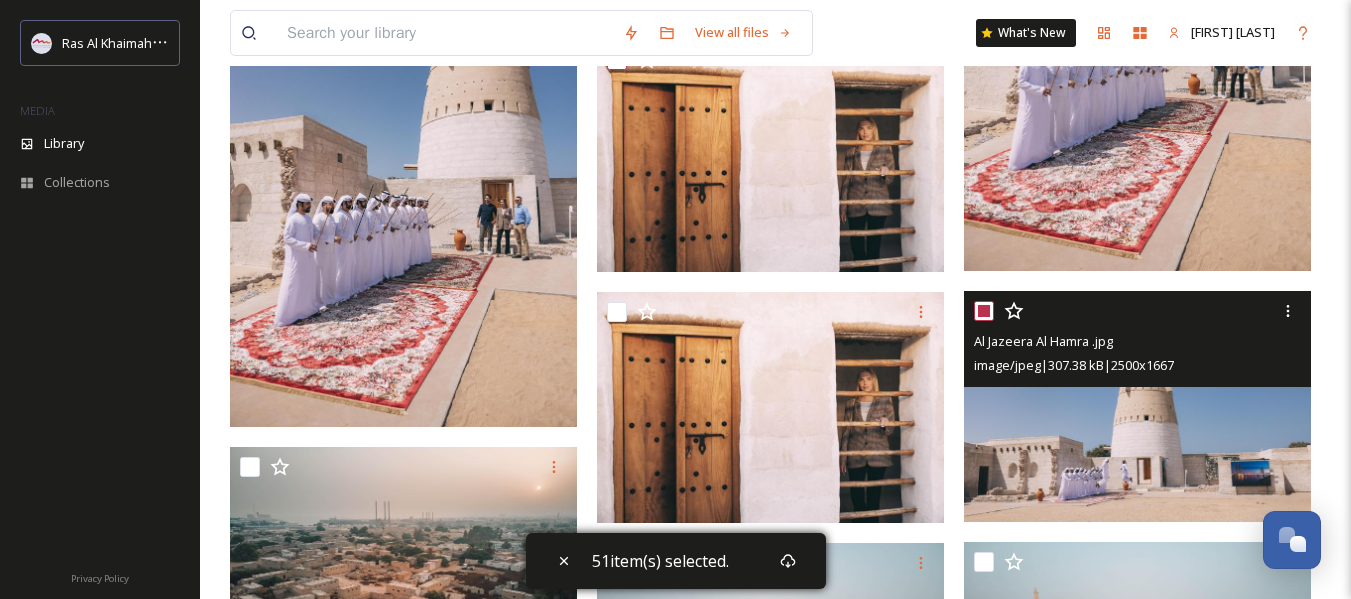 checkbox on "true" 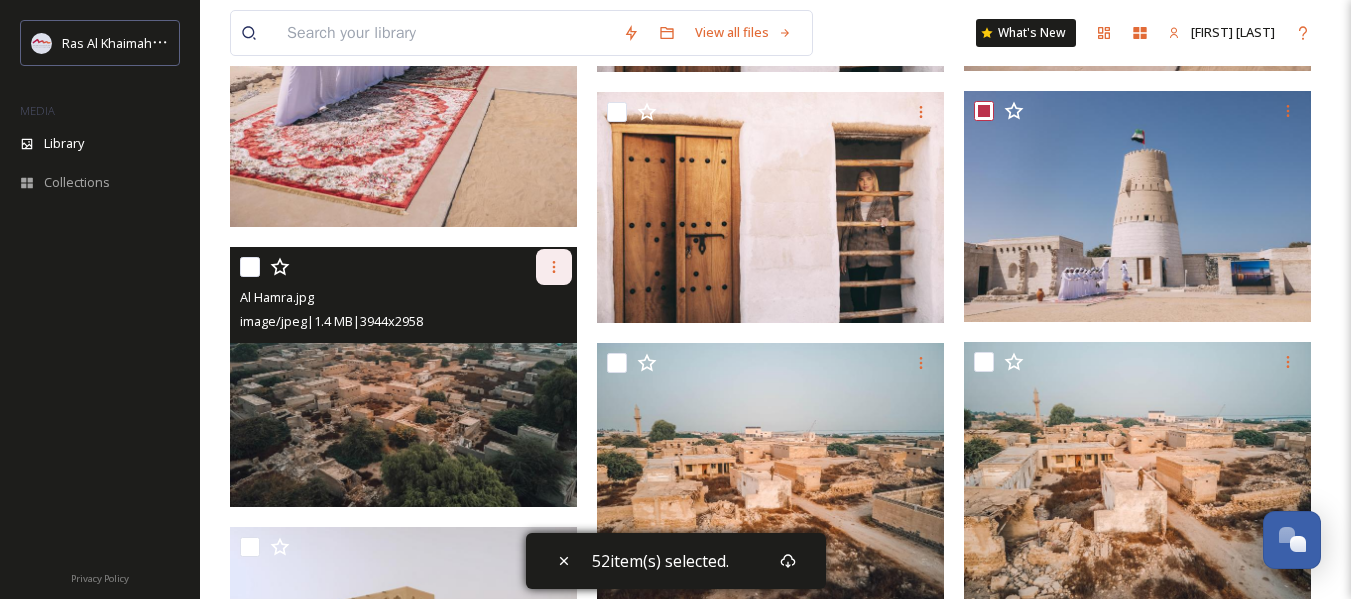 scroll, scrollTop: 6000, scrollLeft: 0, axis: vertical 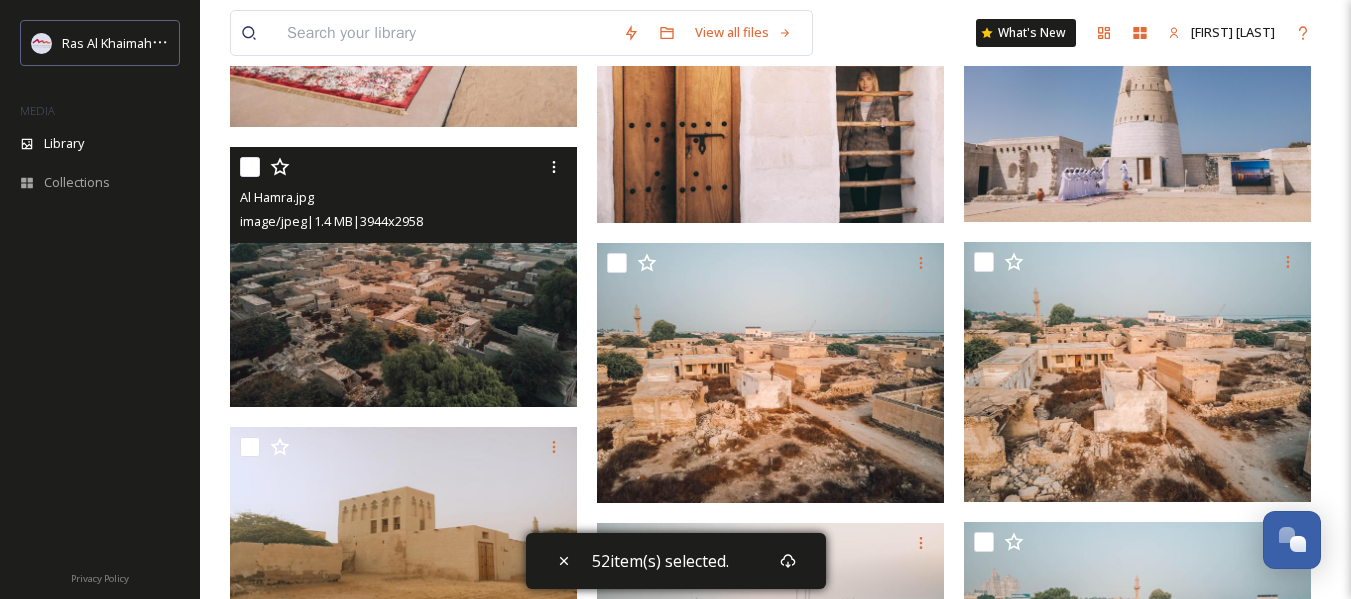 click at bounding box center [250, 167] 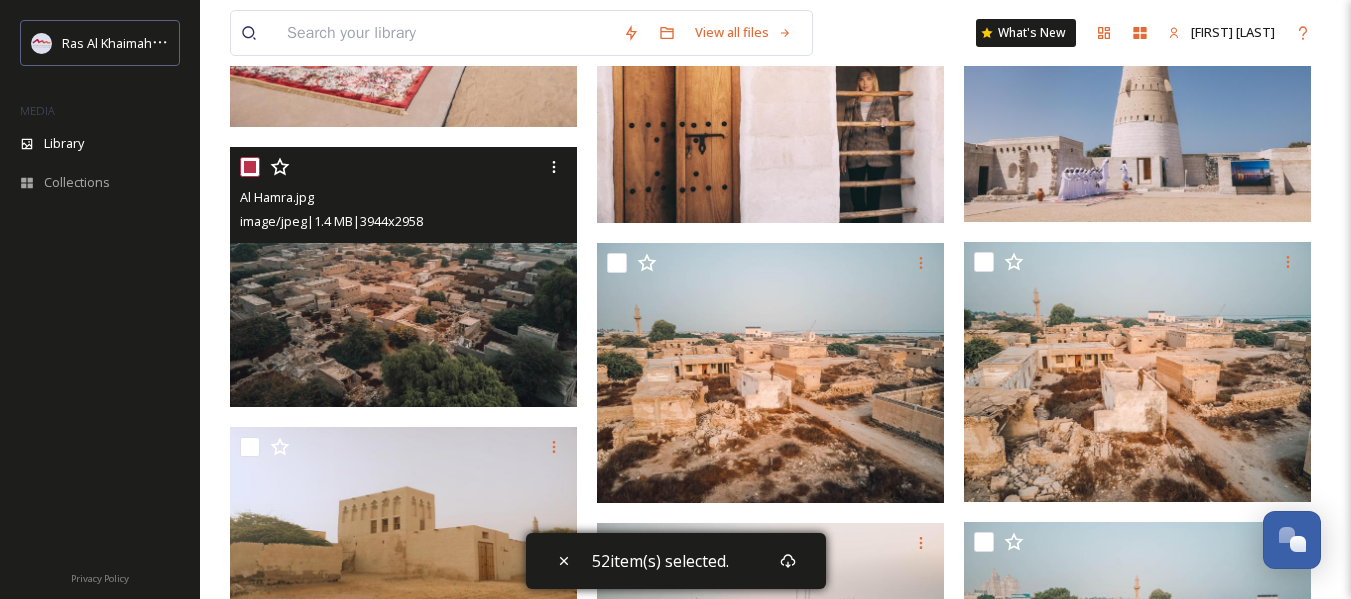 checkbox on "true" 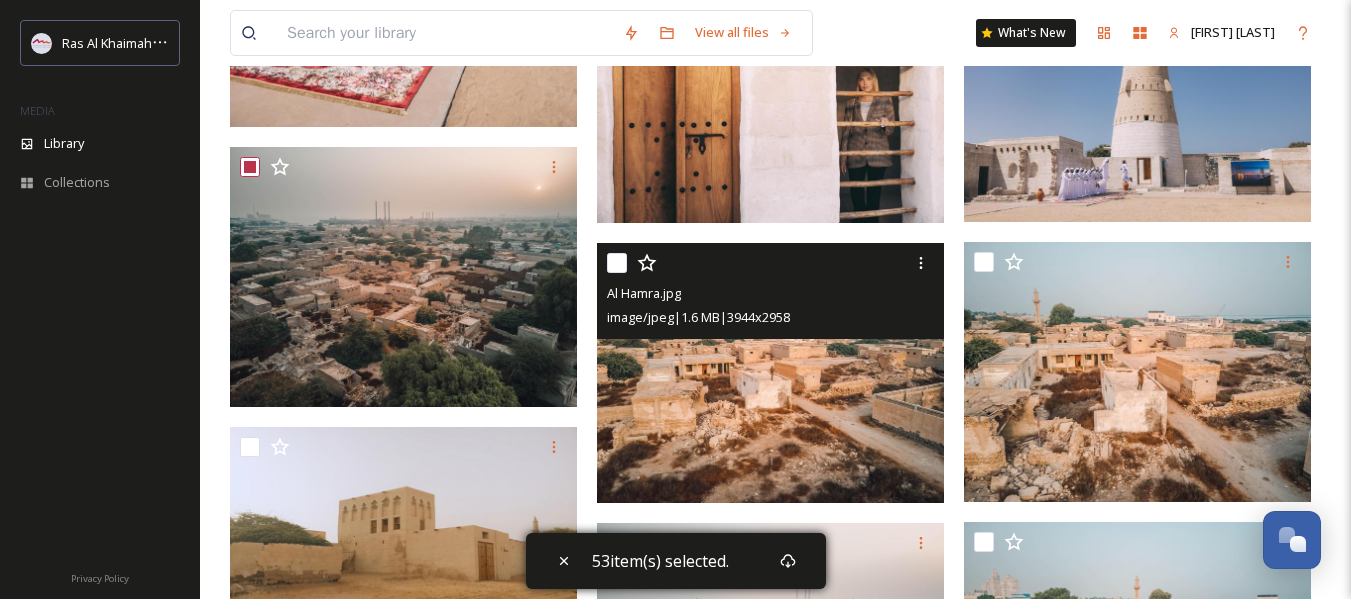 click at bounding box center [617, 263] 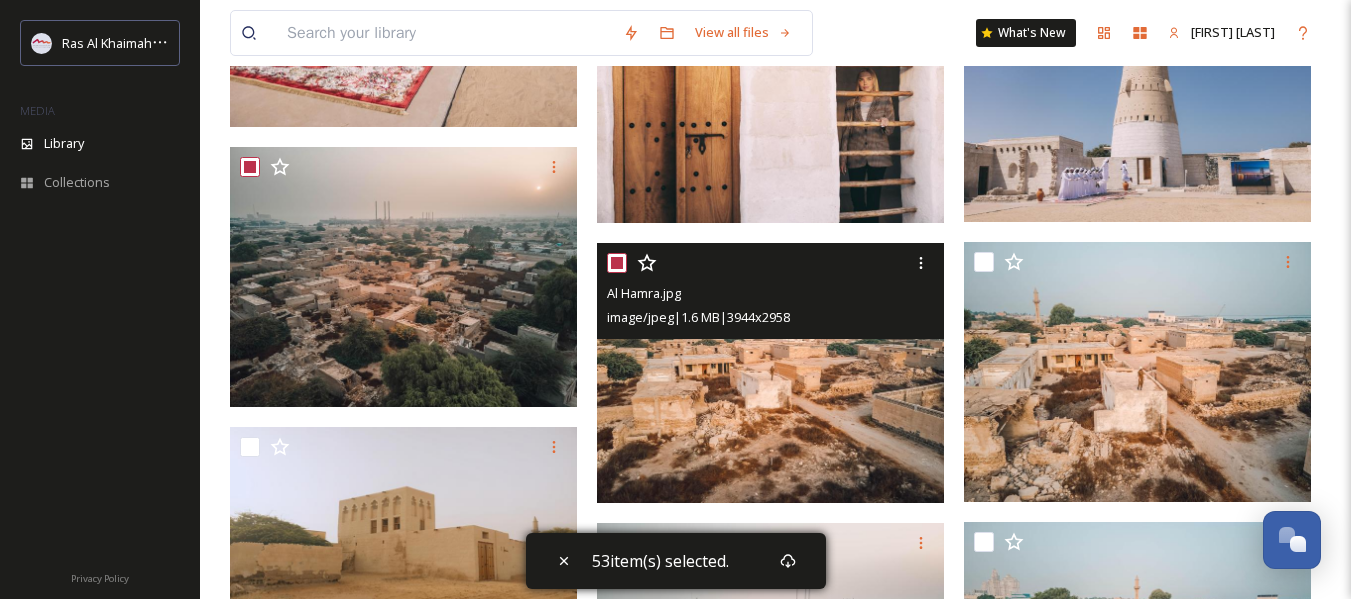 checkbox on "true" 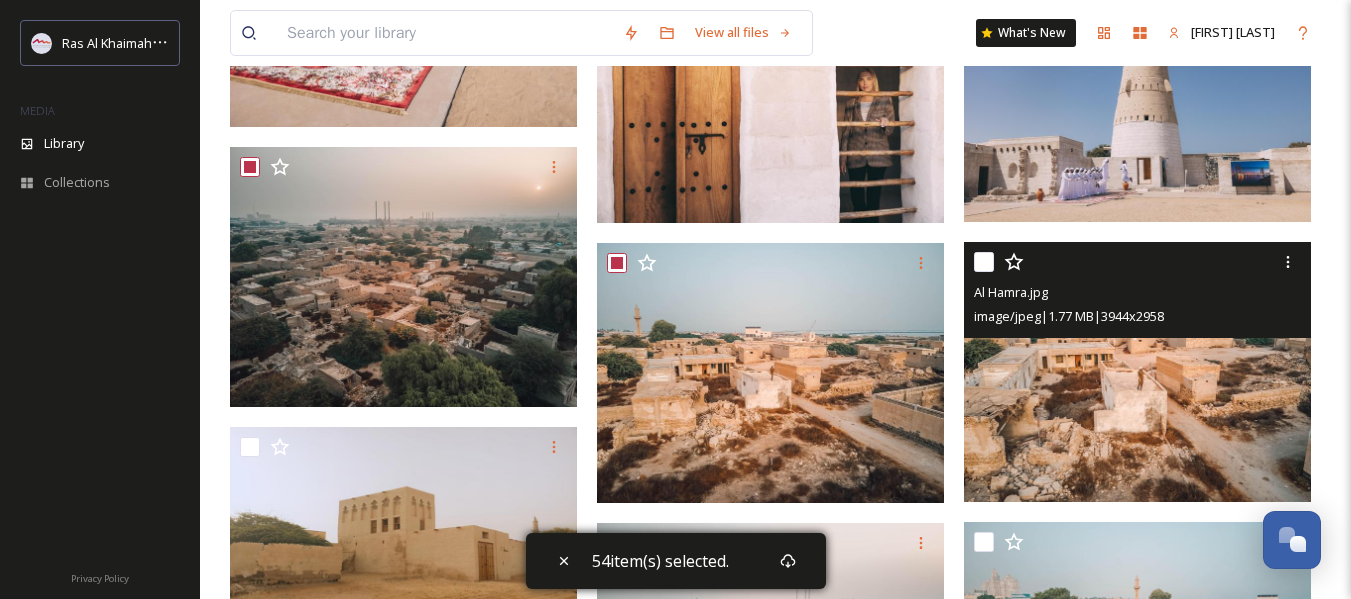 click at bounding box center [984, 262] 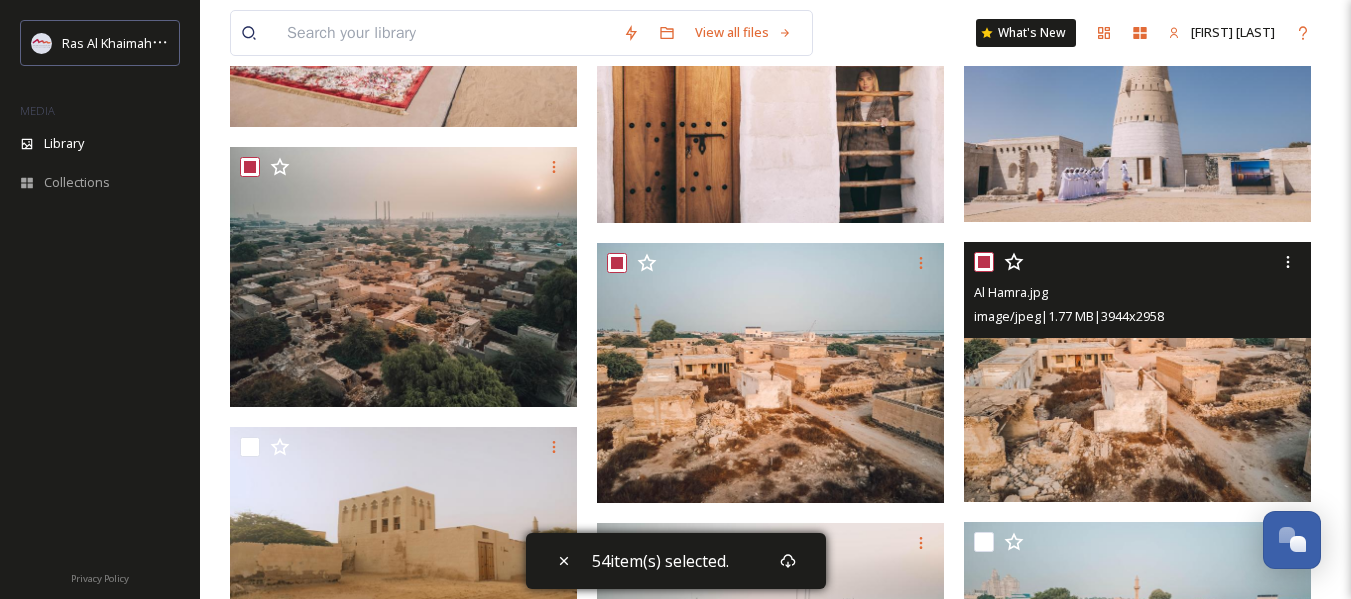 checkbox on "true" 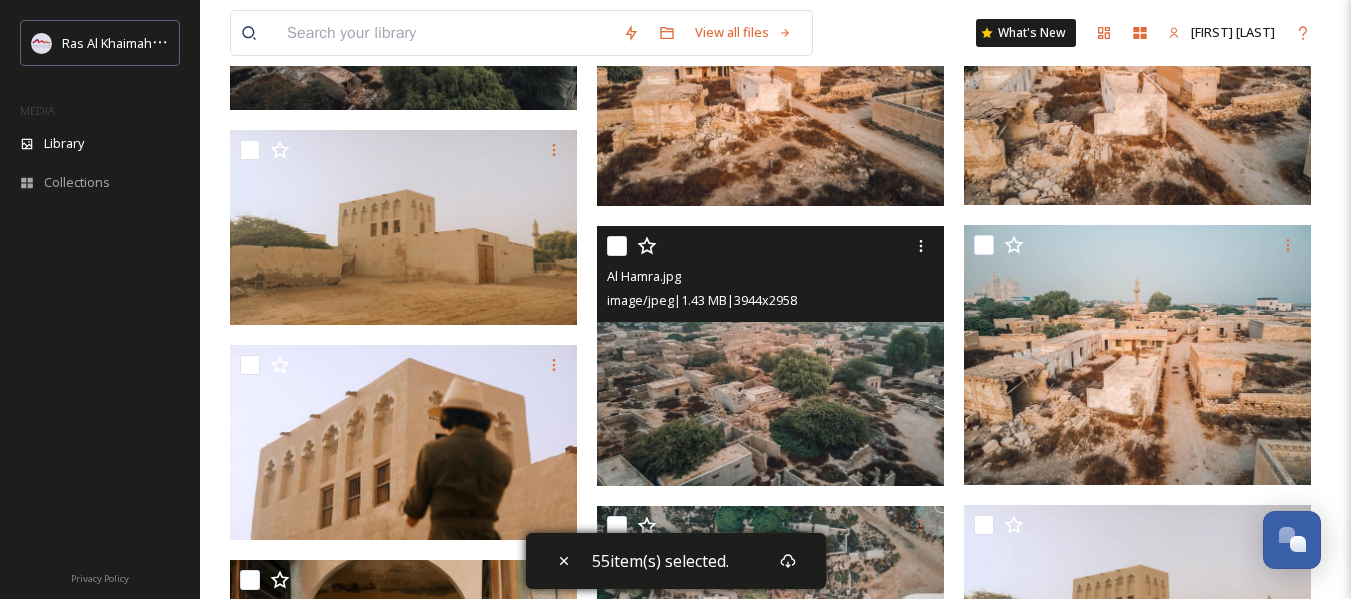 scroll, scrollTop: 6300, scrollLeft: 0, axis: vertical 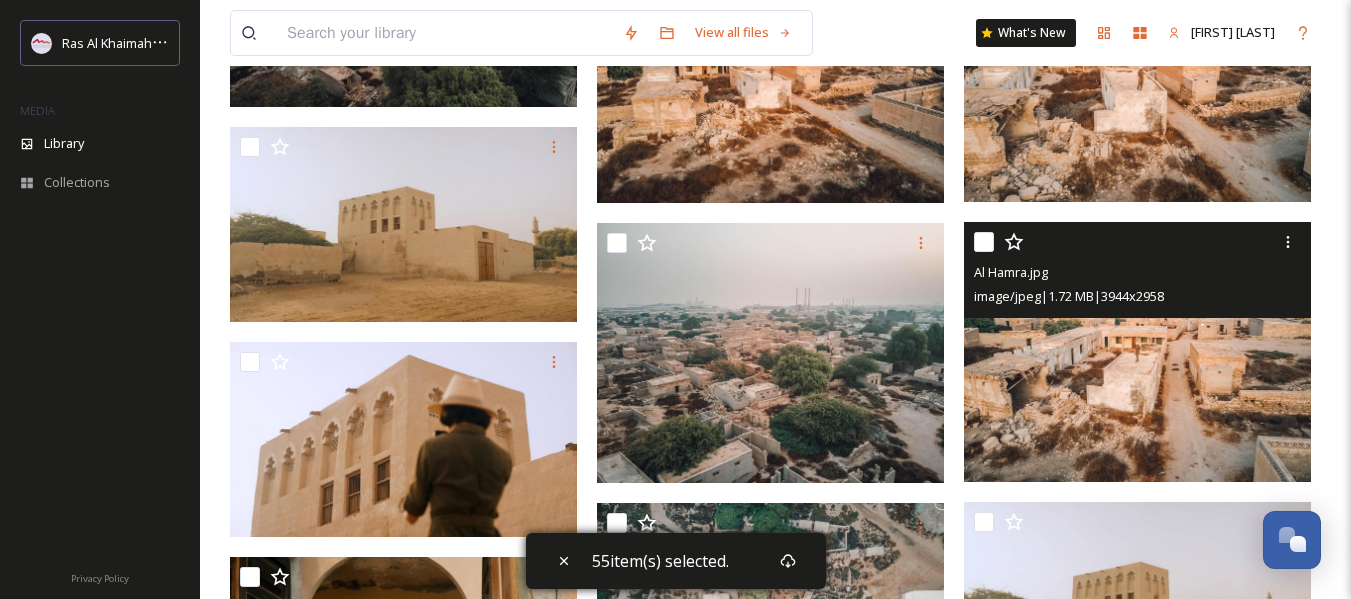 click at bounding box center (984, 242) 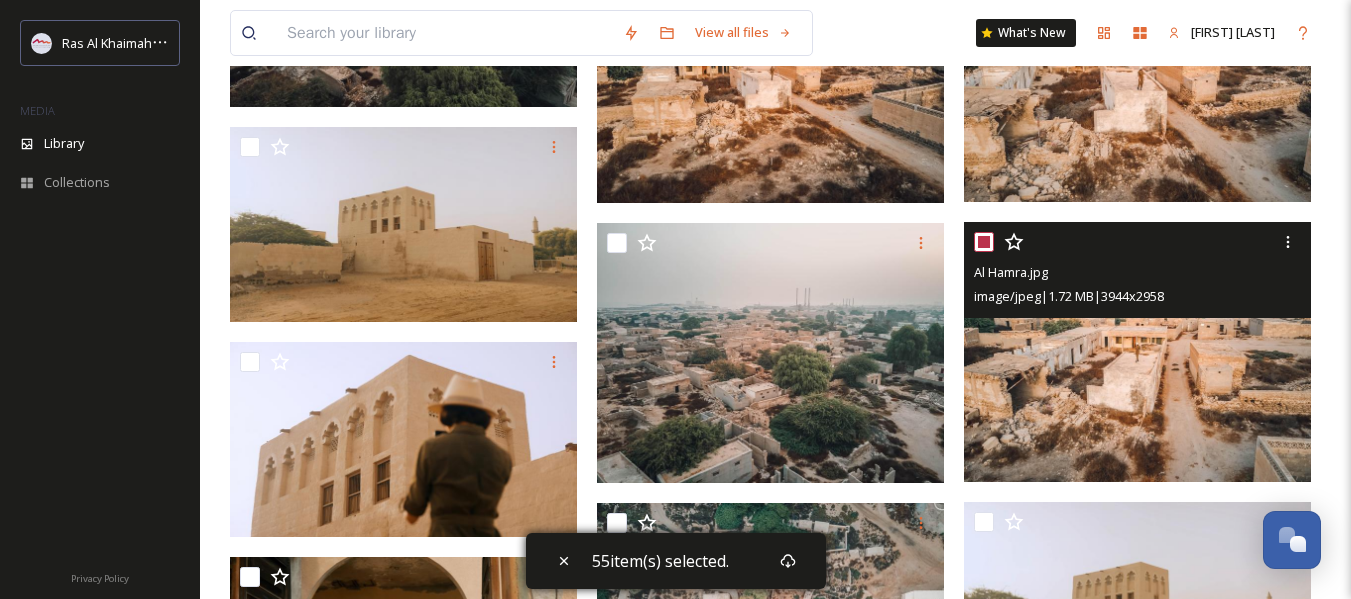 checkbox on "true" 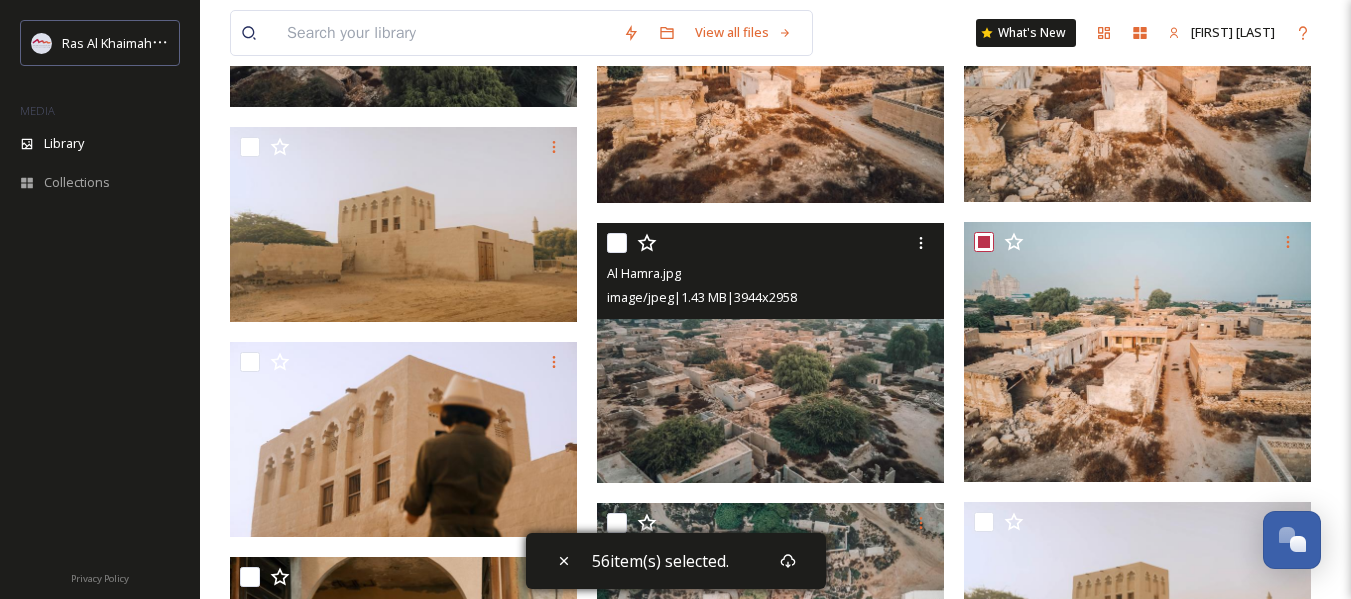 click at bounding box center [617, 243] 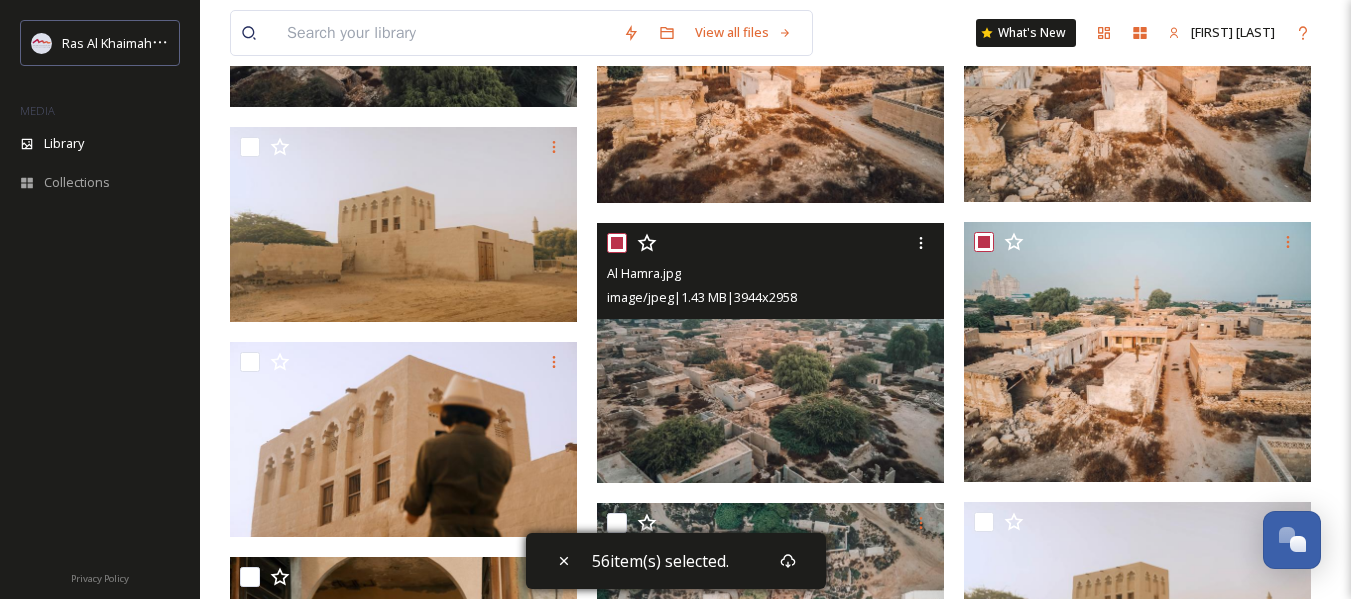 checkbox on "true" 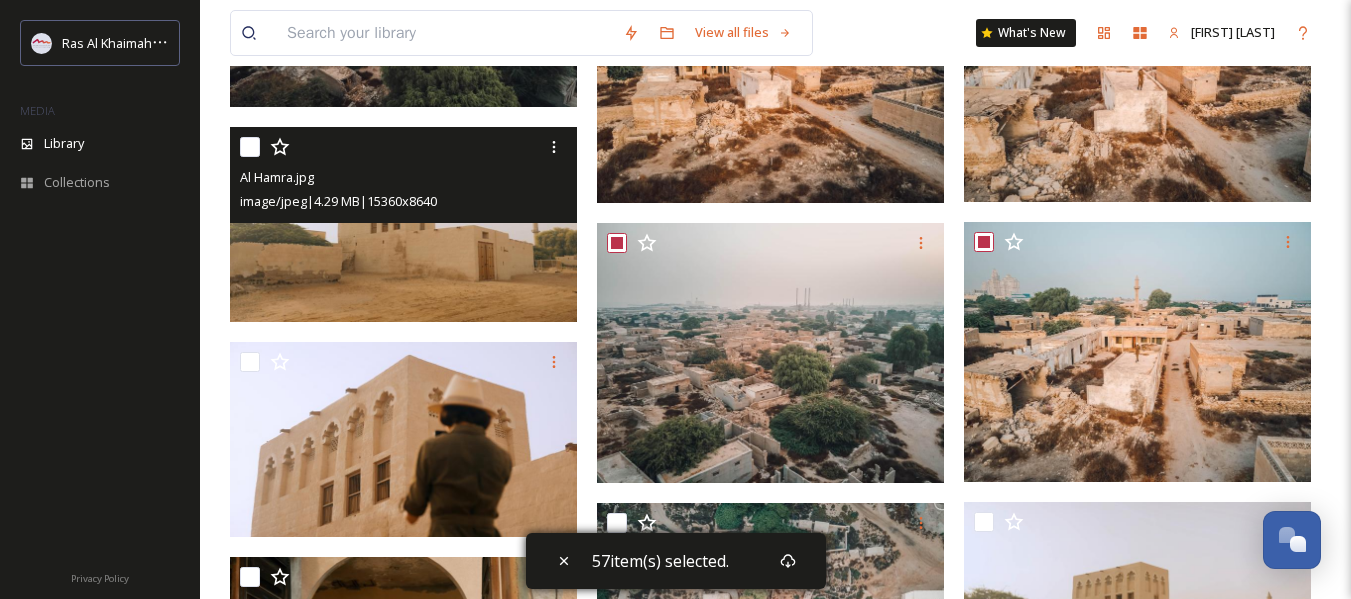 click at bounding box center [250, 147] 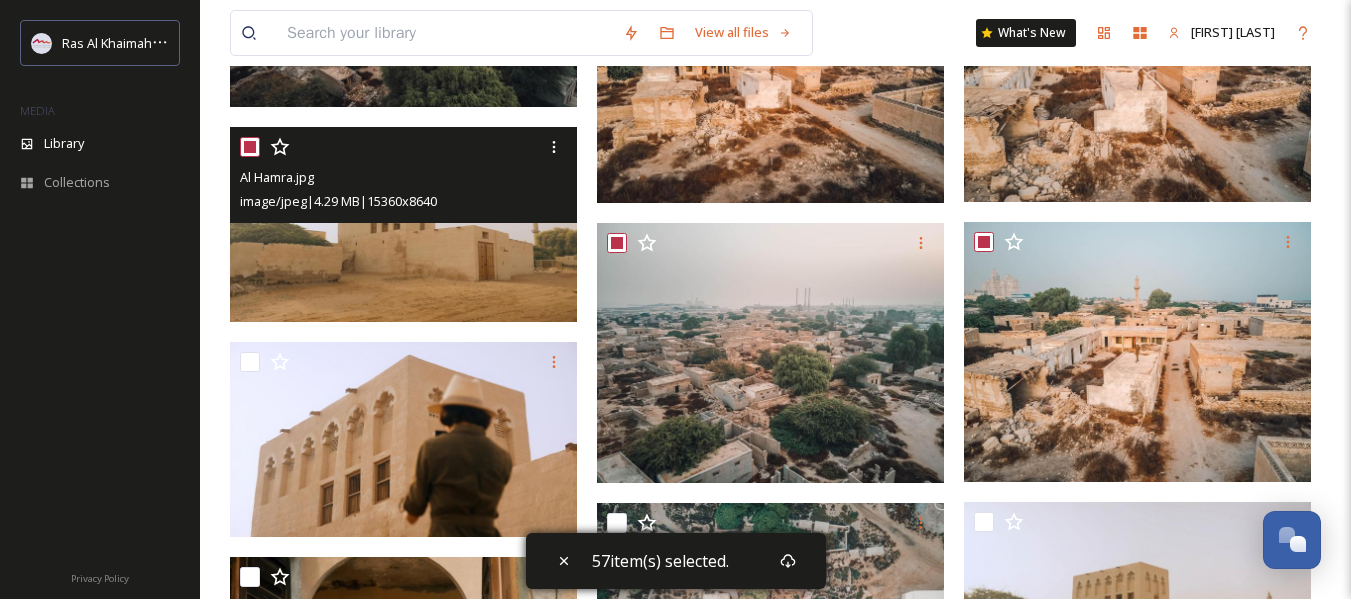 checkbox on "true" 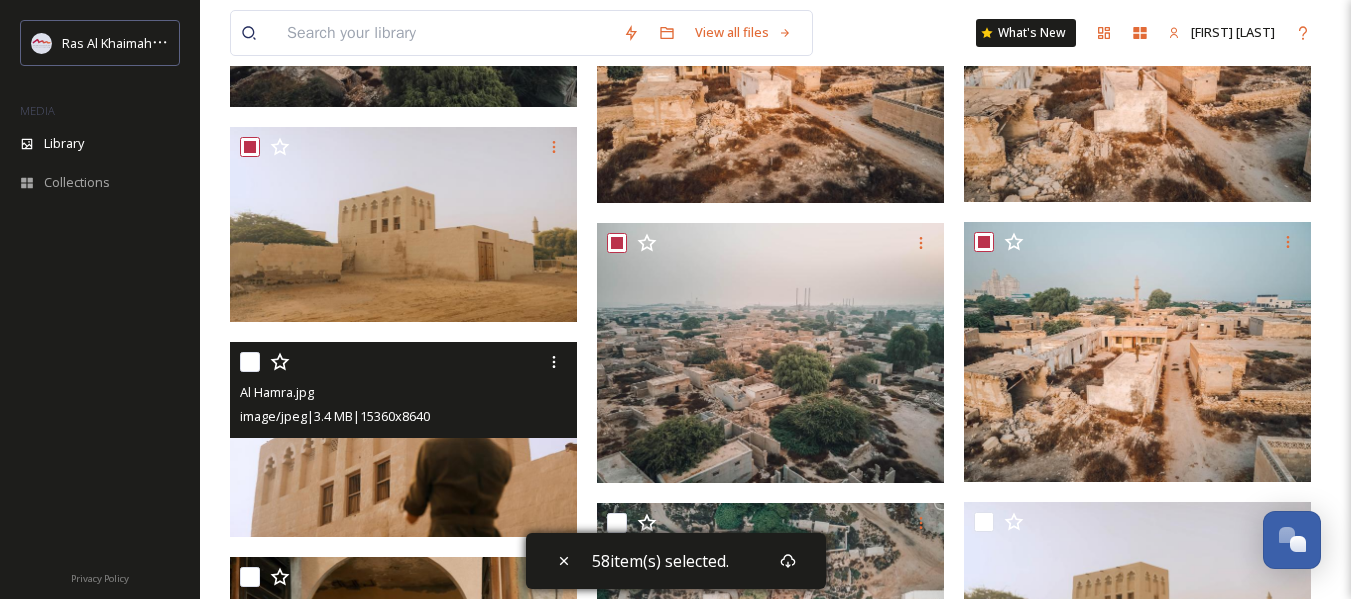 click at bounding box center [250, 362] 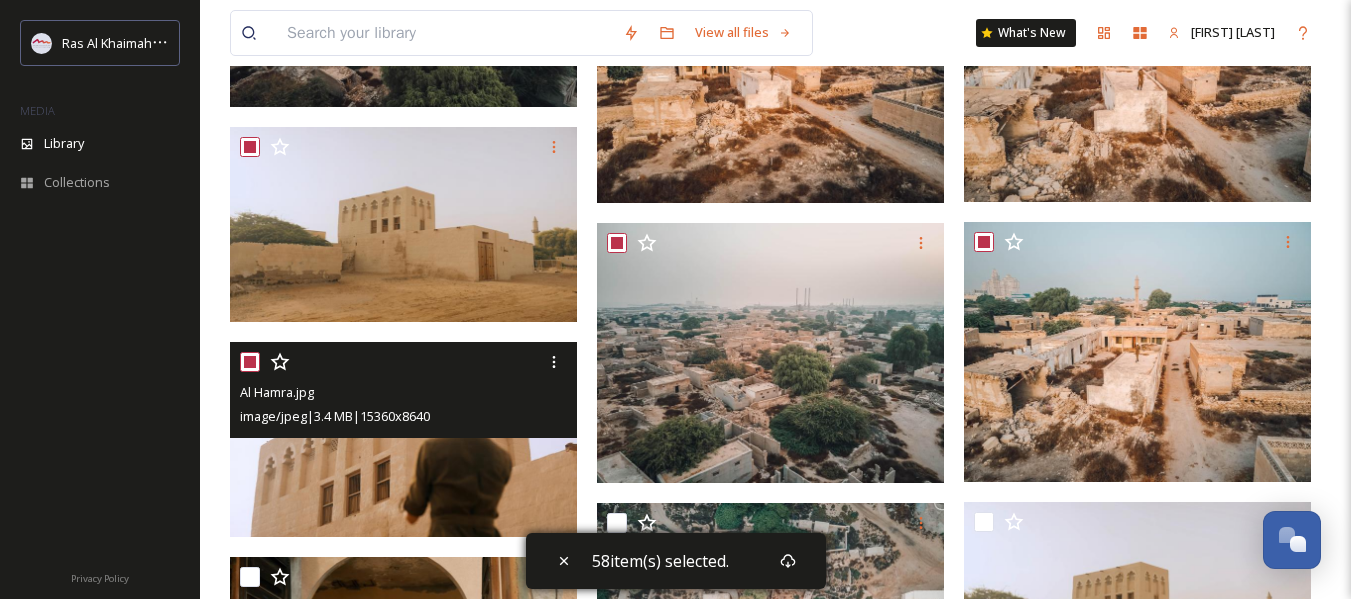 checkbox on "true" 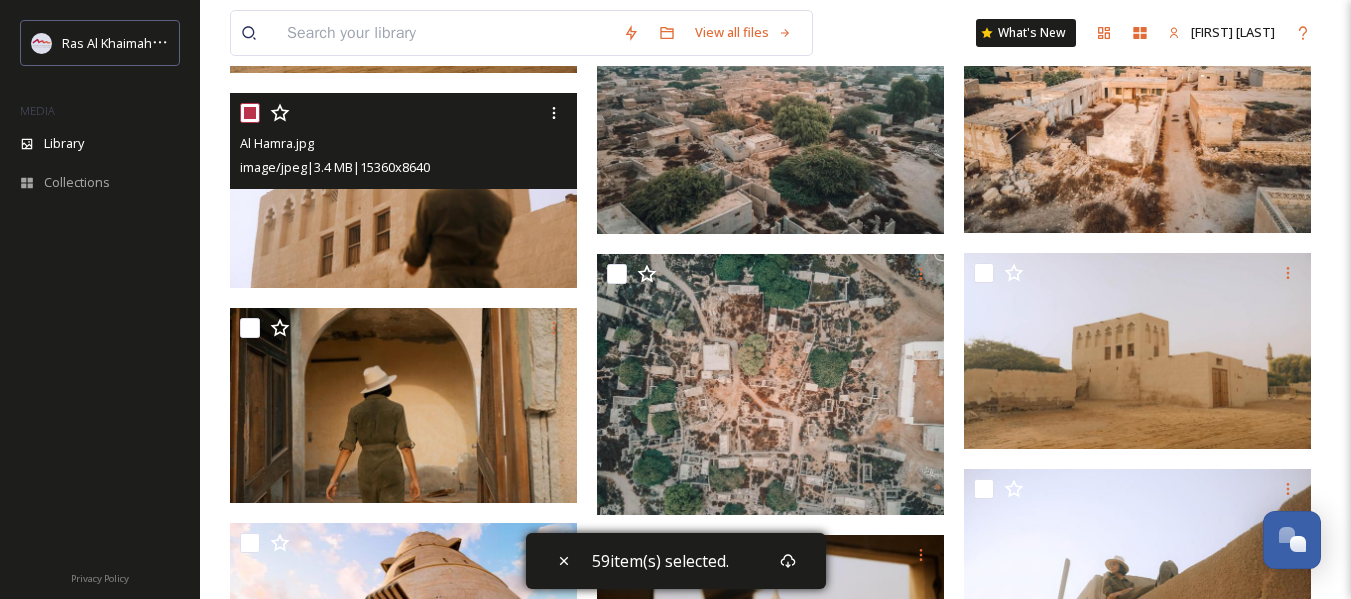scroll, scrollTop: 6600, scrollLeft: 0, axis: vertical 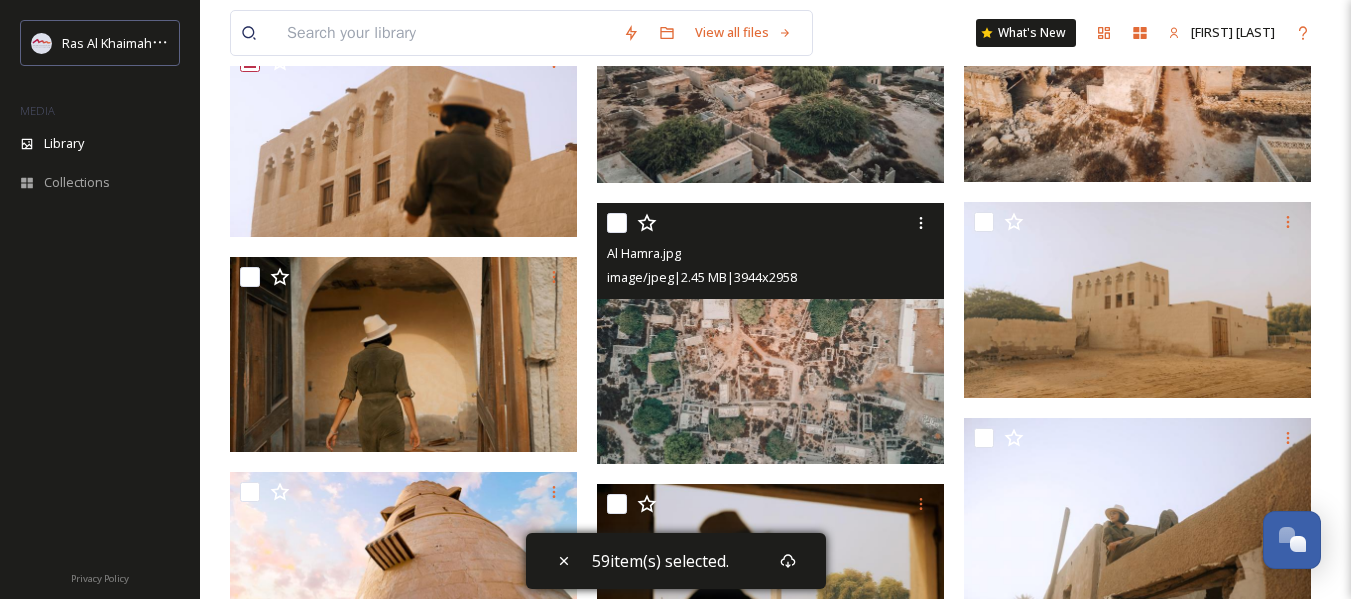 click at bounding box center (617, 223) 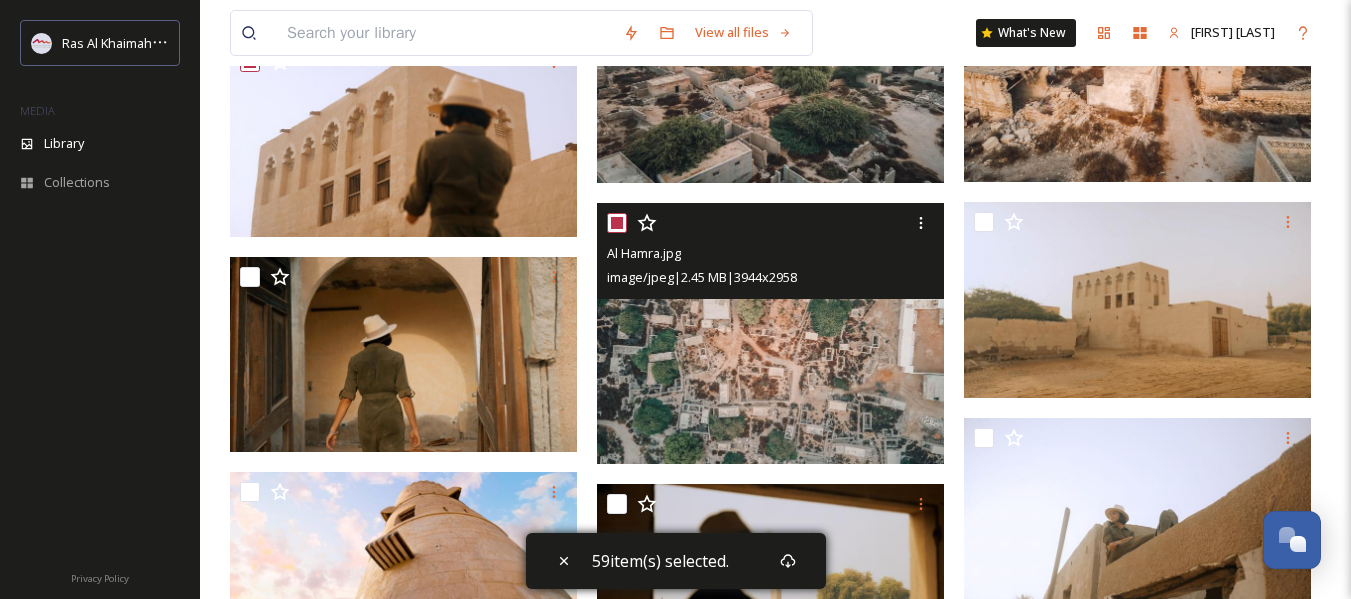 checkbox on "true" 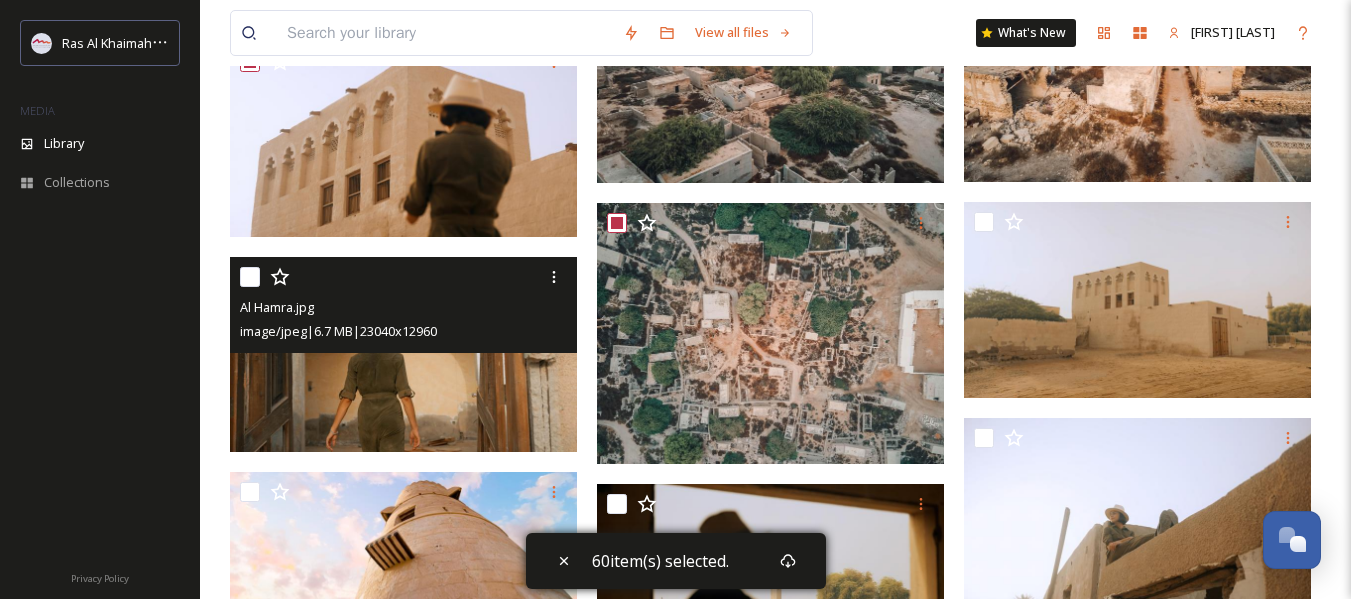click at bounding box center [250, 277] 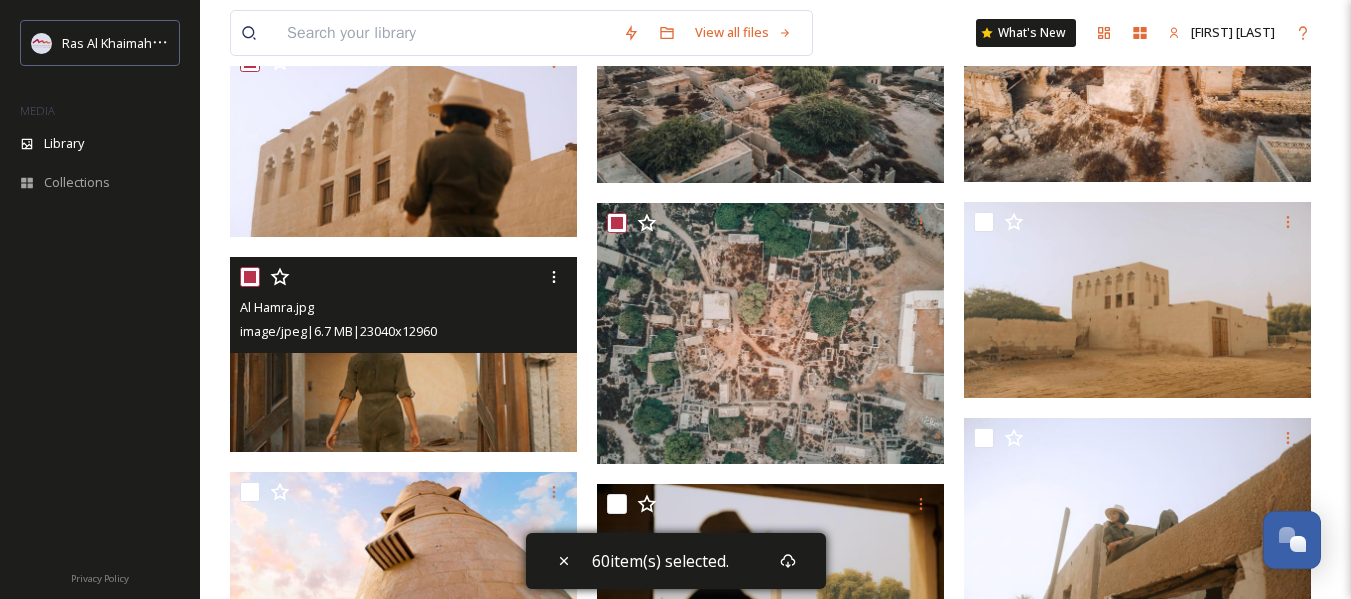checkbox on "true" 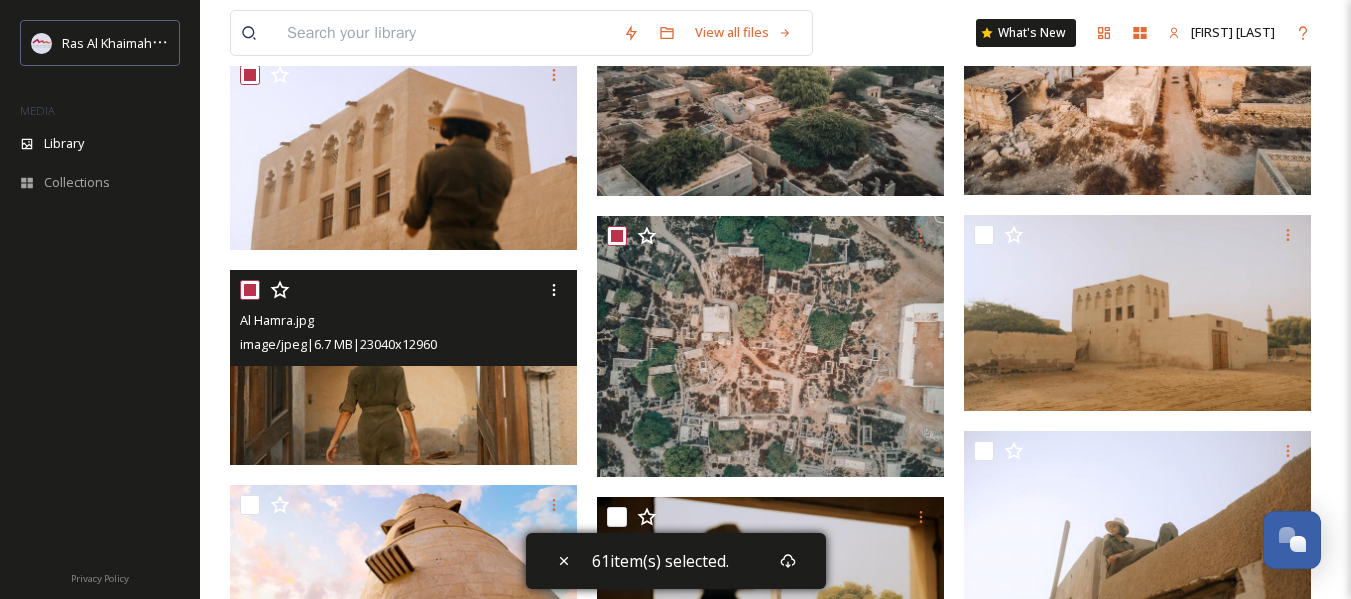 scroll, scrollTop: 6600, scrollLeft: 0, axis: vertical 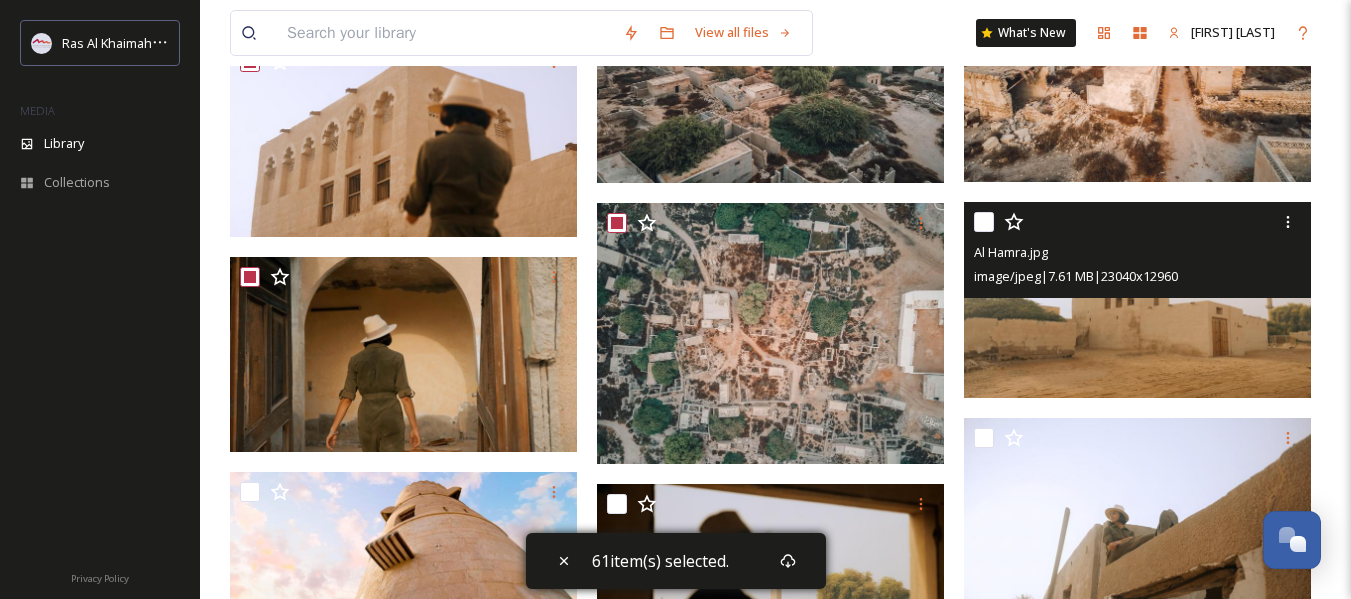 click at bounding box center [984, 222] 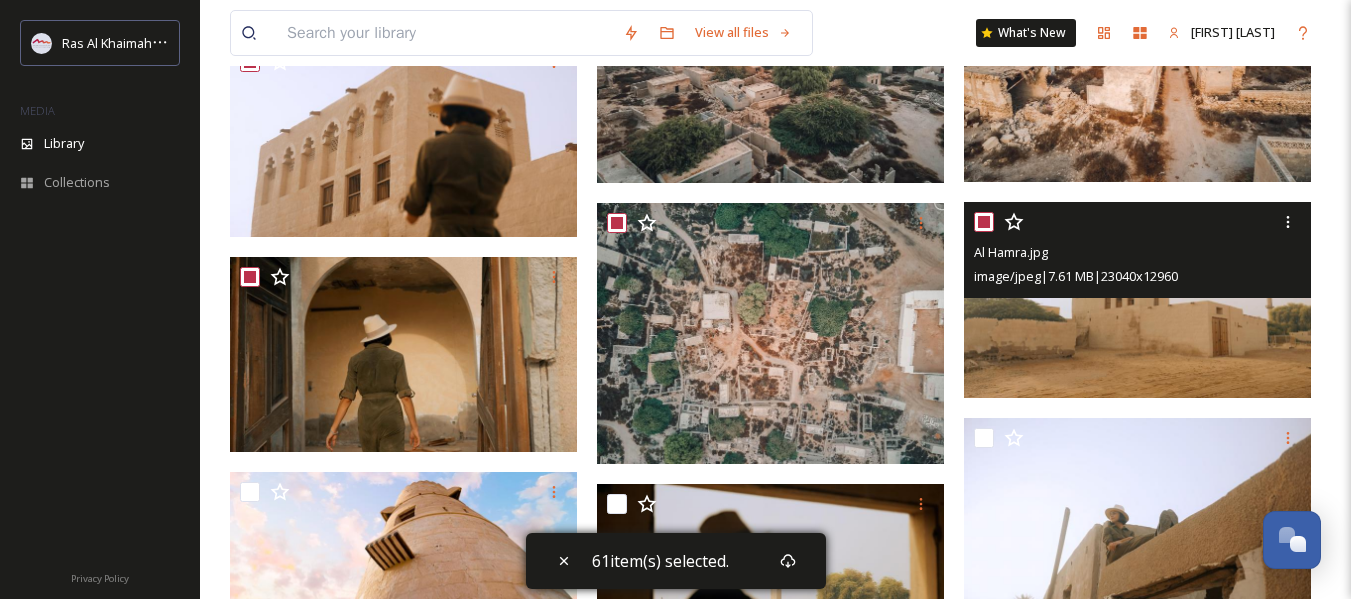 checkbox on "true" 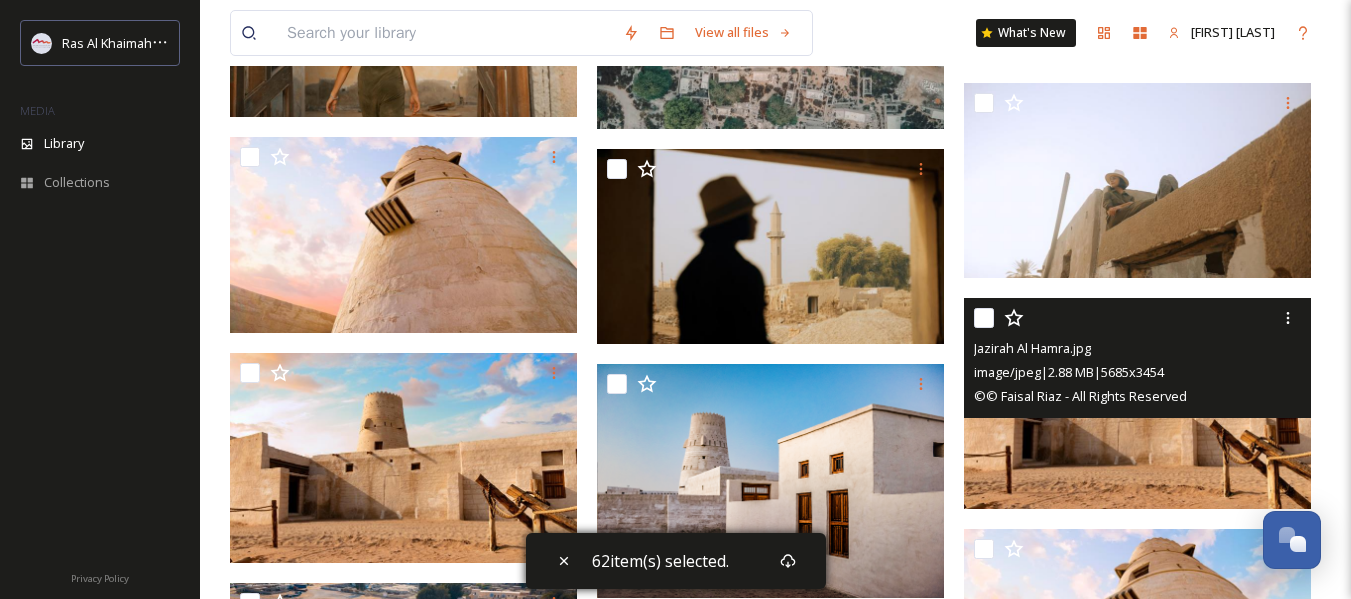 scroll, scrollTop: 6900, scrollLeft: 0, axis: vertical 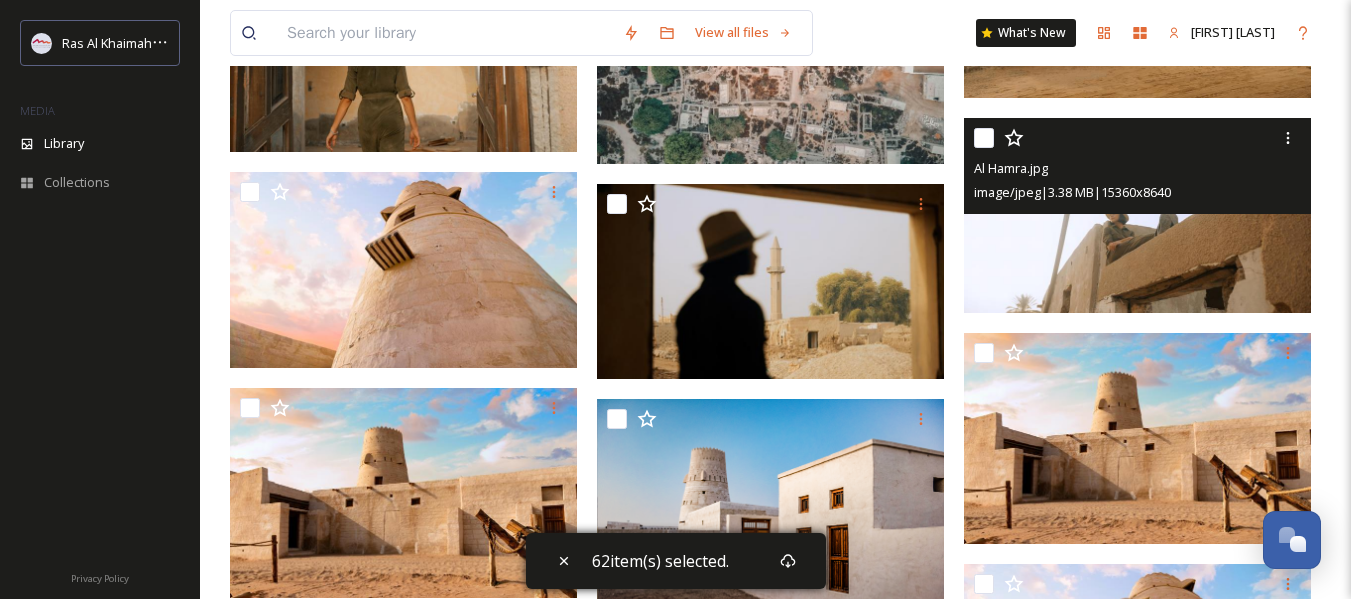 click at bounding box center [984, 138] 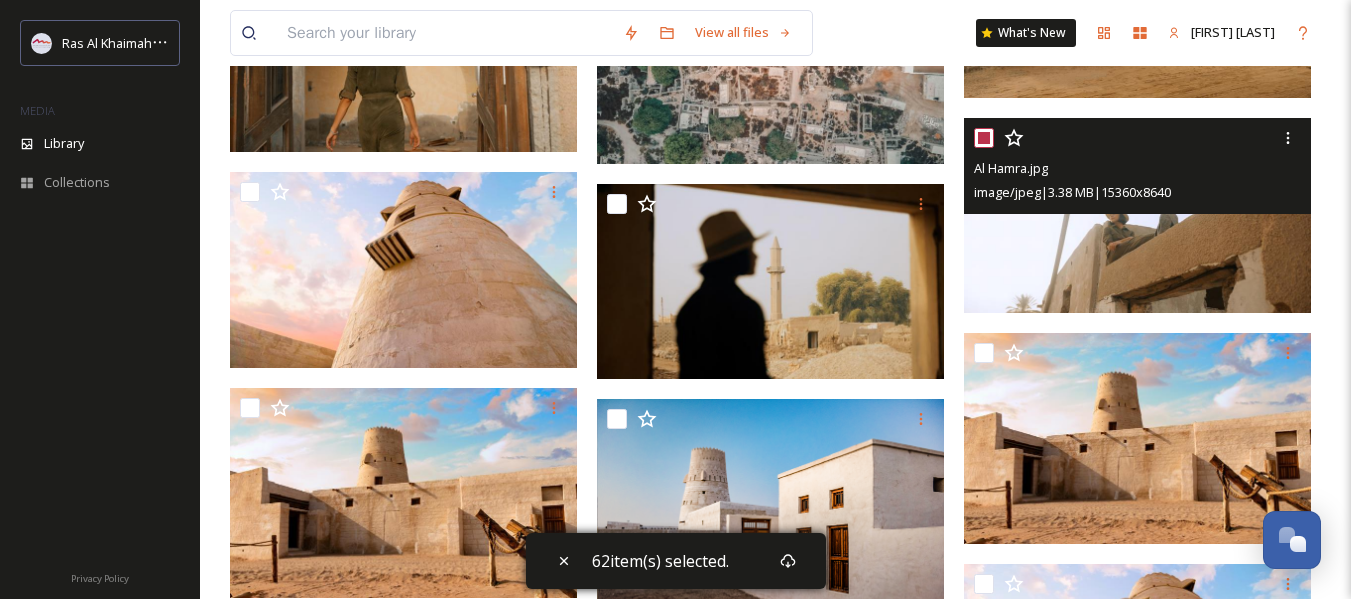 checkbox on "true" 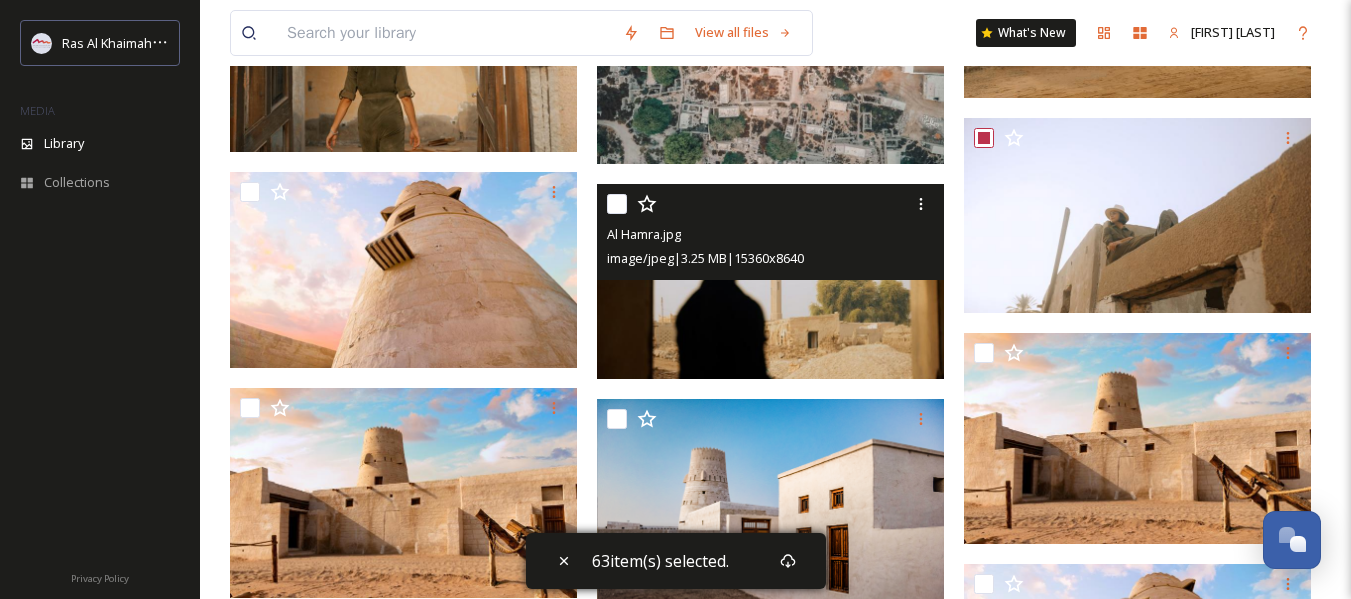 click on "Al Hamra.jpg image/jpeg  |  3.25 MB  |  15360  x  8640" at bounding box center (770, 232) 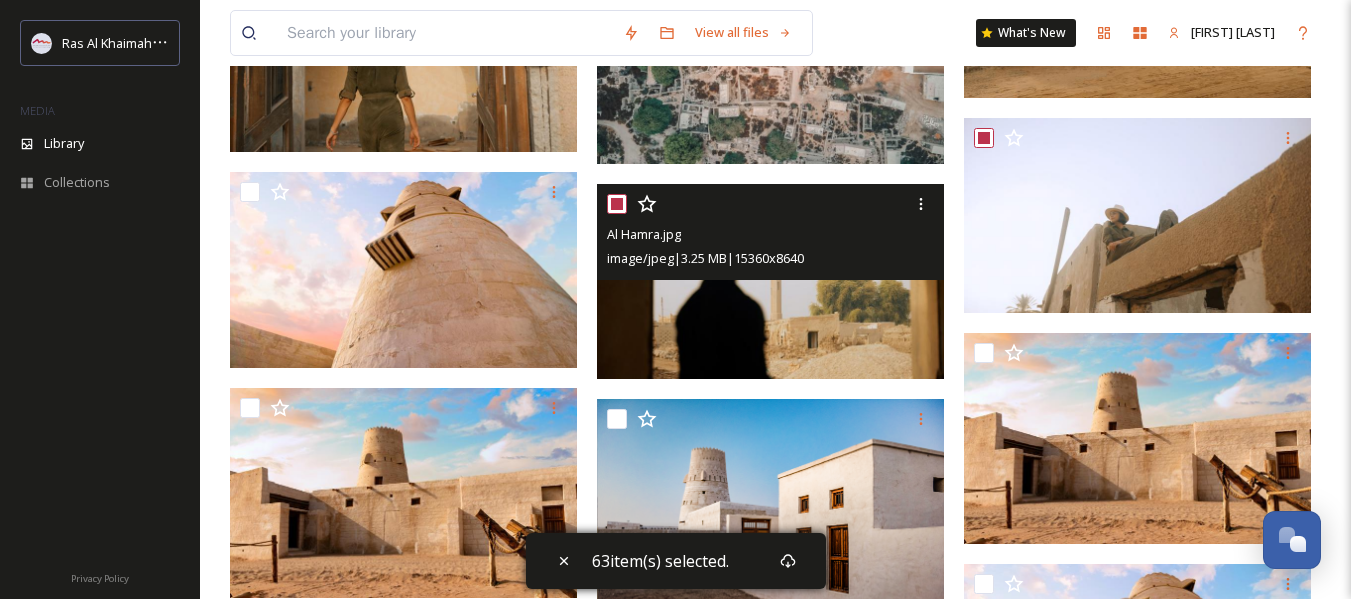 checkbox on "true" 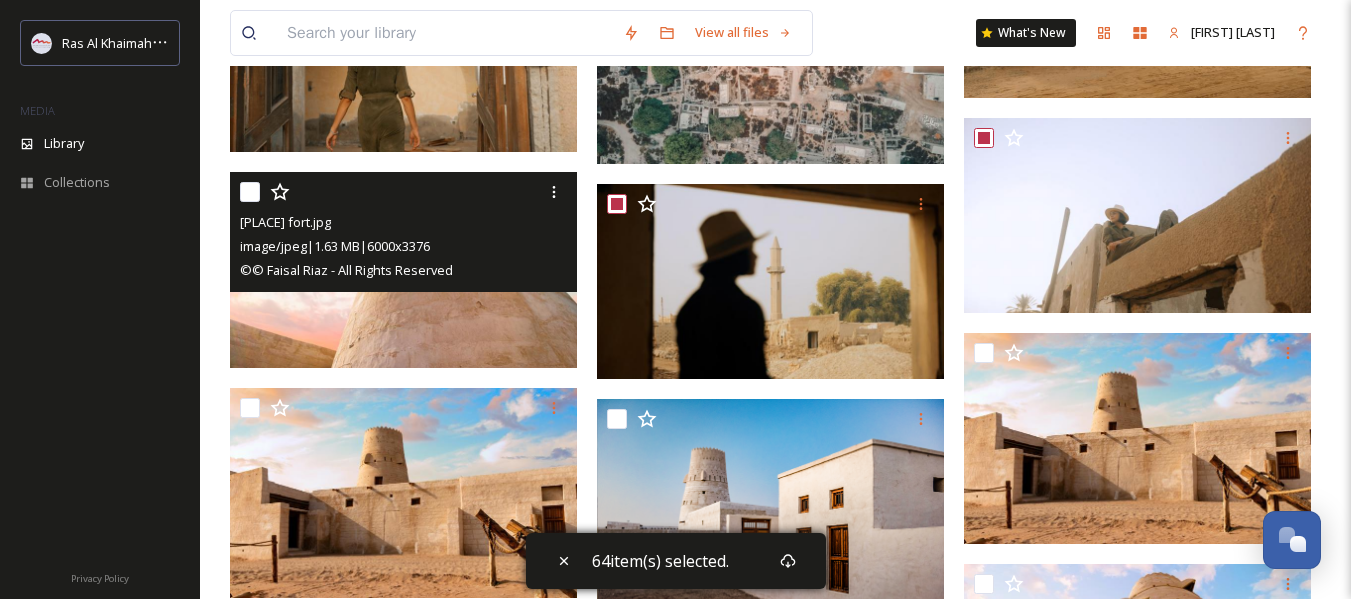 click at bounding box center (250, 192) 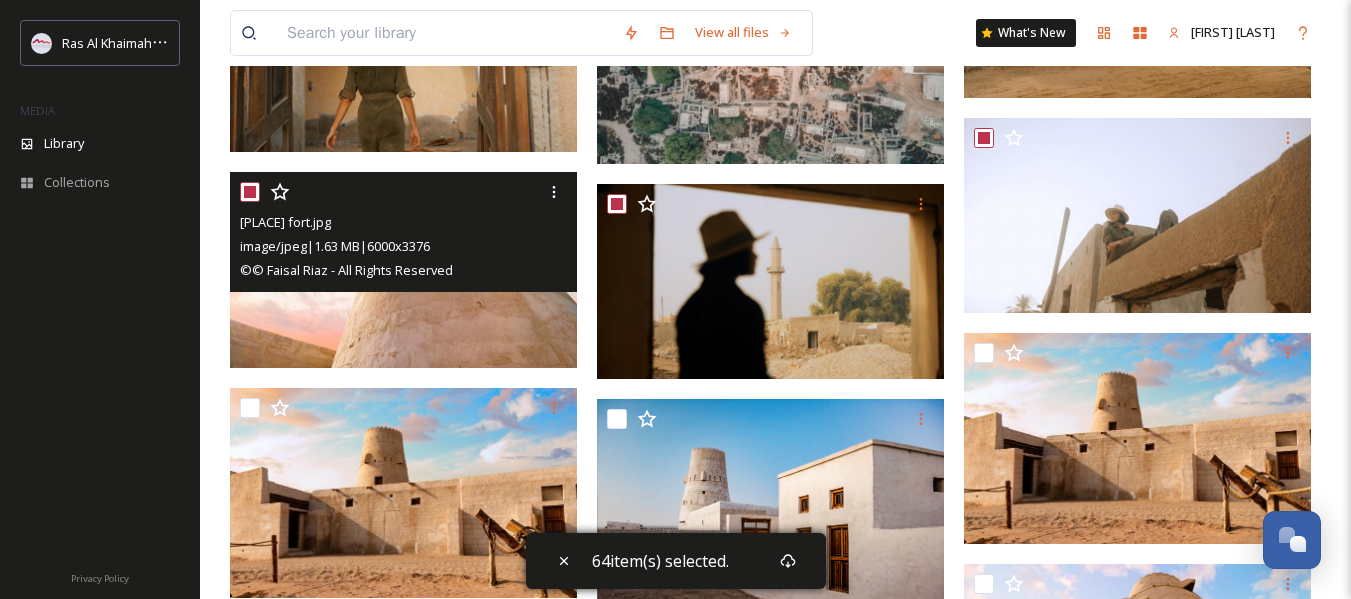checkbox on "true" 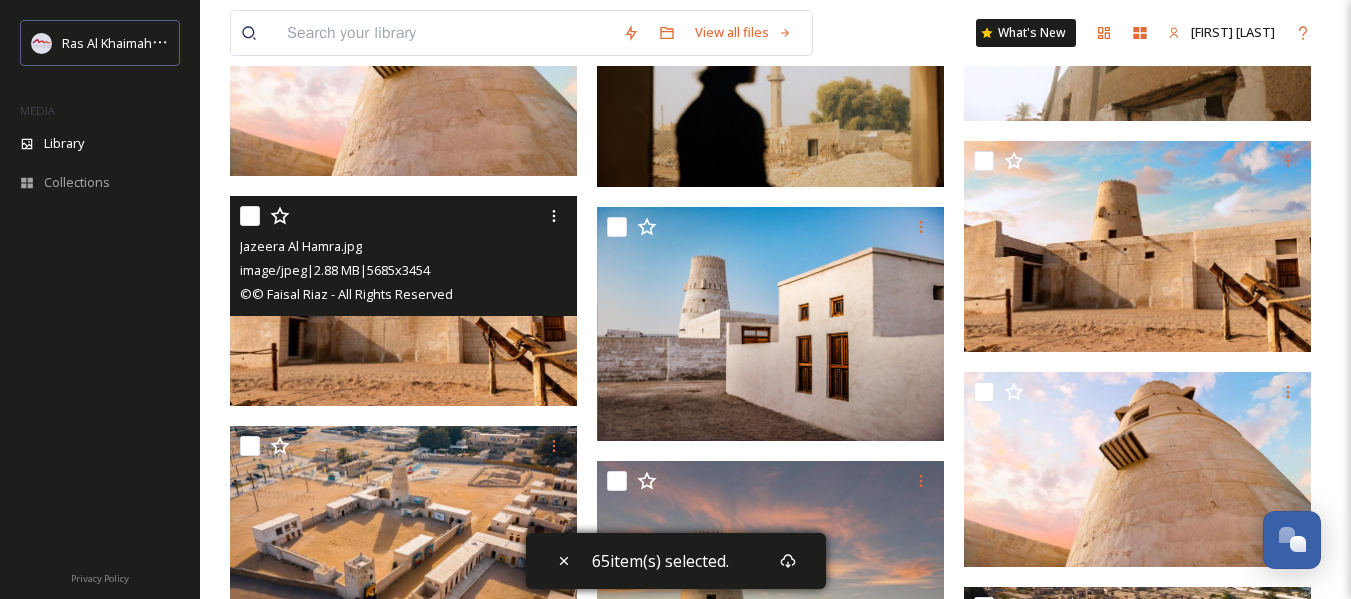 scroll, scrollTop: 7100, scrollLeft: 0, axis: vertical 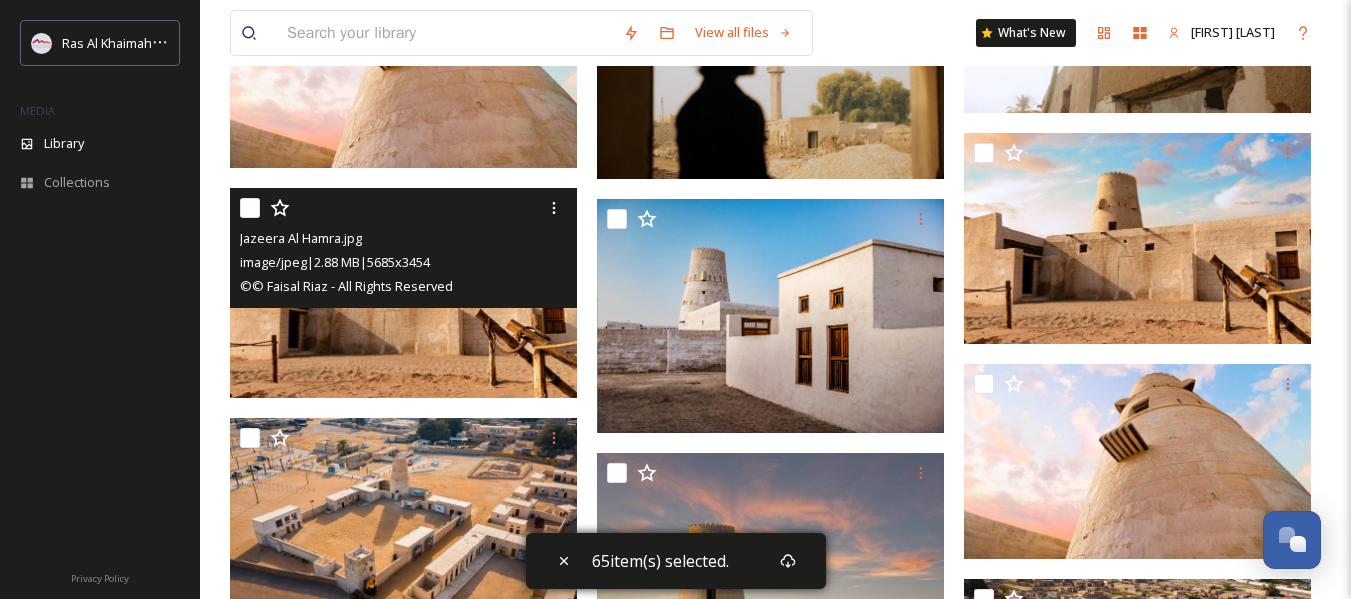 click at bounding box center (250, 208) 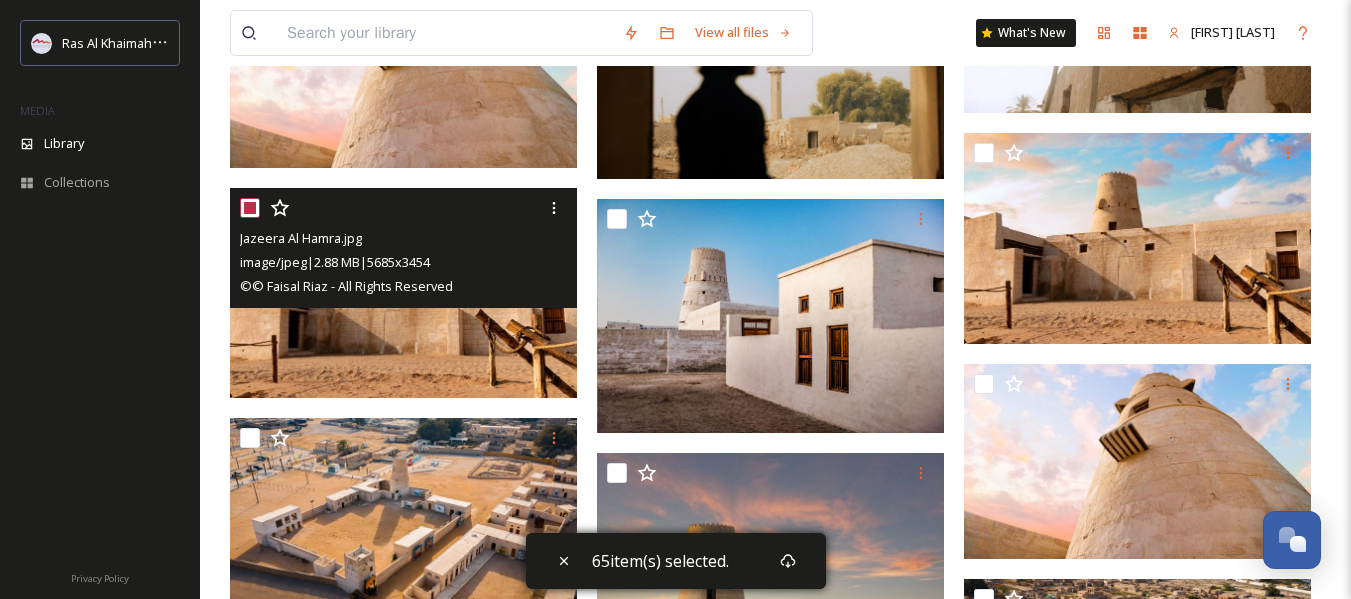 checkbox on "true" 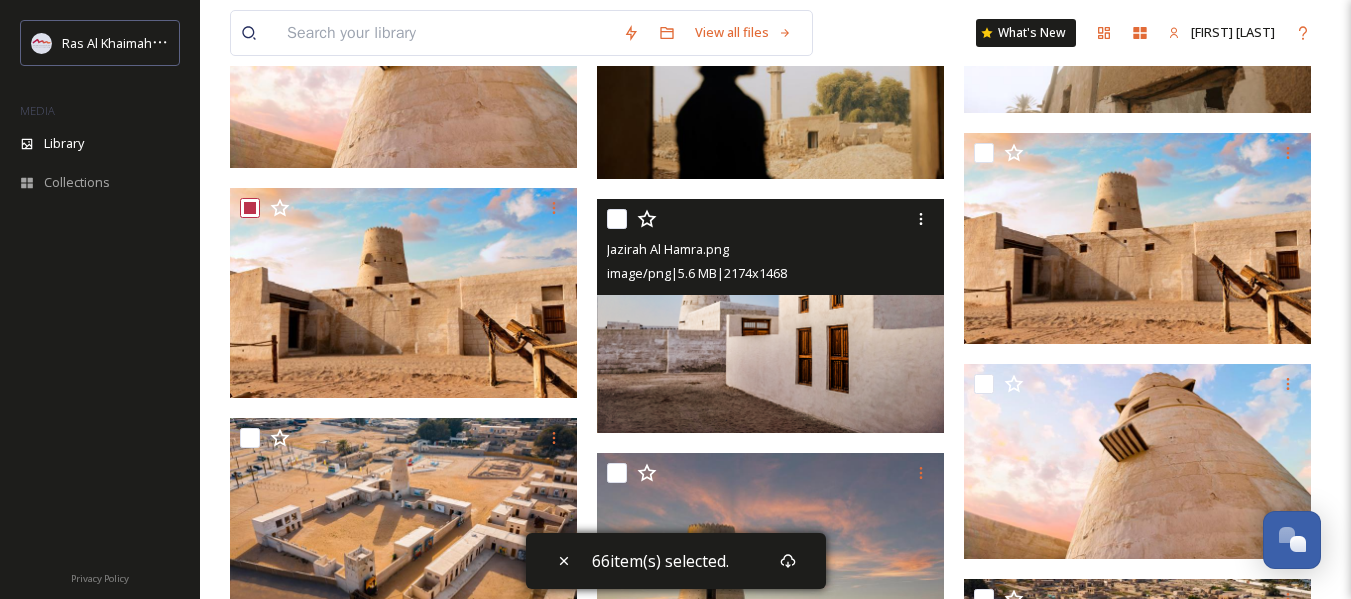 click on "Jazirah Al Hamra.png image/png  |  5.6 MB  |  2174  x  1468" at bounding box center [770, 247] 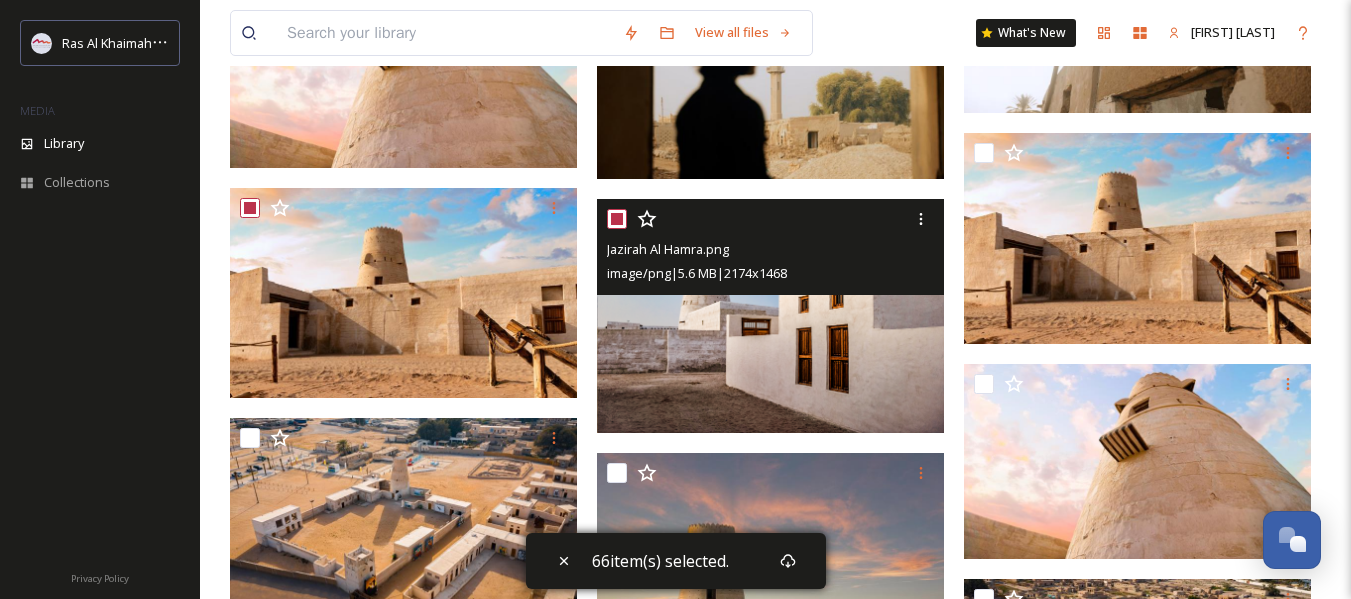 checkbox on "true" 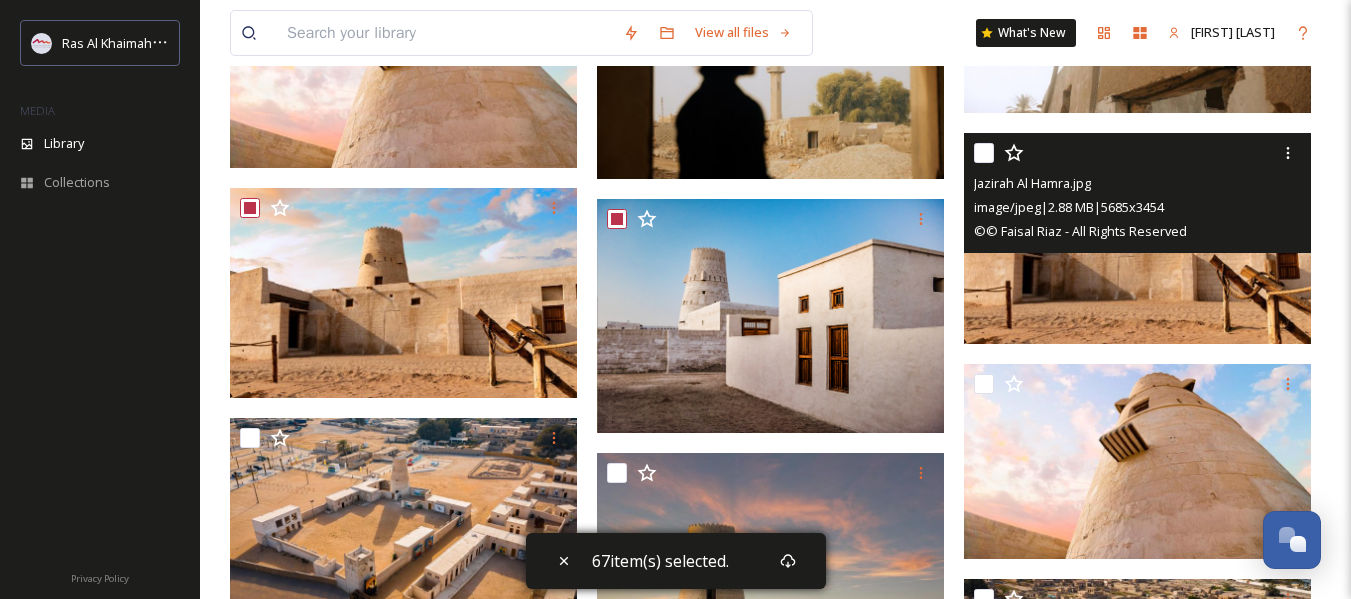click at bounding box center (984, 153) 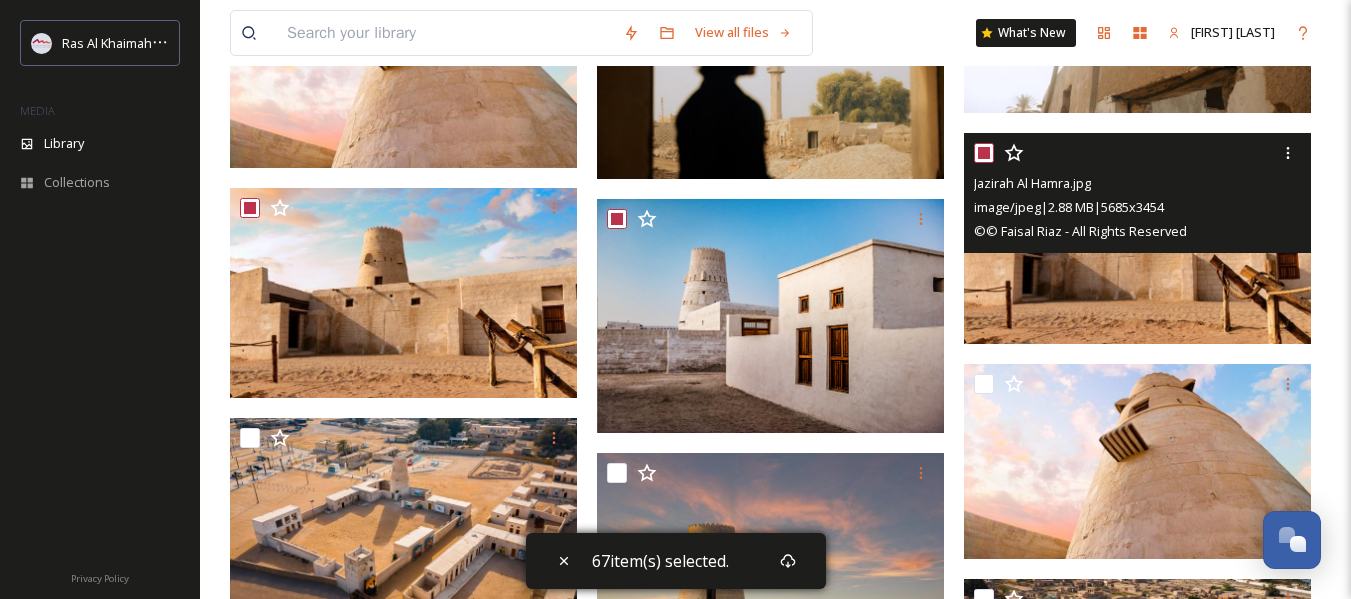 checkbox on "true" 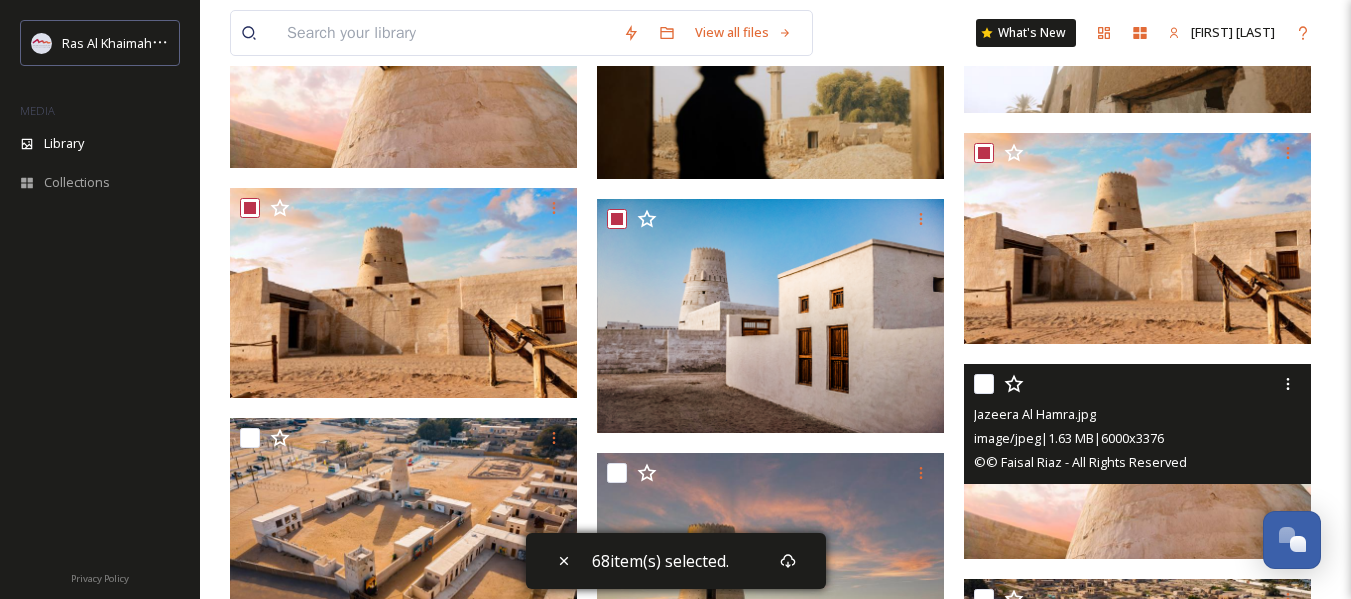 click at bounding box center (984, 384) 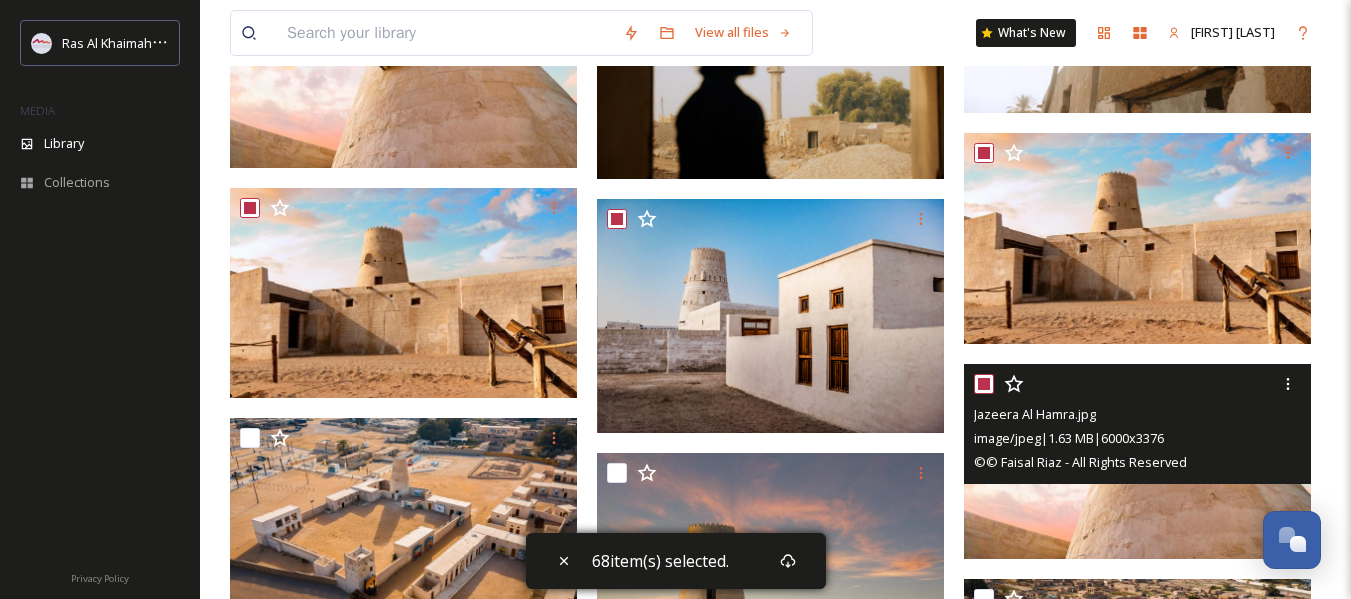checkbox on "true" 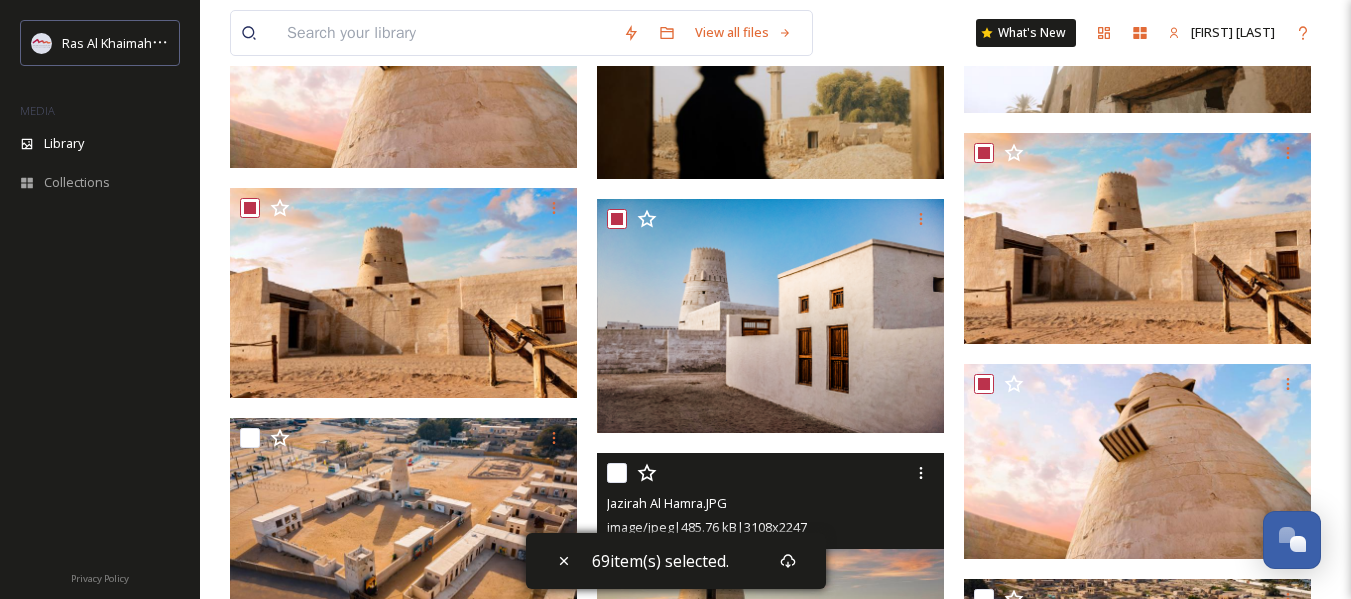click at bounding box center (617, 473) 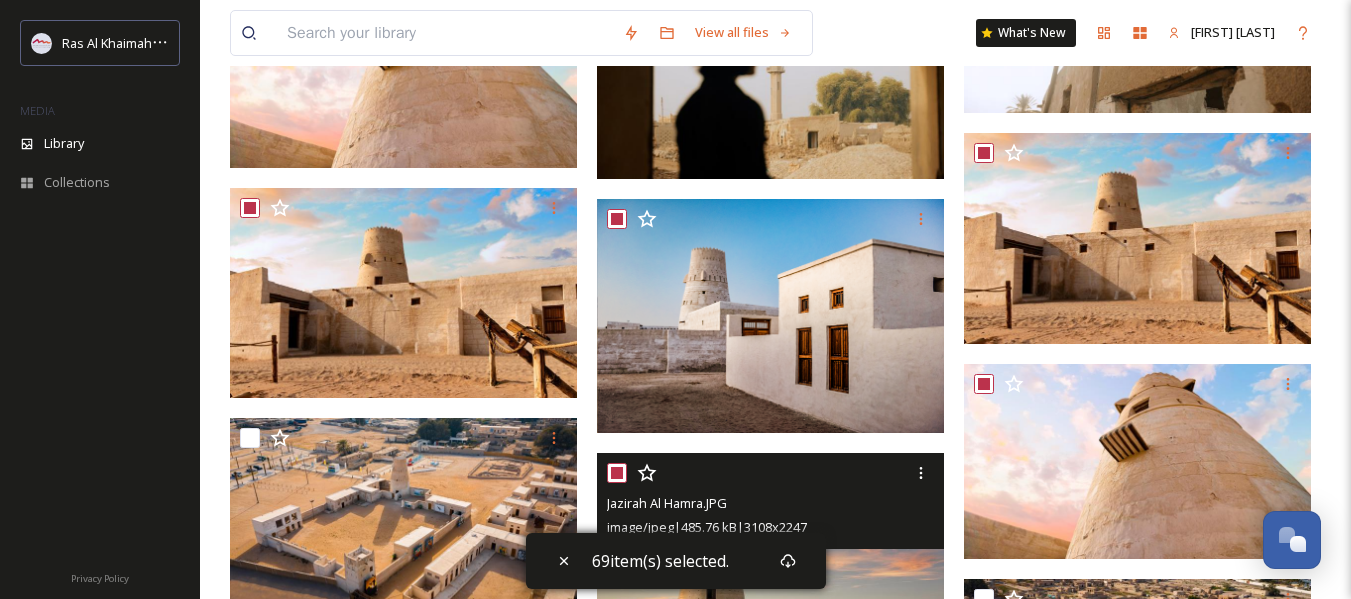 checkbox on "true" 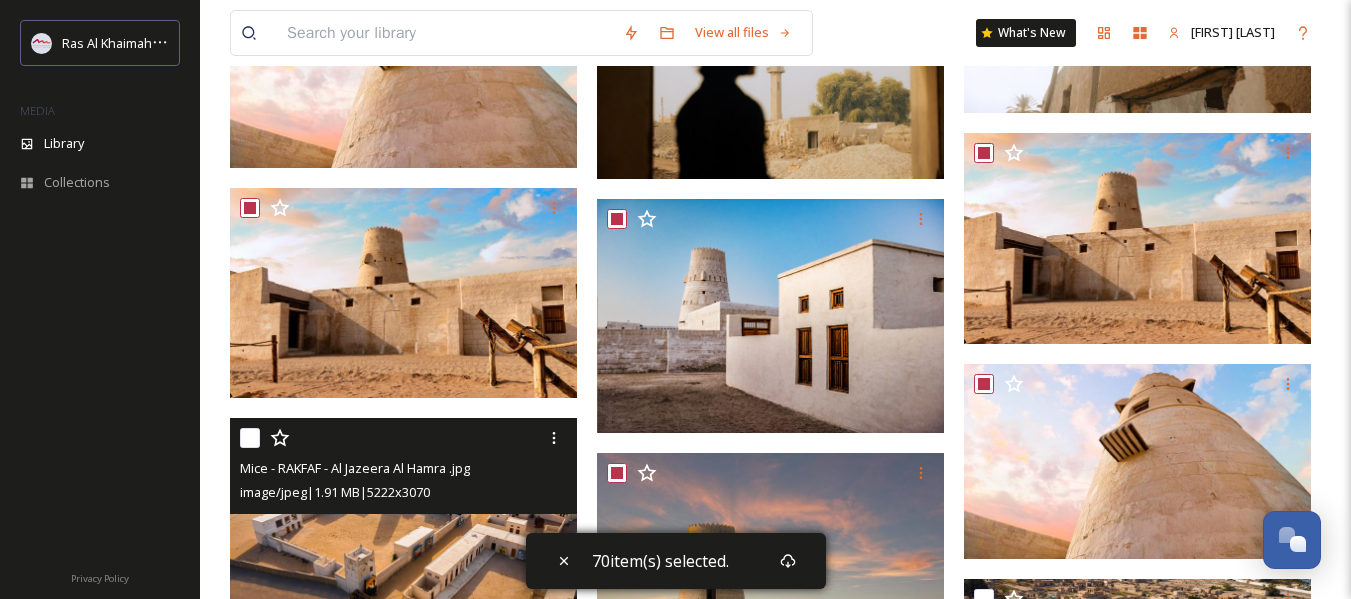 click at bounding box center [250, 438] 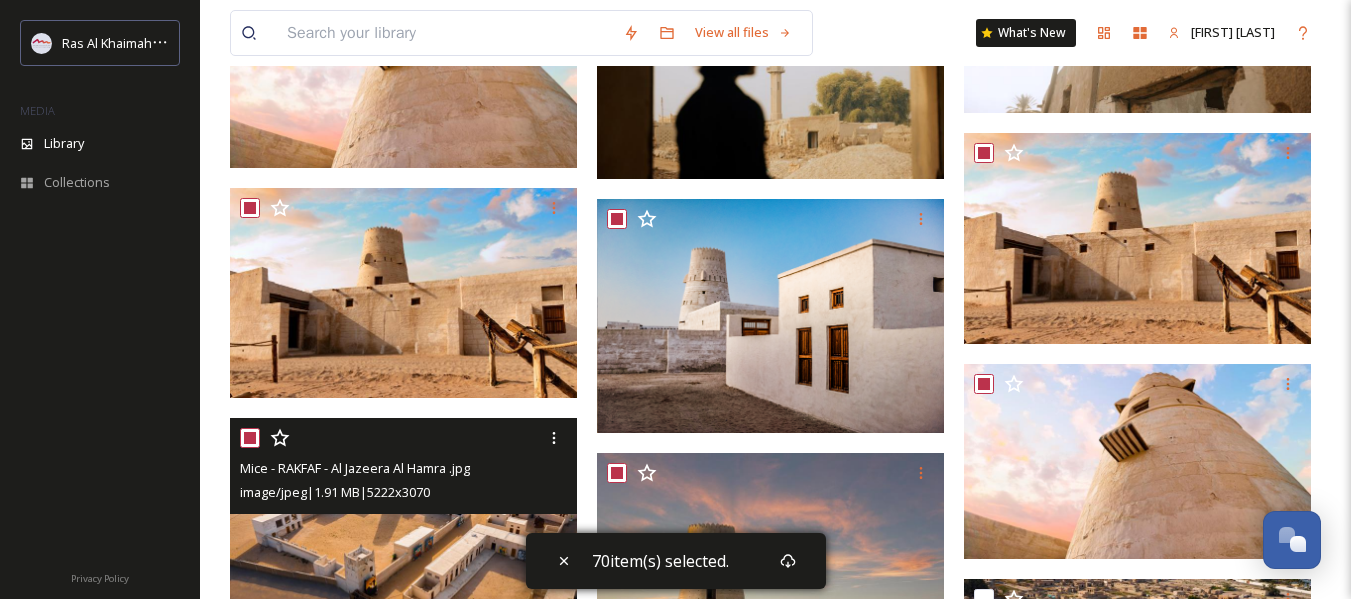 checkbox on "true" 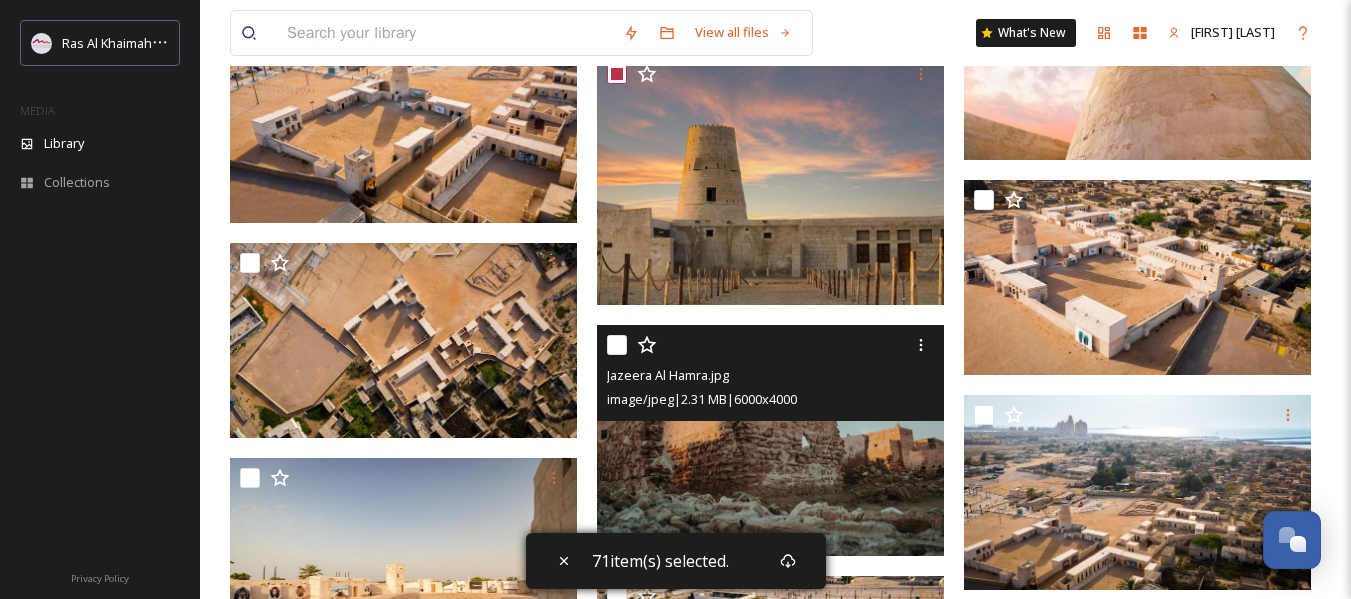 scroll, scrollTop: 7500, scrollLeft: 0, axis: vertical 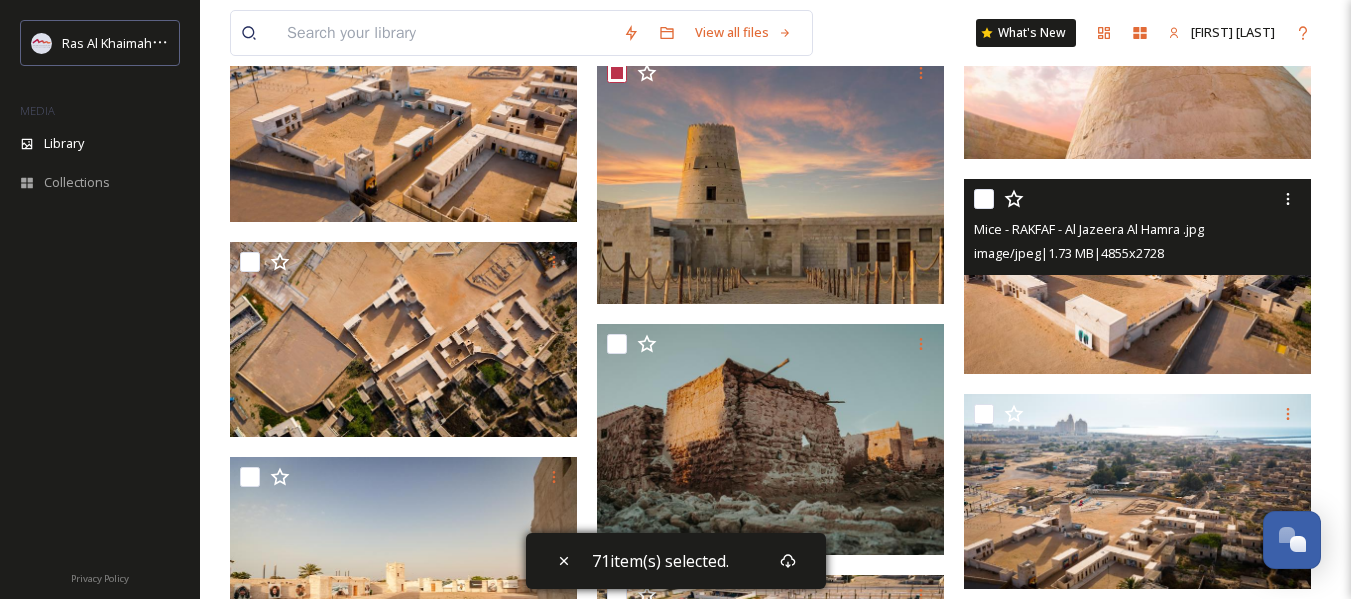 click at bounding box center (984, 199) 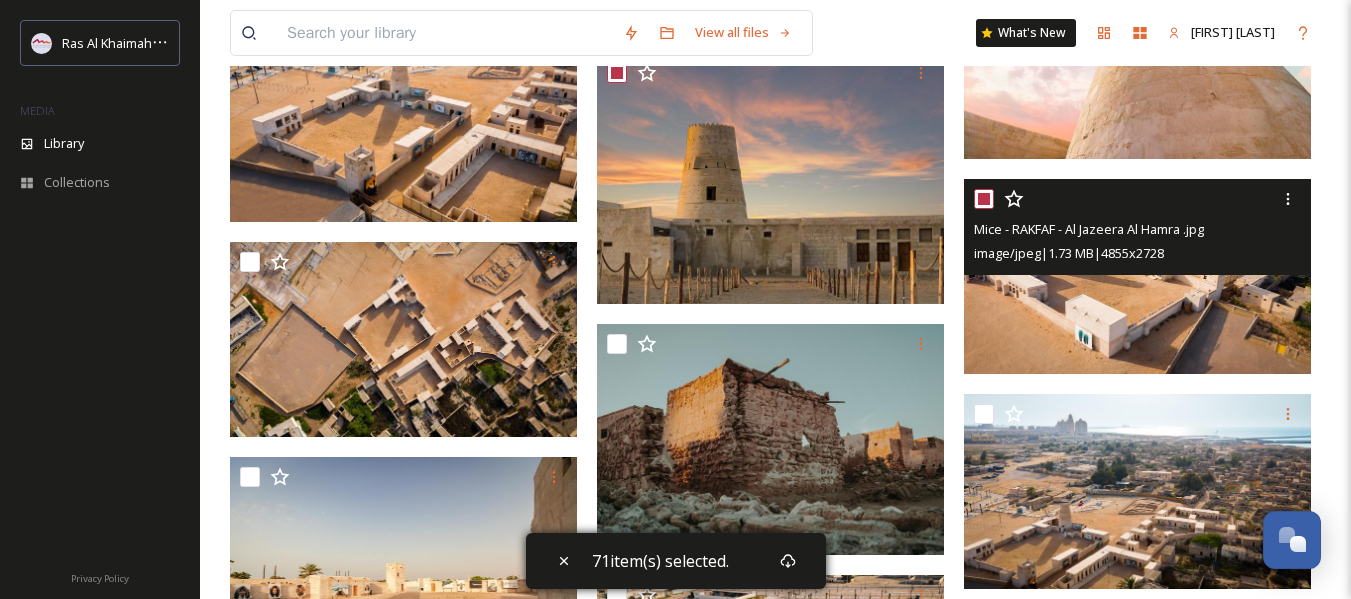 checkbox on "true" 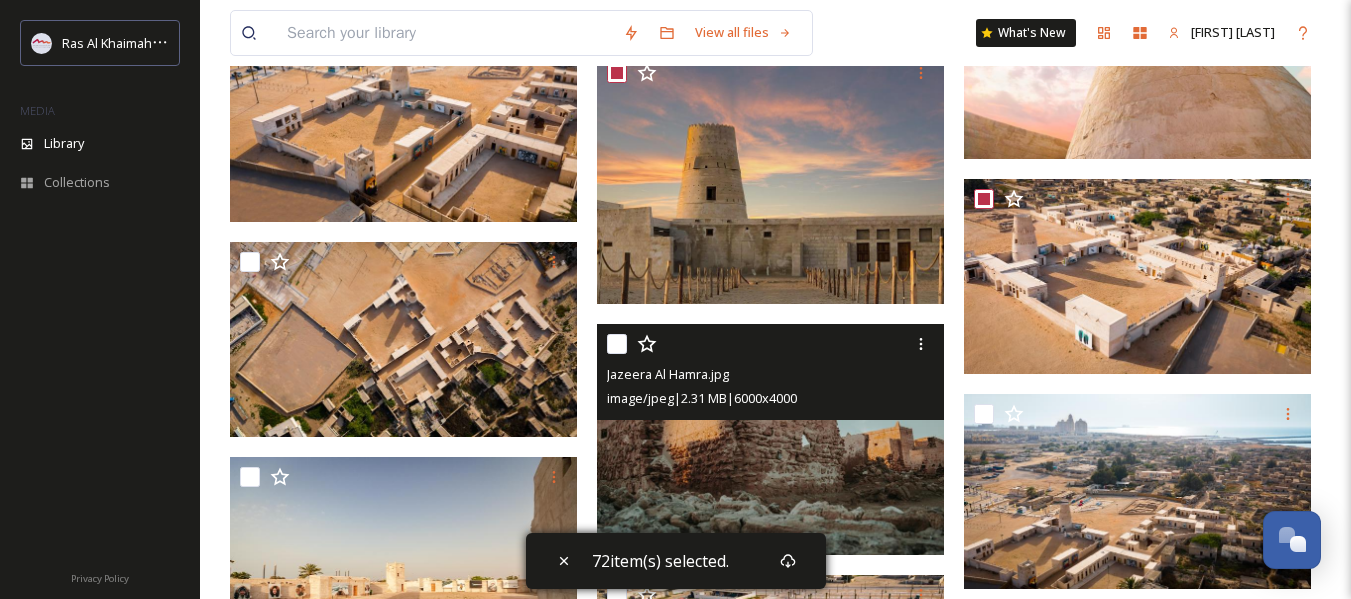 click at bounding box center (617, 344) 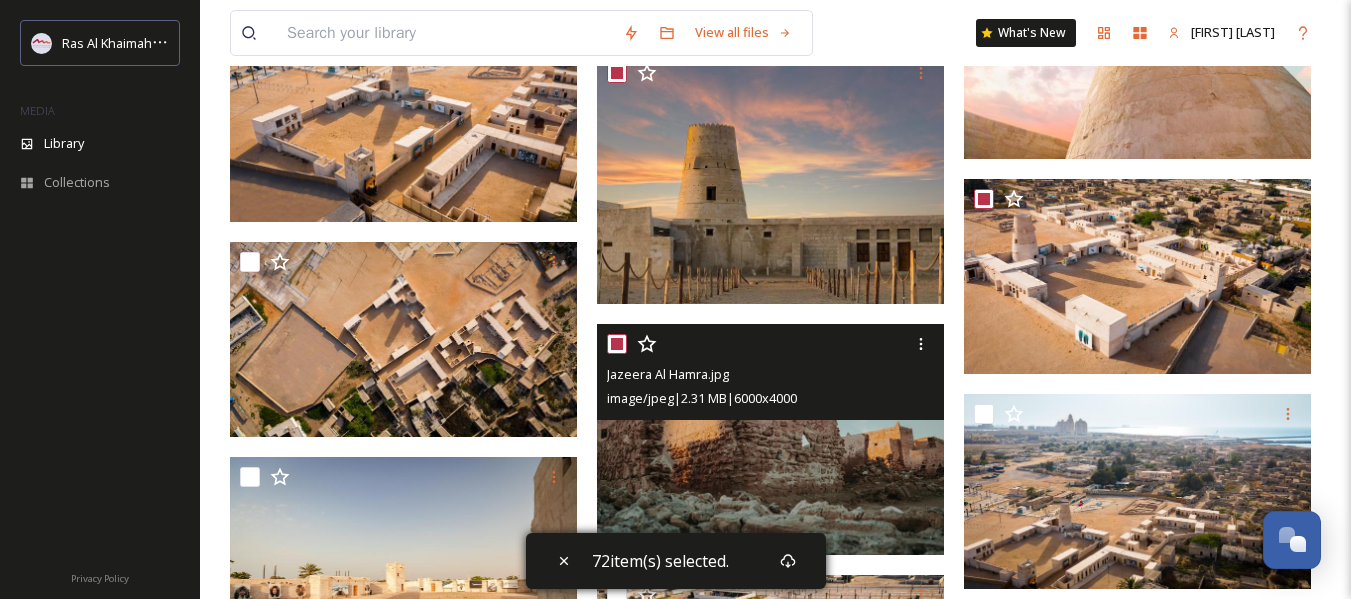 checkbox on "true" 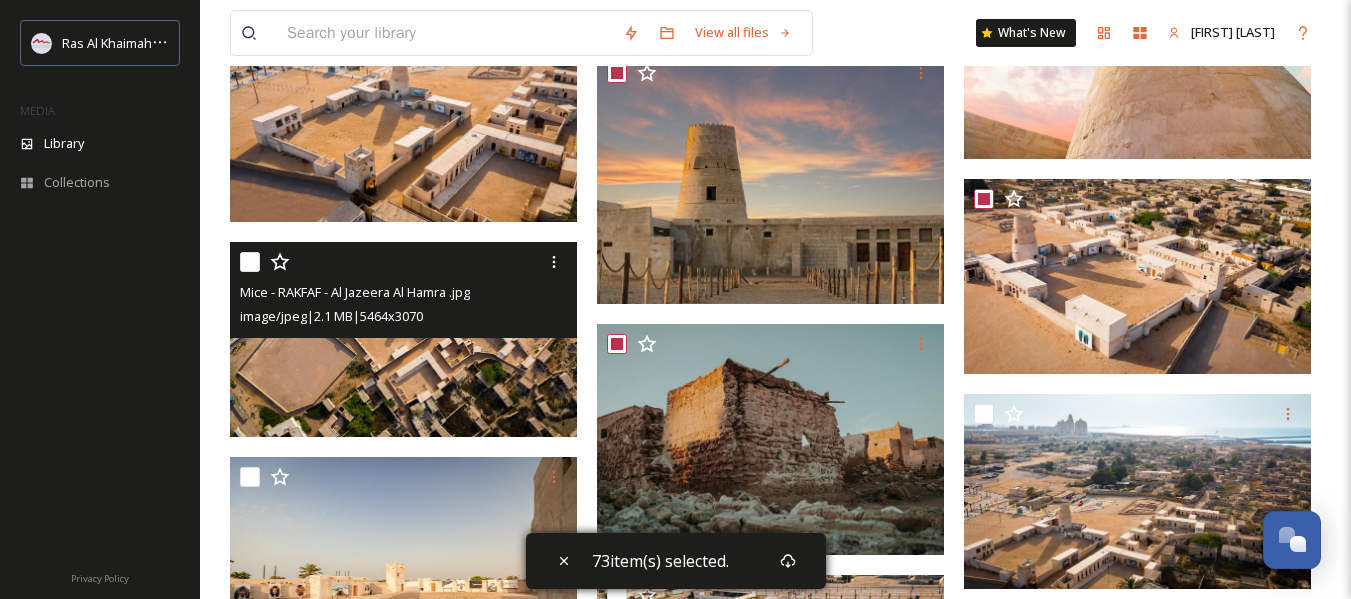 click at bounding box center (250, 262) 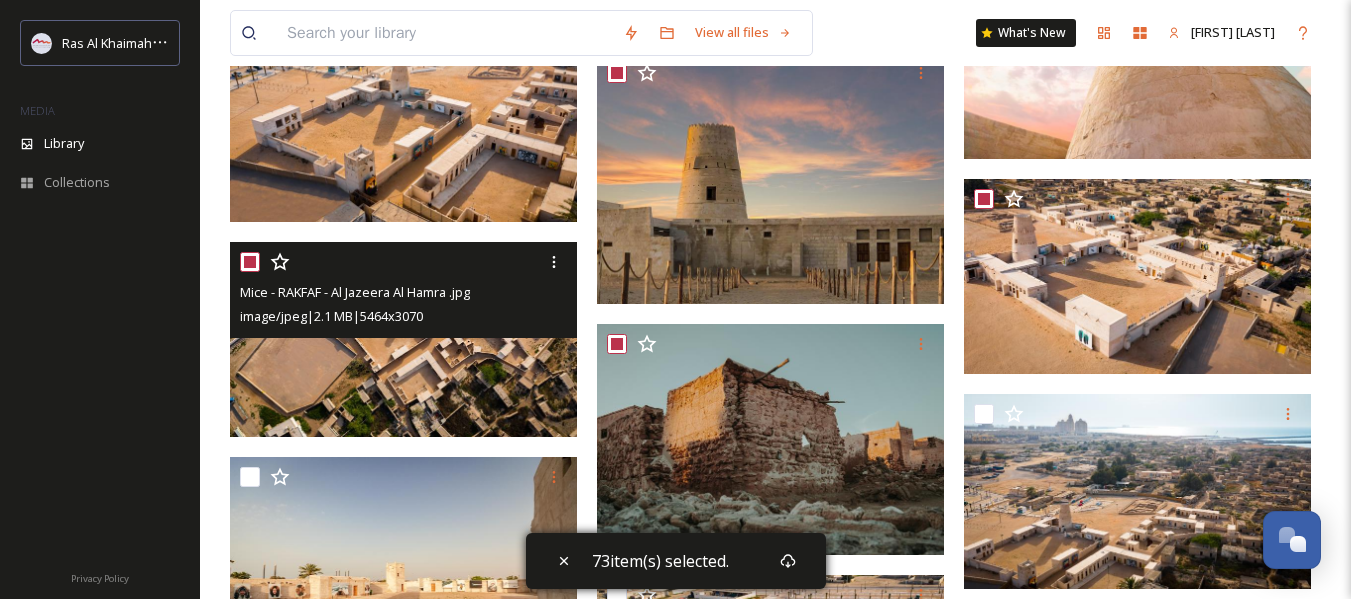 checkbox on "true" 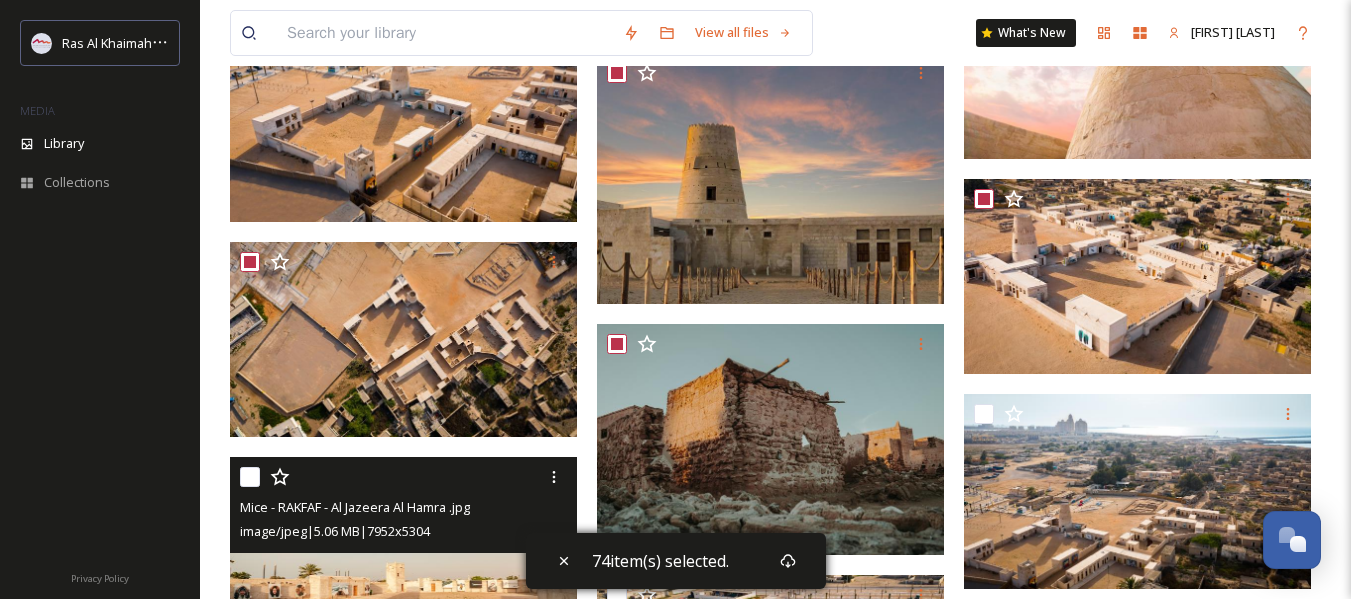 click at bounding box center (250, 477) 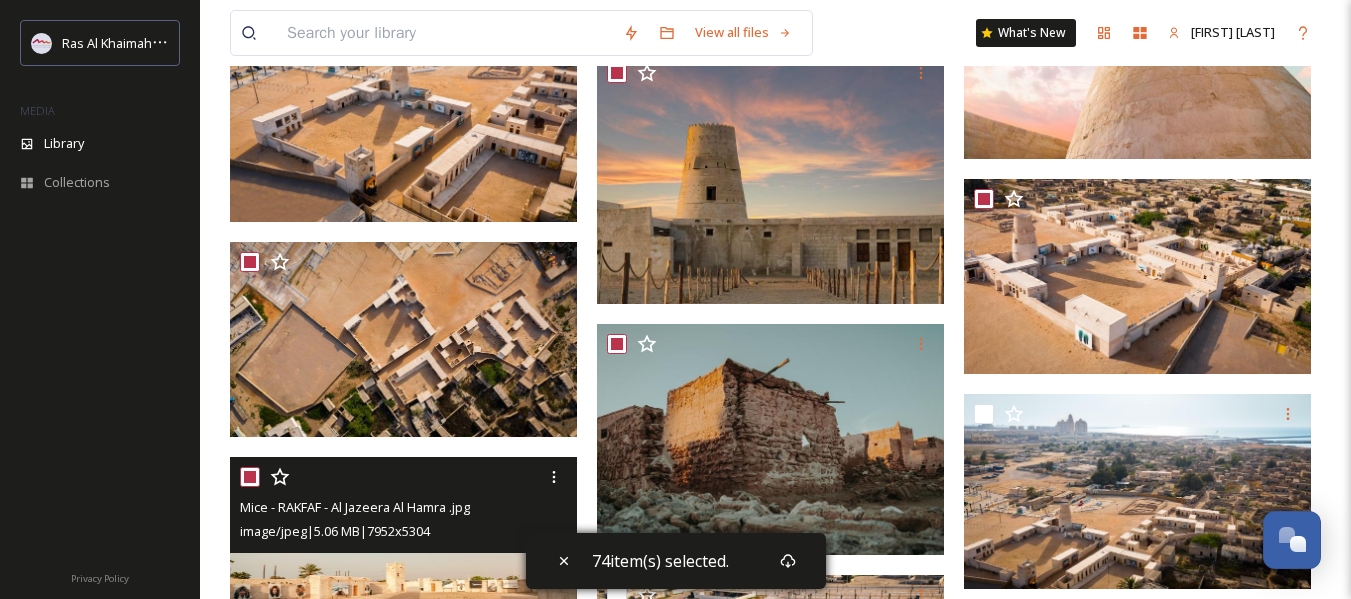 checkbox on "true" 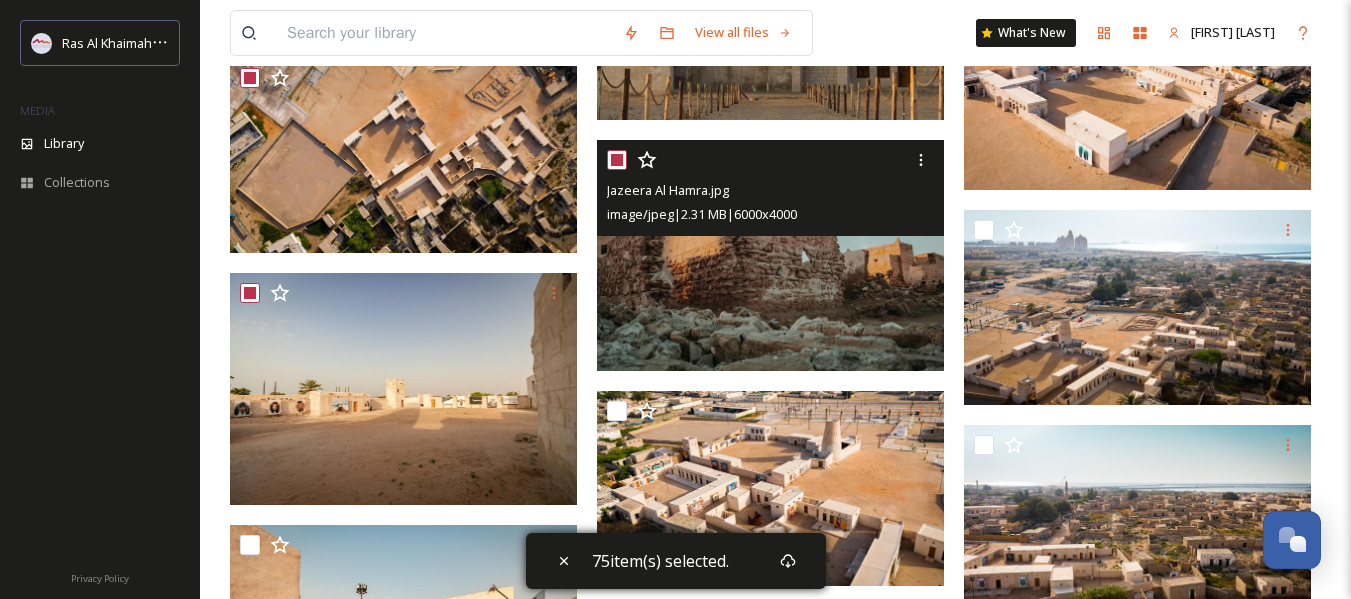 scroll, scrollTop: 7700, scrollLeft: 0, axis: vertical 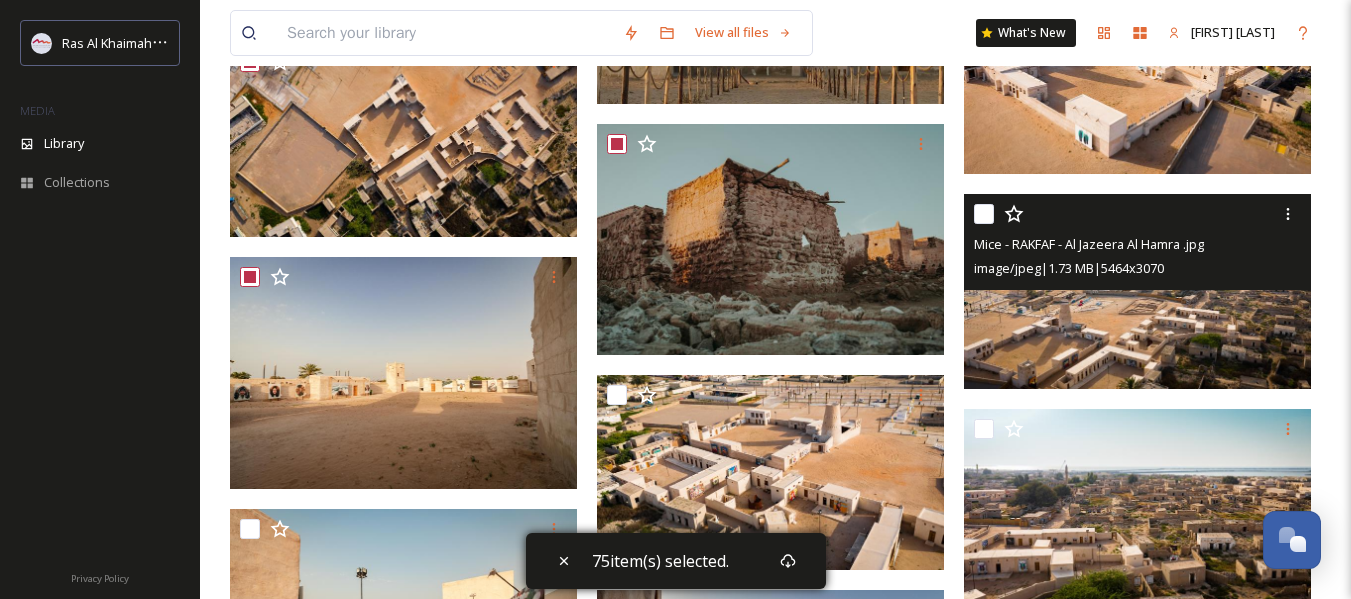 click at bounding box center (984, 214) 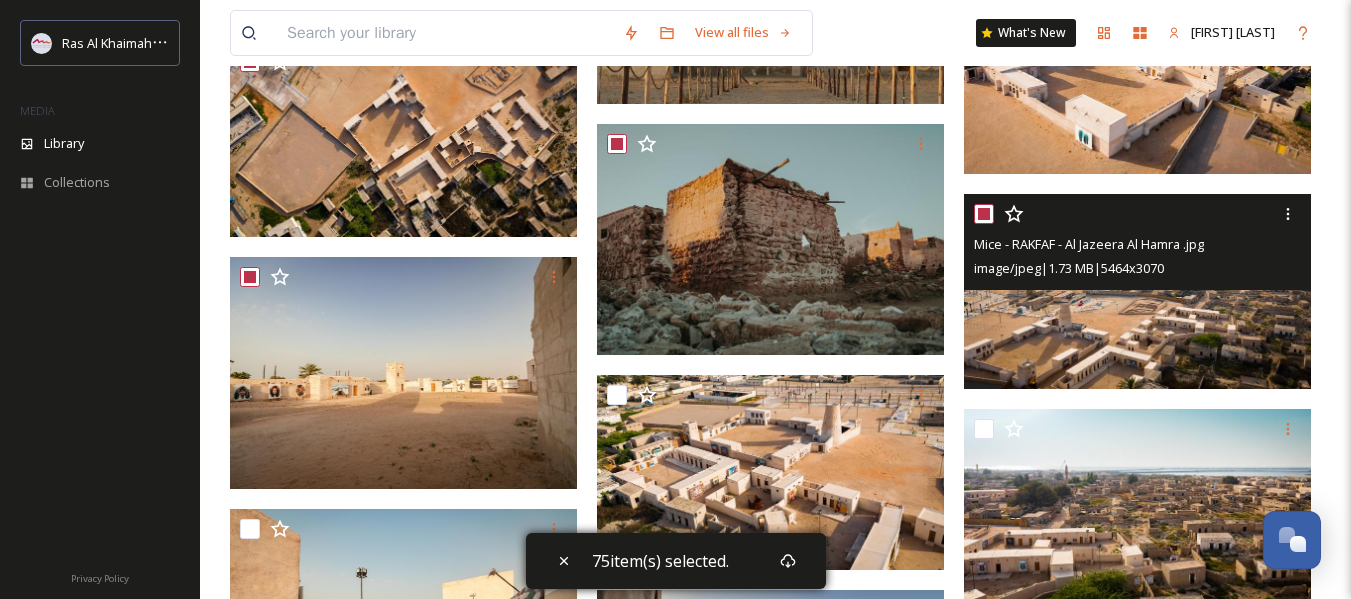checkbox on "true" 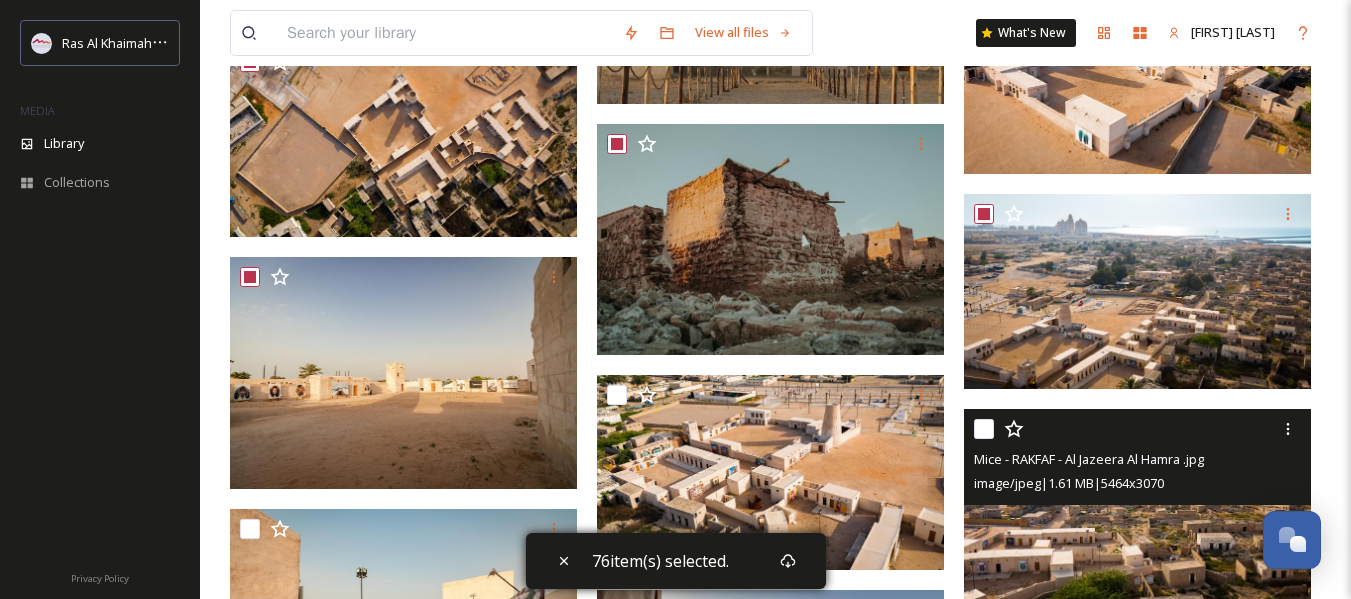 click at bounding box center (984, 429) 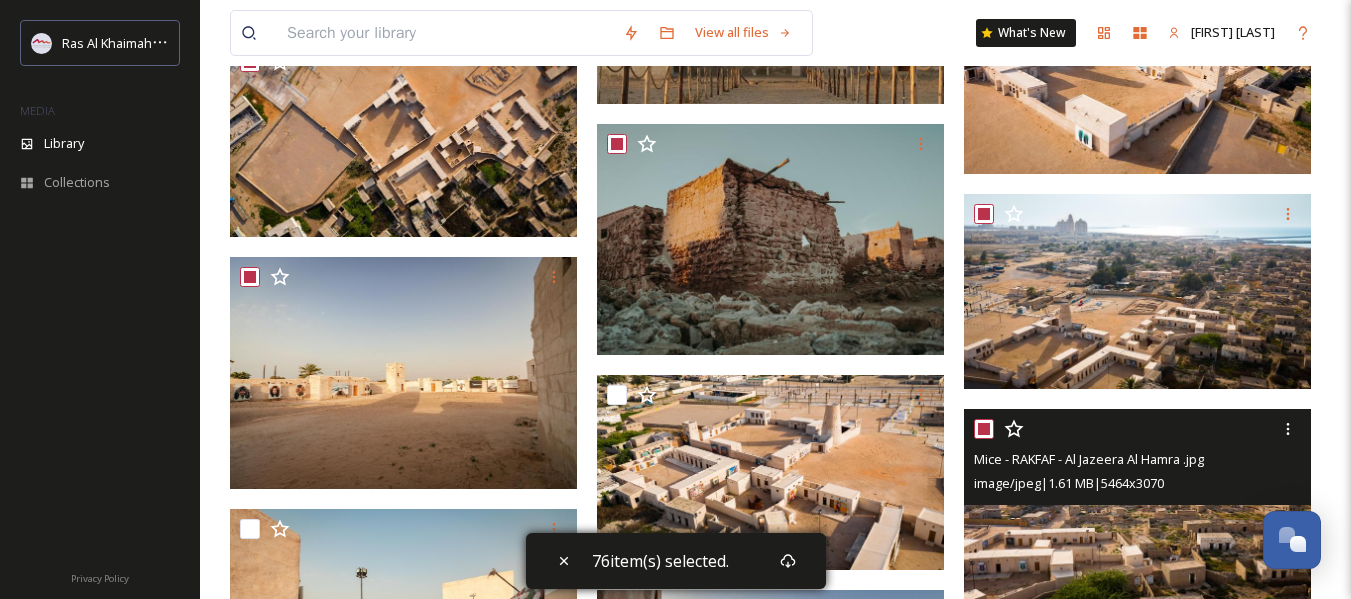 checkbox on "true" 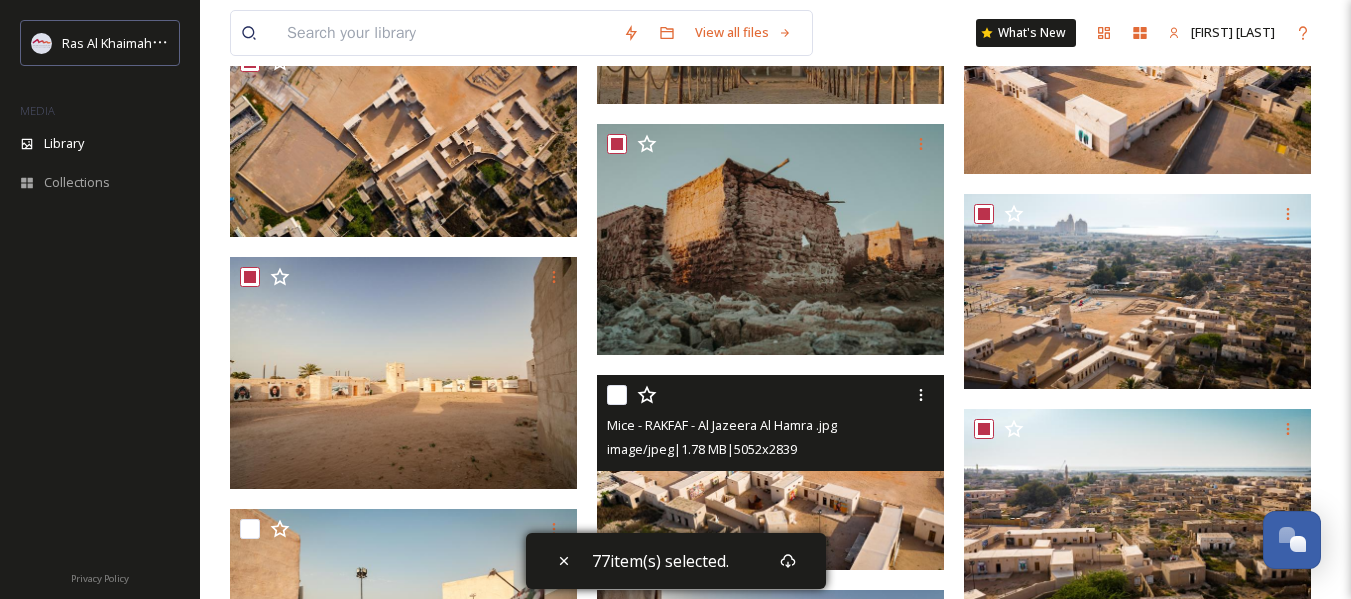 click at bounding box center (617, 395) 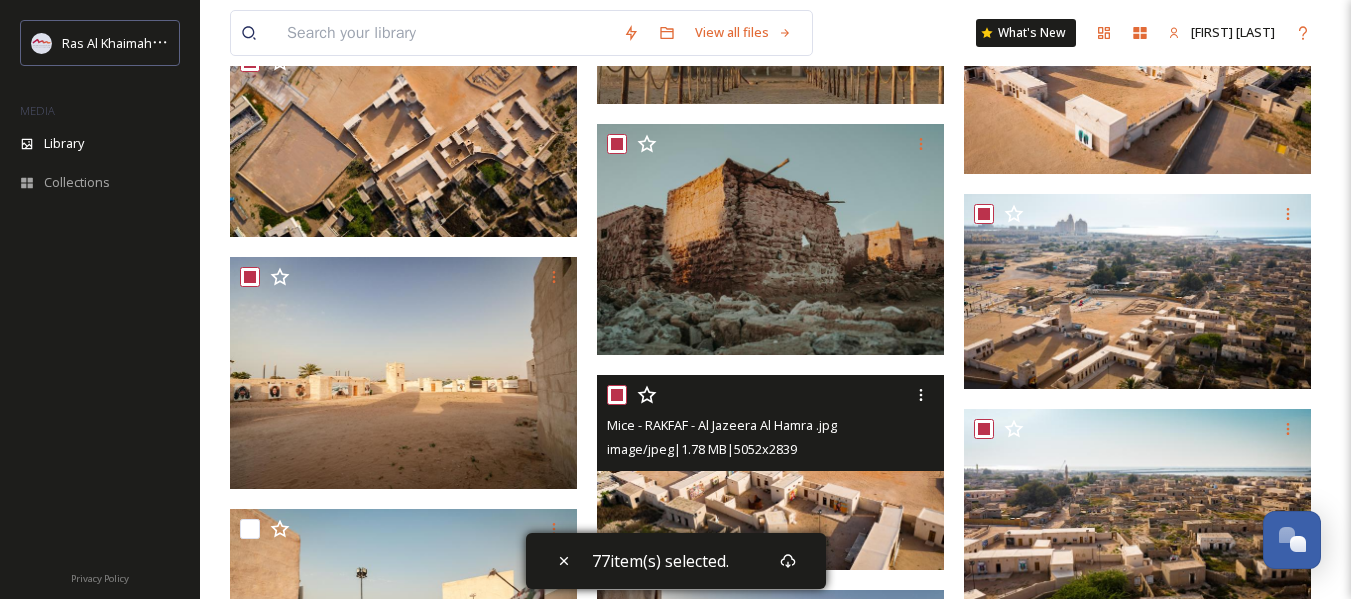 checkbox on "true" 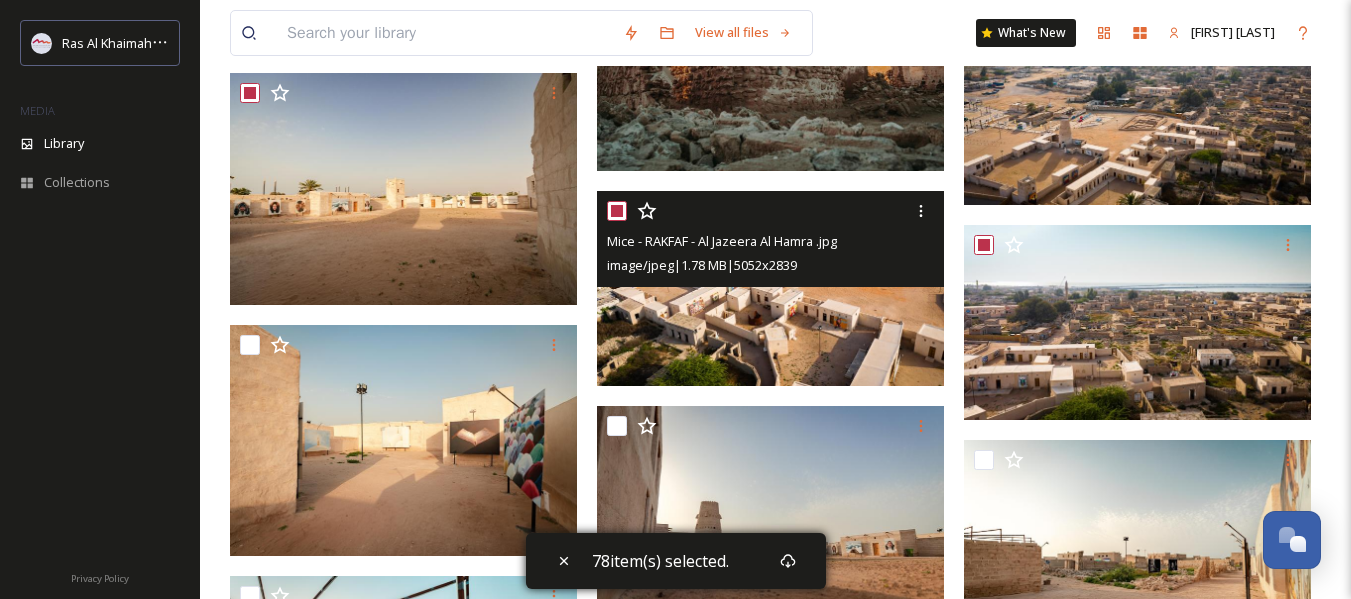scroll, scrollTop: 7900, scrollLeft: 0, axis: vertical 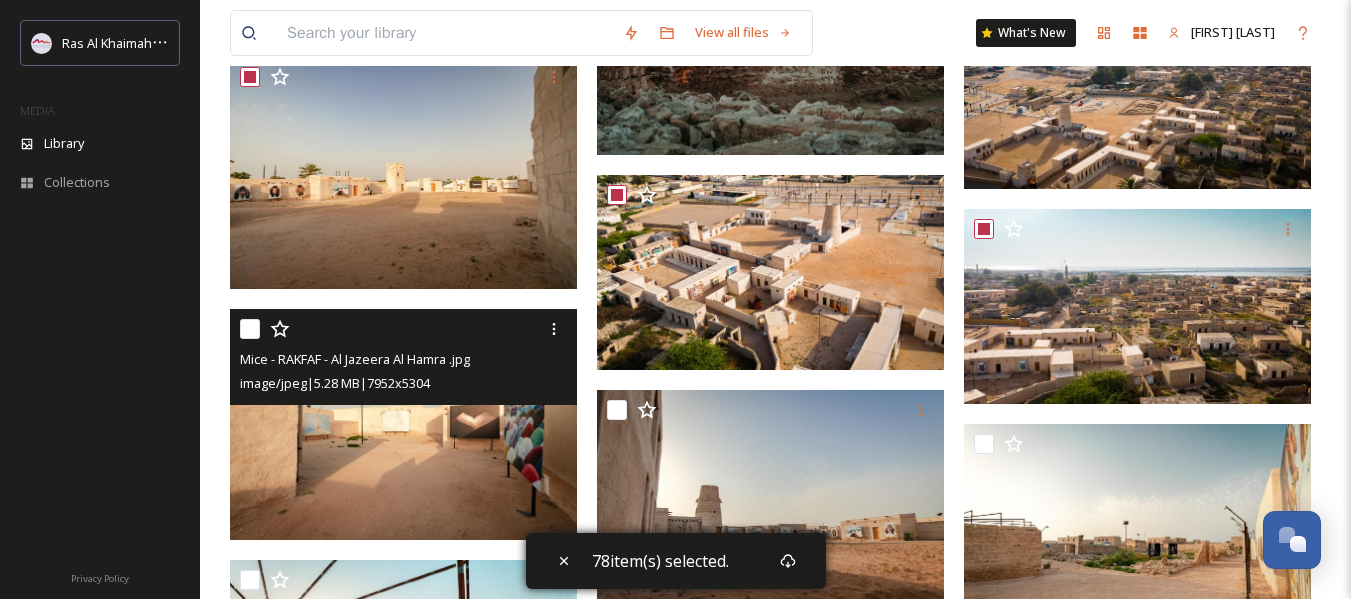 click at bounding box center (250, 329) 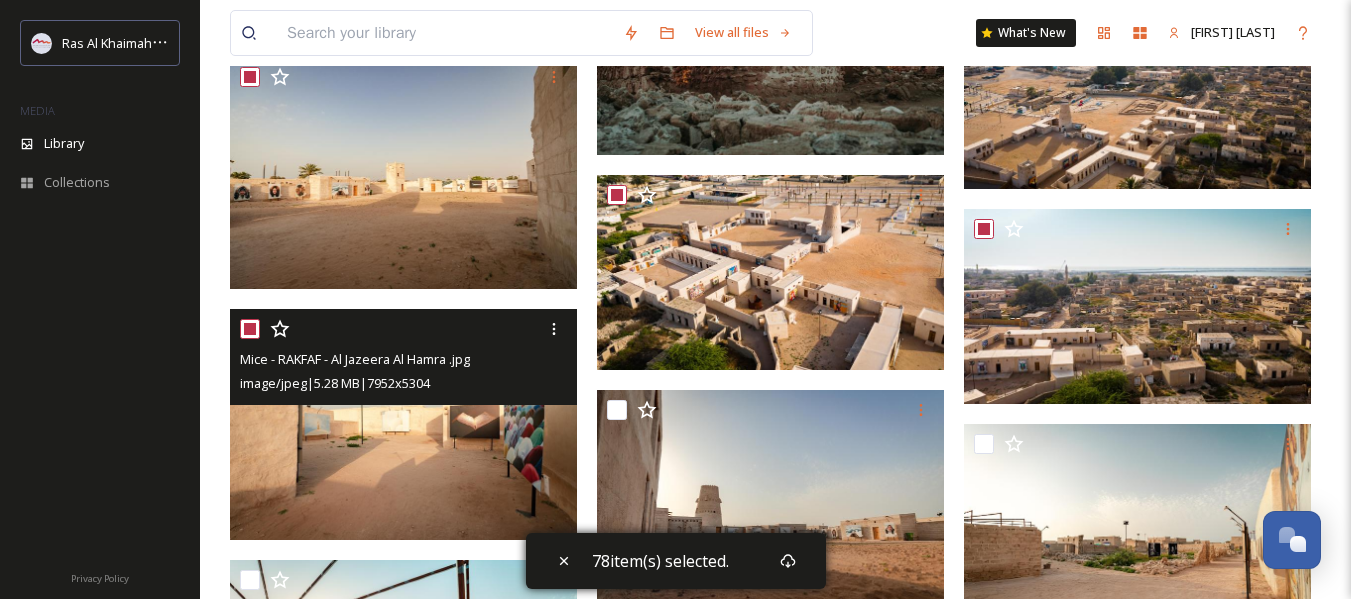 checkbox on "true" 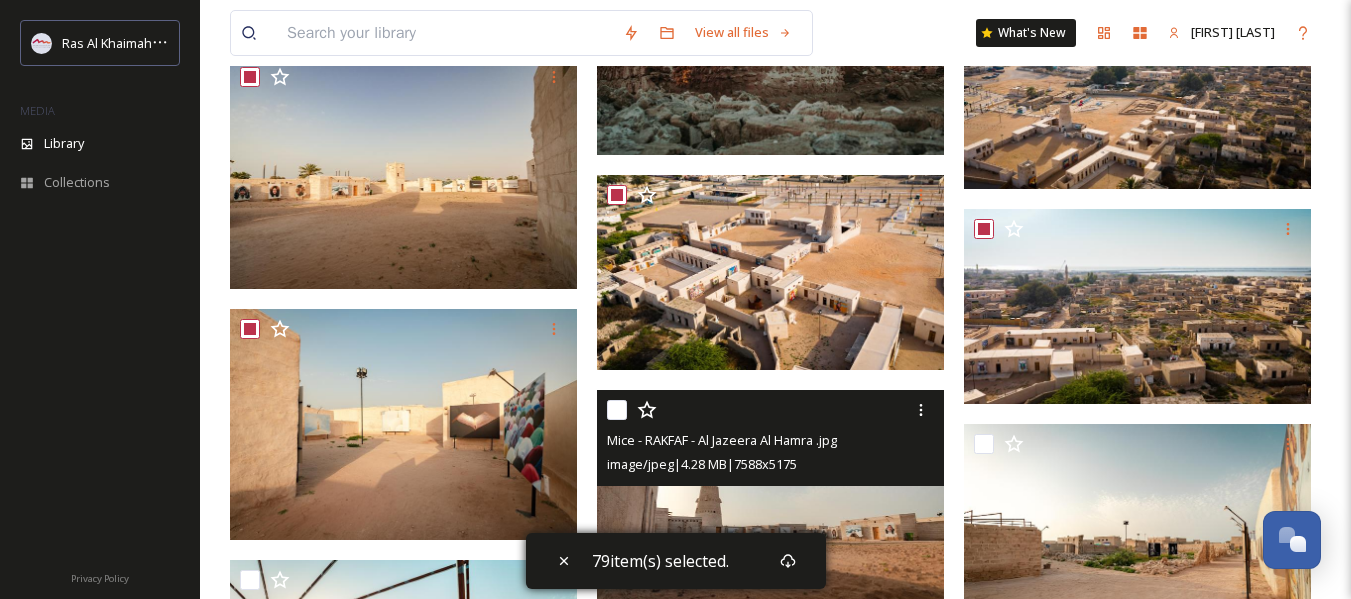 click at bounding box center (617, 410) 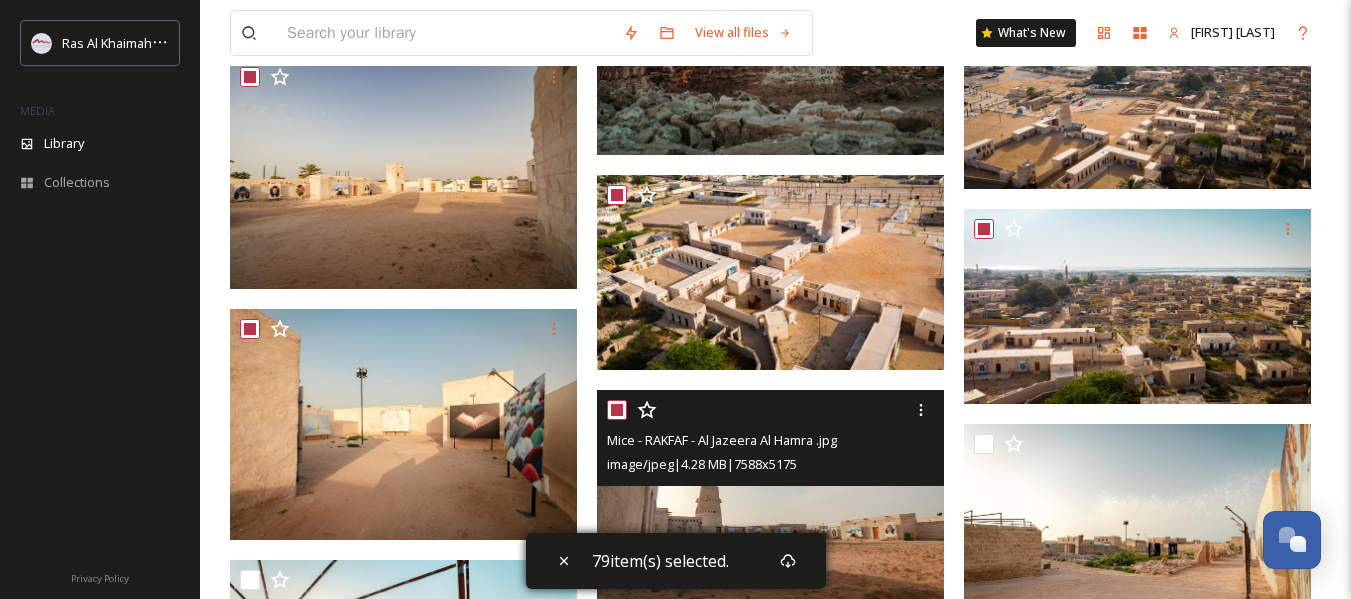 checkbox on "true" 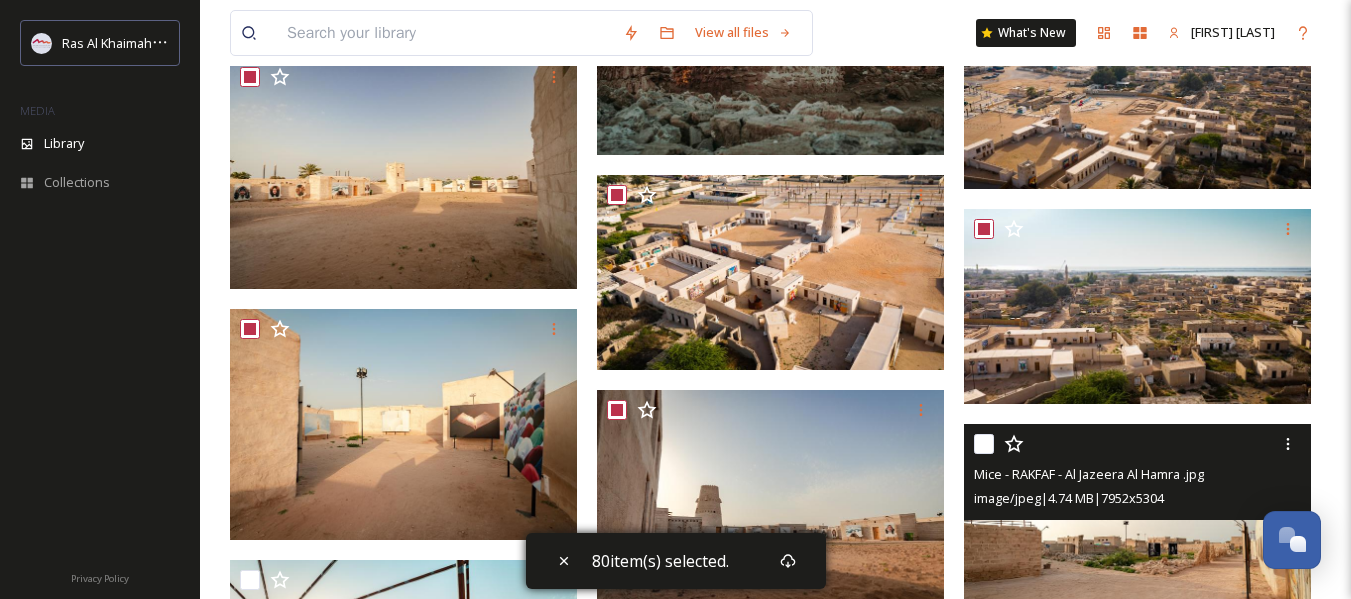 click at bounding box center (984, 444) 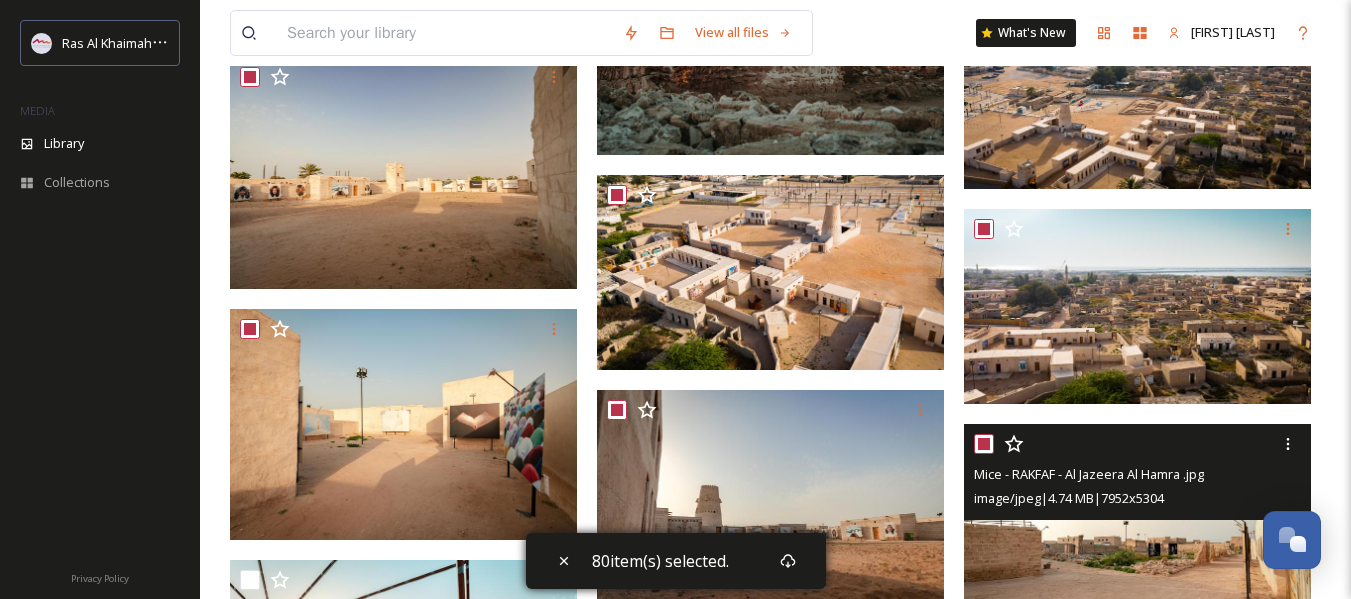 checkbox on "true" 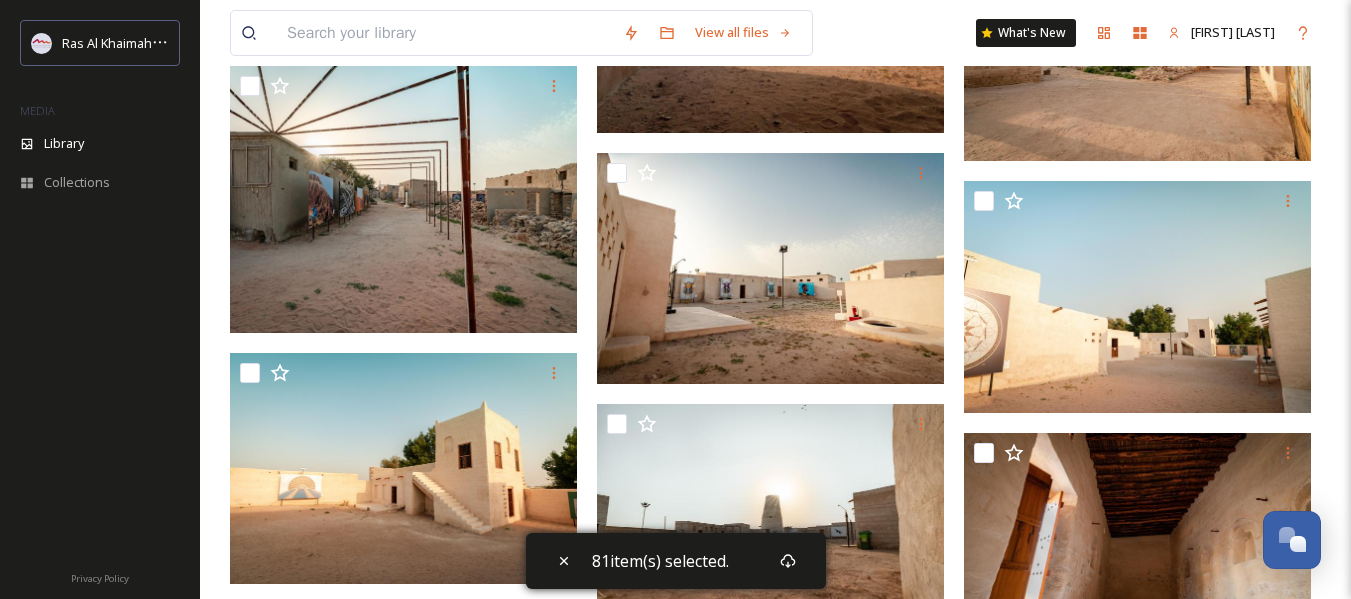 scroll, scrollTop: 8400, scrollLeft: 0, axis: vertical 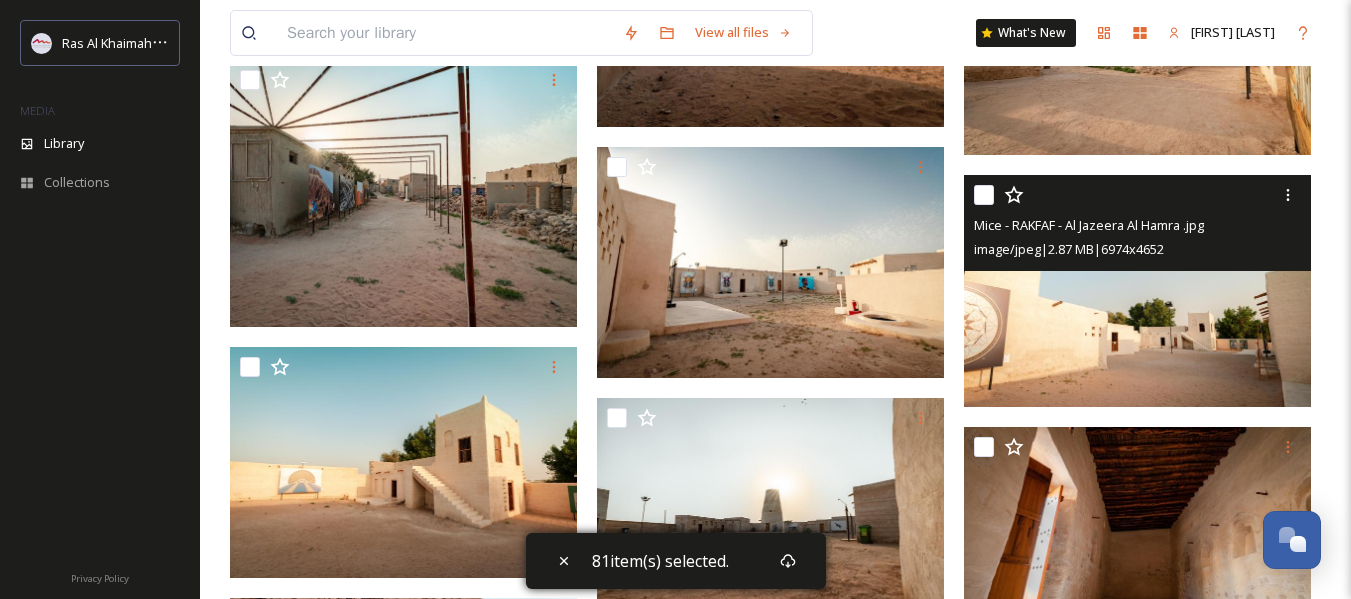 click at bounding box center (984, 195) 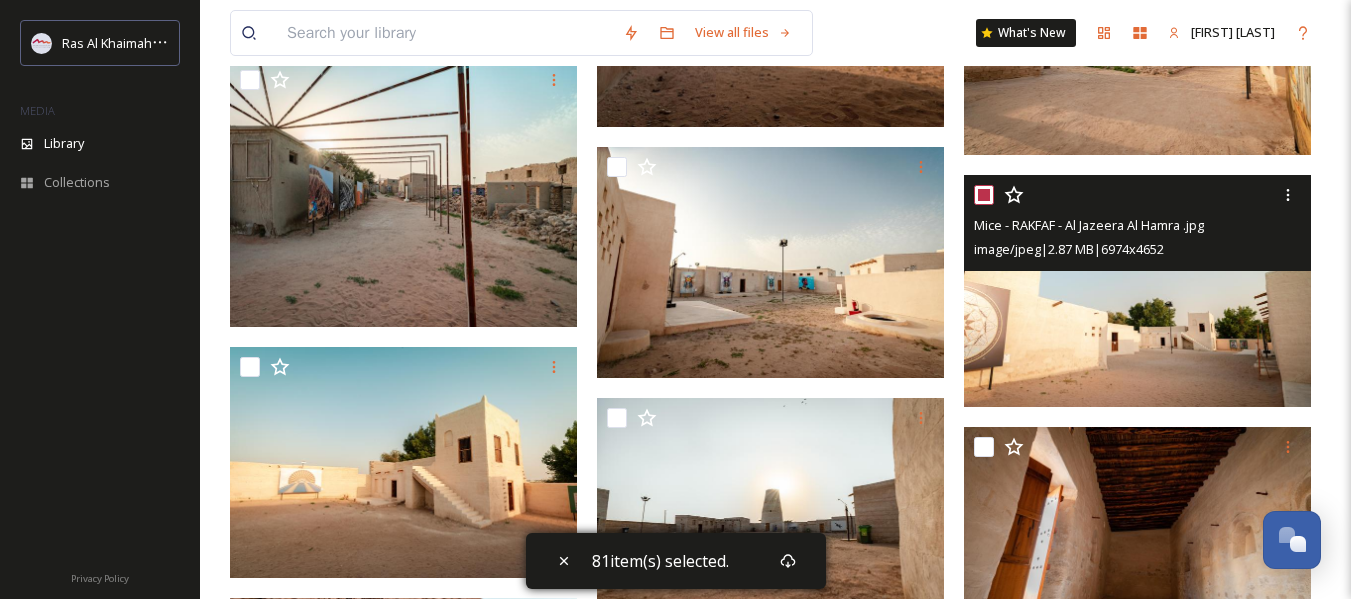 checkbox on "true" 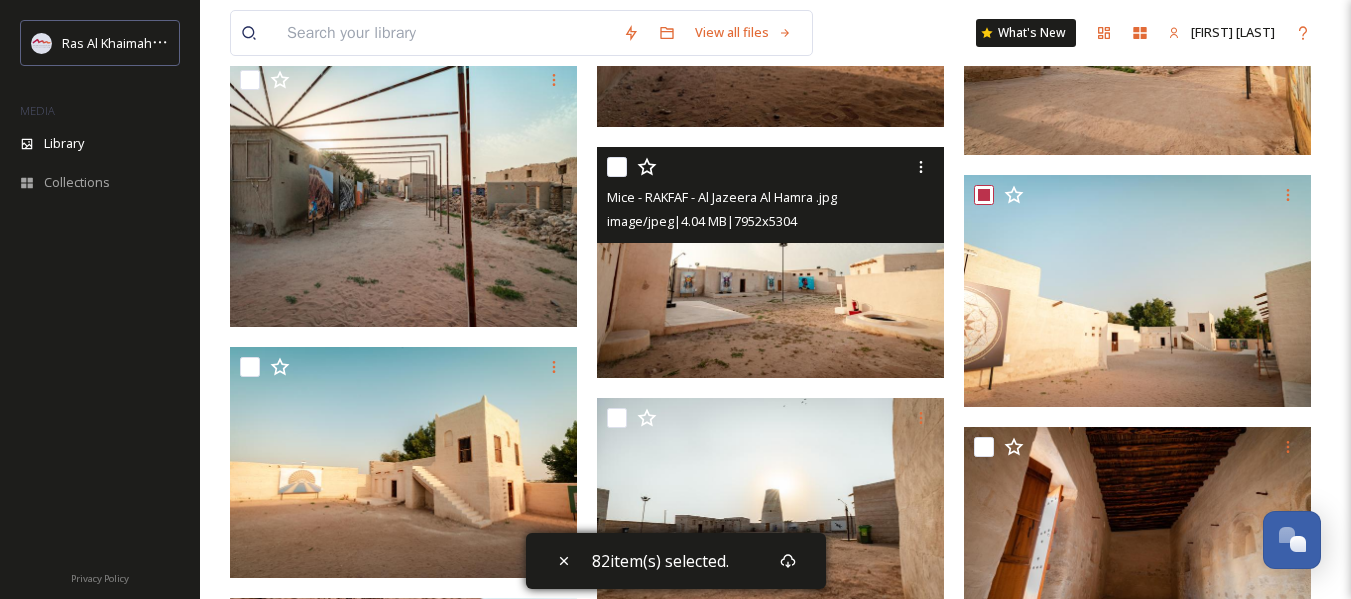 click at bounding box center (617, 167) 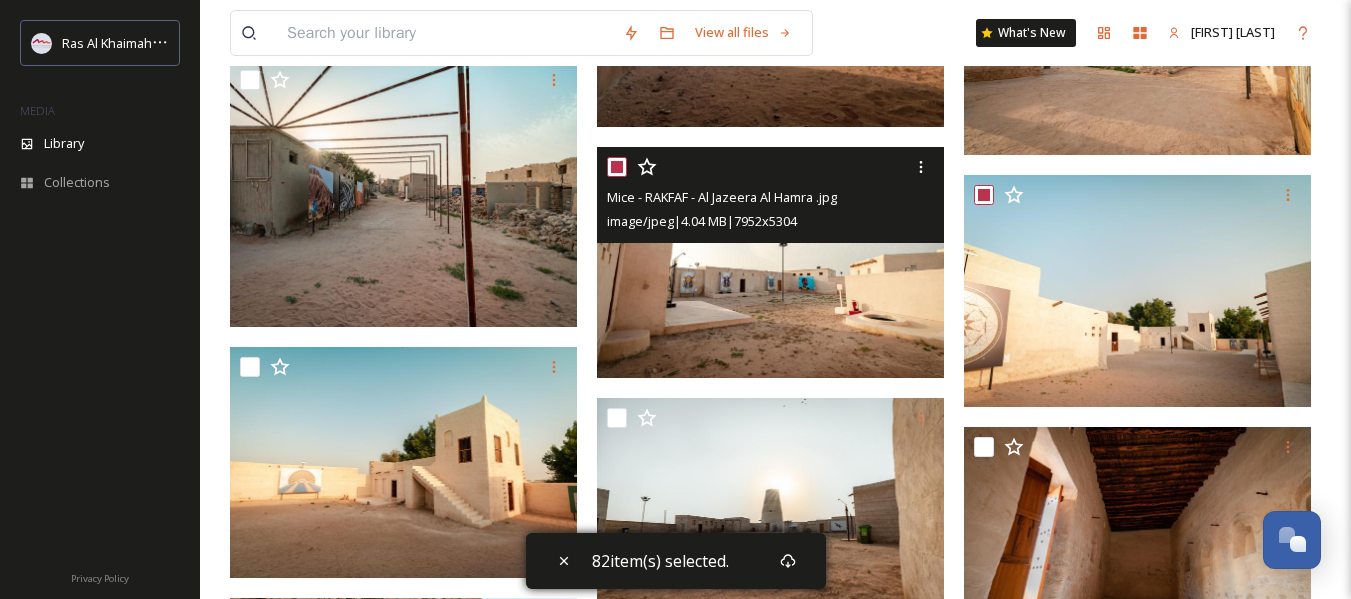 checkbox on "true" 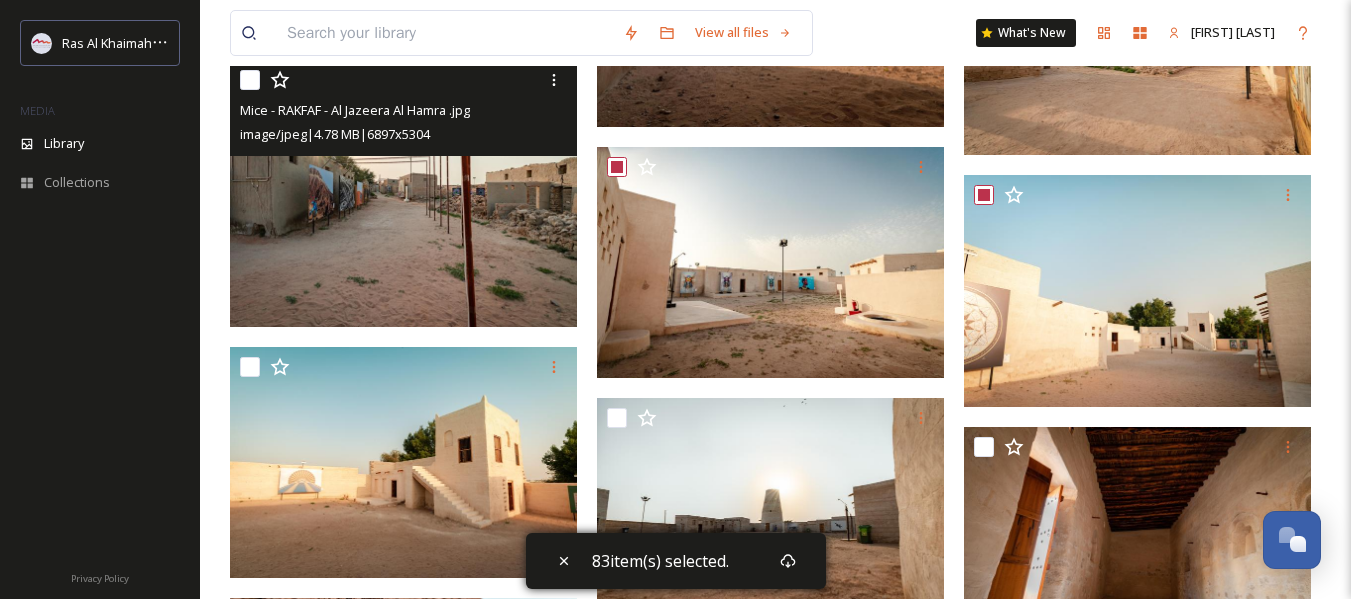 scroll, scrollTop: 8300, scrollLeft: 0, axis: vertical 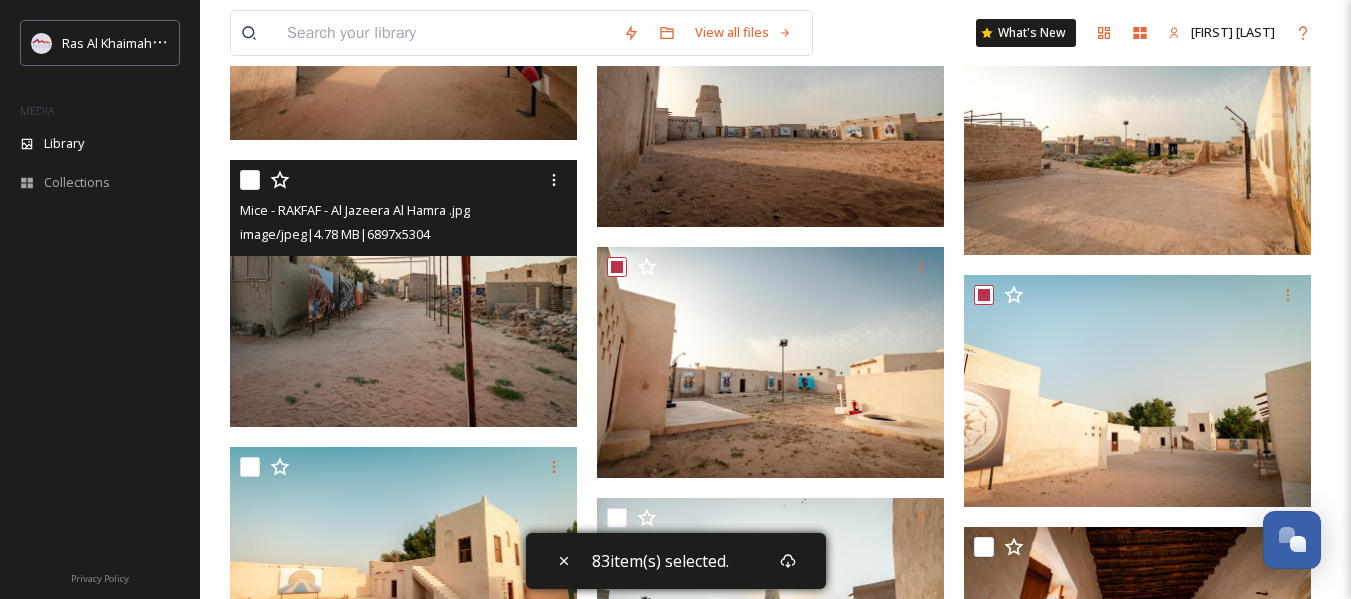 click at bounding box center [250, 180] 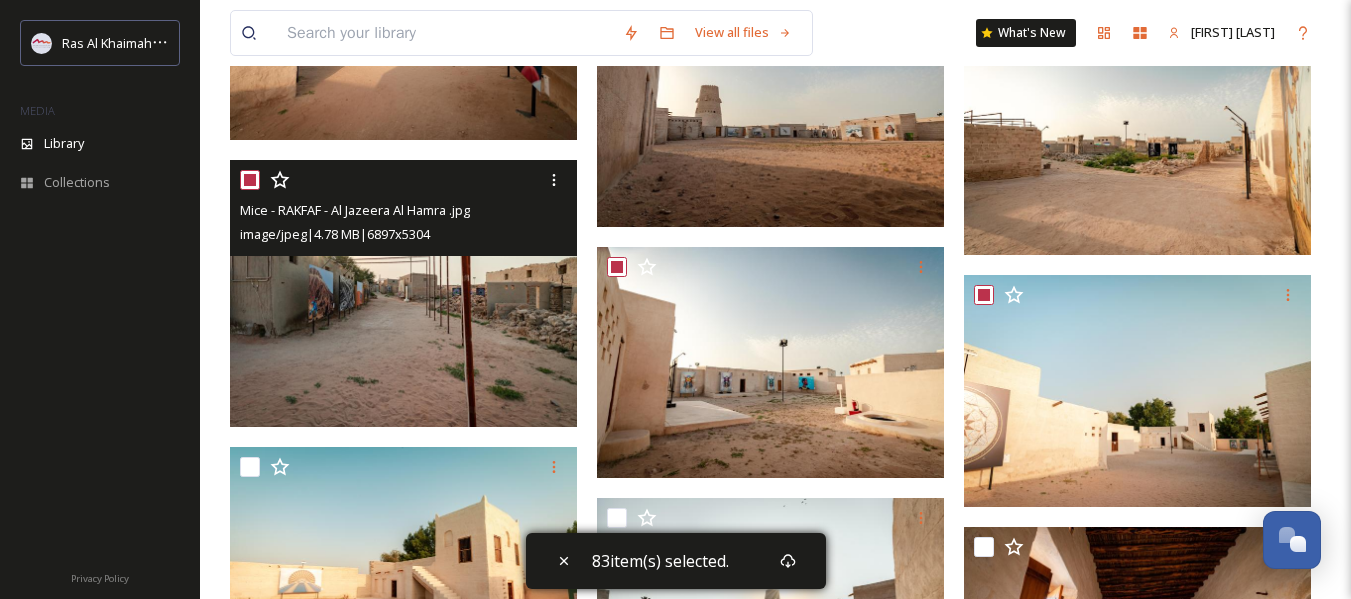 checkbox on "true" 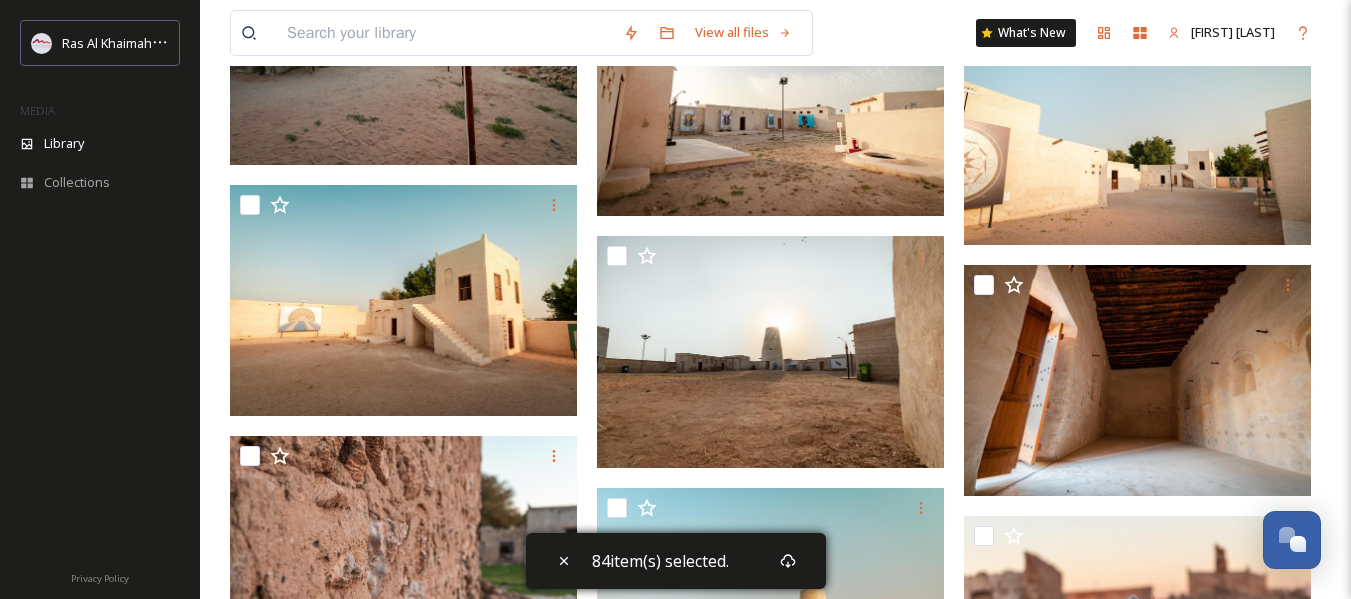 scroll, scrollTop: 8600, scrollLeft: 0, axis: vertical 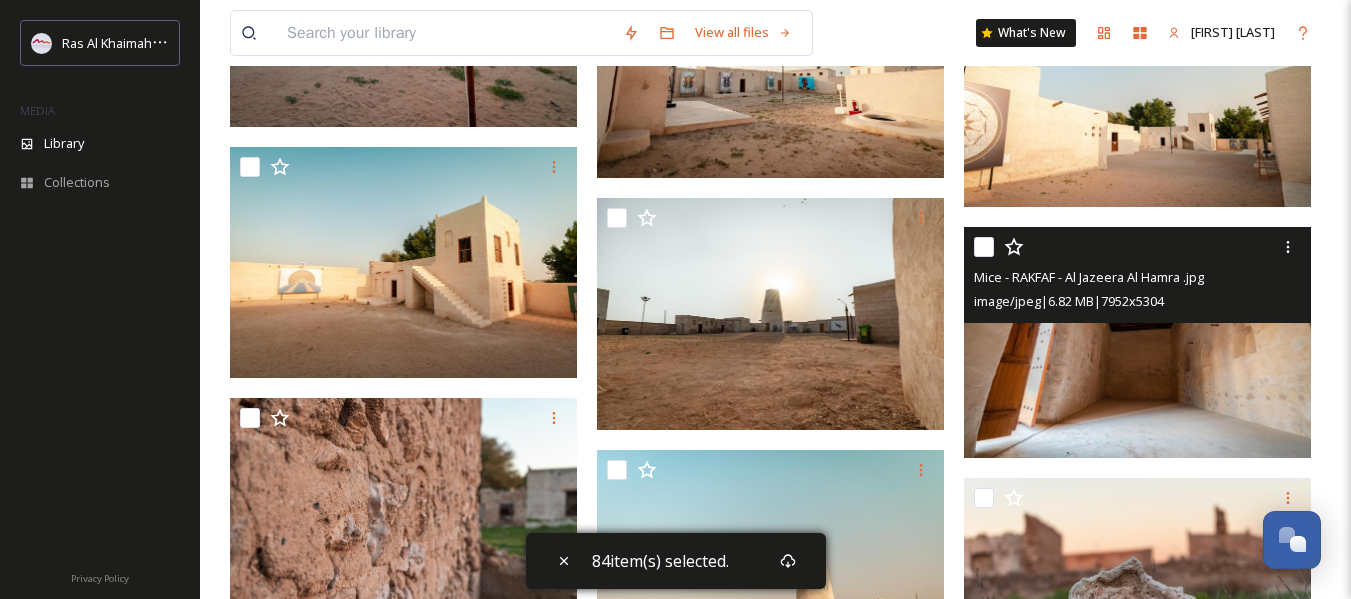 click at bounding box center [984, 247] 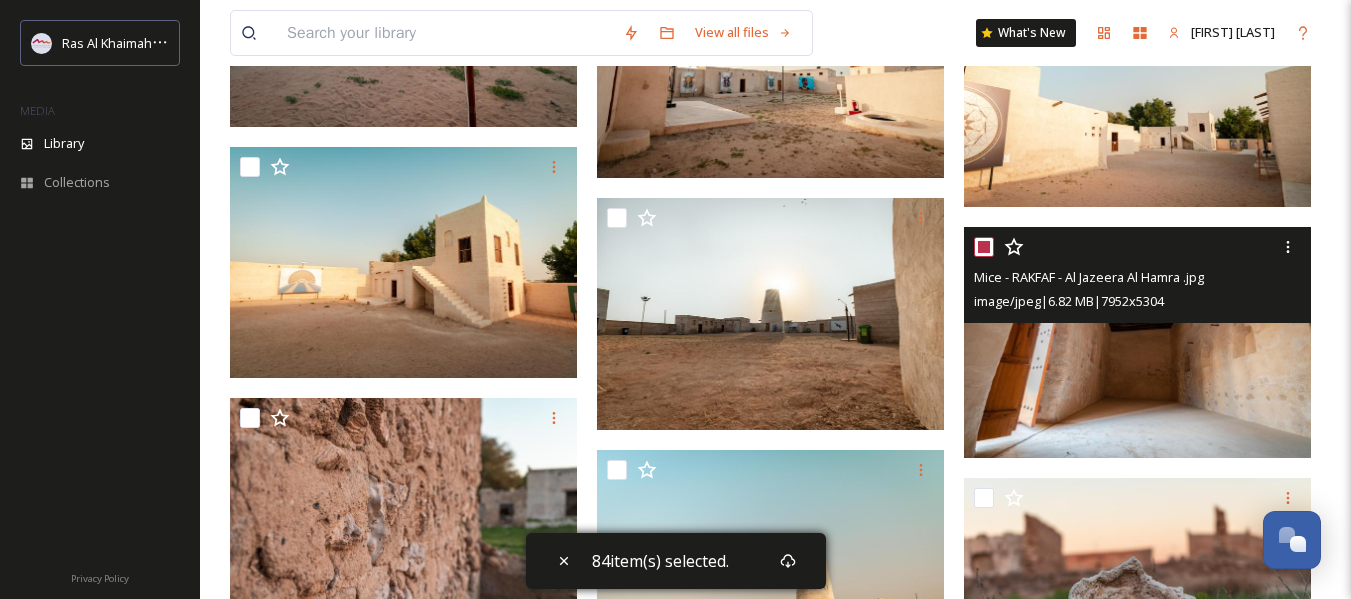 checkbox on "true" 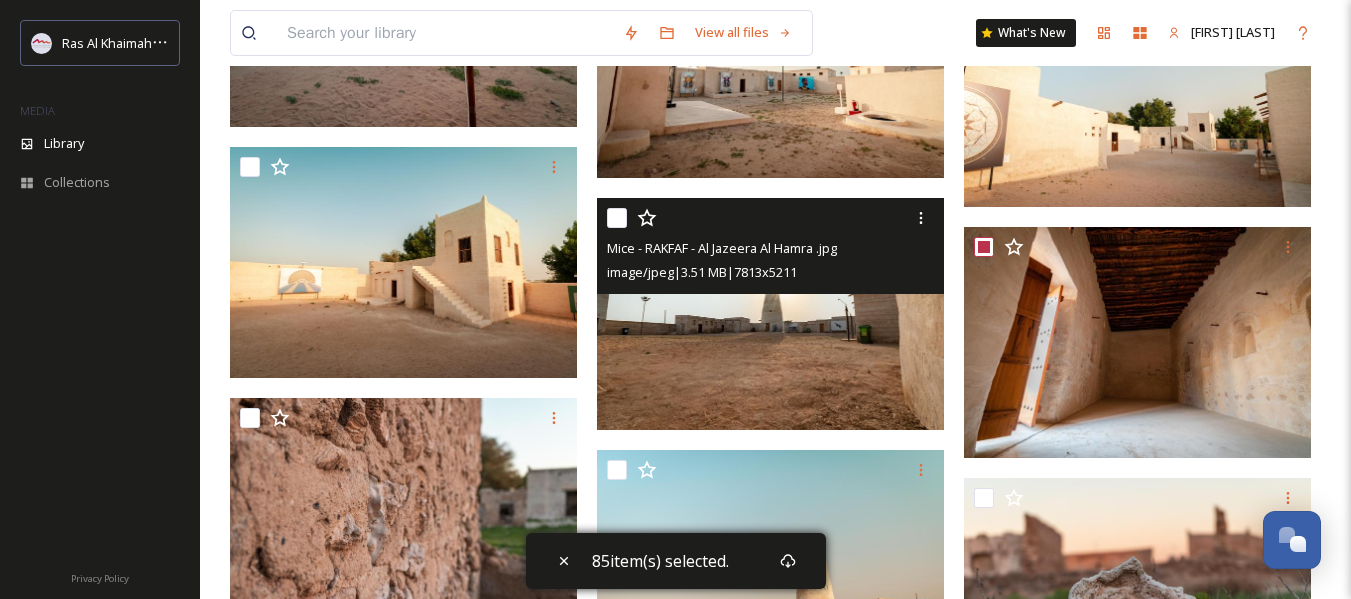 click at bounding box center (617, 218) 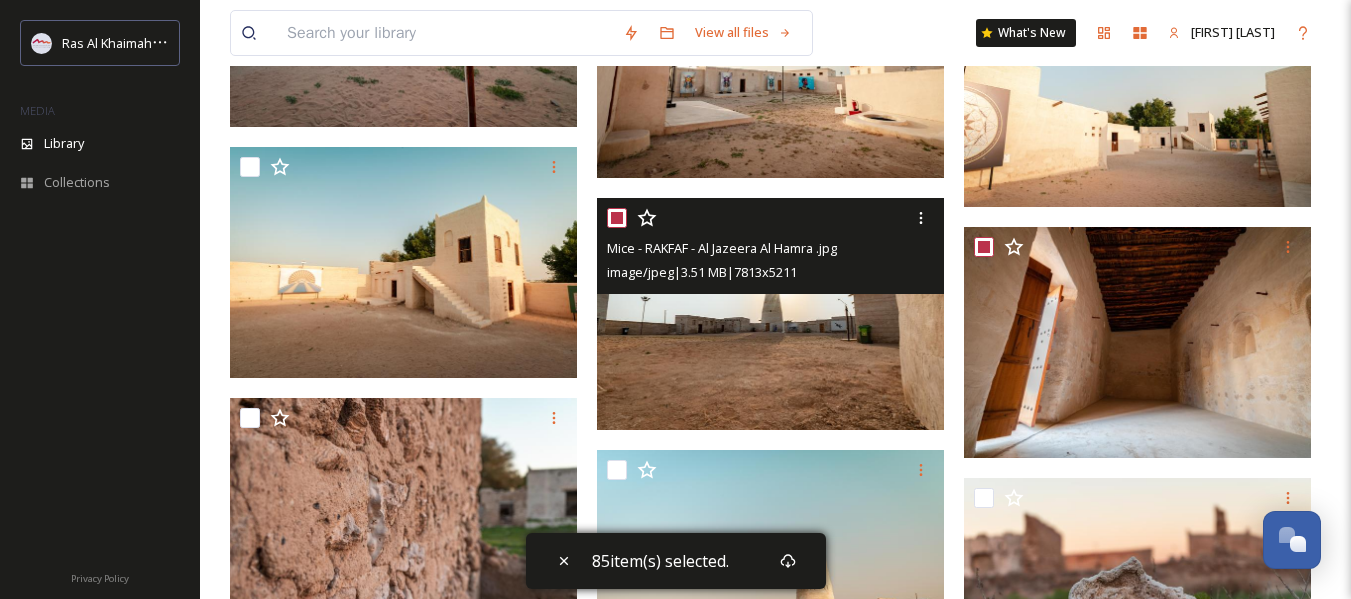 checkbox on "true" 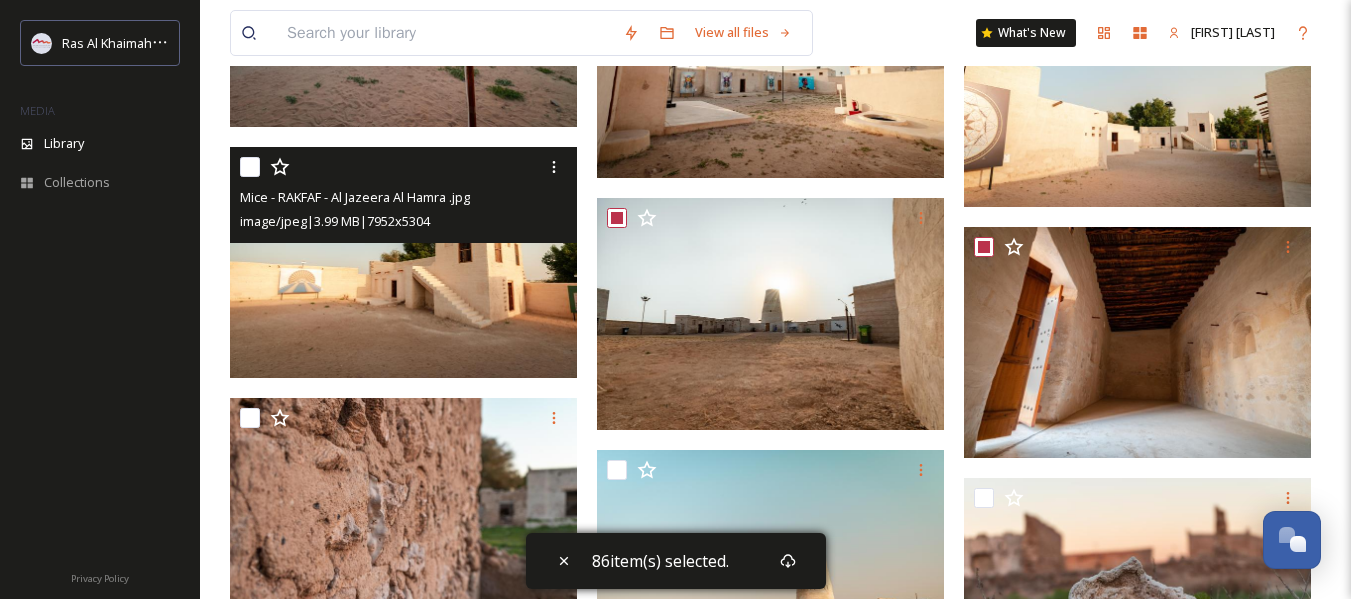 click at bounding box center (250, 167) 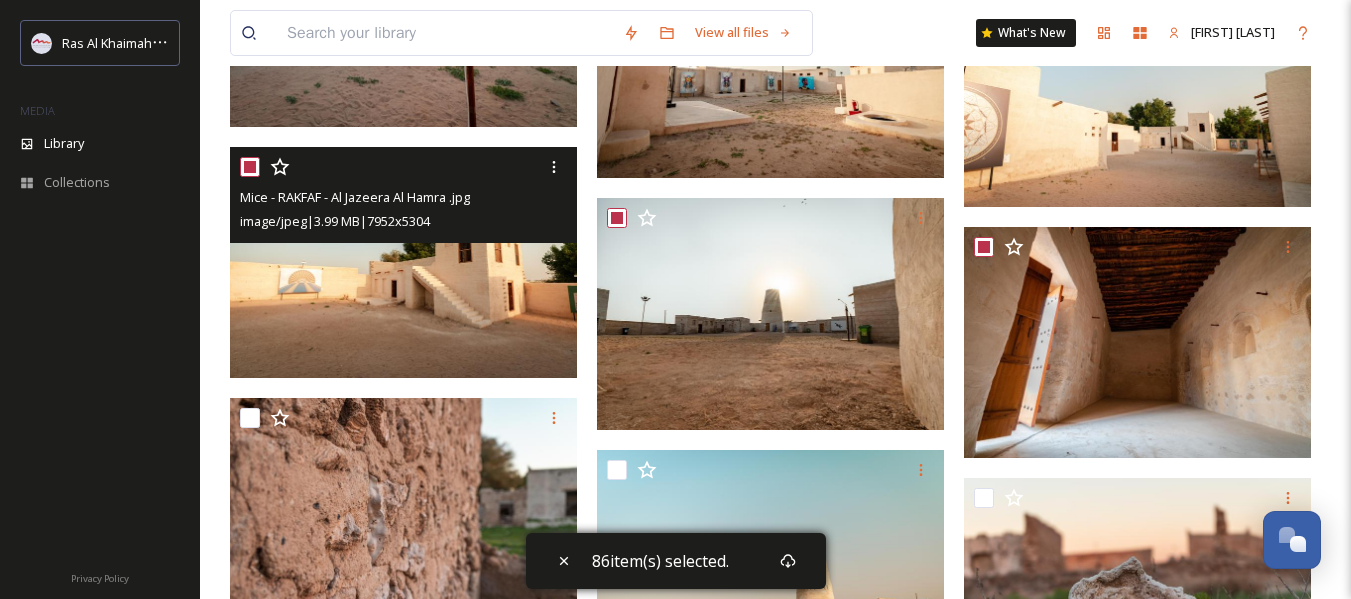 checkbox on "true" 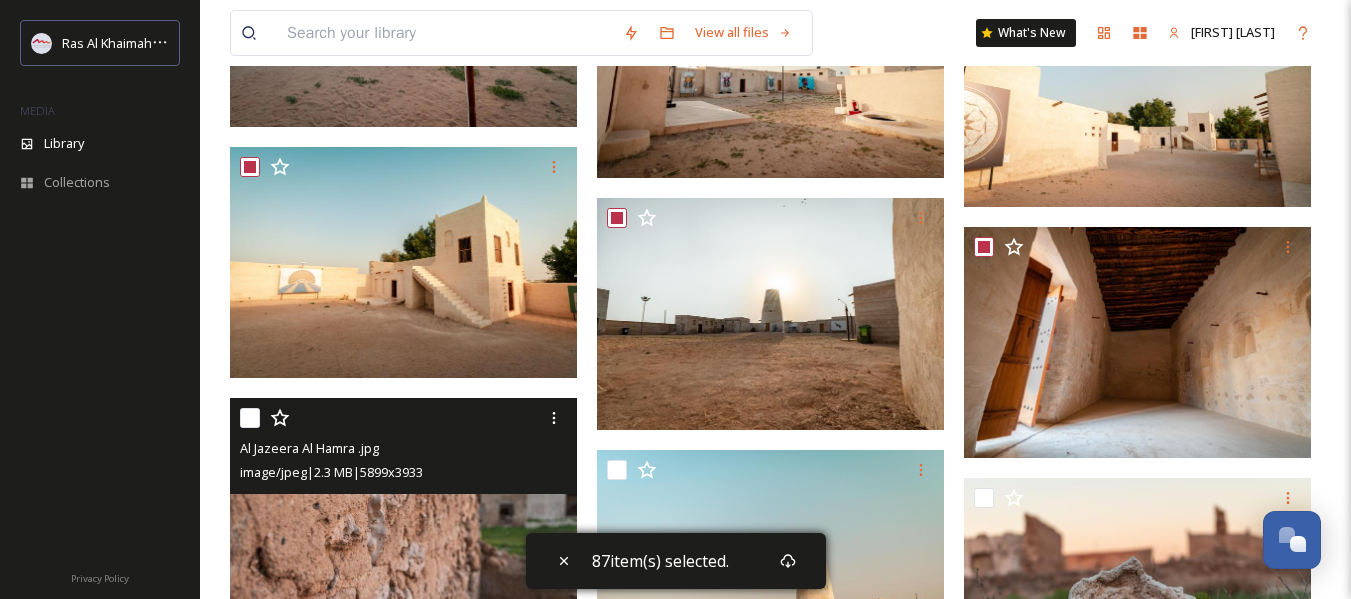 click at bounding box center (250, 418) 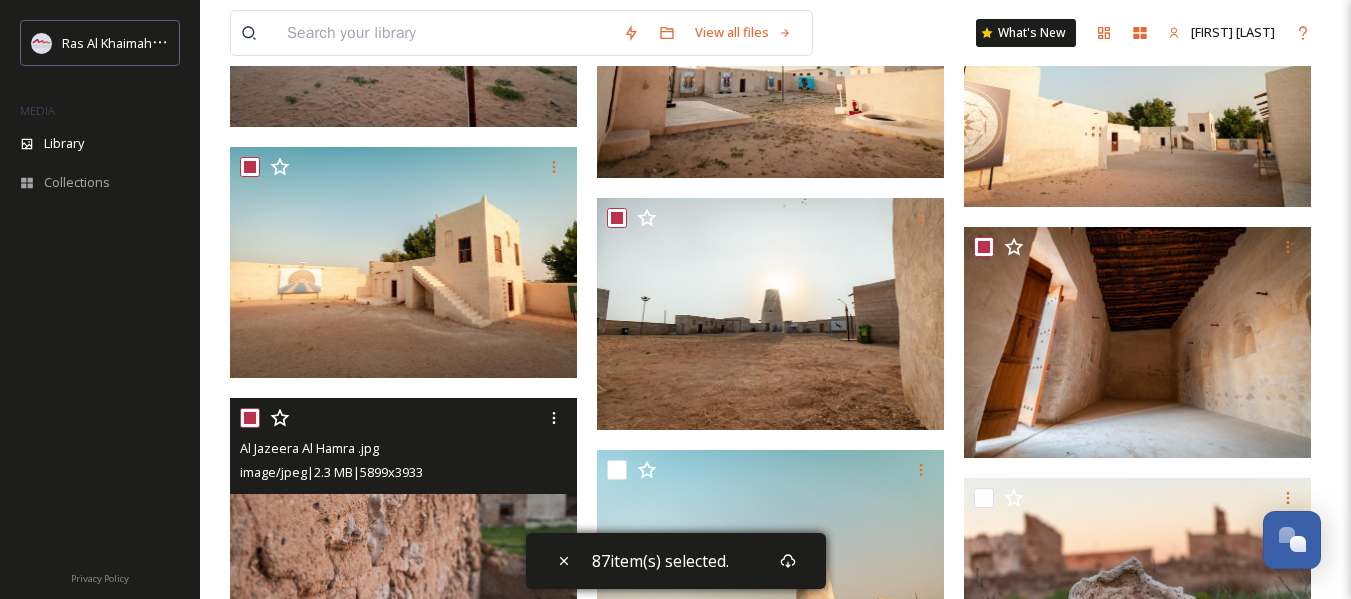 checkbox on "true" 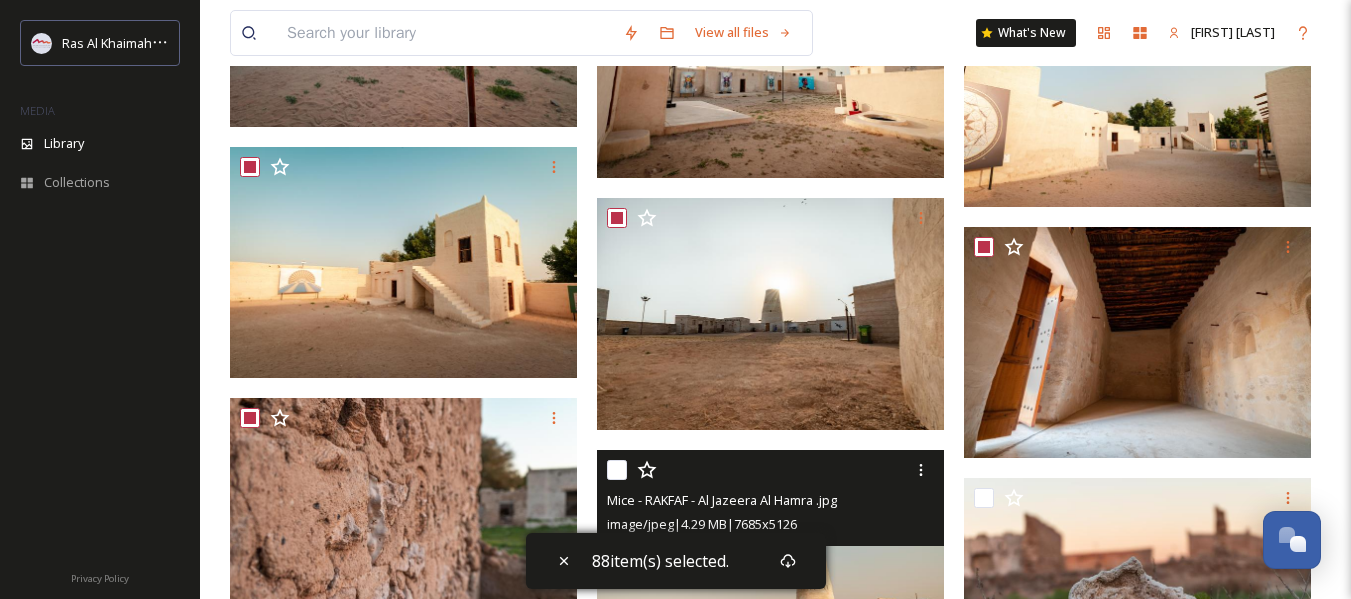 click at bounding box center [617, 470] 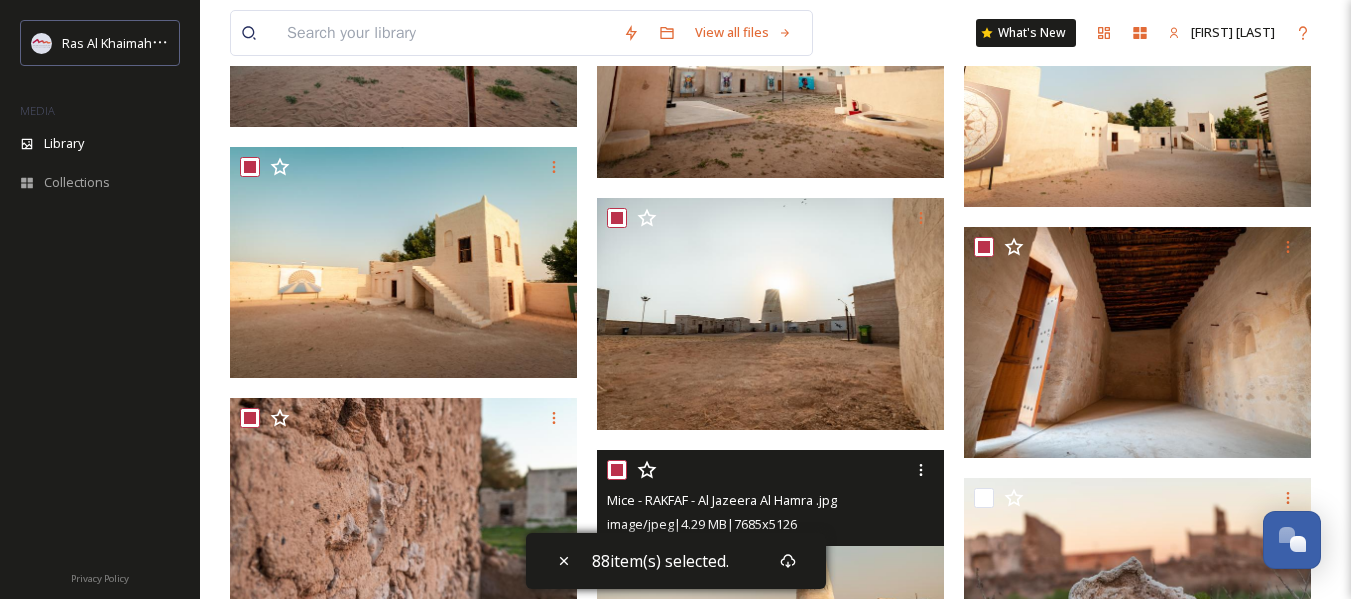 checkbox on "true" 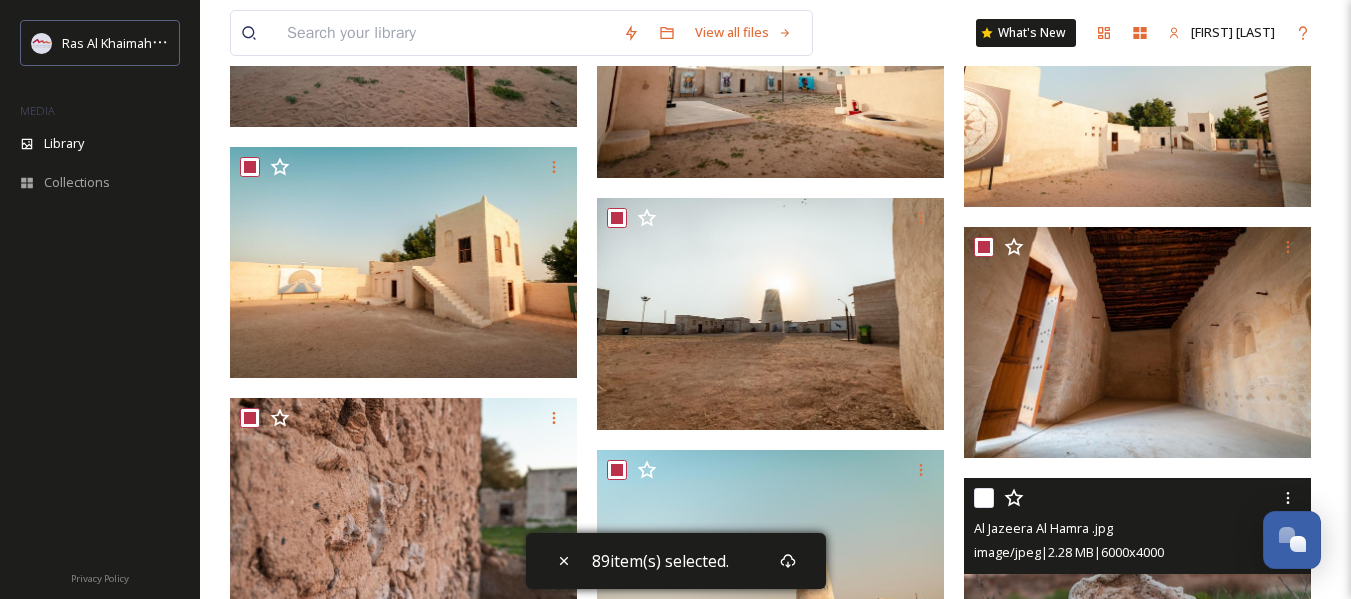 click at bounding box center (984, 498) 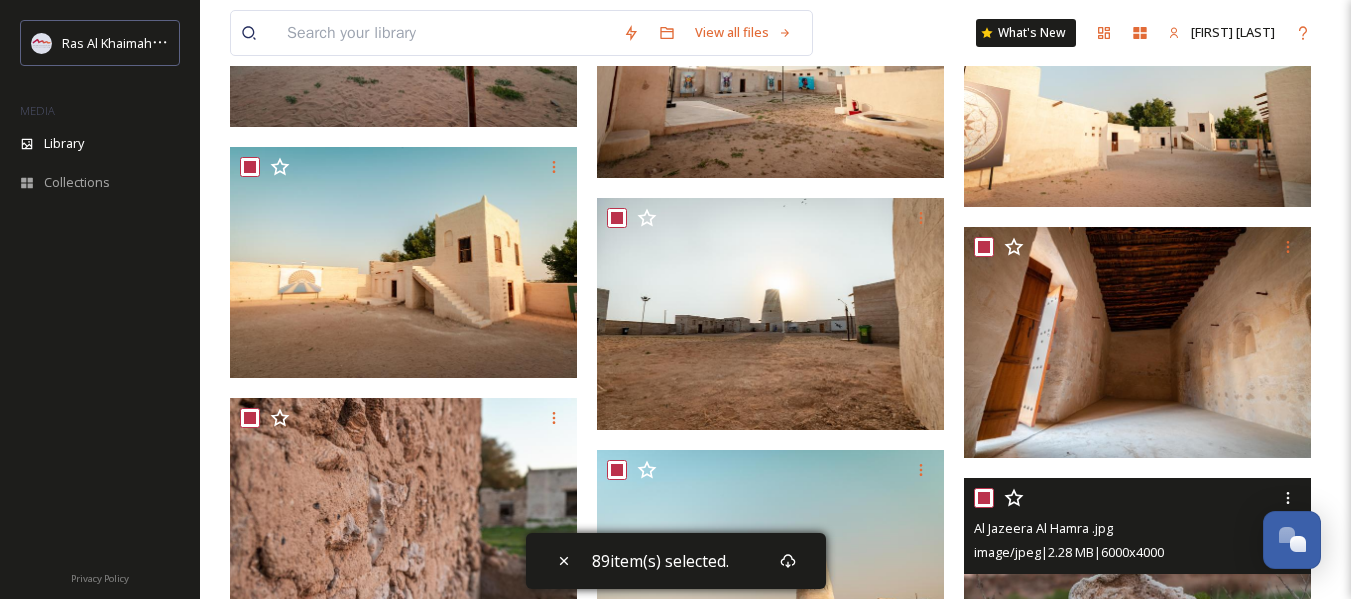 checkbox on "true" 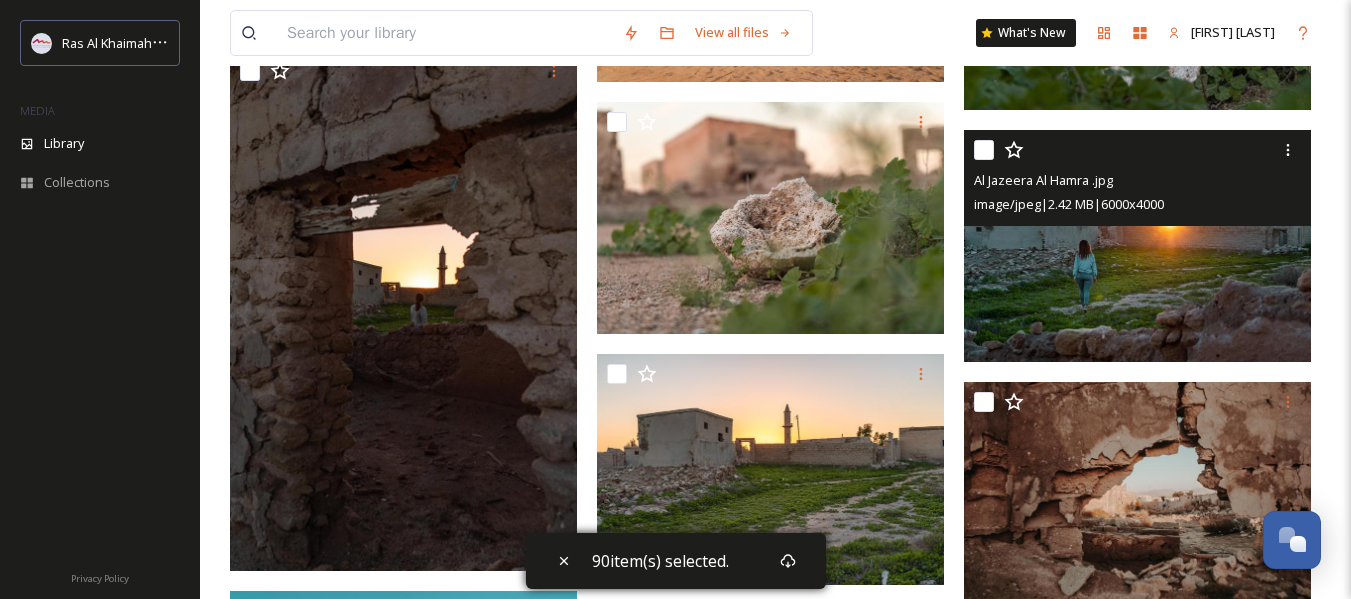 scroll, scrollTop: 9200, scrollLeft: 0, axis: vertical 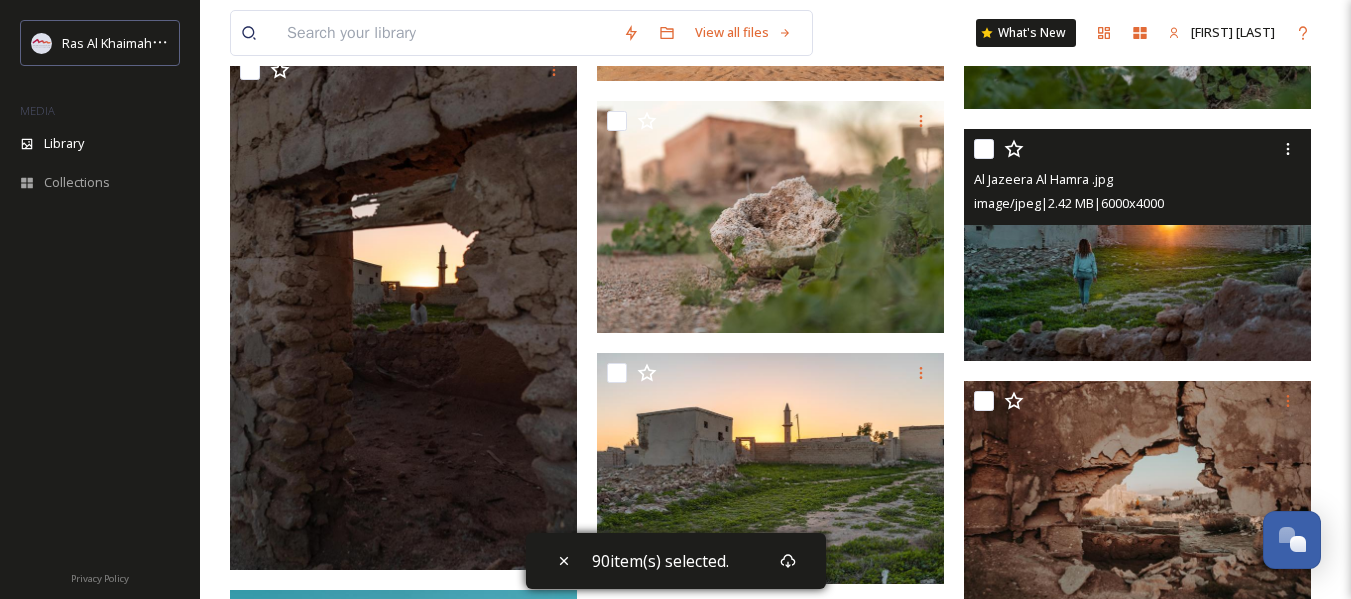 click at bounding box center [984, 149] 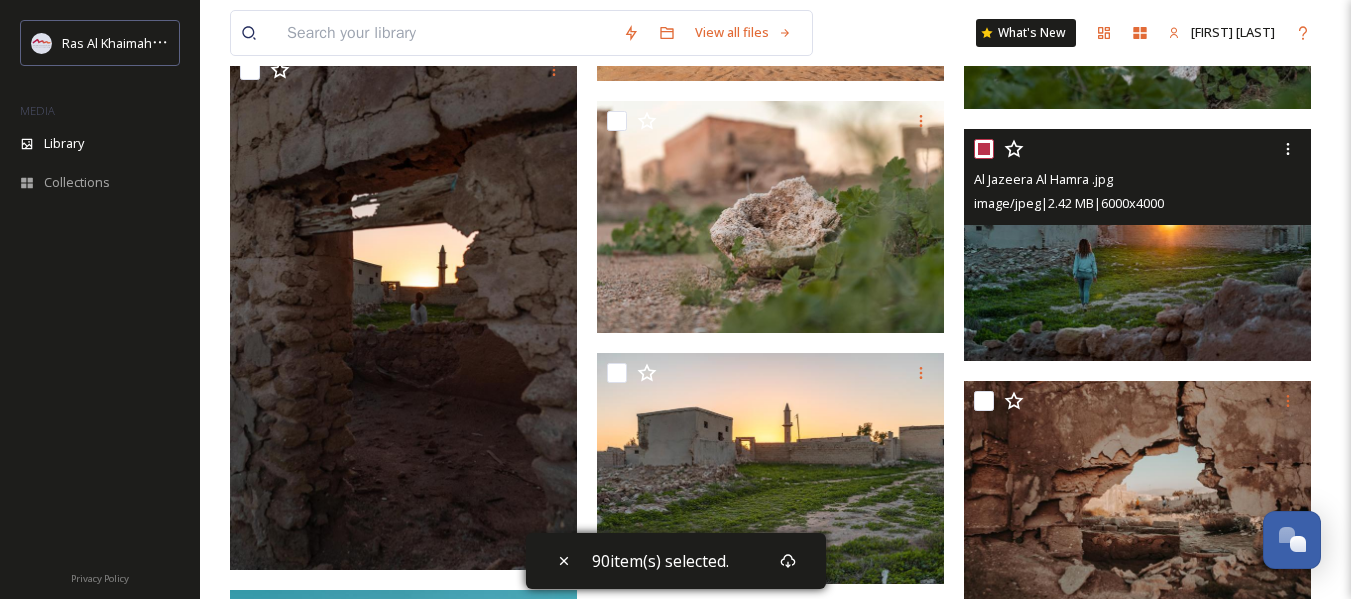 checkbox on "true" 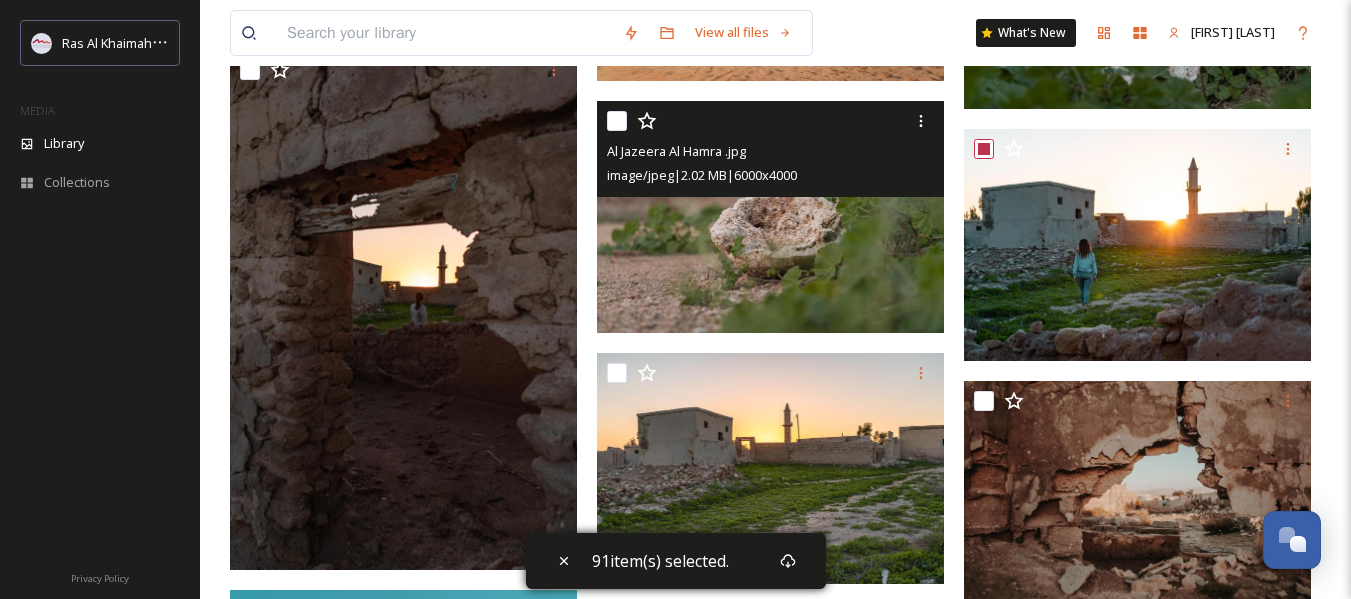 click at bounding box center [617, 121] 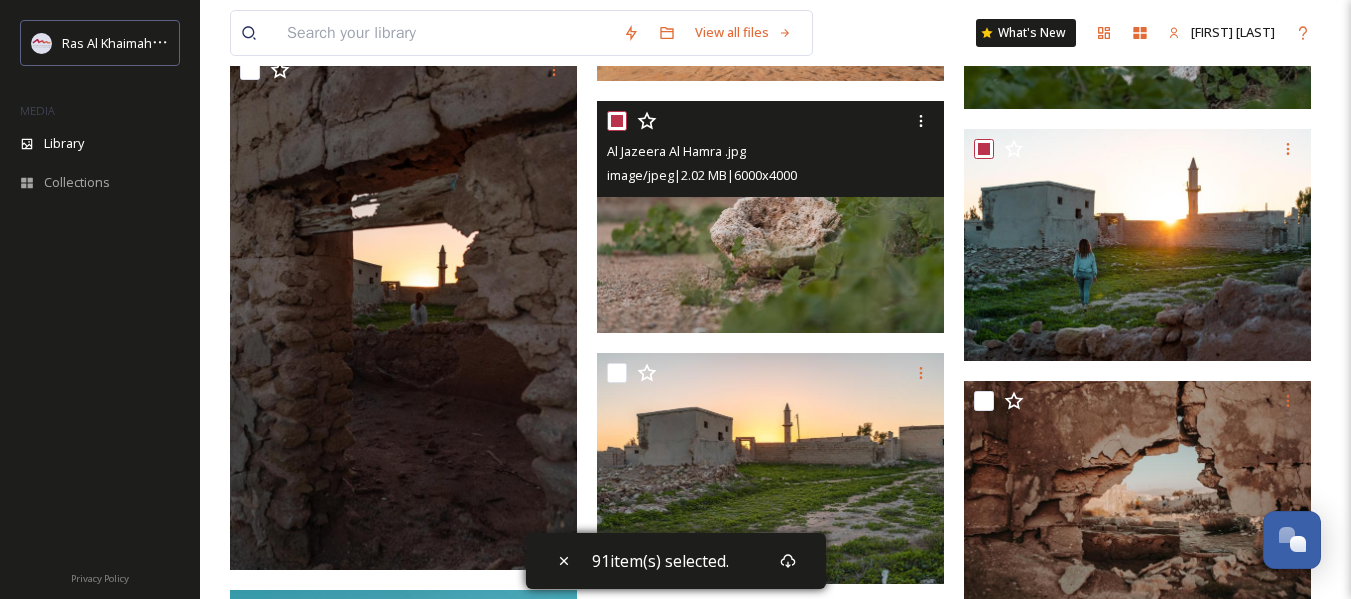 checkbox on "true" 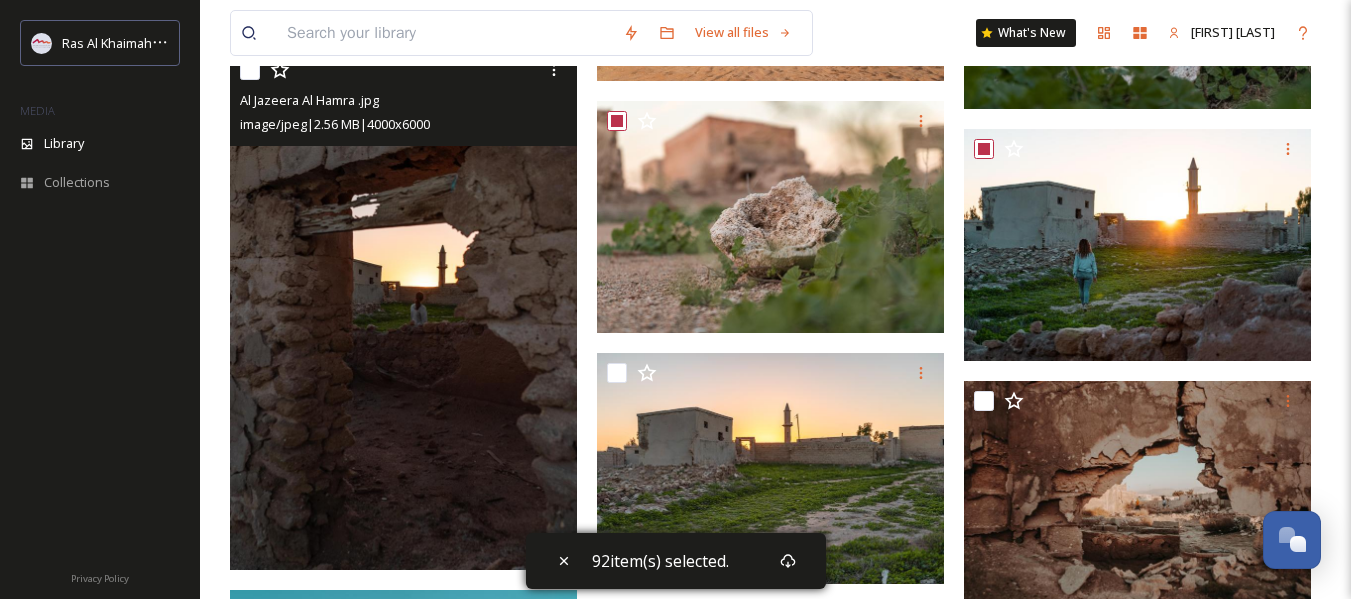 drag, startPoint x: 247, startPoint y: 70, endPoint x: 261, endPoint y: 86, distance: 21.260292 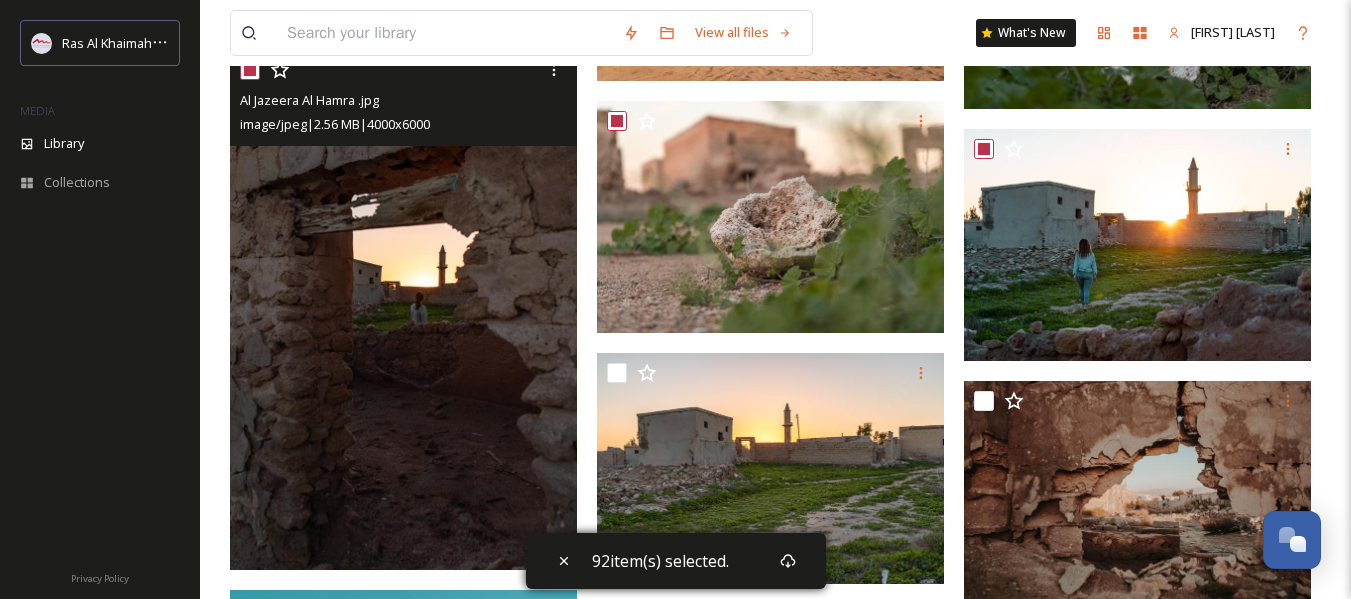 checkbox on "true" 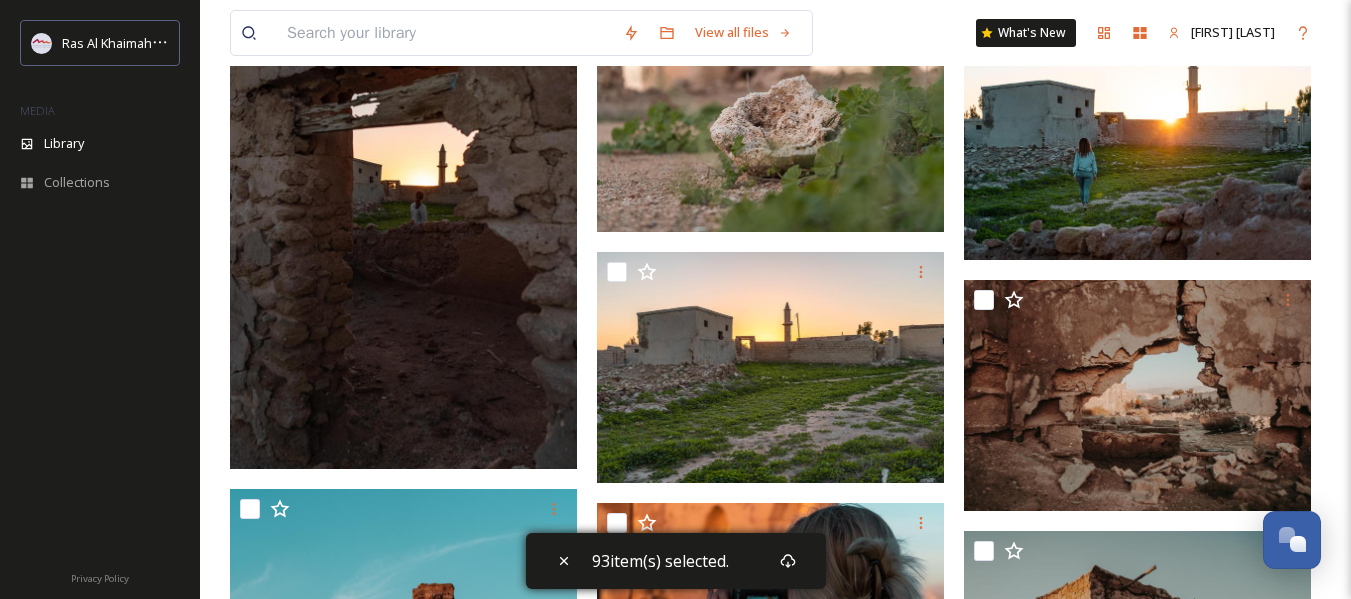 scroll, scrollTop: 9400, scrollLeft: 0, axis: vertical 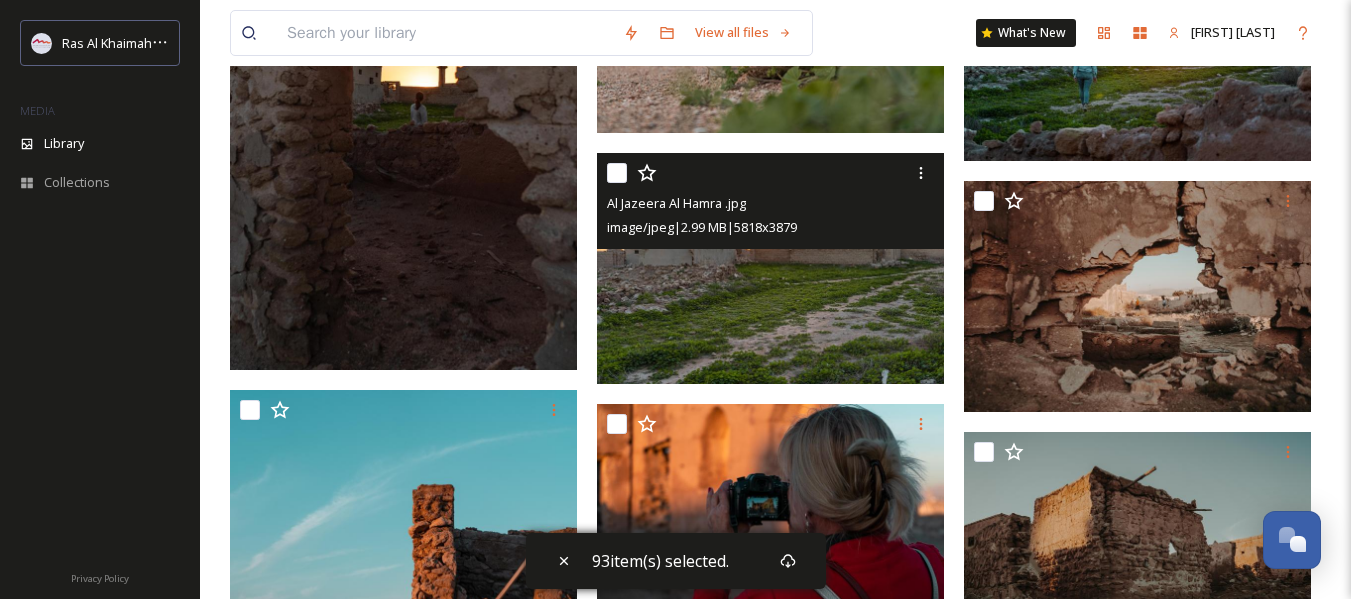 click at bounding box center [617, 173] 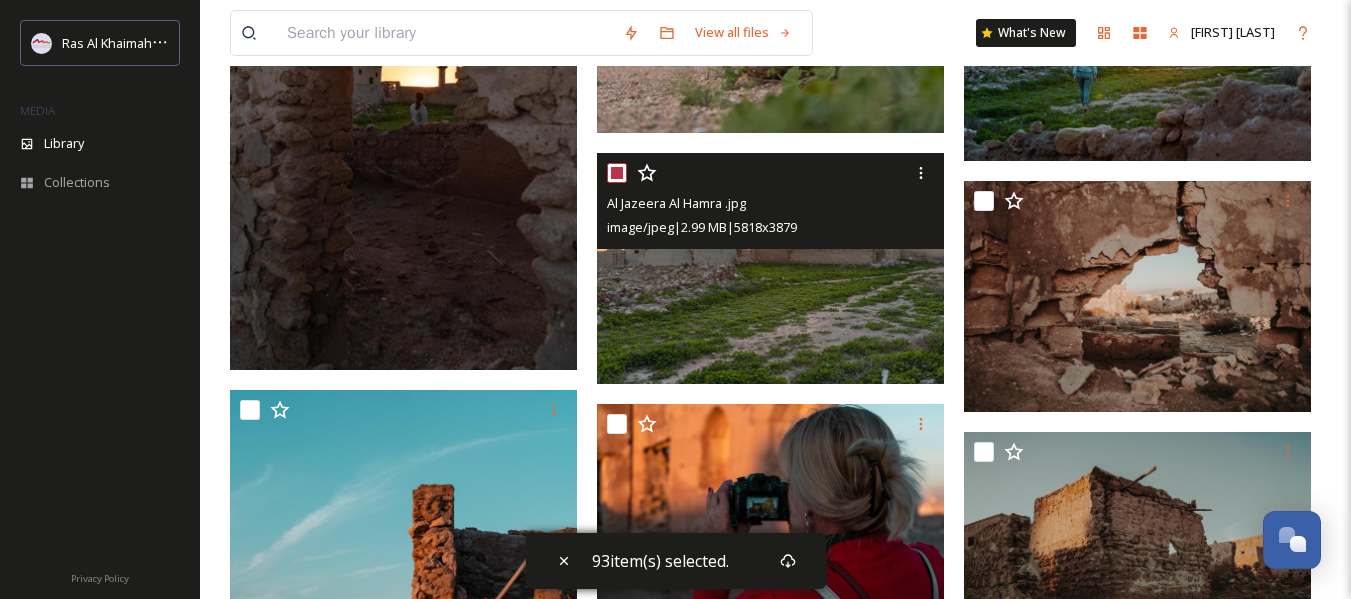 checkbox on "true" 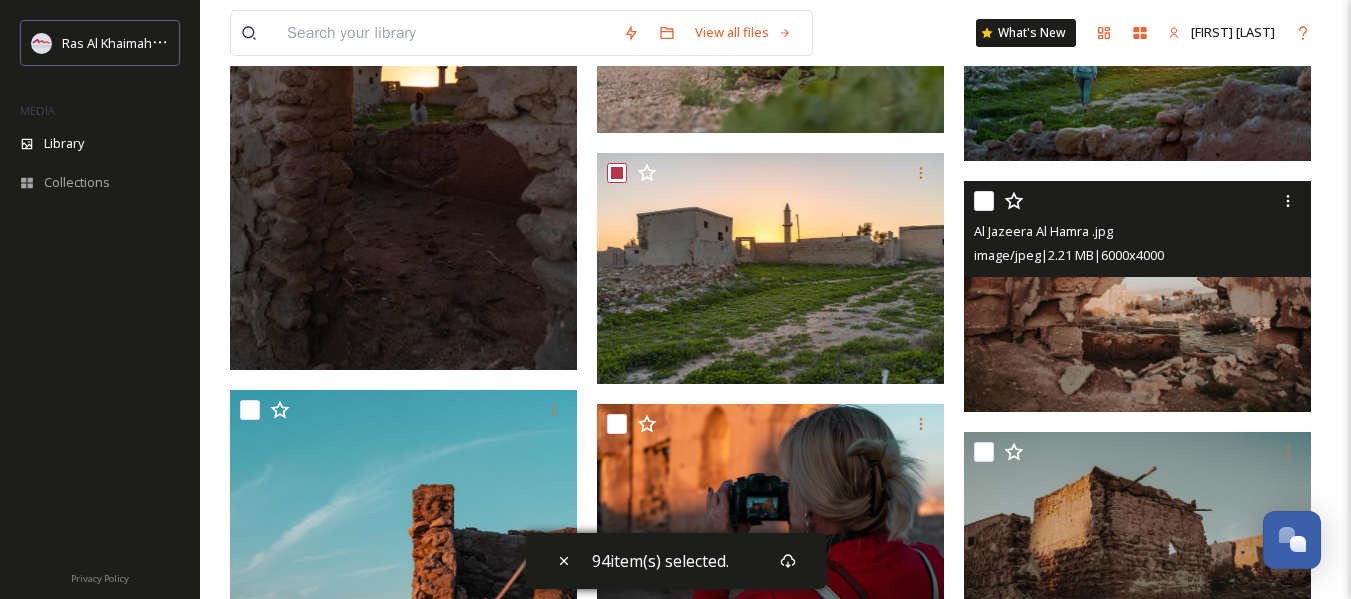 click at bounding box center (984, 201) 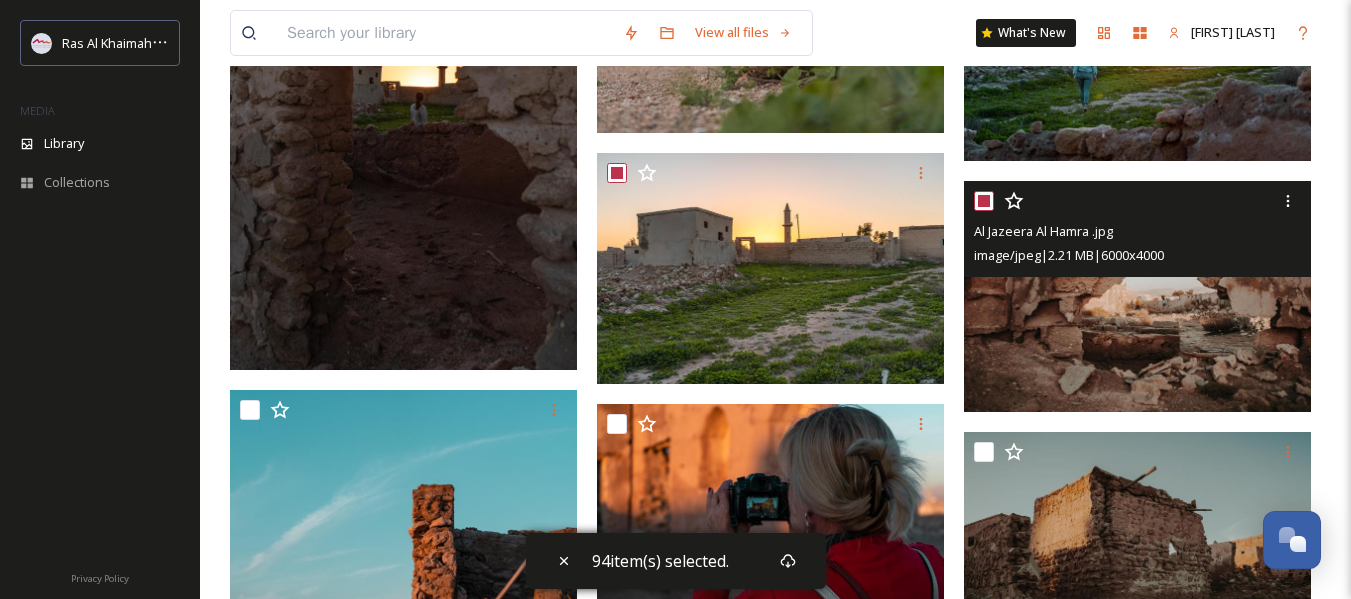 checkbox on "true" 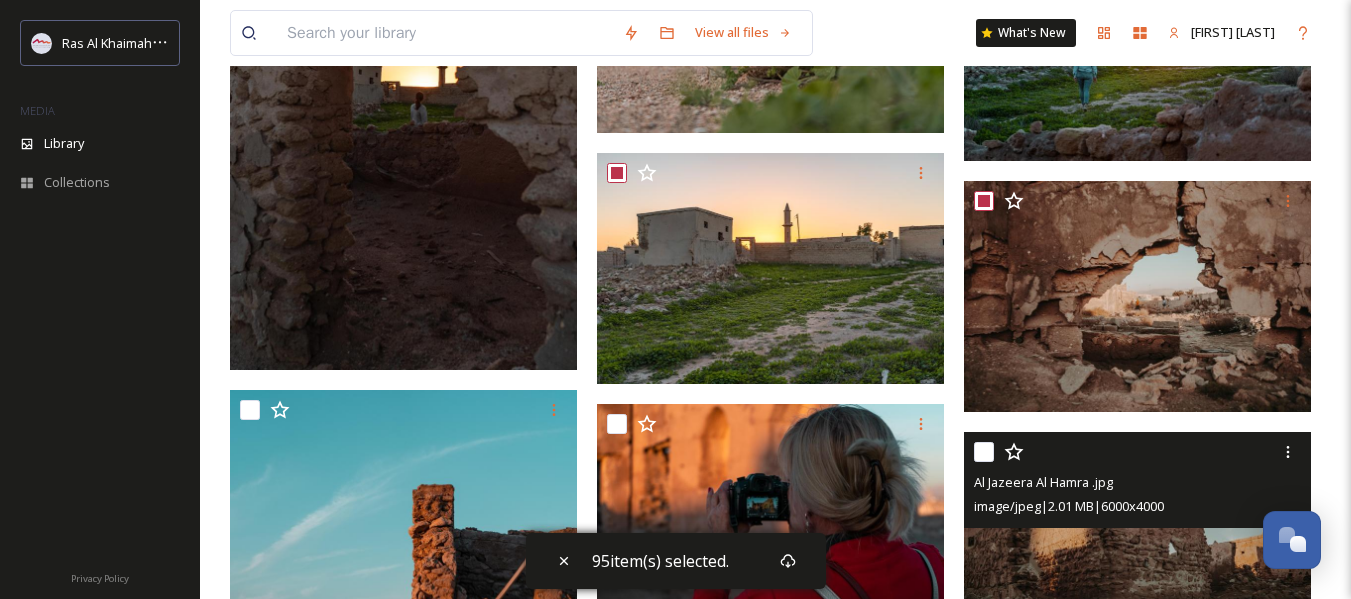click at bounding box center [984, 452] 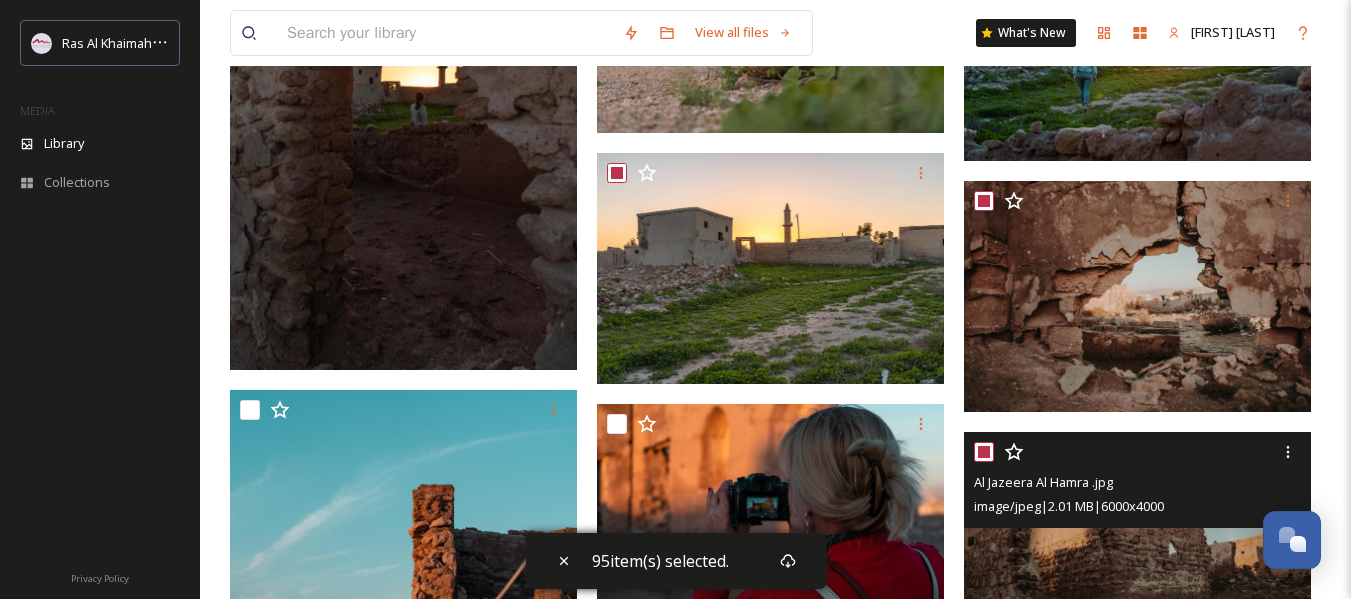 checkbox on "true" 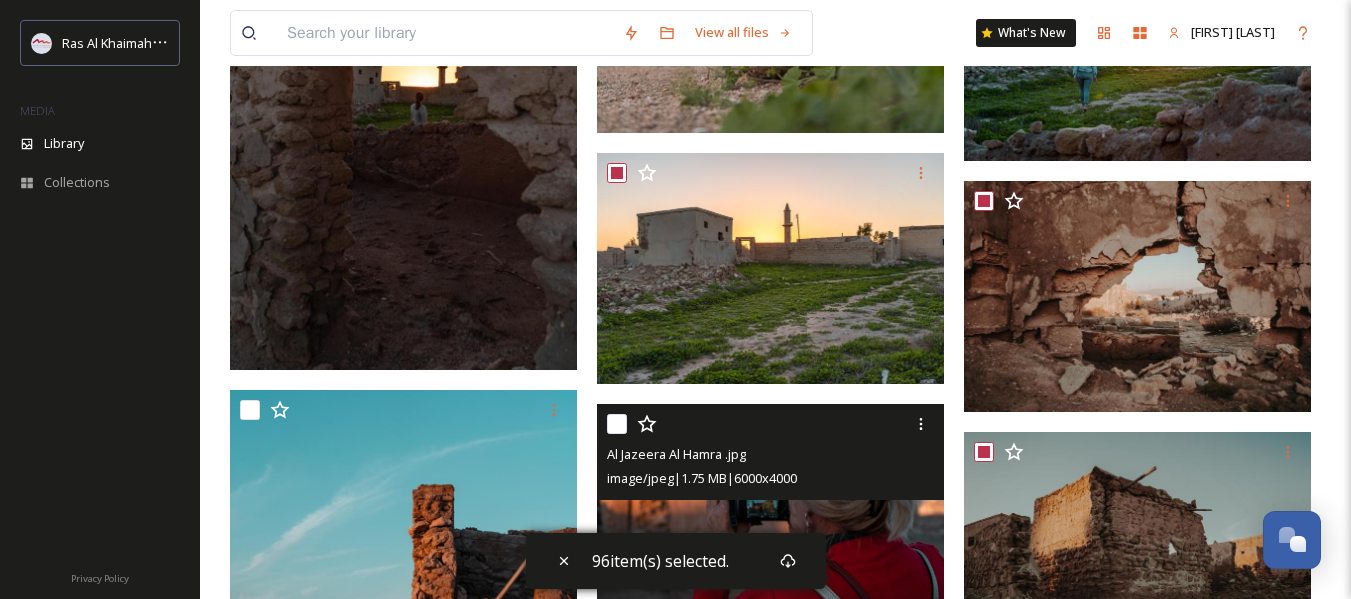 click at bounding box center [617, 424] 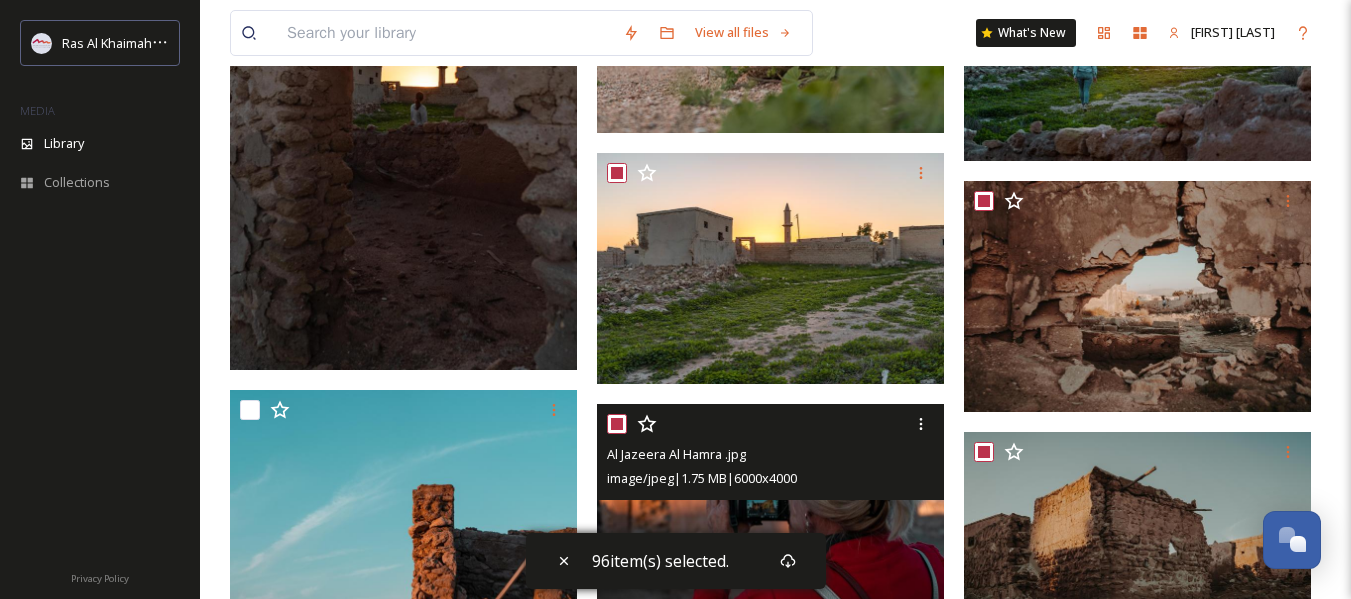 checkbox on "true" 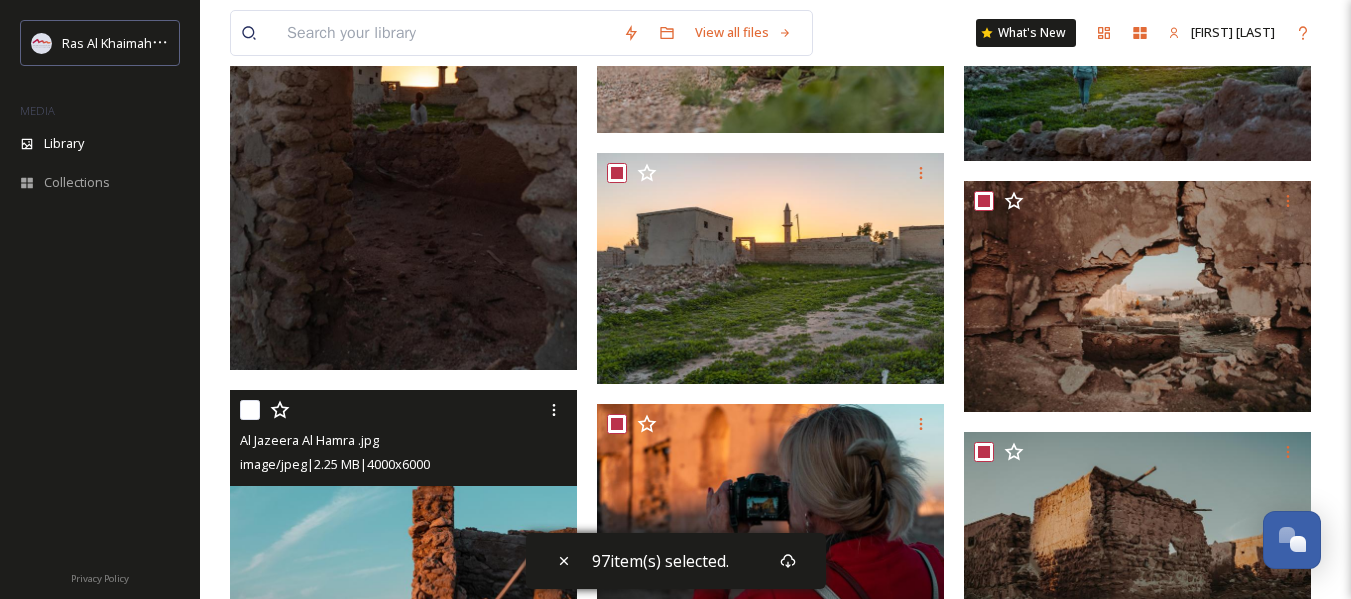 click at bounding box center [250, 410] 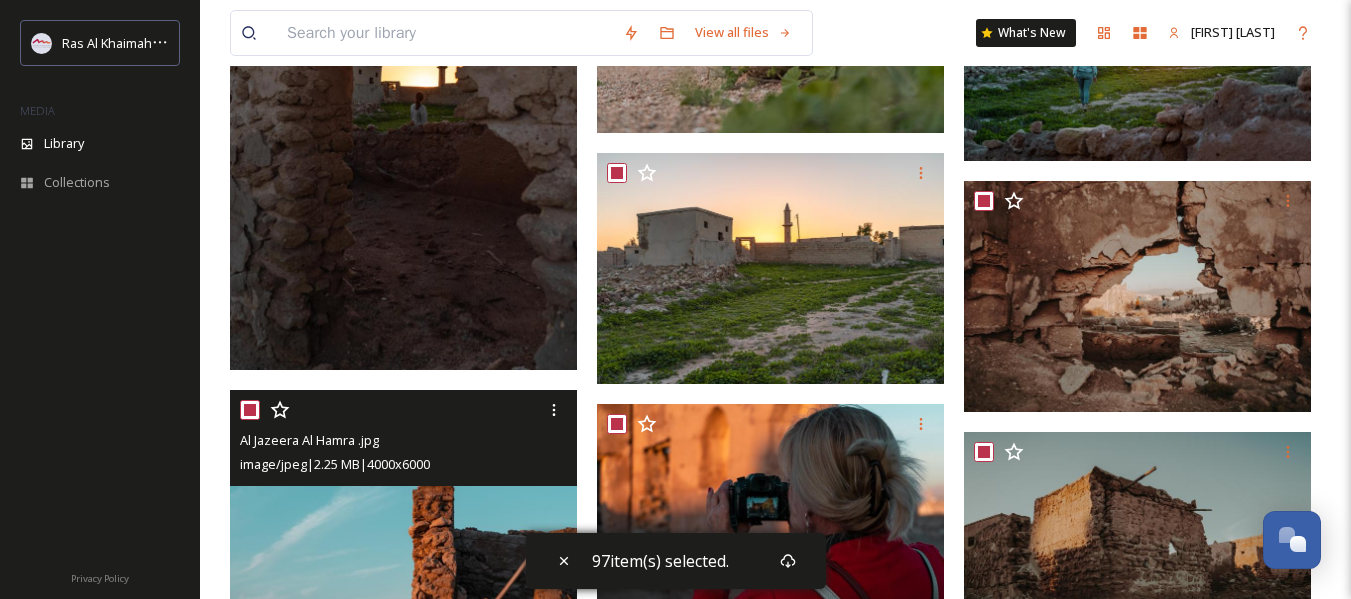 checkbox on "true" 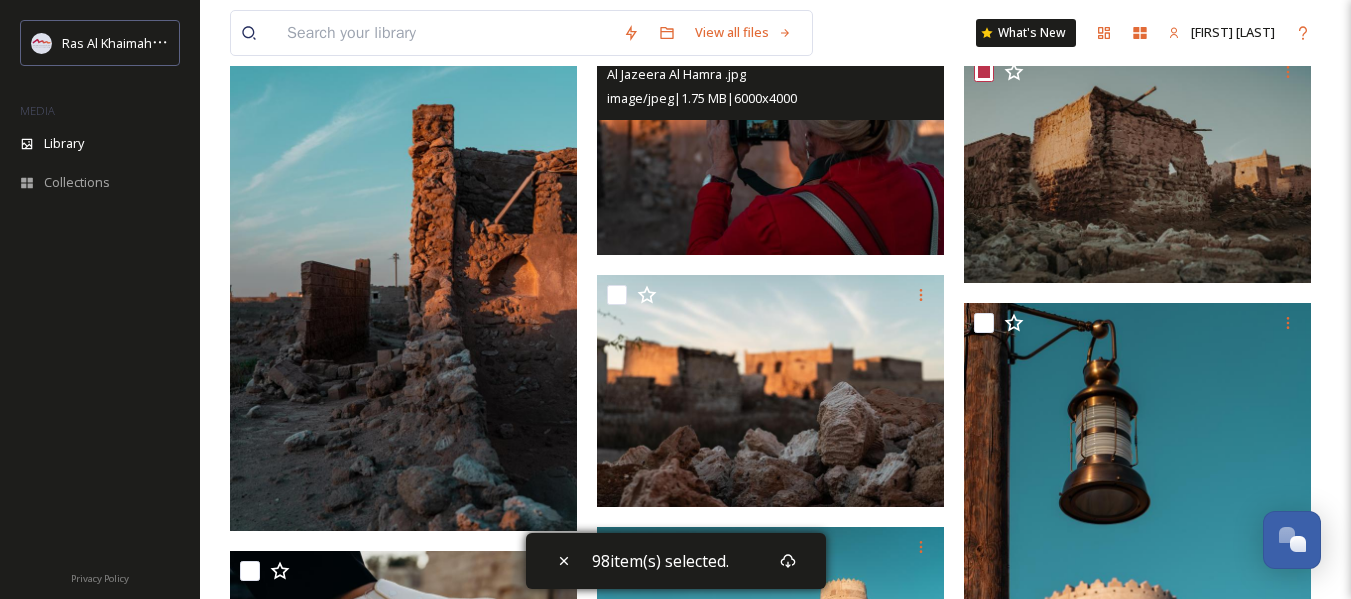 scroll, scrollTop: 9800, scrollLeft: 0, axis: vertical 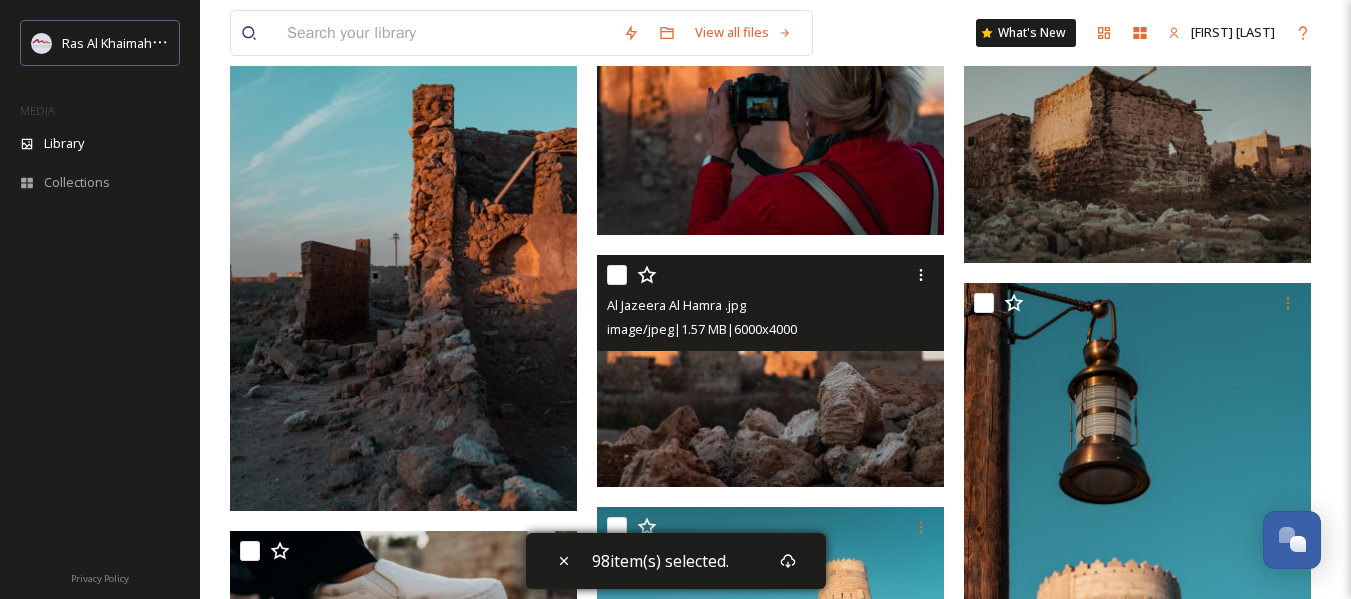 click at bounding box center [617, 275] 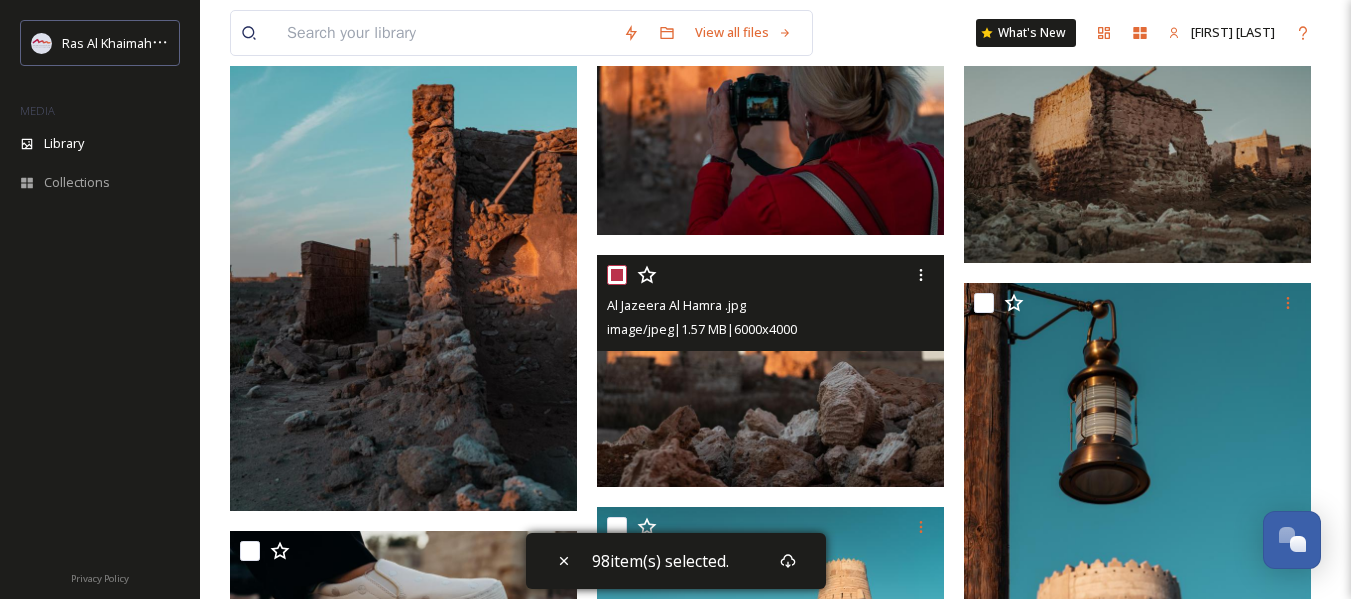 checkbox on "true" 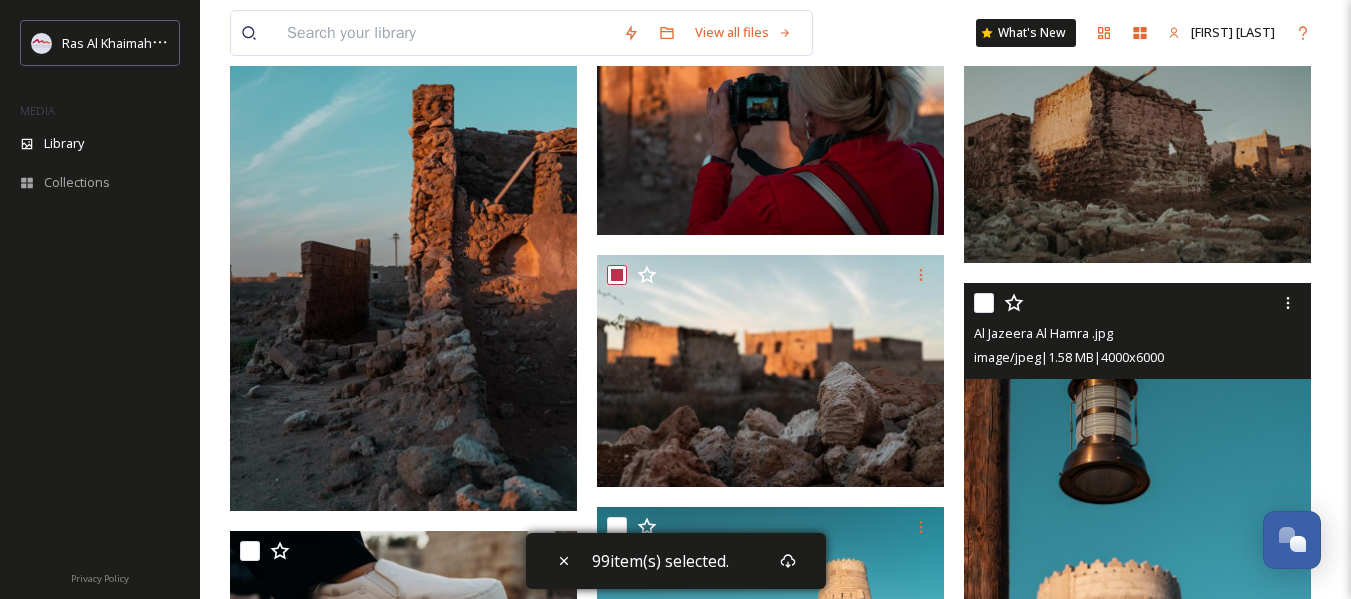 click at bounding box center (984, 303) 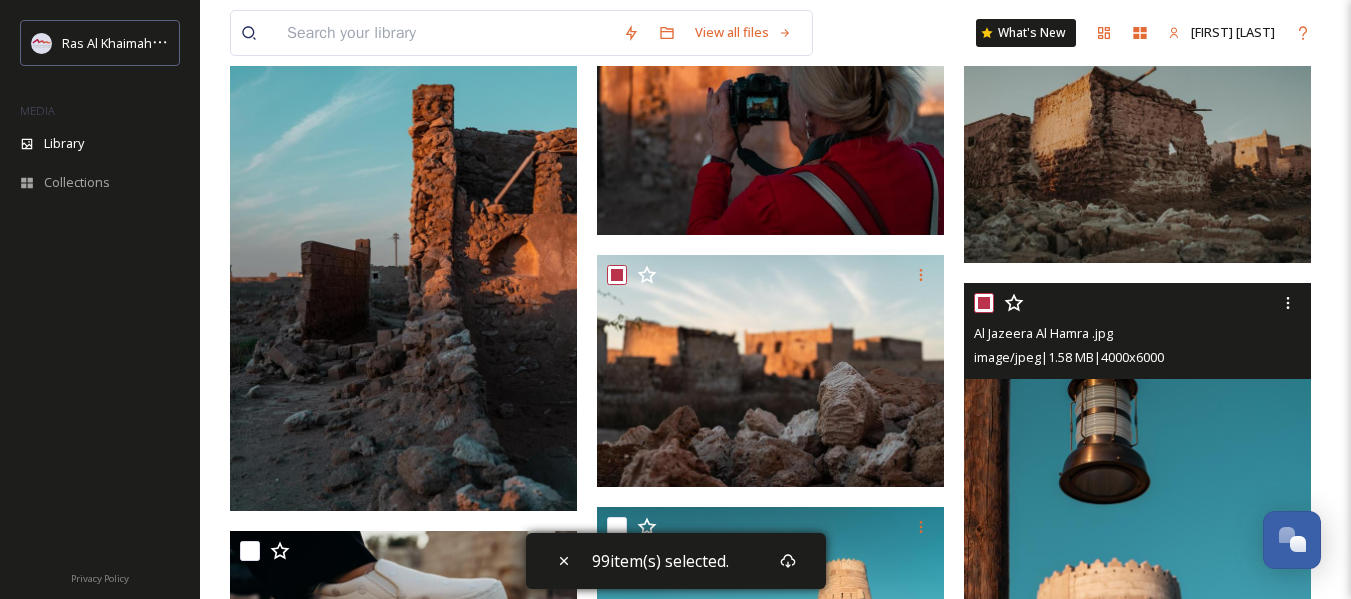 checkbox on "true" 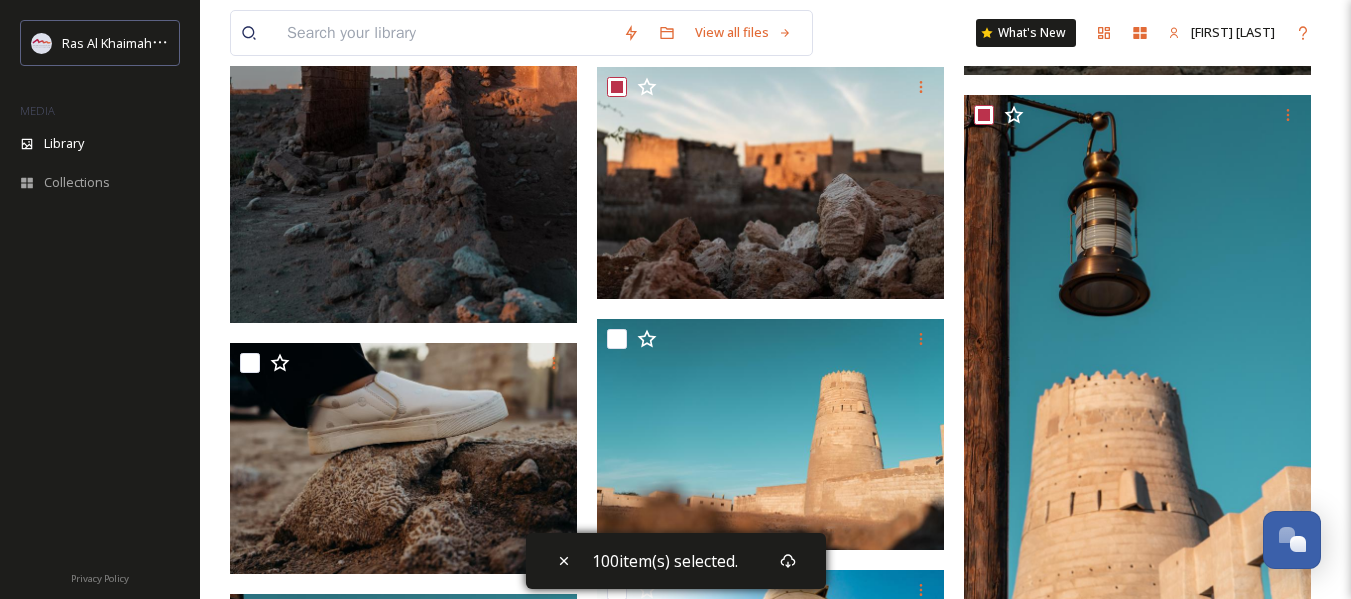 scroll, scrollTop: 10100, scrollLeft: 0, axis: vertical 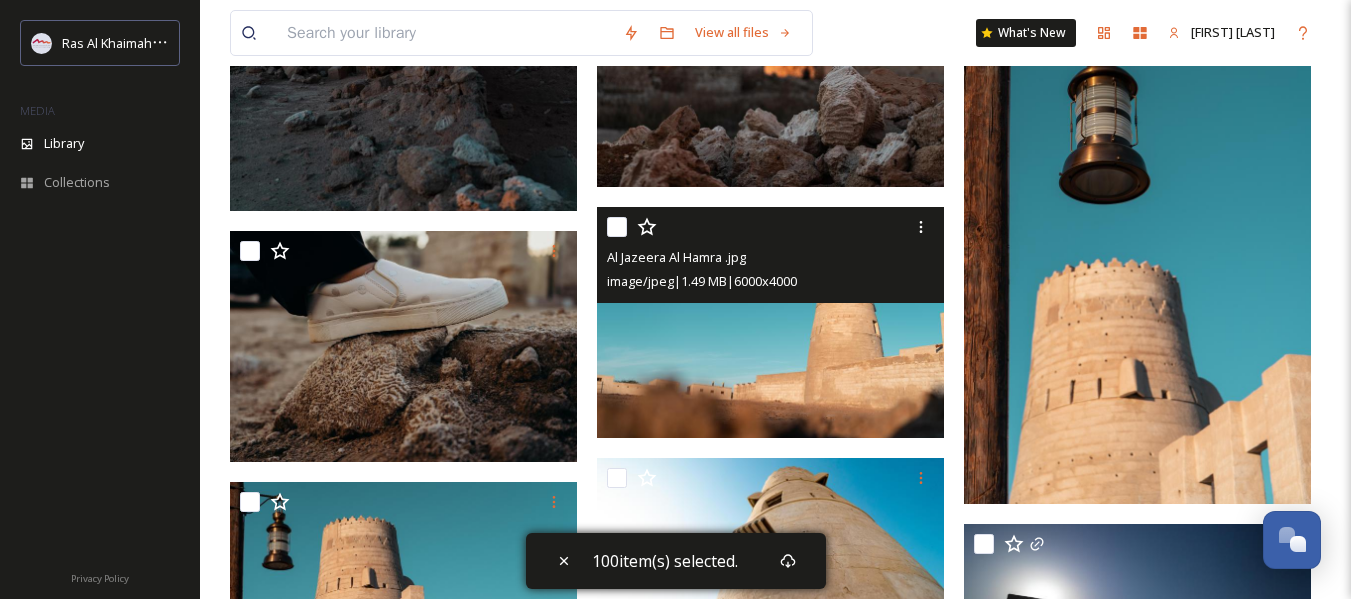 click at bounding box center (617, 227) 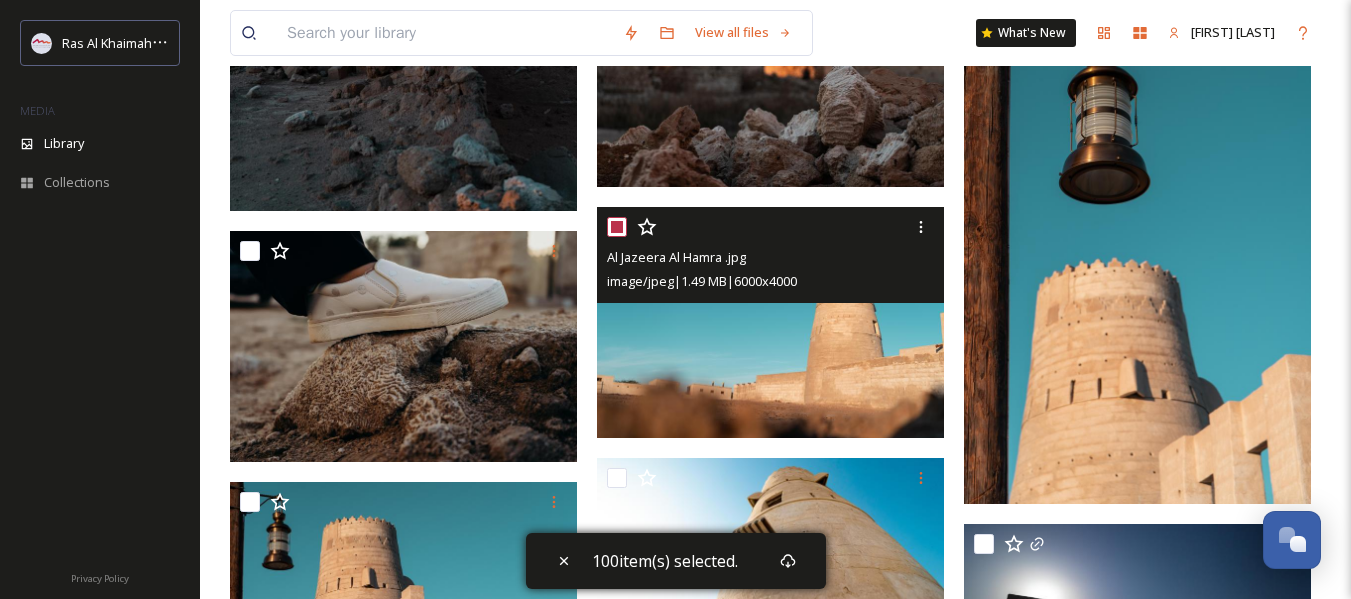 checkbox on "true" 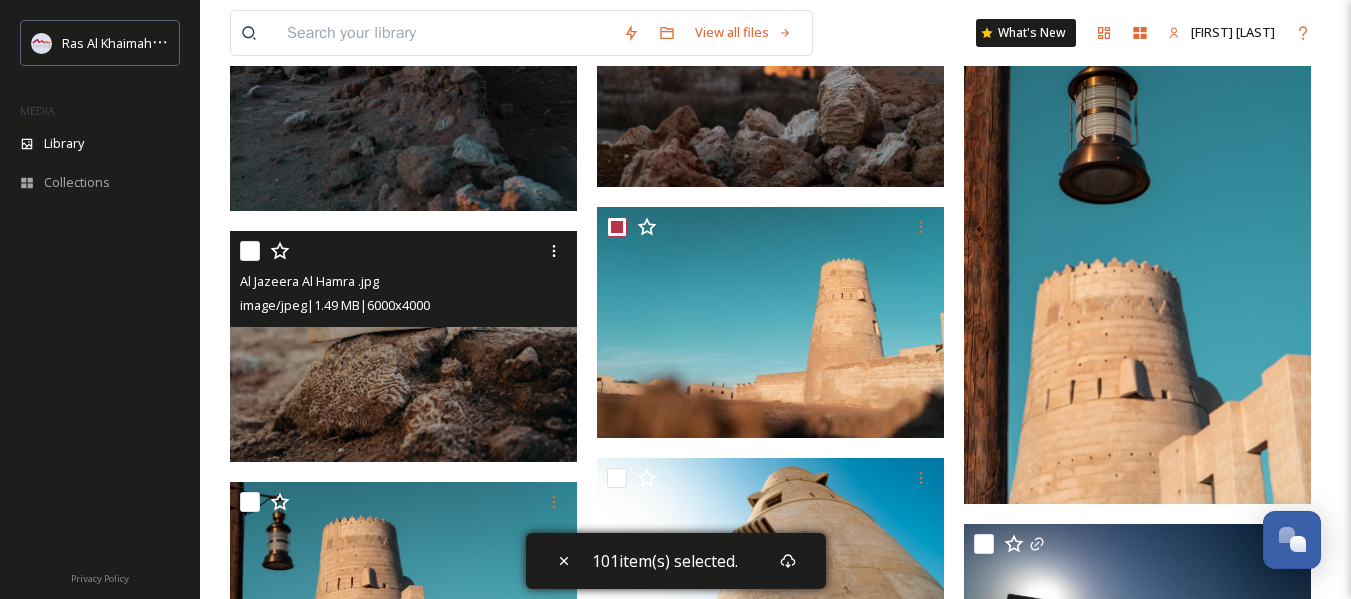 click at bounding box center [250, 251] 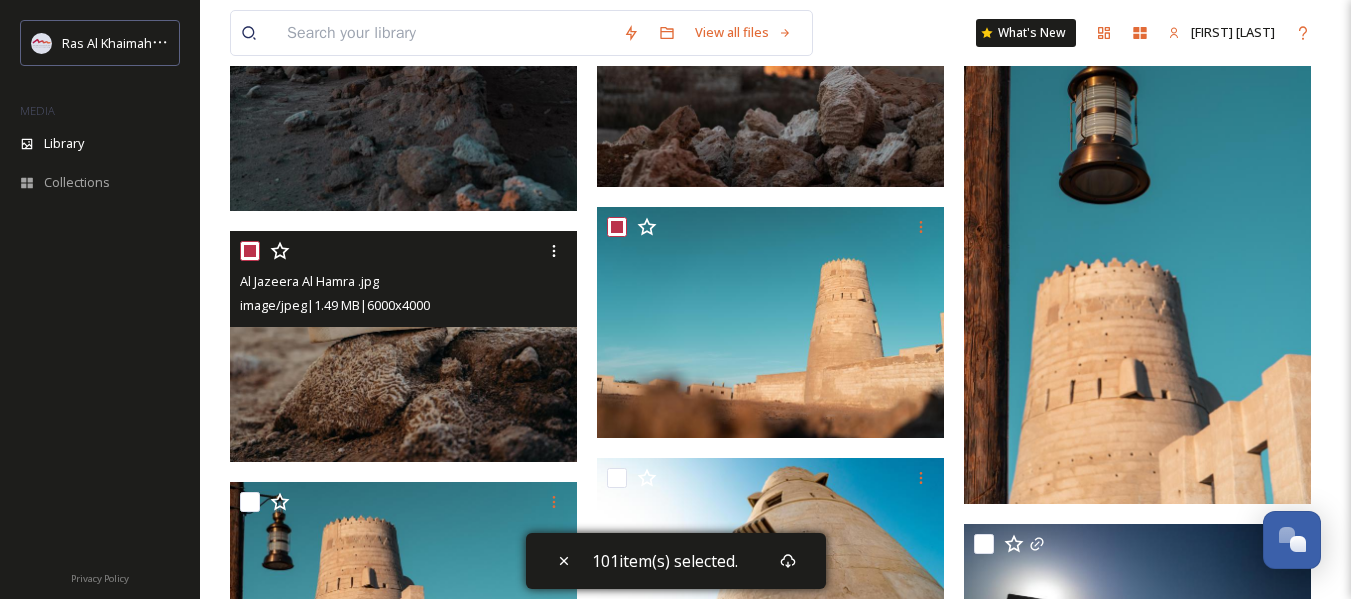 checkbox on "true" 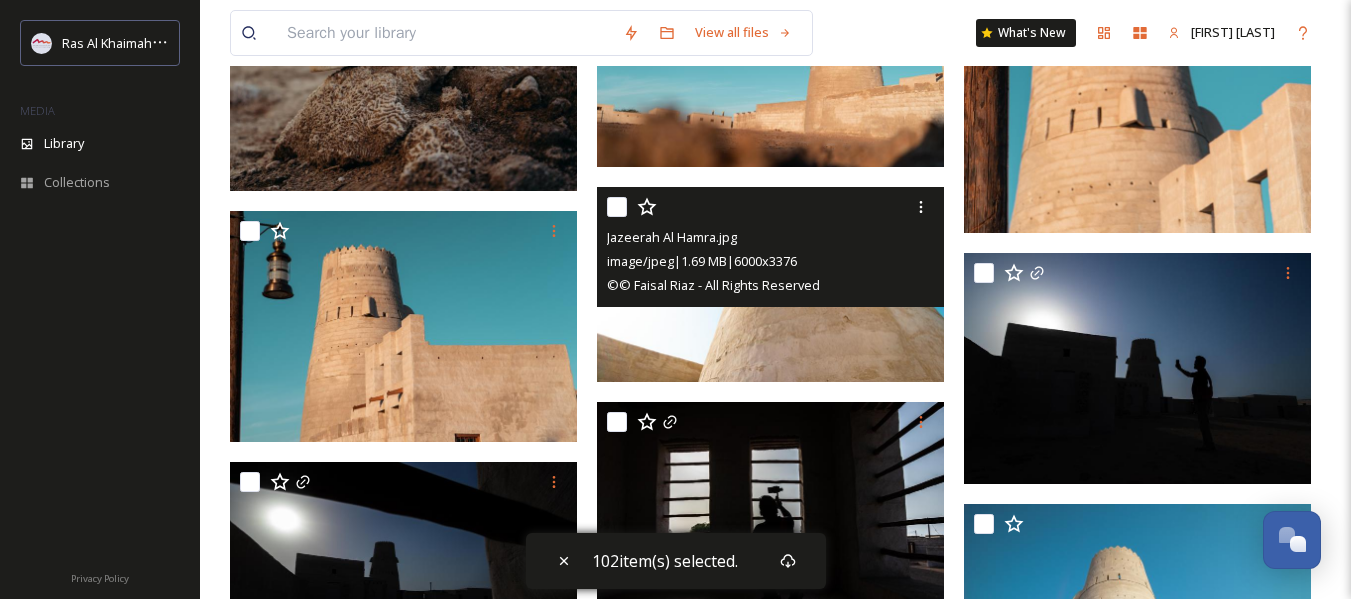 scroll, scrollTop: 10300, scrollLeft: 0, axis: vertical 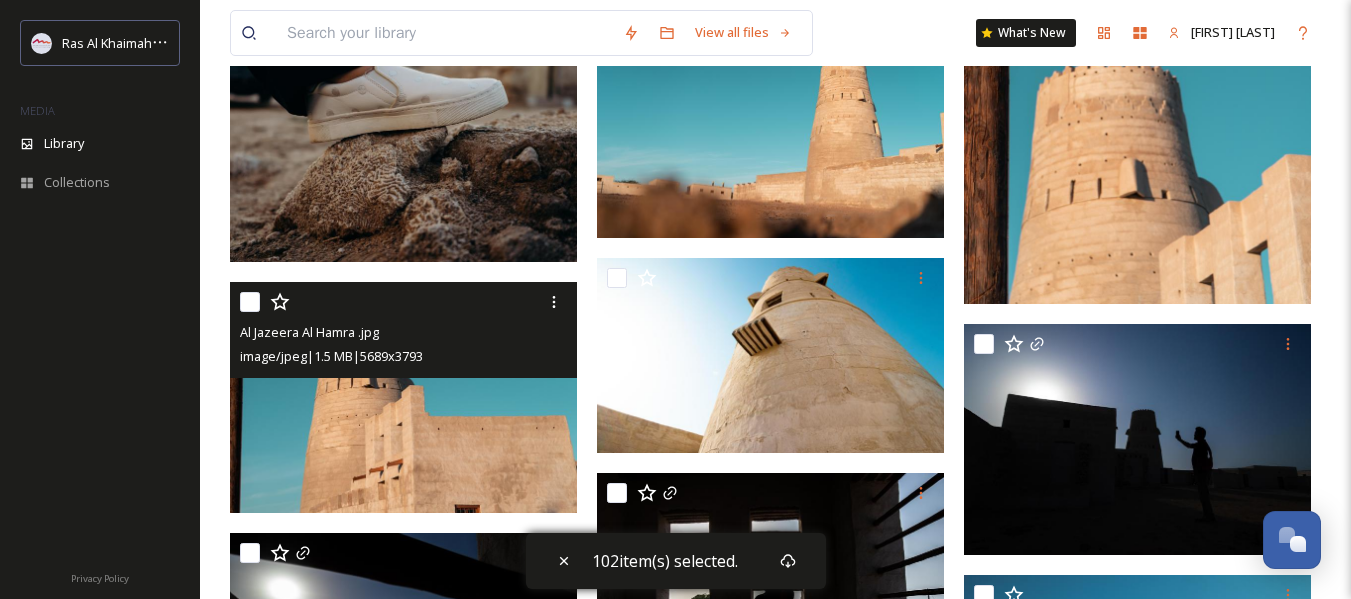 click at bounding box center (250, 302) 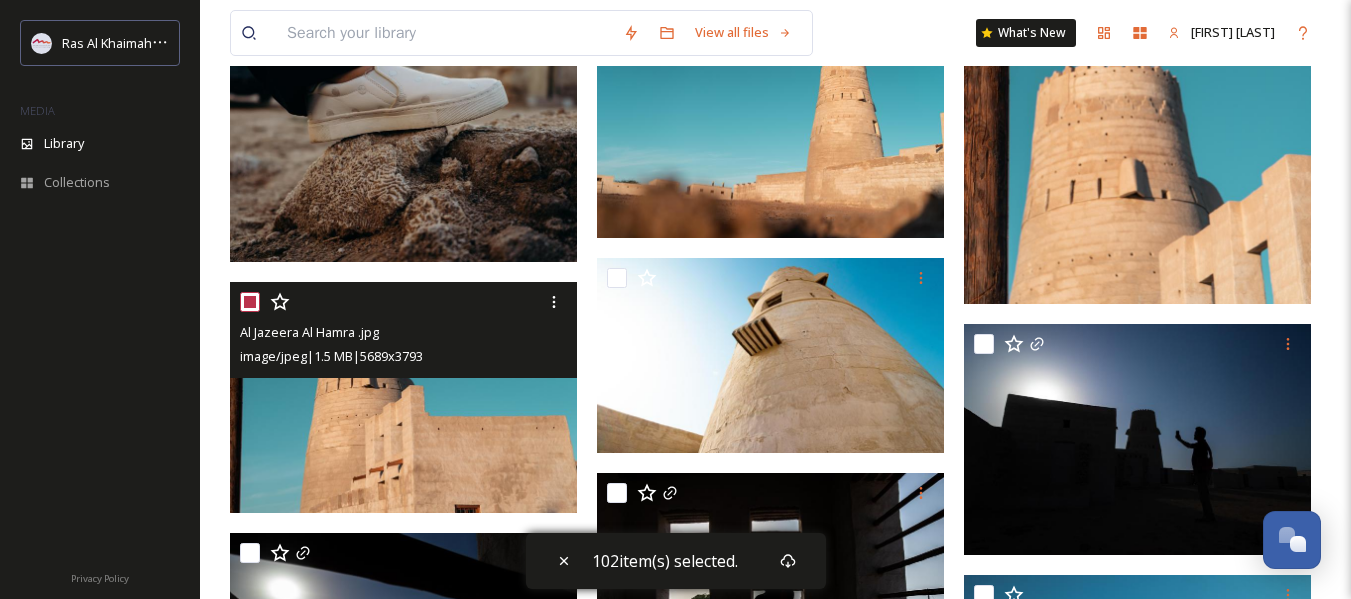 checkbox on "true" 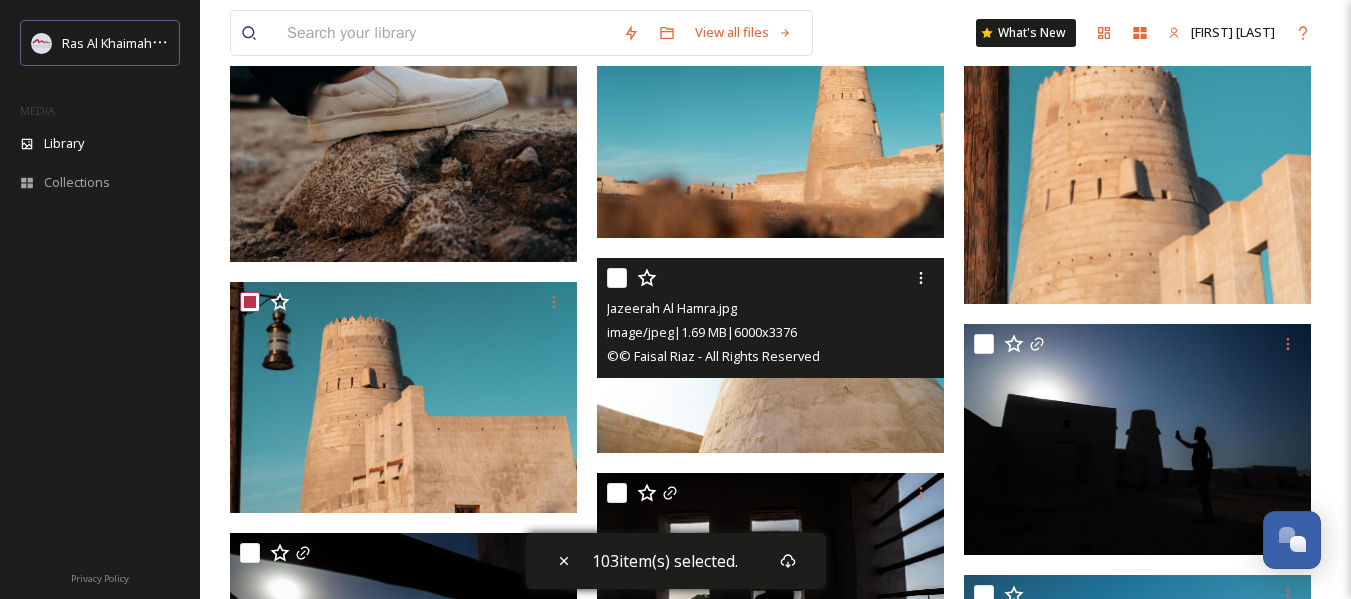click at bounding box center [617, 278] 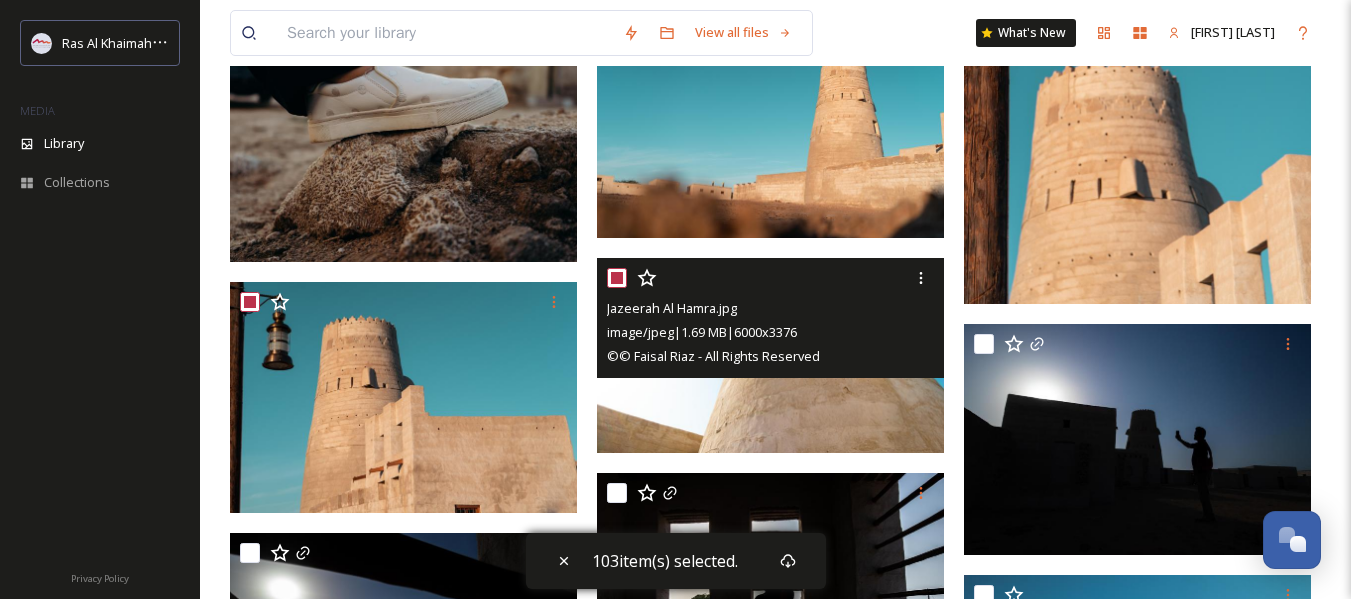 checkbox on "true" 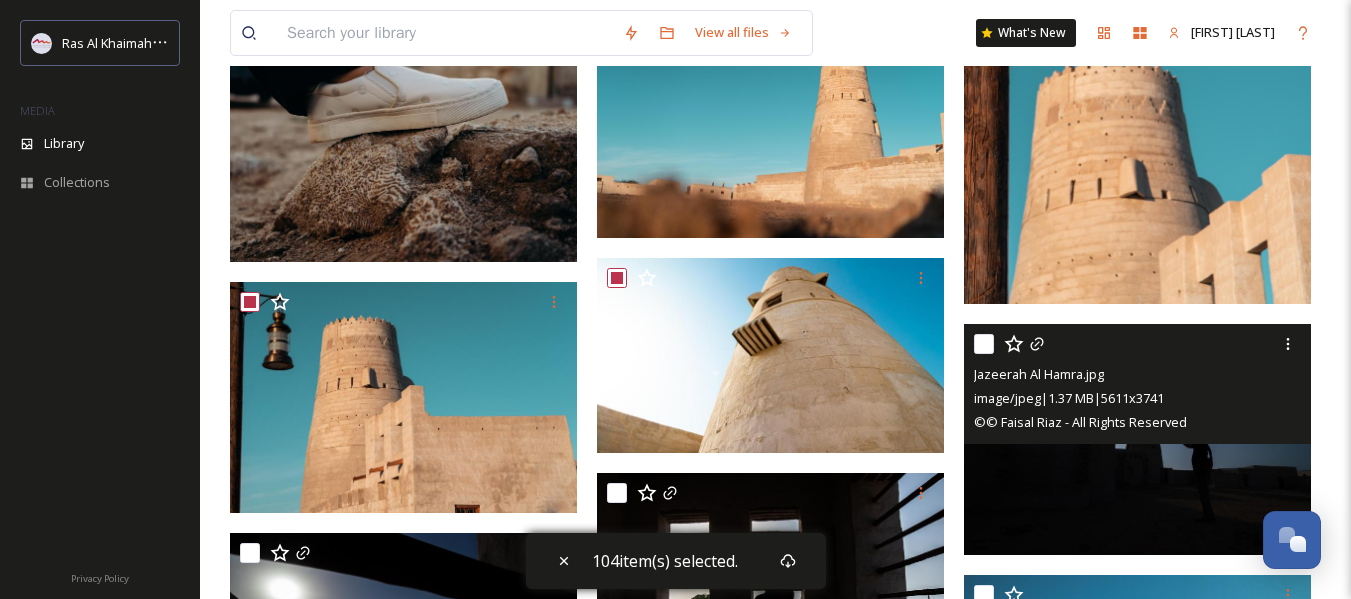 click at bounding box center [984, 344] 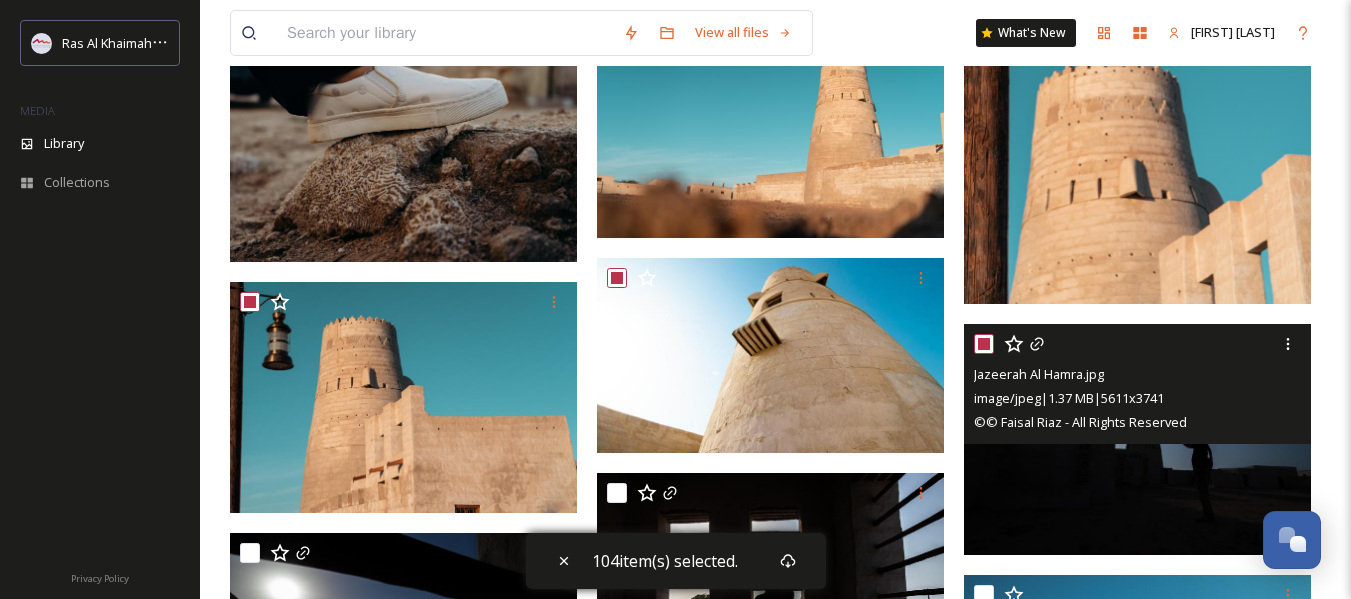 checkbox on "true" 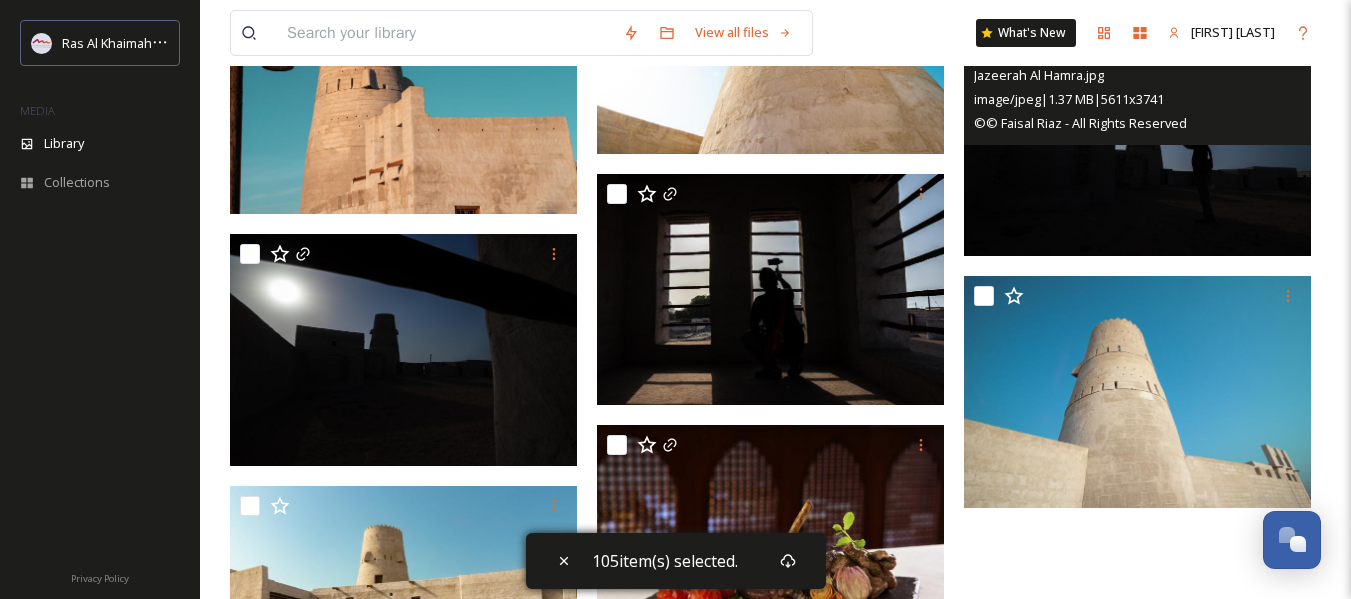 scroll, scrollTop: 10600, scrollLeft: 0, axis: vertical 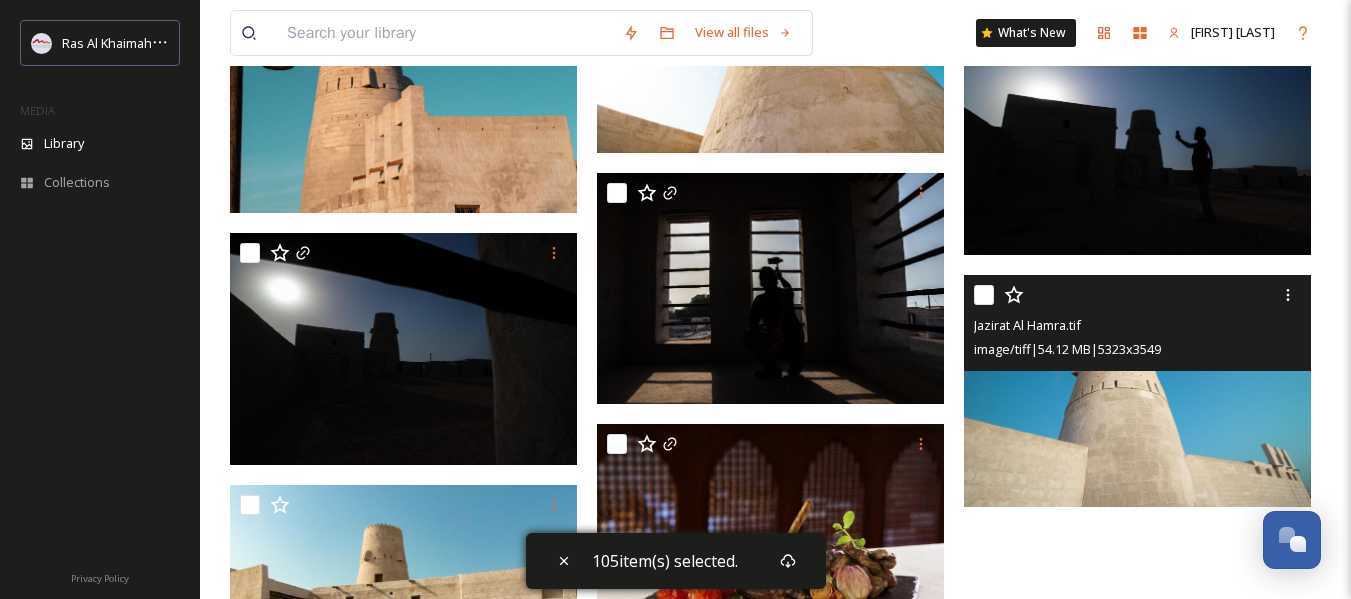 click at bounding box center (984, 295) 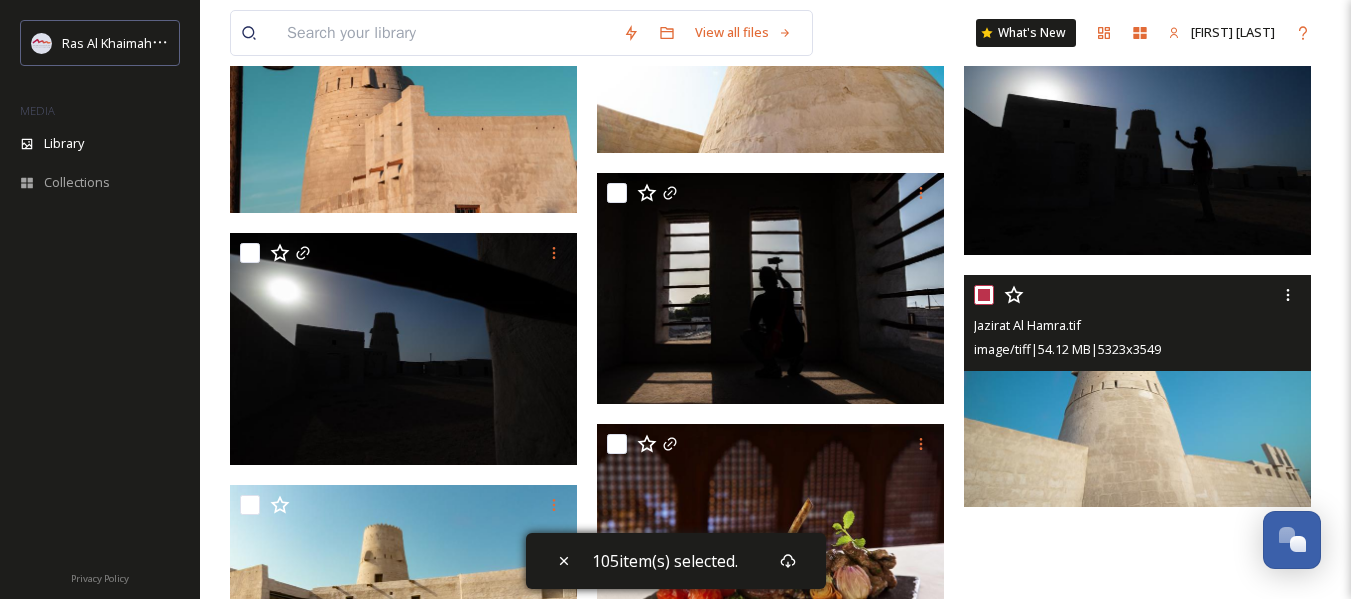 checkbox on "true" 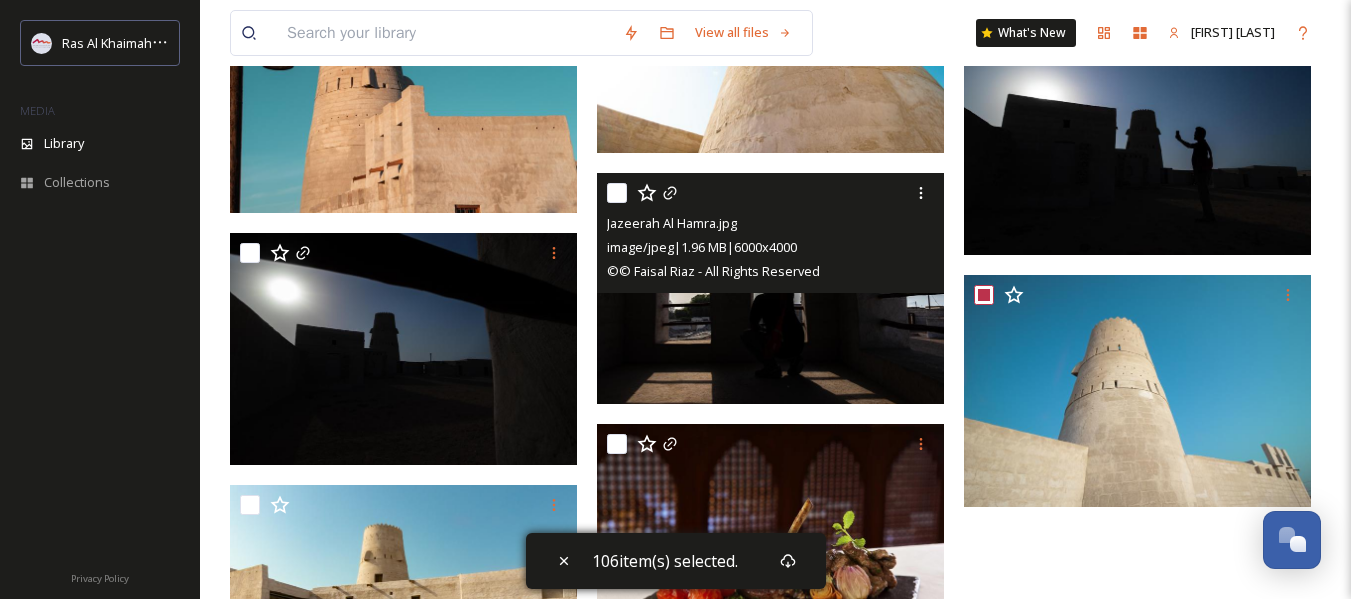 click at bounding box center [617, 193] 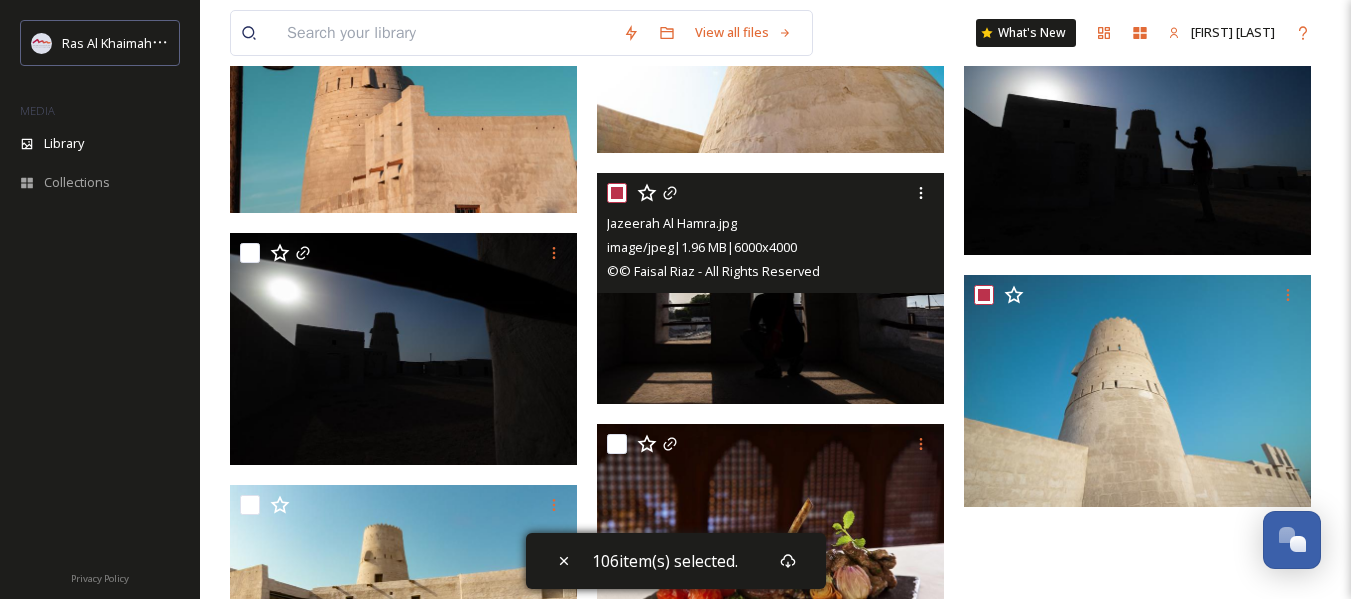 checkbox on "true" 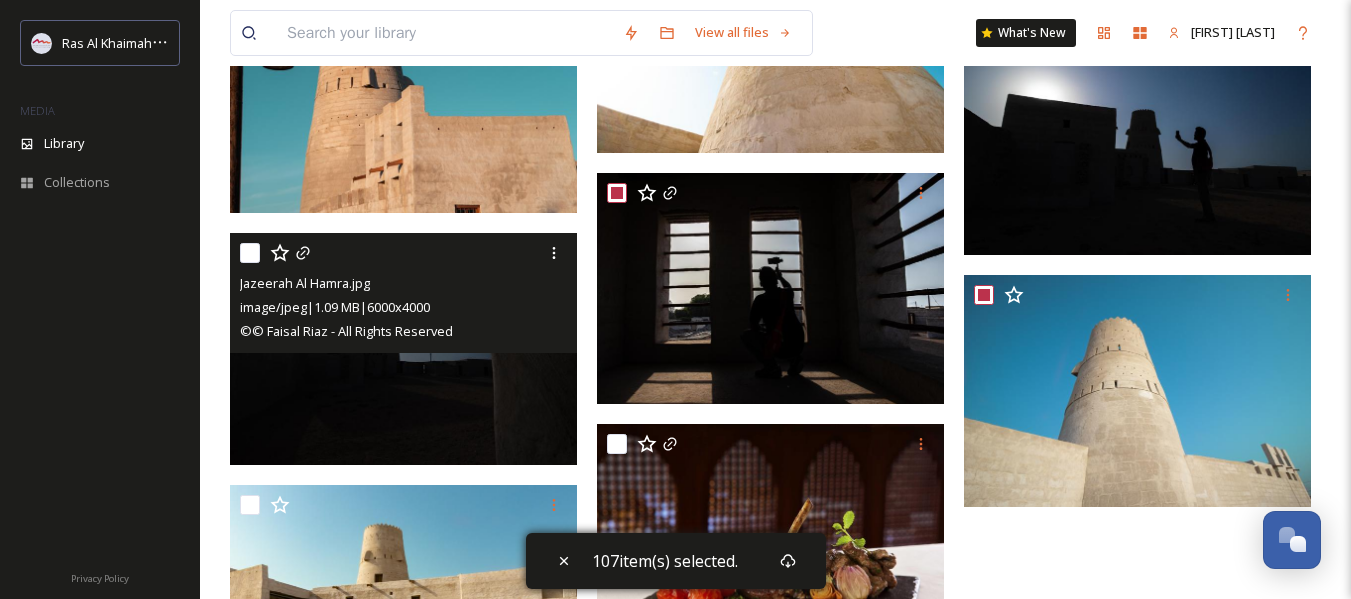click at bounding box center (250, 253) 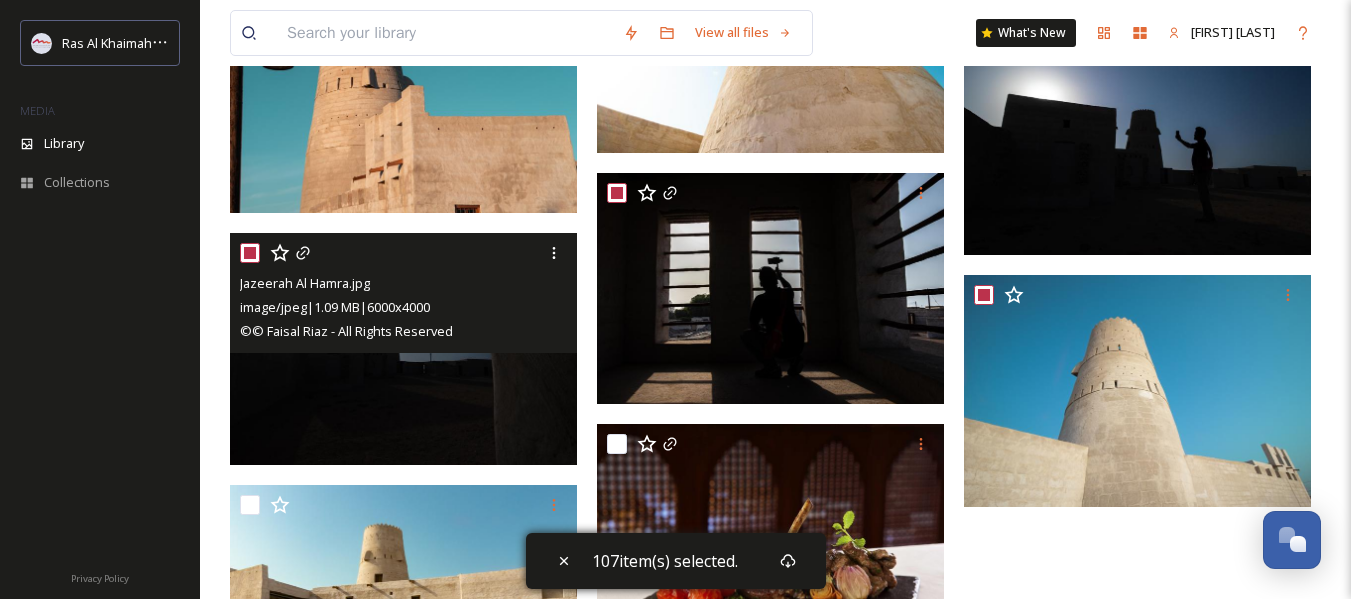 checkbox on "true" 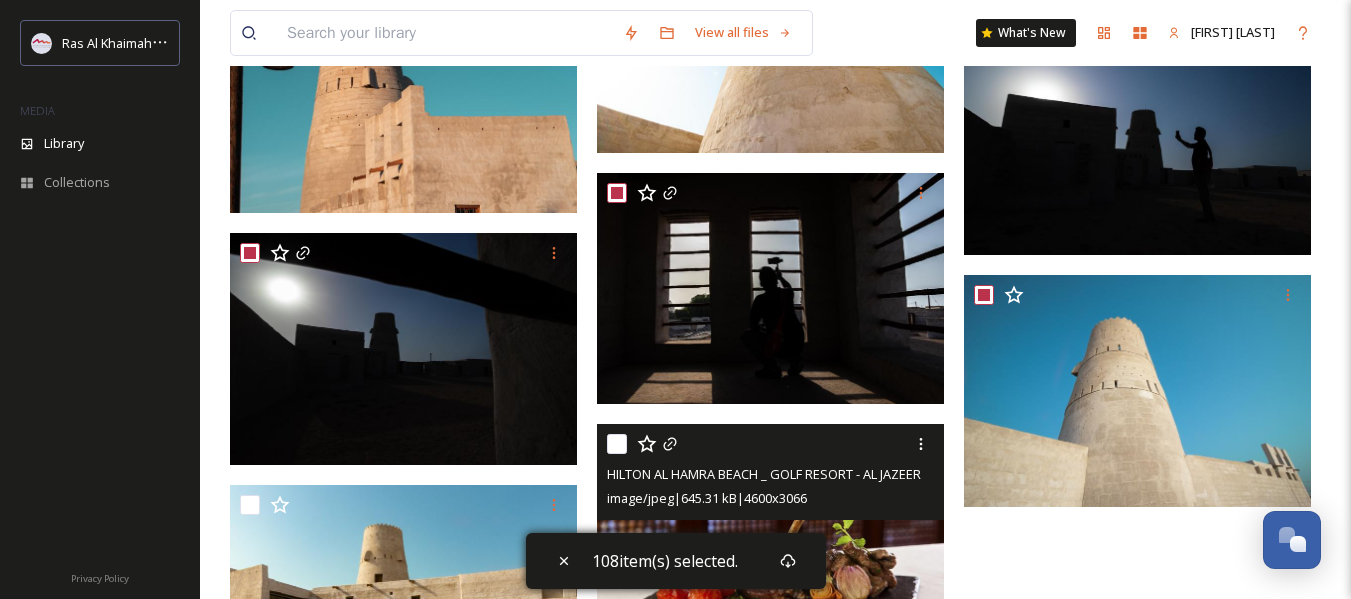 click at bounding box center [617, 444] 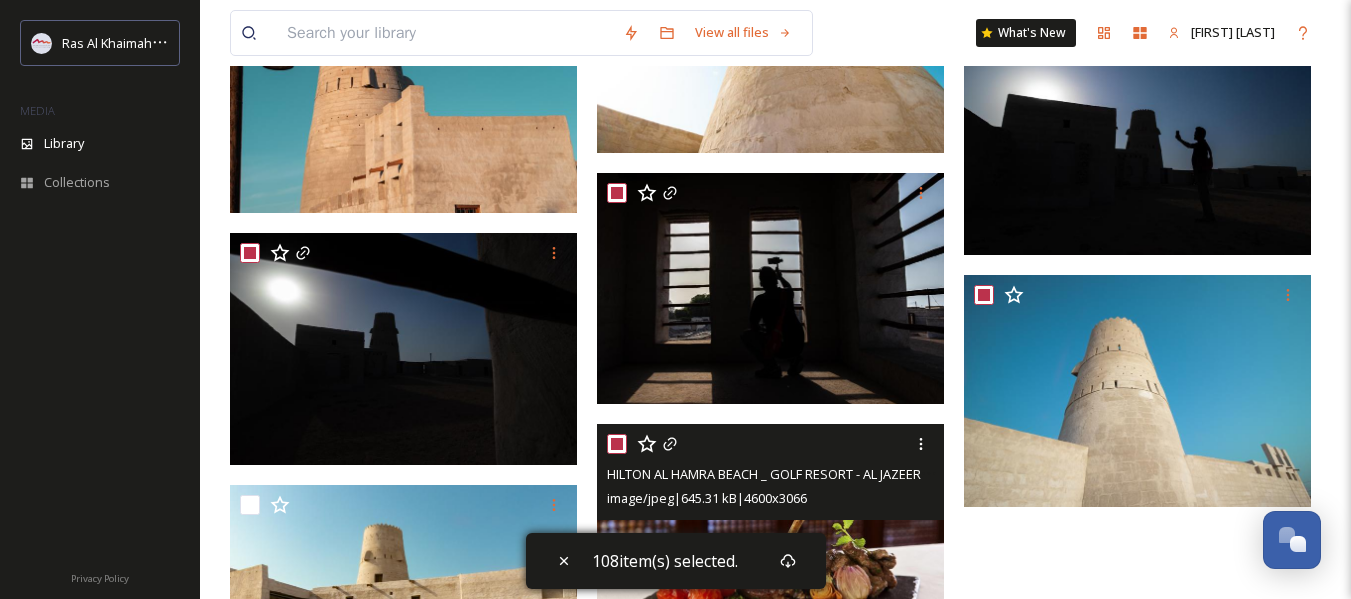 checkbox on "true" 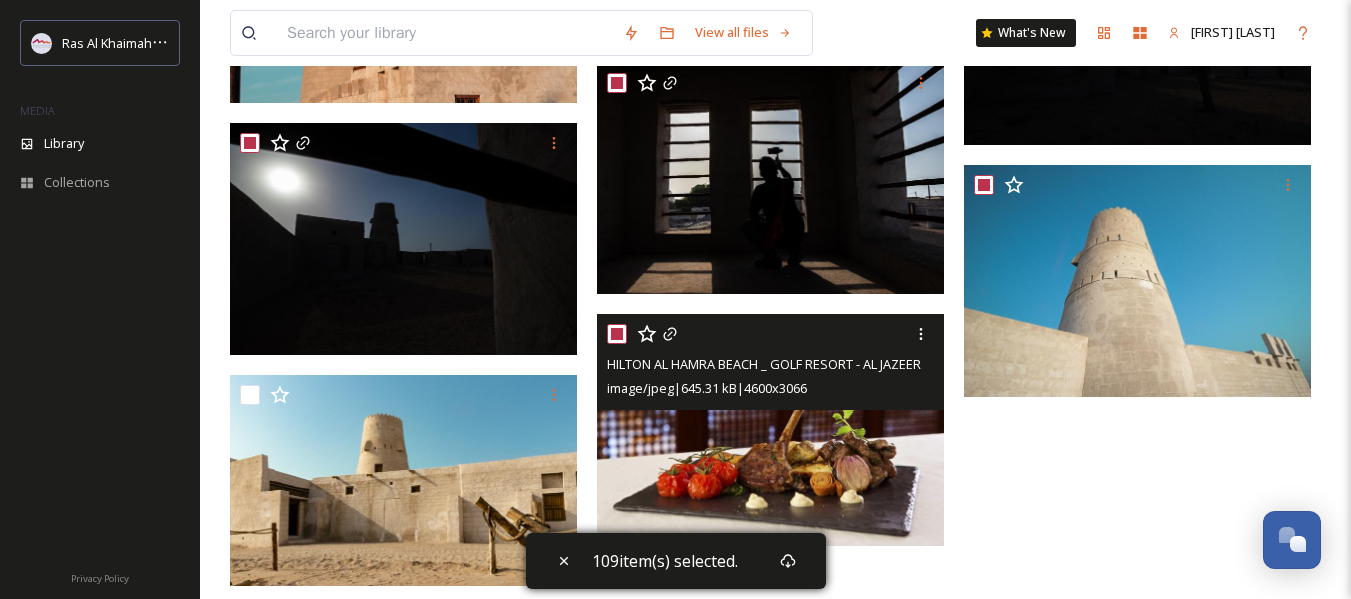 scroll, scrollTop: 10731, scrollLeft: 0, axis: vertical 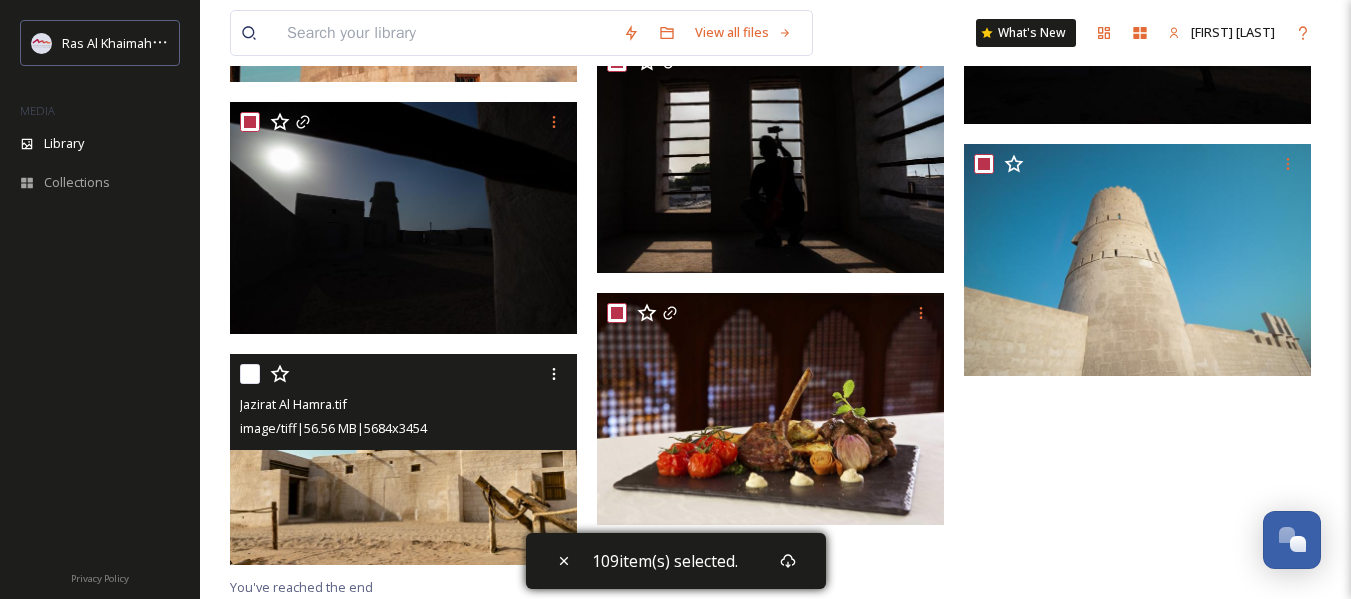 click at bounding box center (250, 374) 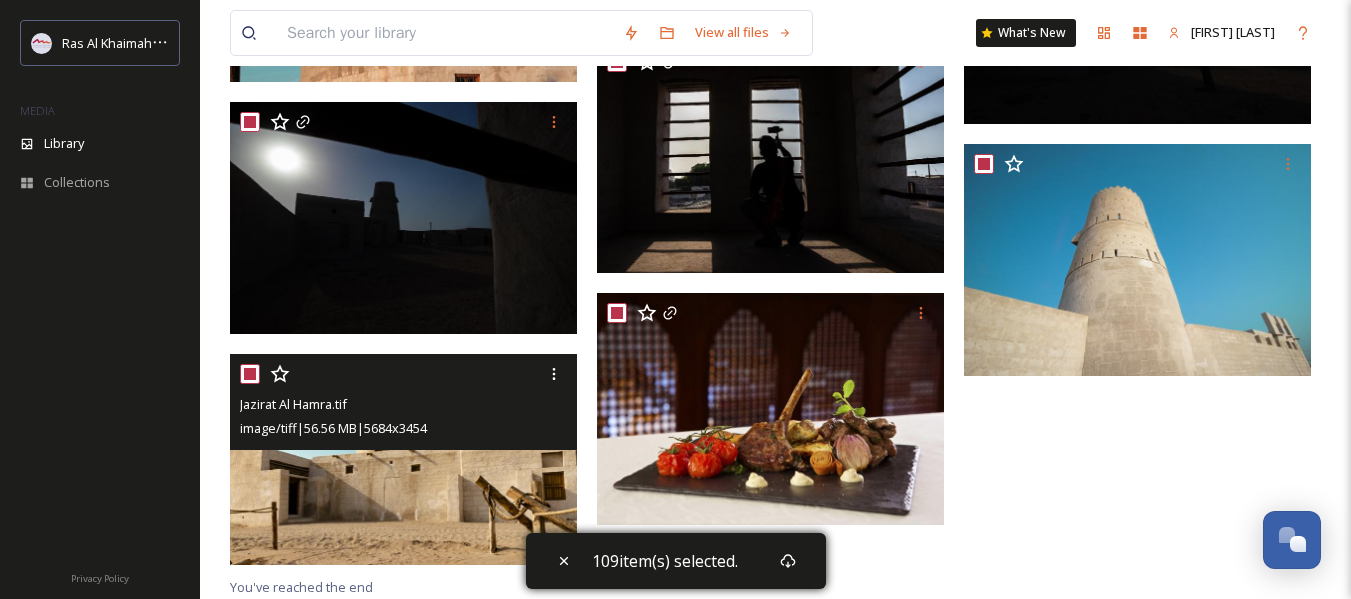 checkbox on "true" 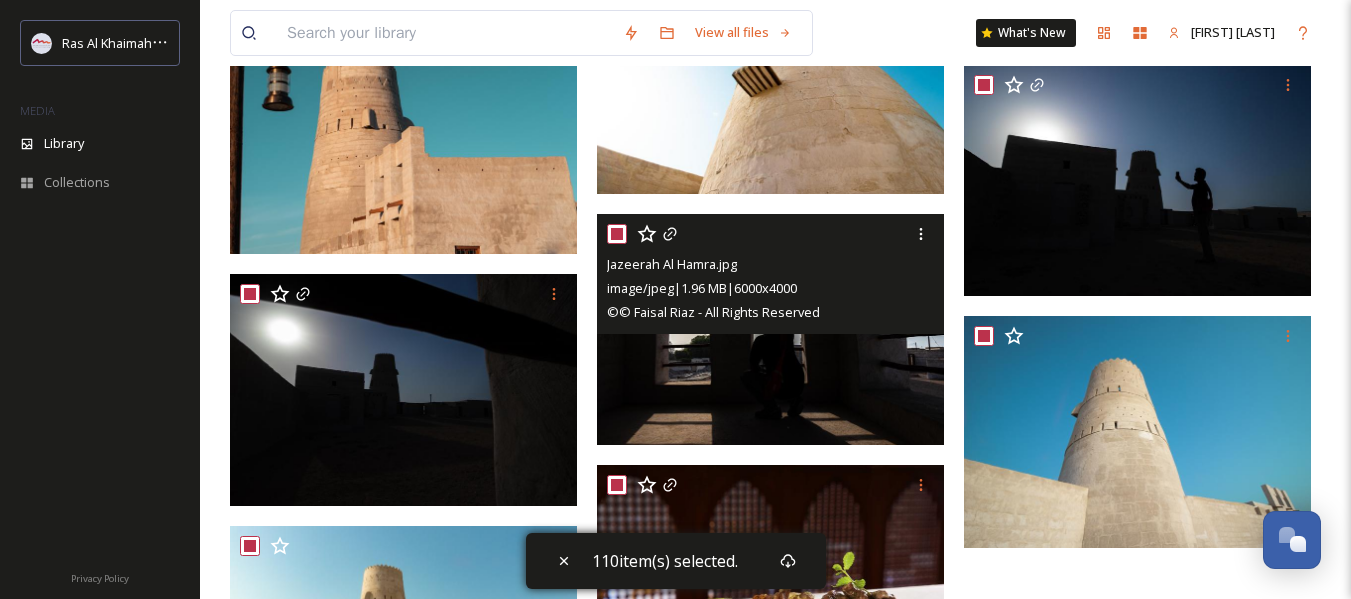 scroll, scrollTop: 10731, scrollLeft: 0, axis: vertical 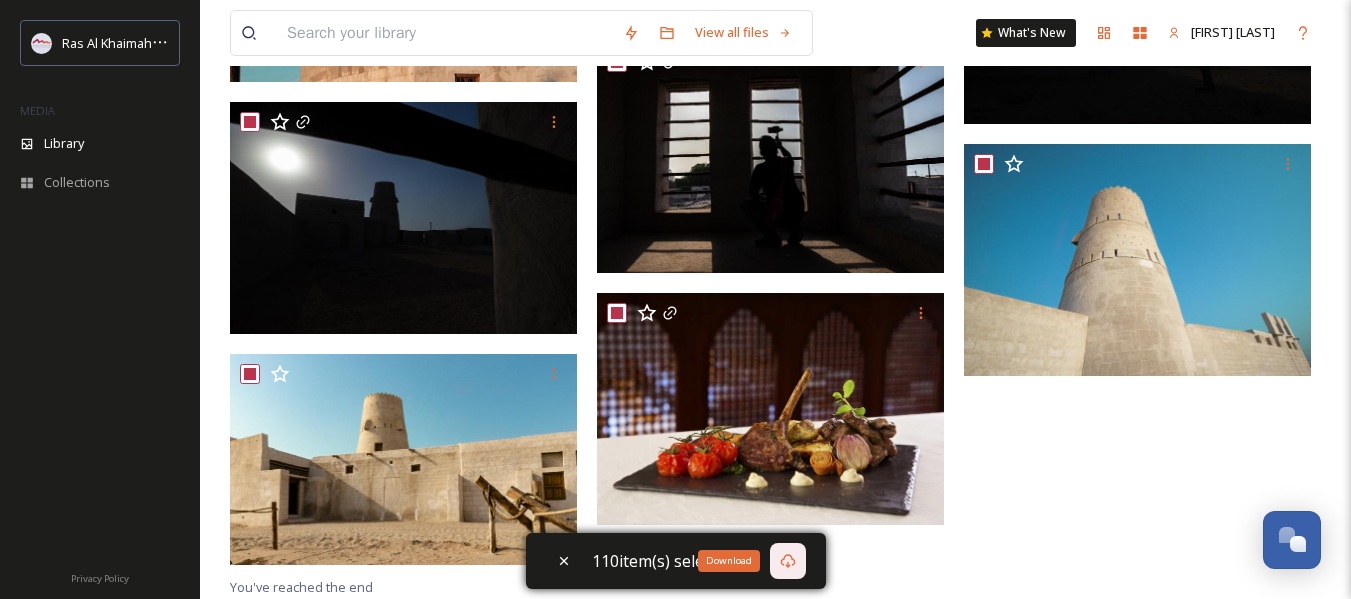 click 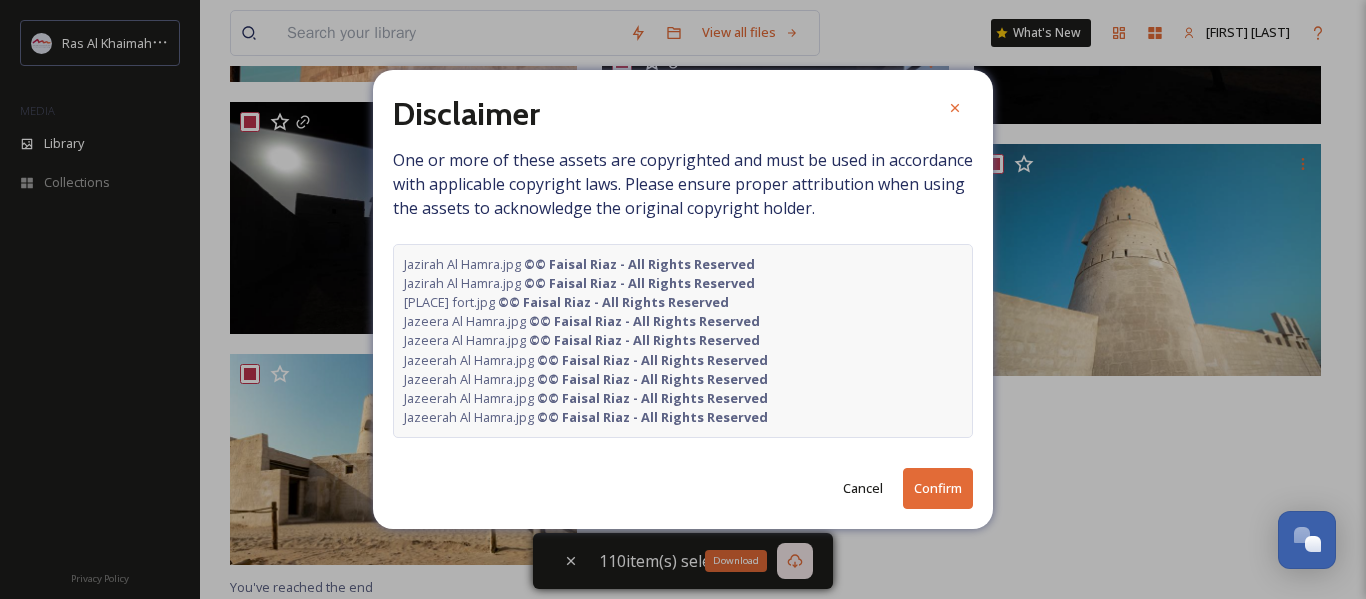click on "Confirm" at bounding box center [938, 488] 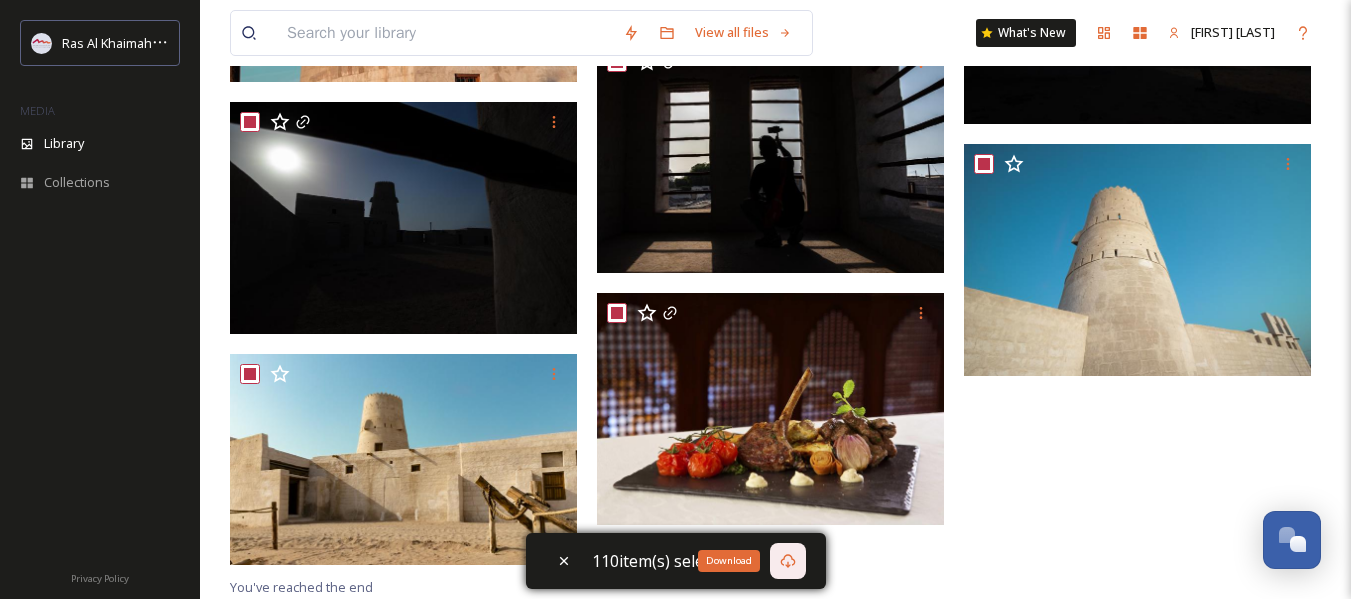 scroll, scrollTop: 0, scrollLeft: 0, axis: both 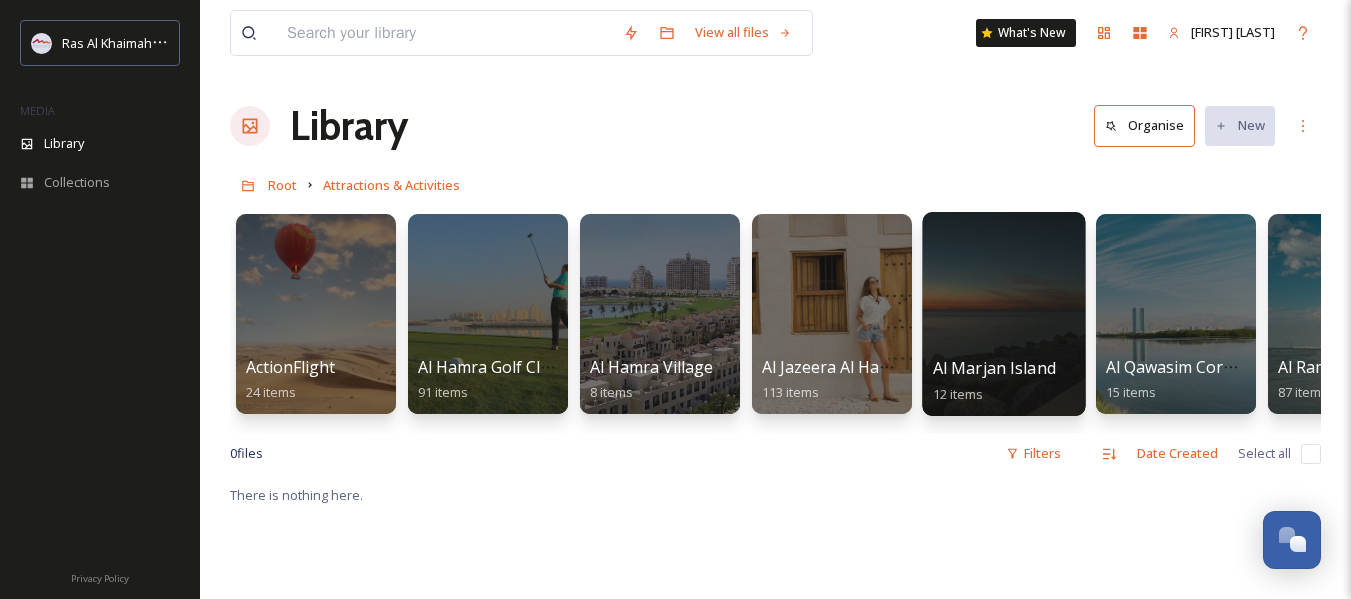click on "Al Marjan Island 12   items" at bounding box center (1004, 381) 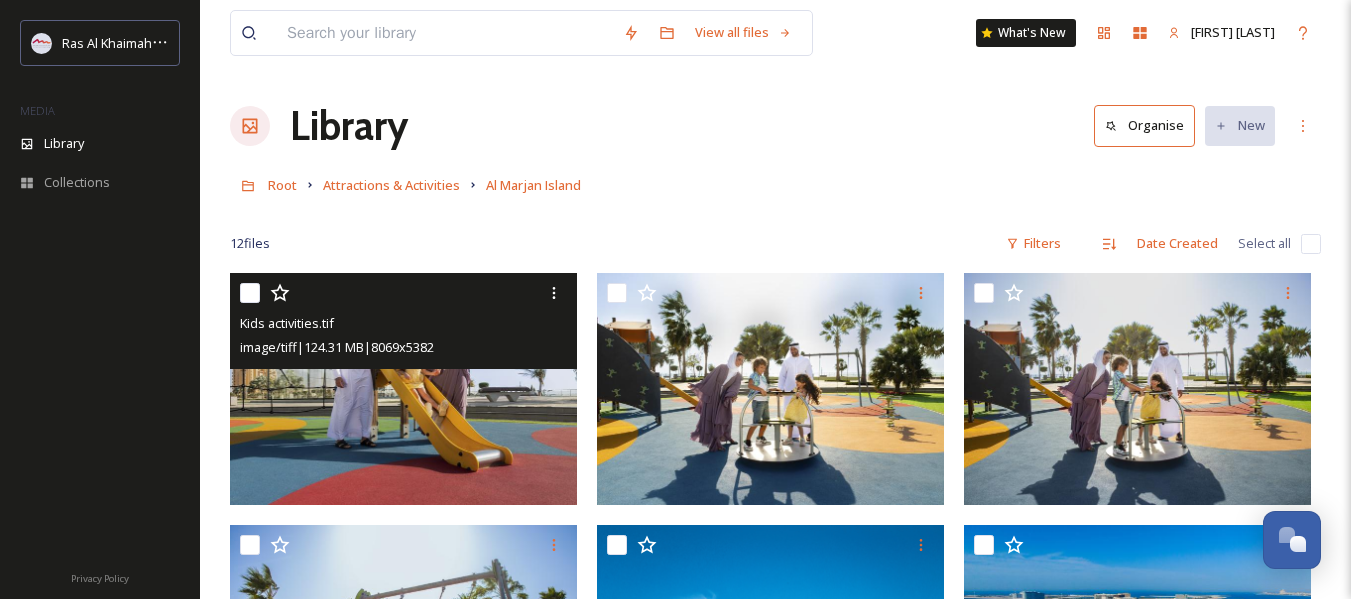 click at bounding box center [250, 293] 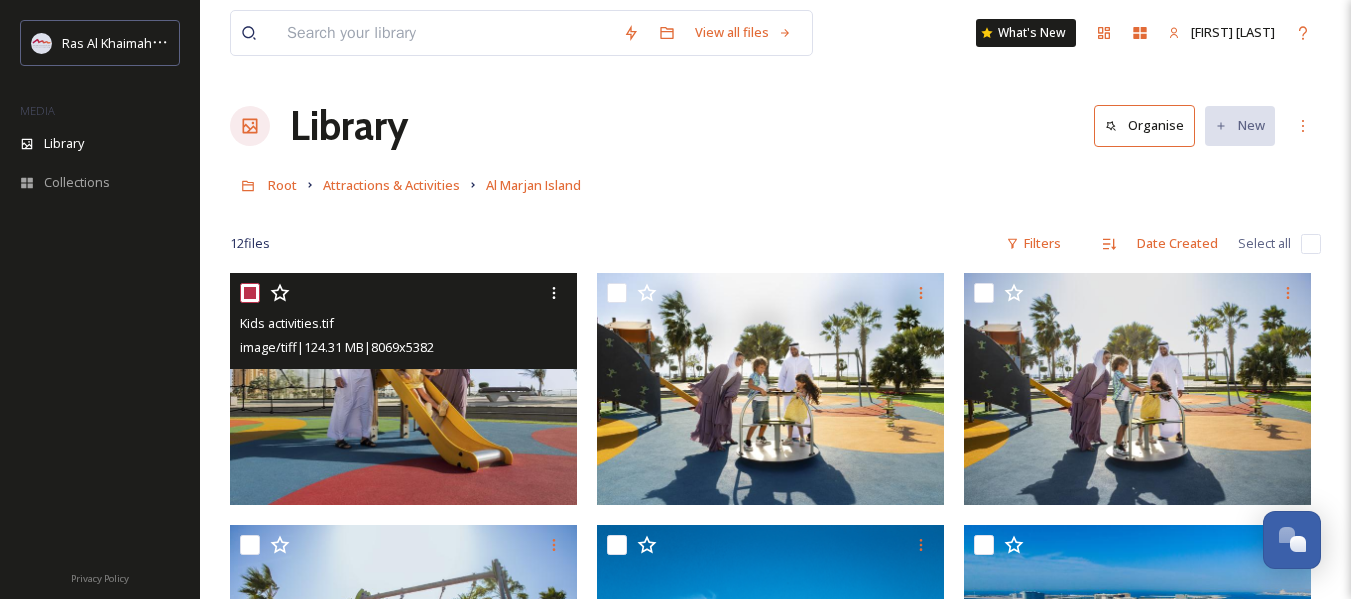 checkbox on "true" 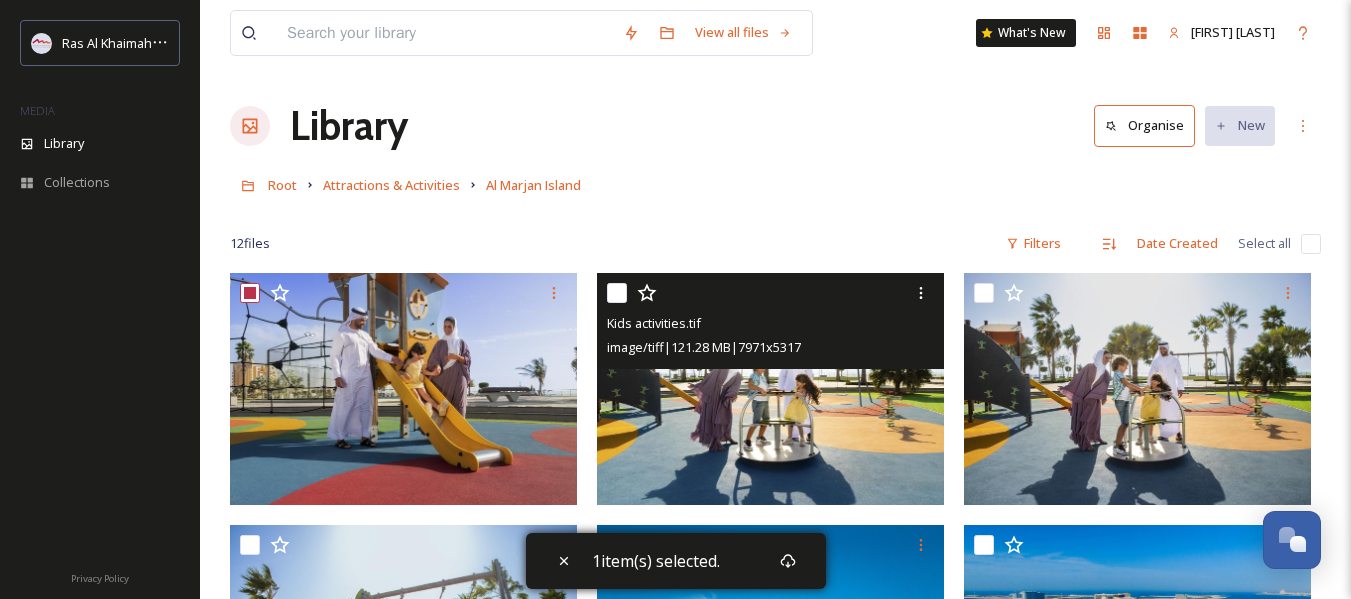 click at bounding box center [617, 293] 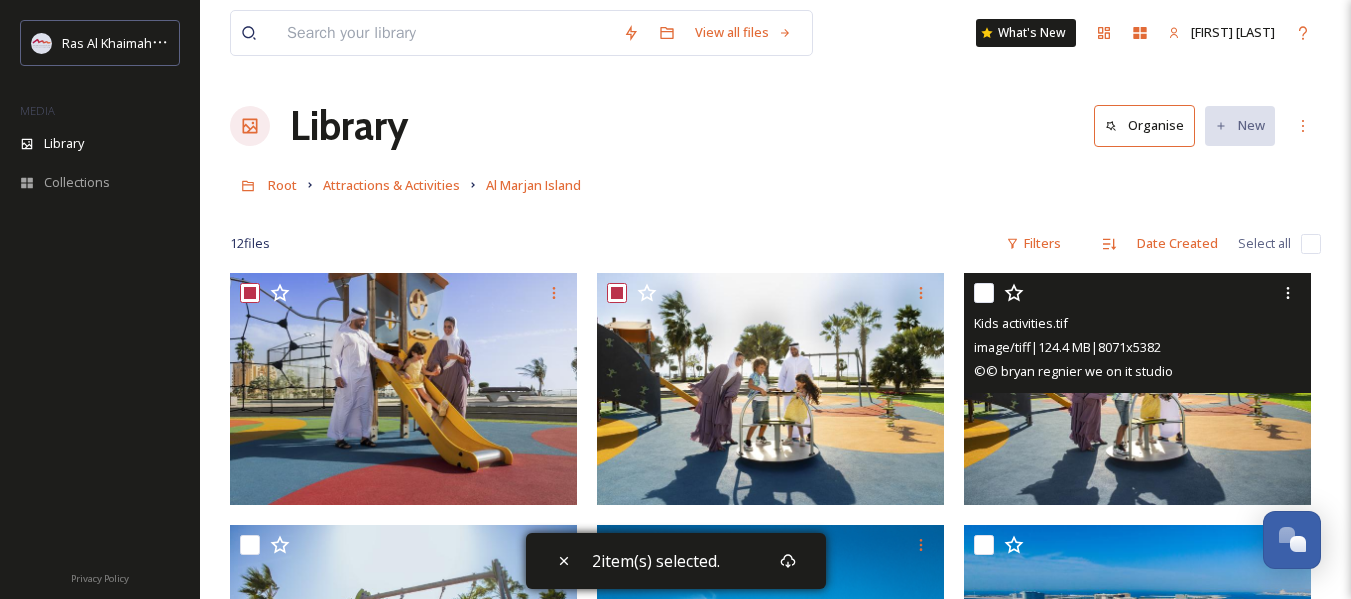click at bounding box center (984, 293) 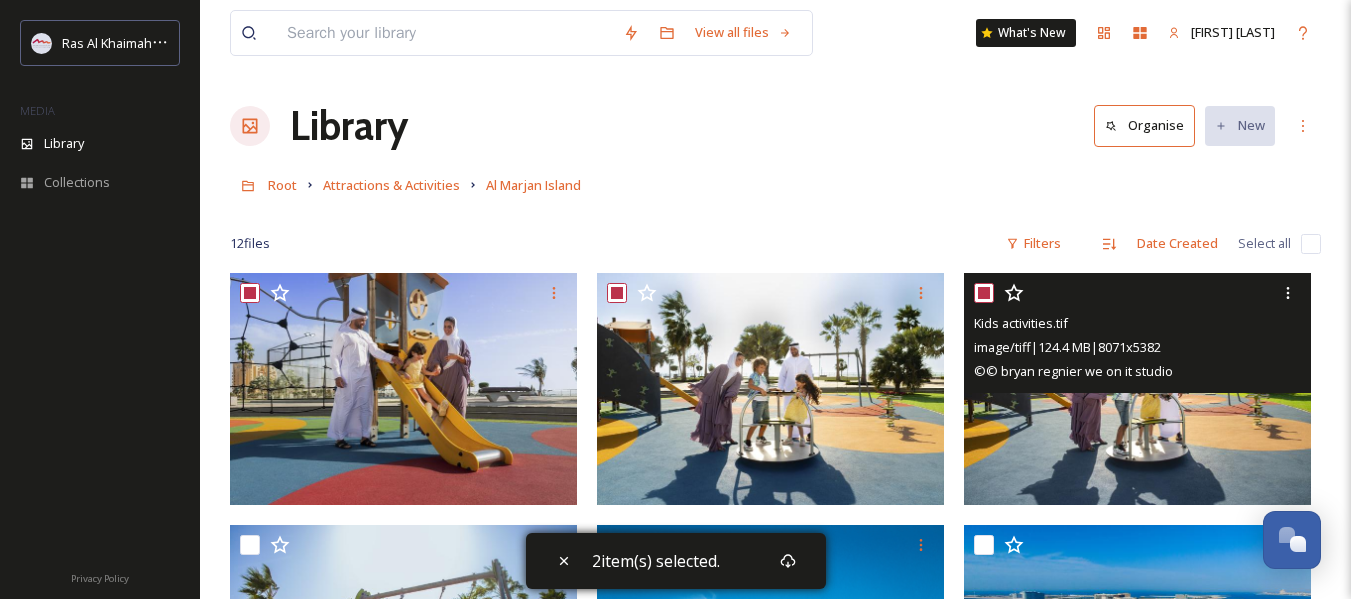 checkbox on "true" 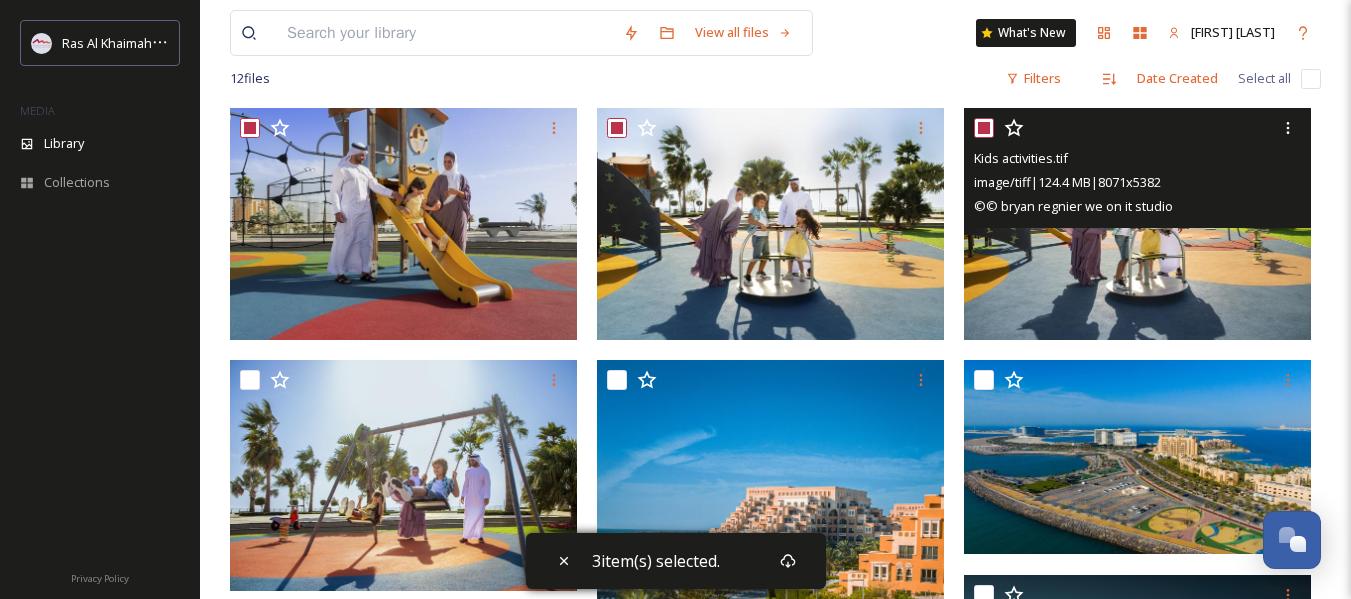 scroll, scrollTop: 200, scrollLeft: 0, axis: vertical 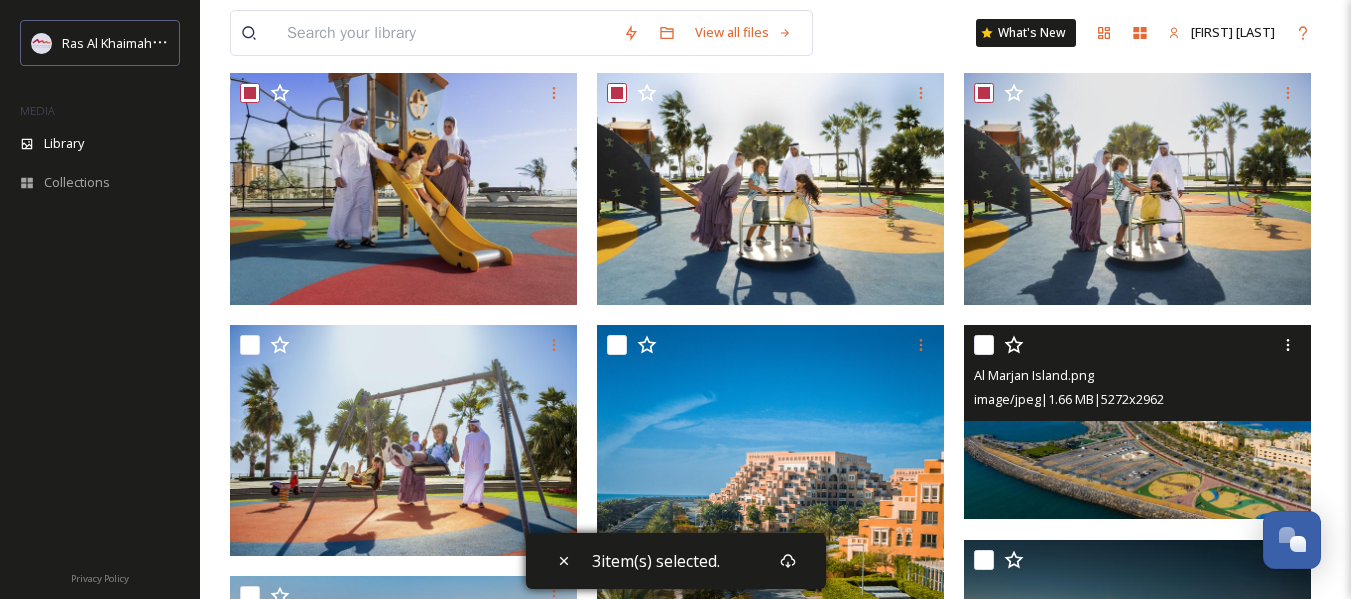 click at bounding box center (984, 345) 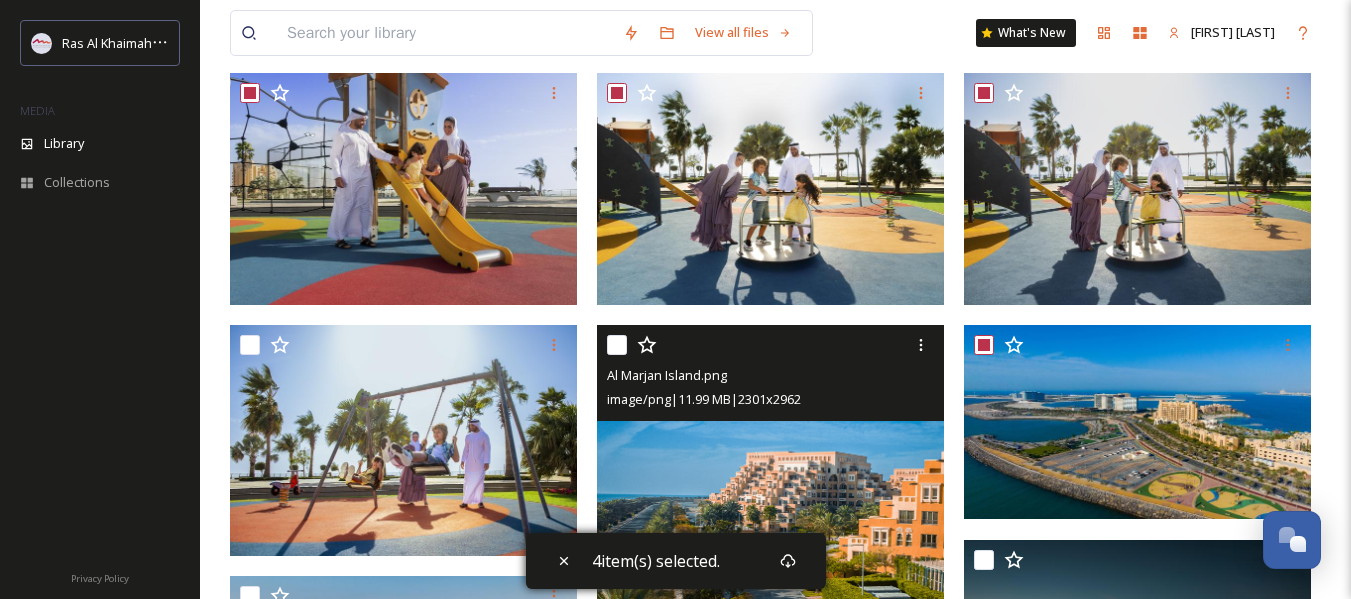 click at bounding box center (617, 345) 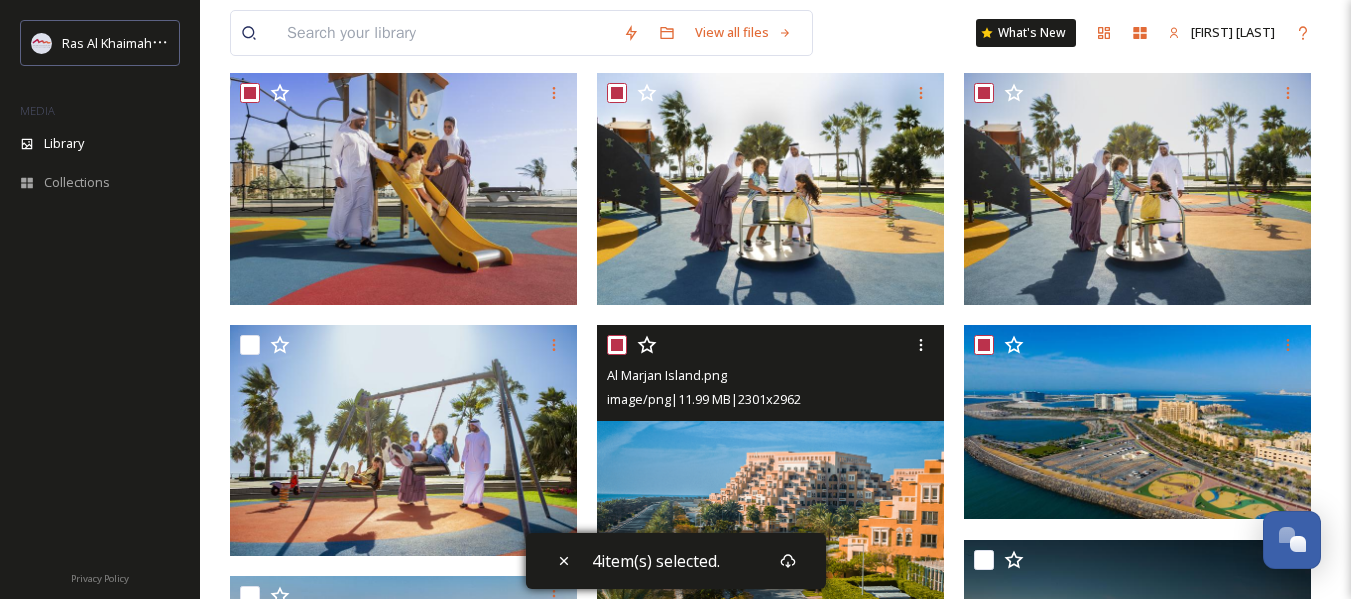 checkbox on "true" 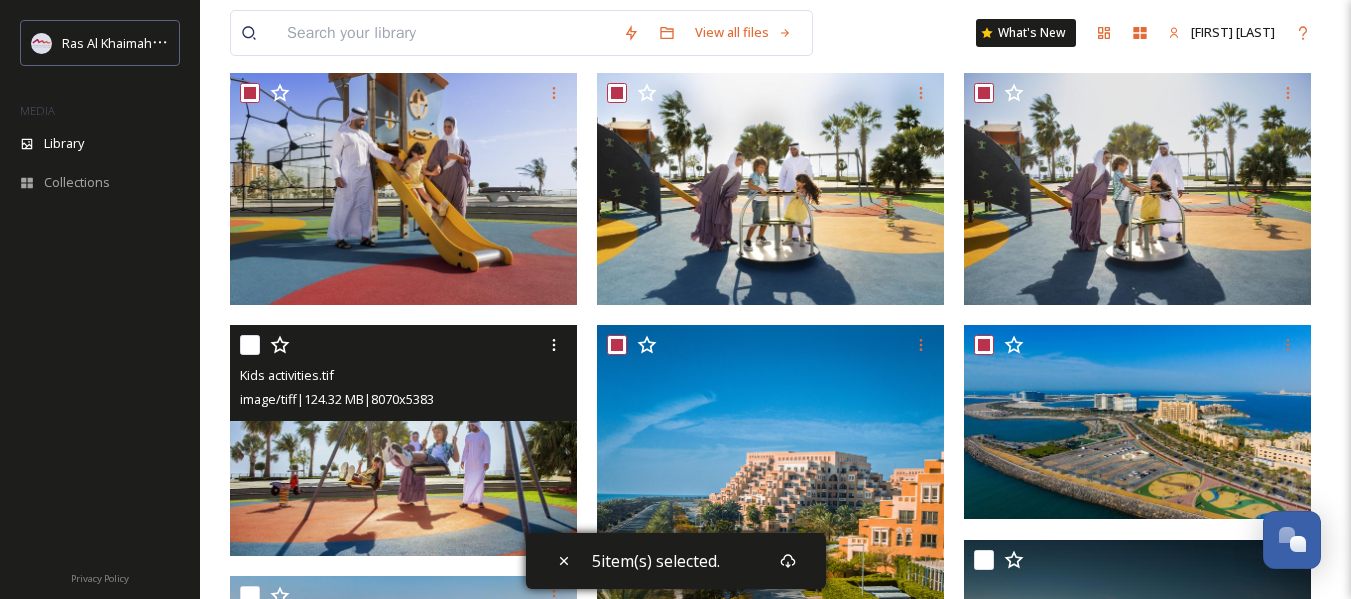 click at bounding box center (250, 345) 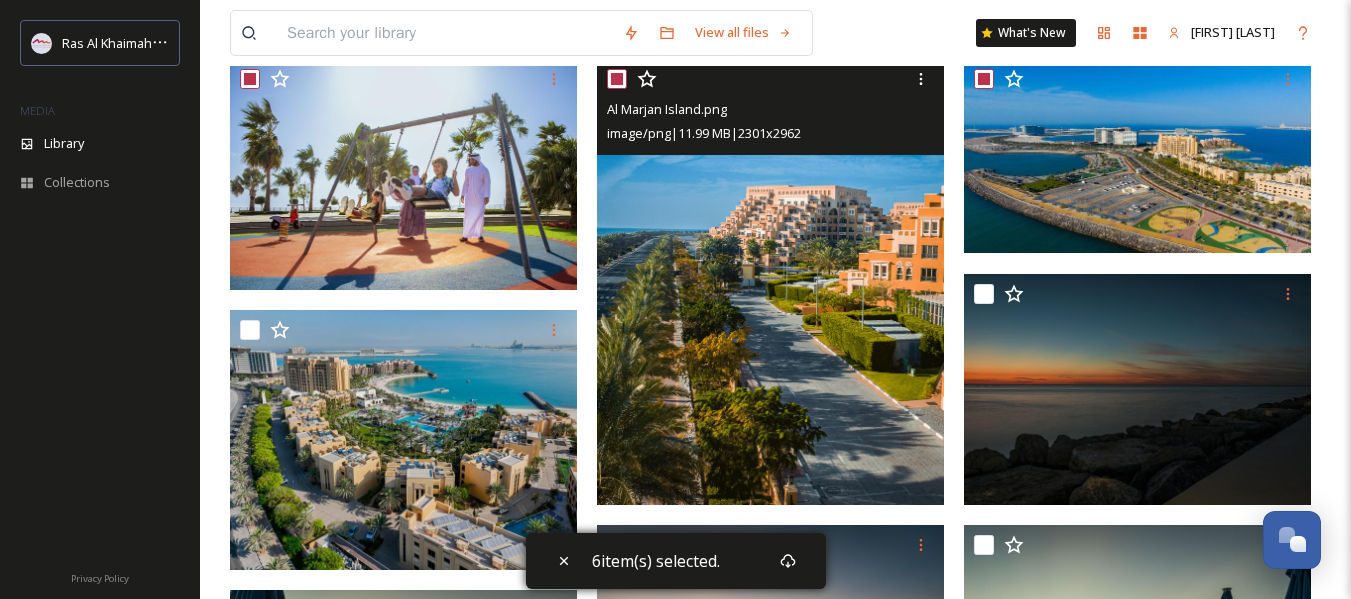 scroll, scrollTop: 500, scrollLeft: 0, axis: vertical 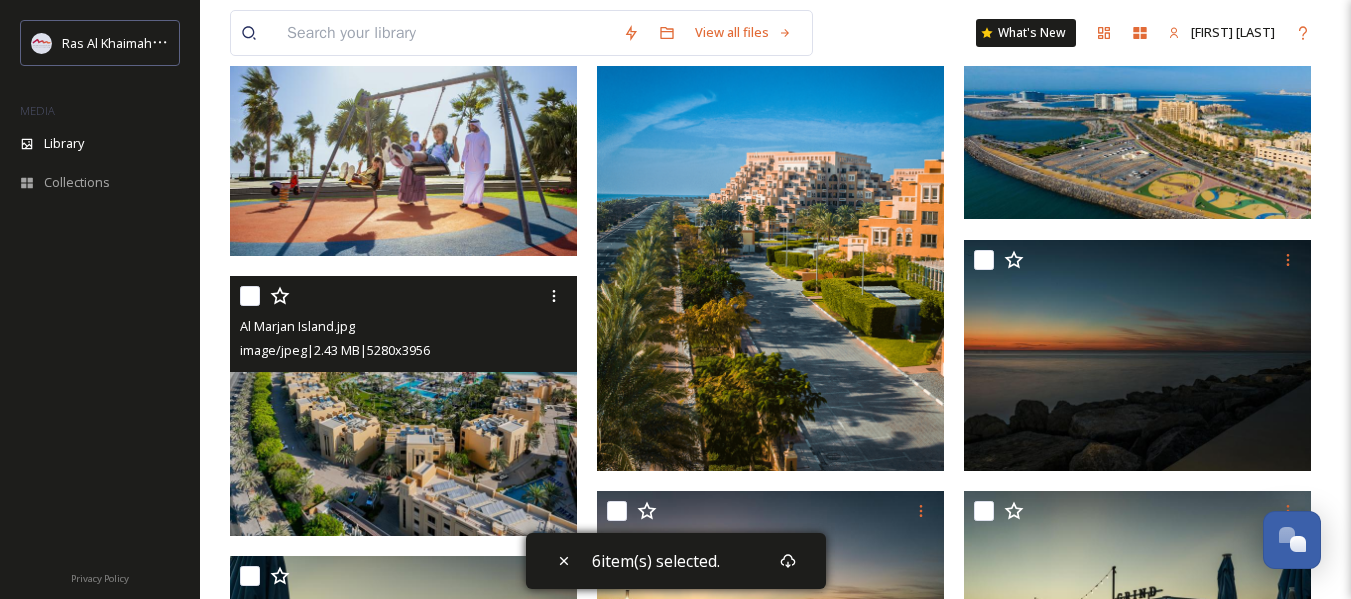 click at bounding box center (250, 296) 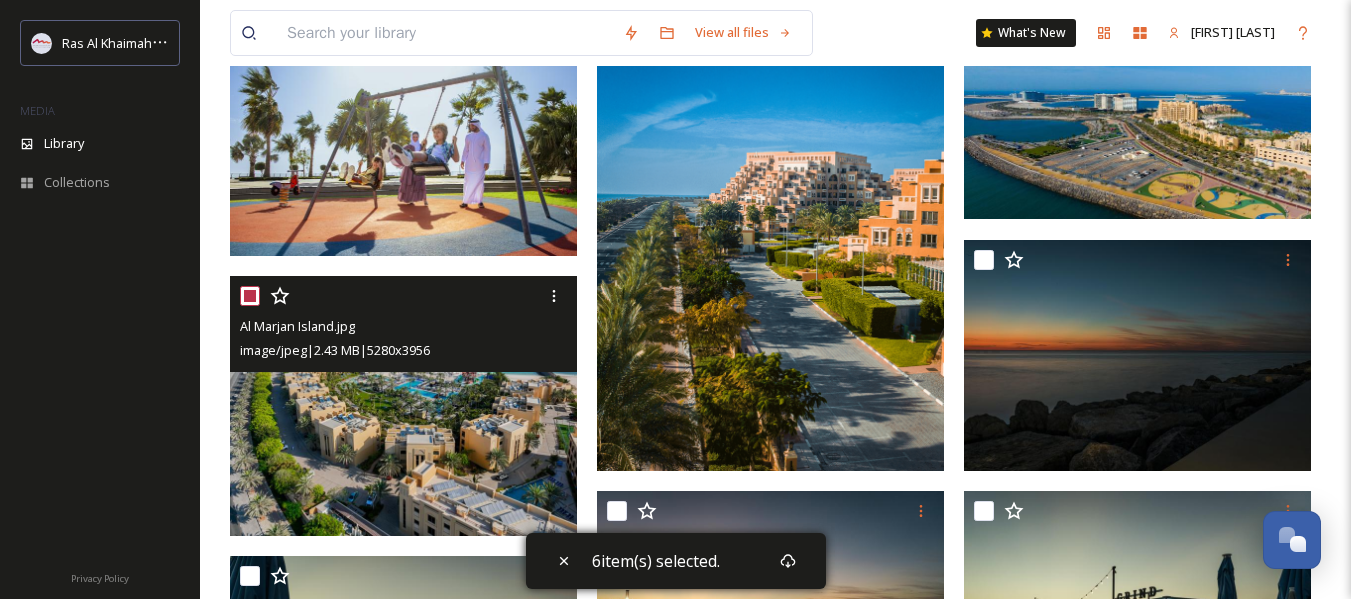 checkbox on "true" 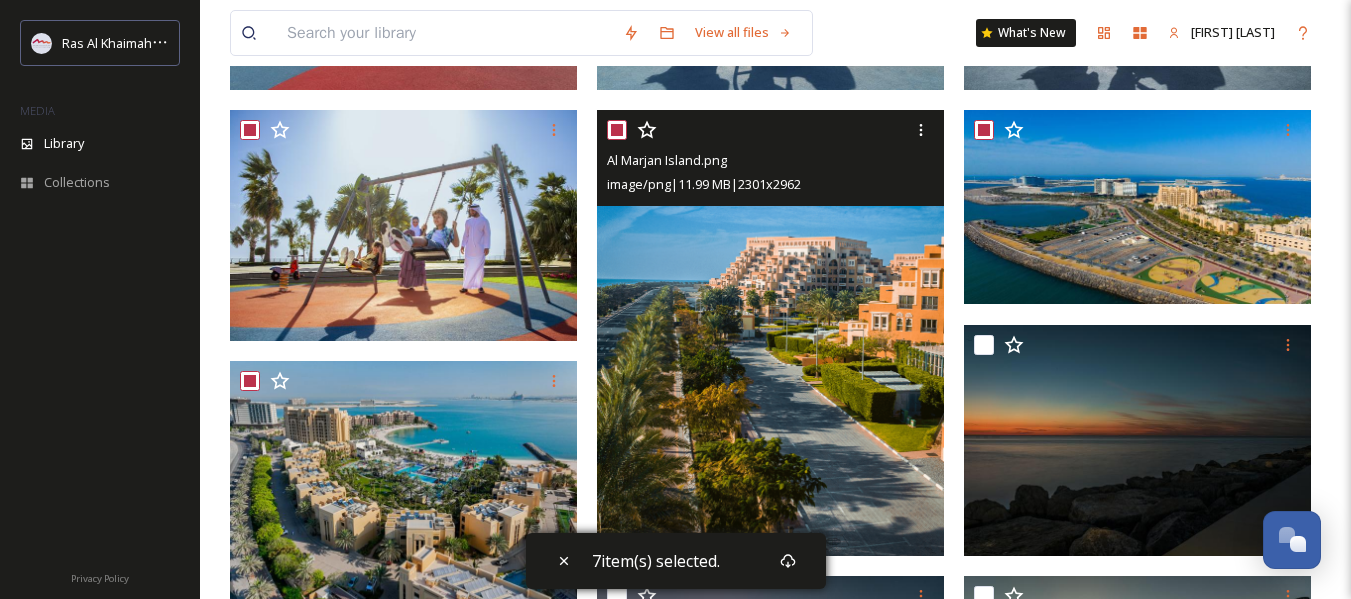 scroll, scrollTop: 300, scrollLeft: 0, axis: vertical 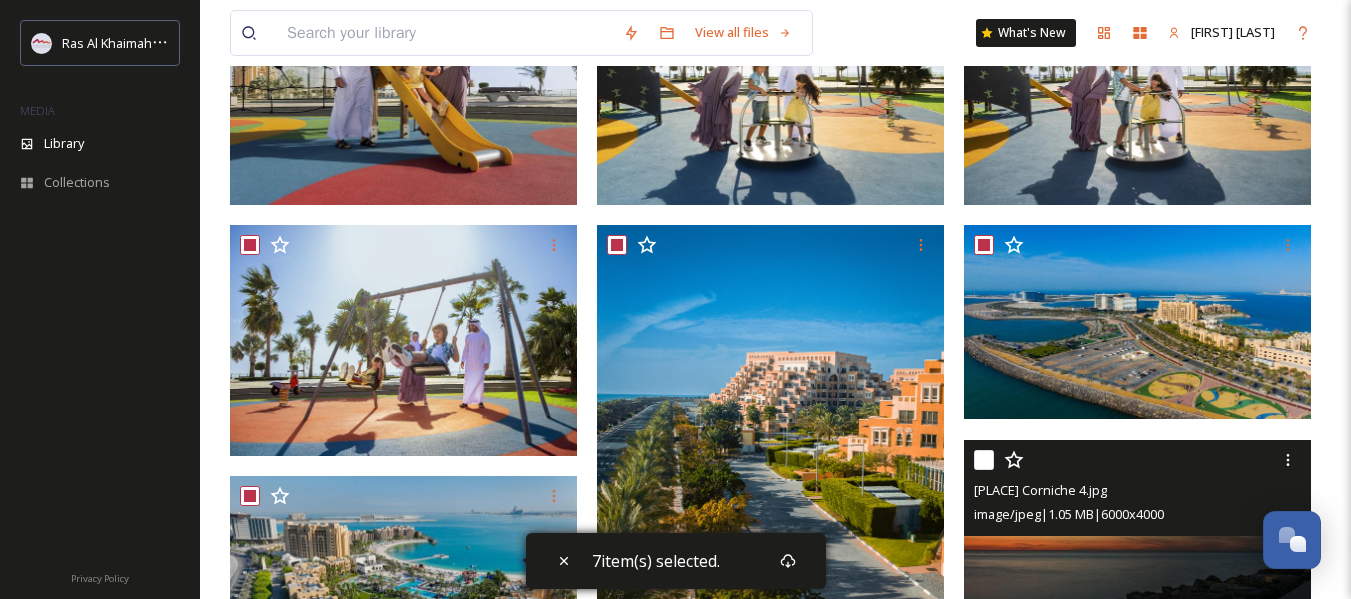 click at bounding box center (984, 460) 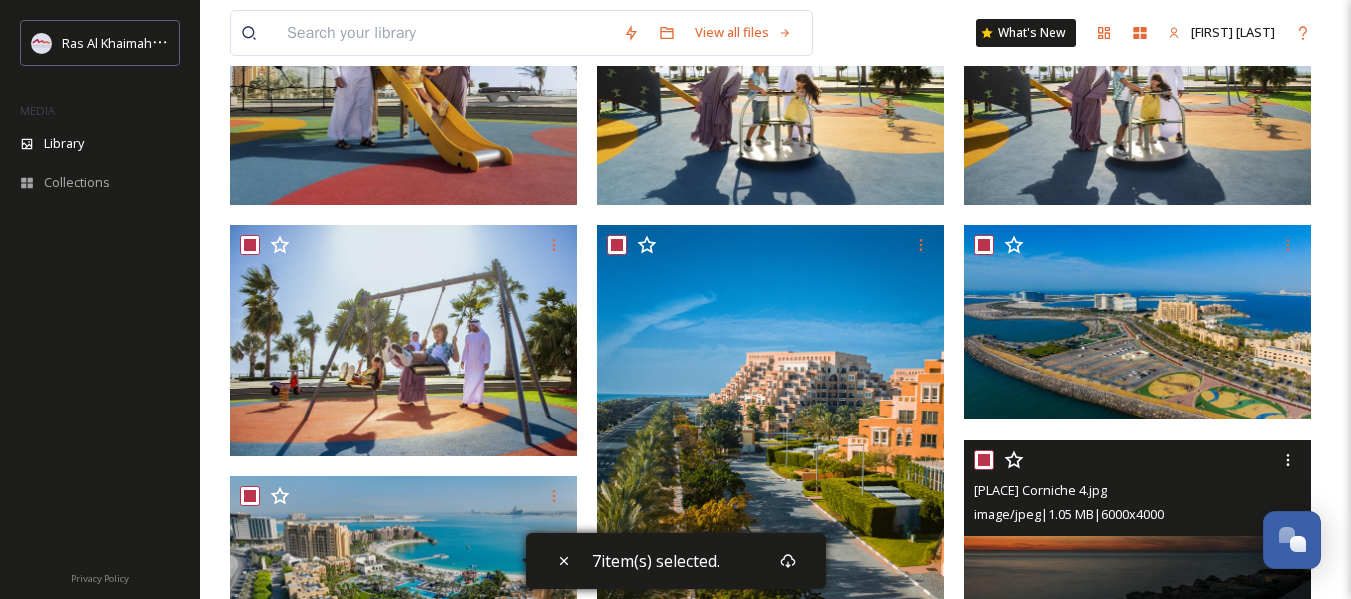 checkbox on "true" 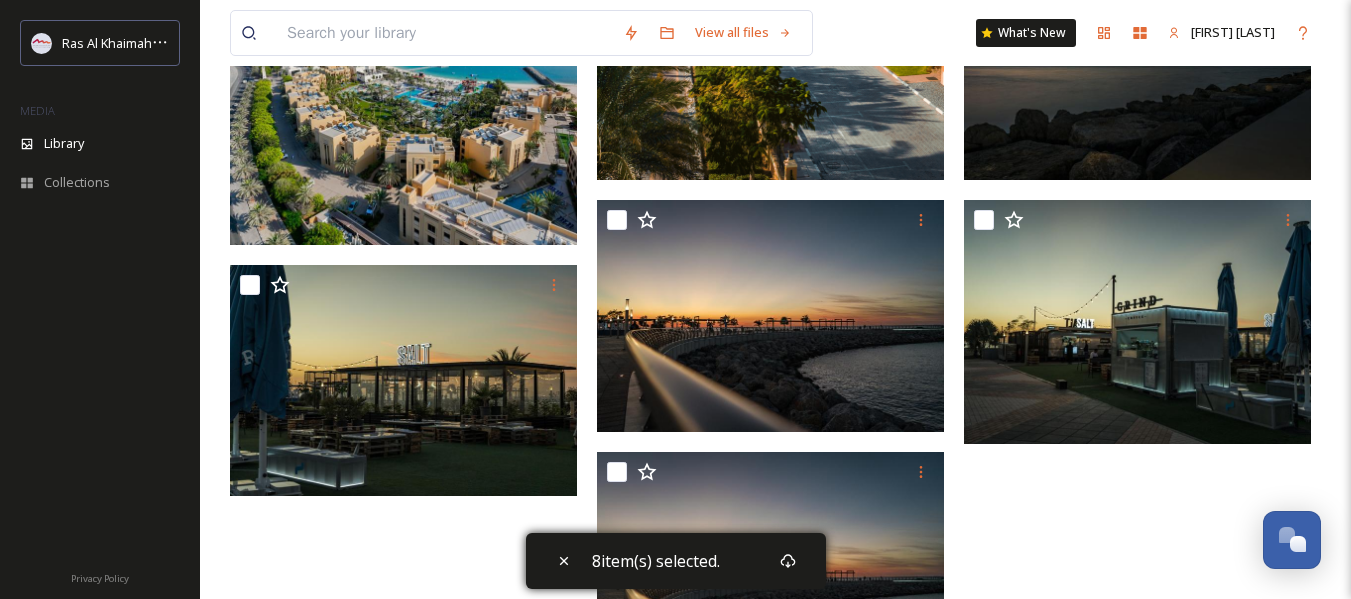 scroll, scrollTop: 800, scrollLeft: 0, axis: vertical 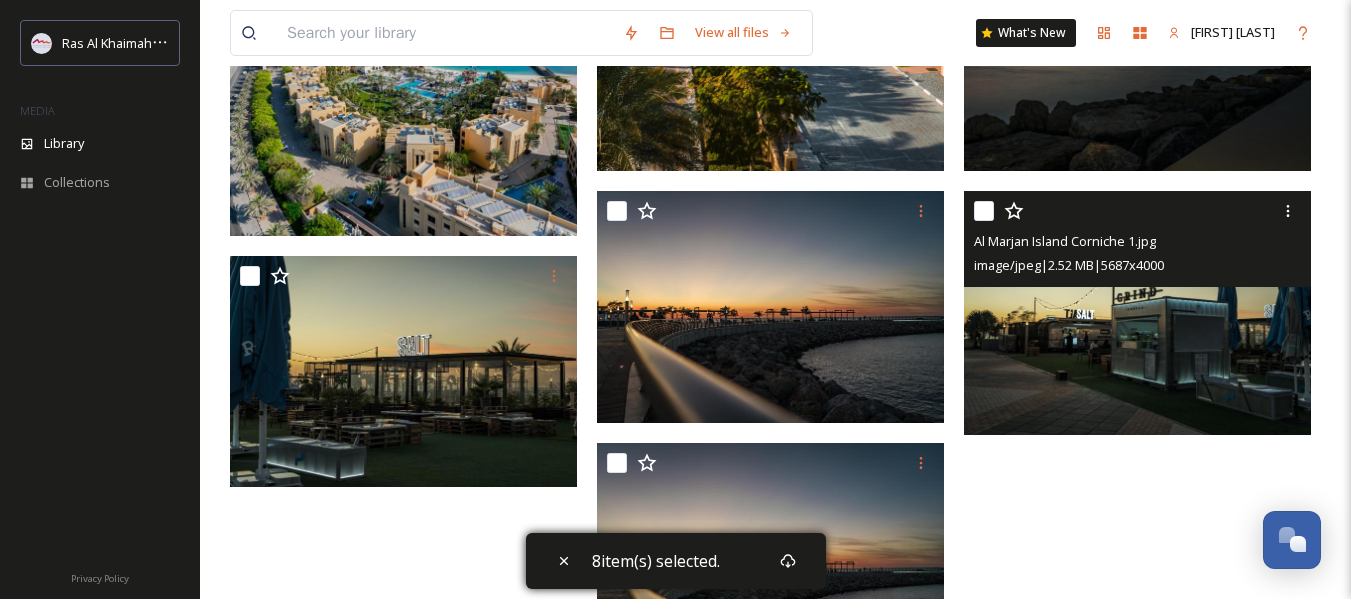 click at bounding box center [984, 211] 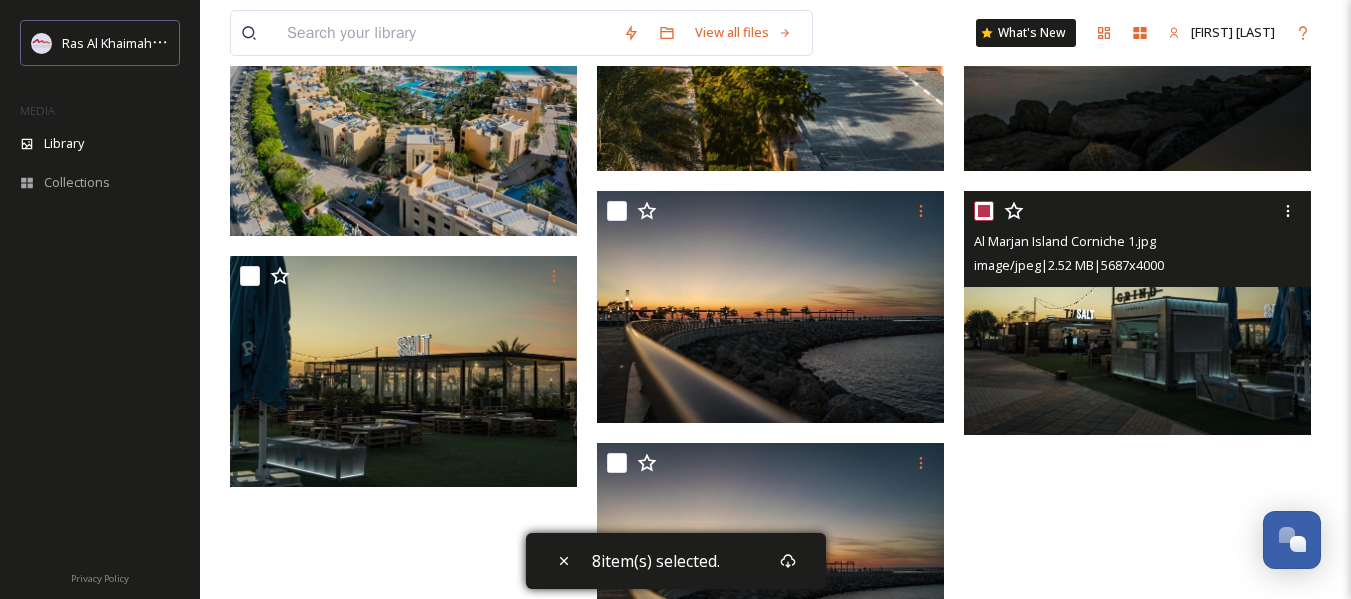 checkbox on "true" 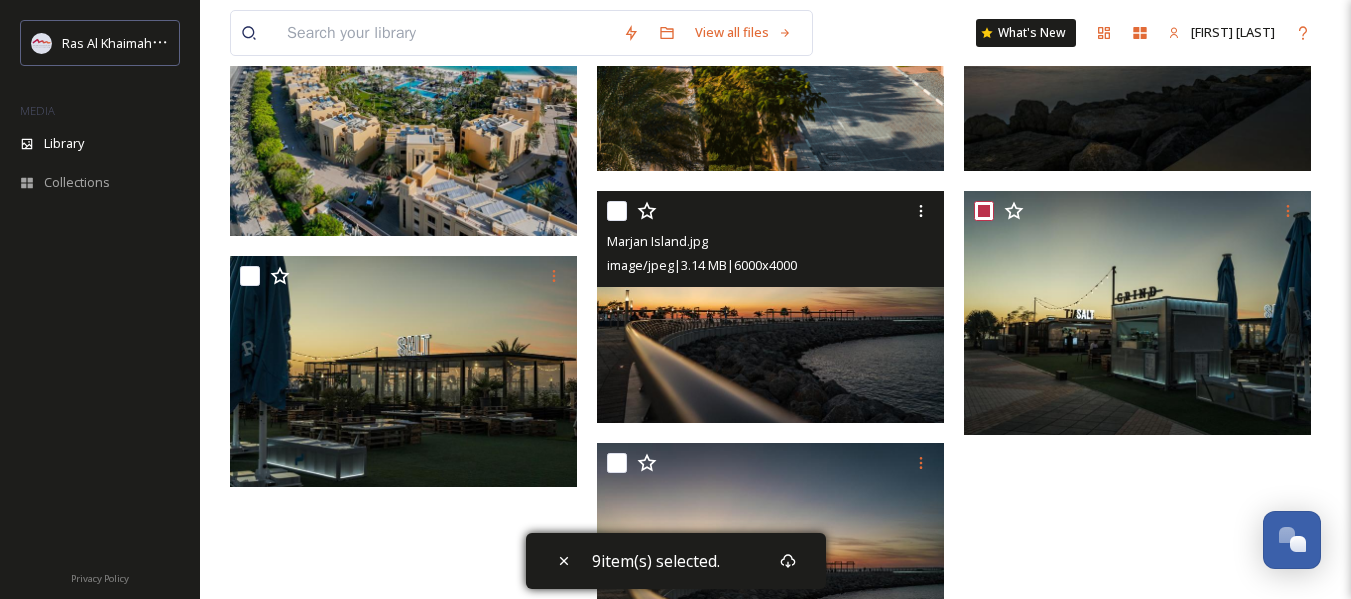 click at bounding box center (617, 211) 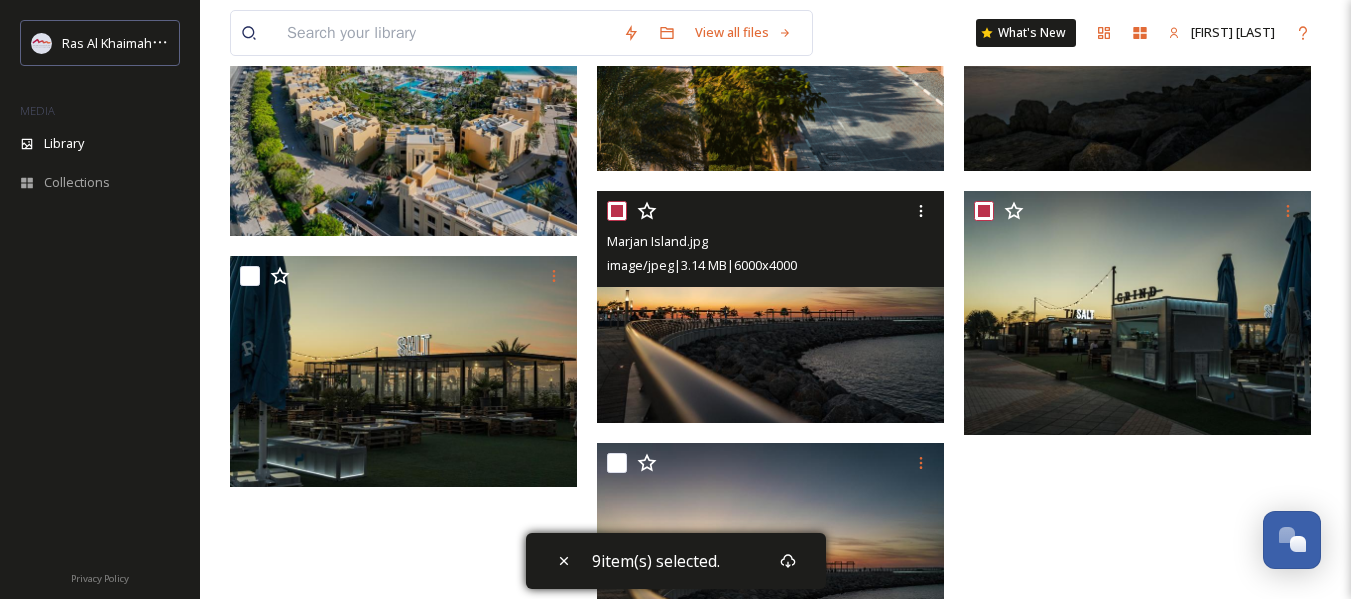 checkbox on "true" 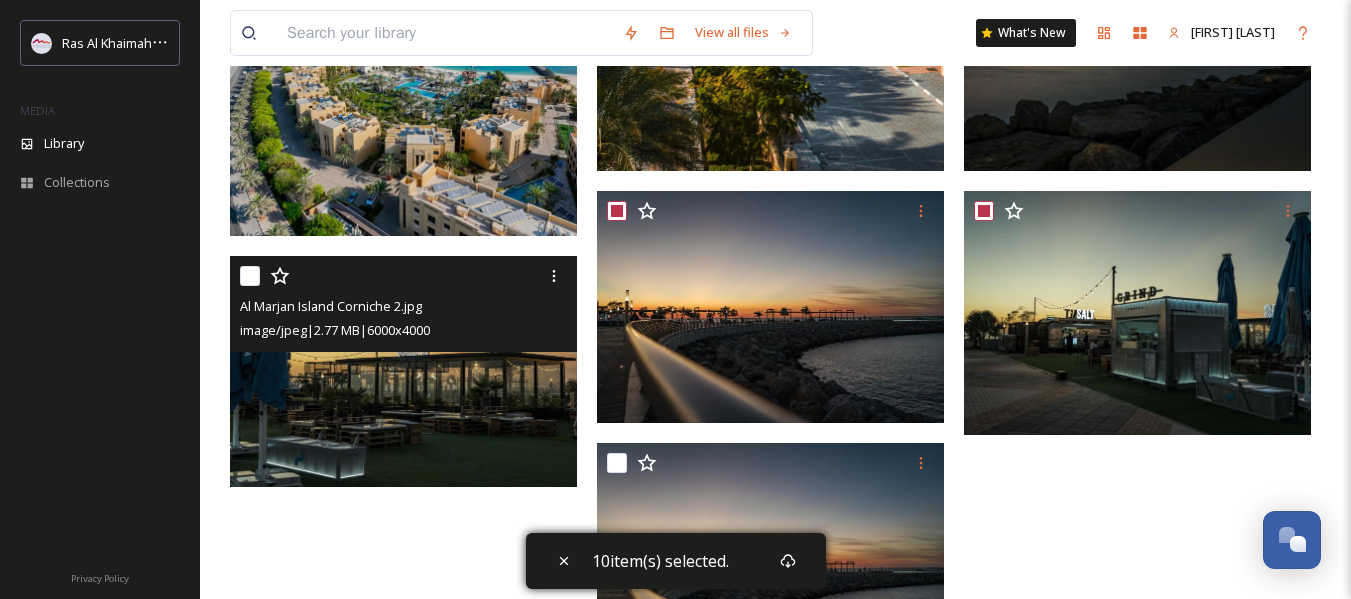 click at bounding box center (250, 276) 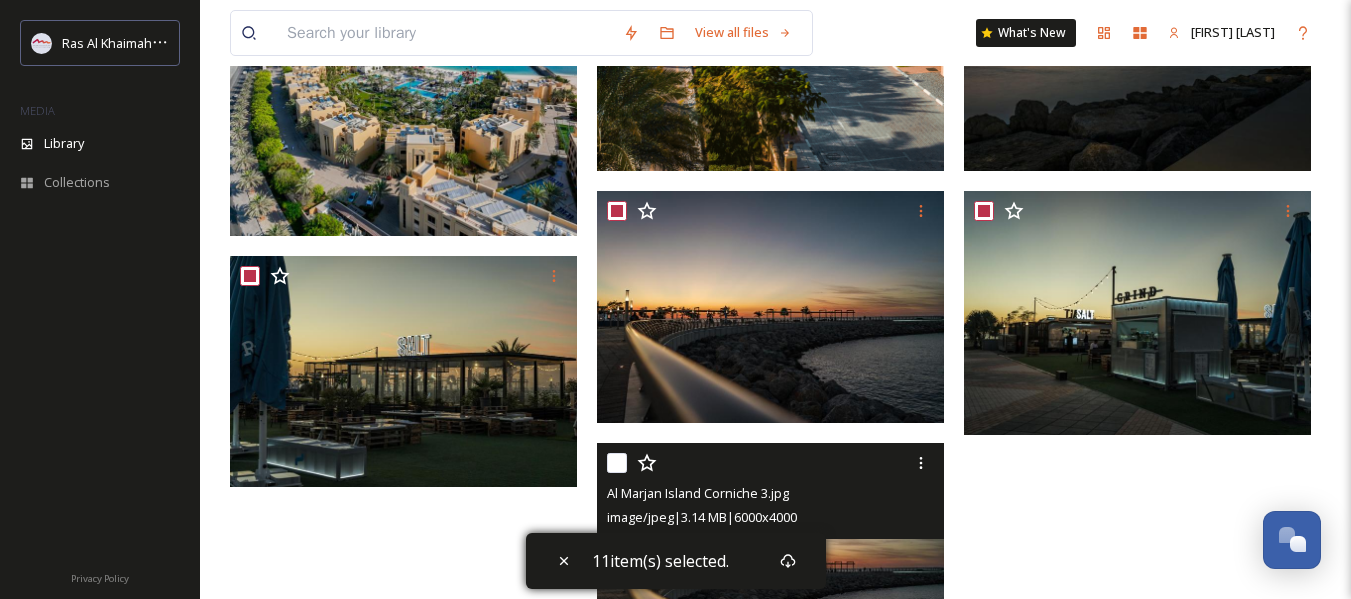 click at bounding box center [617, 463] 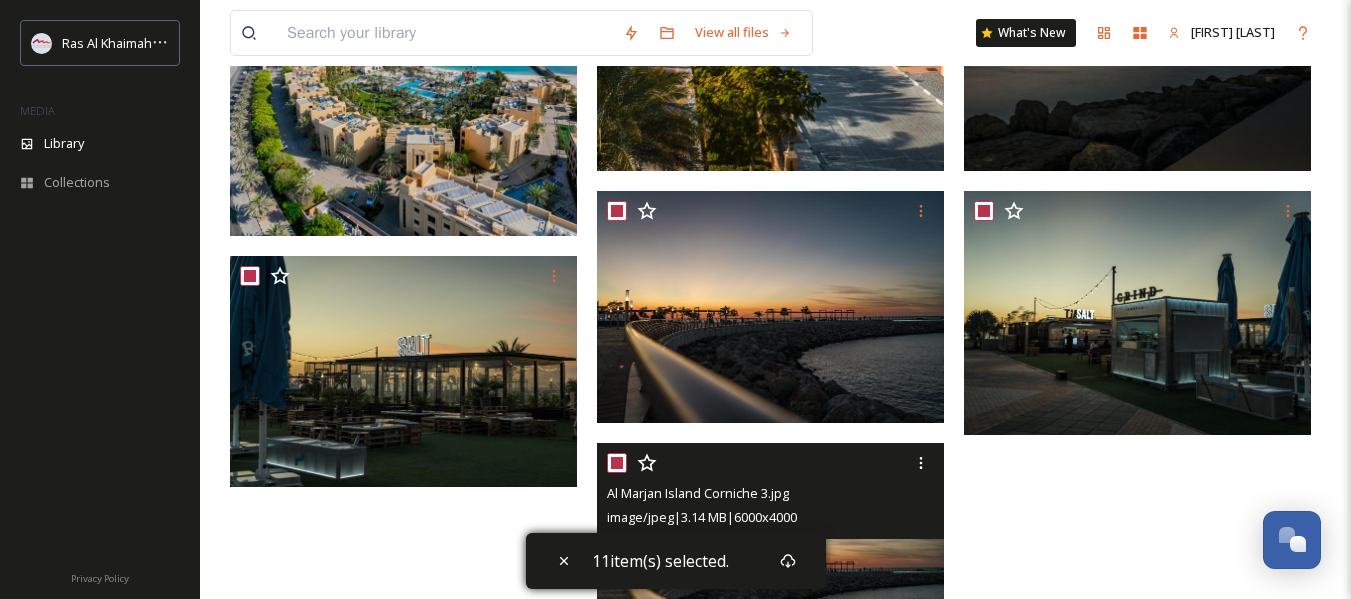 checkbox on "true" 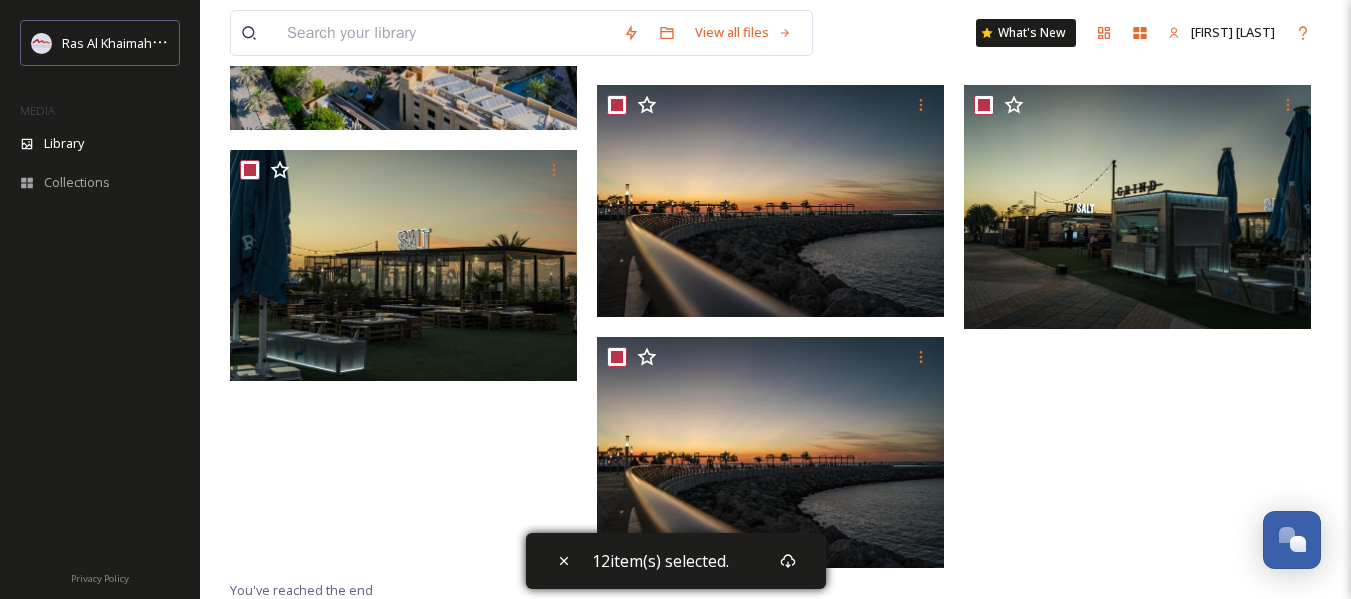 scroll, scrollTop: 909, scrollLeft: 0, axis: vertical 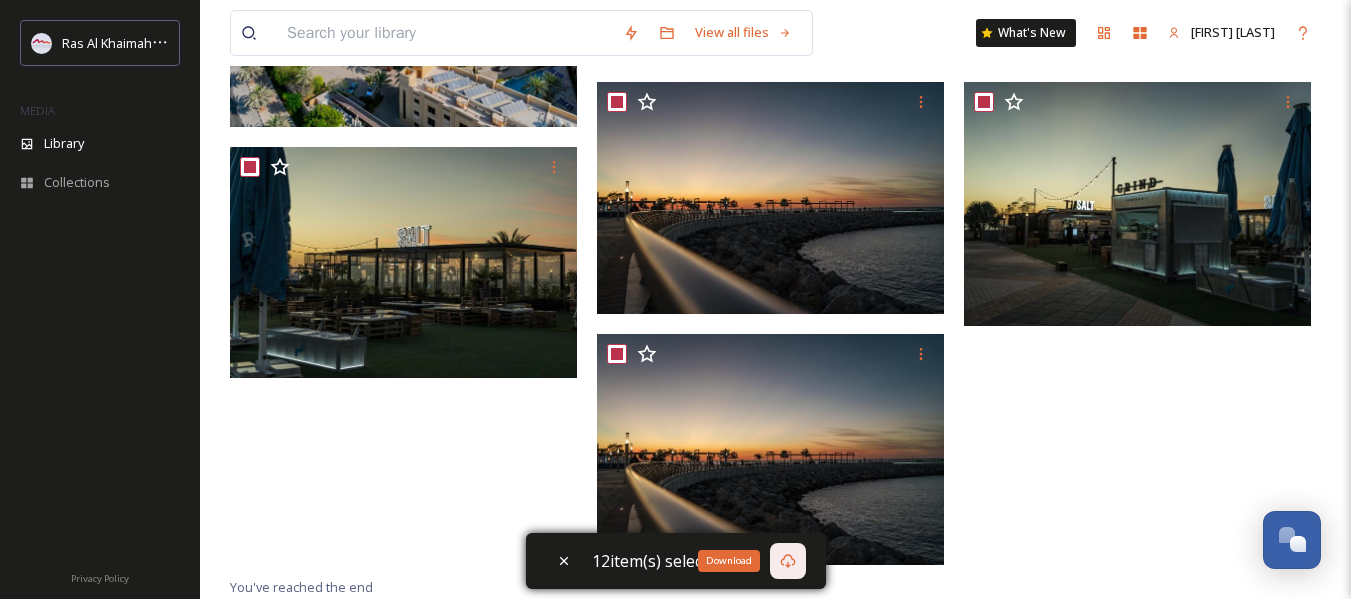 click 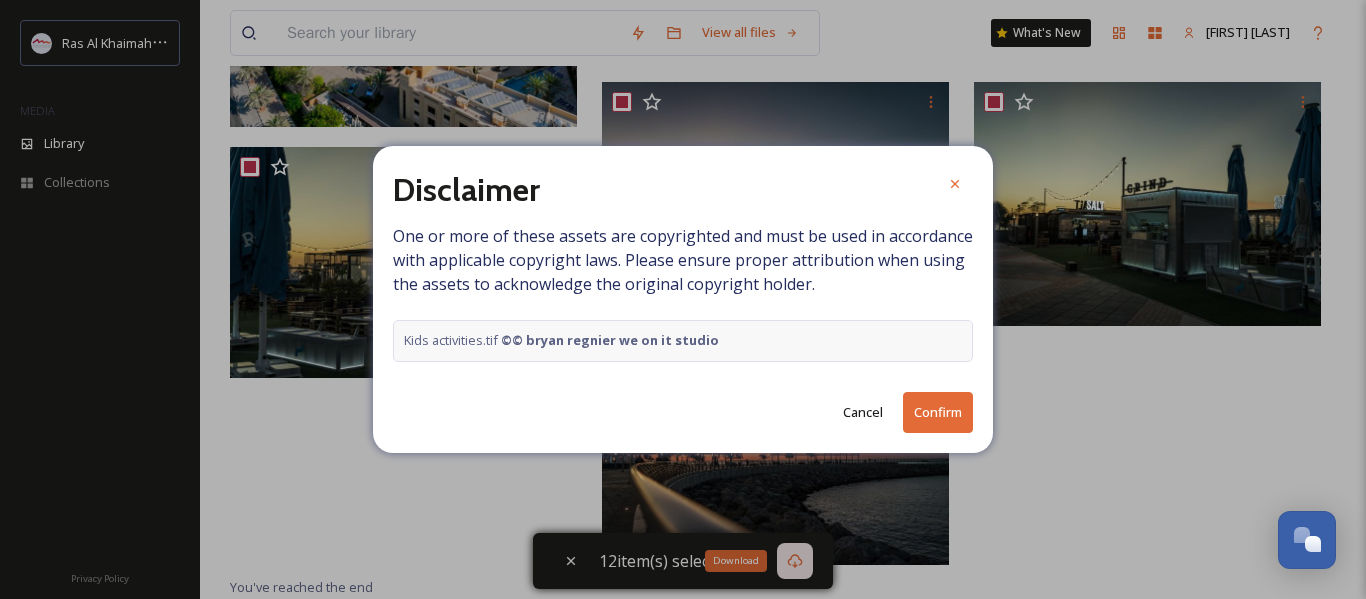 click on "Confirm" at bounding box center (938, 412) 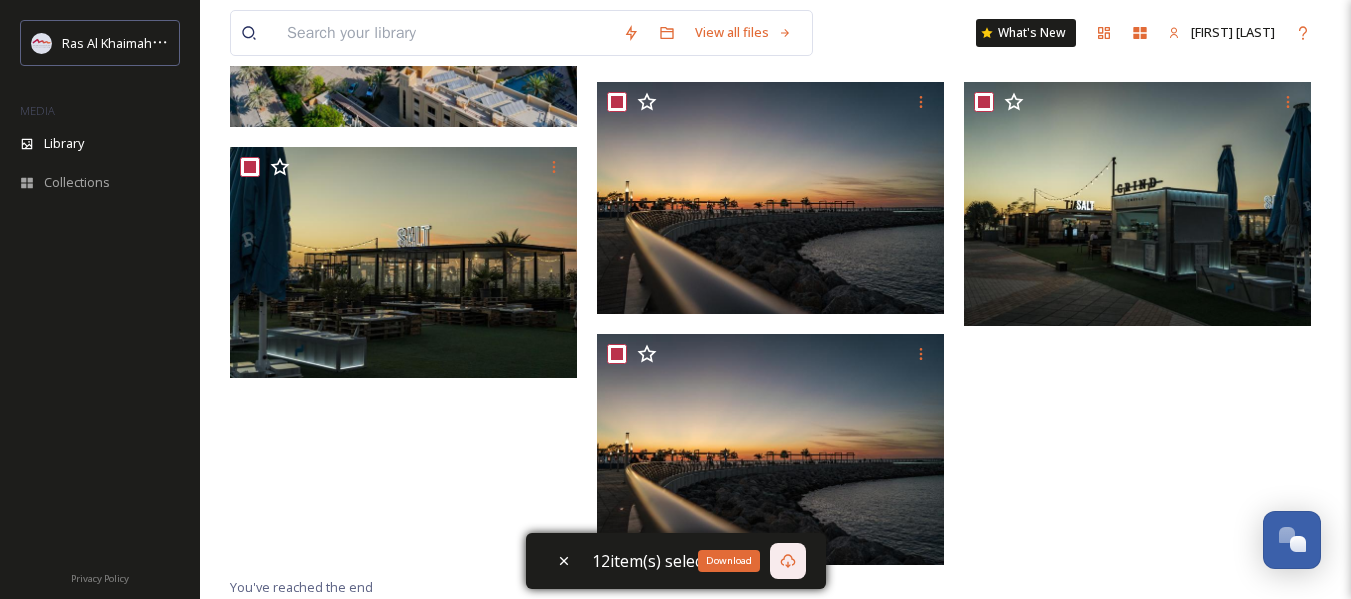 scroll, scrollTop: 0, scrollLeft: 0, axis: both 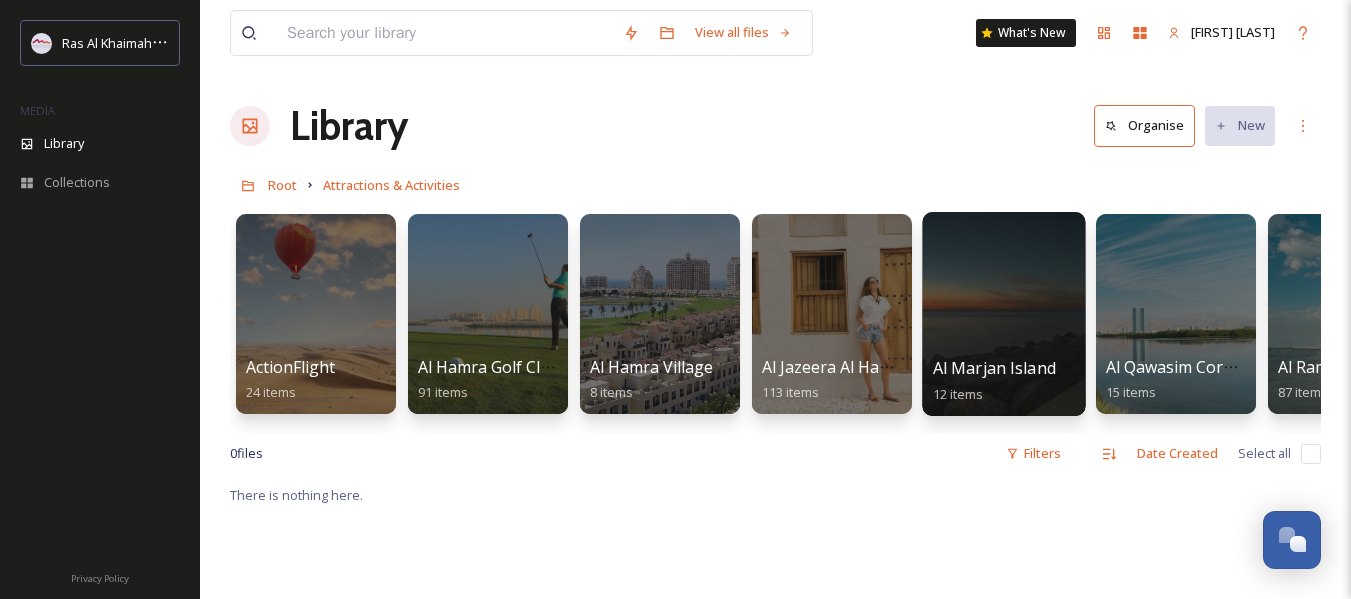 click at bounding box center [1003, 314] 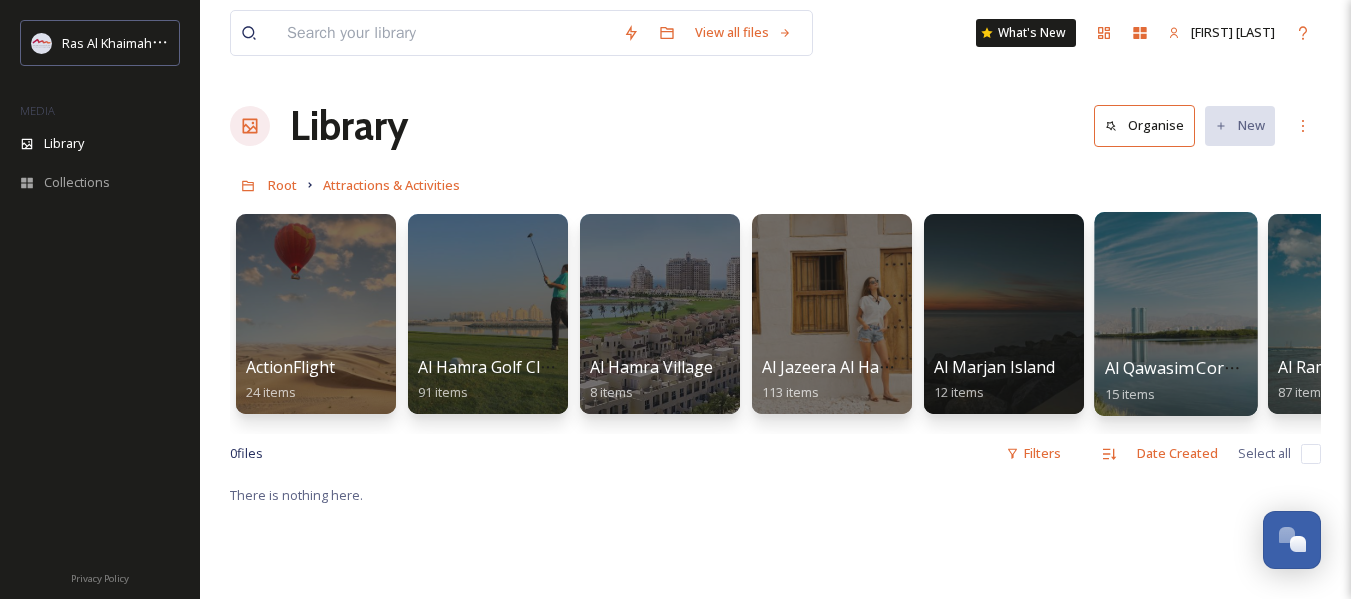 click at bounding box center (1175, 314) 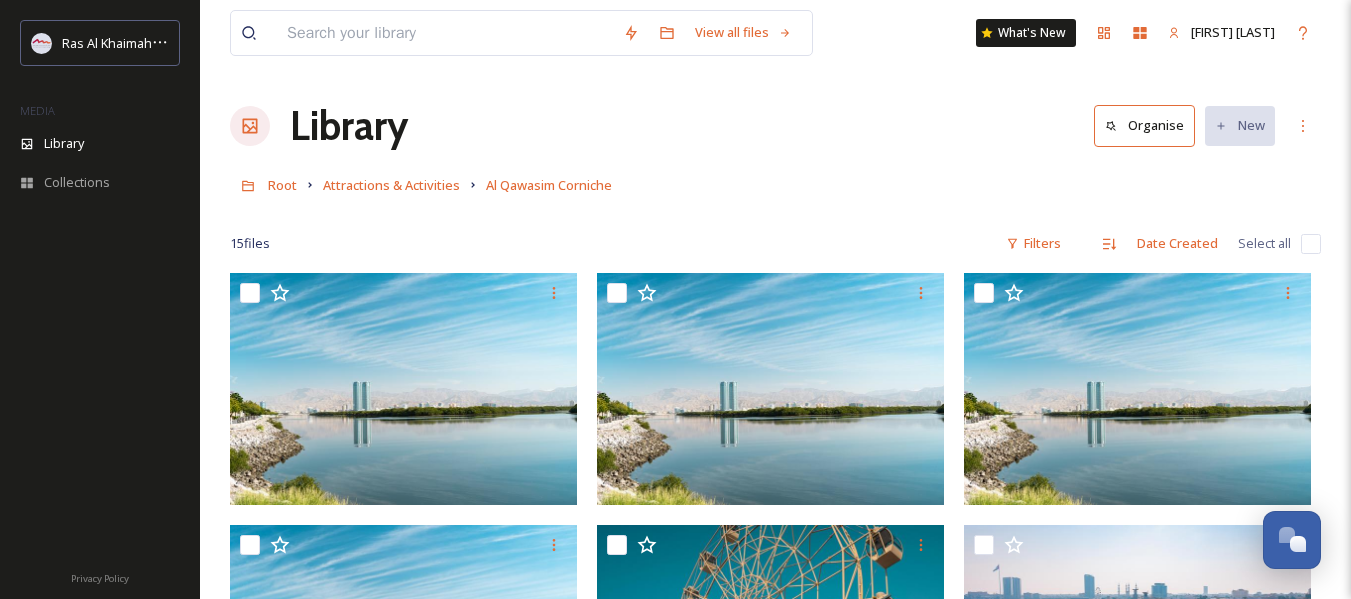 drag, startPoint x: 489, startPoint y: 187, endPoint x: 826, endPoint y: 169, distance: 337.48038 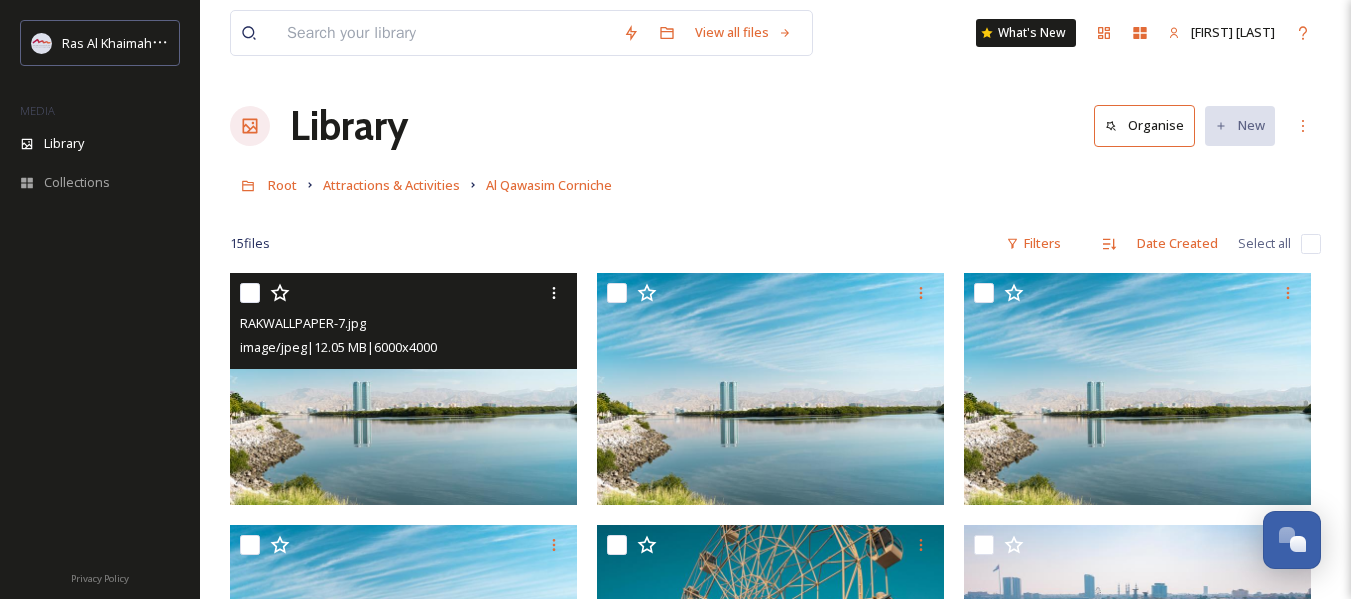click at bounding box center (250, 293) 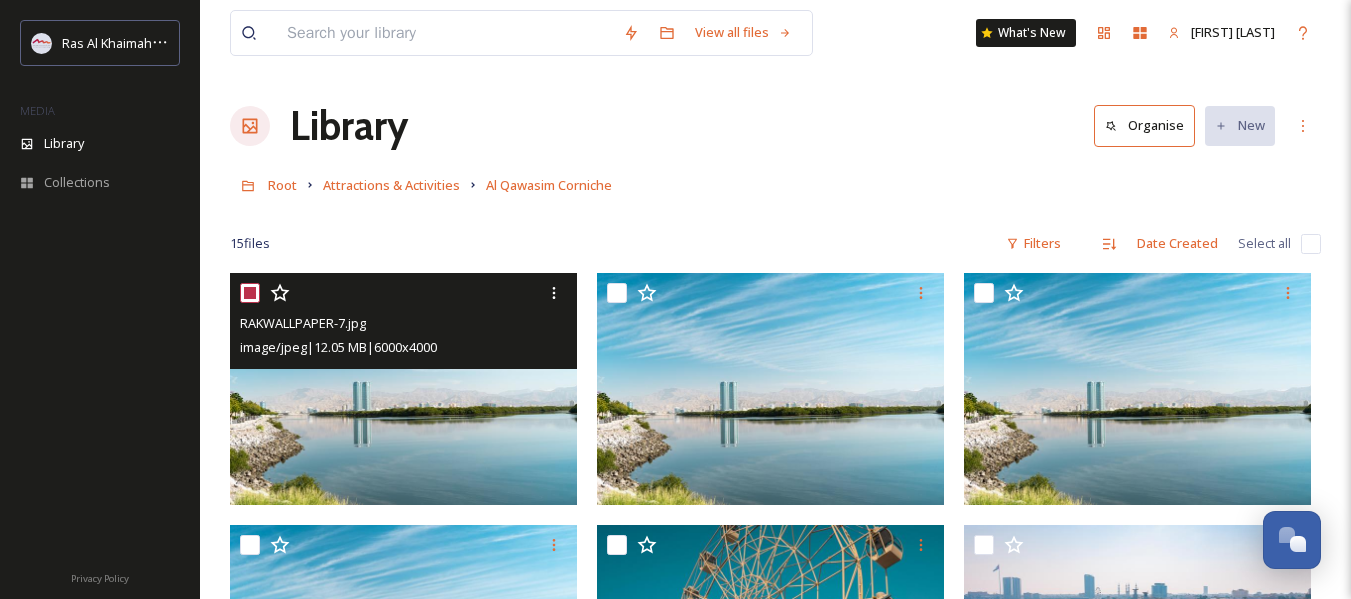 checkbox on "true" 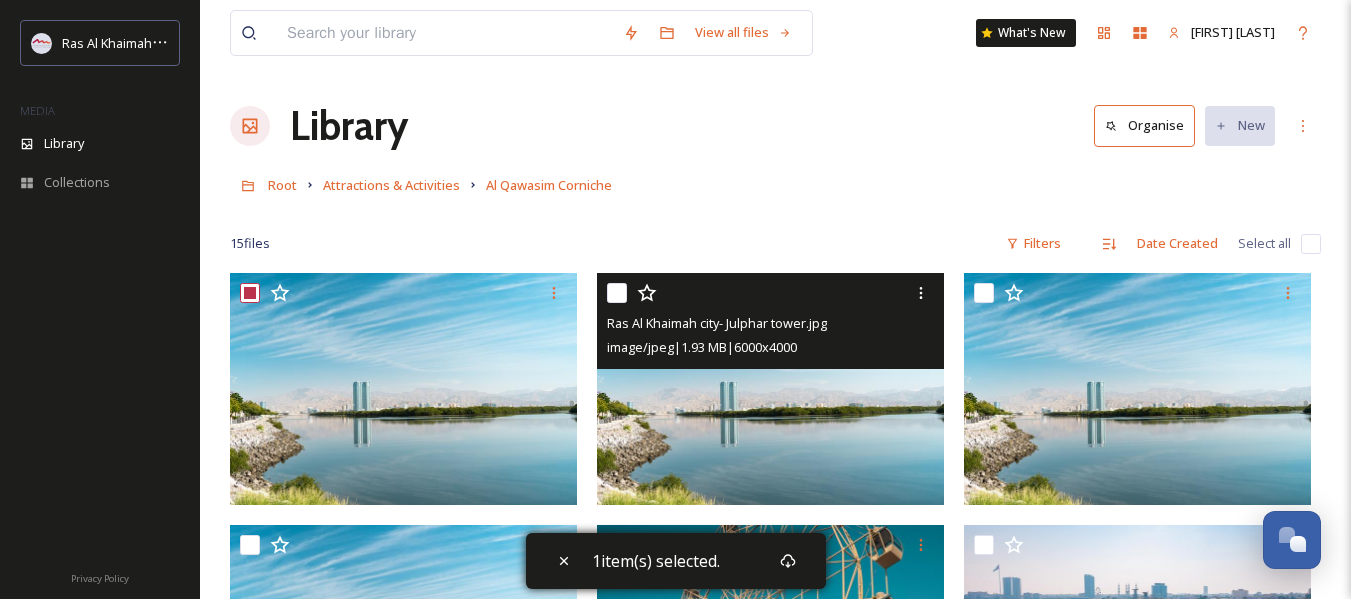 click at bounding box center [617, 293] 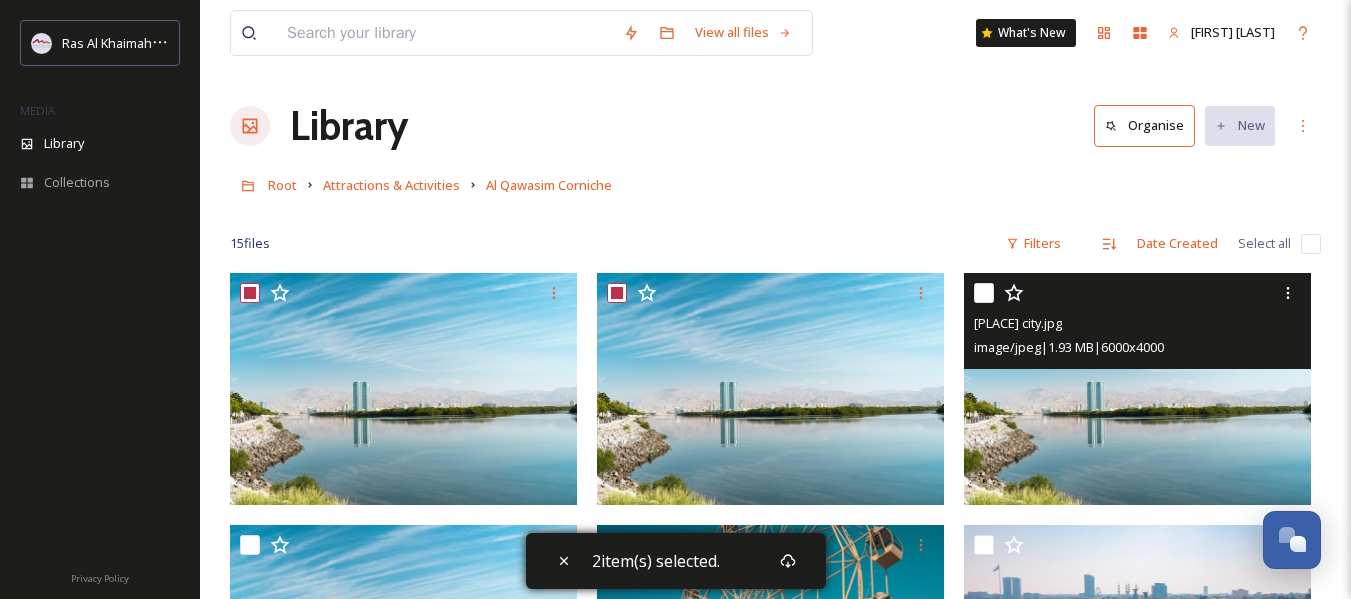 click at bounding box center (984, 293) 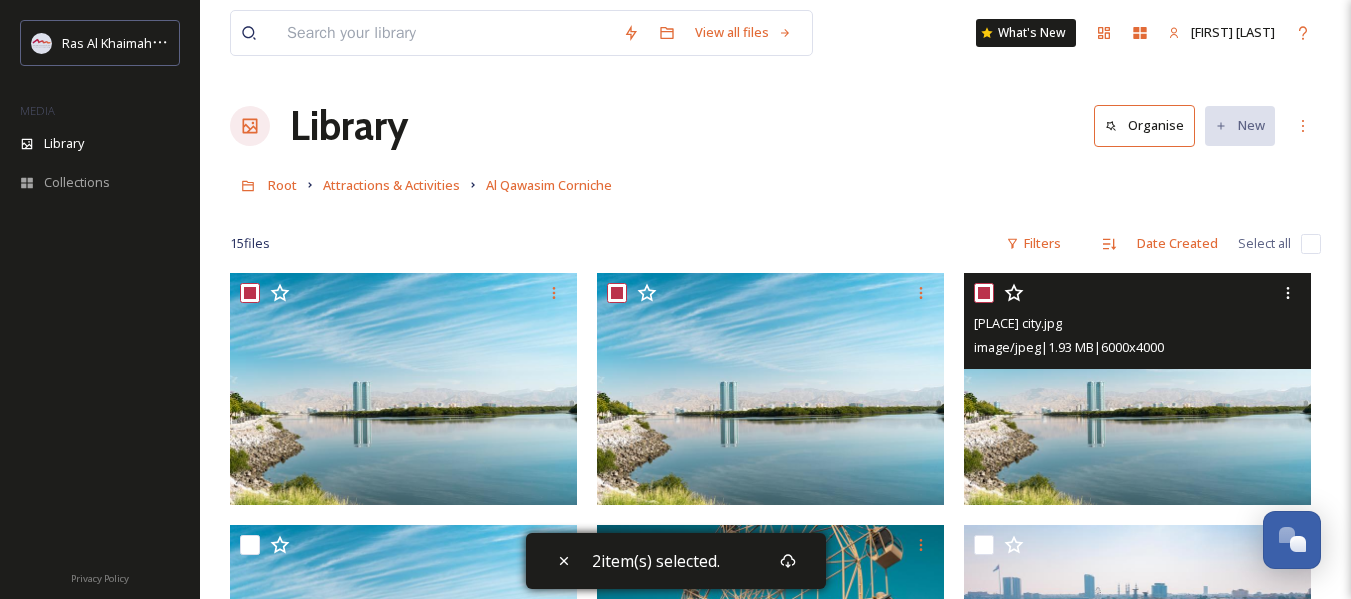 checkbox on "true" 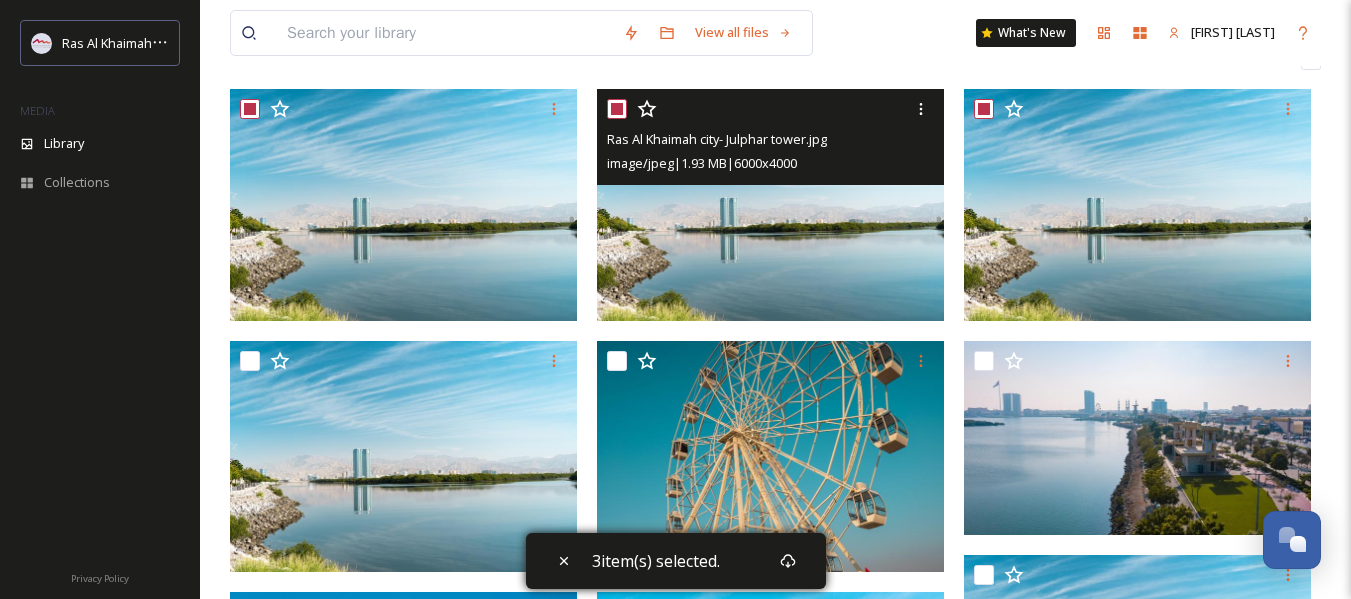 scroll, scrollTop: 200, scrollLeft: 0, axis: vertical 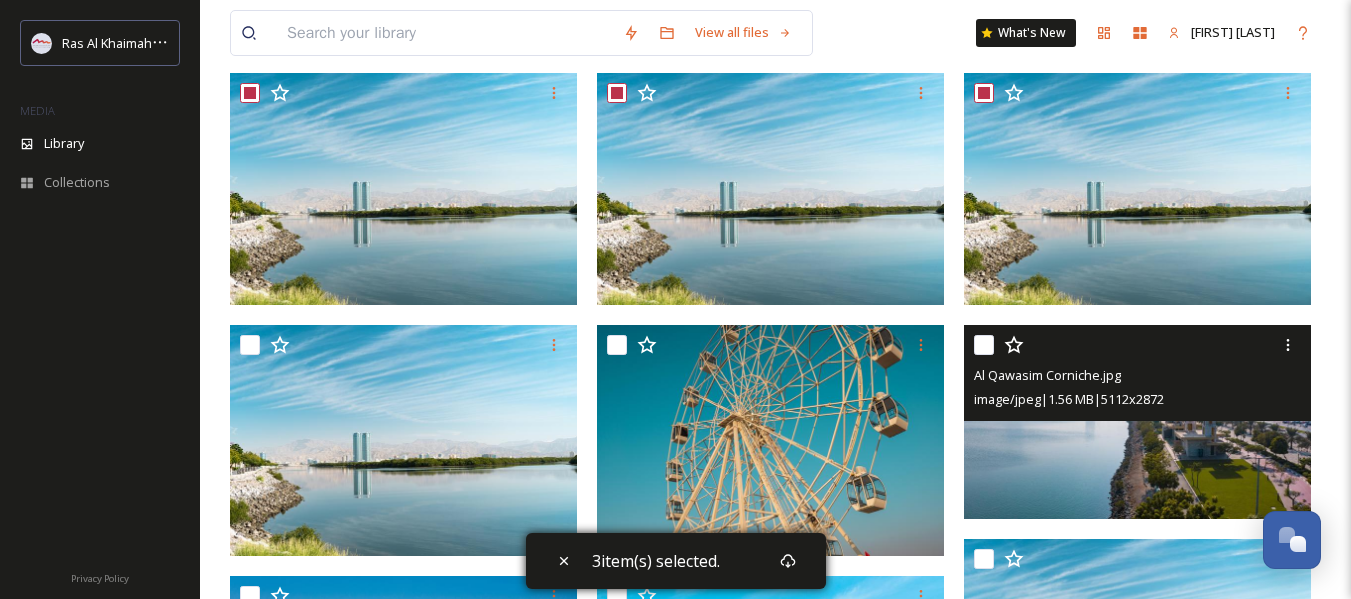 click at bounding box center (984, 345) 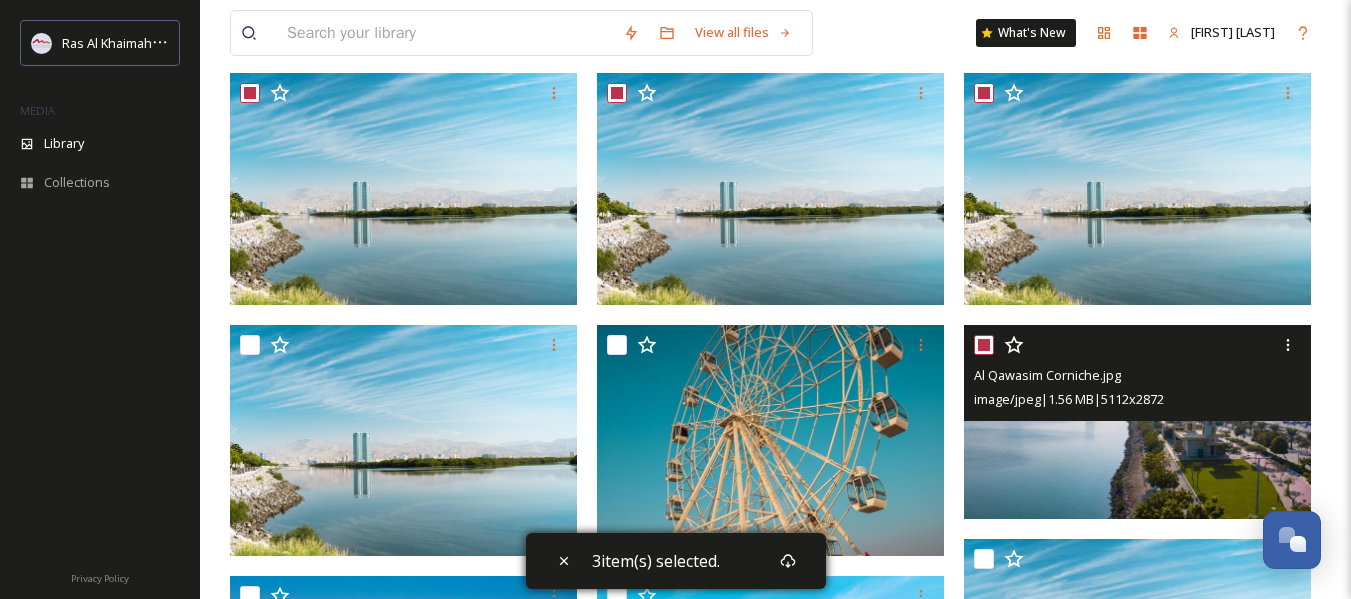 checkbox on "true" 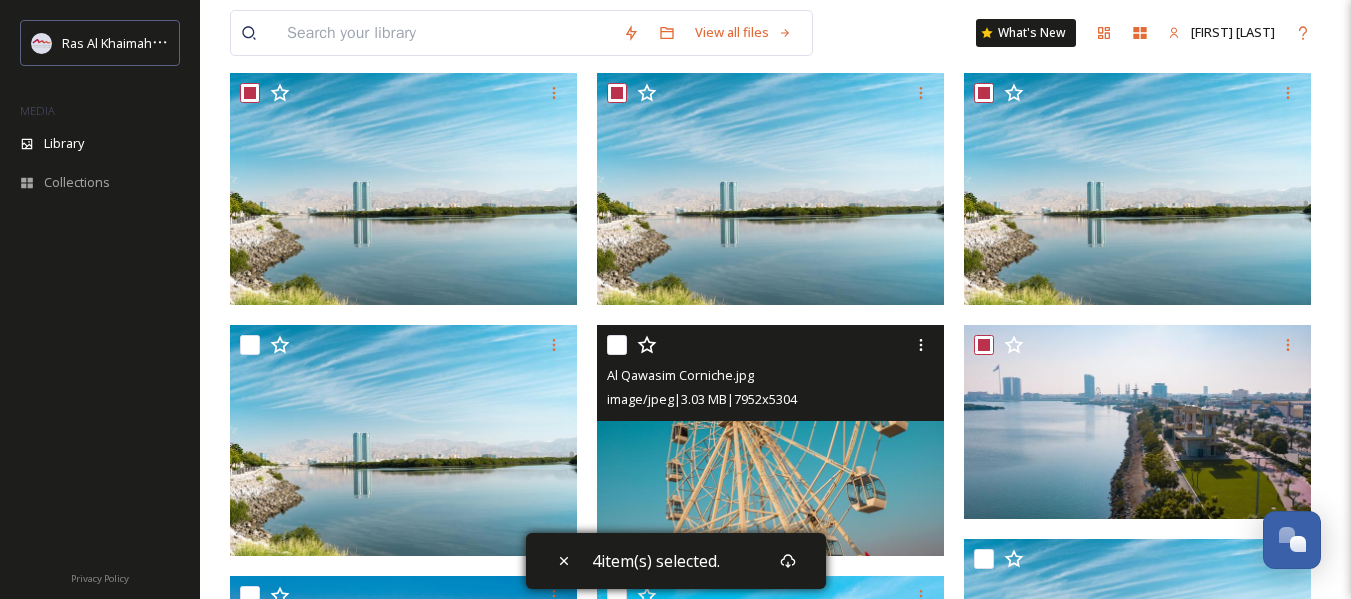 click at bounding box center (617, 345) 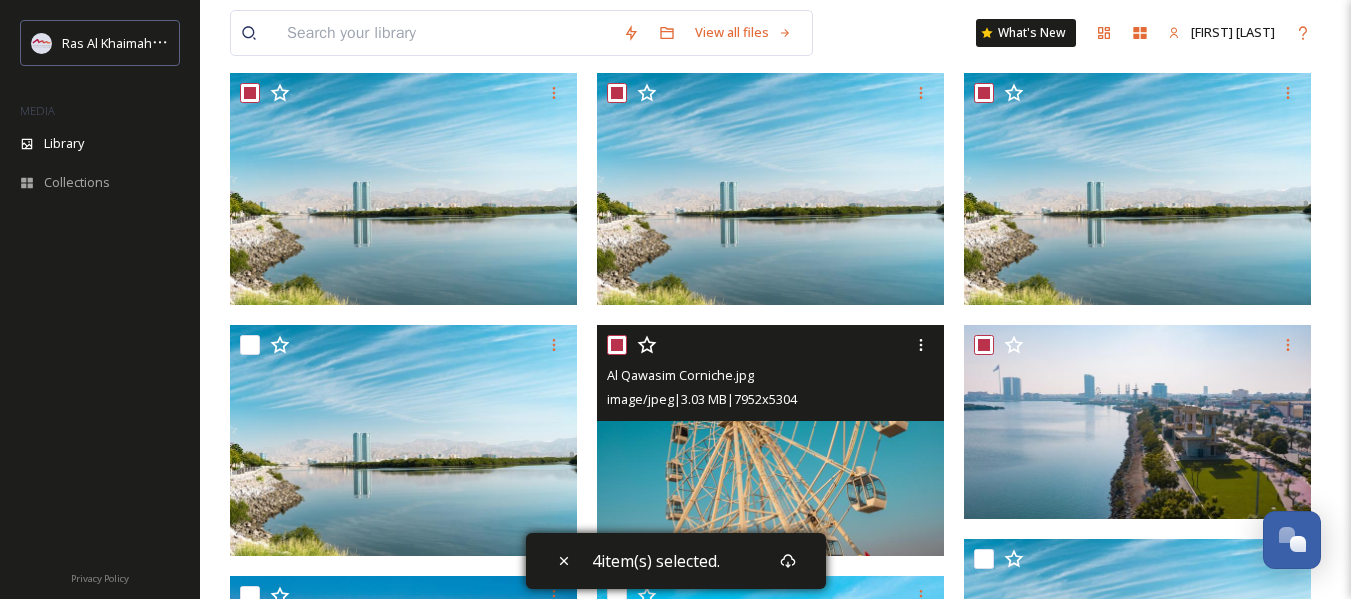 checkbox on "true" 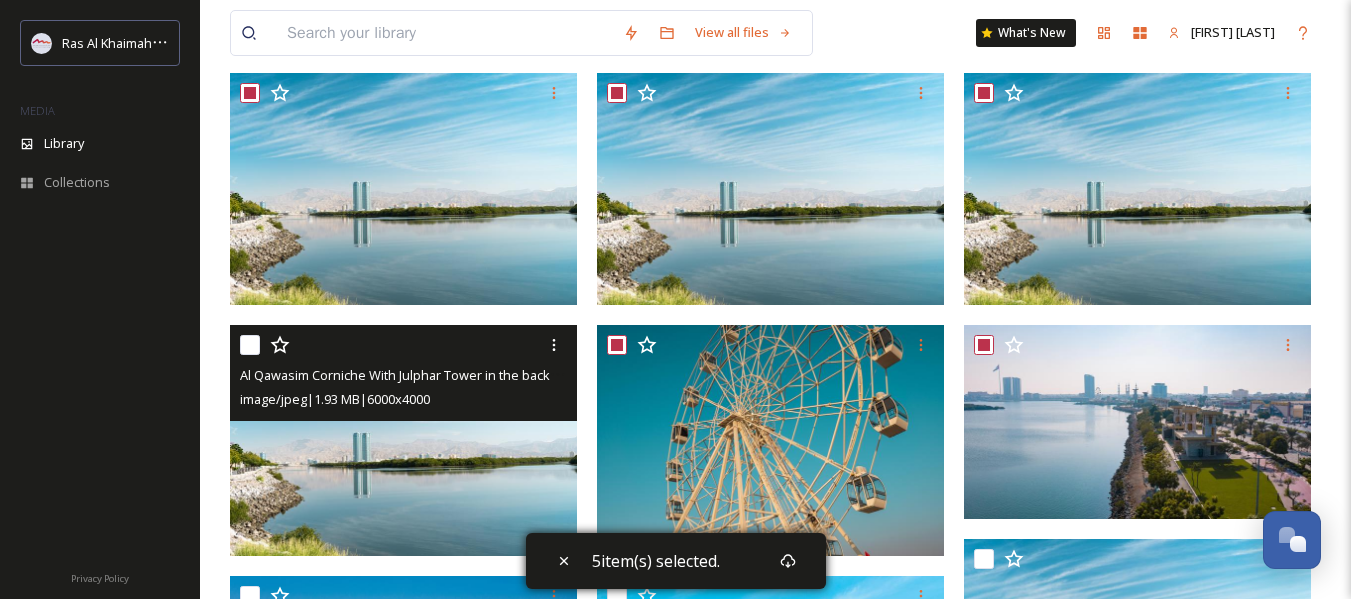 click at bounding box center (250, 345) 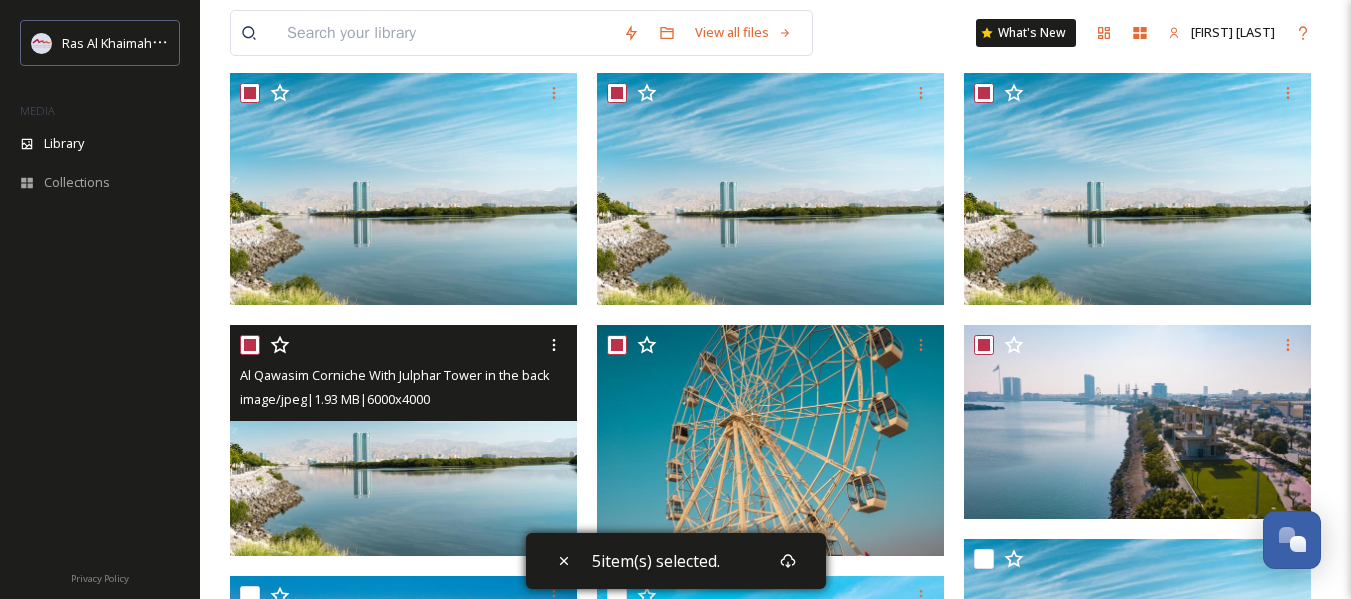checkbox on "true" 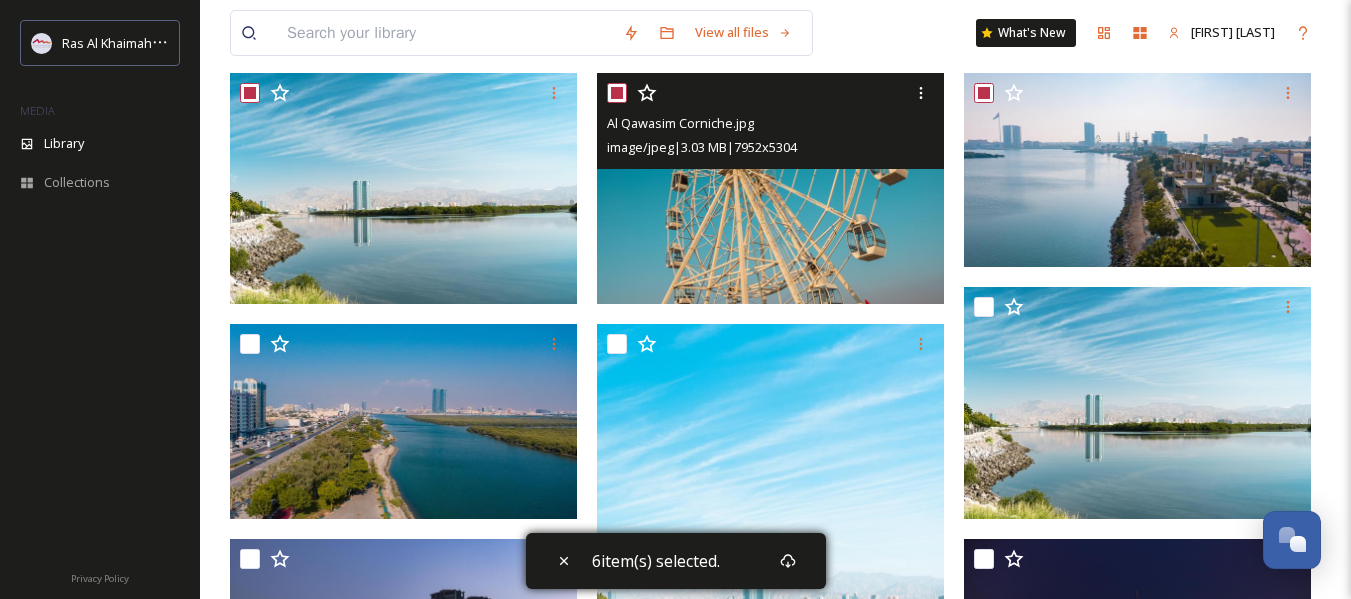 scroll, scrollTop: 500, scrollLeft: 0, axis: vertical 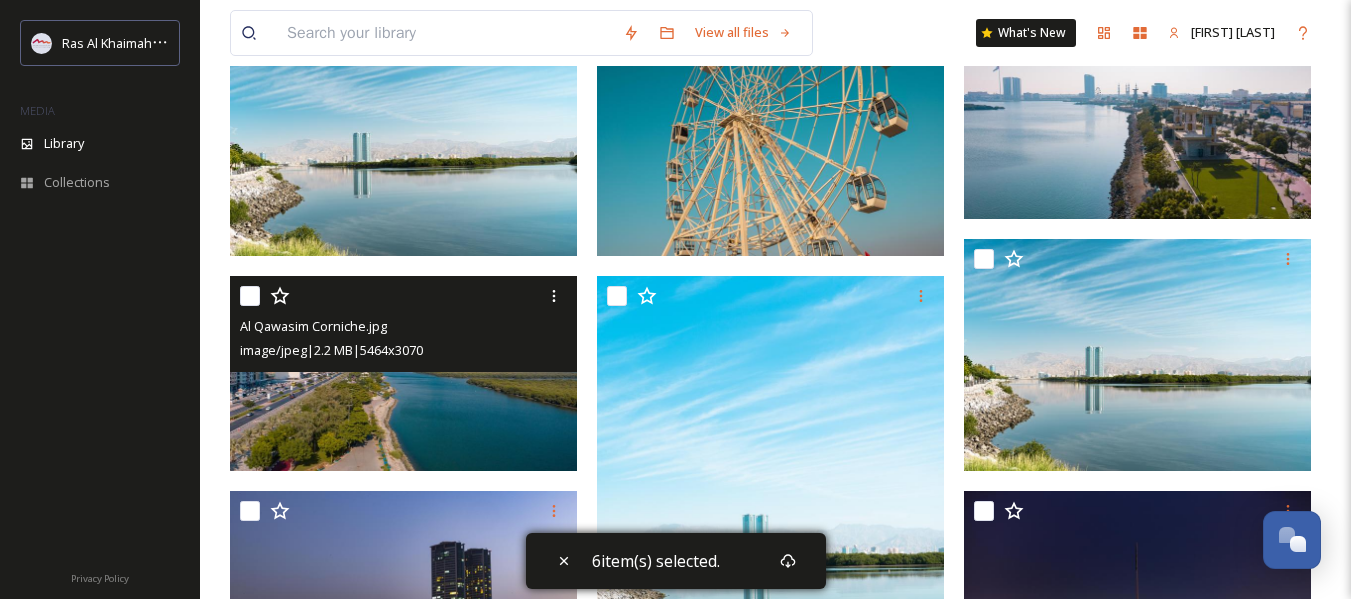 click at bounding box center [250, 296] 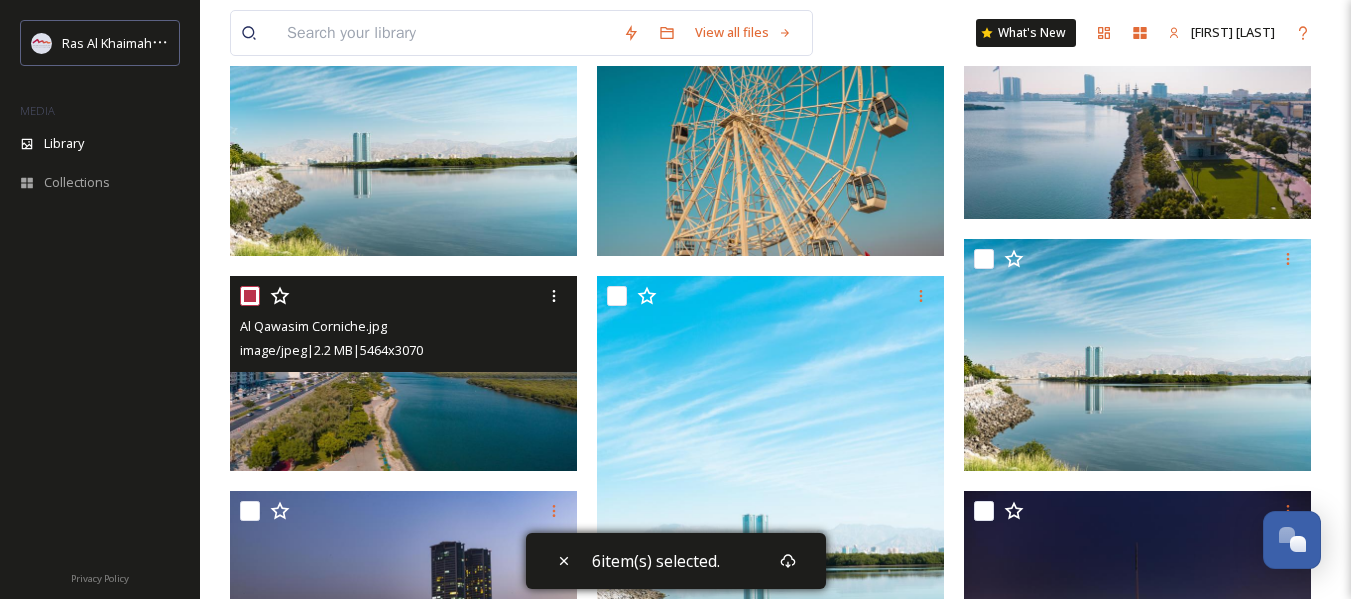 checkbox on "true" 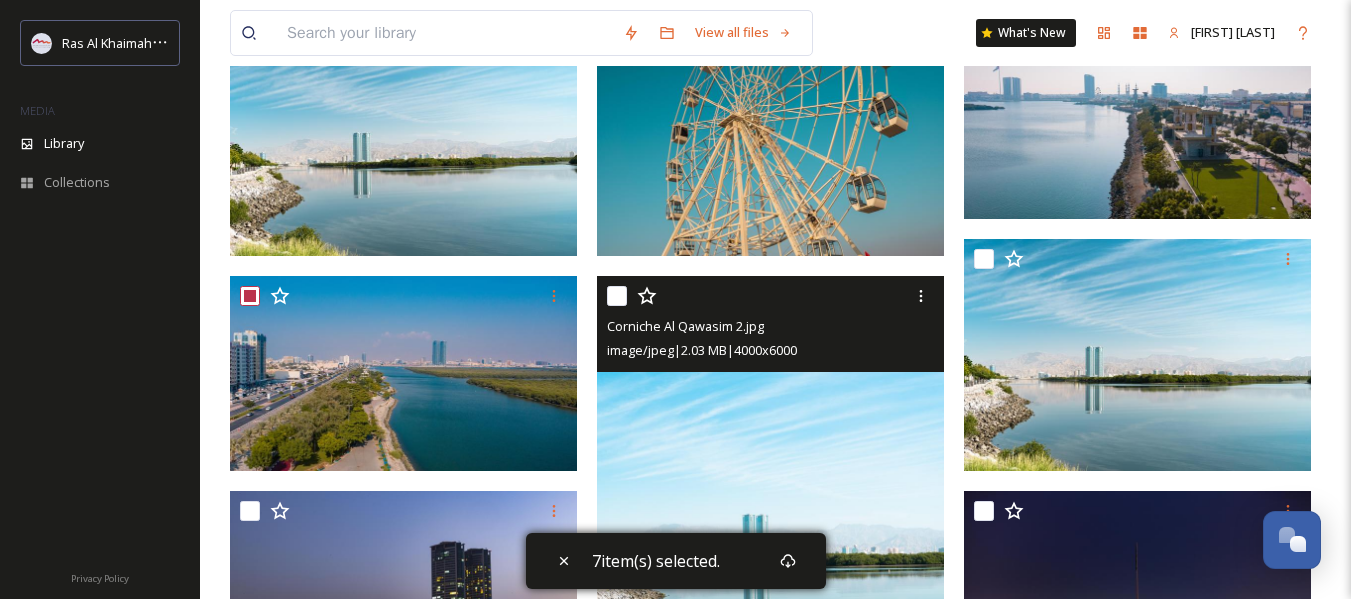 click at bounding box center [617, 296] 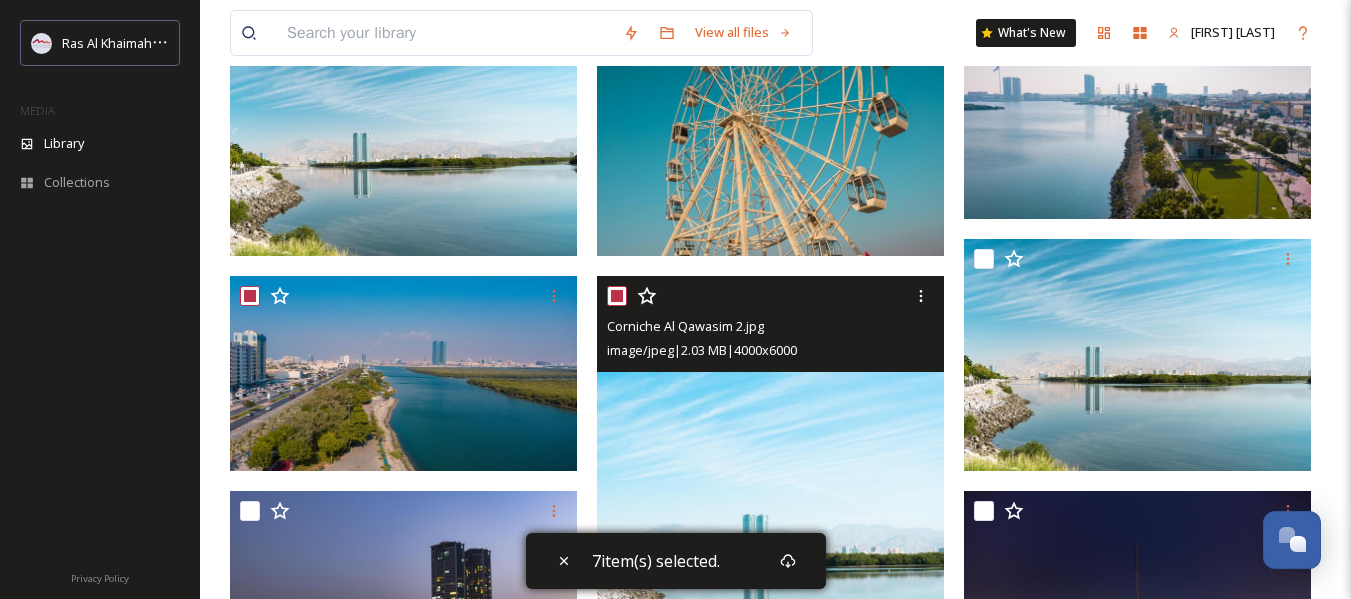 checkbox on "true" 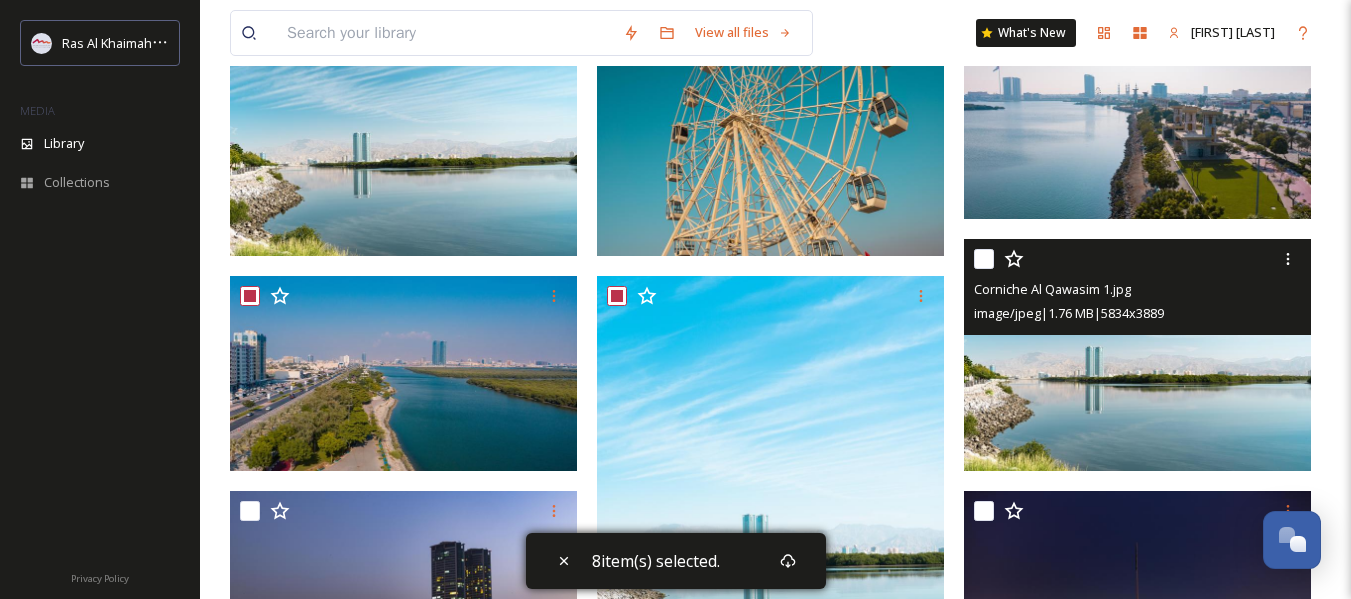 click at bounding box center [984, 259] 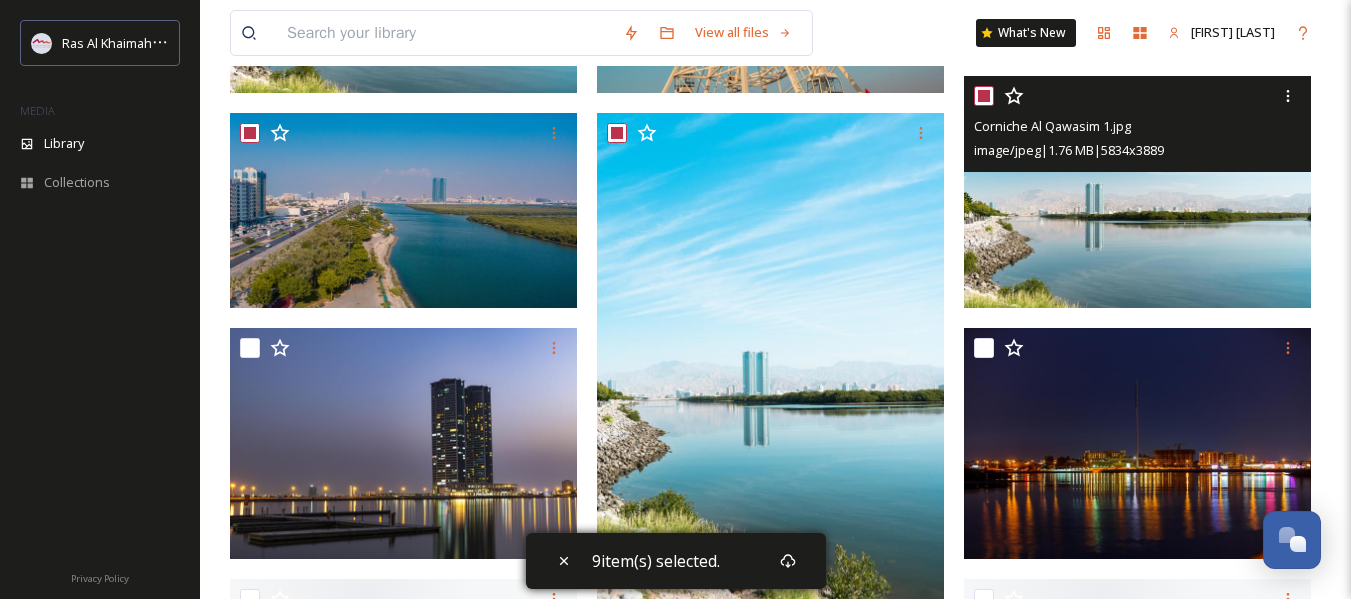 scroll, scrollTop: 700, scrollLeft: 0, axis: vertical 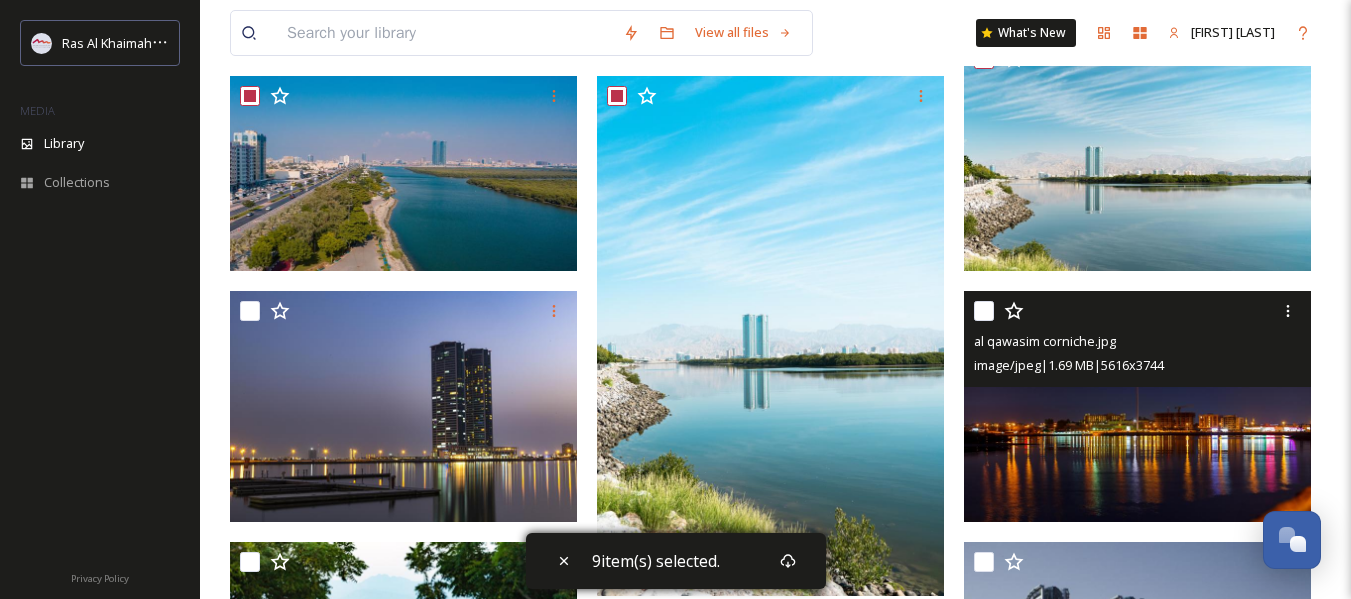 click at bounding box center [984, 311] 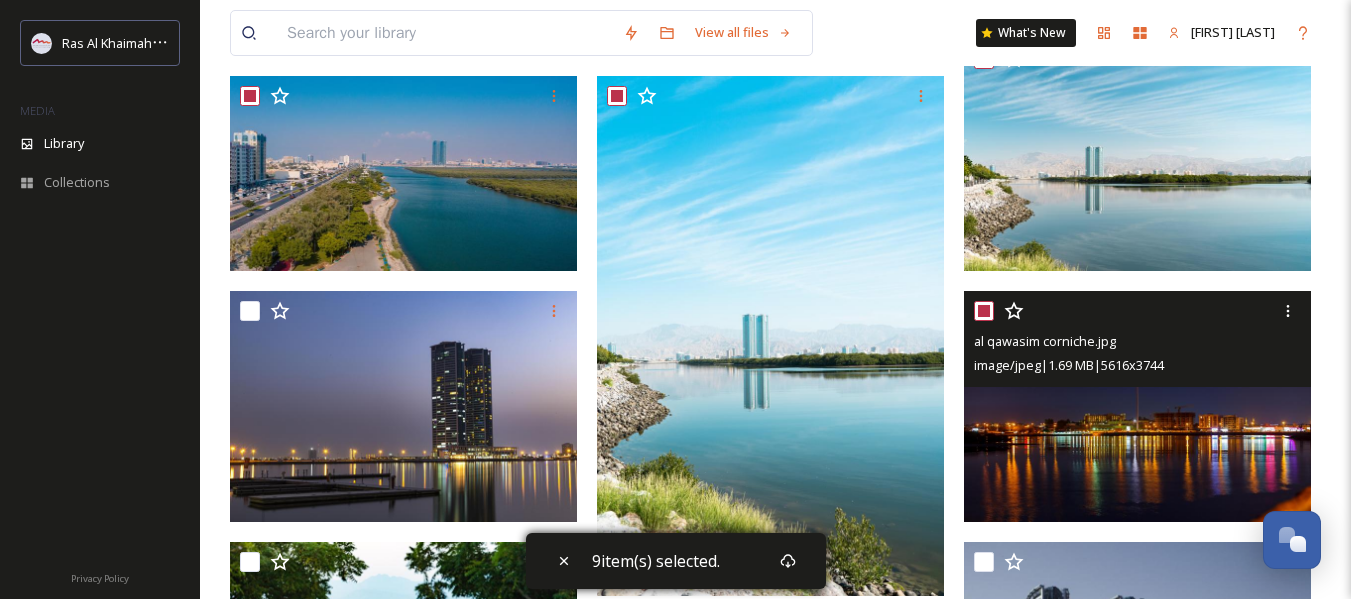 checkbox on "true" 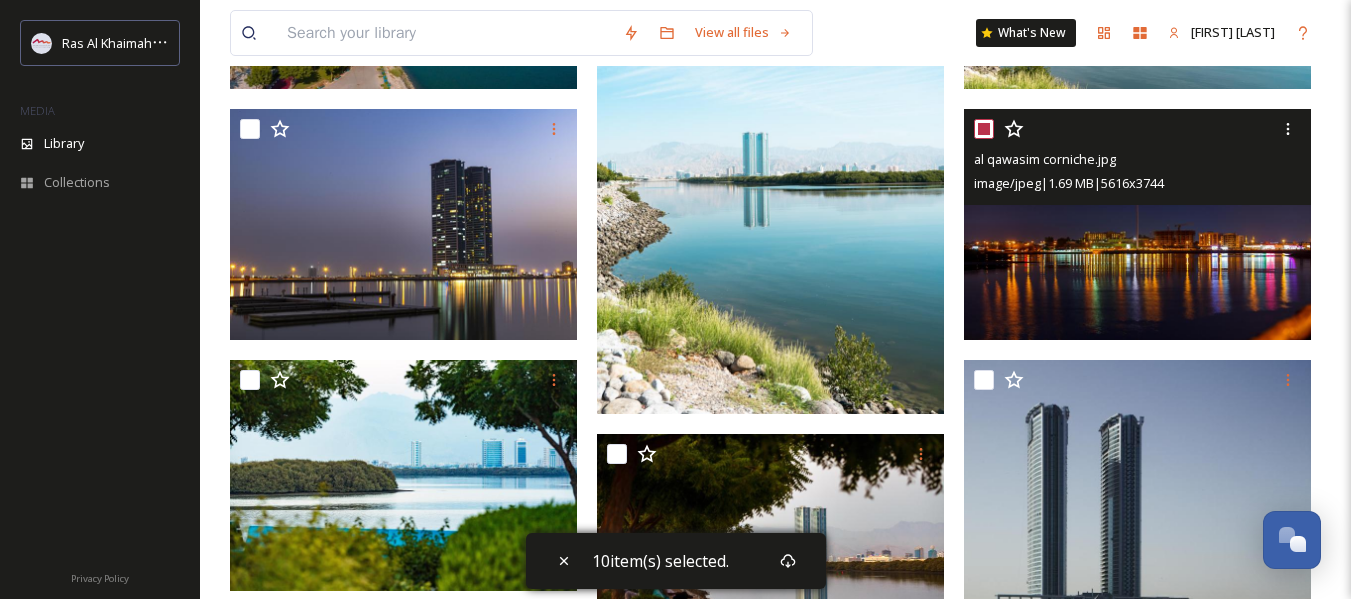 scroll, scrollTop: 900, scrollLeft: 0, axis: vertical 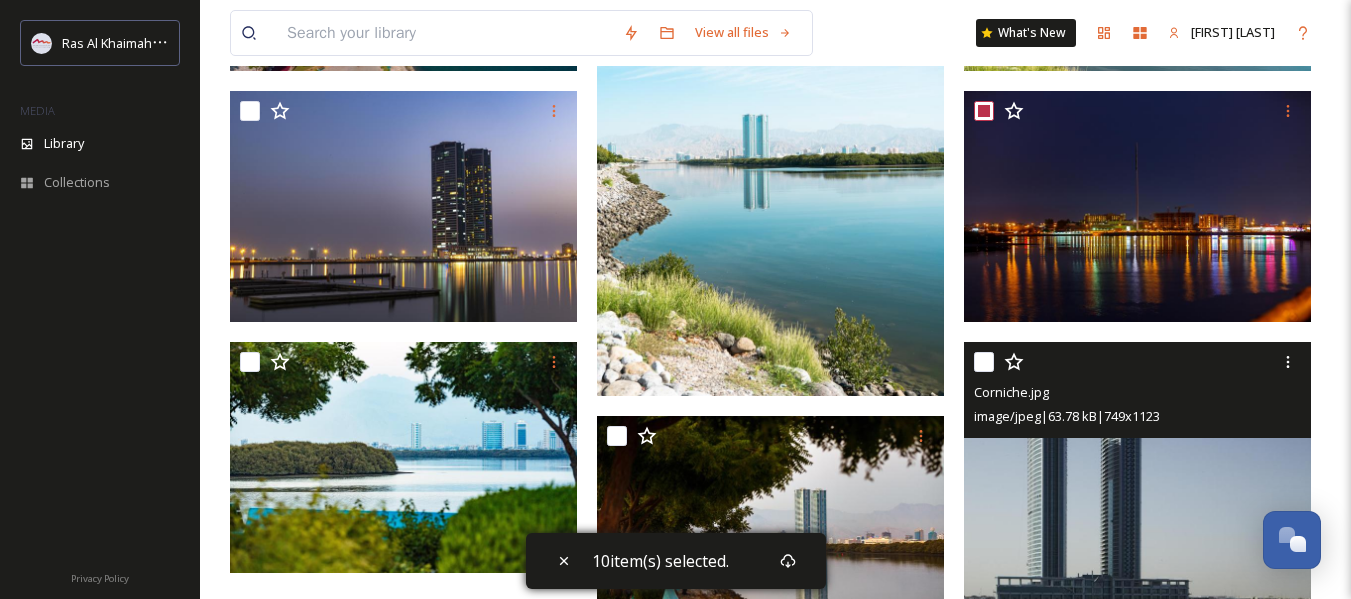click at bounding box center (984, 362) 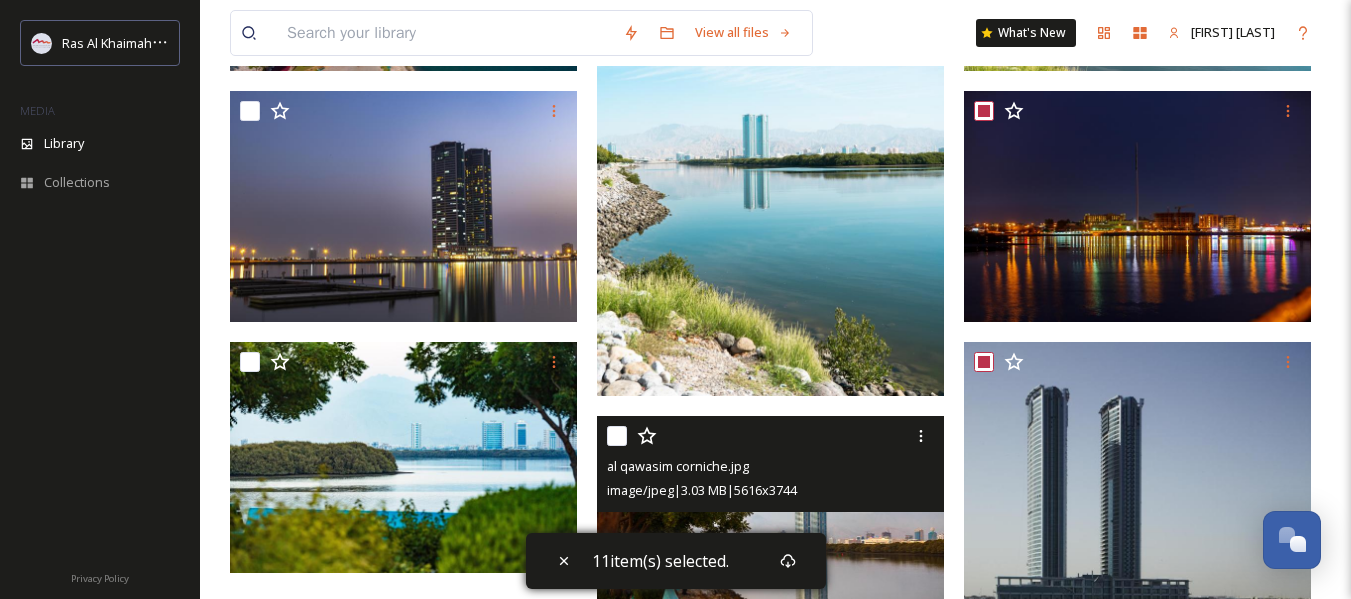 click at bounding box center [617, 436] 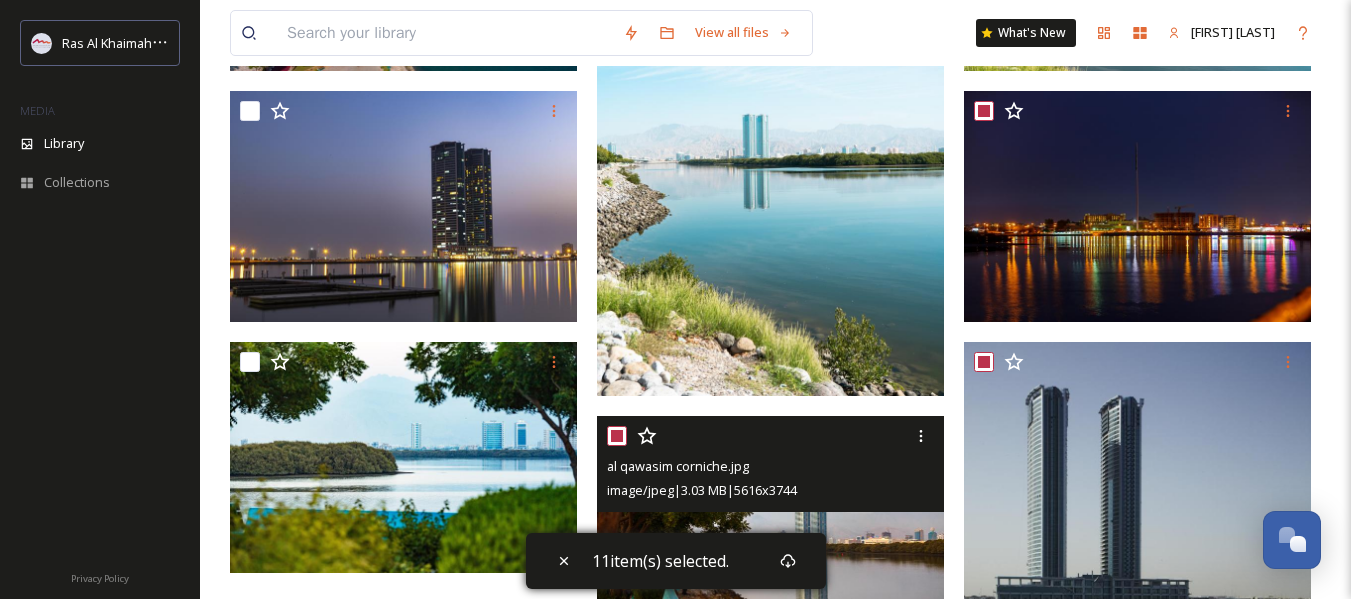checkbox on "true" 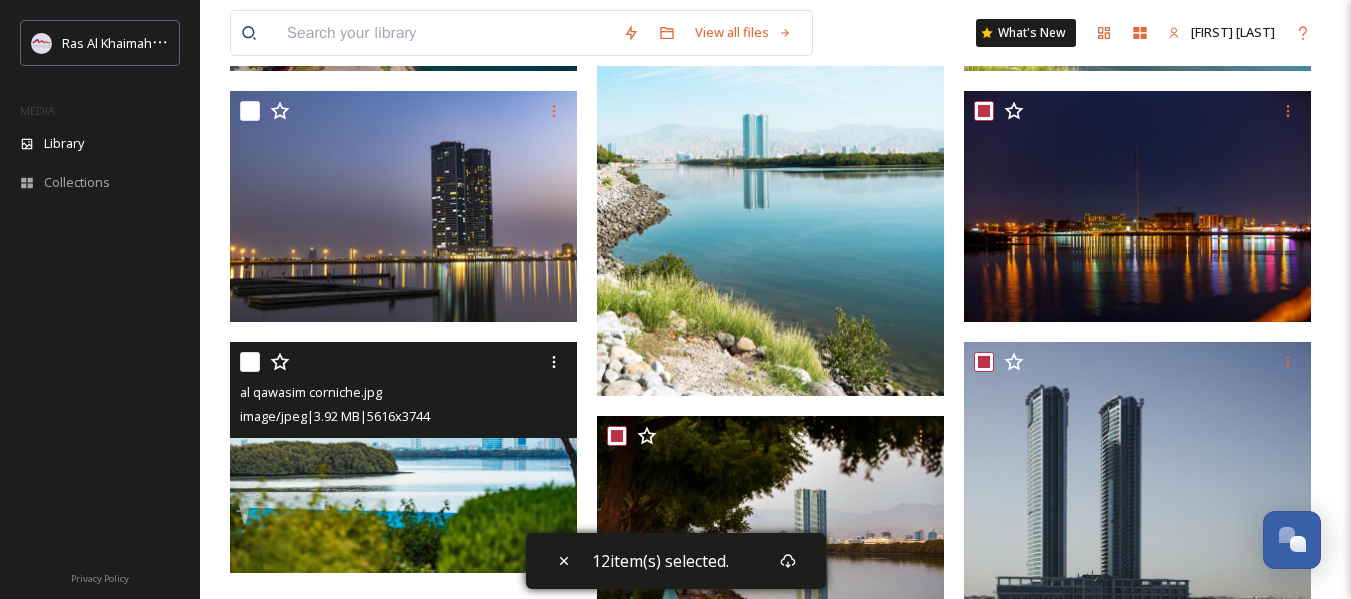 click at bounding box center [250, 362] 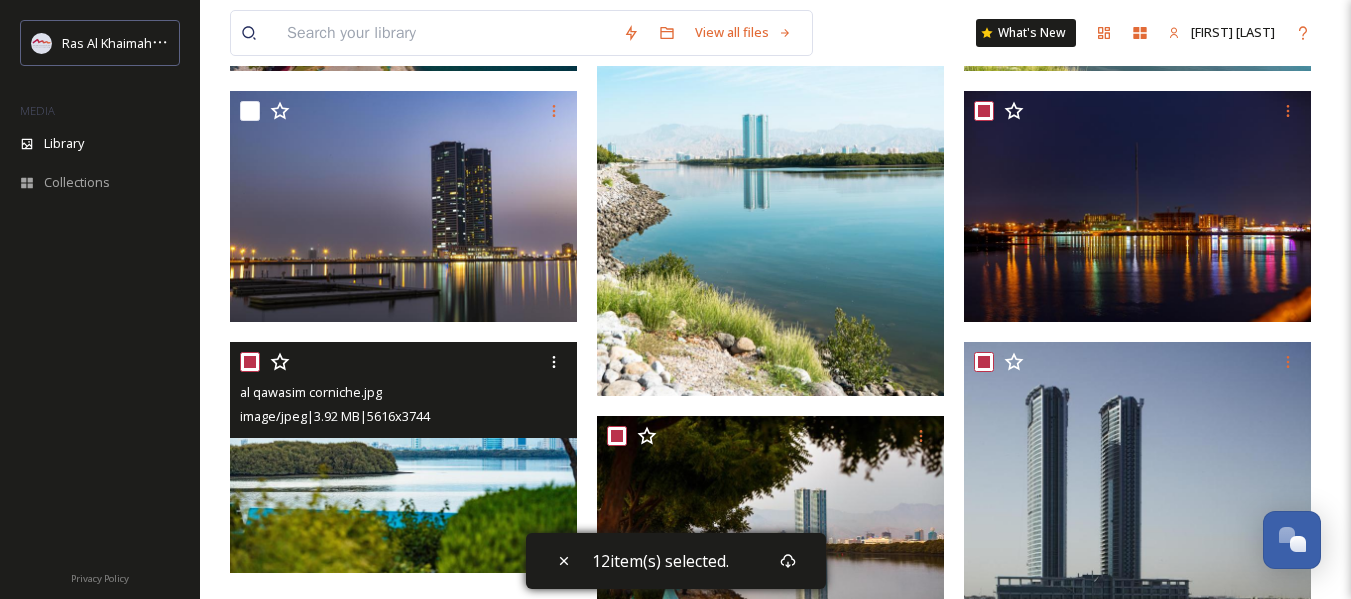 checkbox on "true" 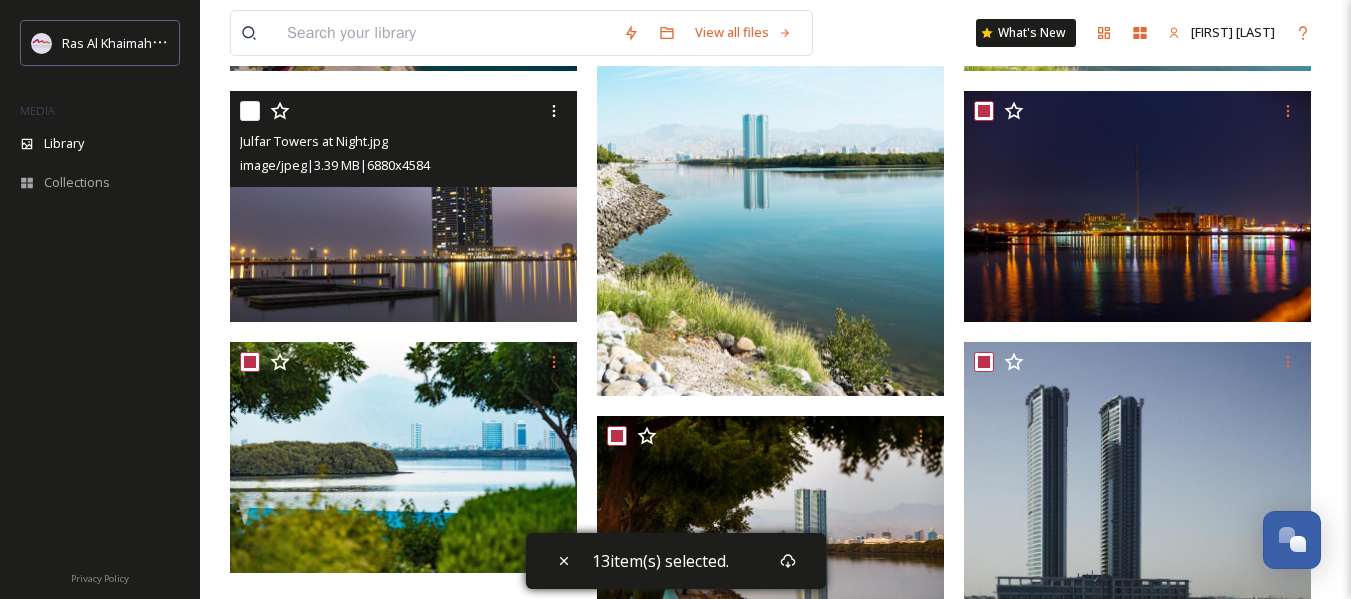 click at bounding box center [250, 111] 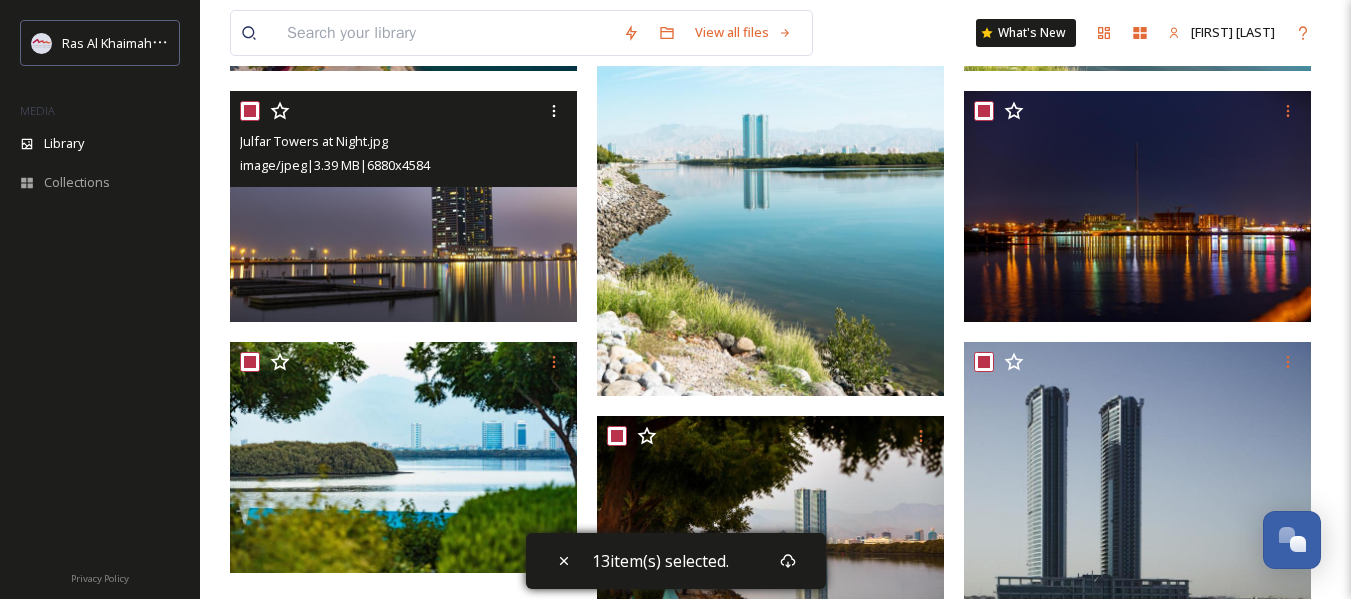 checkbox on "true" 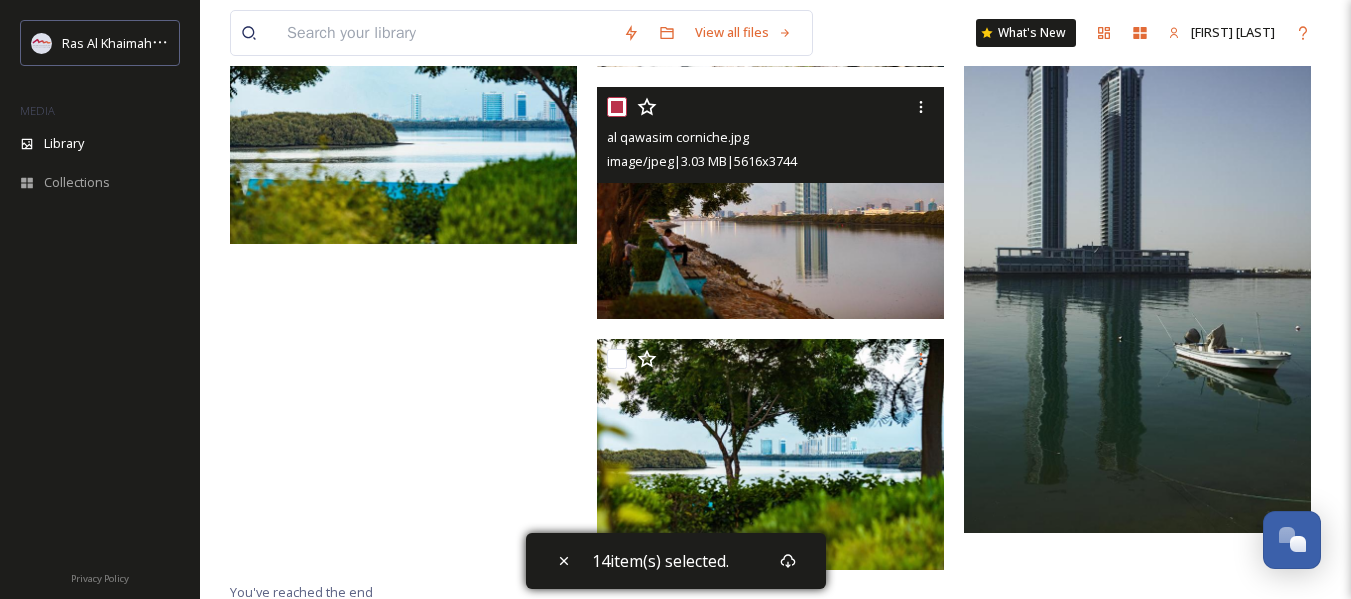scroll, scrollTop: 1234, scrollLeft: 0, axis: vertical 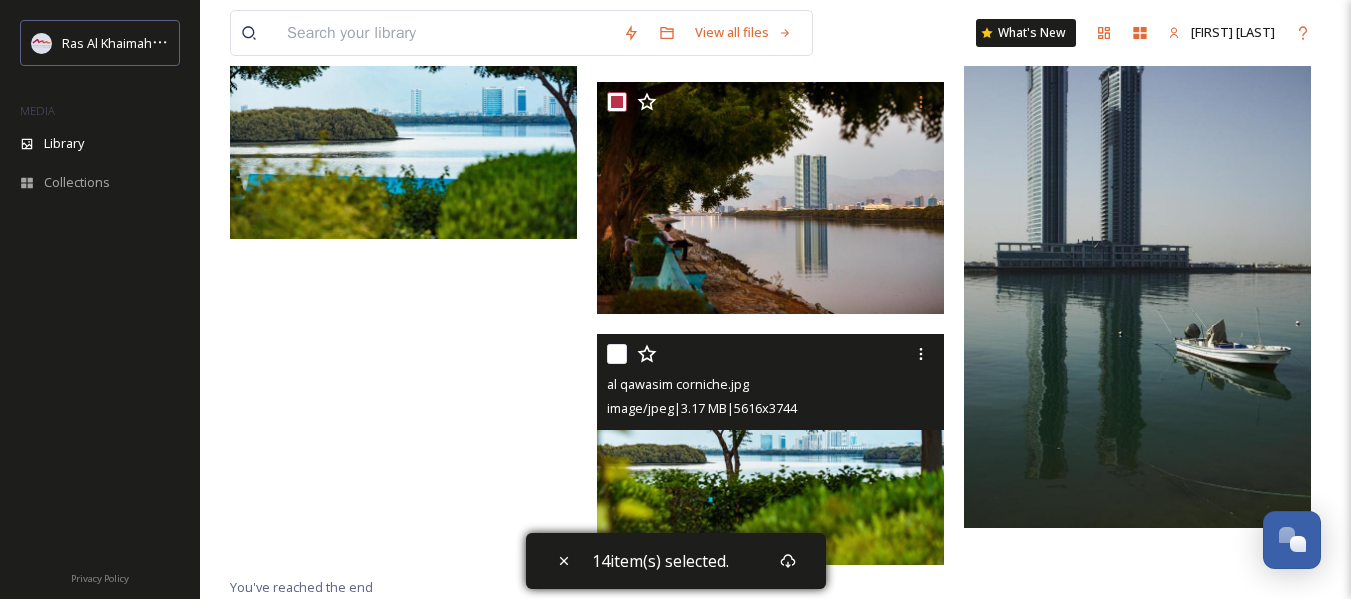 click at bounding box center (617, 354) 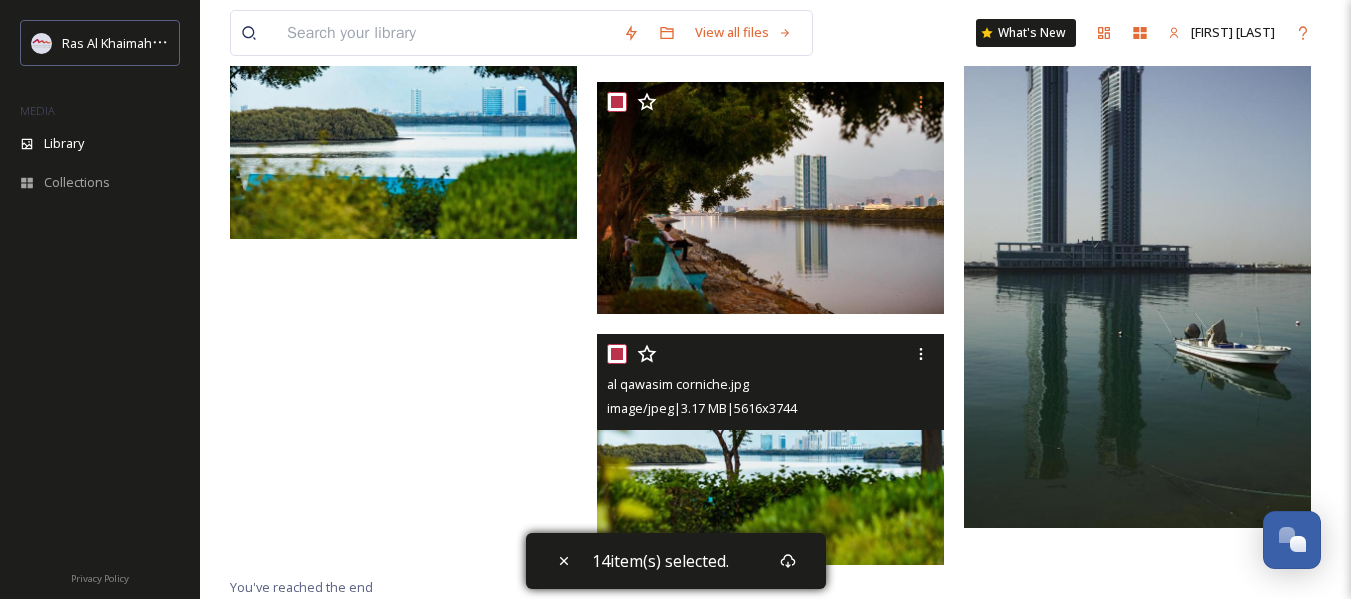 checkbox on "true" 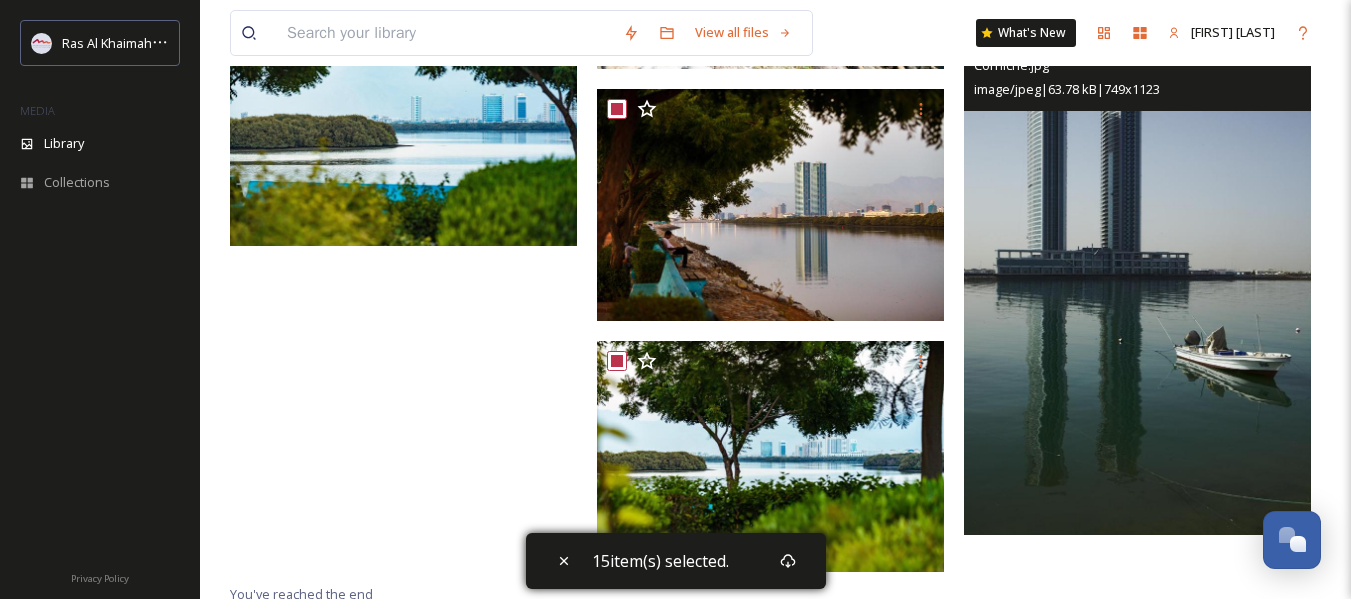 scroll, scrollTop: 1234, scrollLeft: 0, axis: vertical 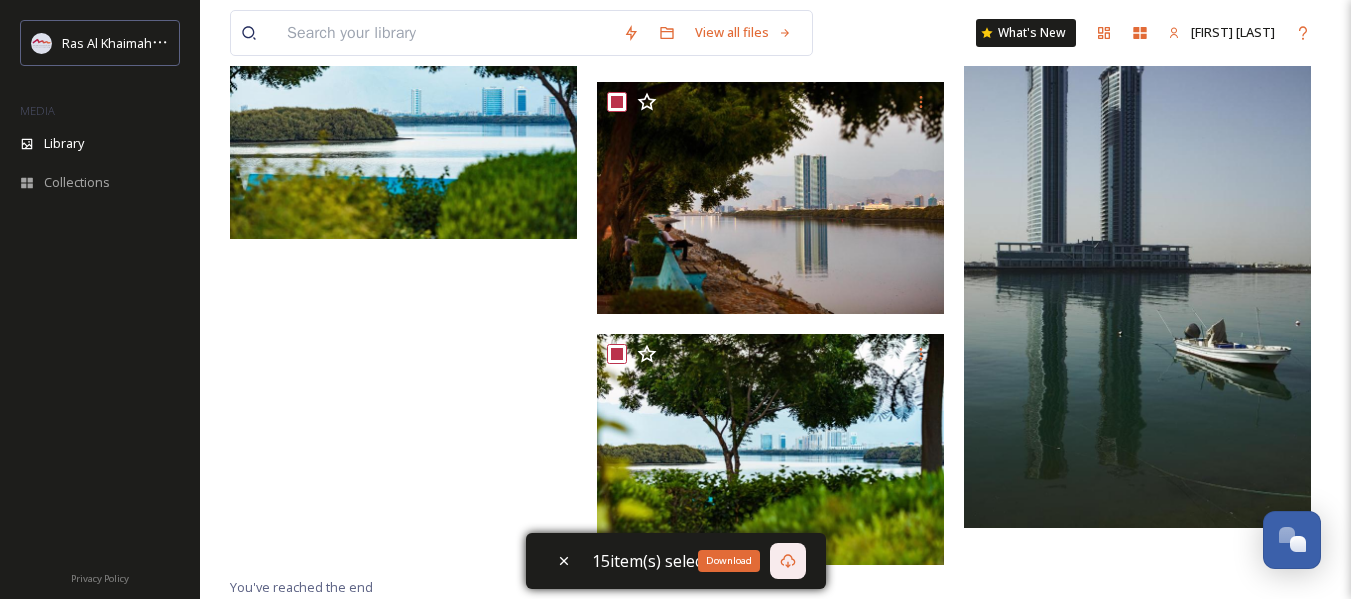 click 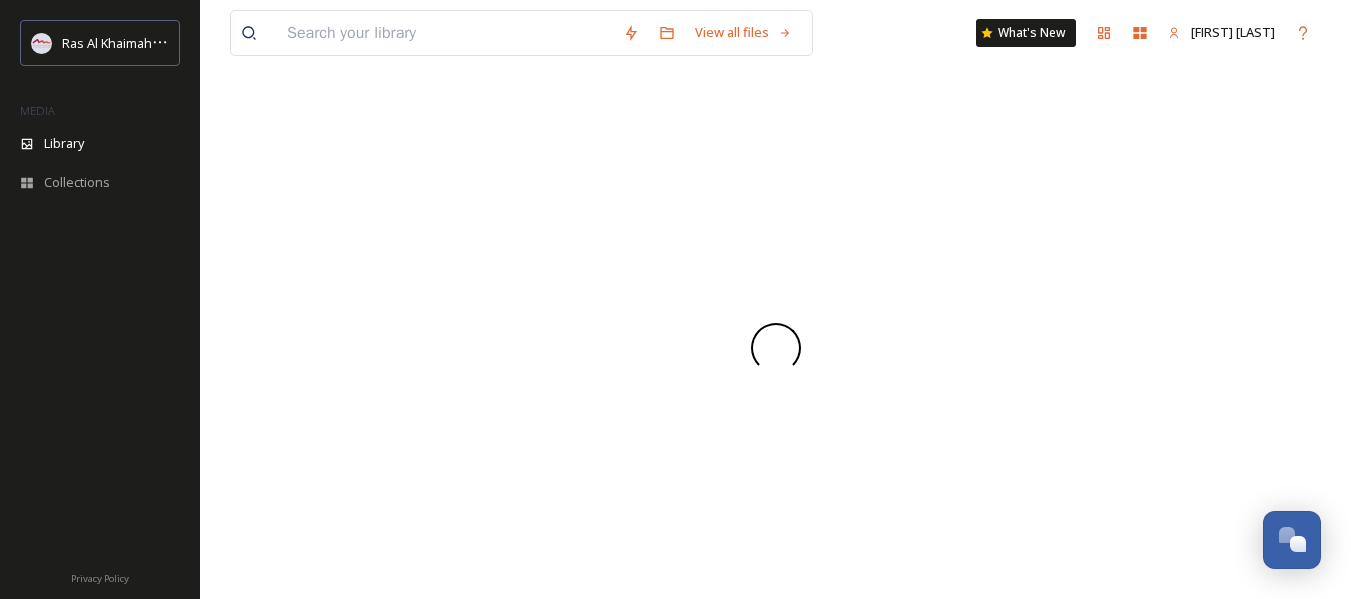 scroll, scrollTop: 0, scrollLeft: 0, axis: both 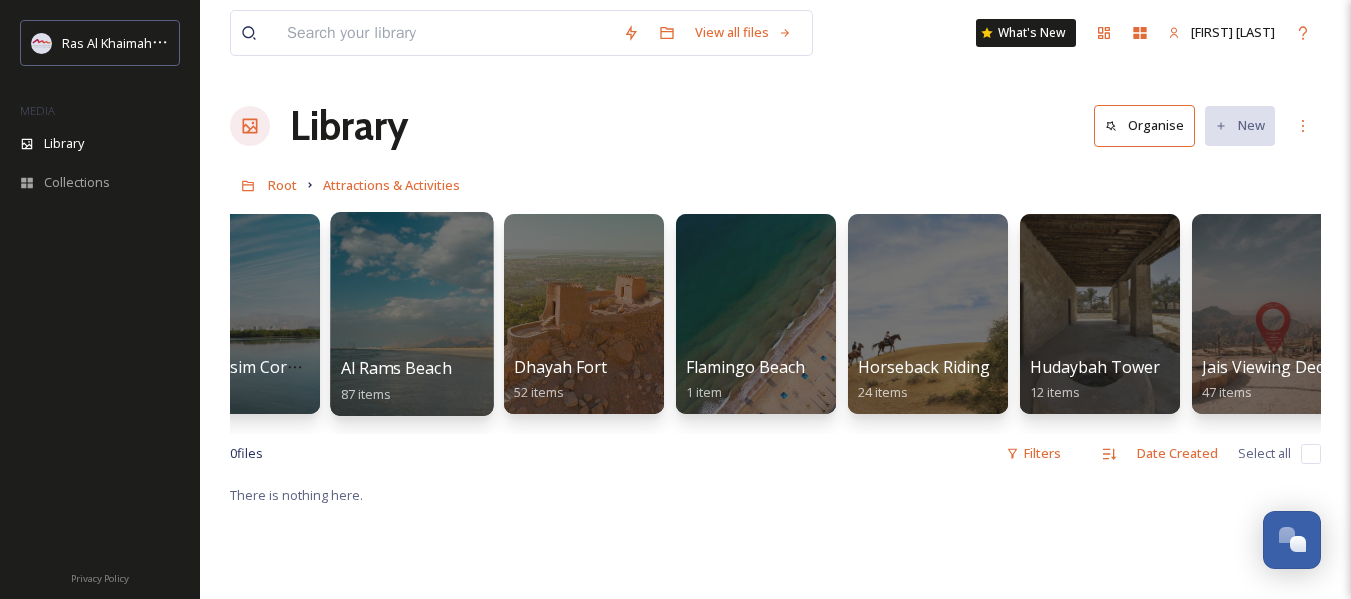 click at bounding box center (411, 314) 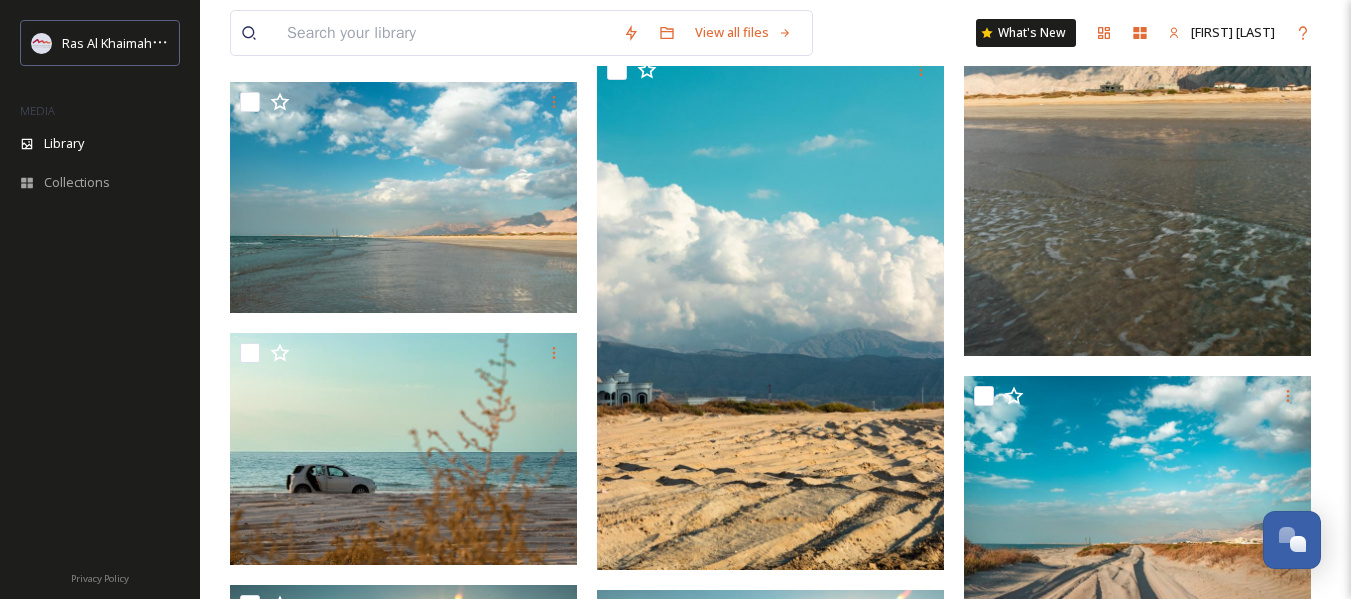 scroll, scrollTop: 300, scrollLeft: 0, axis: vertical 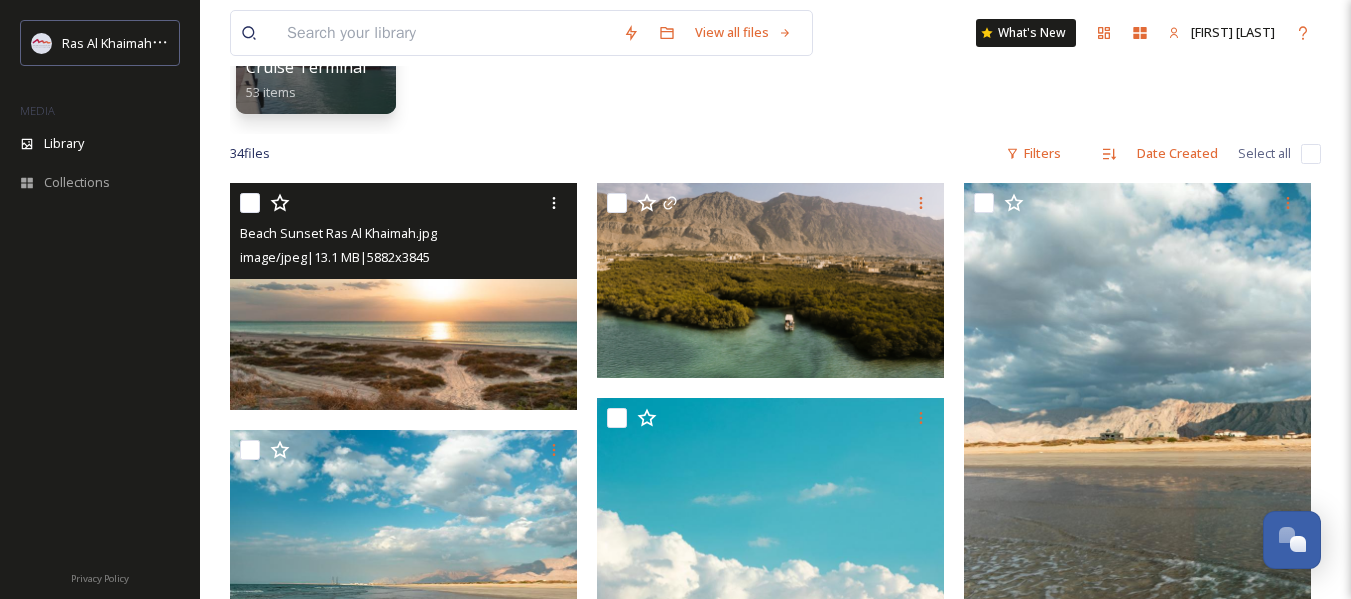 click at bounding box center (250, 203) 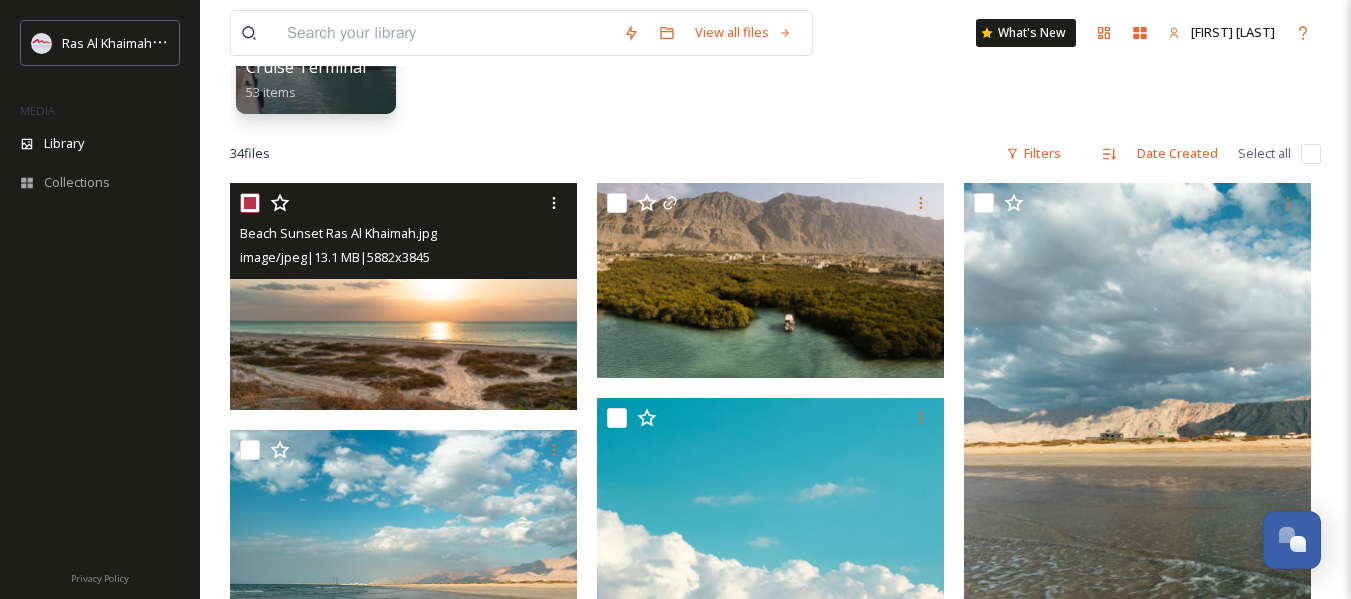 checkbox on "true" 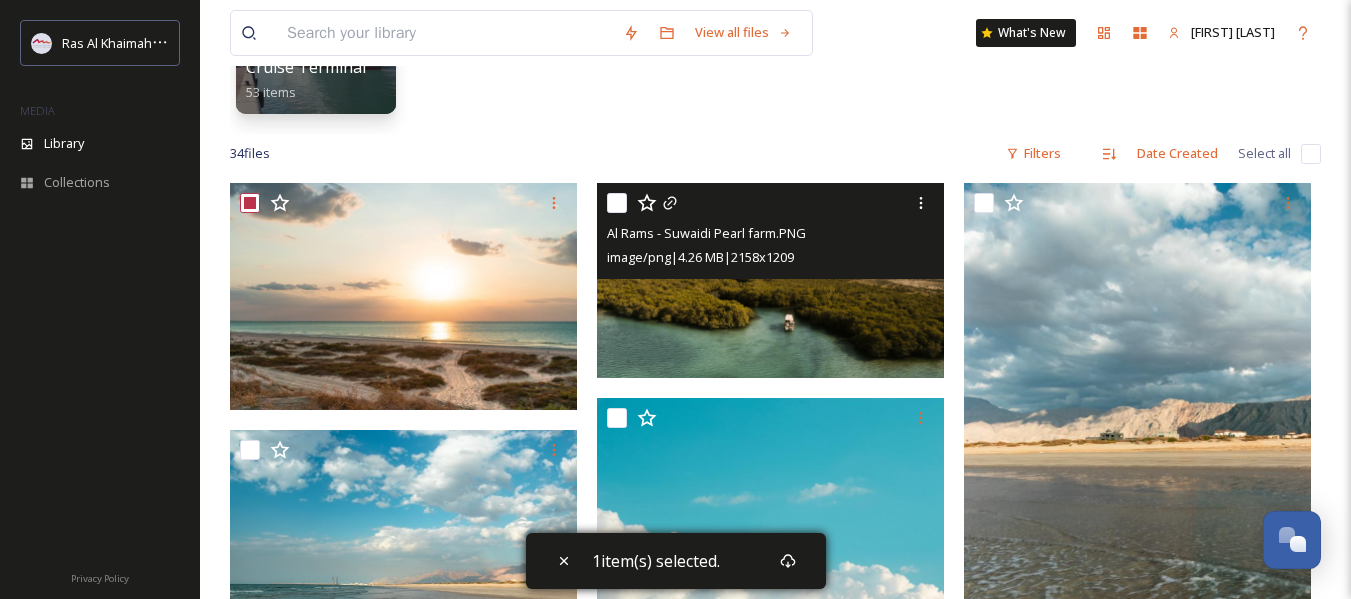 click at bounding box center (617, 203) 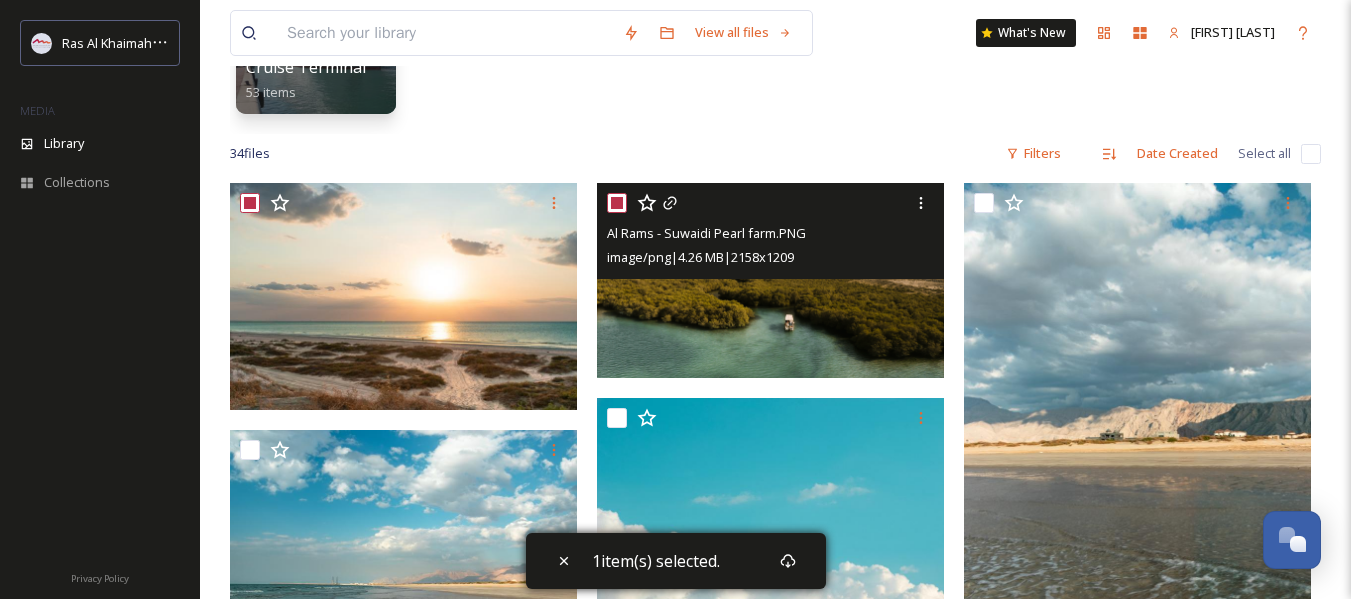 checkbox on "true" 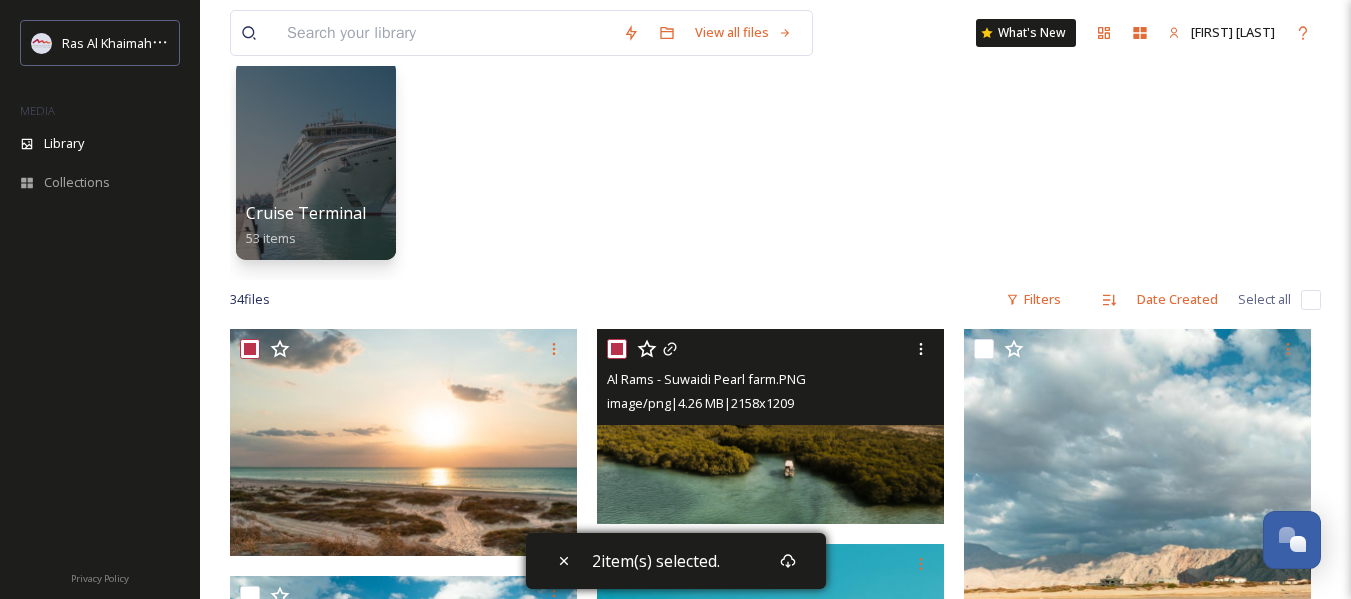 scroll, scrollTop: 0, scrollLeft: 0, axis: both 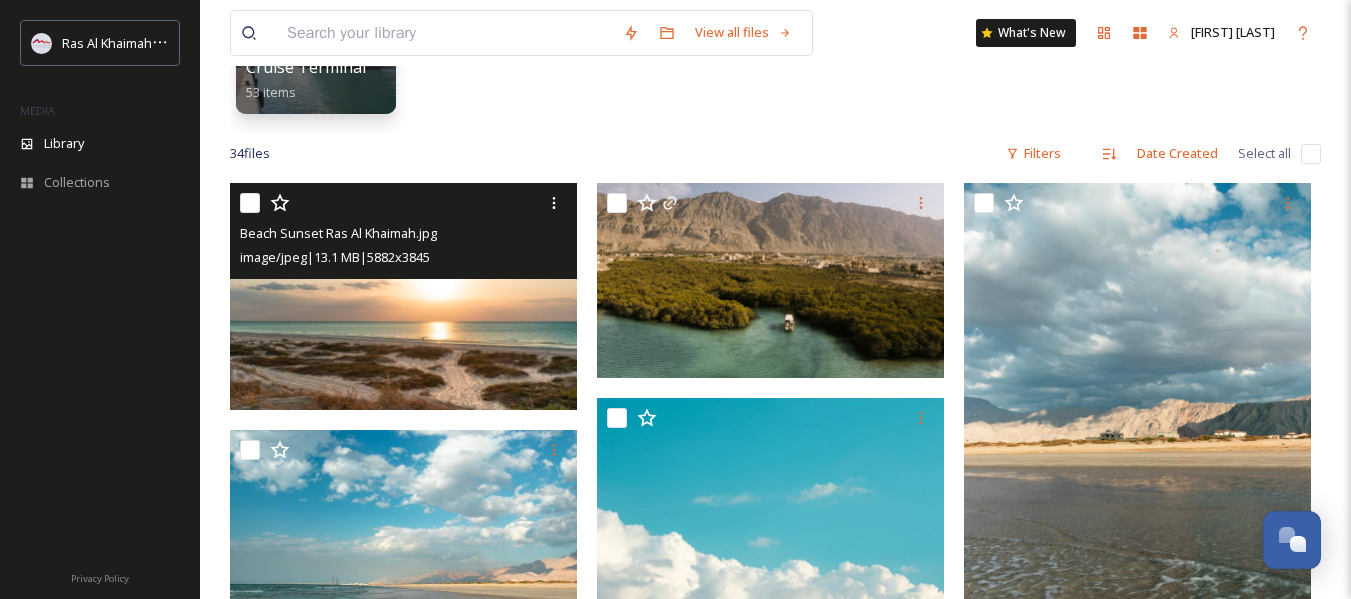 click at bounding box center [250, 203] 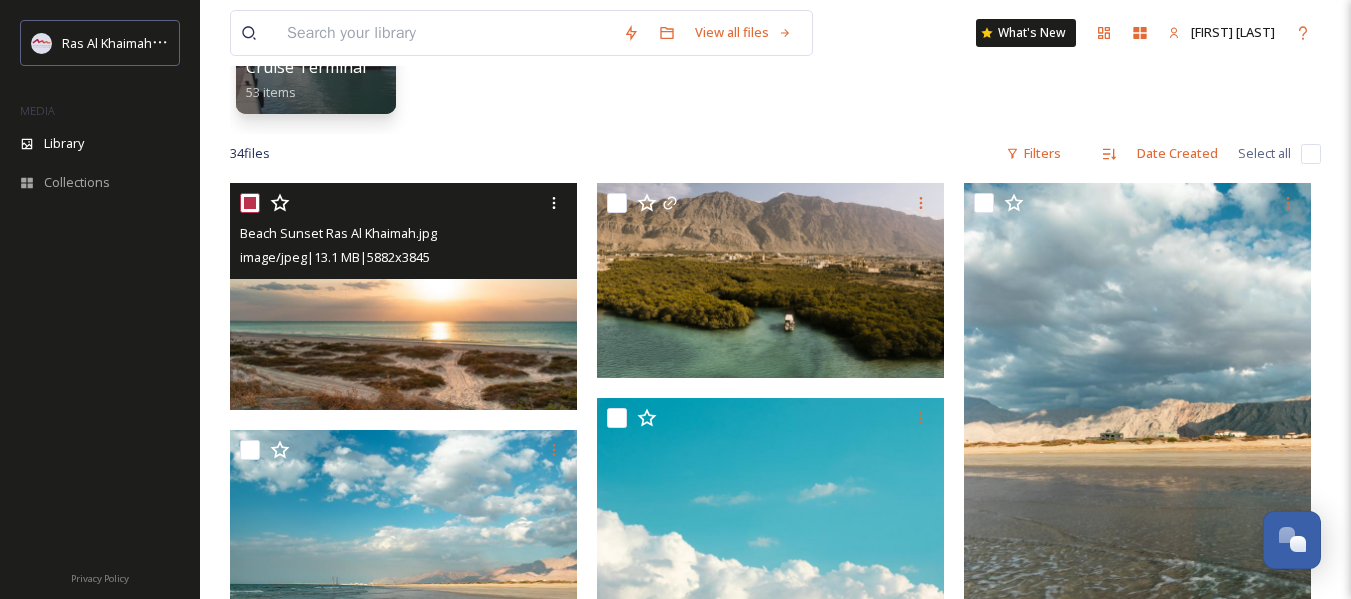 checkbox on "true" 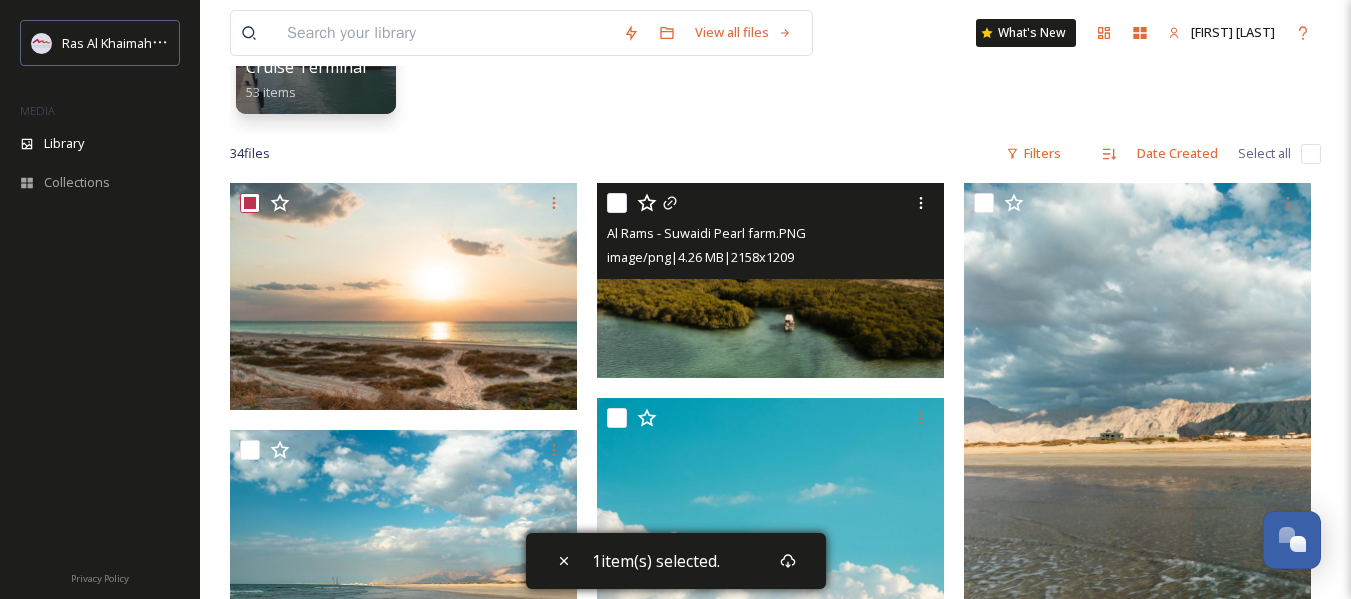 click at bounding box center [617, 203] 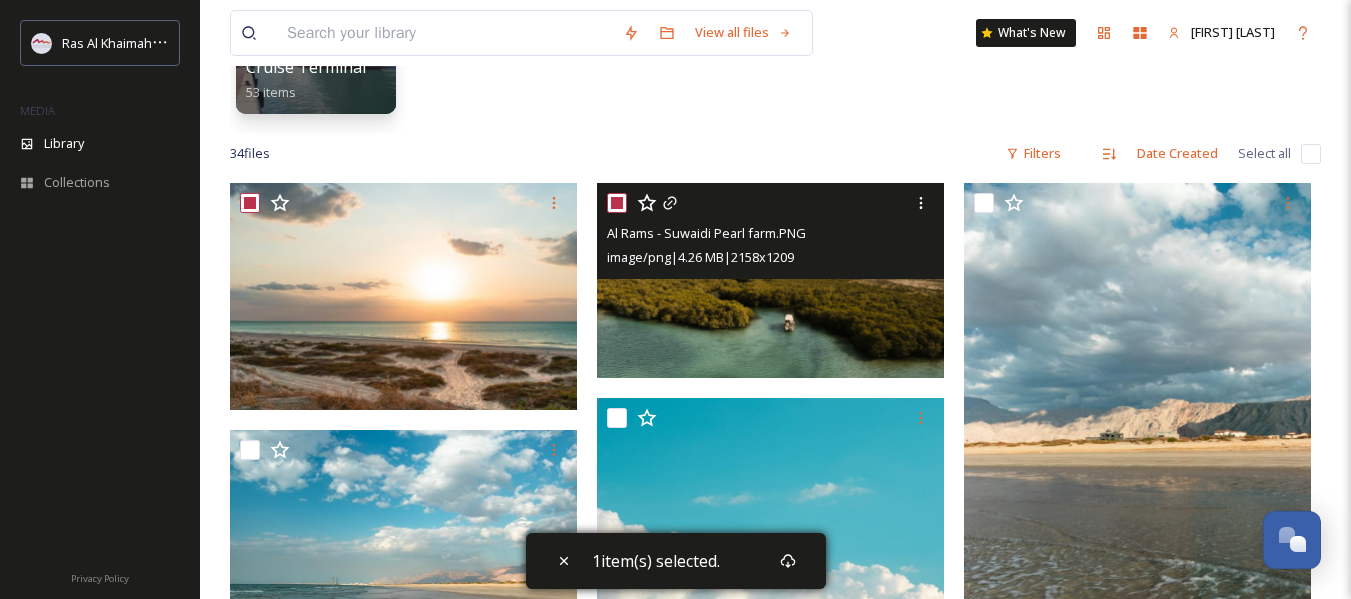 checkbox on "true" 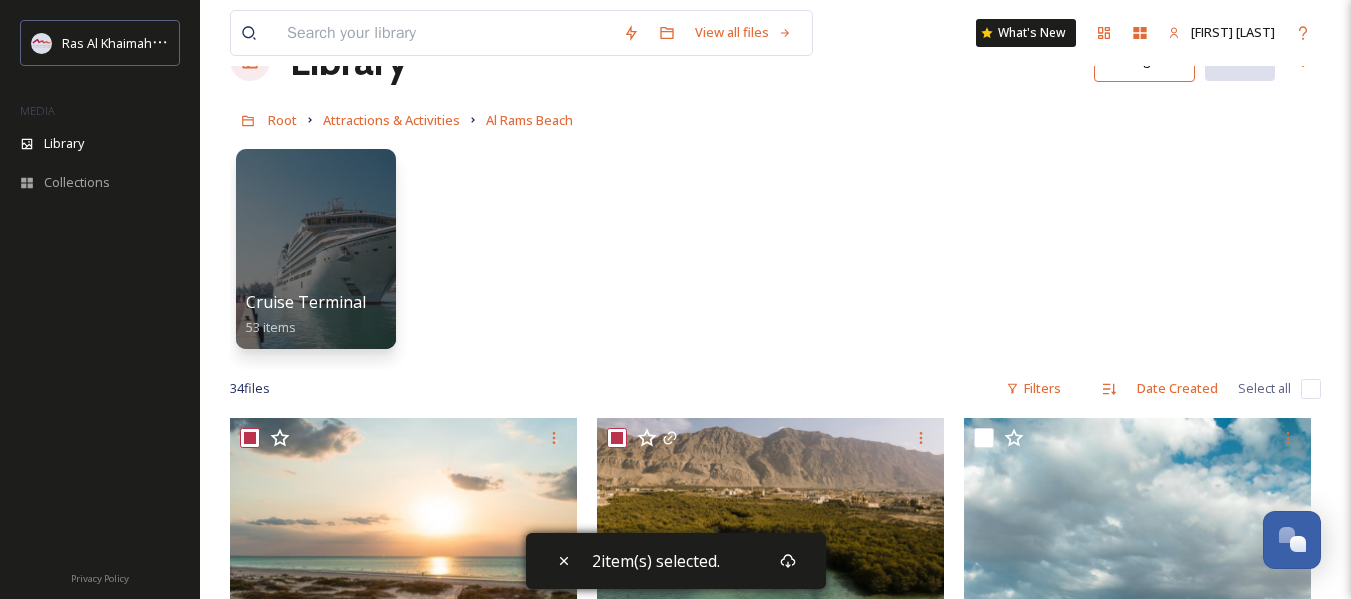 scroll, scrollTop: 200, scrollLeft: 0, axis: vertical 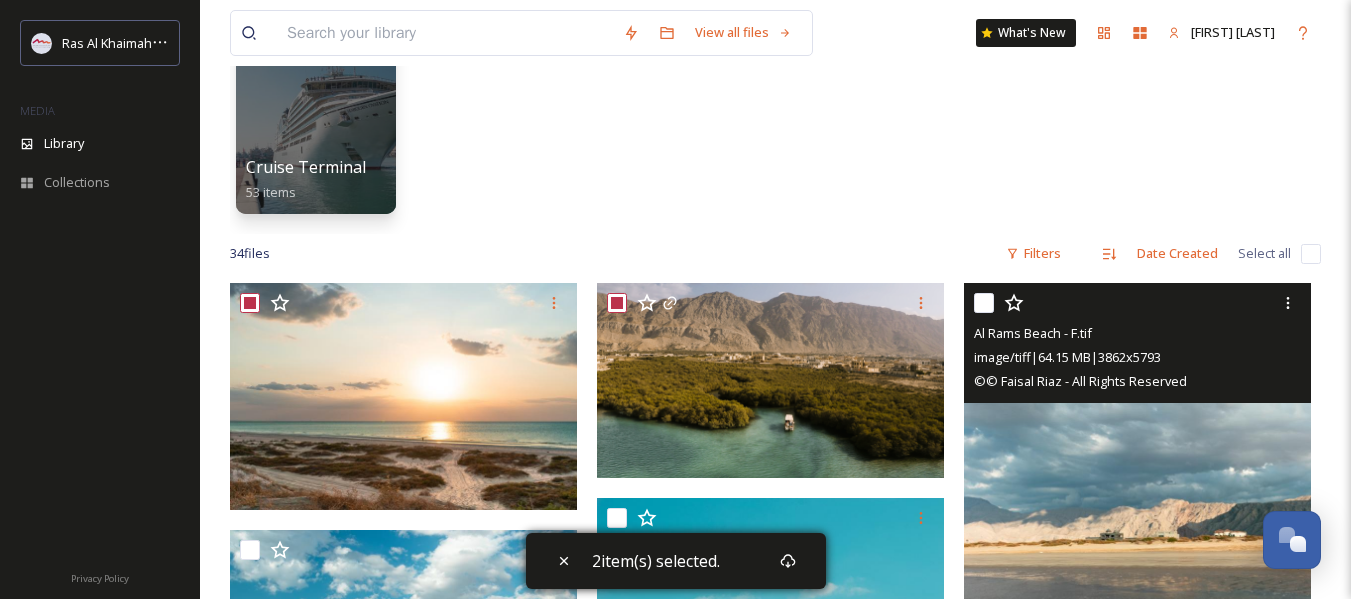 click at bounding box center (984, 303) 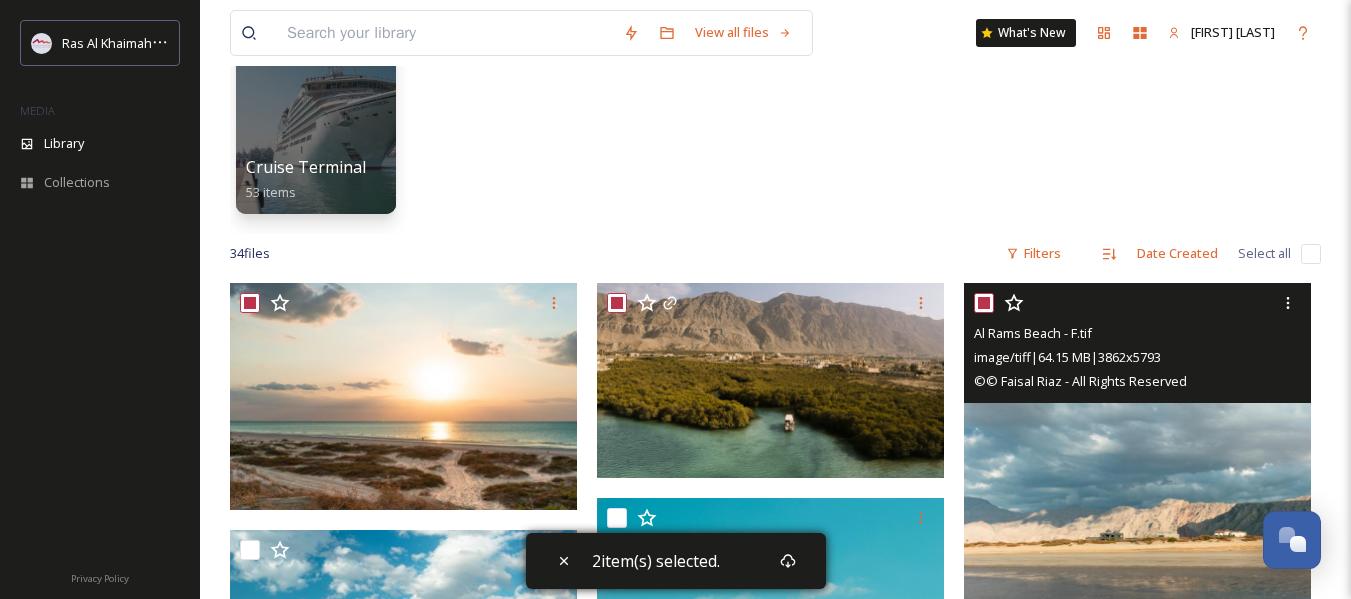 checkbox on "true" 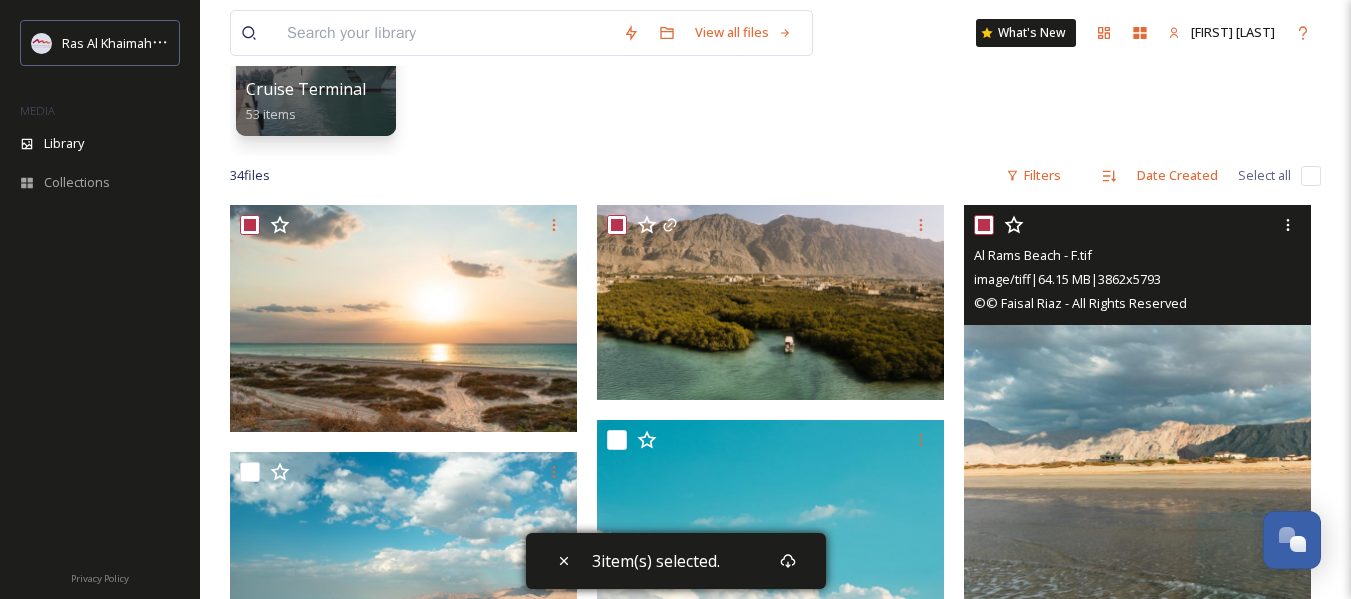 scroll, scrollTop: 400, scrollLeft: 0, axis: vertical 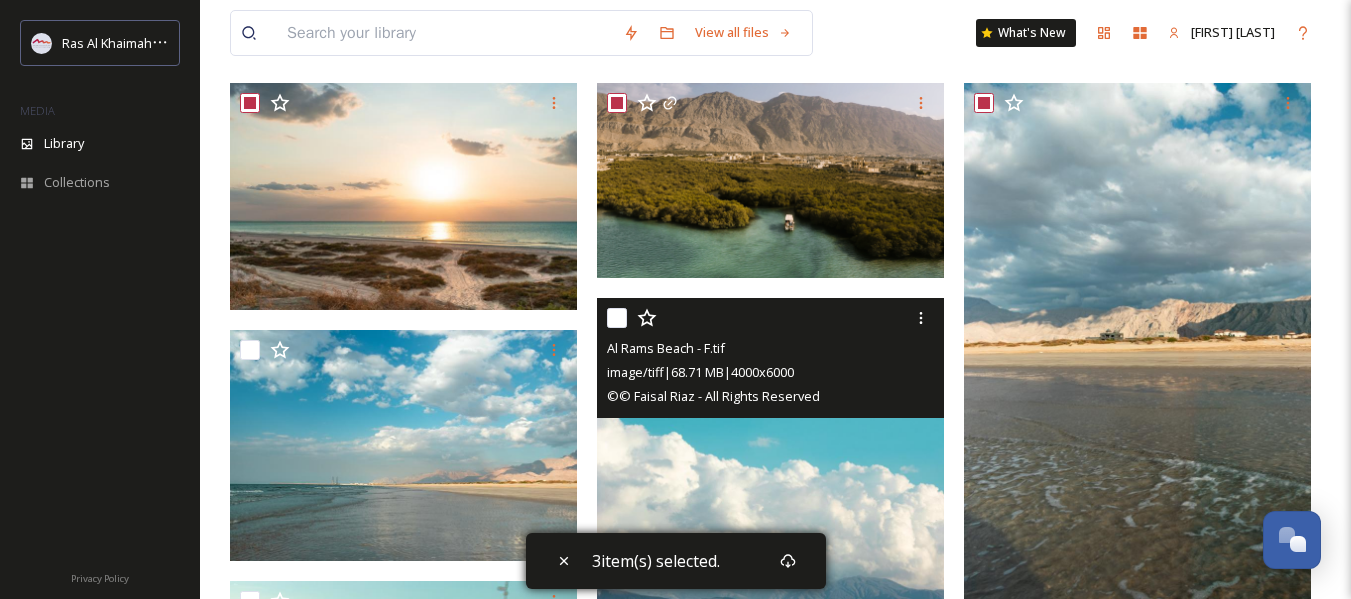 click at bounding box center [617, 318] 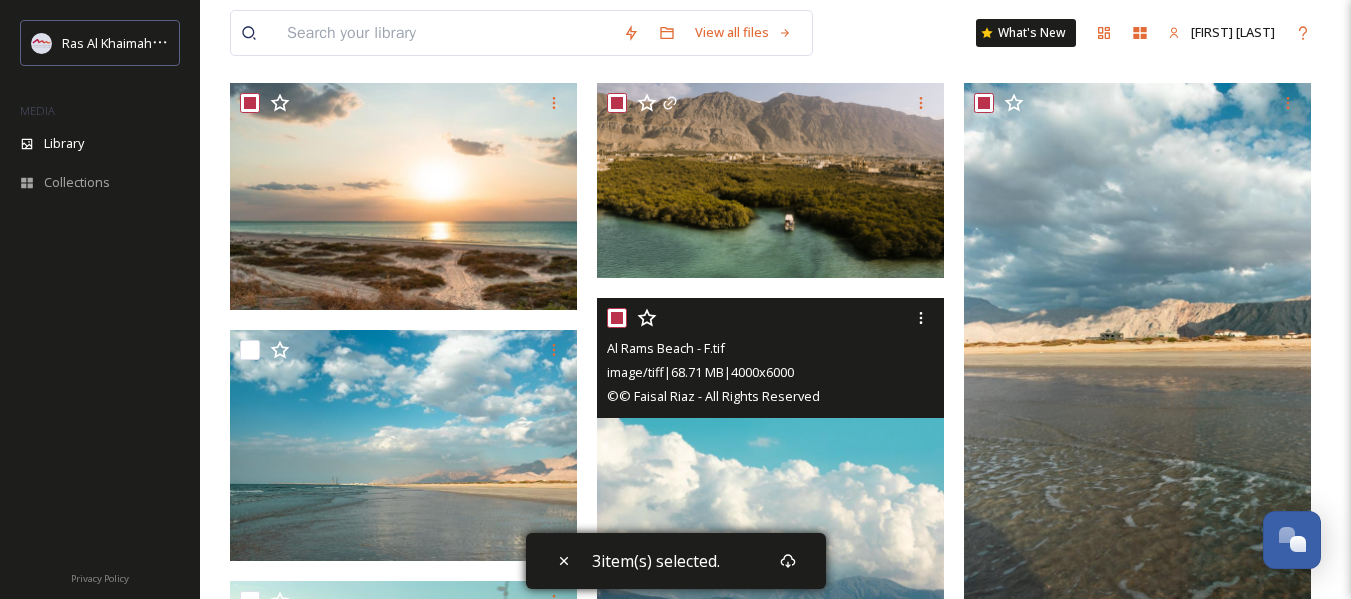 checkbox on "true" 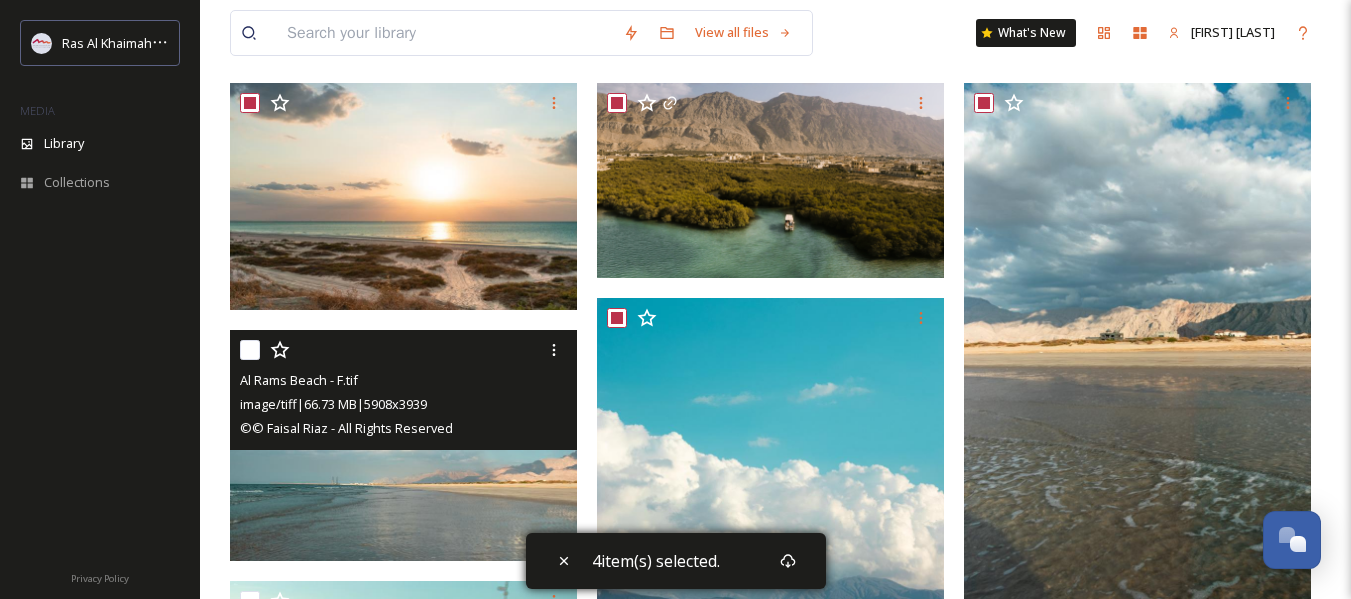 click at bounding box center [250, 350] 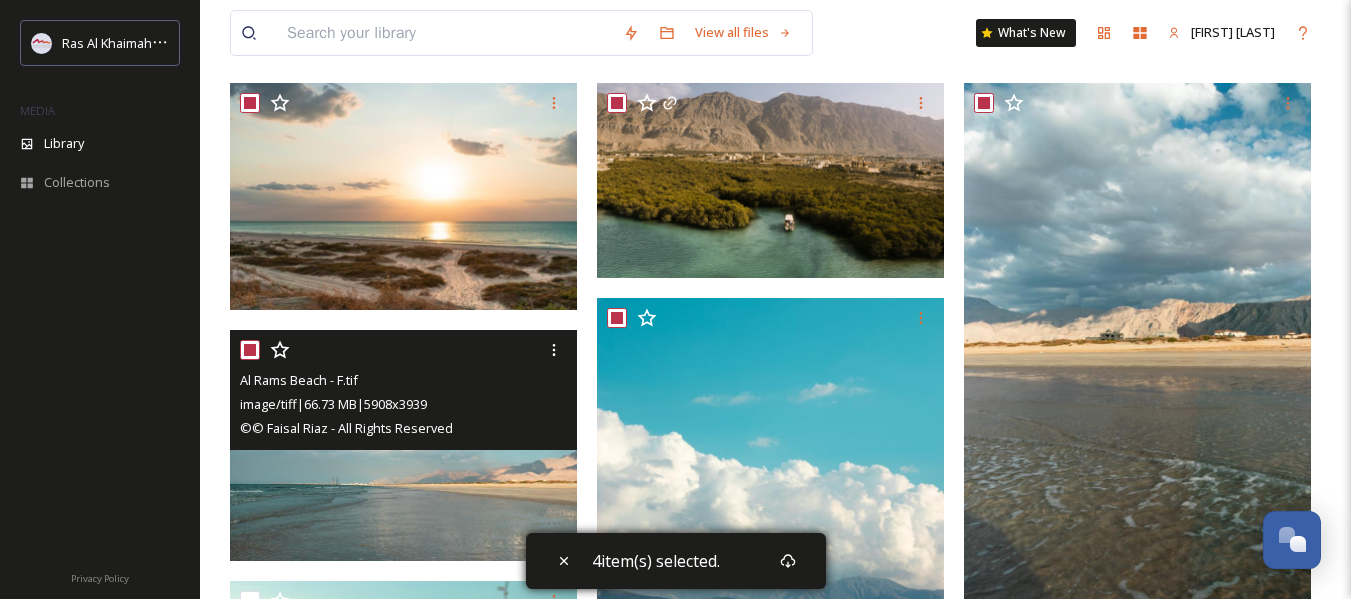checkbox on "true" 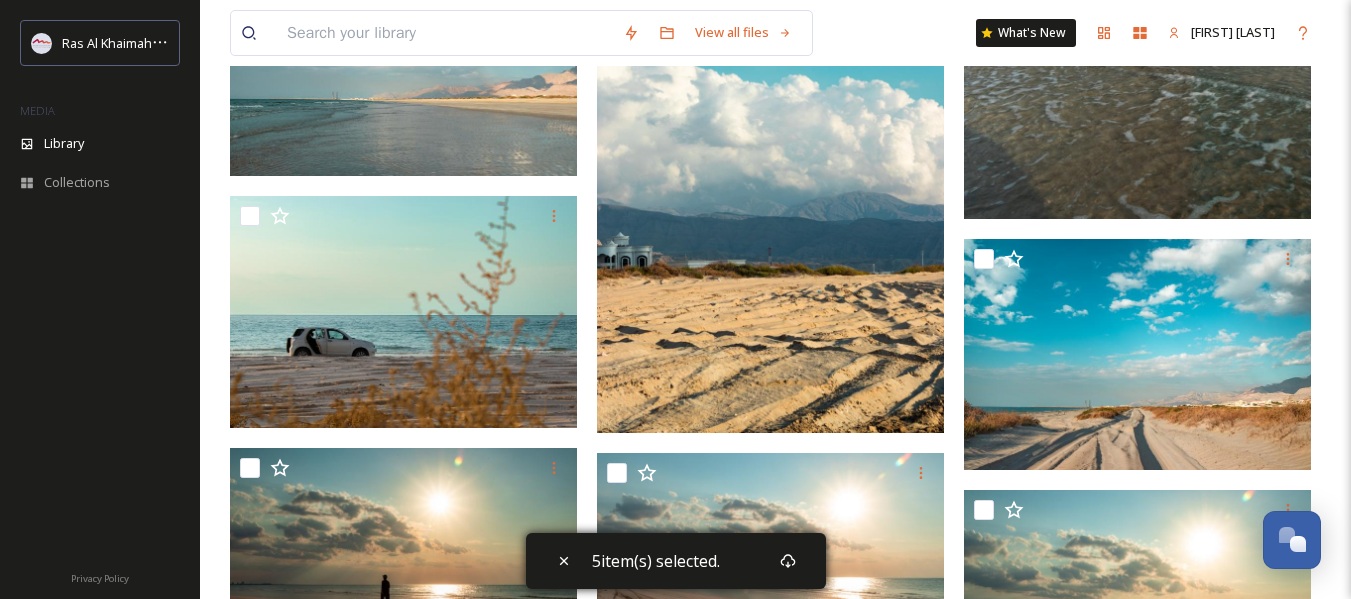 scroll, scrollTop: 800, scrollLeft: 0, axis: vertical 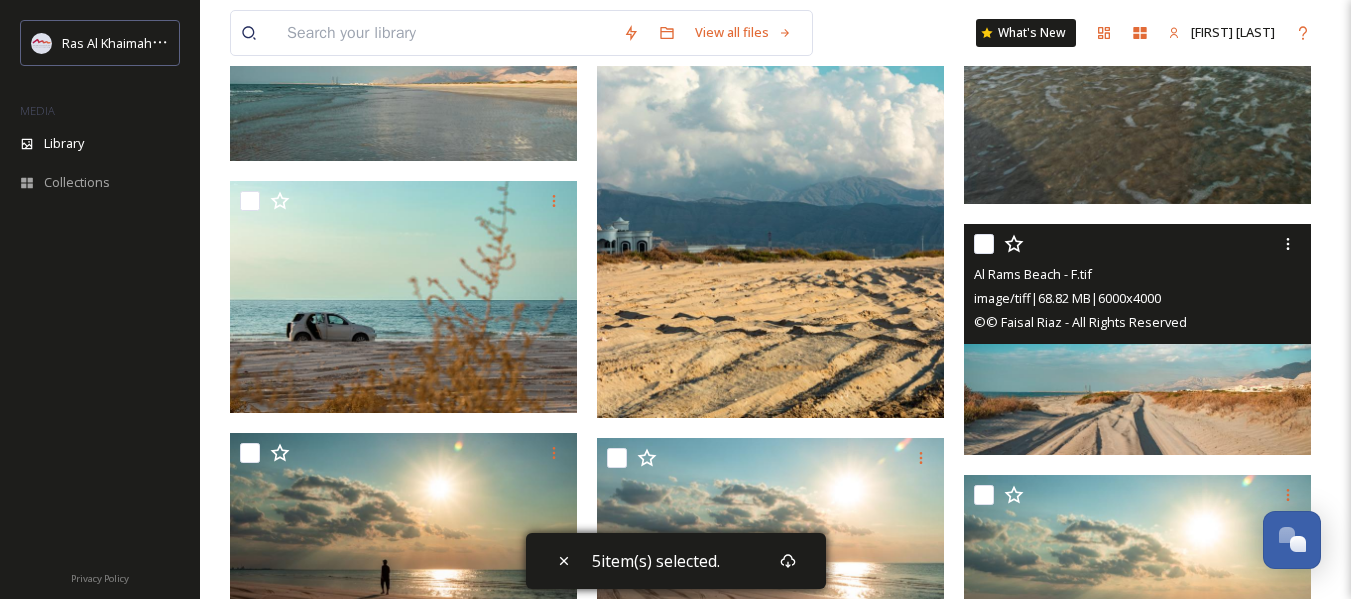 click at bounding box center [984, 244] 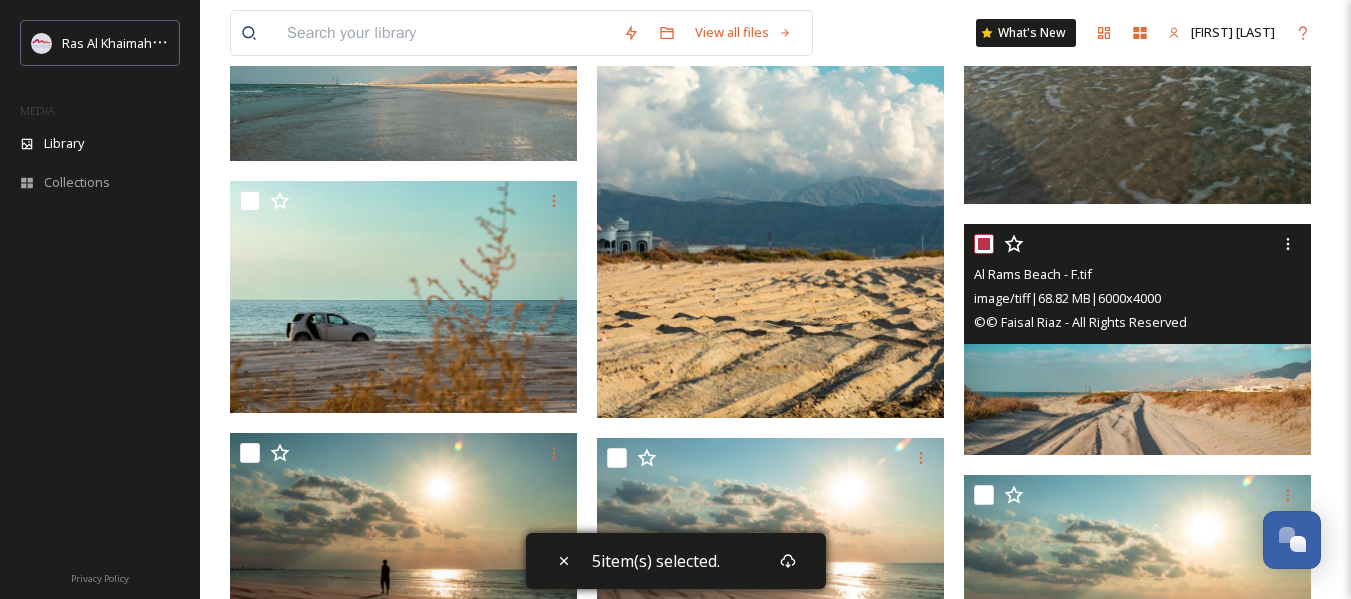 checkbox on "true" 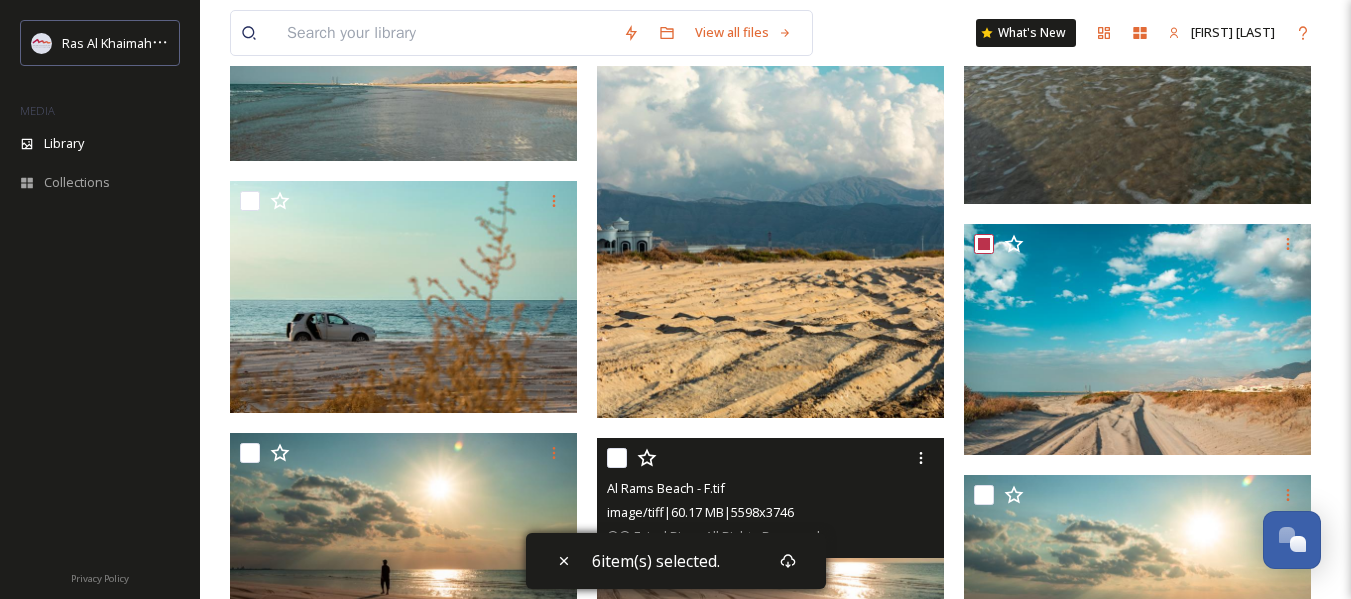 click at bounding box center [617, 458] 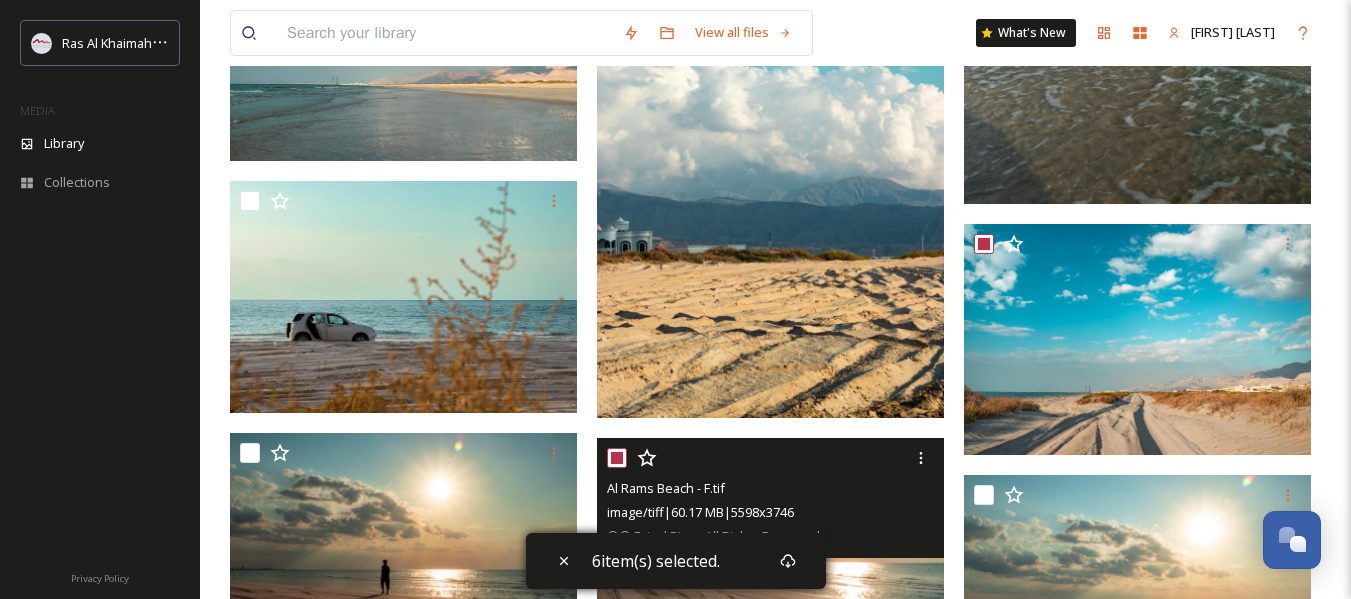 checkbox on "true" 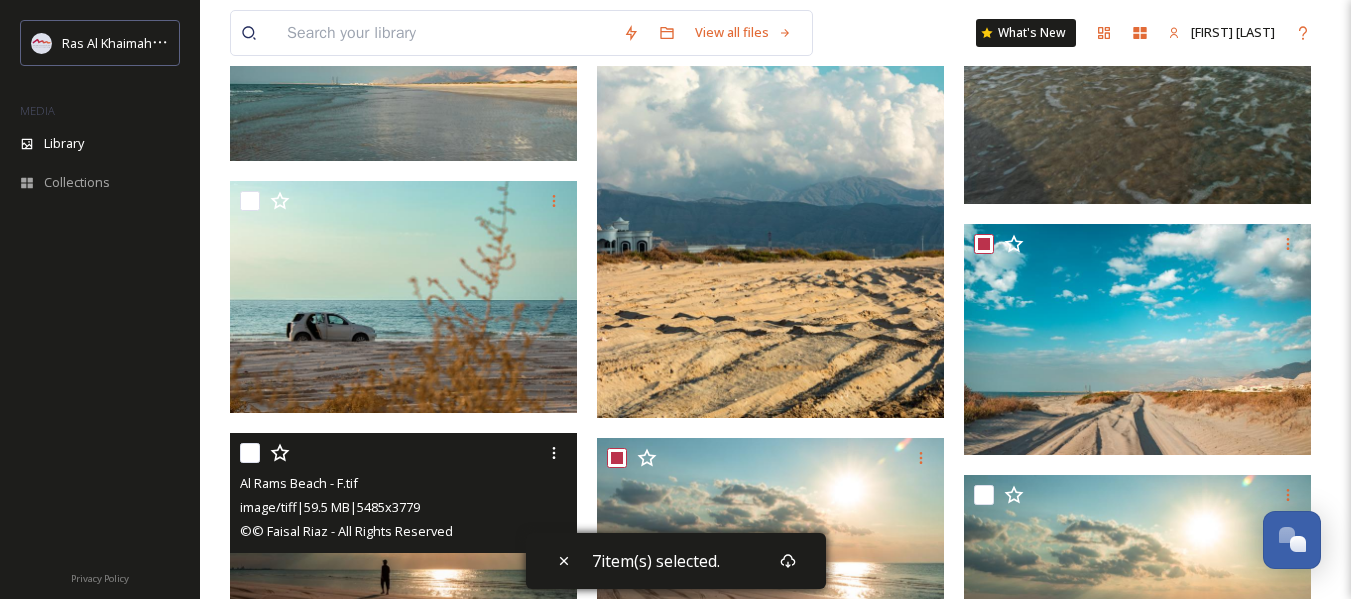 click at bounding box center (250, 453) 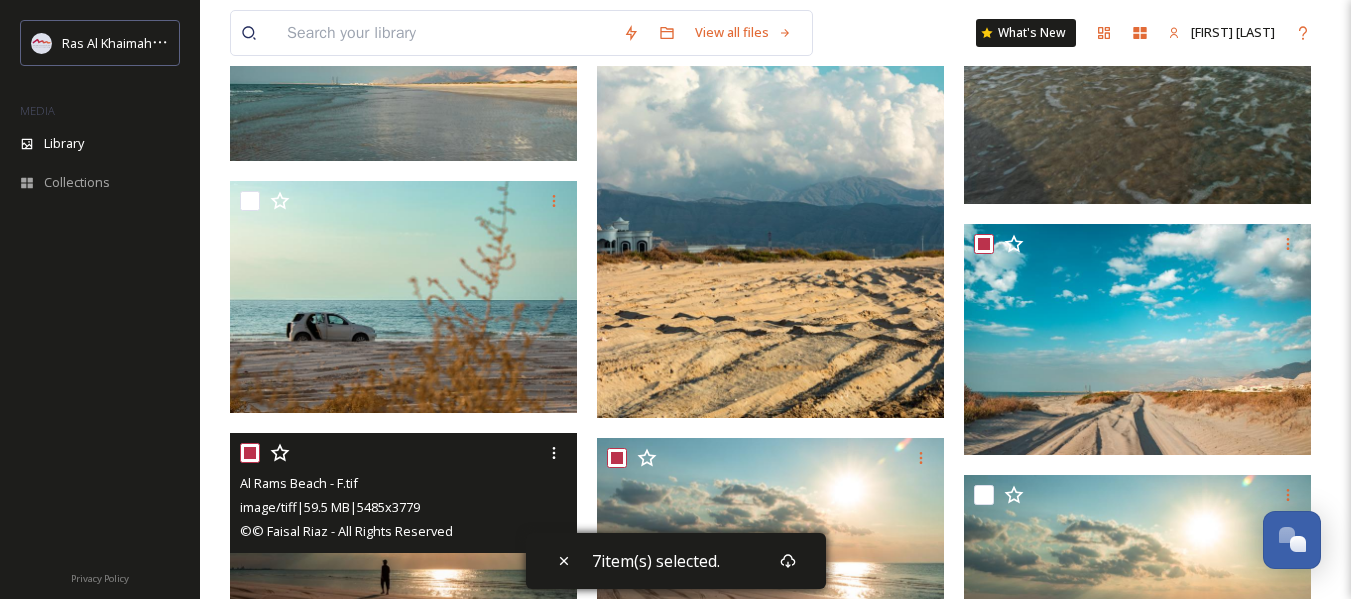 checkbox on "true" 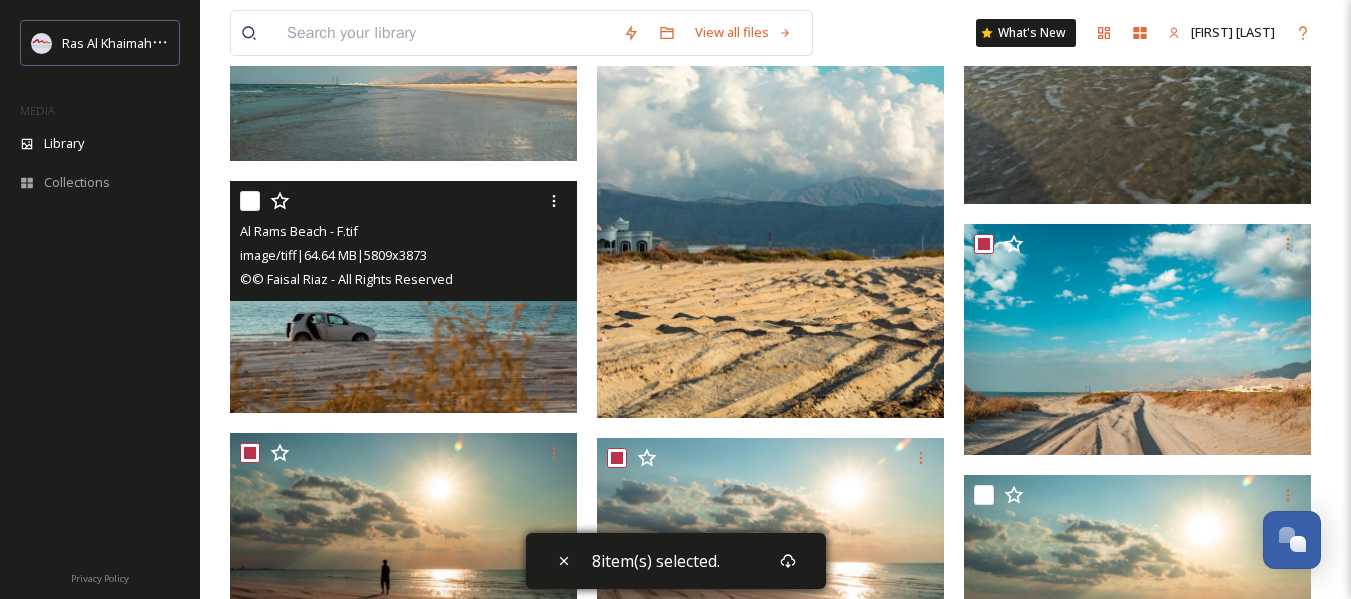 click at bounding box center (250, 201) 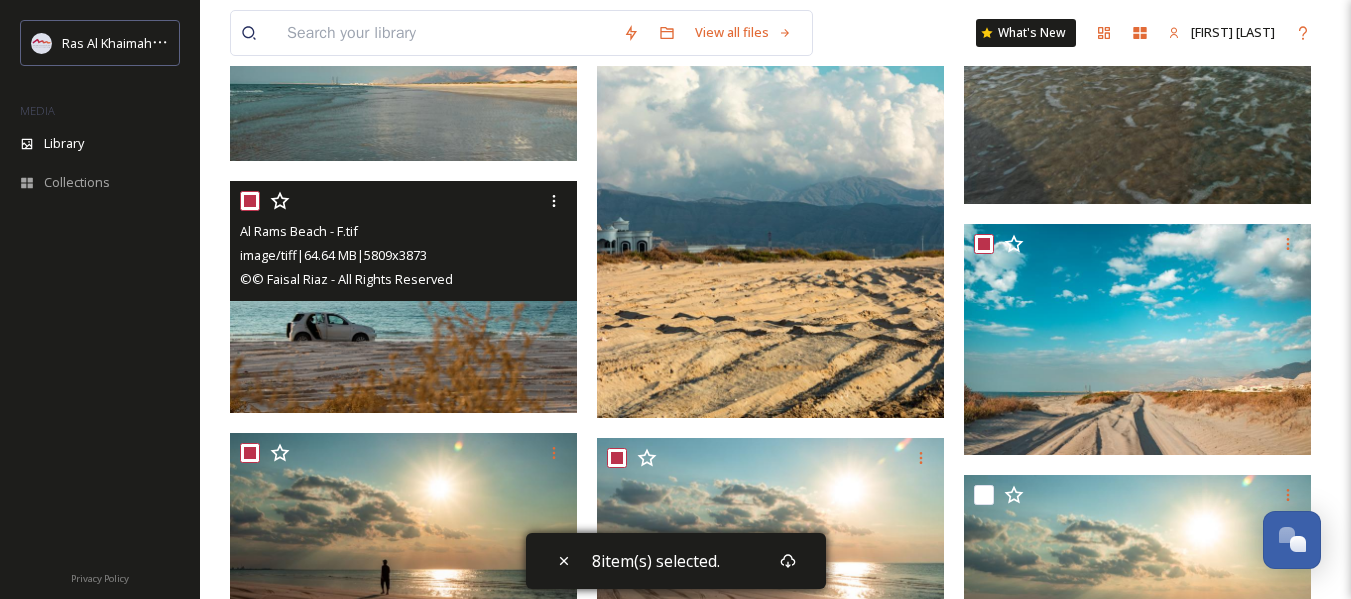 checkbox on "true" 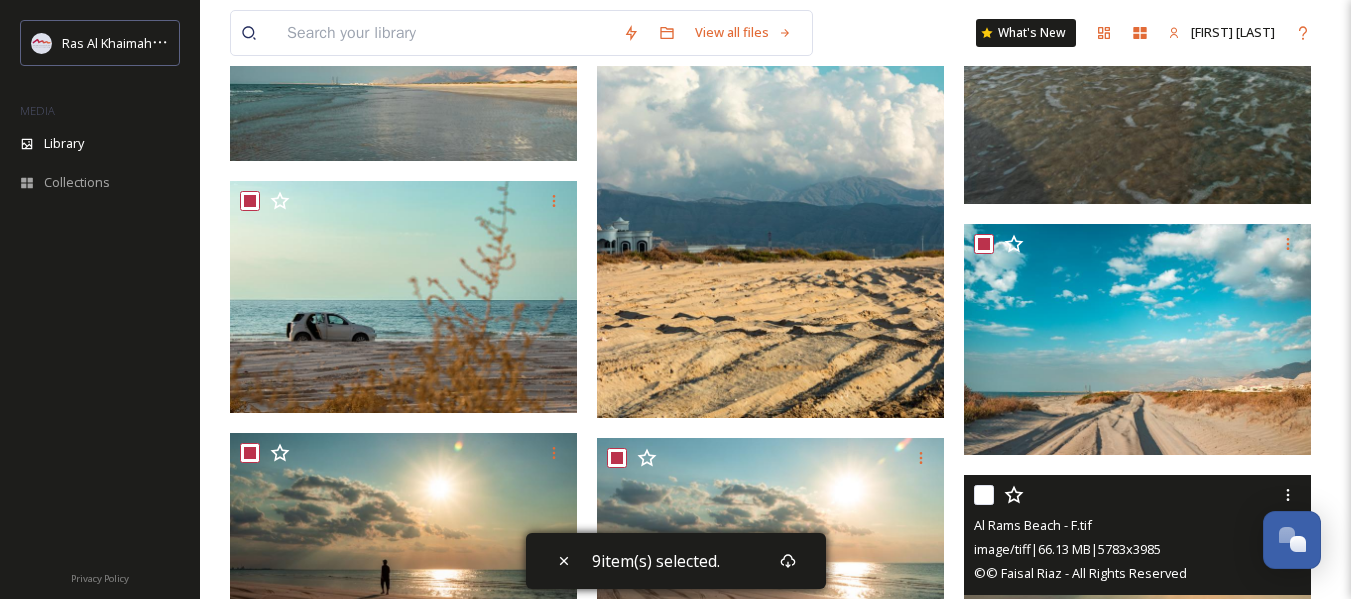 click at bounding box center (984, 495) 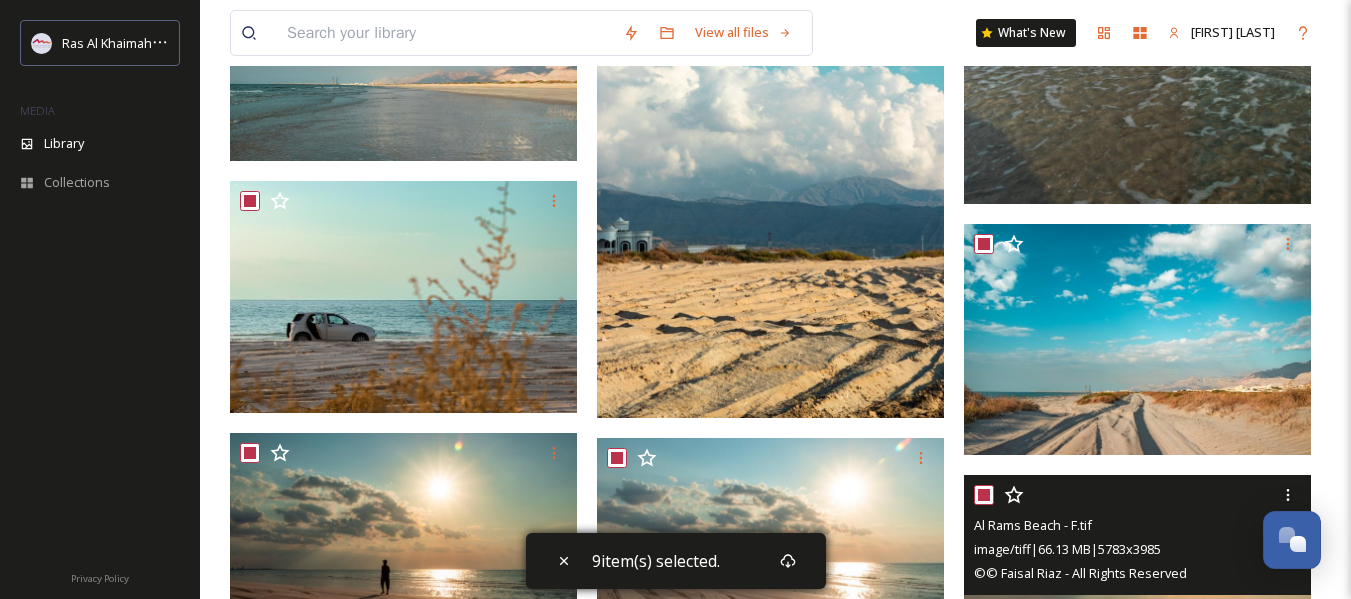 checkbox on "true" 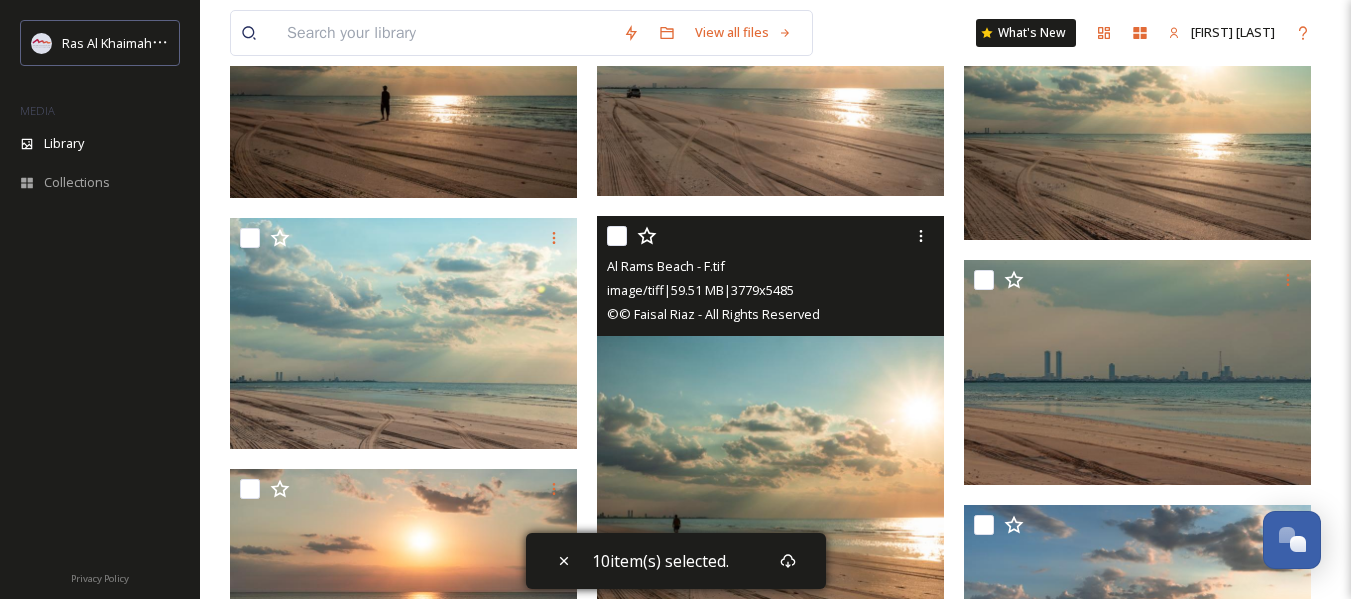 scroll, scrollTop: 1300, scrollLeft: 0, axis: vertical 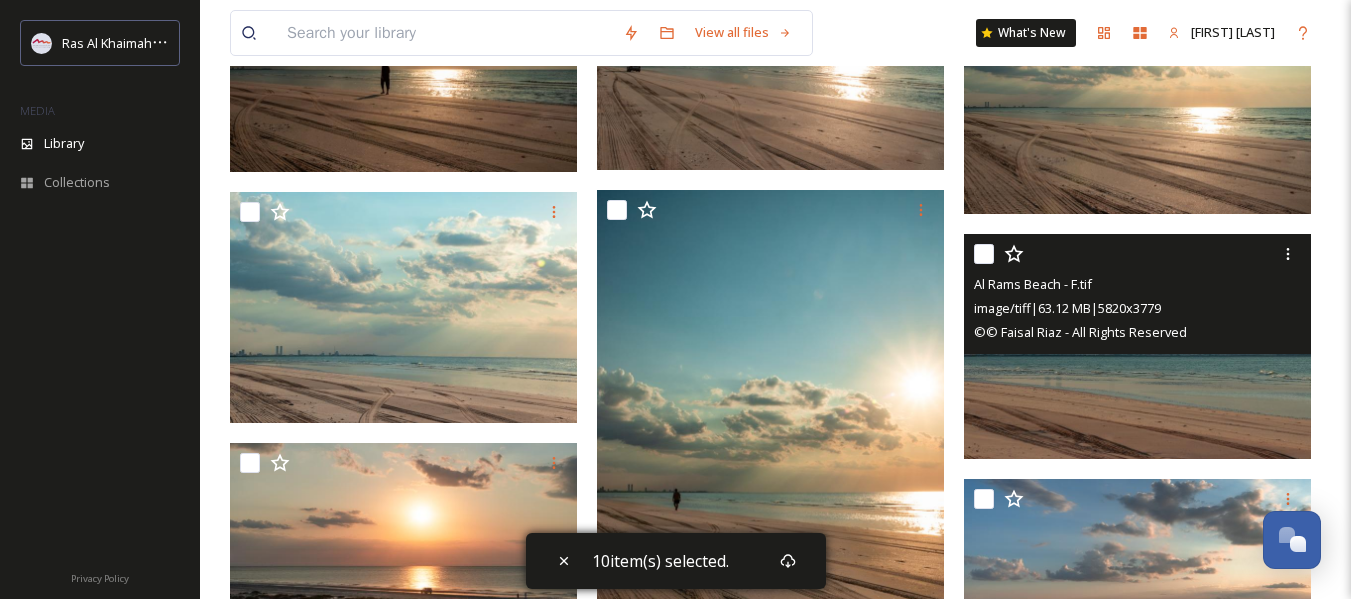 click at bounding box center [984, 254] 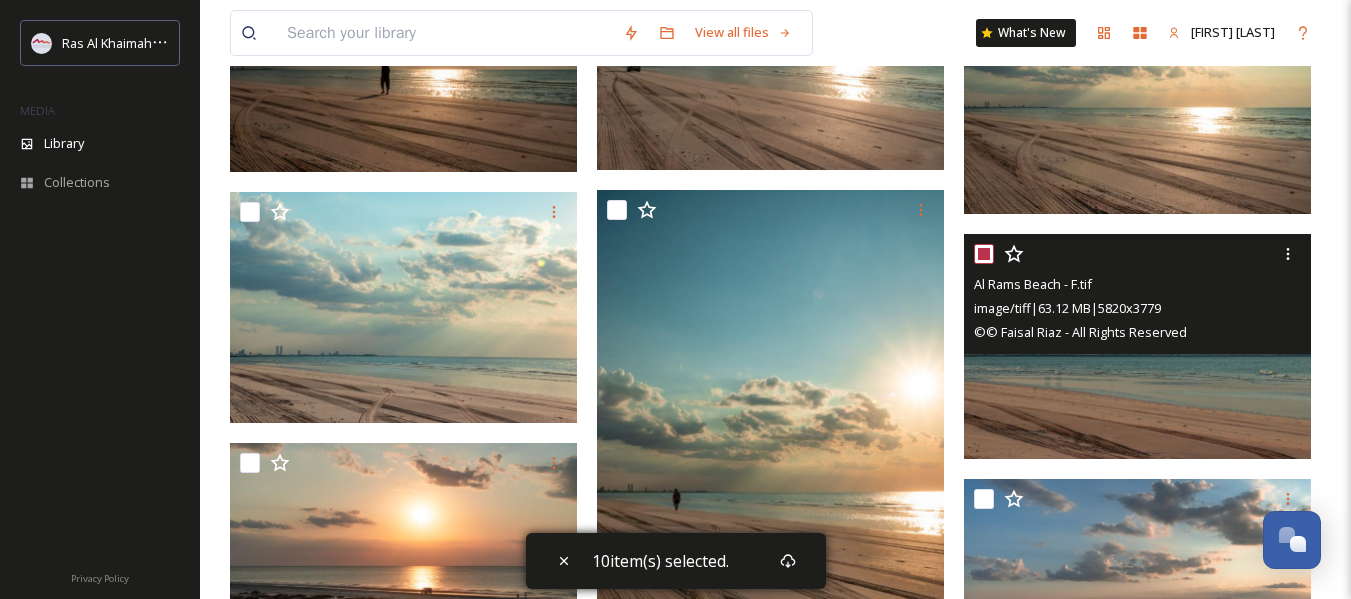checkbox on "true" 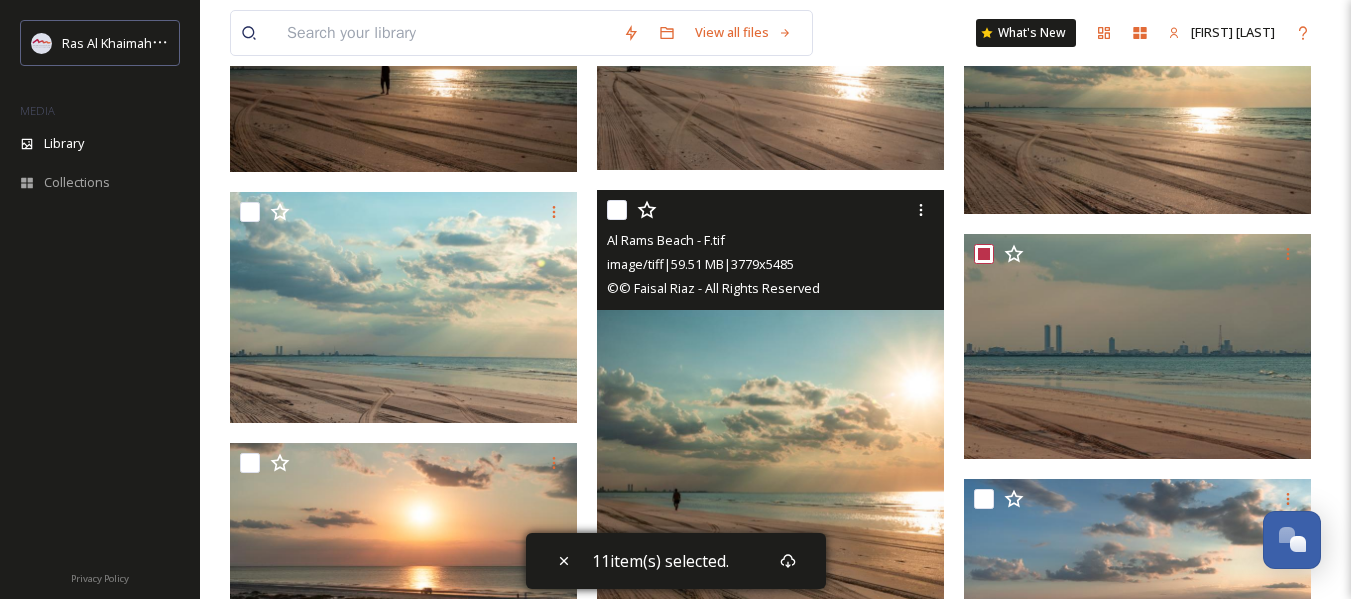 click at bounding box center [617, 210] 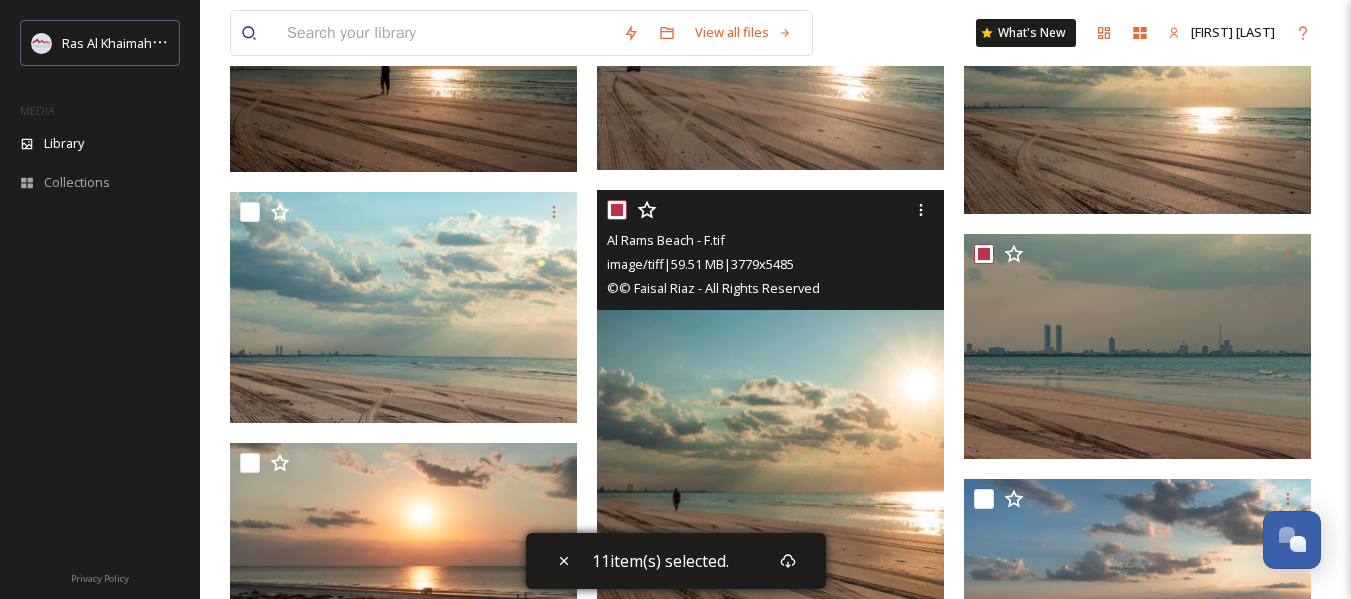 checkbox on "true" 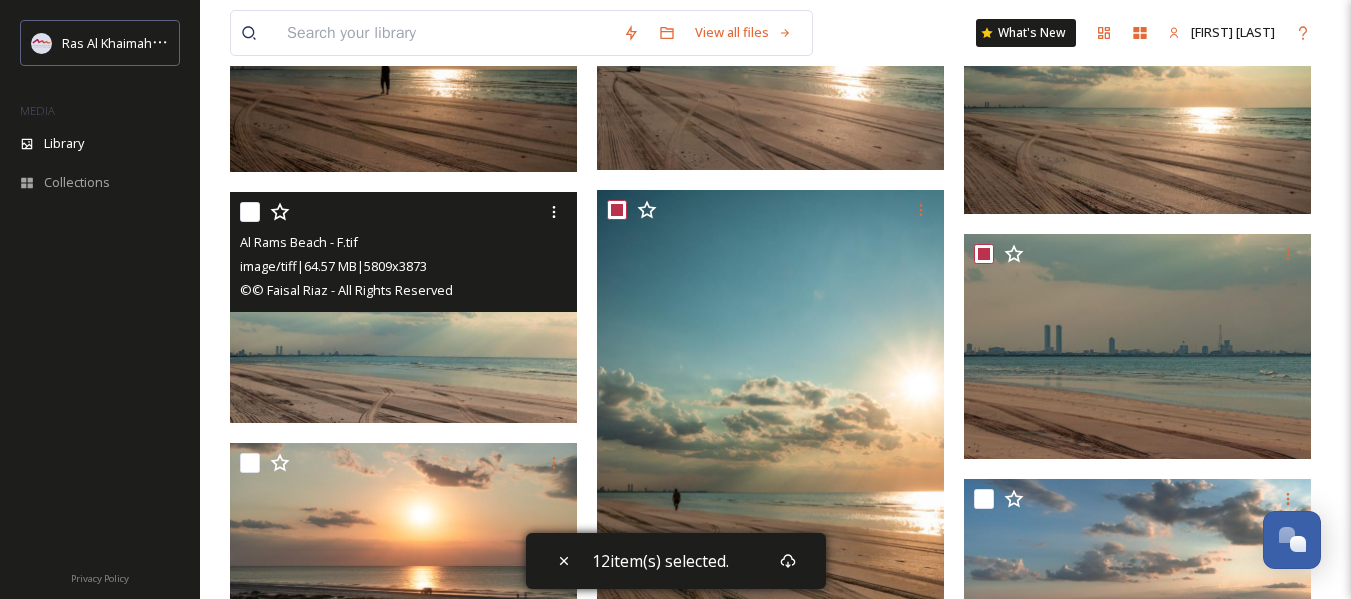 click at bounding box center [250, 212] 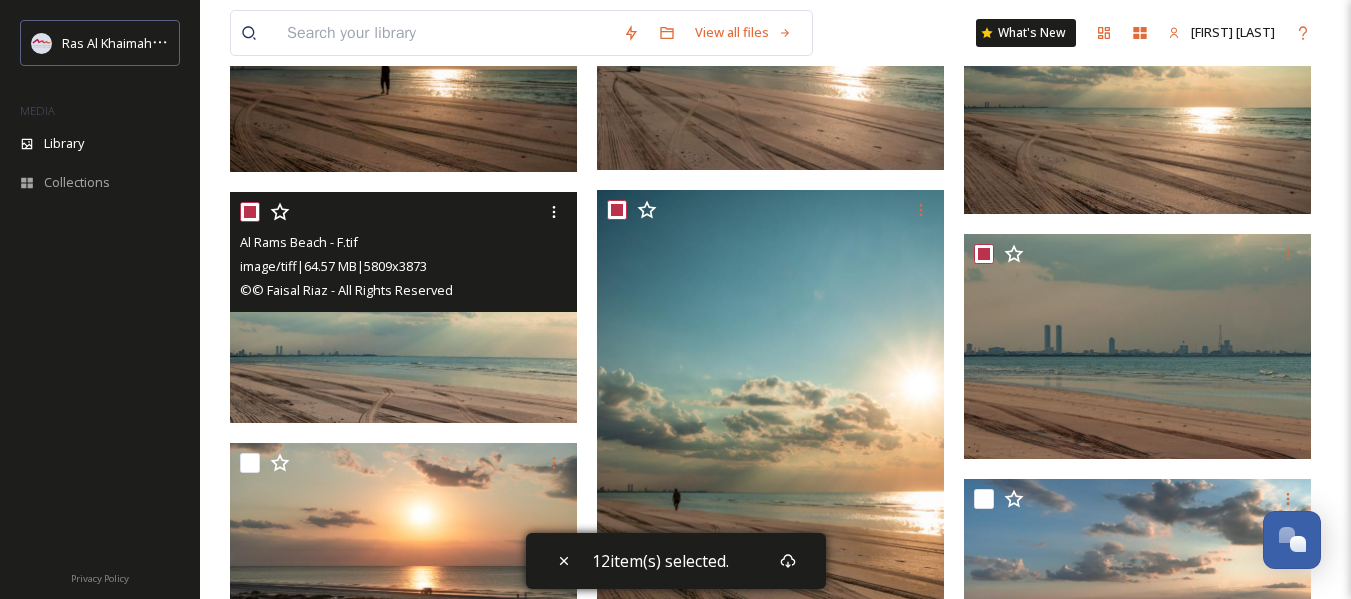 checkbox on "true" 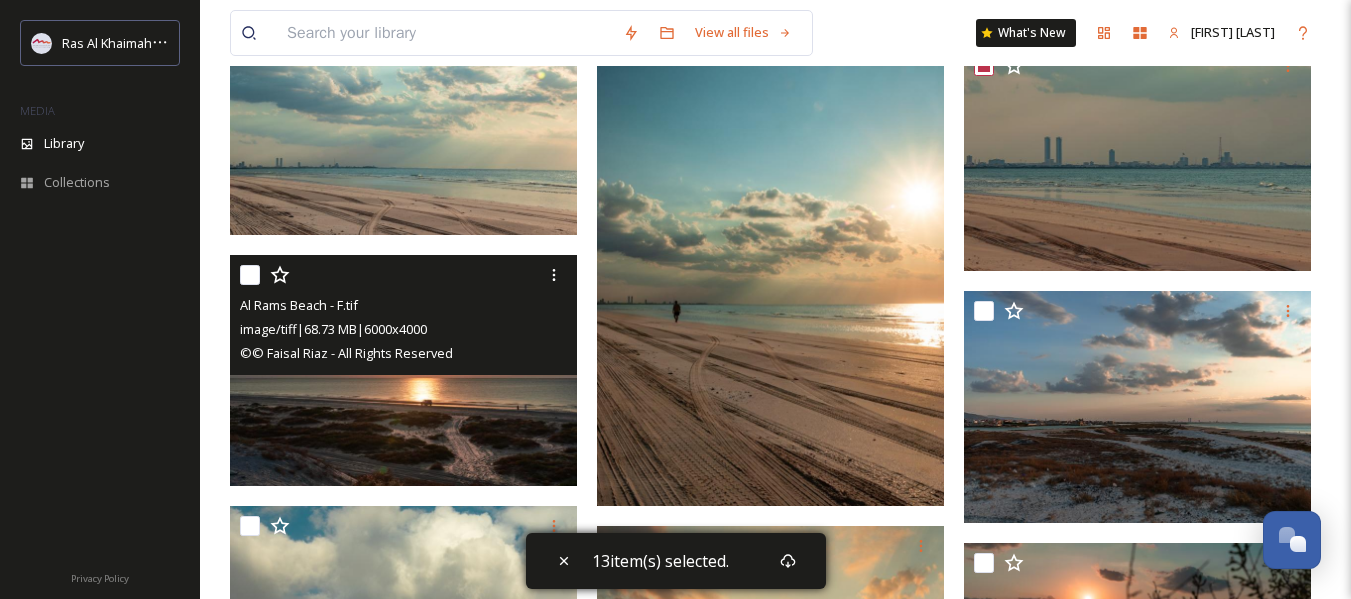 scroll, scrollTop: 1500, scrollLeft: 0, axis: vertical 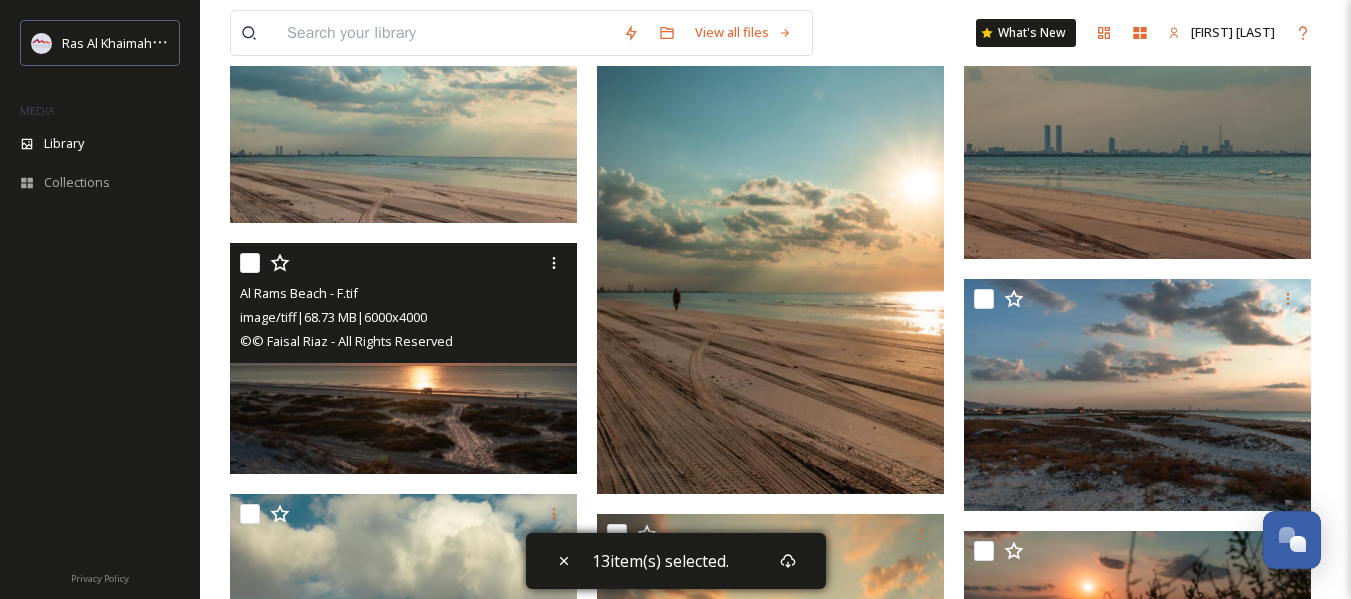 click at bounding box center [250, 263] 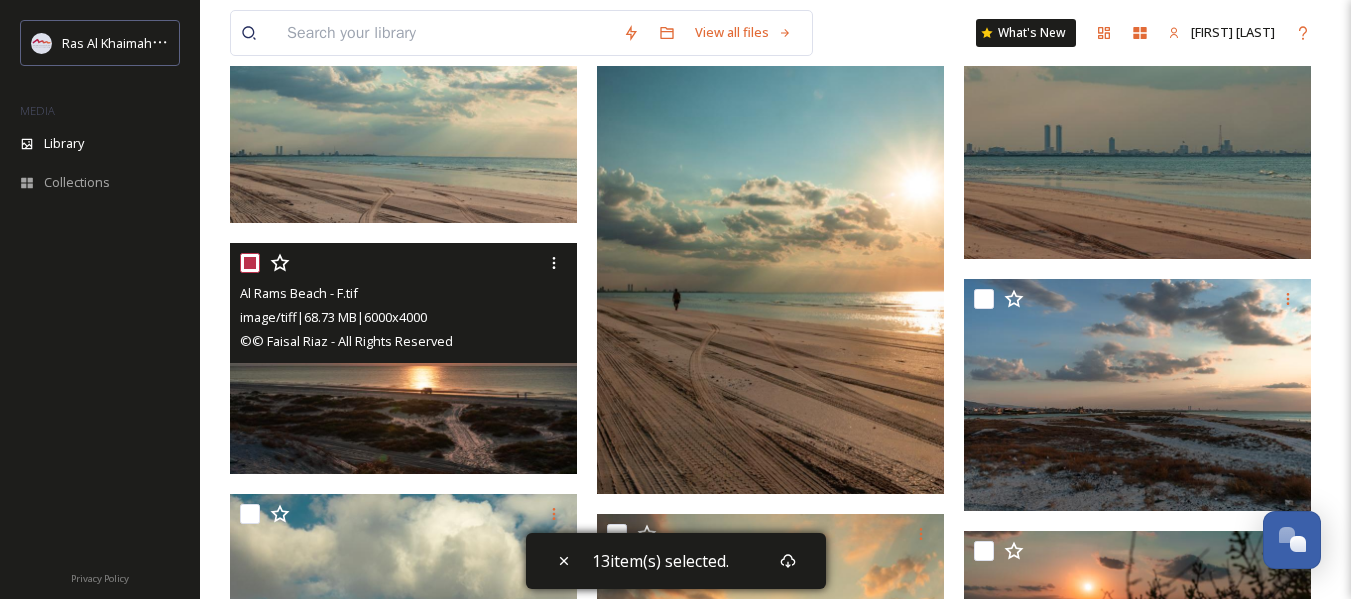 checkbox on "true" 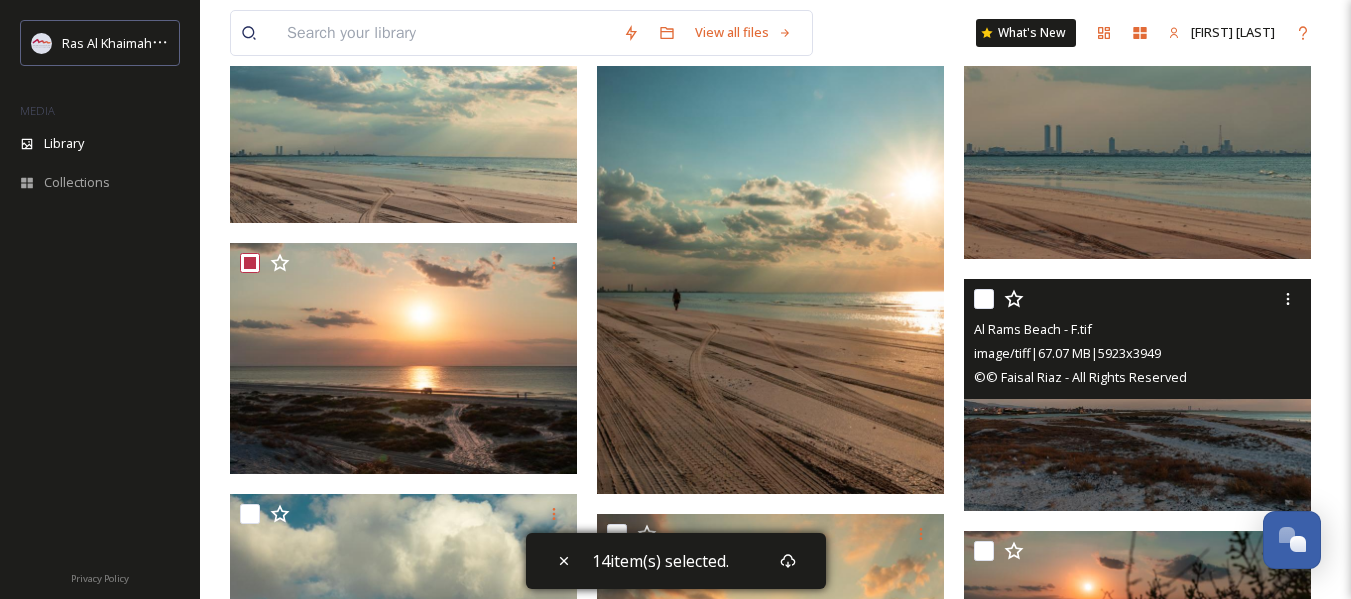 click at bounding box center (984, 299) 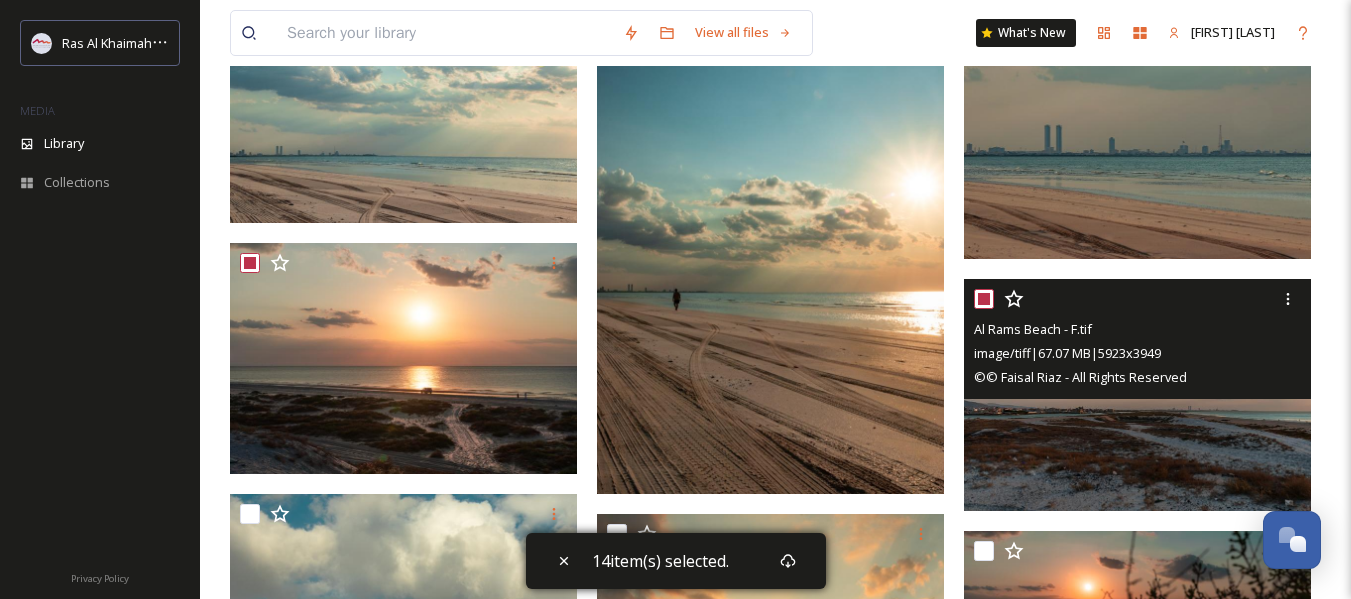 checkbox on "true" 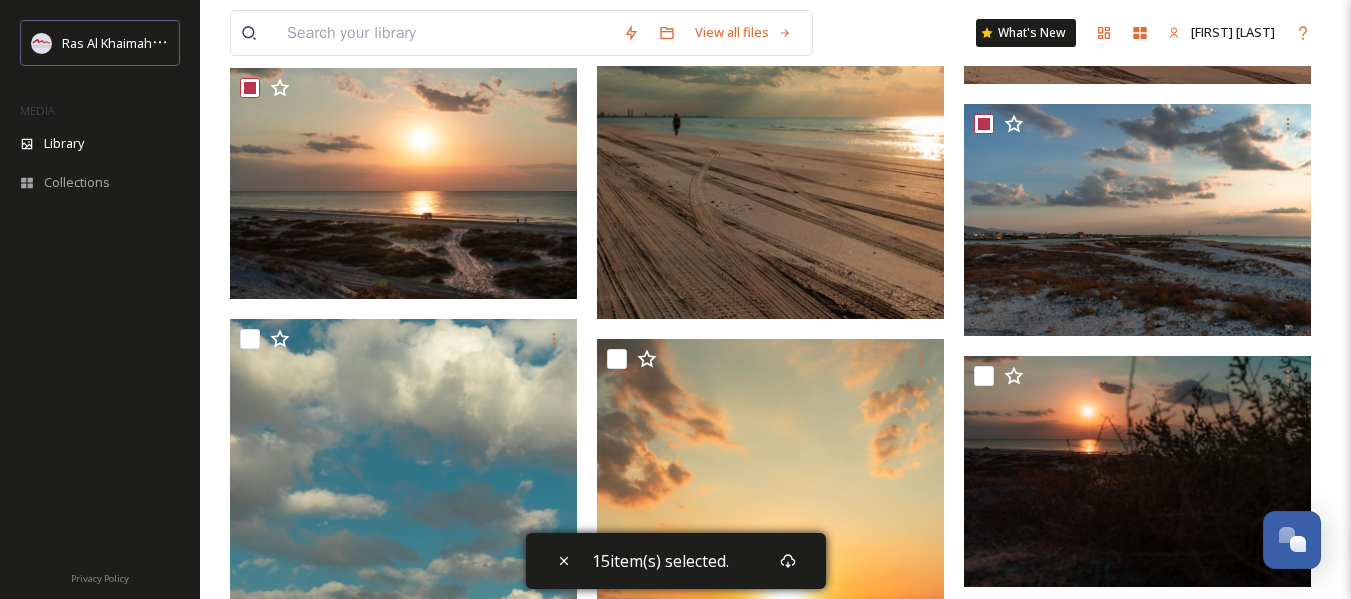 scroll, scrollTop: 1700, scrollLeft: 0, axis: vertical 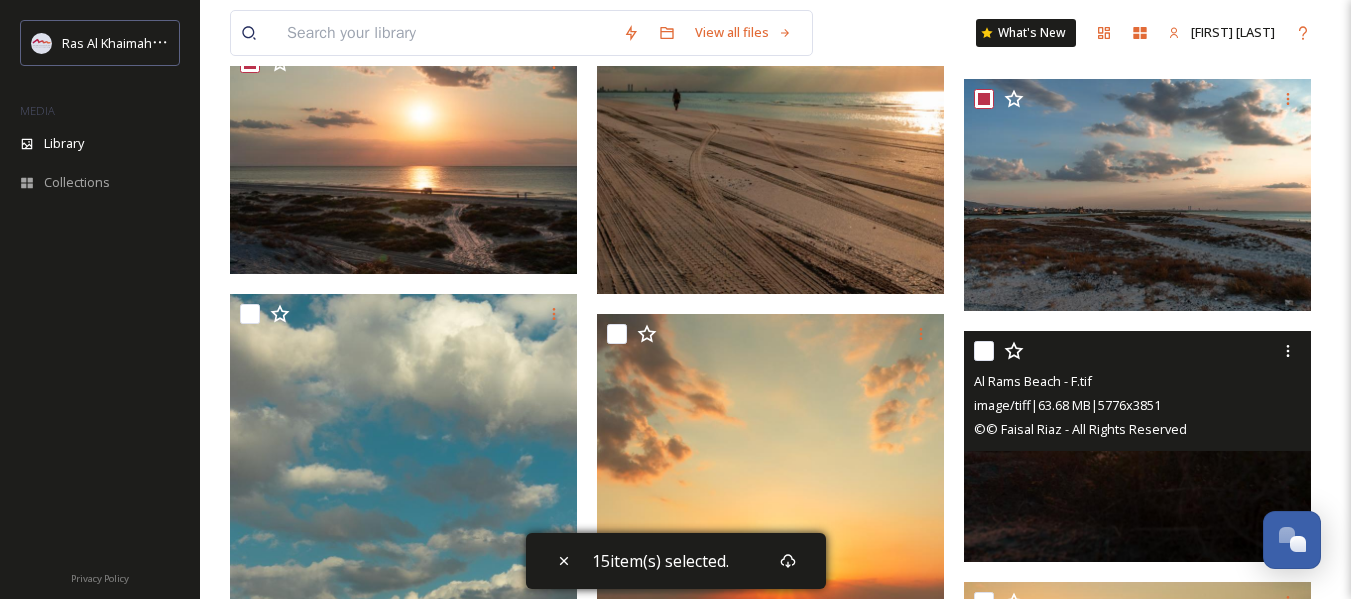 click at bounding box center [984, 351] 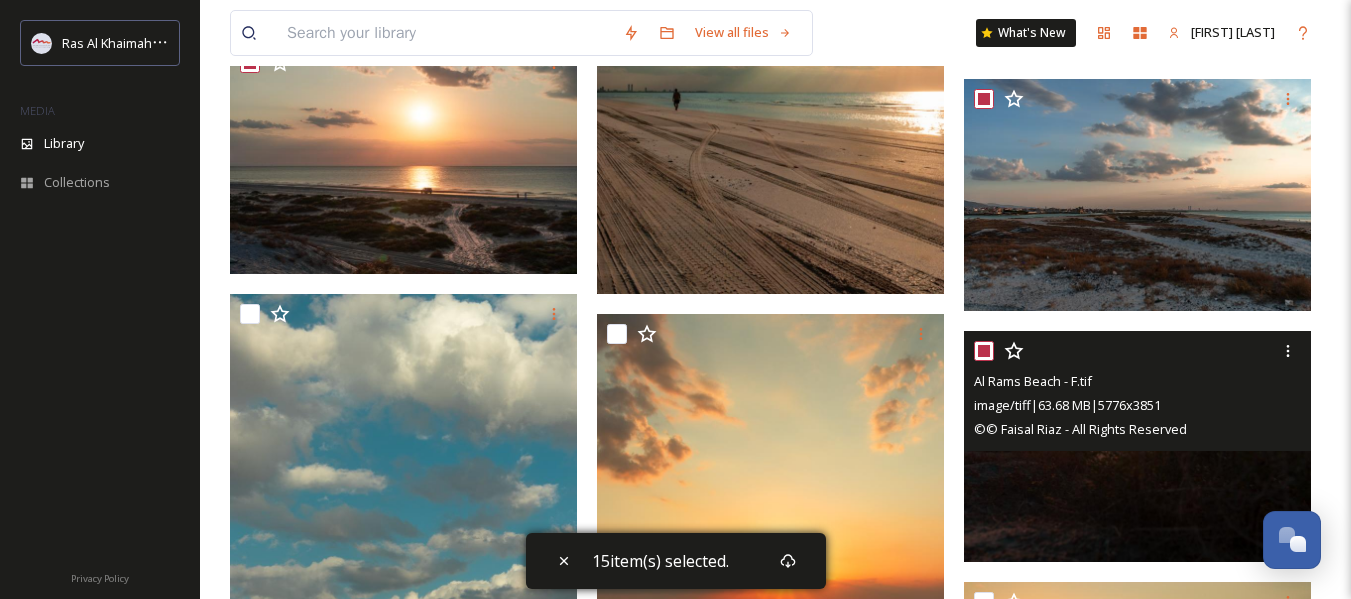 checkbox on "true" 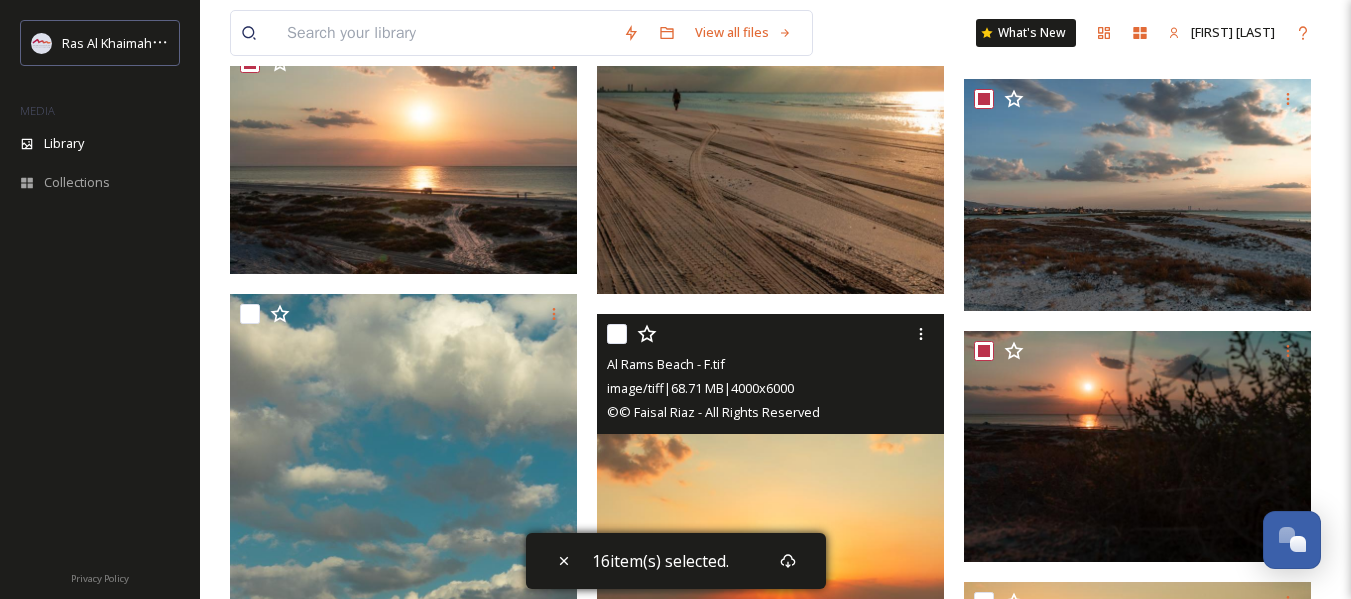 click at bounding box center (617, 334) 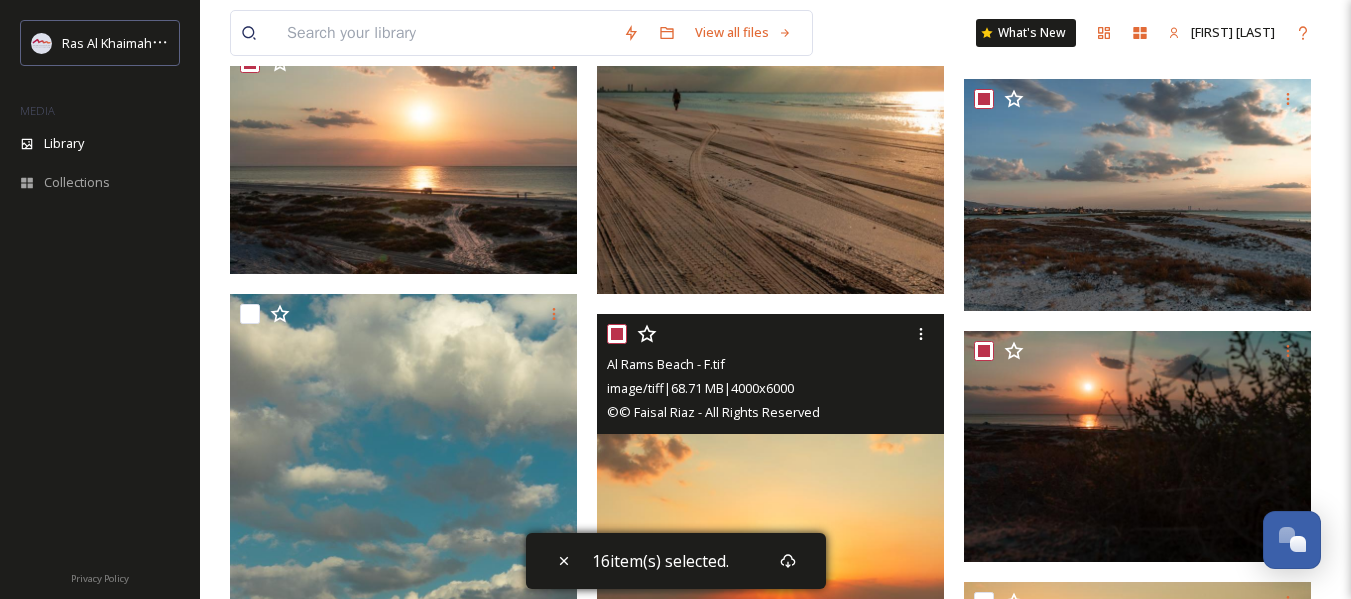 checkbox on "true" 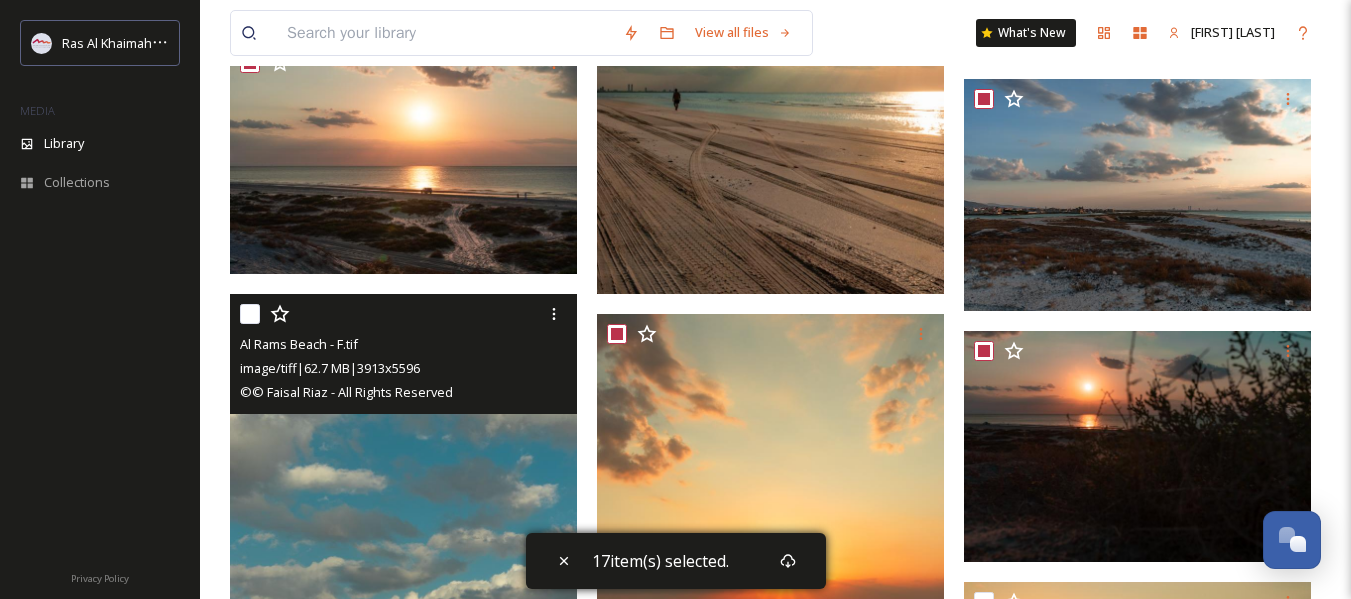 click at bounding box center (250, 314) 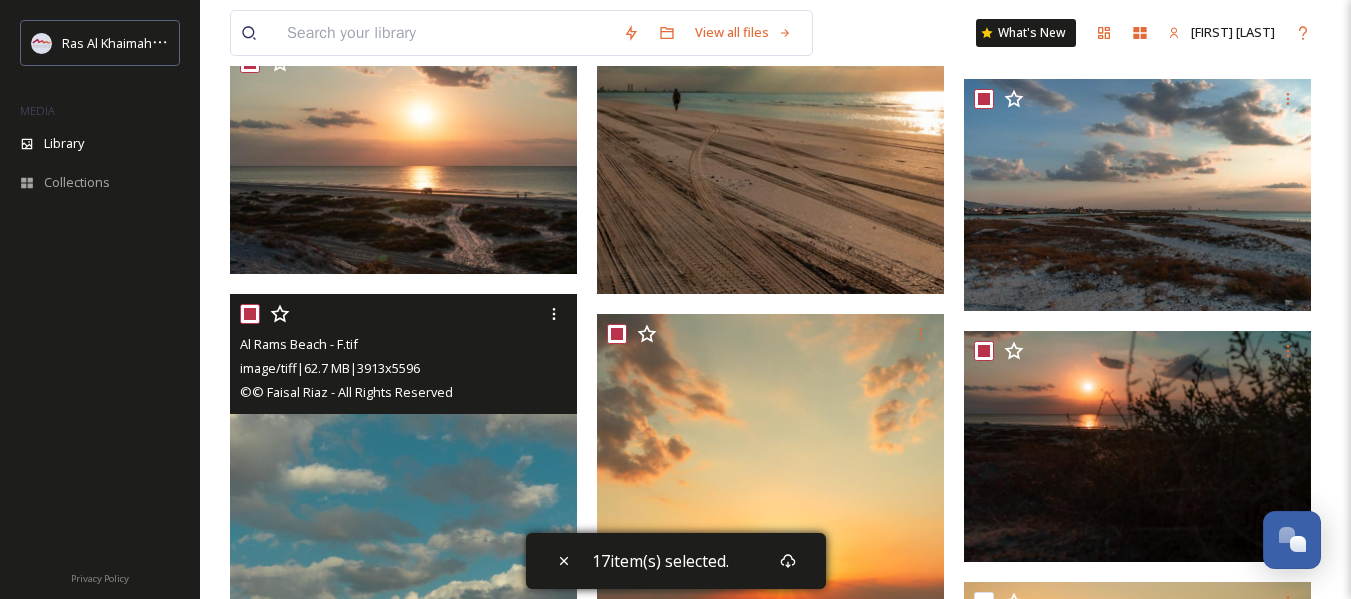 checkbox on "true" 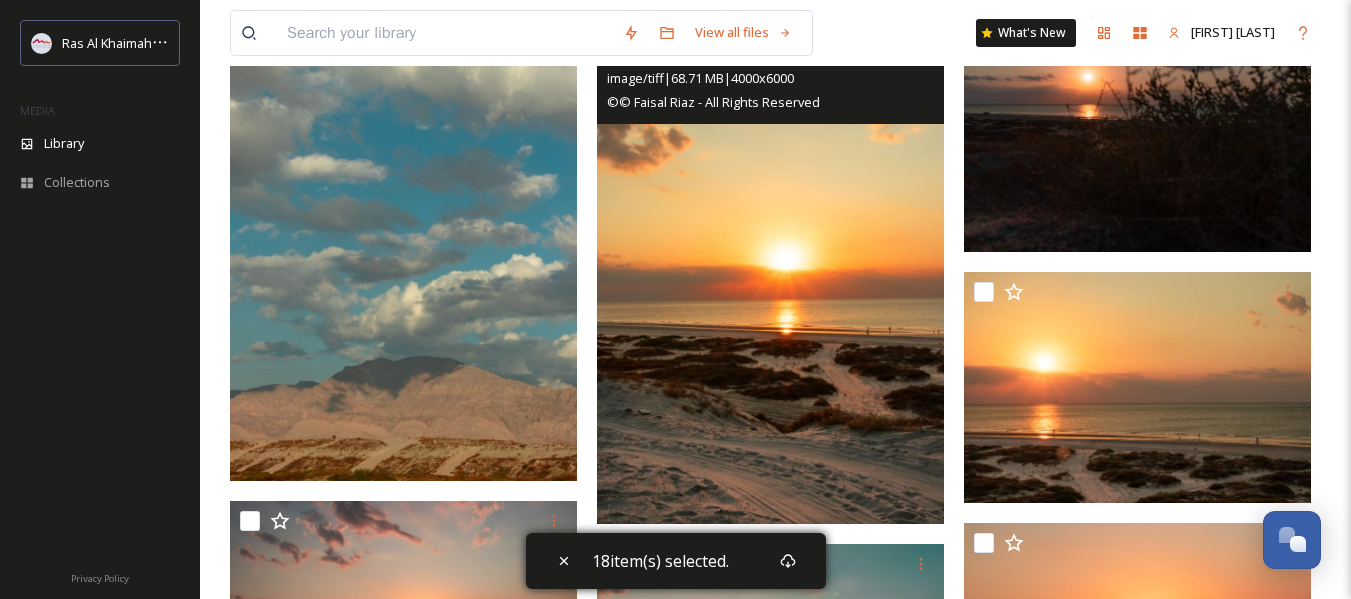 scroll, scrollTop: 2100, scrollLeft: 0, axis: vertical 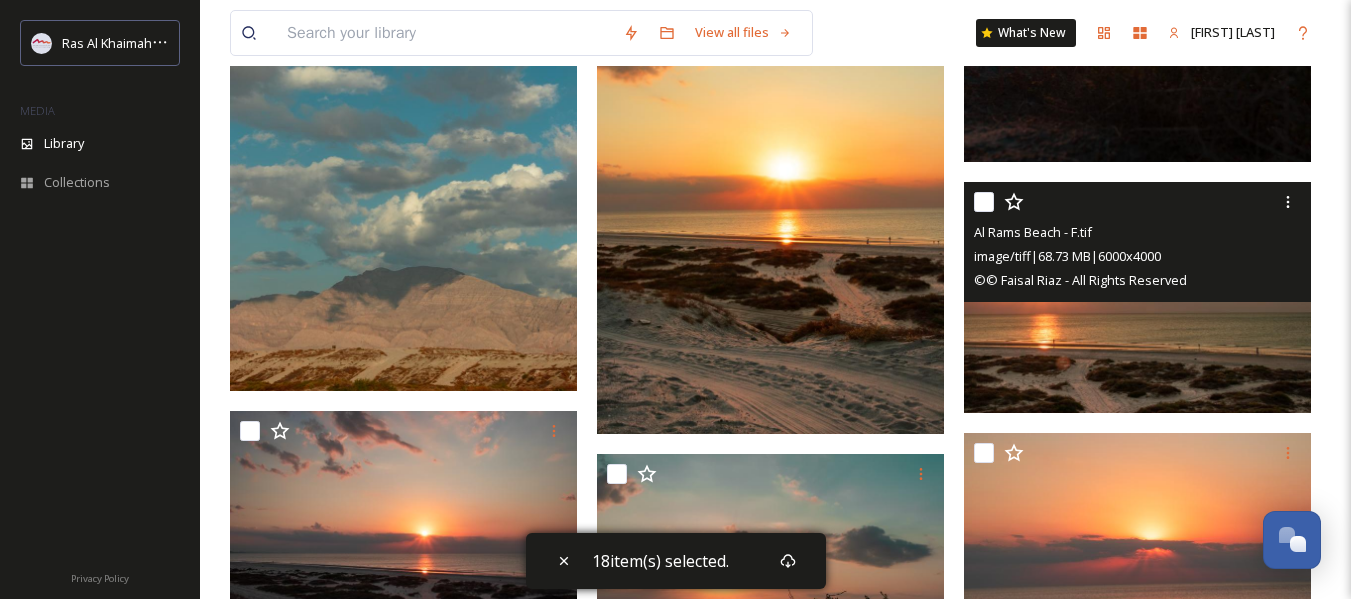 click at bounding box center [984, 202] 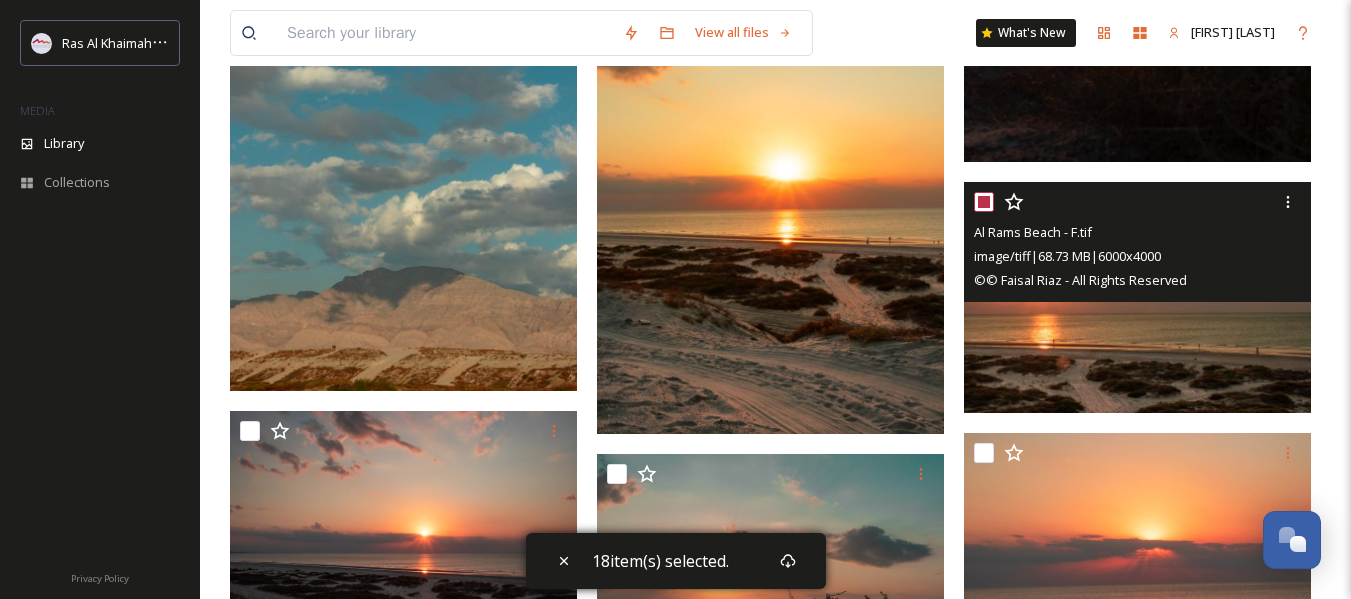 checkbox on "true" 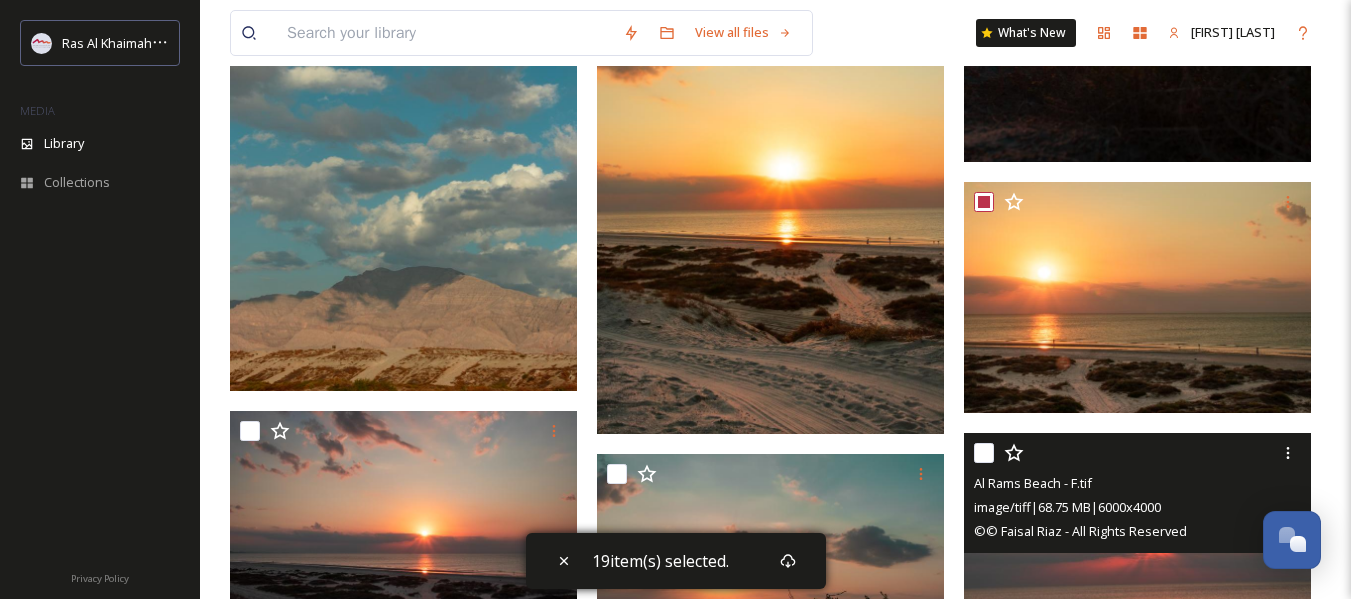 click at bounding box center [984, 453] 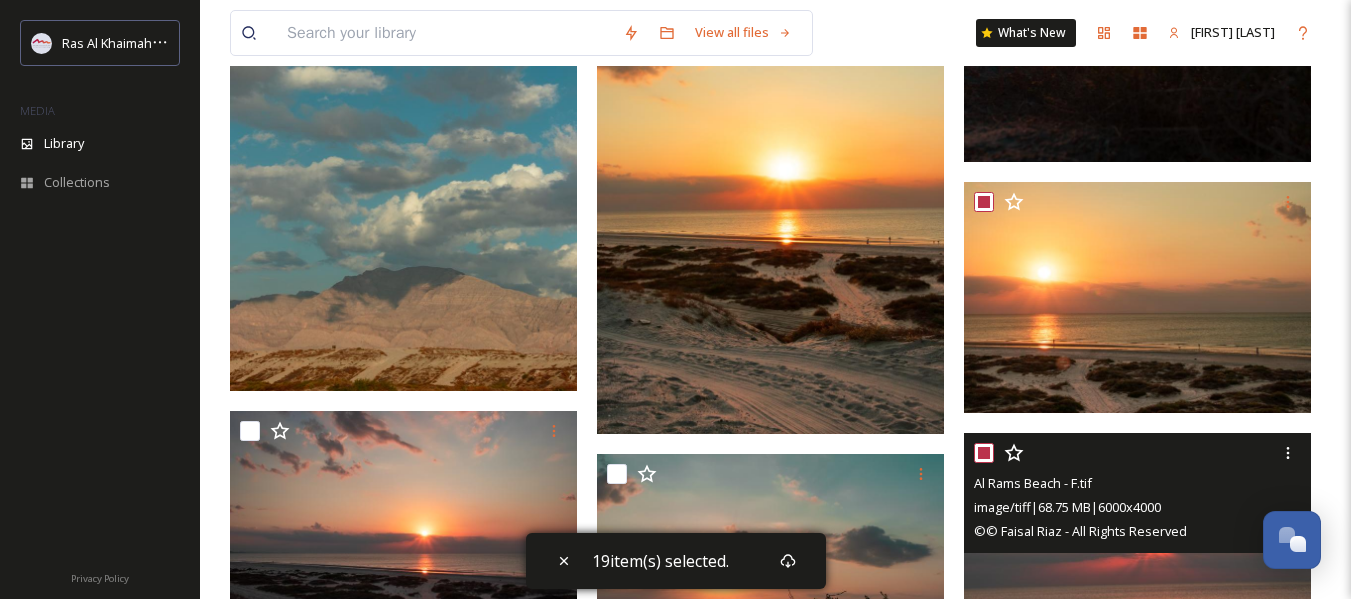 checkbox on "true" 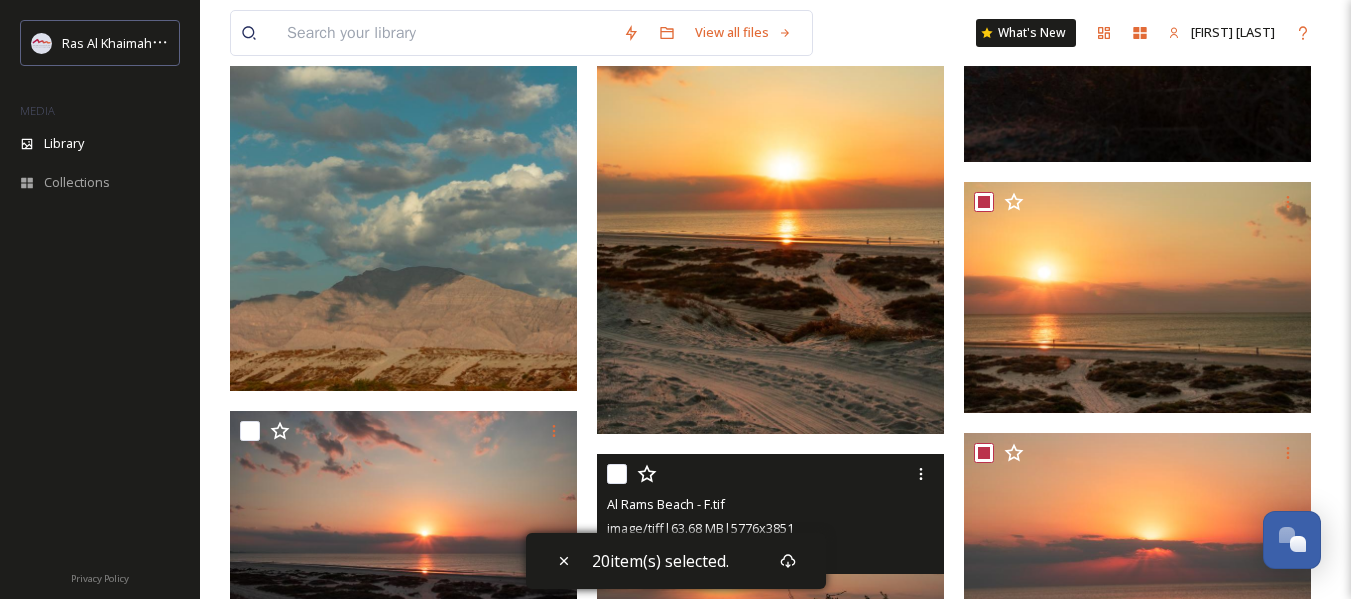 click at bounding box center (617, 474) 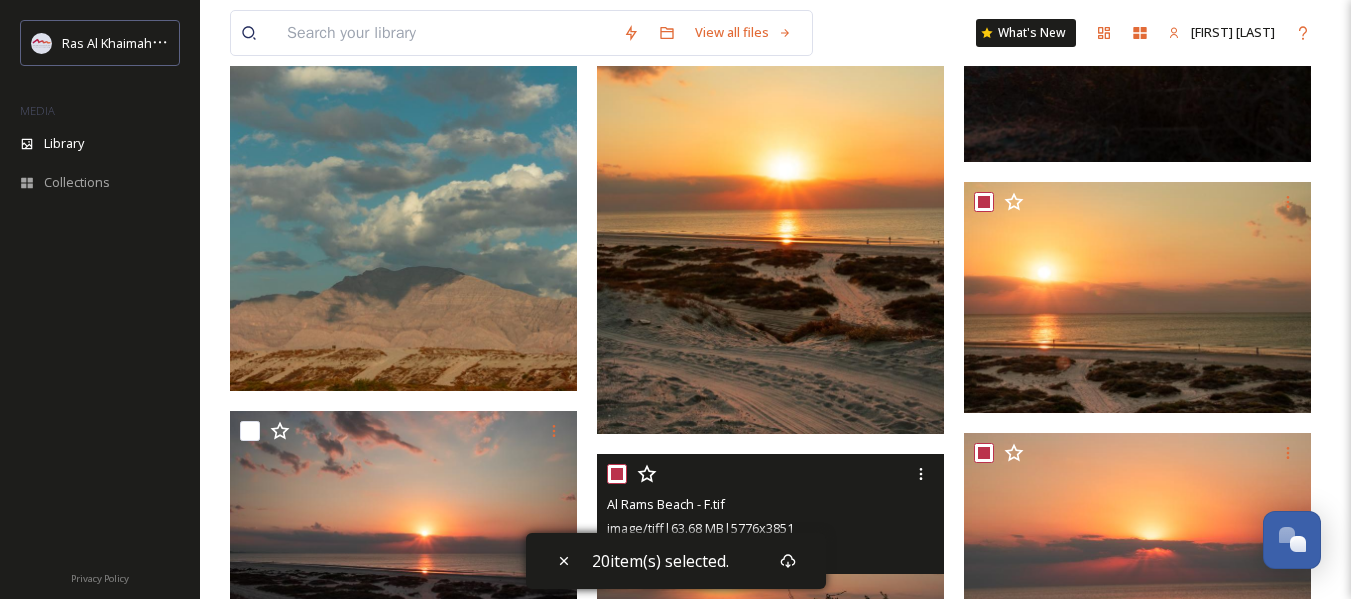 checkbox on "true" 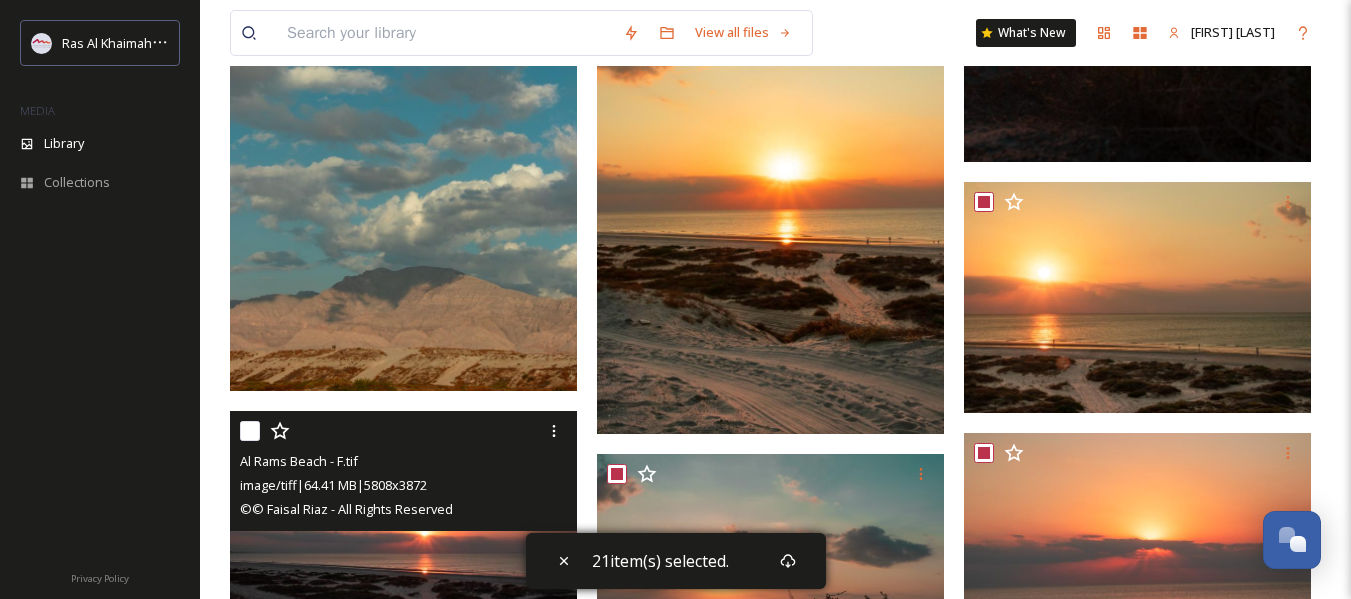 click at bounding box center [250, 431] 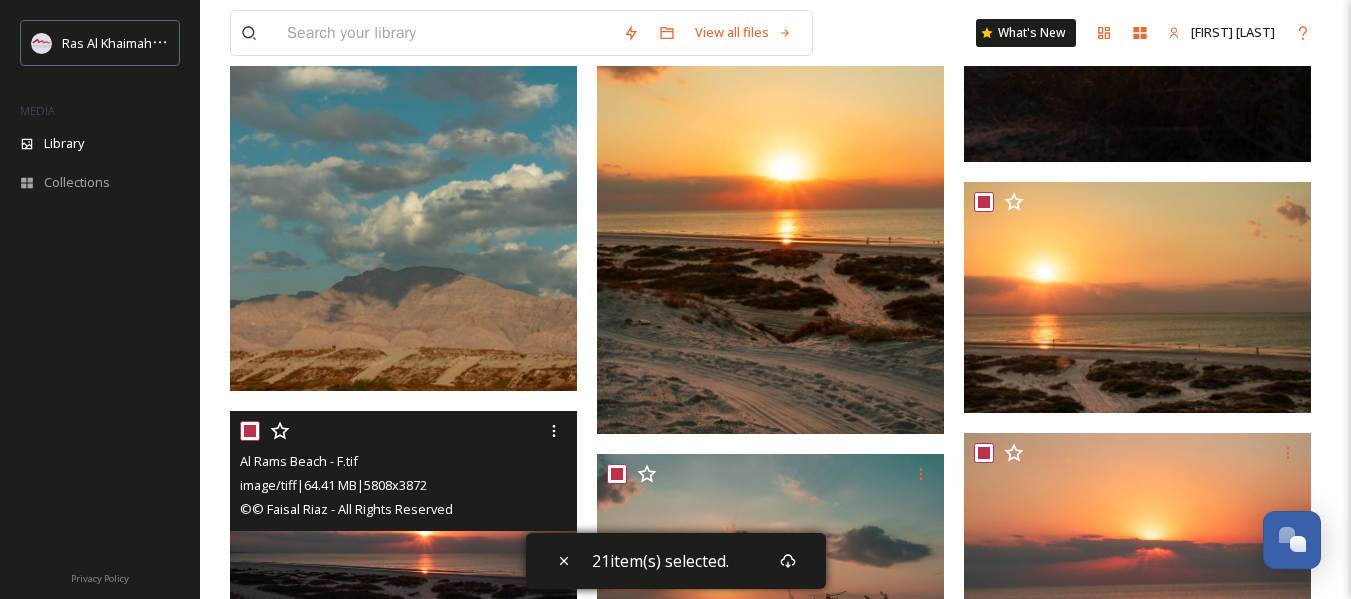 checkbox on "true" 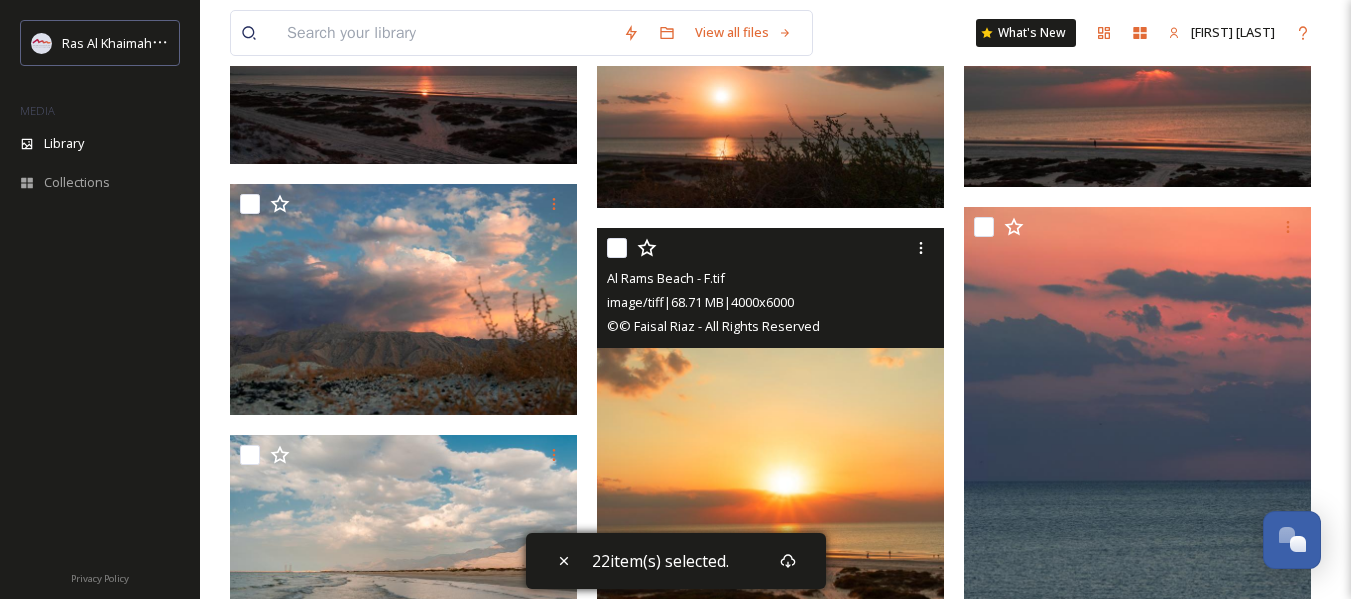 scroll, scrollTop: 2600, scrollLeft: 0, axis: vertical 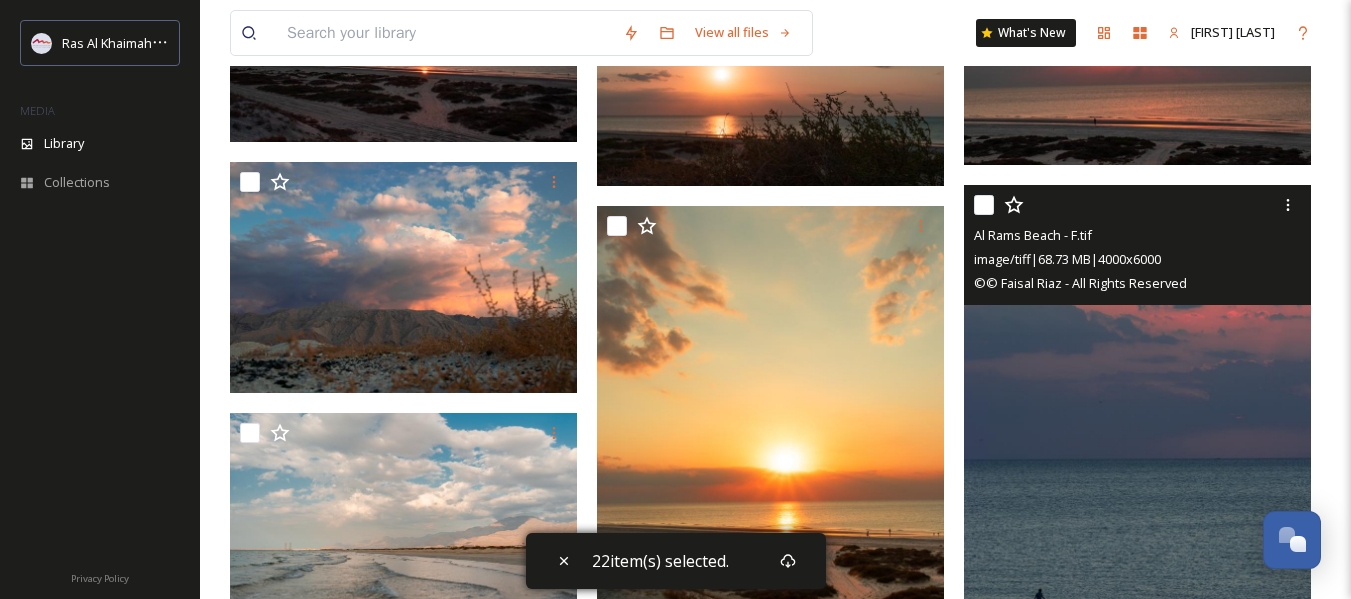 click at bounding box center (984, 205) 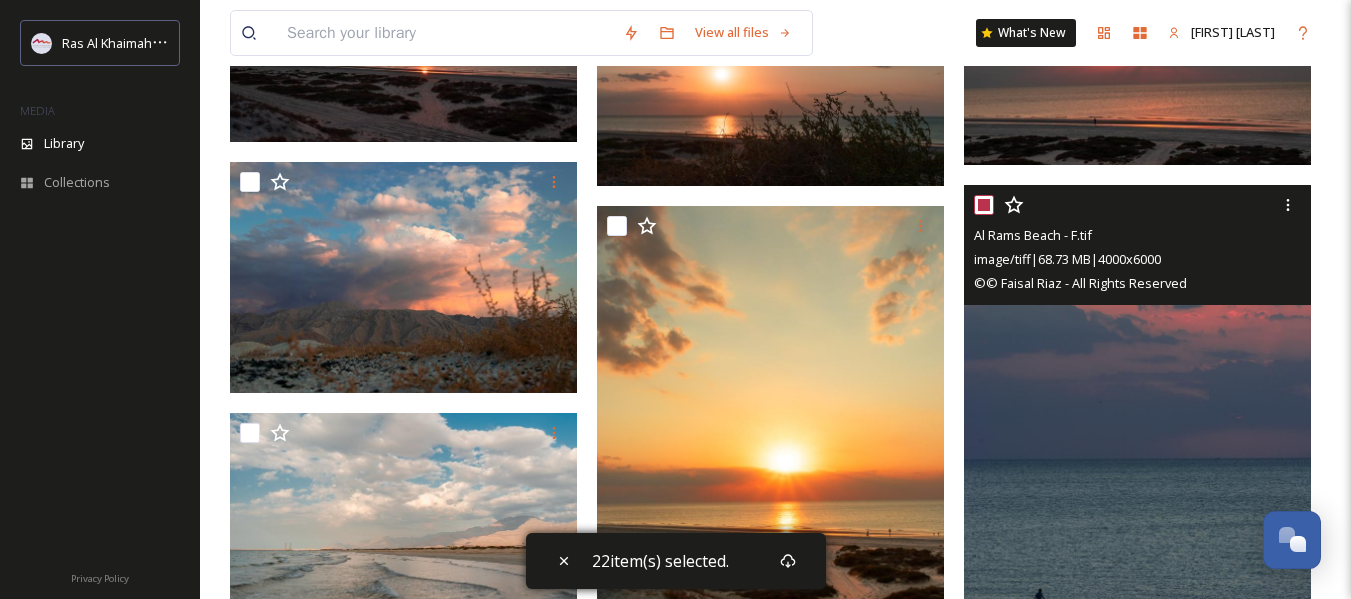 checkbox on "true" 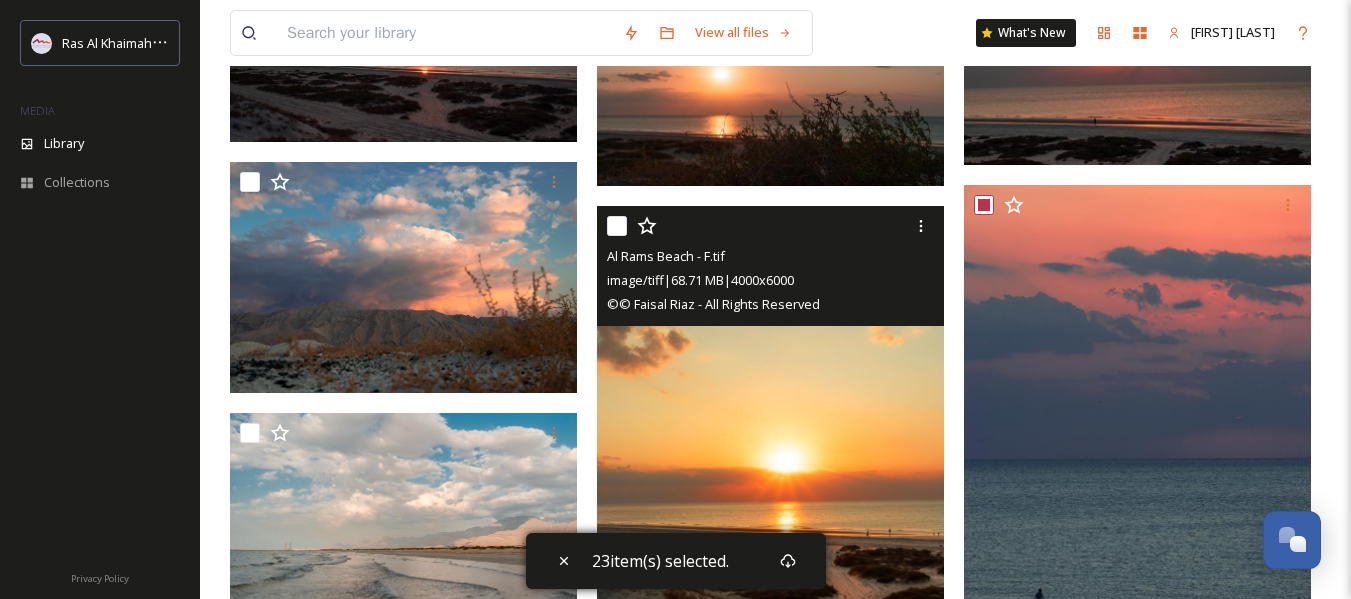 click at bounding box center [617, 226] 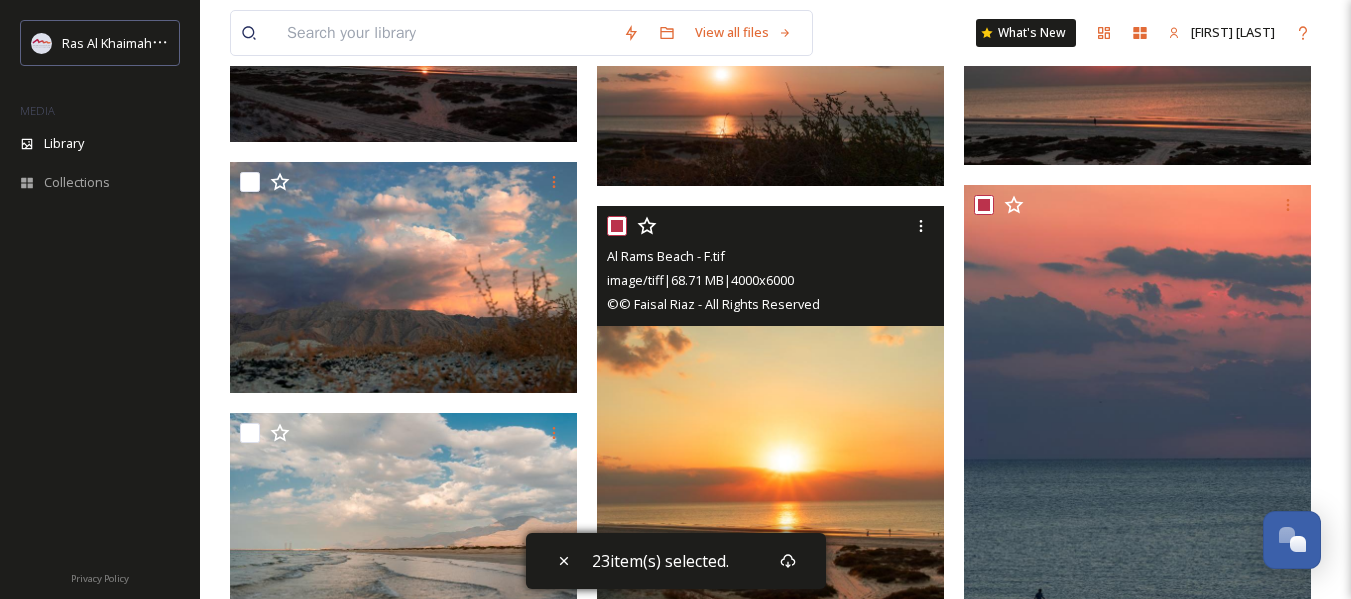 checkbox on "true" 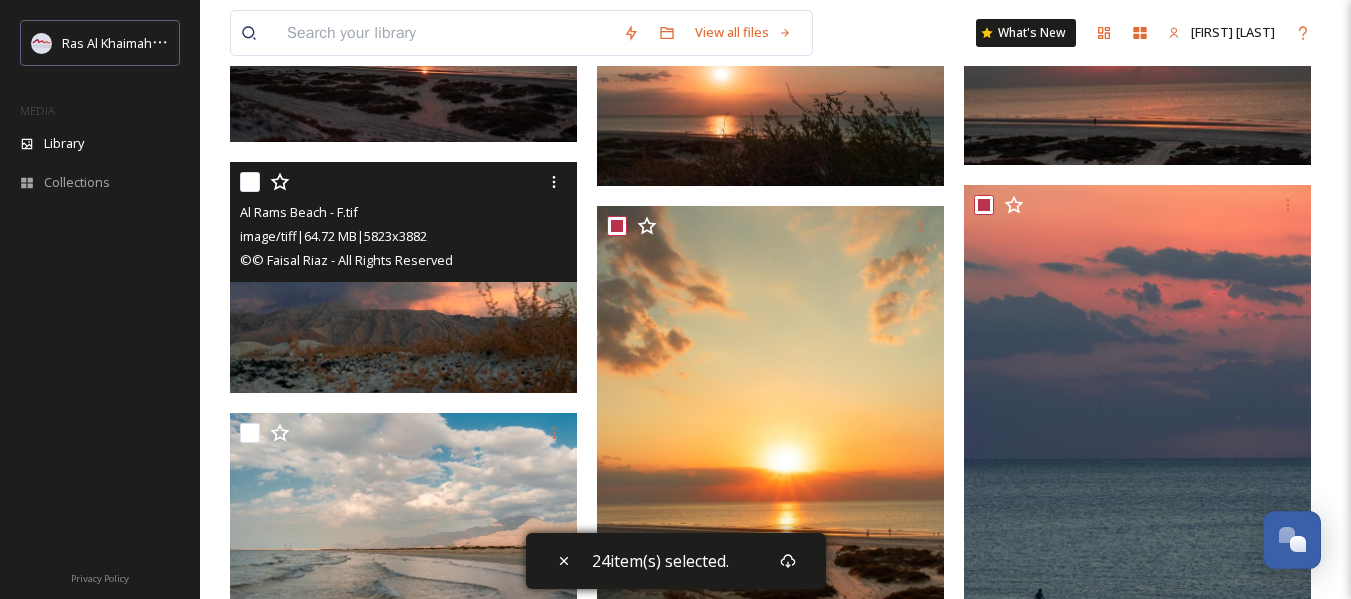 click at bounding box center [250, 182] 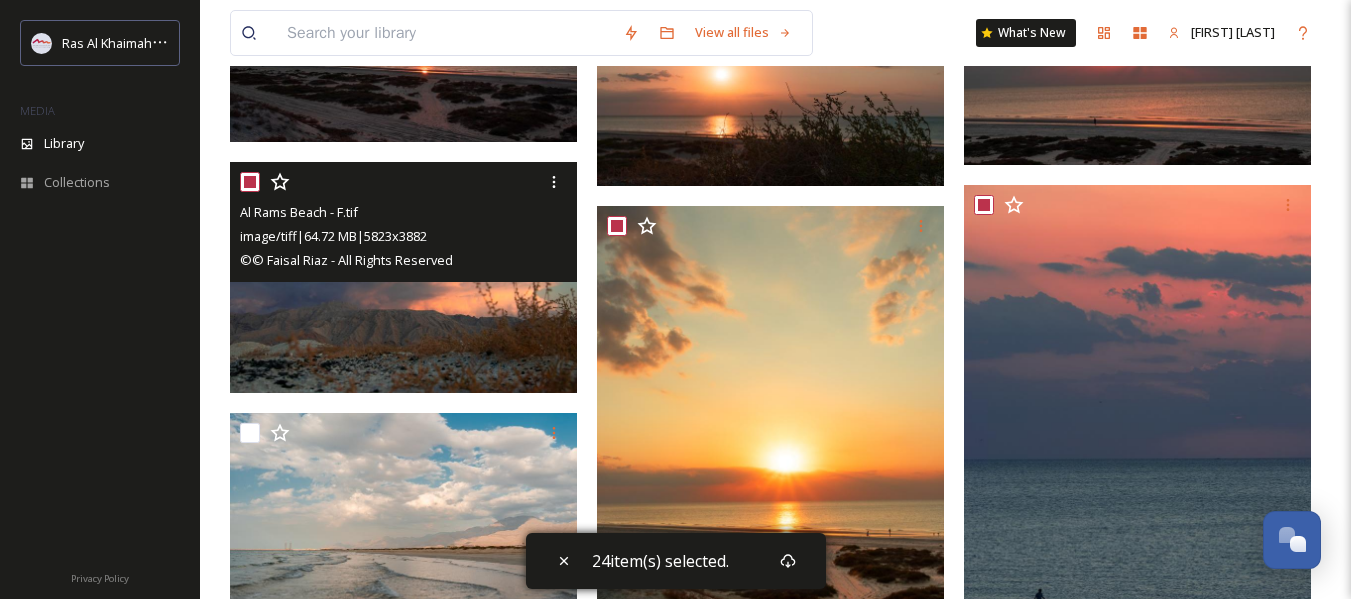 checkbox on "true" 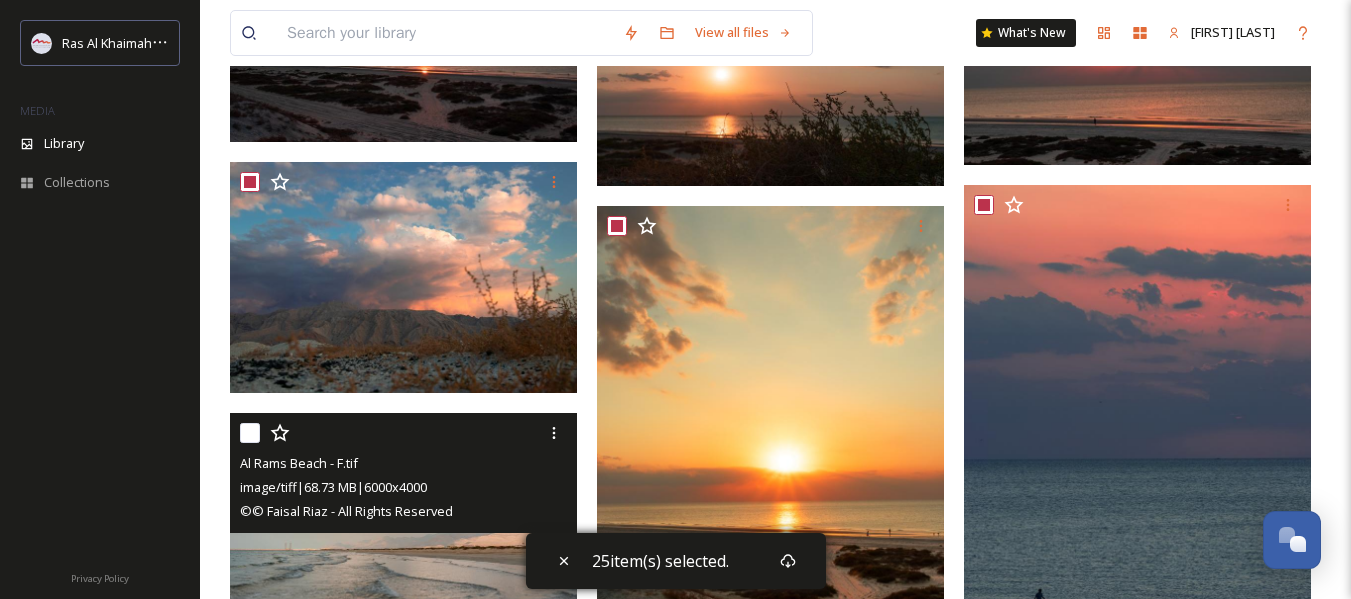 click at bounding box center (250, 433) 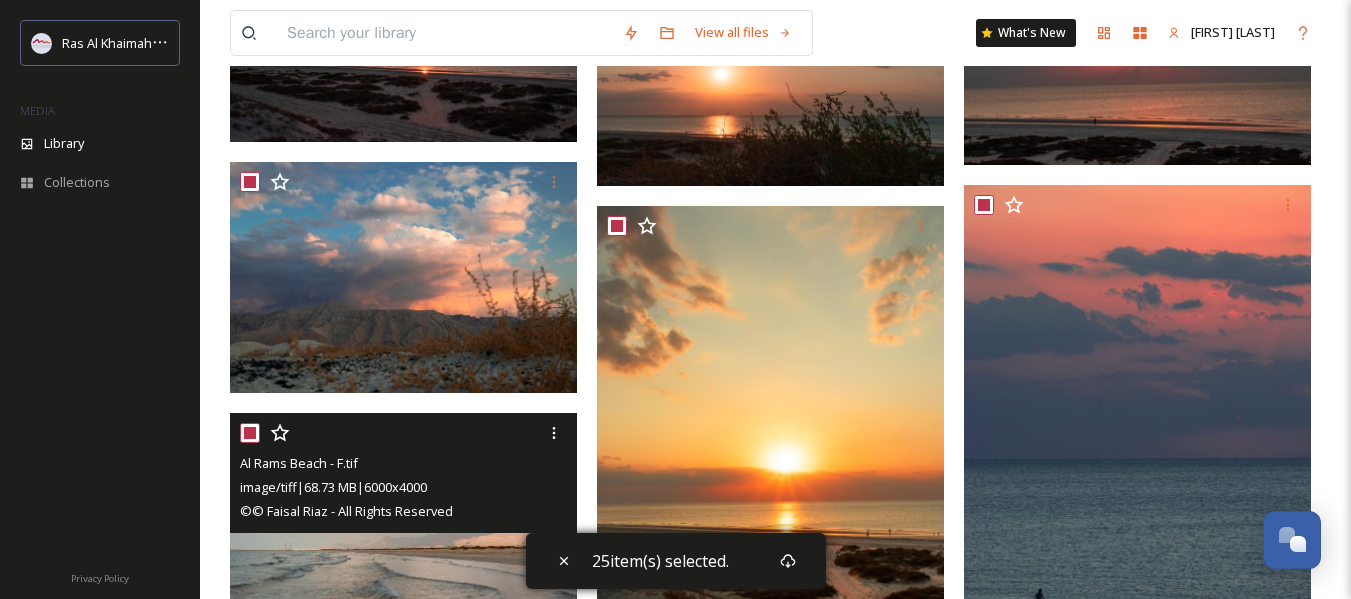 checkbox on "true" 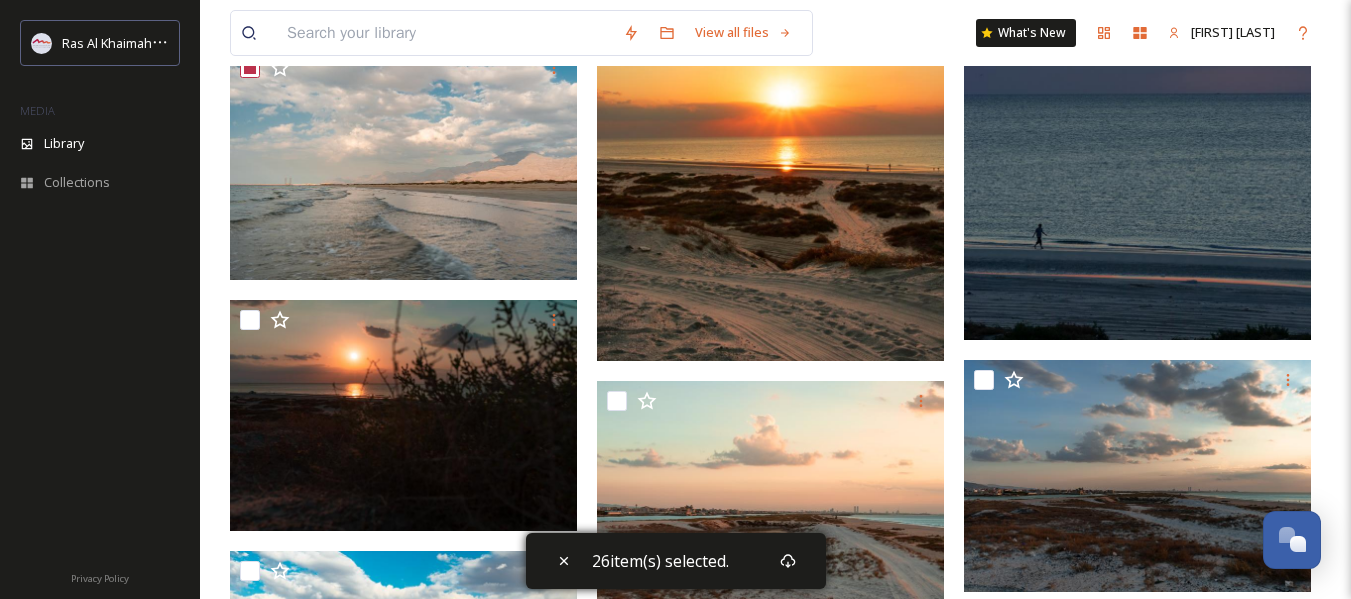 scroll, scrollTop: 3000, scrollLeft: 0, axis: vertical 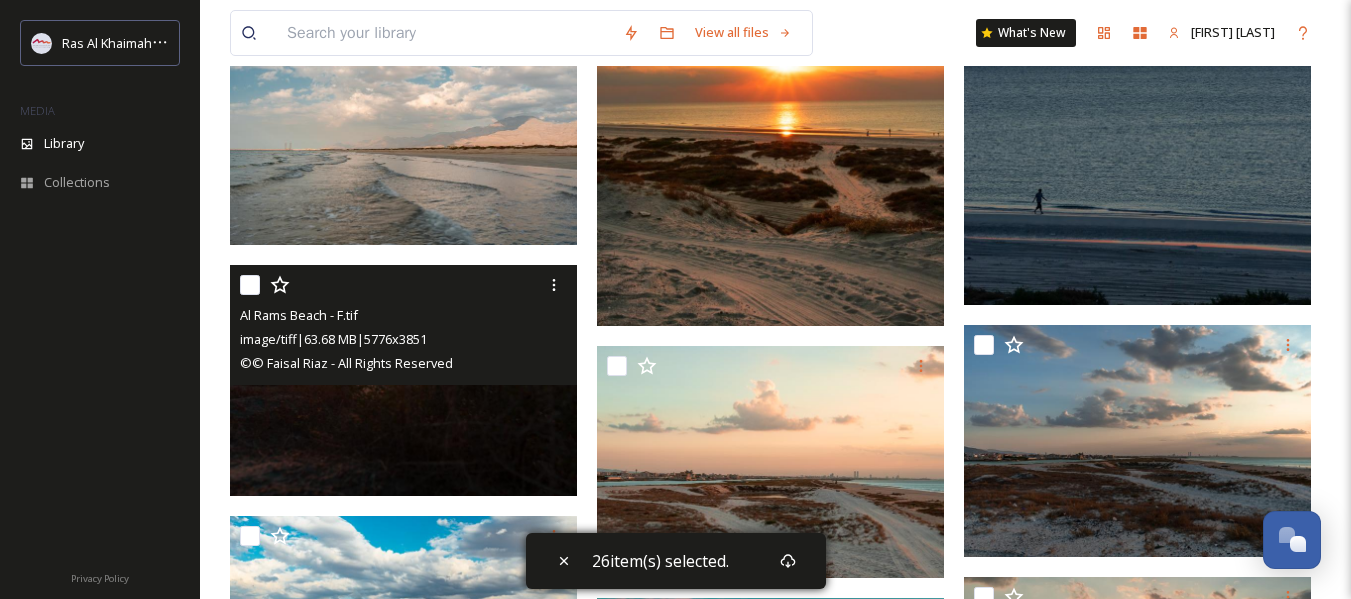 click at bounding box center (250, 285) 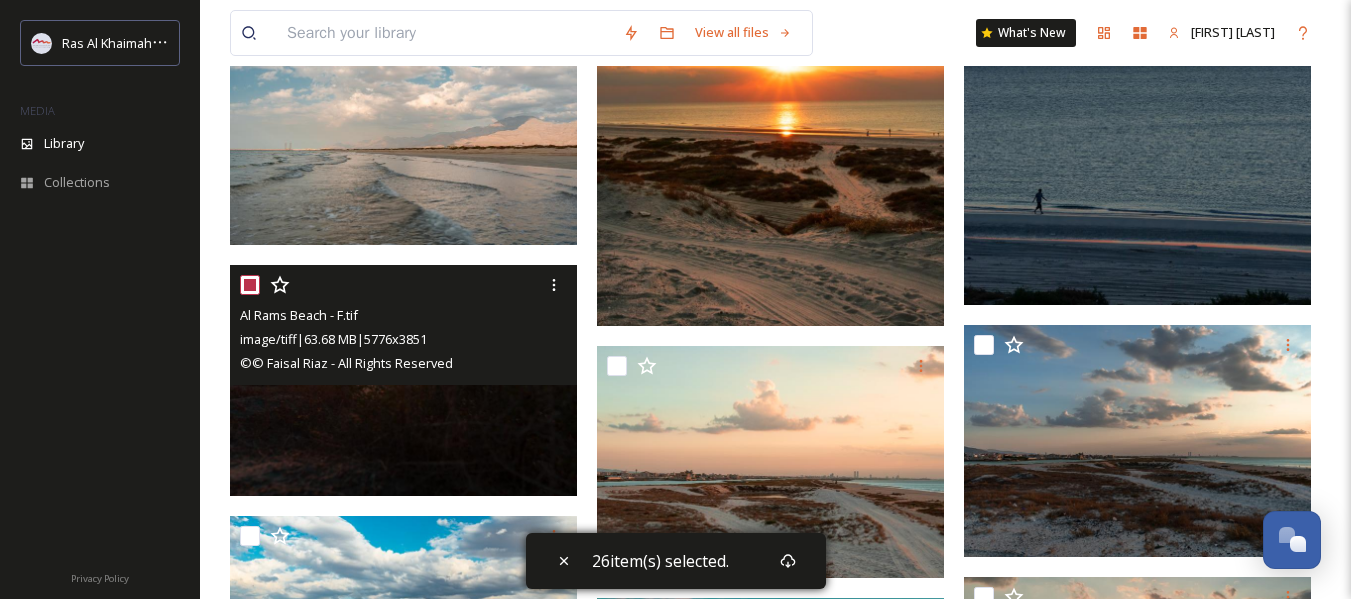 checkbox on "true" 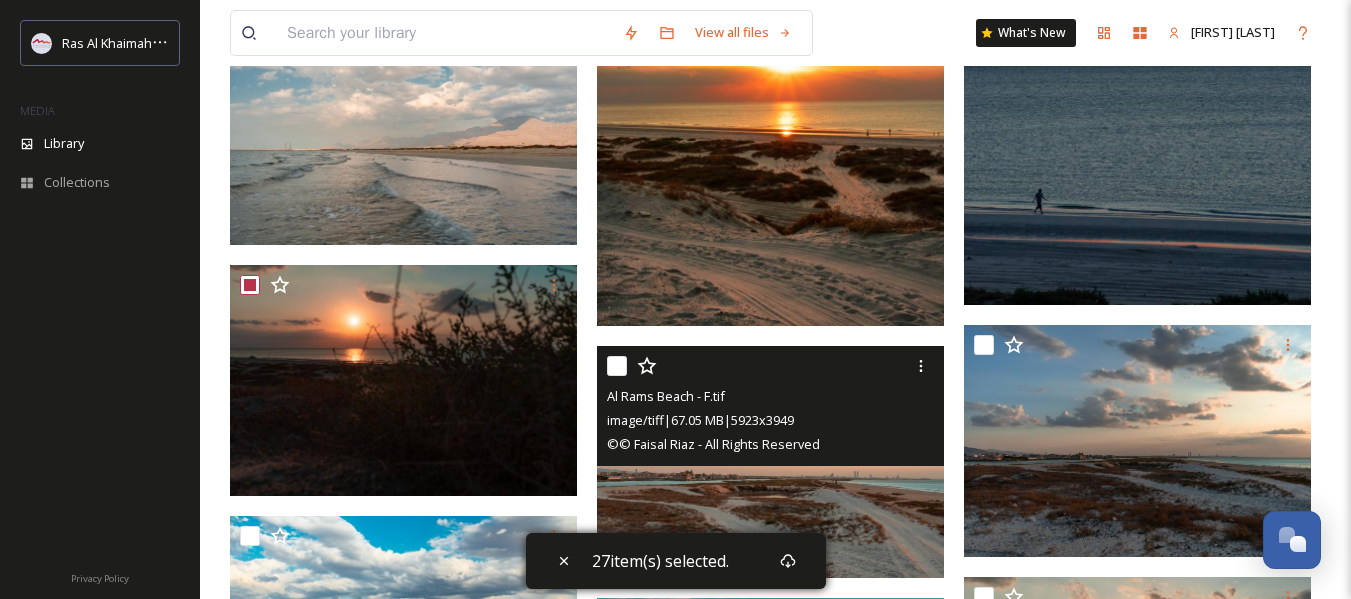click at bounding box center [617, 366] 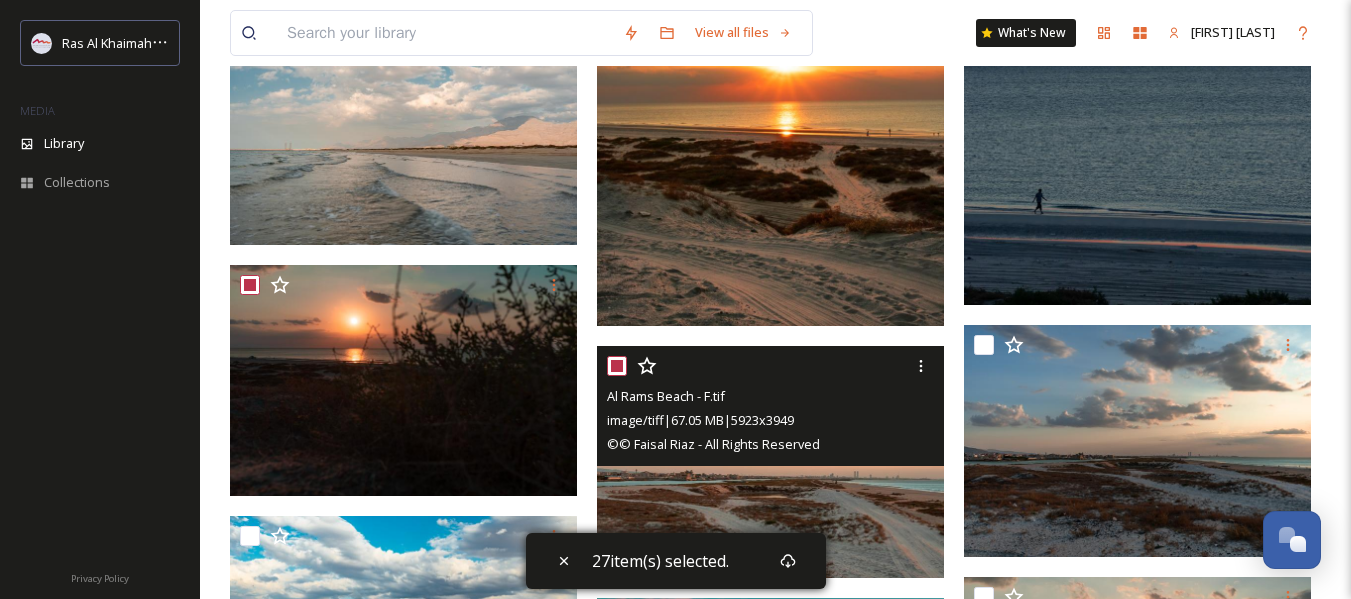checkbox on "true" 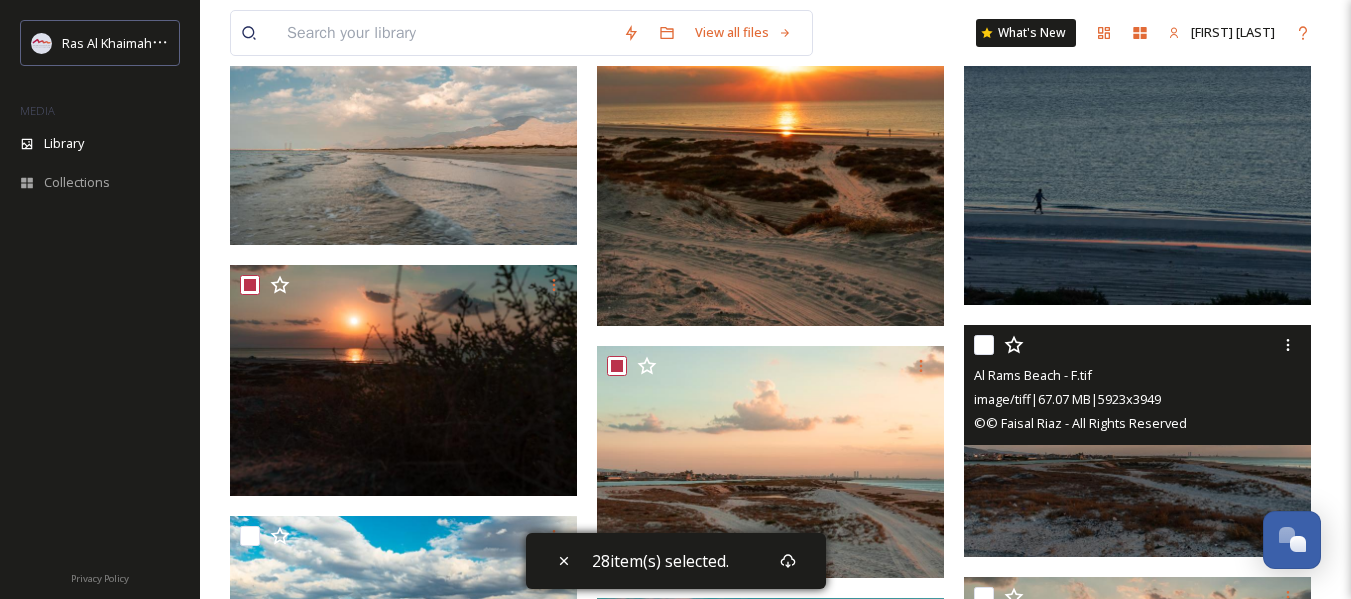 click at bounding box center [984, 345] 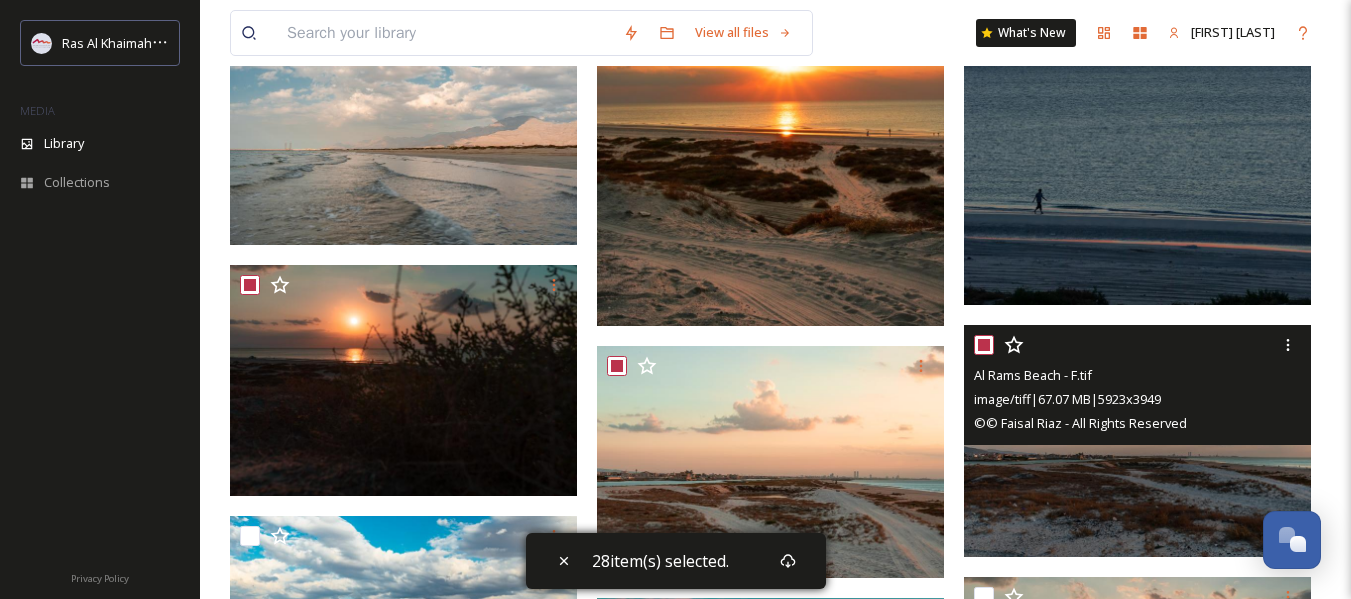 checkbox on "true" 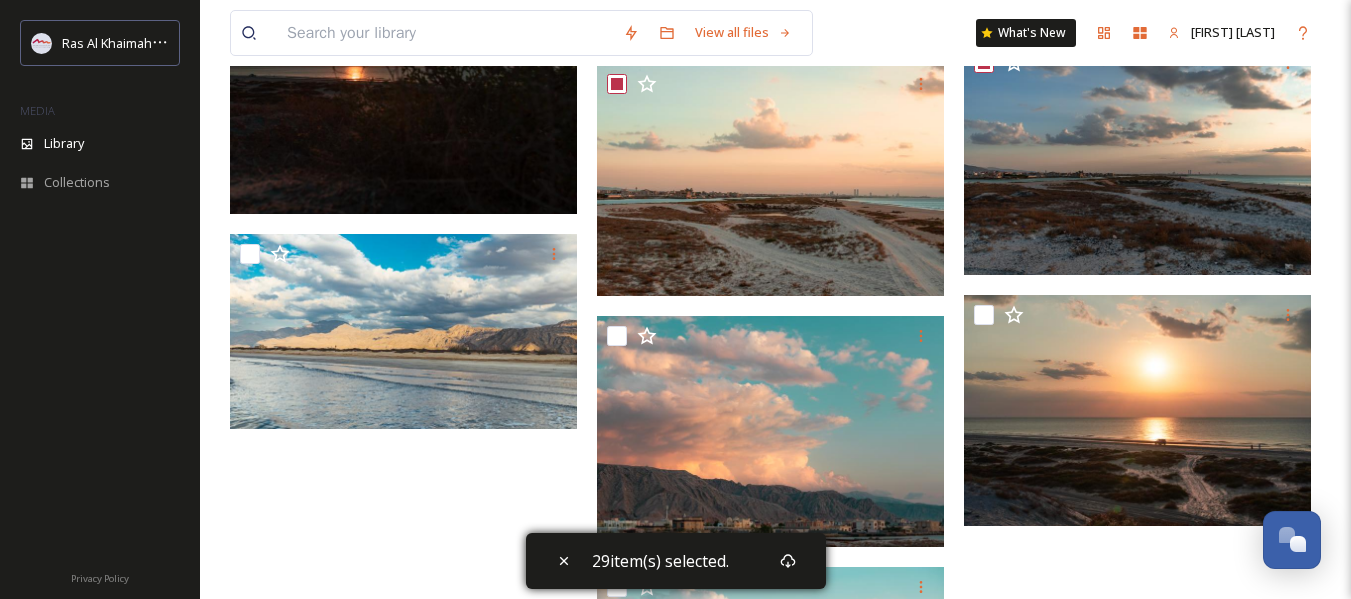 scroll, scrollTop: 3300, scrollLeft: 0, axis: vertical 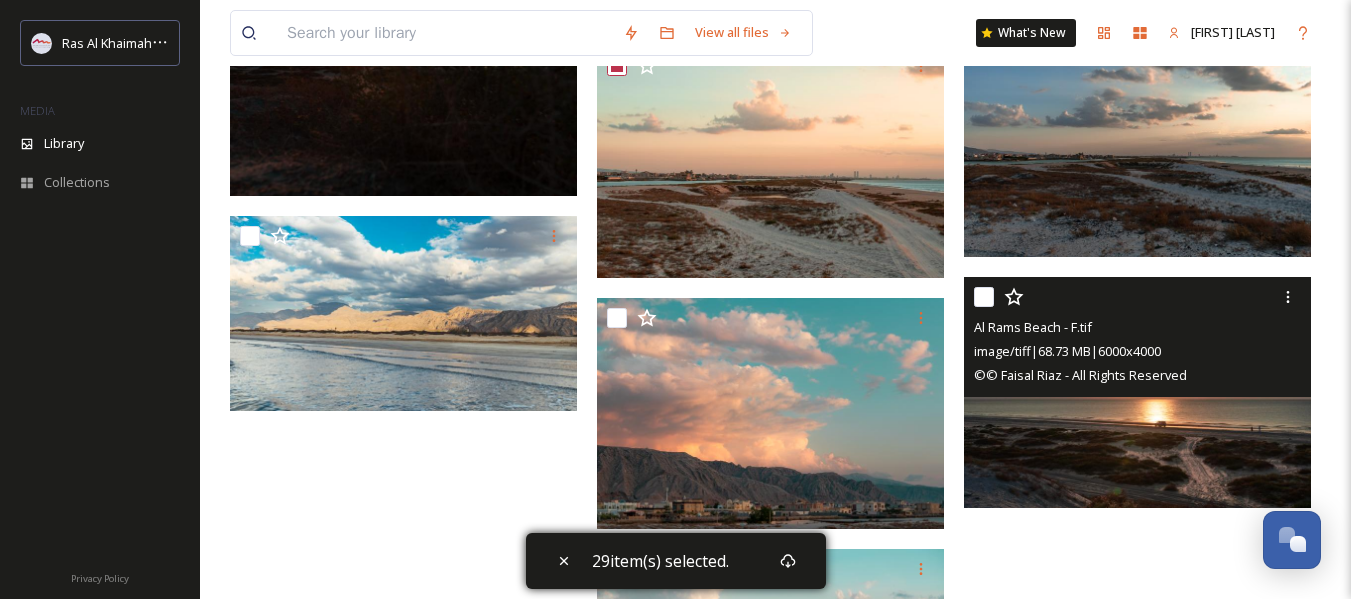 click at bounding box center [984, 297] 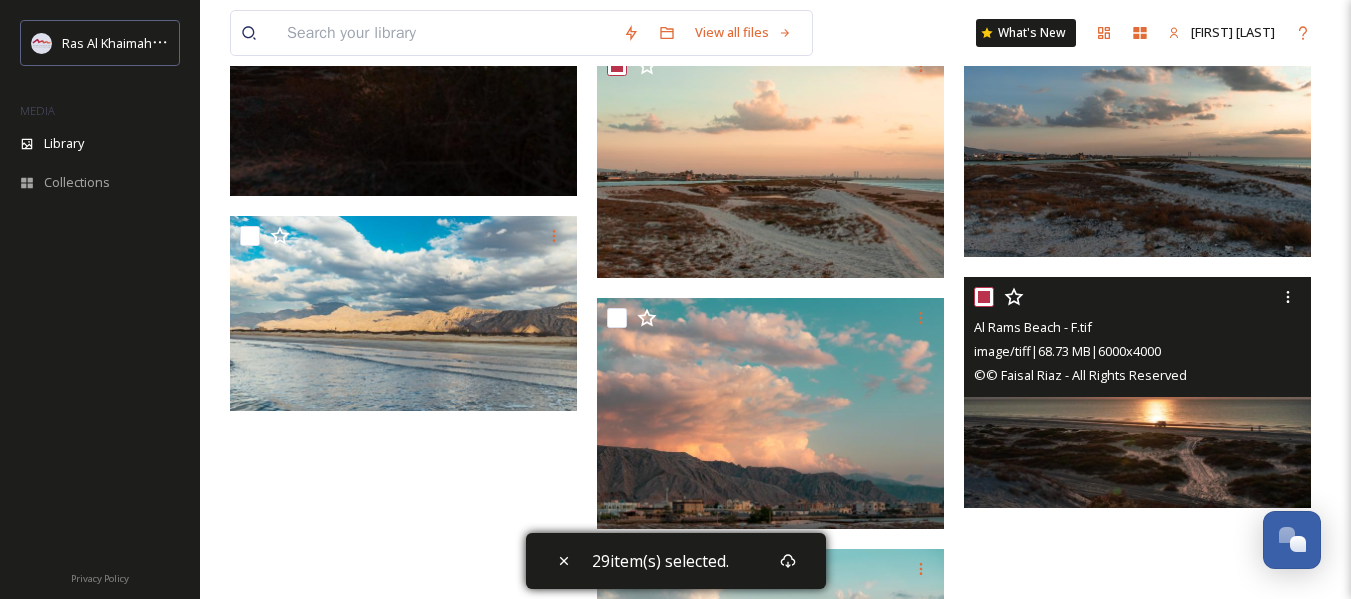 checkbox on "true" 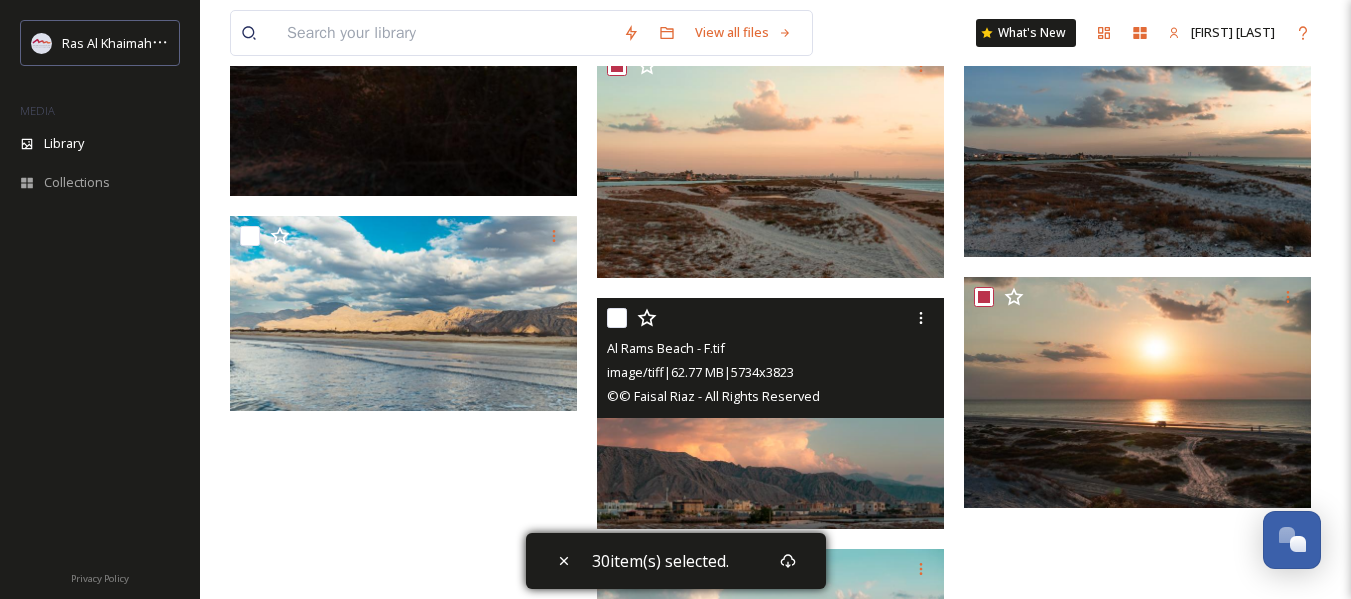 click at bounding box center (617, 318) 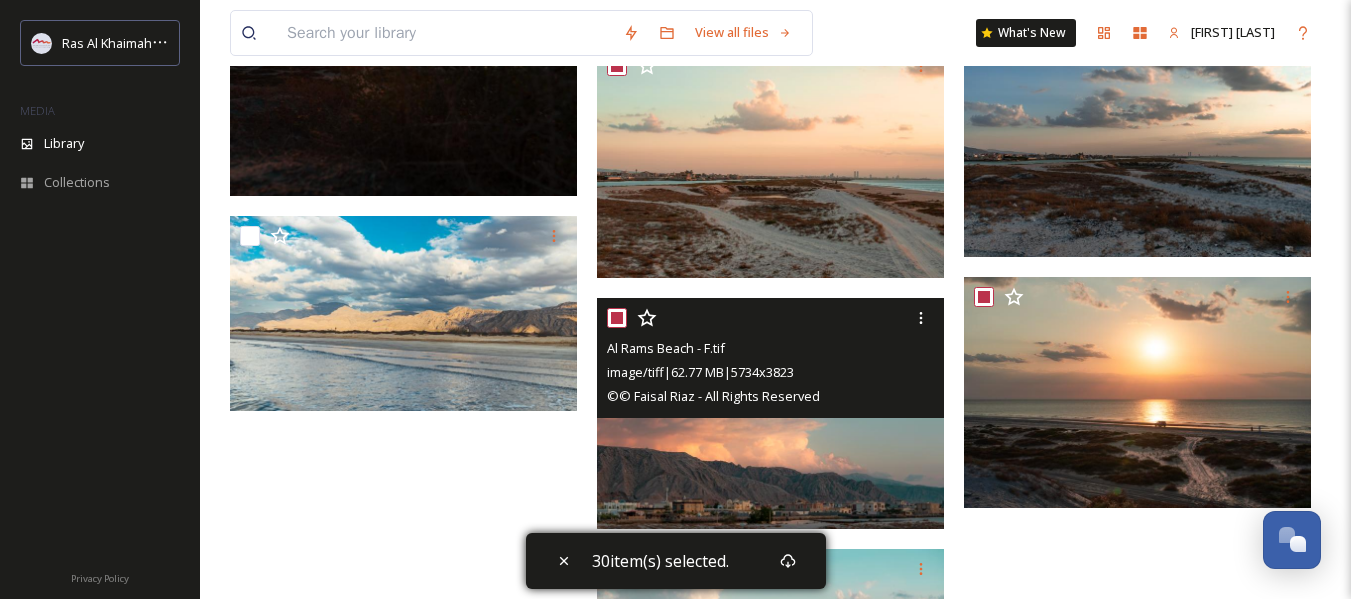 checkbox on "true" 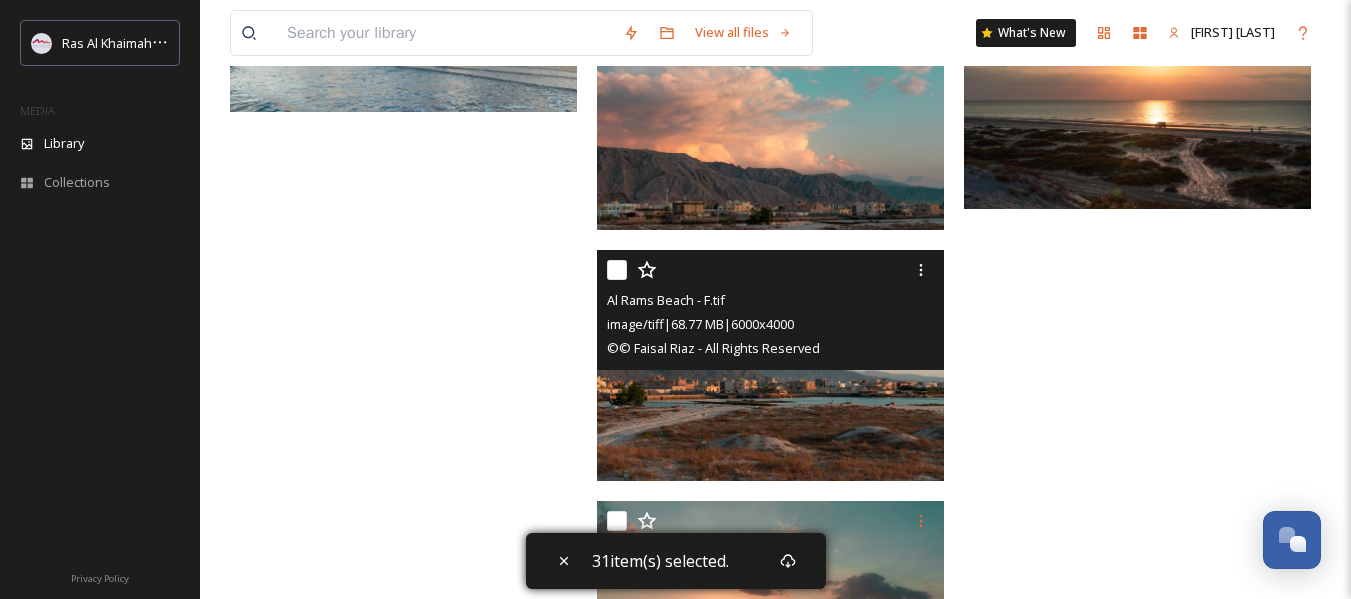 scroll, scrollTop: 3600, scrollLeft: 0, axis: vertical 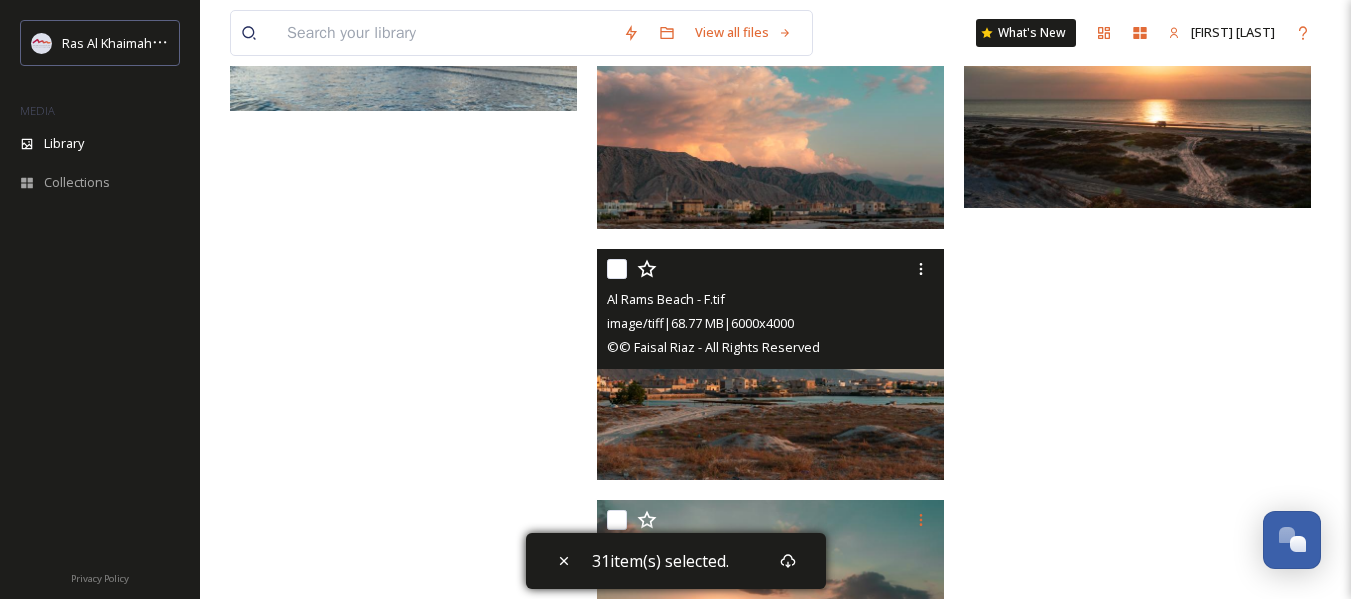 click at bounding box center [617, 269] 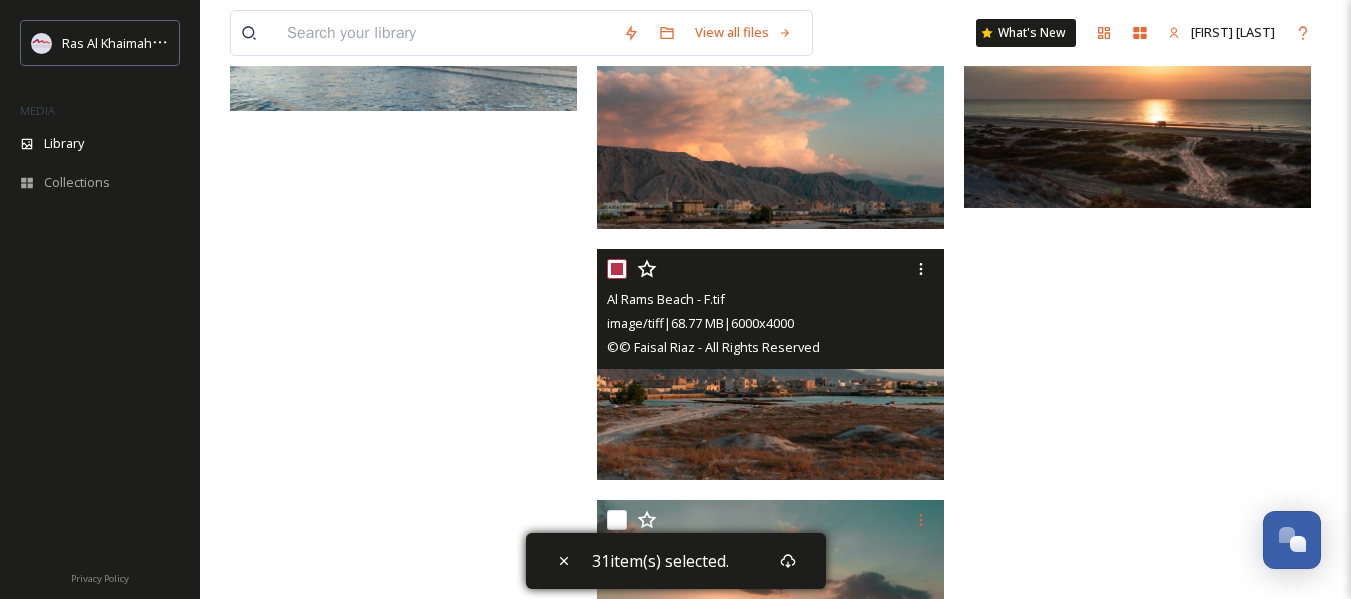checkbox on "true" 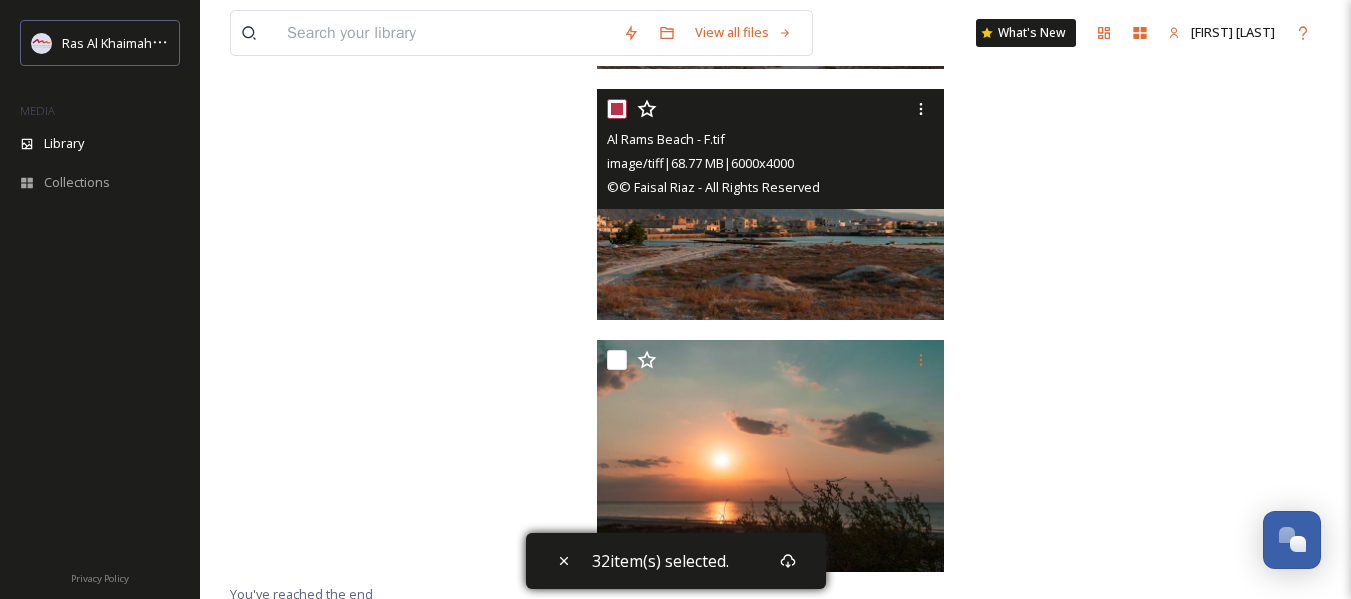 scroll, scrollTop: 3767, scrollLeft: 0, axis: vertical 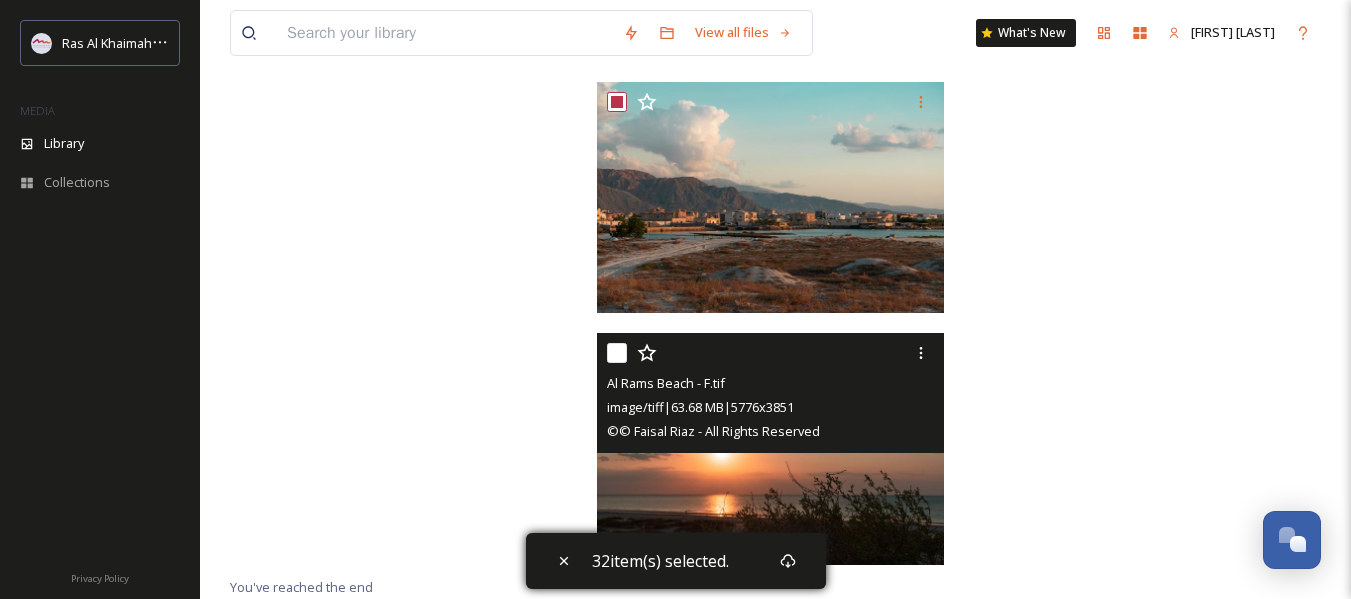 click at bounding box center [617, 353] 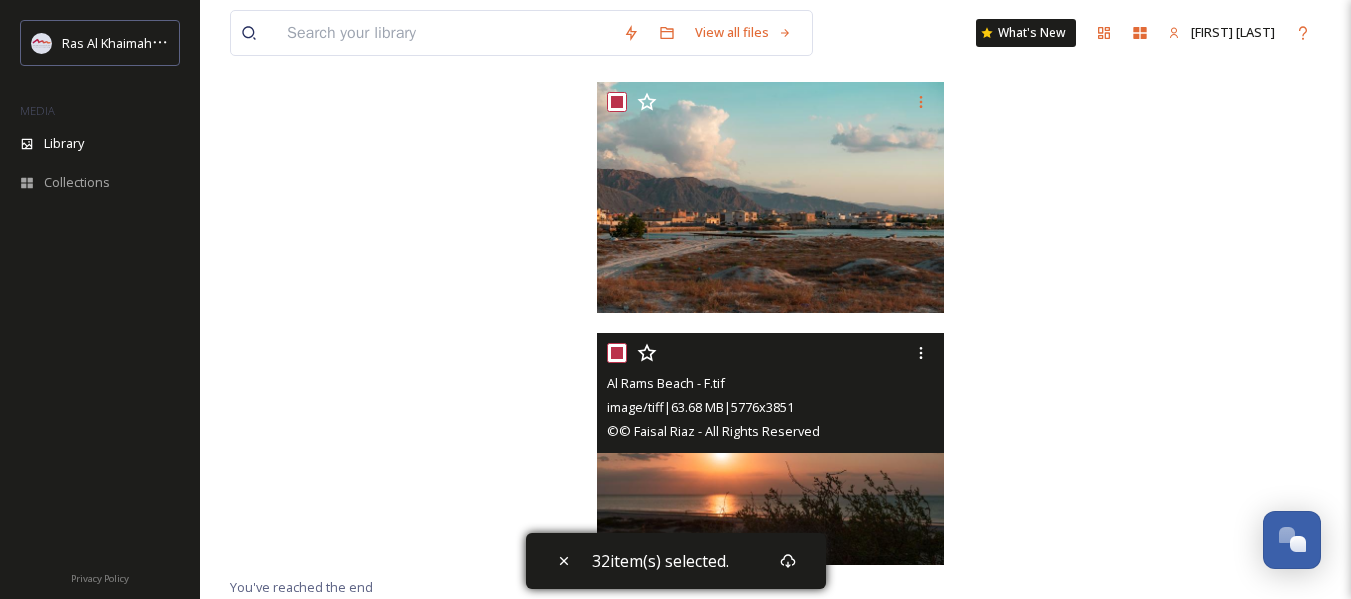 checkbox on "true" 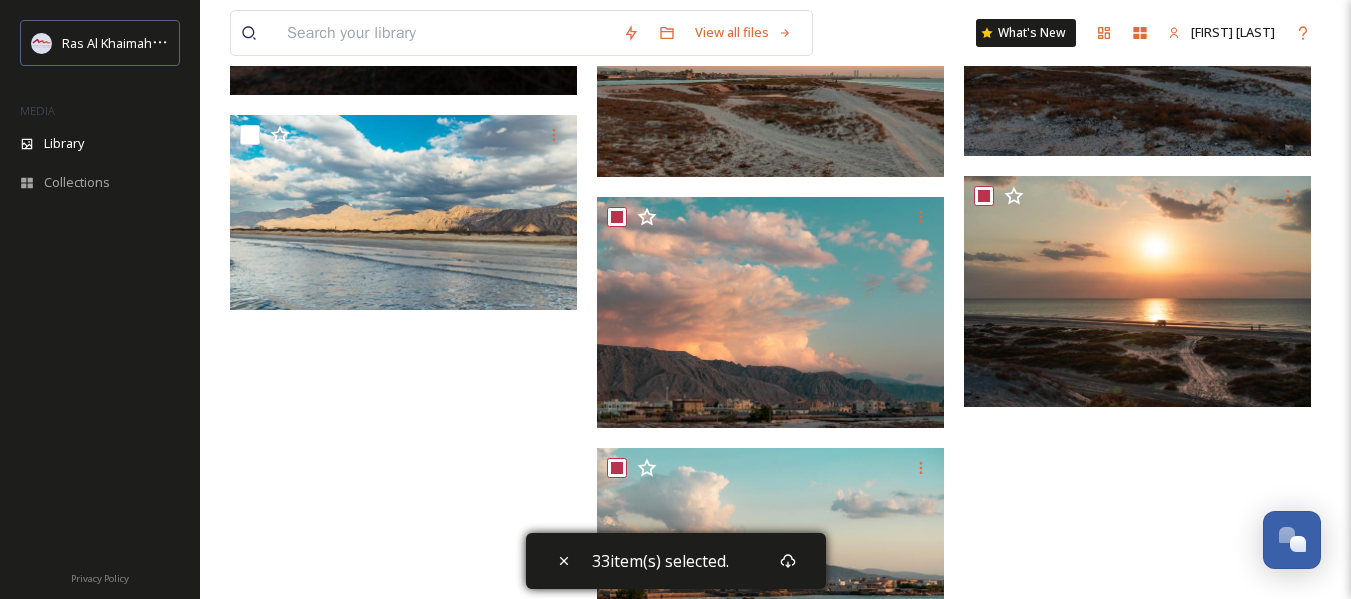 scroll, scrollTop: 3367, scrollLeft: 0, axis: vertical 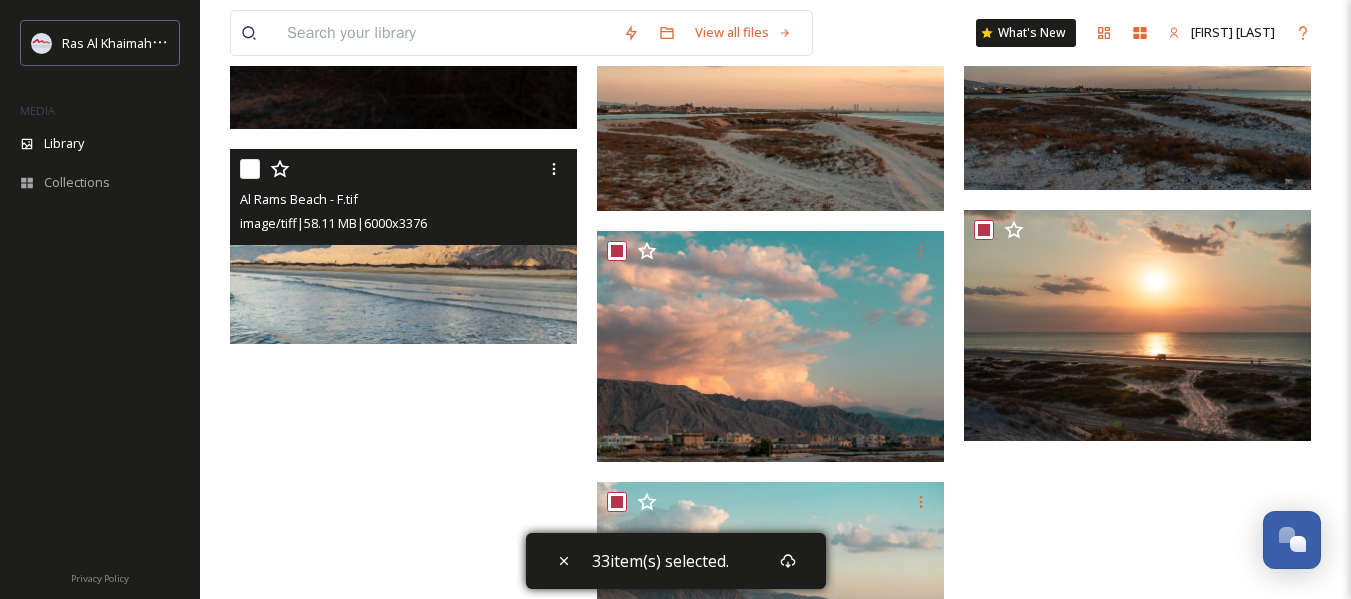click at bounding box center [250, 169] 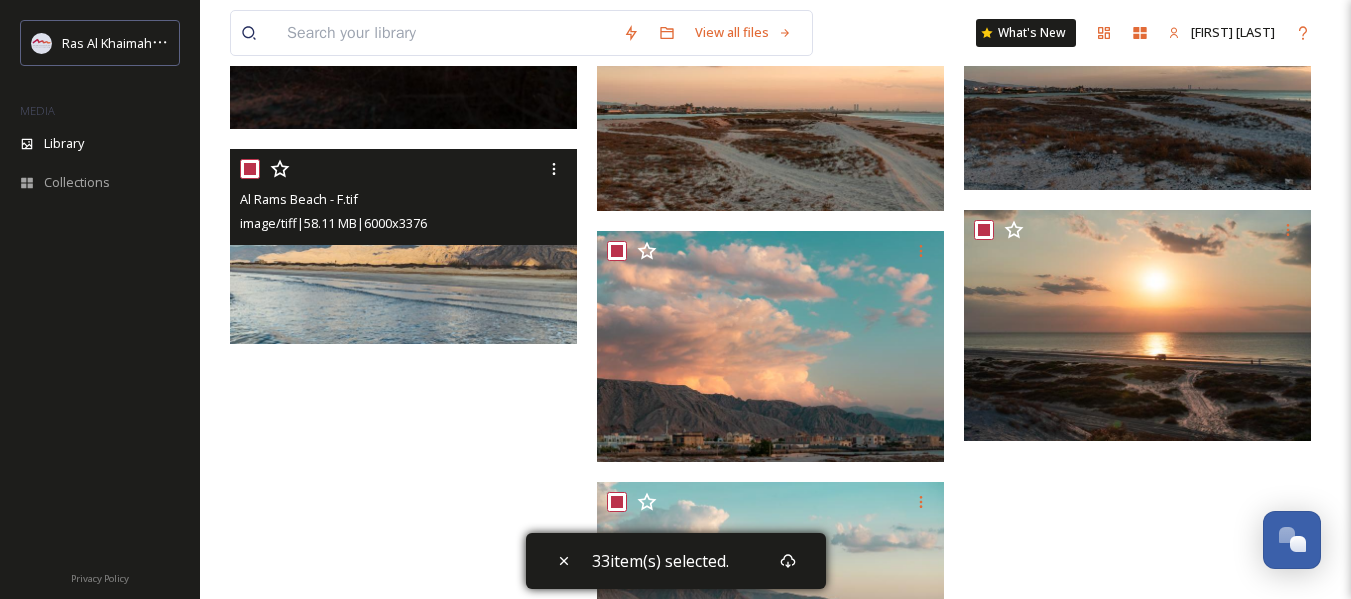 checkbox on "true" 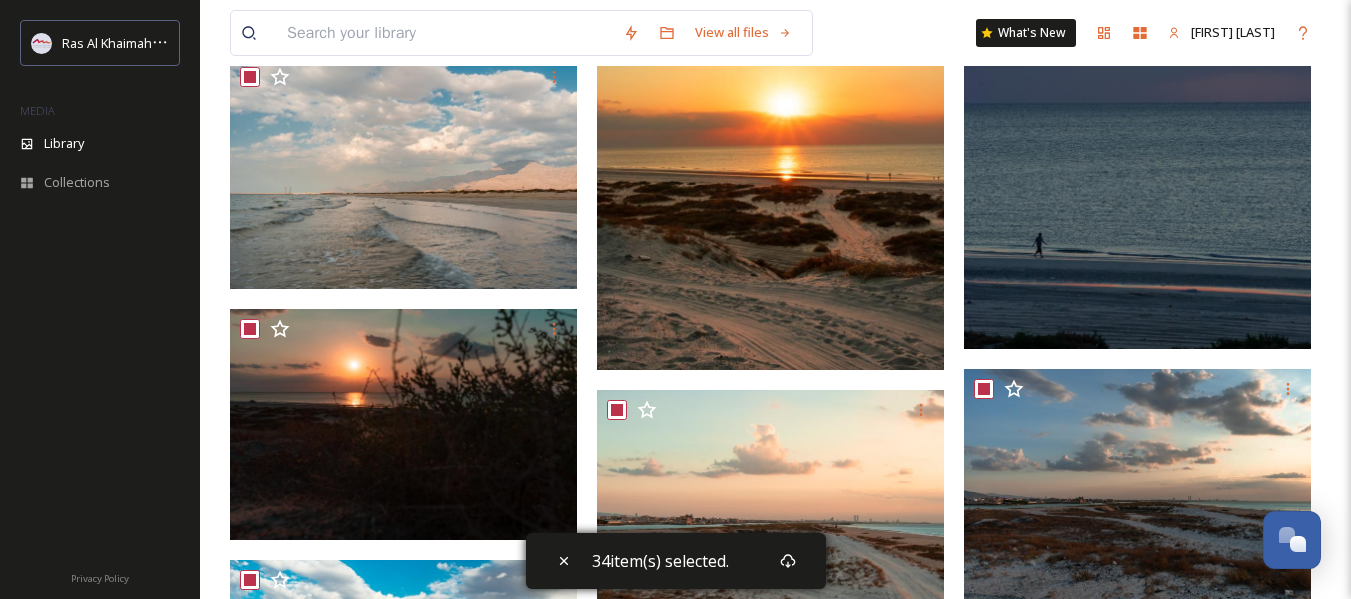 scroll, scrollTop: 2967, scrollLeft: 0, axis: vertical 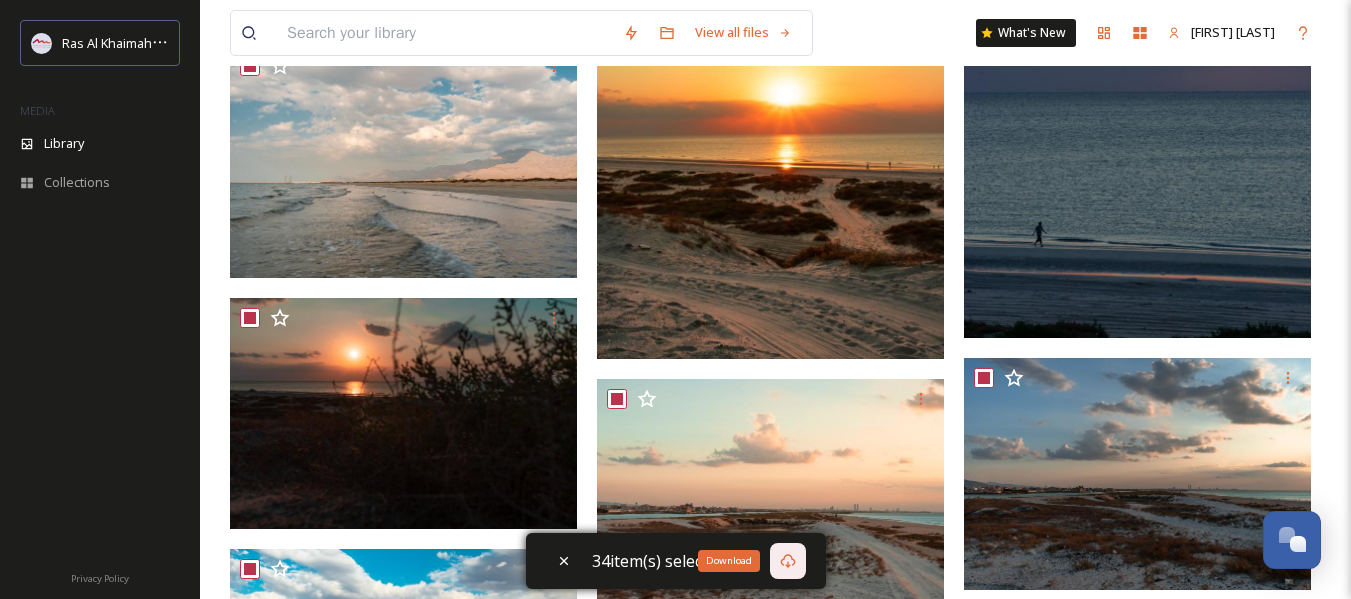 click 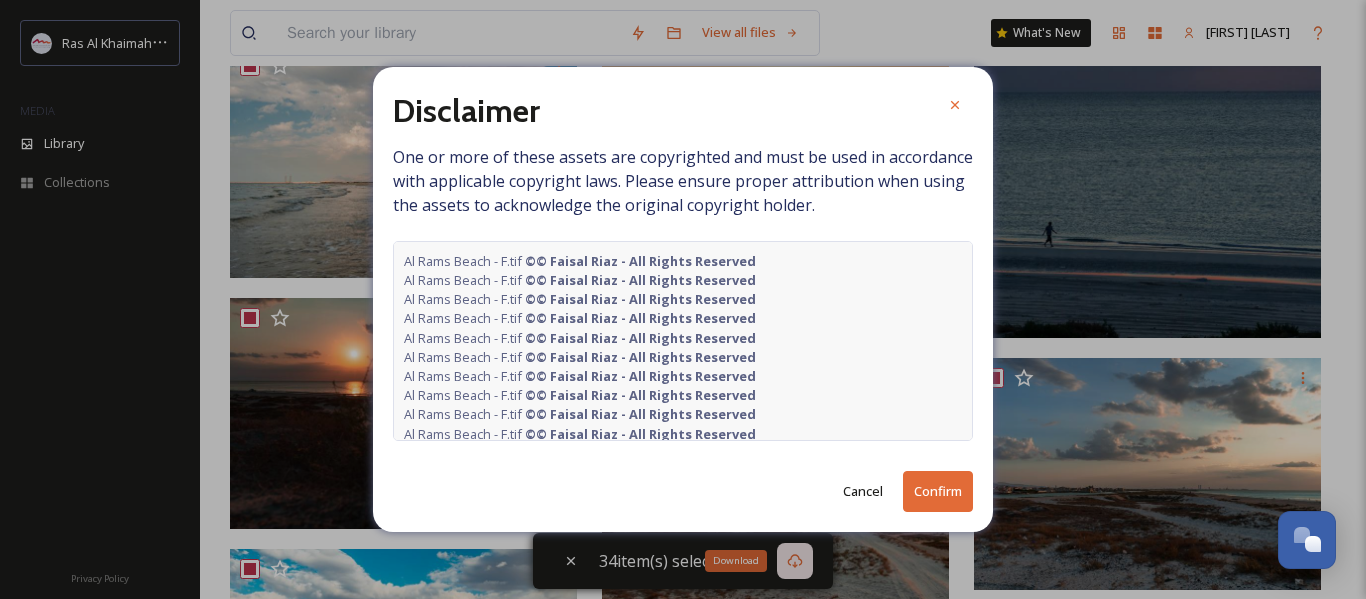 click on "Confirm" at bounding box center [938, 491] 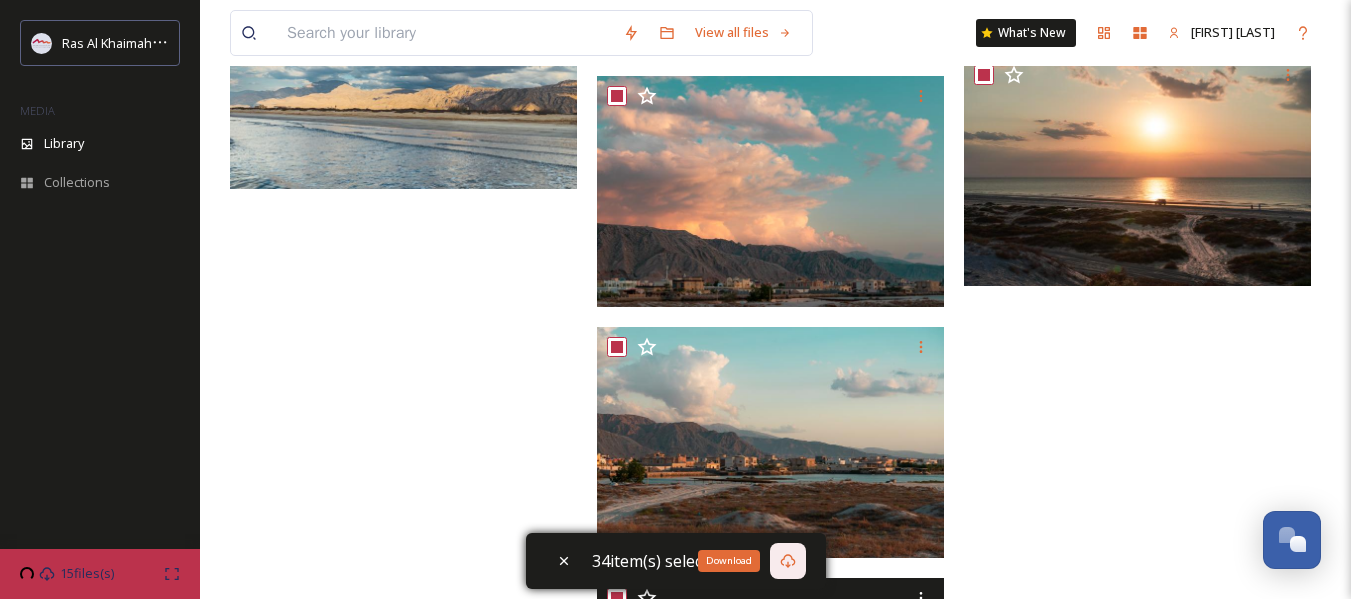 scroll, scrollTop: 3467, scrollLeft: 0, axis: vertical 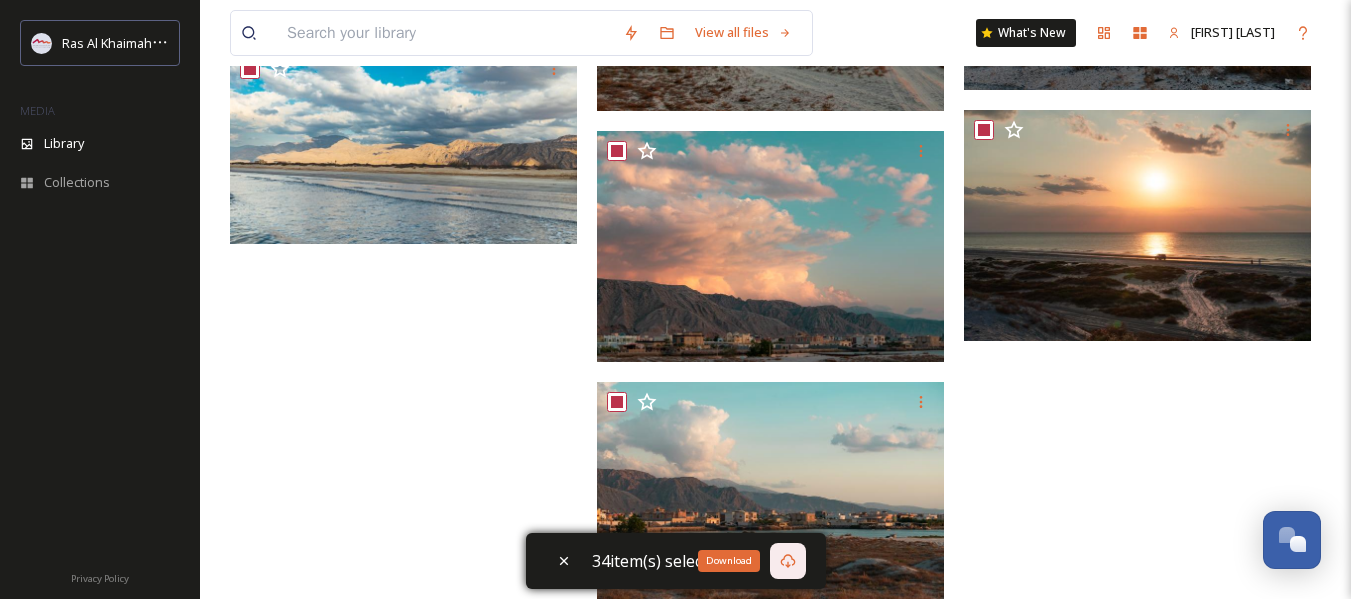 click 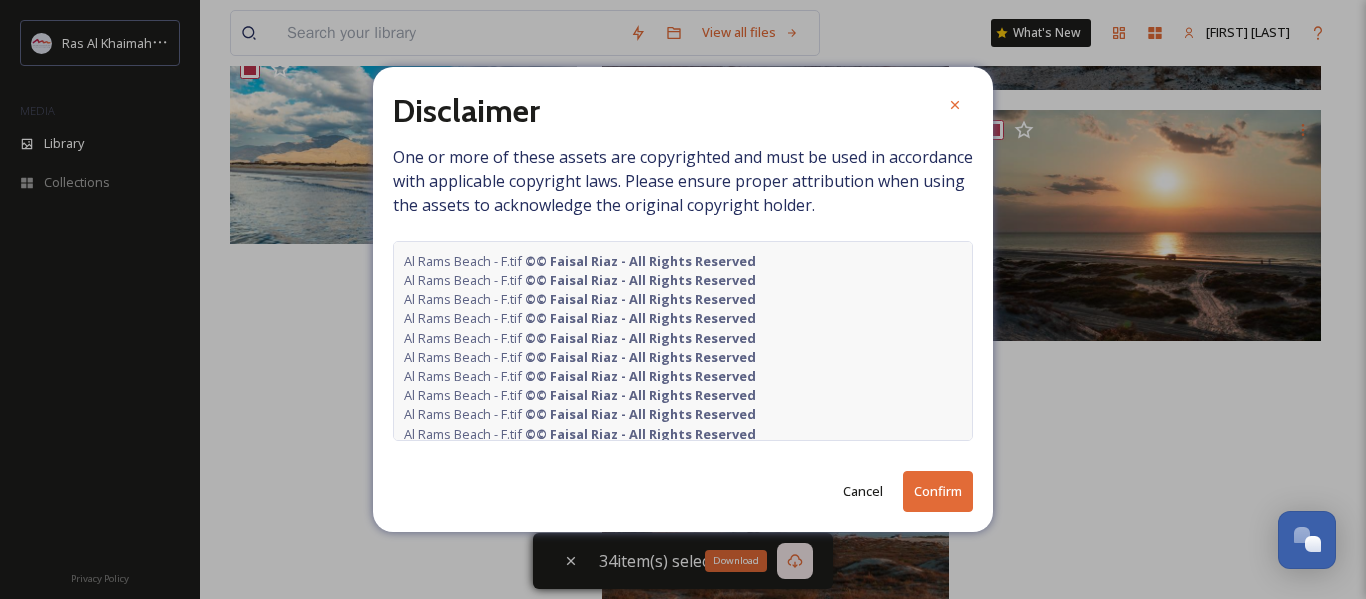 click on "Confirm" at bounding box center (938, 491) 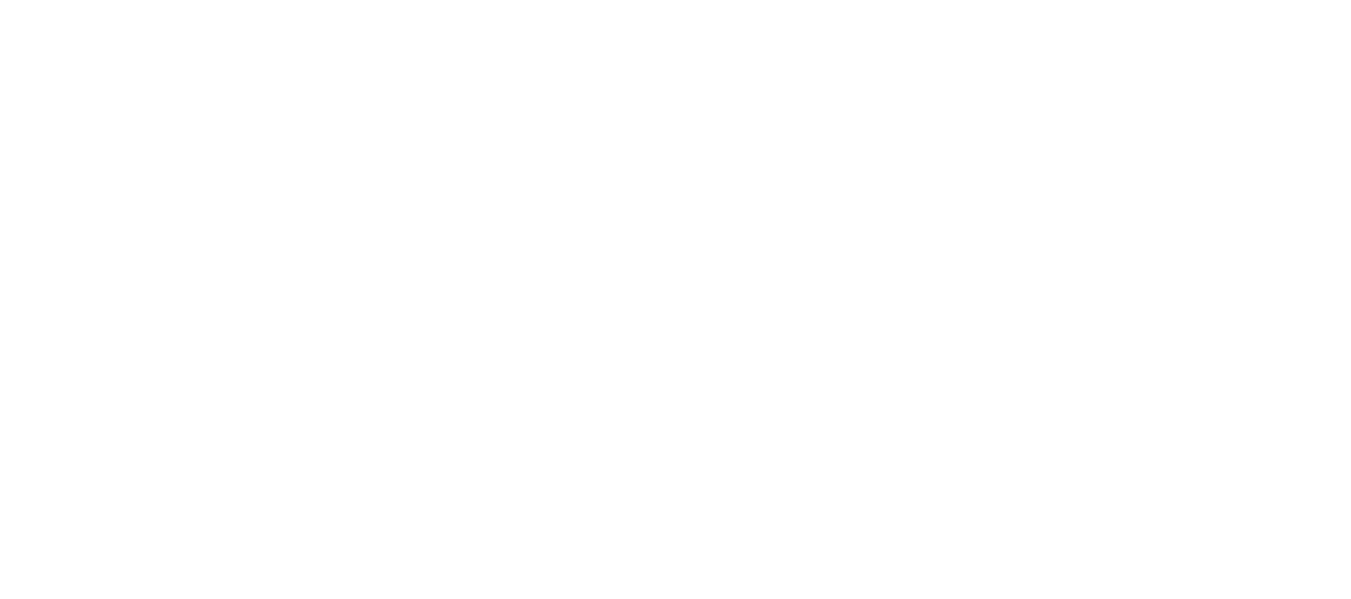 scroll, scrollTop: 0, scrollLeft: 0, axis: both 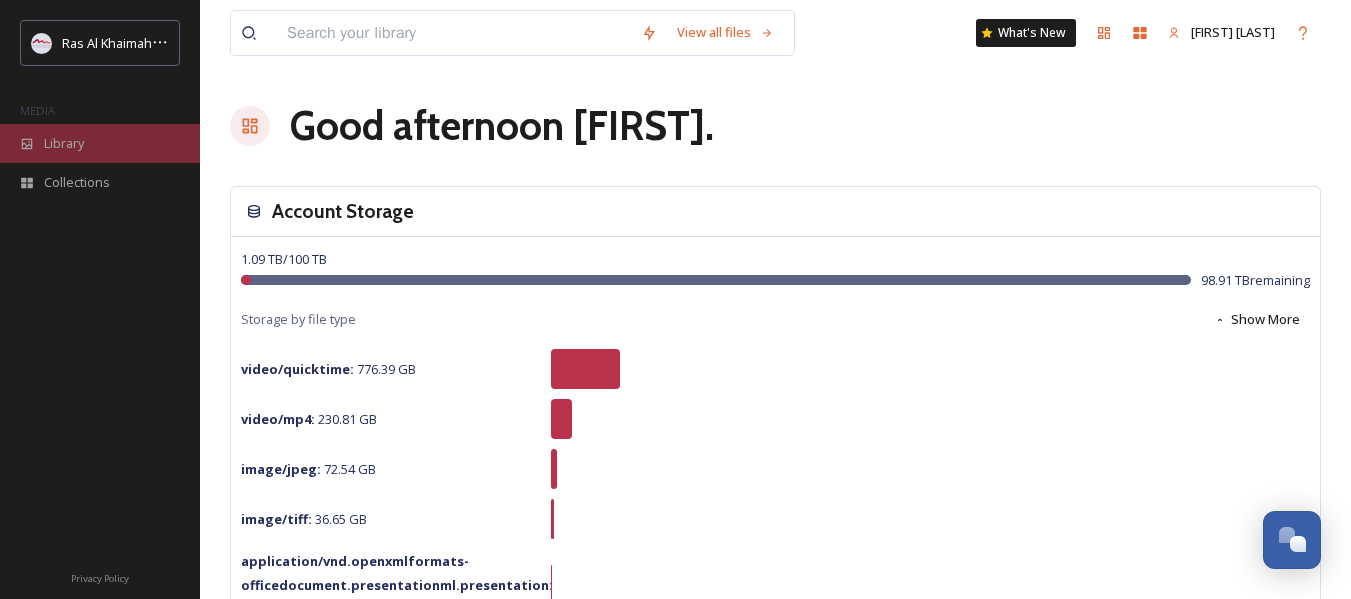 click on "Library" at bounding box center [100, 143] 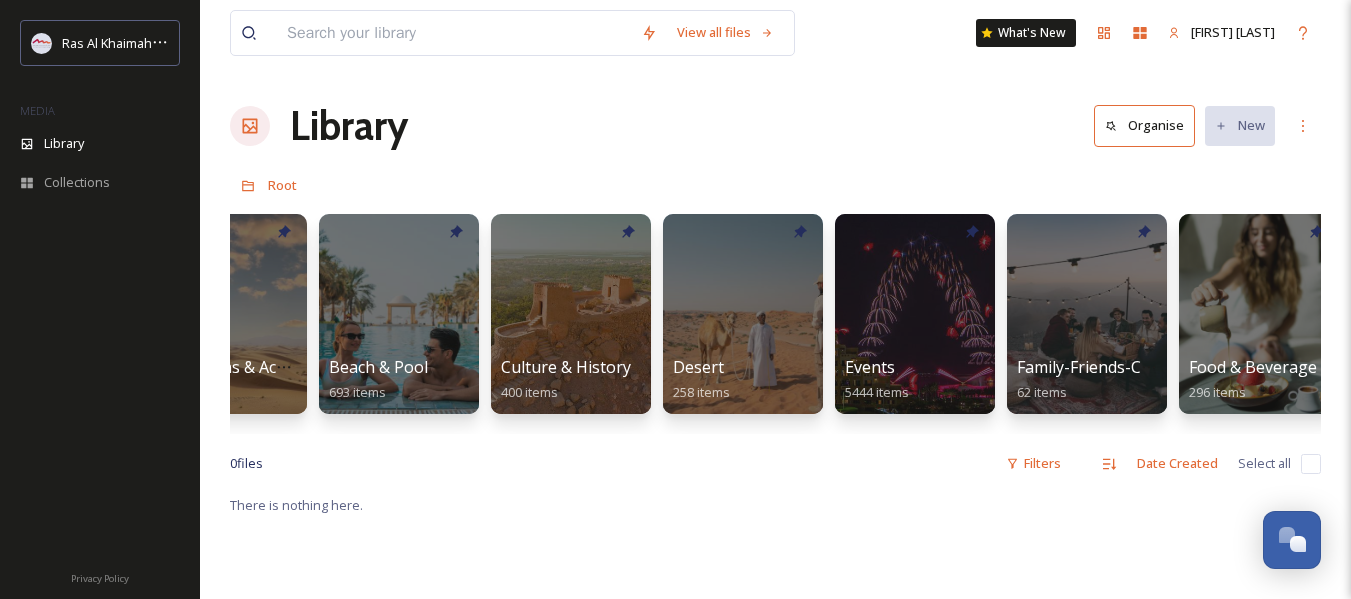 scroll, scrollTop: 0, scrollLeft: 0, axis: both 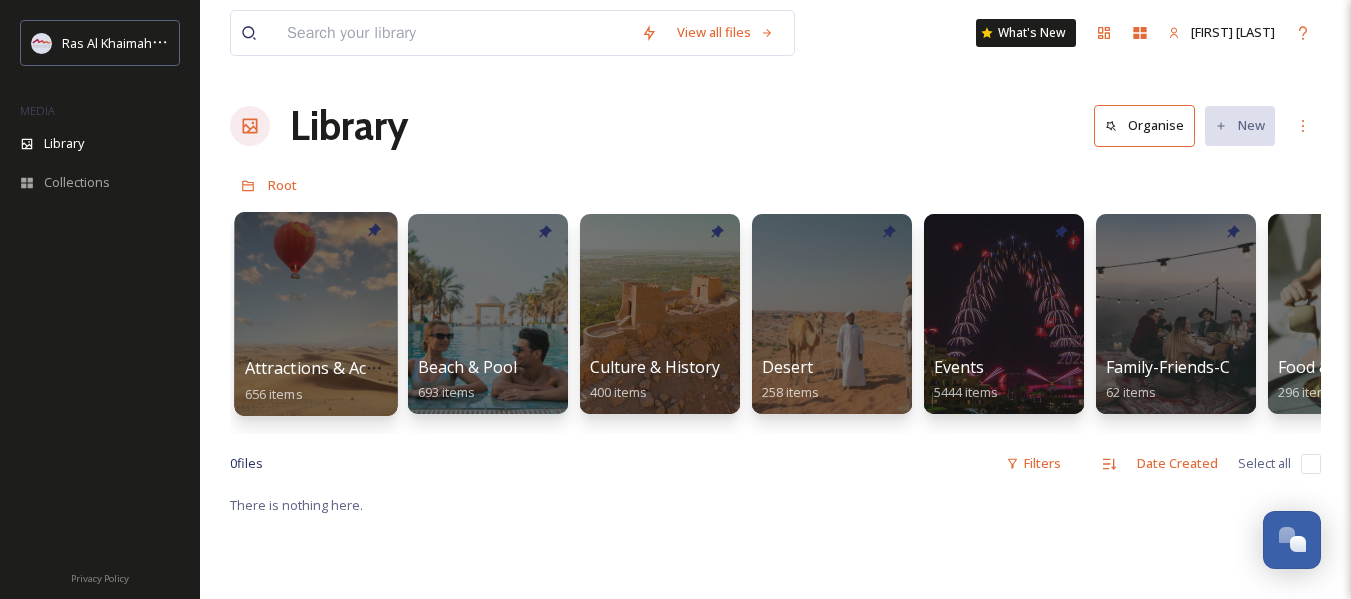 click on "Attractions & Activities 656   items" at bounding box center [316, 381] 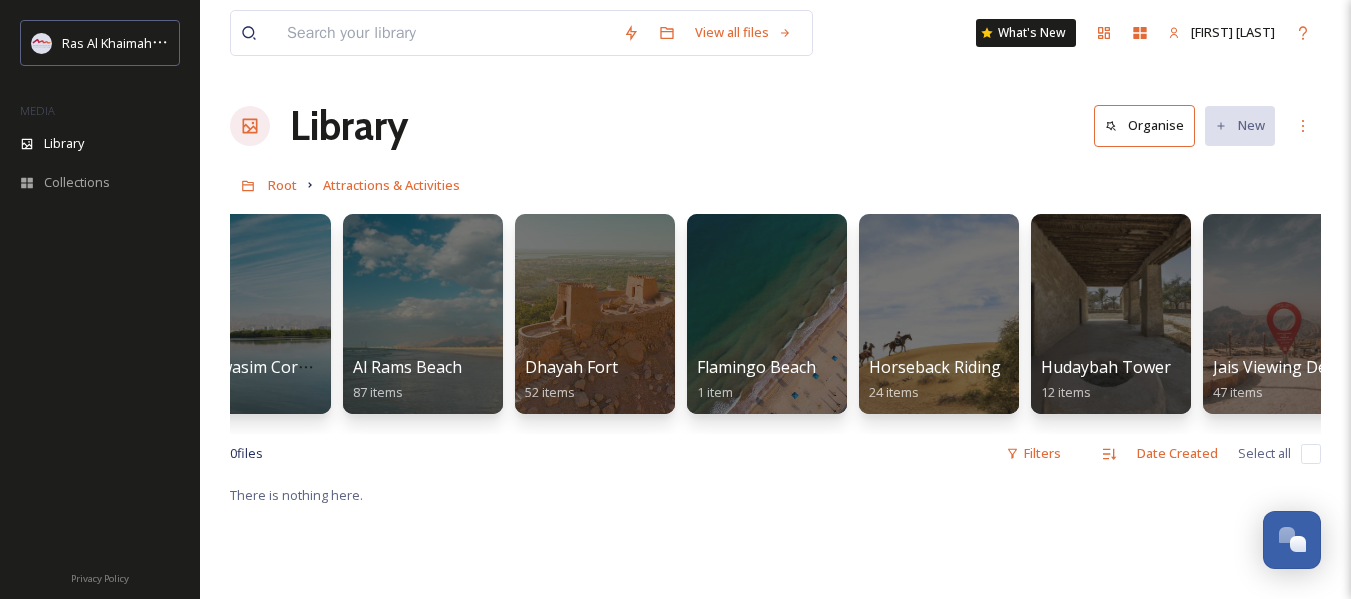 scroll, scrollTop: 0, scrollLeft: 961, axis: horizontal 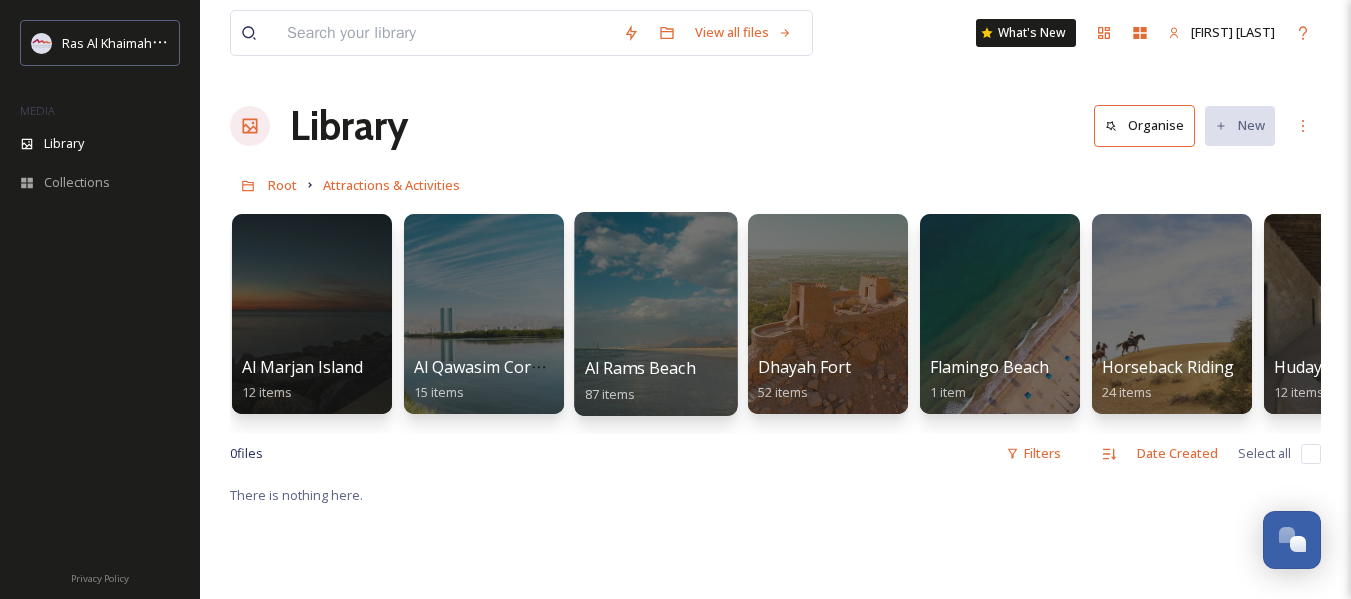 click on "Al Rams Beach 87   items" at bounding box center (656, 381) 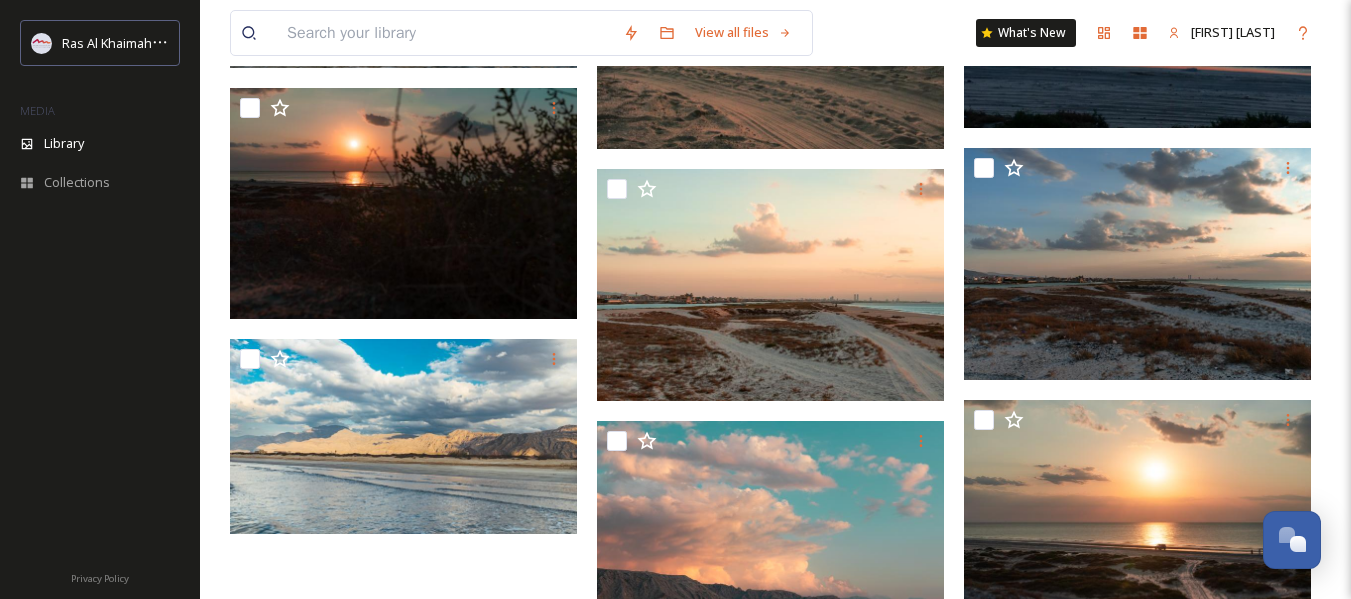 scroll, scrollTop: 3067, scrollLeft: 0, axis: vertical 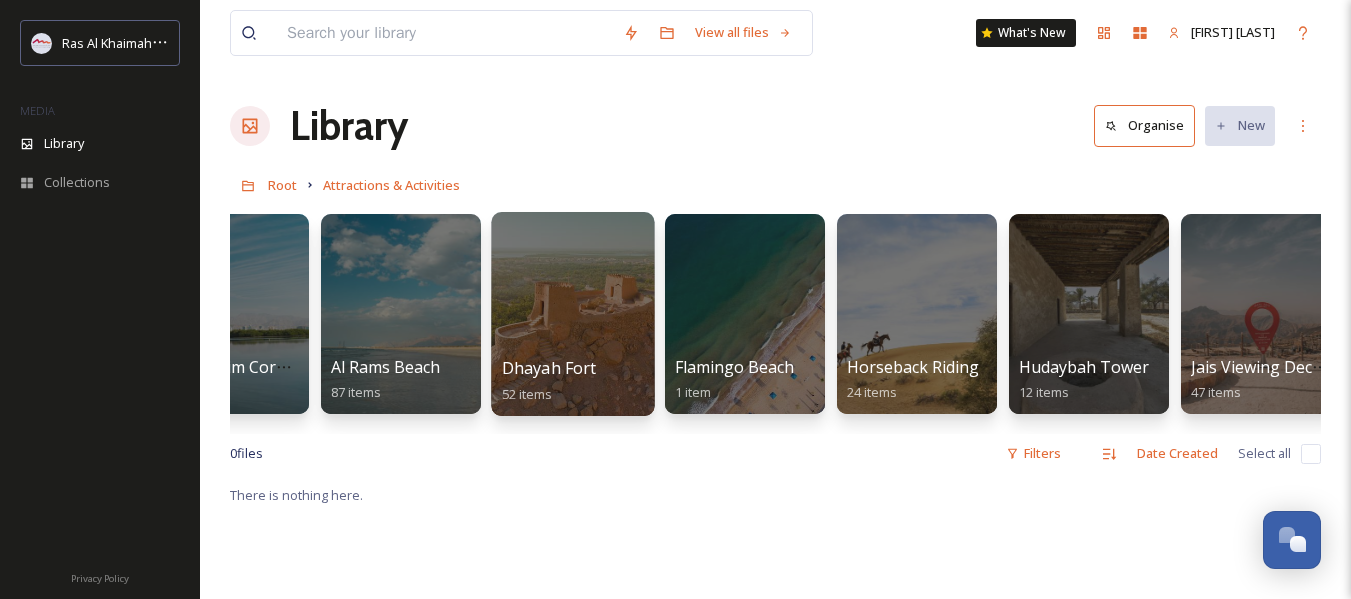 click on "Dhayah Fort 52   items" at bounding box center (573, 381) 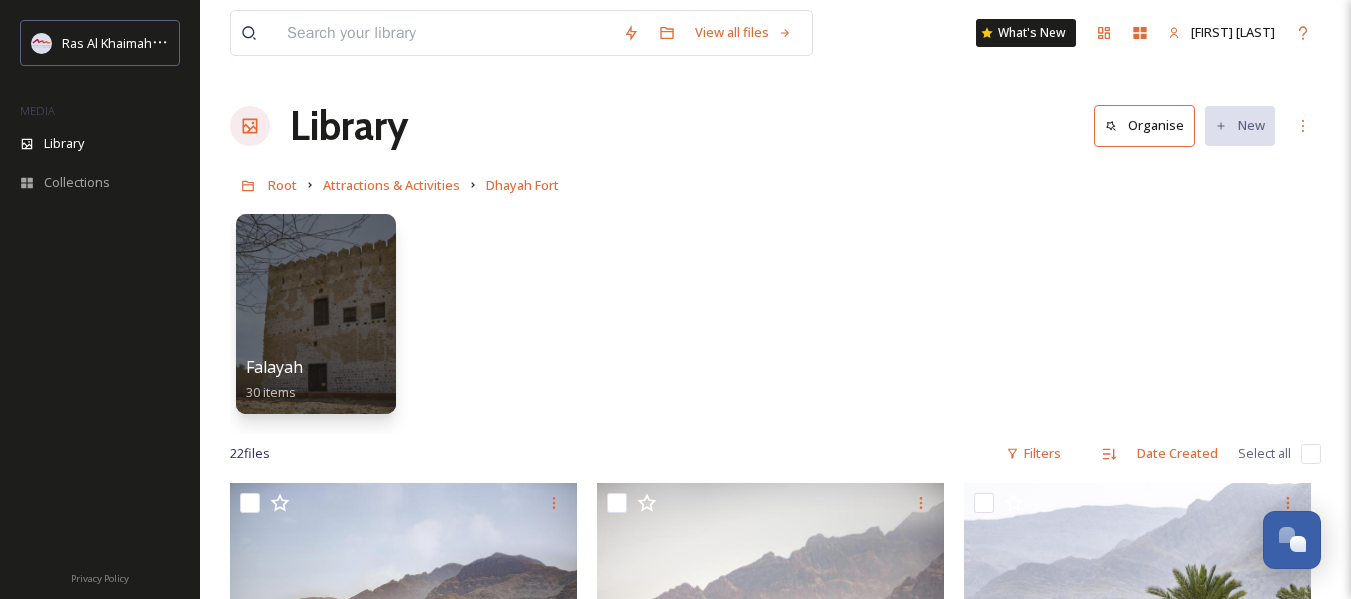 click on "Root Attractions & Activities Dhayah Fort" at bounding box center [775, 185] 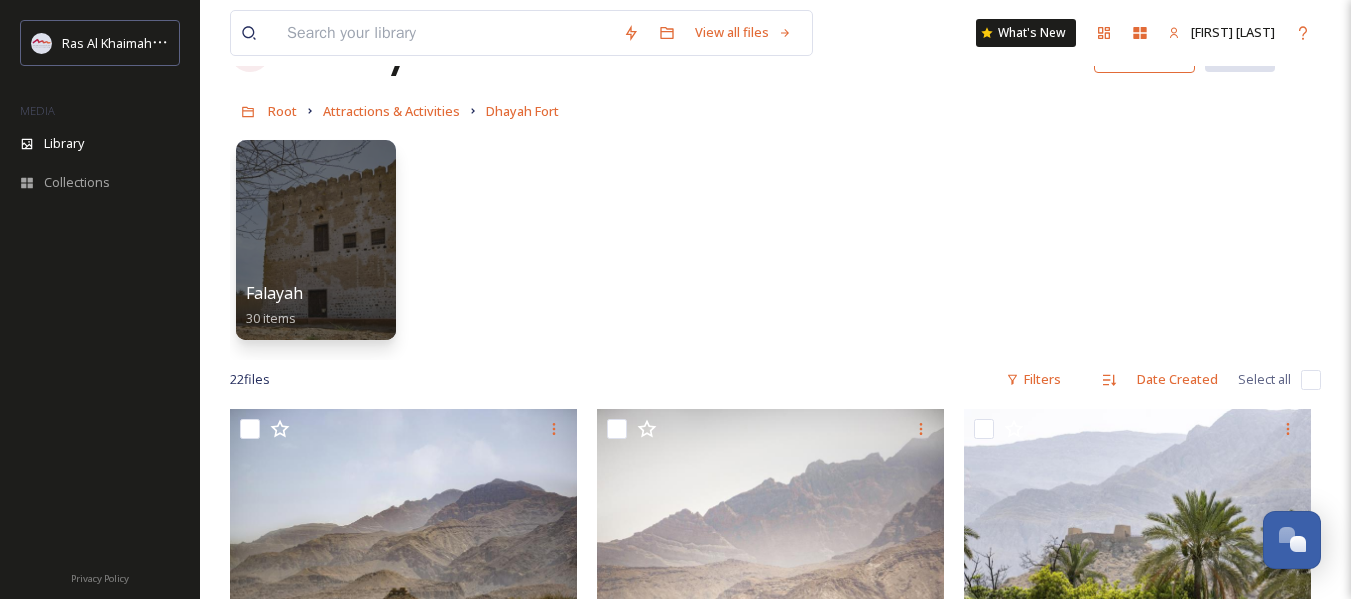 scroll, scrollTop: 300, scrollLeft: 0, axis: vertical 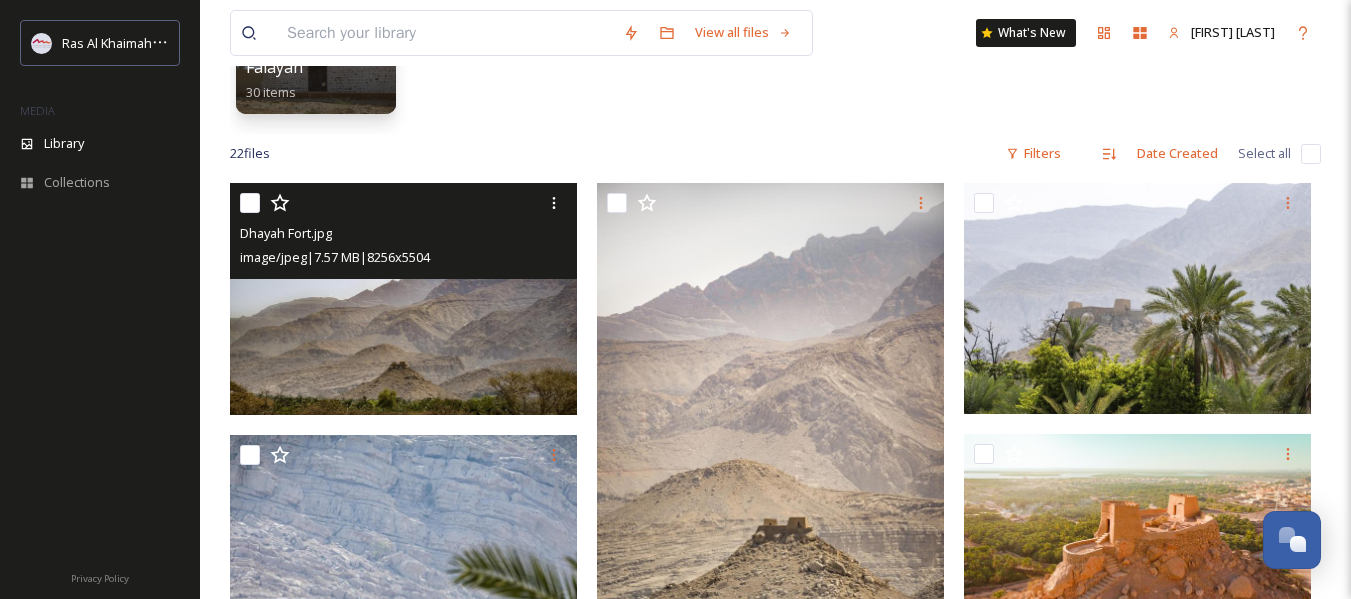 click at bounding box center [250, 203] 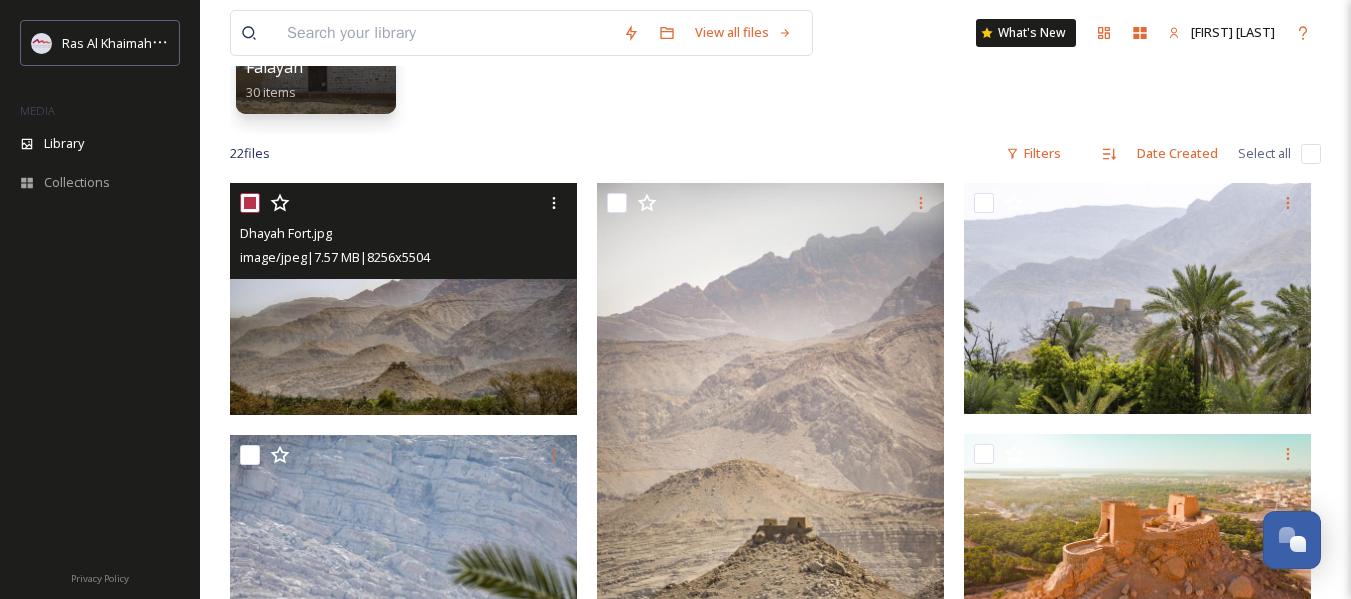checkbox on "true" 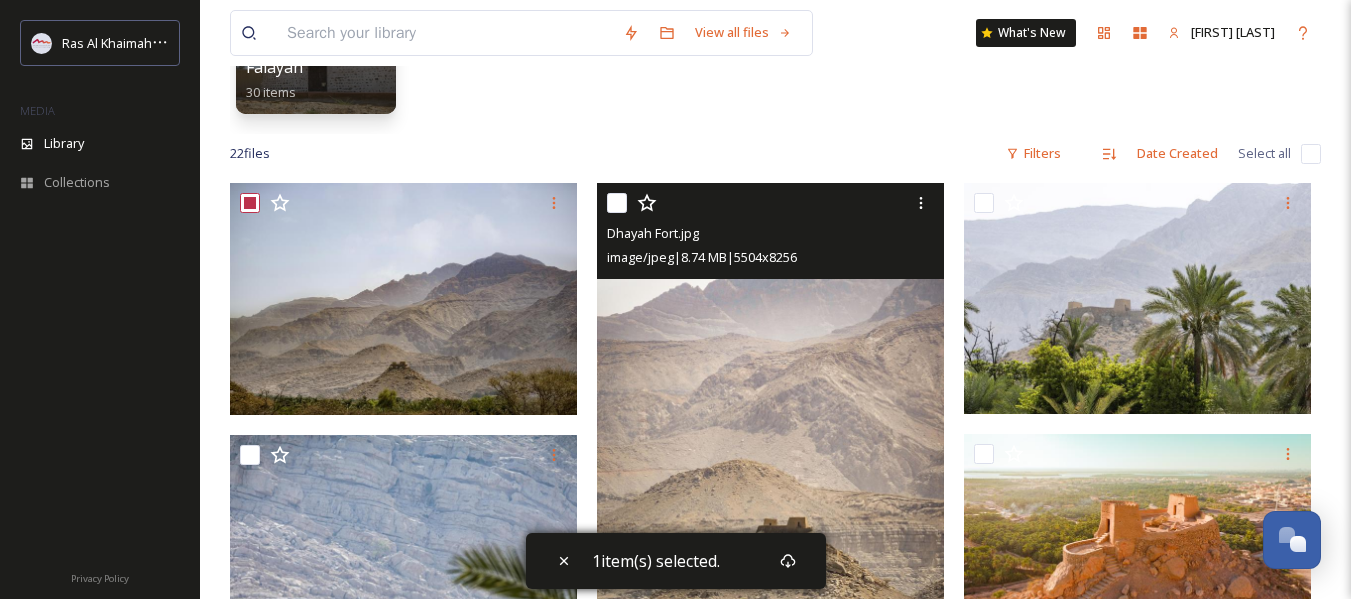 click at bounding box center [617, 203] 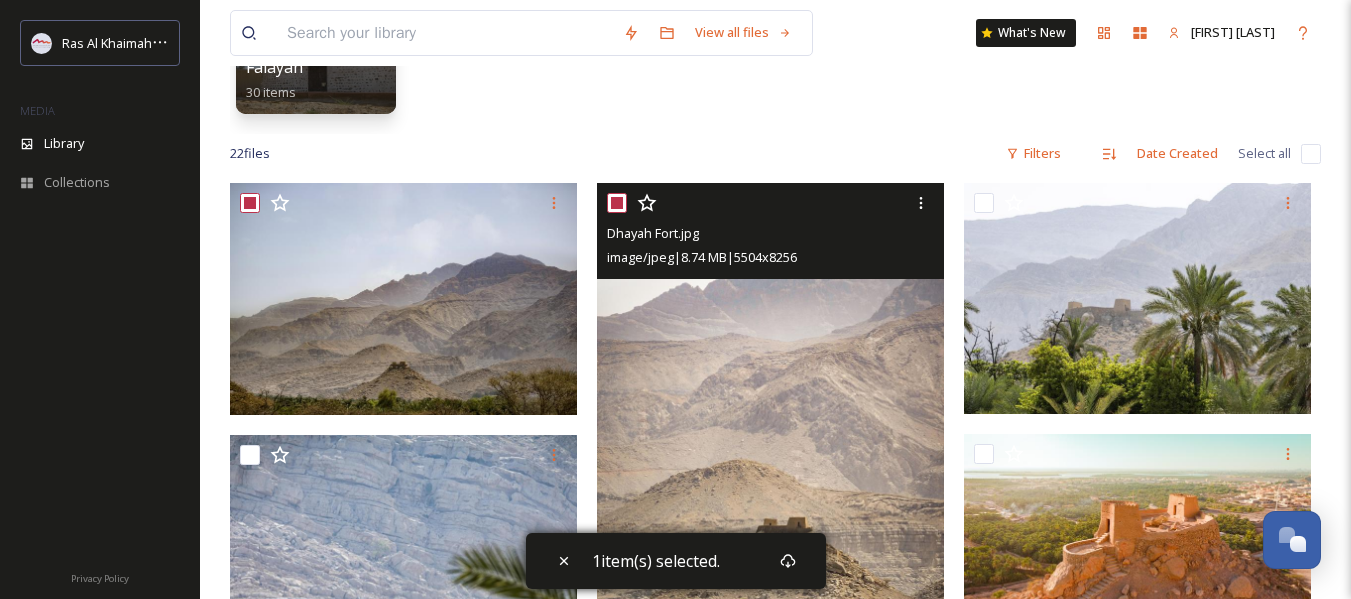 checkbox on "true" 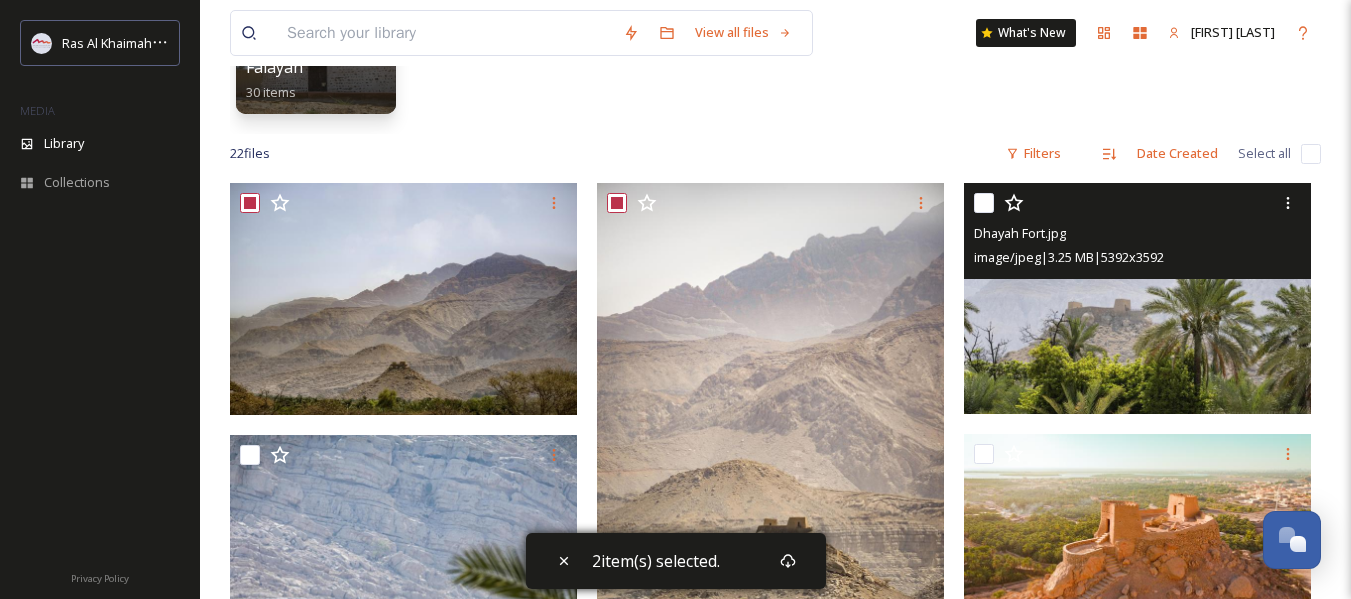 click at bounding box center [984, 203] 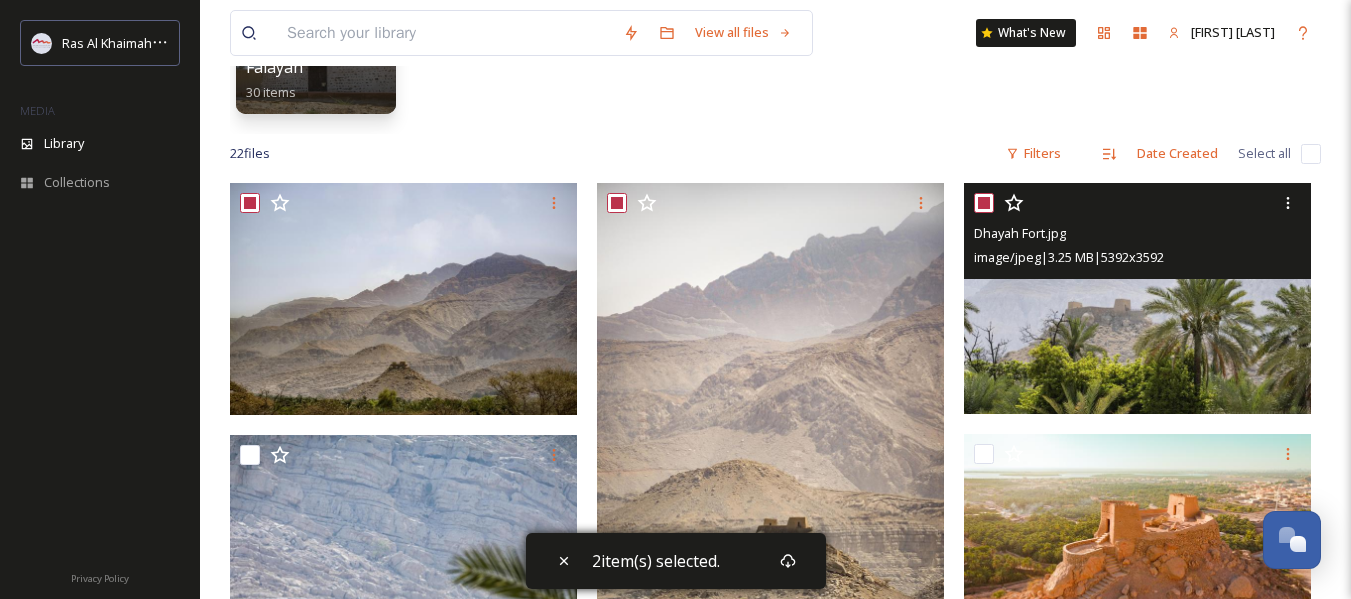 checkbox on "true" 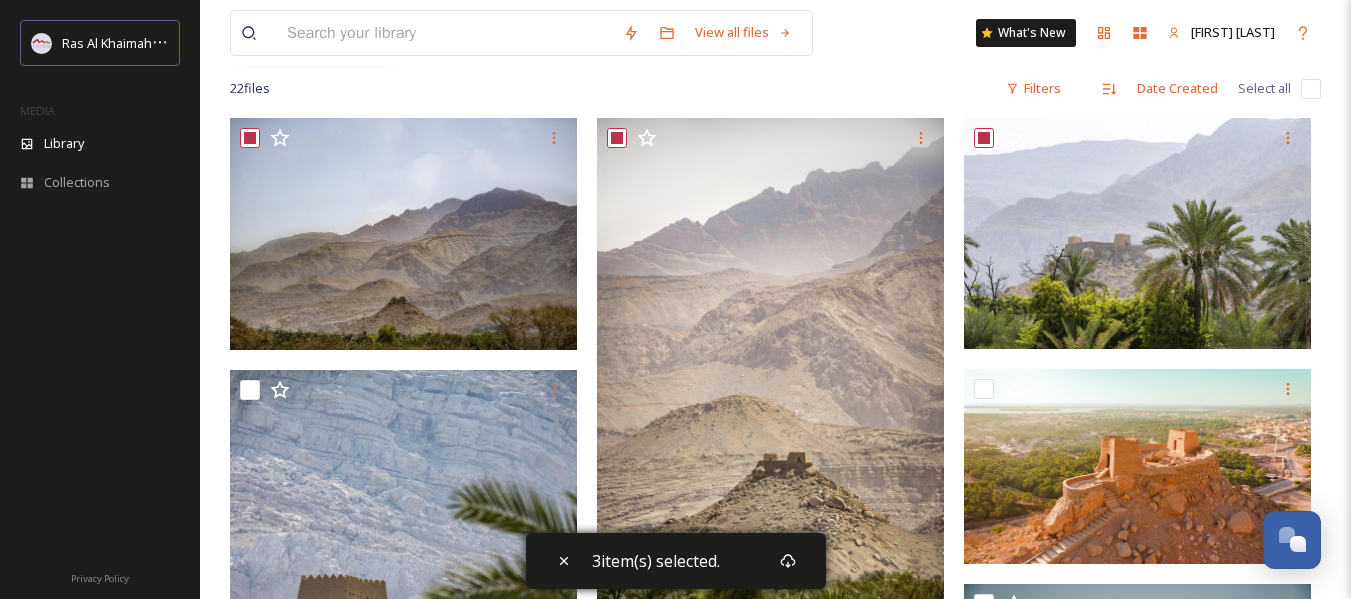 scroll, scrollTop: 400, scrollLeft: 0, axis: vertical 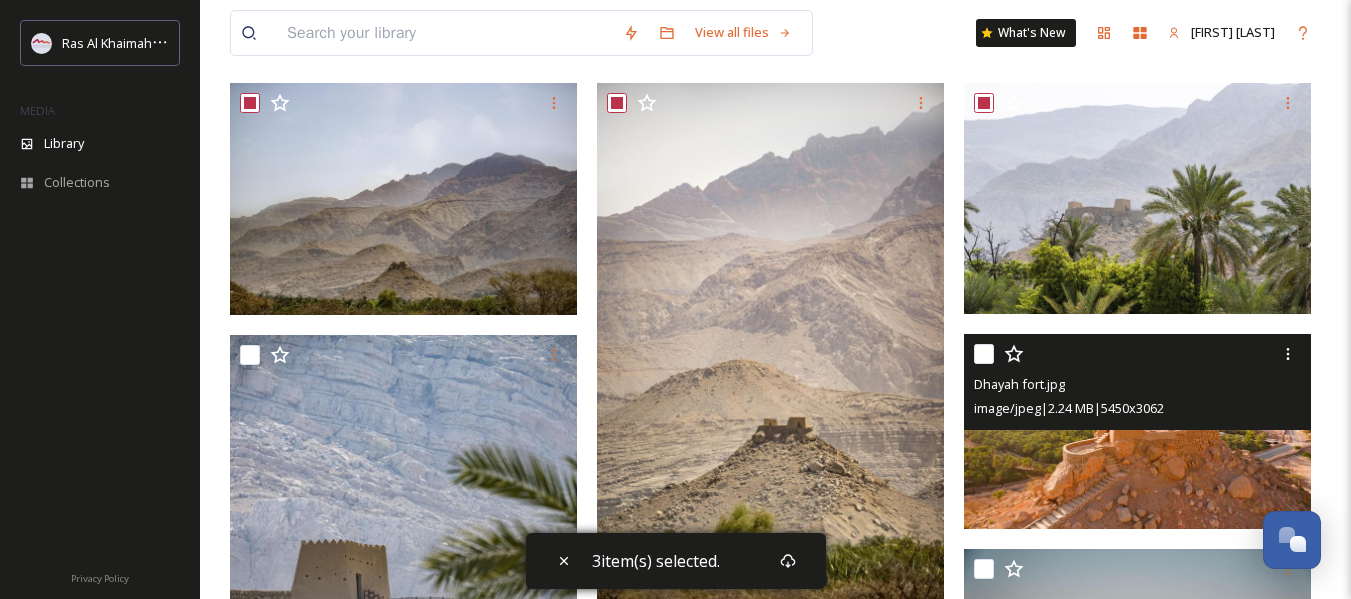 click at bounding box center [984, 354] 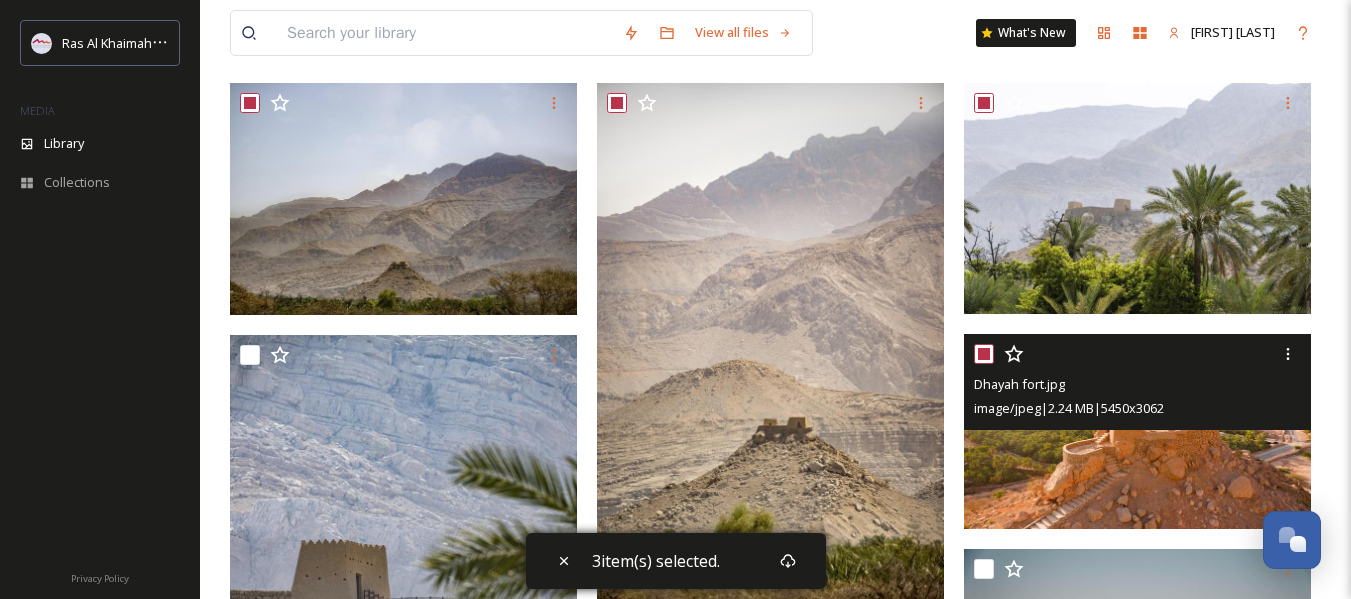 checkbox on "true" 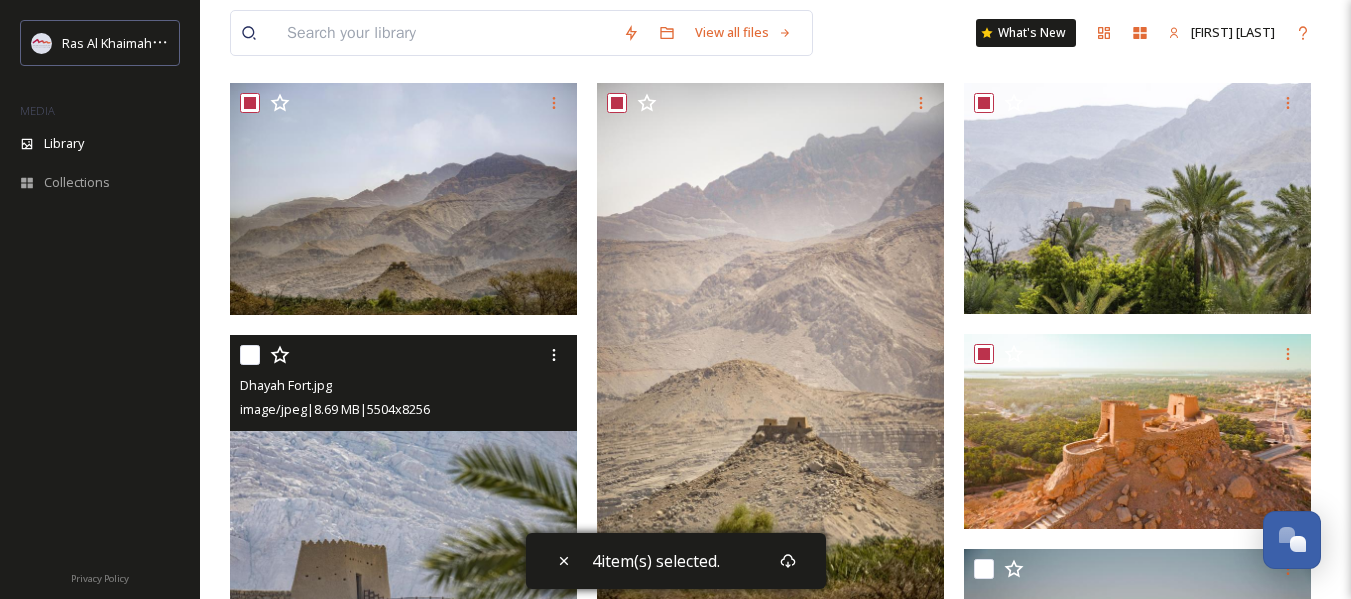 click at bounding box center [250, 355] 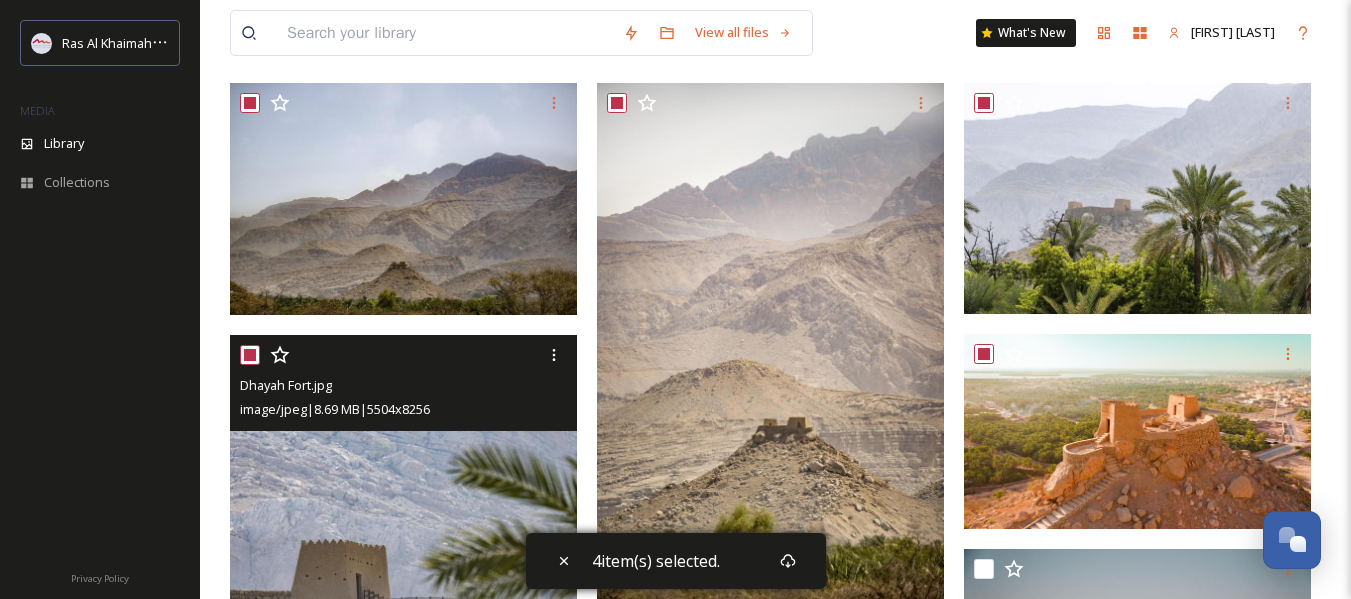 checkbox on "true" 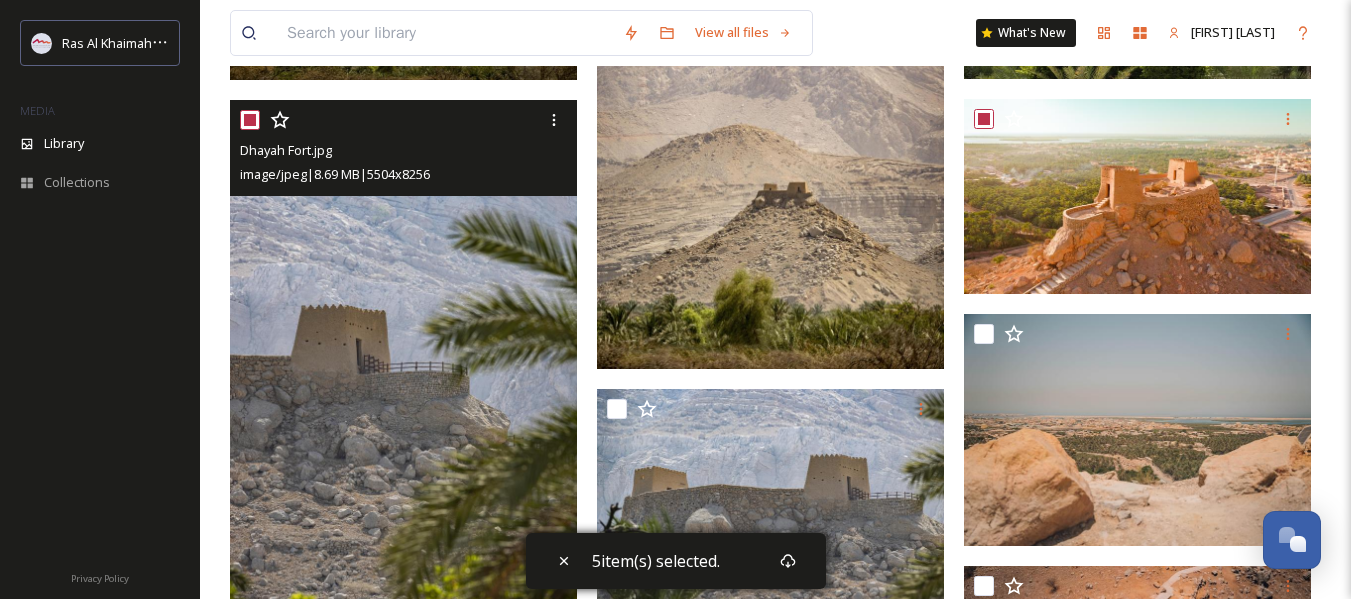 scroll, scrollTop: 600, scrollLeft: 0, axis: vertical 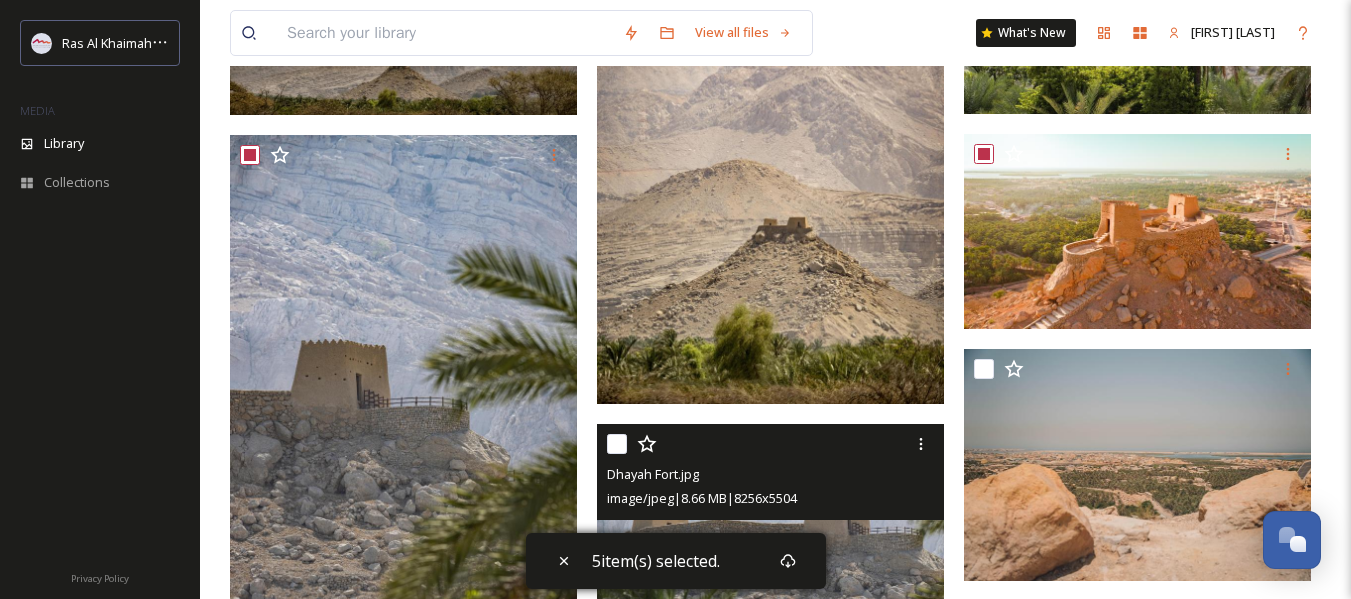 click at bounding box center [617, 444] 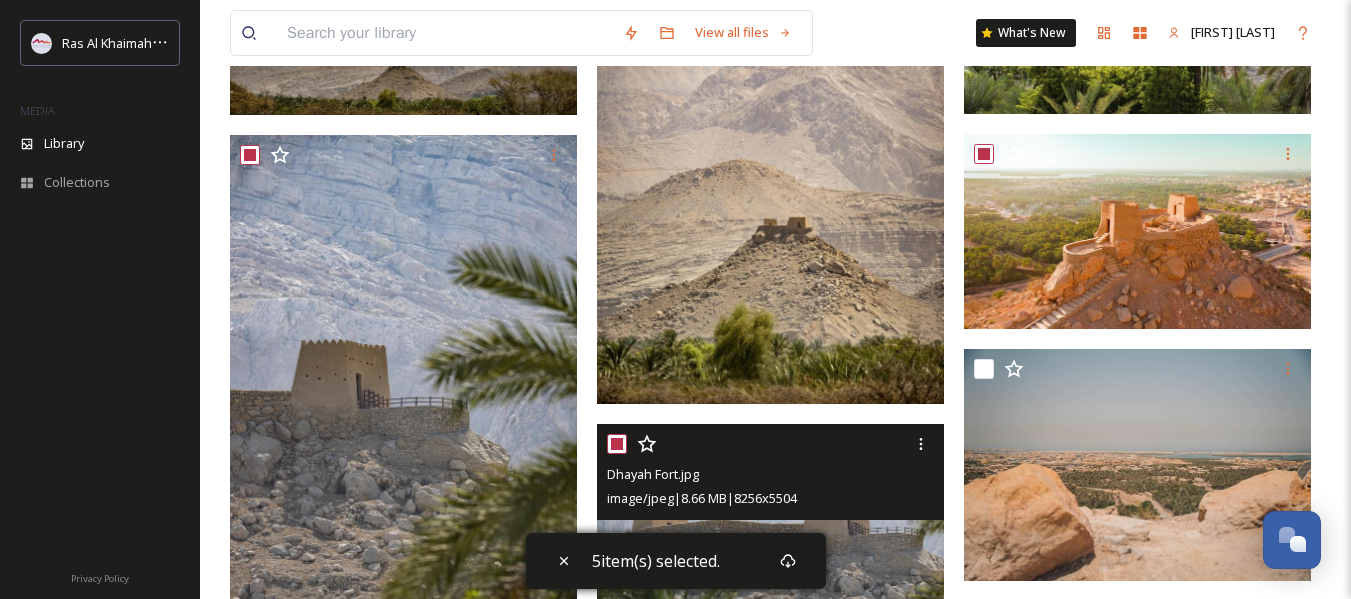 checkbox on "true" 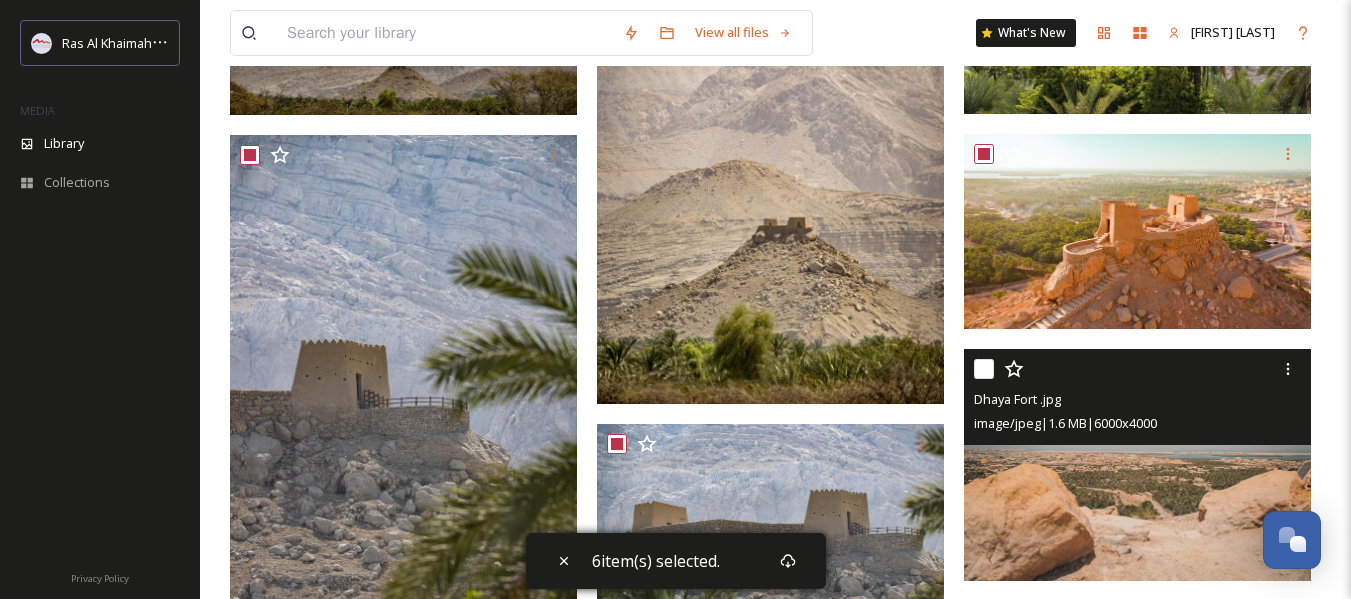 click at bounding box center (984, 369) 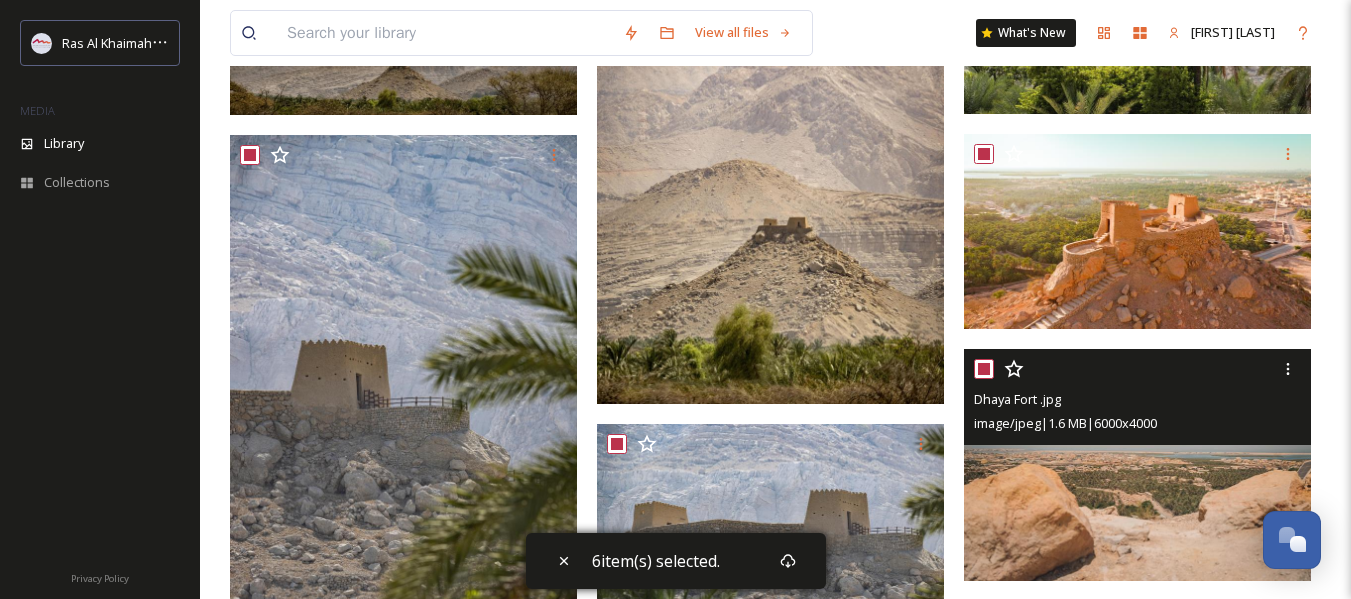 checkbox on "true" 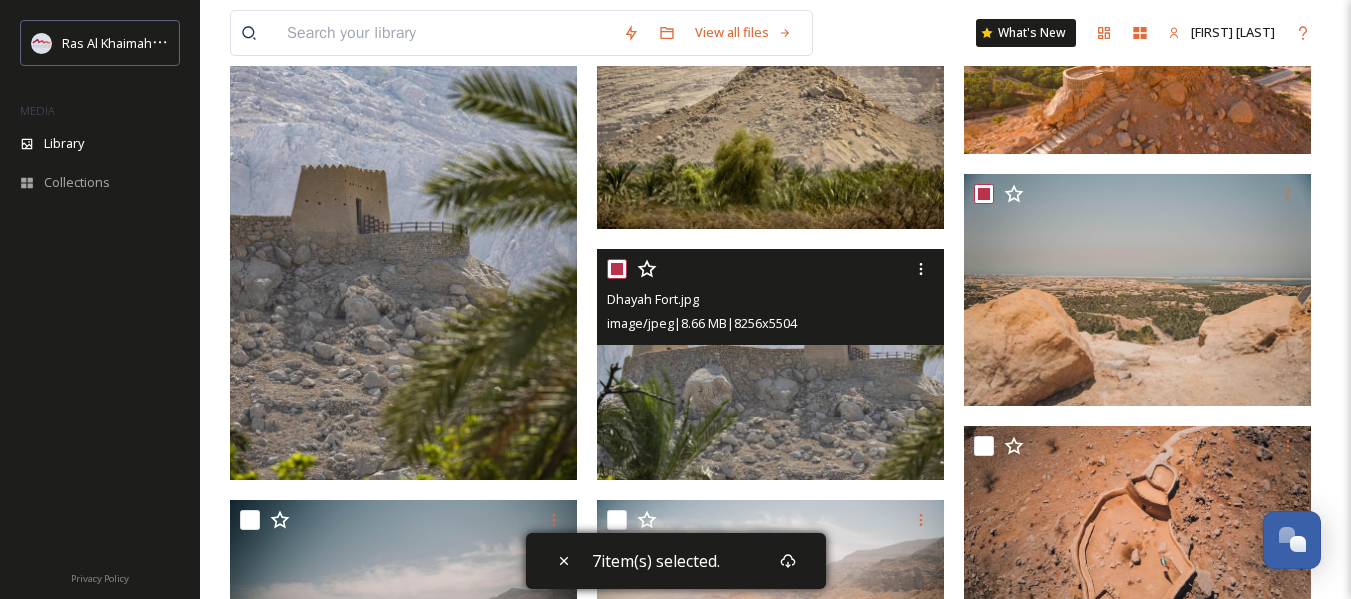 scroll, scrollTop: 800, scrollLeft: 0, axis: vertical 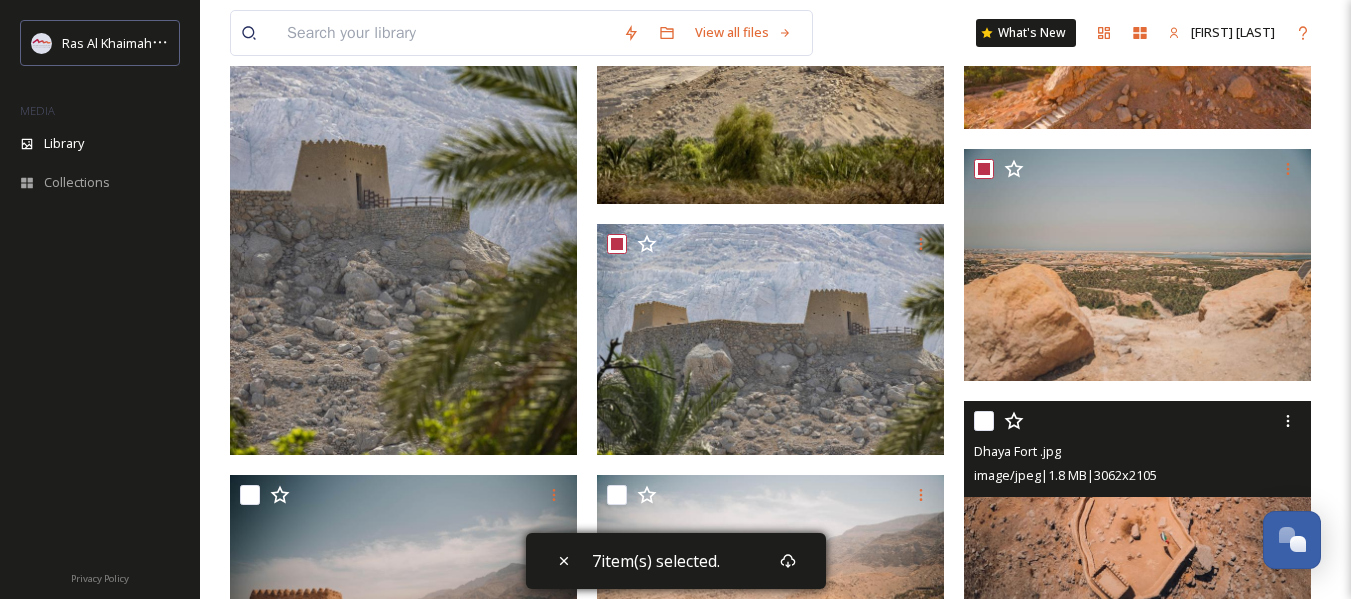 click at bounding box center [984, 421] 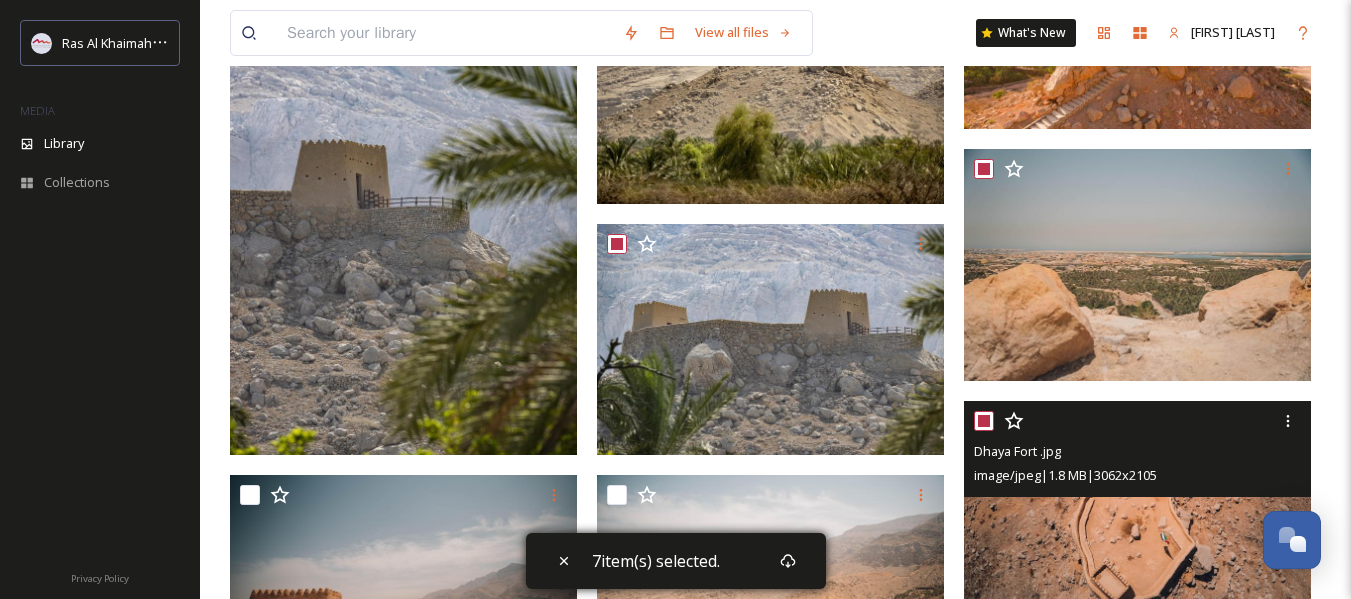 checkbox on "true" 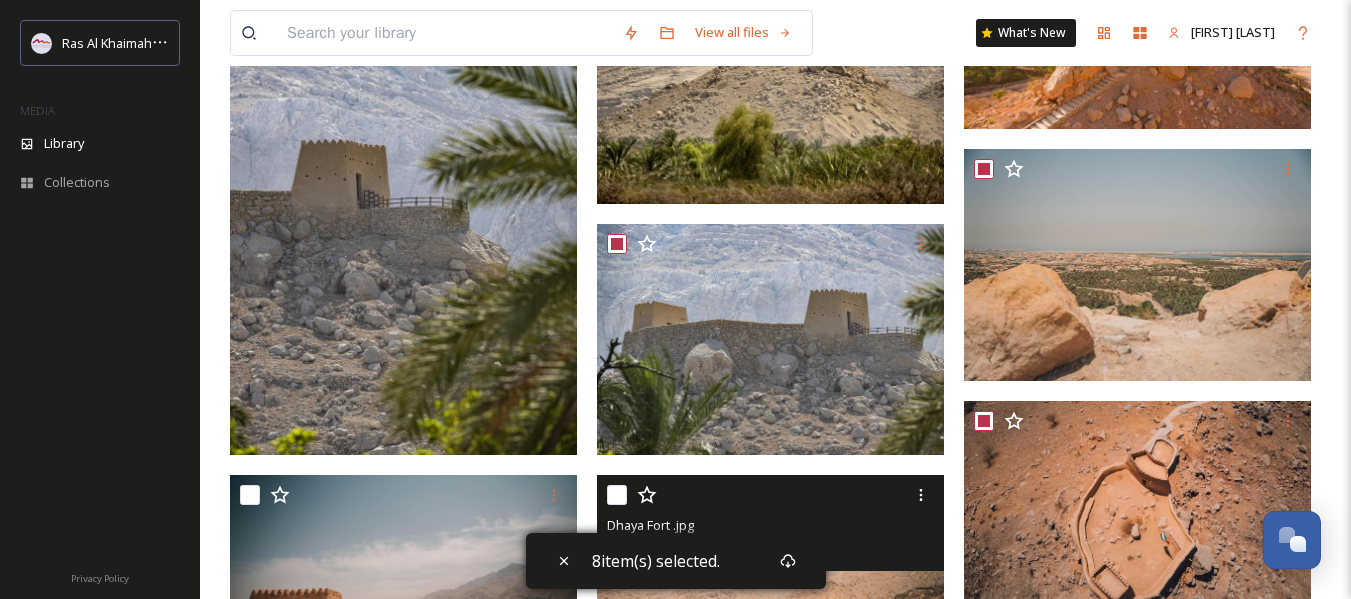 click on "Dhaya Fort .jpg image/jpeg  |  3.66 MB  |  6000  x  4000" at bounding box center (770, 523) 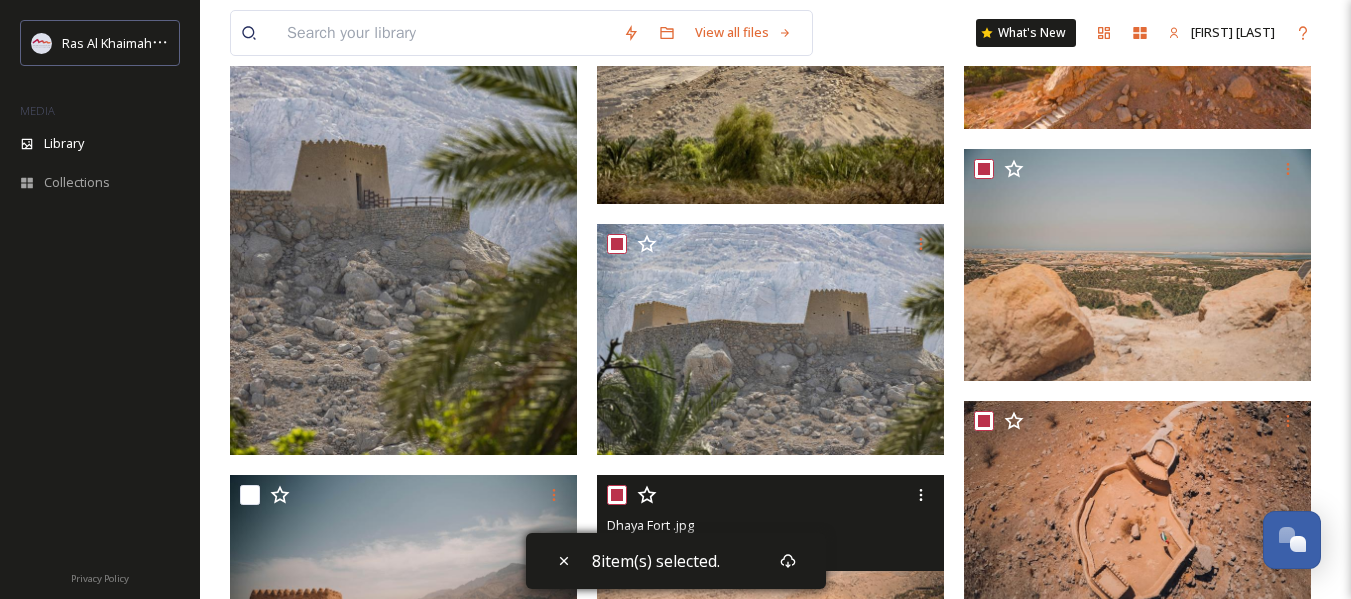 checkbox on "true" 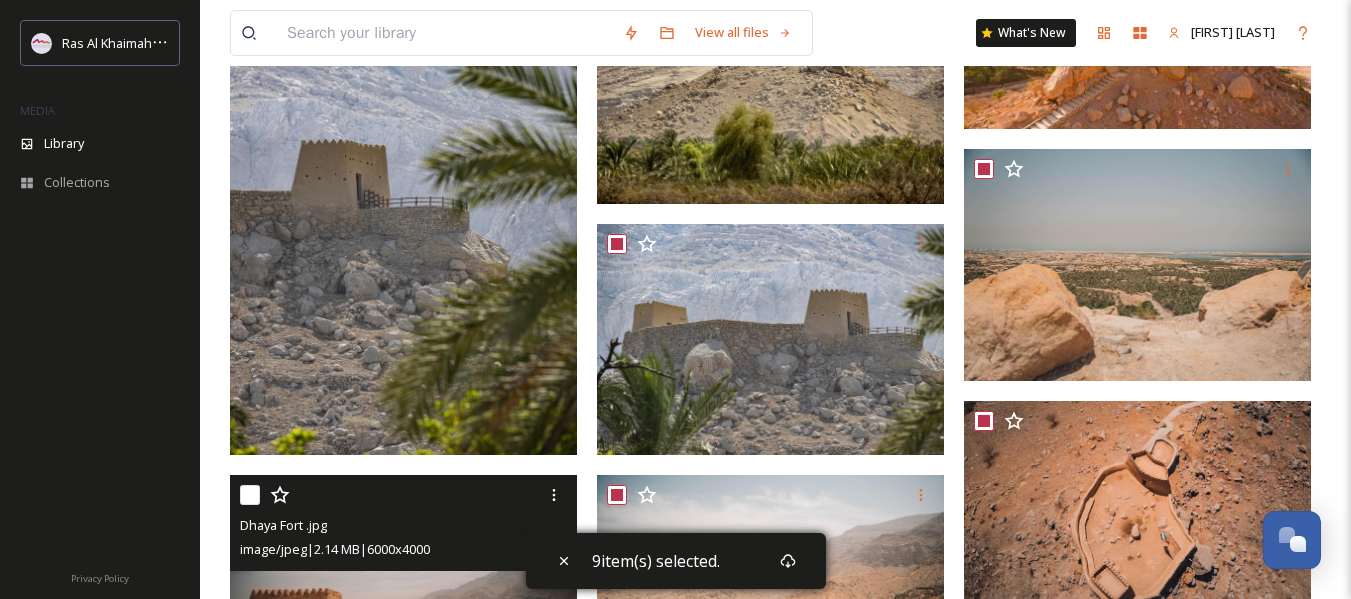 click at bounding box center [250, 495] 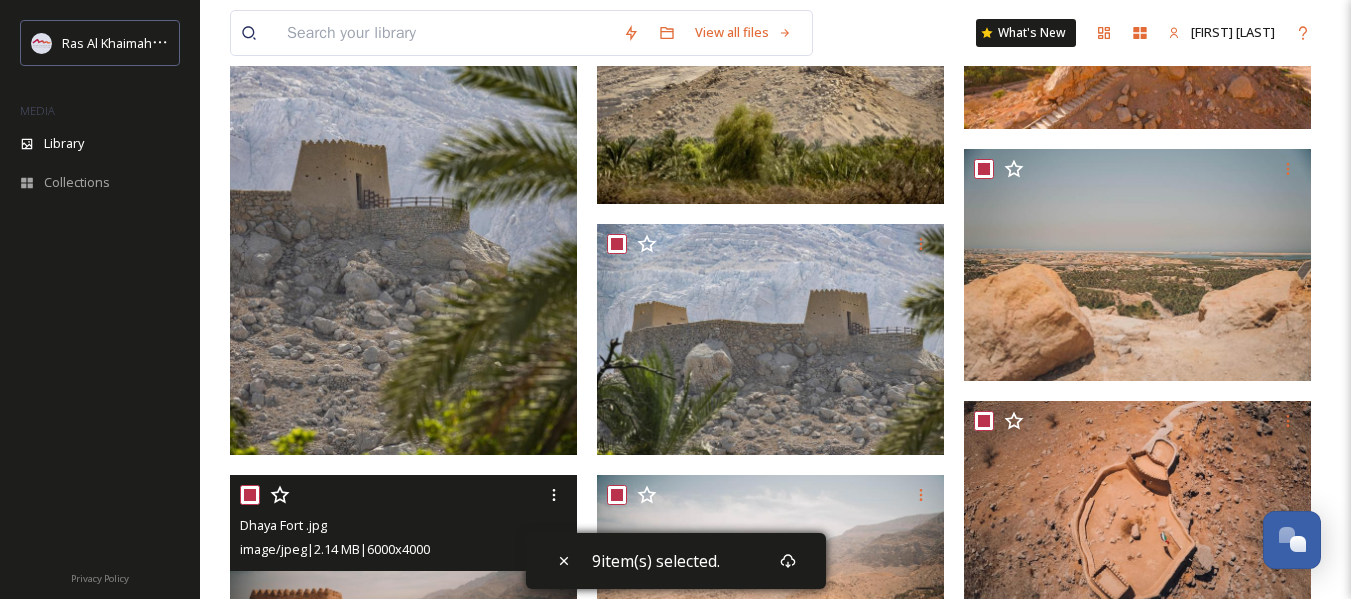 checkbox on "true" 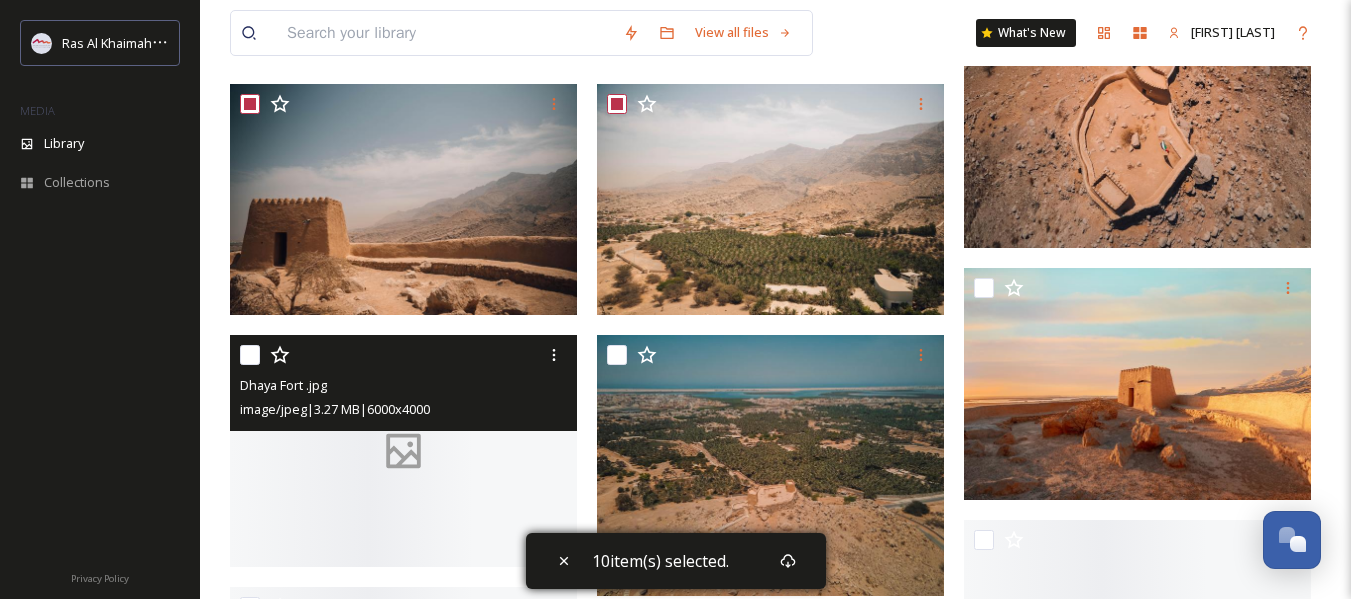 scroll, scrollTop: 1200, scrollLeft: 0, axis: vertical 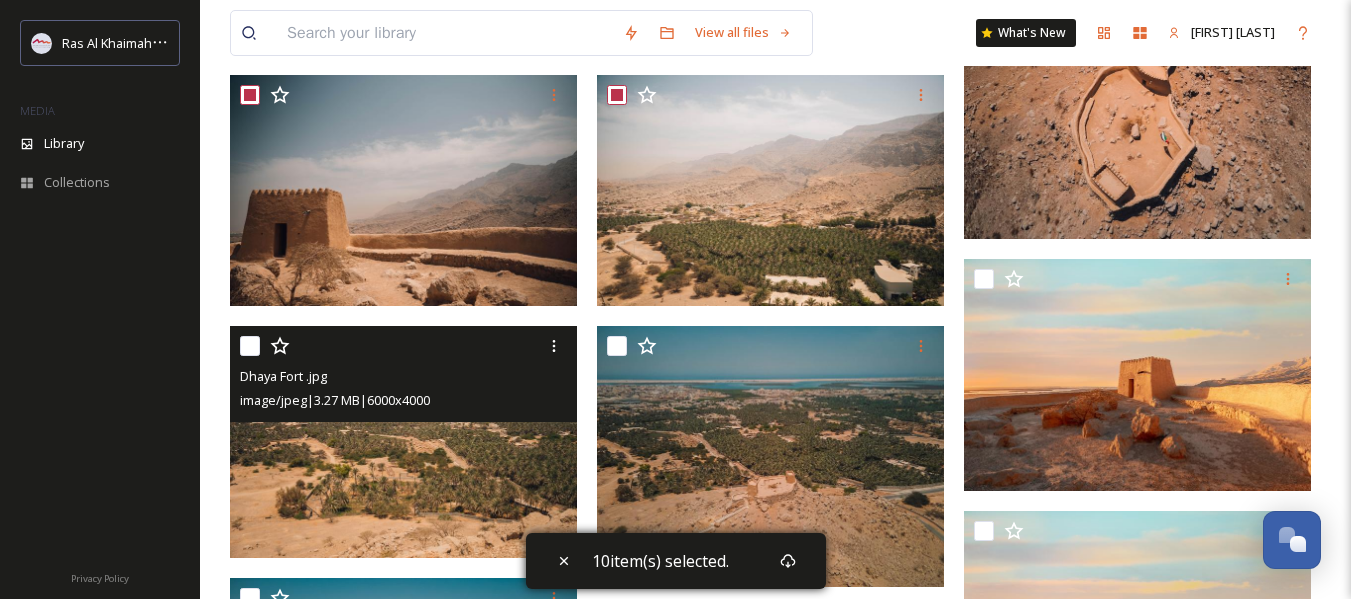 click at bounding box center (250, 346) 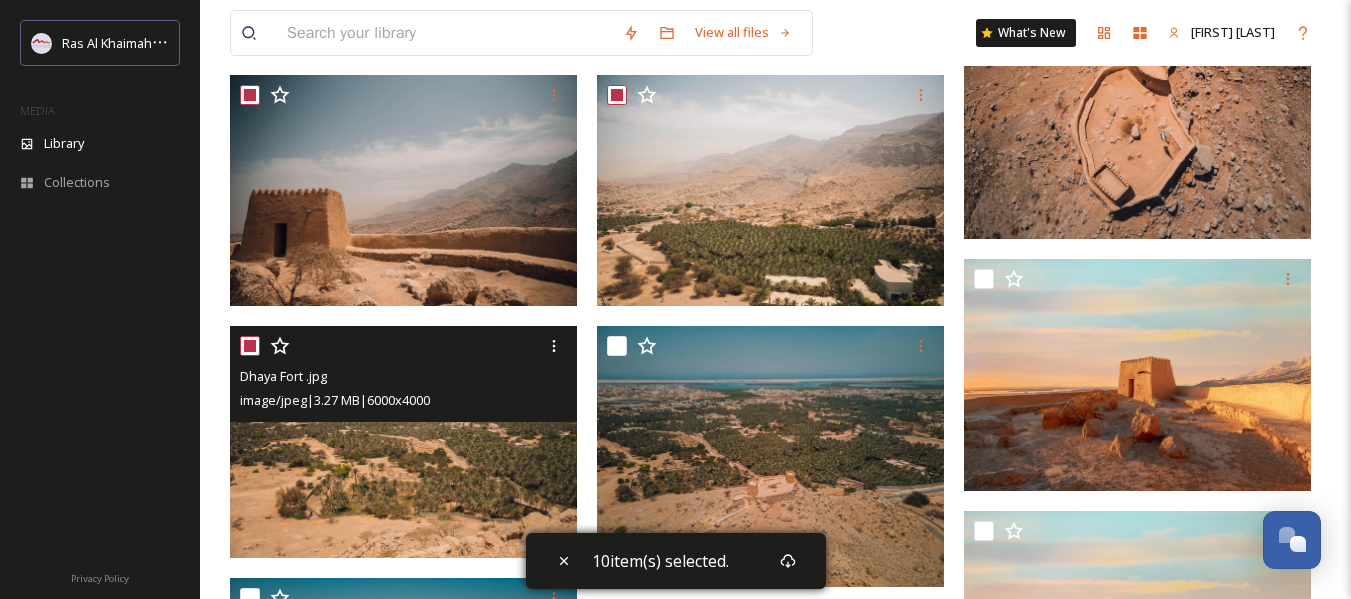 checkbox on "true" 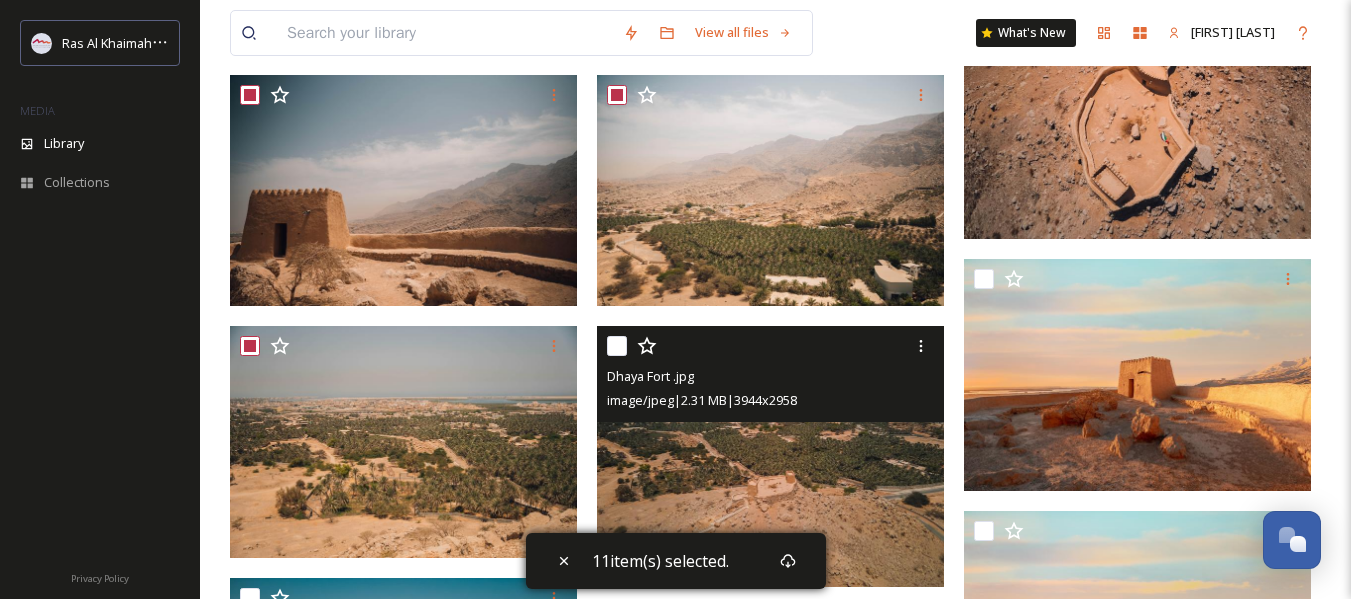 drag, startPoint x: 612, startPoint y: 345, endPoint x: 627, endPoint y: 347, distance: 15.132746 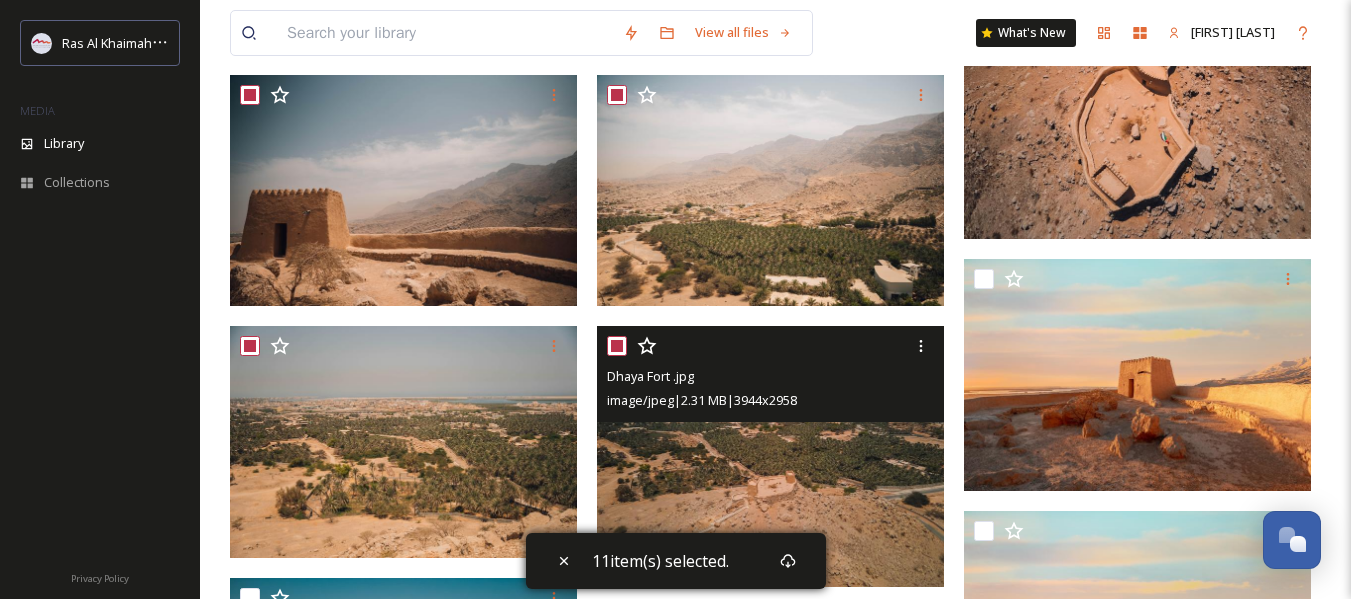 checkbox on "true" 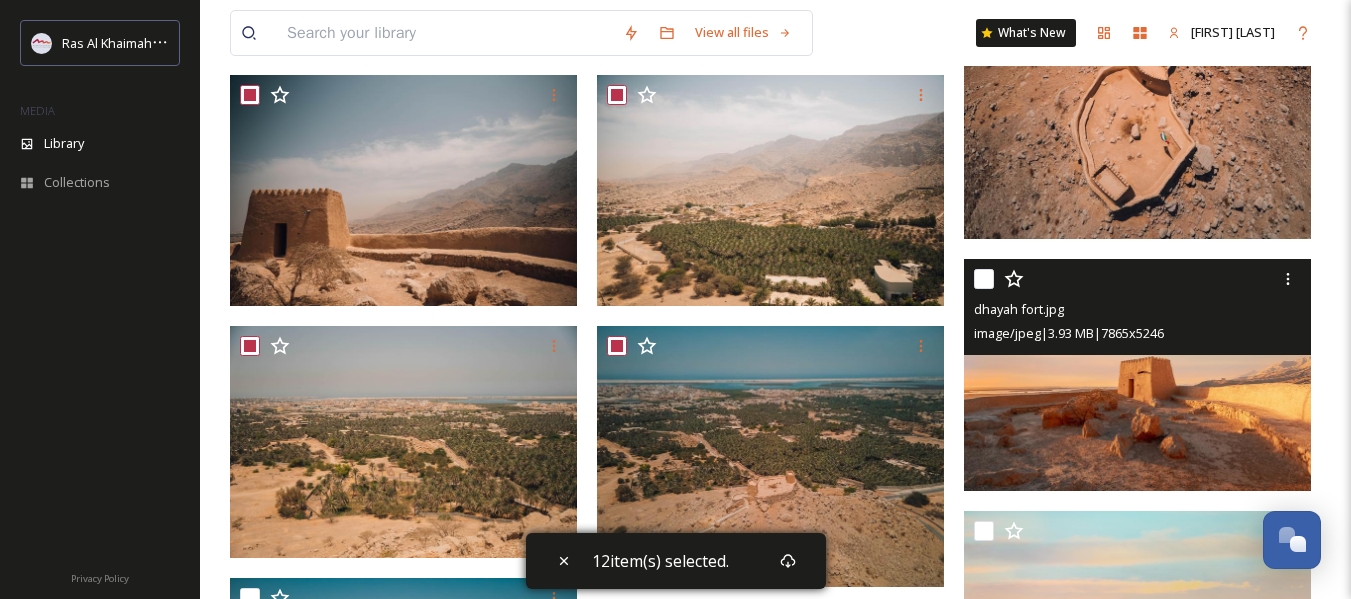 click at bounding box center (984, 279) 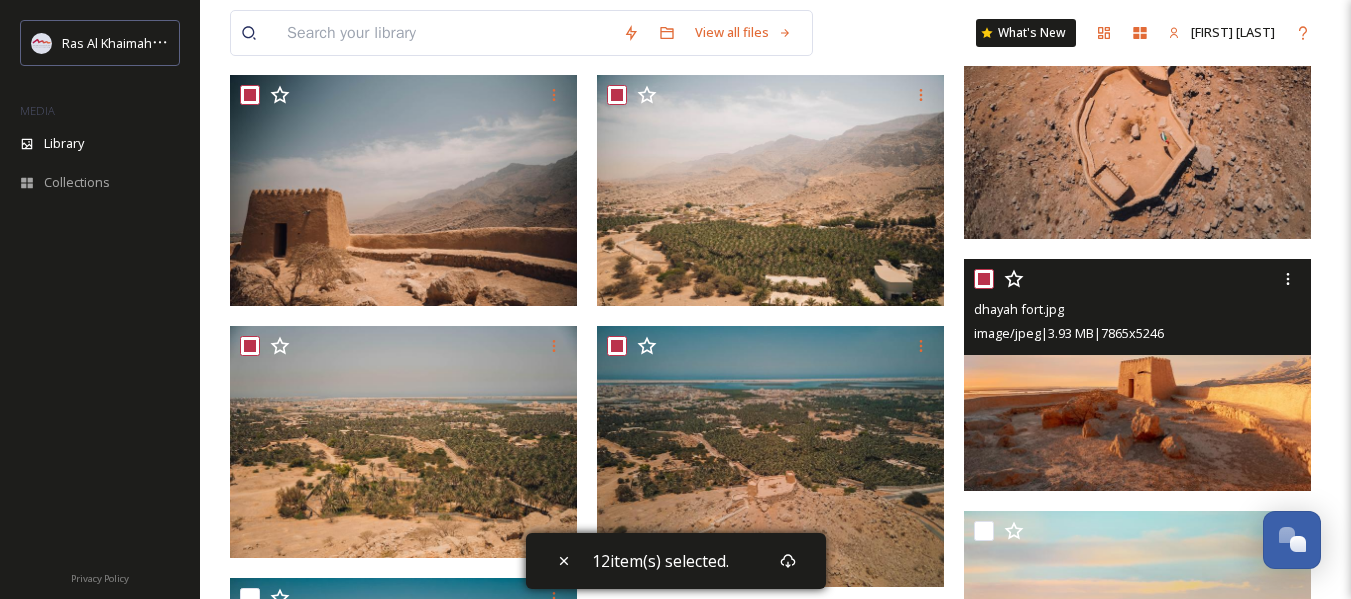 checkbox on "true" 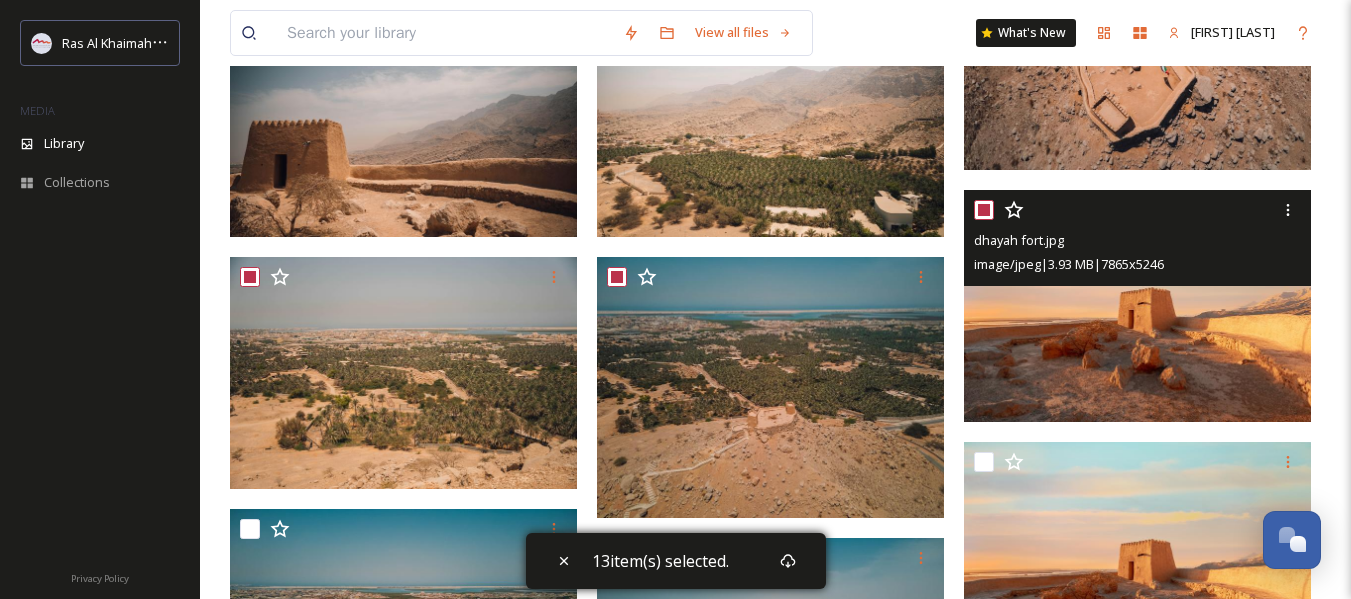 scroll, scrollTop: 1500, scrollLeft: 0, axis: vertical 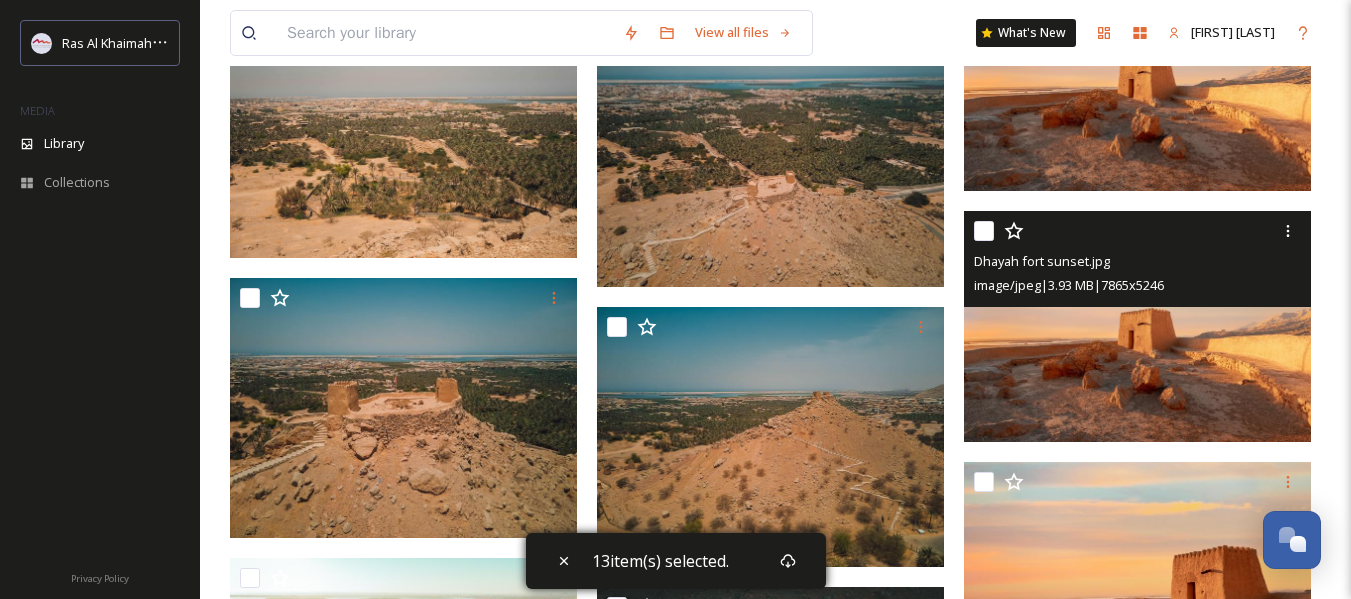 click at bounding box center [984, 231] 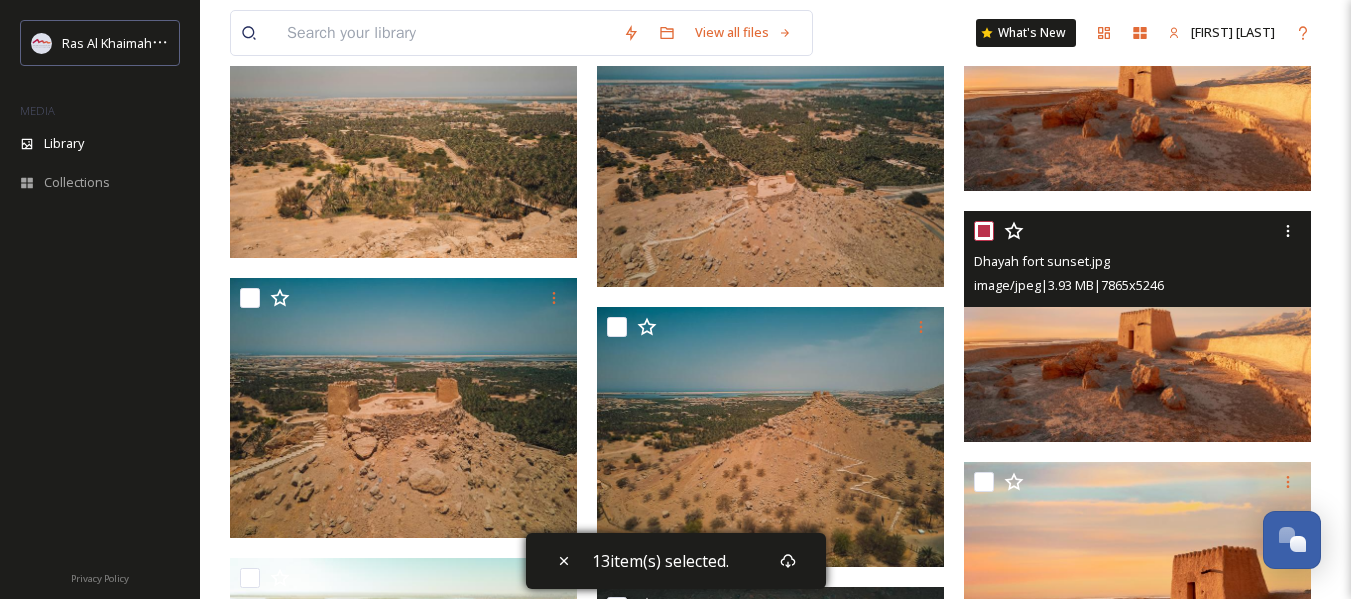 checkbox on "true" 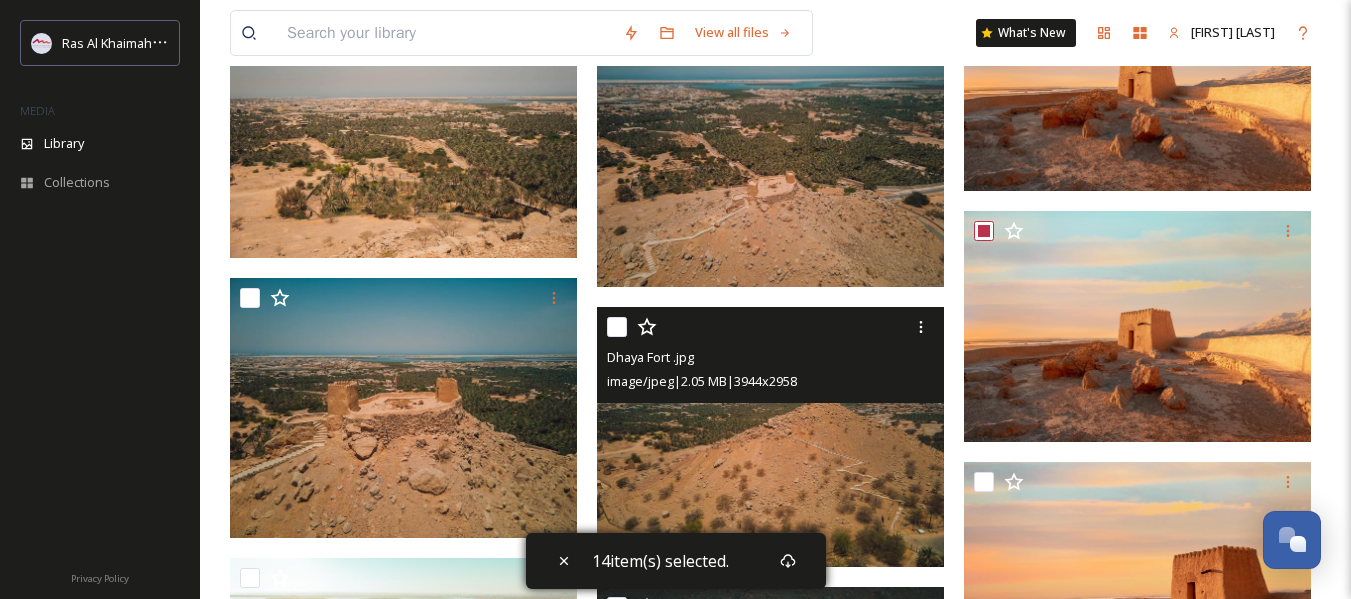 click at bounding box center (617, 327) 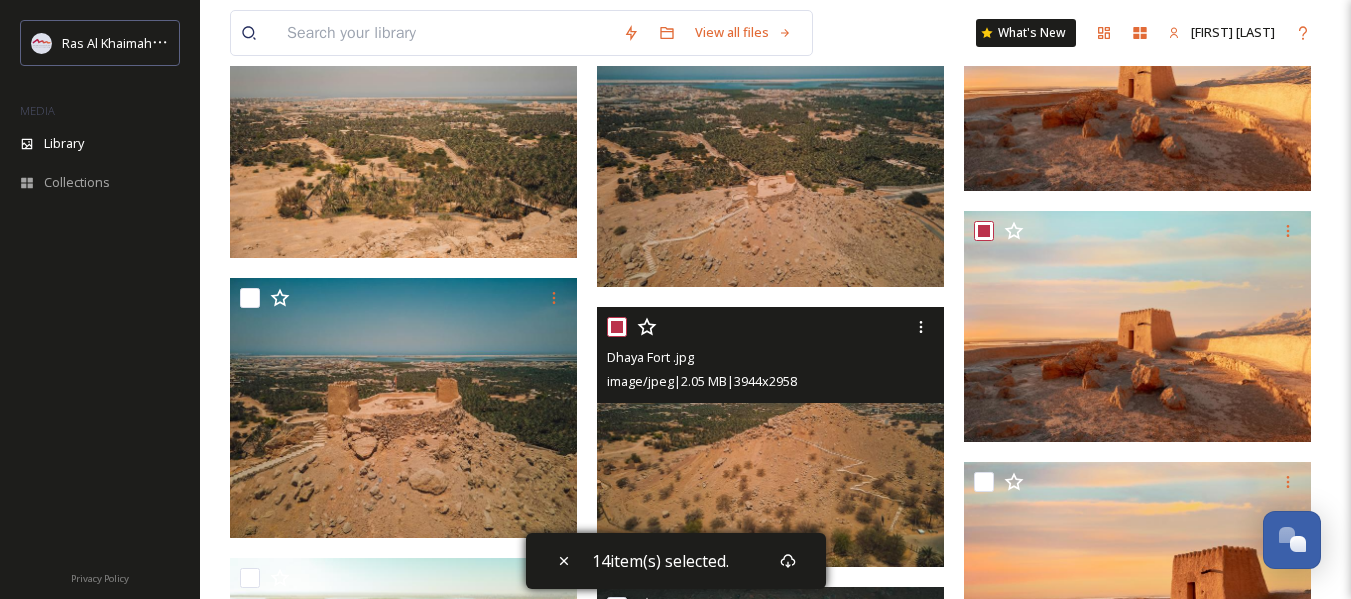checkbox on "true" 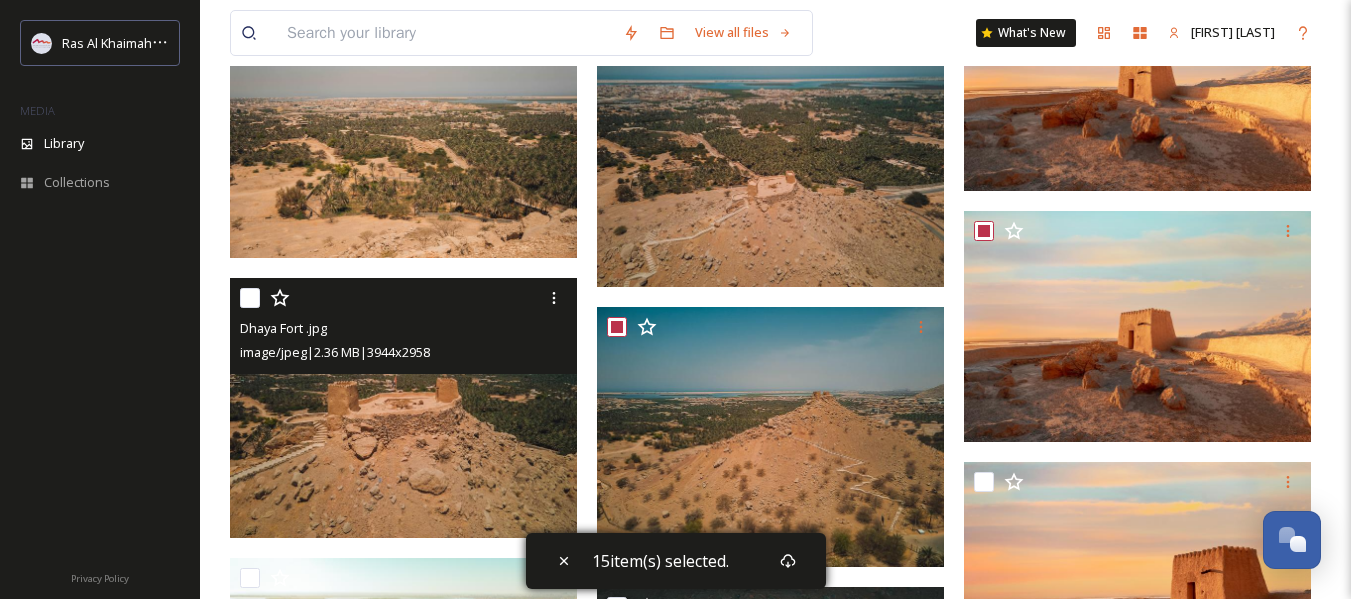 click at bounding box center [250, 298] 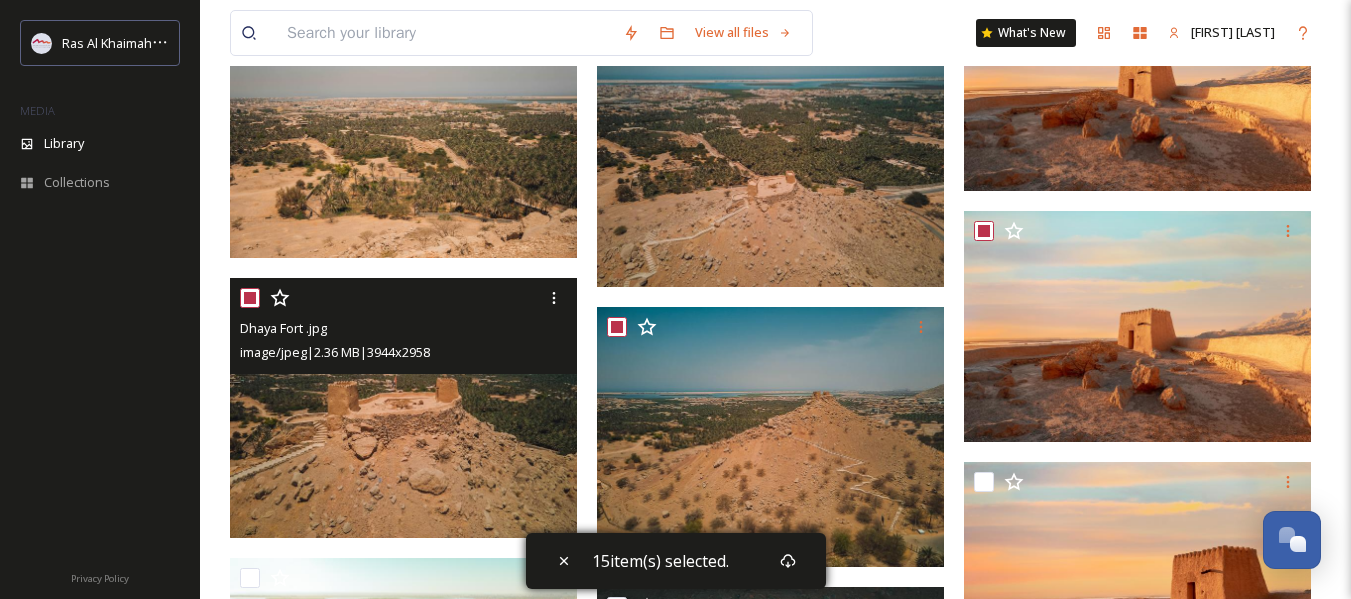 checkbox on "true" 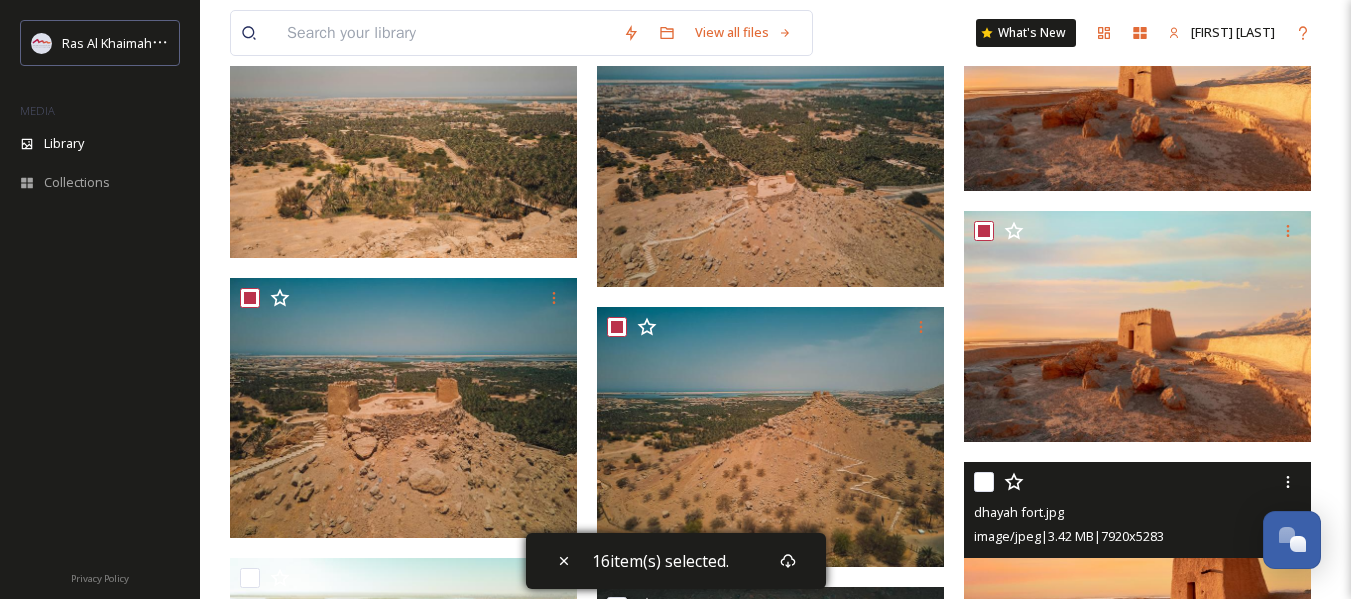 click at bounding box center [984, 482] 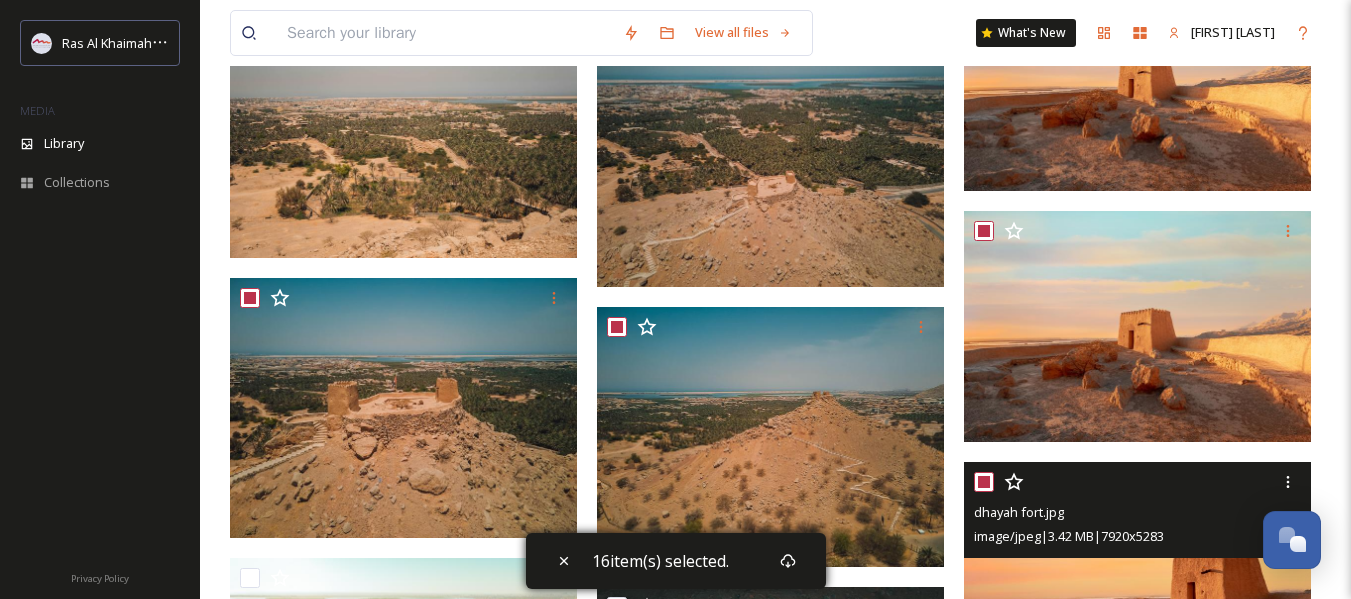 checkbox on "true" 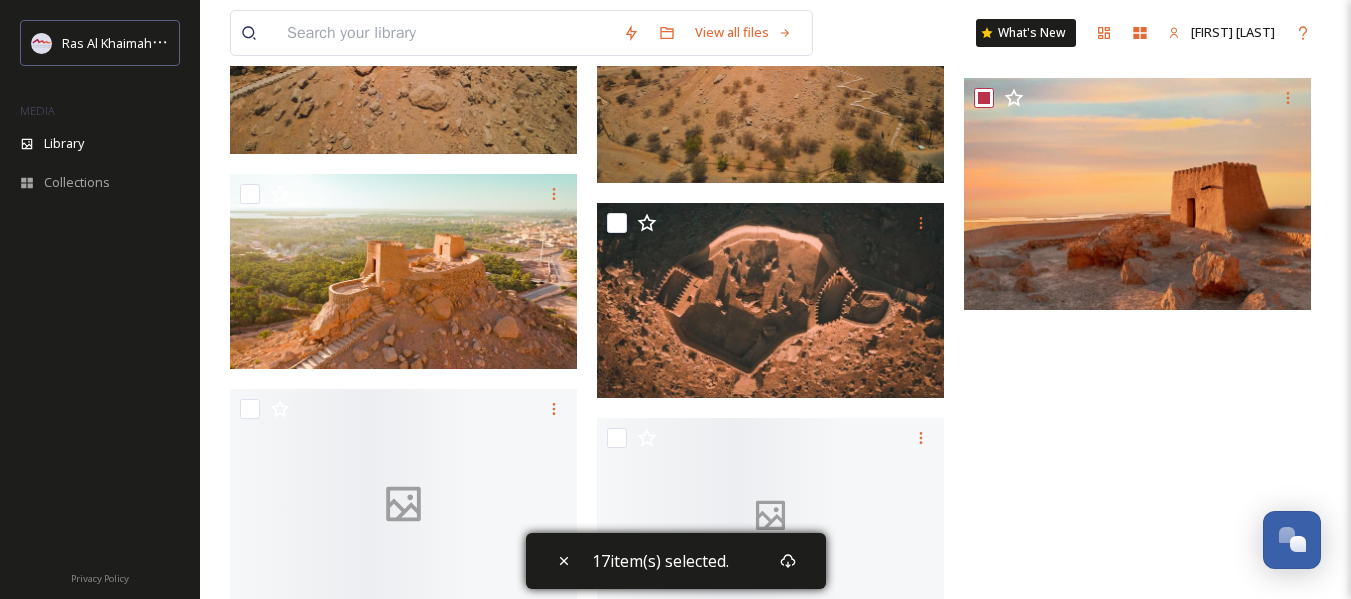 scroll, scrollTop: 1900, scrollLeft: 0, axis: vertical 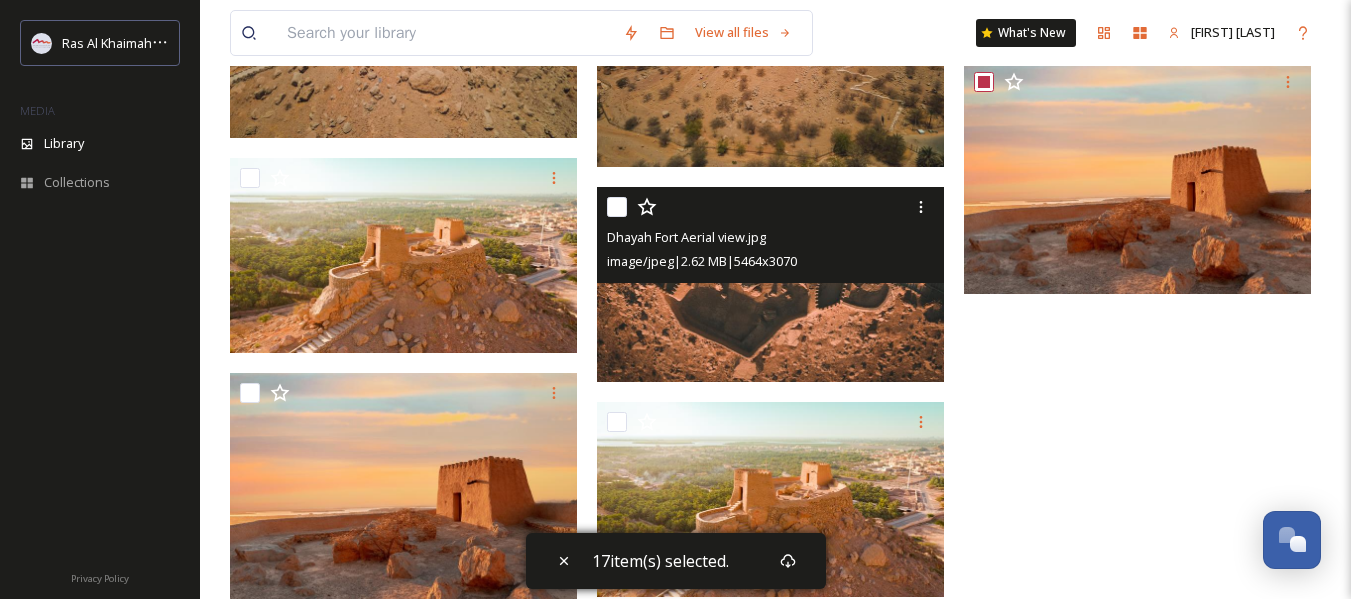 click at bounding box center [617, 207] 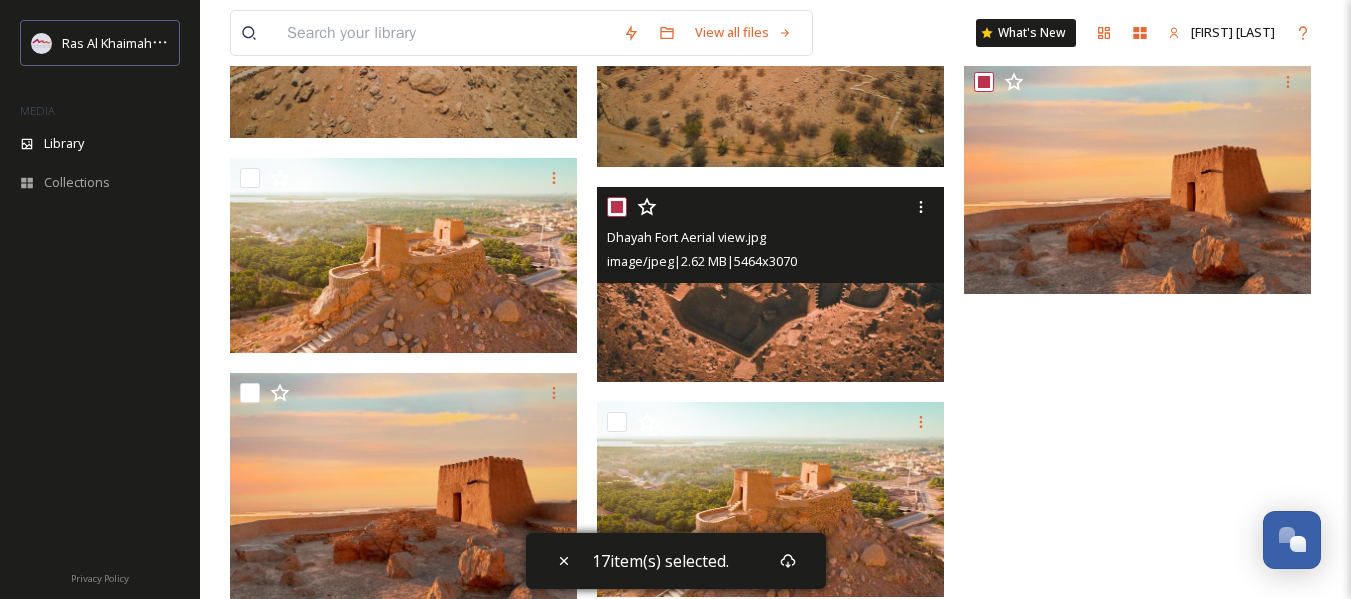 checkbox on "true" 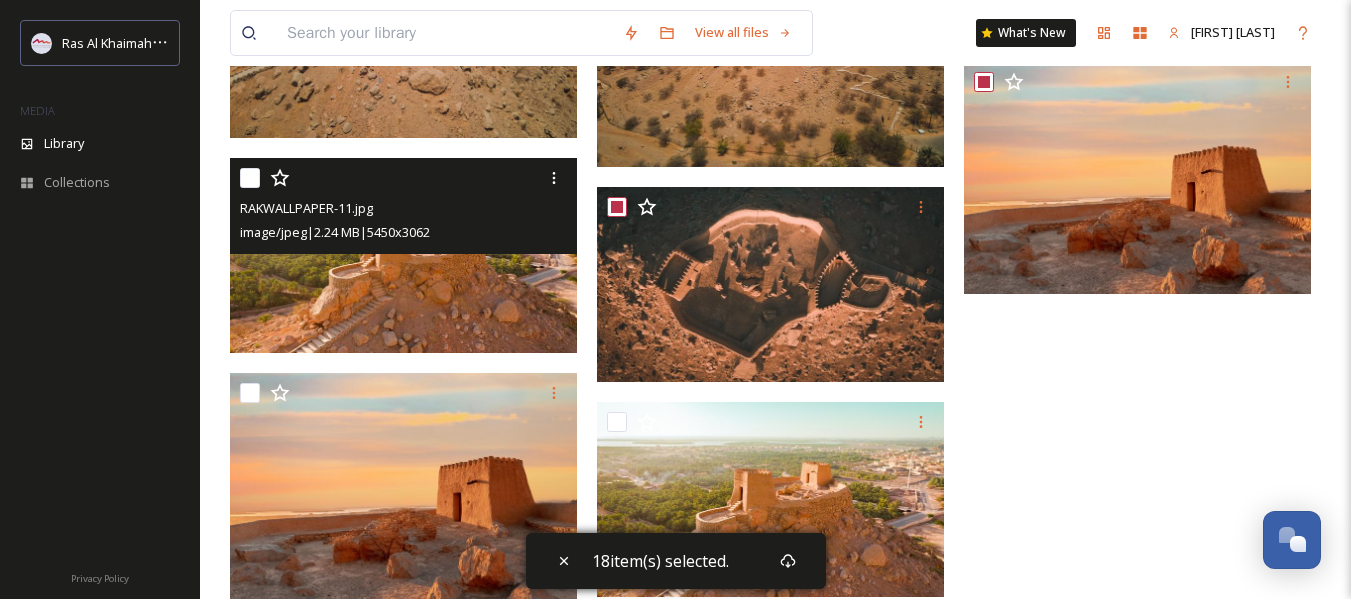click at bounding box center [250, 178] 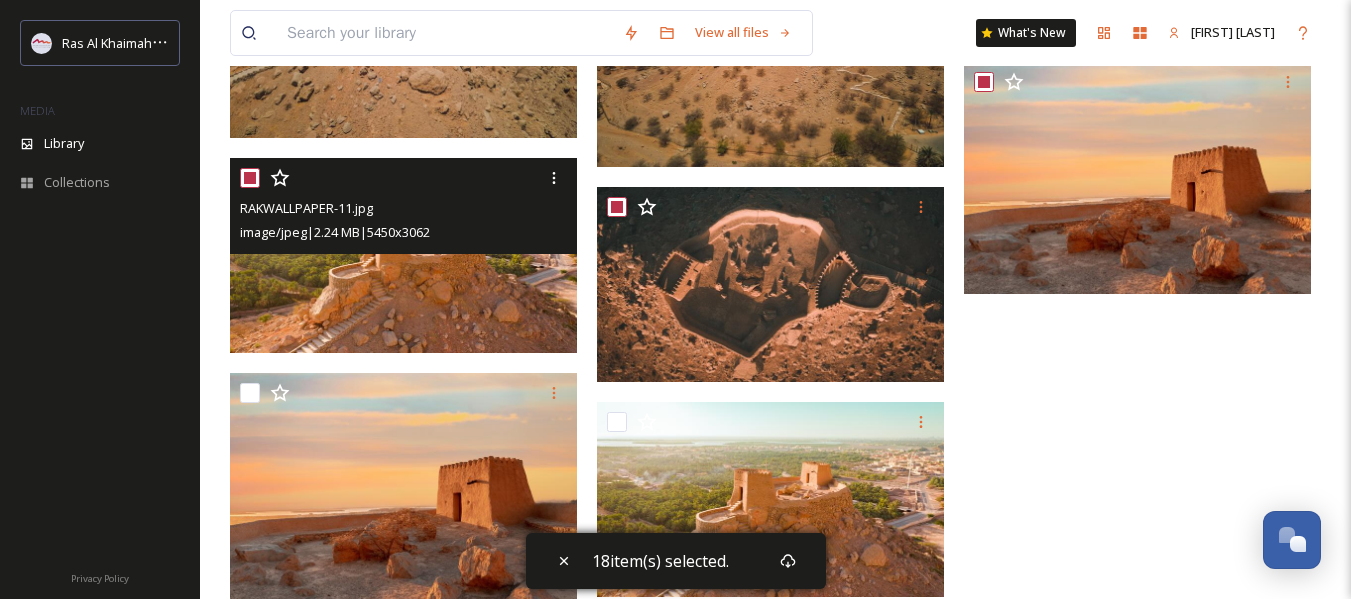 checkbox on "true" 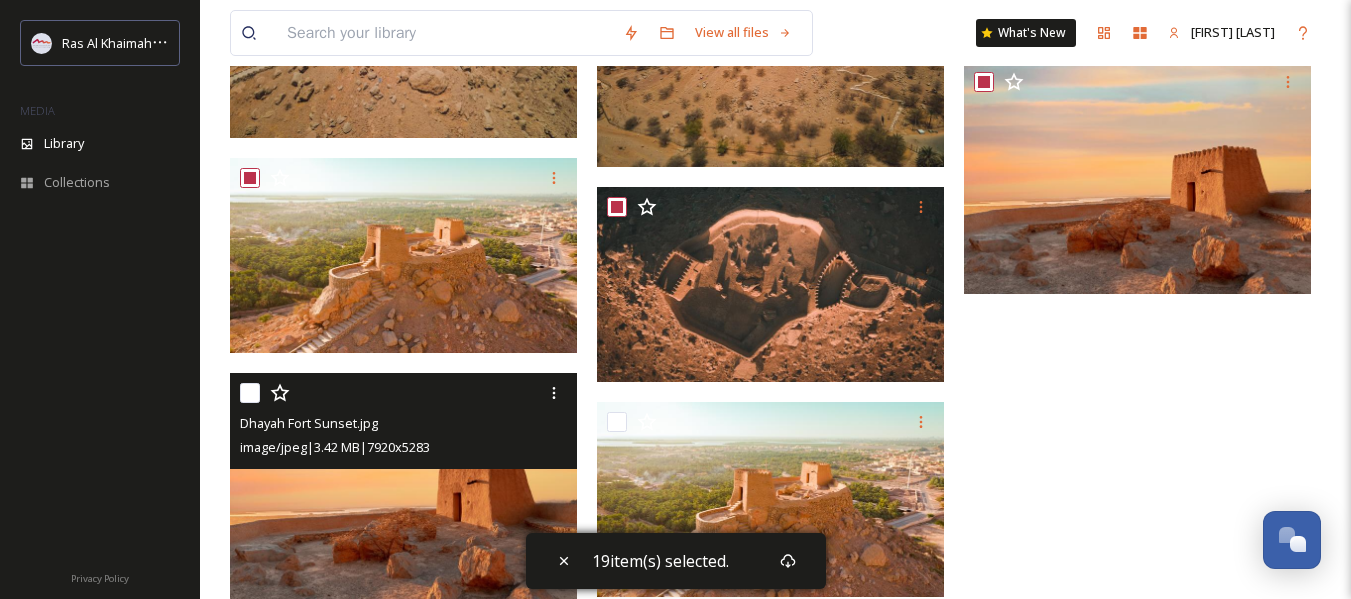 click at bounding box center [250, 393] 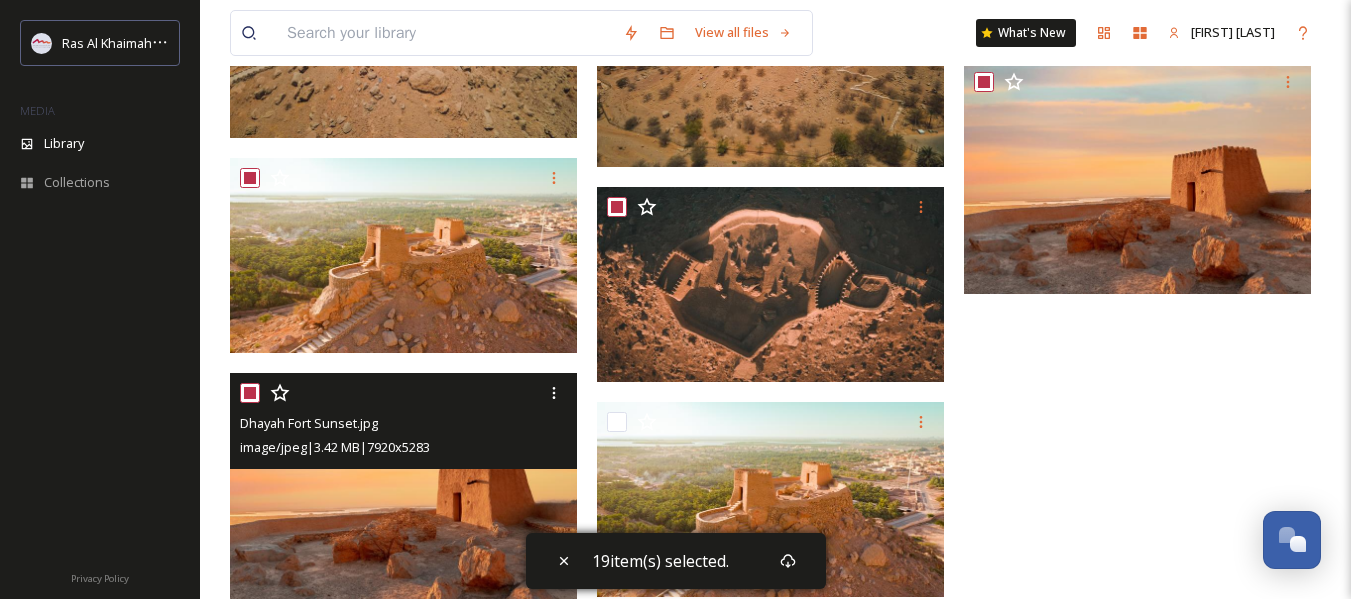 checkbox on "true" 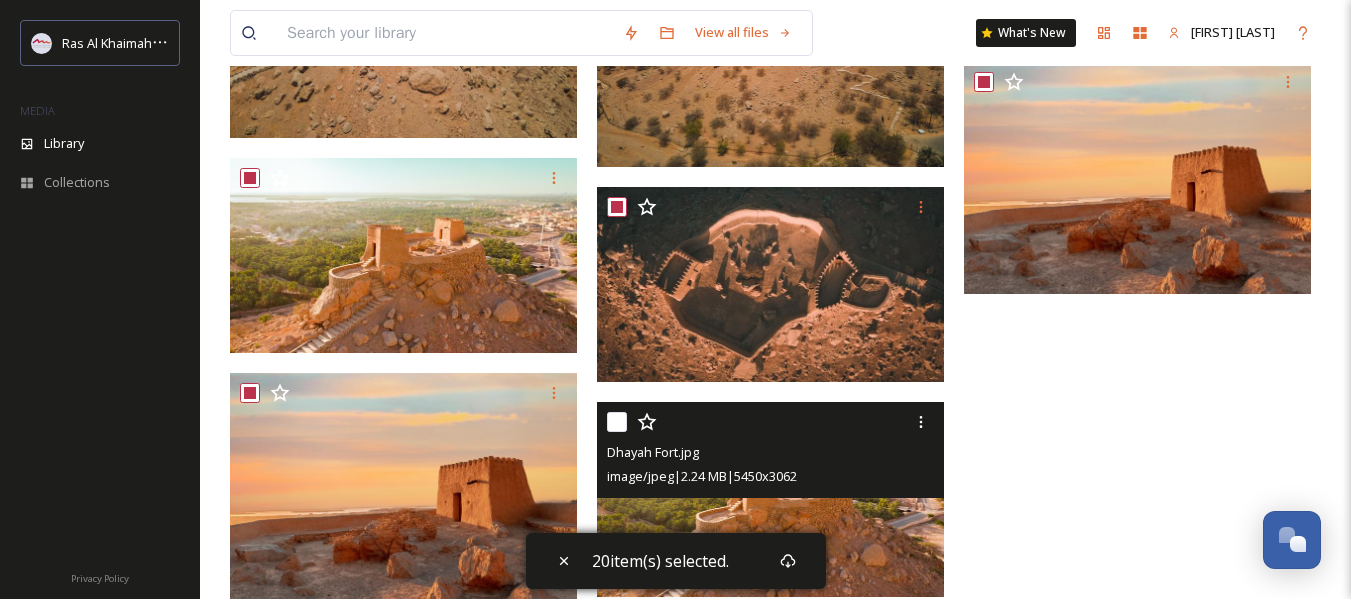 click at bounding box center [617, 422] 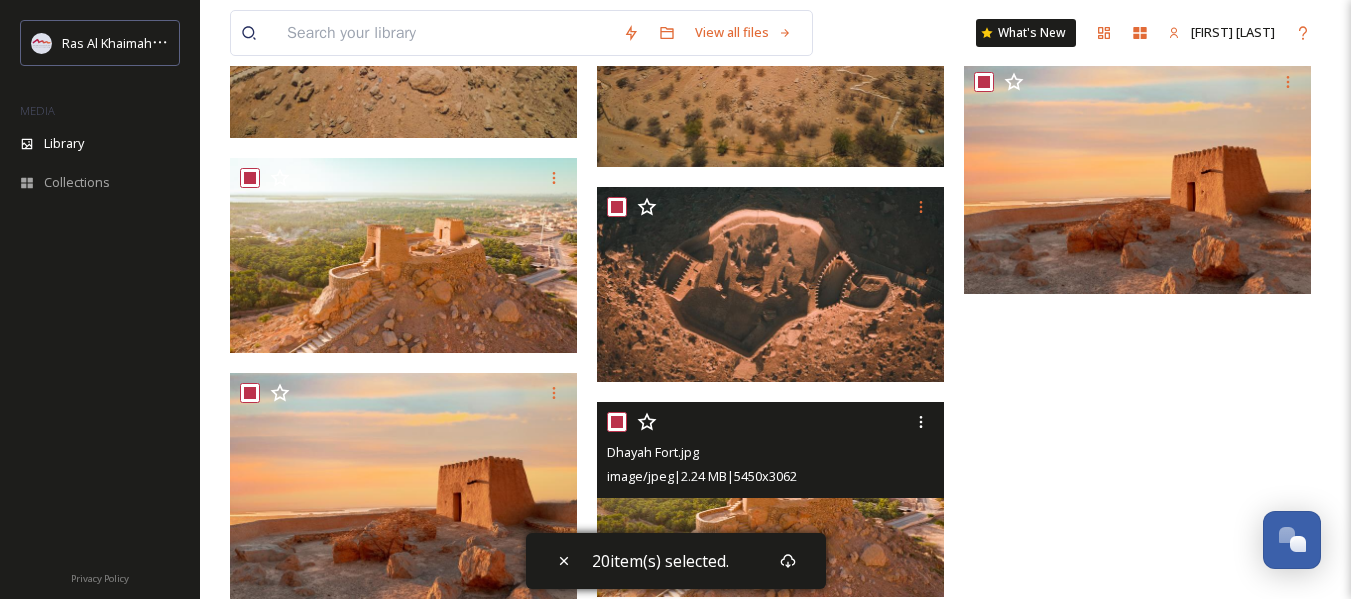 checkbox on "true" 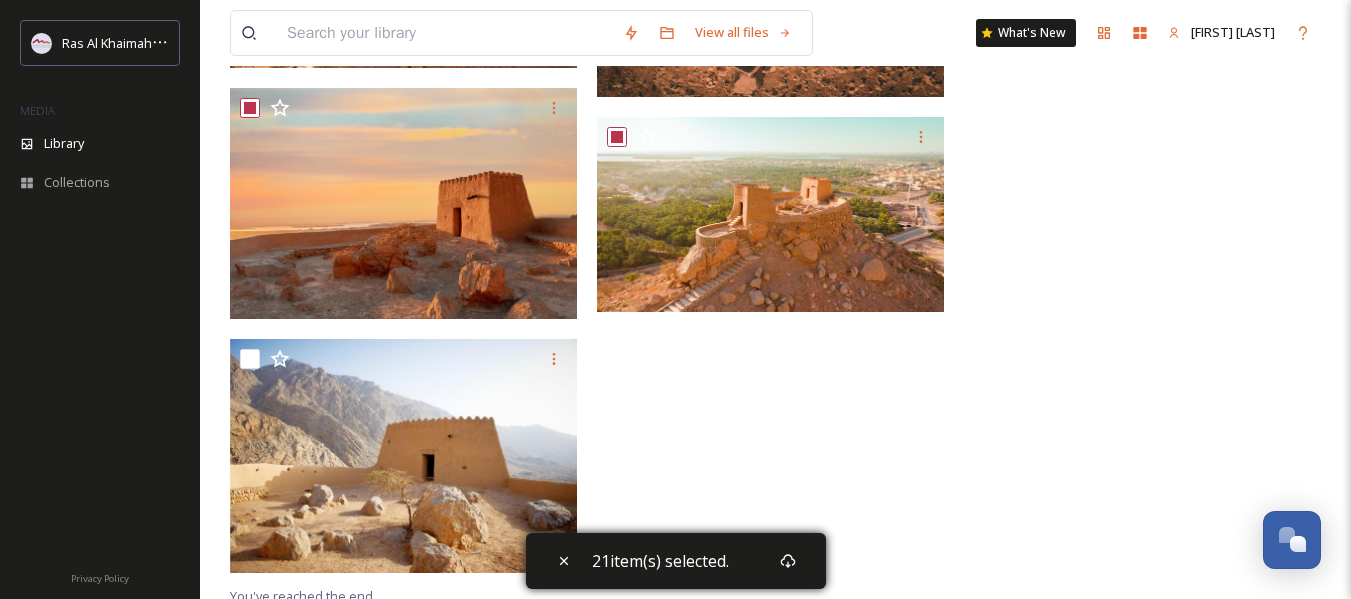 scroll, scrollTop: 2194, scrollLeft: 0, axis: vertical 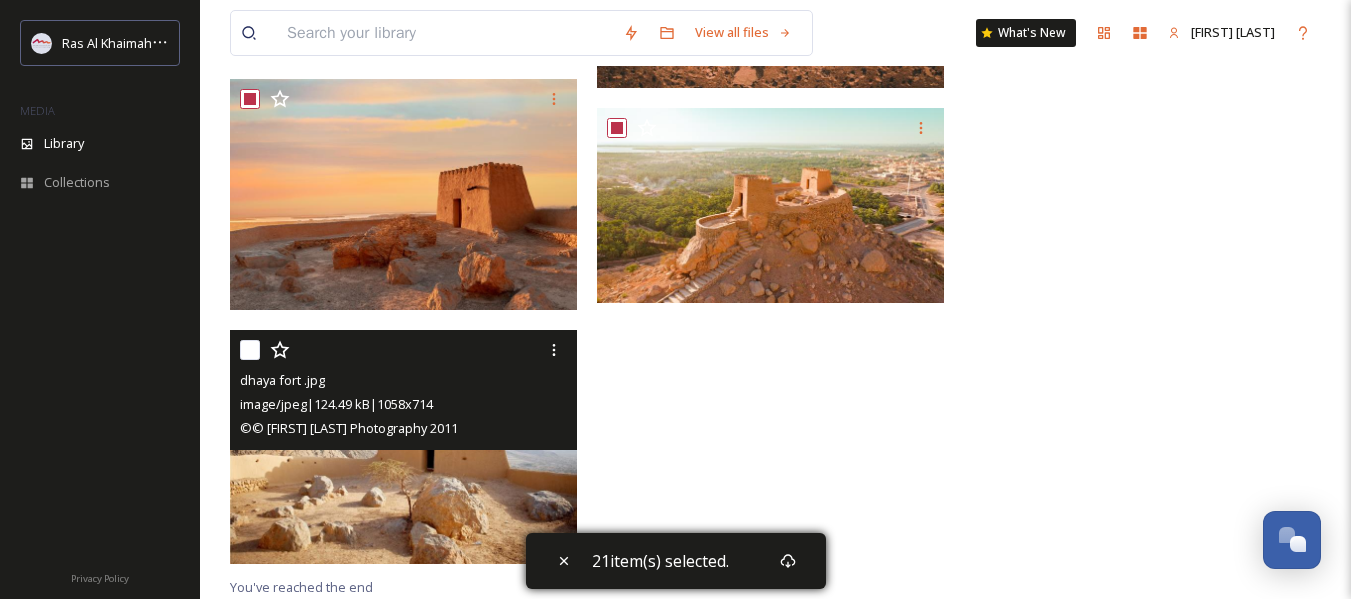 click at bounding box center (250, 350) 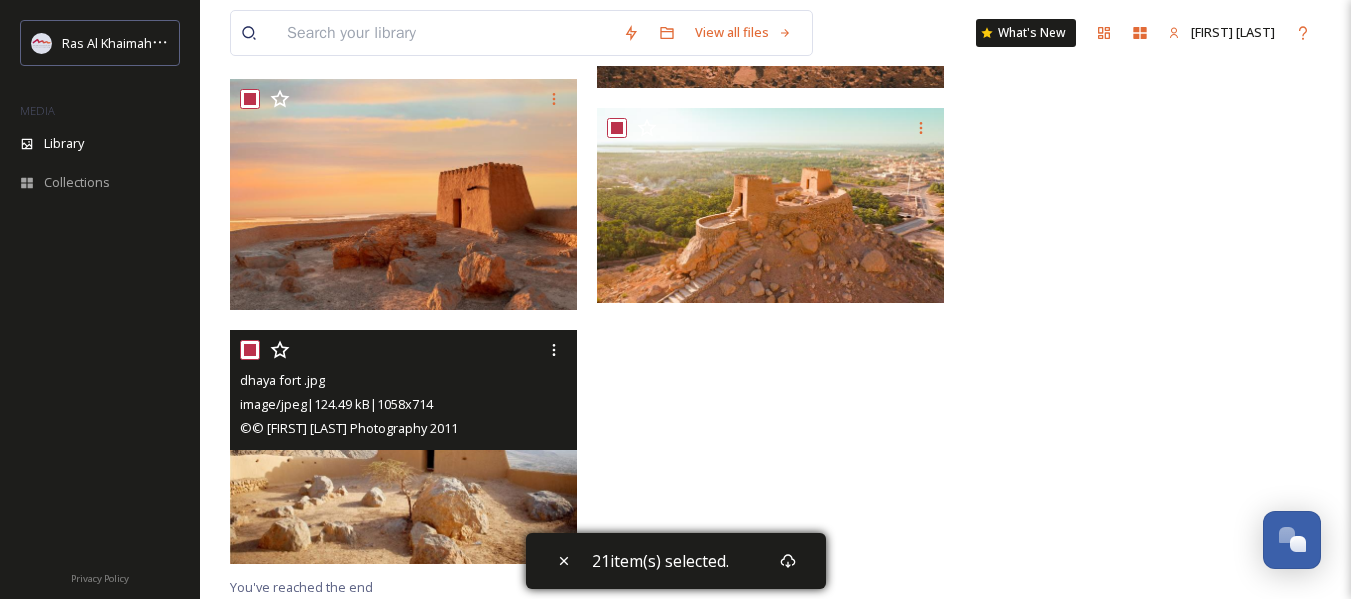 checkbox on "true" 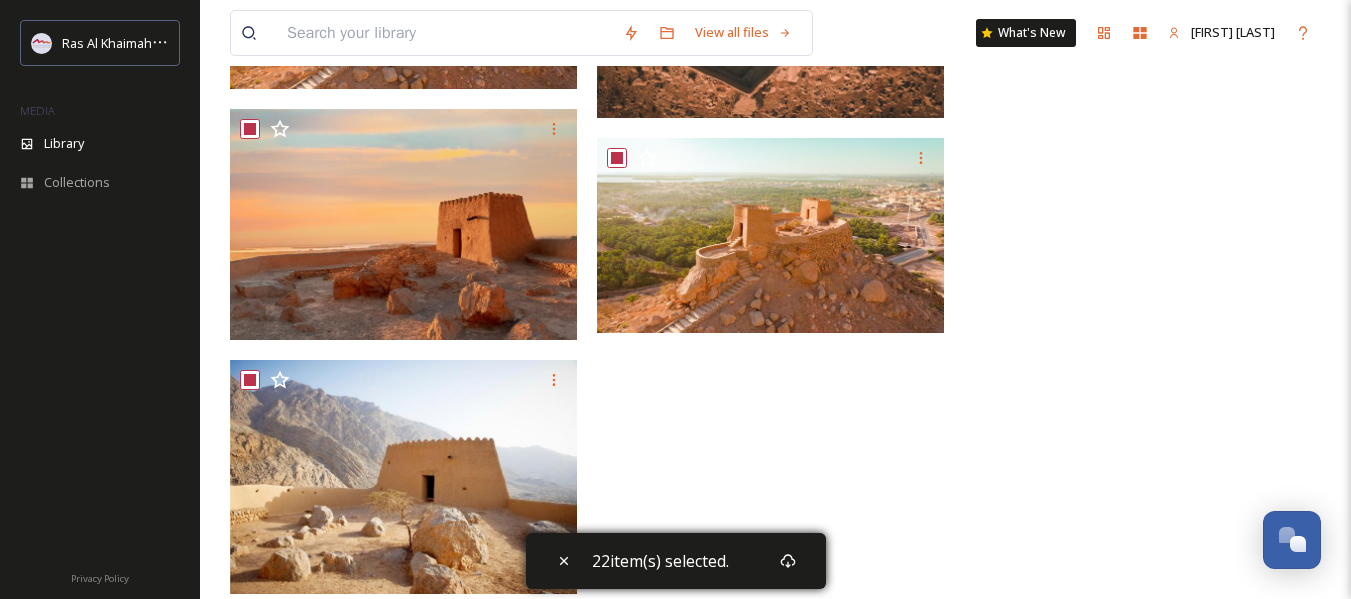 scroll, scrollTop: 2194, scrollLeft: 0, axis: vertical 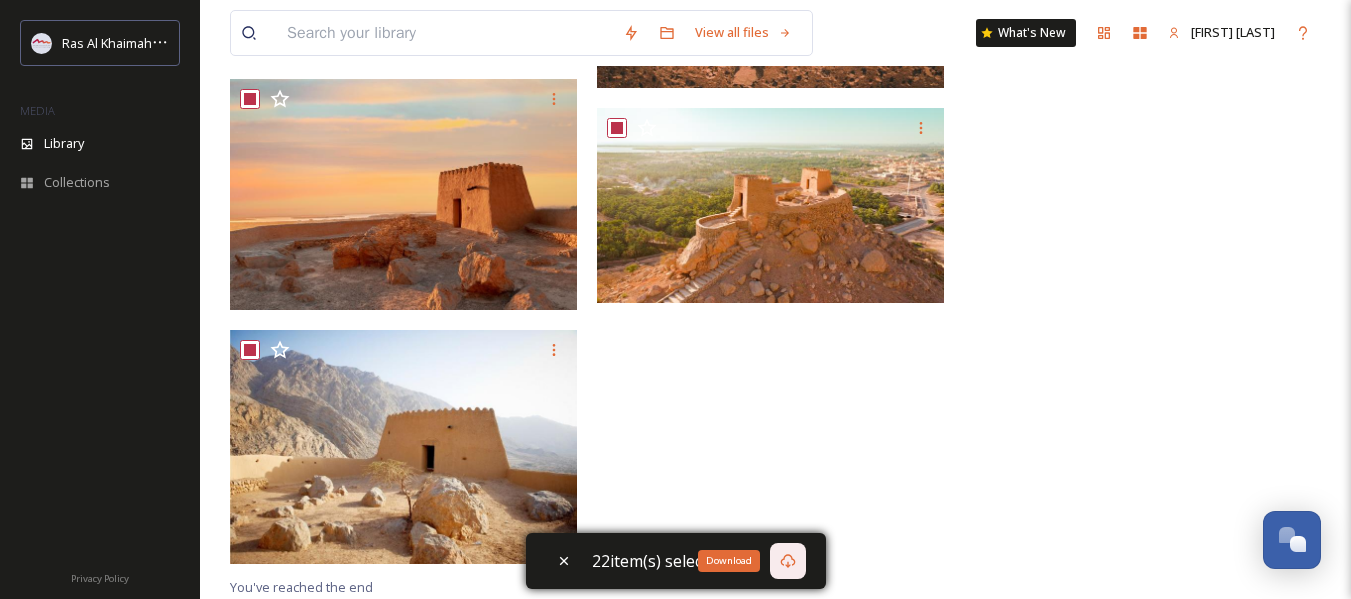 click 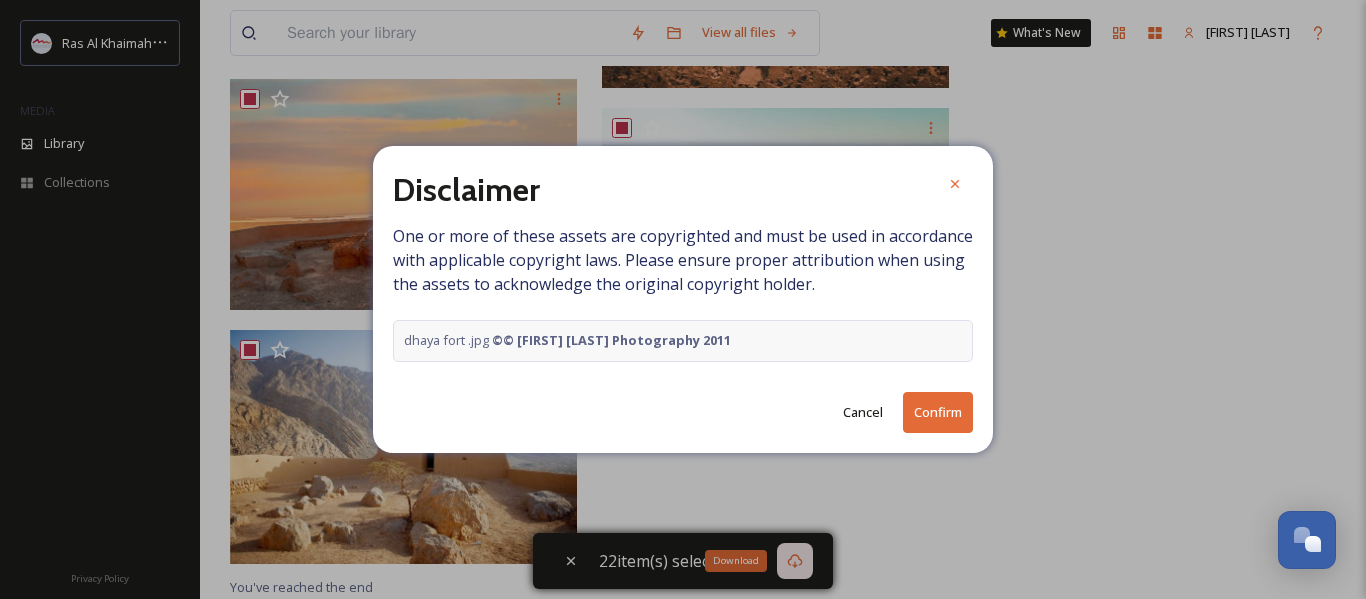 drag, startPoint x: 942, startPoint y: 420, endPoint x: 980, endPoint y: 429, distance: 39.051247 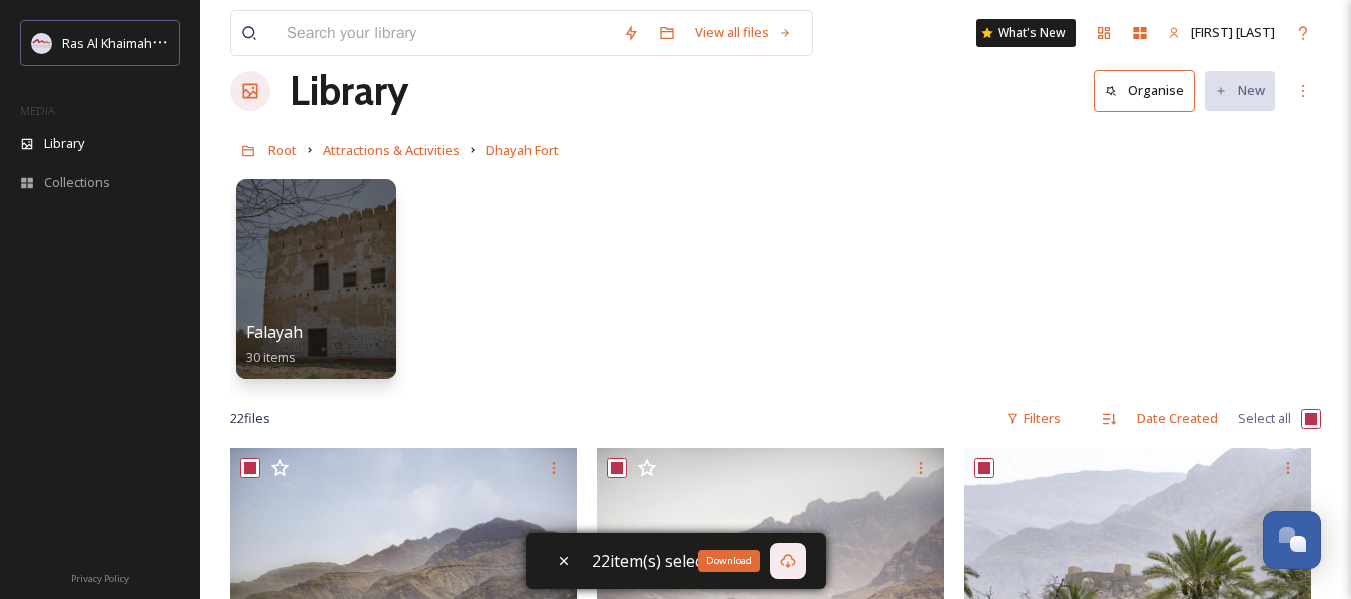 scroll, scrollTop: 0, scrollLeft: 0, axis: both 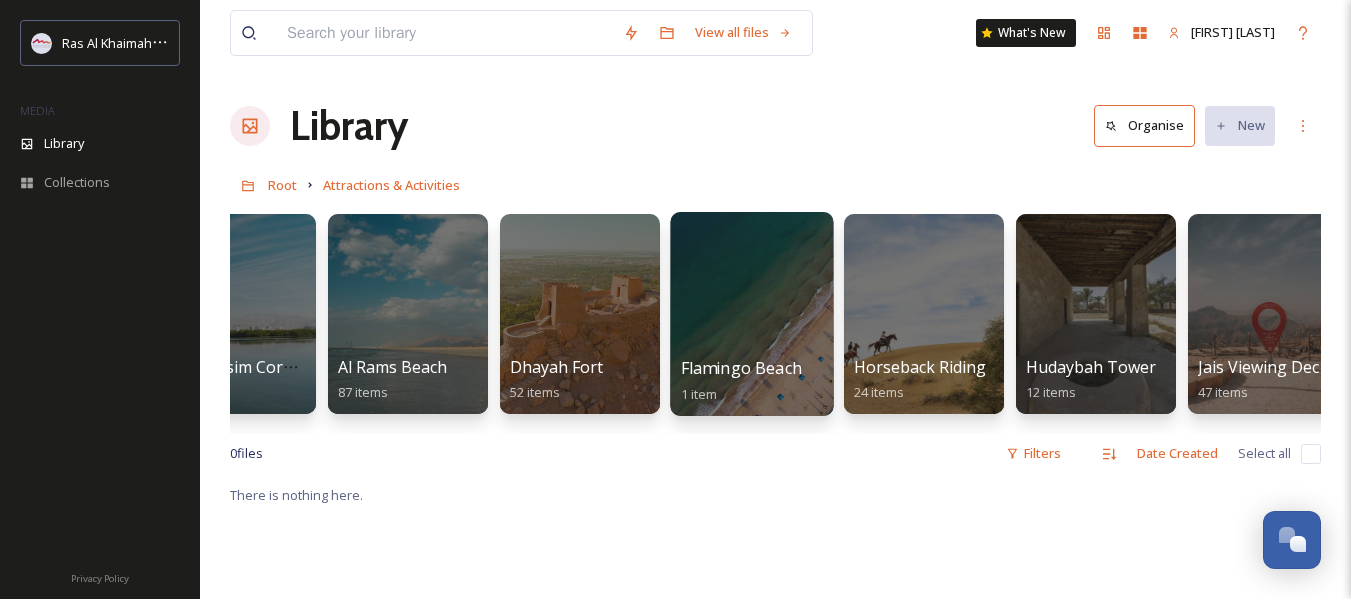click on "Flamingo Beach 1   item" at bounding box center (752, 381) 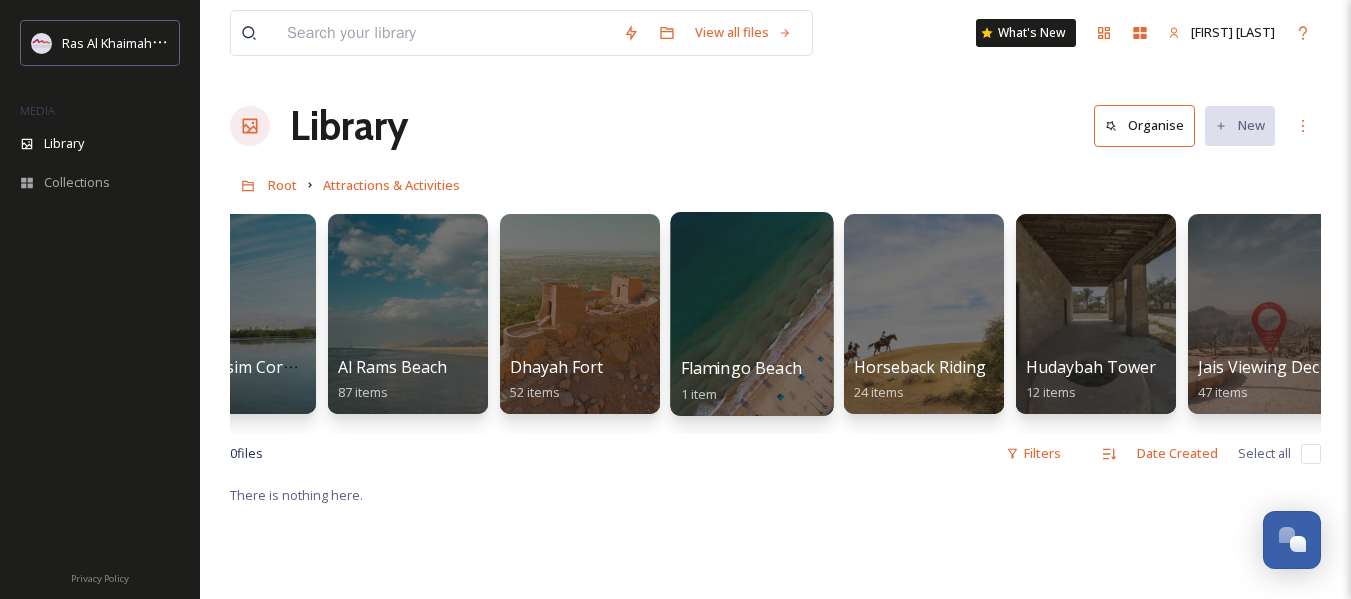 click at bounding box center (751, 314) 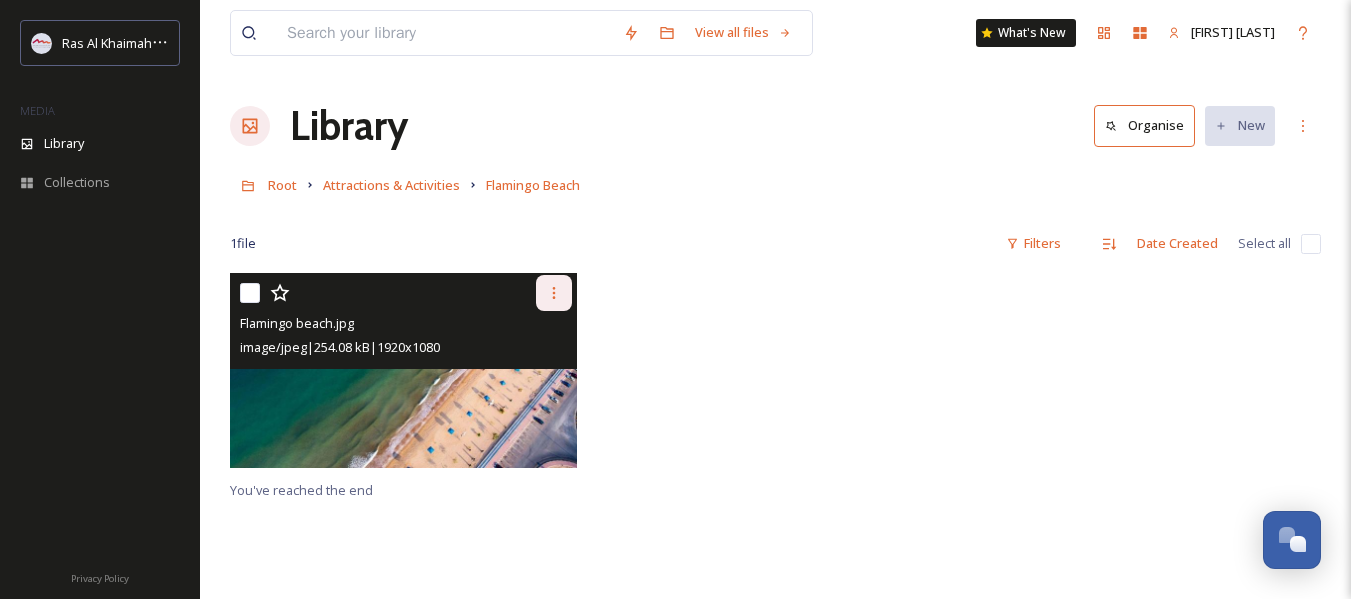 click 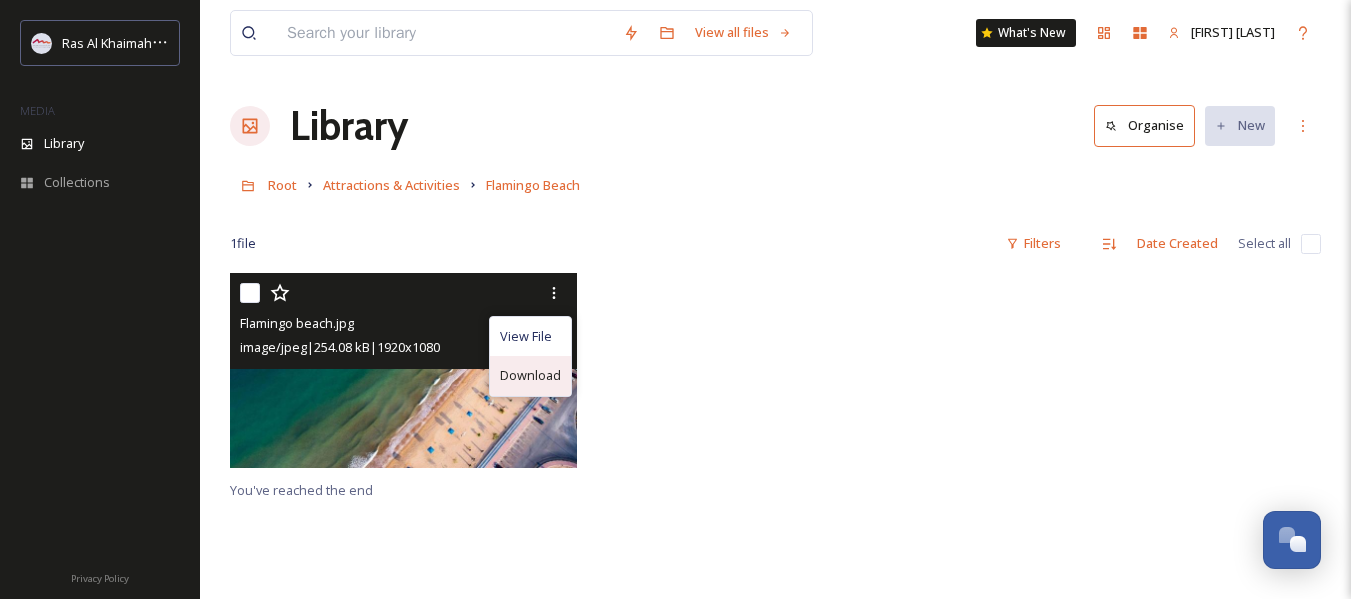 click on "Download" at bounding box center (530, 375) 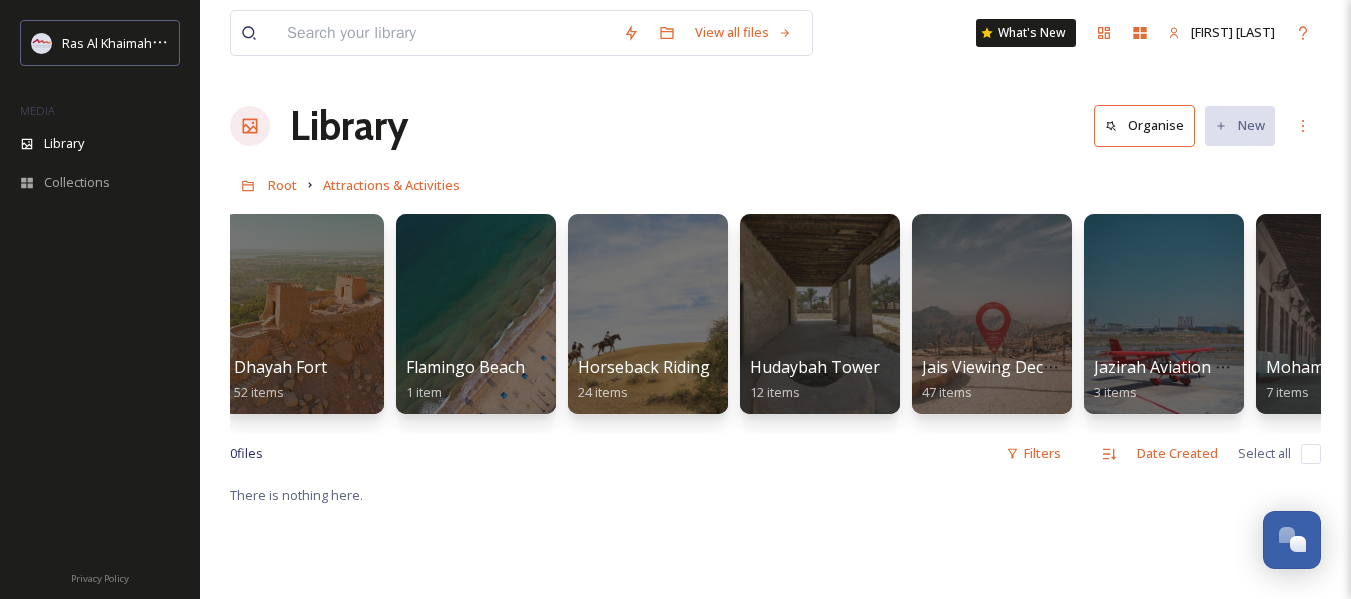 scroll, scrollTop: 0, scrollLeft: 1212, axis: horizontal 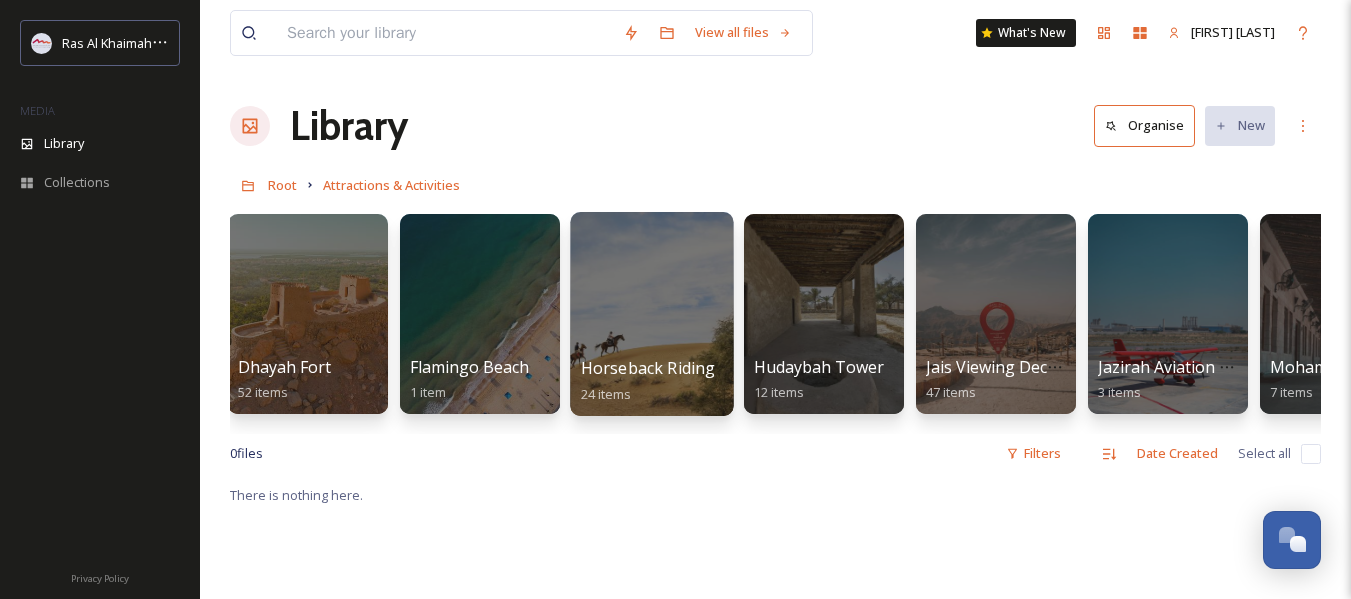 click on "Horseback Riding" at bounding box center (648, 368) 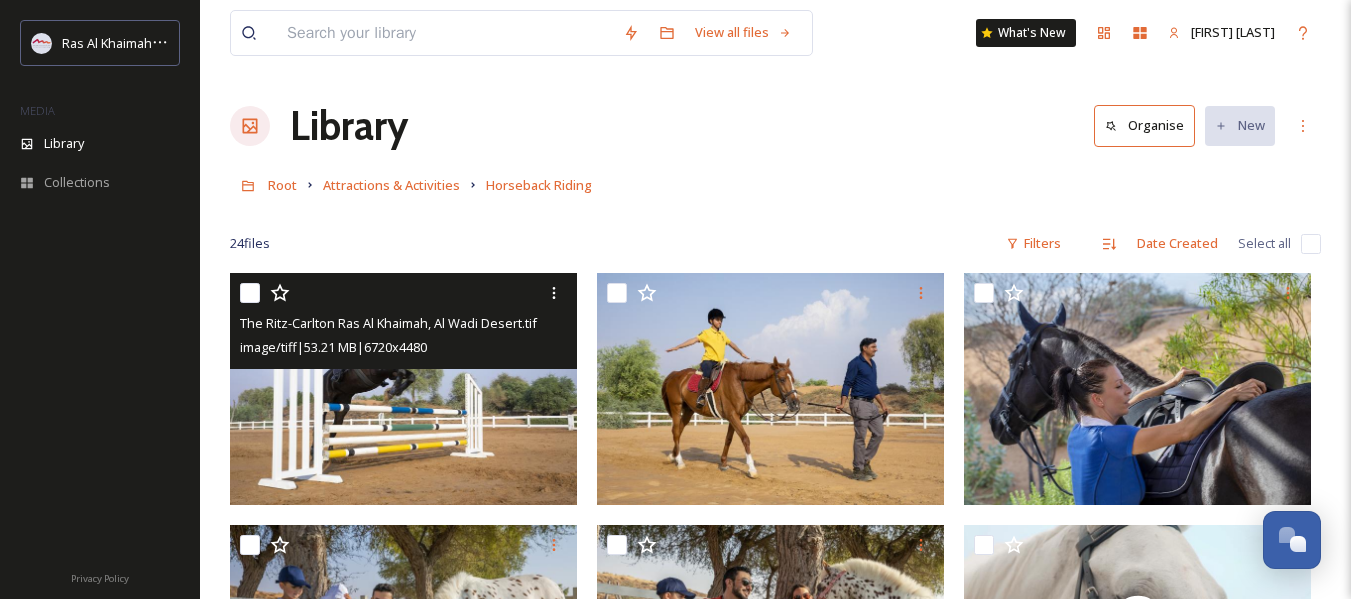 click at bounding box center [250, 293] 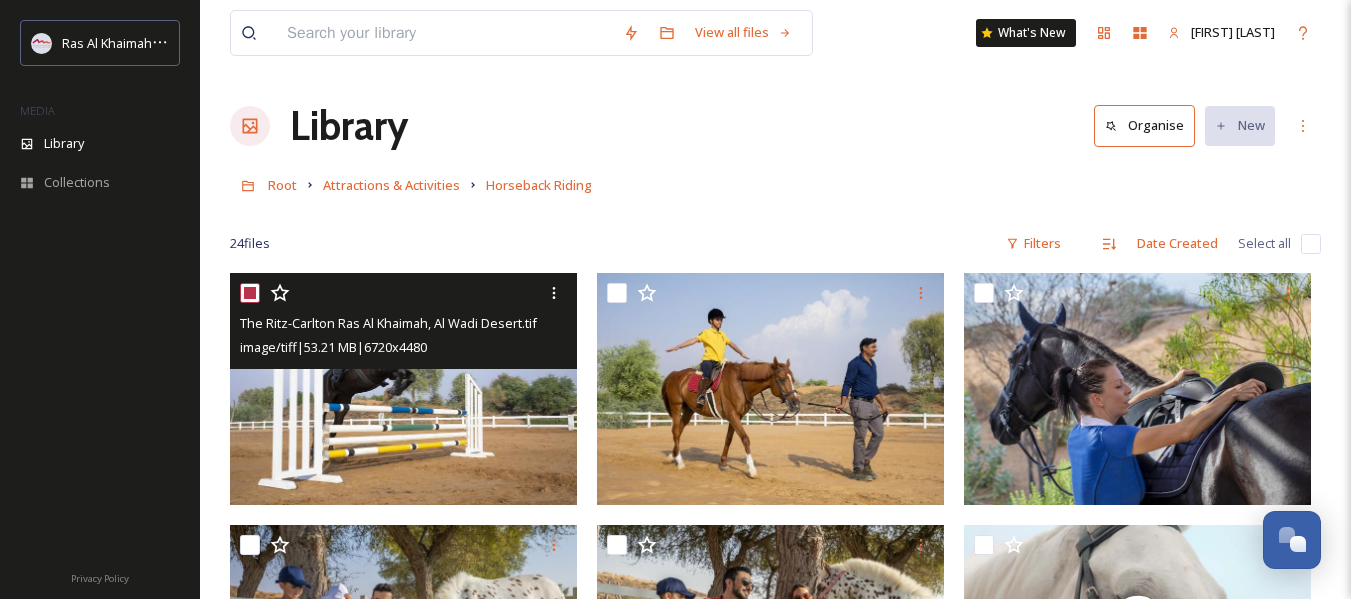 checkbox on "true" 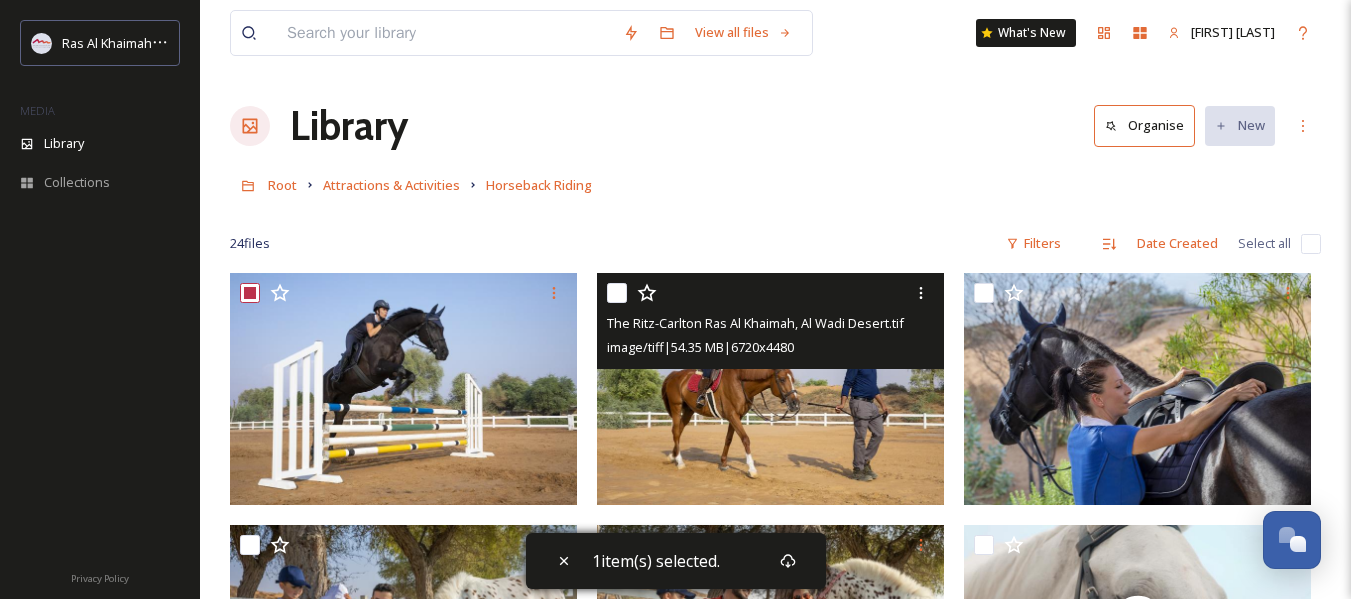click at bounding box center (617, 293) 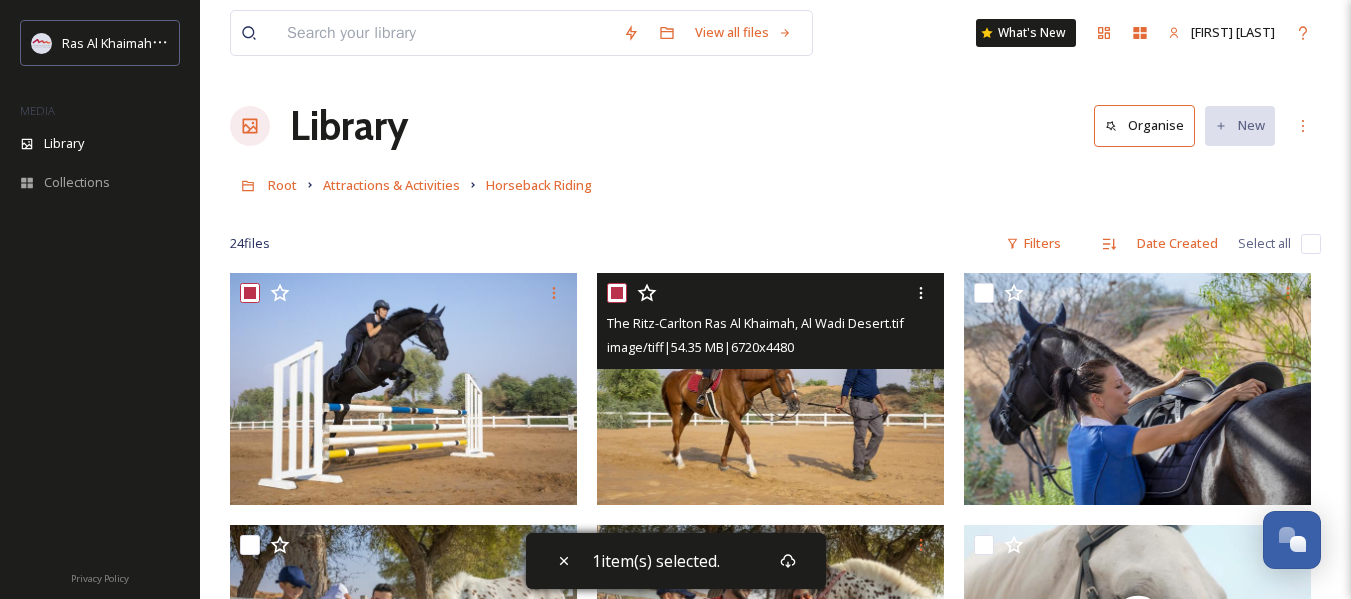 checkbox on "true" 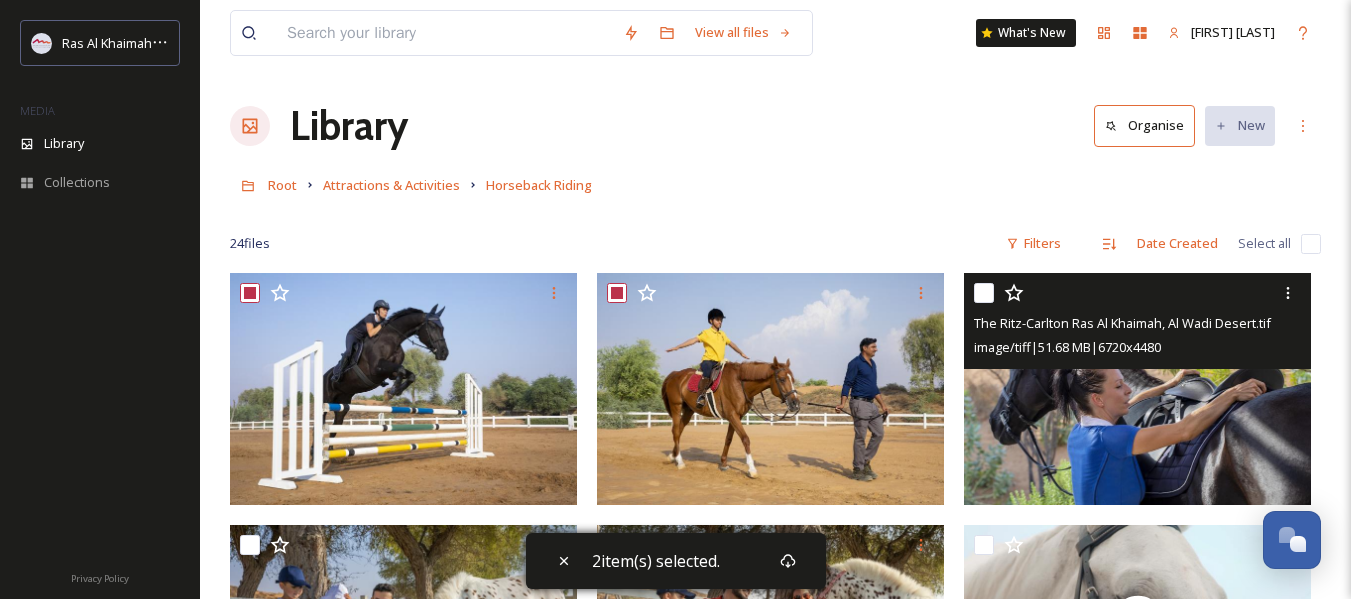 click at bounding box center (984, 293) 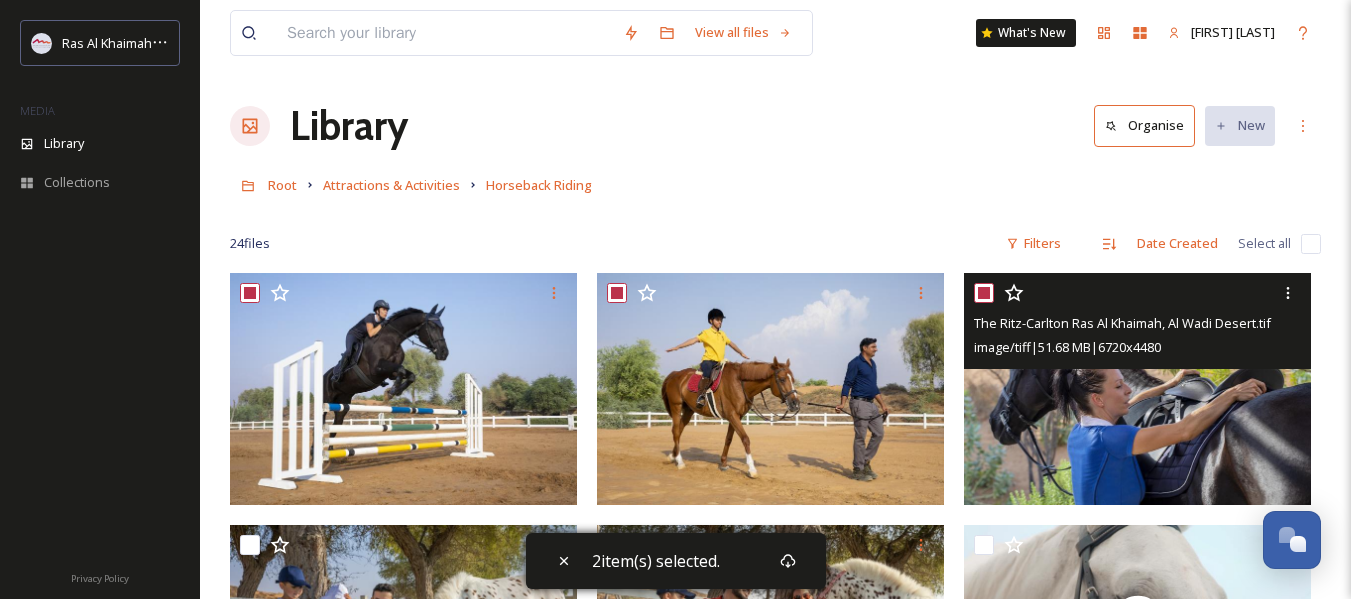checkbox on "true" 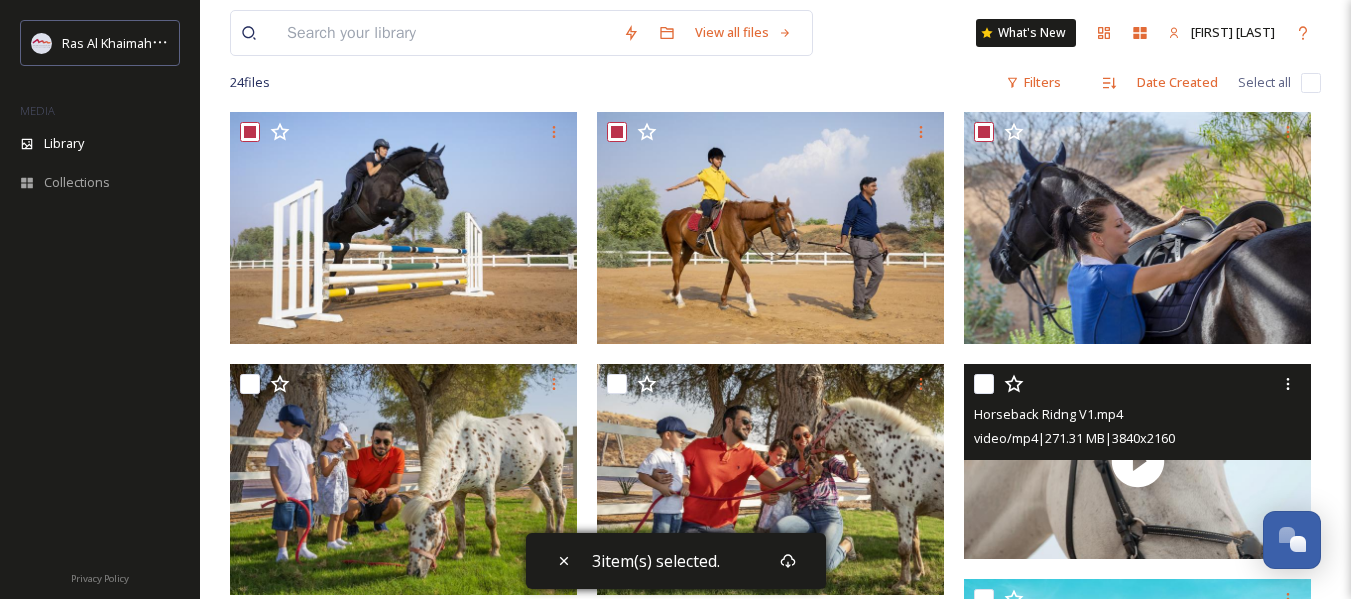 scroll, scrollTop: 200, scrollLeft: 0, axis: vertical 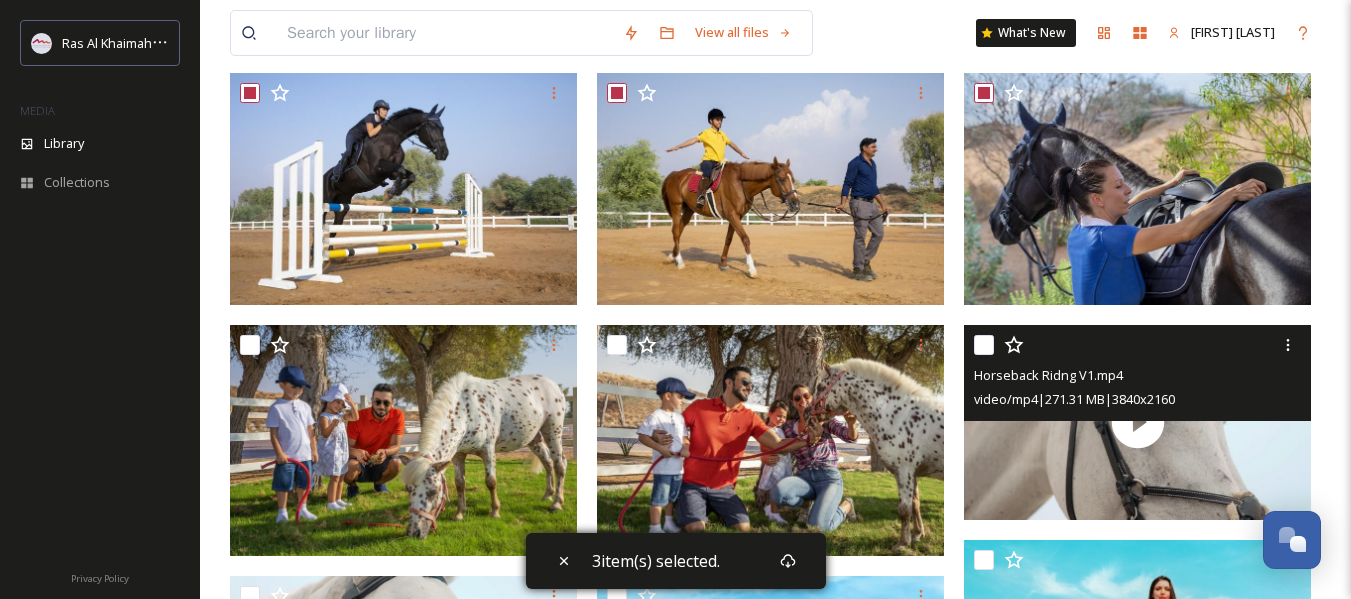 click at bounding box center [984, 345] 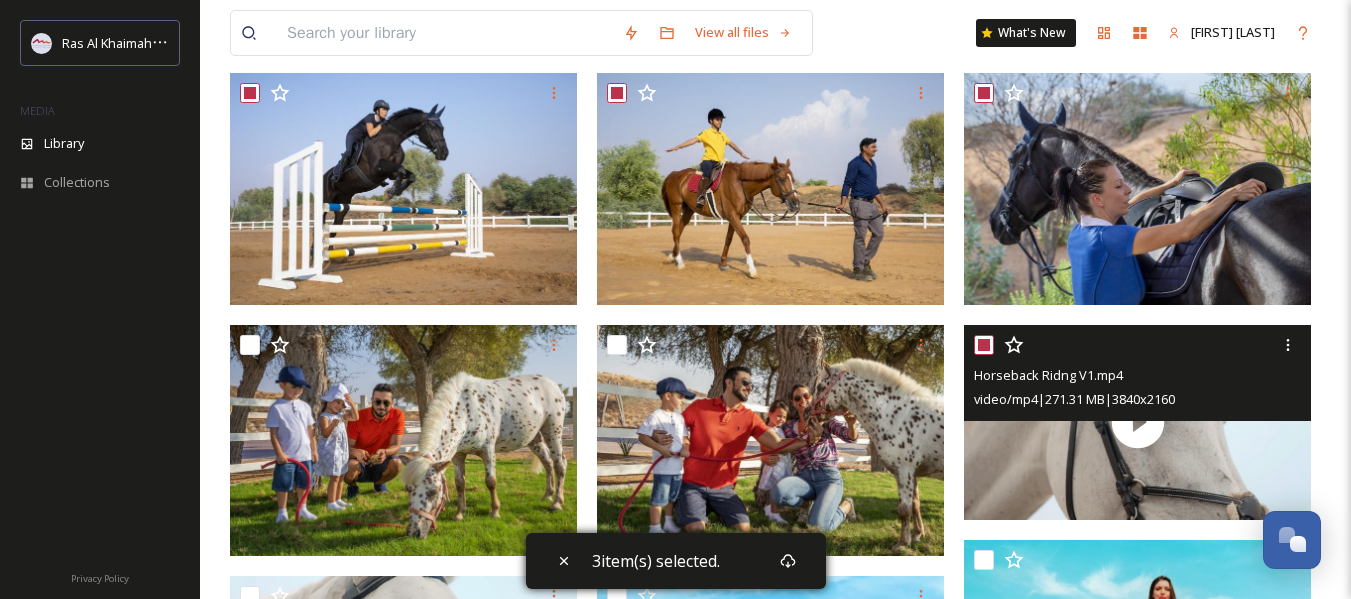 checkbox on "true" 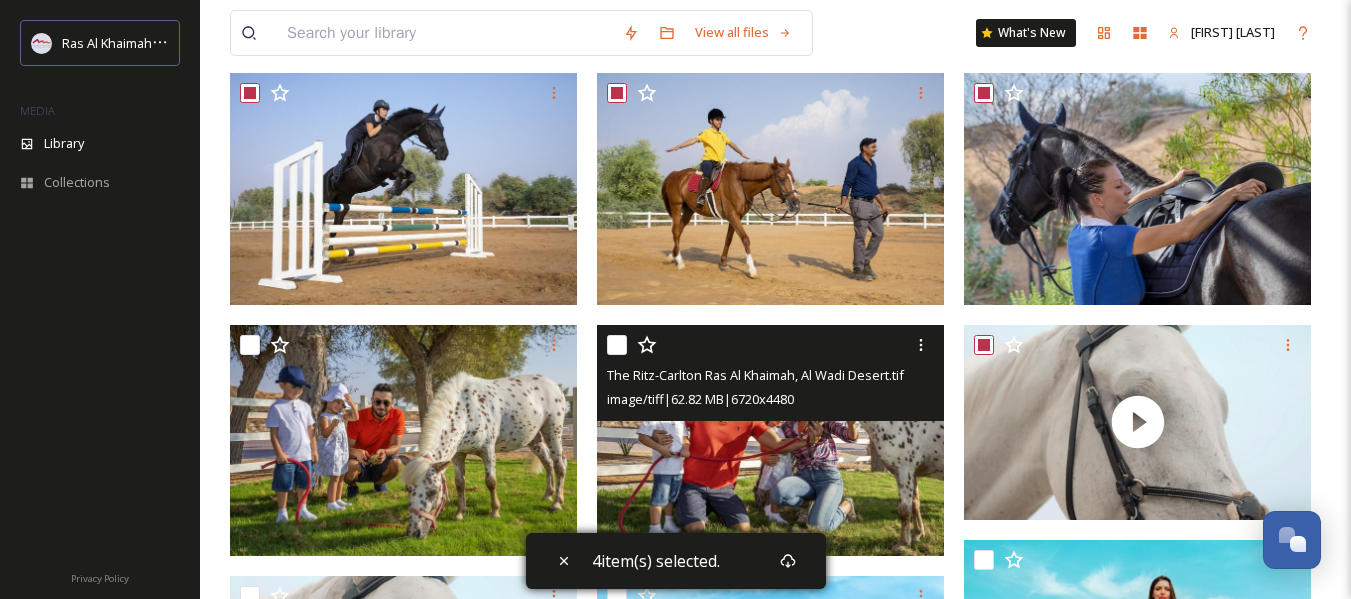 click at bounding box center (617, 345) 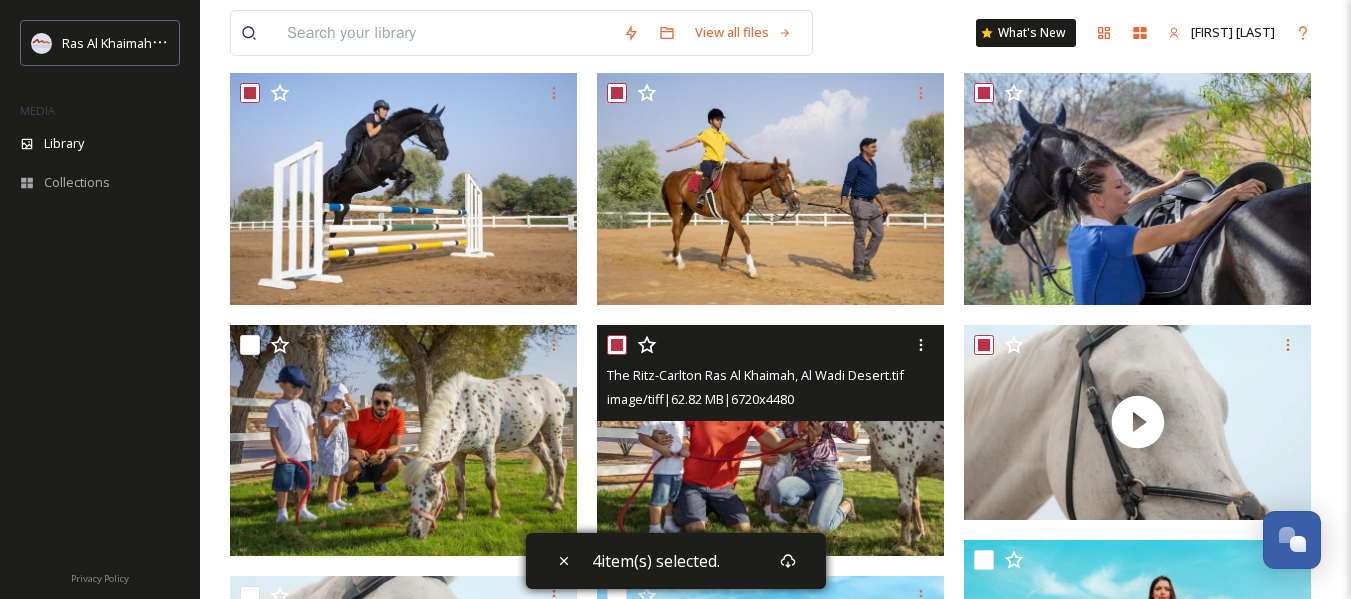 checkbox on "true" 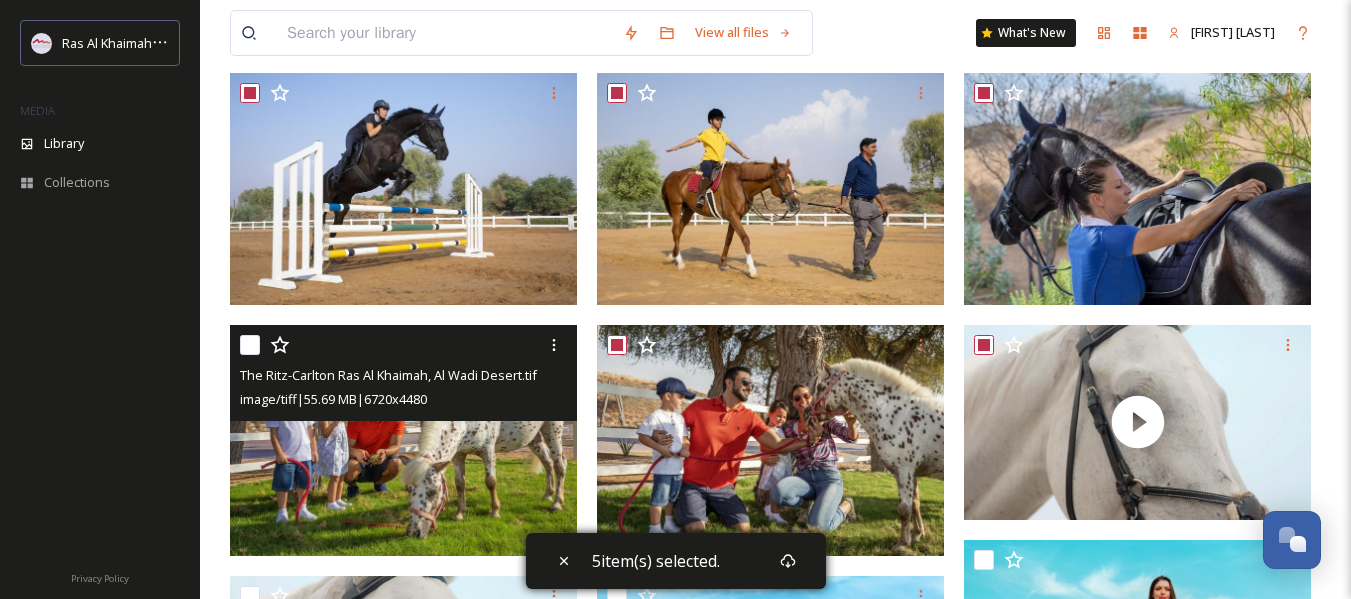 click at bounding box center (250, 345) 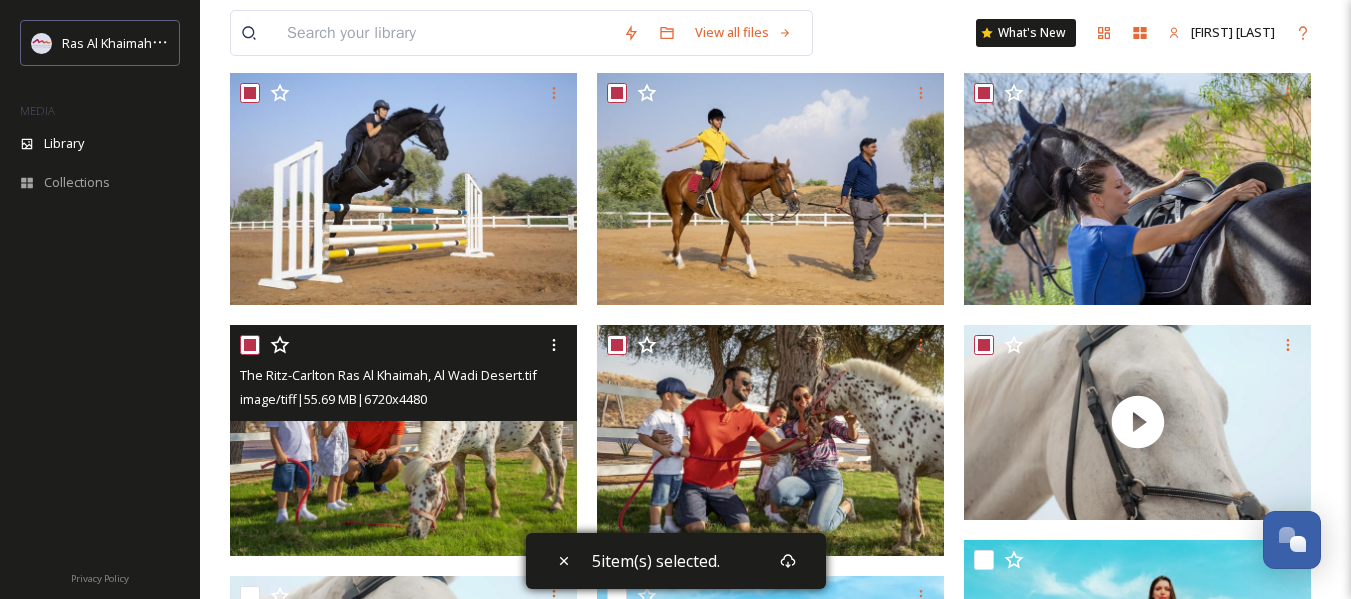 checkbox on "true" 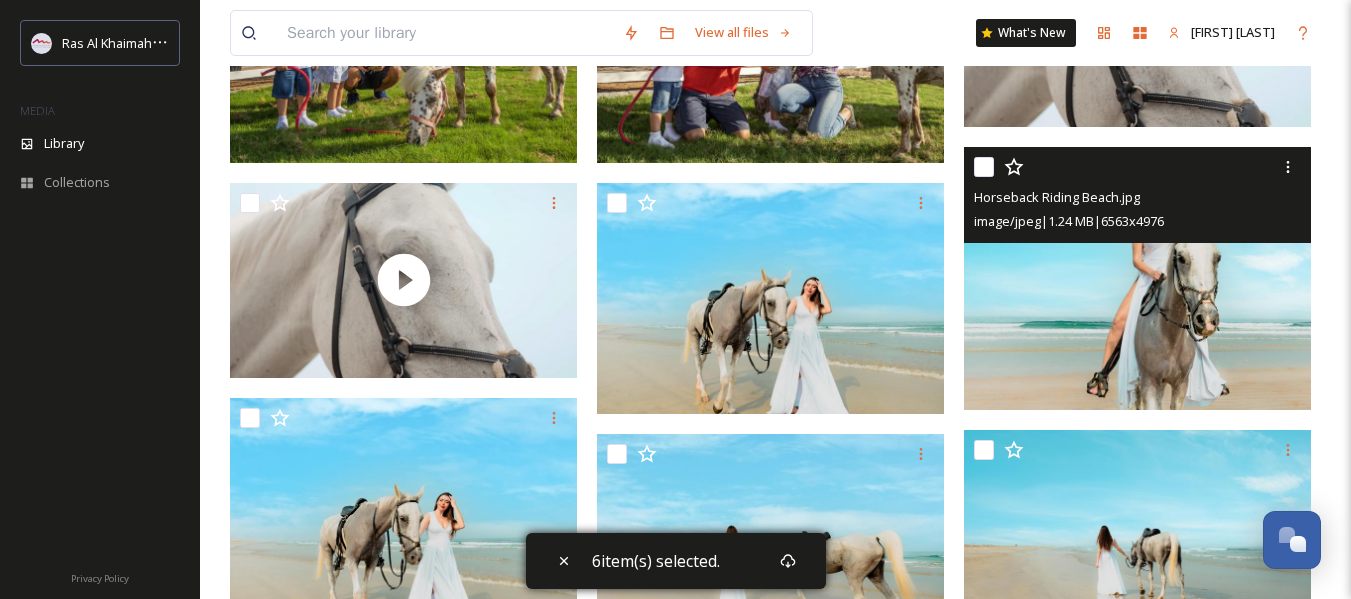 scroll, scrollTop: 600, scrollLeft: 0, axis: vertical 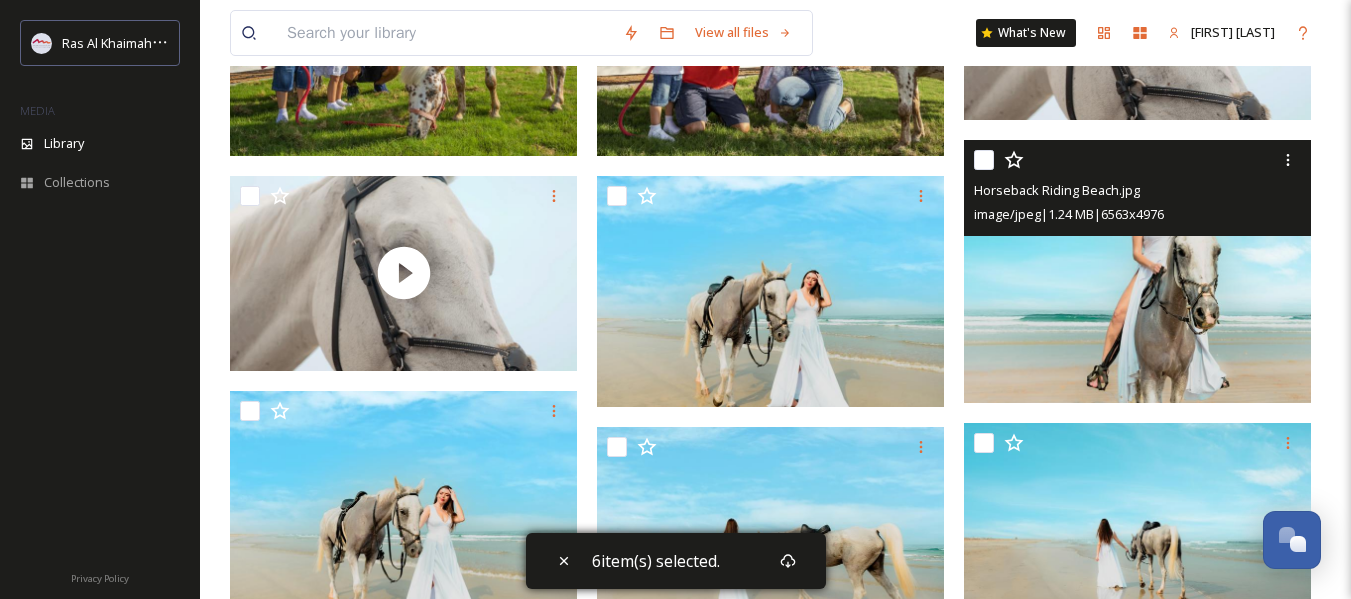 click at bounding box center (984, 160) 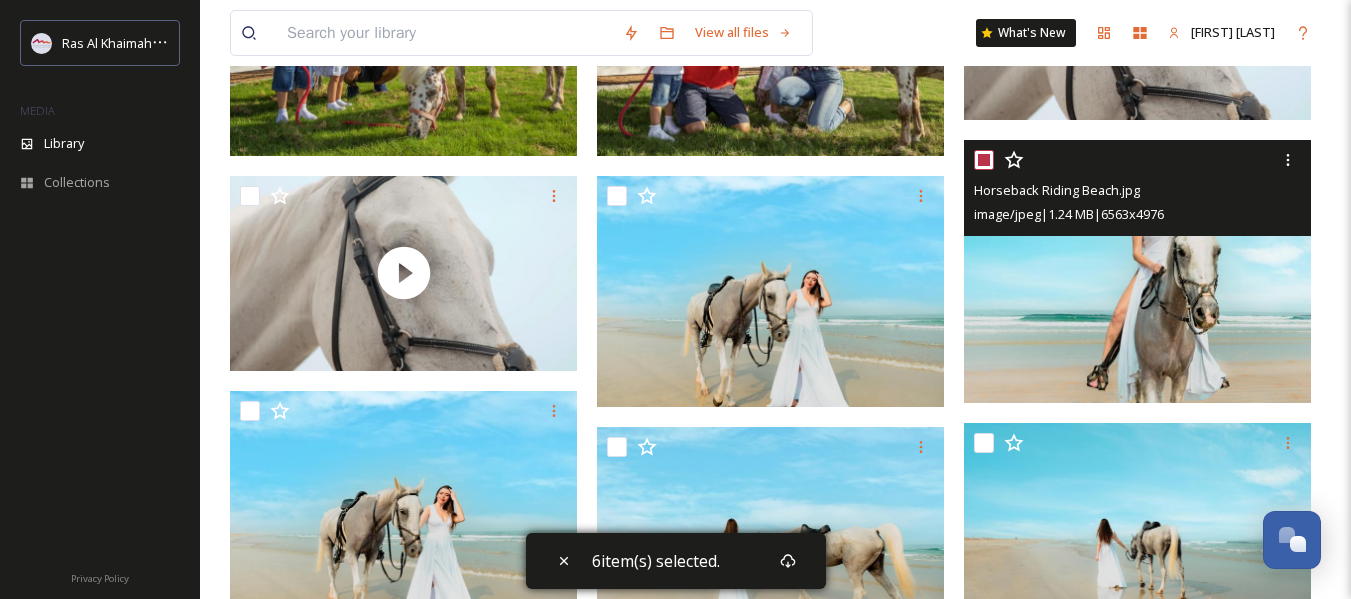 checkbox on "true" 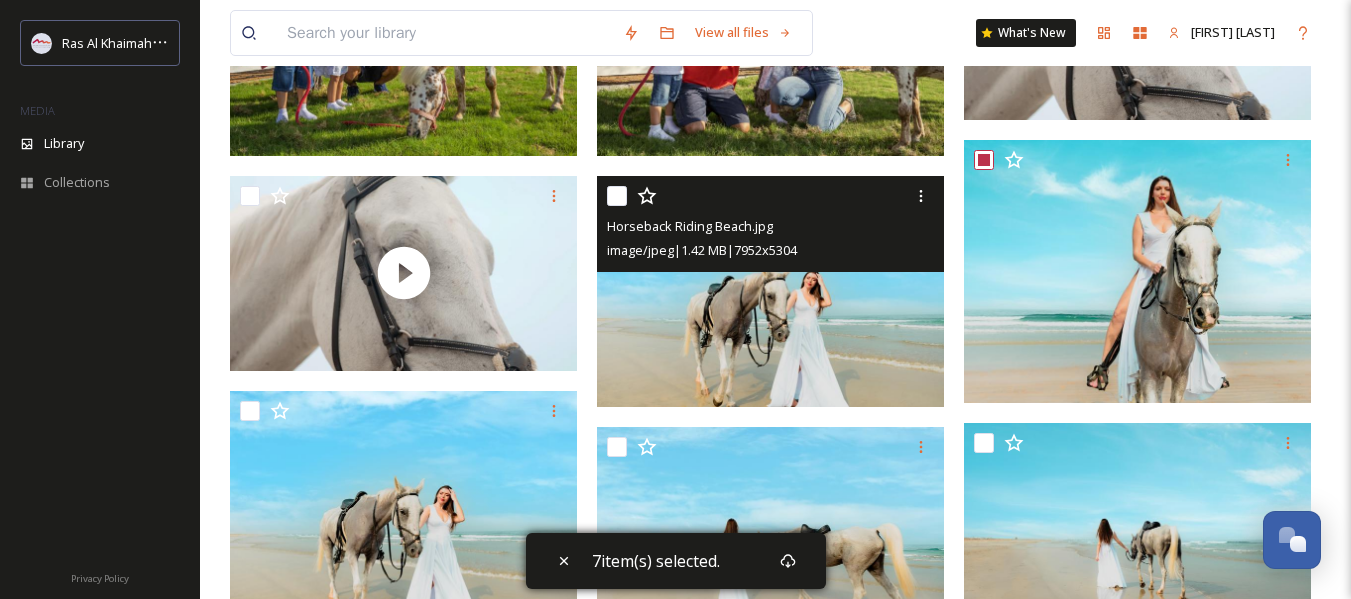 click at bounding box center (617, 196) 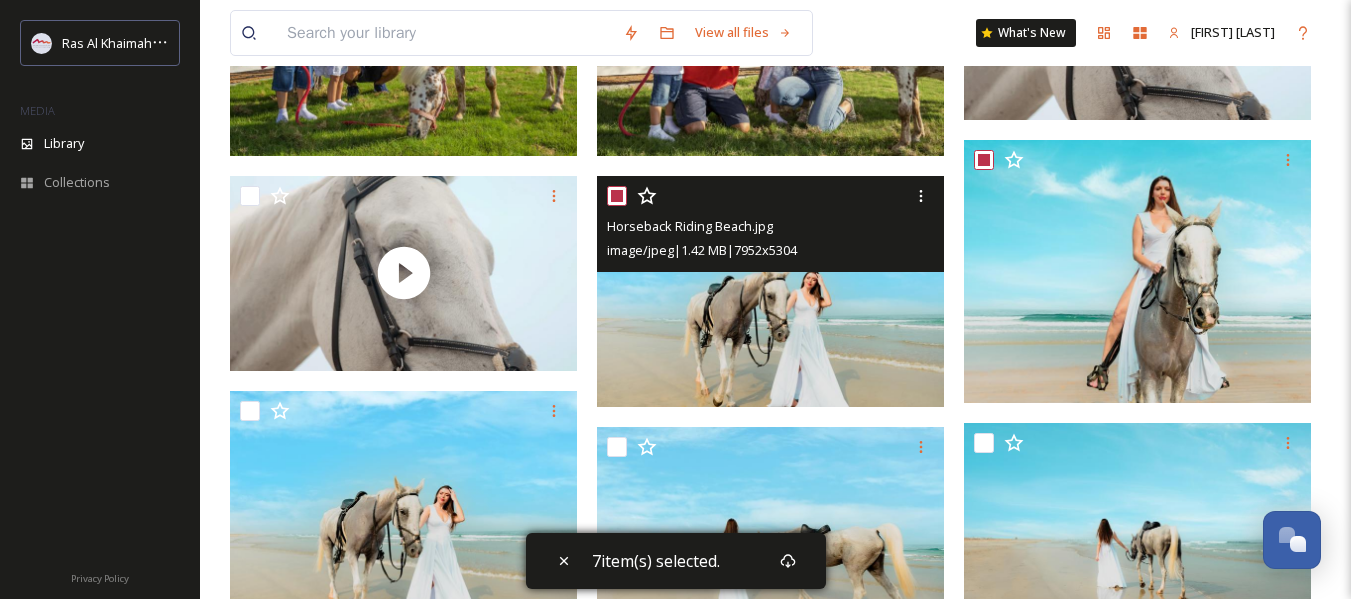 checkbox on "true" 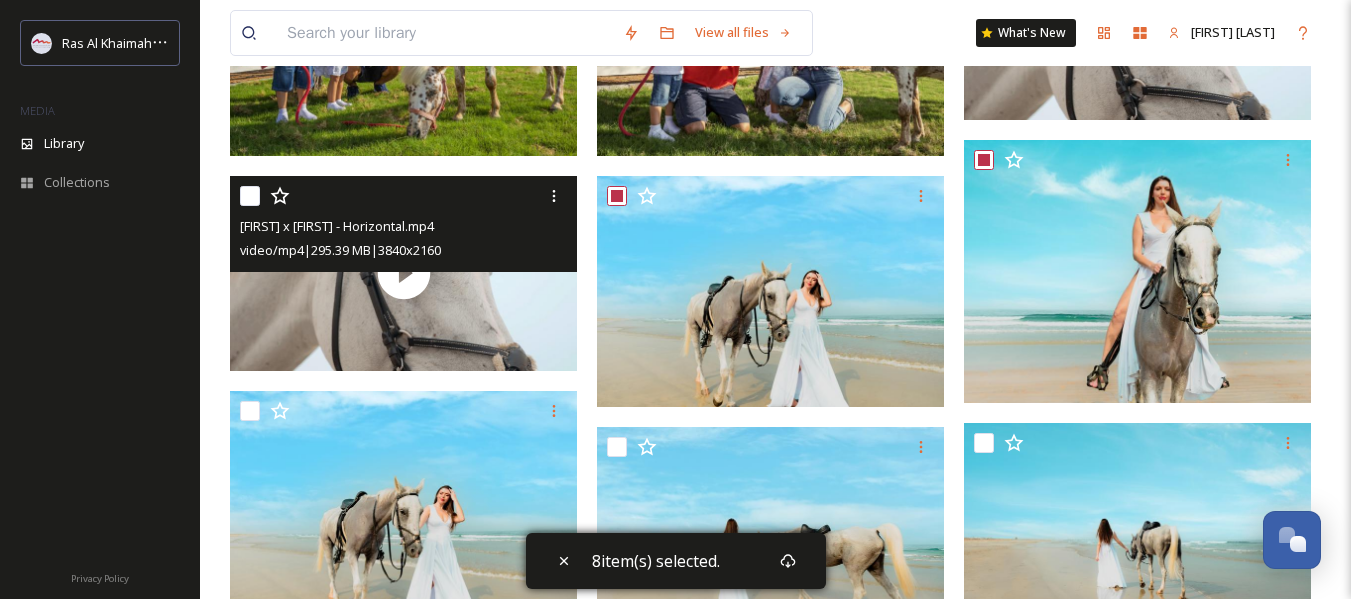 click at bounding box center (250, 196) 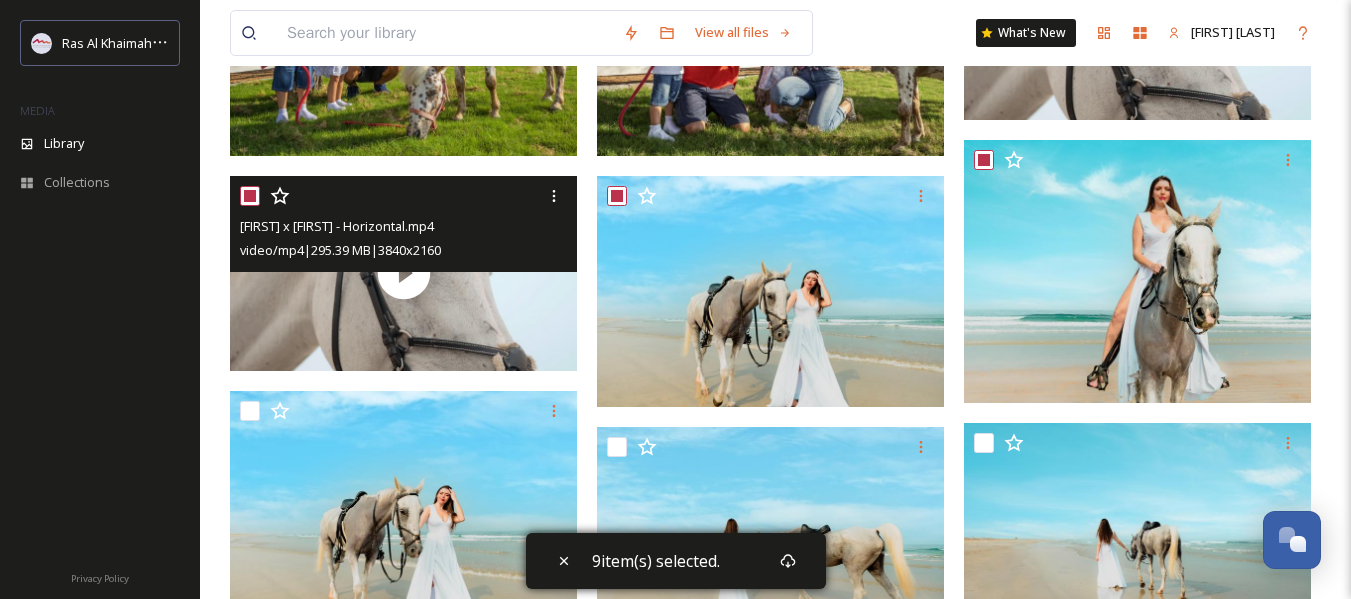 click at bounding box center [250, 196] 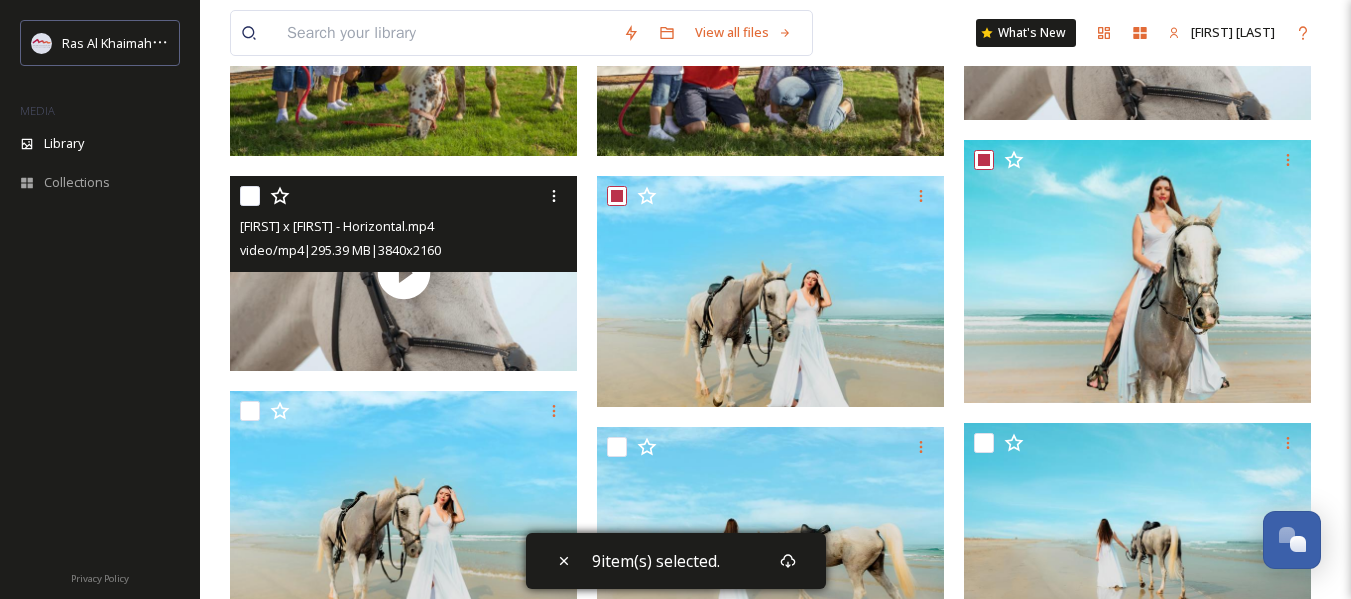 checkbox on "false" 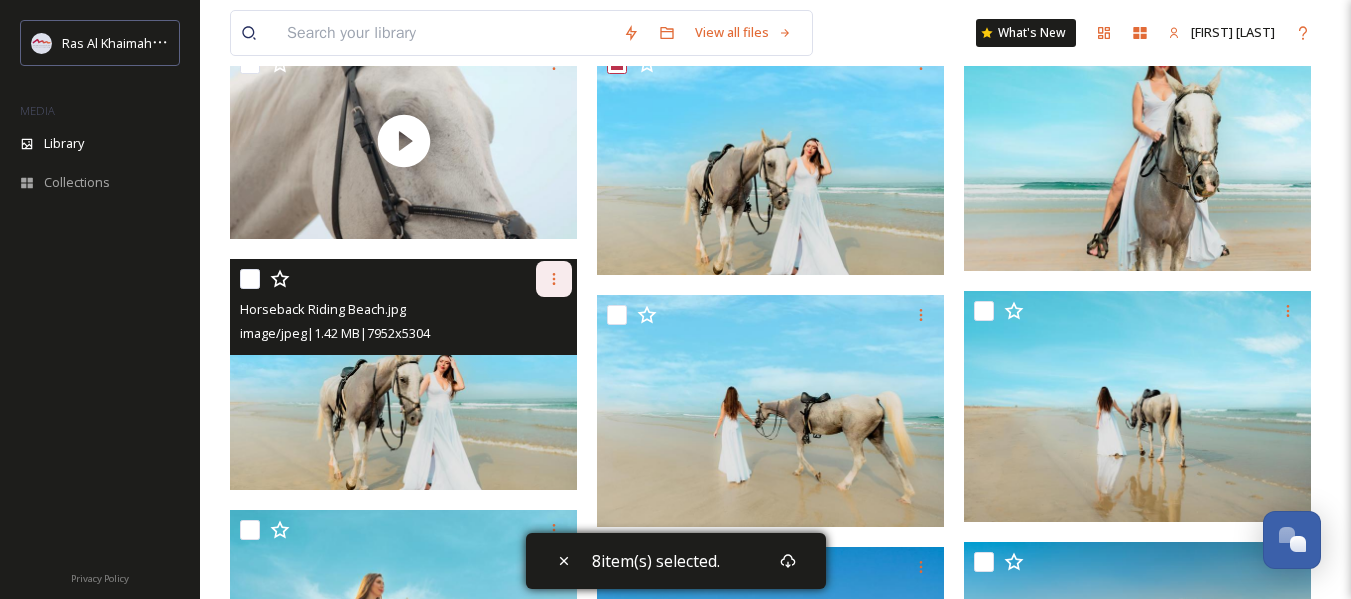 scroll, scrollTop: 800, scrollLeft: 0, axis: vertical 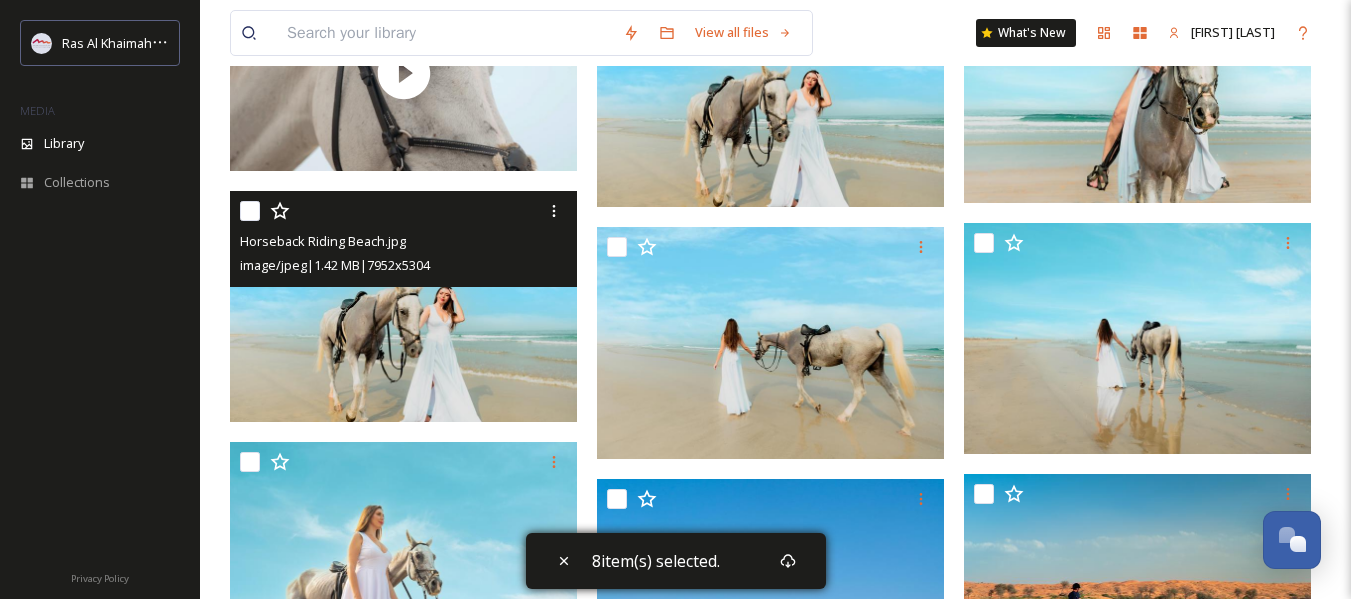 click at bounding box center [250, 211] 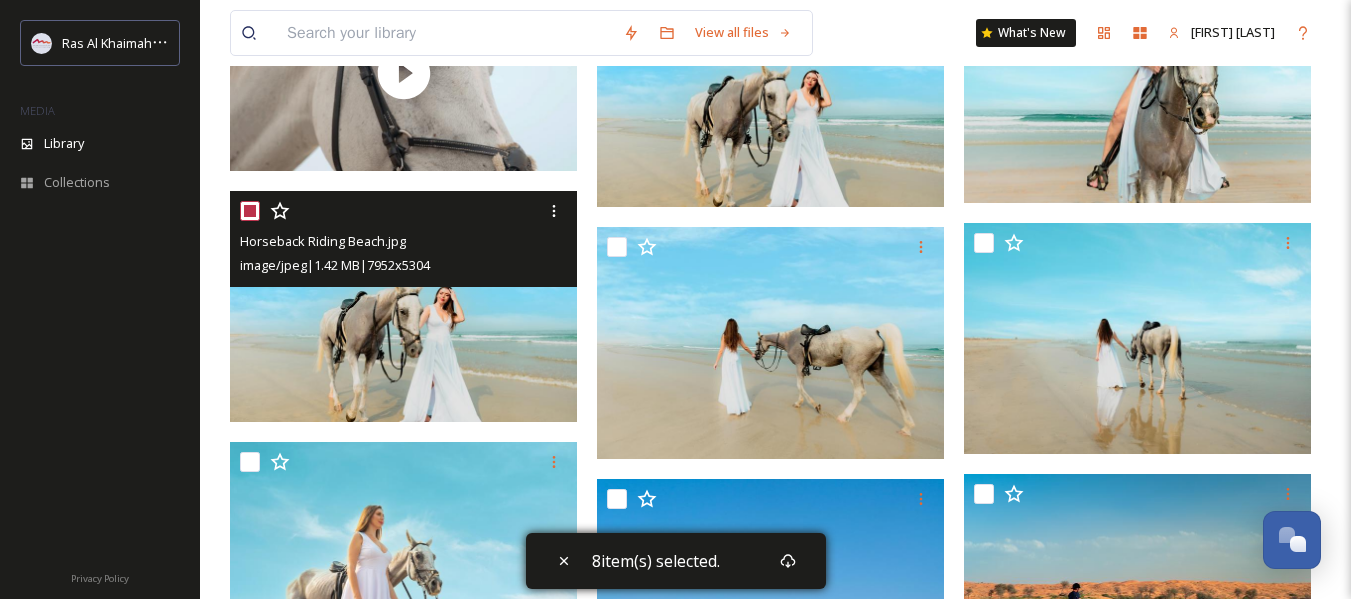 checkbox on "true" 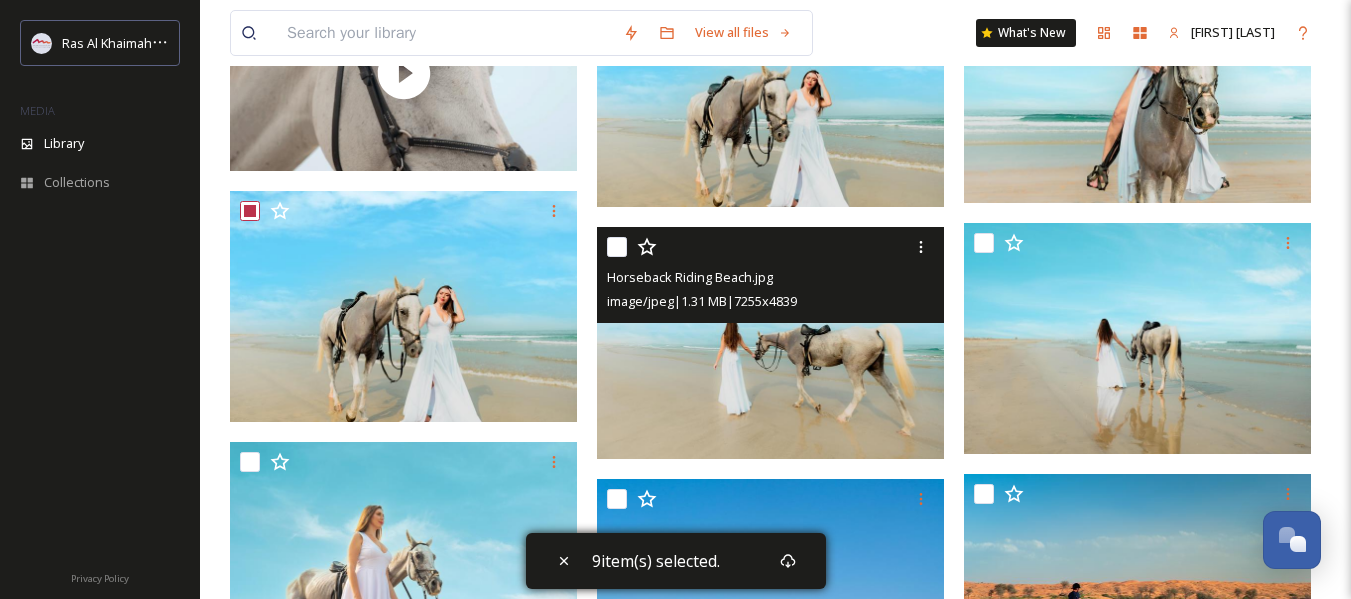 click at bounding box center [617, 247] 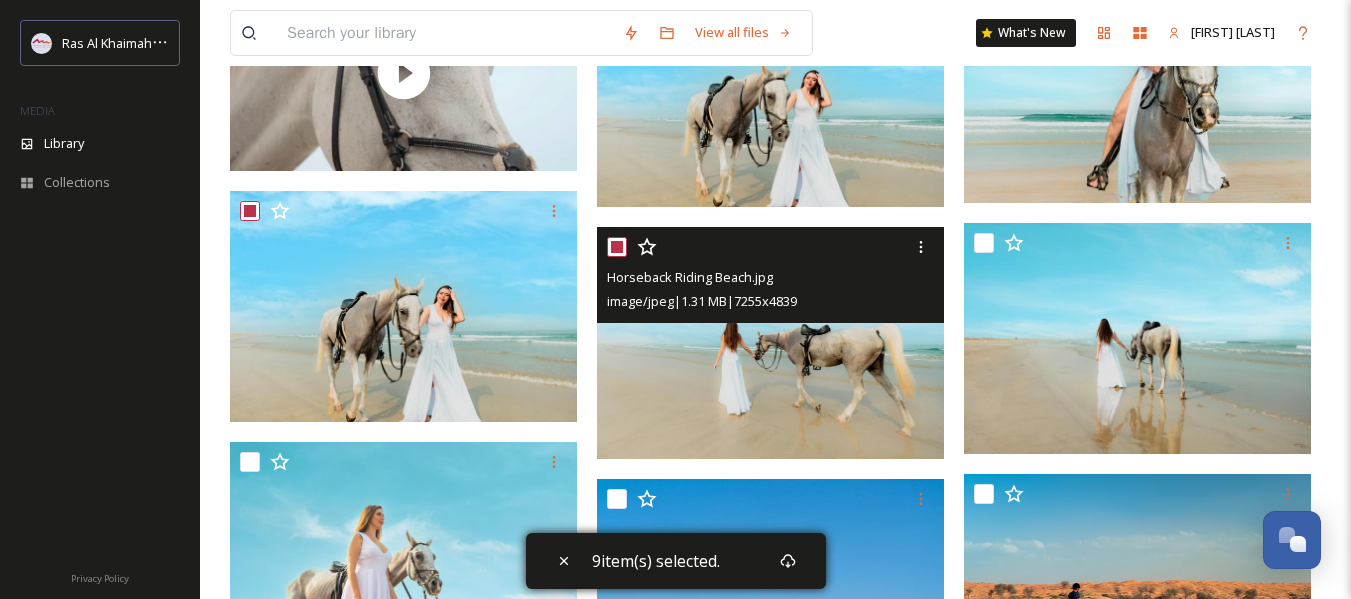 checkbox on "true" 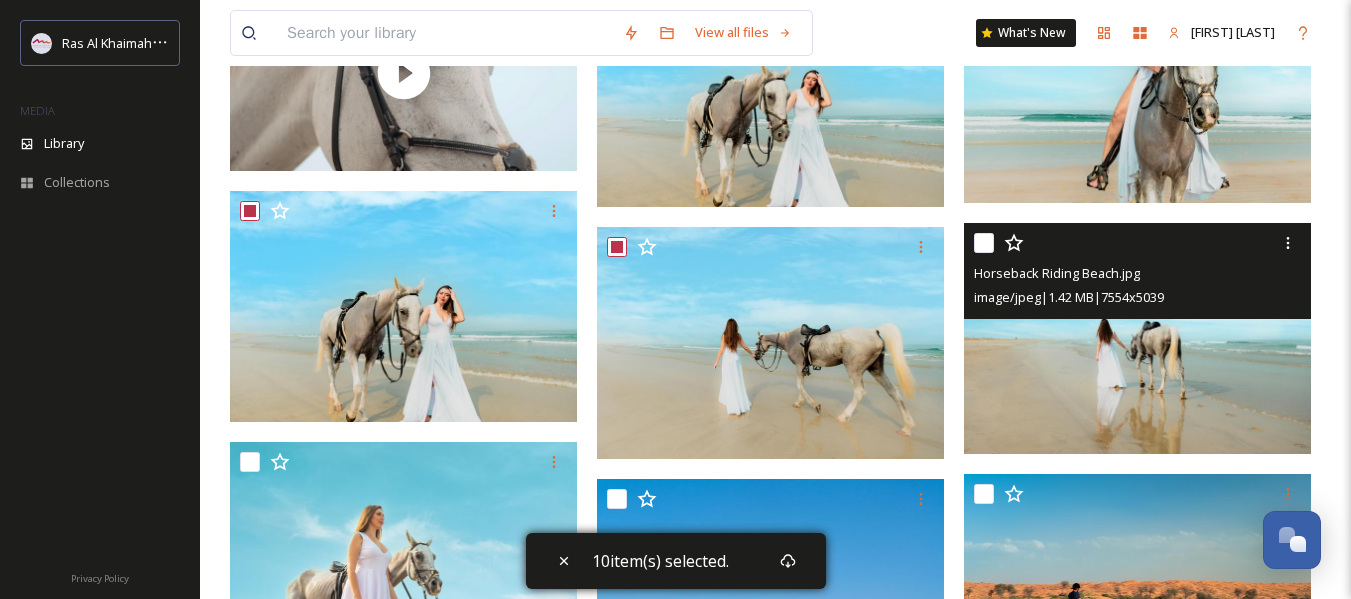 click at bounding box center (984, 243) 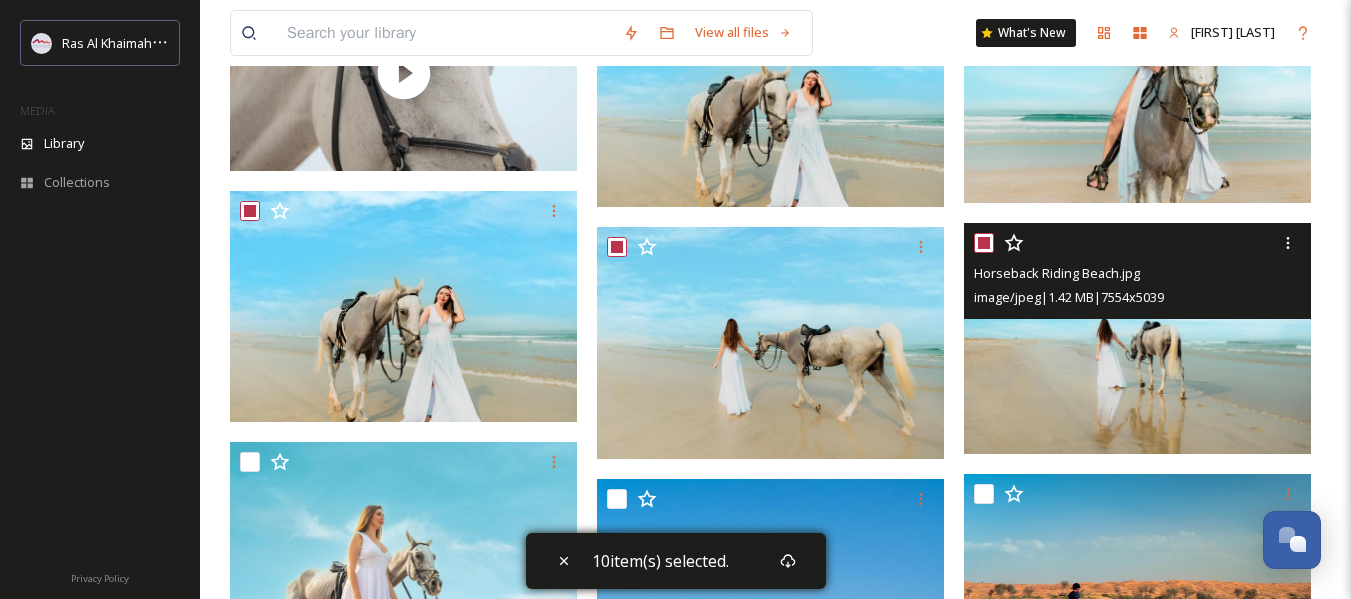 checkbox on "true" 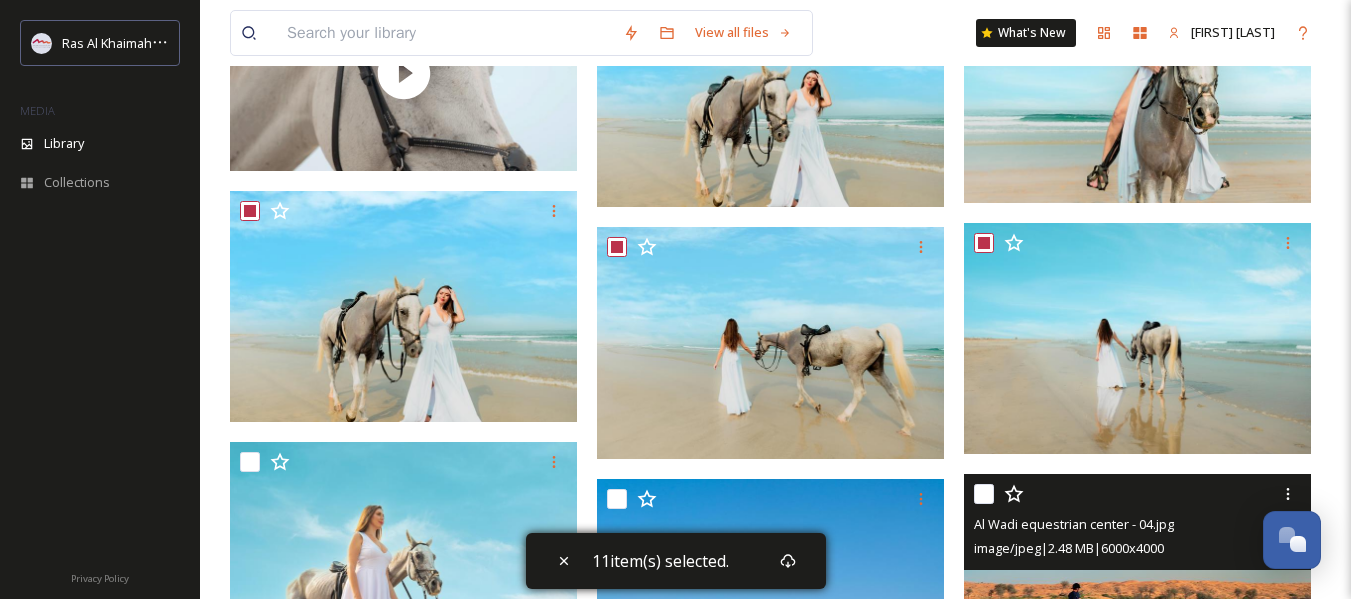 click at bounding box center (984, 494) 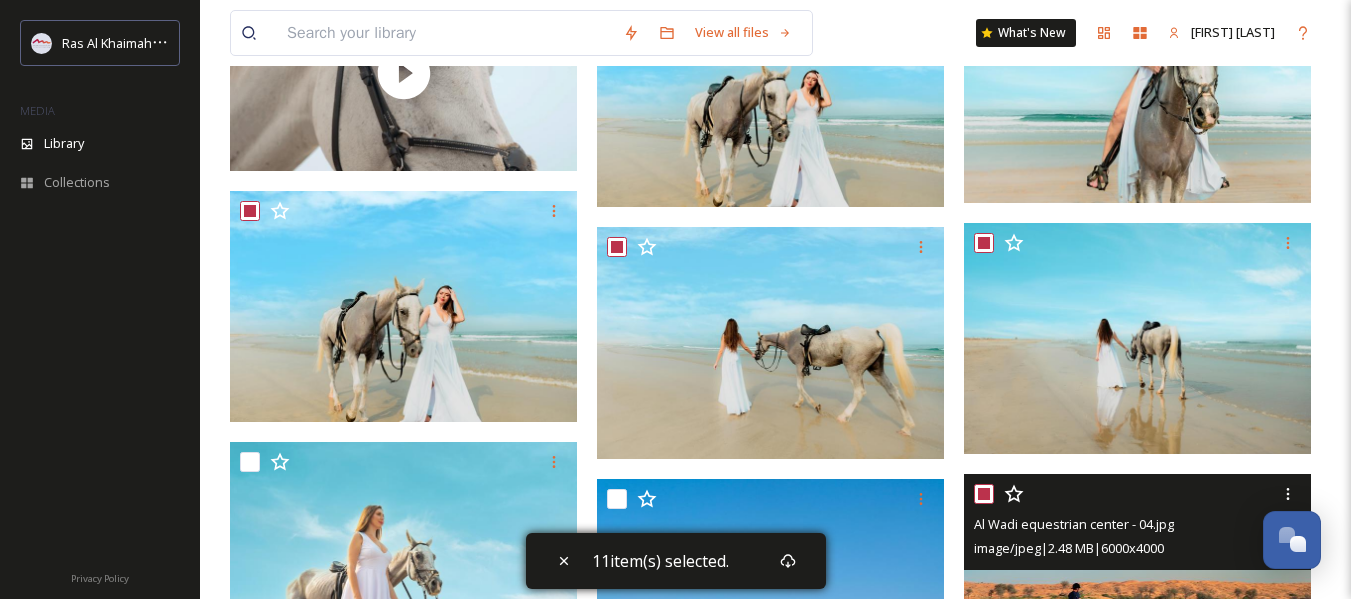 checkbox on "true" 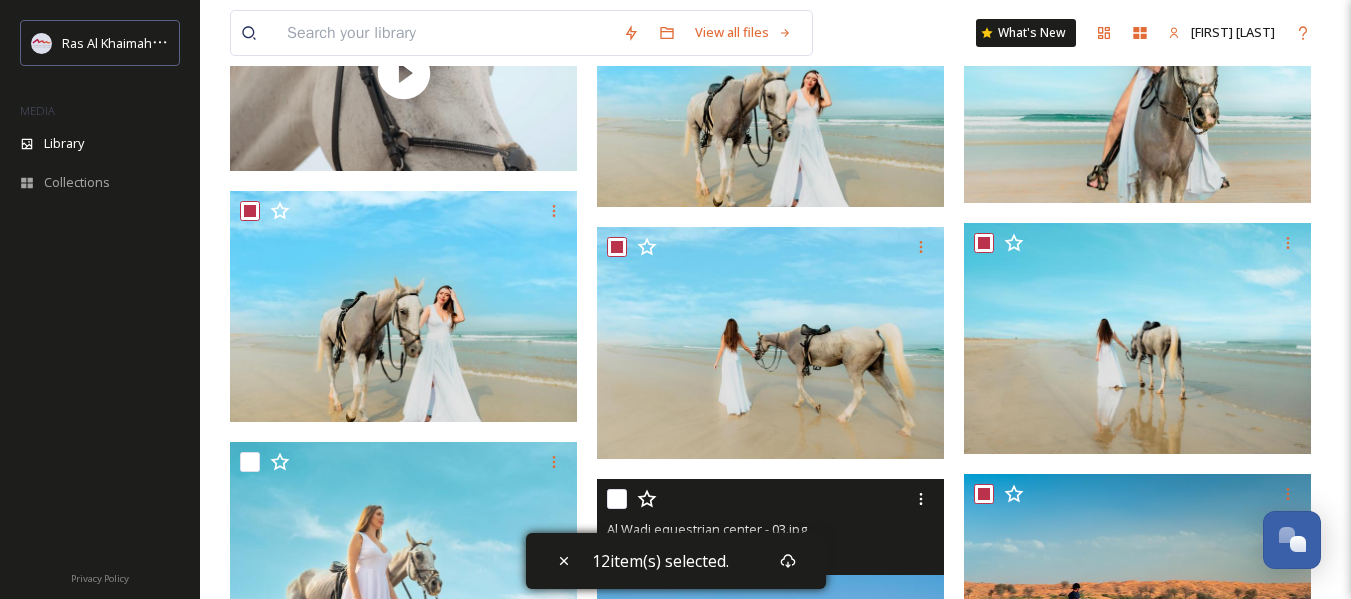 click at bounding box center [617, 499] 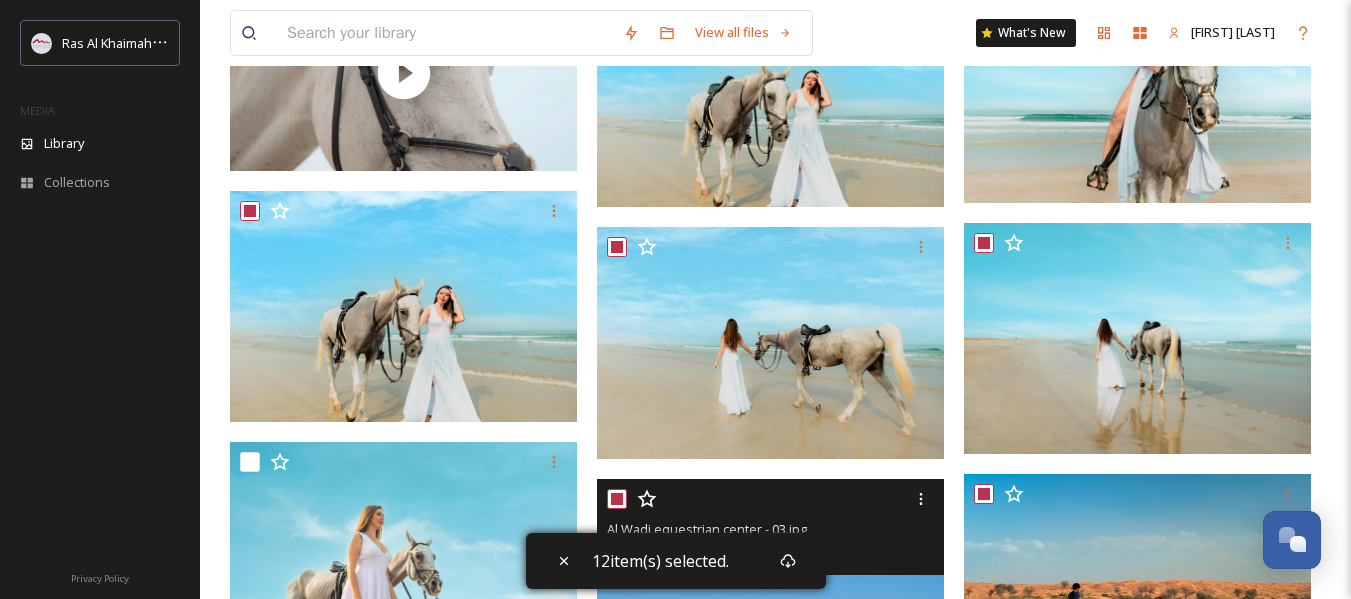 checkbox on "true" 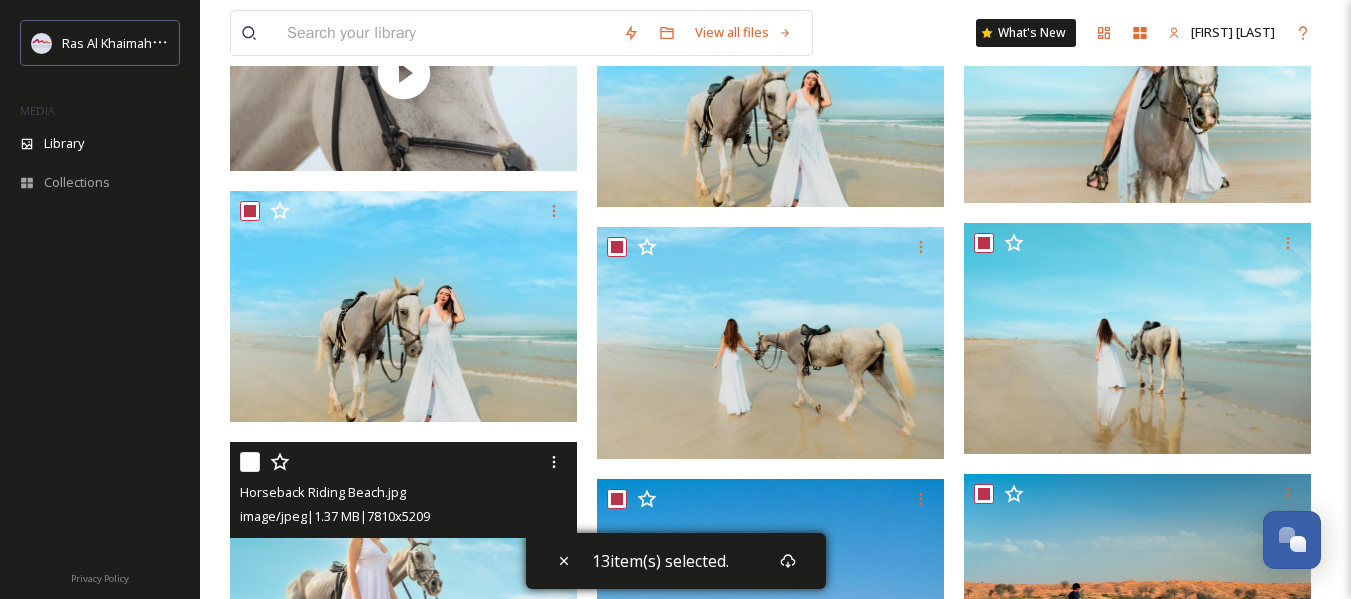 click at bounding box center (250, 462) 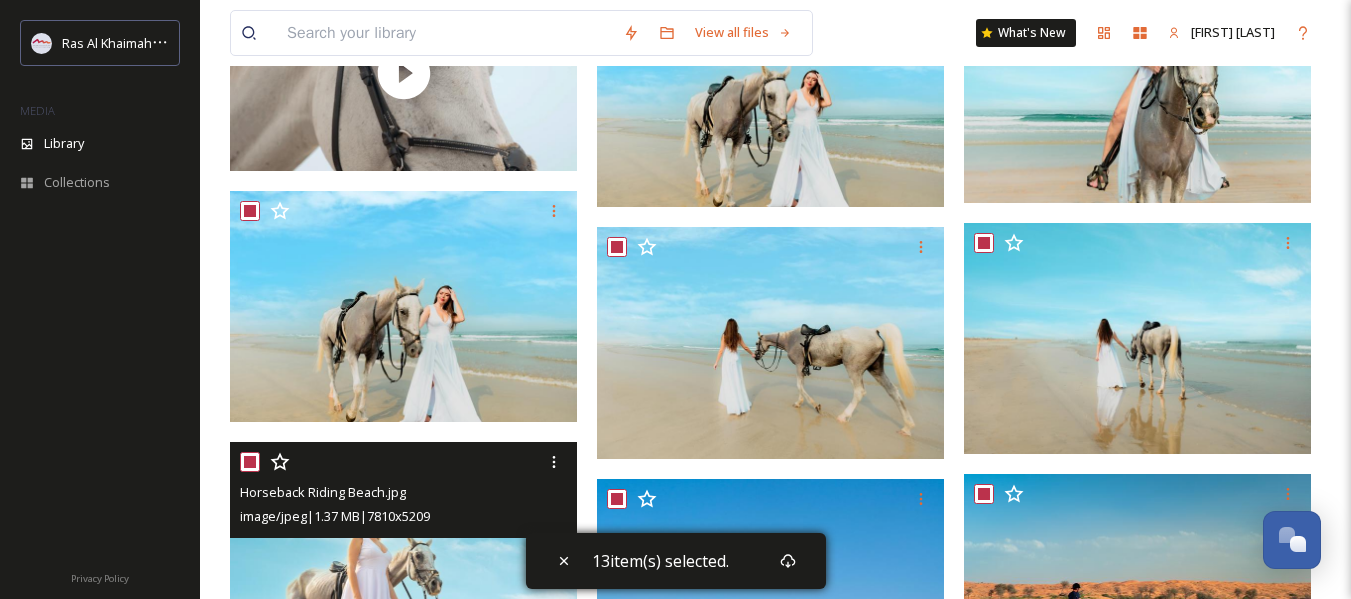 checkbox on "true" 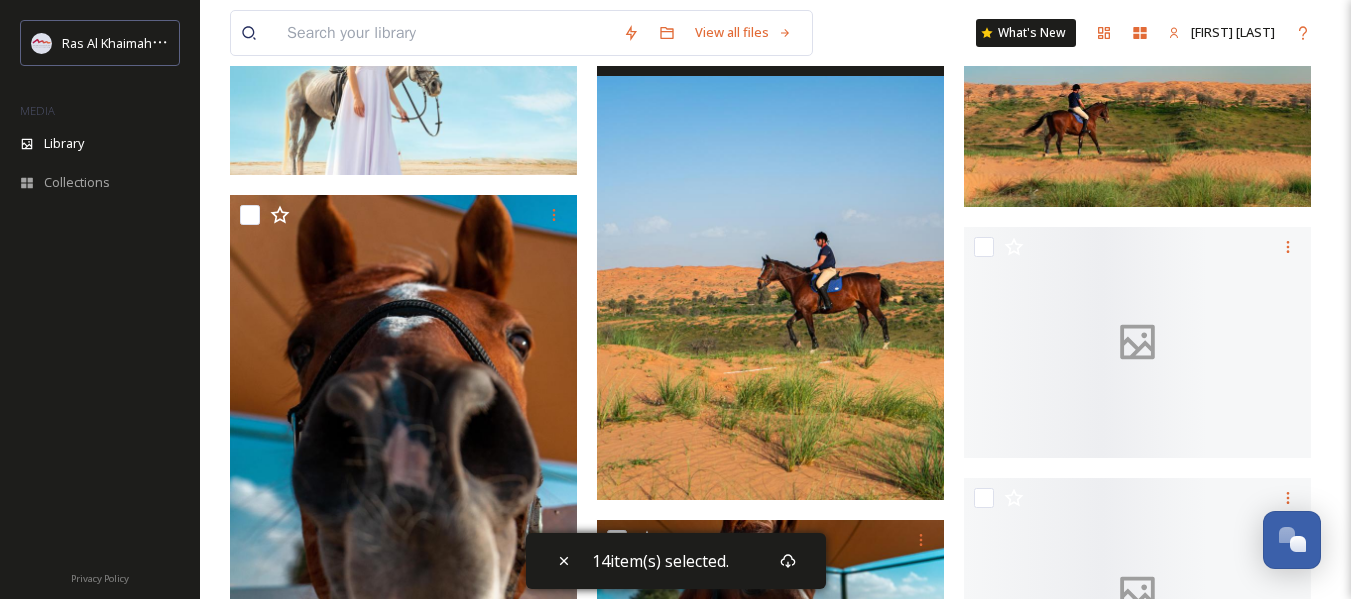 scroll, scrollTop: 1300, scrollLeft: 0, axis: vertical 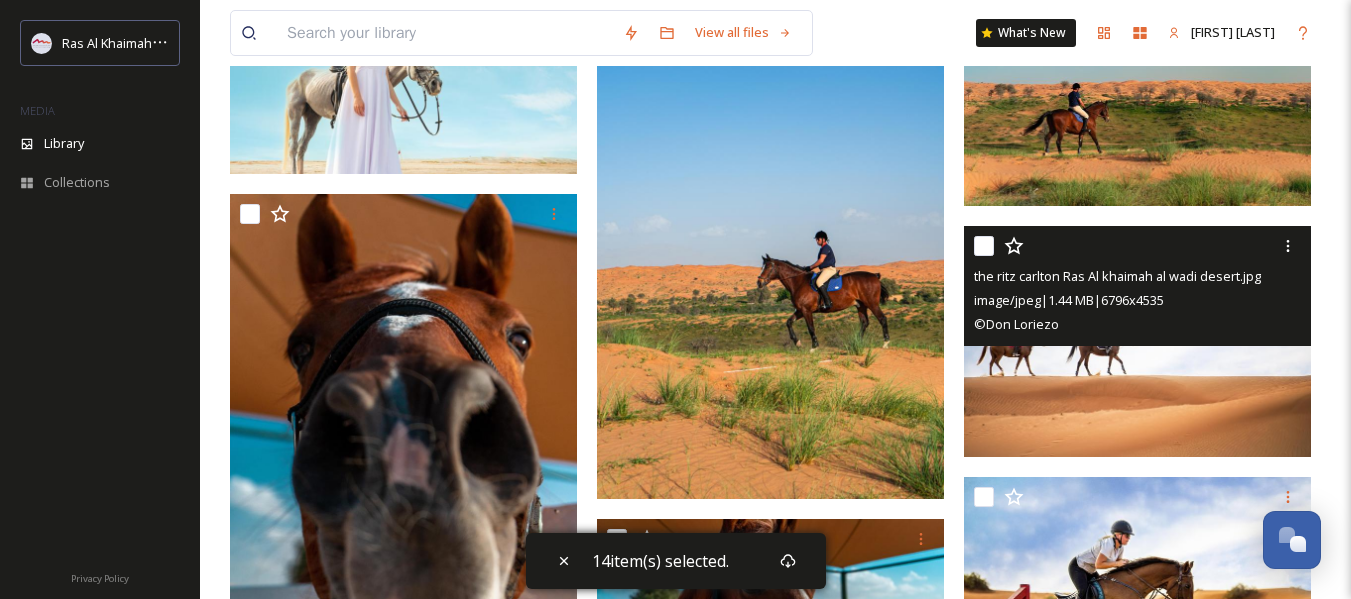 click at bounding box center [984, 246] 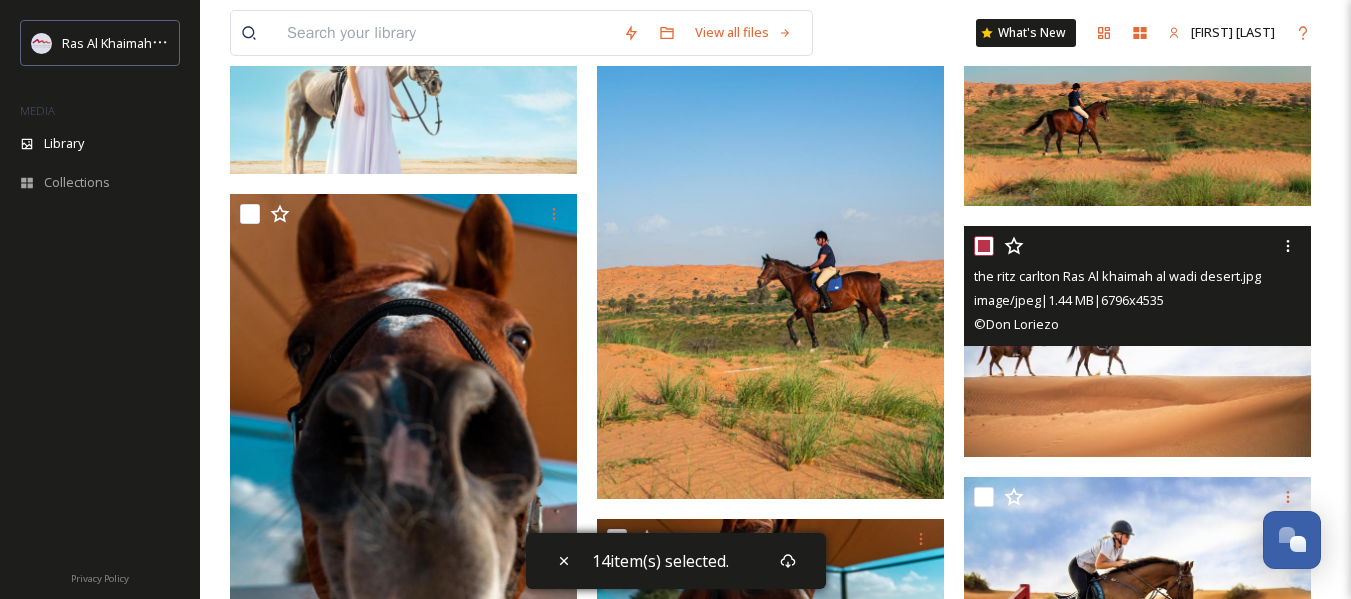 checkbox on "true" 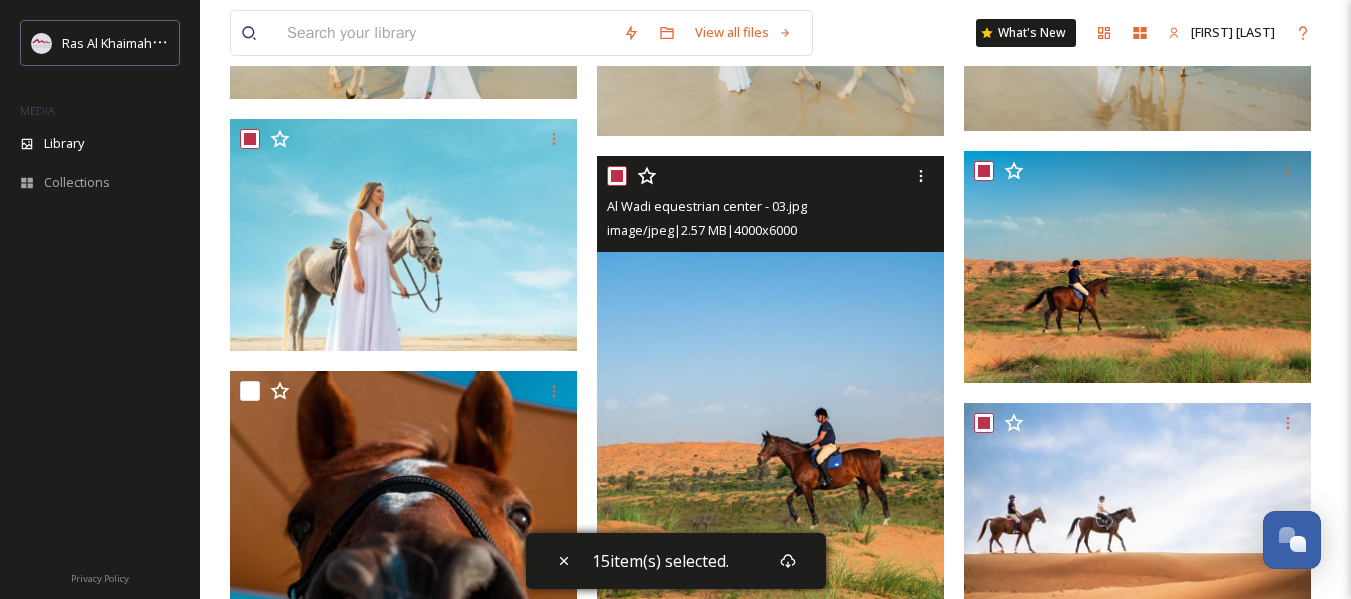 scroll, scrollTop: 1100, scrollLeft: 0, axis: vertical 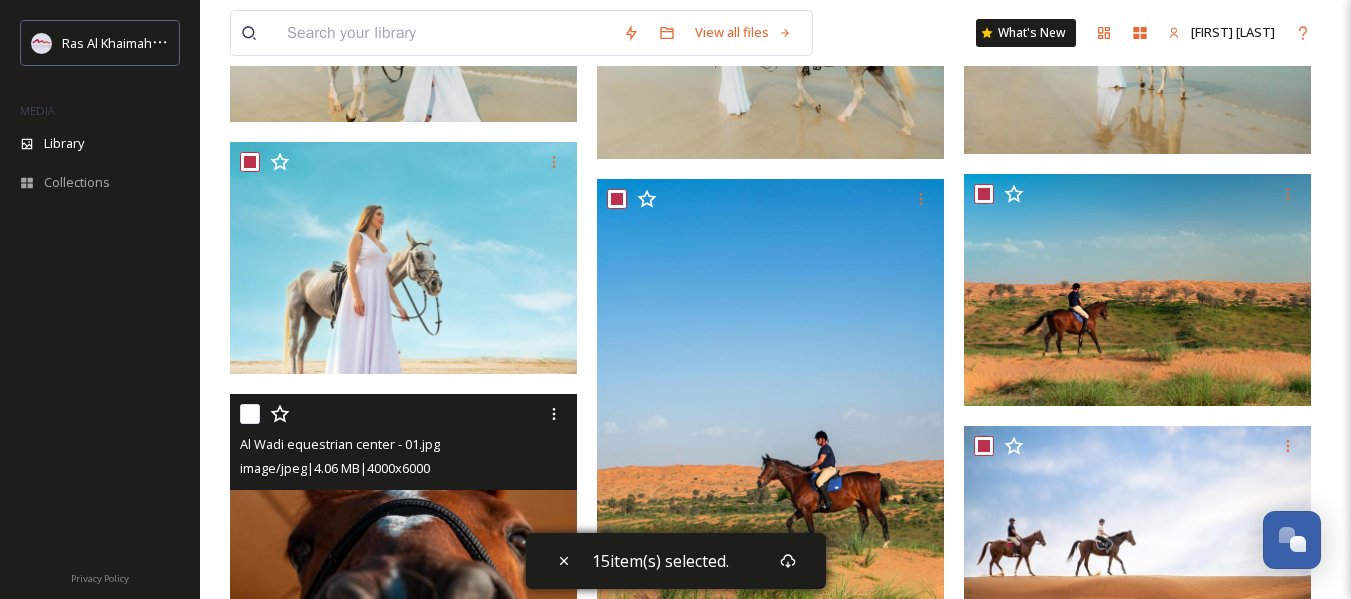 click at bounding box center (250, 414) 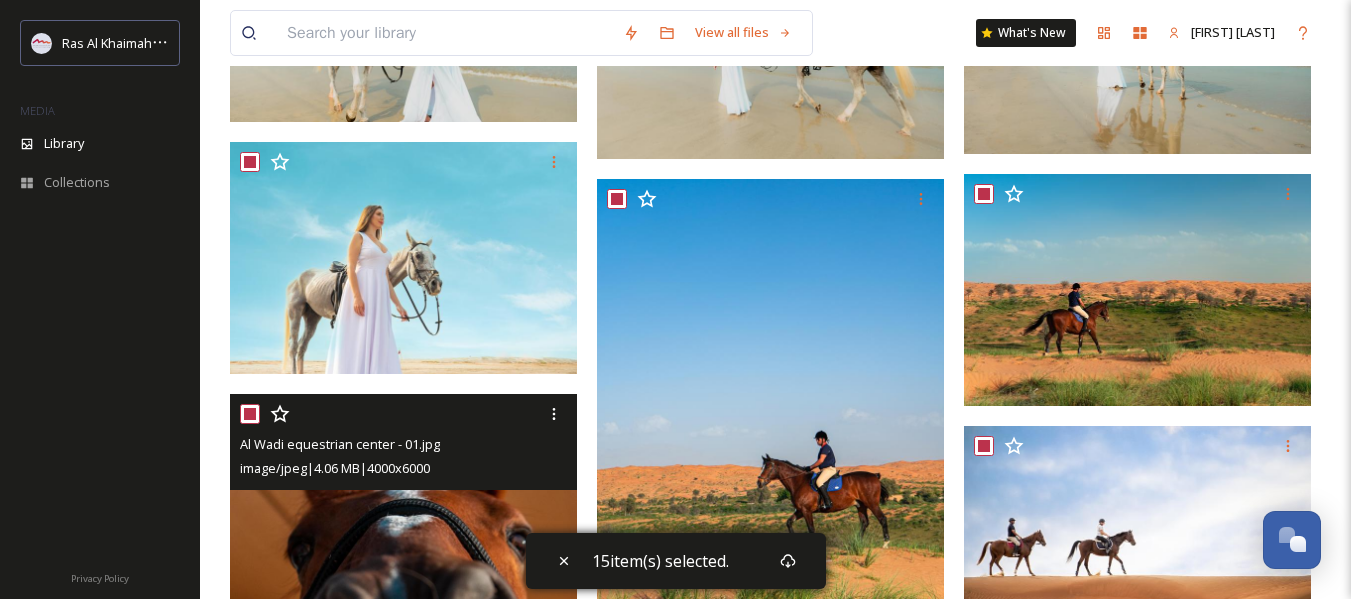 checkbox on "true" 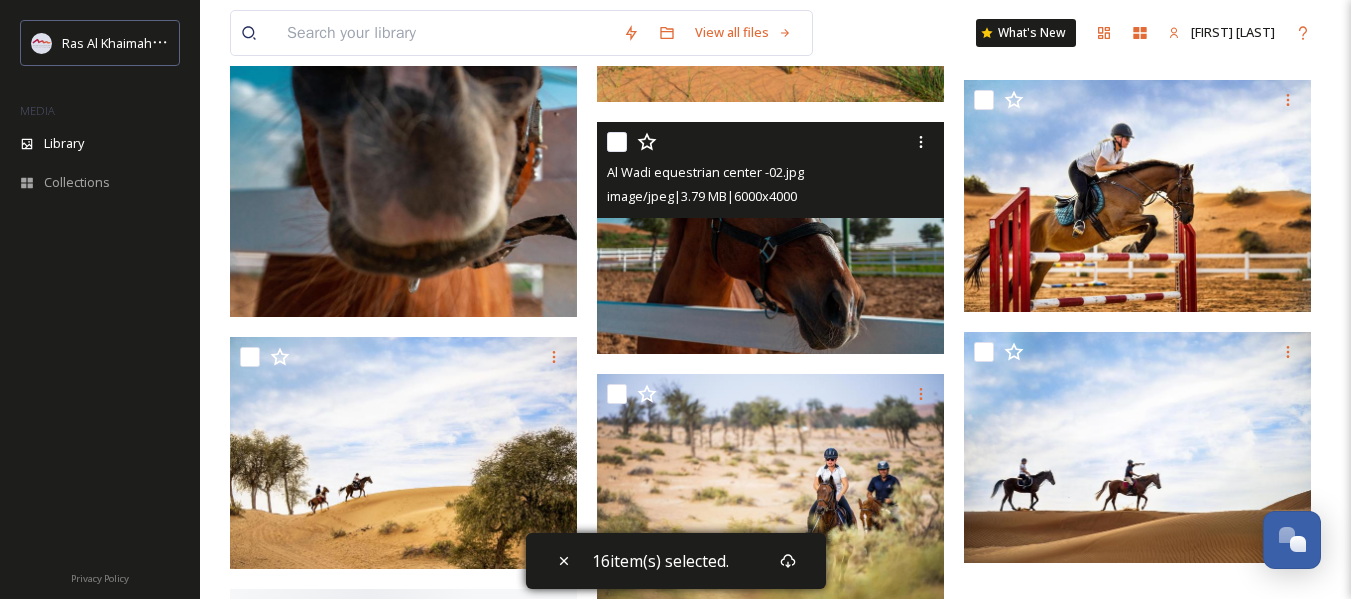 scroll, scrollTop: 1700, scrollLeft: 0, axis: vertical 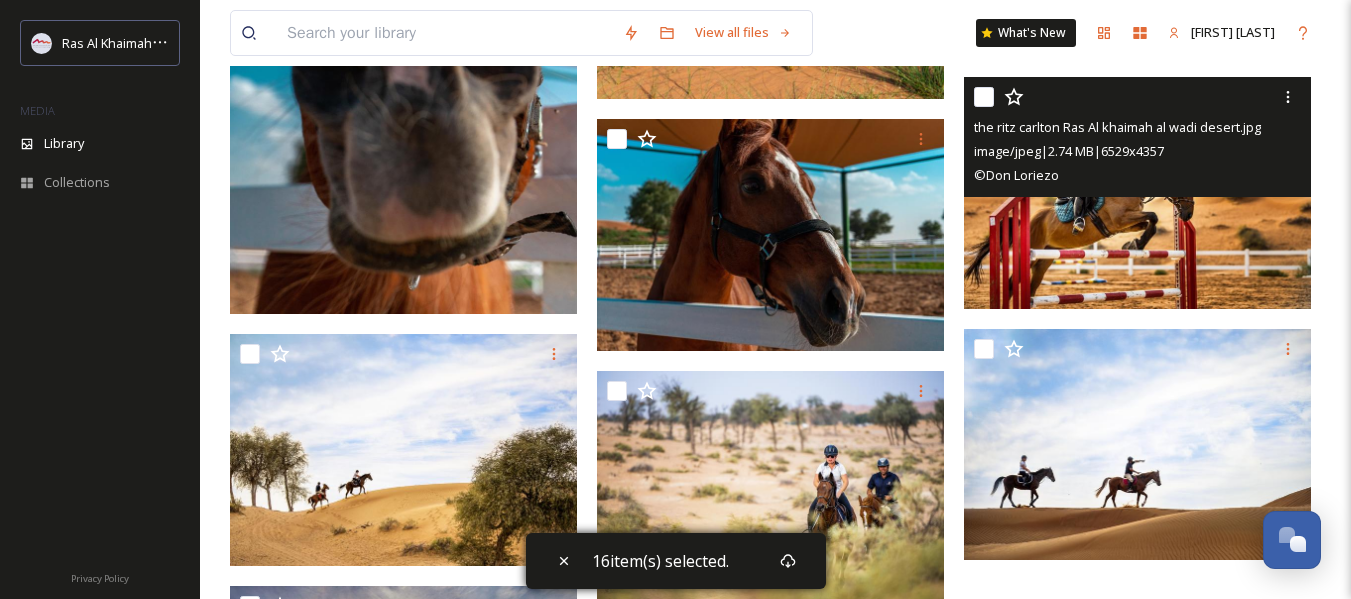 click at bounding box center [984, 97] 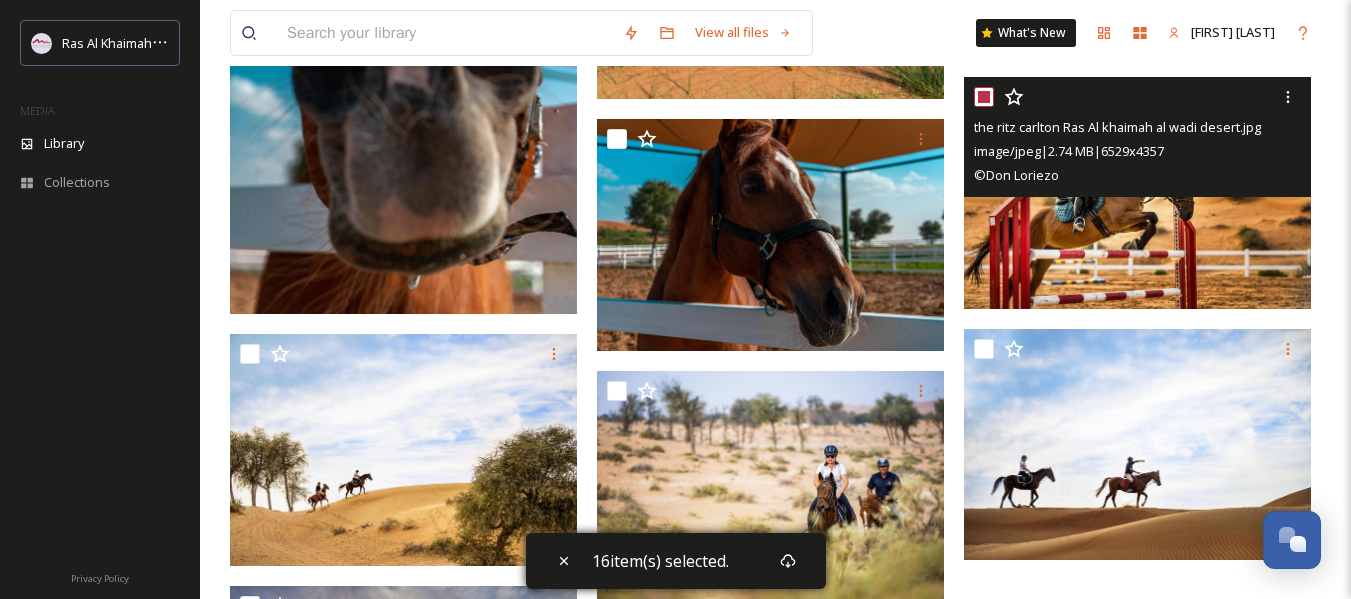 checkbox on "true" 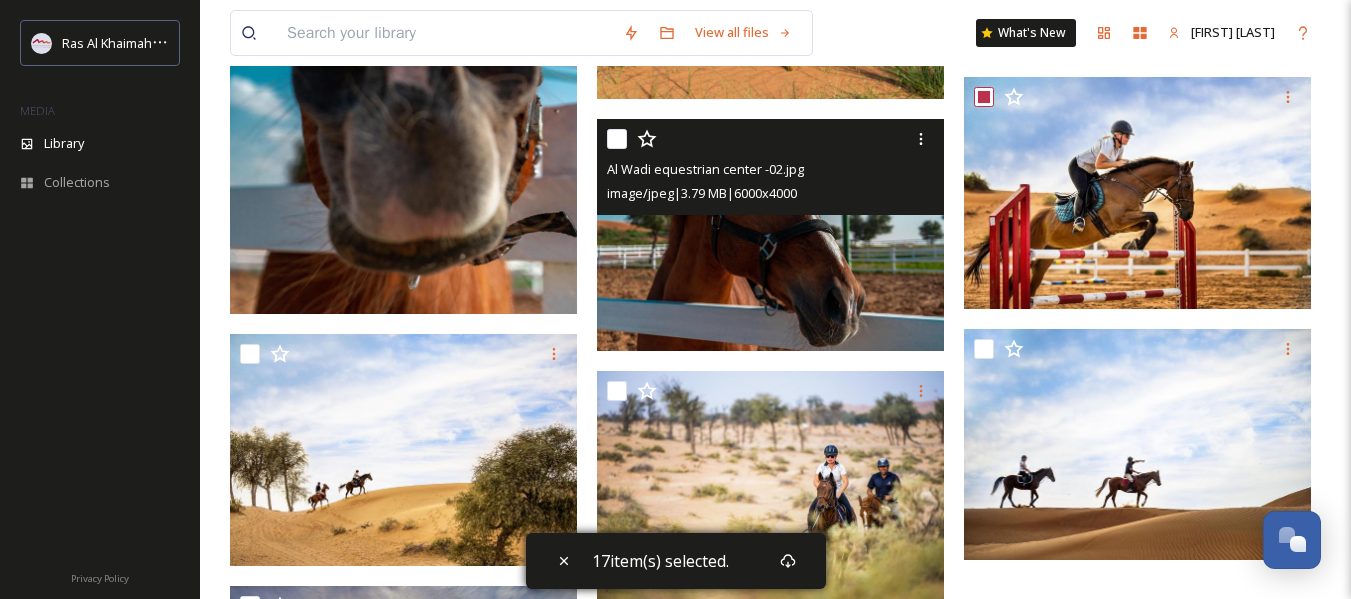 click at bounding box center (617, 139) 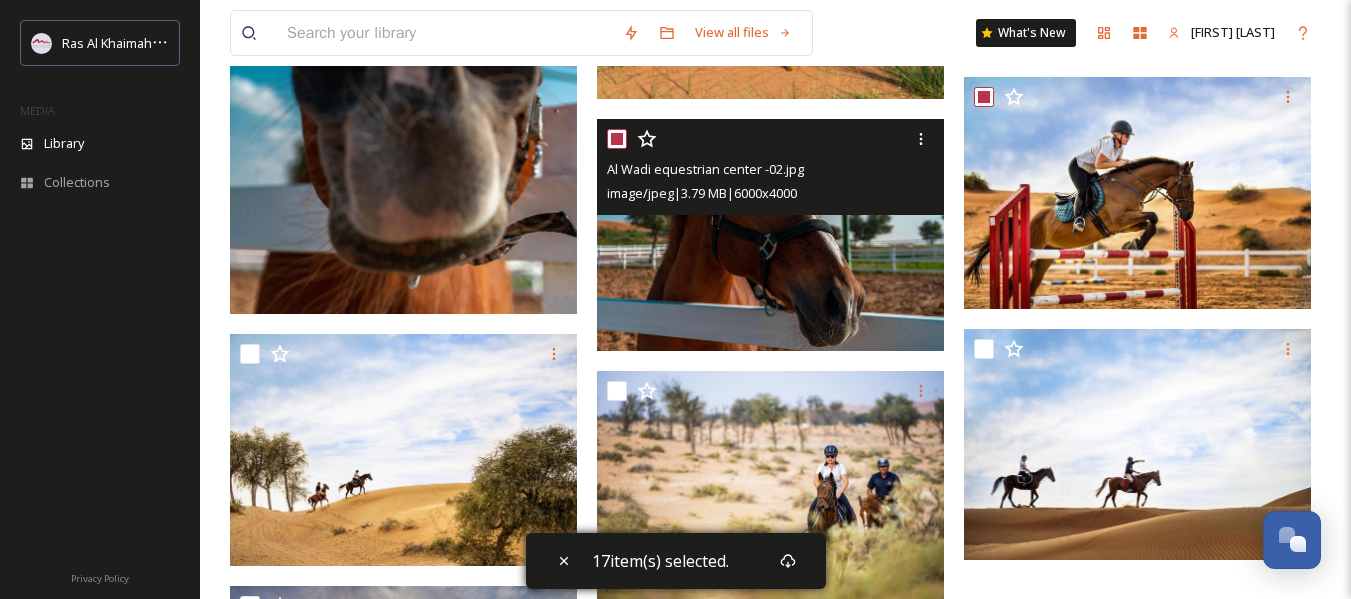 checkbox on "true" 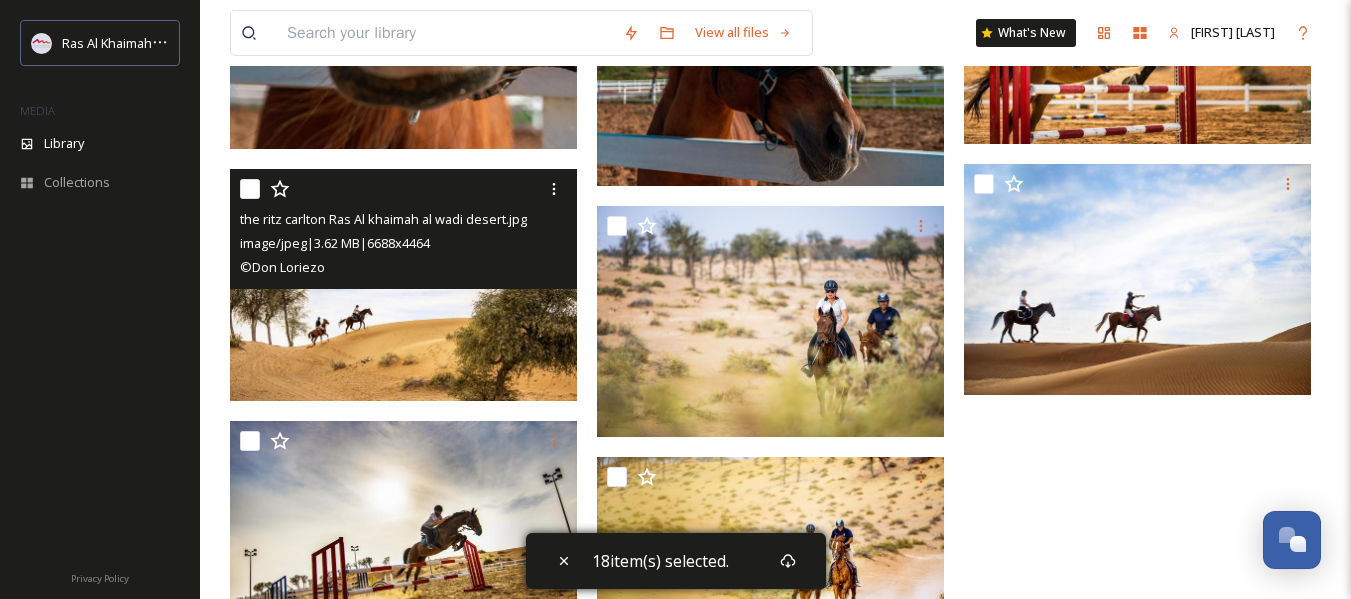 scroll, scrollTop: 1900, scrollLeft: 0, axis: vertical 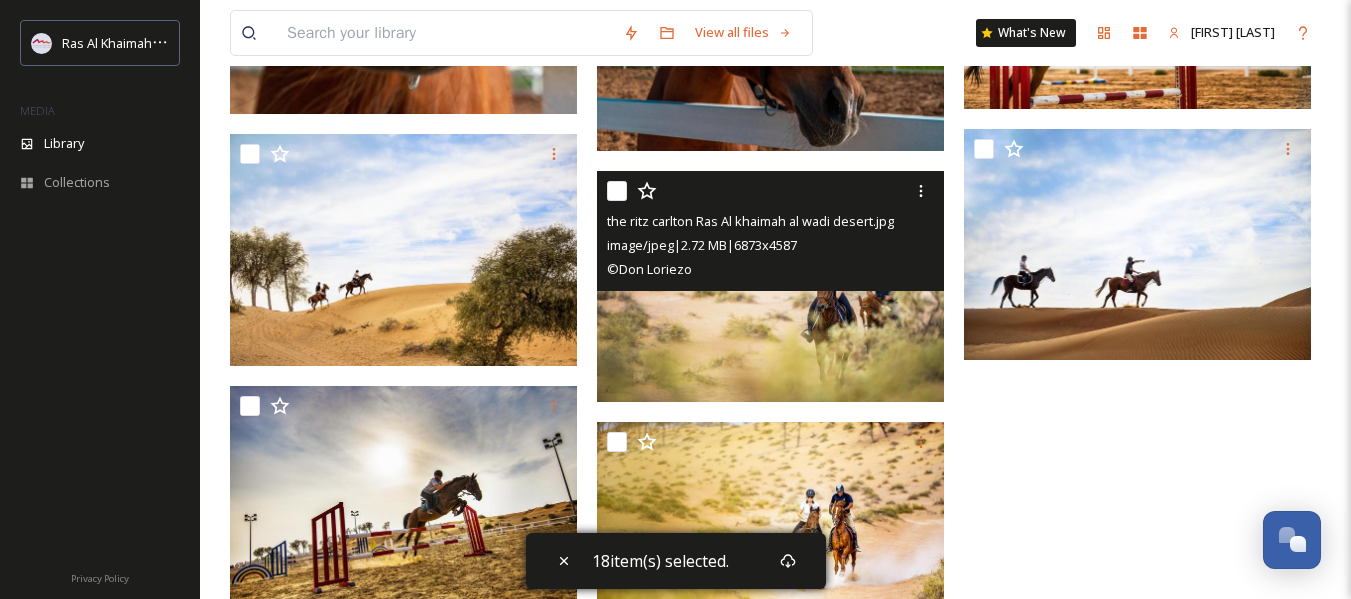 click at bounding box center [617, 191] 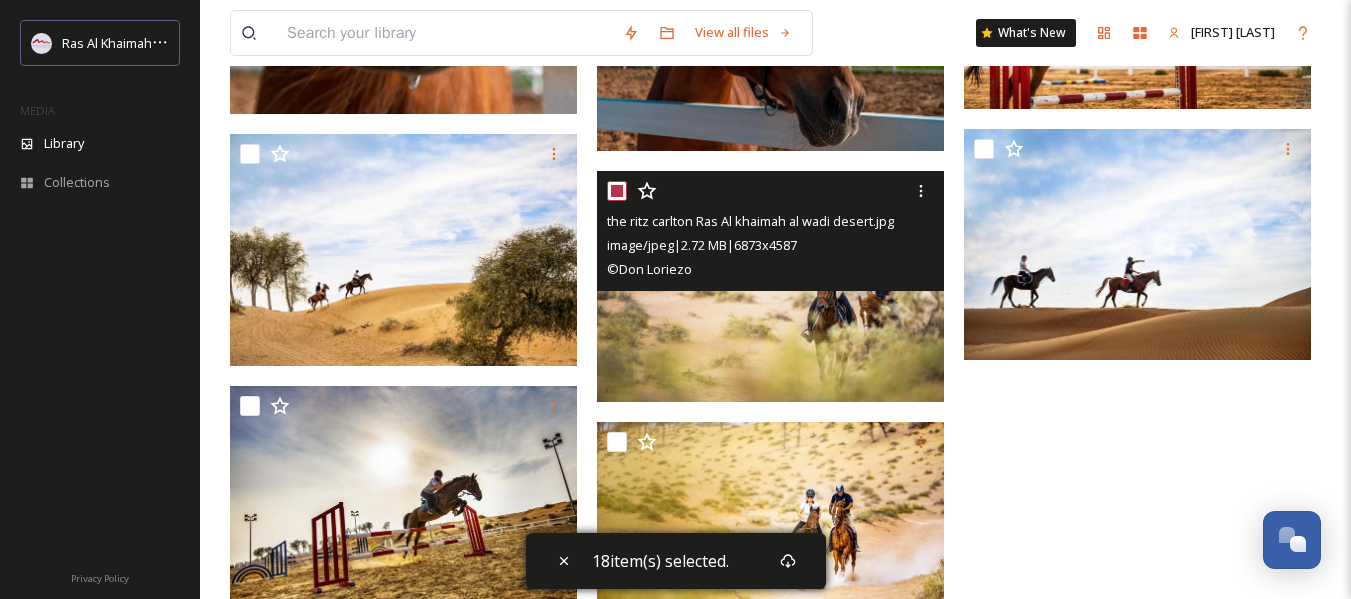 checkbox on "true" 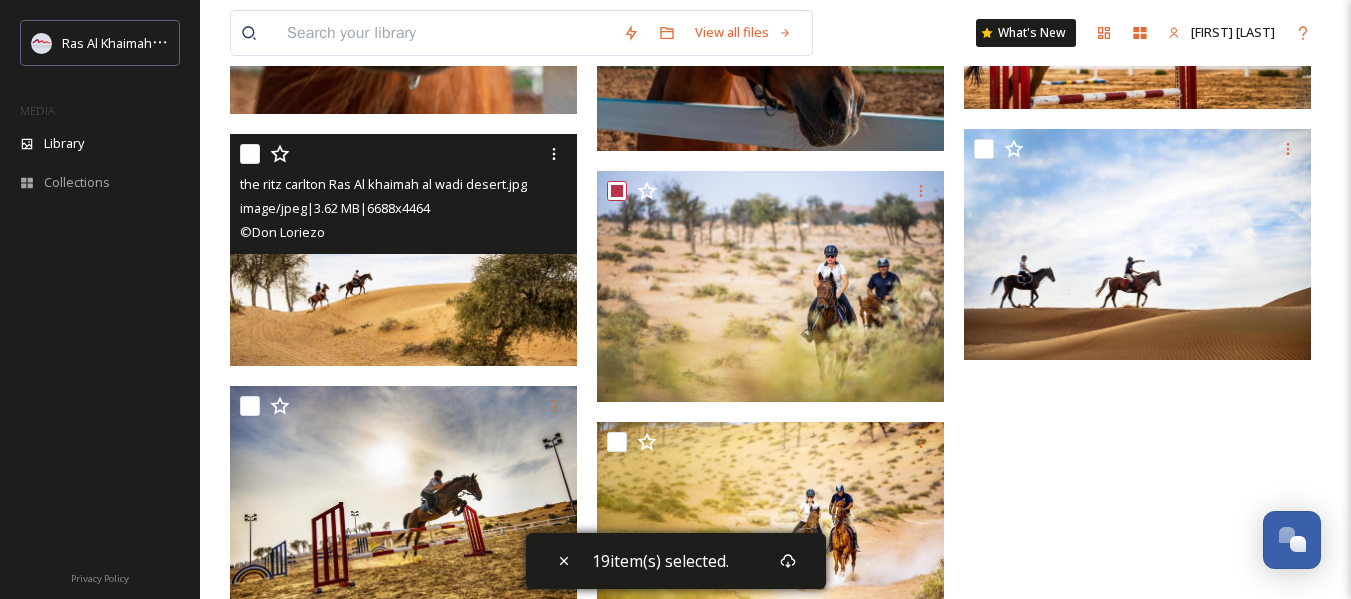 click at bounding box center [250, 154] 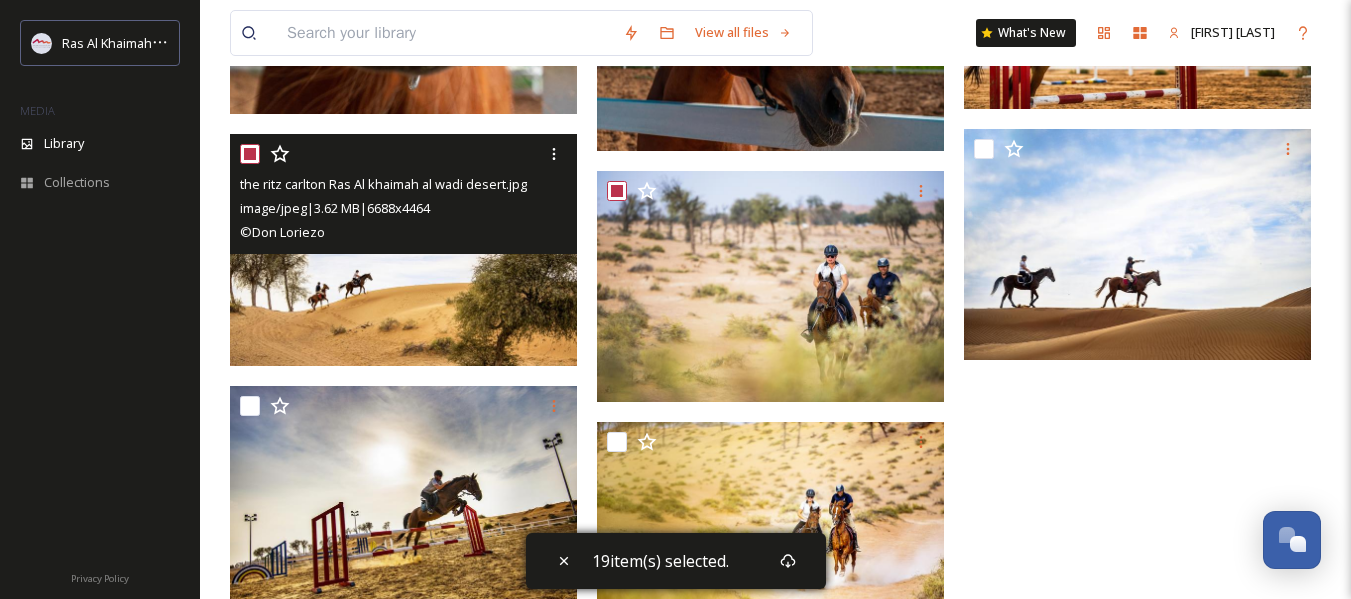 checkbox on "true" 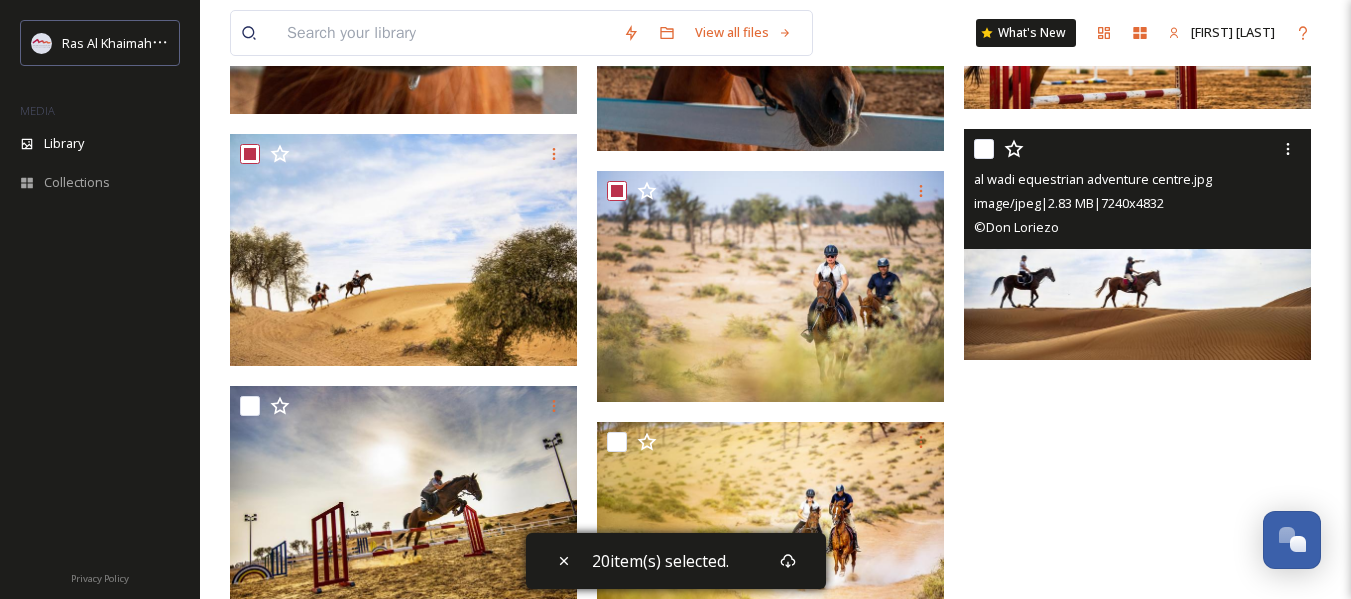 click at bounding box center [984, 149] 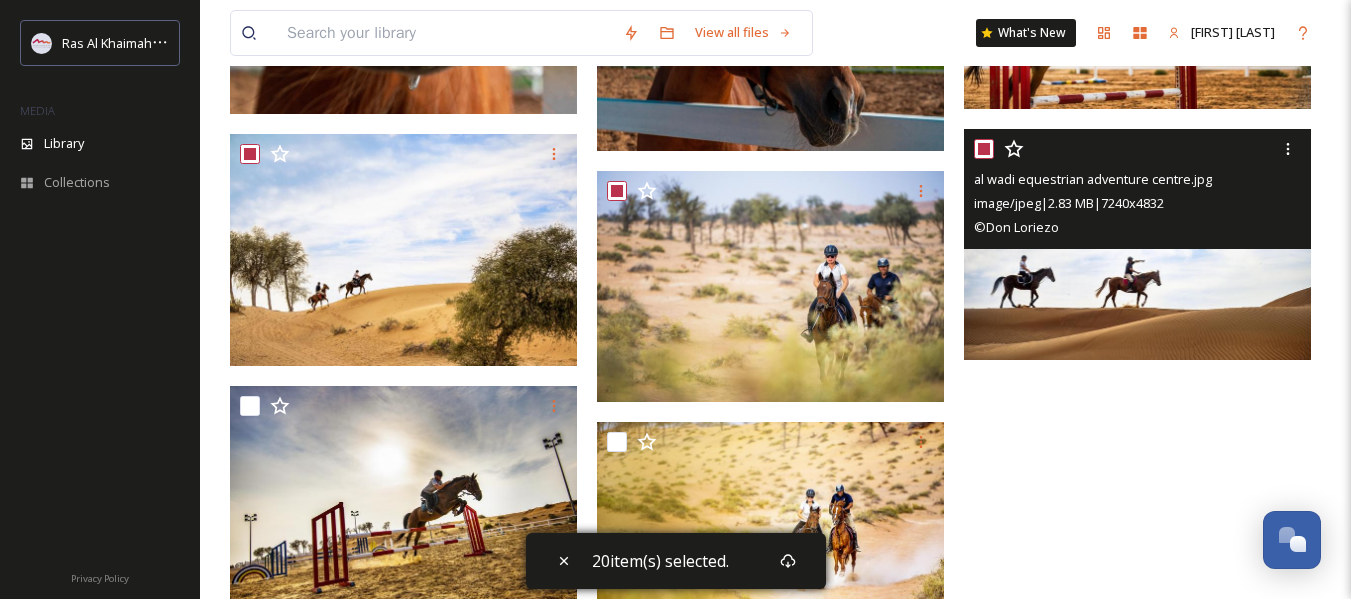 checkbox on "true" 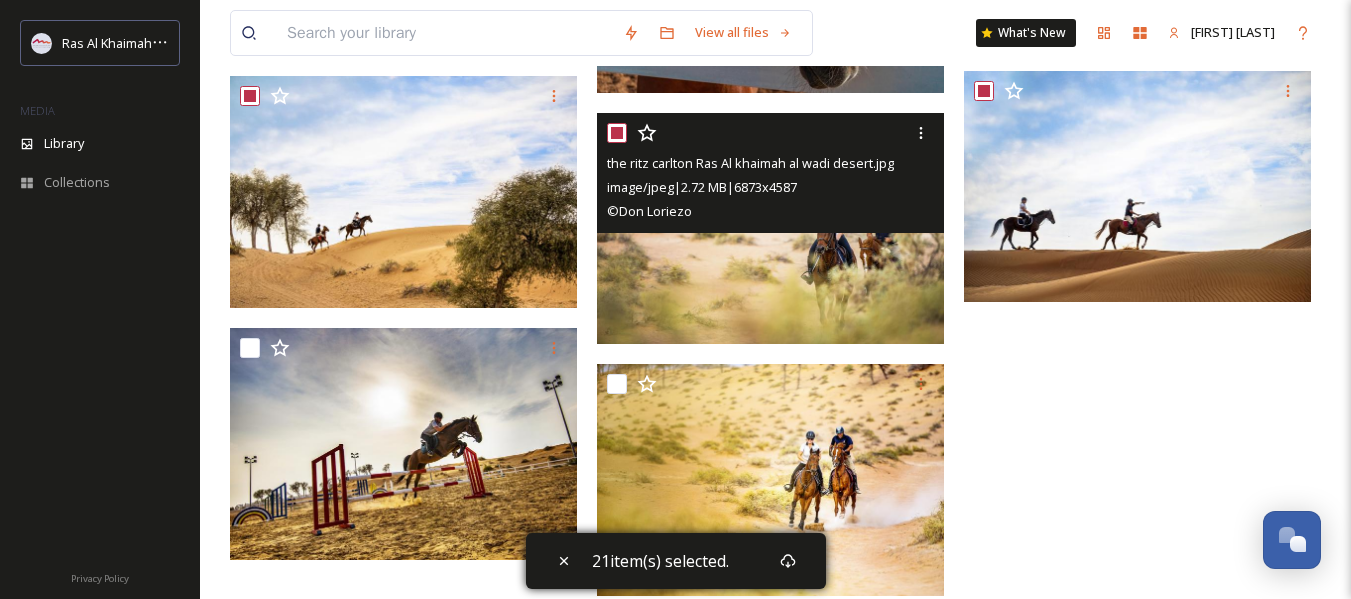 scroll, scrollTop: 1989, scrollLeft: 0, axis: vertical 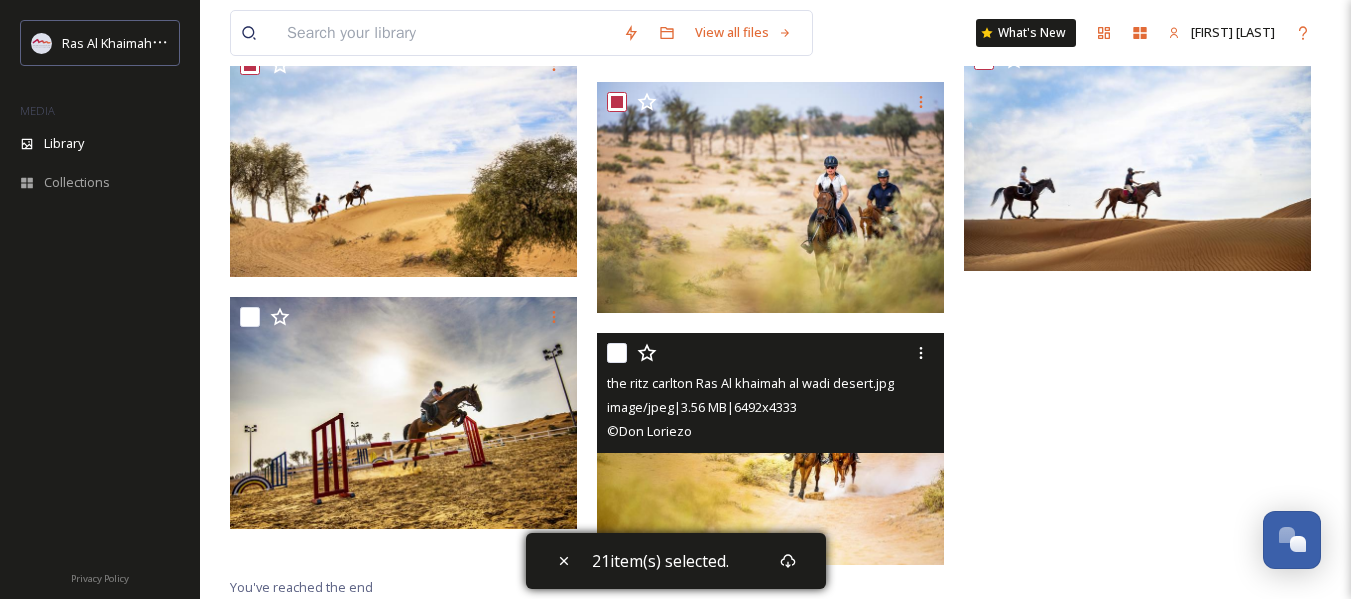 click at bounding box center (617, 353) 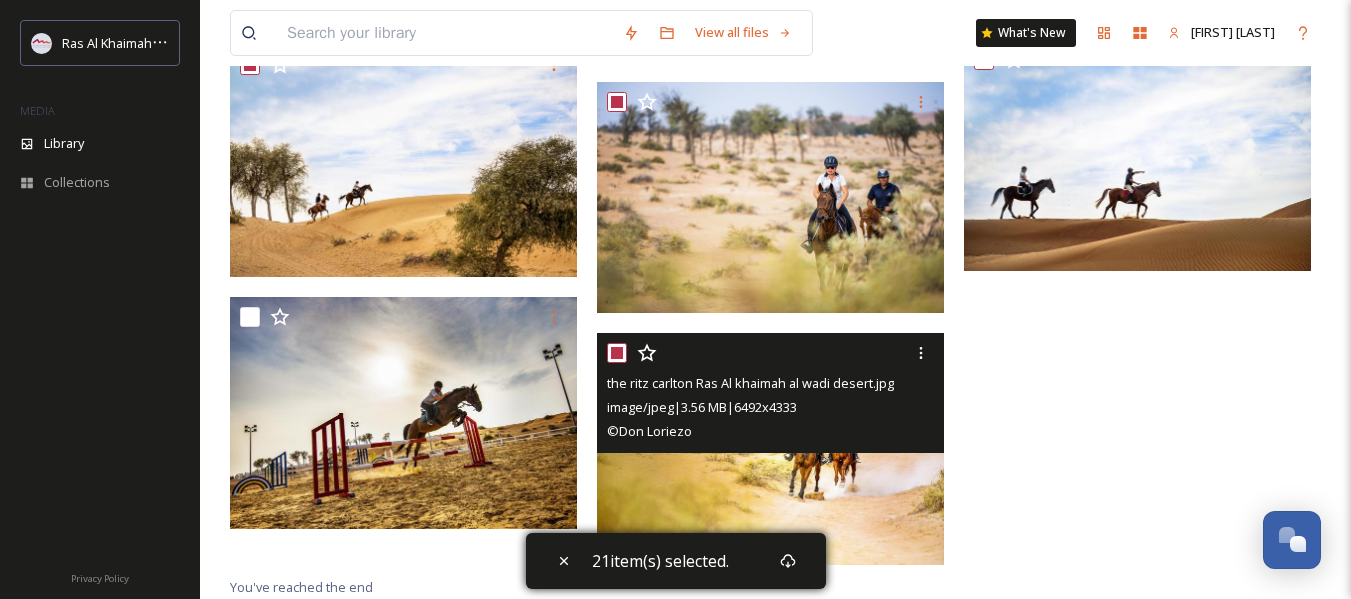 checkbox on "true" 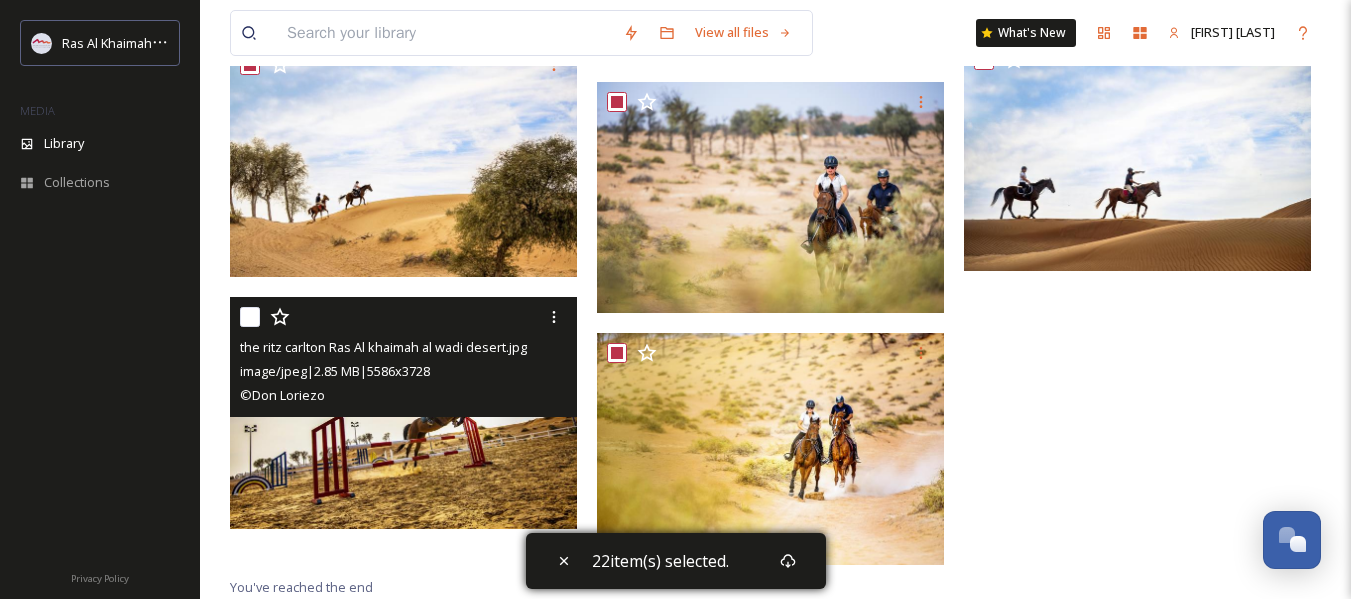 click at bounding box center (250, 317) 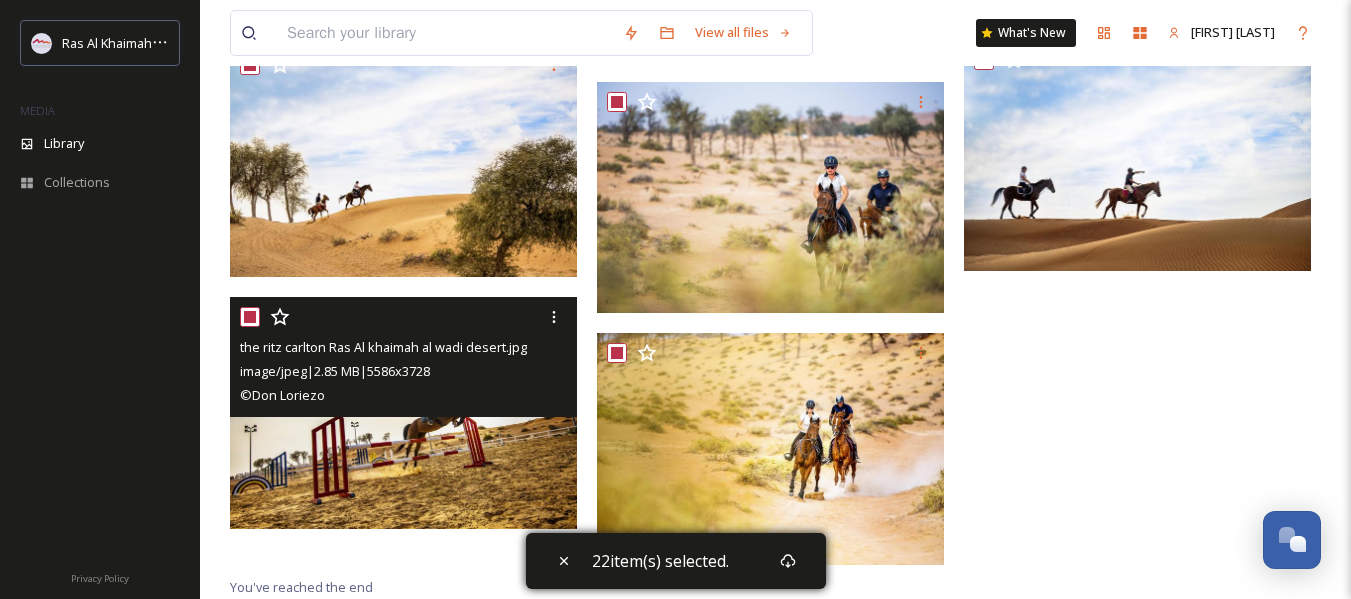 checkbox on "true" 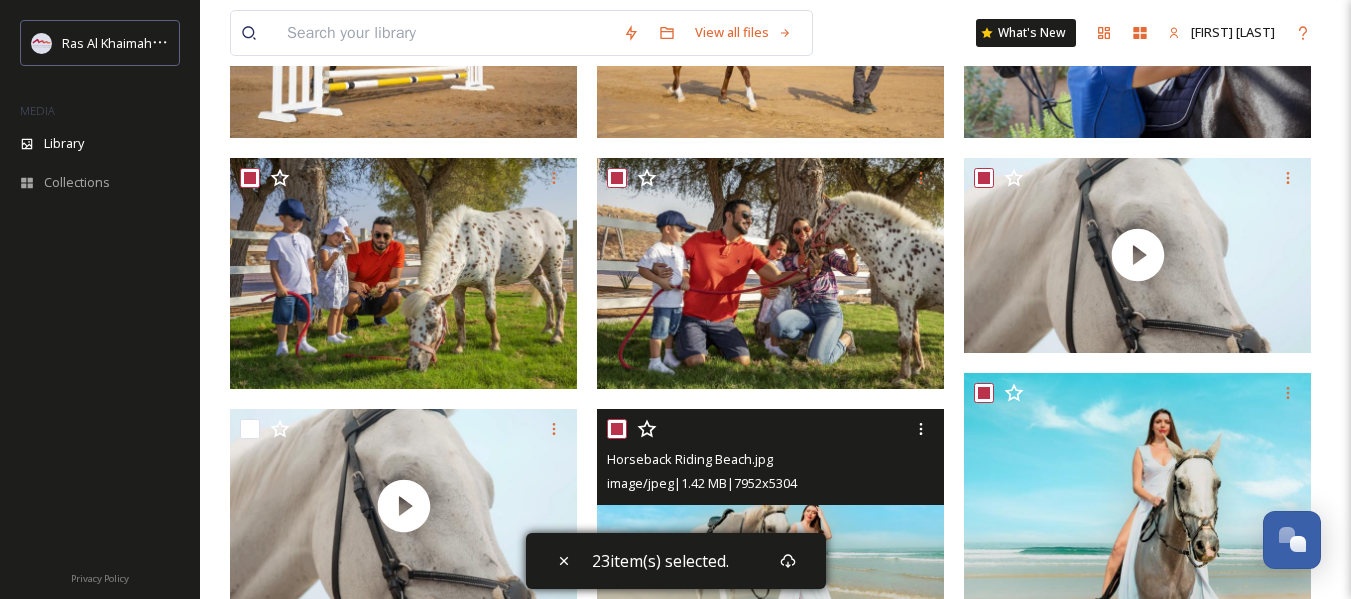 scroll, scrollTop: 400, scrollLeft: 0, axis: vertical 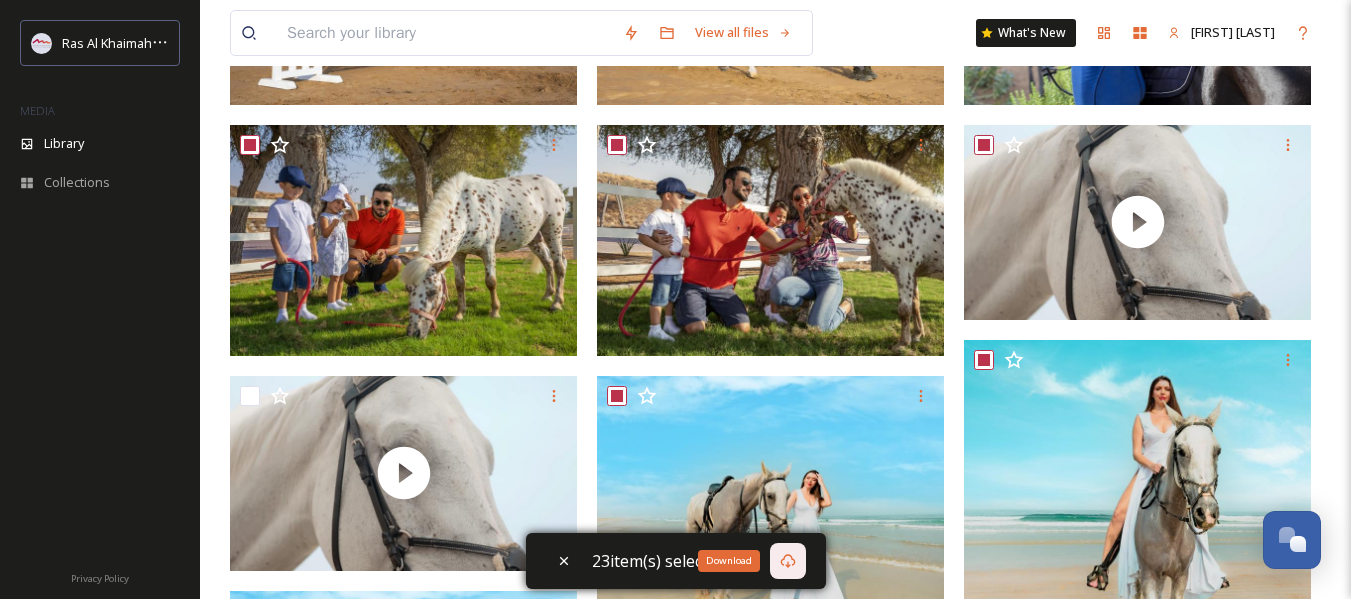 click 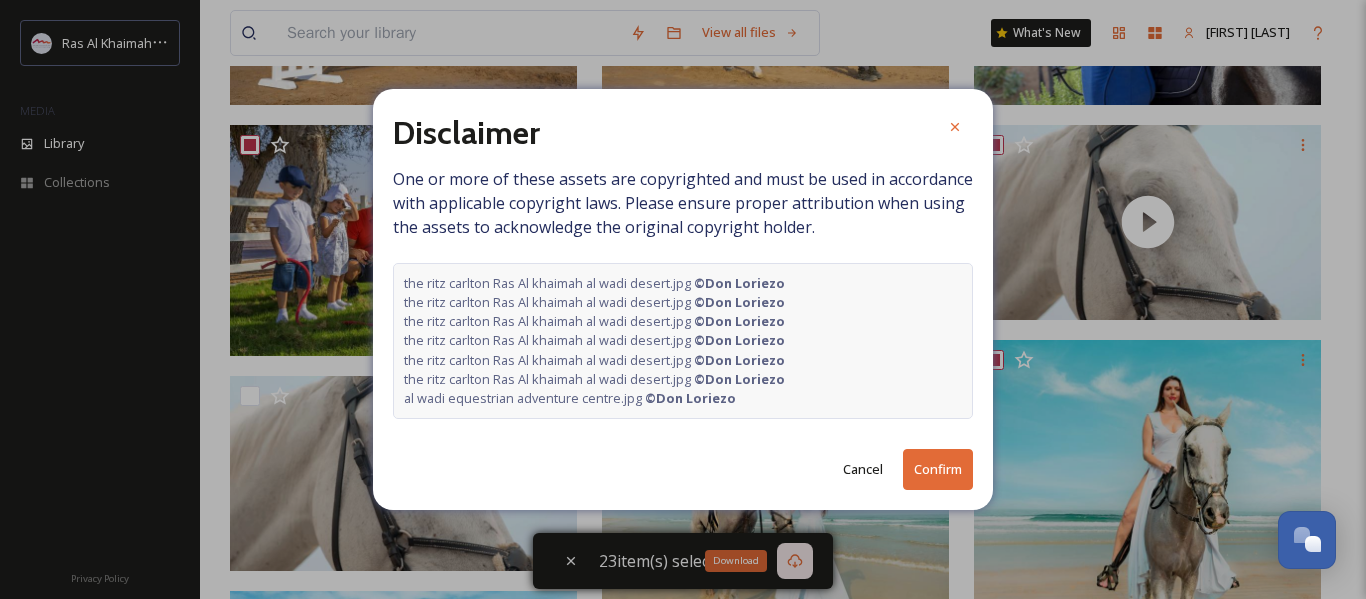 click on "Confirm" at bounding box center (938, 469) 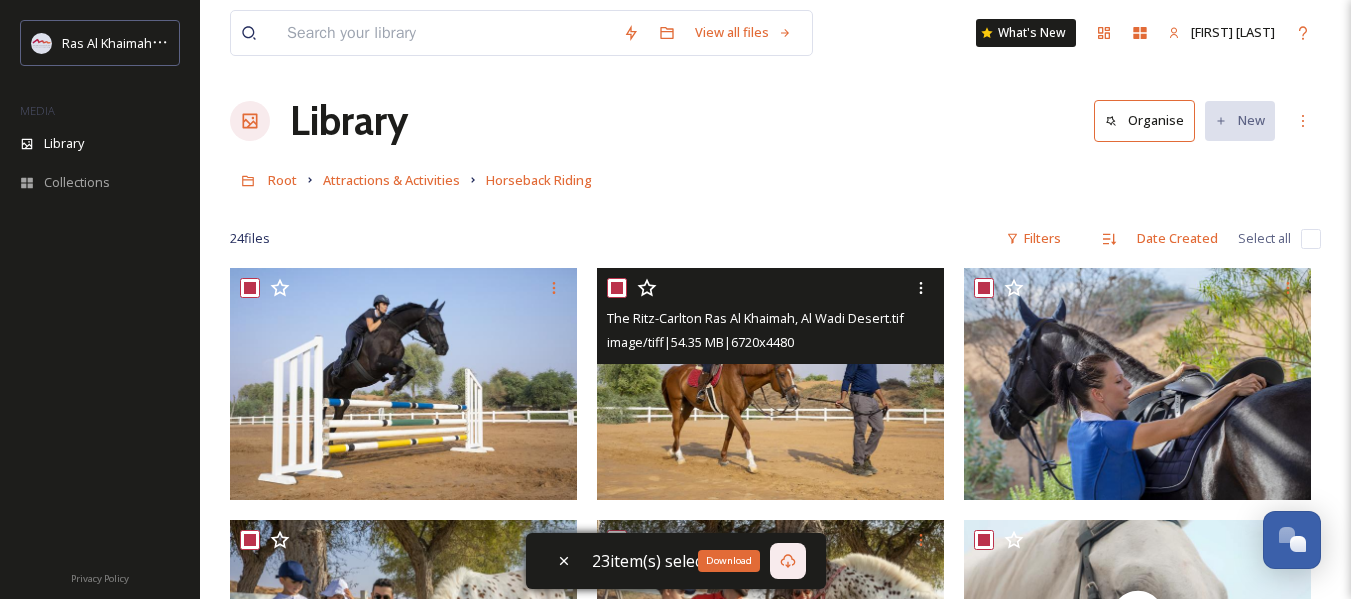 scroll, scrollTop: 0, scrollLeft: 0, axis: both 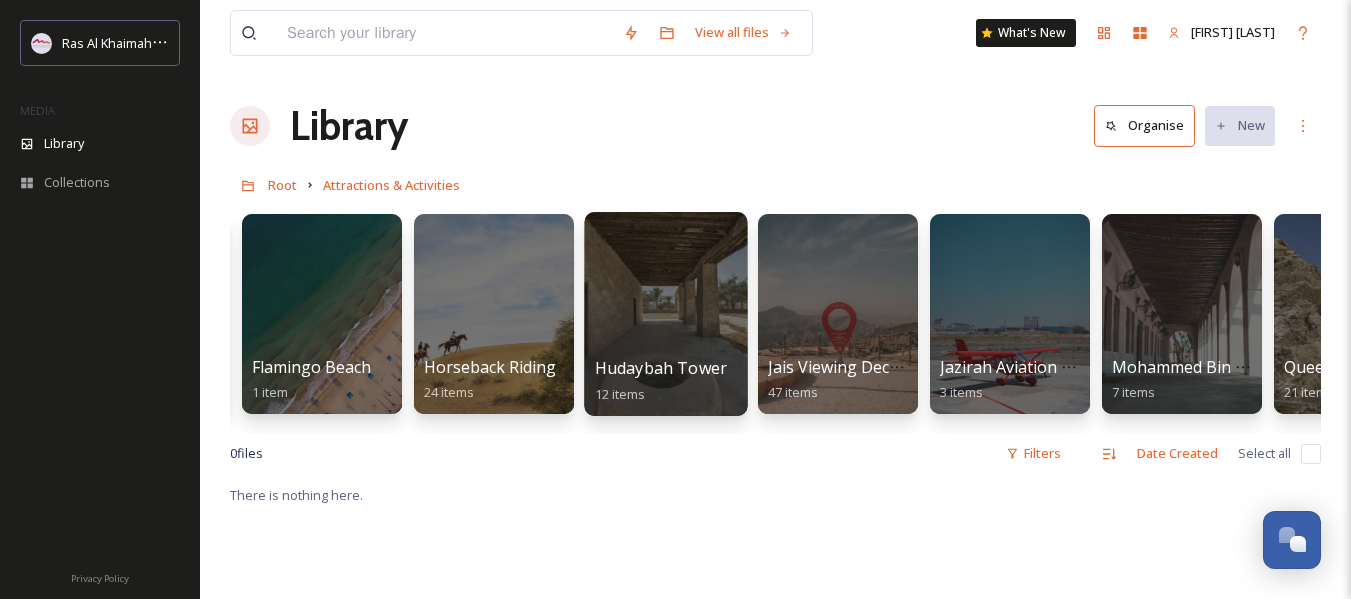 click on "Hudaybah Tower 12   items" at bounding box center (666, 381) 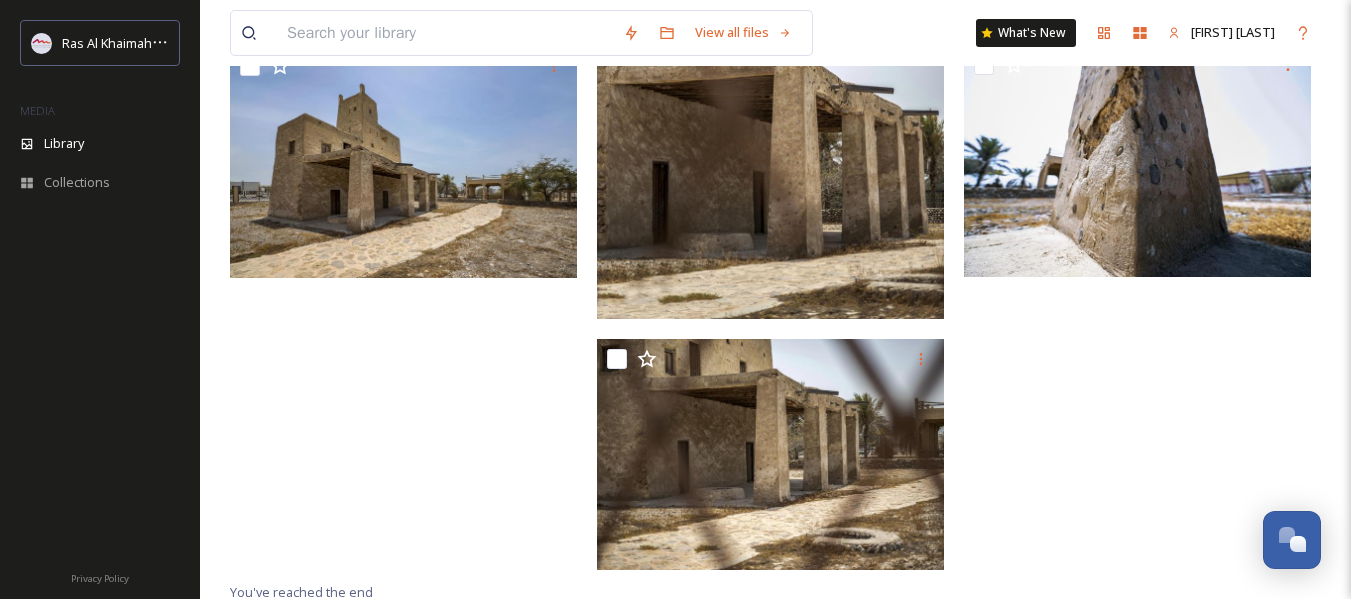 scroll, scrollTop: 986, scrollLeft: 0, axis: vertical 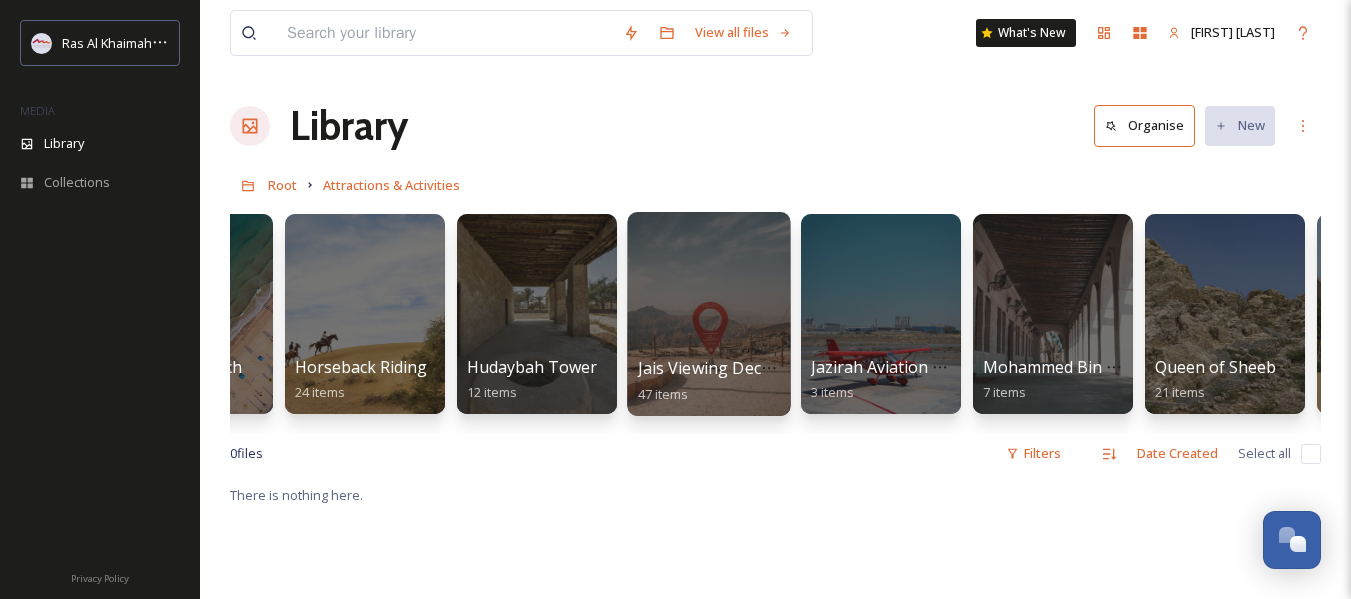 click on "Jais Viewing Deck Park 47   items" at bounding box center (709, 381) 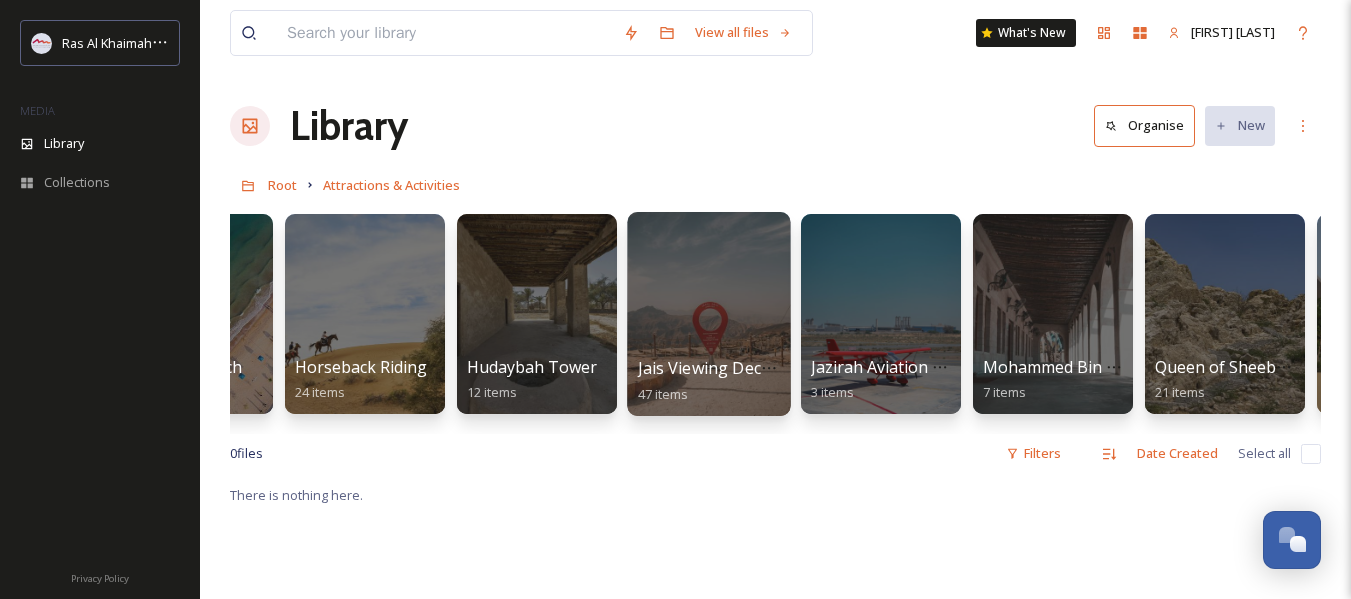 click at bounding box center (708, 314) 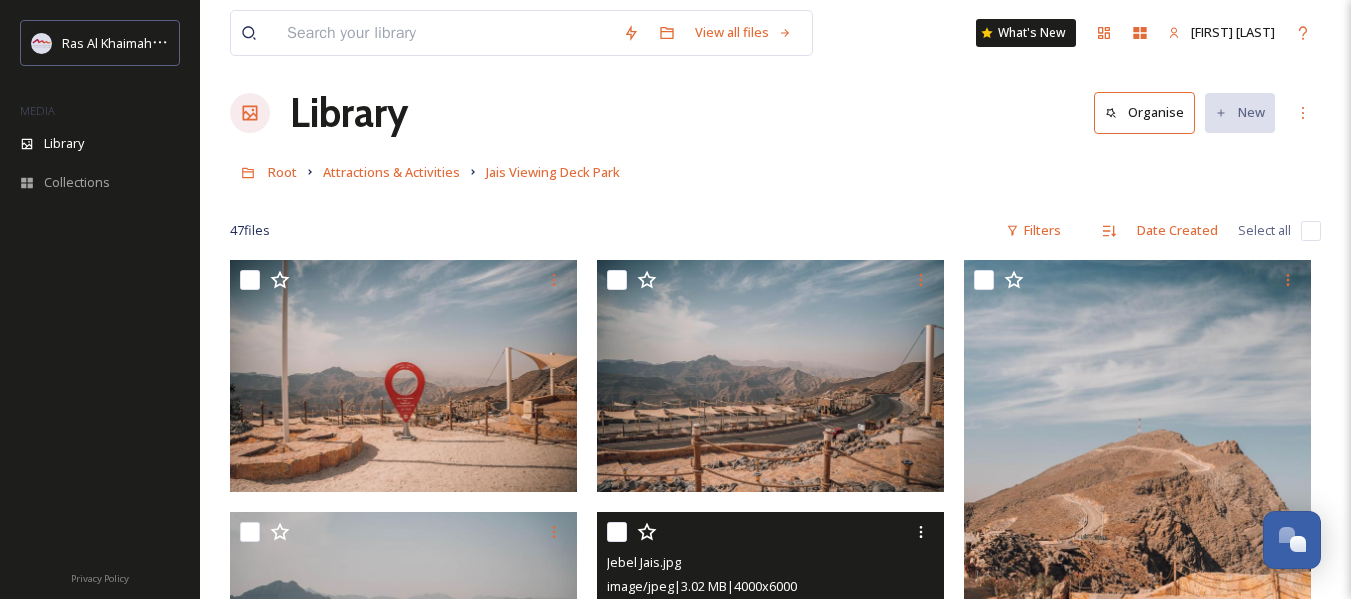 scroll, scrollTop: 0, scrollLeft: 0, axis: both 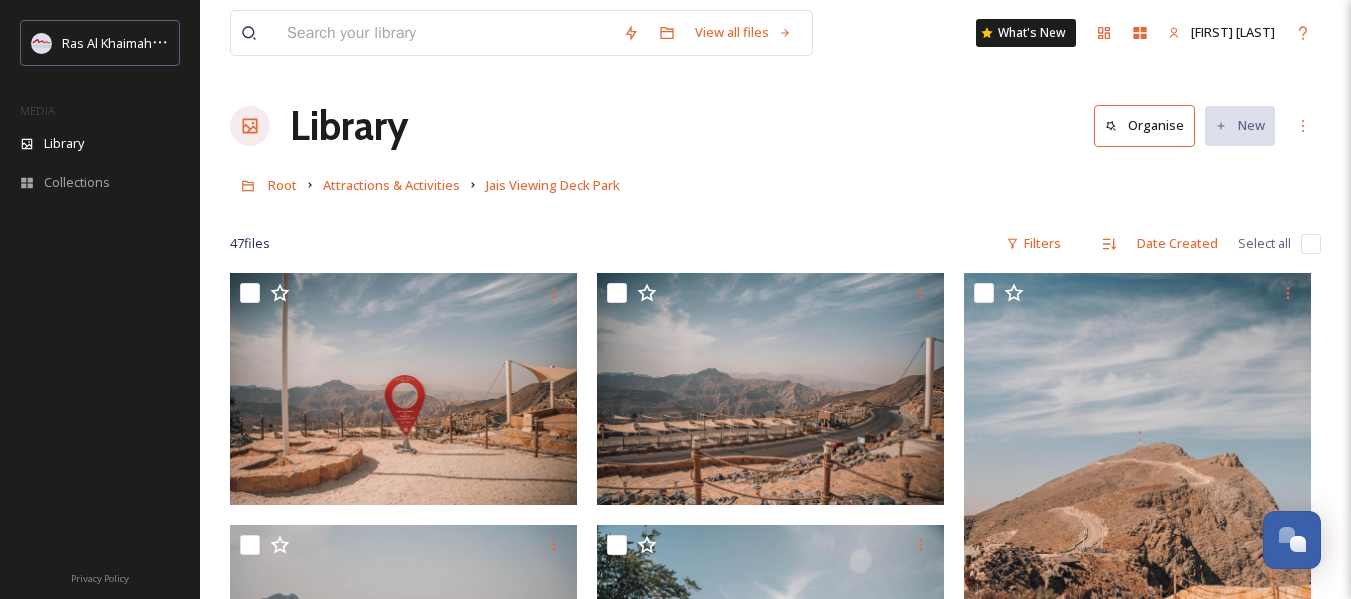 click on "Root Attractions & Activities Jais Viewing Deck Park" at bounding box center (775, 185) 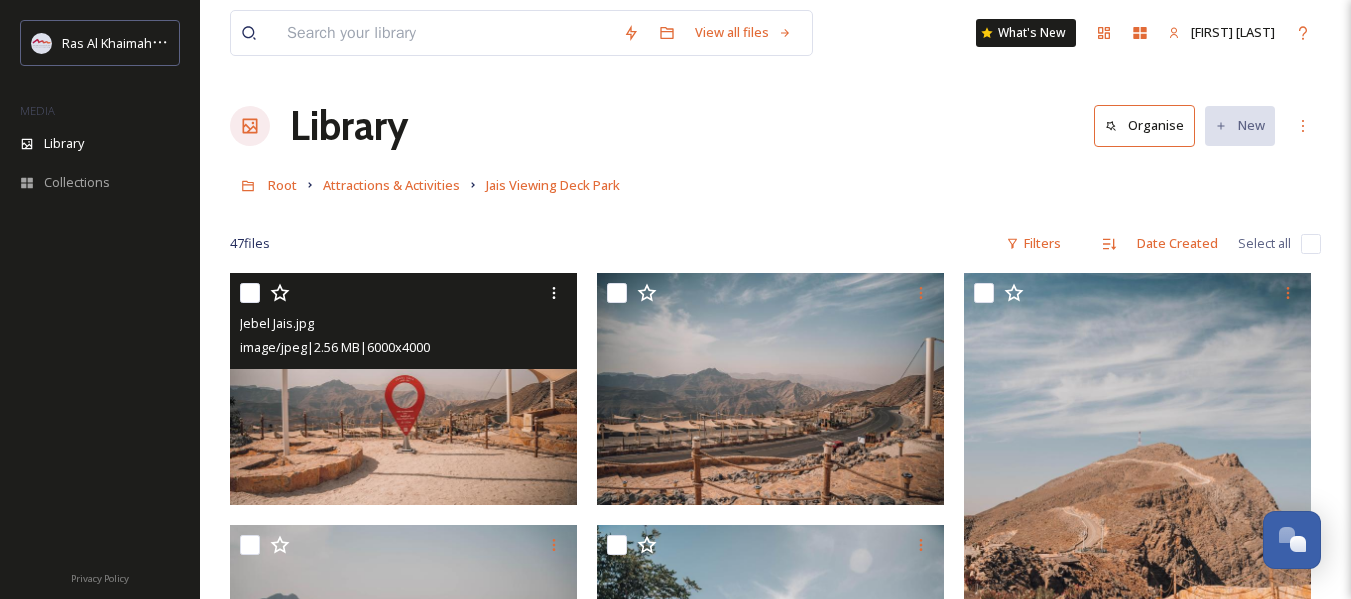 click at bounding box center (250, 293) 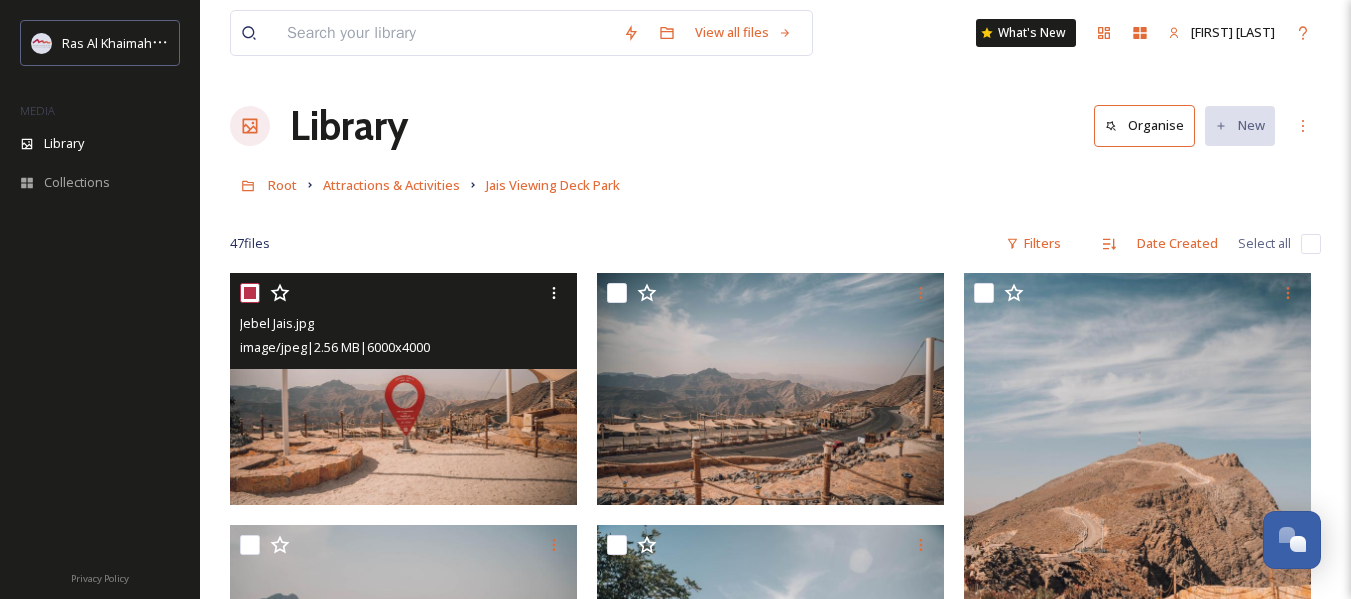 checkbox on "true" 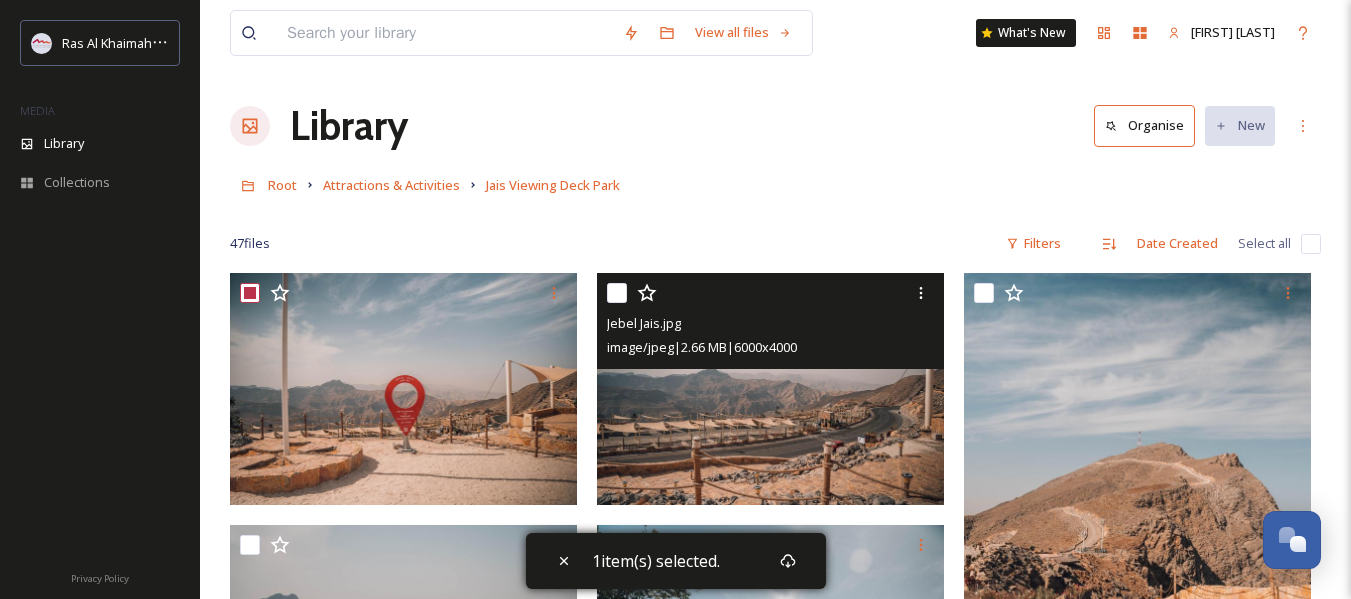 click at bounding box center [617, 293] 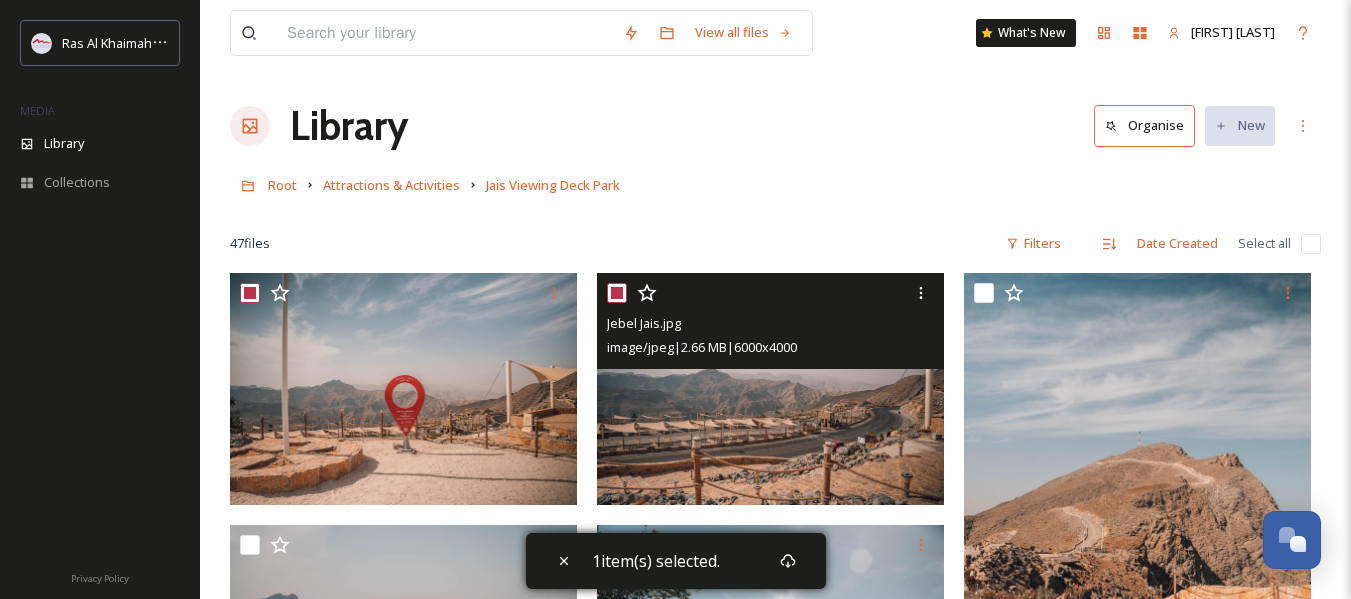 checkbox on "true" 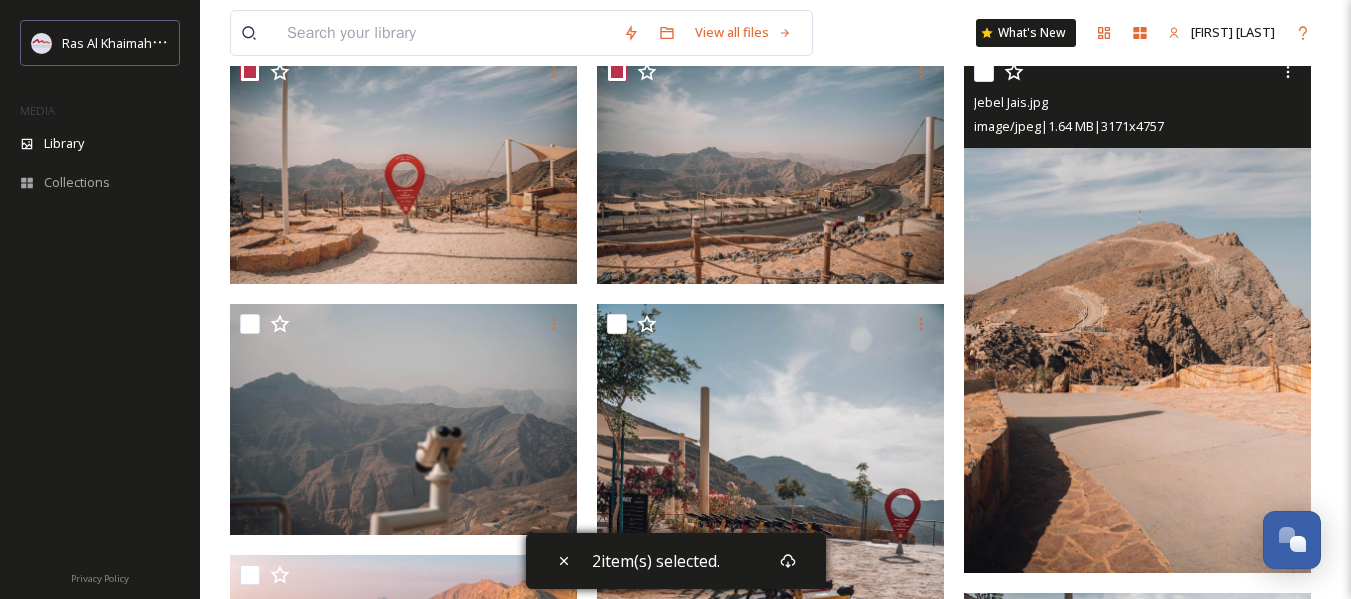 scroll, scrollTop: 100, scrollLeft: 0, axis: vertical 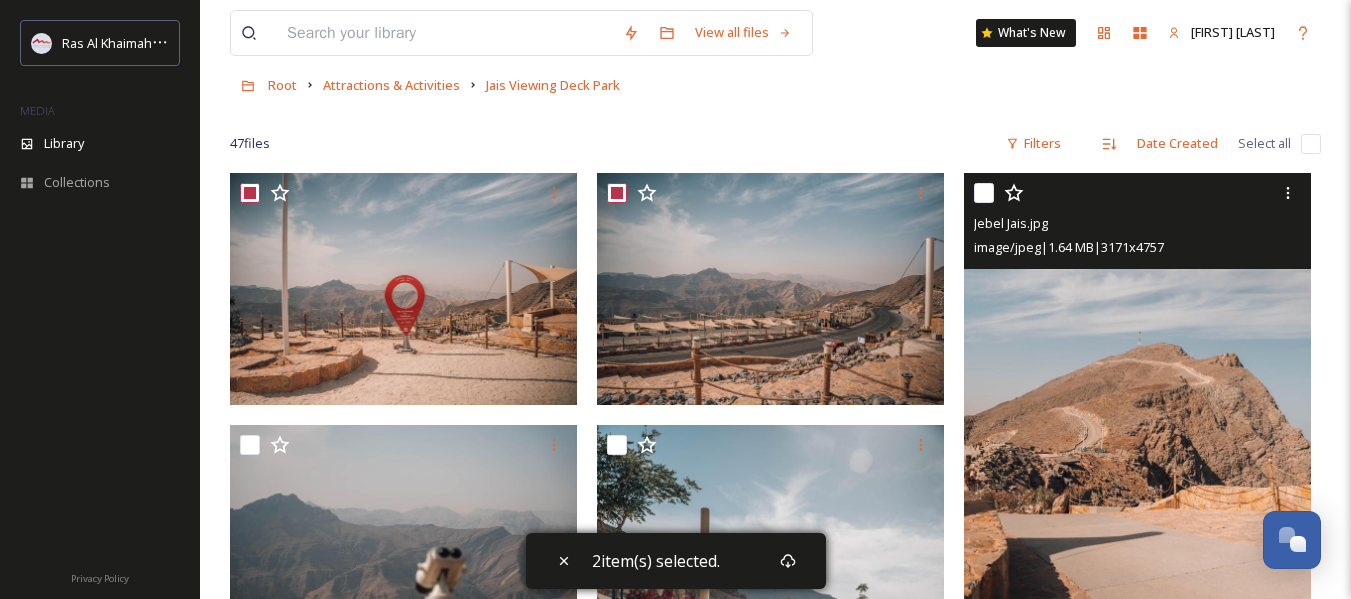 click at bounding box center (984, 193) 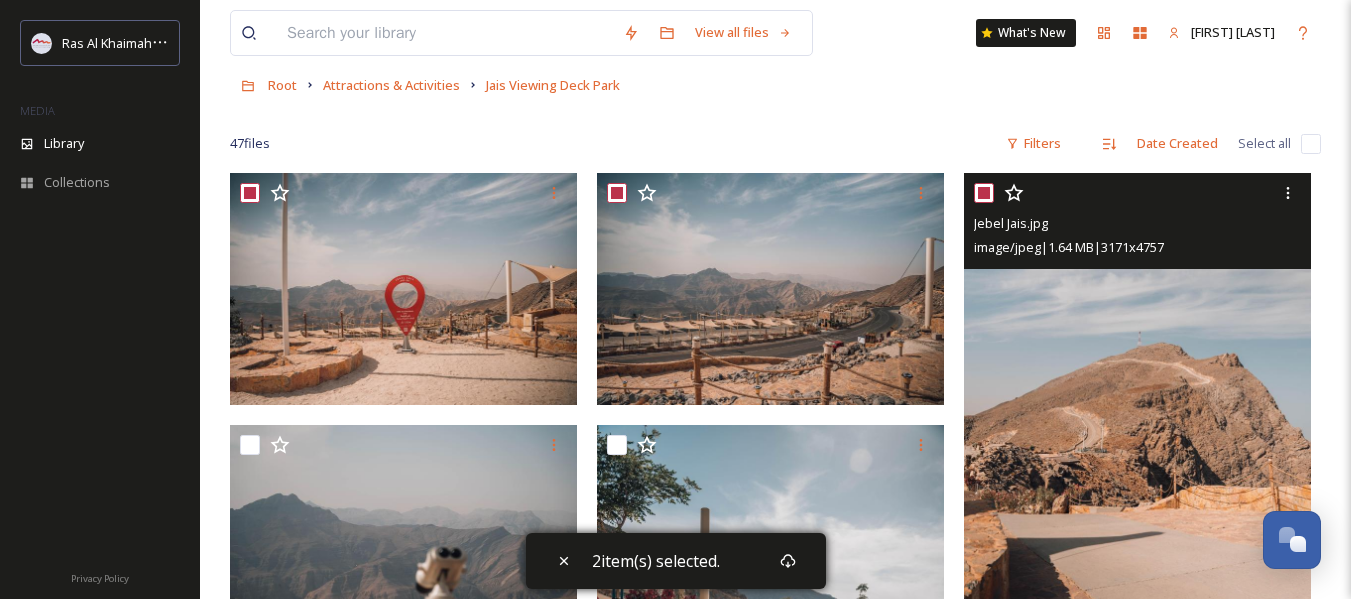checkbox on "true" 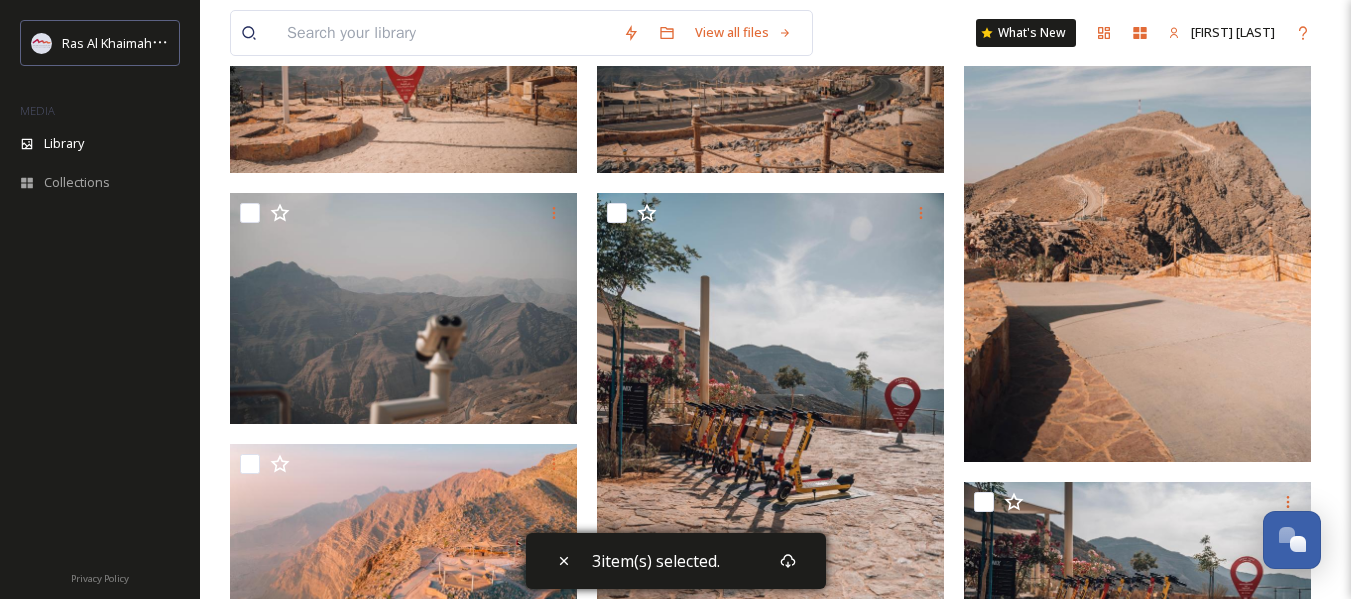 scroll, scrollTop: 400, scrollLeft: 0, axis: vertical 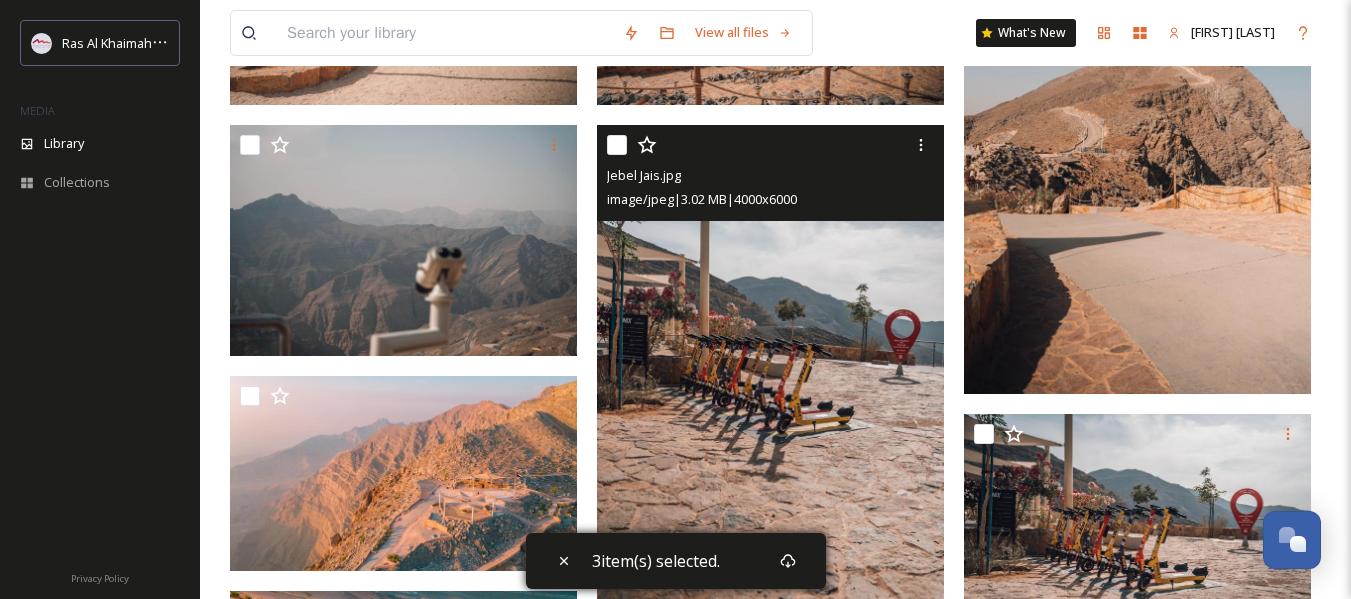 click at bounding box center [617, 145] 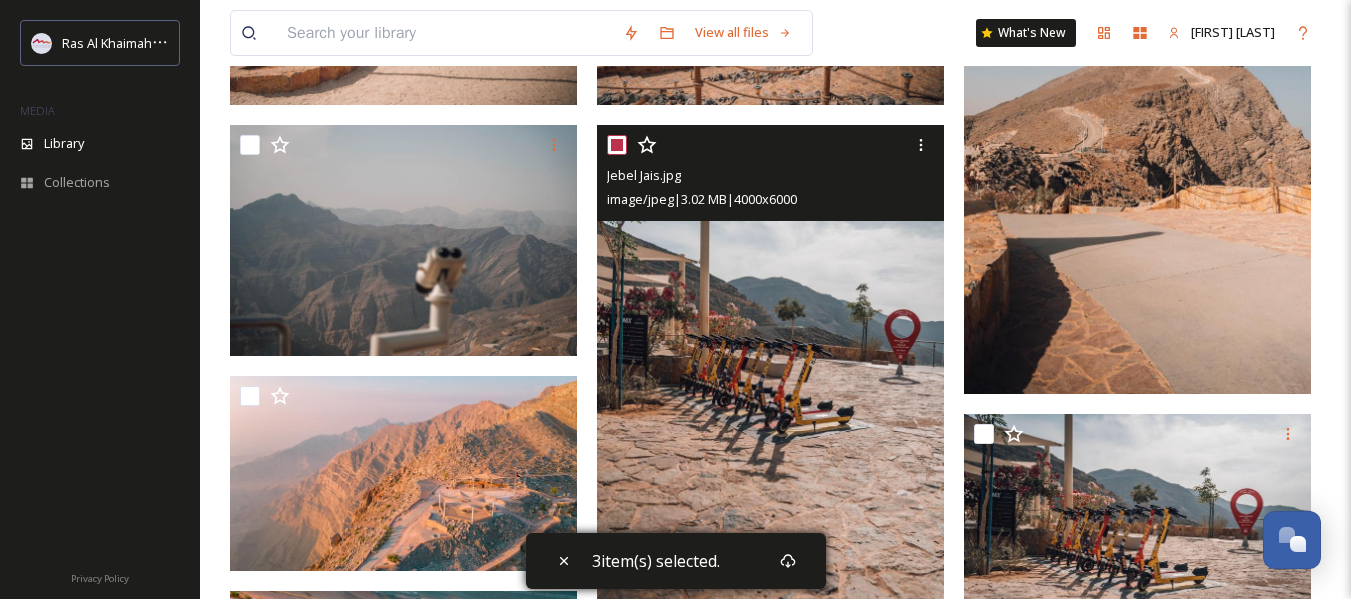 checkbox on "true" 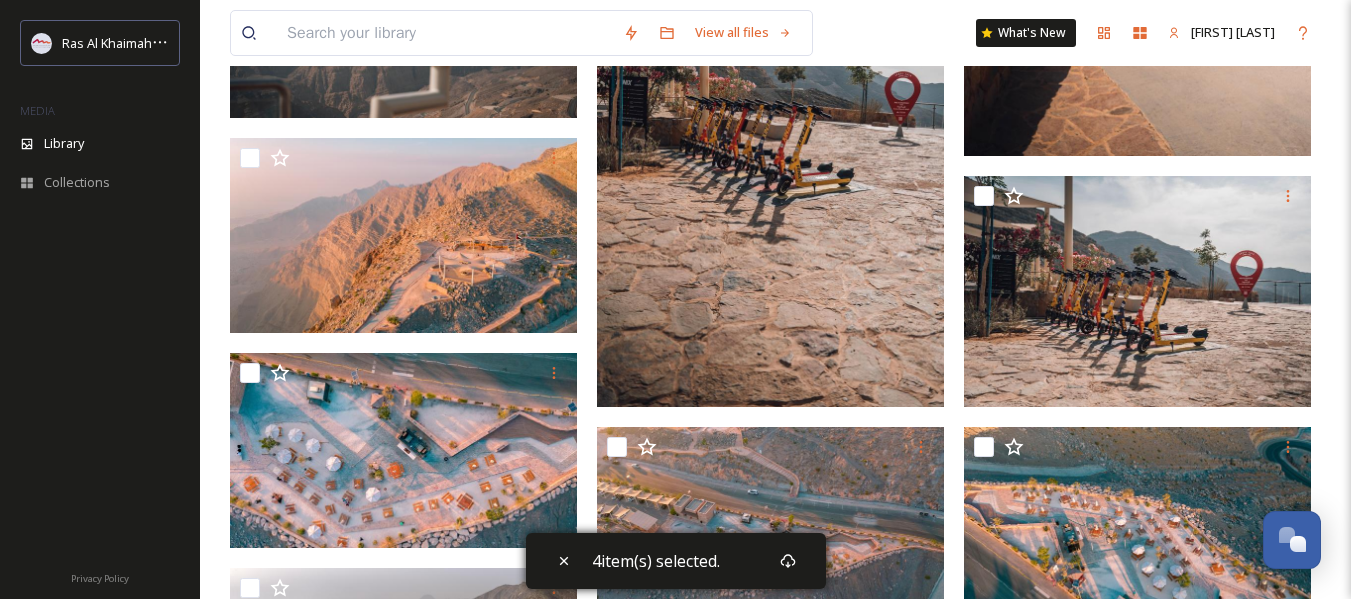 scroll, scrollTop: 700, scrollLeft: 0, axis: vertical 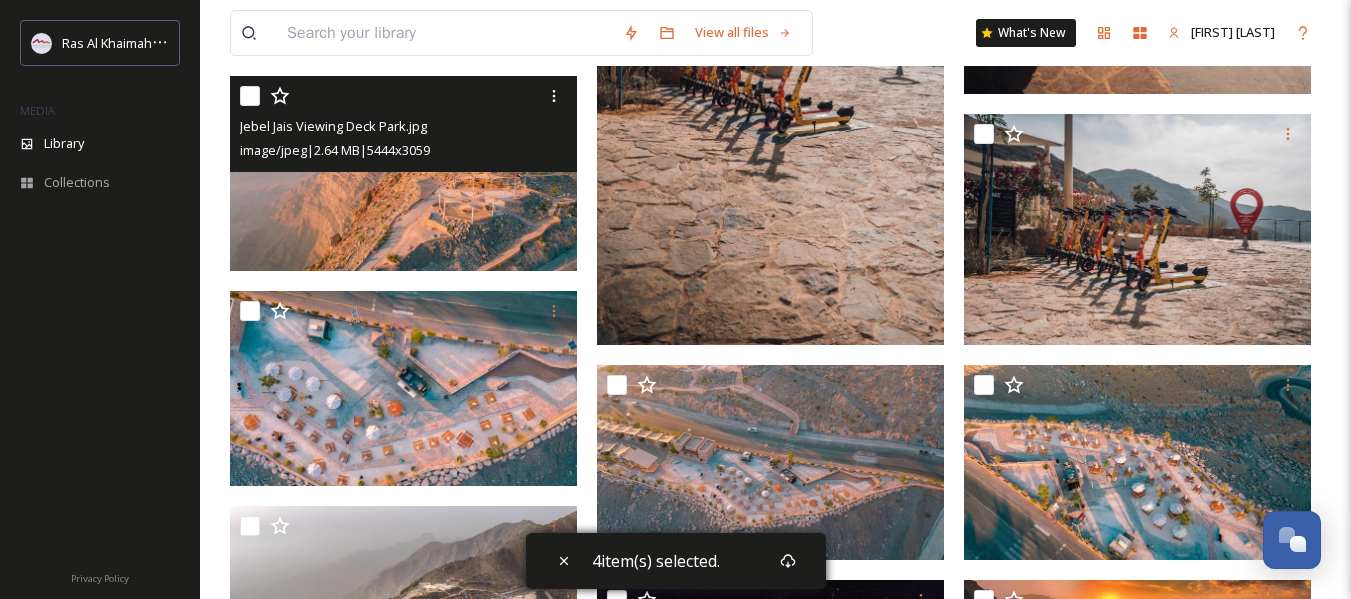 click at bounding box center (250, 96) 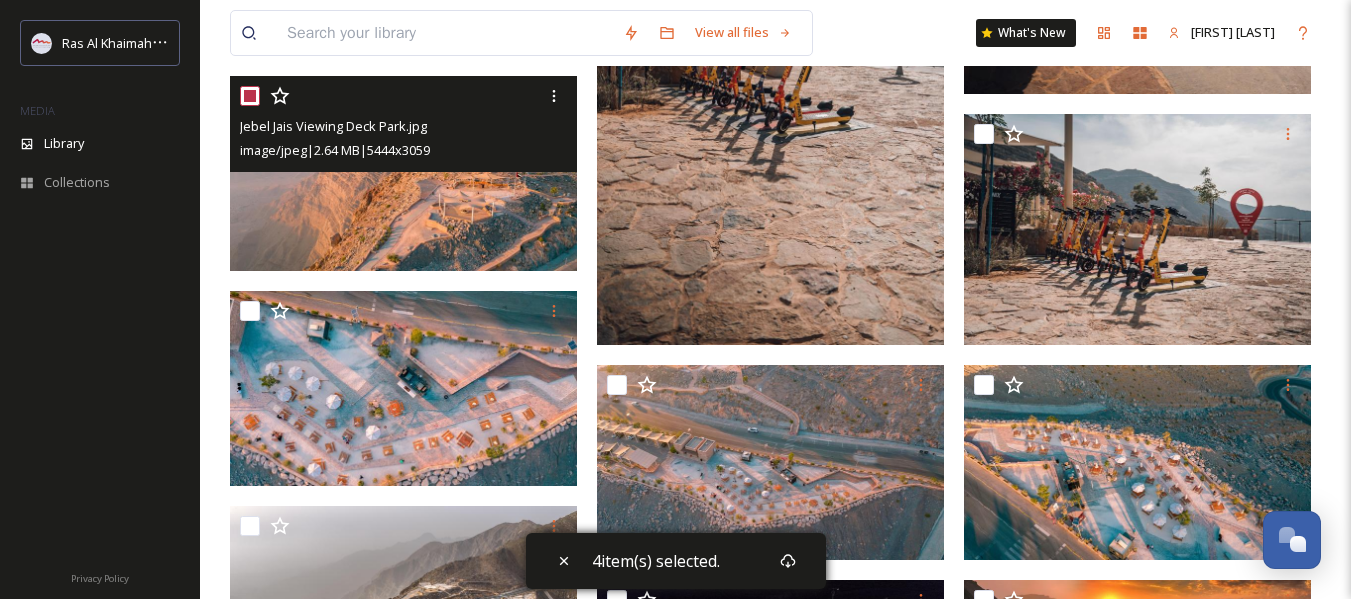 checkbox on "true" 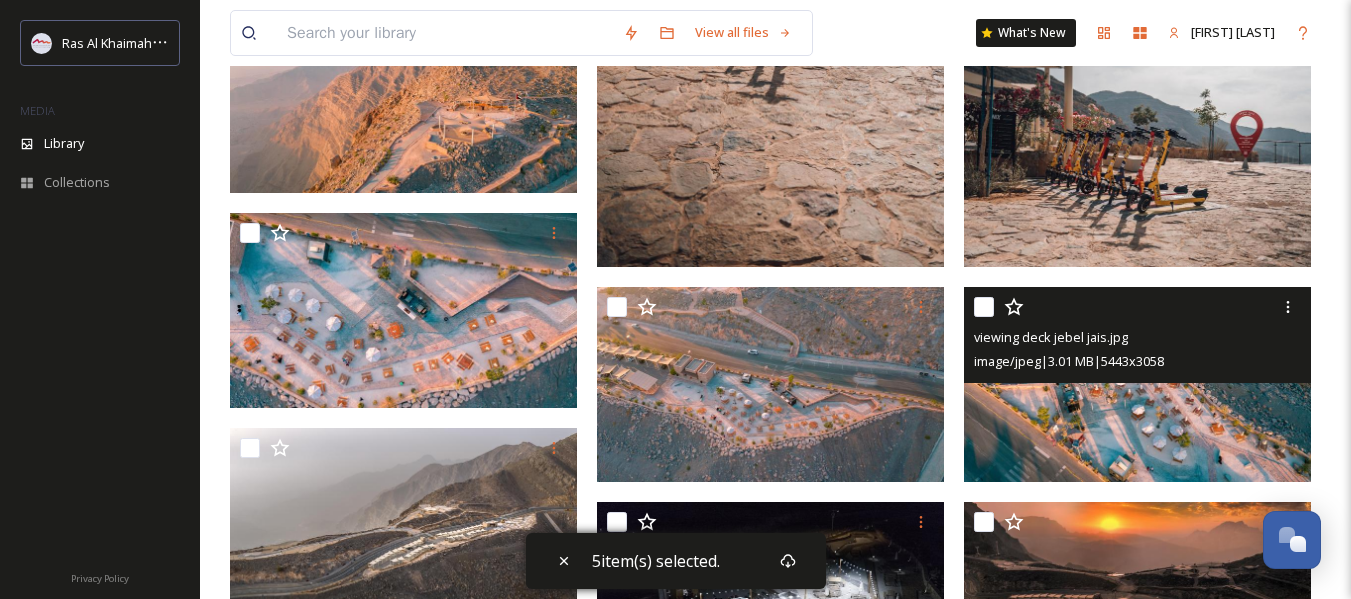 scroll, scrollTop: 900, scrollLeft: 0, axis: vertical 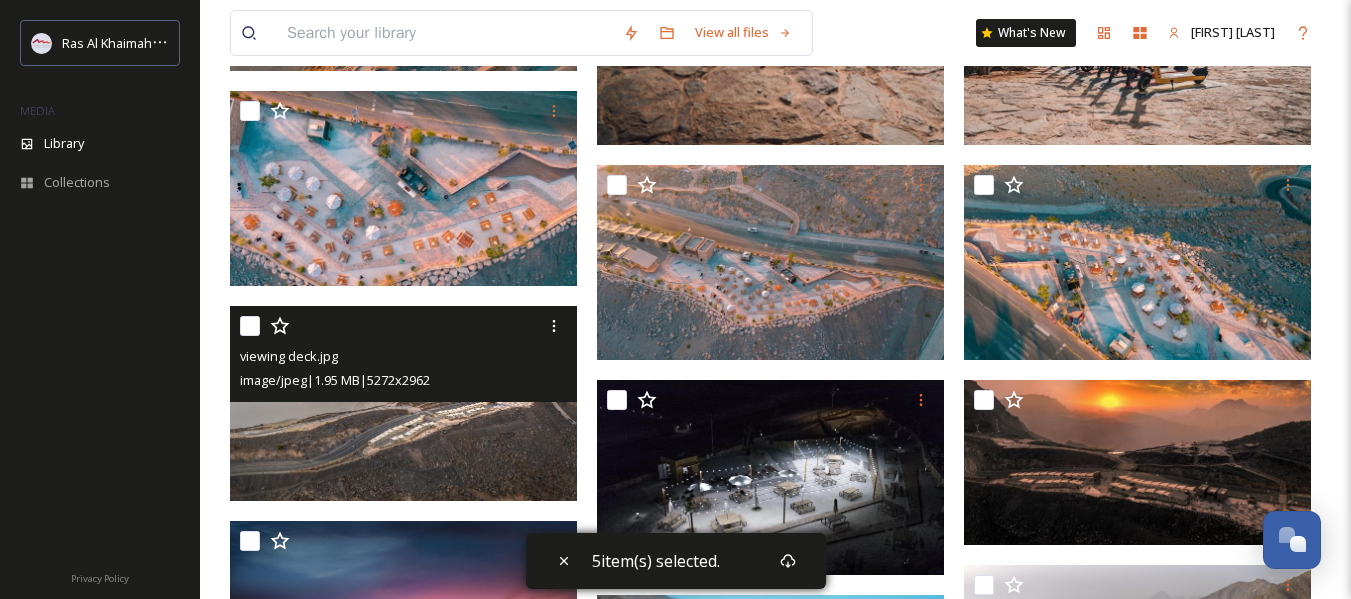 click at bounding box center [250, 326] 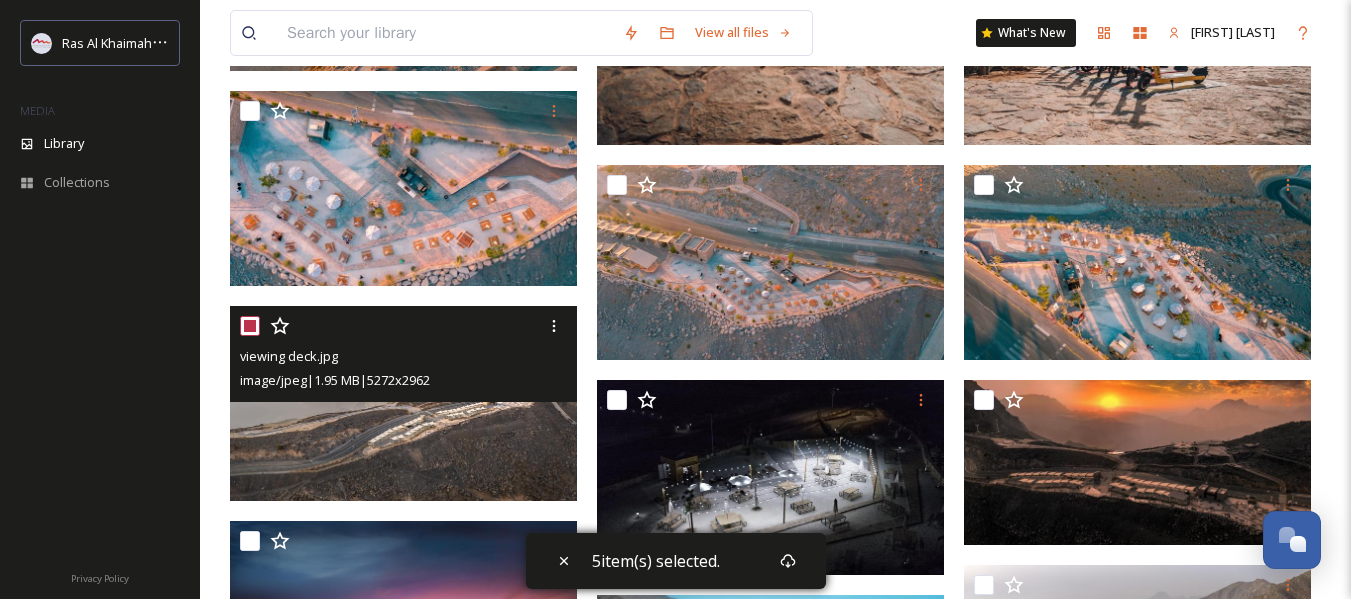 checkbox on "true" 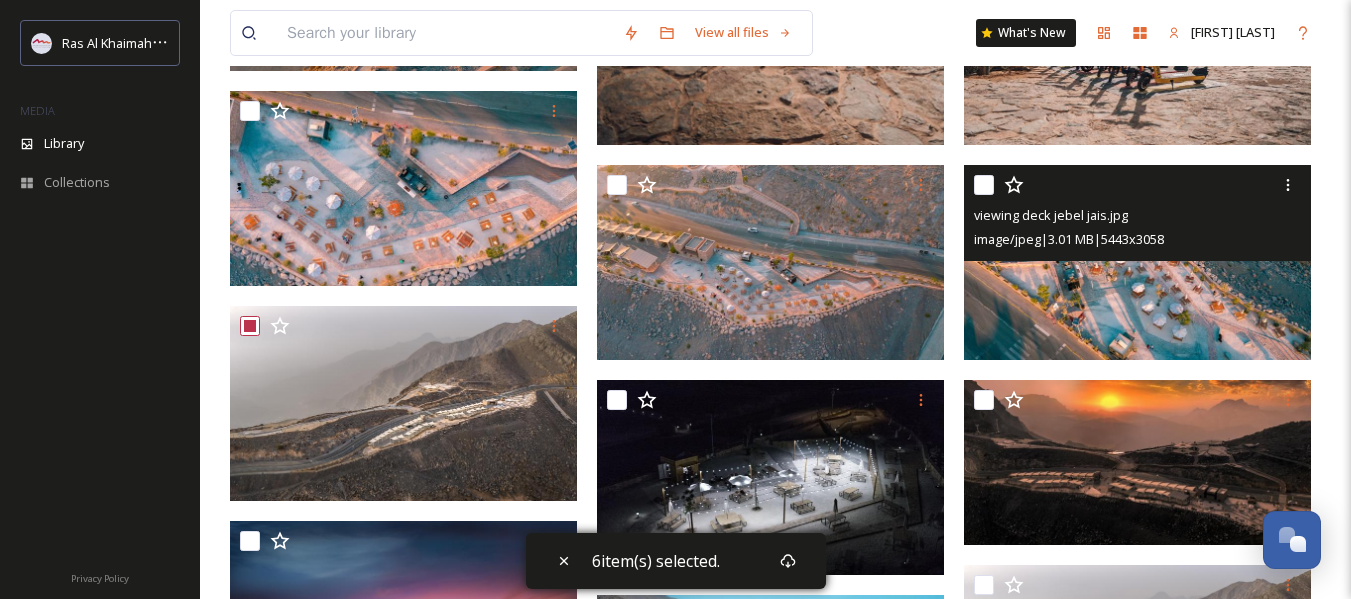 click at bounding box center [984, 185] 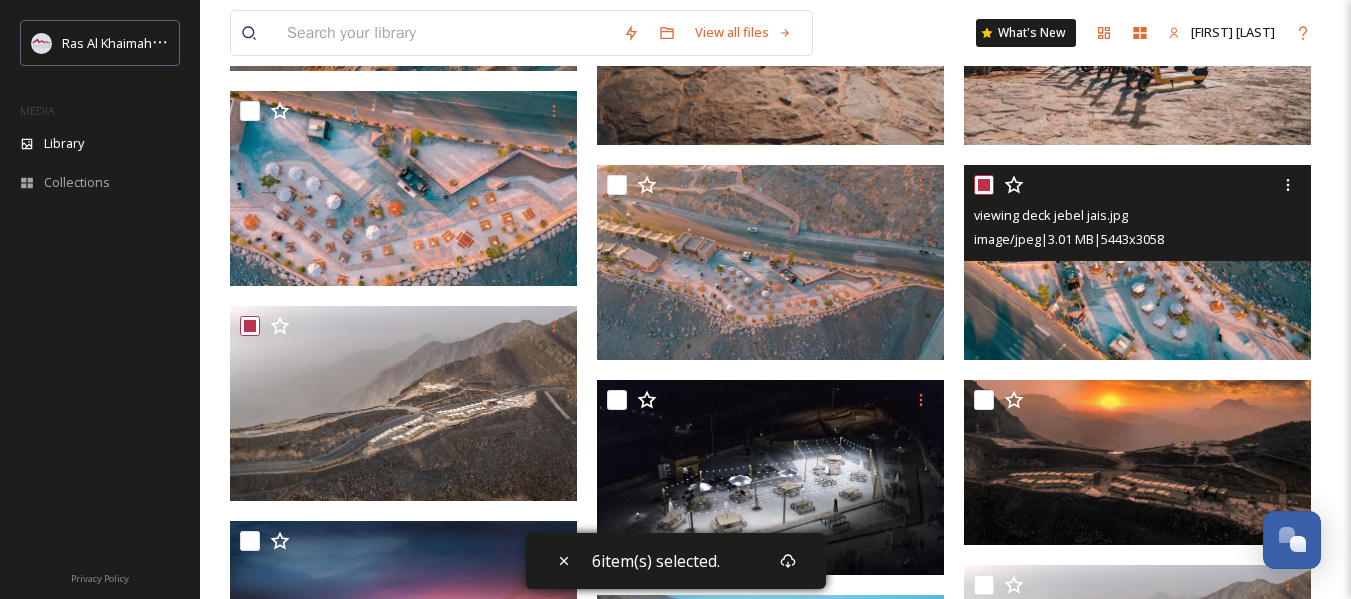 checkbox on "true" 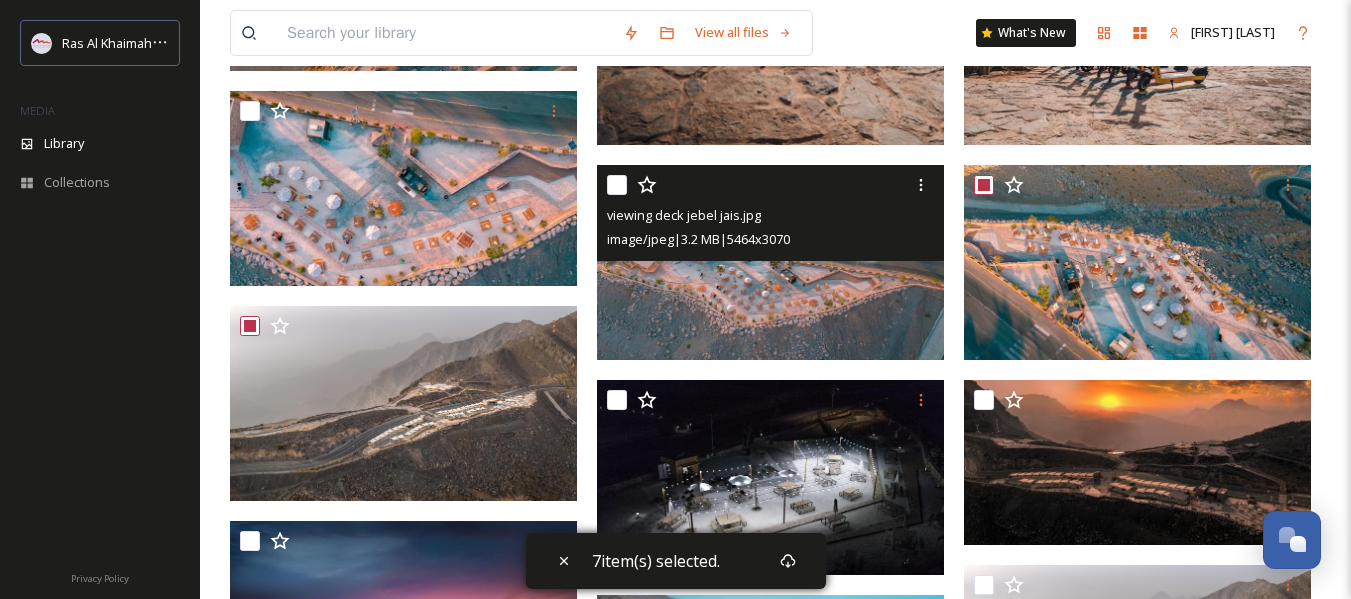 click at bounding box center (617, 185) 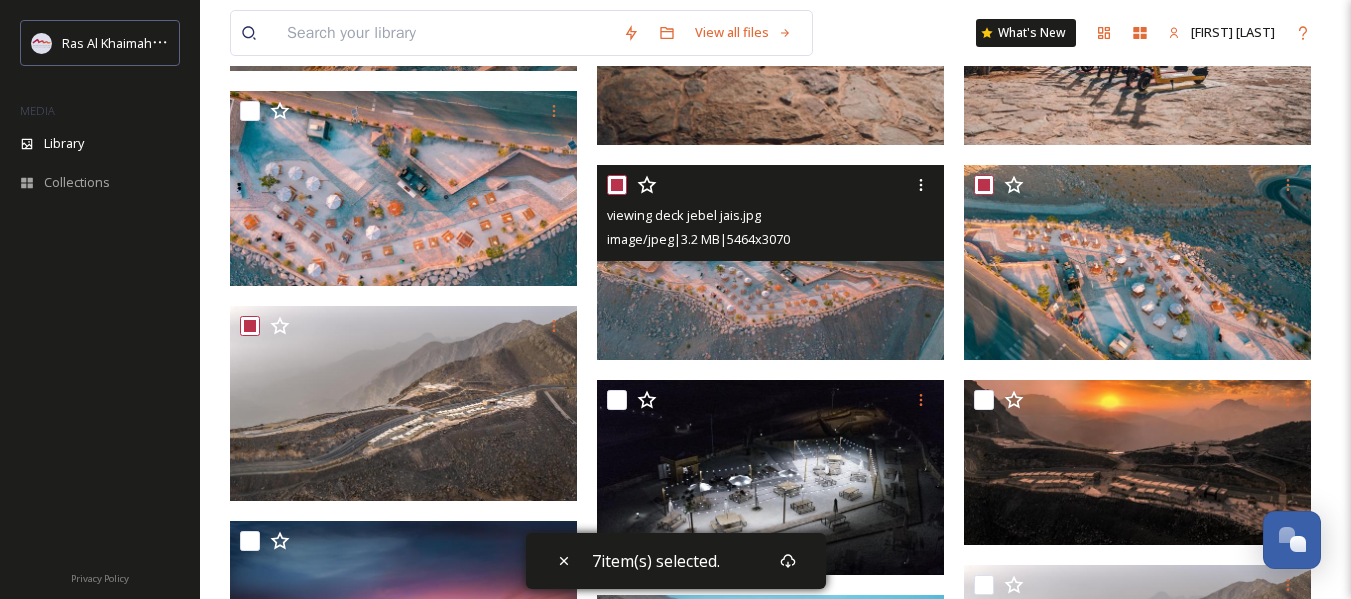 checkbox on "true" 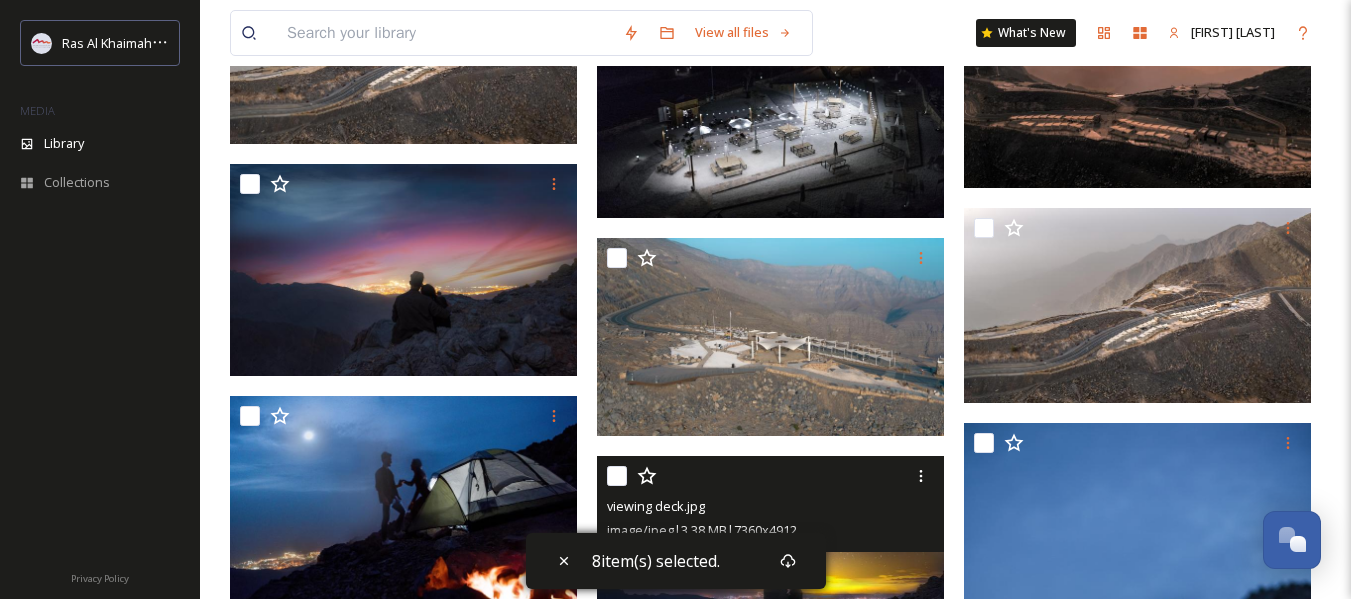 scroll, scrollTop: 1300, scrollLeft: 0, axis: vertical 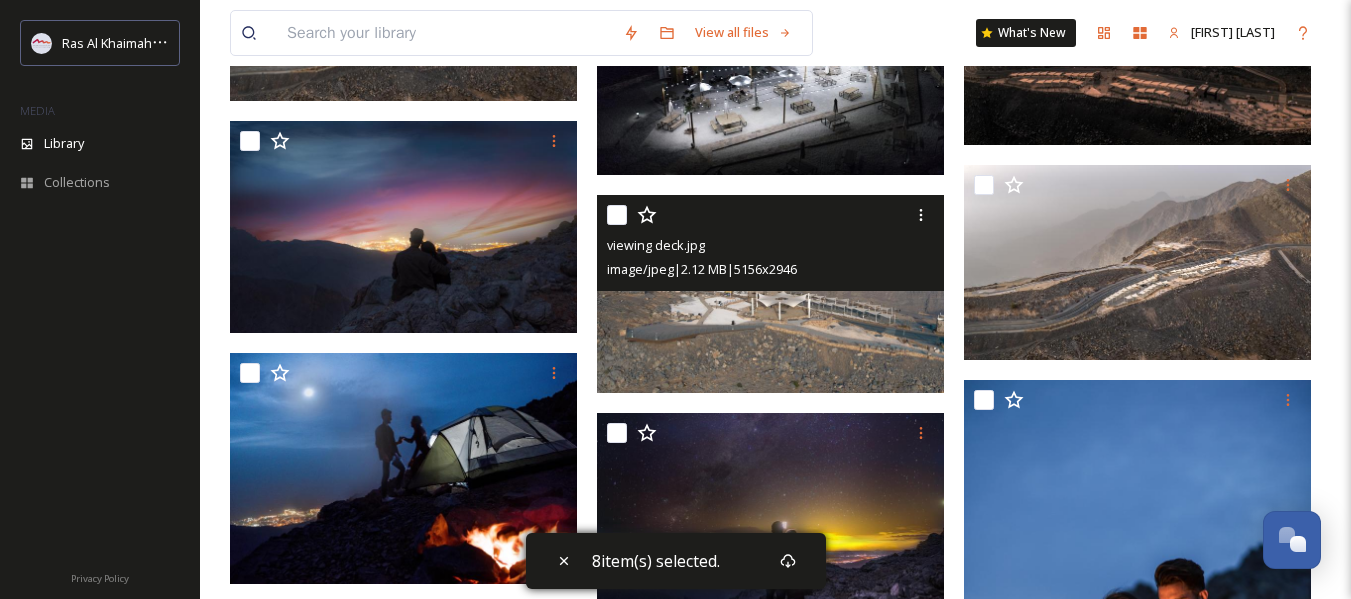 click at bounding box center (617, 215) 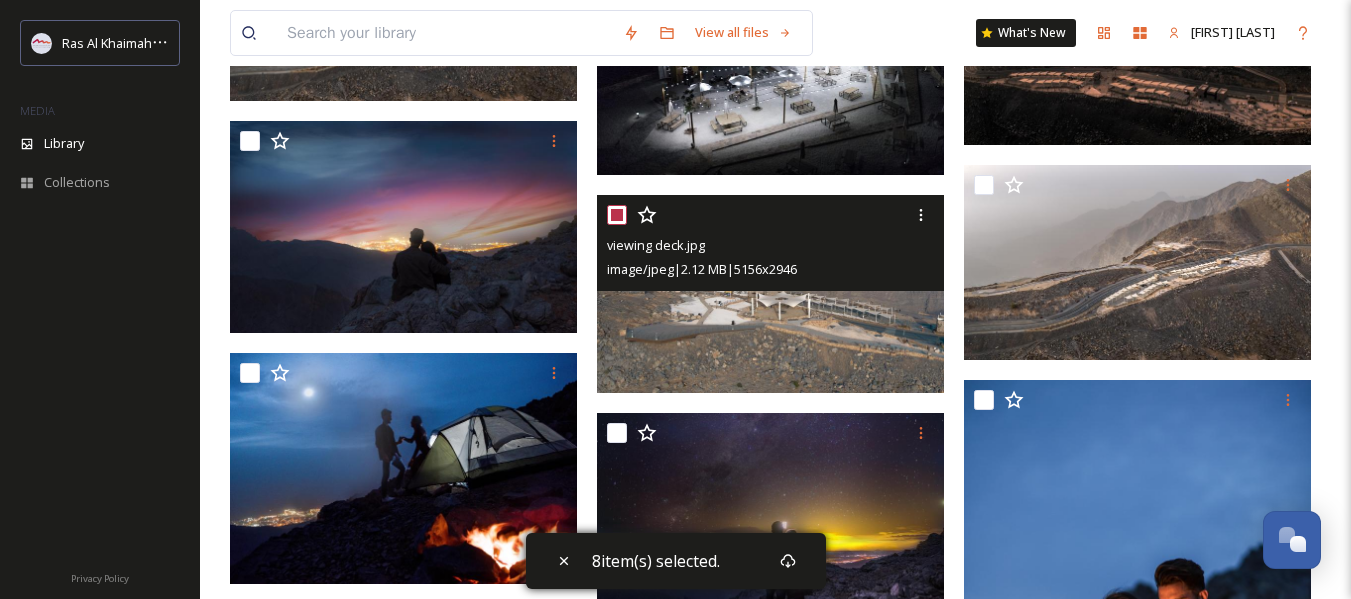 checkbox on "true" 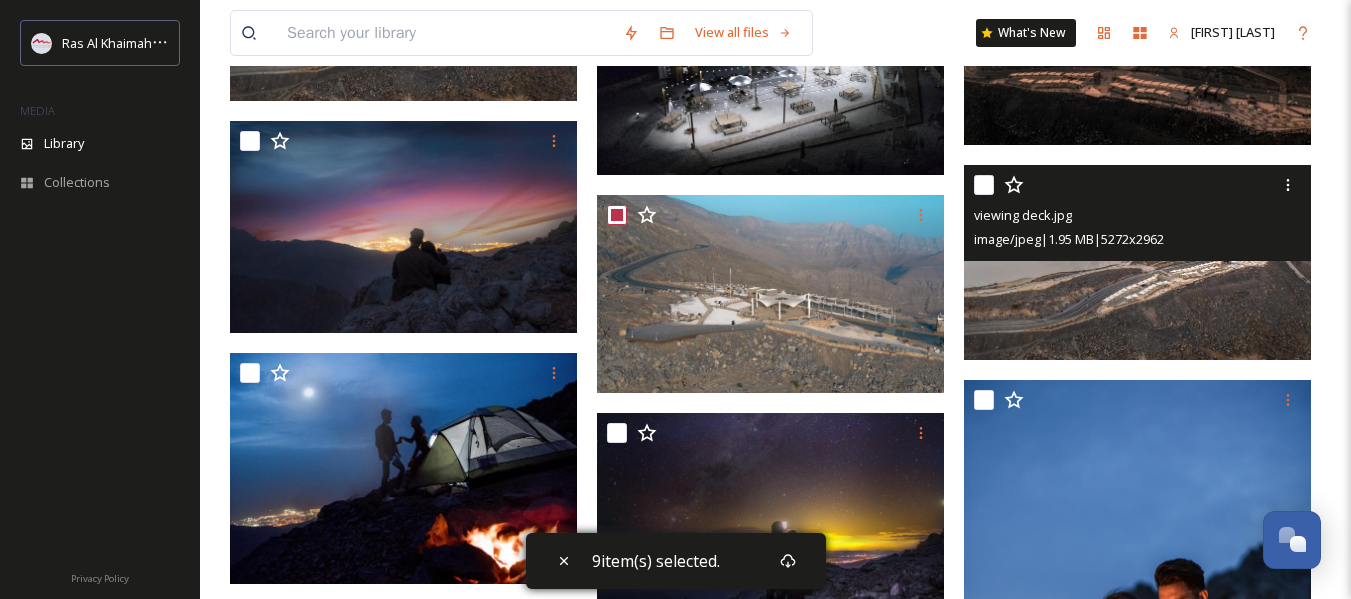click at bounding box center (984, 185) 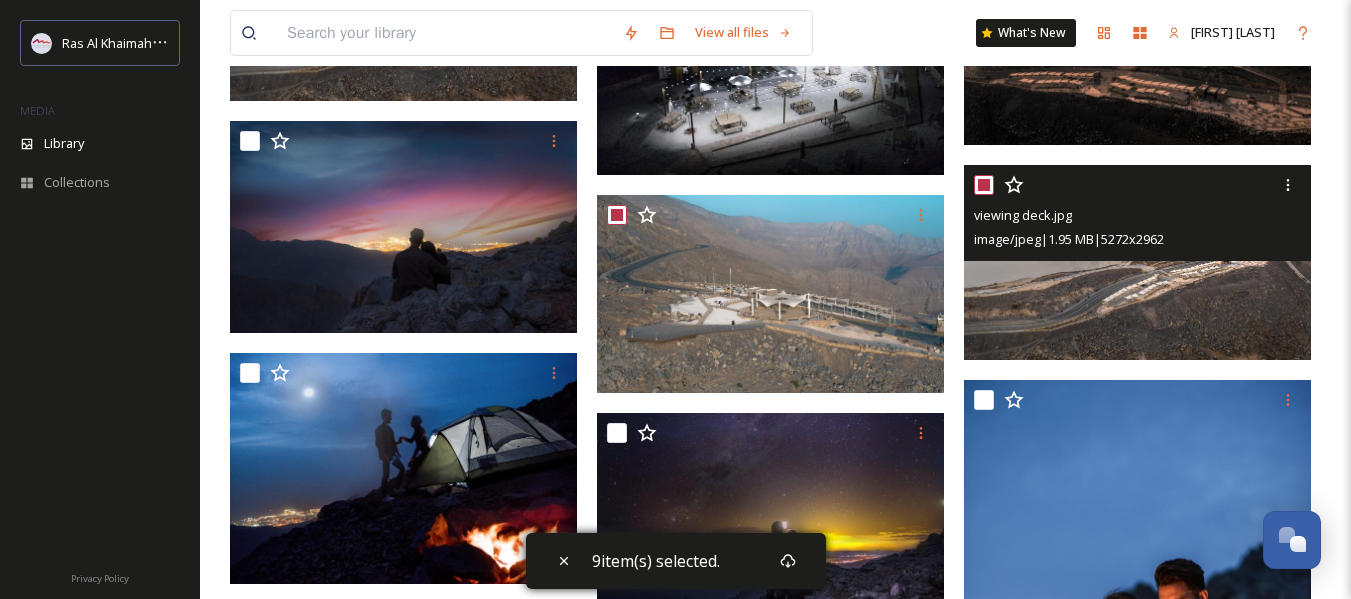 checkbox on "true" 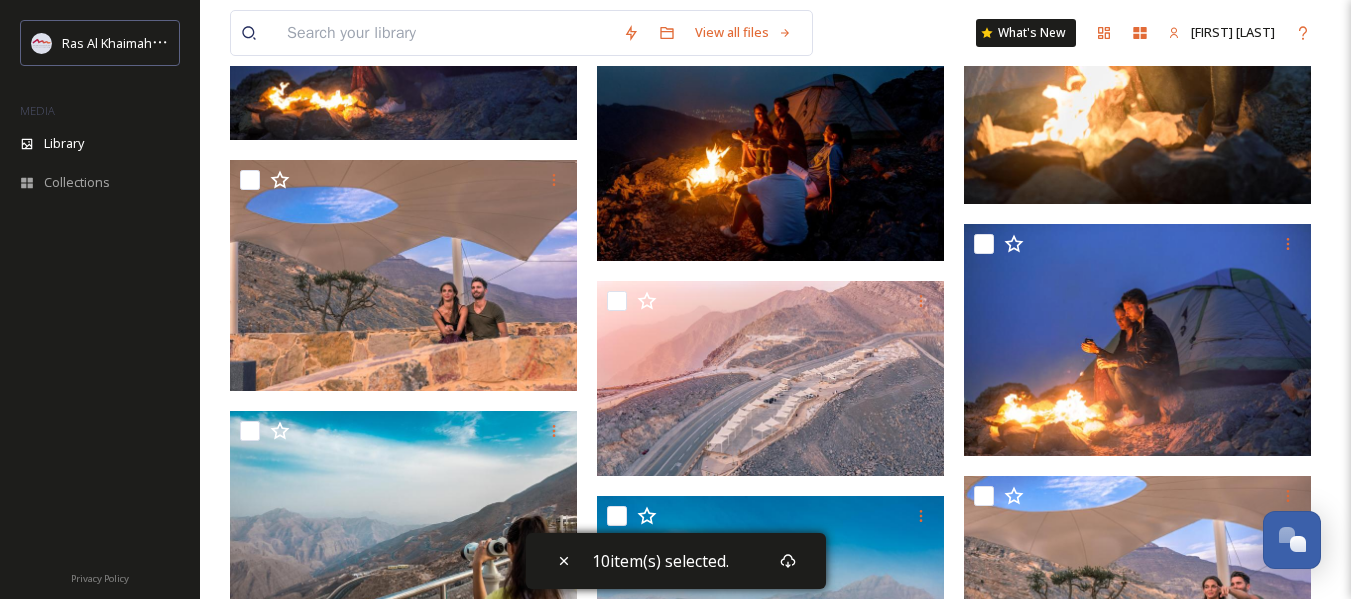 scroll, scrollTop: 2000, scrollLeft: 0, axis: vertical 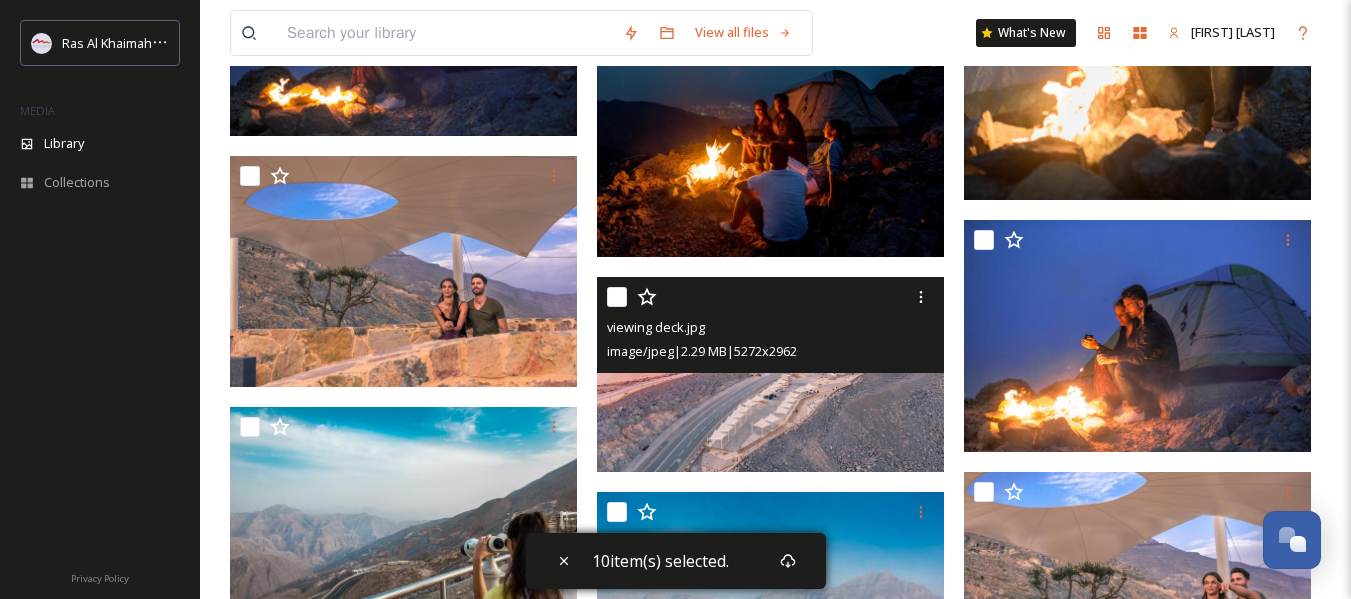 click at bounding box center [617, 297] 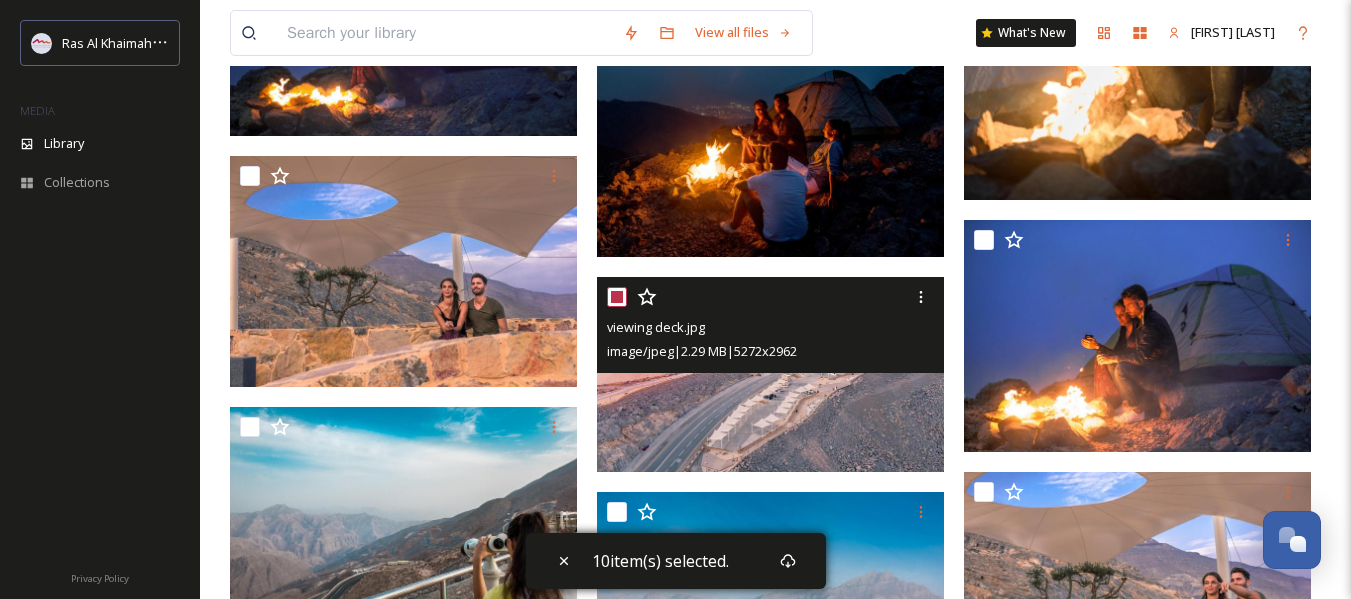 checkbox on "true" 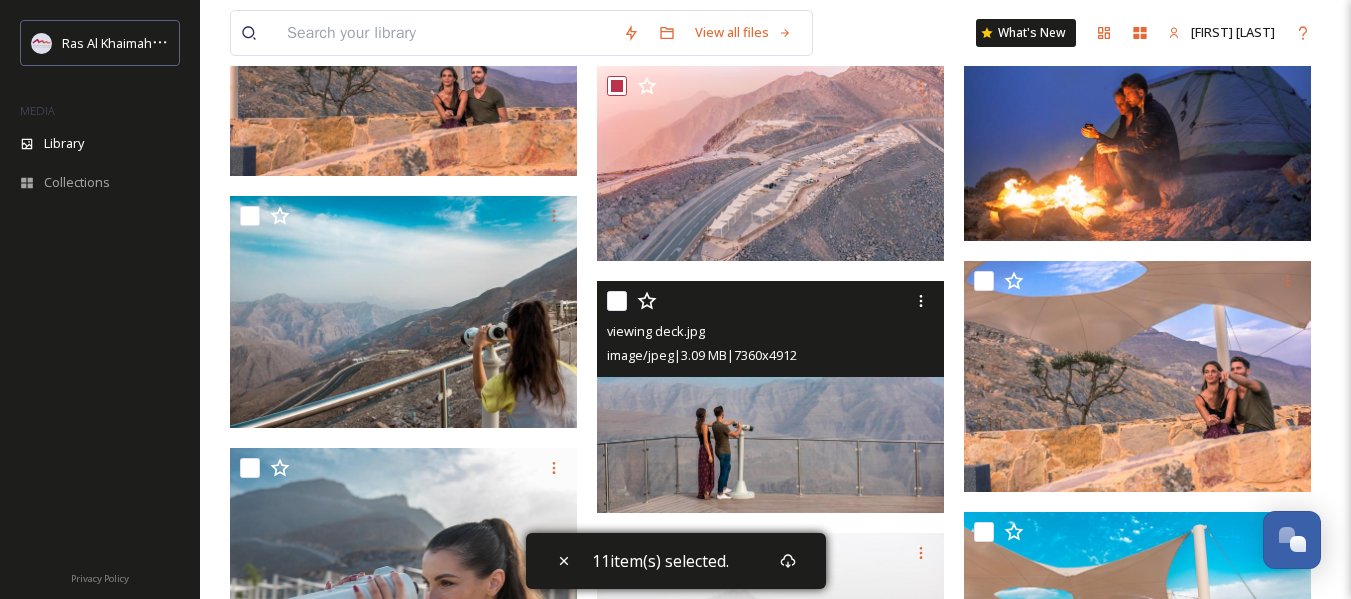 scroll, scrollTop: 2300, scrollLeft: 0, axis: vertical 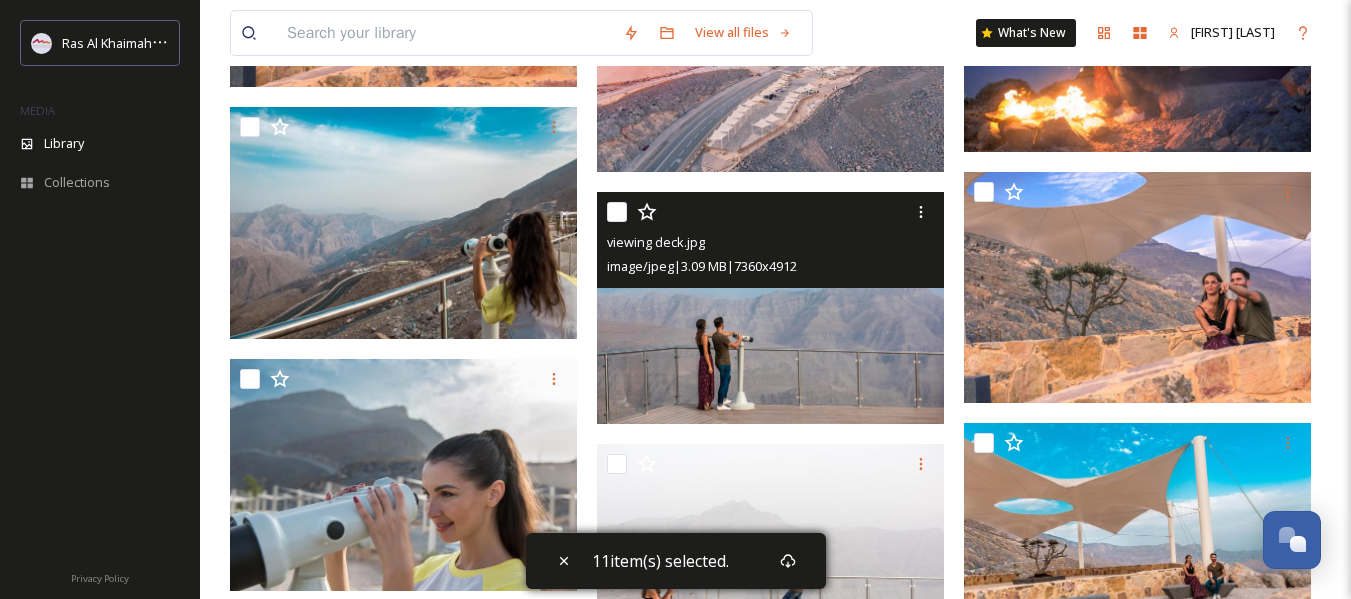 click at bounding box center (617, 212) 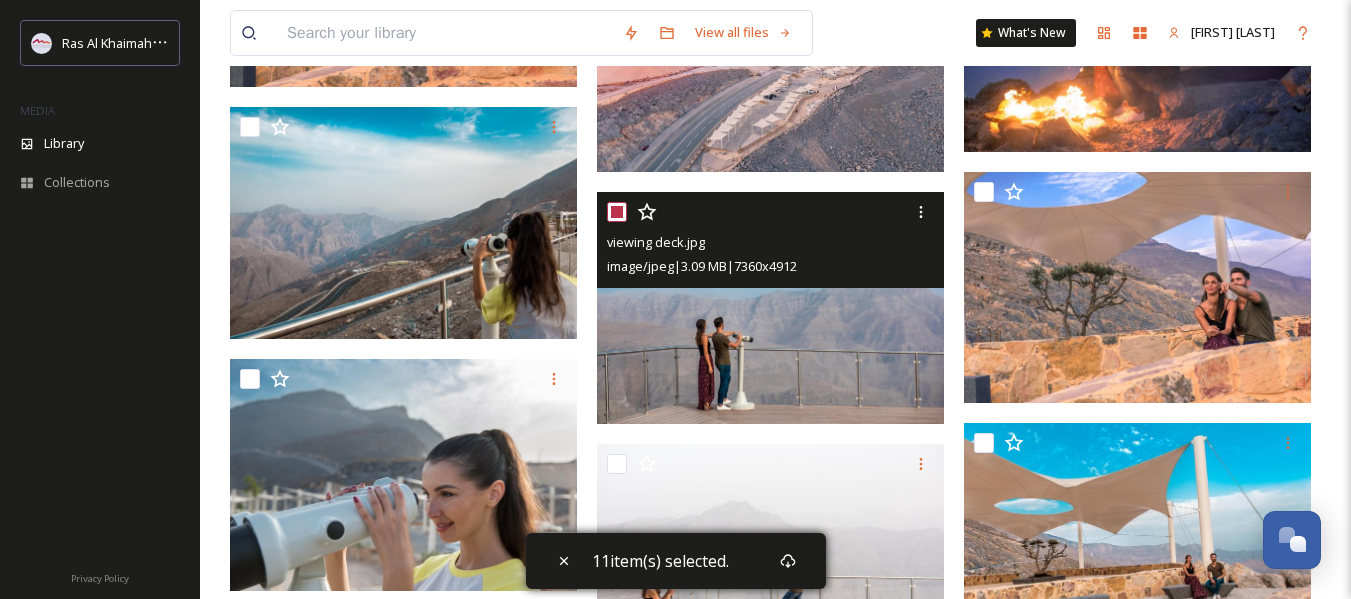 checkbox on "true" 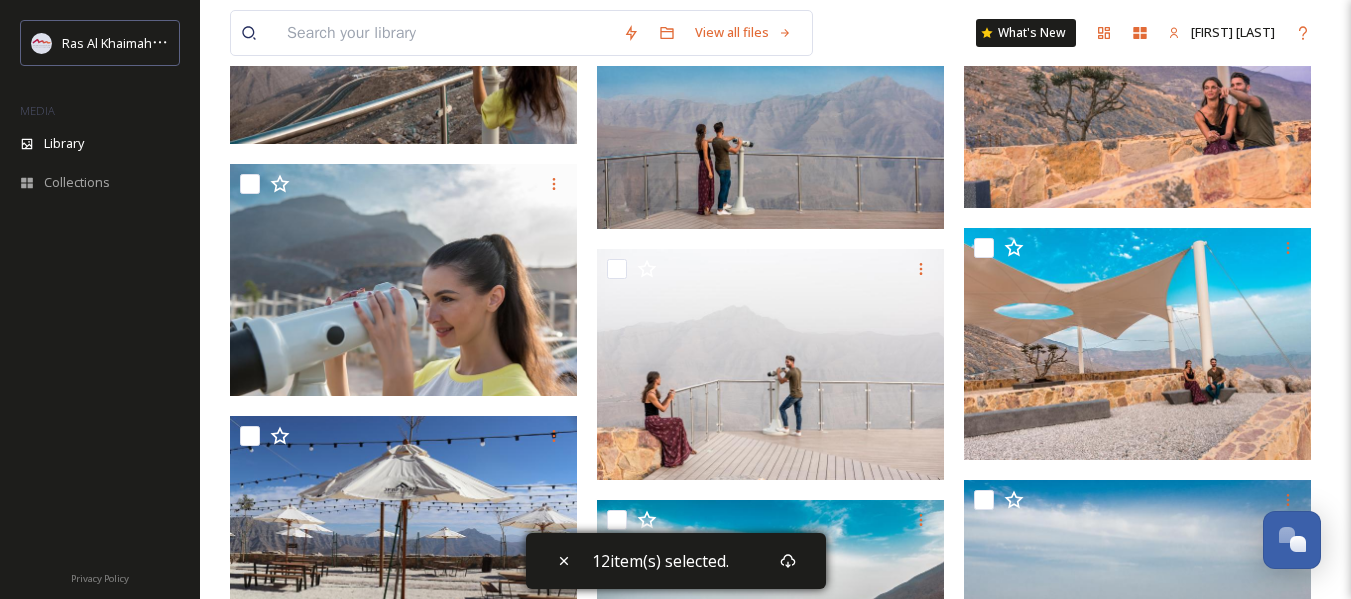 scroll, scrollTop: 2500, scrollLeft: 0, axis: vertical 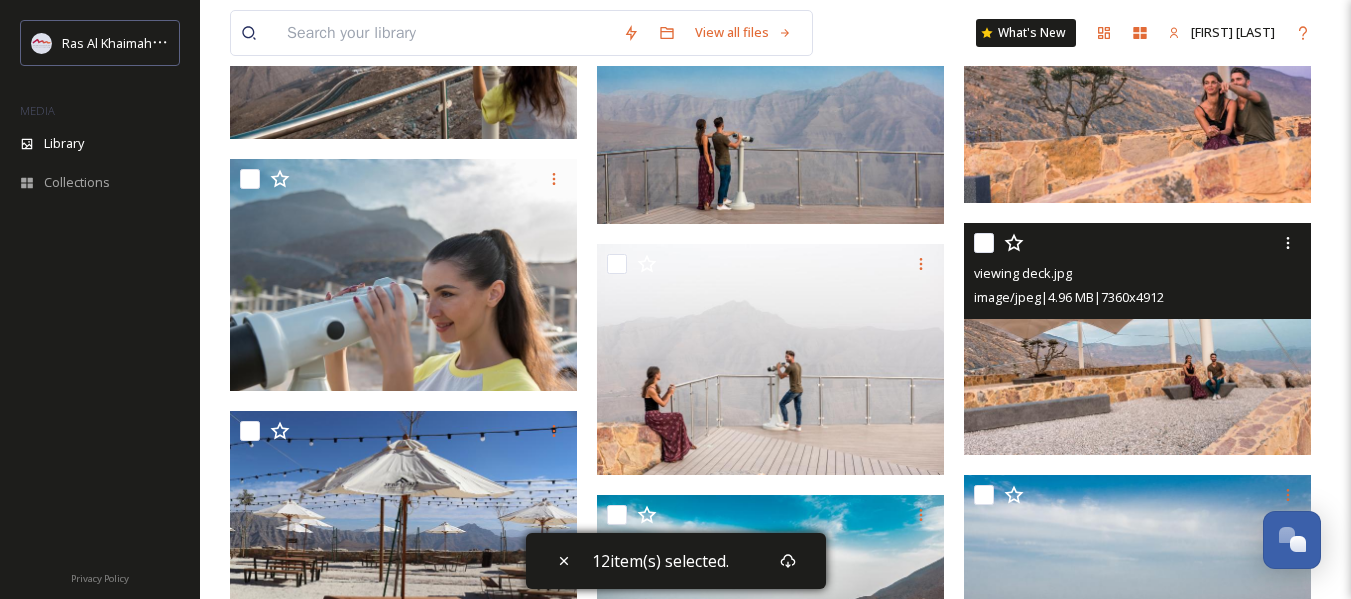click at bounding box center [984, 243] 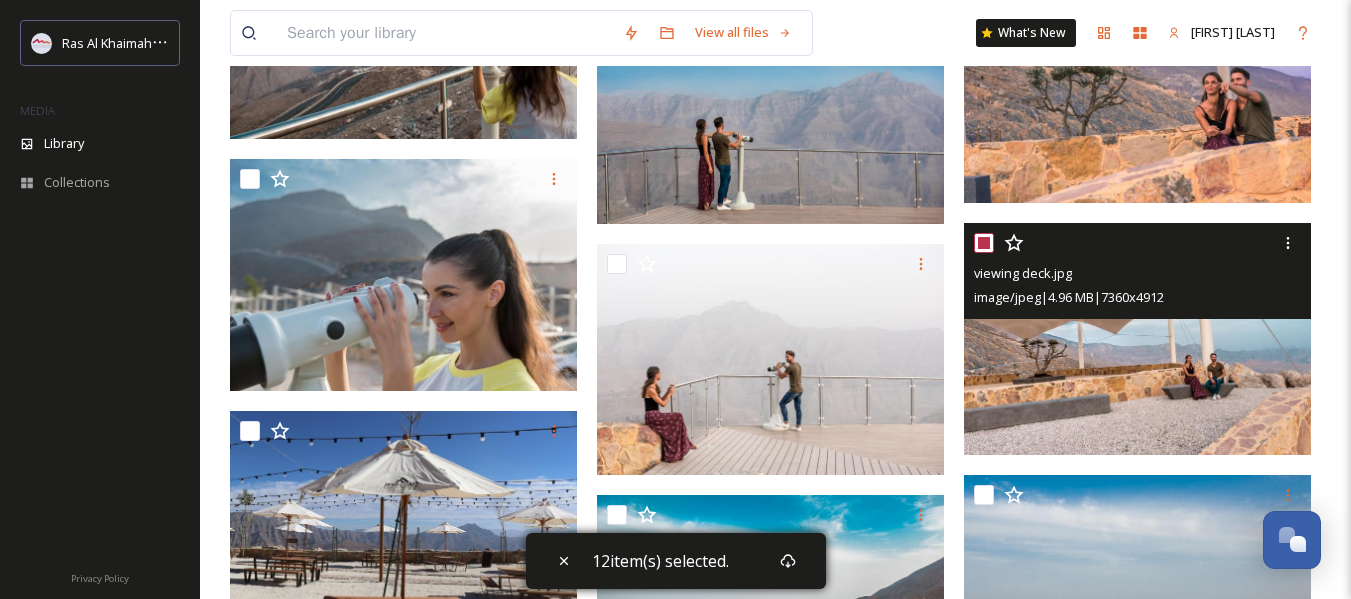 checkbox on "true" 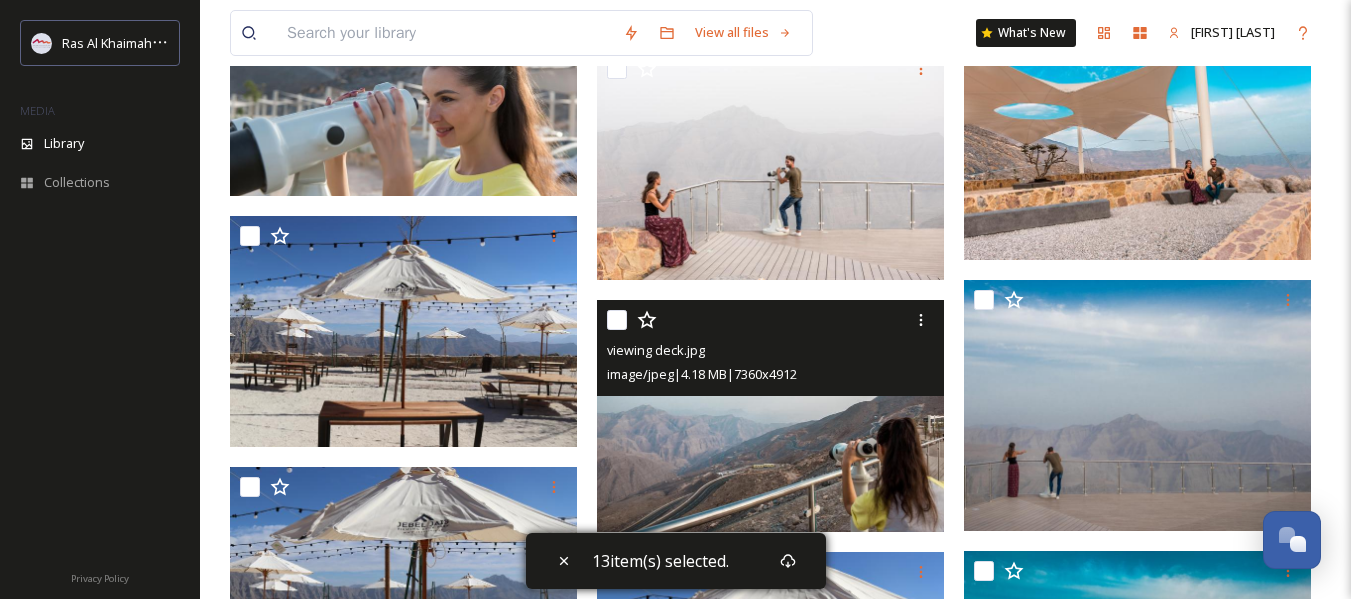 scroll, scrollTop: 2700, scrollLeft: 0, axis: vertical 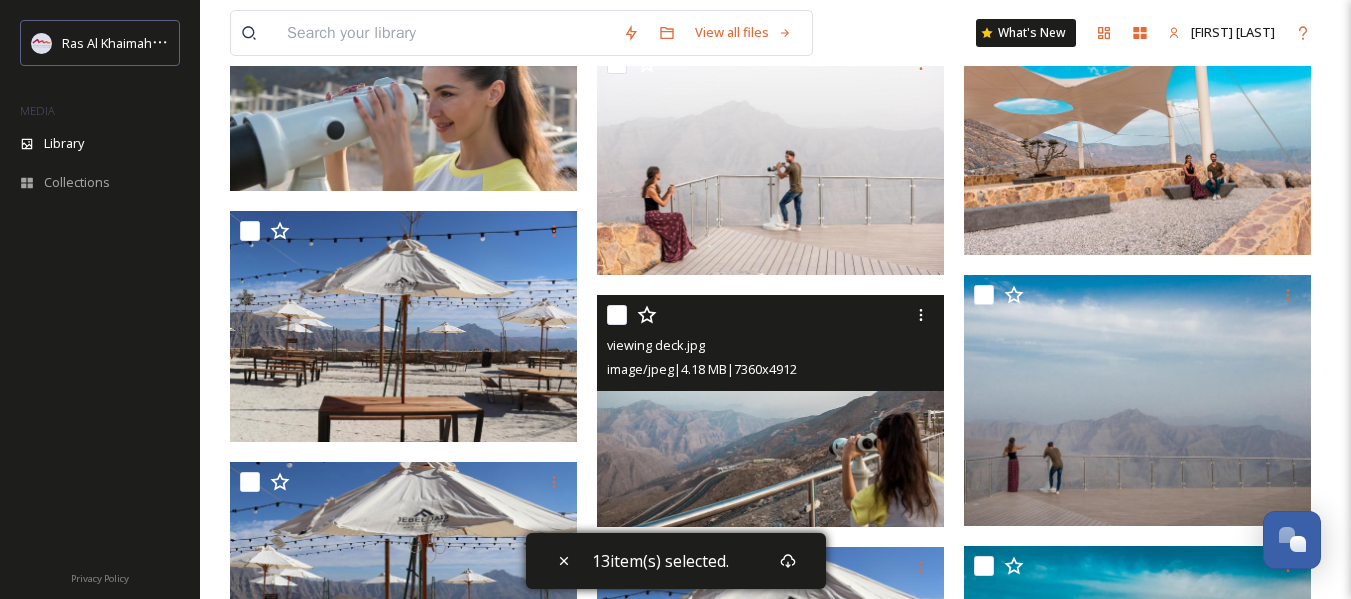 click at bounding box center (617, 315) 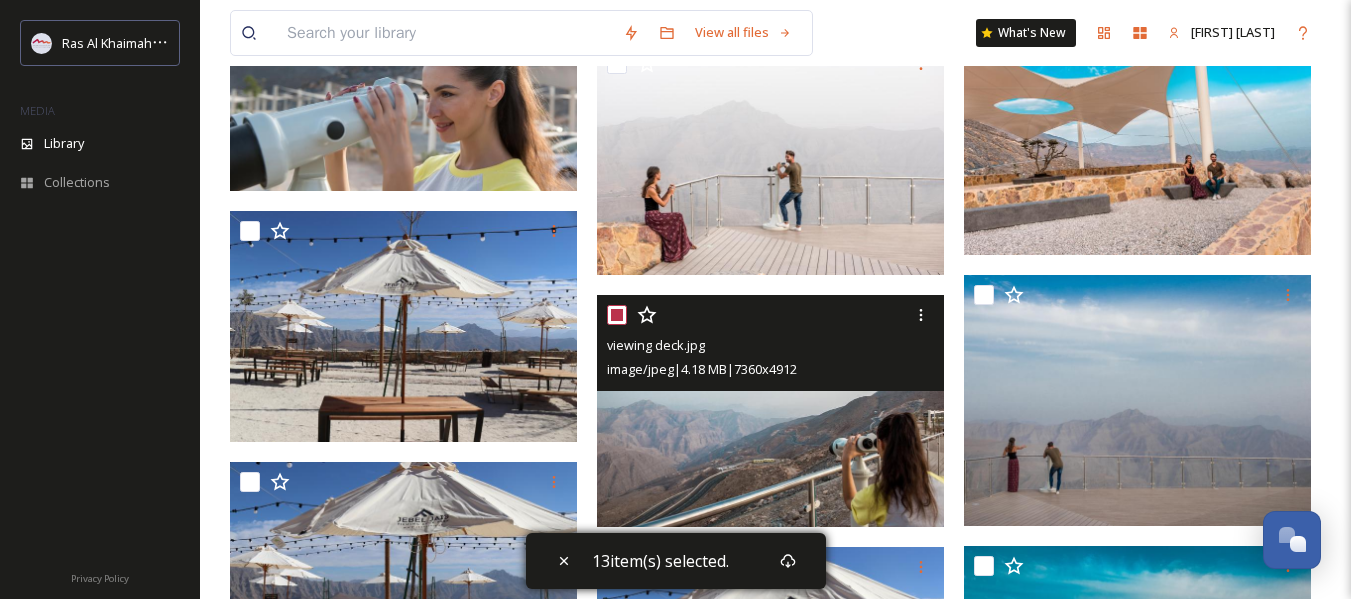 checkbox on "true" 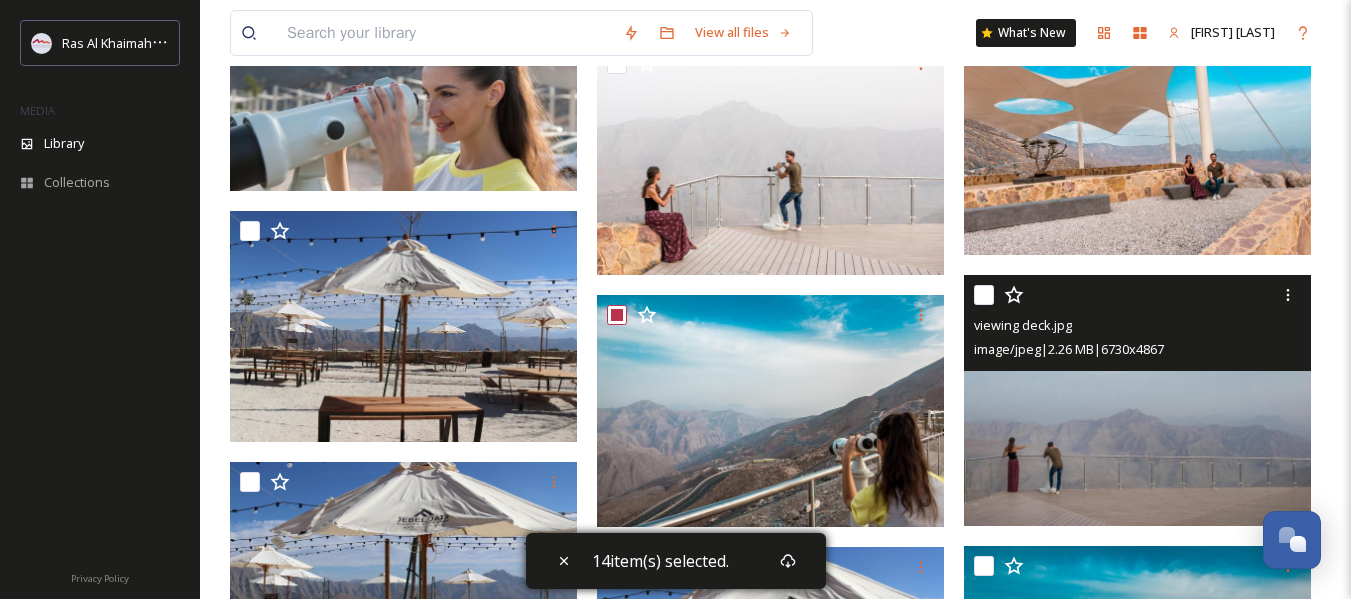 click at bounding box center (984, 295) 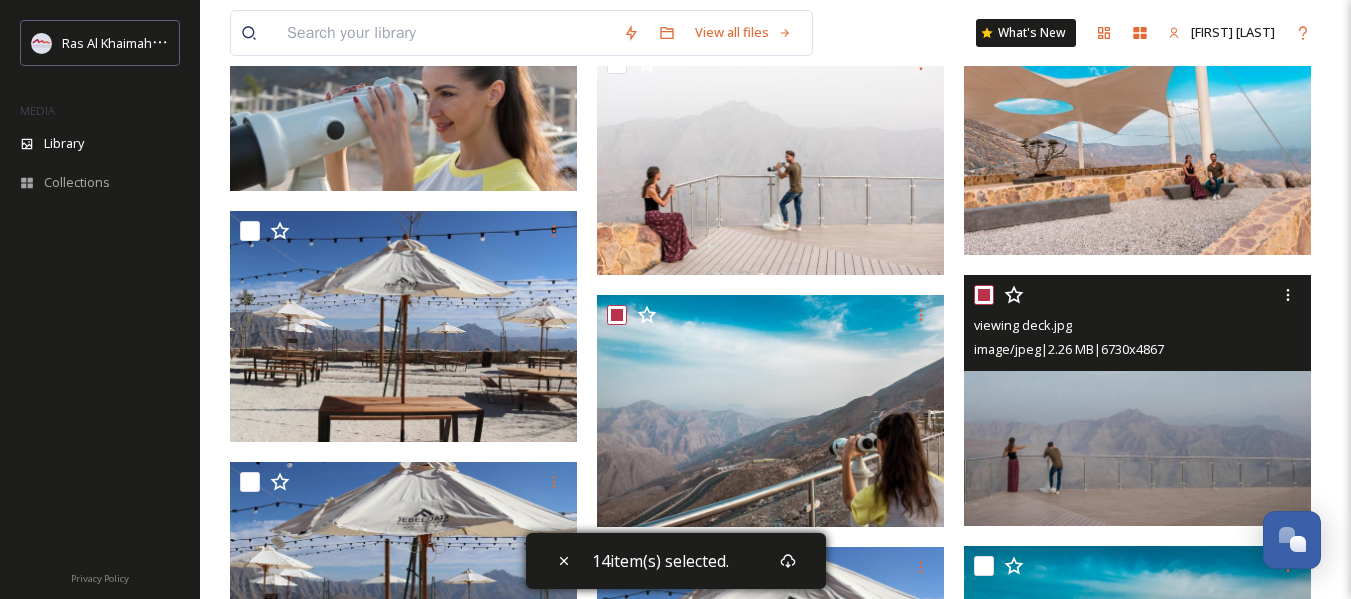 checkbox on "true" 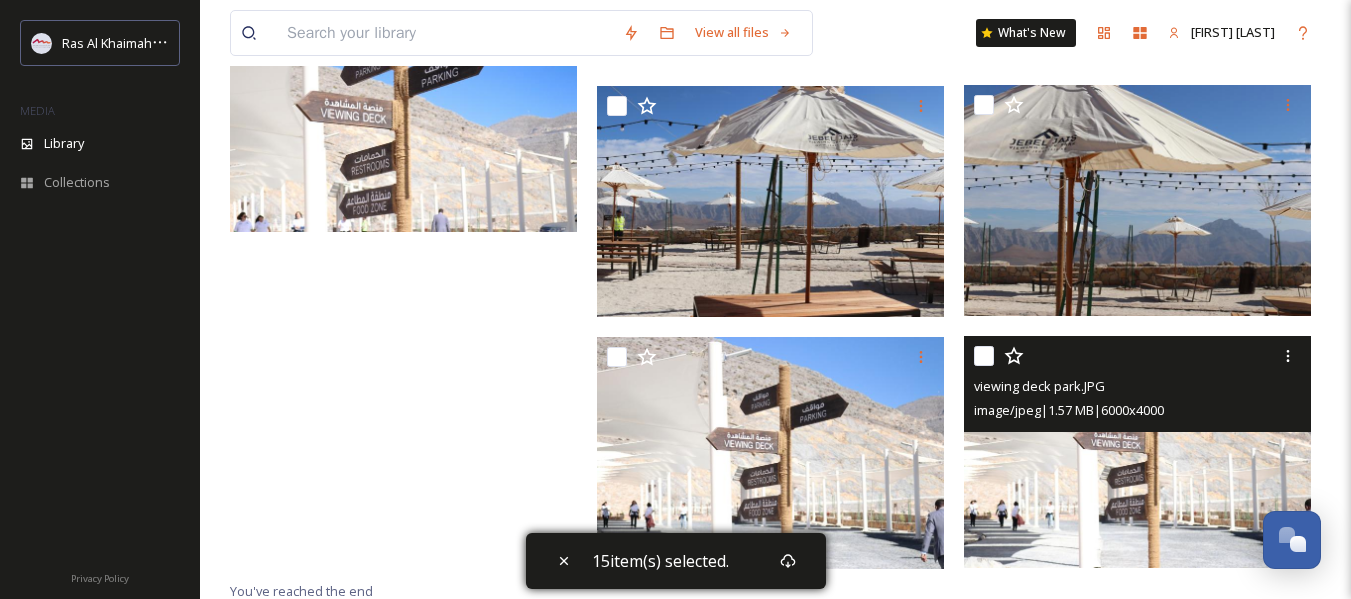scroll, scrollTop: 3919, scrollLeft: 0, axis: vertical 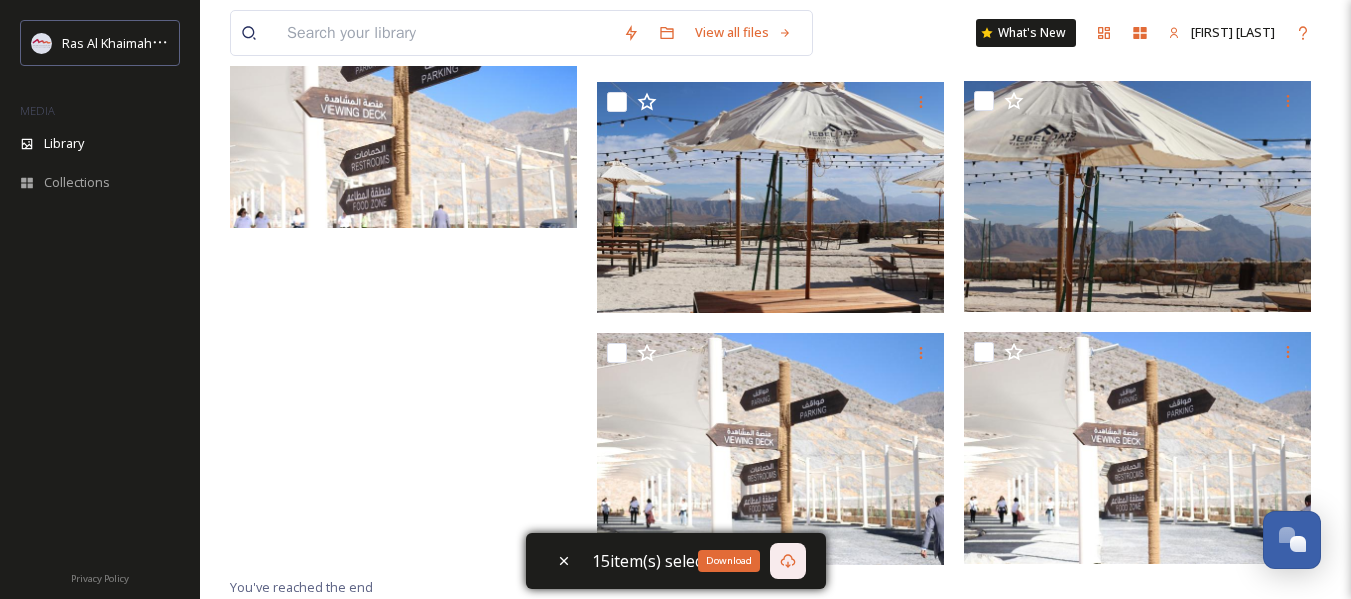 click on "Download" at bounding box center (788, 561) 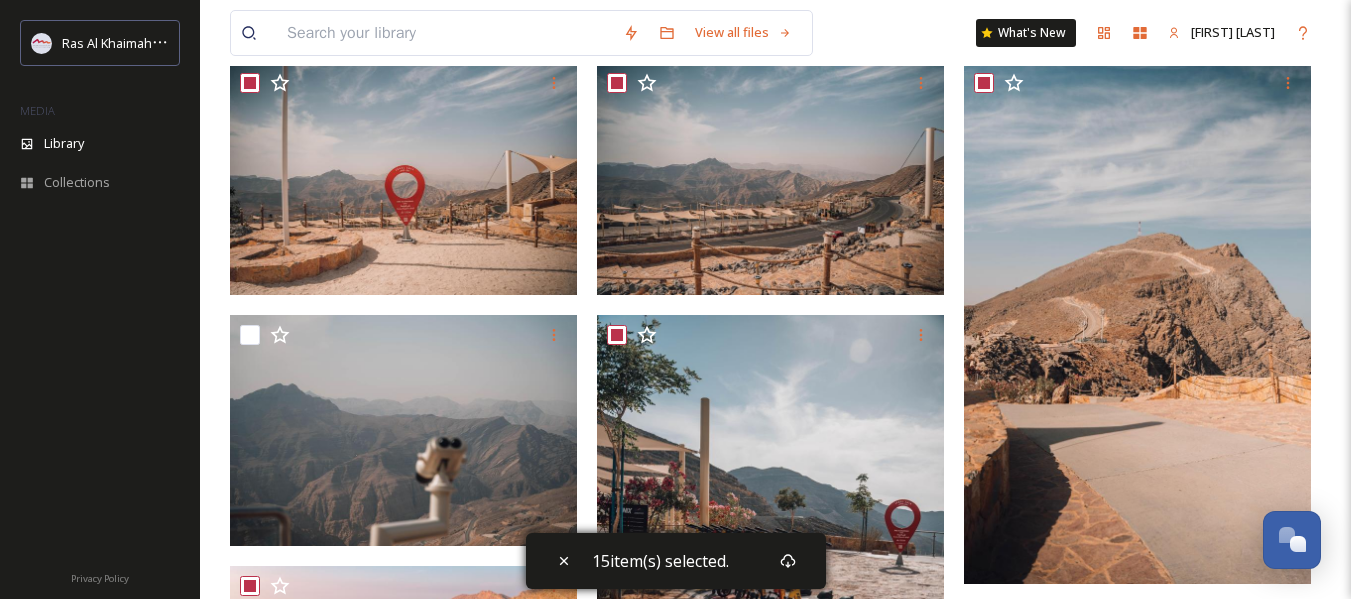 scroll, scrollTop: 0, scrollLeft: 0, axis: both 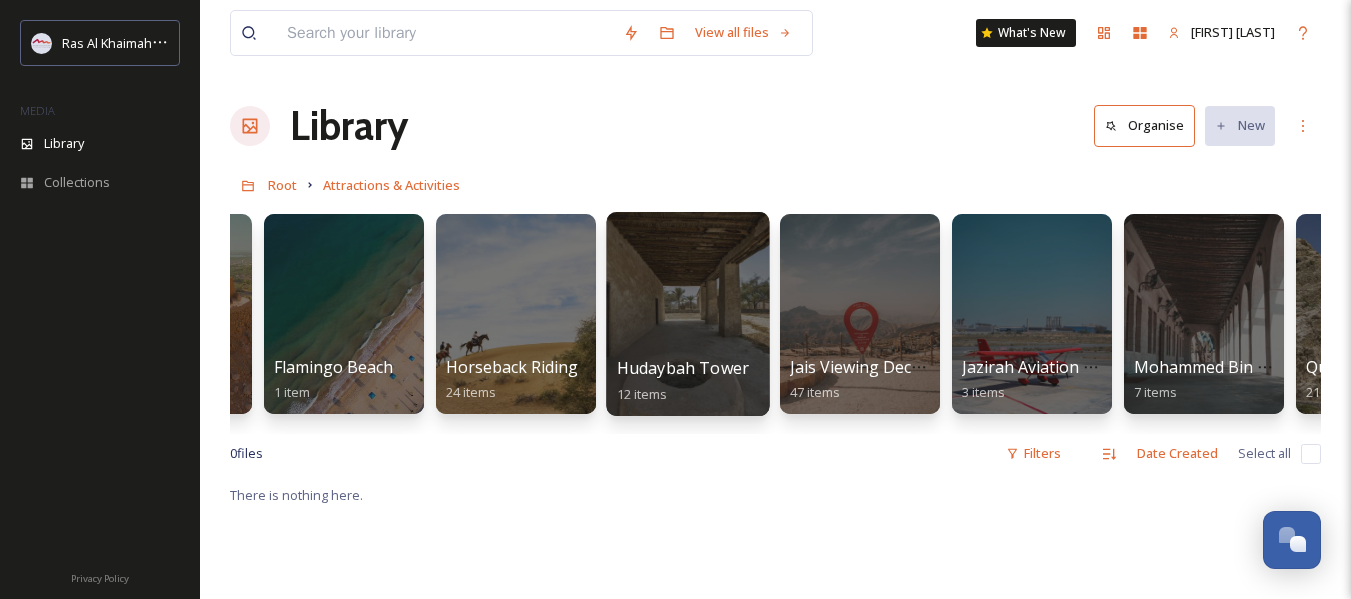 click on "Hudaybah Tower 12   items" at bounding box center (688, 381) 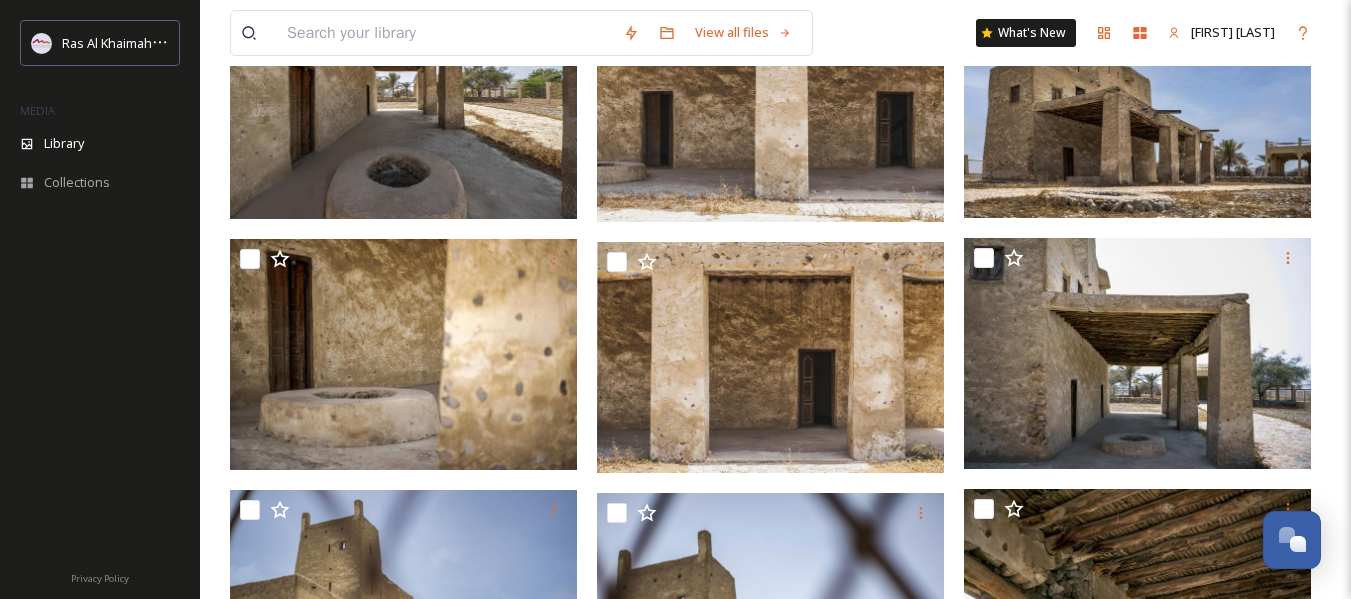 scroll, scrollTop: 0, scrollLeft: 0, axis: both 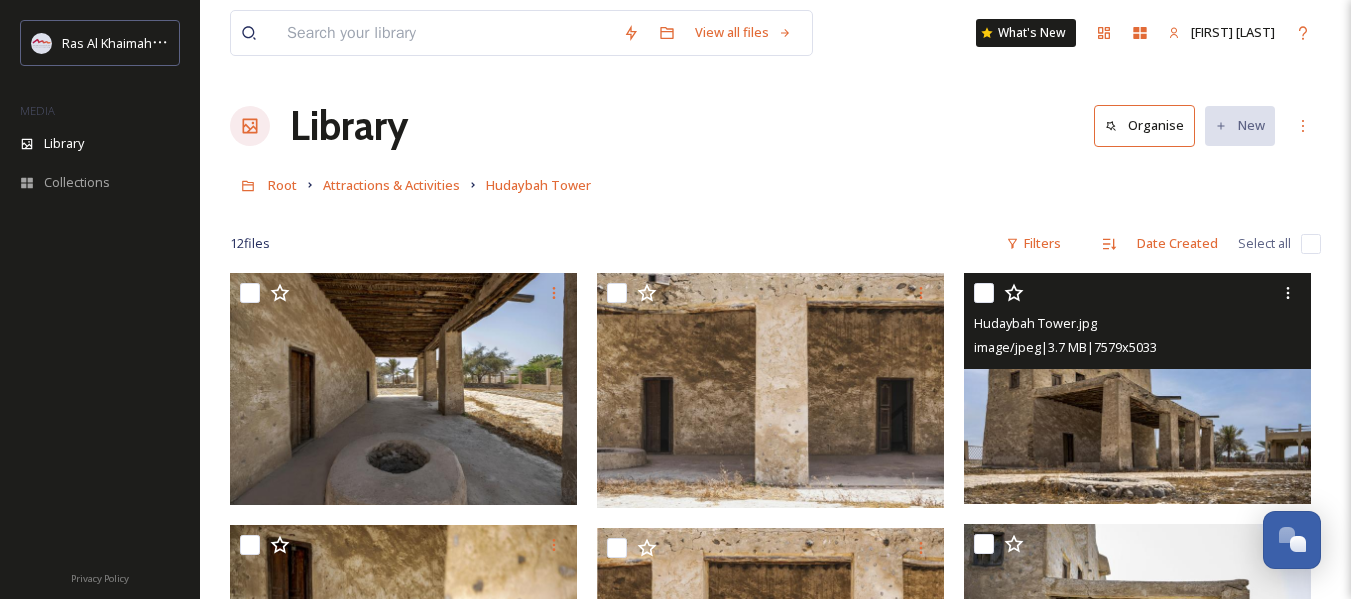 click at bounding box center [984, 293] 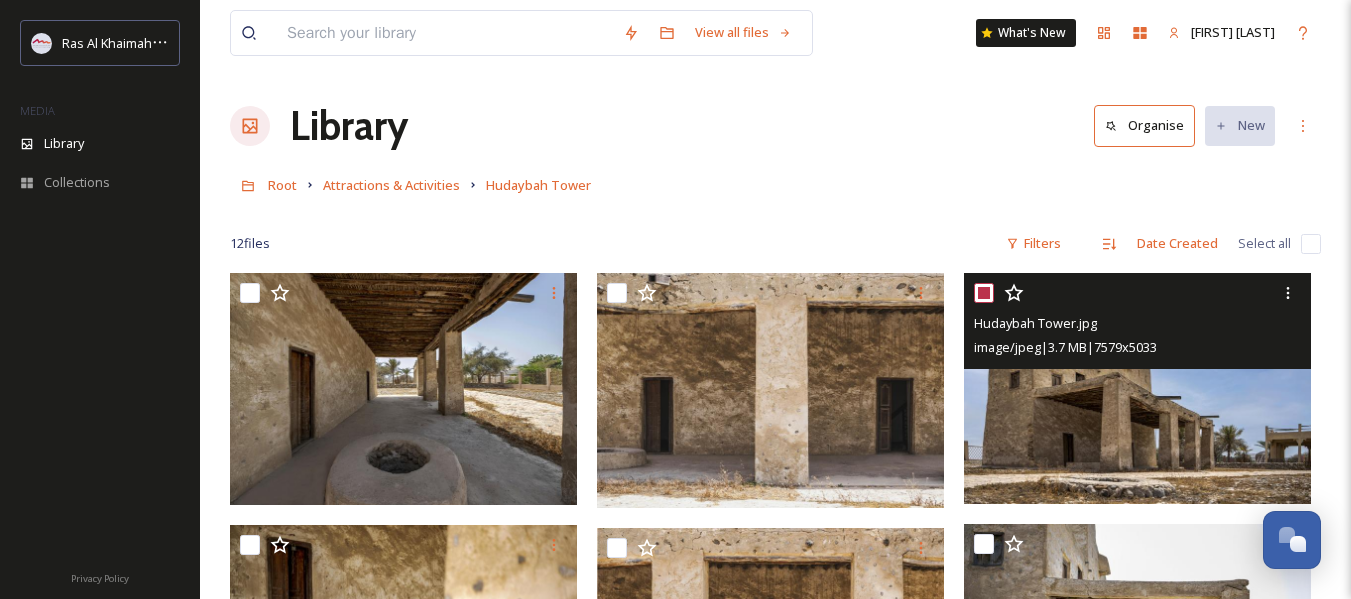 checkbox on "true" 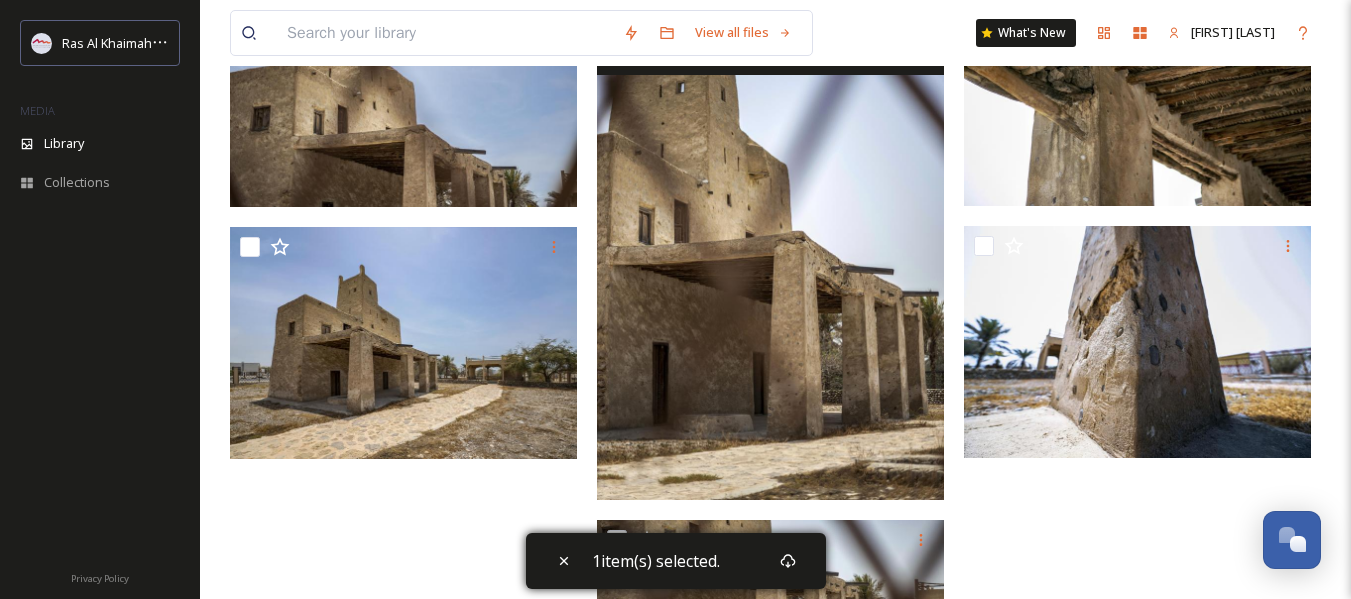 scroll, scrollTop: 700, scrollLeft: 0, axis: vertical 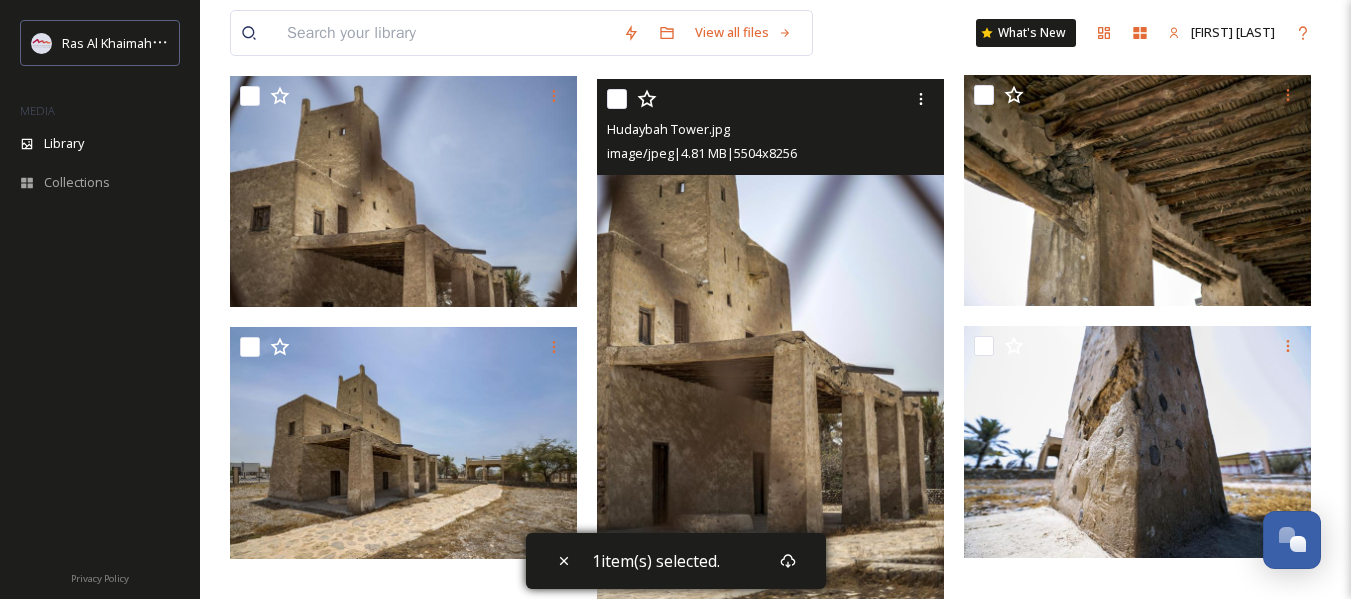 click at bounding box center [617, 99] 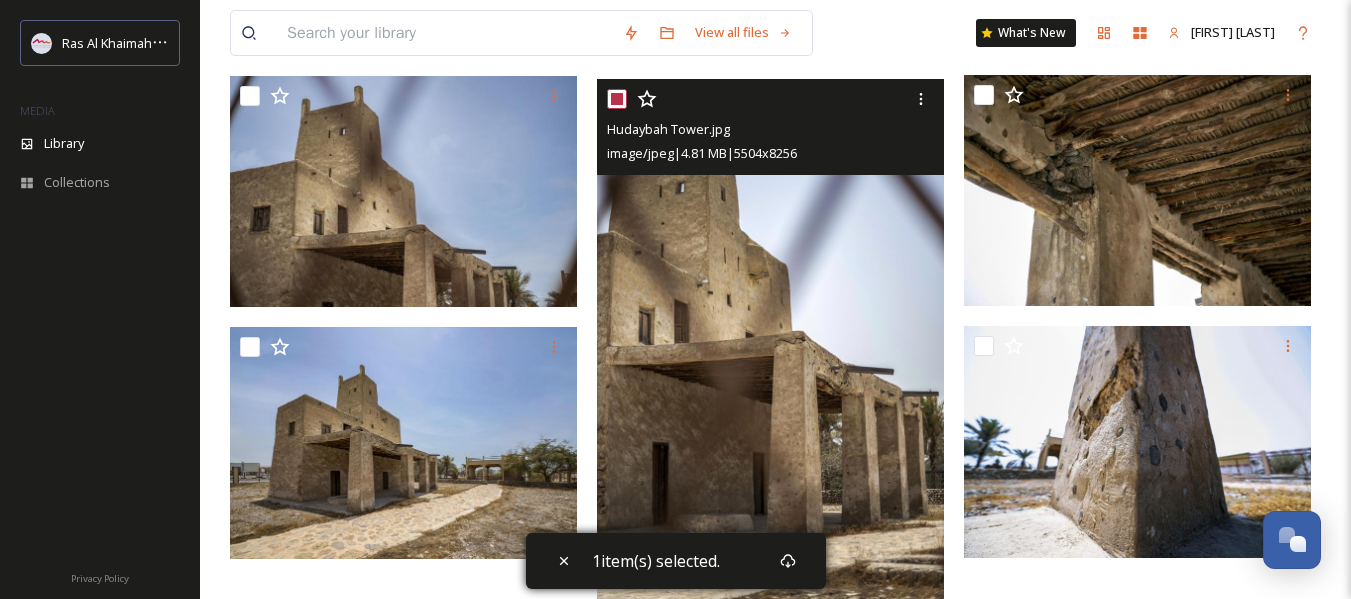 checkbox on "true" 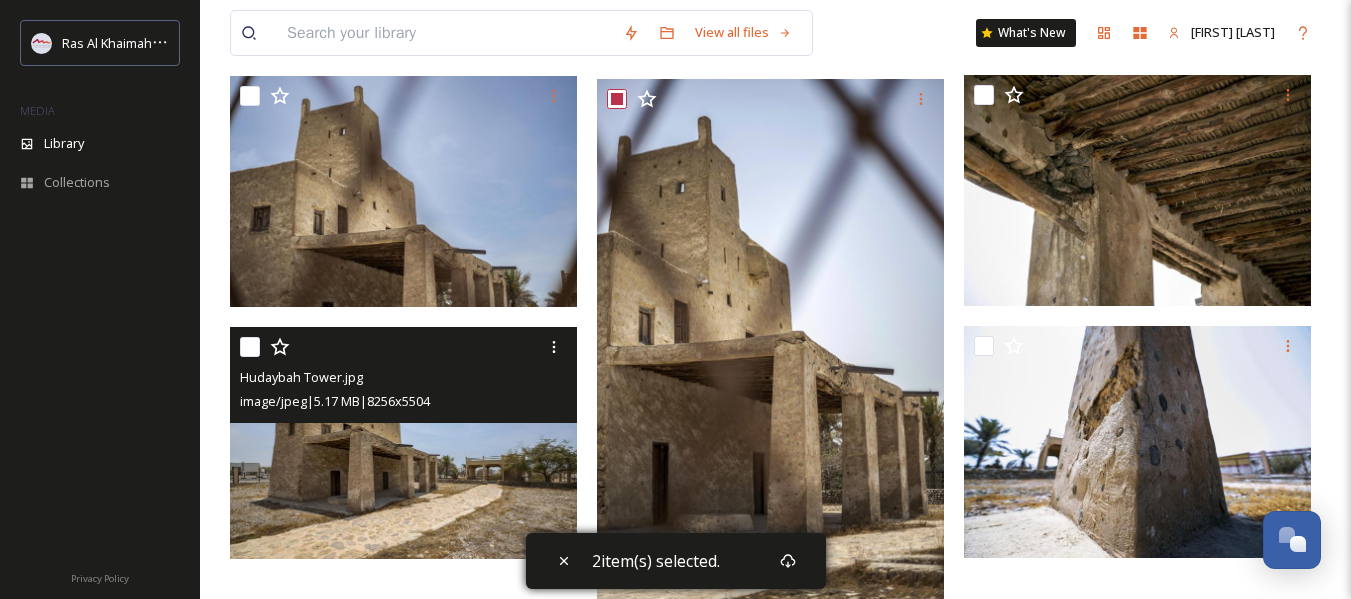 click at bounding box center (250, 347) 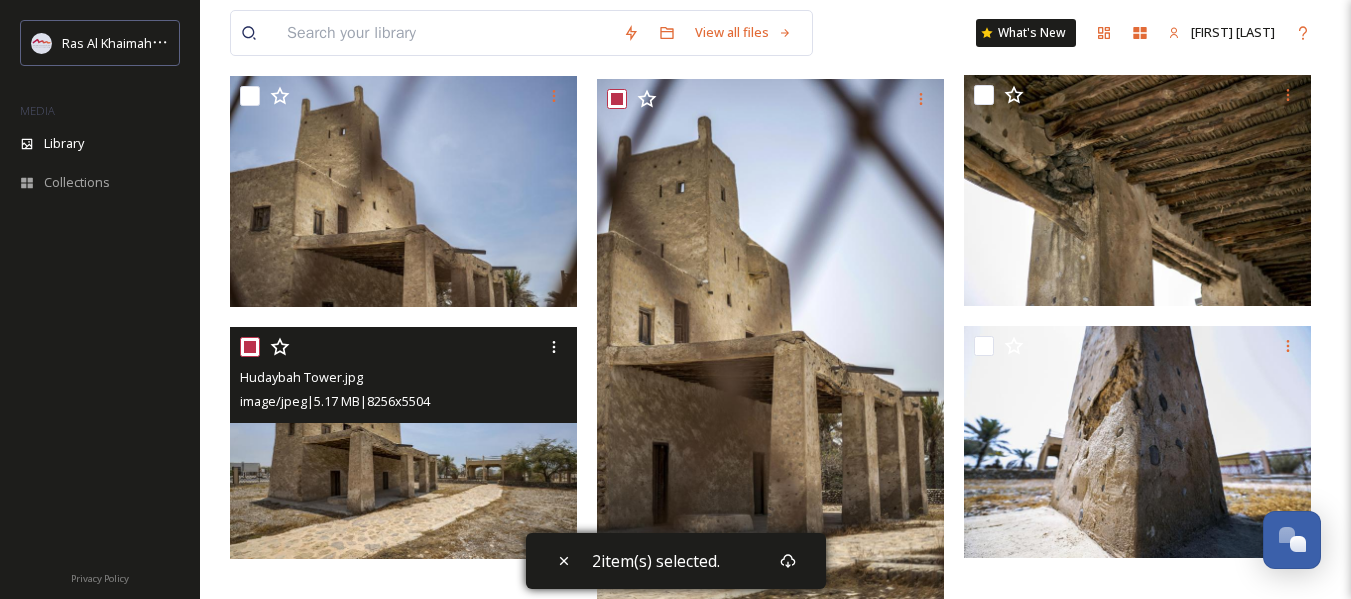 checkbox on "true" 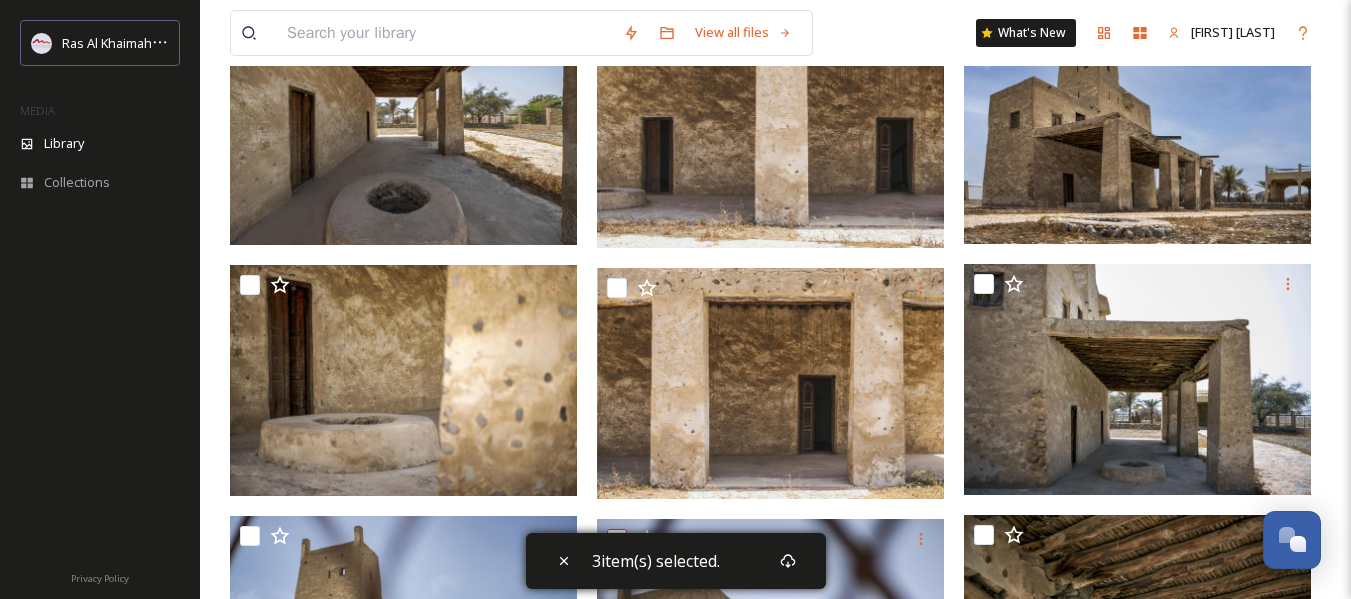 scroll, scrollTop: 286, scrollLeft: 0, axis: vertical 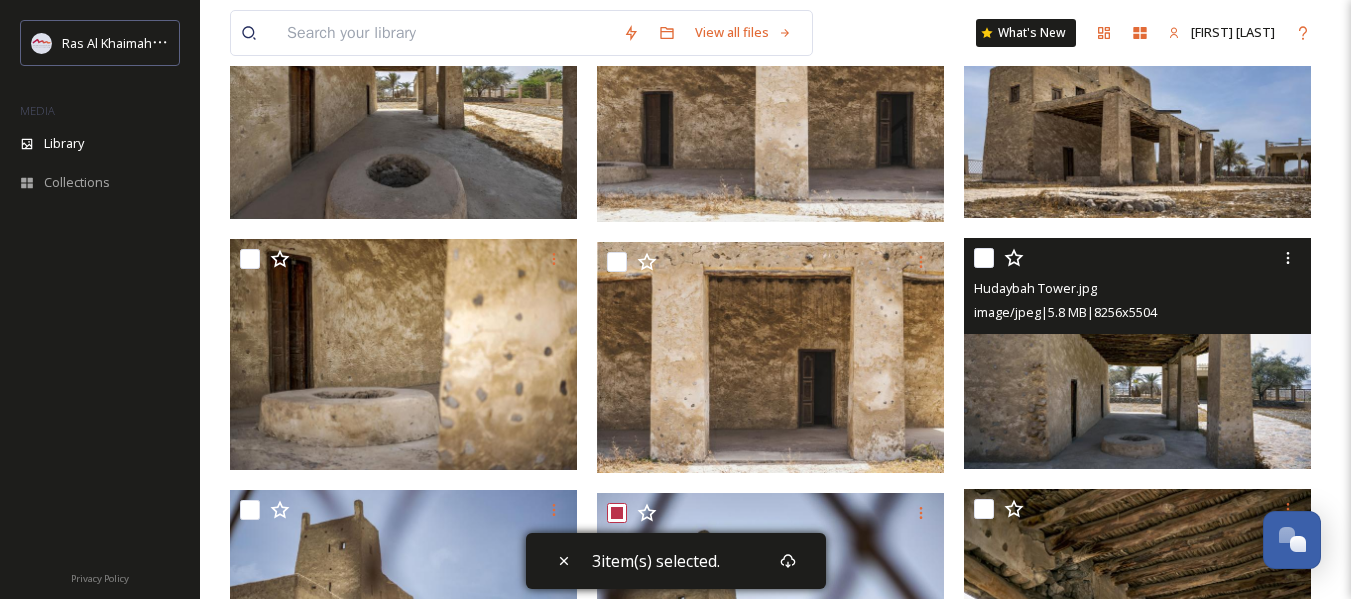 click at bounding box center (984, 258) 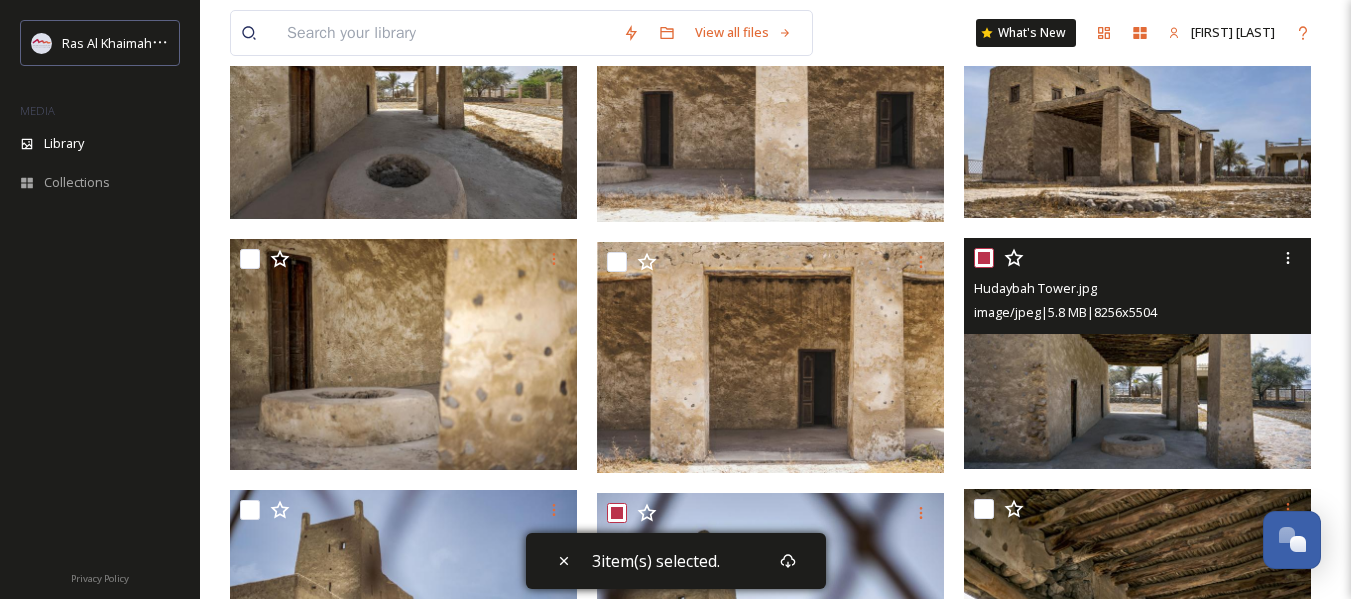 checkbox on "true" 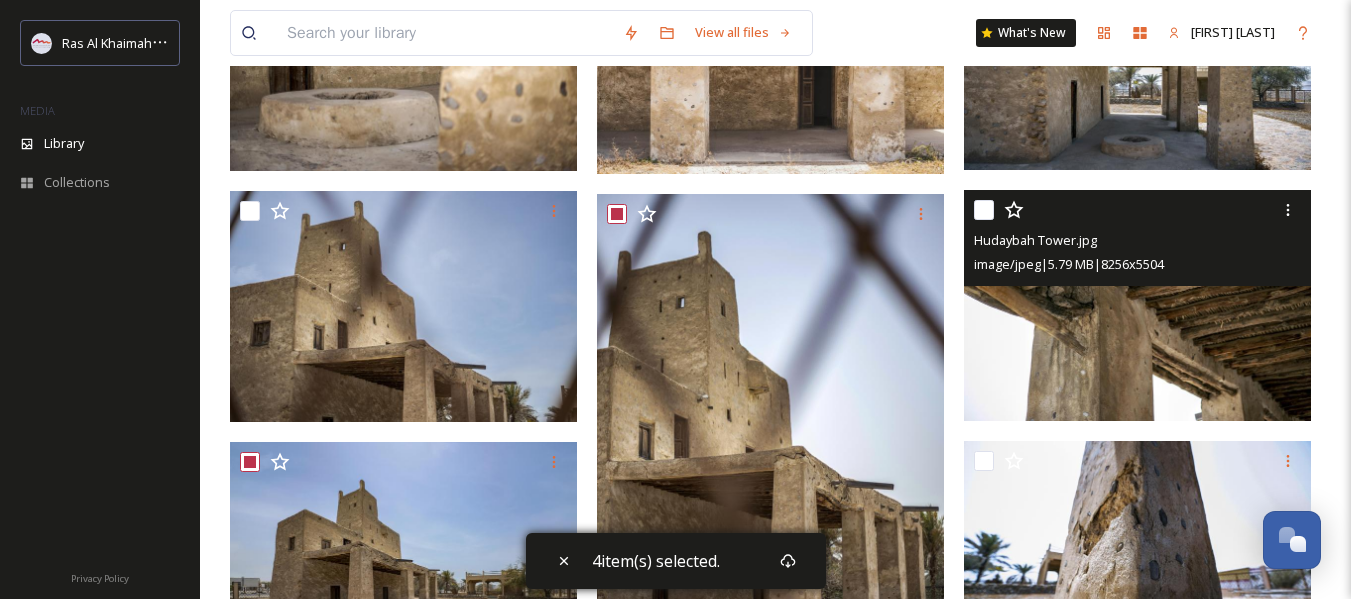 scroll, scrollTop: 586, scrollLeft: 0, axis: vertical 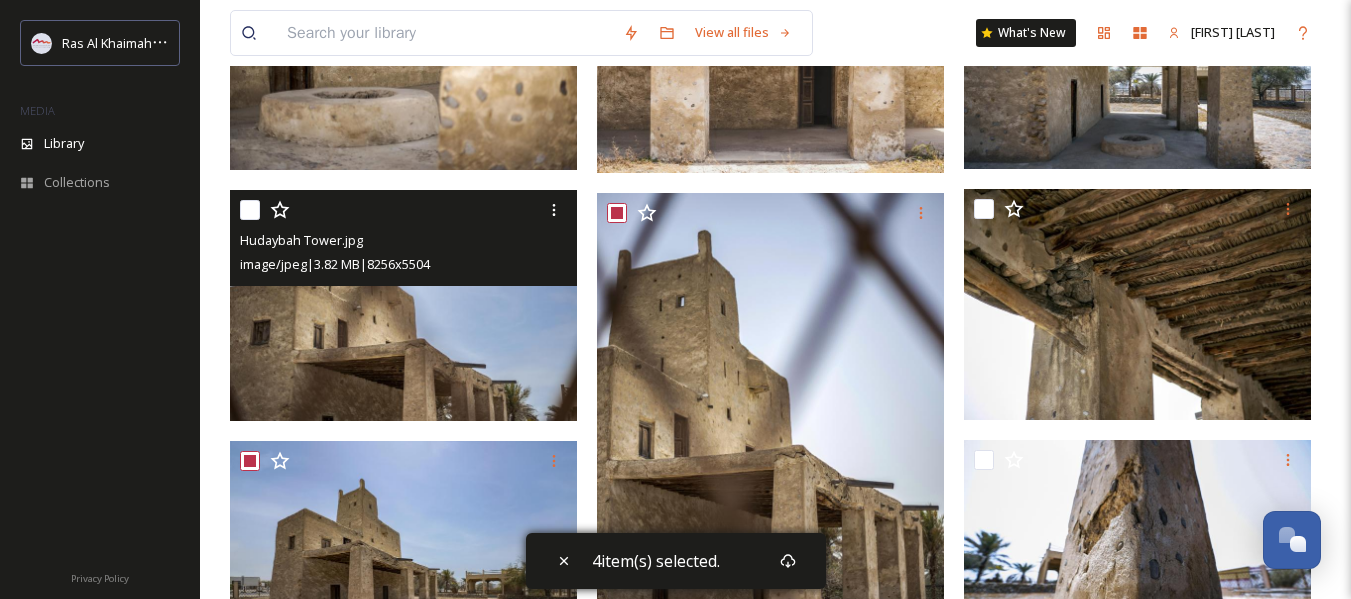 click at bounding box center [250, 210] 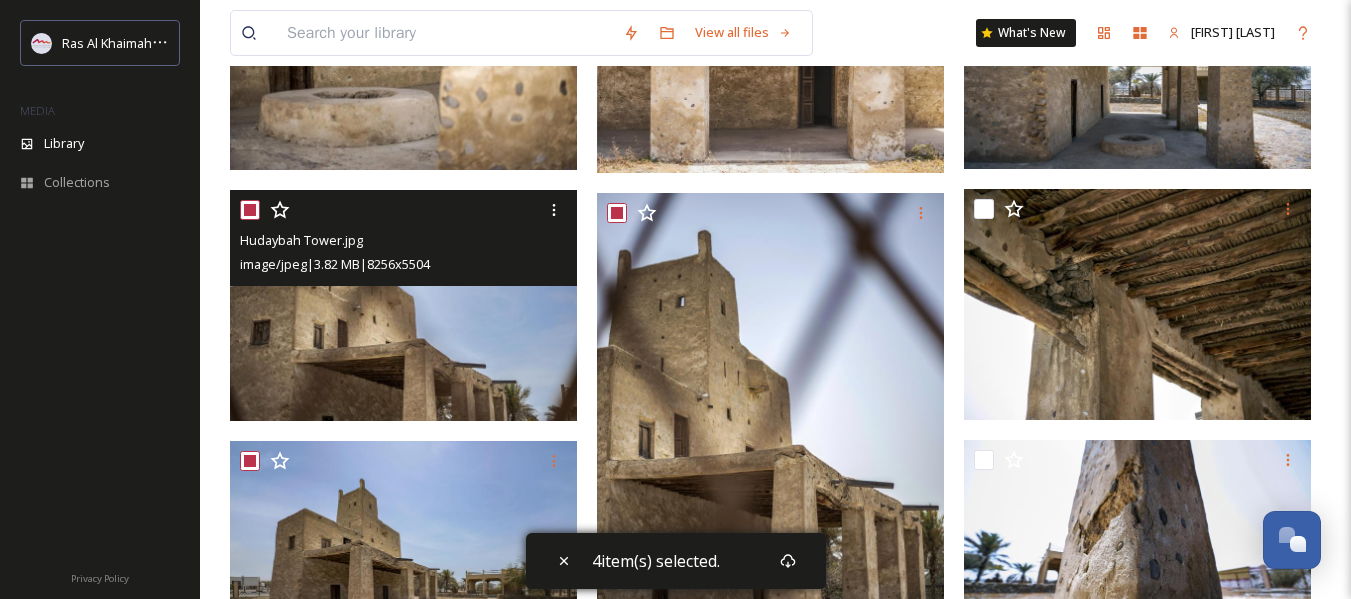 checkbox on "true" 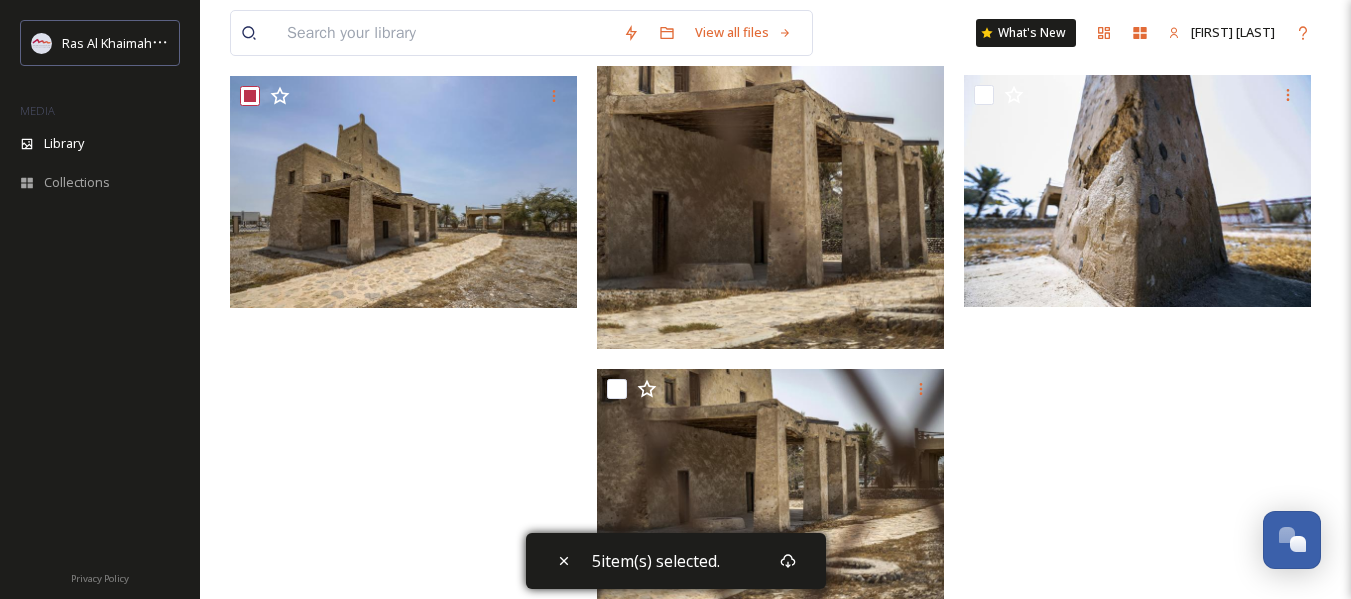 scroll, scrollTop: 986, scrollLeft: 0, axis: vertical 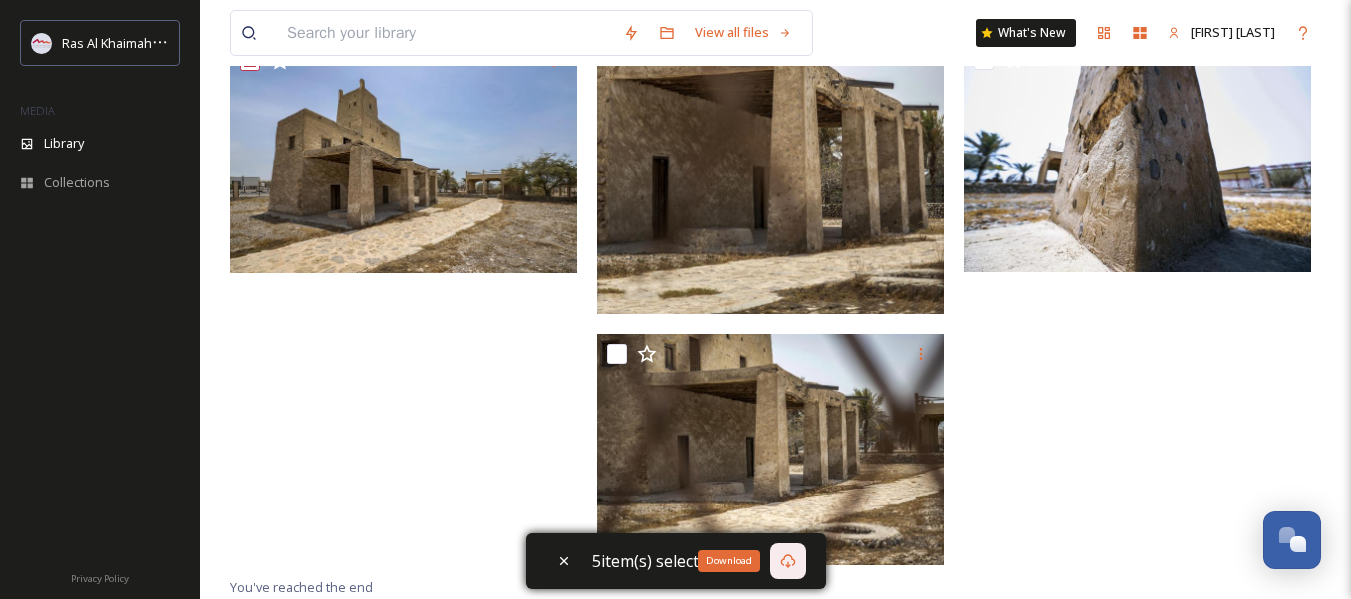 click 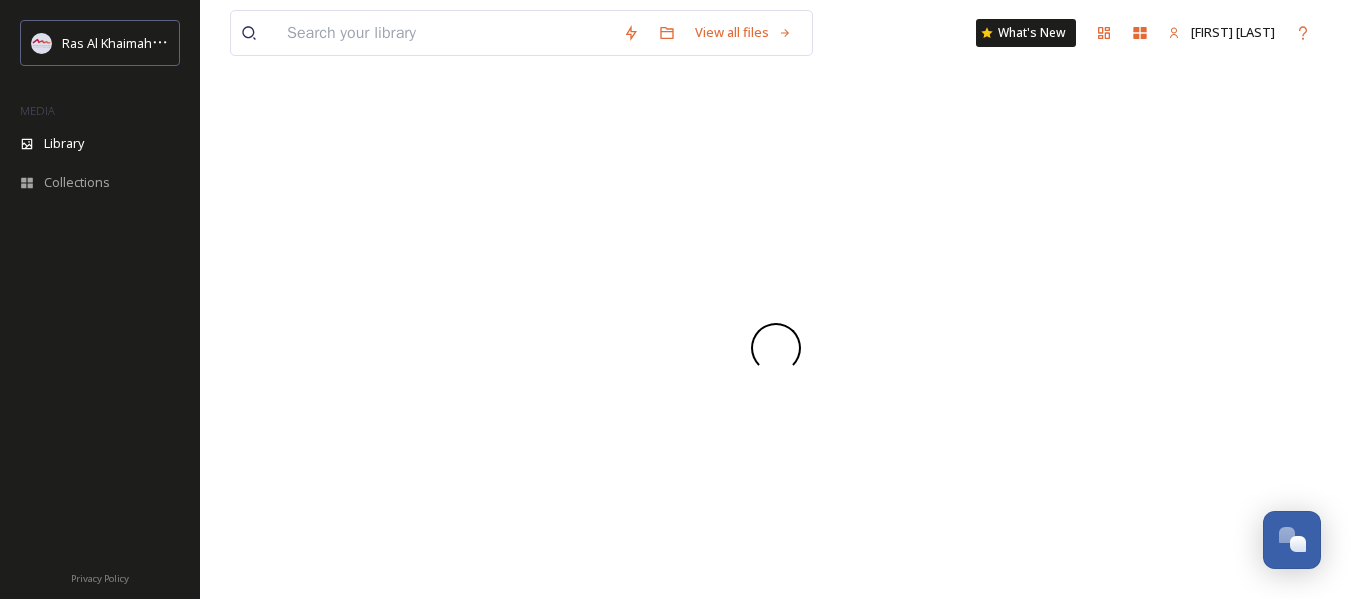 scroll, scrollTop: 0, scrollLeft: 0, axis: both 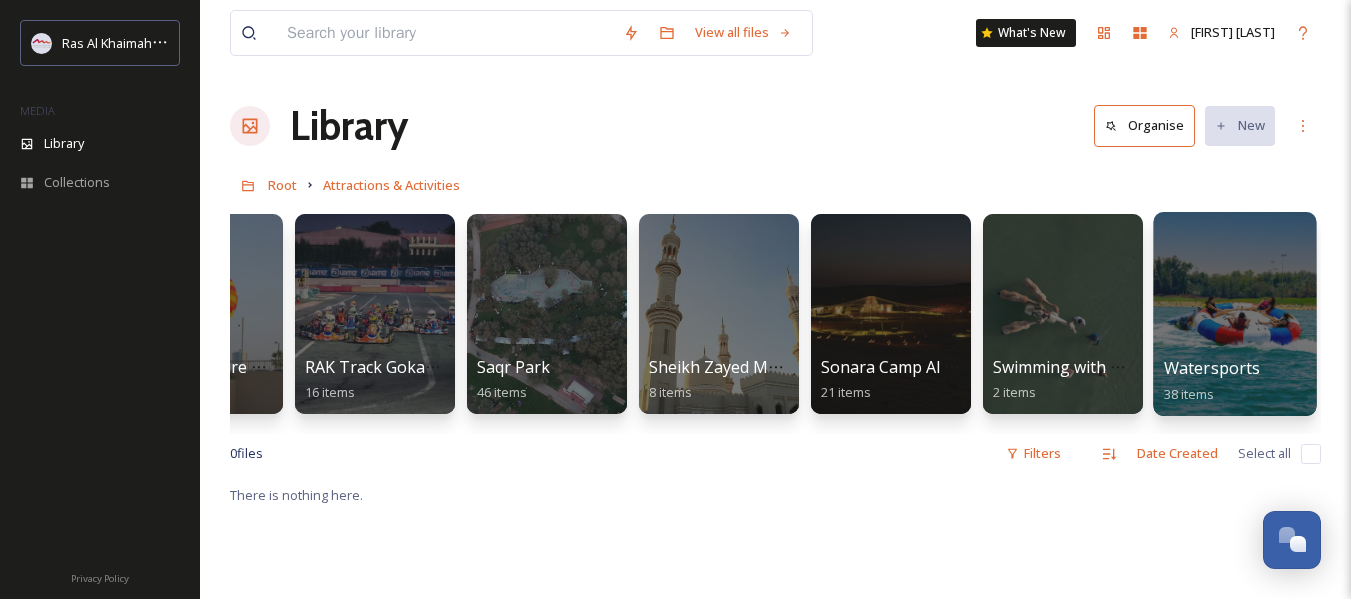 click at bounding box center (1234, 314) 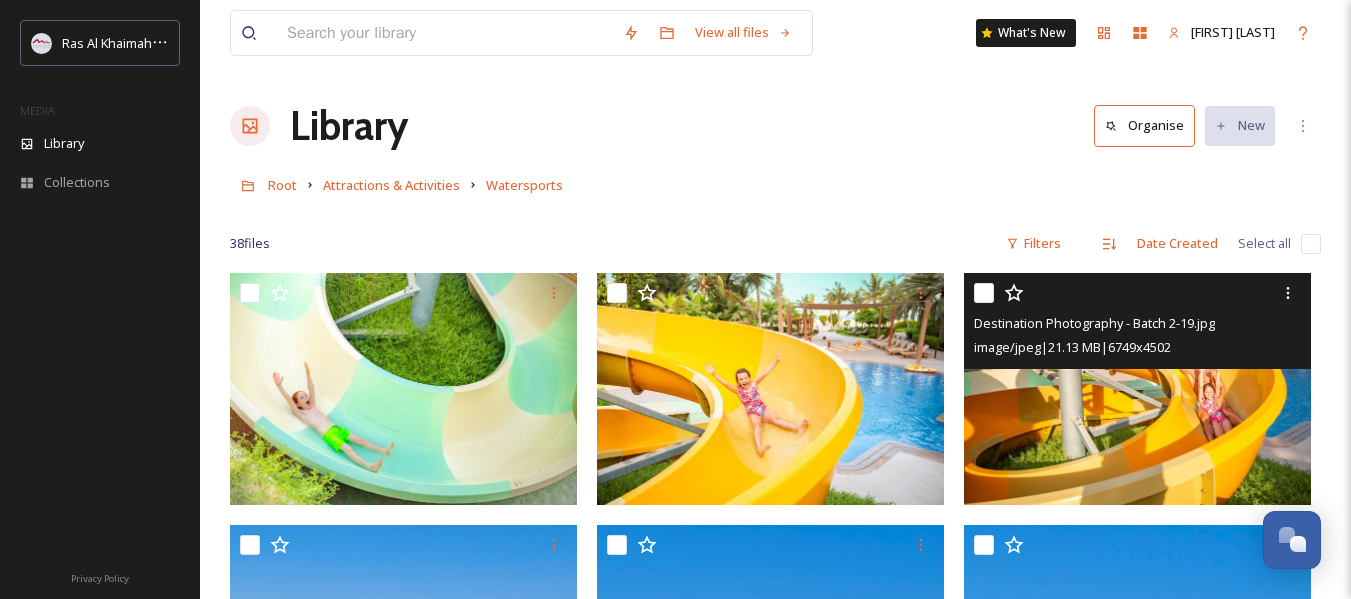 click at bounding box center (984, 293) 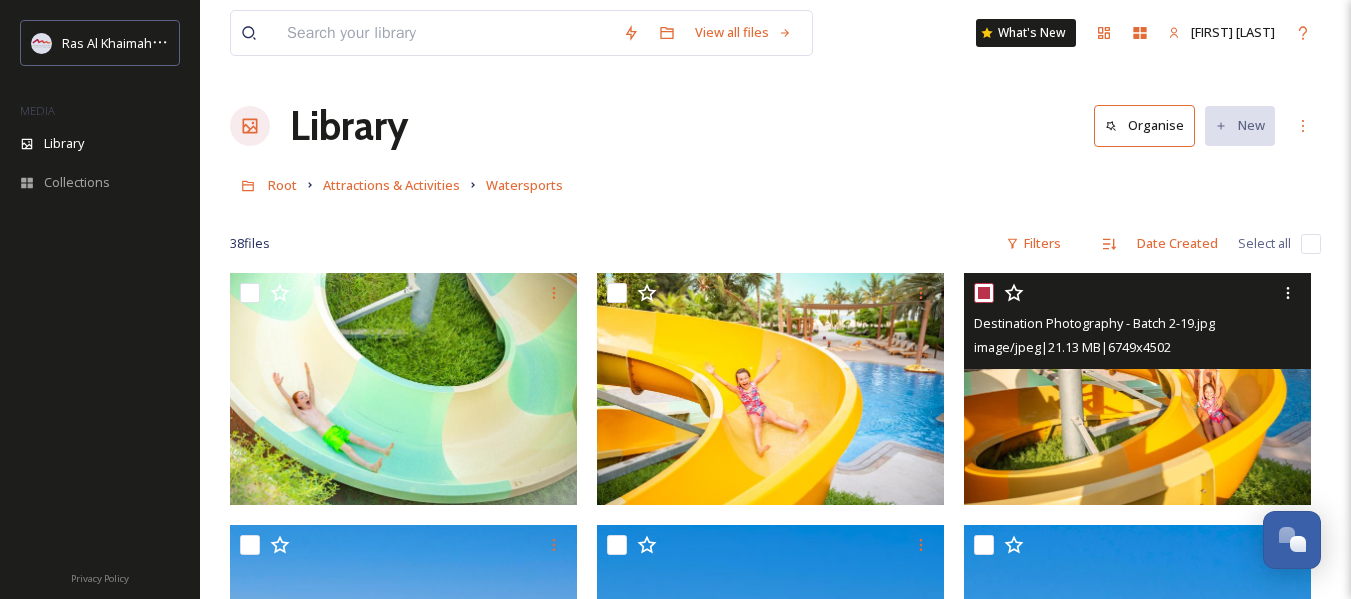 checkbox on "true" 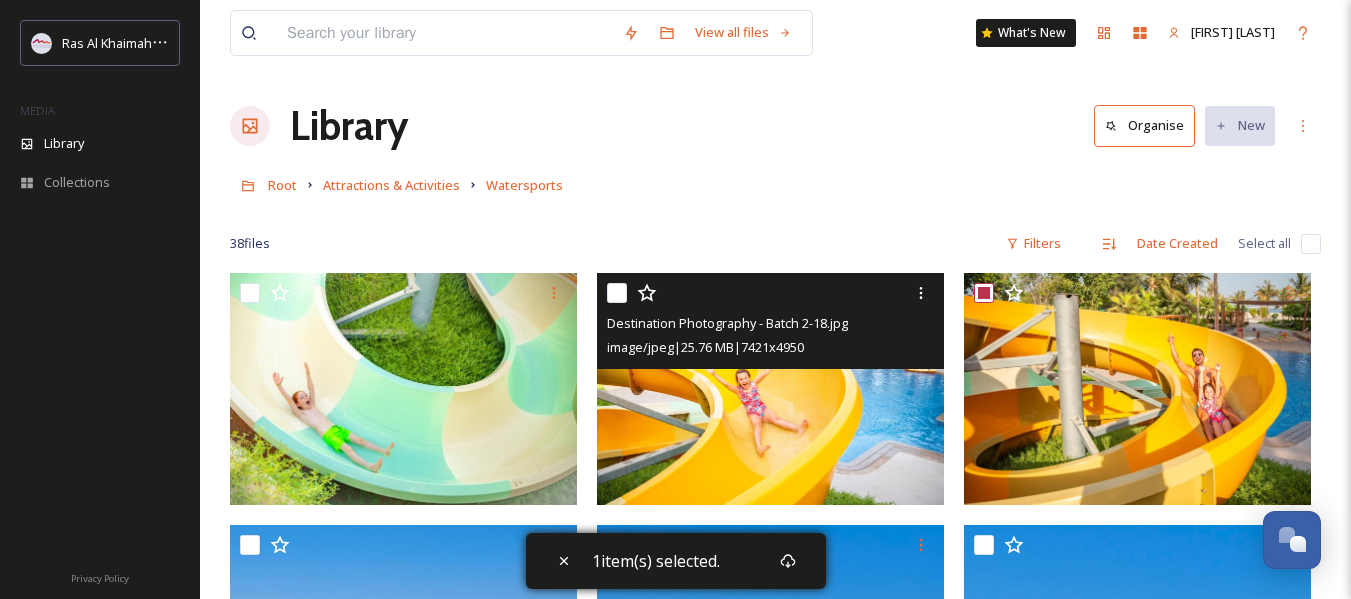 click at bounding box center (617, 293) 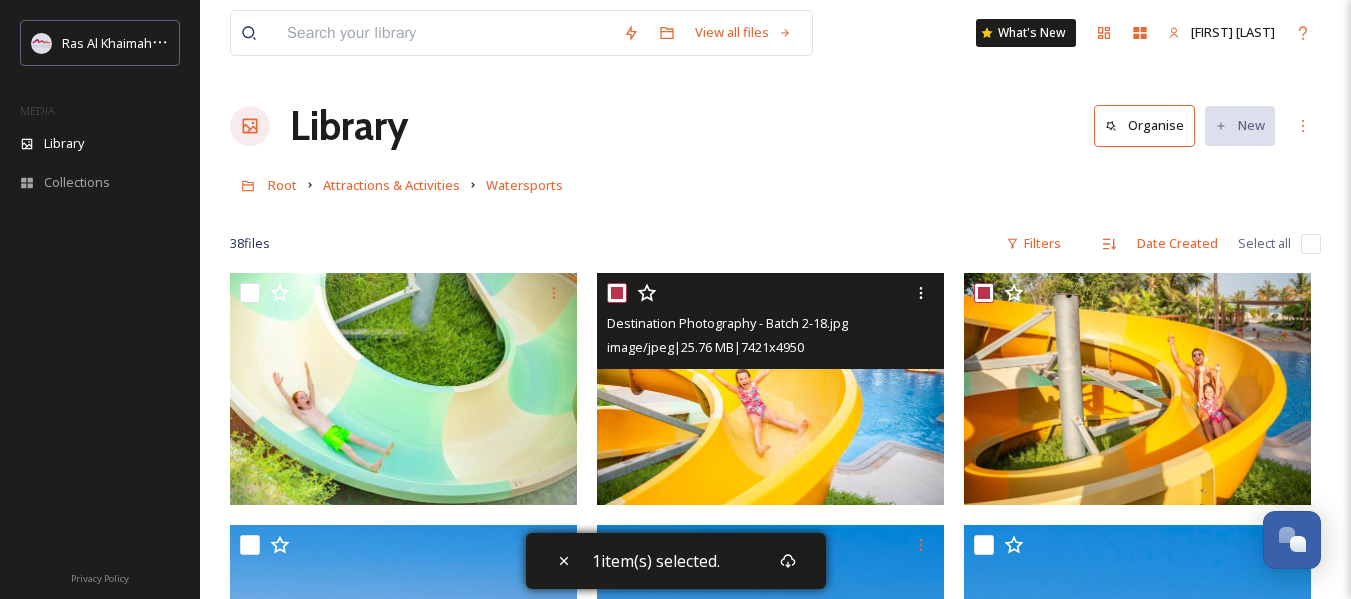 checkbox on "true" 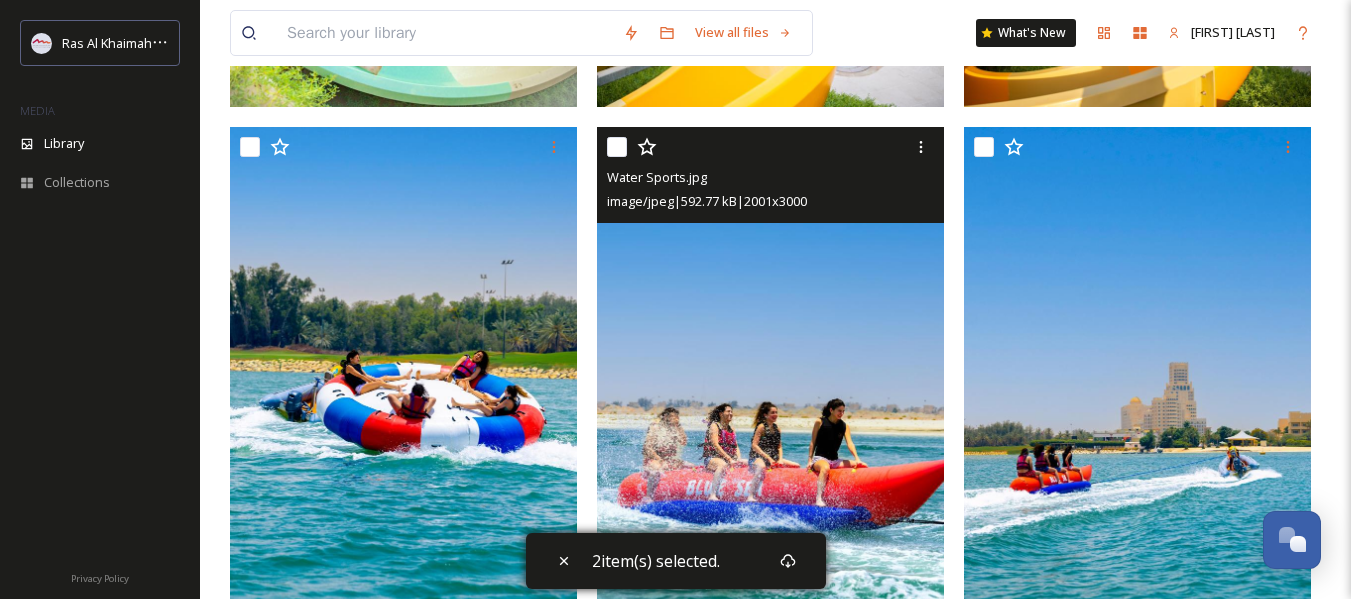 scroll, scrollTop: 400, scrollLeft: 0, axis: vertical 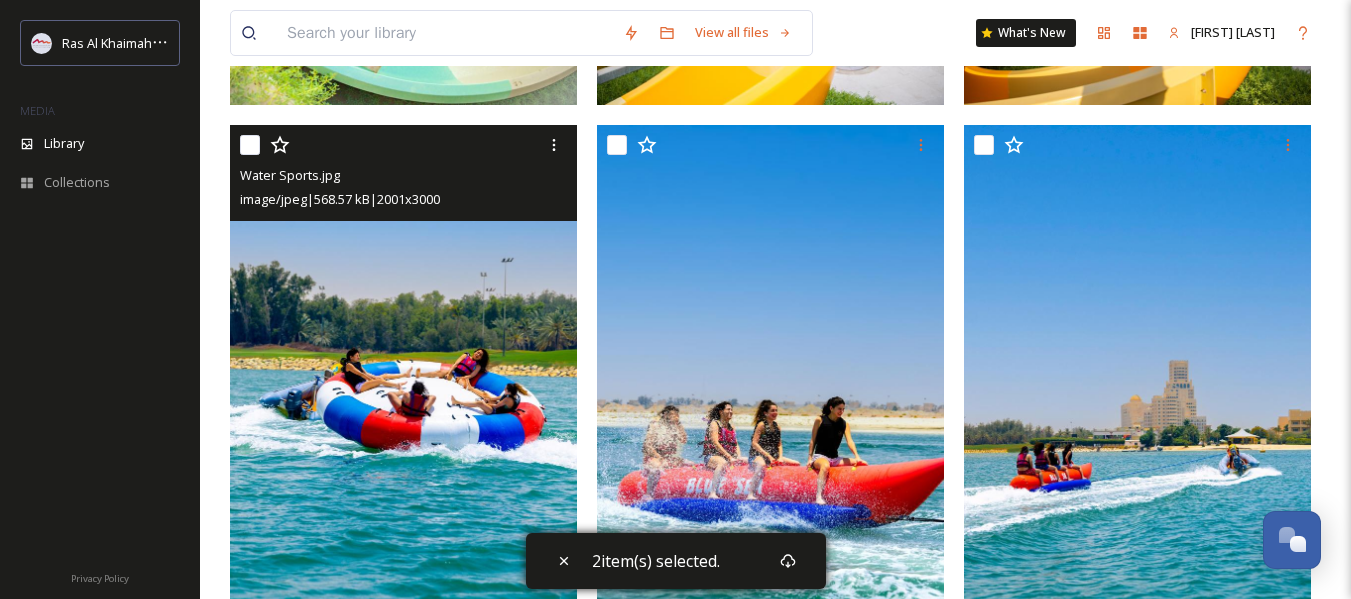 click at bounding box center [250, 145] 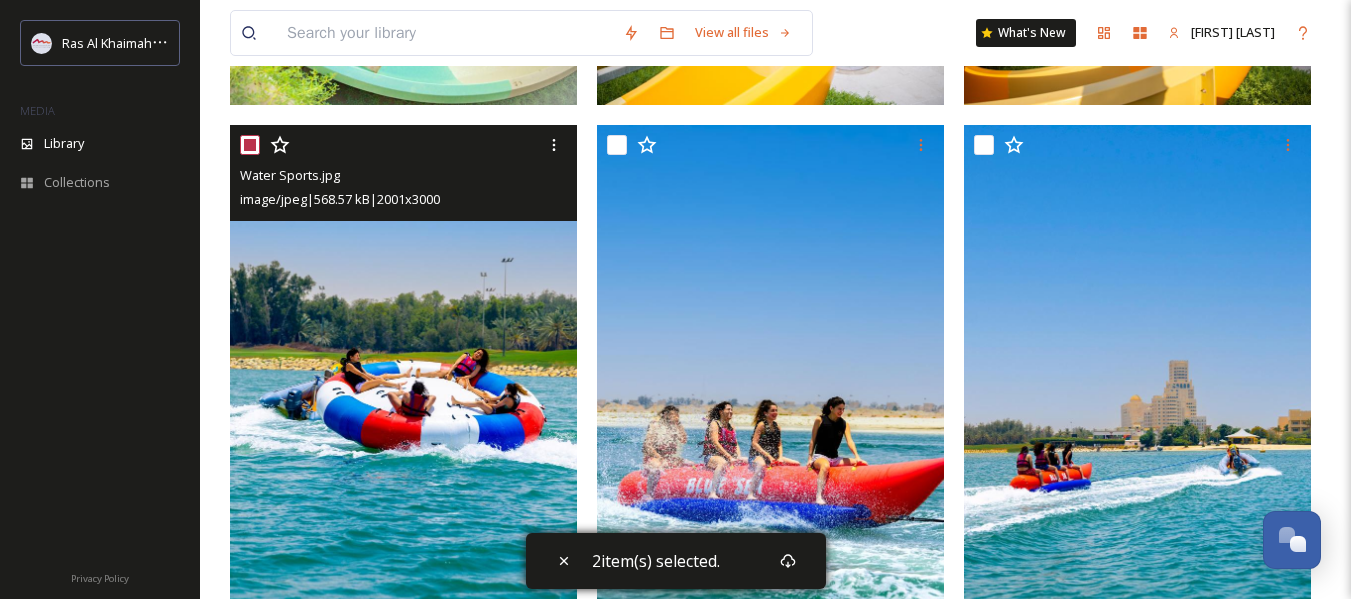 checkbox on "true" 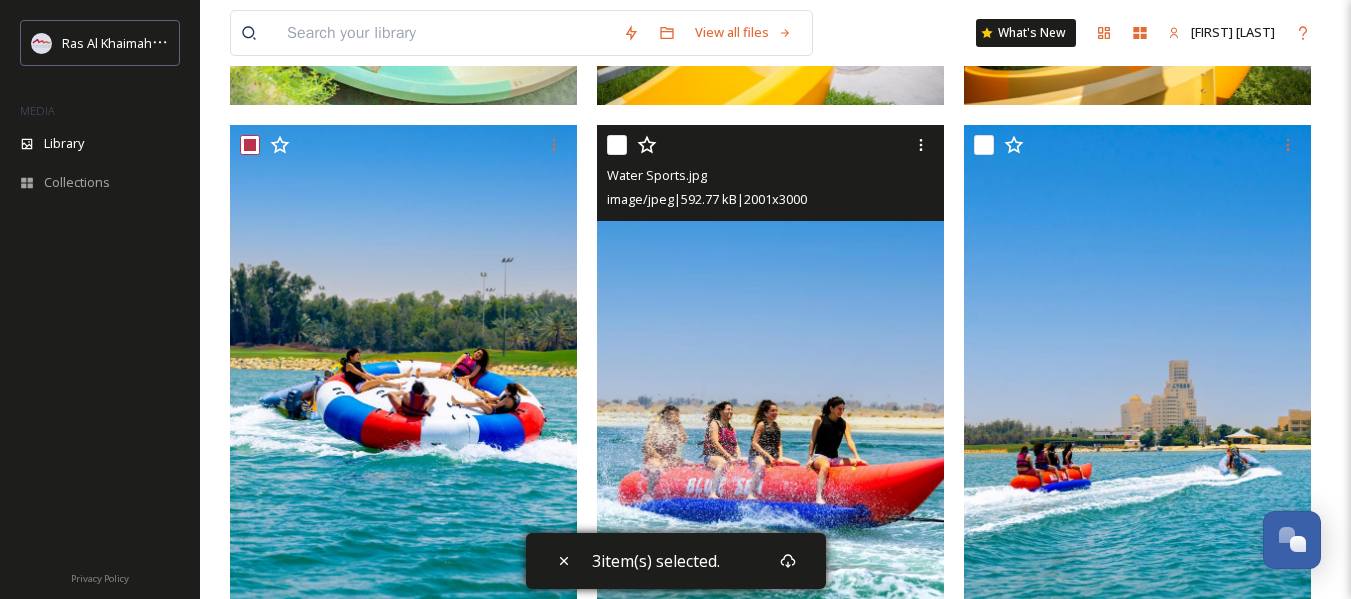 click at bounding box center (617, 145) 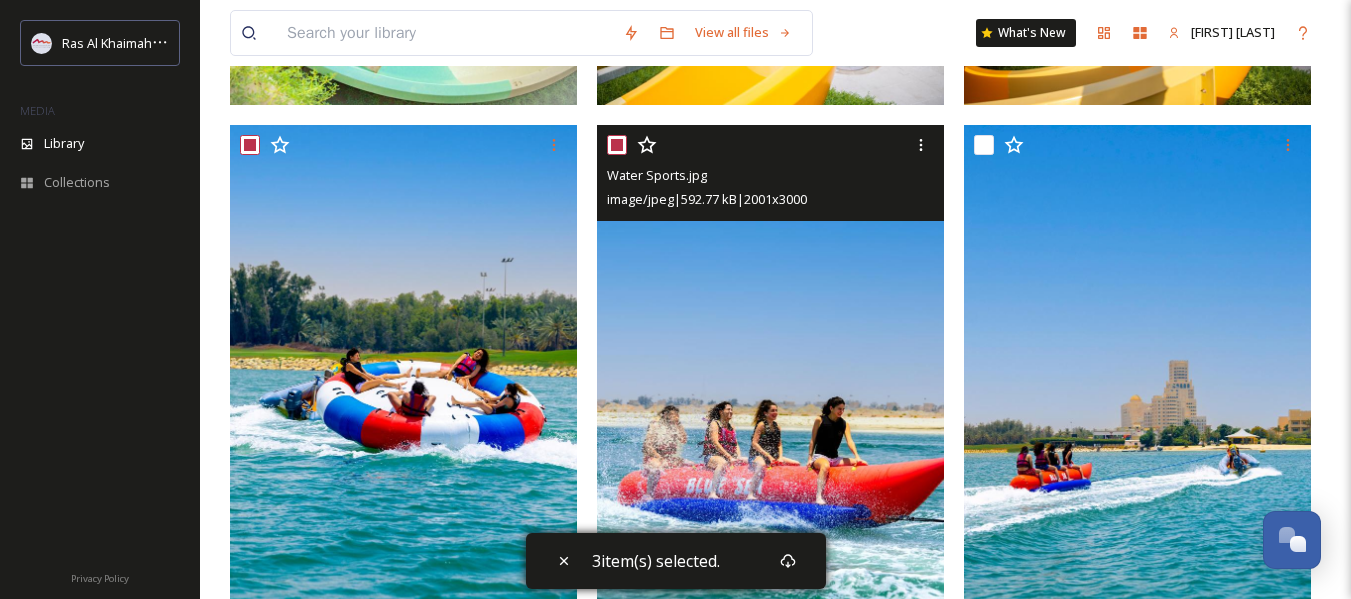 checkbox on "true" 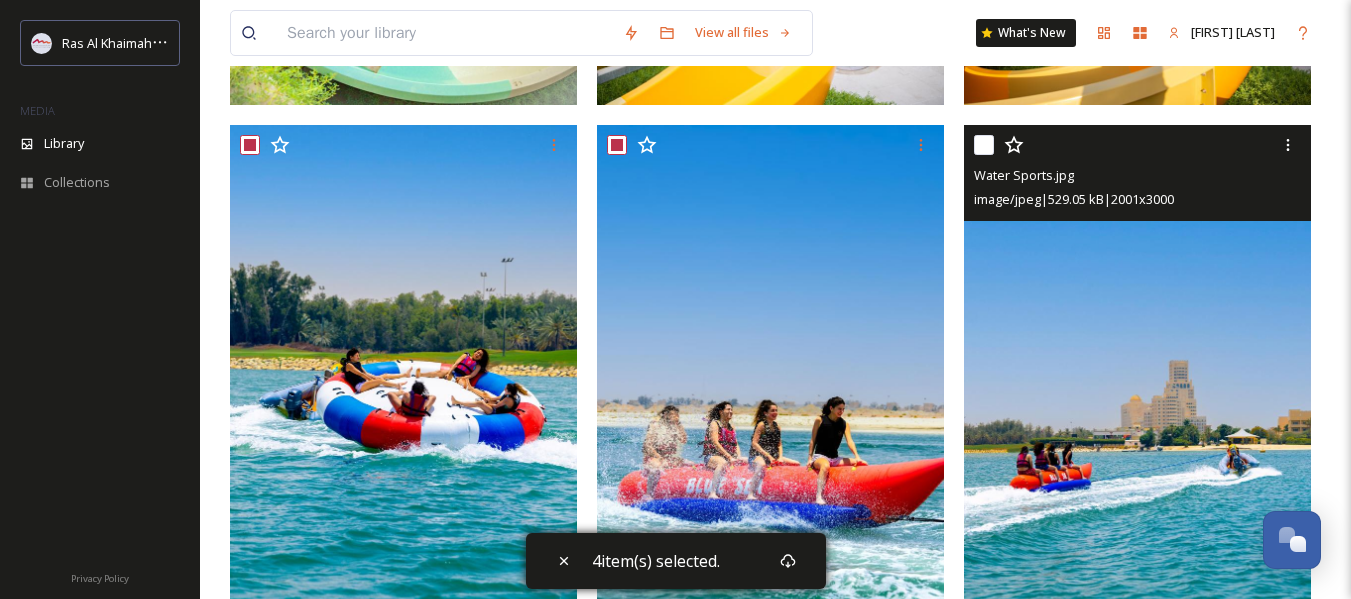 click at bounding box center (984, 145) 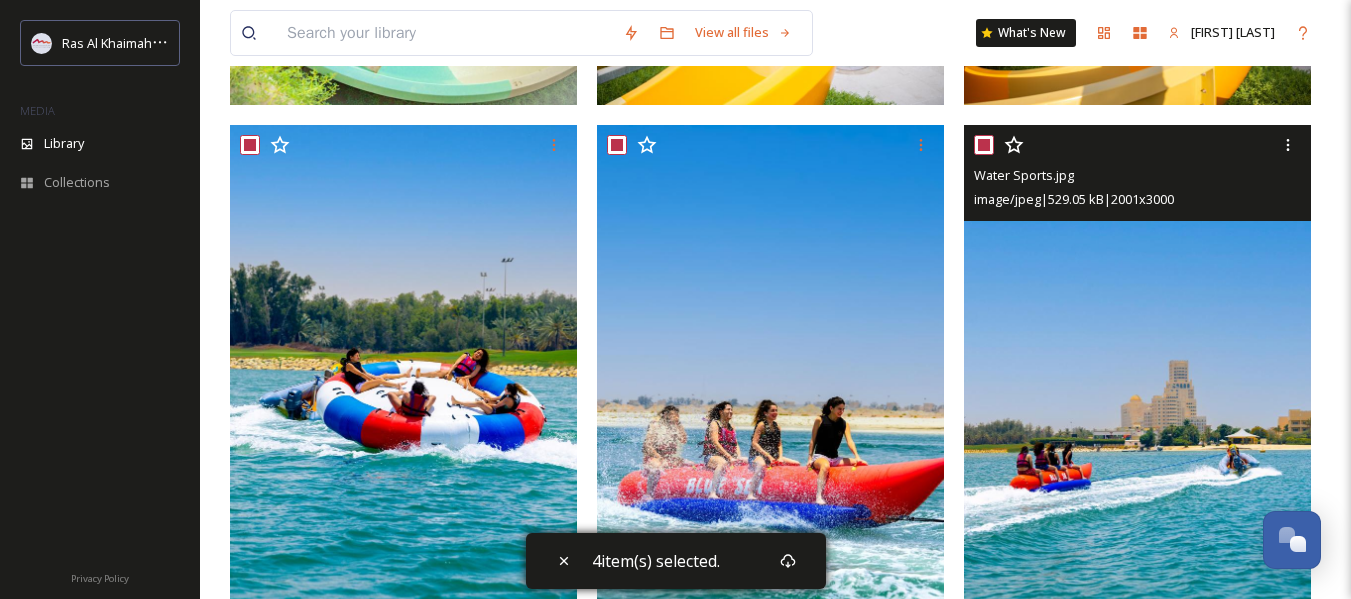 checkbox on "true" 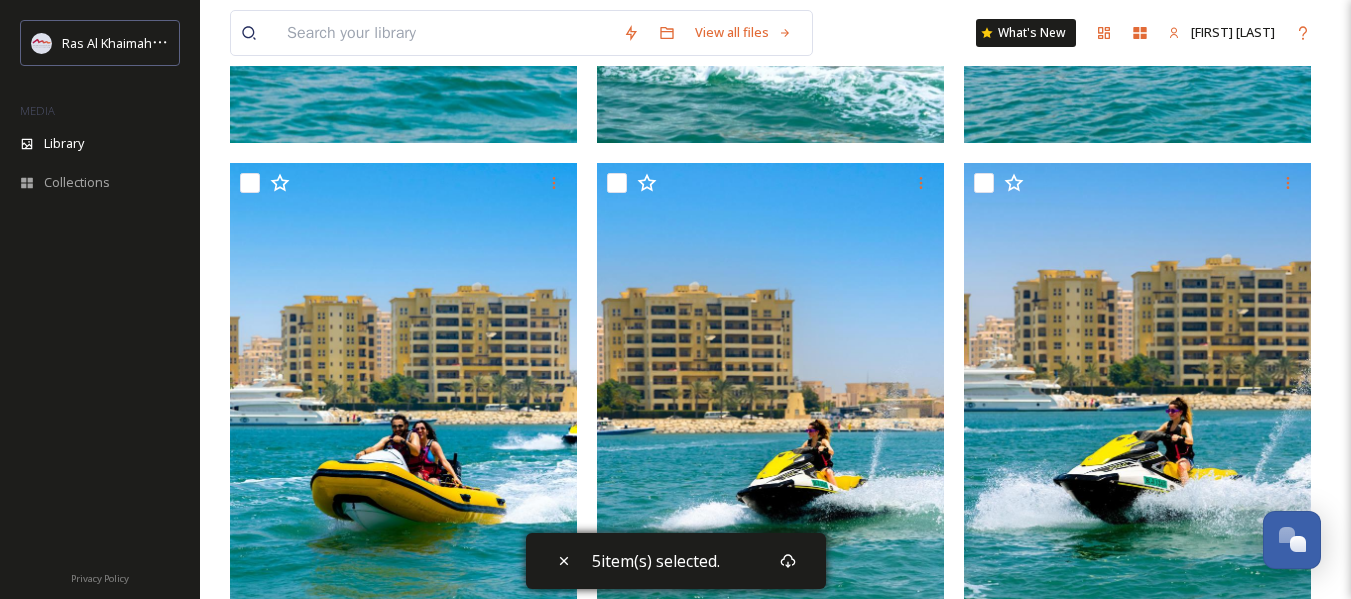 scroll, scrollTop: 900, scrollLeft: 0, axis: vertical 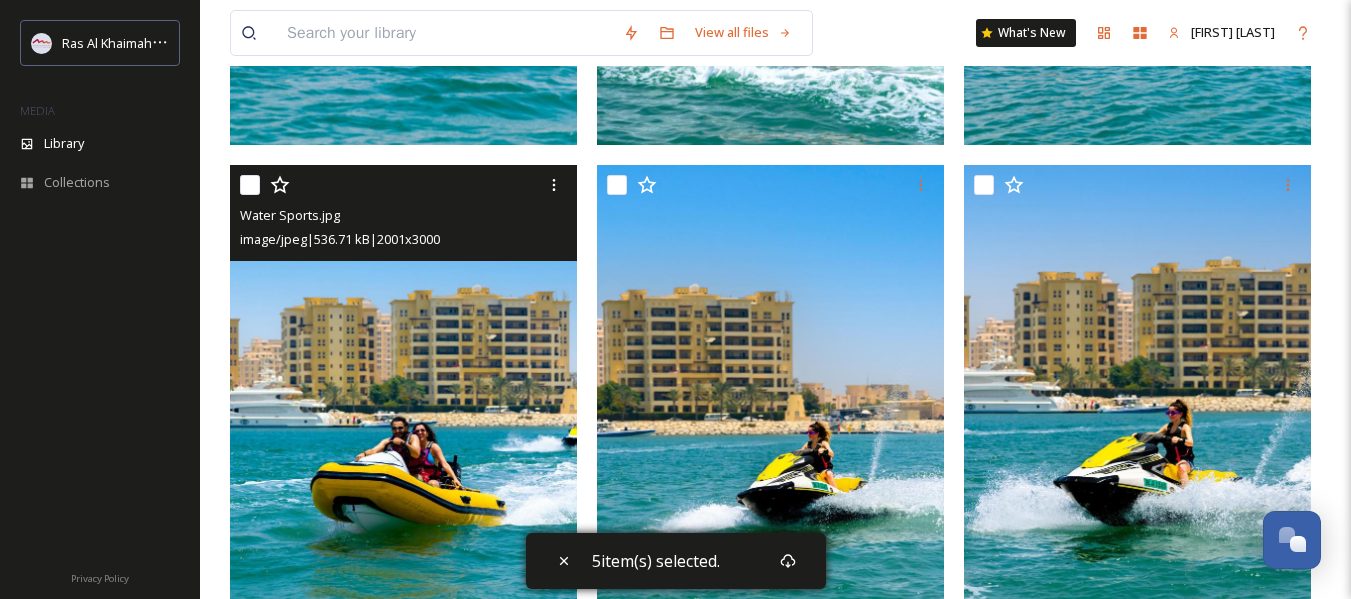 click at bounding box center (250, 185) 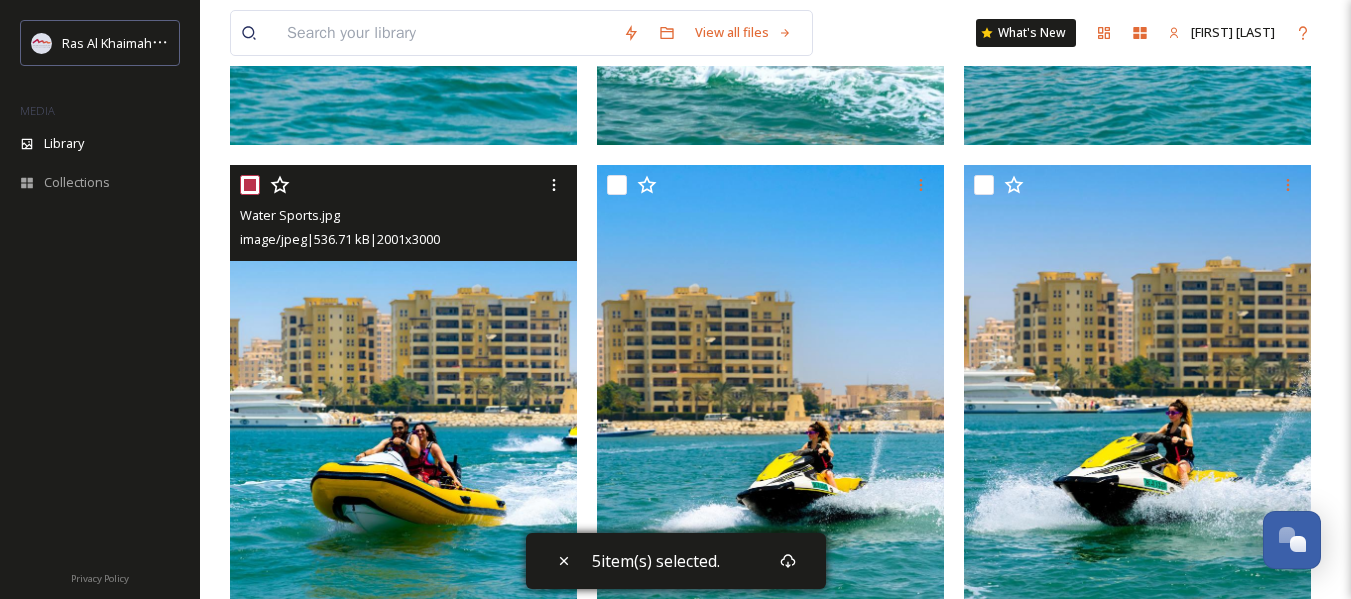 checkbox on "true" 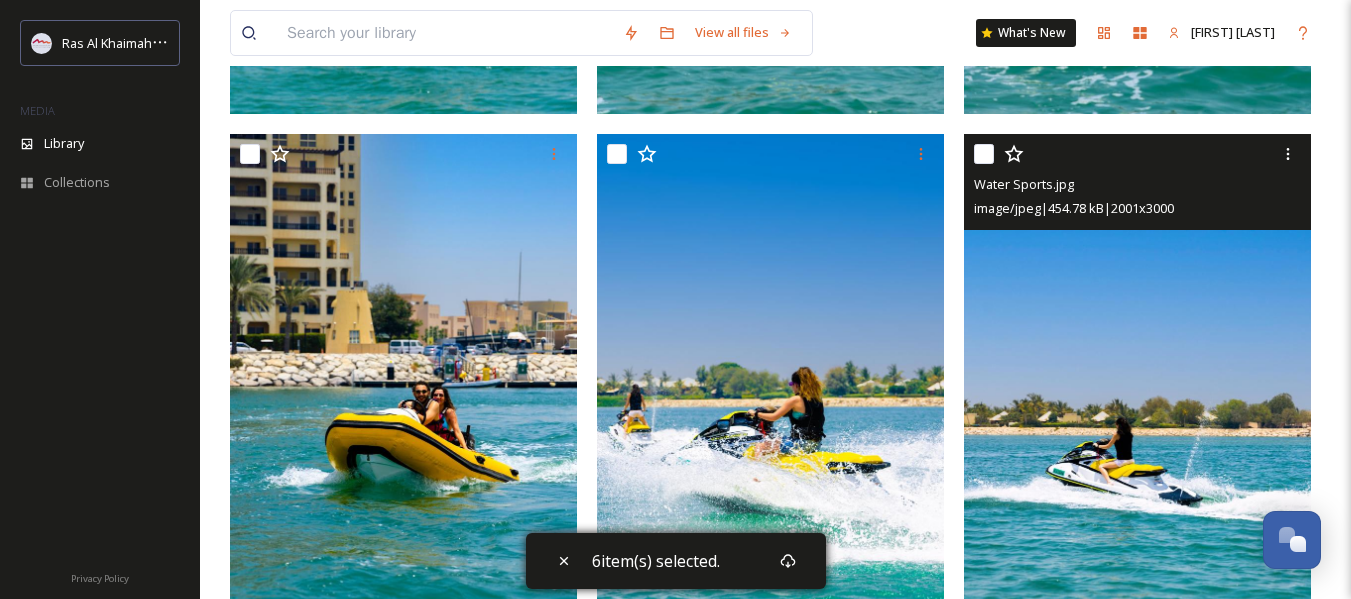 scroll, scrollTop: 1500, scrollLeft: 0, axis: vertical 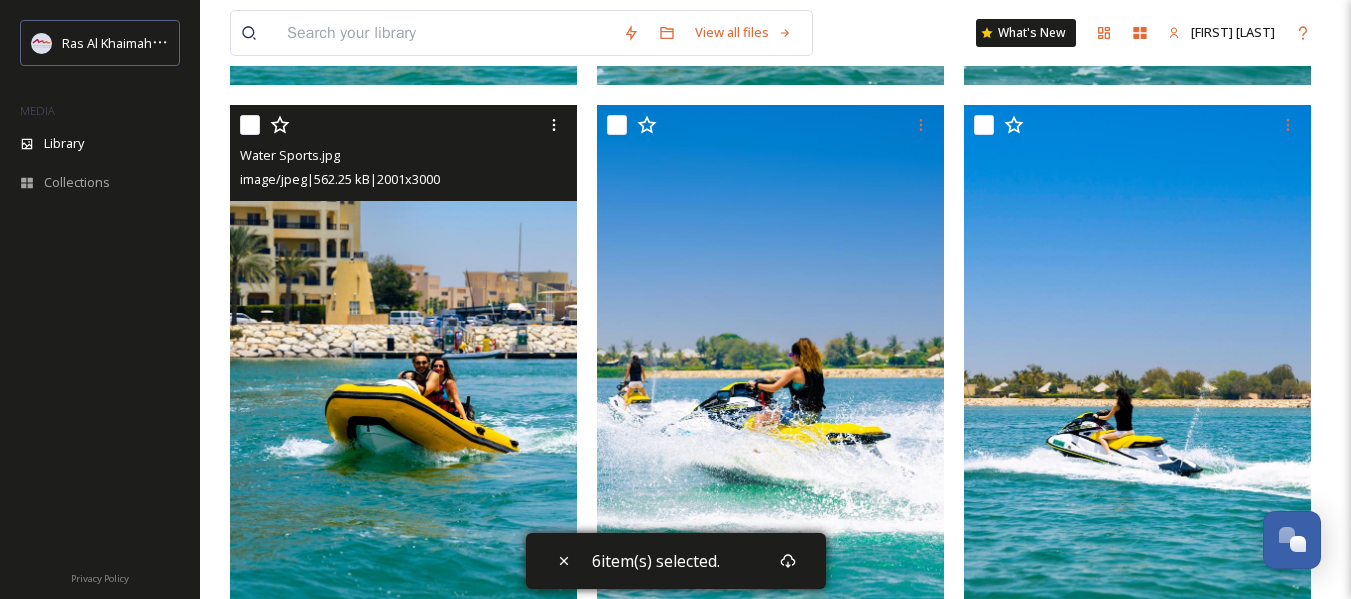click at bounding box center [250, 125] 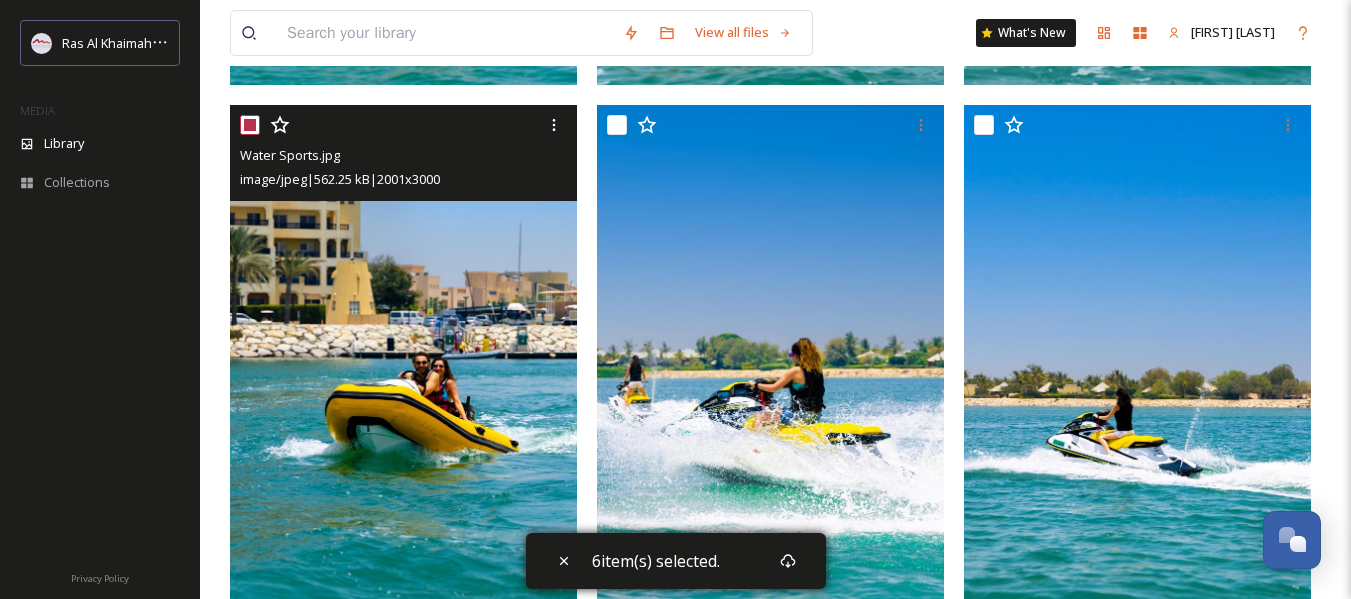 checkbox on "true" 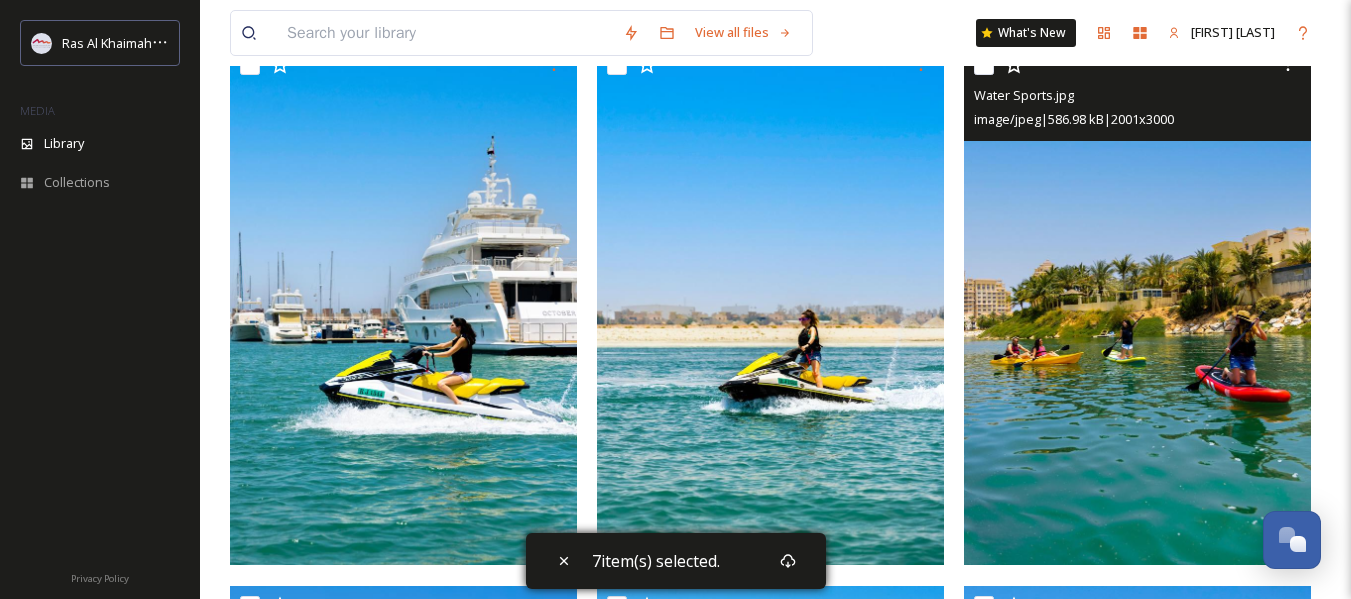 scroll, scrollTop: 2000, scrollLeft: 0, axis: vertical 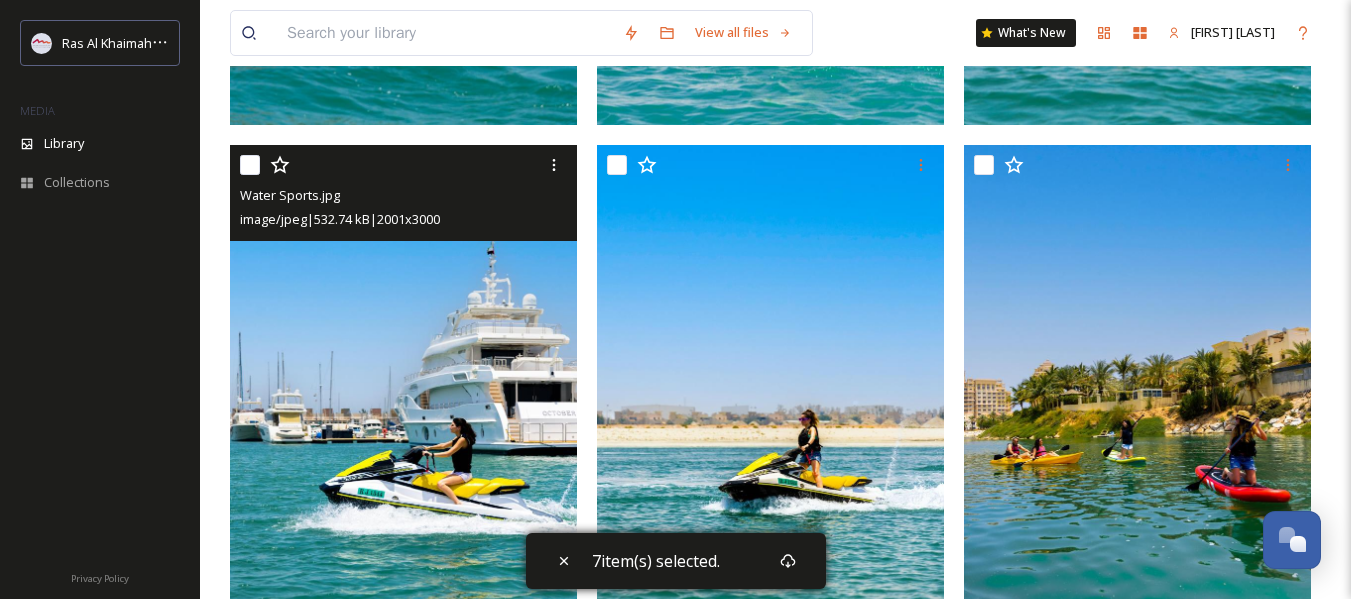 click at bounding box center (250, 165) 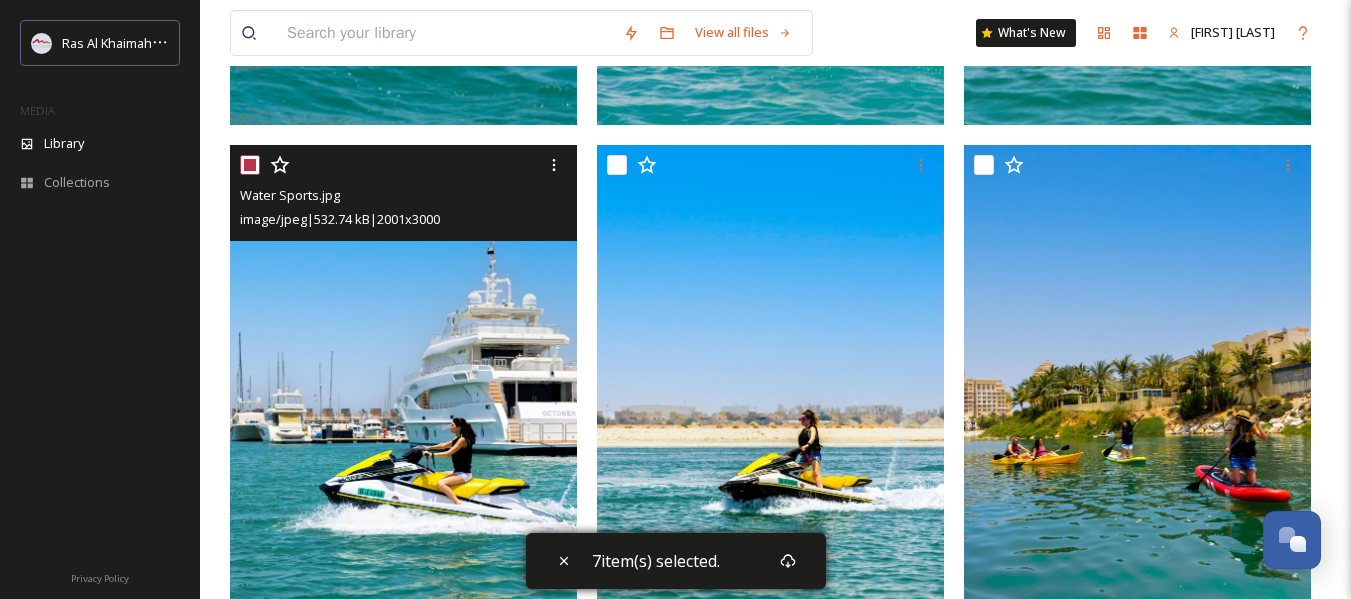 checkbox on "true" 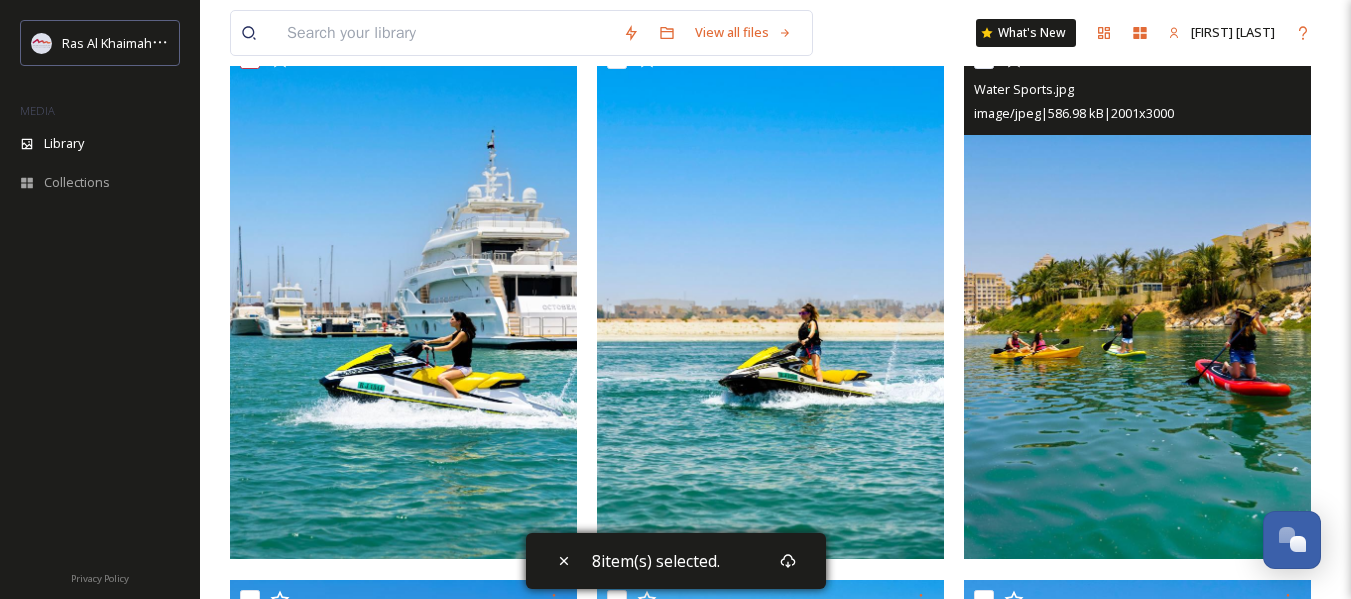 scroll, scrollTop: 2000, scrollLeft: 0, axis: vertical 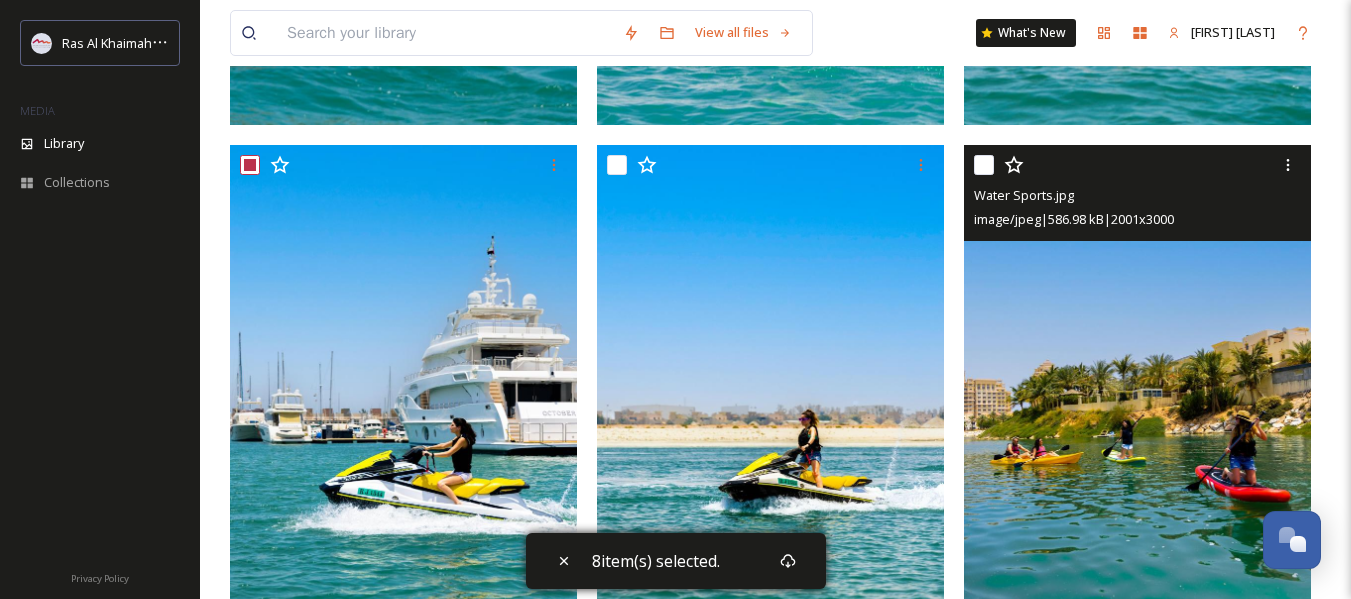 click at bounding box center (984, 165) 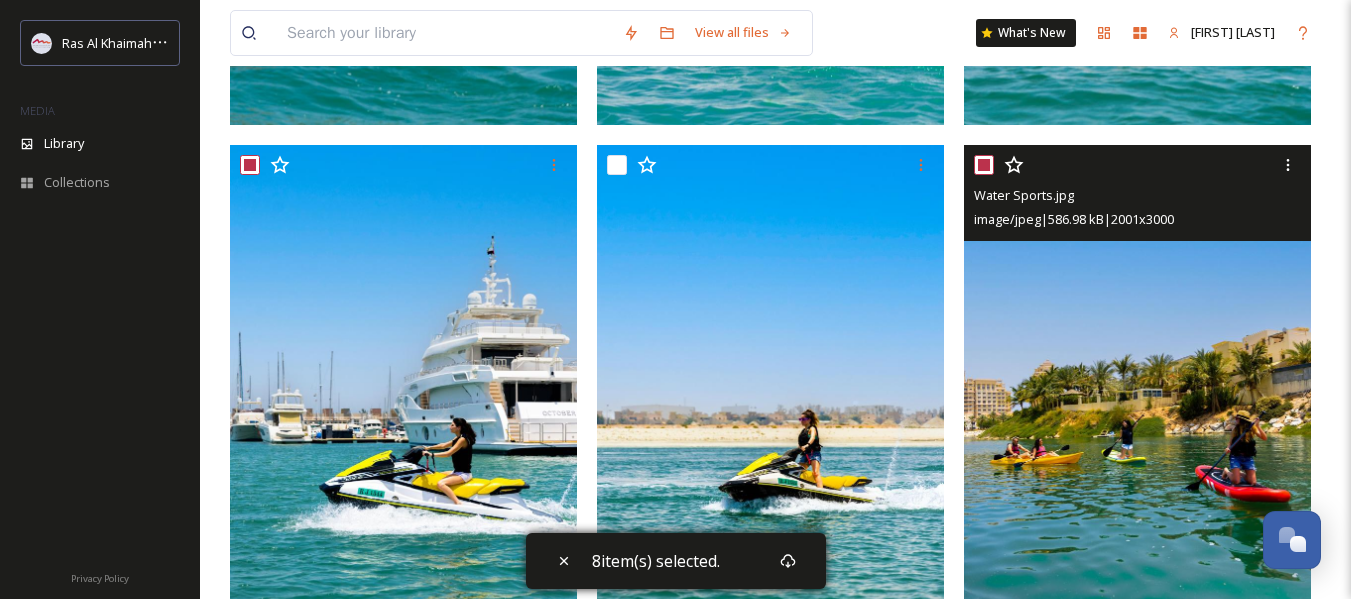 checkbox on "true" 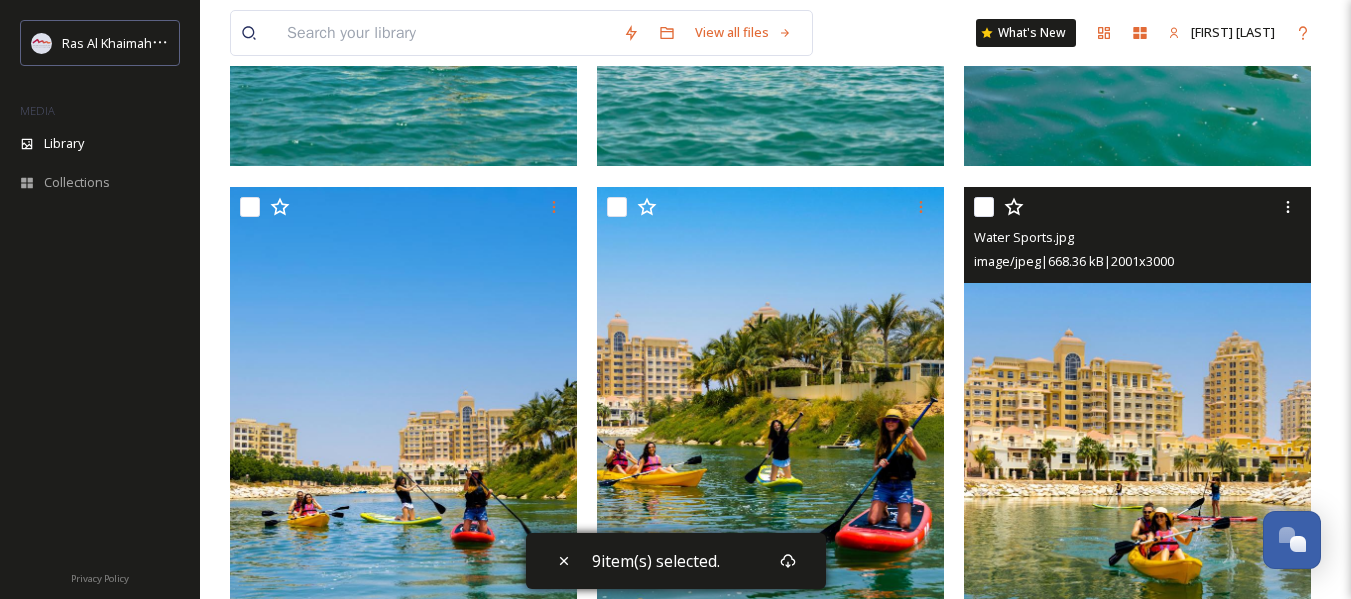 scroll, scrollTop: 2500, scrollLeft: 0, axis: vertical 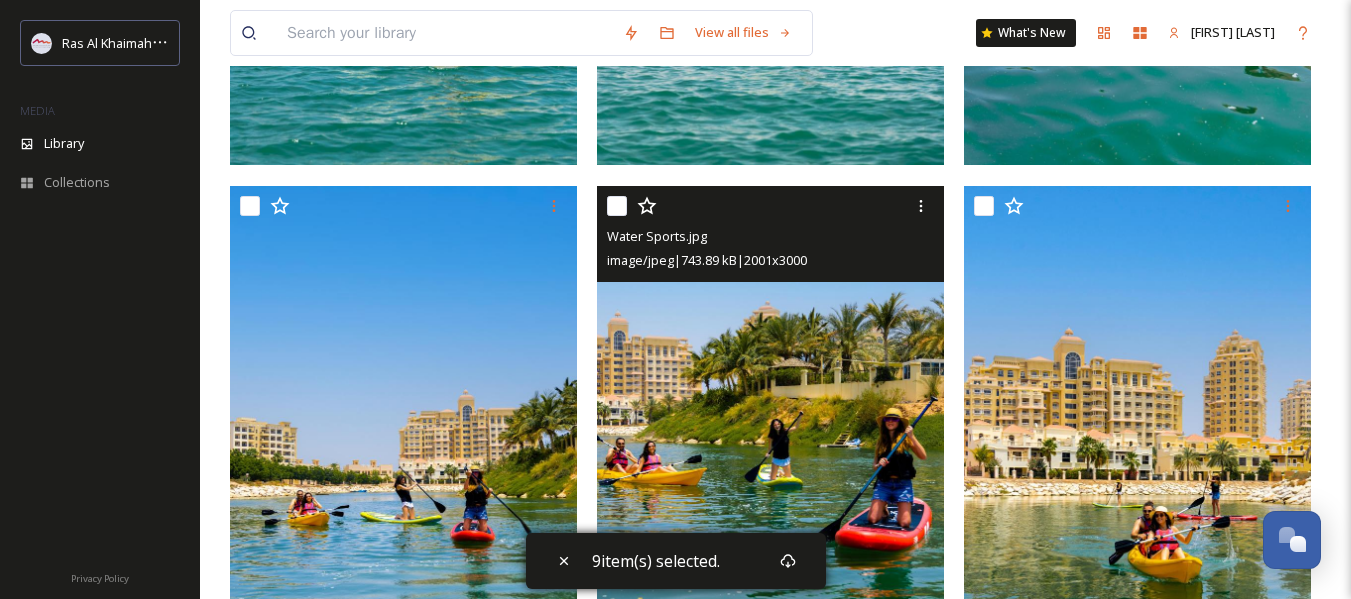 click at bounding box center [617, 206] 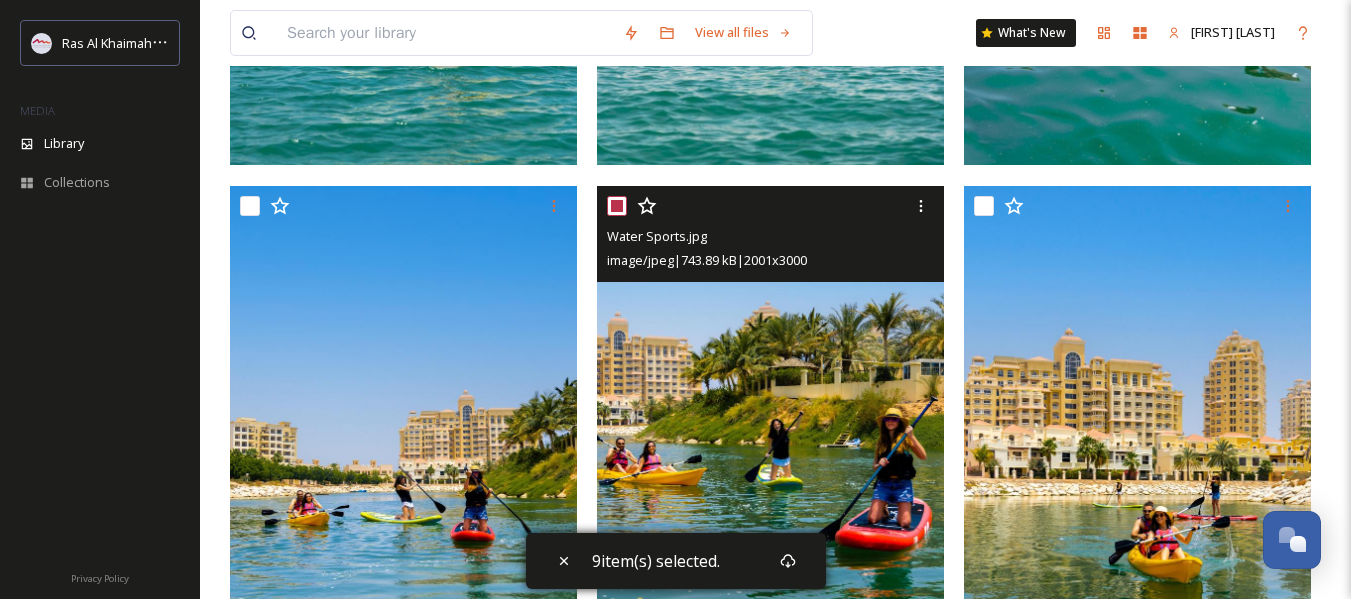 checkbox on "true" 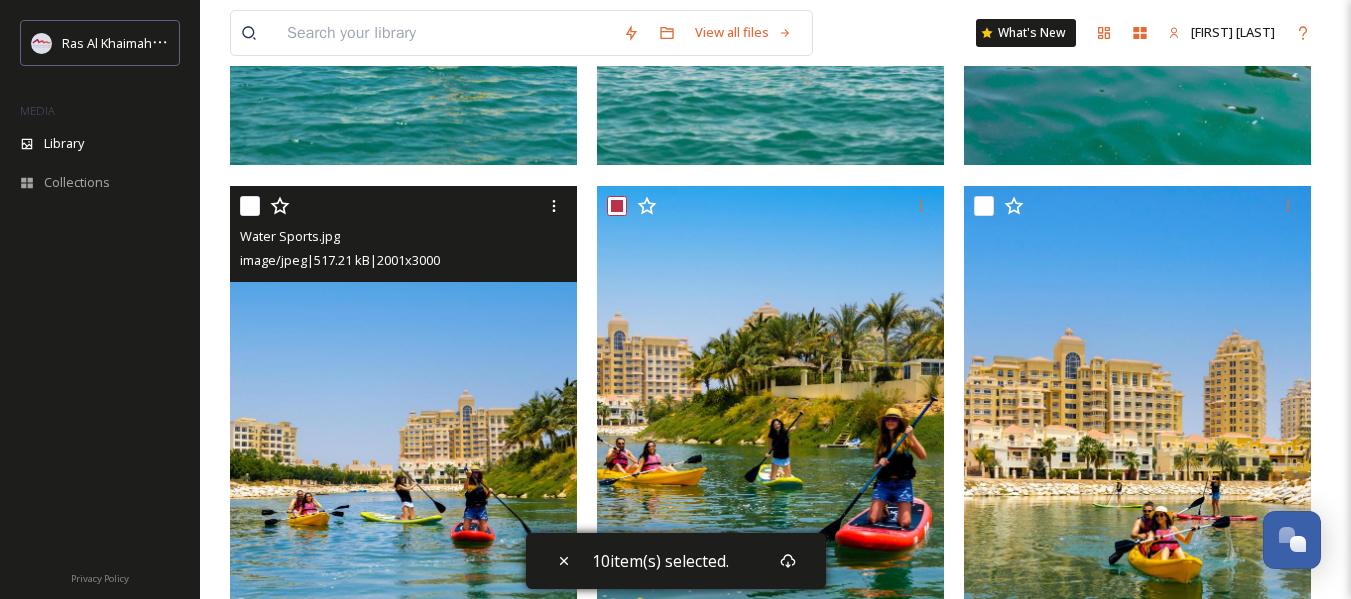 click at bounding box center [250, 206] 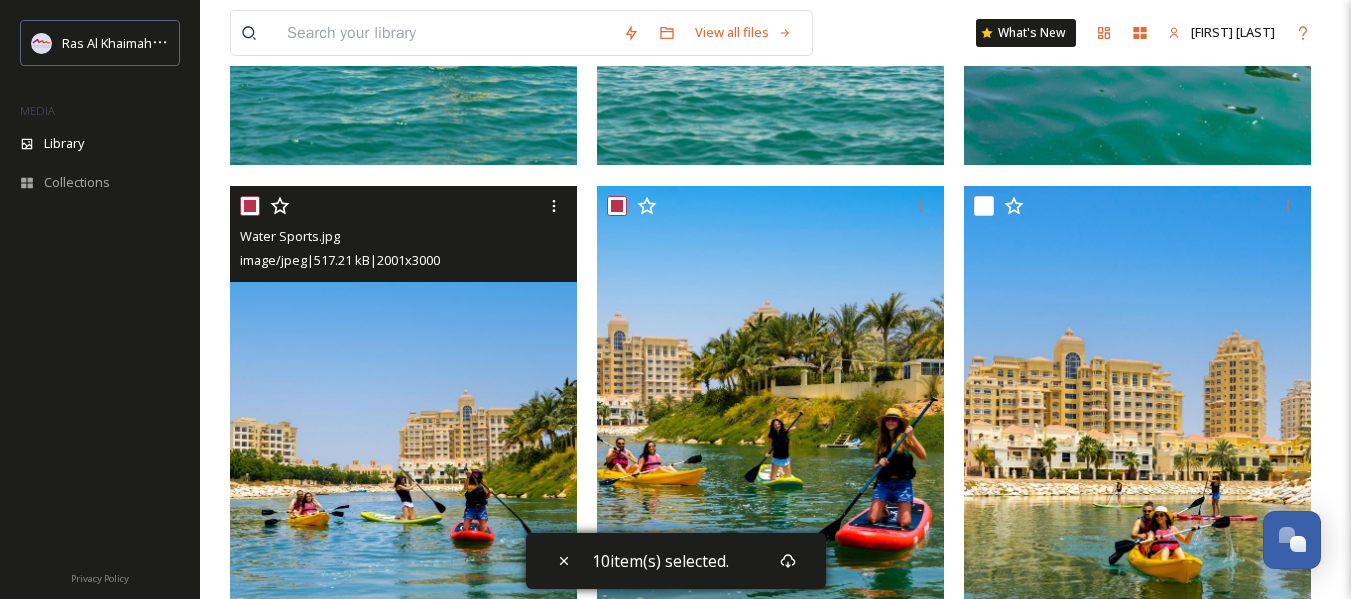 checkbox on "true" 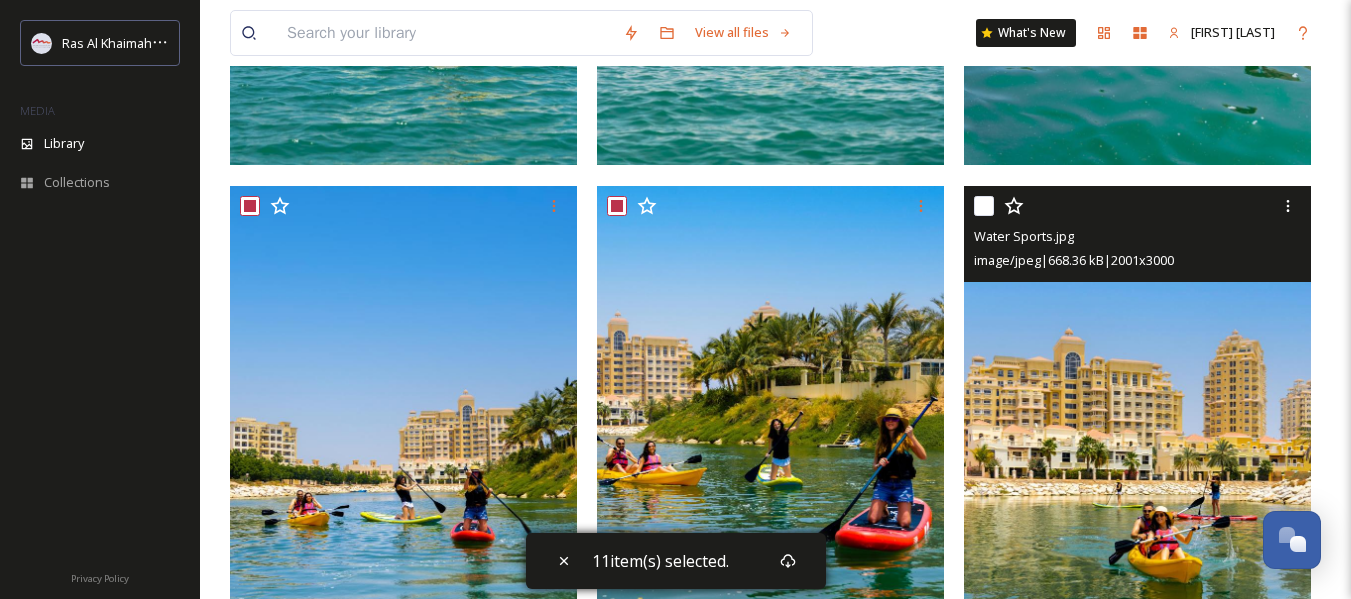 click at bounding box center (984, 206) 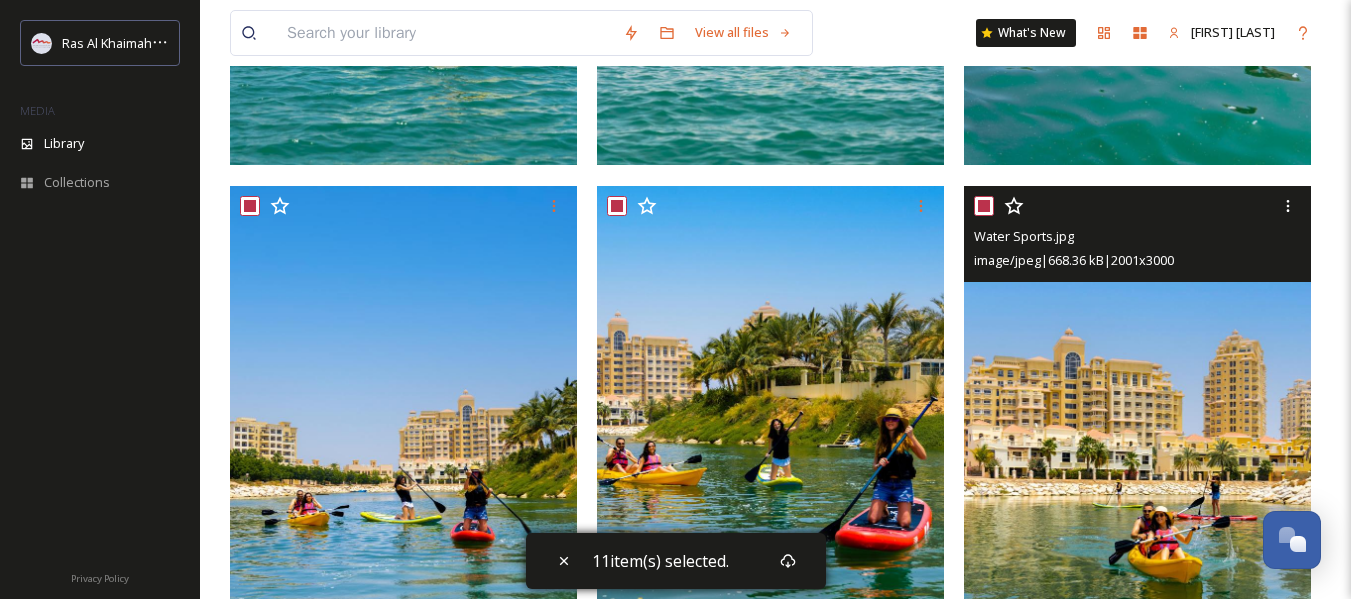 checkbox on "true" 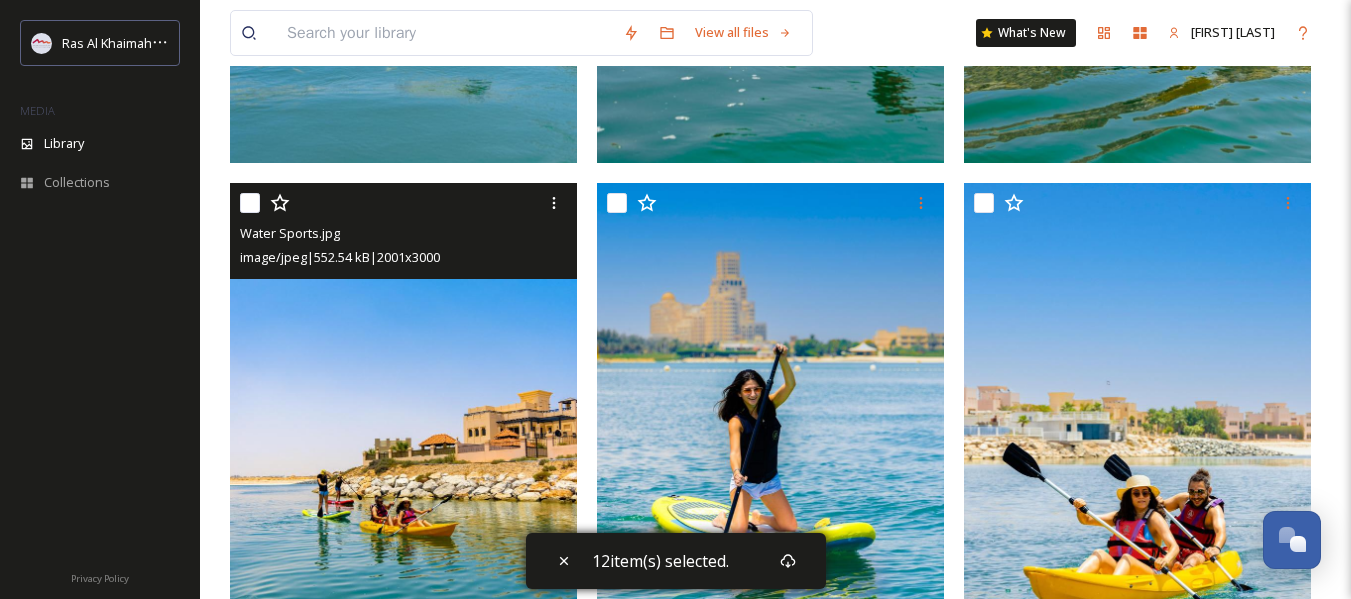 scroll, scrollTop: 3000, scrollLeft: 0, axis: vertical 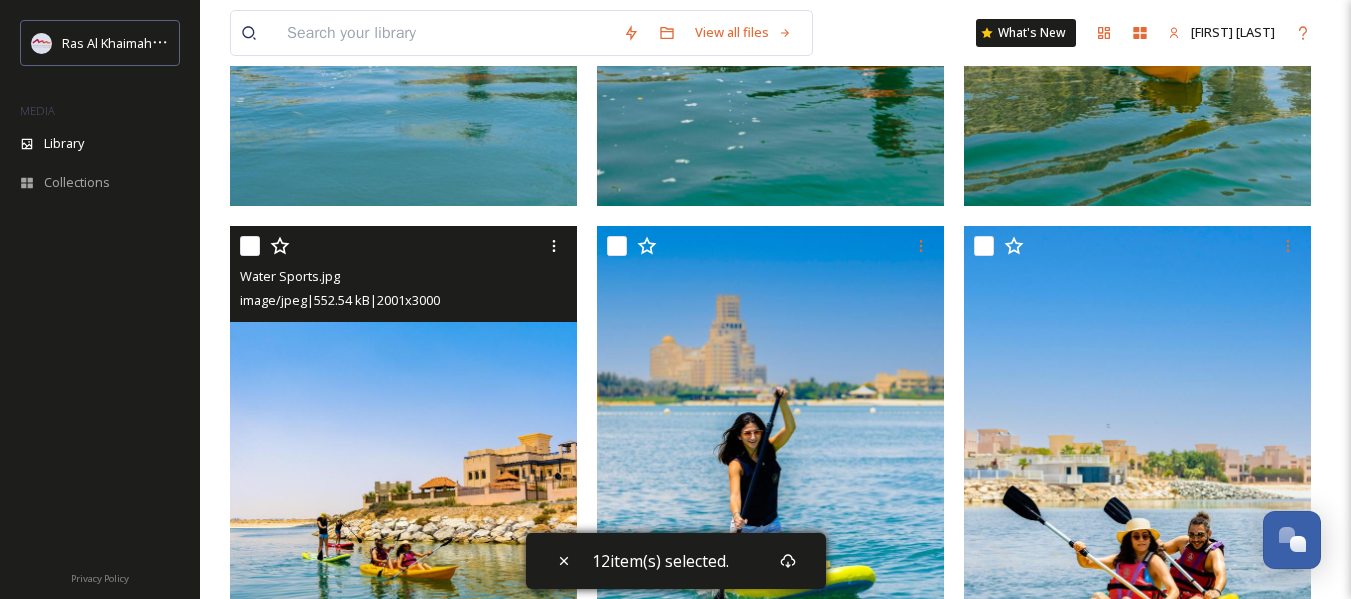 click at bounding box center [250, 246] 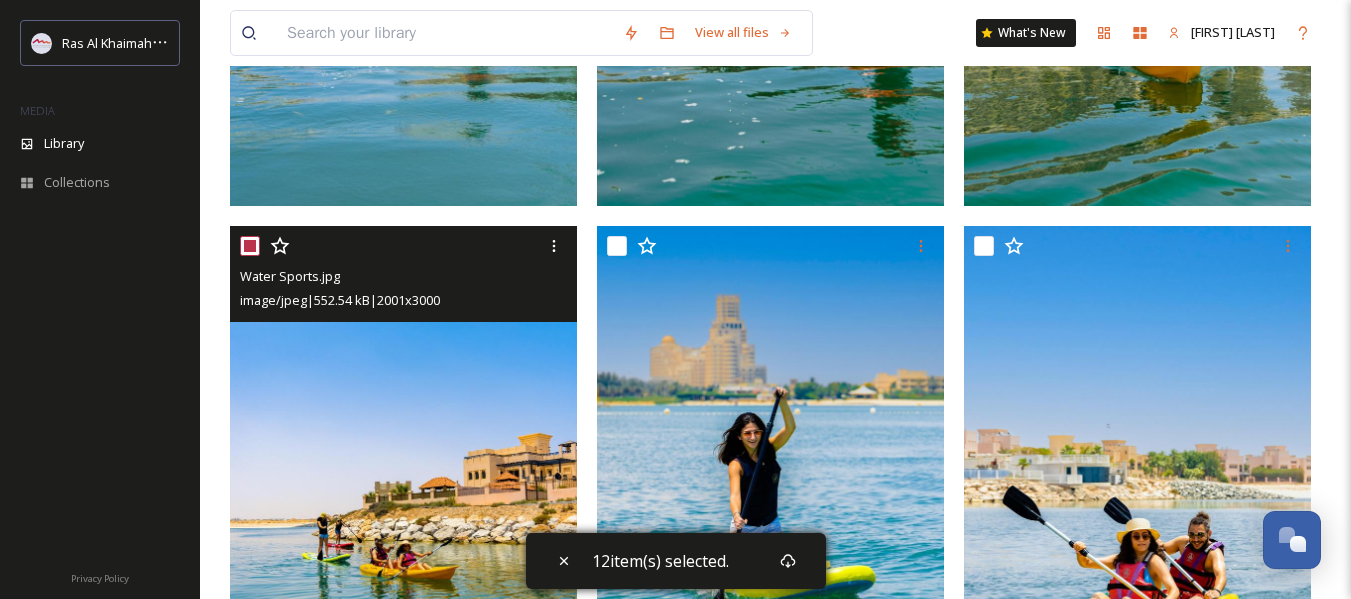 checkbox on "true" 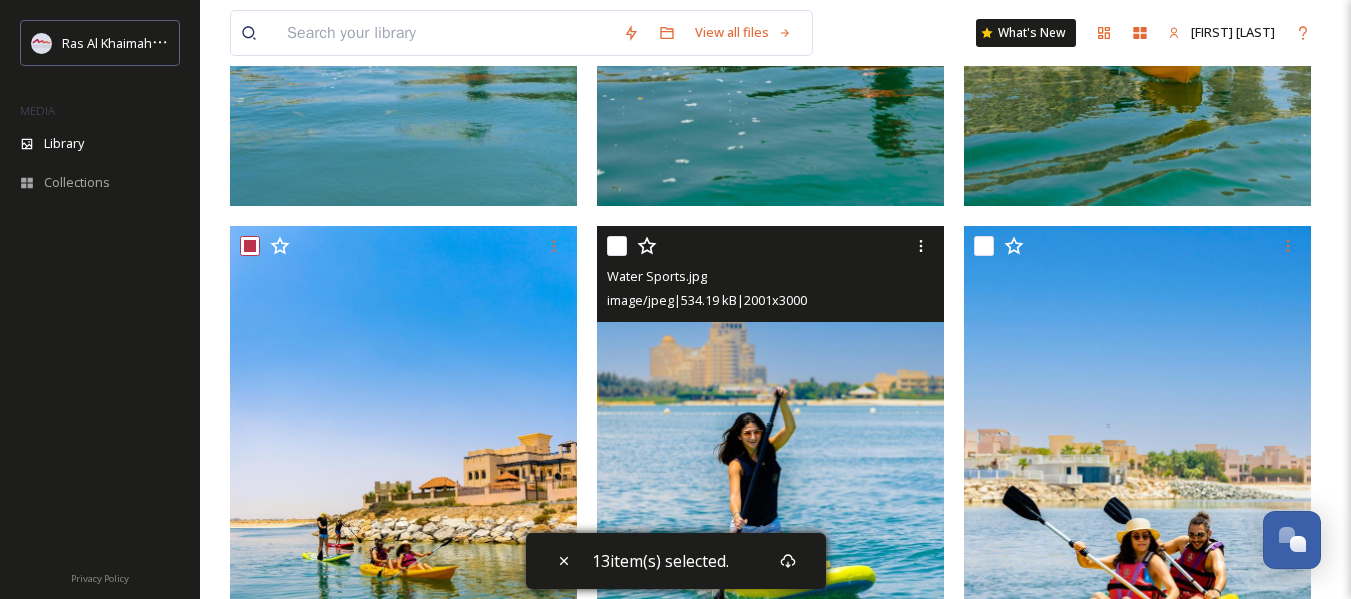 click at bounding box center [617, 246] 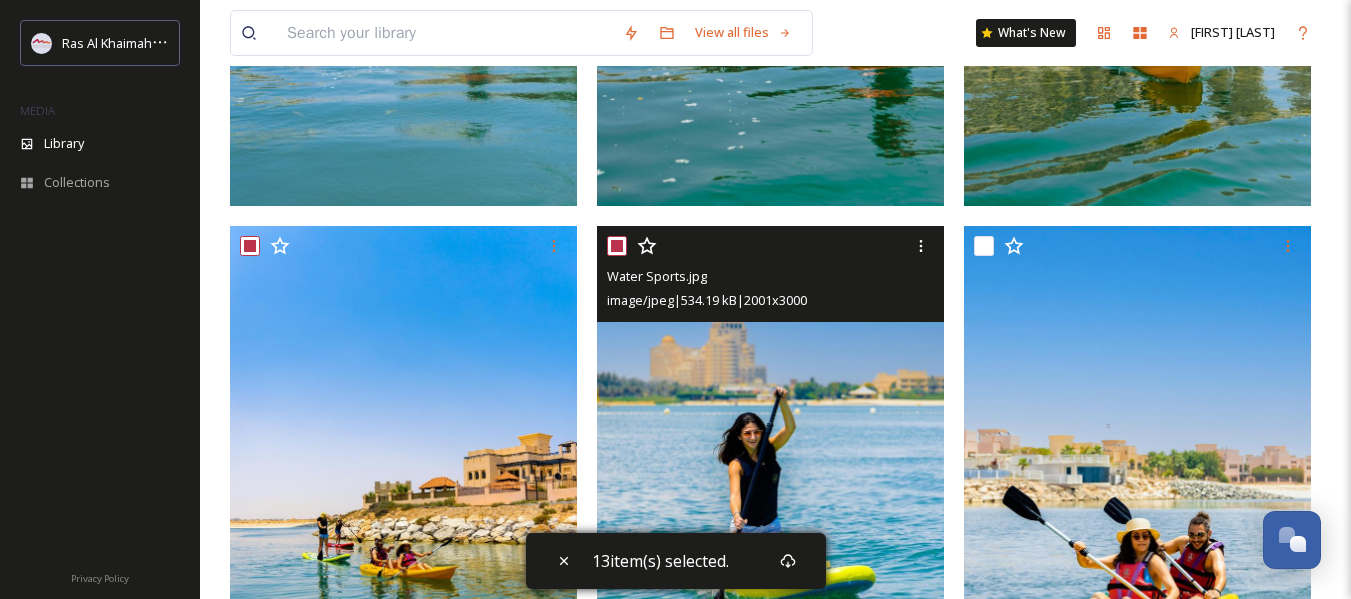 checkbox on "true" 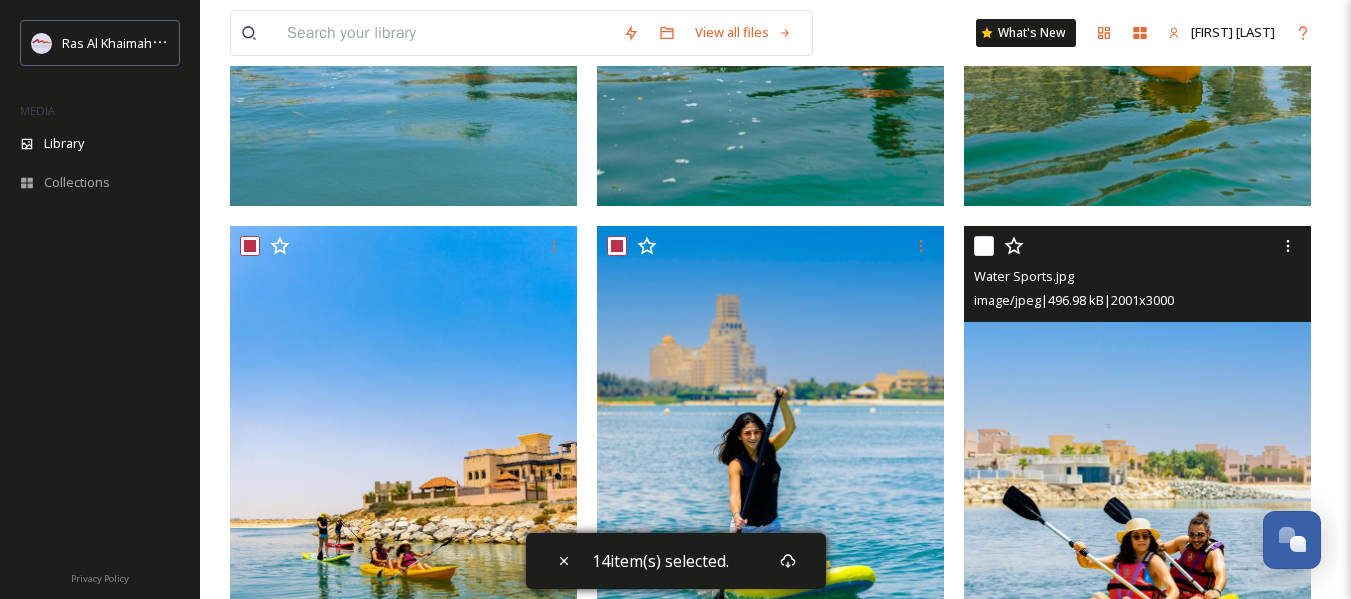 click at bounding box center [984, 246] 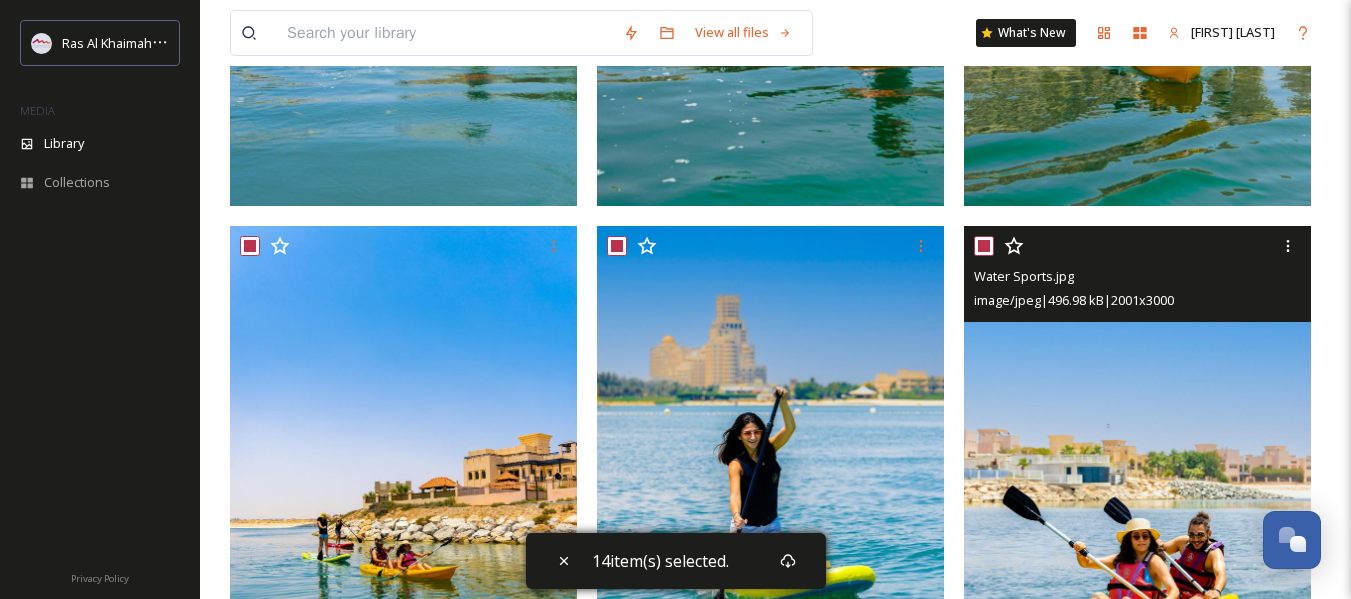 checkbox on "true" 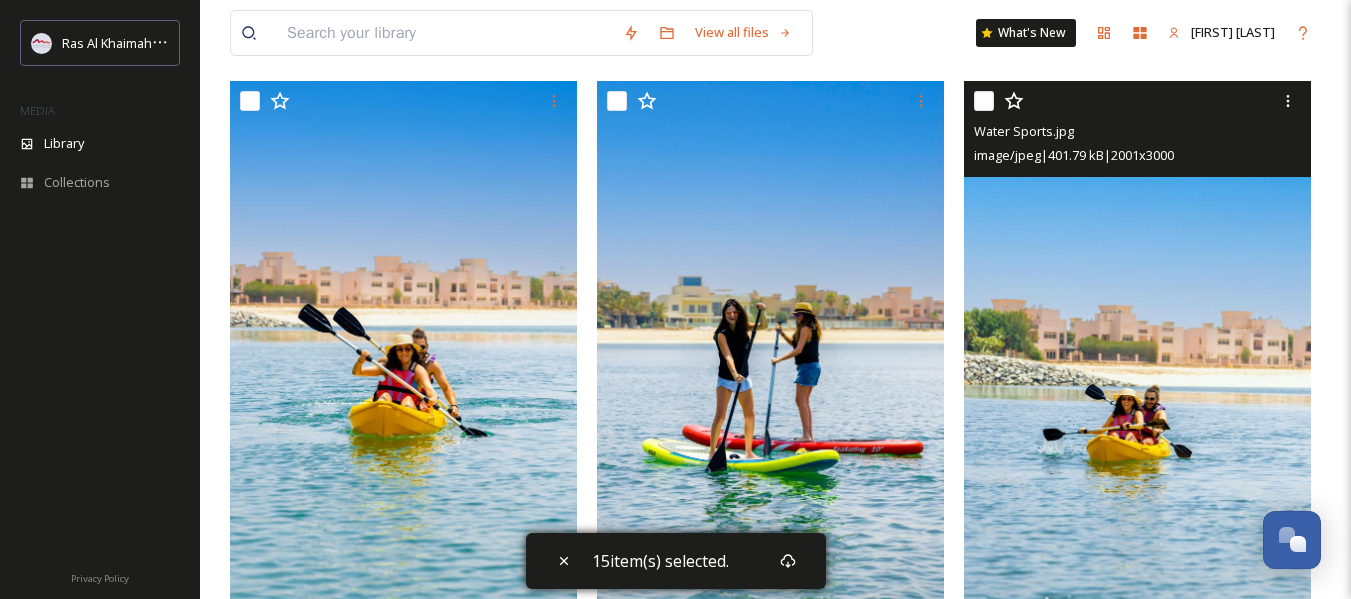 scroll, scrollTop: 3700, scrollLeft: 0, axis: vertical 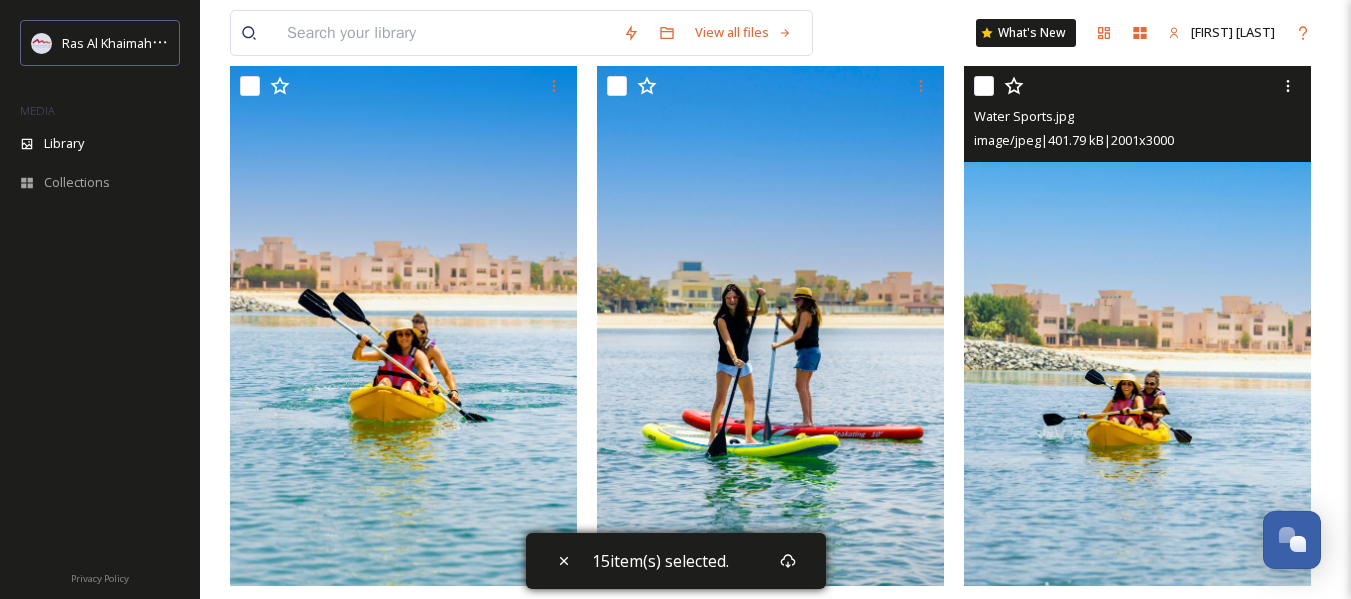click at bounding box center (984, 86) 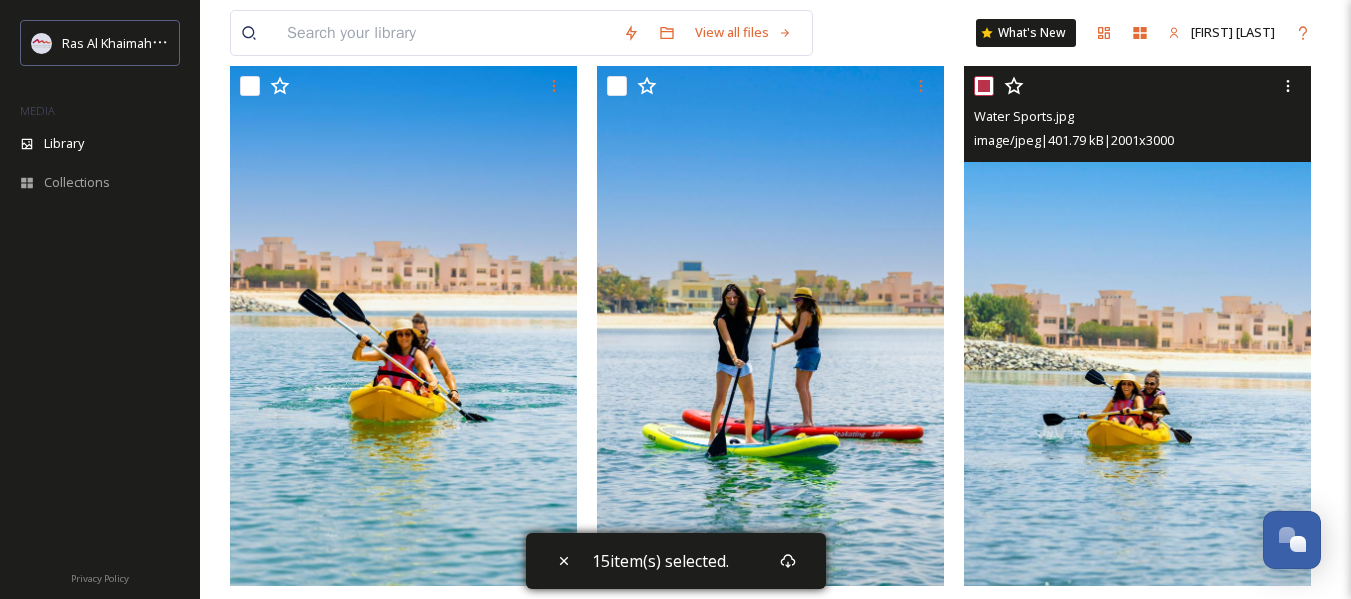 checkbox on "true" 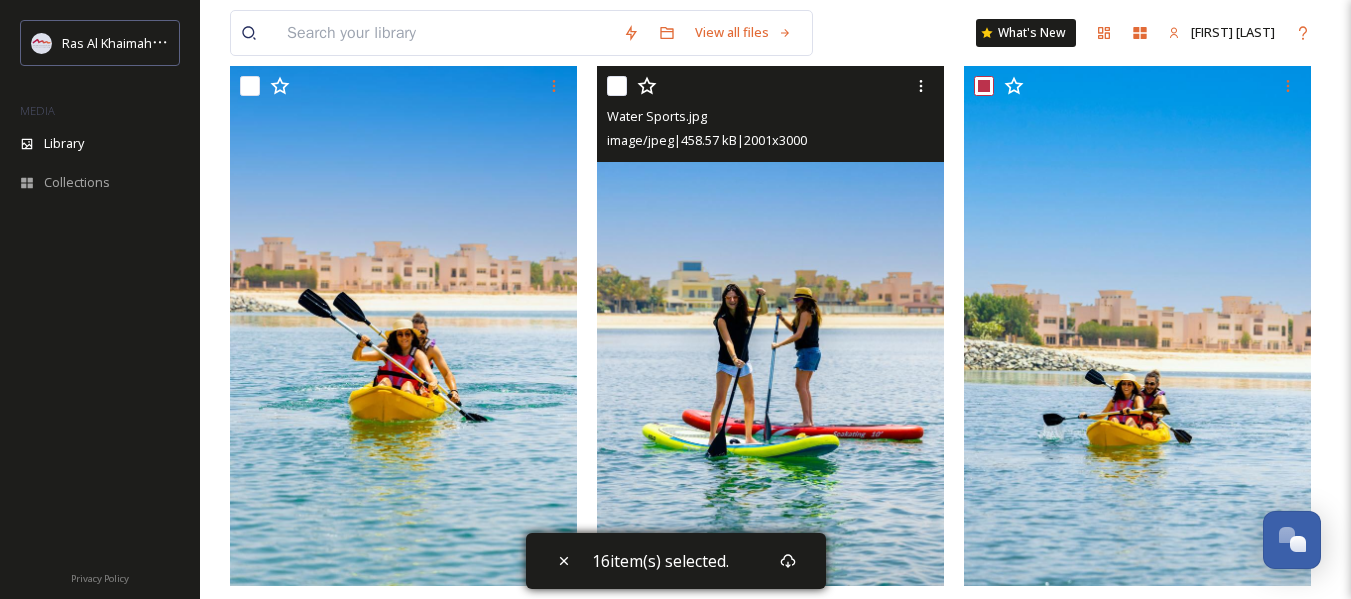click at bounding box center [617, 86] 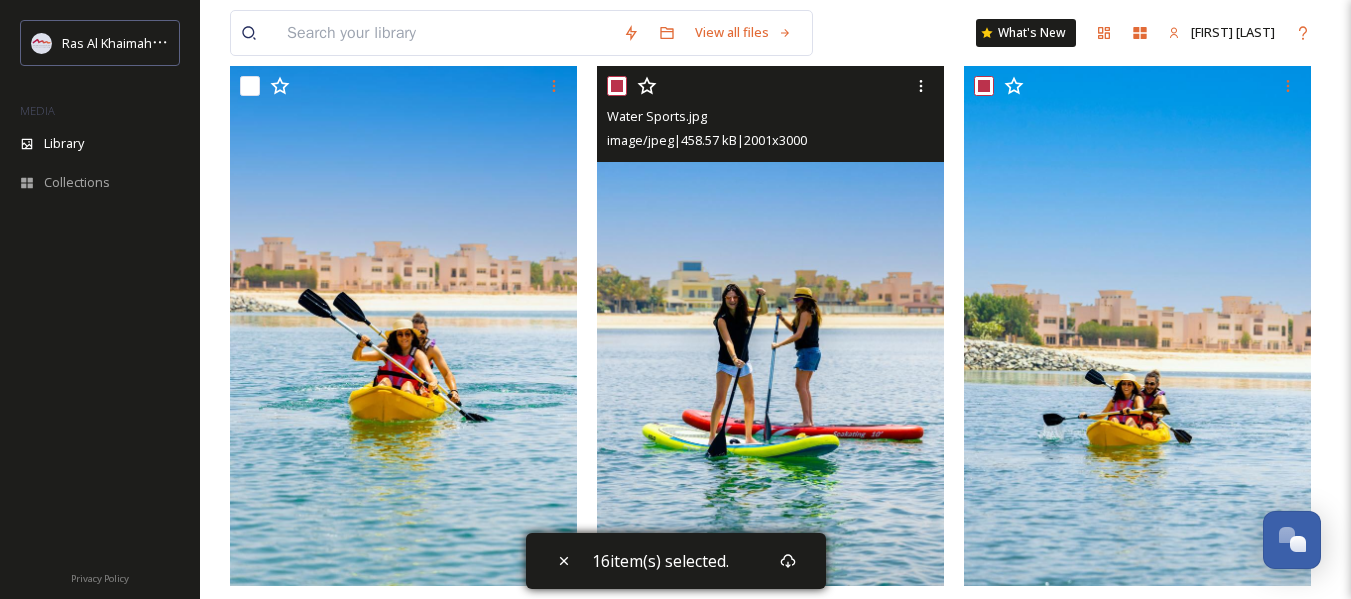 checkbox on "true" 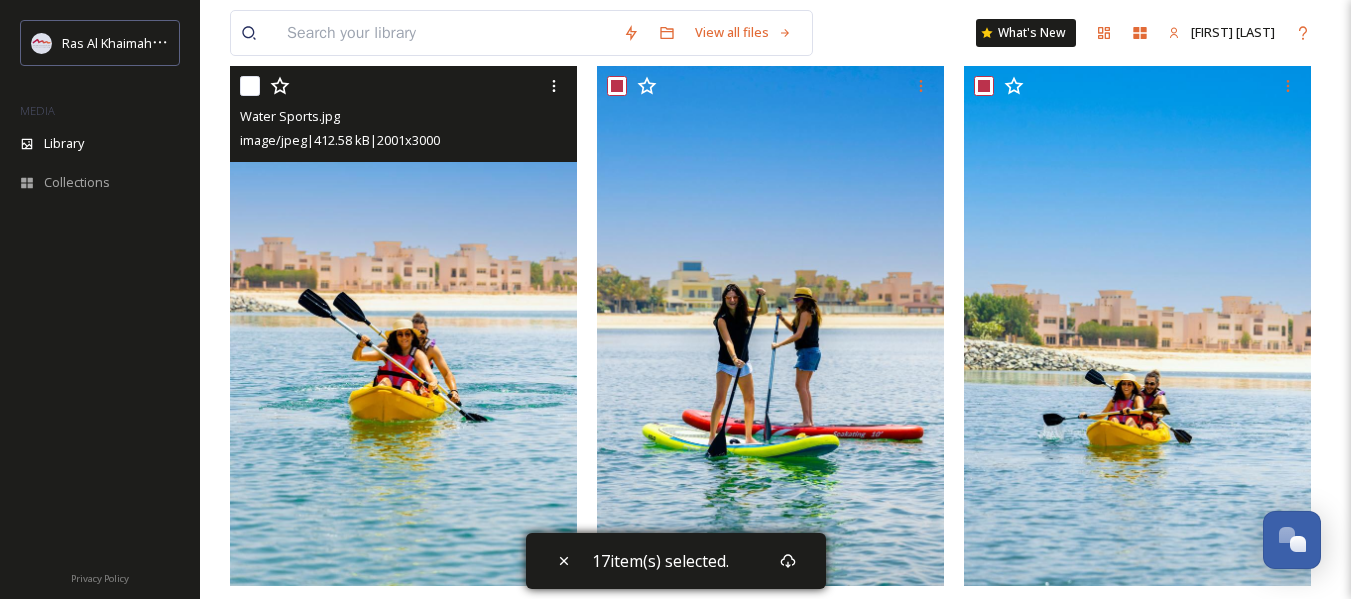 click at bounding box center (250, 86) 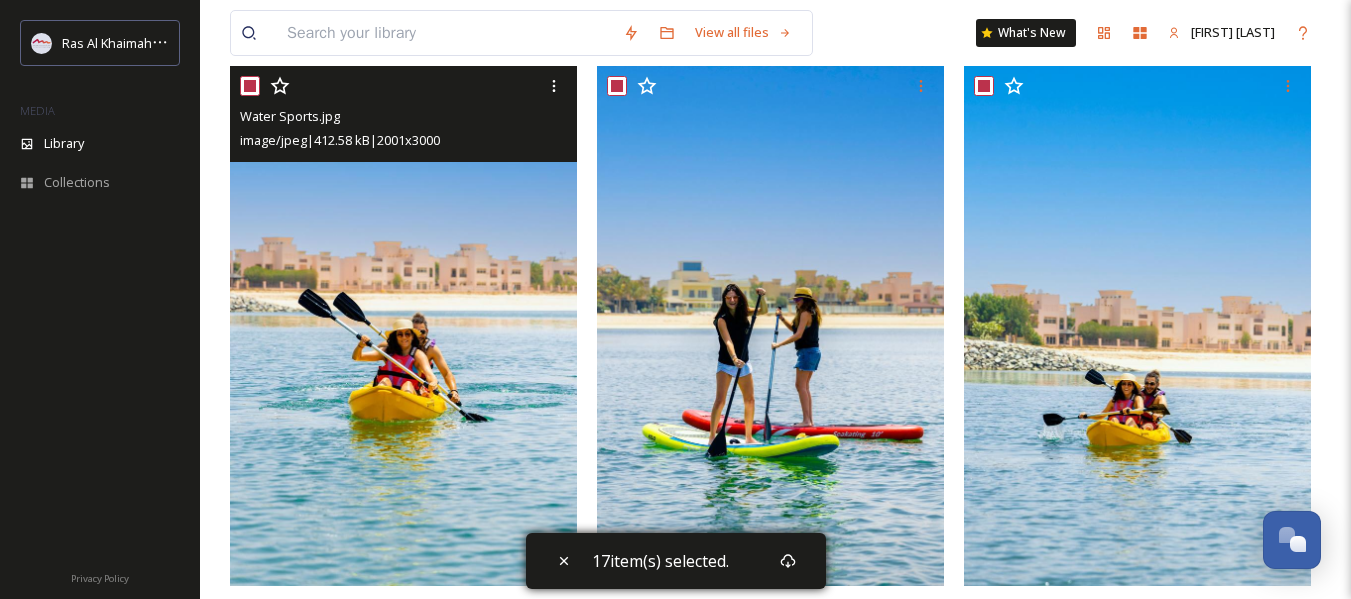 checkbox on "true" 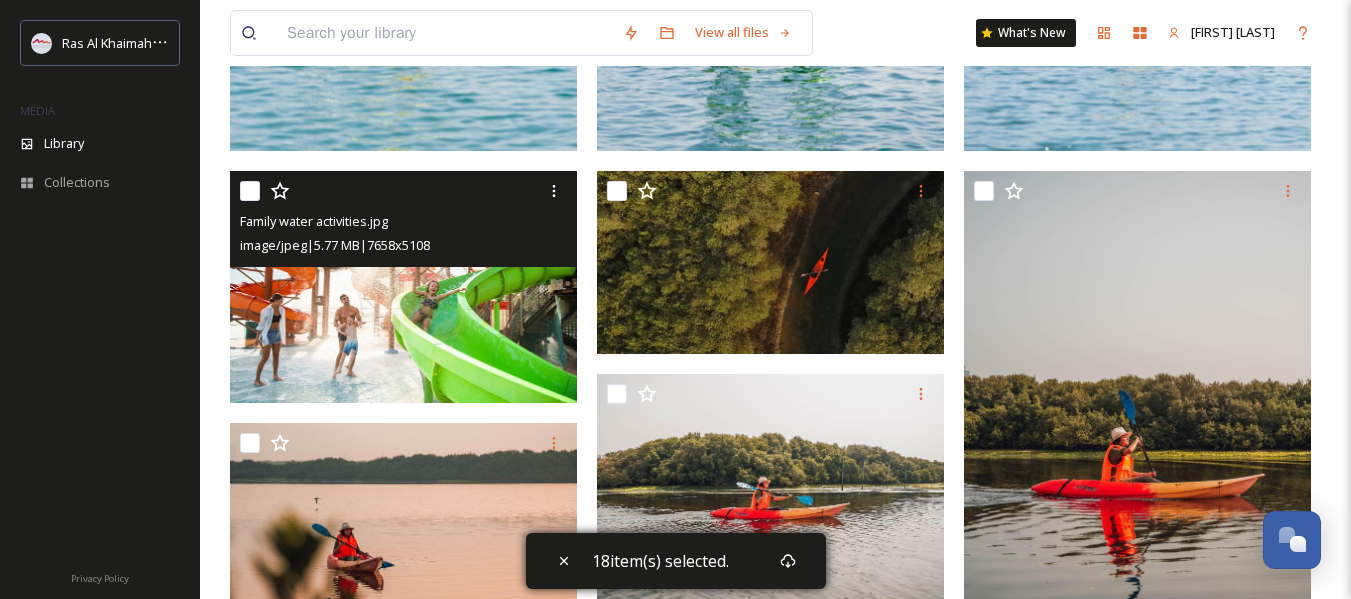 scroll, scrollTop: 4100, scrollLeft: 0, axis: vertical 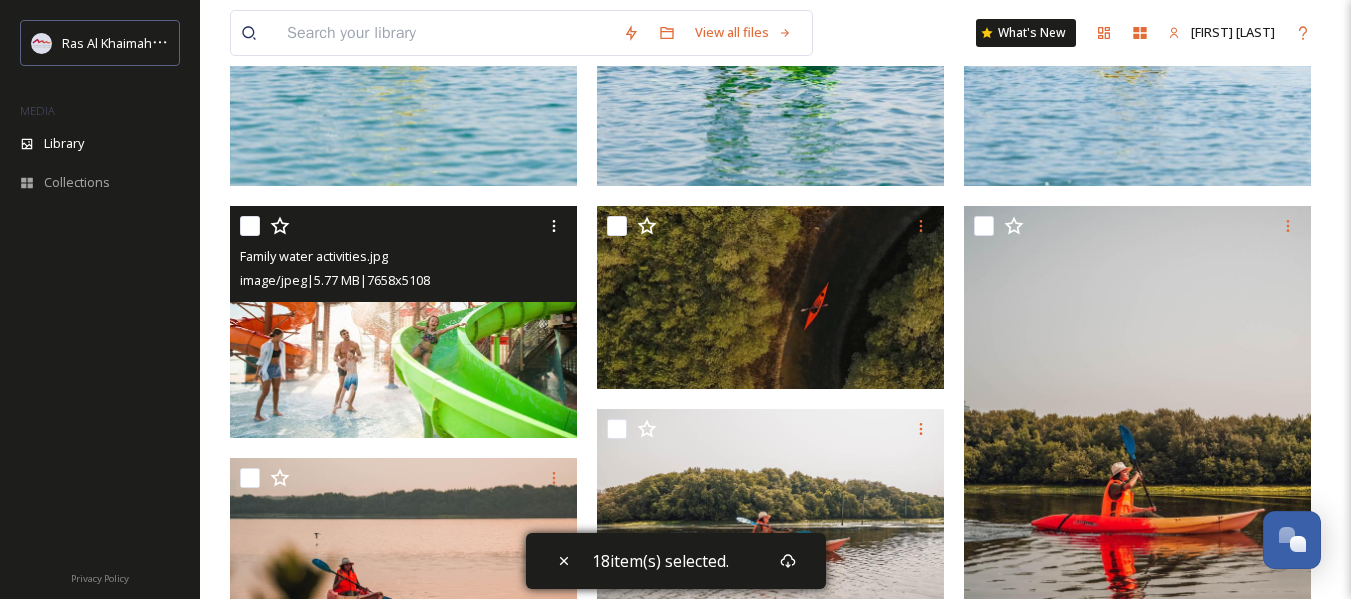 click at bounding box center [250, 226] 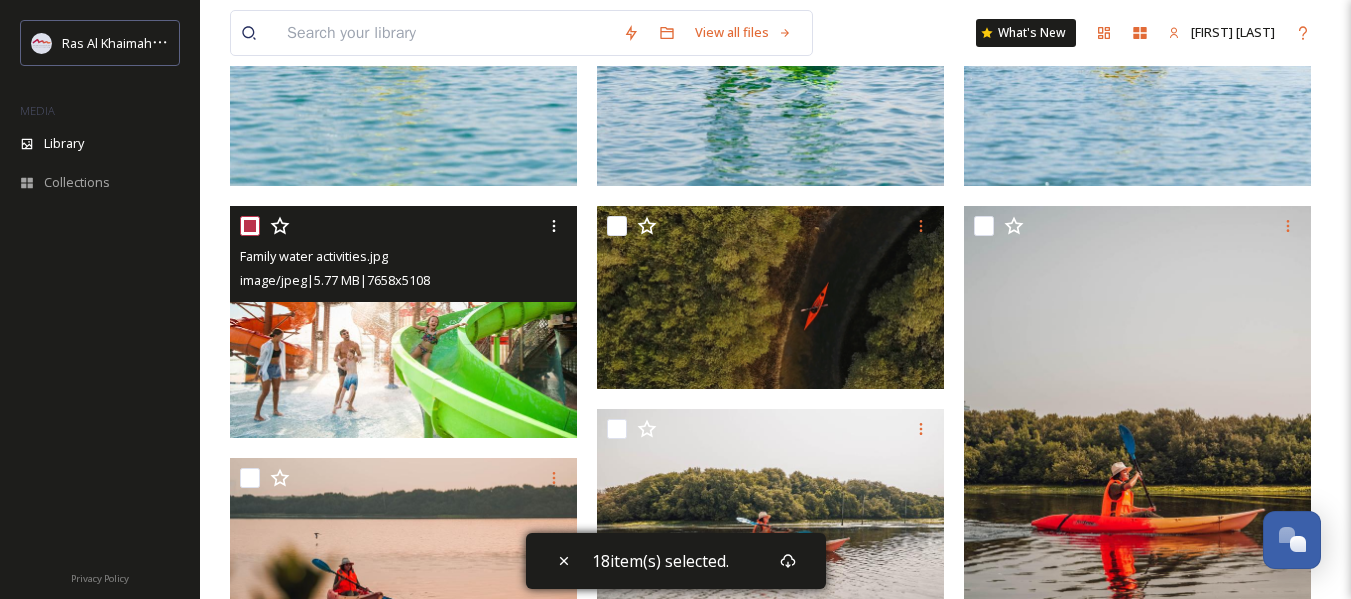 checkbox on "true" 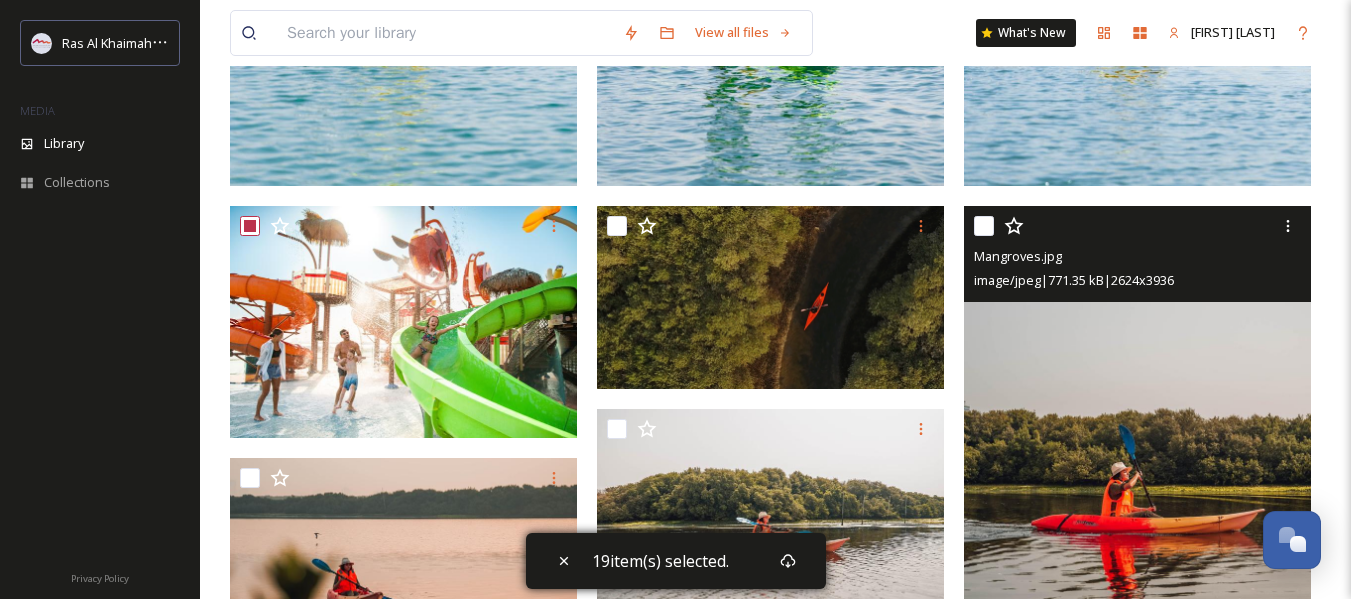 click at bounding box center [984, 226] 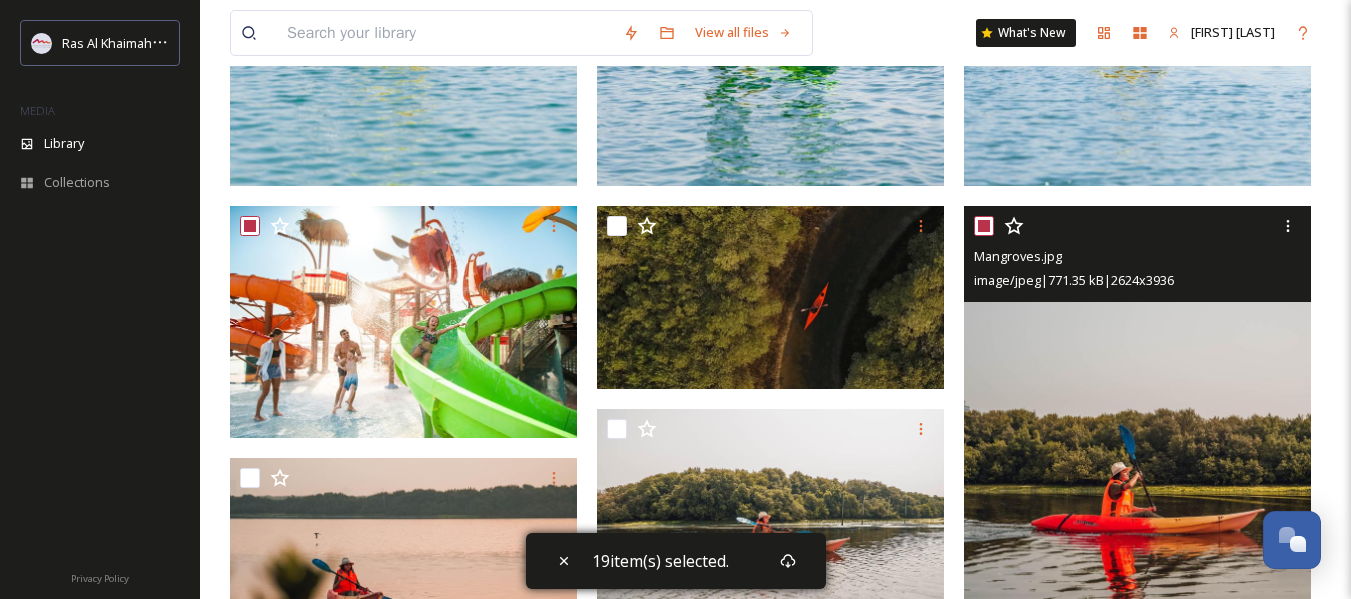 checkbox on "true" 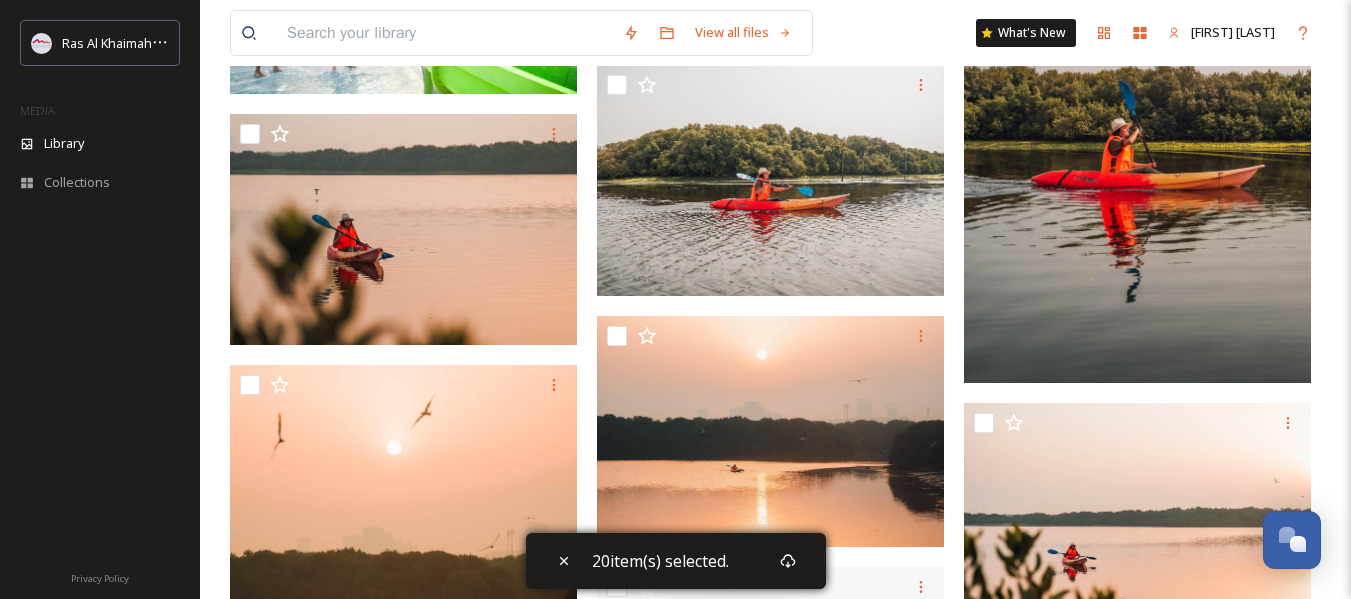 scroll, scrollTop: 4400, scrollLeft: 0, axis: vertical 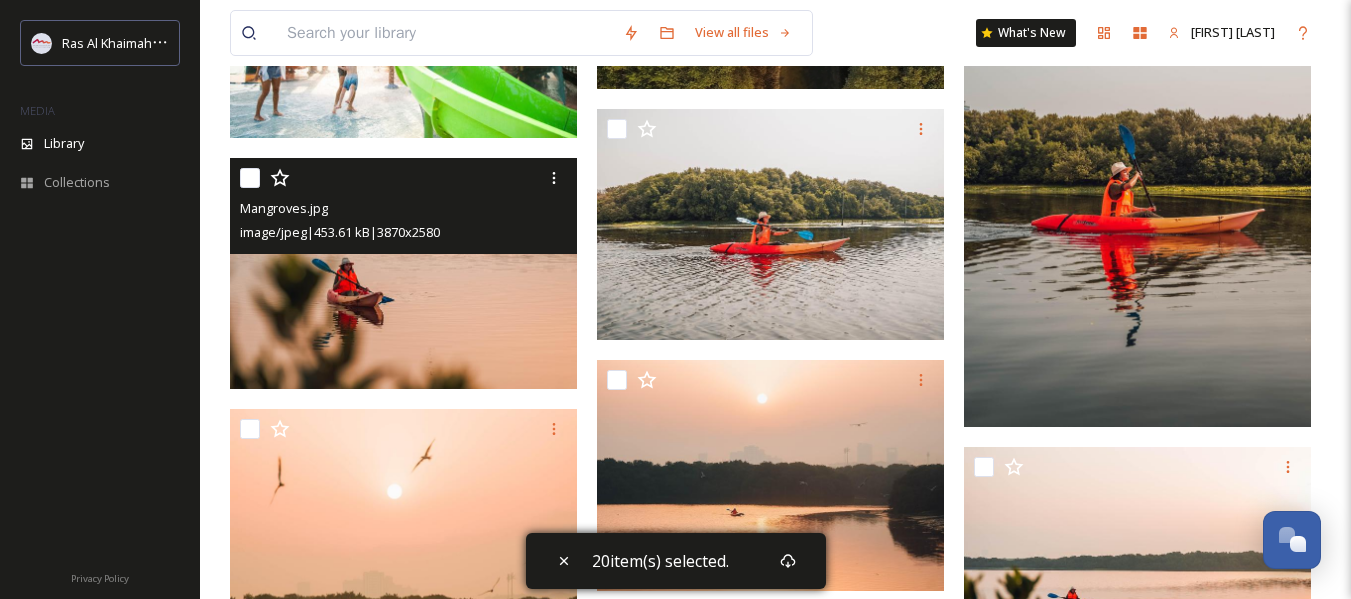 click at bounding box center (250, 178) 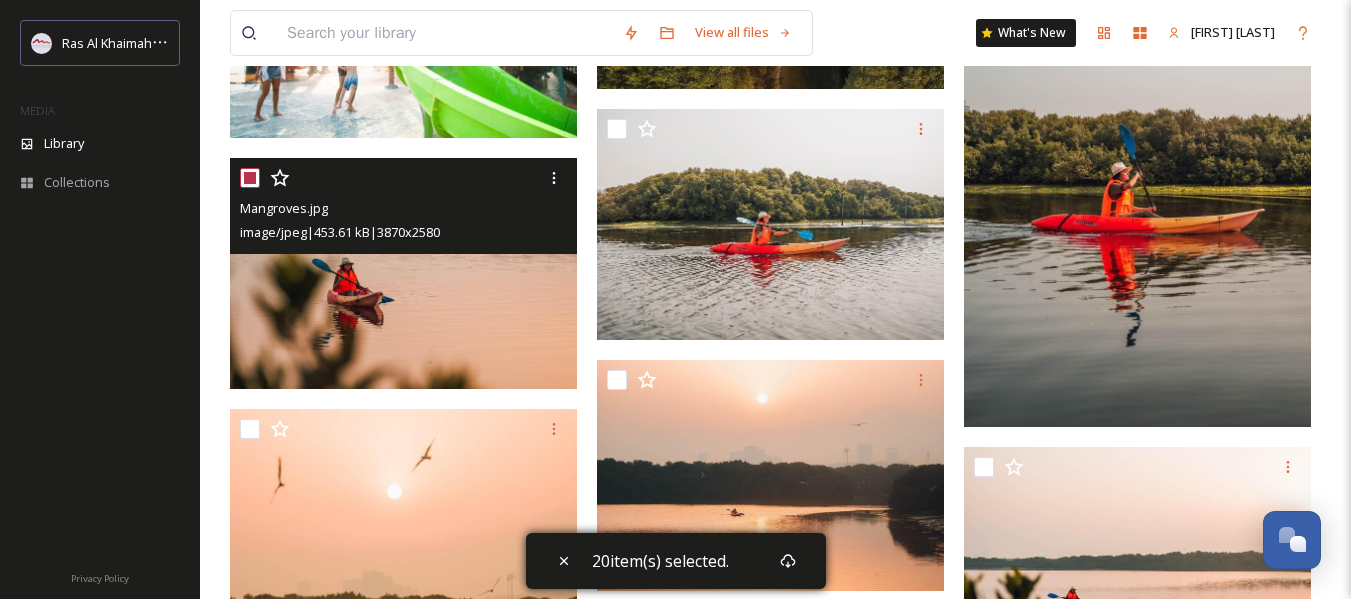 checkbox on "true" 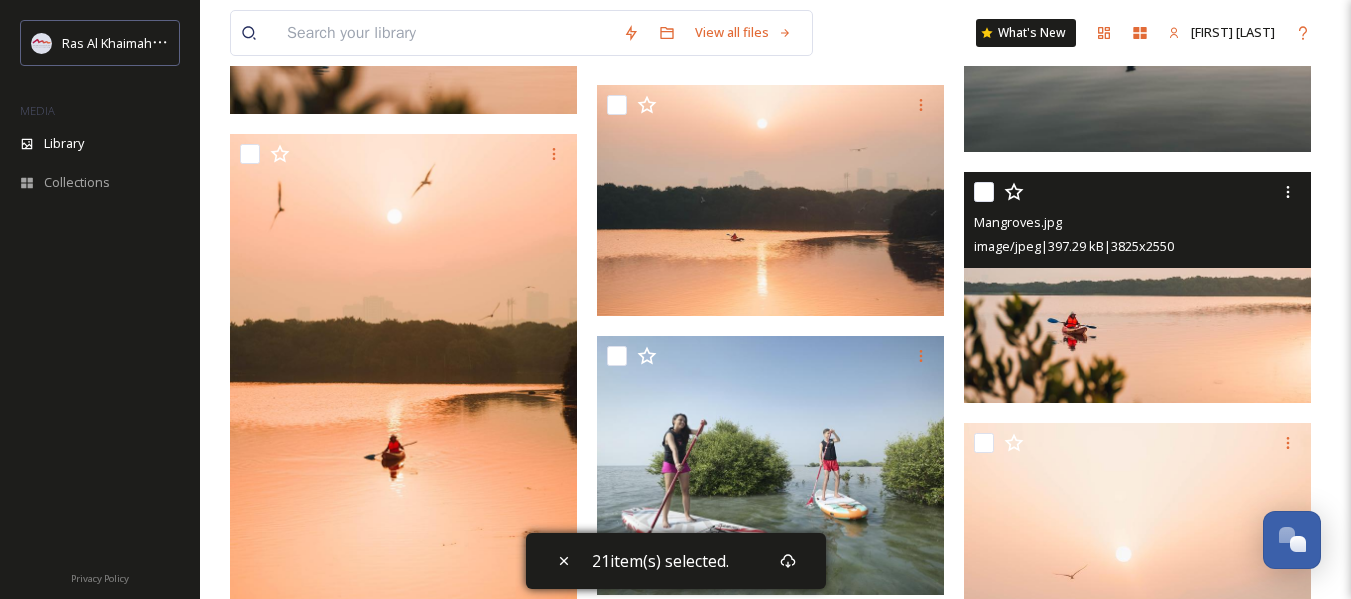 scroll, scrollTop: 4700, scrollLeft: 0, axis: vertical 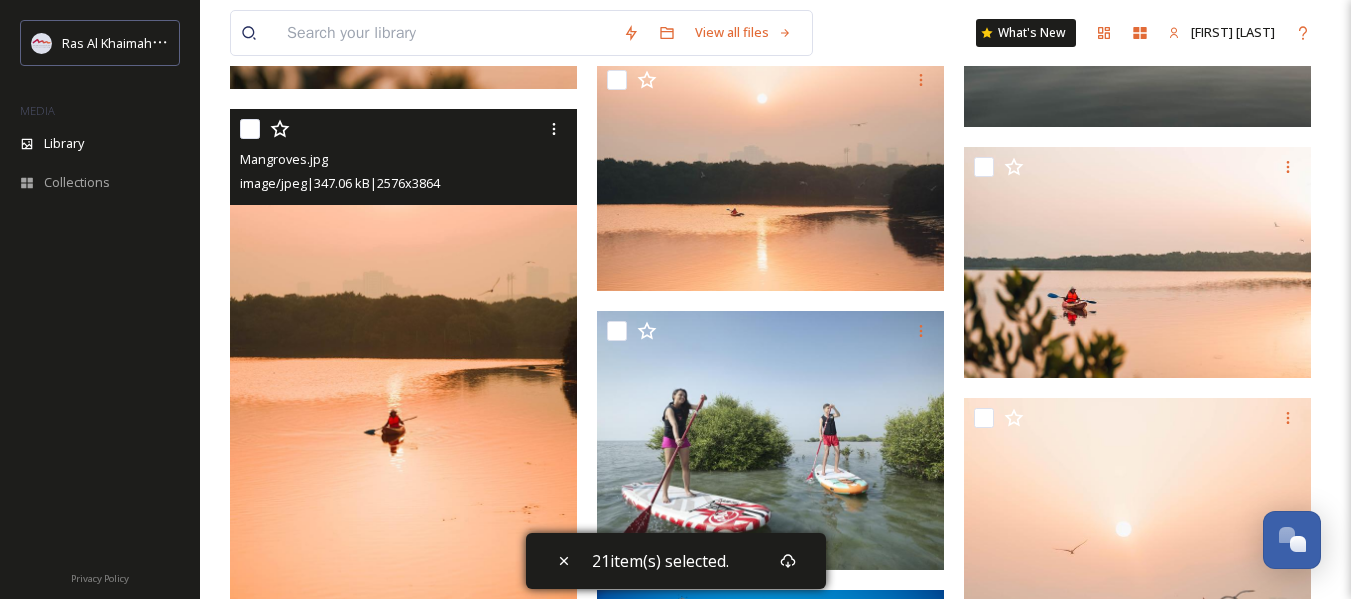 click at bounding box center [250, 129] 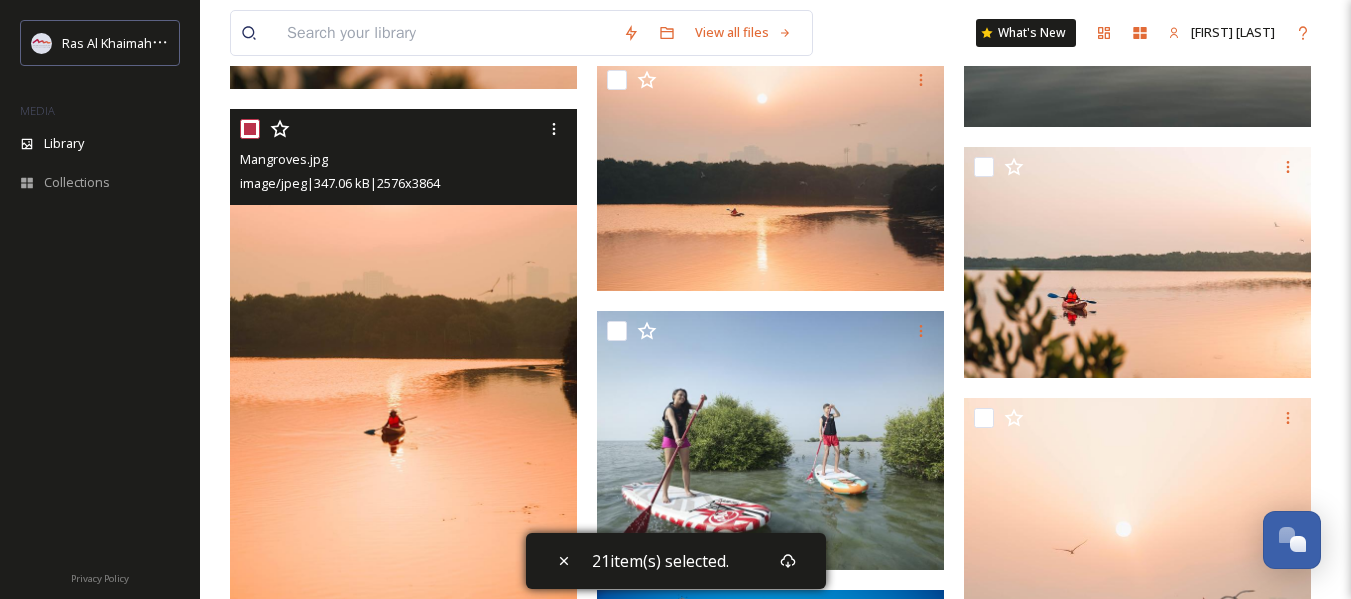 checkbox on "true" 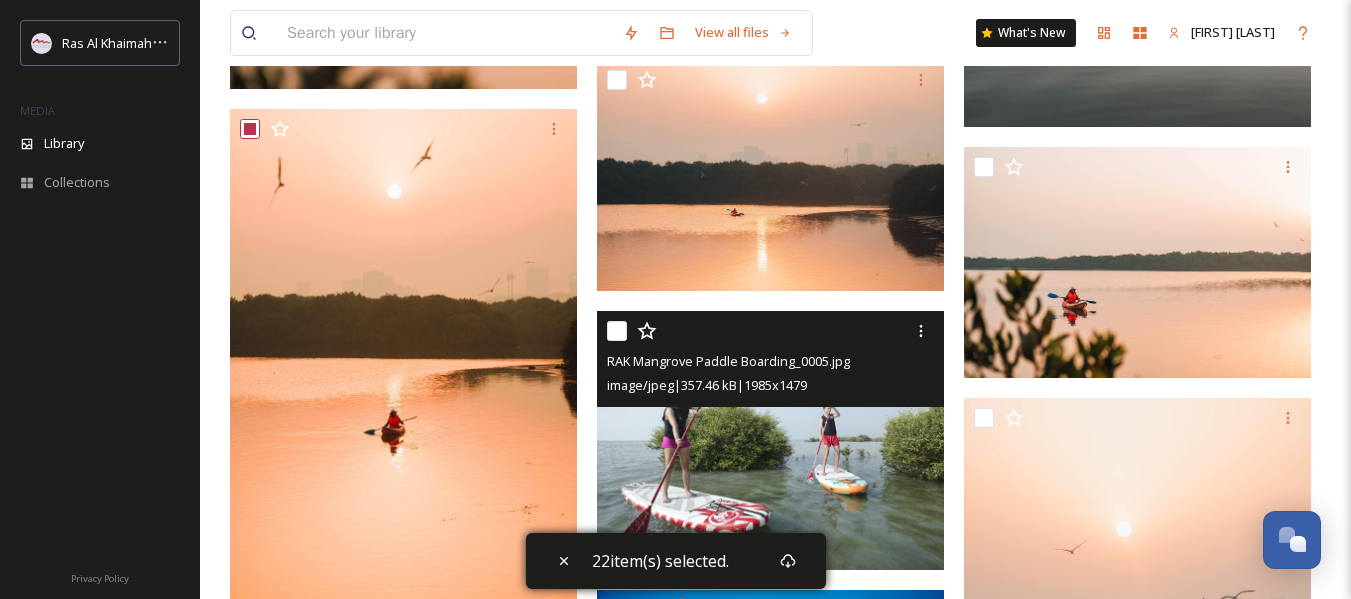 click at bounding box center [617, 331] 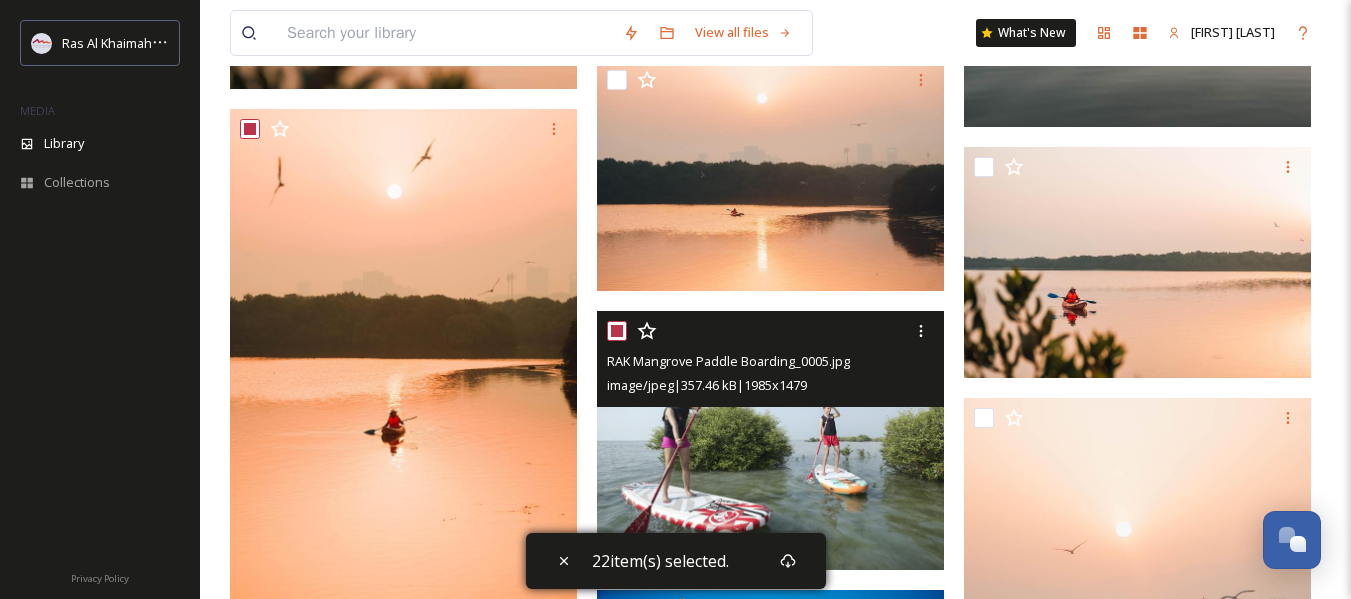 checkbox on "true" 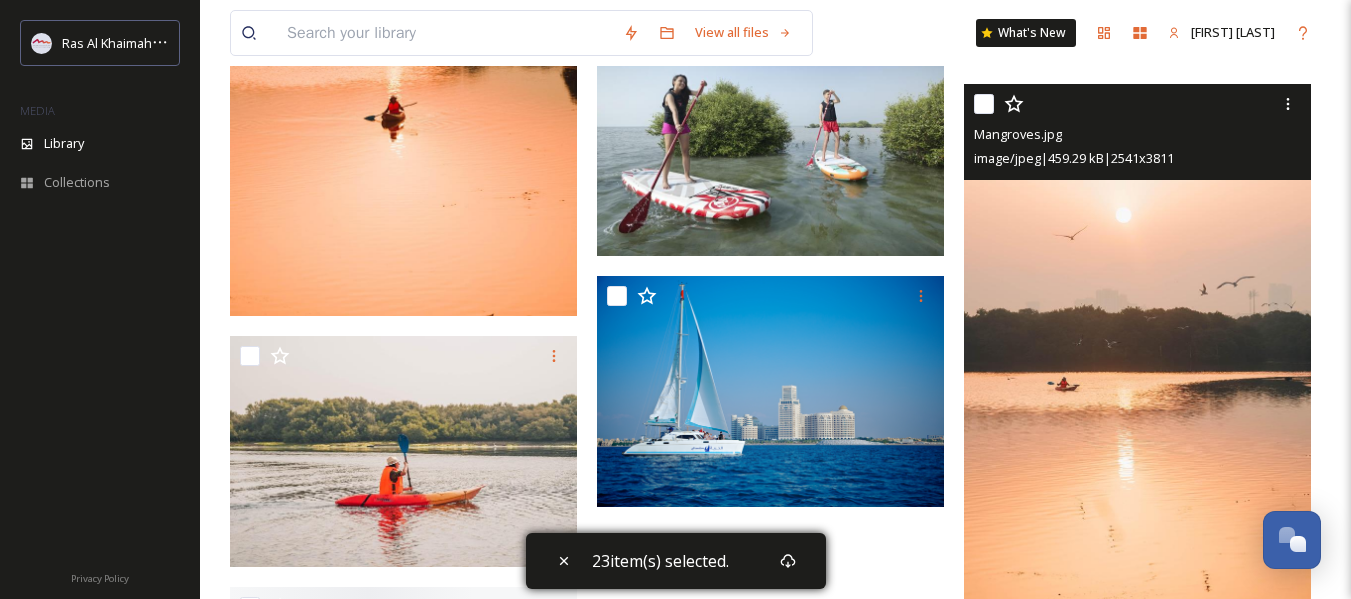 scroll, scrollTop: 5100, scrollLeft: 0, axis: vertical 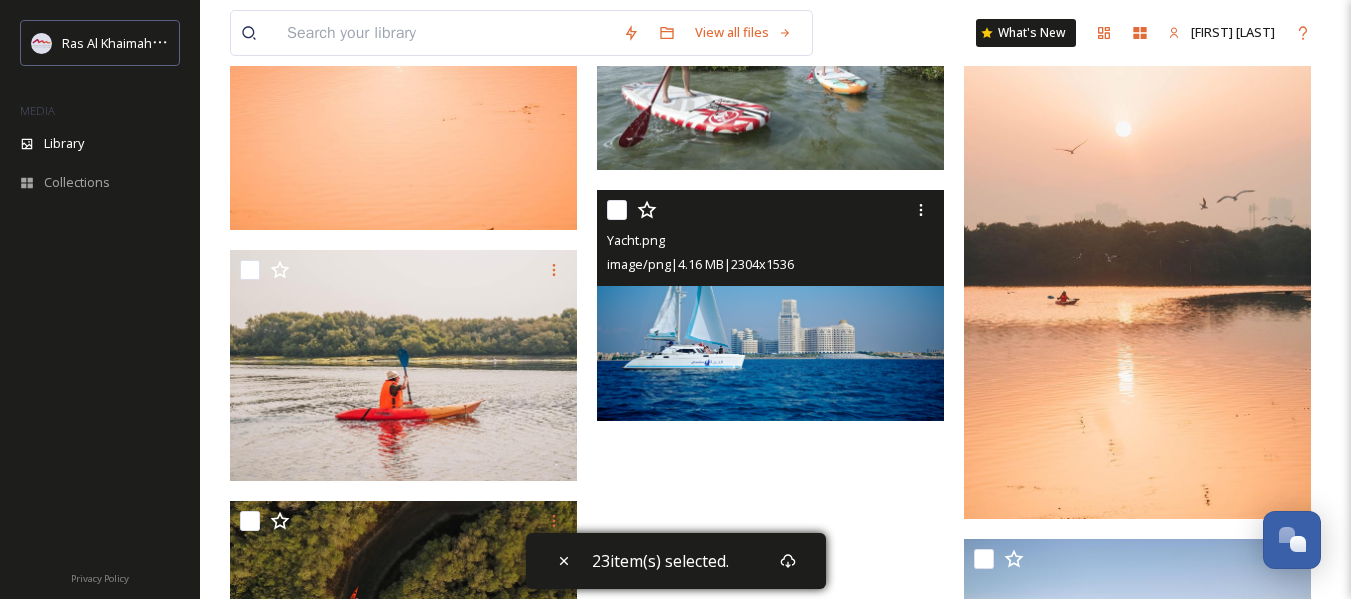 click at bounding box center (617, 210) 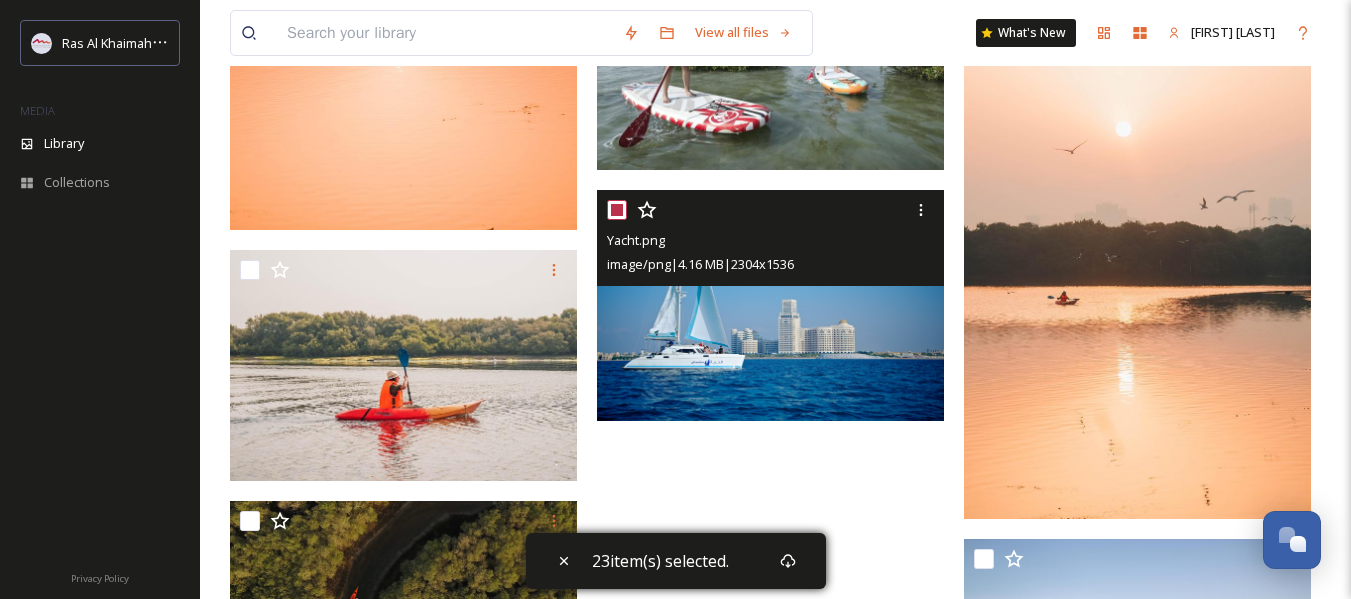 checkbox on "true" 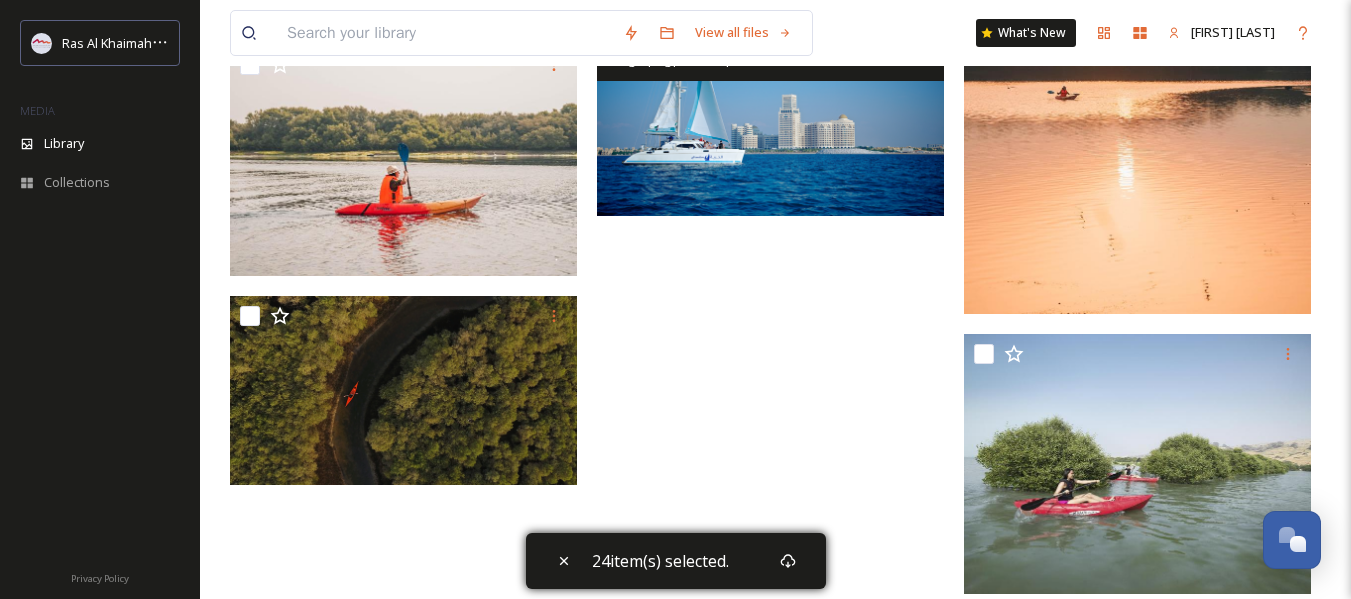 scroll, scrollTop: 5334, scrollLeft: 0, axis: vertical 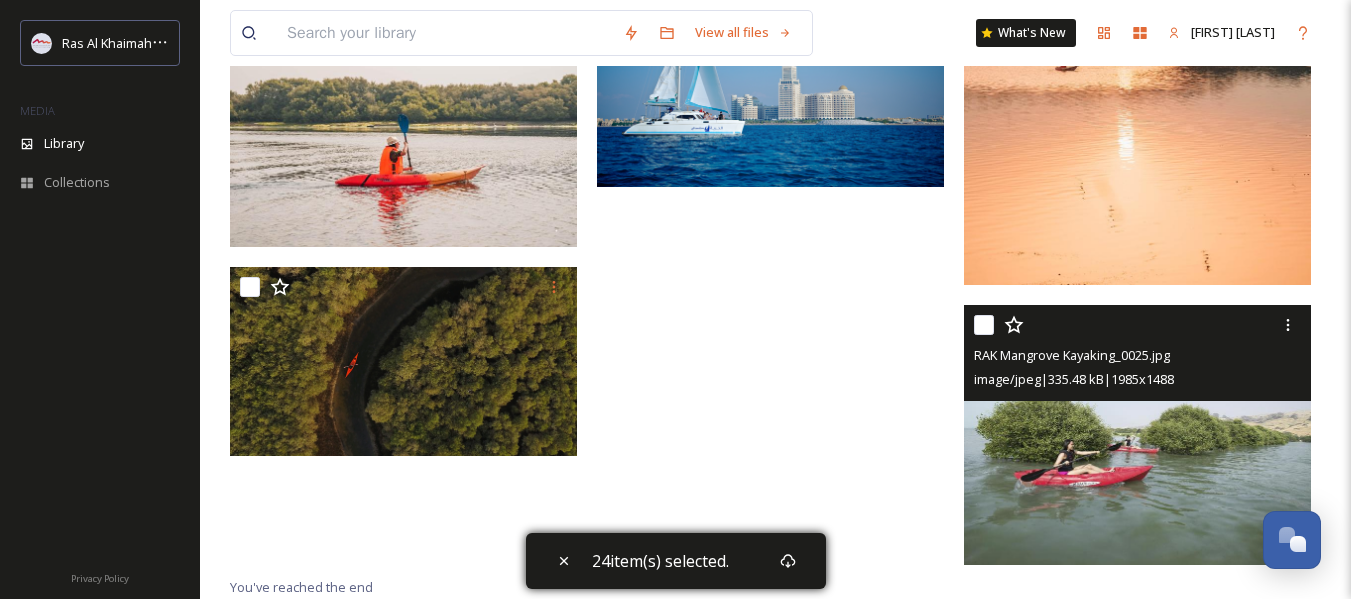 click at bounding box center (984, 325) 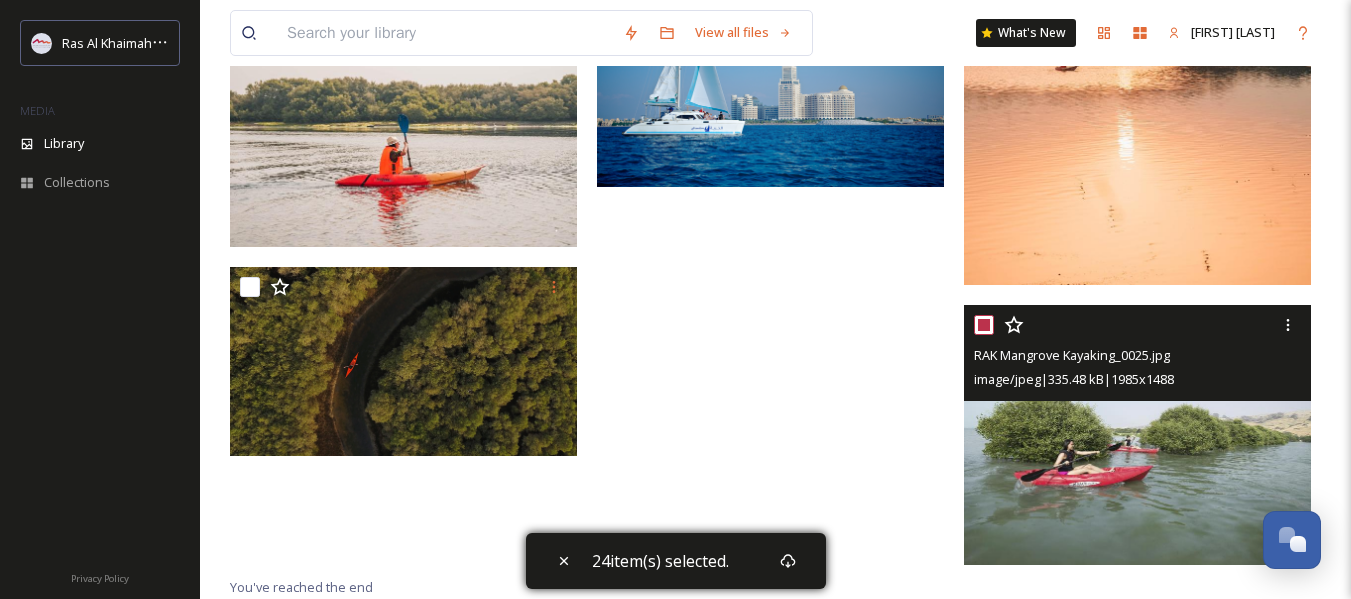 checkbox on "true" 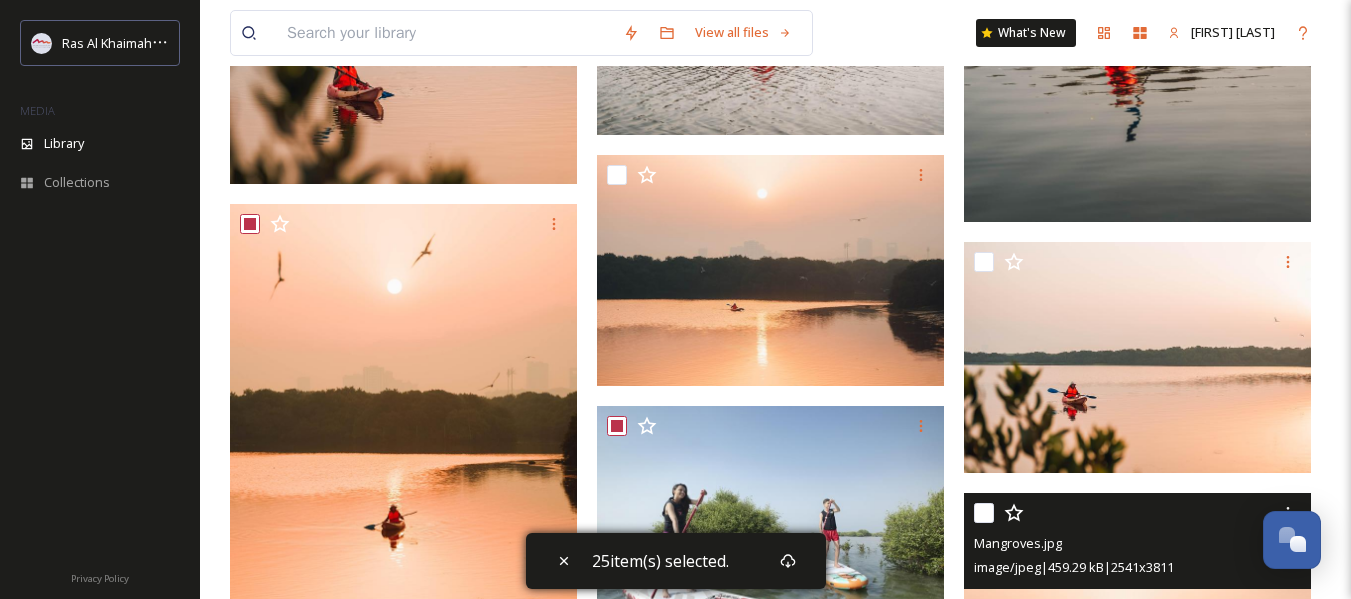 scroll, scrollTop: 4534, scrollLeft: 0, axis: vertical 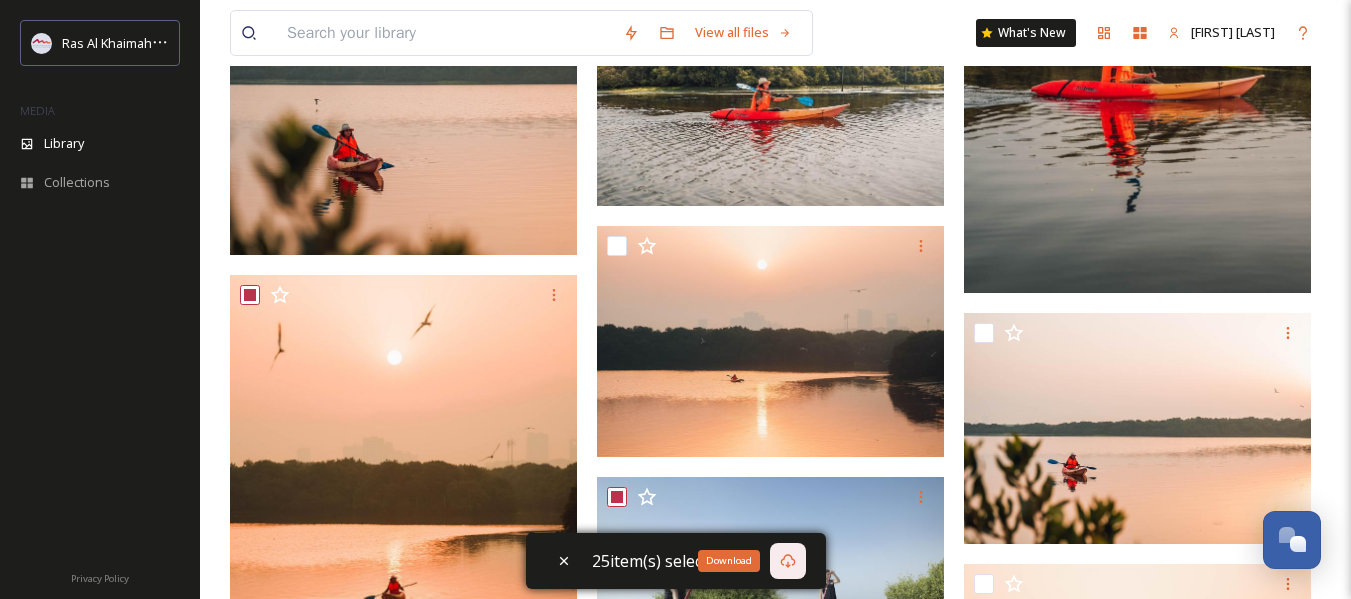click 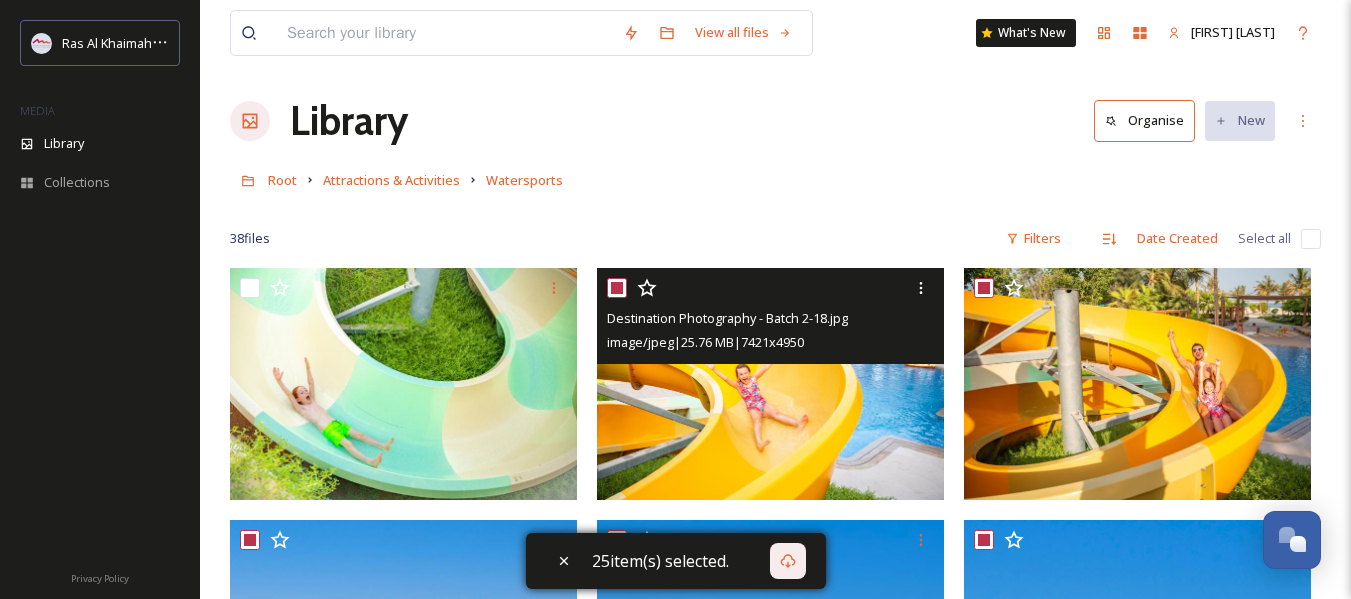 scroll, scrollTop: 0, scrollLeft: 0, axis: both 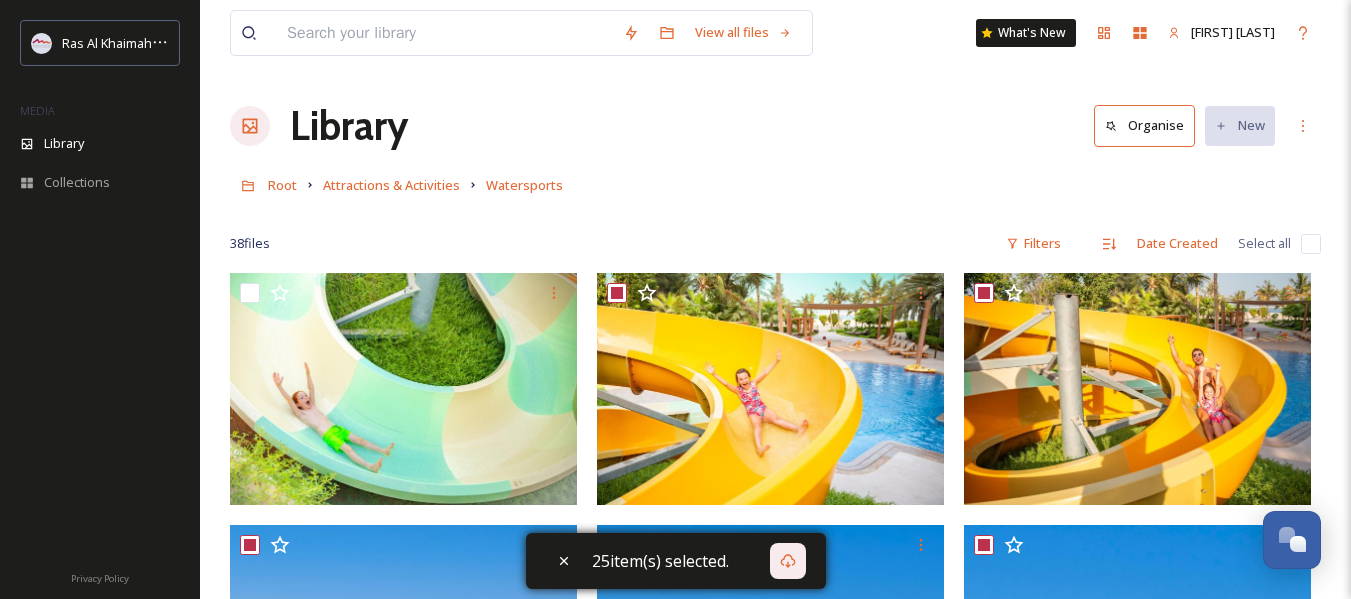 click on "Root Attractions & Activities Watersports" at bounding box center (775, 185) 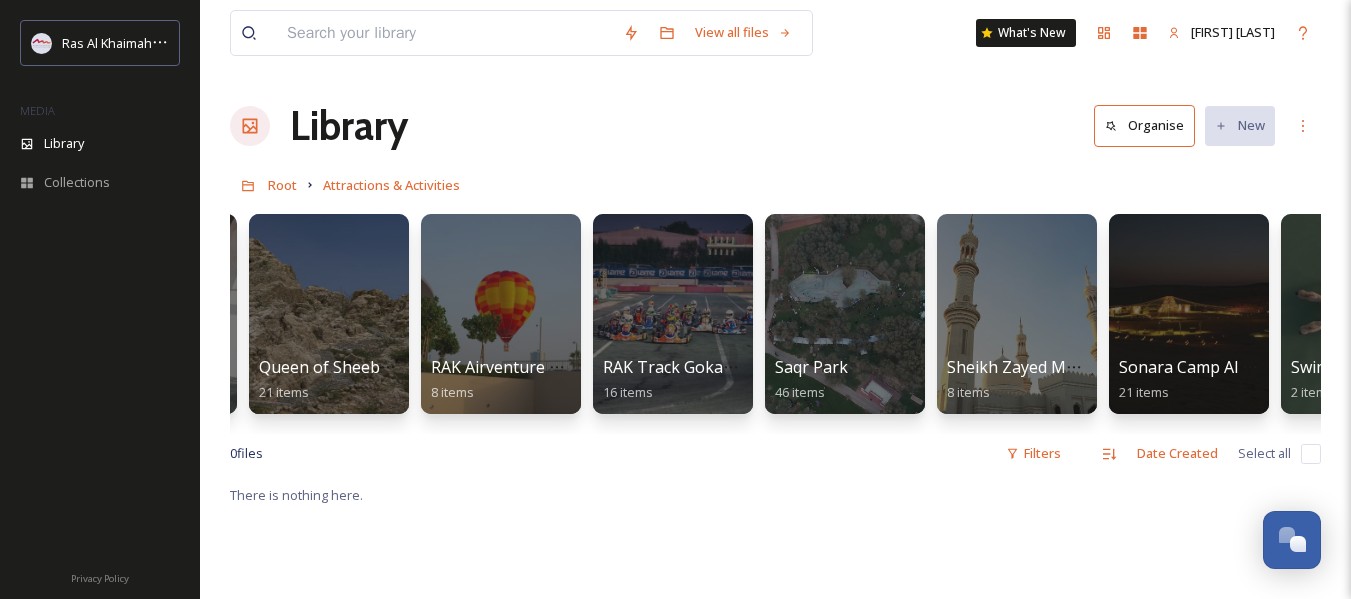 scroll, scrollTop: 0, scrollLeft: 2693, axis: horizontal 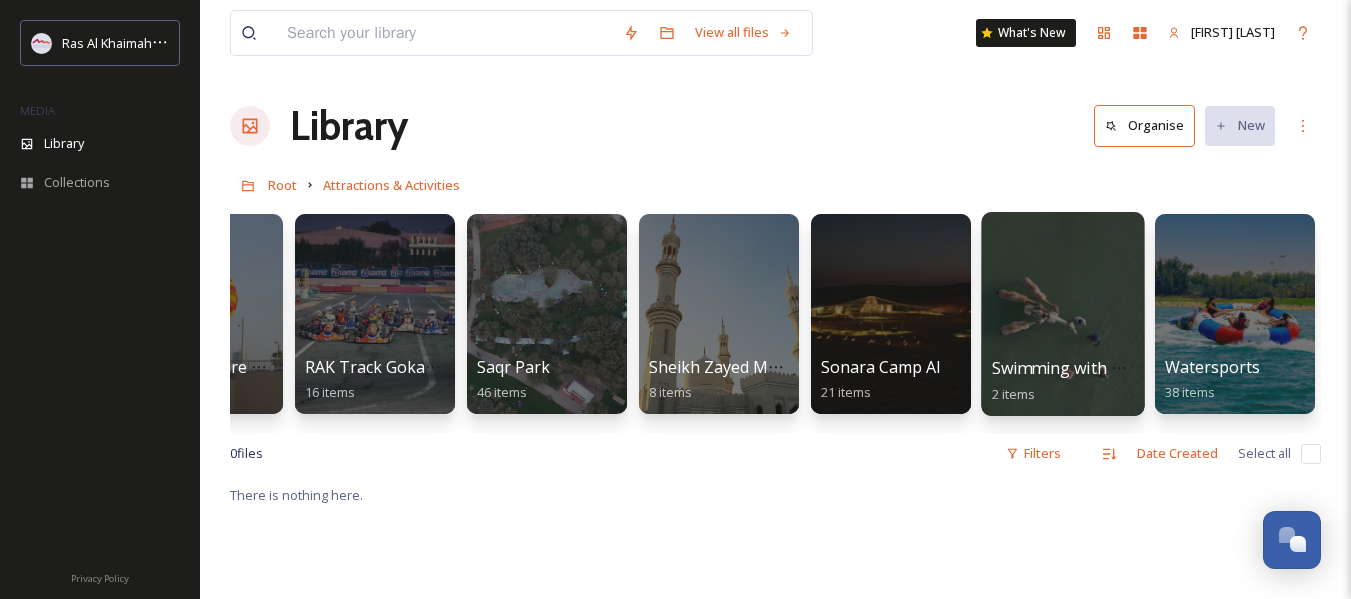 click on "Swimming with Camels" at bounding box center (1079, 368) 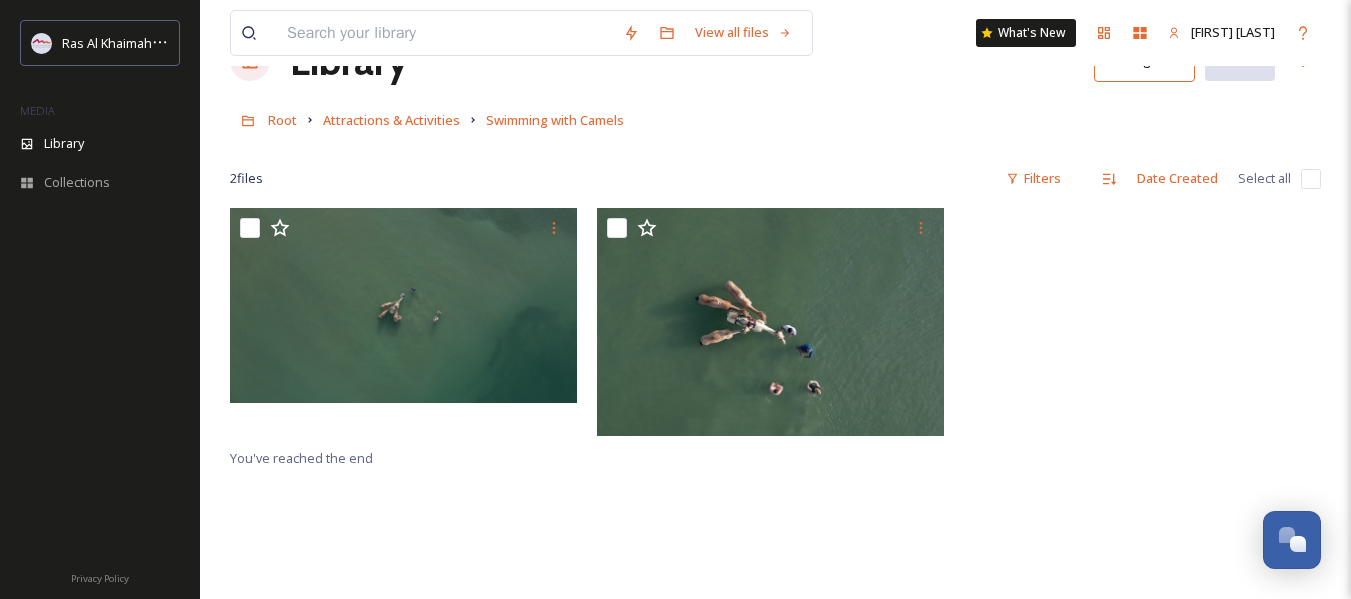 scroll, scrollTop: 100, scrollLeft: 0, axis: vertical 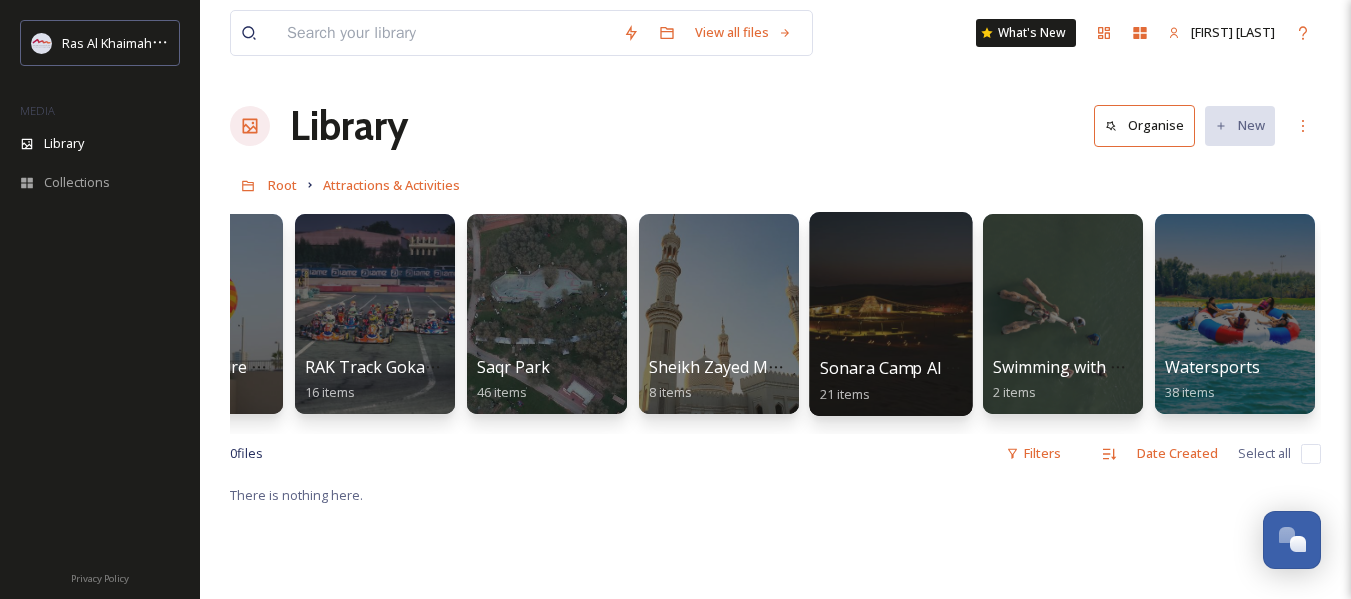 click on "Sonara Camp Al Wadi" at bounding box center (901, 368) 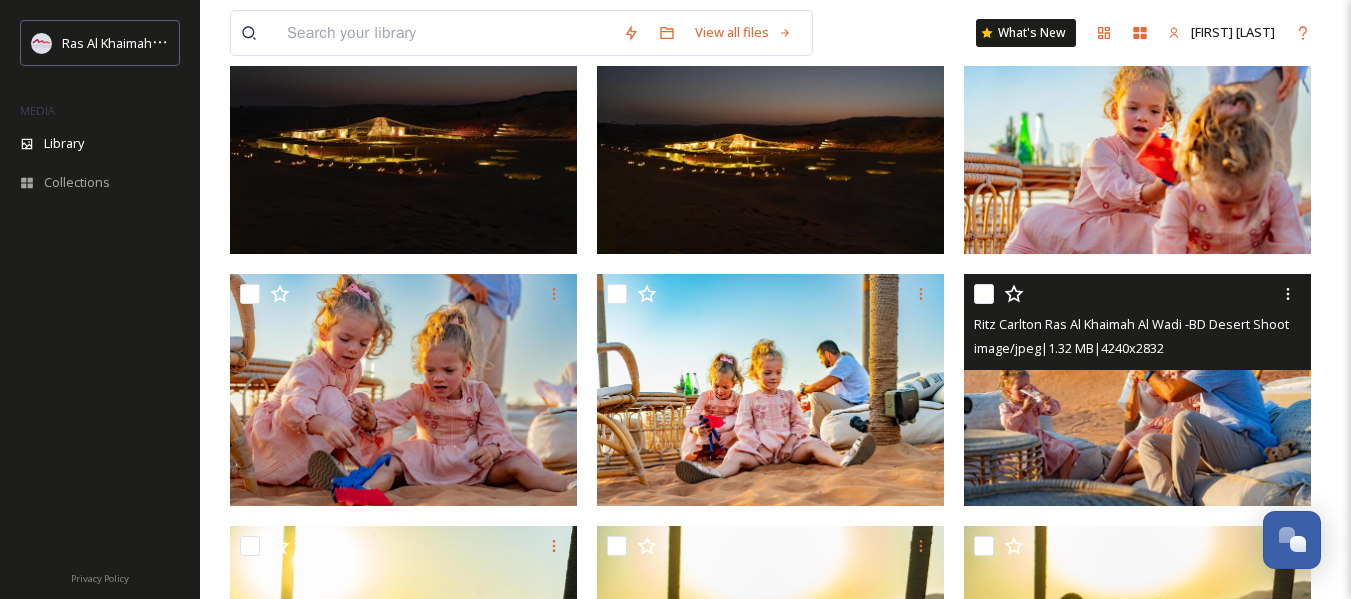scroll, scrollTop: 0, scrollLeft: 0, axis: both 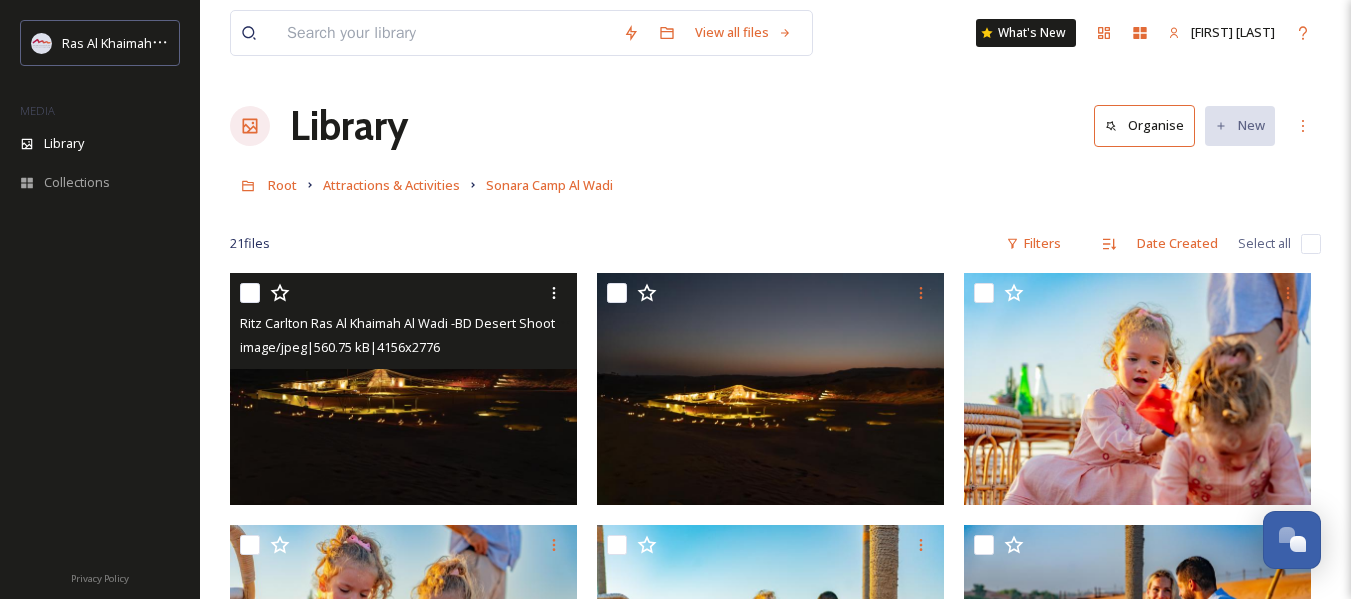 click at bounding box center [250, 293] 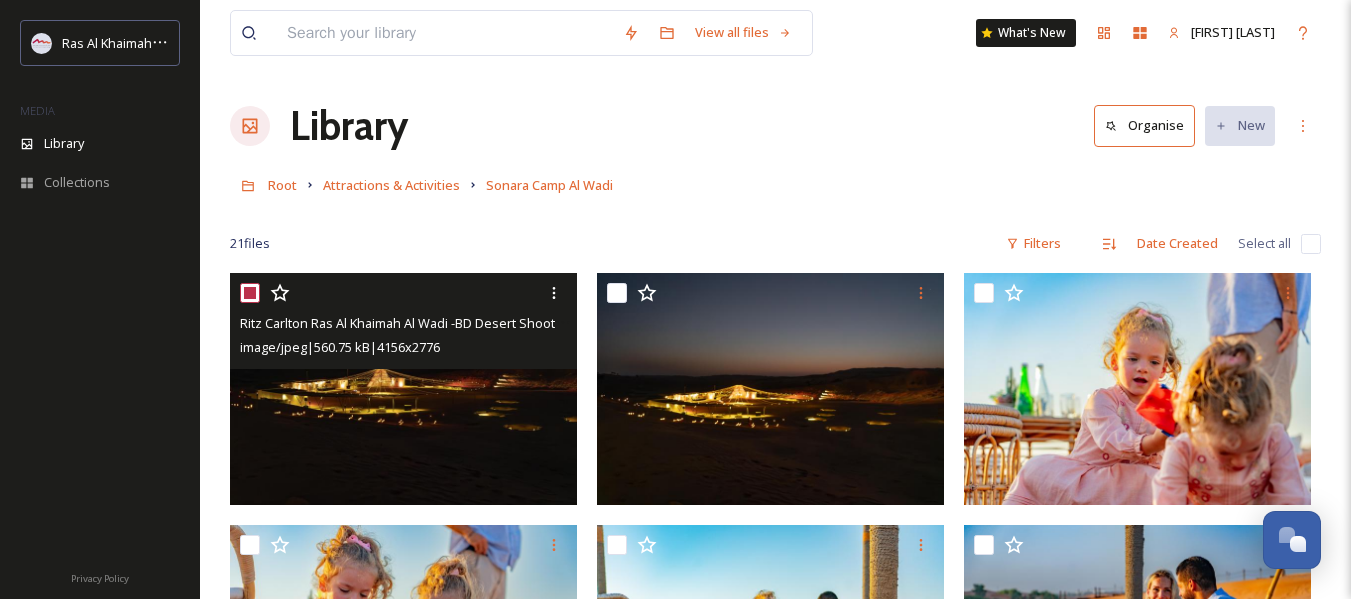 checkbox on "true" 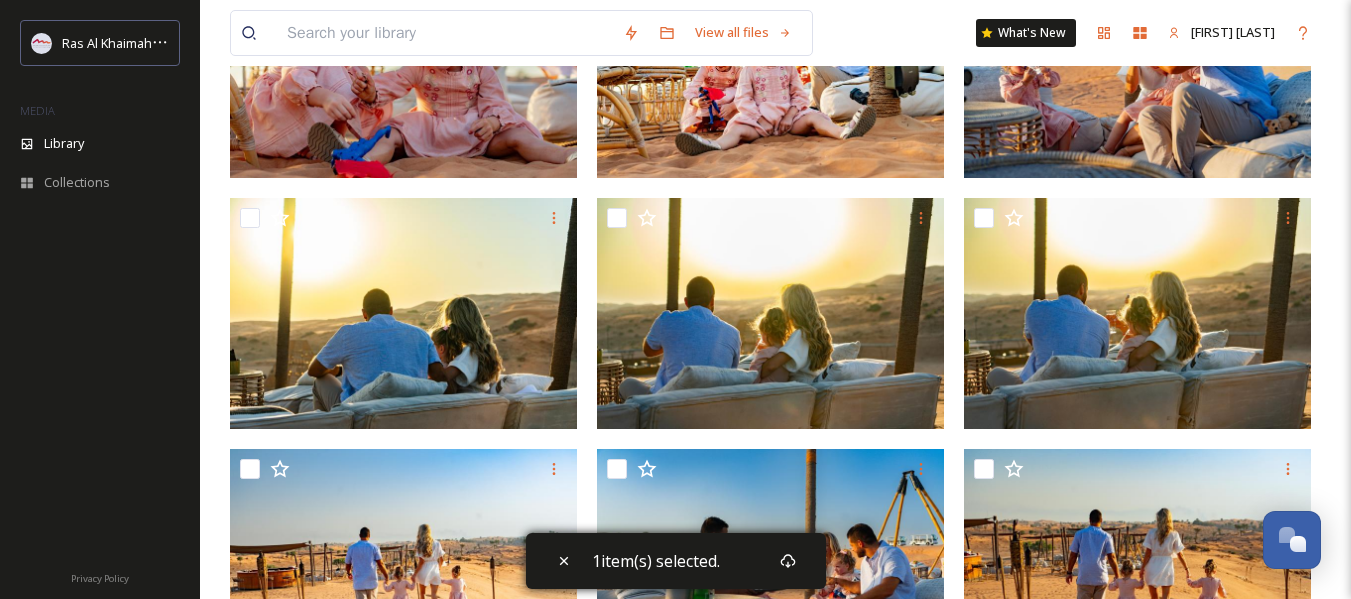 scroll, scrollTop: 600, scrollLeft: 0, axis: vertical 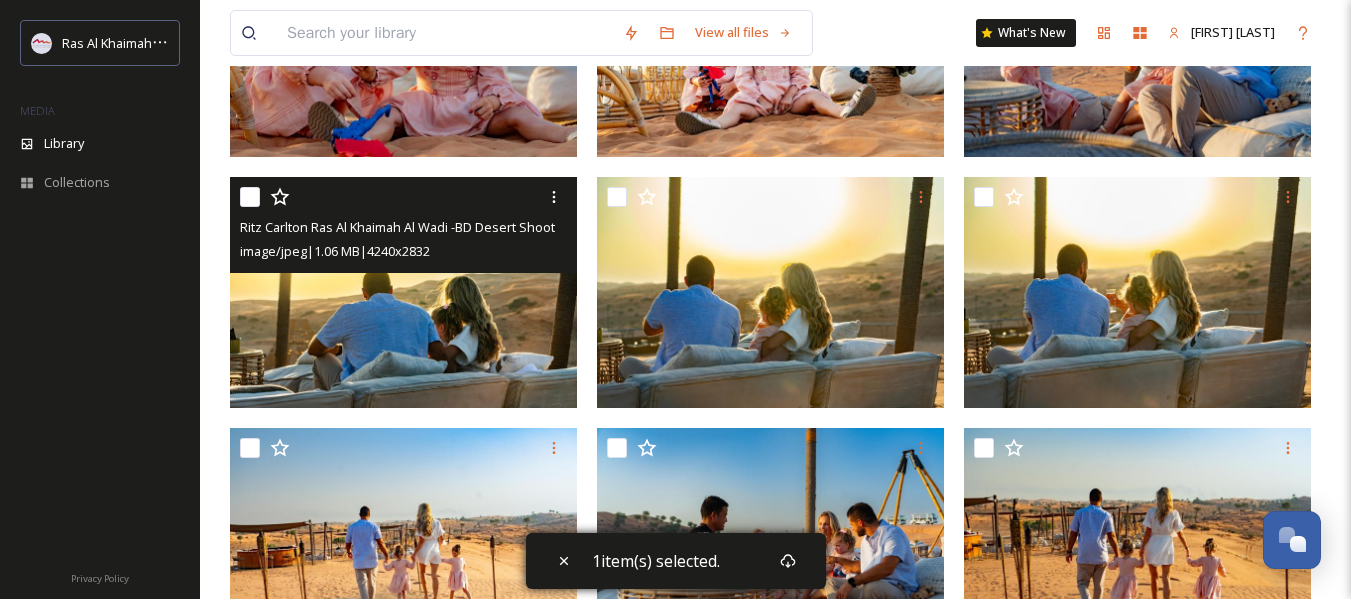 click at bounding box center (250, 197) 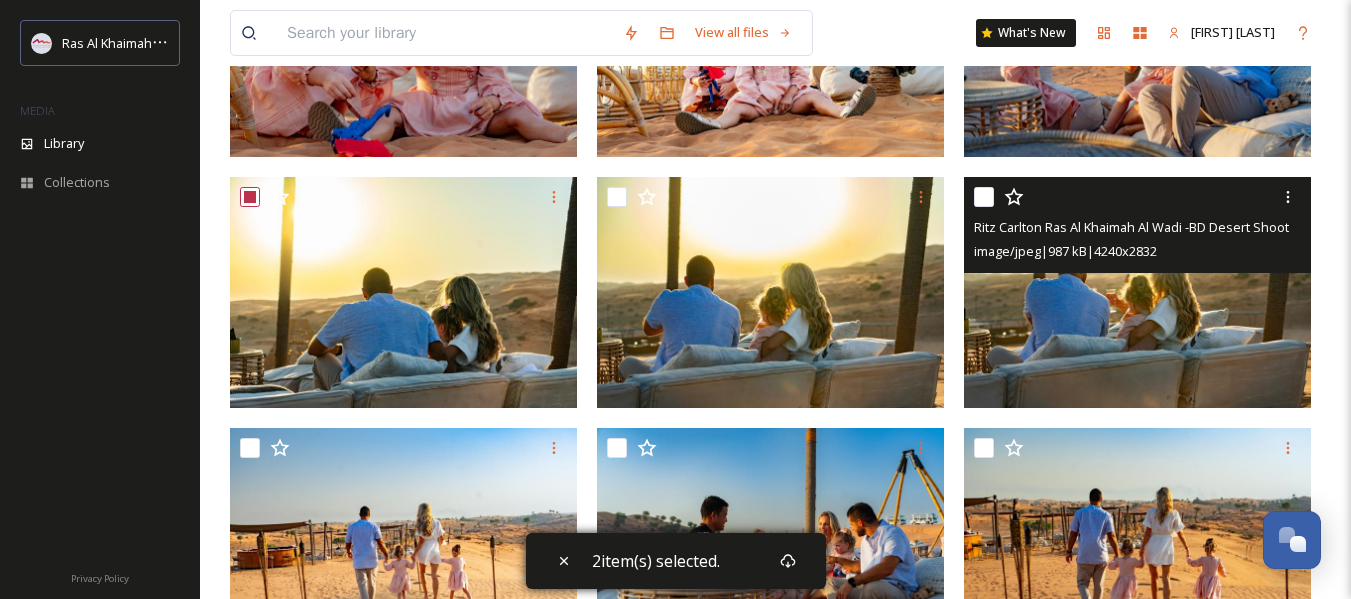 click at bounding box center [984, 197] 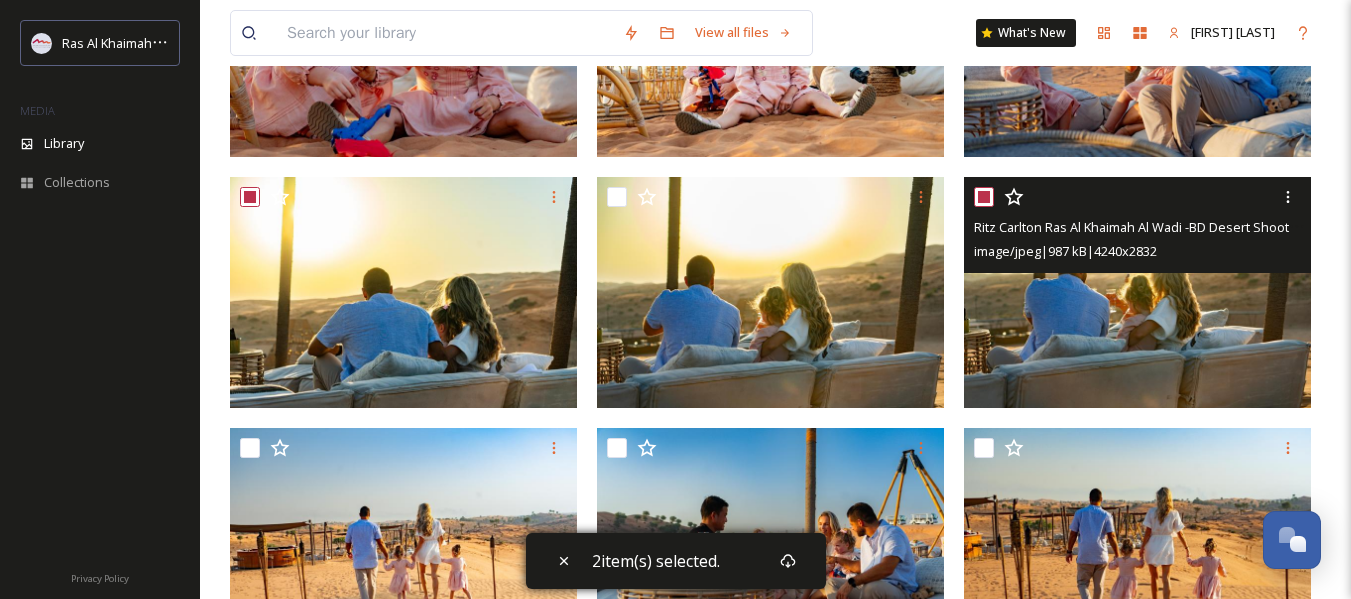 checkbox on "true" 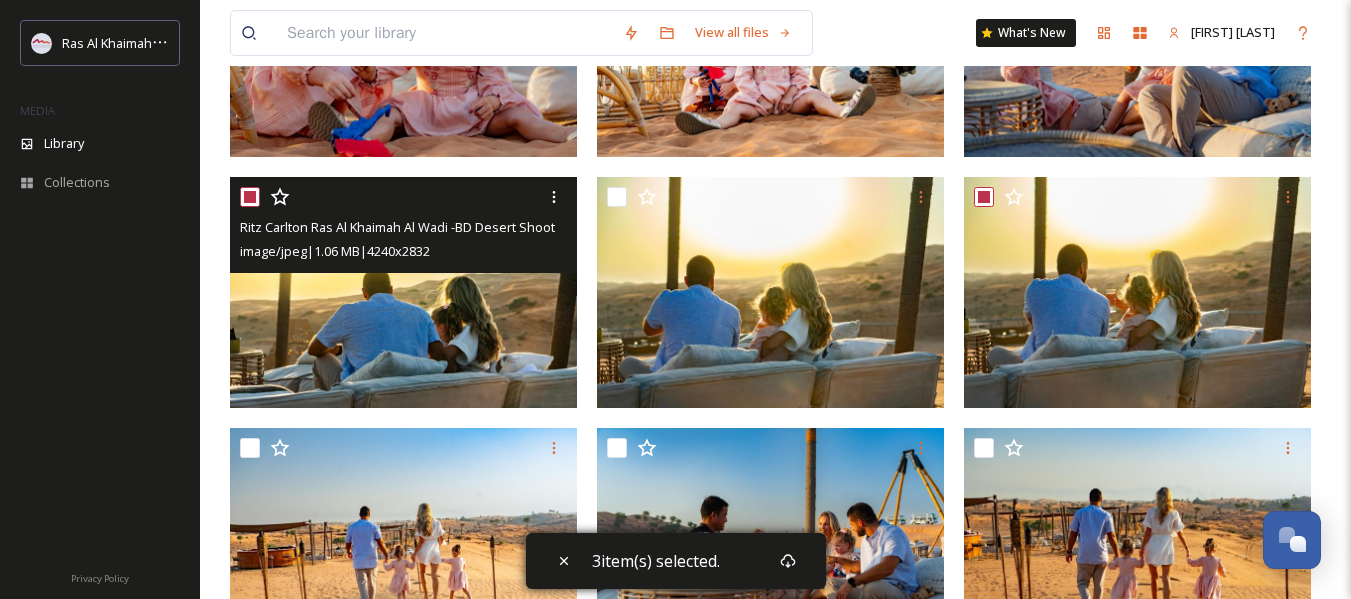 click at bounding box center (250, 197) 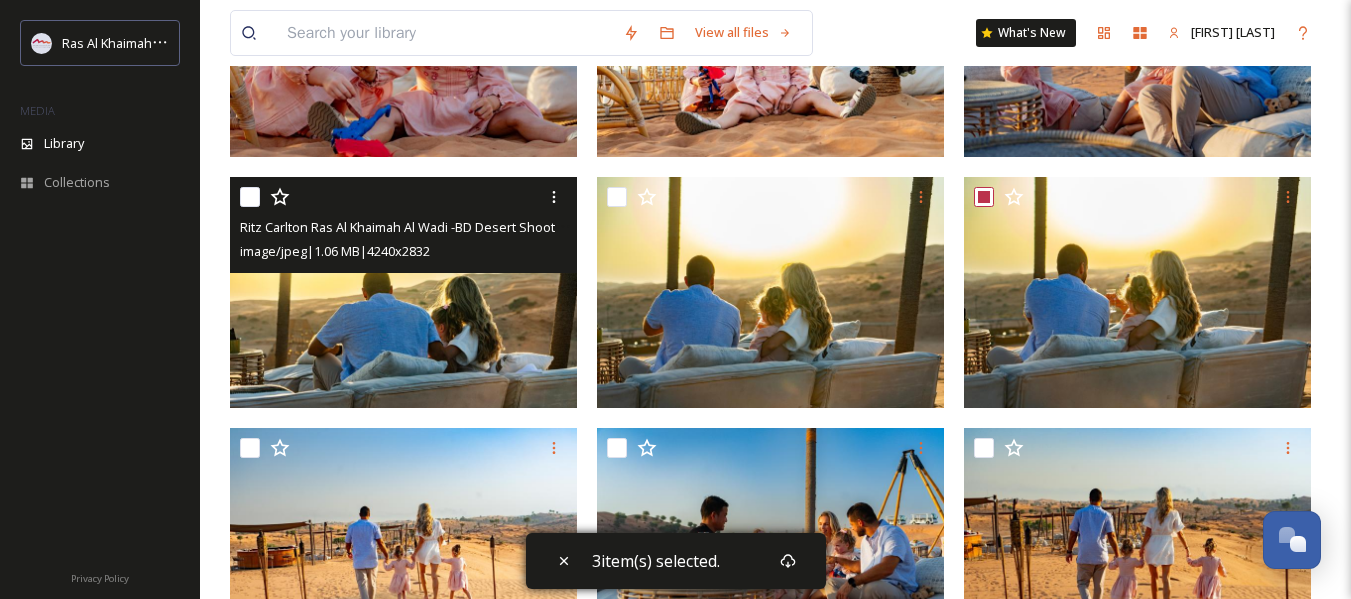 checkbox on "false" 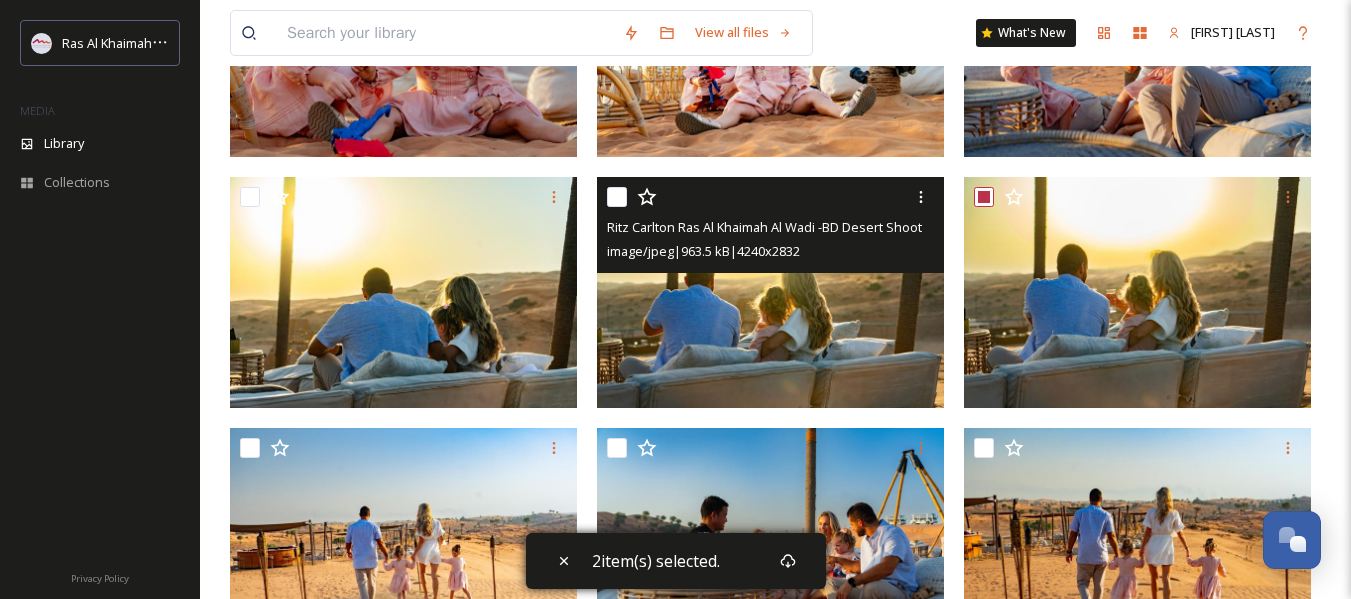 click at bounding box center (617, 197) 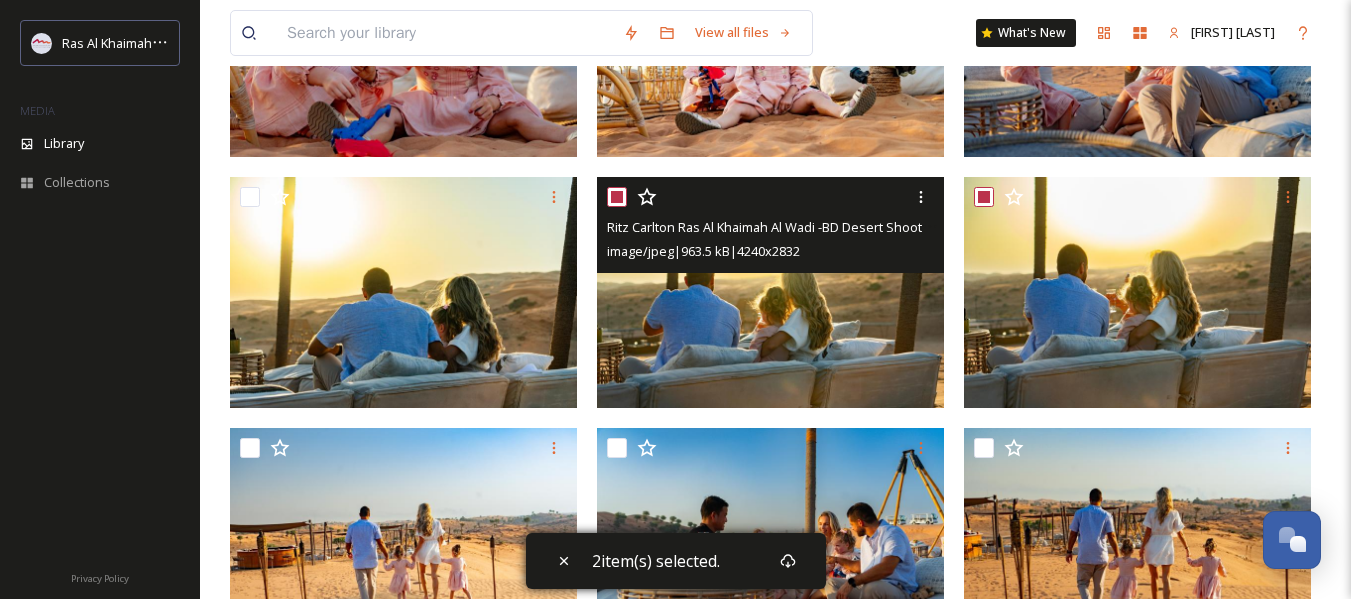 checkbox on "true" 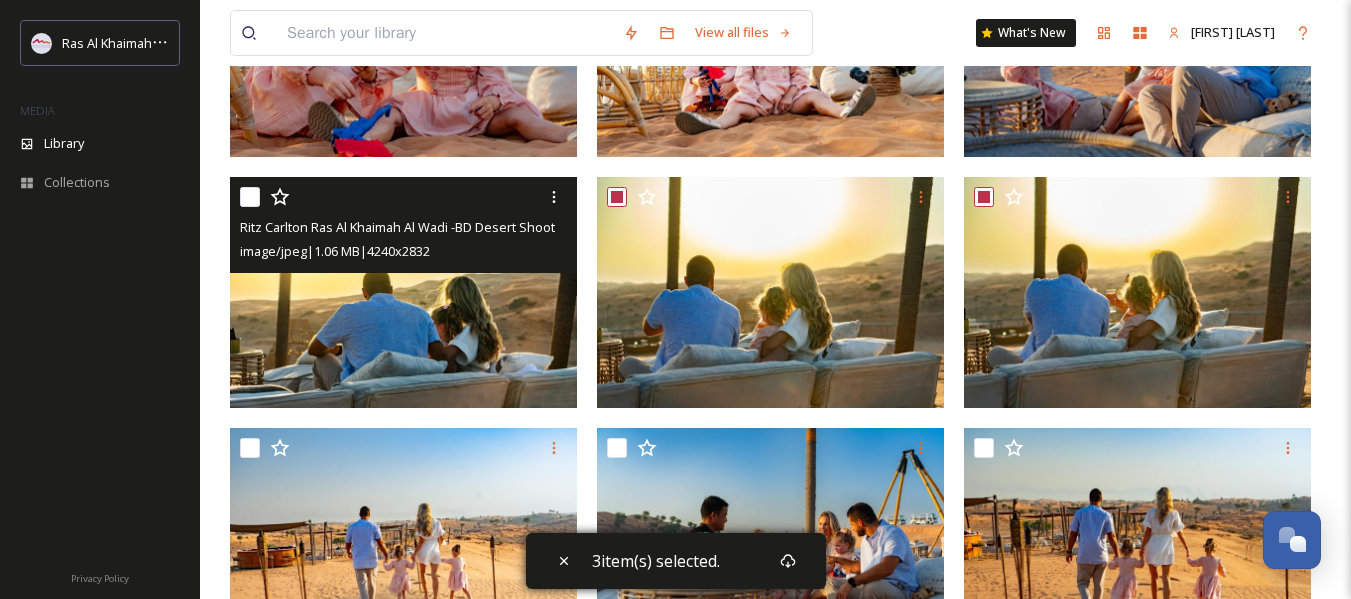 click at bounding box center (250, 197) 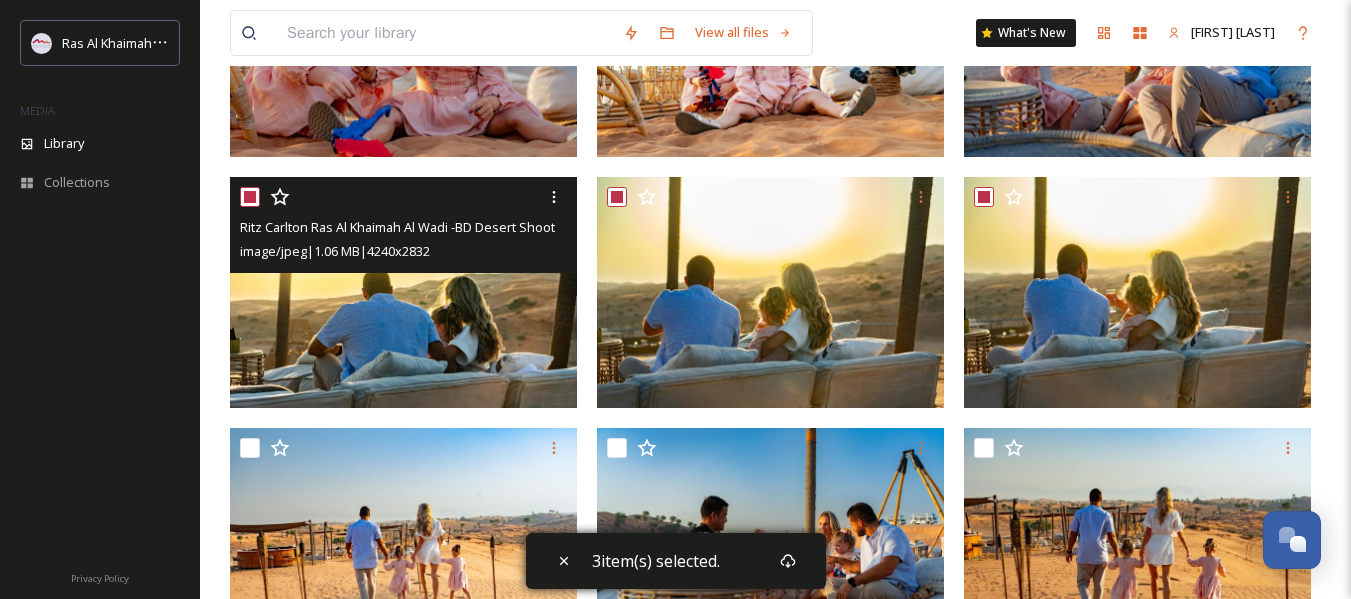 checkbox on "true" 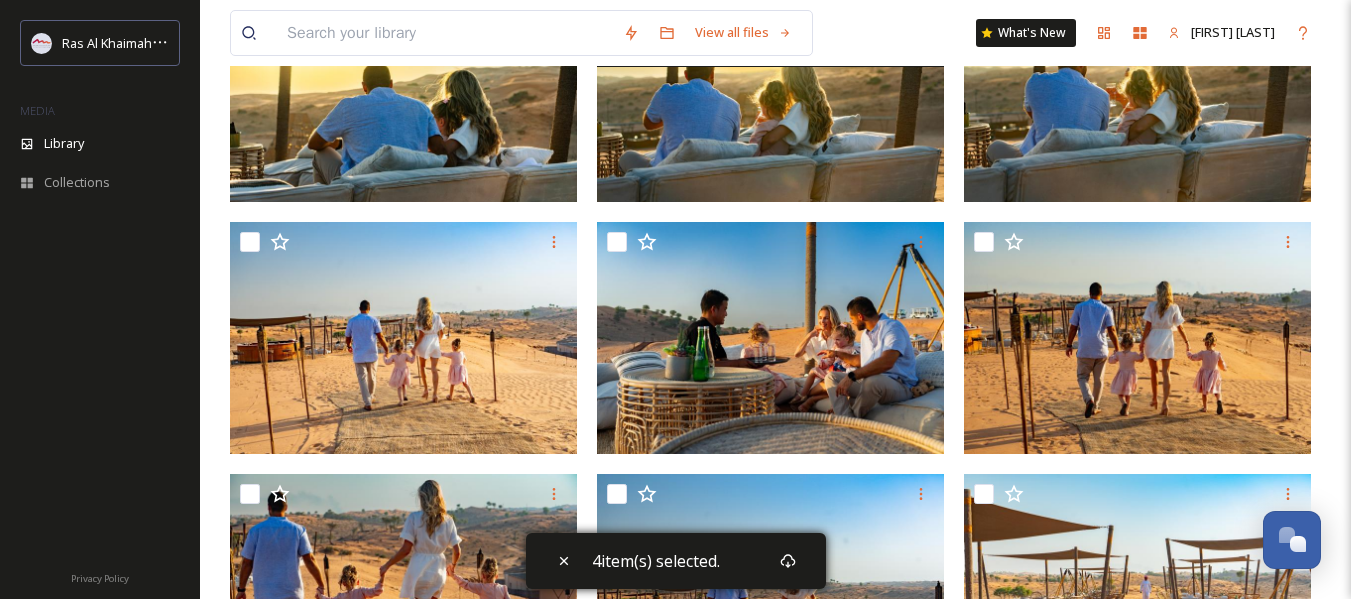 scroll, scrollTop: 900, scrollLeft: 0, axis: vertical 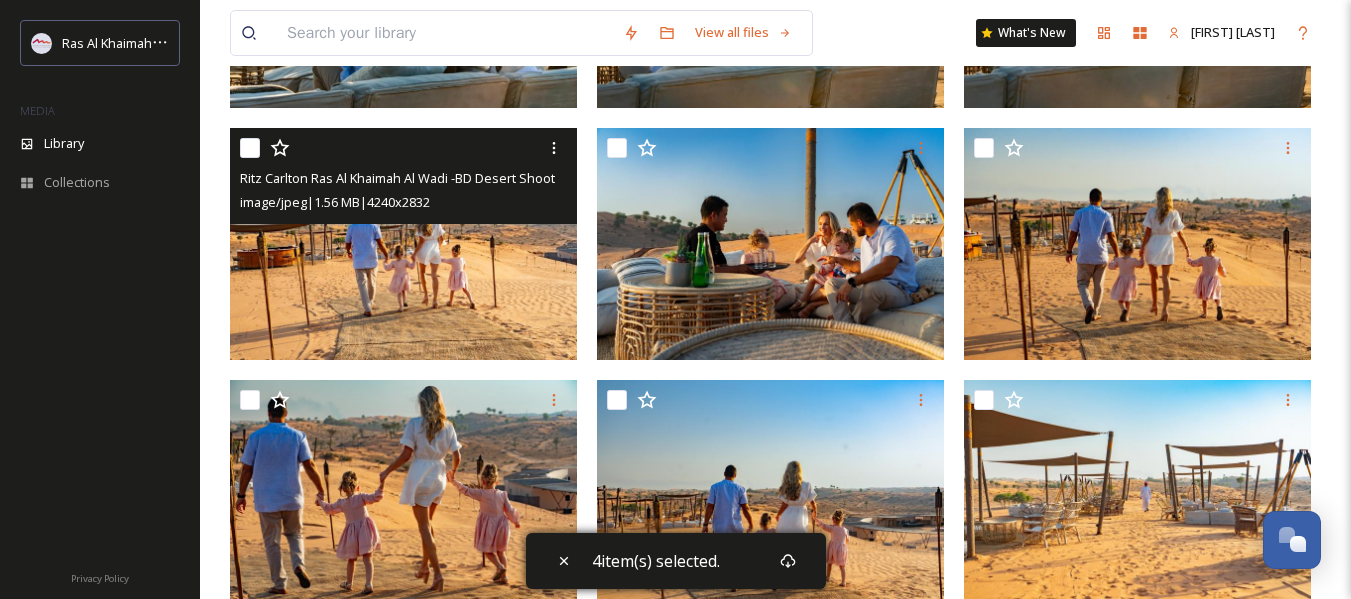 click at bounding box center [250, 148] 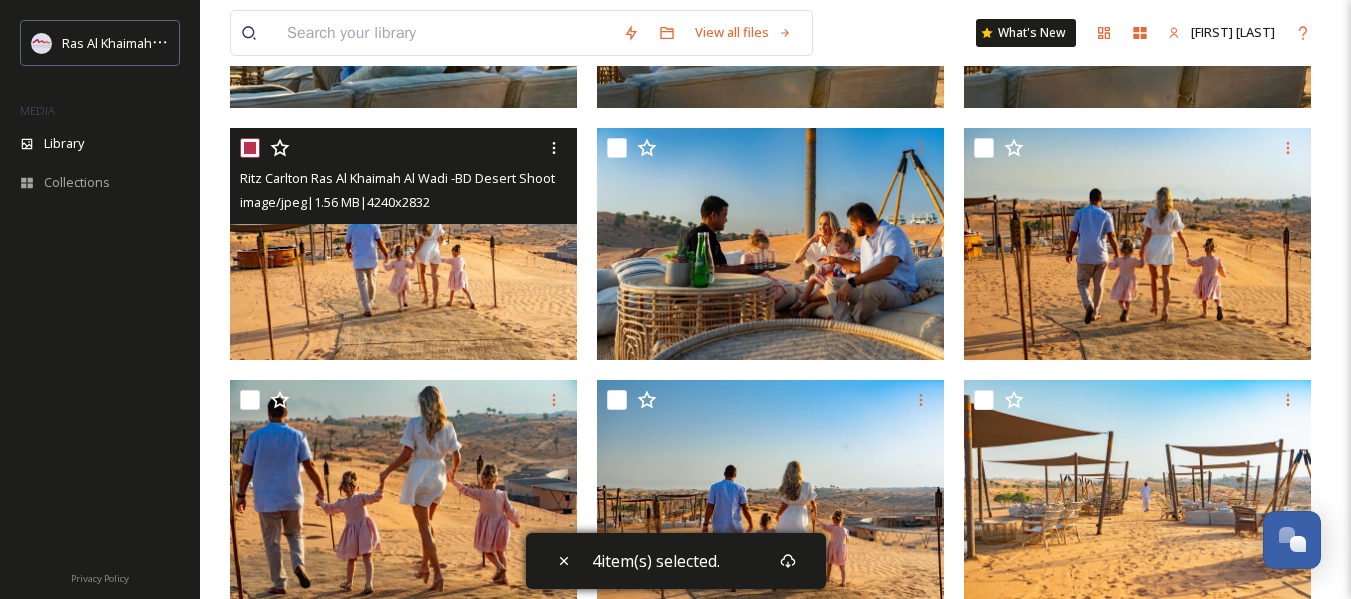 checkbox on "true" 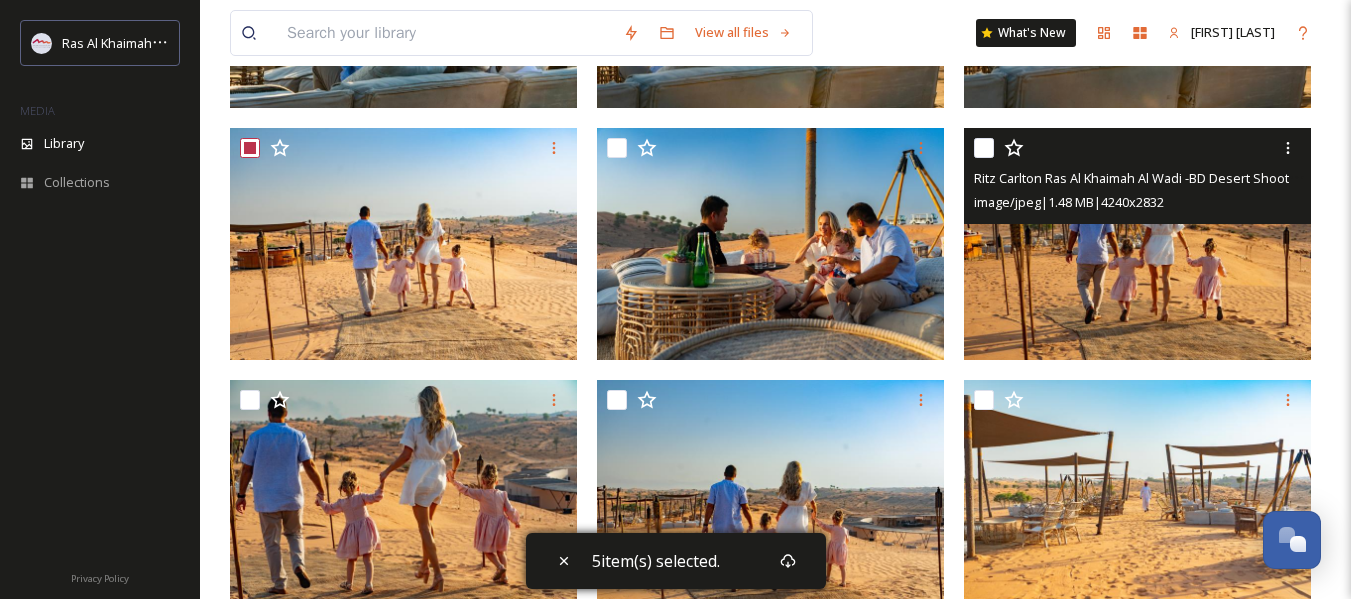 click at bounding box center (984, 148) 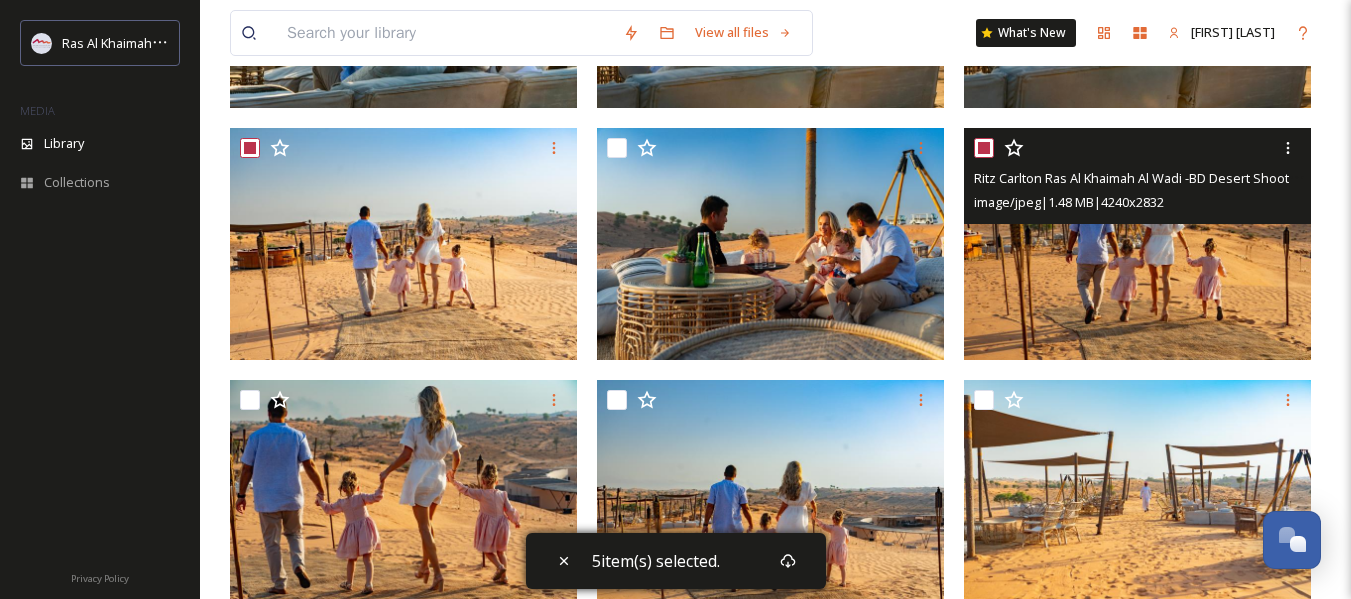 checkbox on "true" 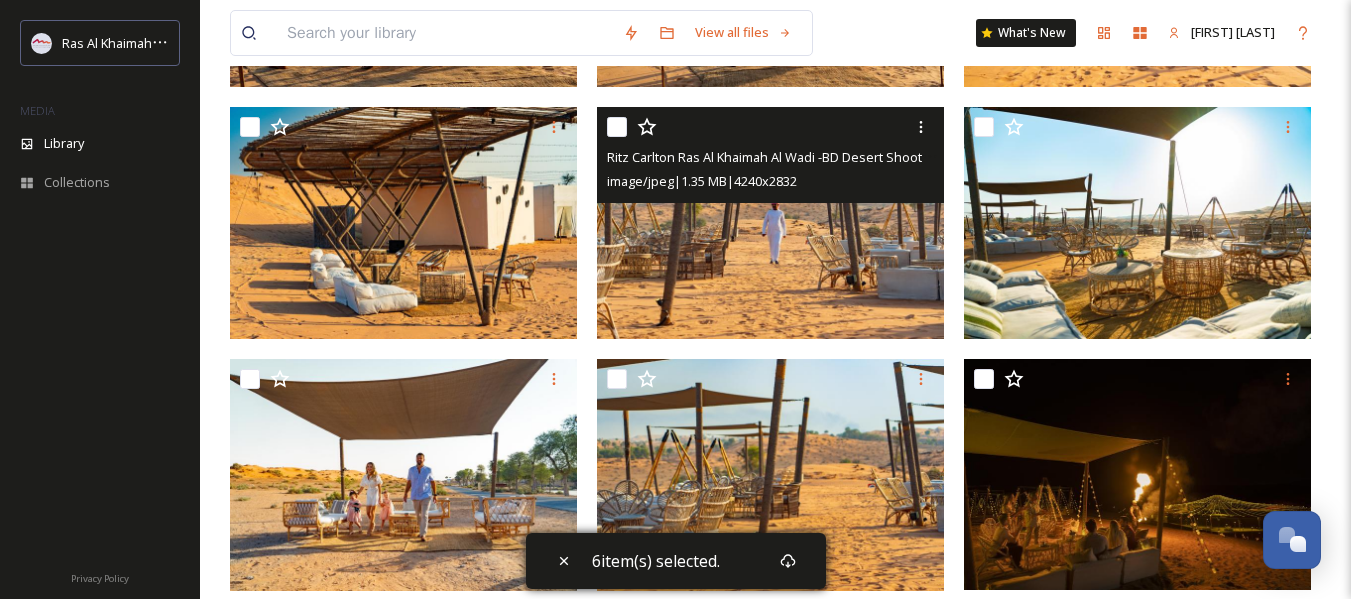 scroll, scrollTop: 1451, scrollLeft: 0, axis: vertical 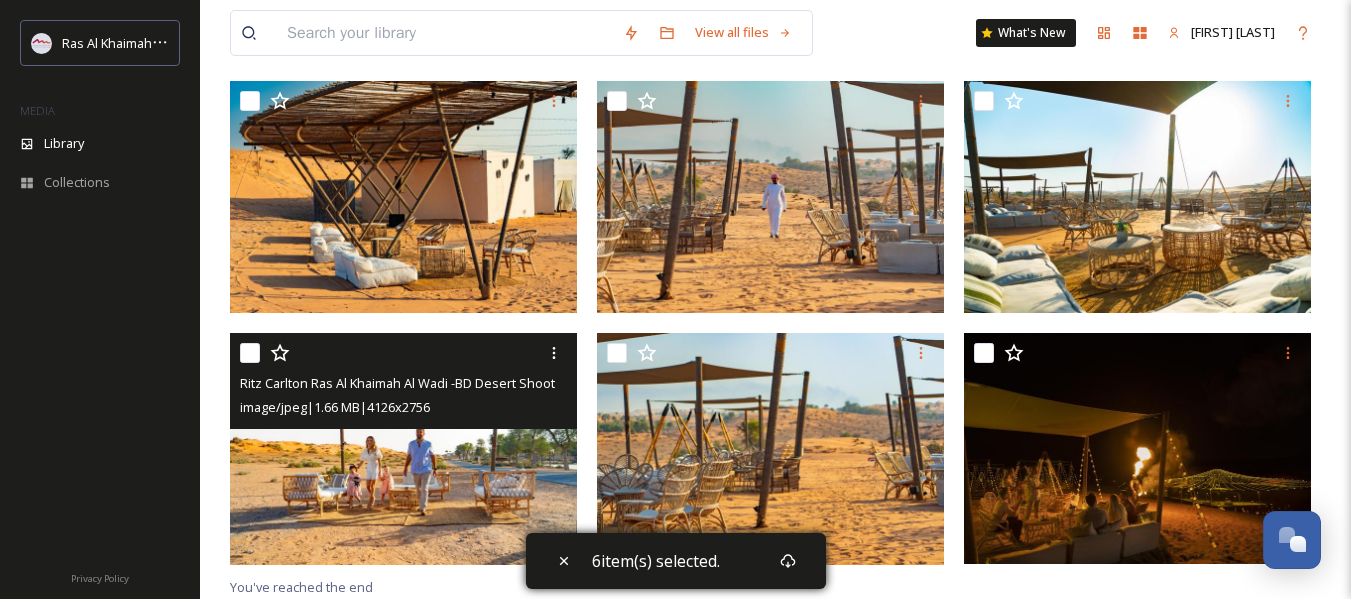 click at bounding box center (250, 353) 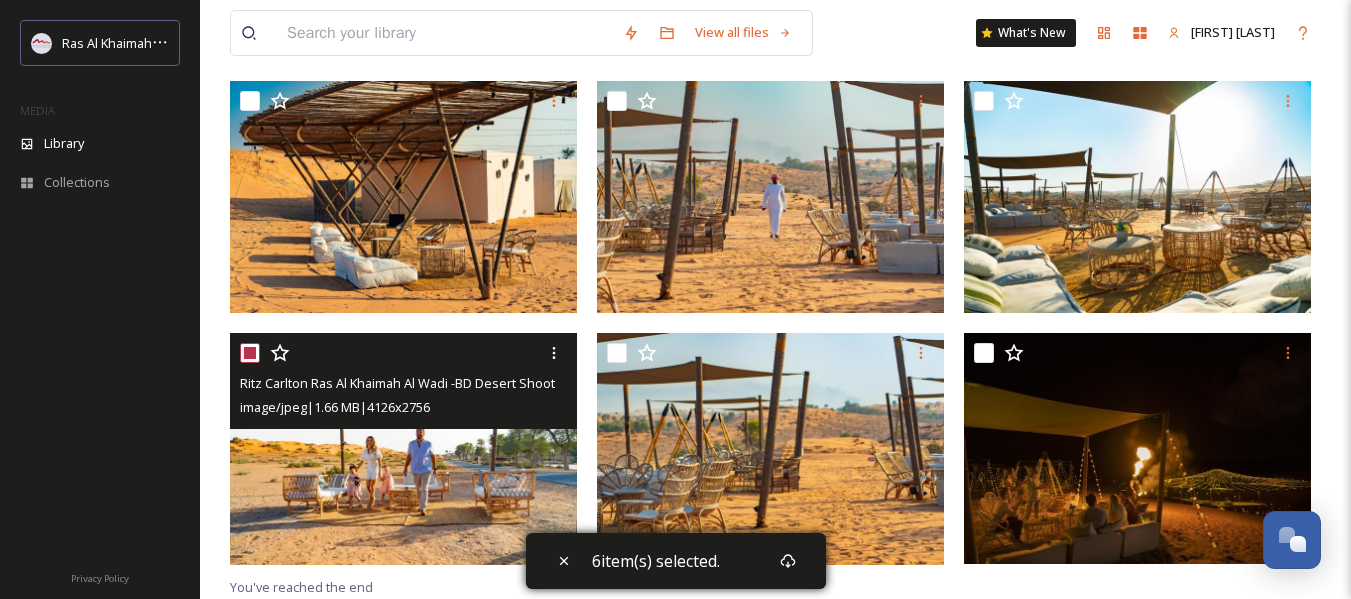 checkbox on "true" 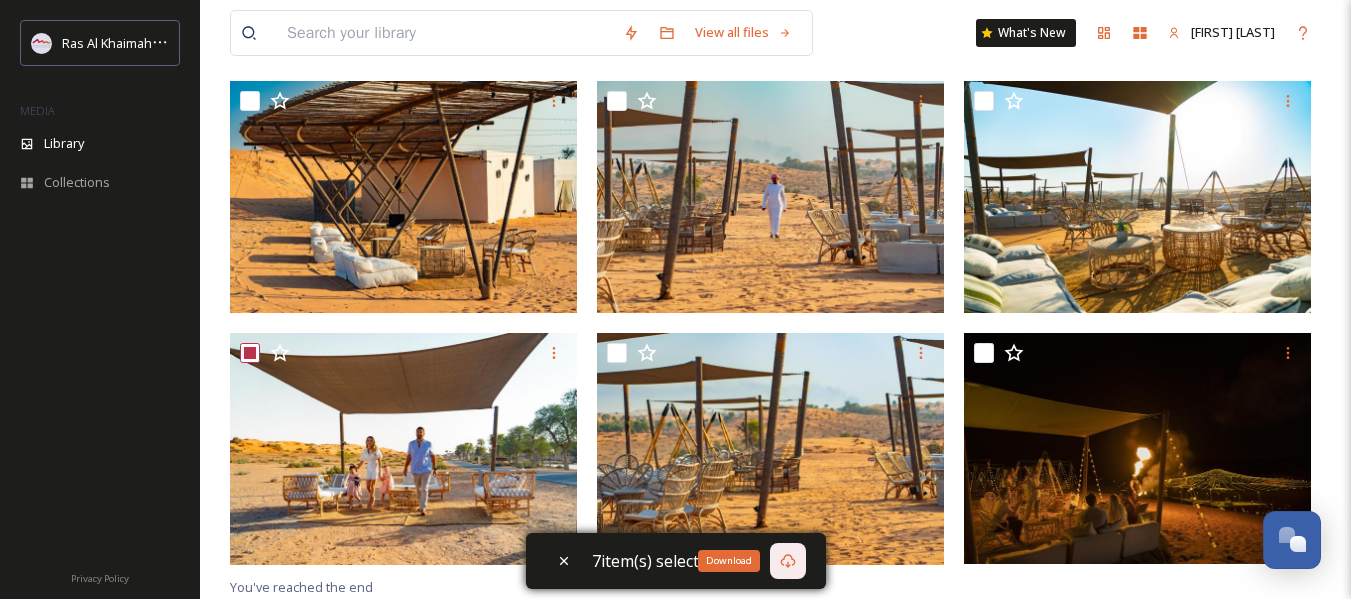 click 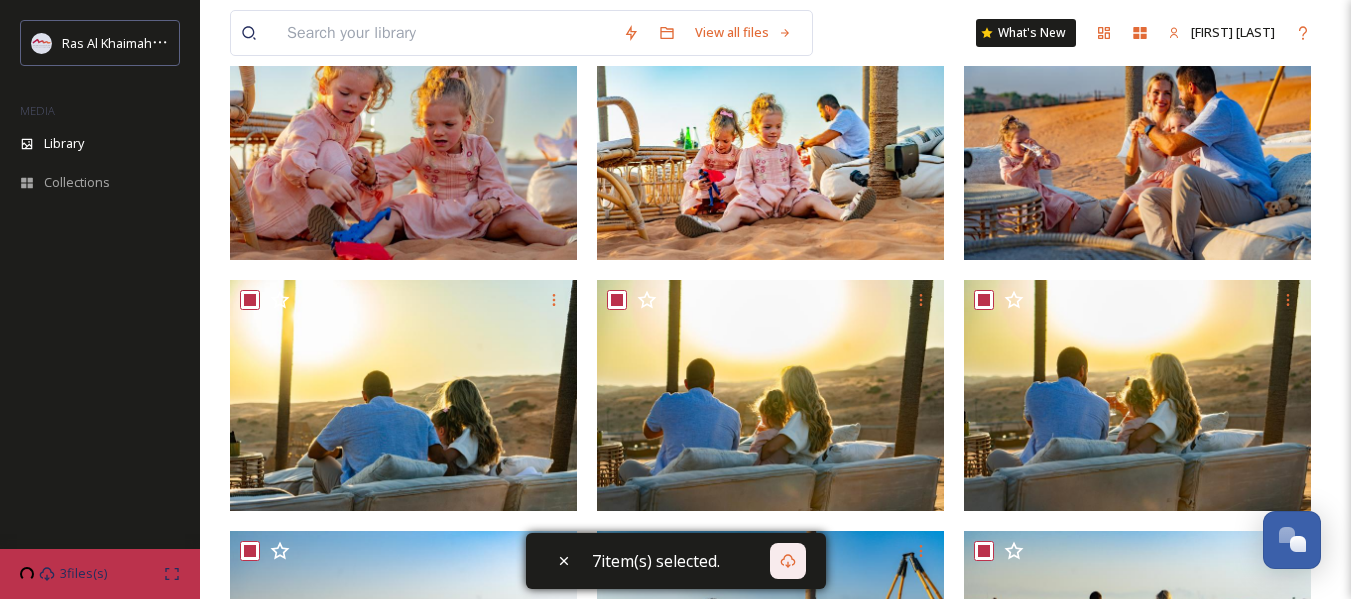 scroll, scrollTop: 51, scrollLeft: 0, axis: vertical 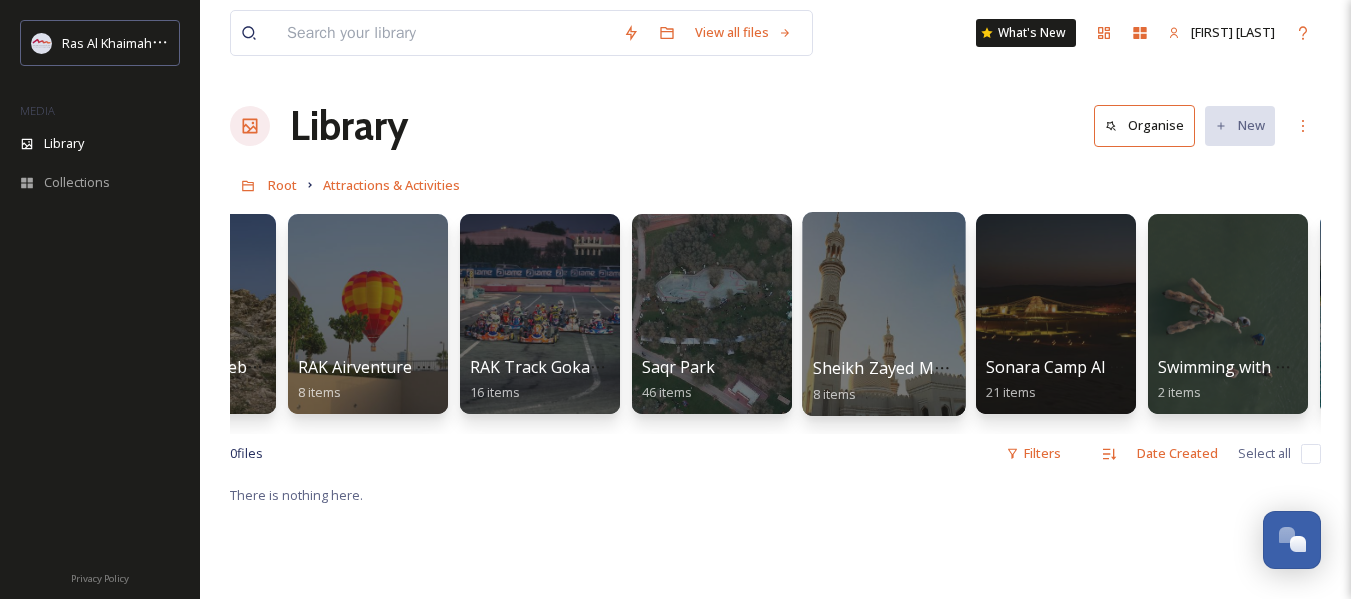 click on "Sheikh Zayed Mosque" at bounding box center (897, 368) 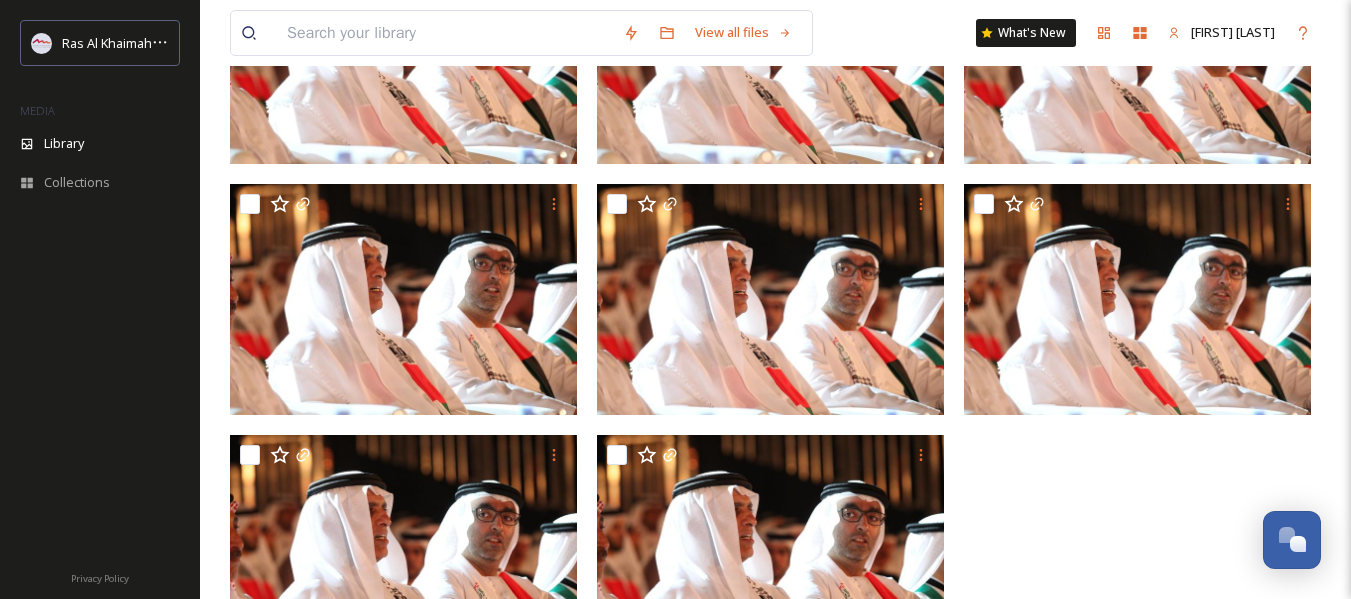 scroll, scrollTop: 0, scrollLeft: 0, axis: both 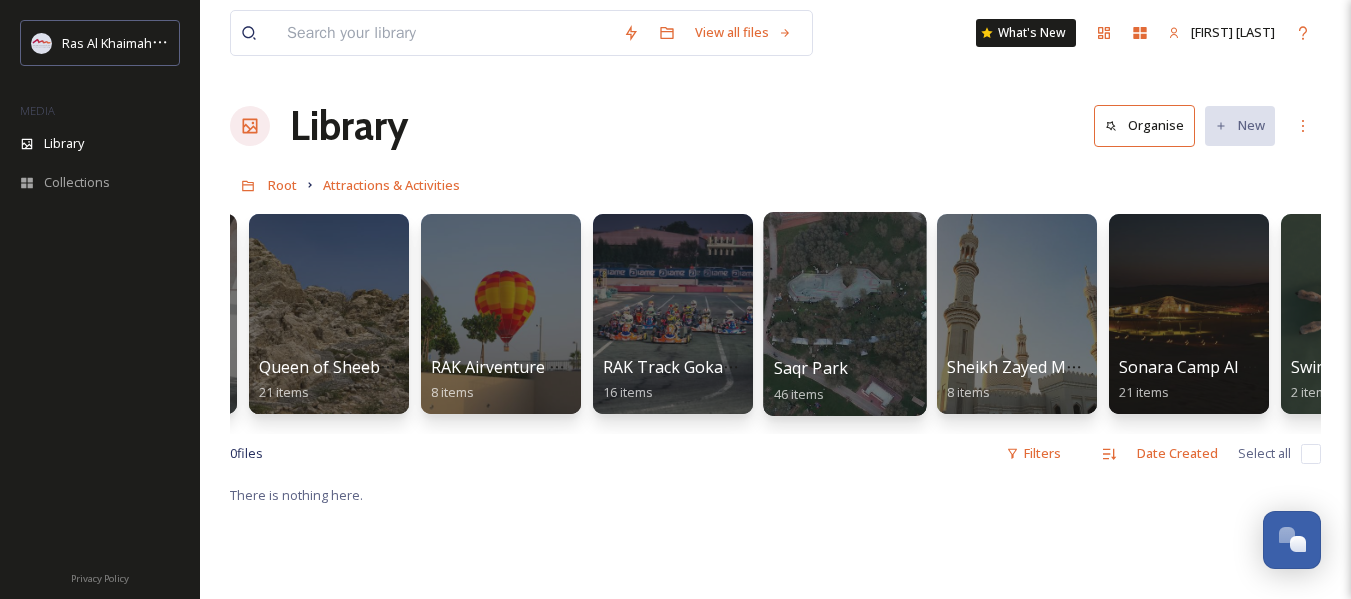 click on "Saqr Park 46   items" at bounding box center [845, 381] 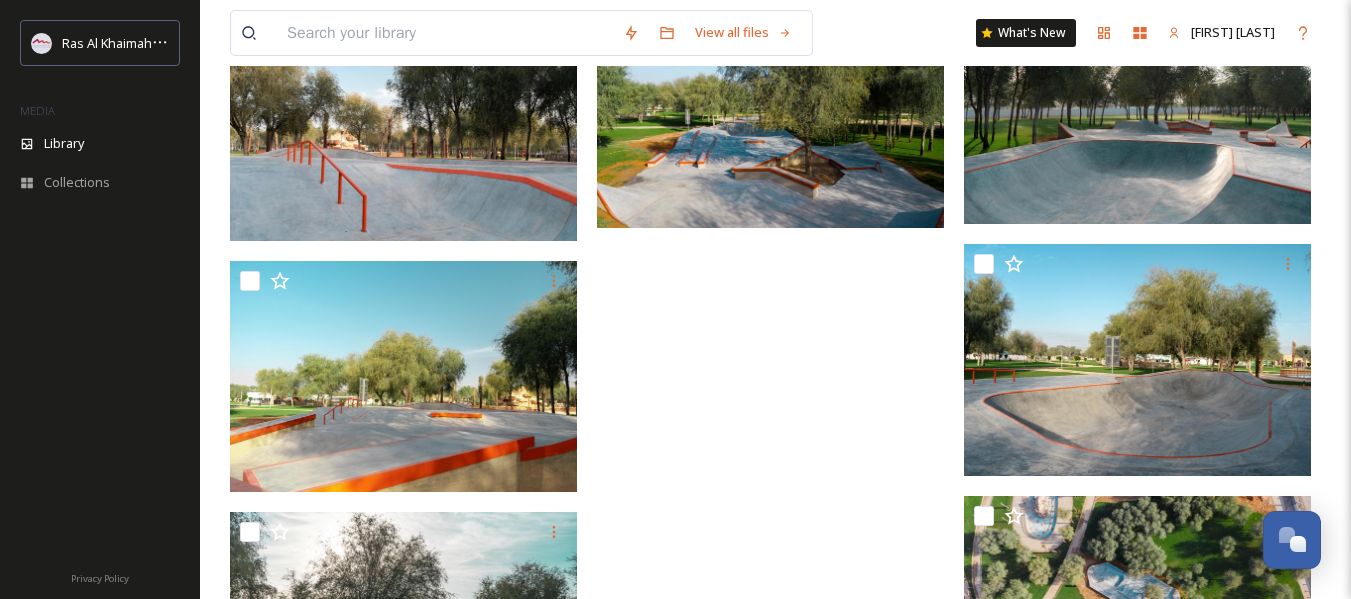 scroll, scrollTop: 4359, scrollLeft: 0, axis: vertical 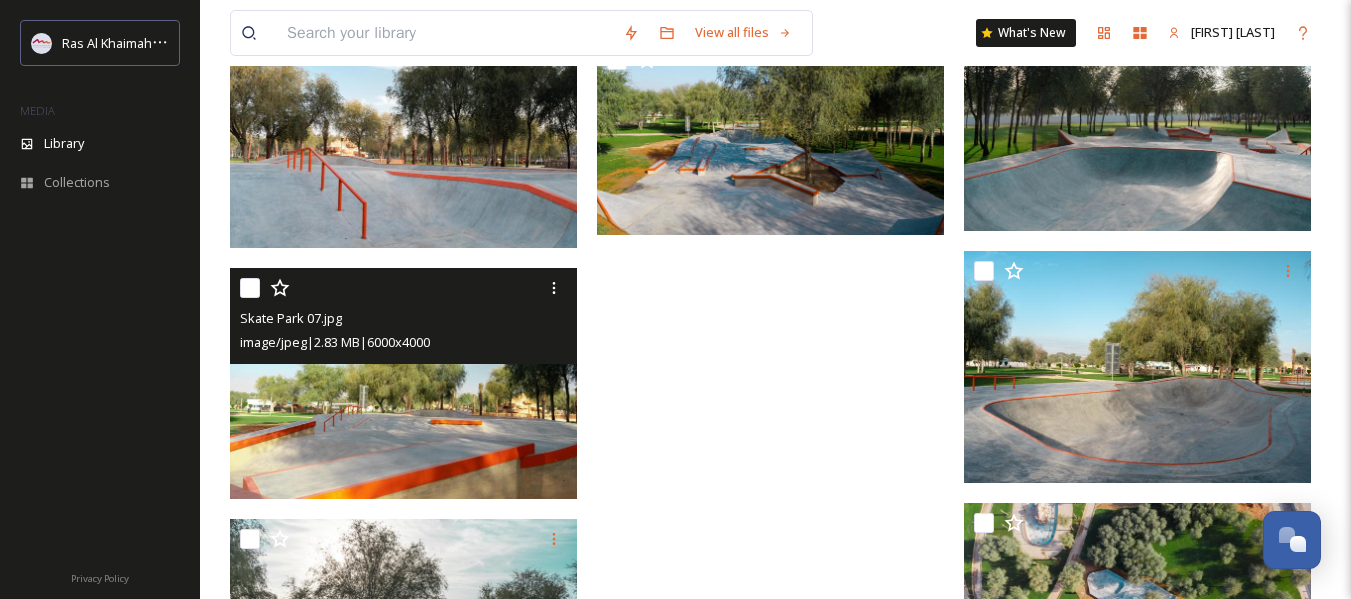 click at bounding box center [250, 288] 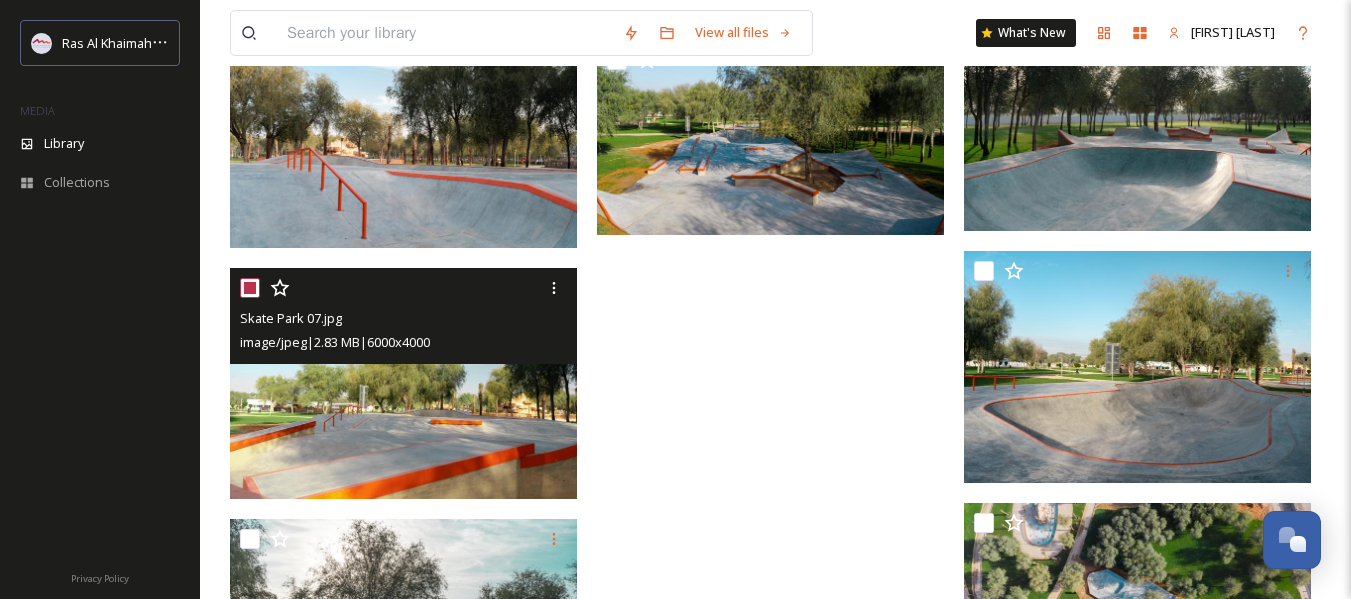 checkbox on "true" 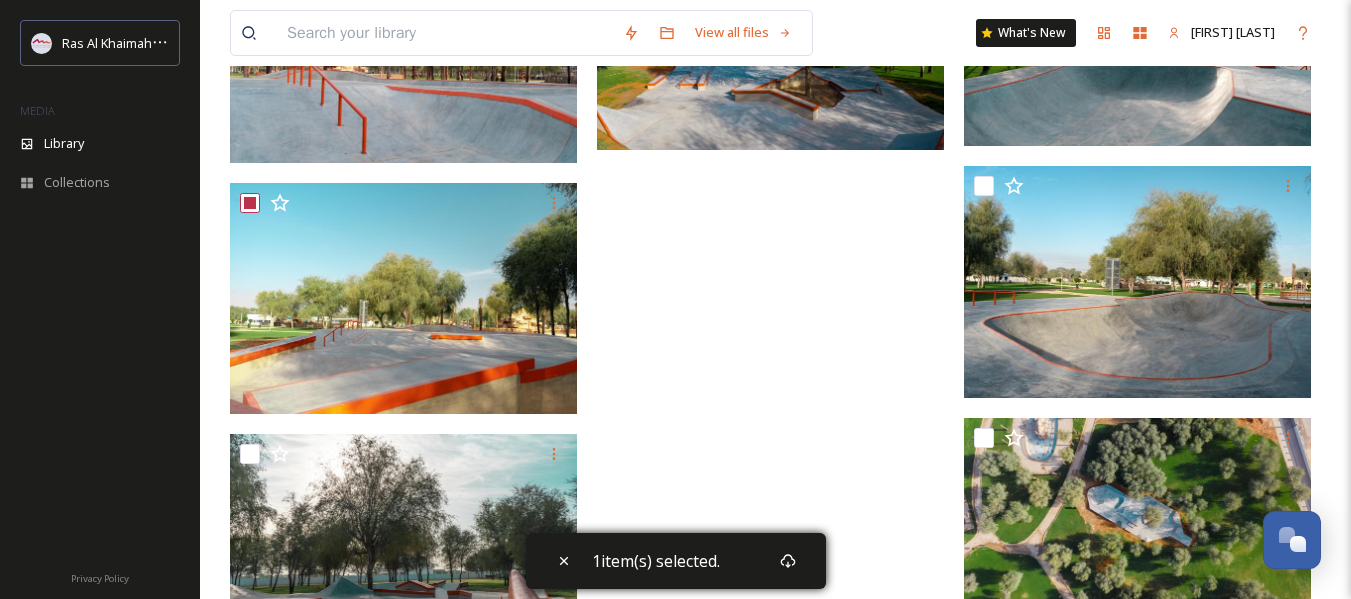 scroll, scrollTop: 4659, scrollLeft: 0, axis: vertical 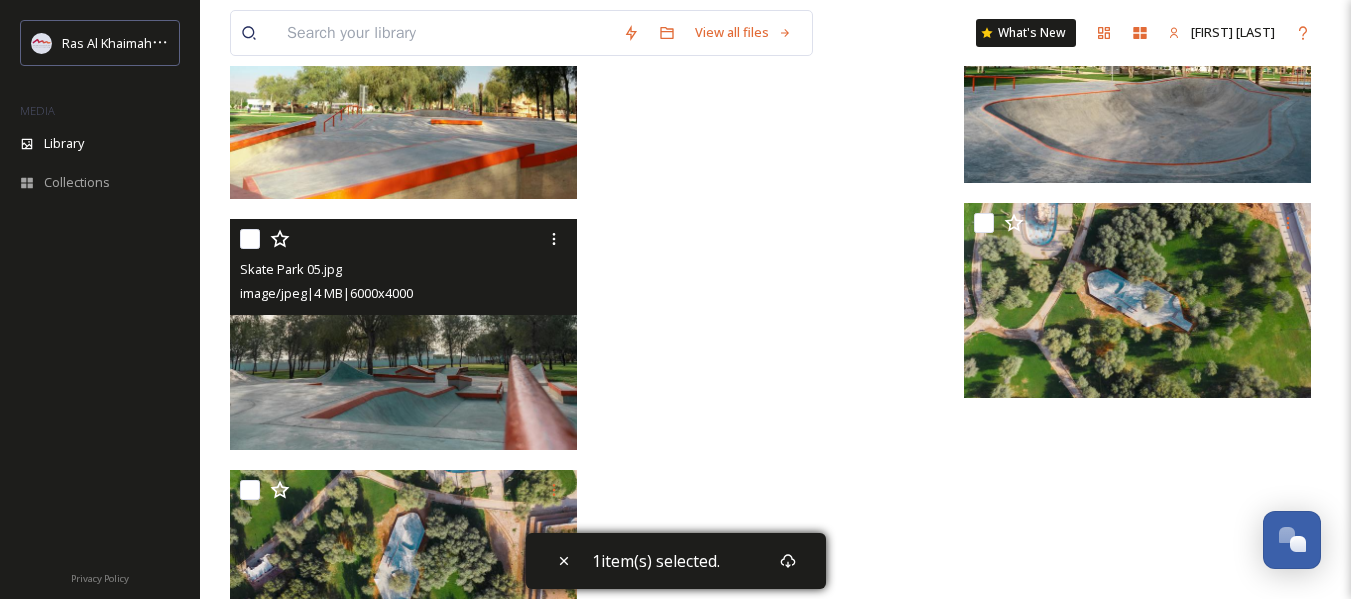 click at bounding box center (250, 239) 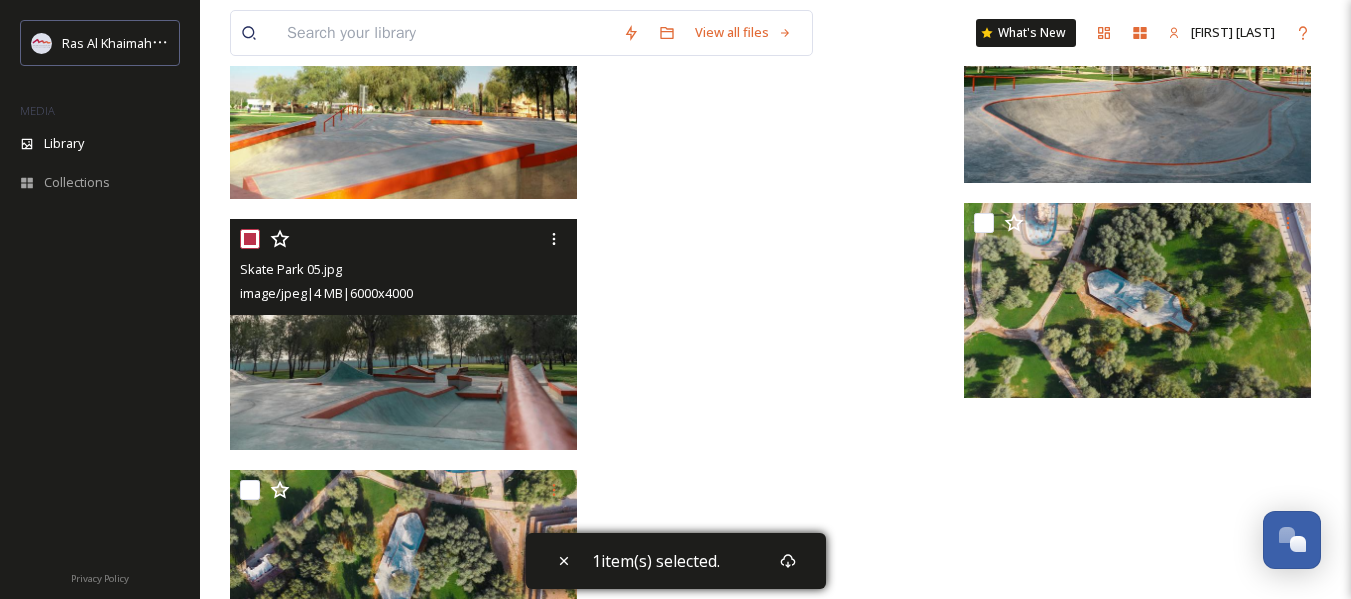 checkbox on "true" 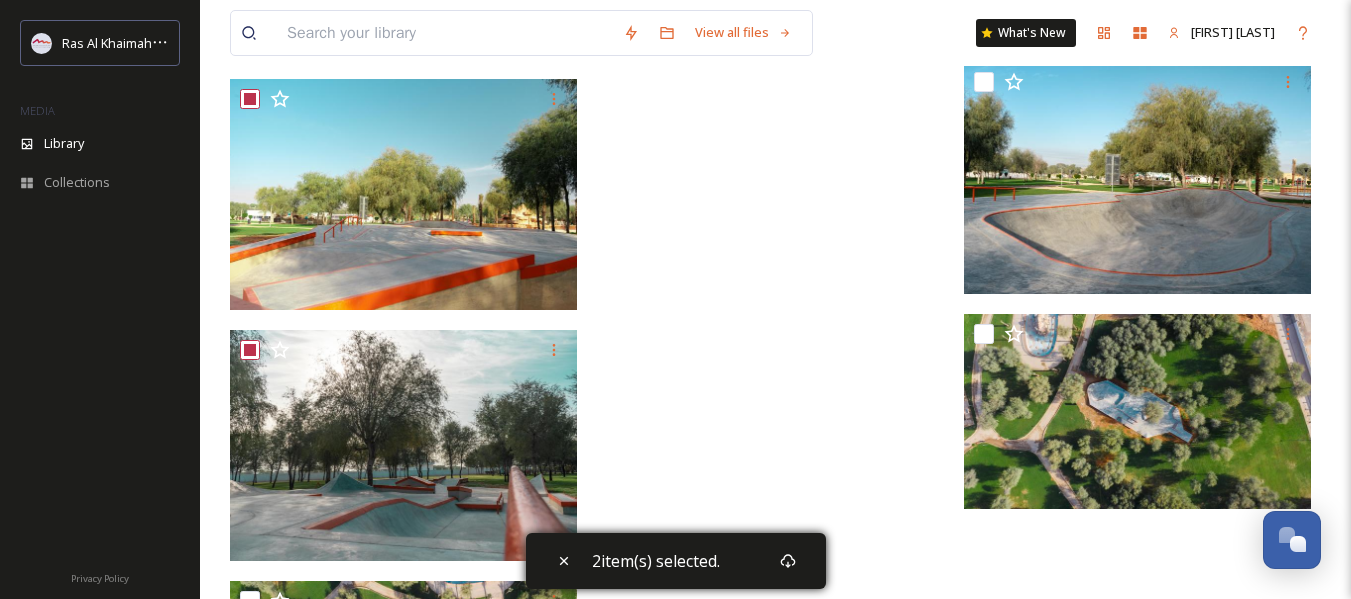 scroll, scrollTop: 4259, scrollLeft: 0, axis: vertical 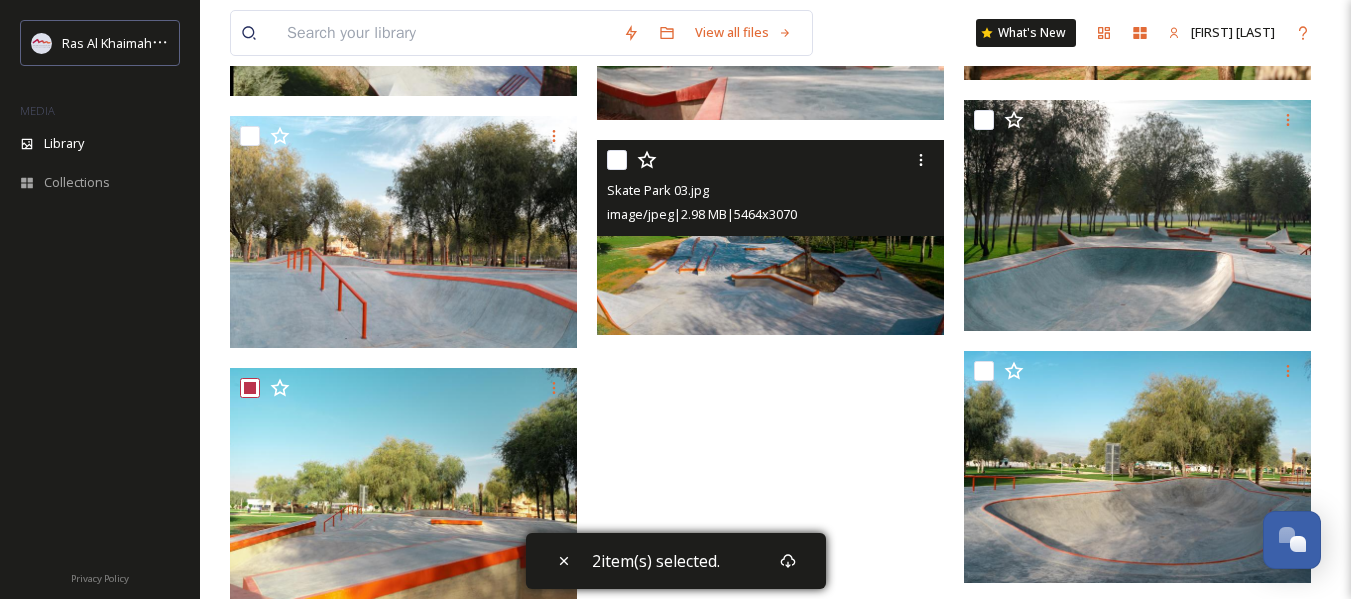 click at bounding box center (617, 160) 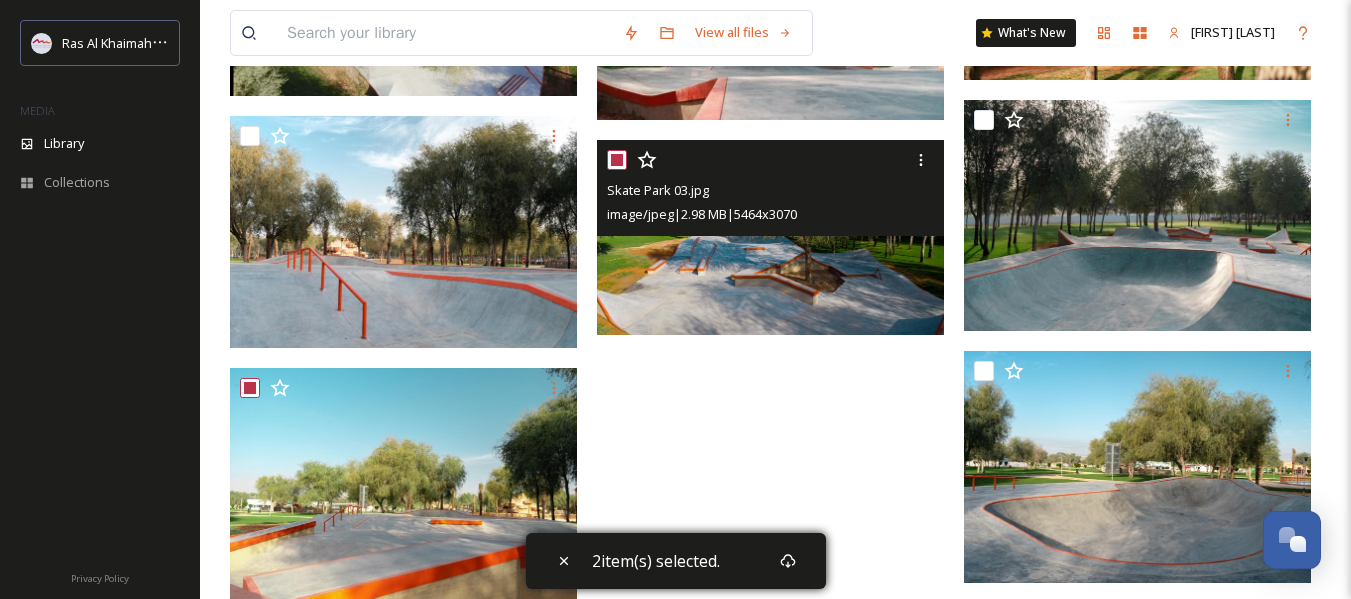 checkbox on "true" 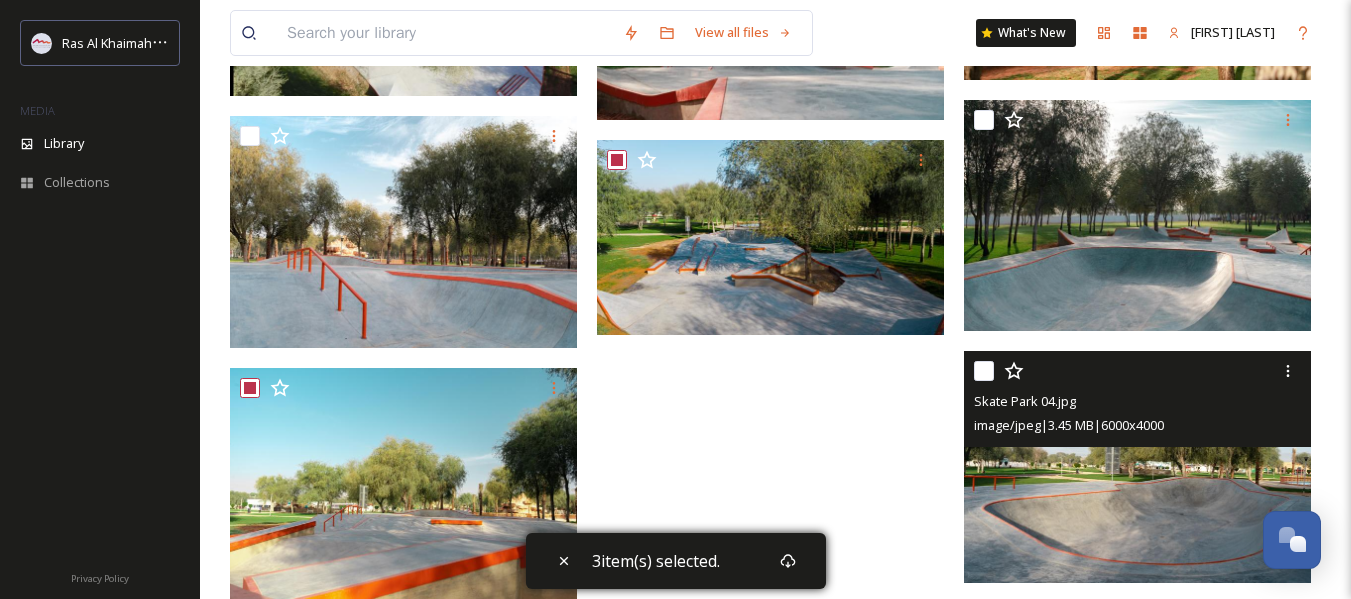click at bounding box center [984, 371] 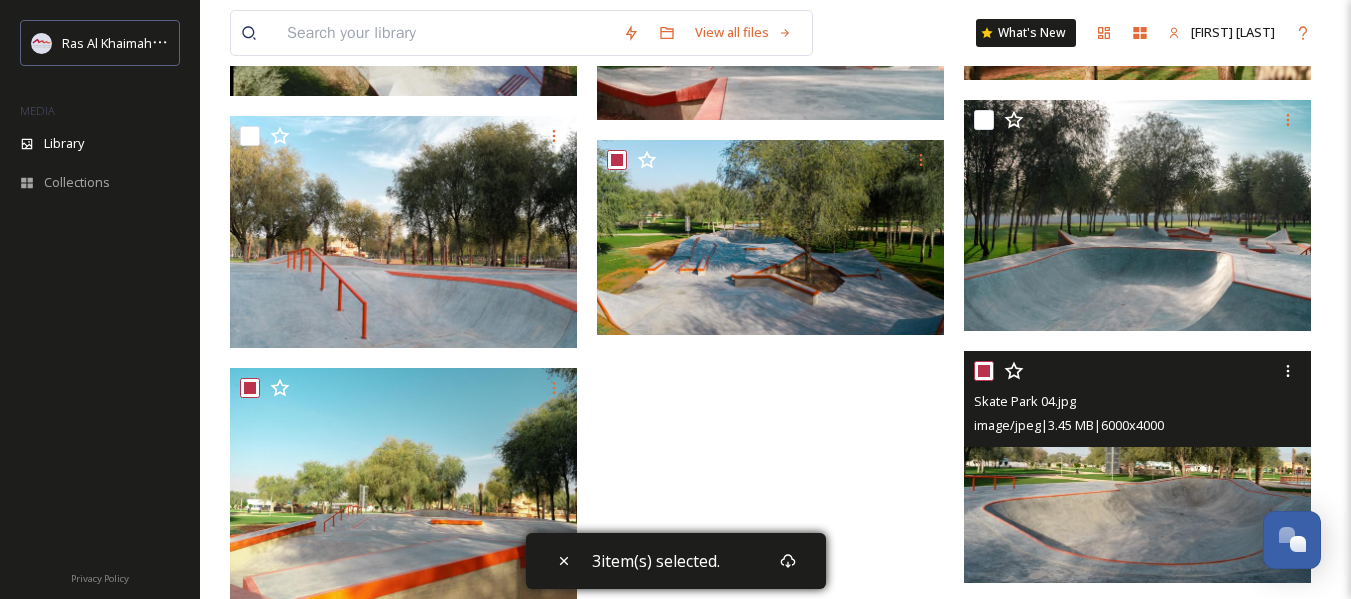 checkbox on "true" 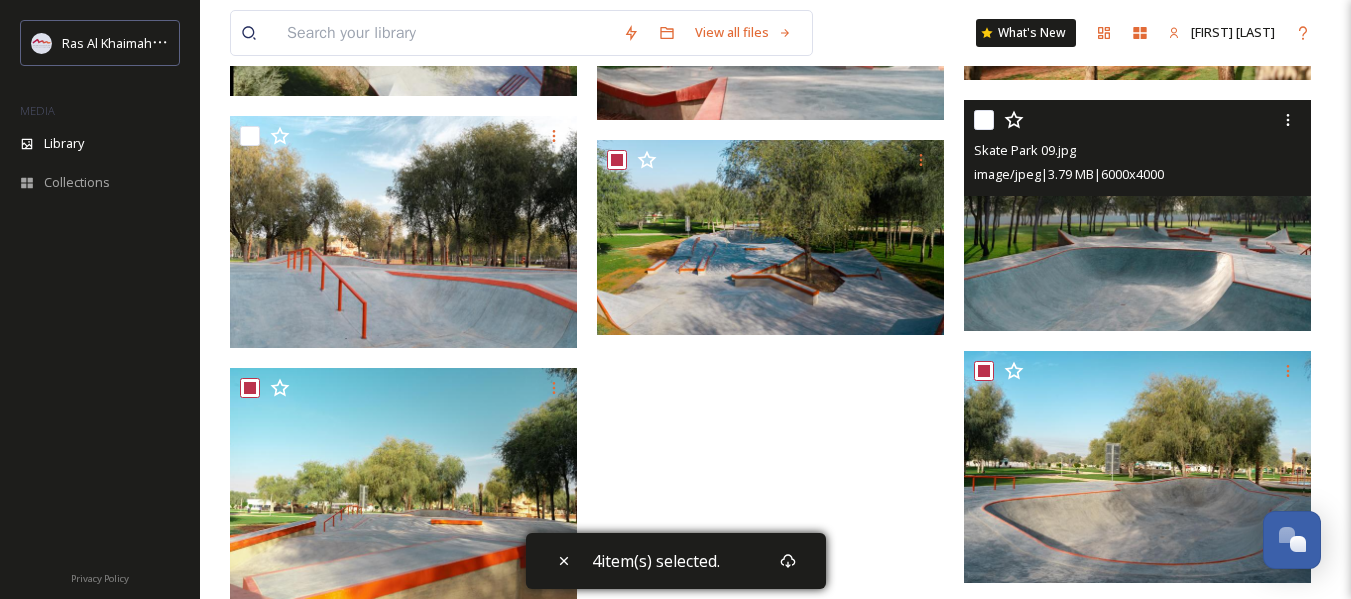 click at bounding box center (984, 120) 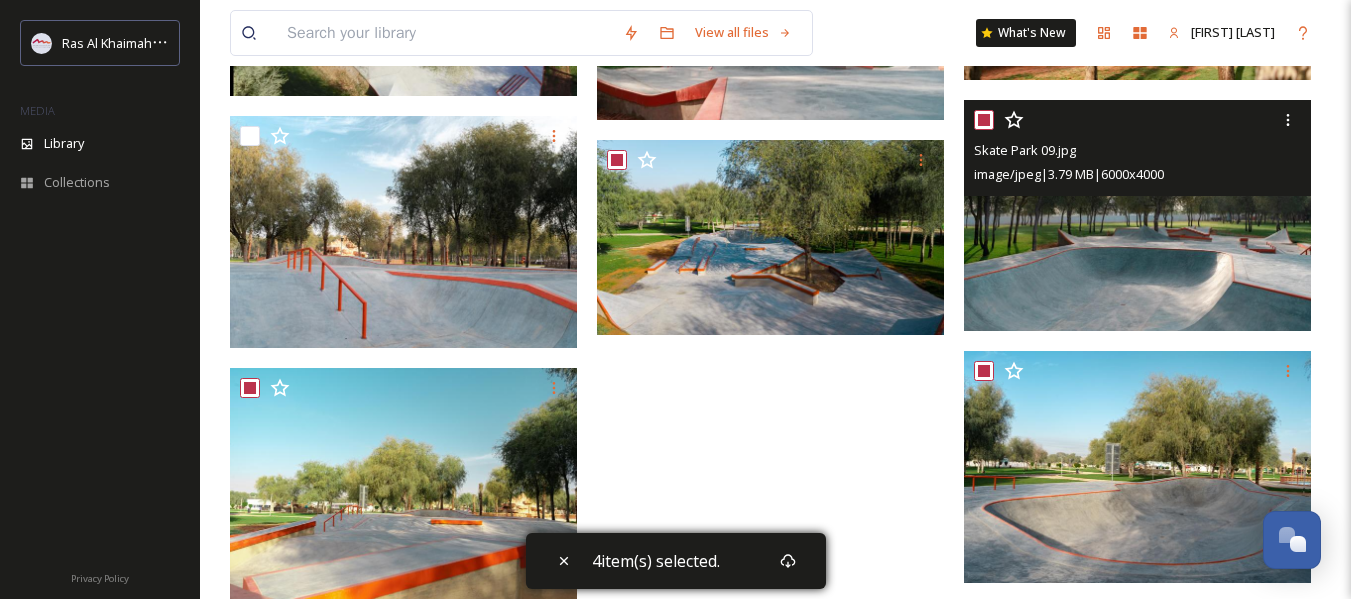 checkbox on "true" 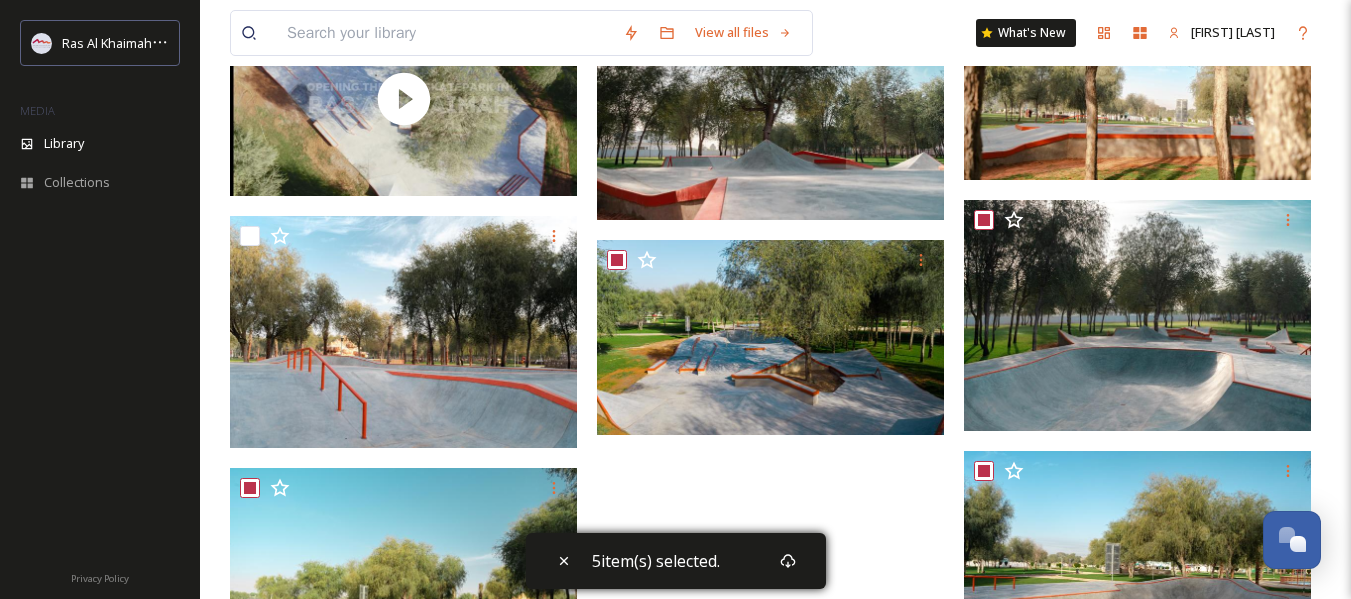 scroll, scrollTop: 3959, scrollLeft: 0, axis: vertical 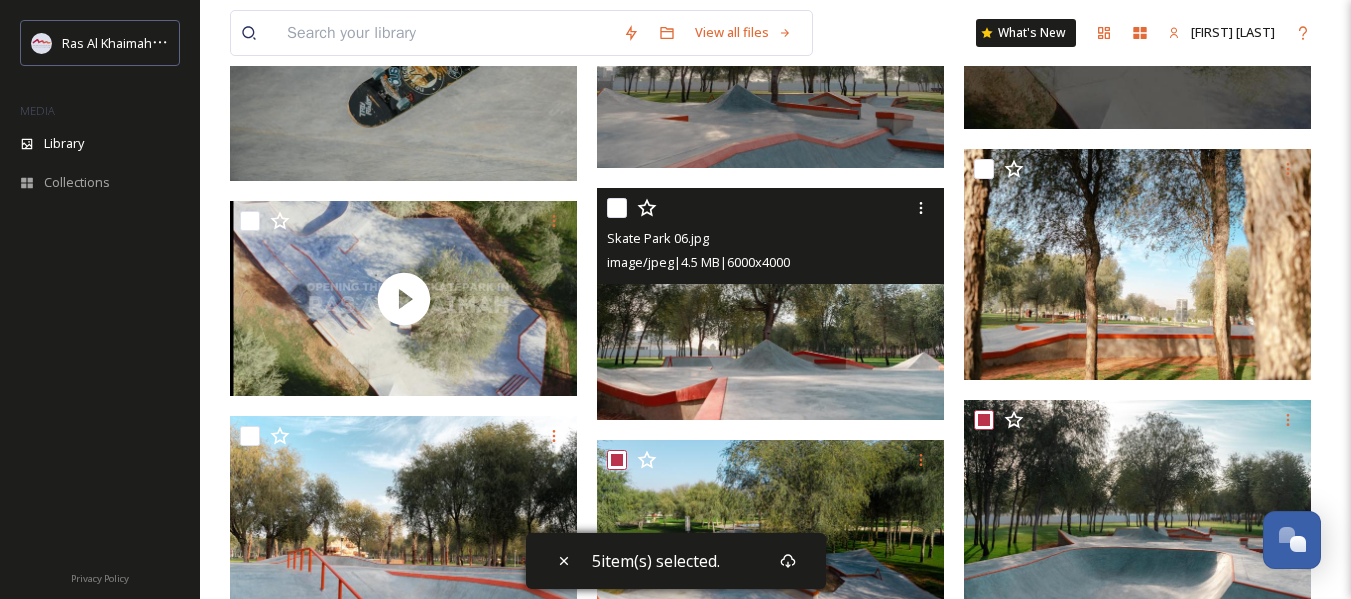 click at bounding box center (617, 208) 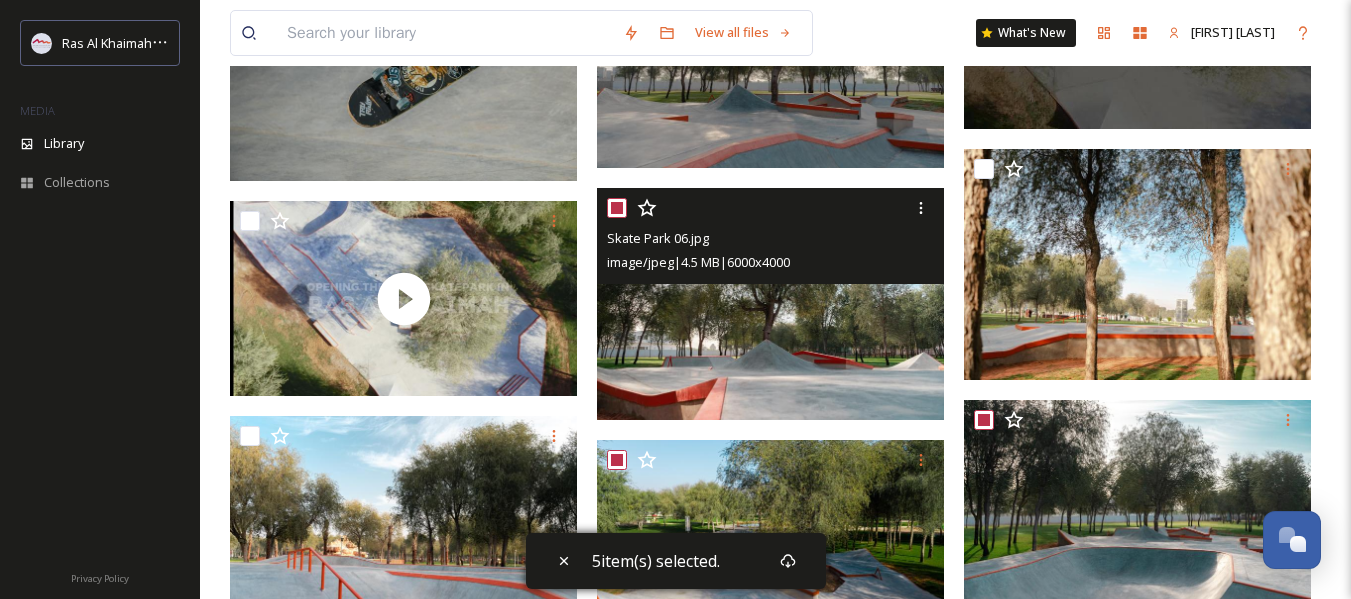 checkbox on "true" 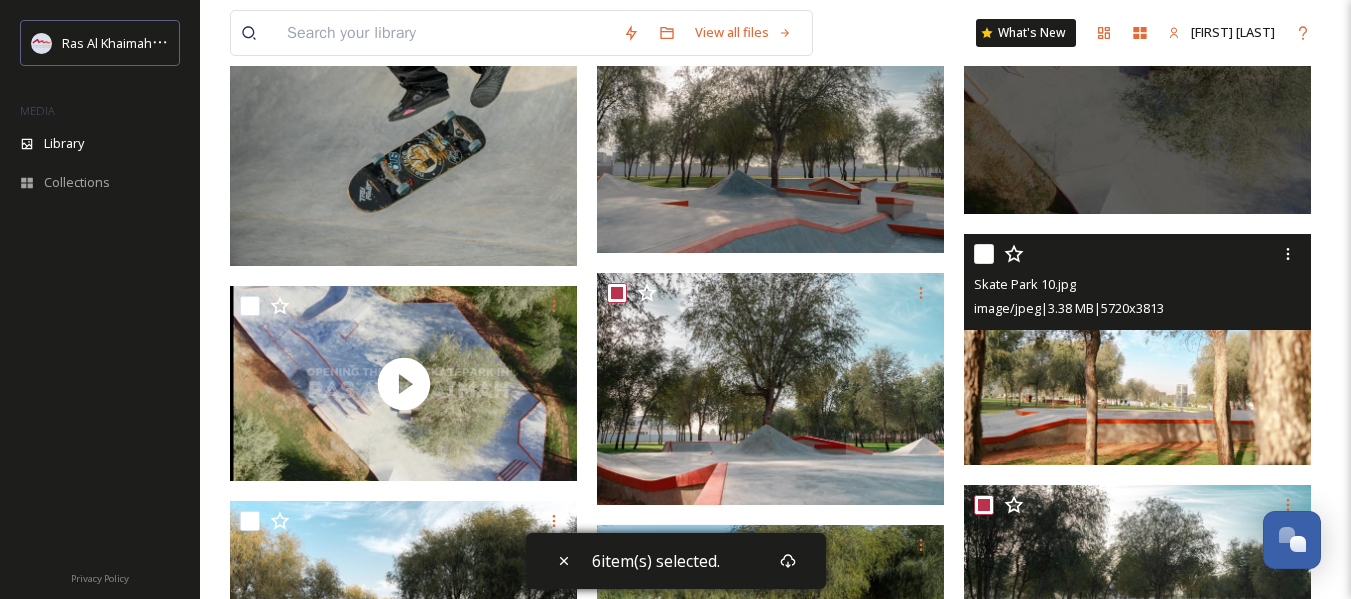 scroll, scrollTop: 3759, scrollLeft: 0, axis: vertical 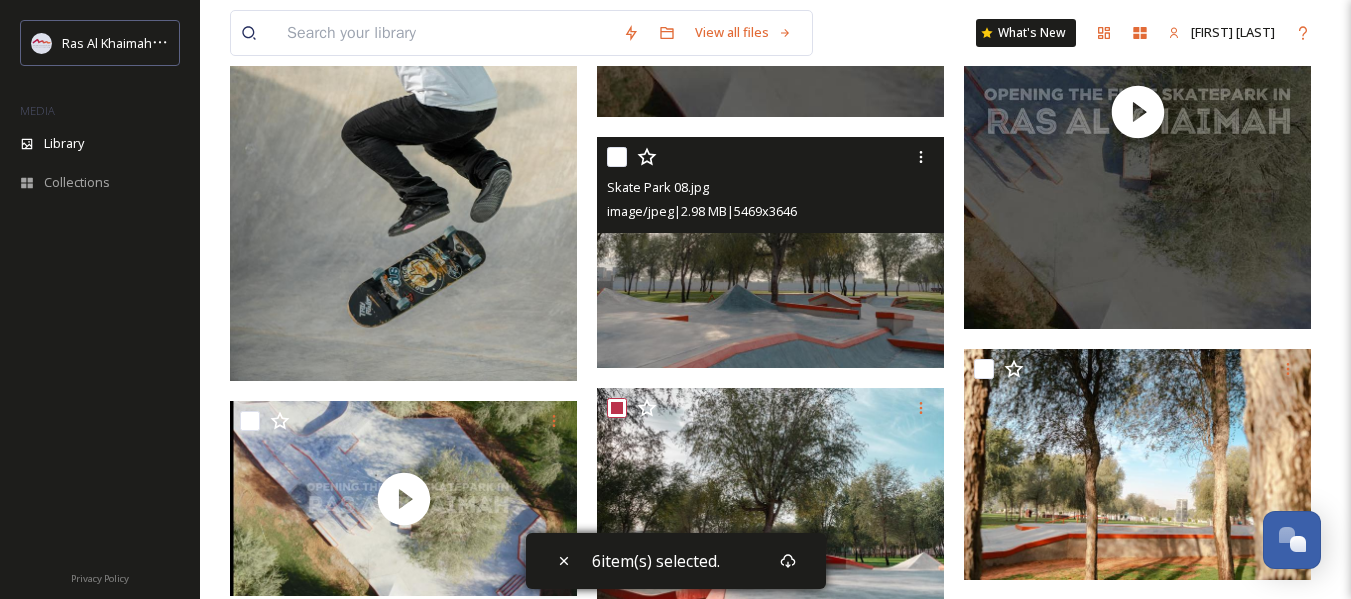 click at bounding box center (617, 157) 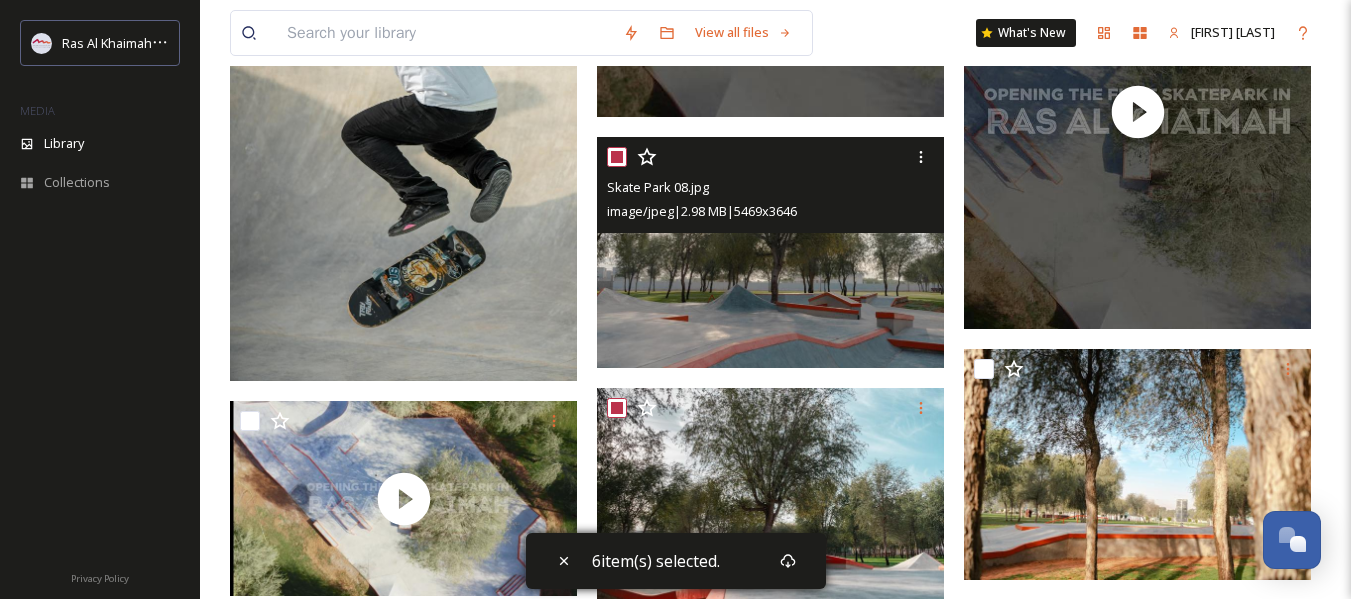 checkbox on "true" 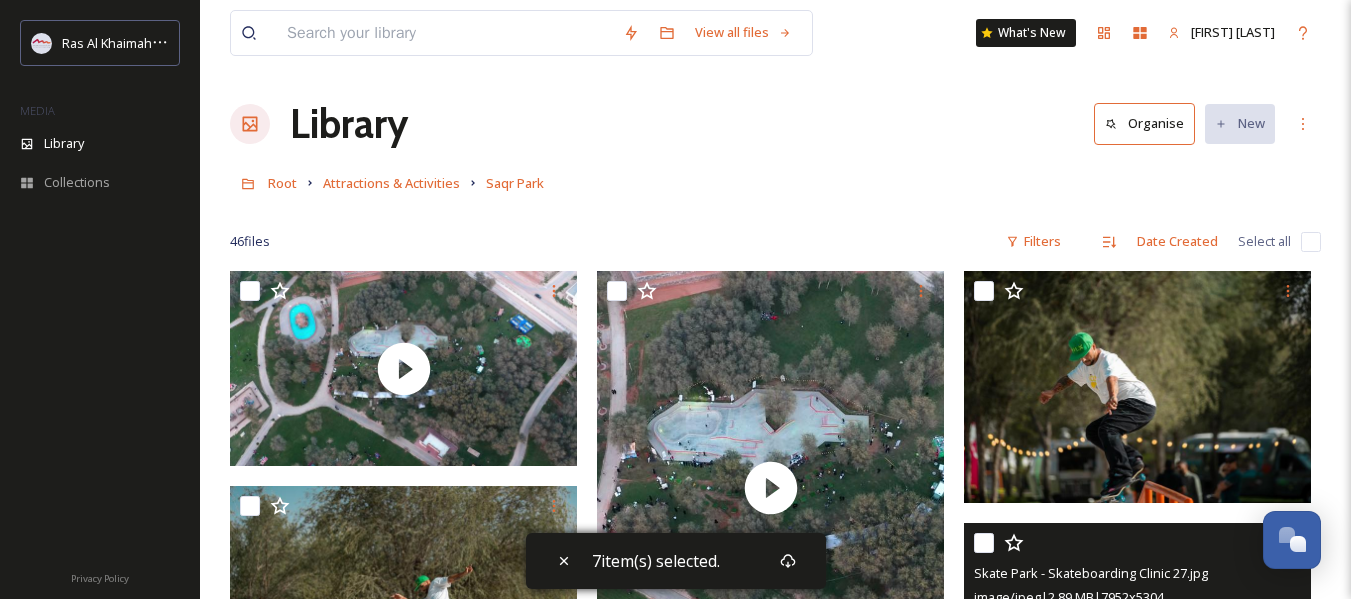scroll, scrollTop: 0, scrollLeft: 0, axis: both 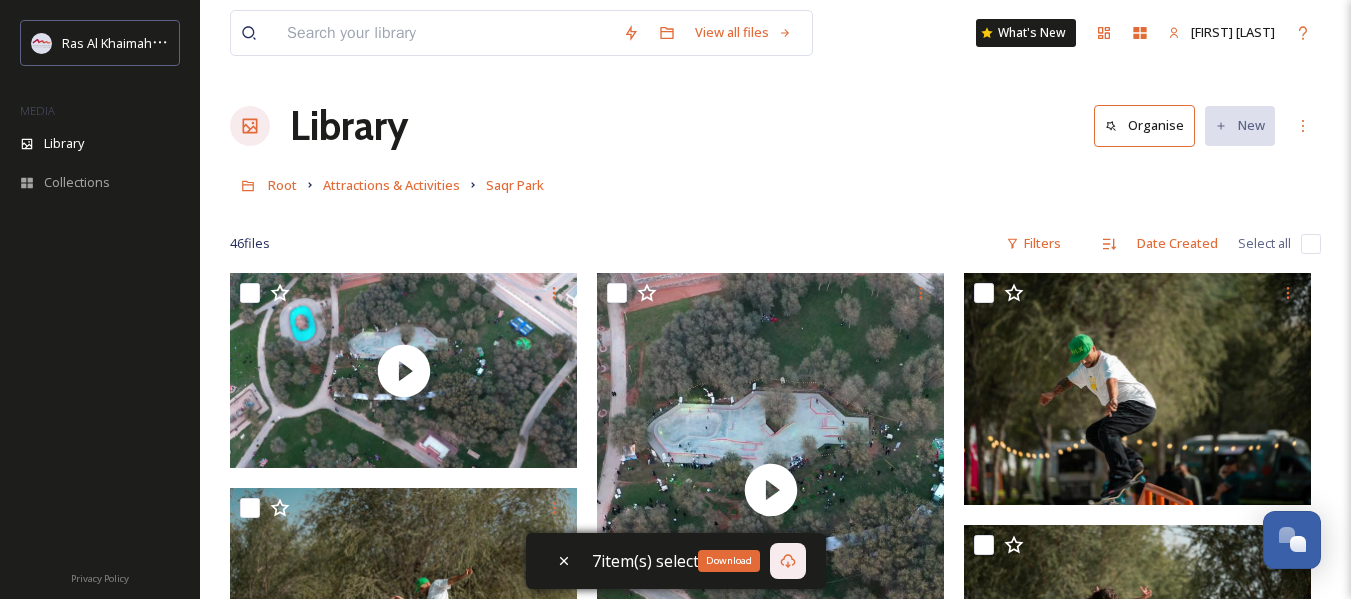 click 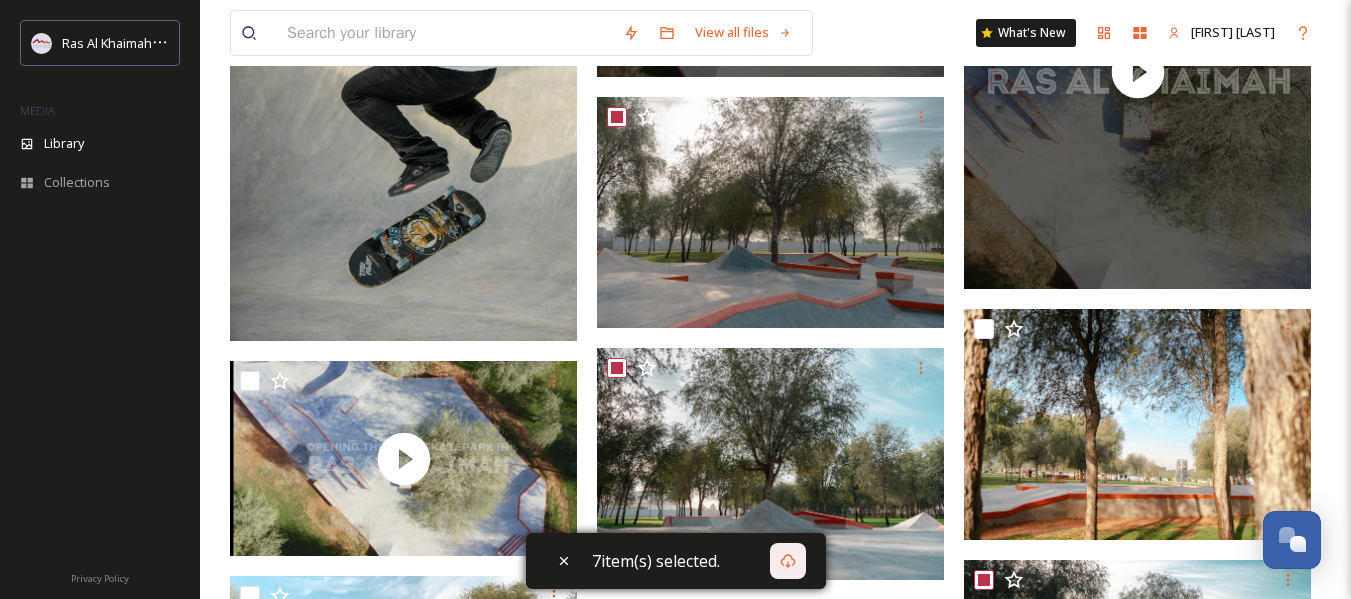 scroll, scrollTop: 3900, scrollLeft: 0, axis: vertical 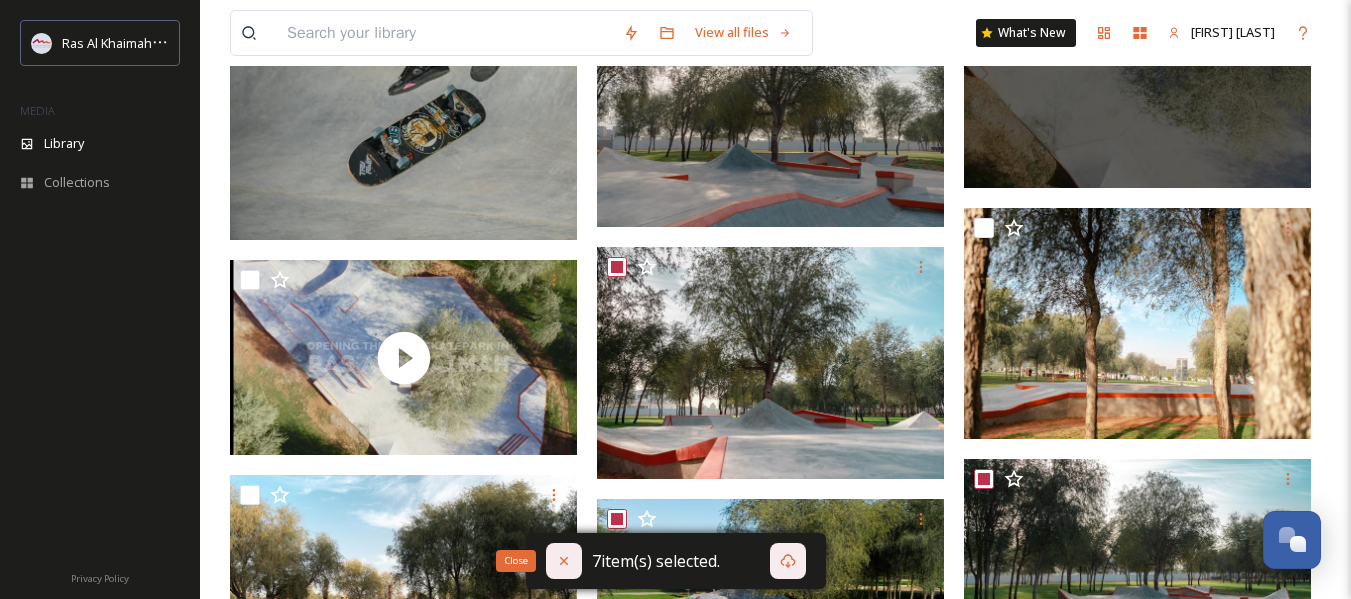 click 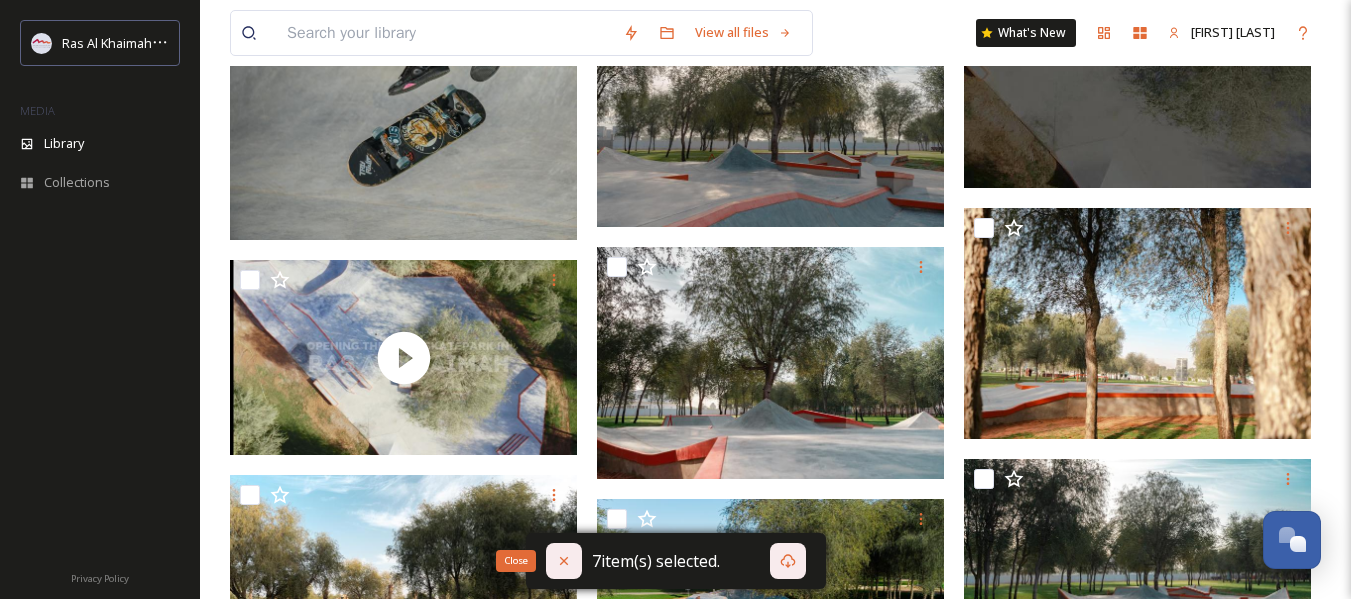 checkbox on "false" 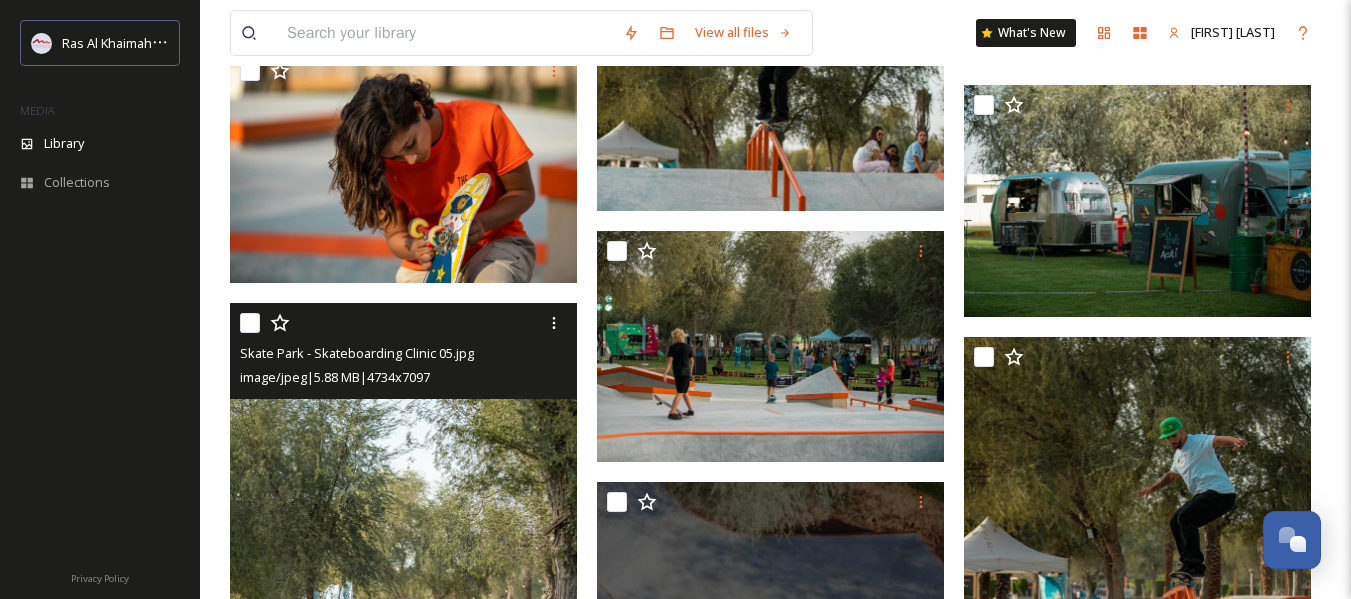 scroll, scrollTop: 2700, scrollLeft: 0, axis: vertical 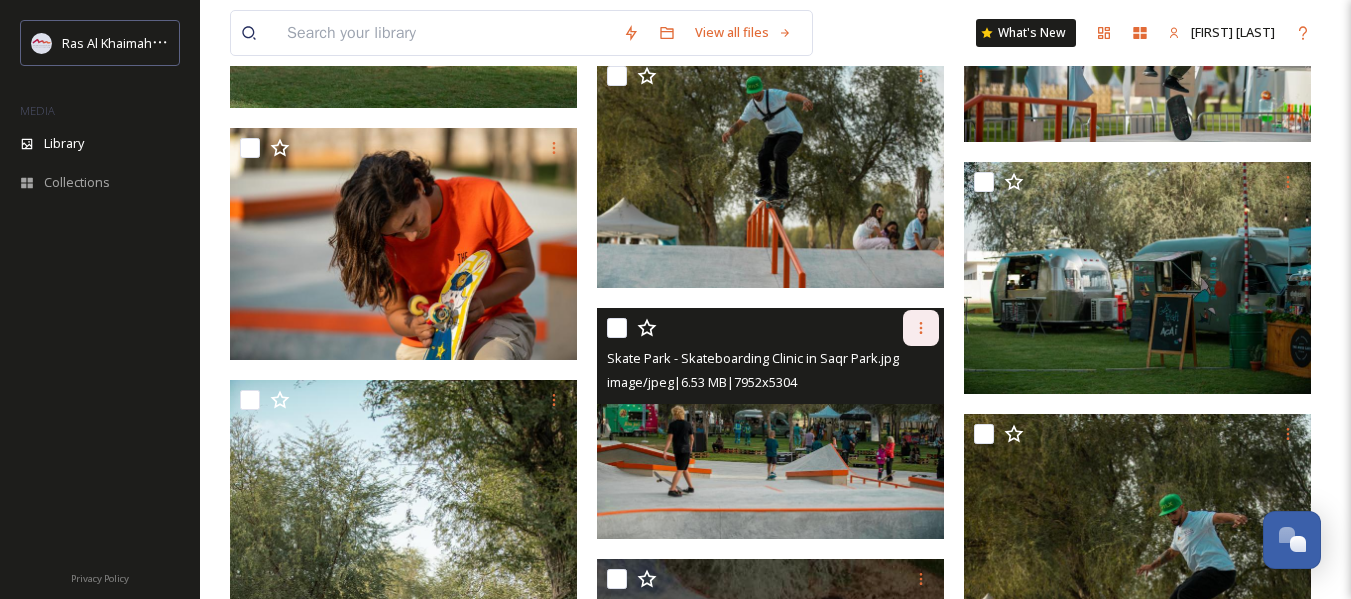 click 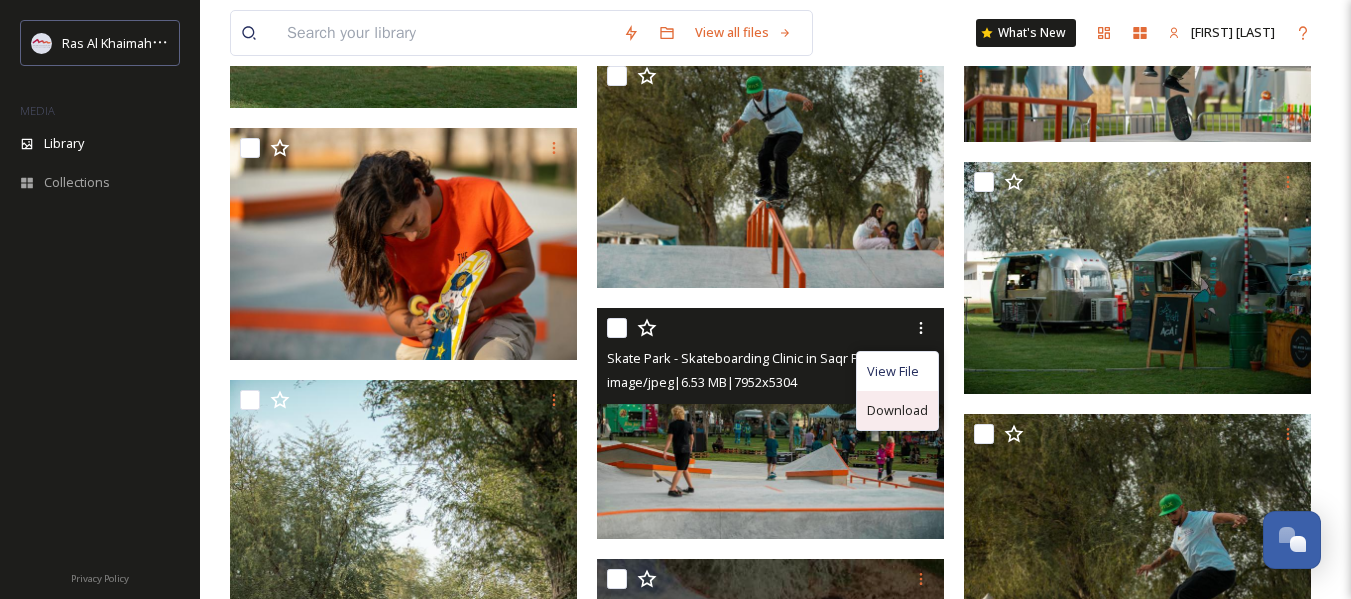 click on "Download" at bounding box center [897, 410] 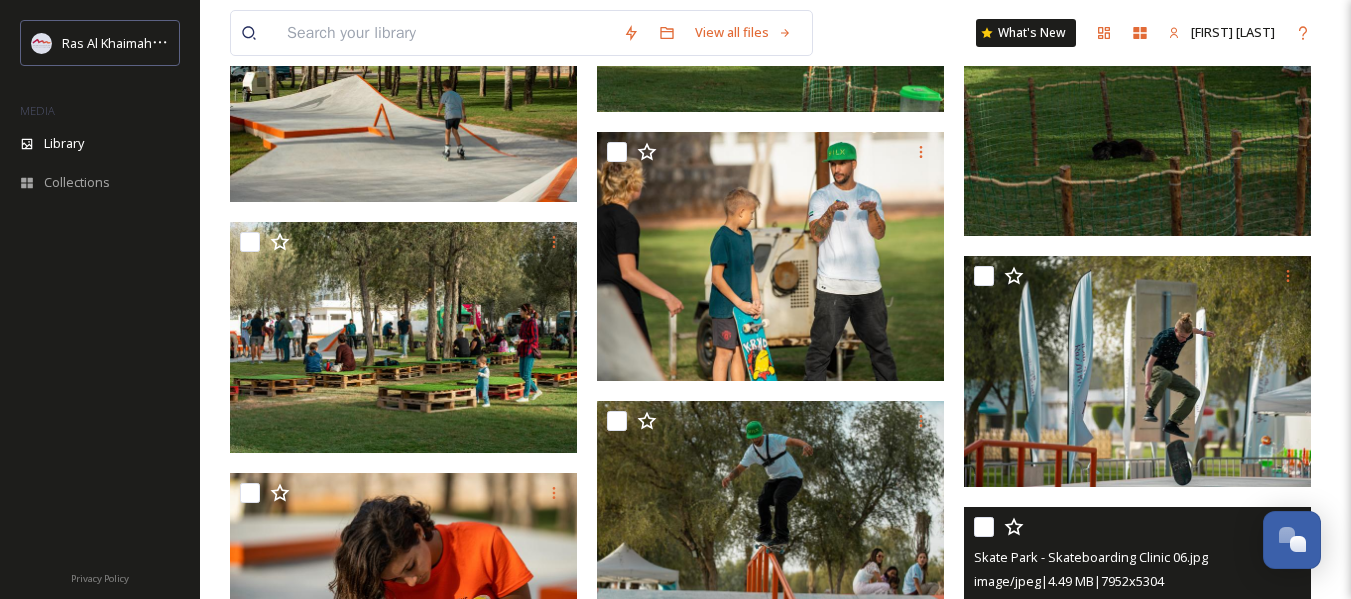 scroll, scrollTop: 2300, scrollLeft: 0, axis: vertical 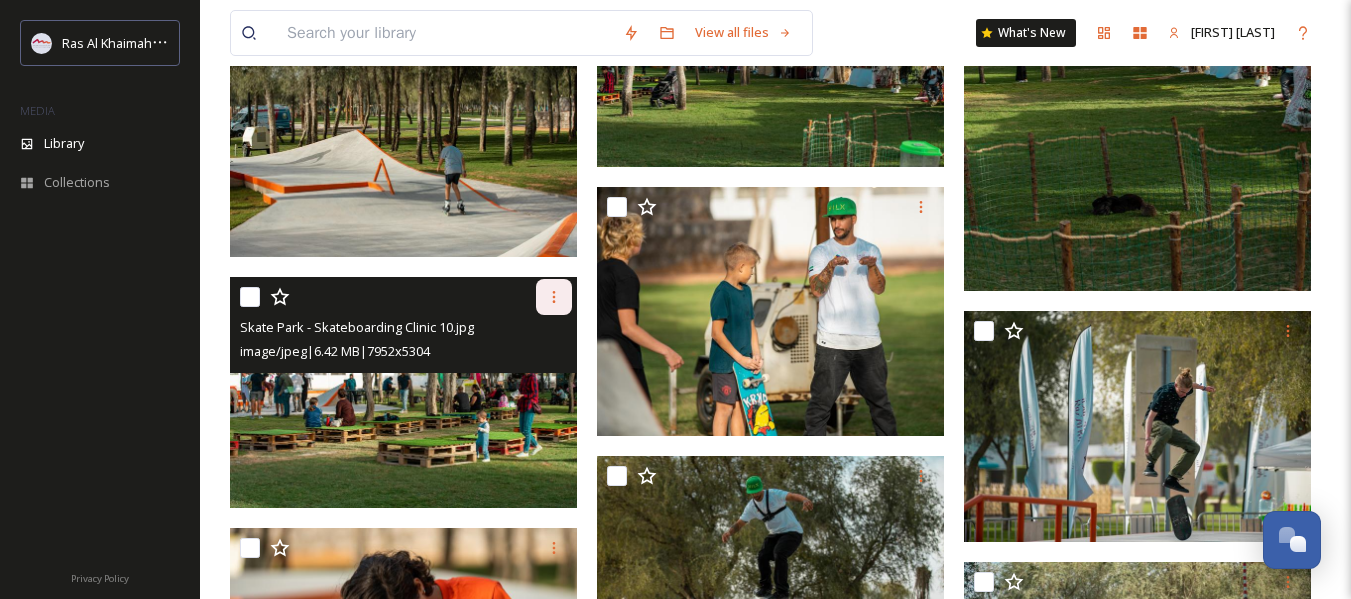 click 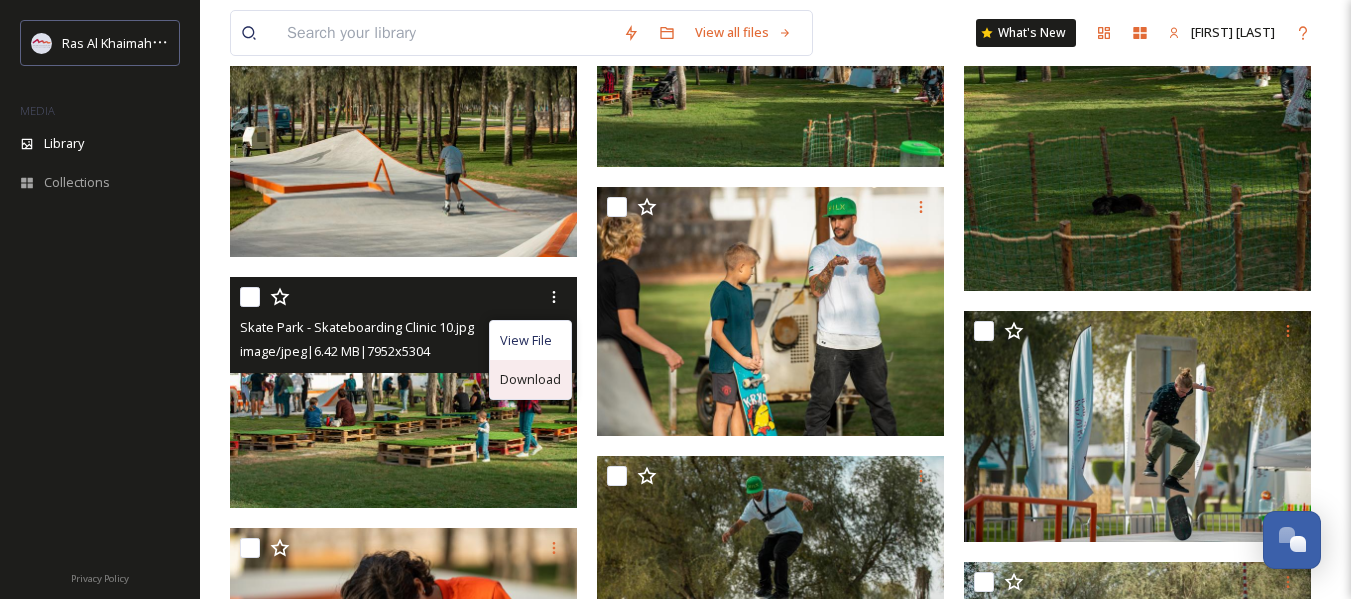 click on "Download" at bounding box center [530, 379] 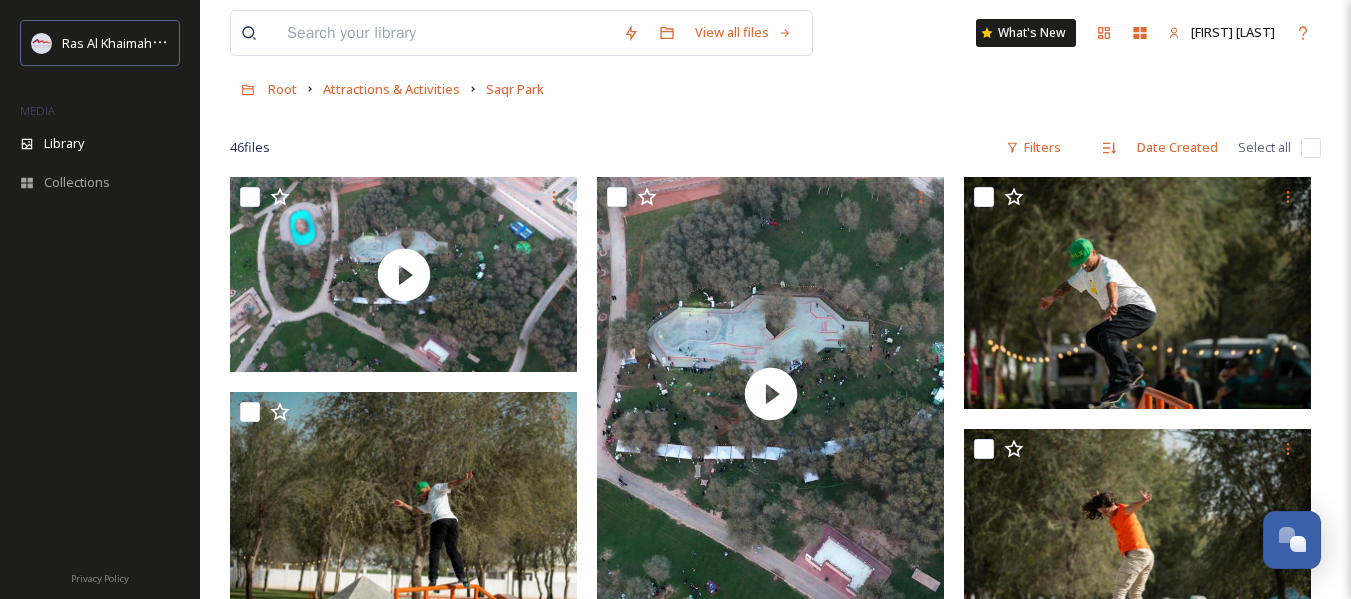 scroll, scrollTop: 0, scrollLeft: 0, axis: both 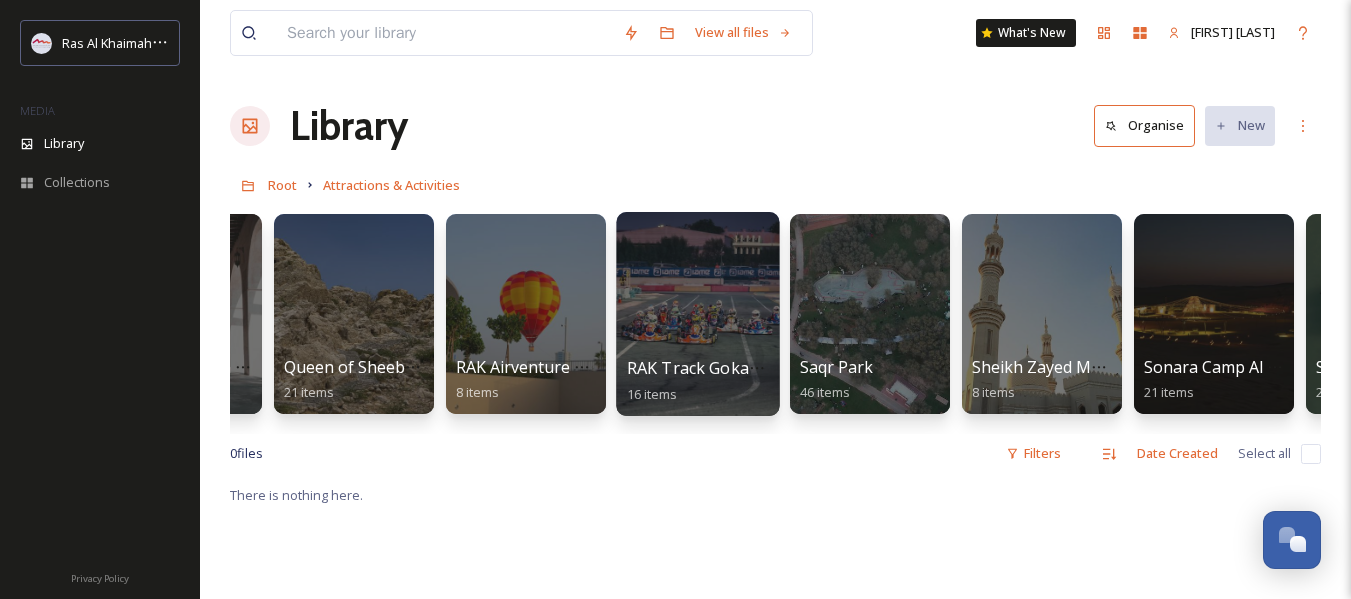 click on "RAK Track Gokarting" at bounding box center (707, 368) 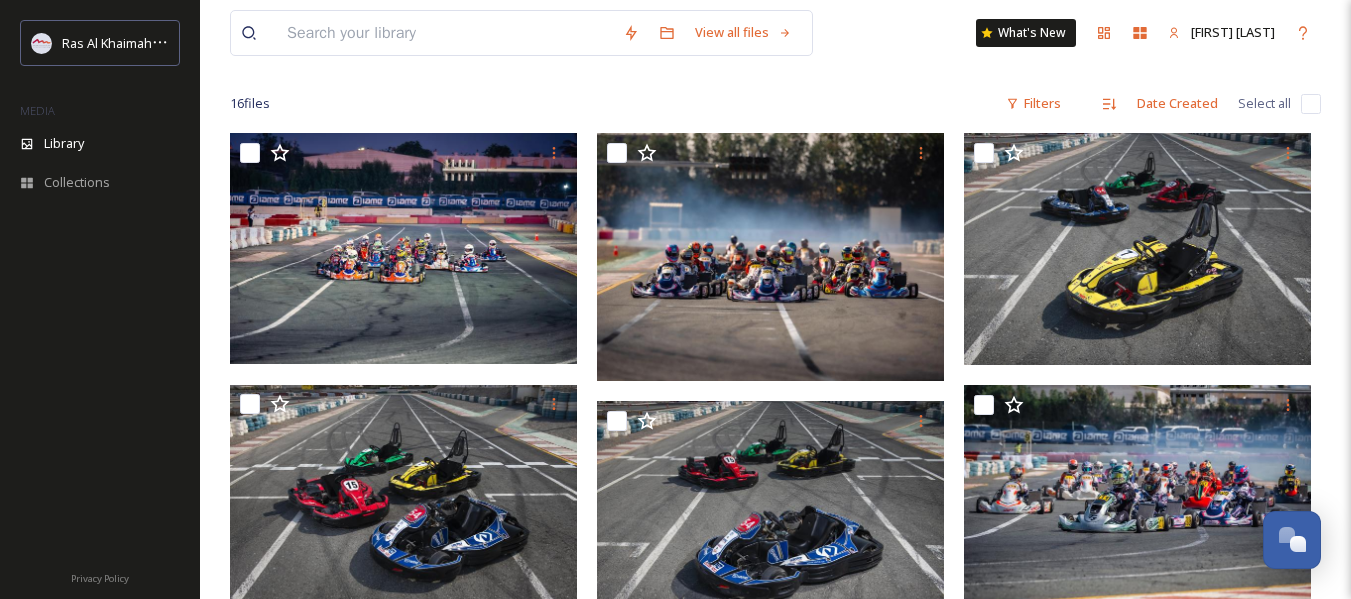 scroll, scrollTop: 97, scrollLeft: 0, axis: vertical 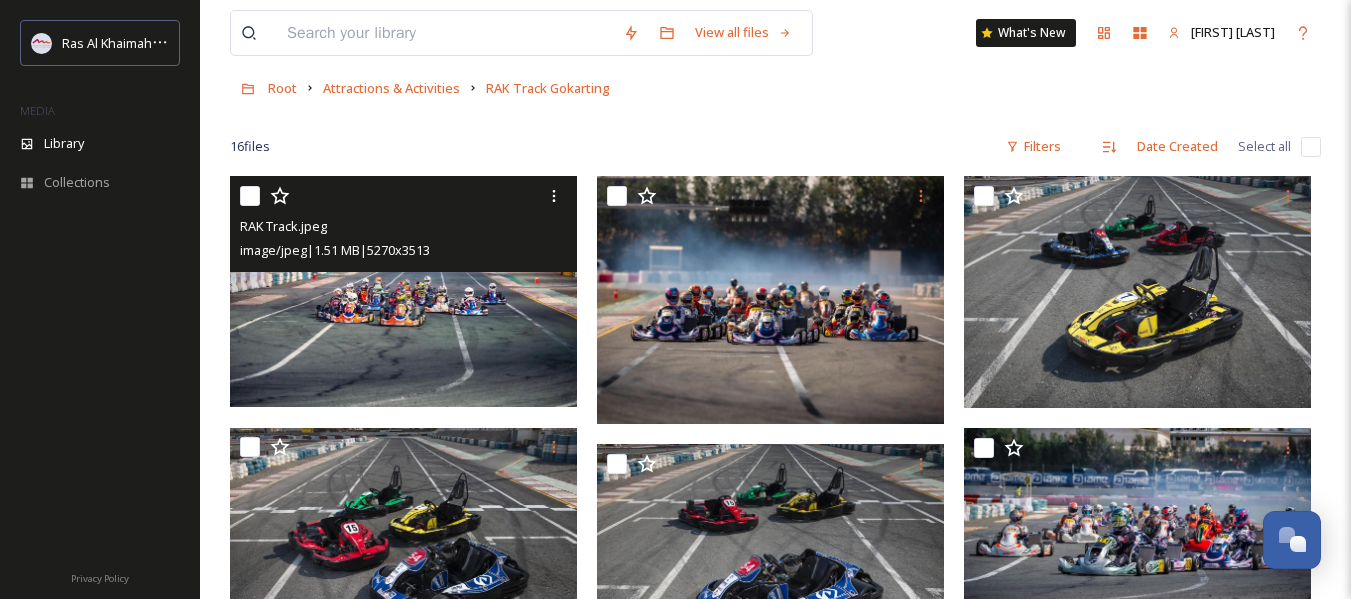 click at bounding box center [250, 196] 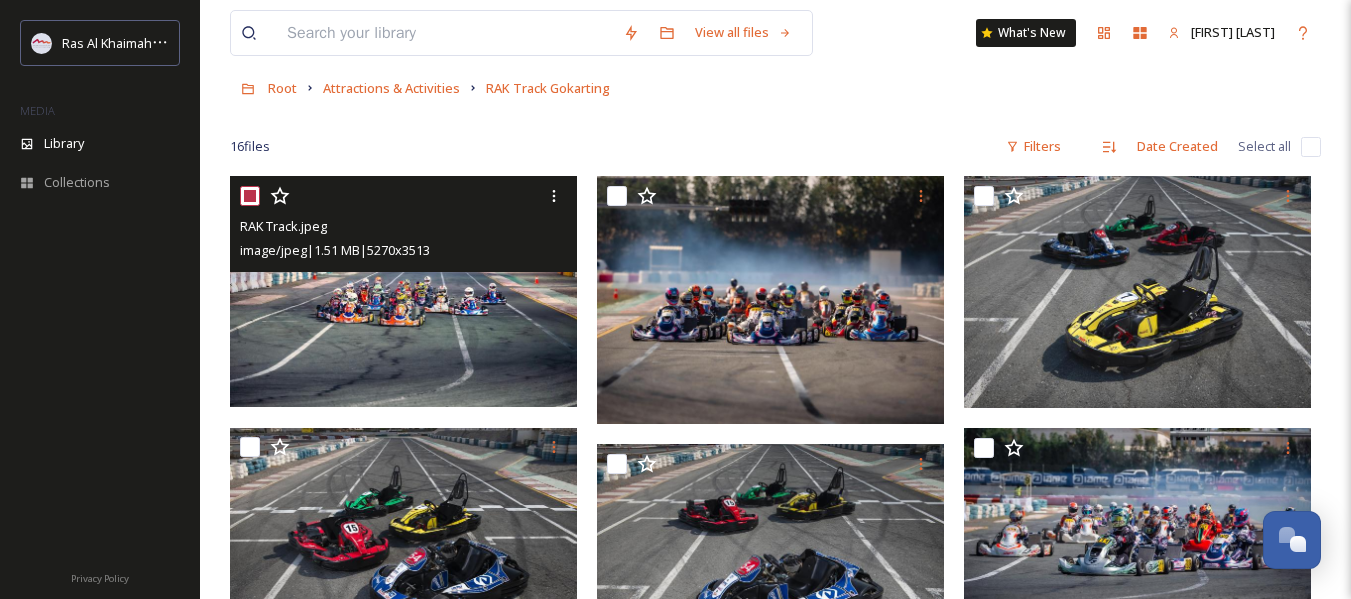 checkbox on "true" 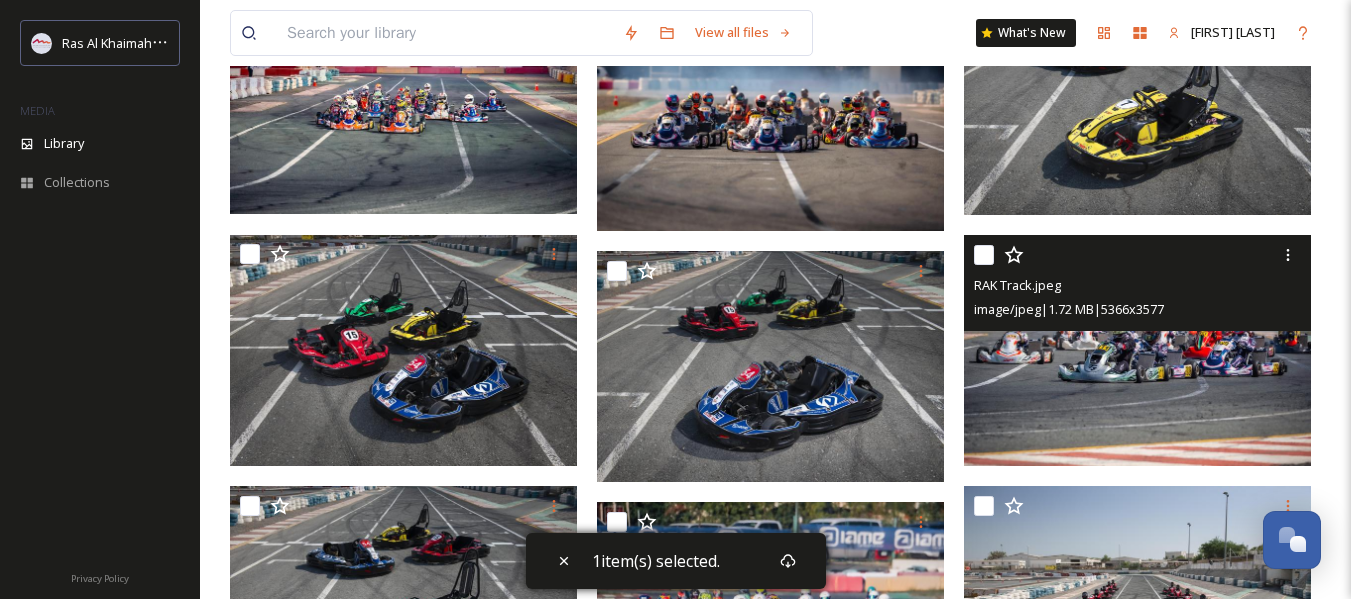 scroll, scrollTop: 297, scrollLeft: 0, axis: vertical 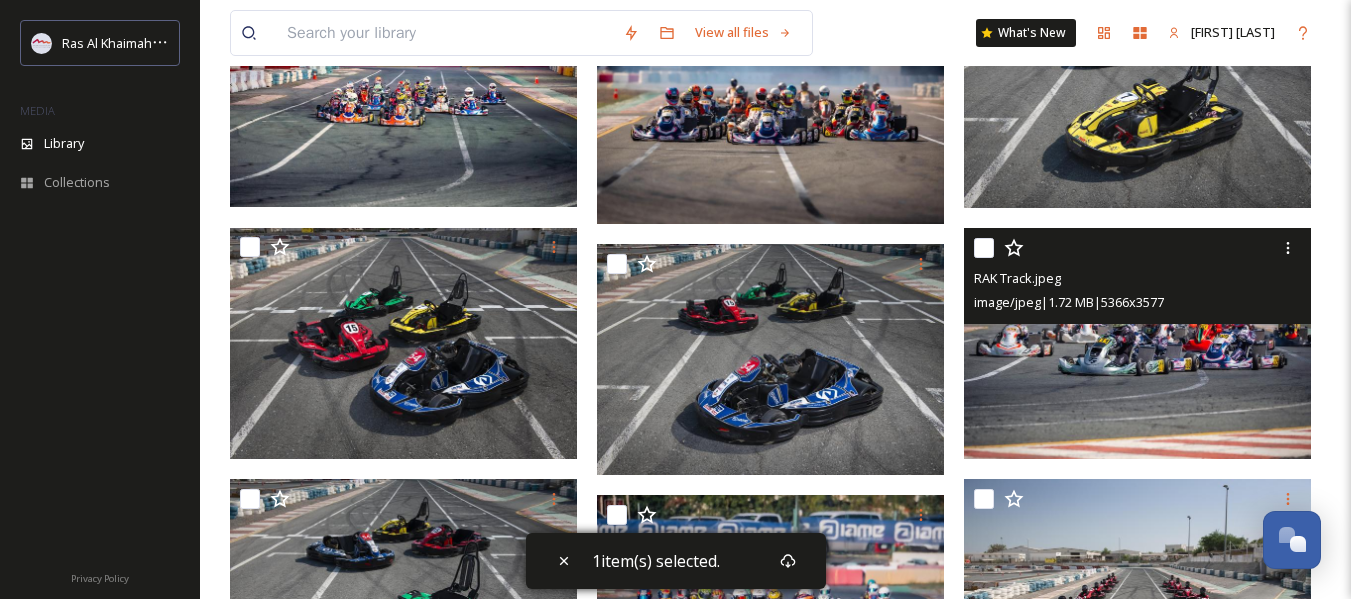 click at bounding box center [984, 248] 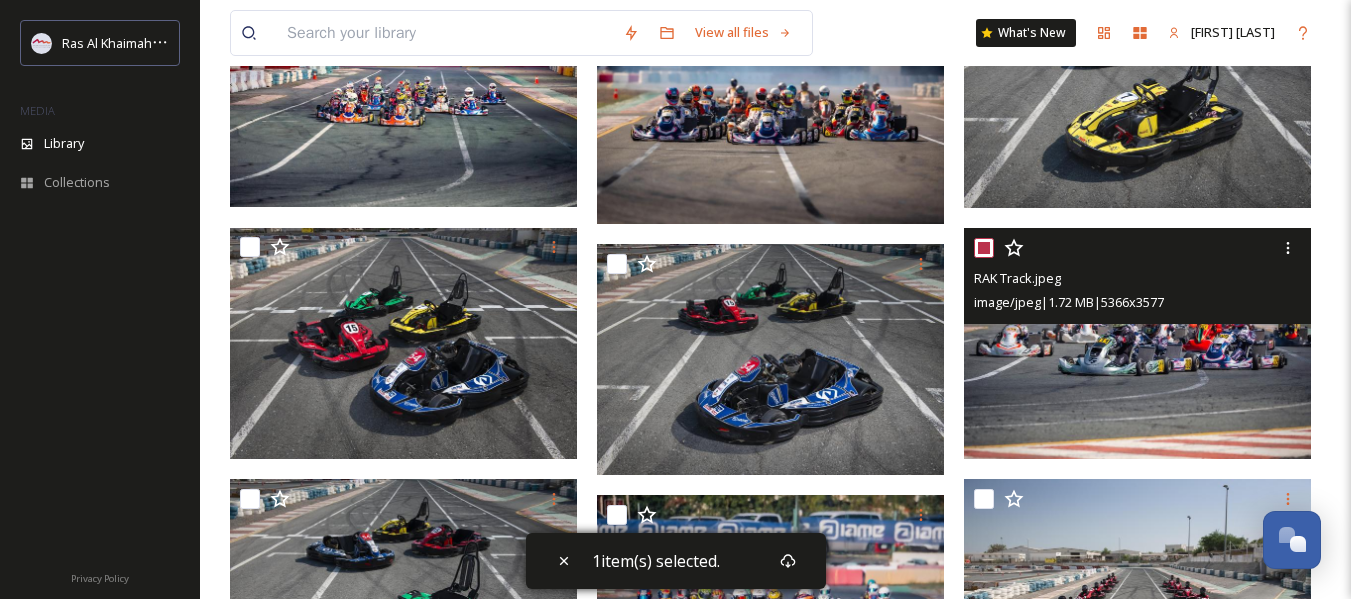 checkbox on "true" 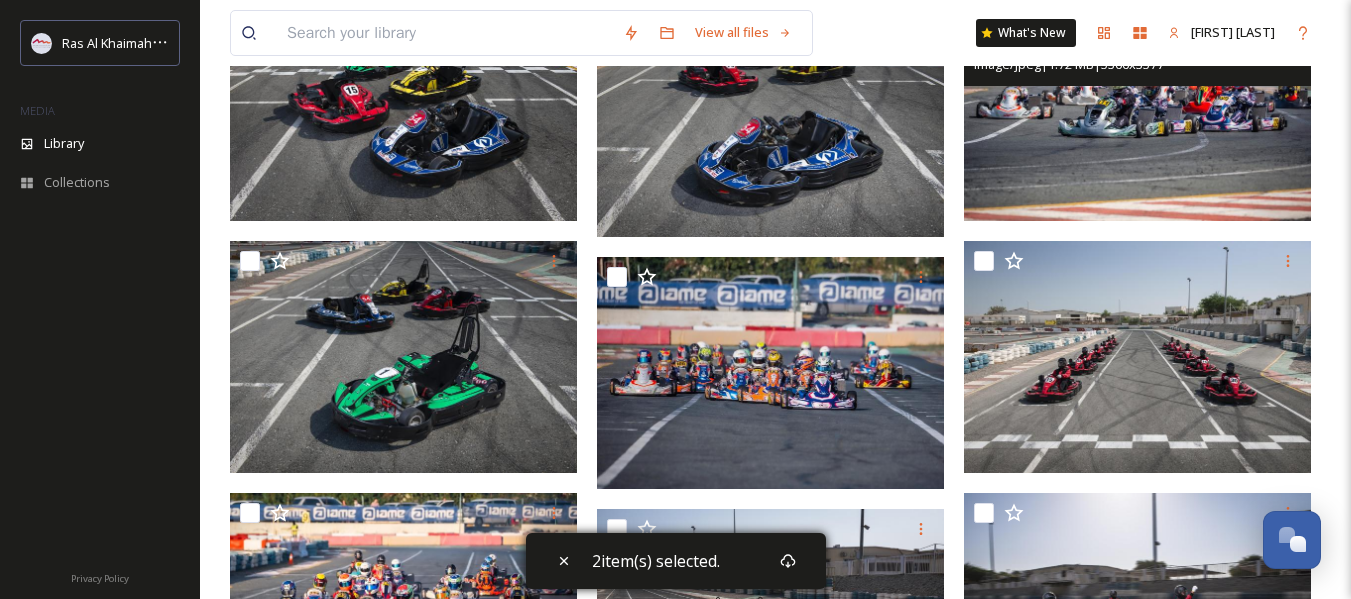 scroll, scrollTop: 597, scrollLeft: 0, axis: vertical 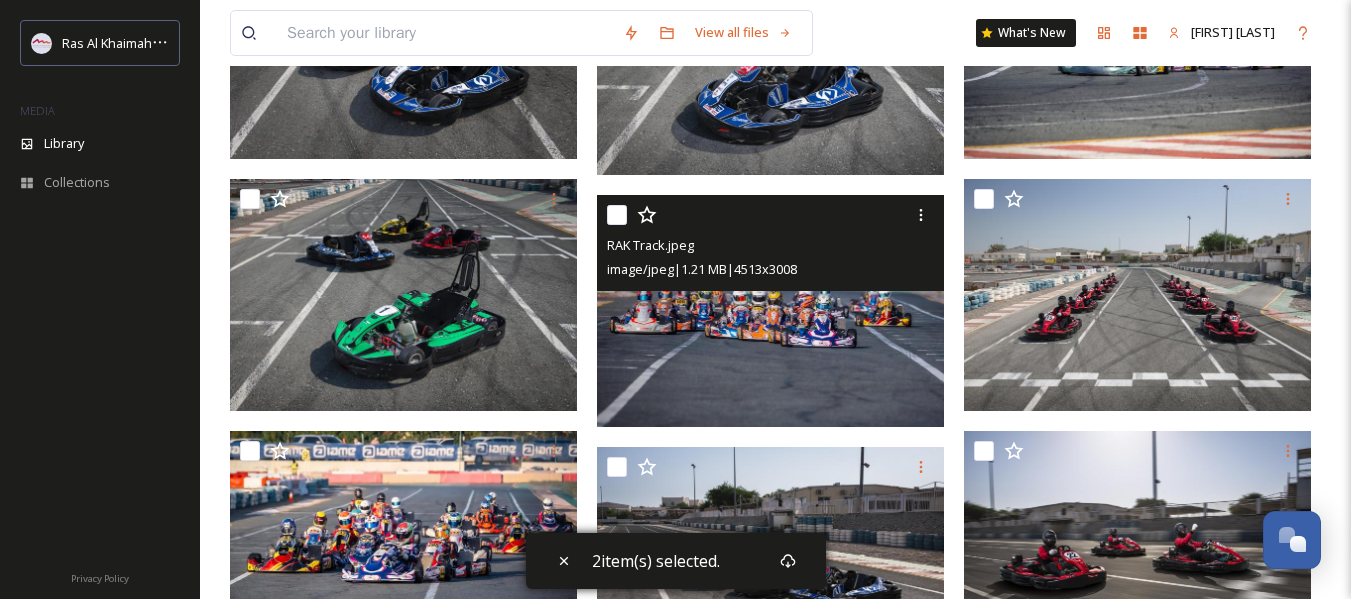 click at bounding box center [617, 215] 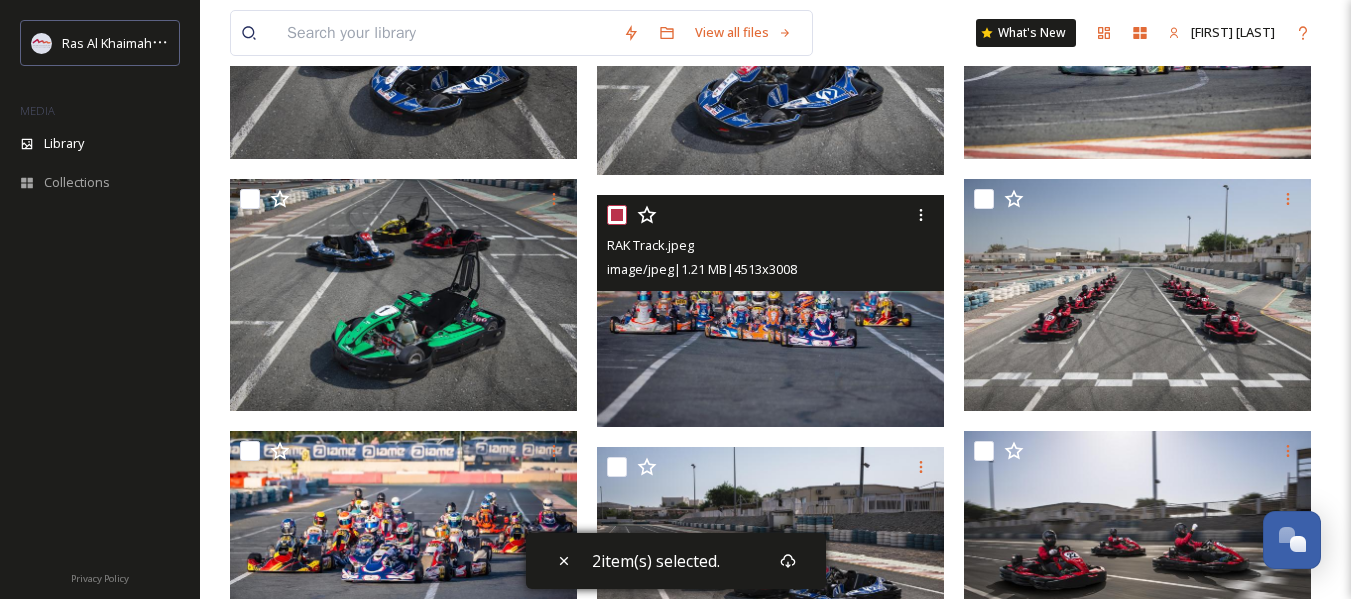 checkbox on "true" 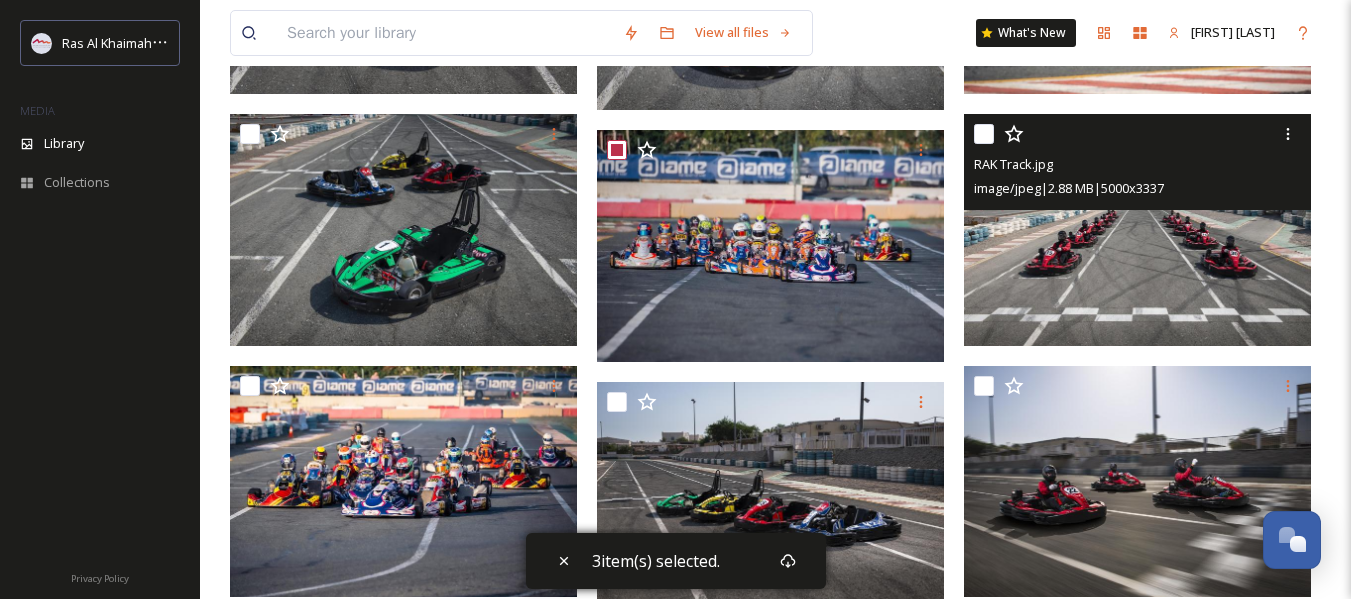 scroll, scrollTop: 697, scrollLeft: 0, axis: vertical 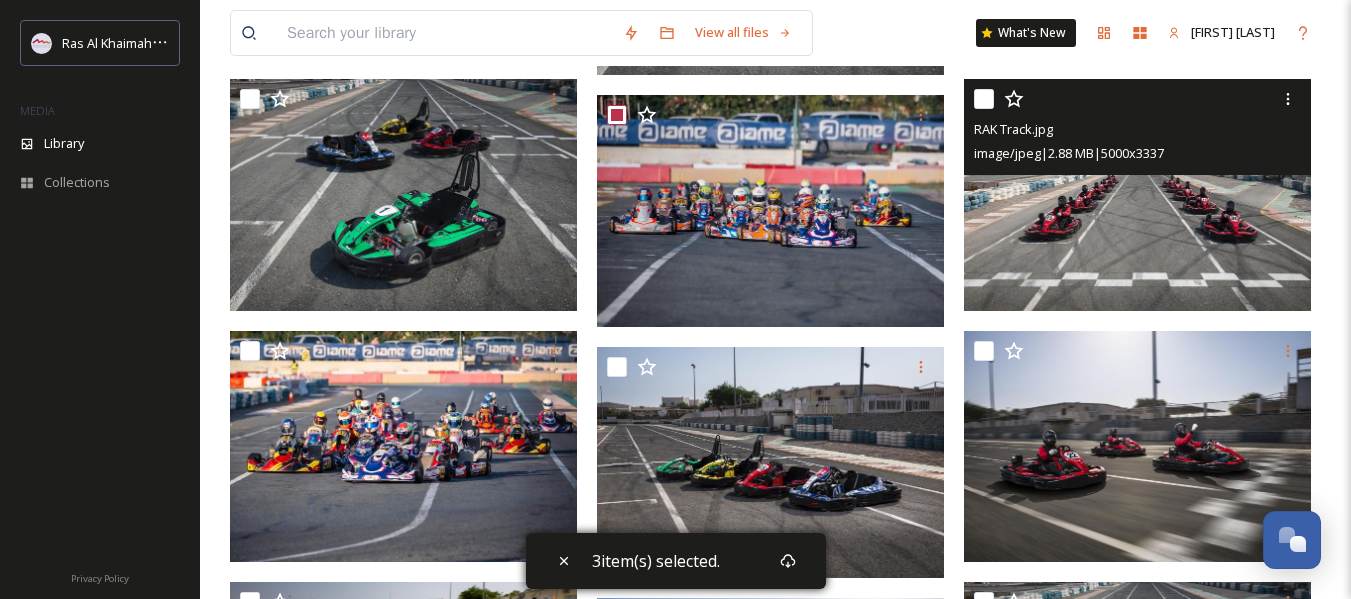 drag, startPoint x: 987, startPoint y: 103, endPoint x: 993, endPoint y: 173, distance: 70.256676 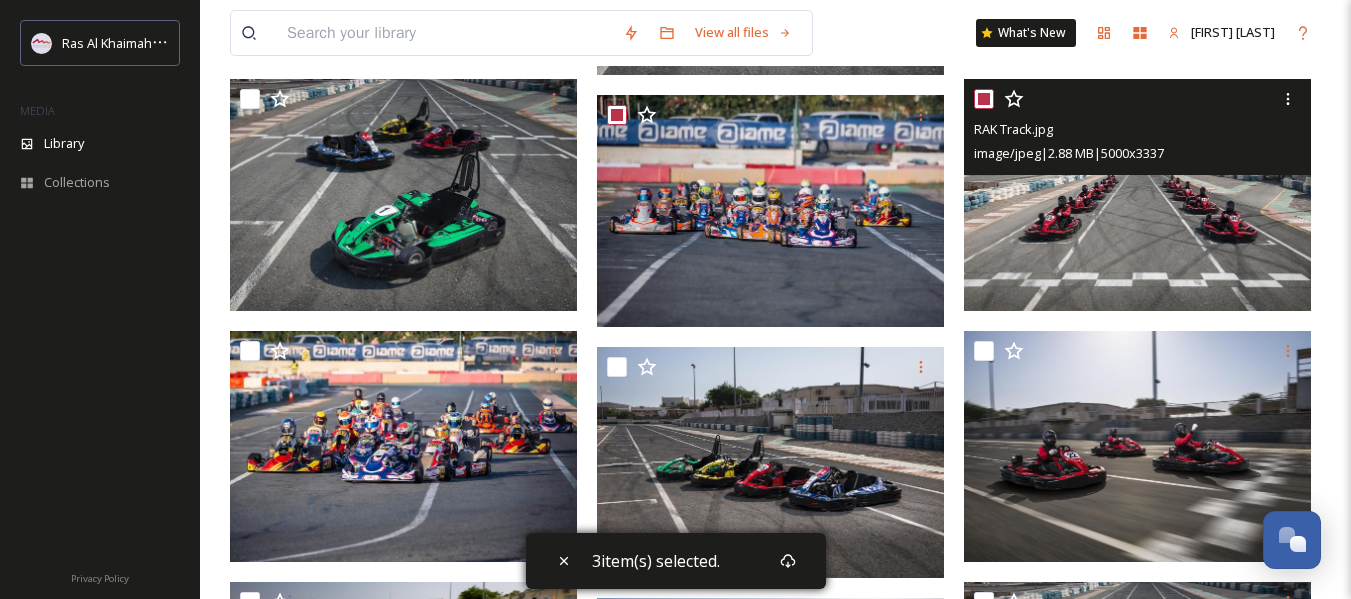 checkbox on "true" 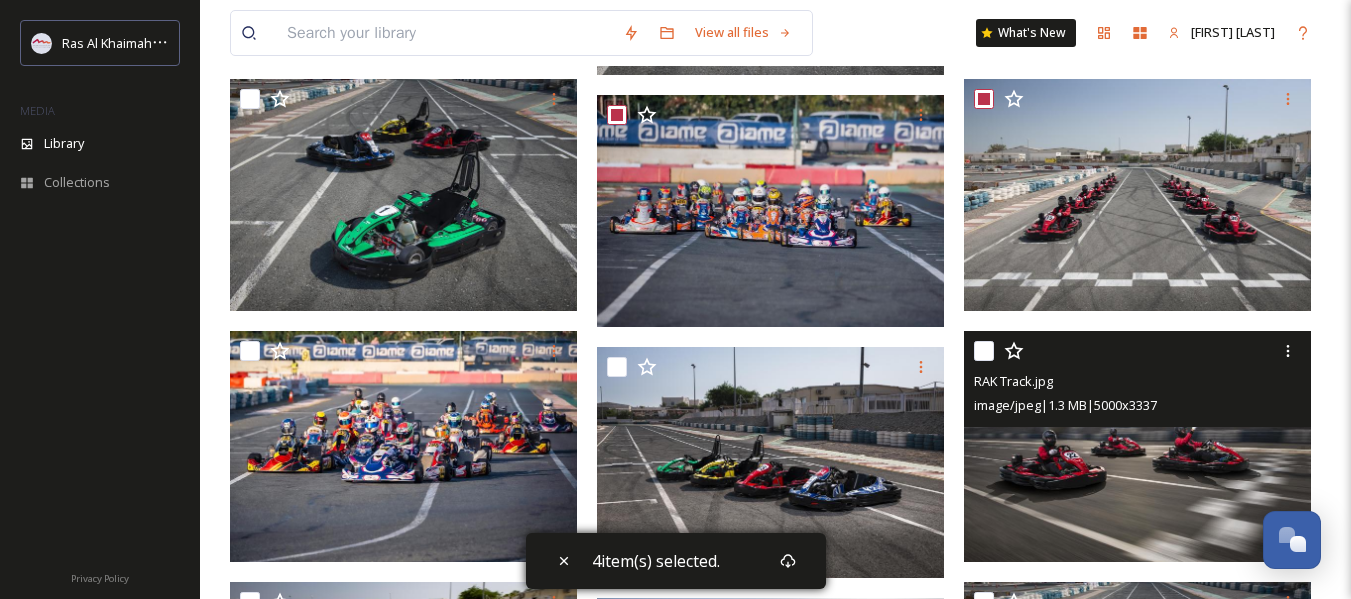 click at bounding box center [984, 351] 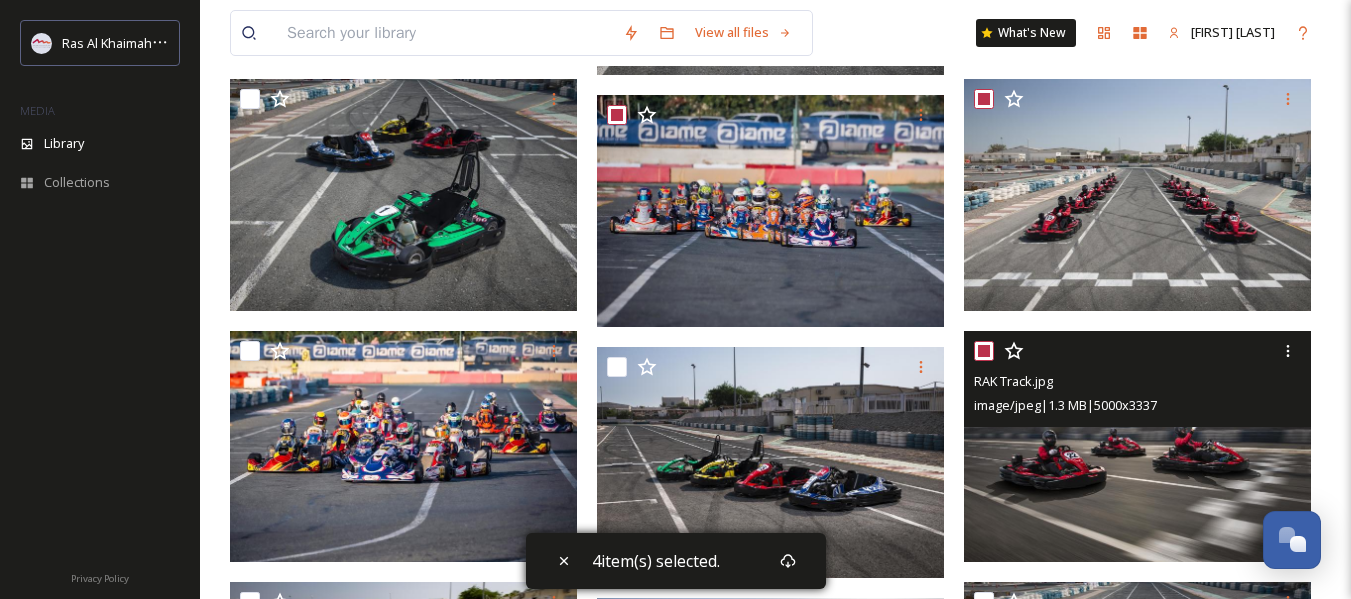checkbox on "true" 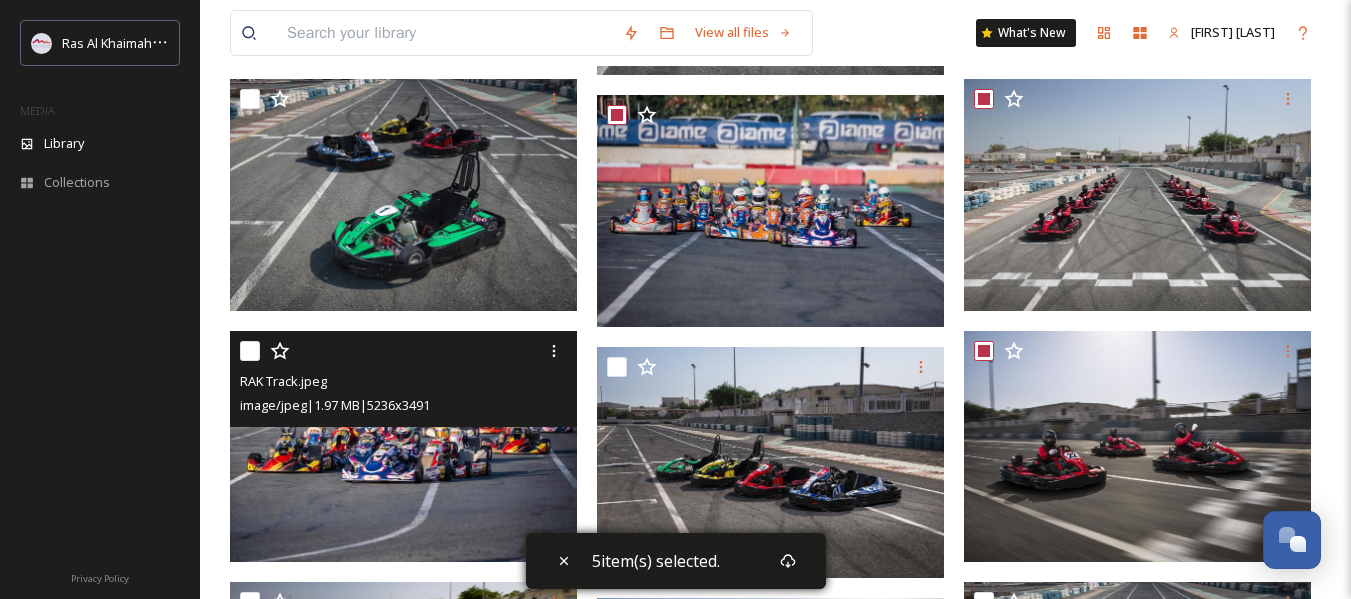 click at bounding box center [250, 351] 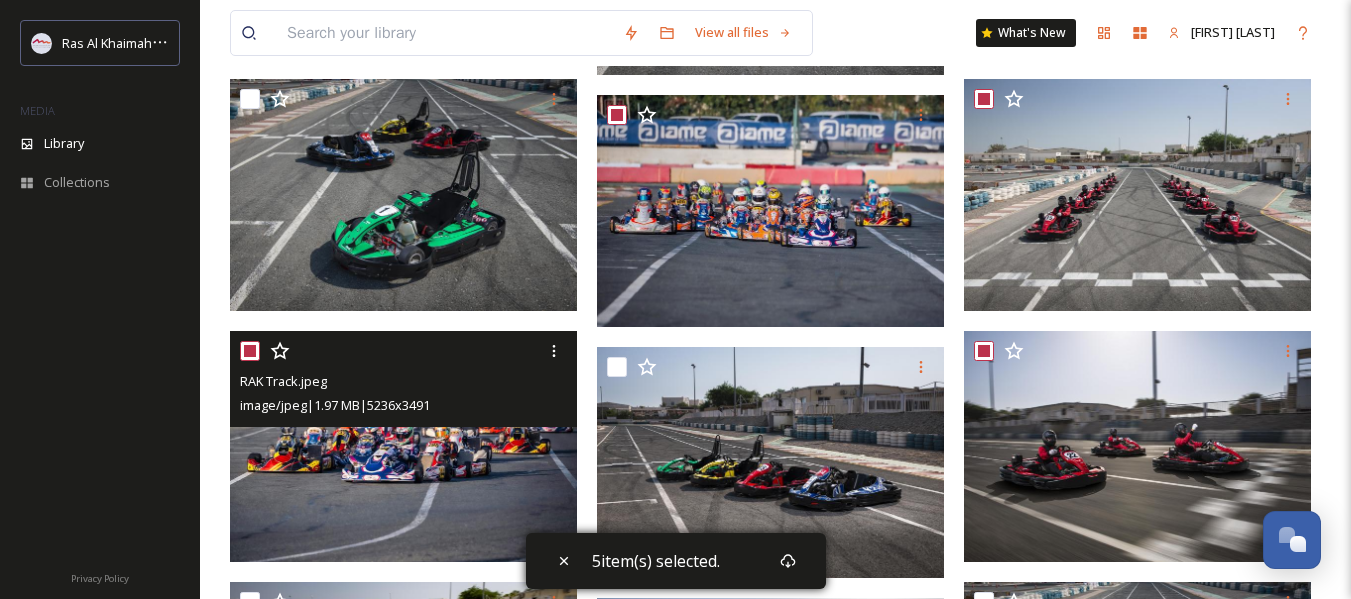 checkbox on "true" 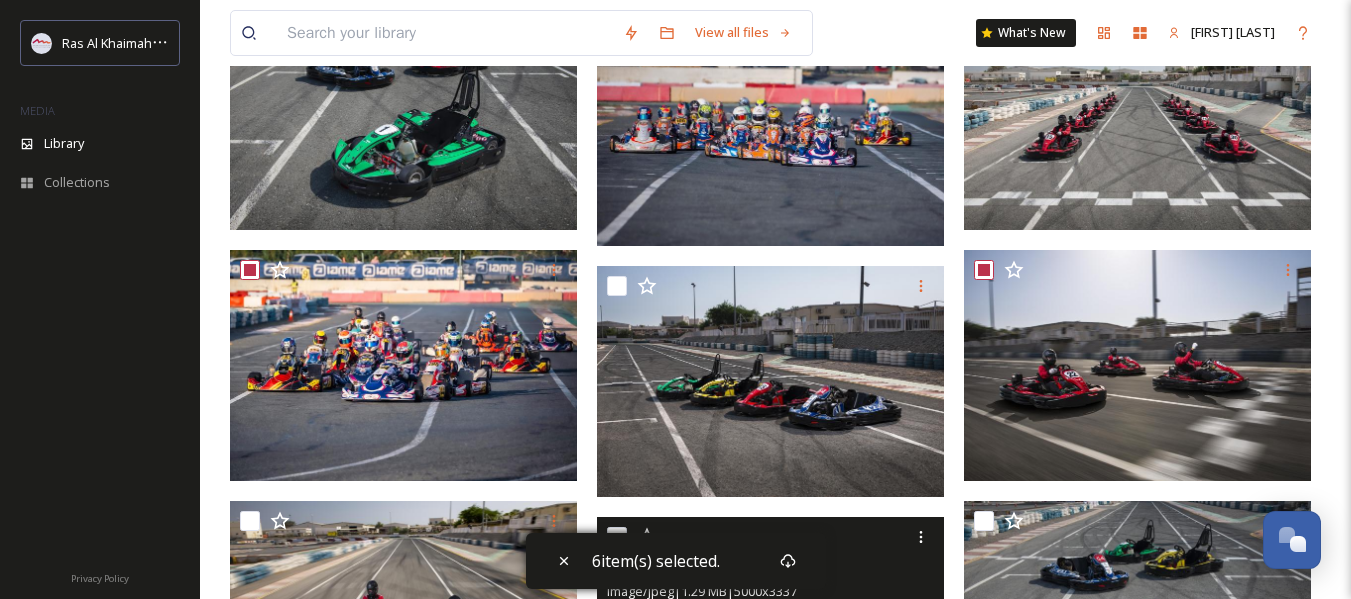 scroll, scrollTop: 997, scrollLeft: 0, axis: vertical 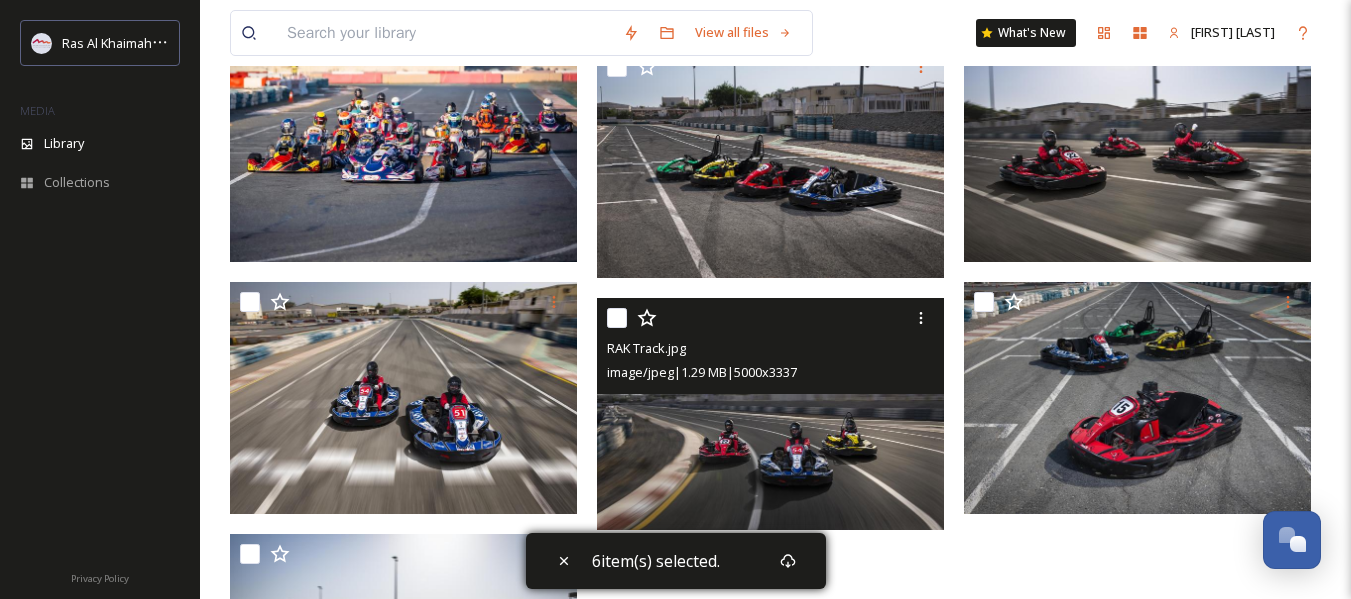 click at bounding box center (617, 318) 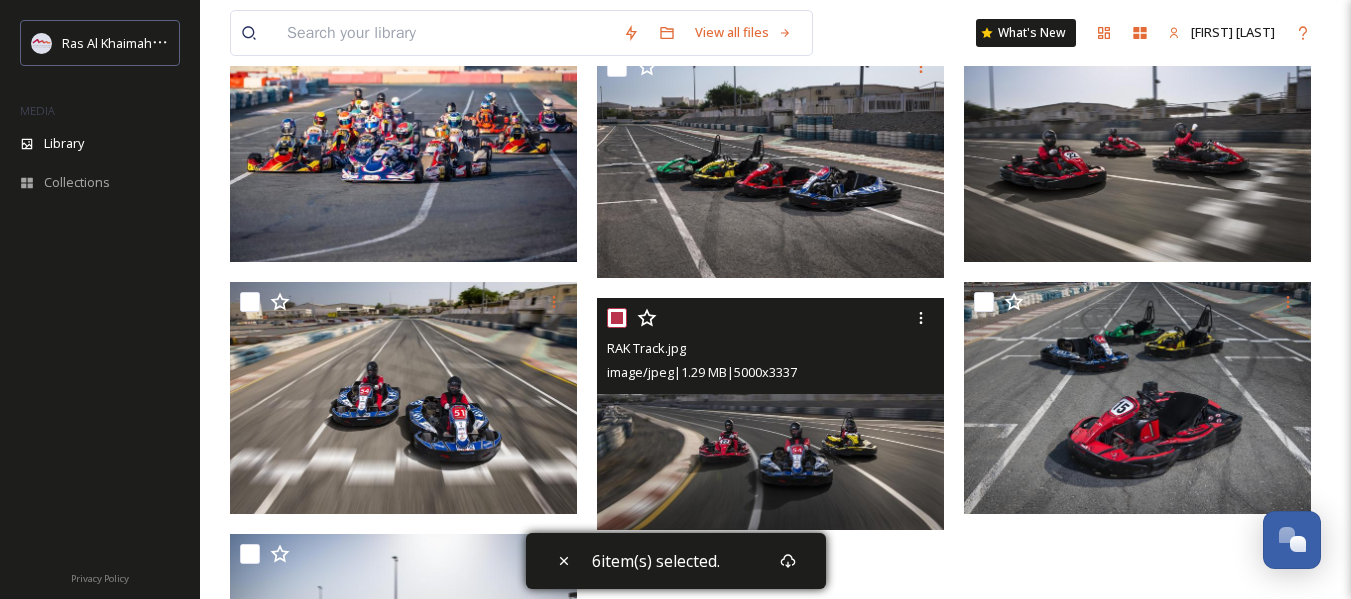 checkbox on "true" 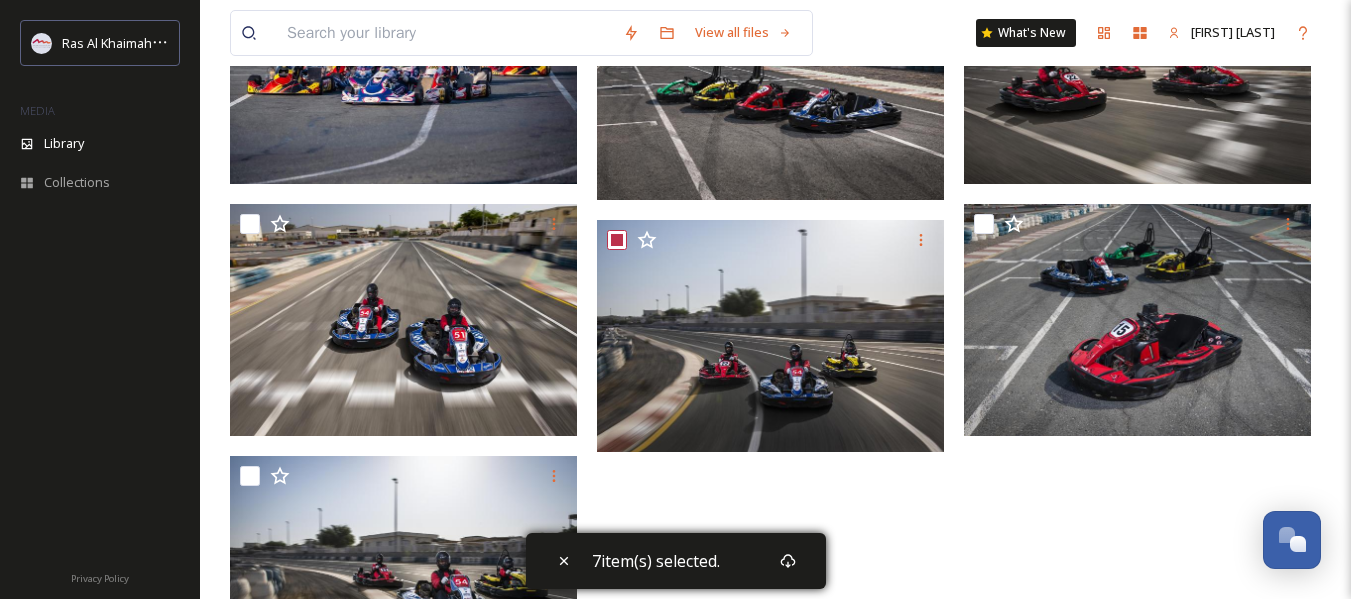 scroll, scrollTop: 1197, scrollLeft: 0, axis: vertical 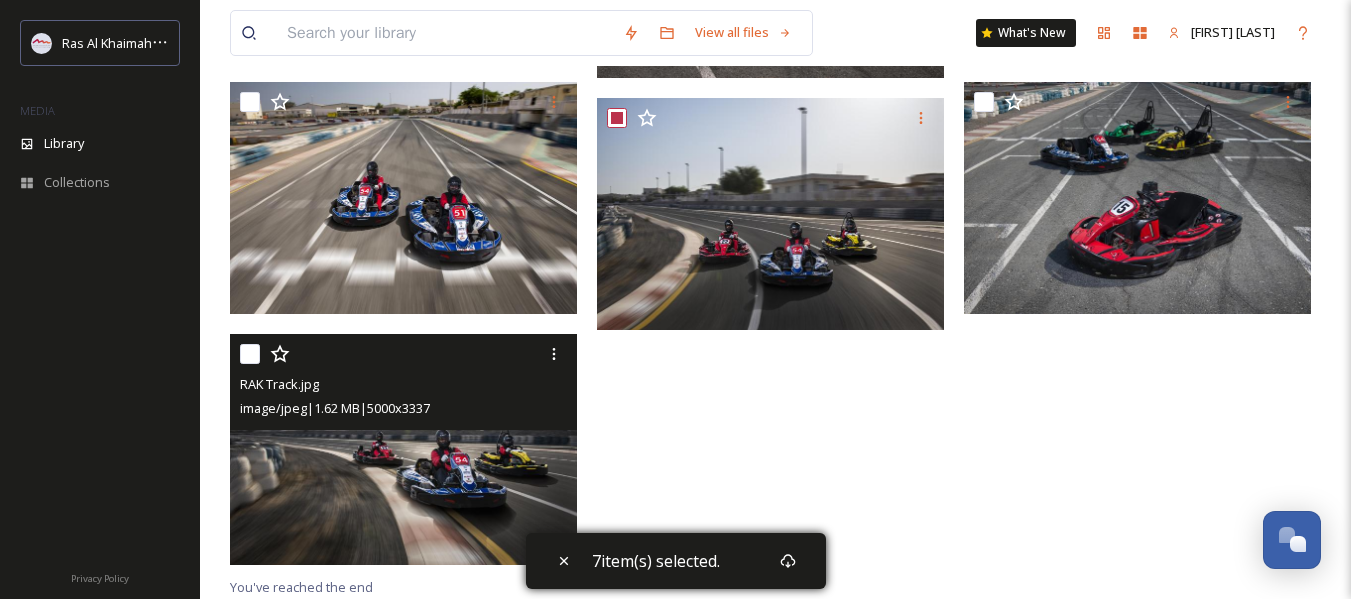 drag, startPoint x: 255, startPoint y: 353, endPoint x: 277, endPoint y: 369, distance: 27.202942 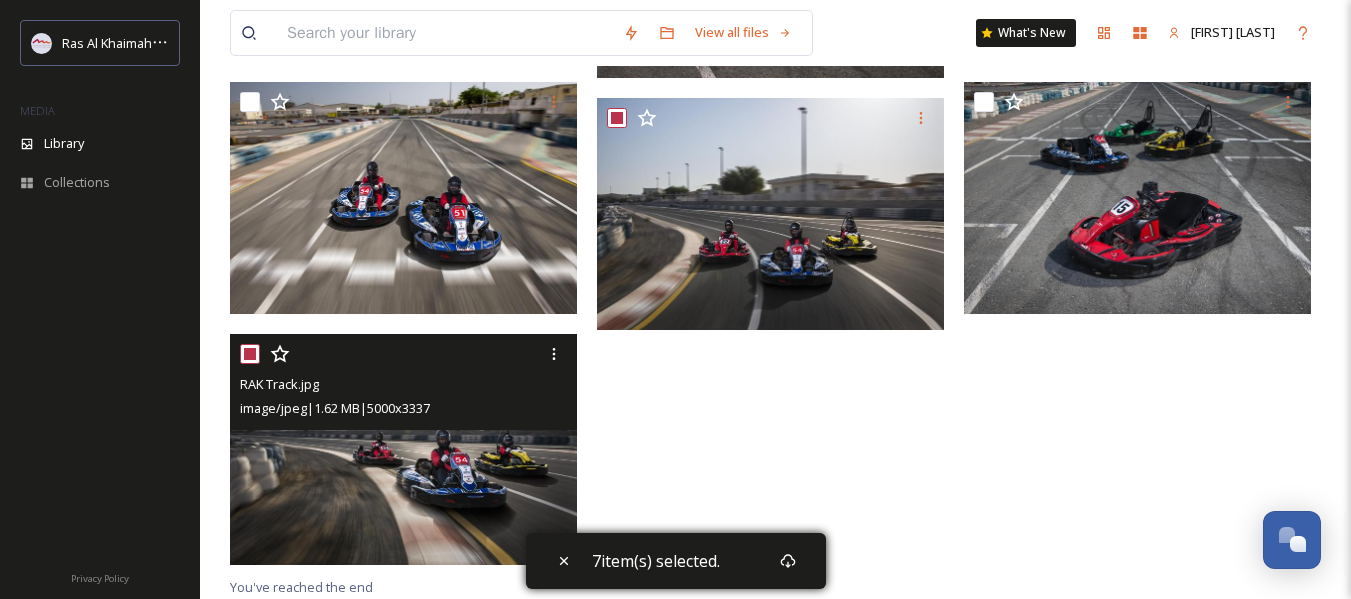 checkbox on "true" 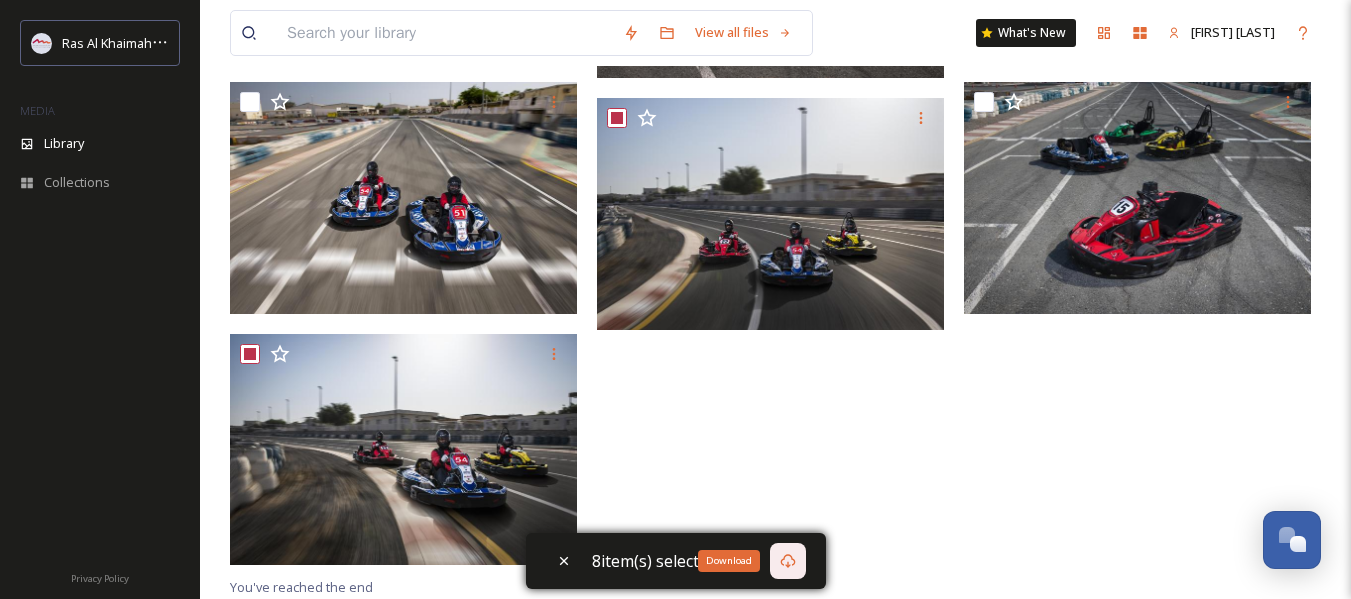 click 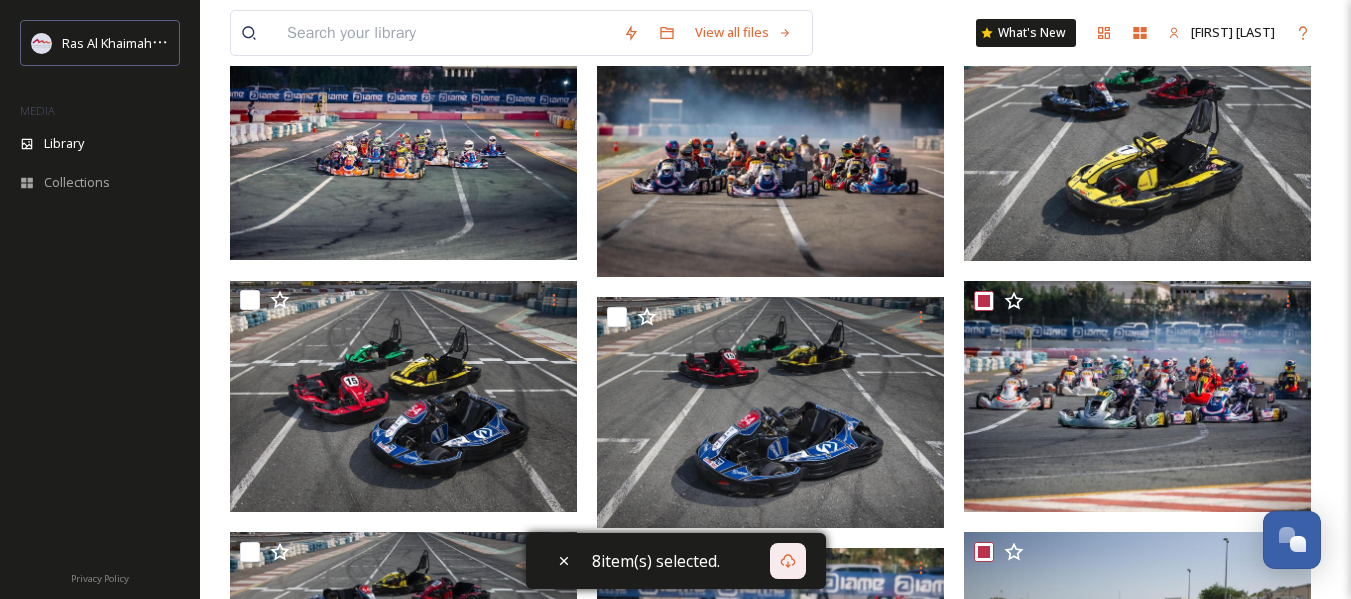 scroll, scrollTop: 0, scrollLeft: 0, axis: both 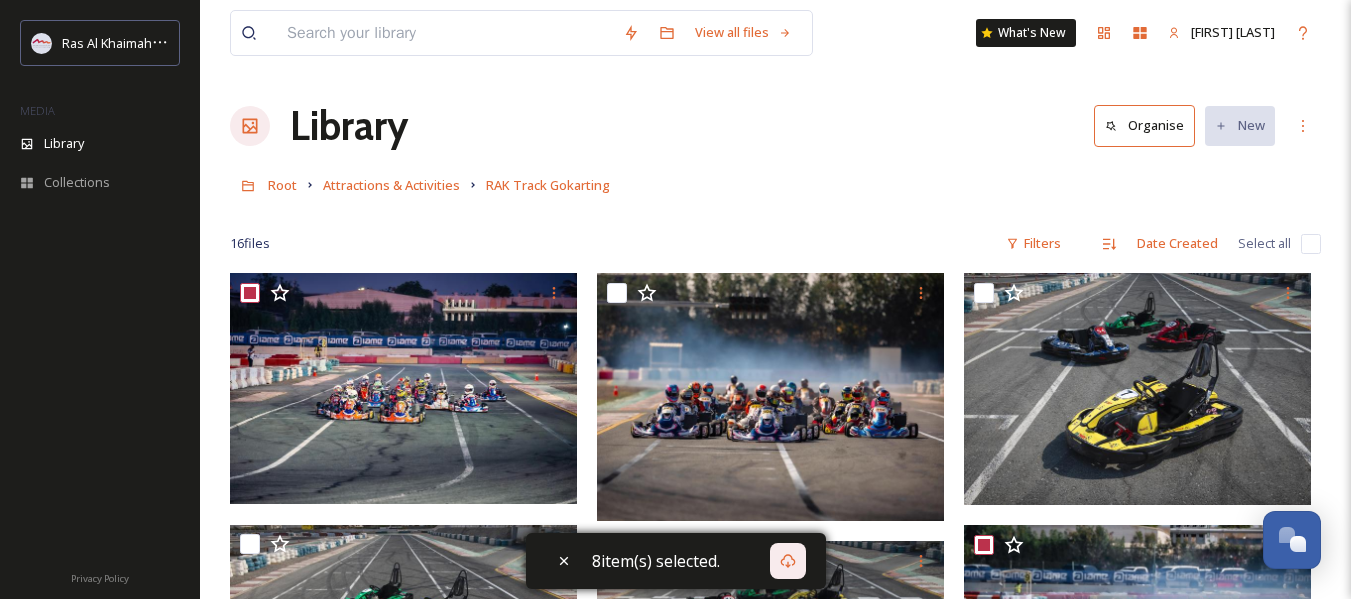 click on "View all files What's New Anshul Bagra Library Organise New Root Attractions & Activities RAK Track Gokarting Your Selections There is nothing here. 16  file s Filters Date Created Select all You've reached the end 8  item(s) selected." at bounding box center (775, 898) 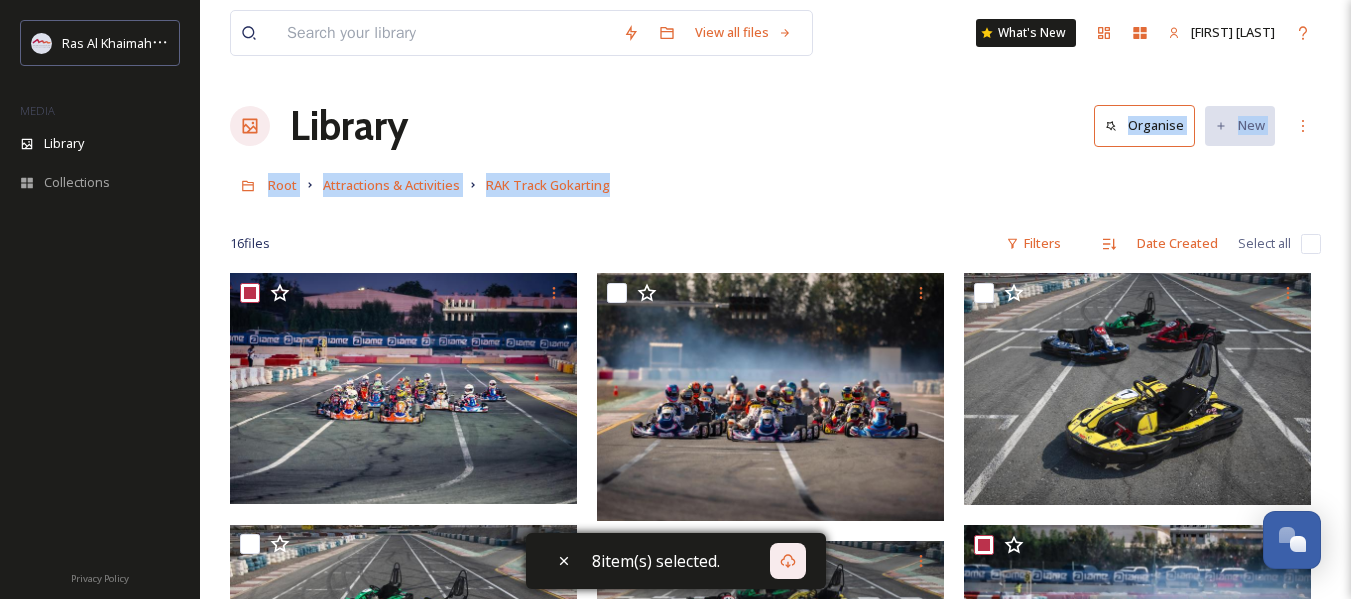 click on "Library Organise New" at bounding box center (775, 126) 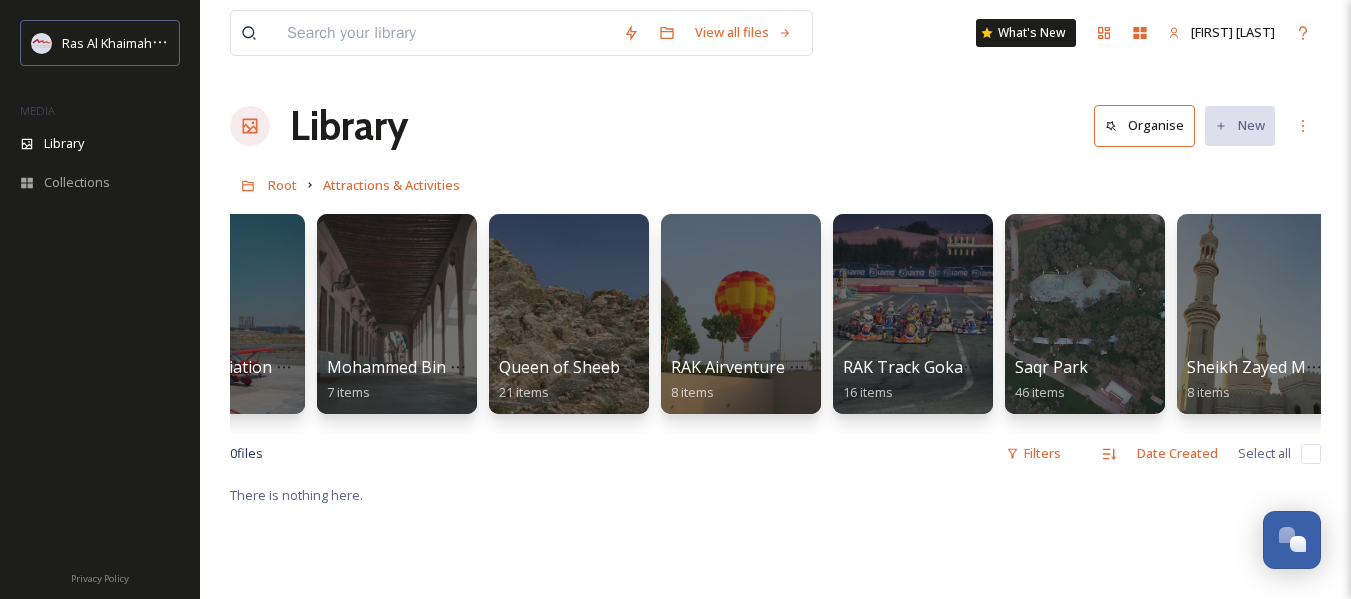 scroll, scrollTop: 0, scrollLeft: 2109, axis: horizontal 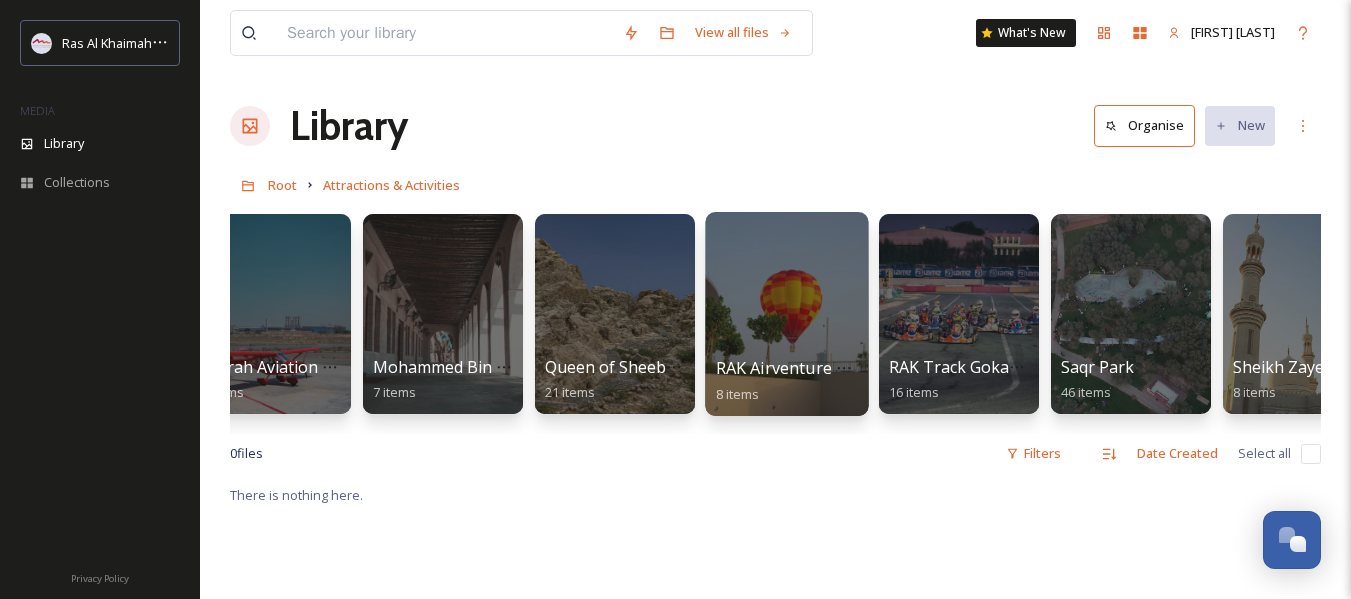 click on "RAK Airventure Tethered Hot Air Balloon" at bounding box center (872, 368) 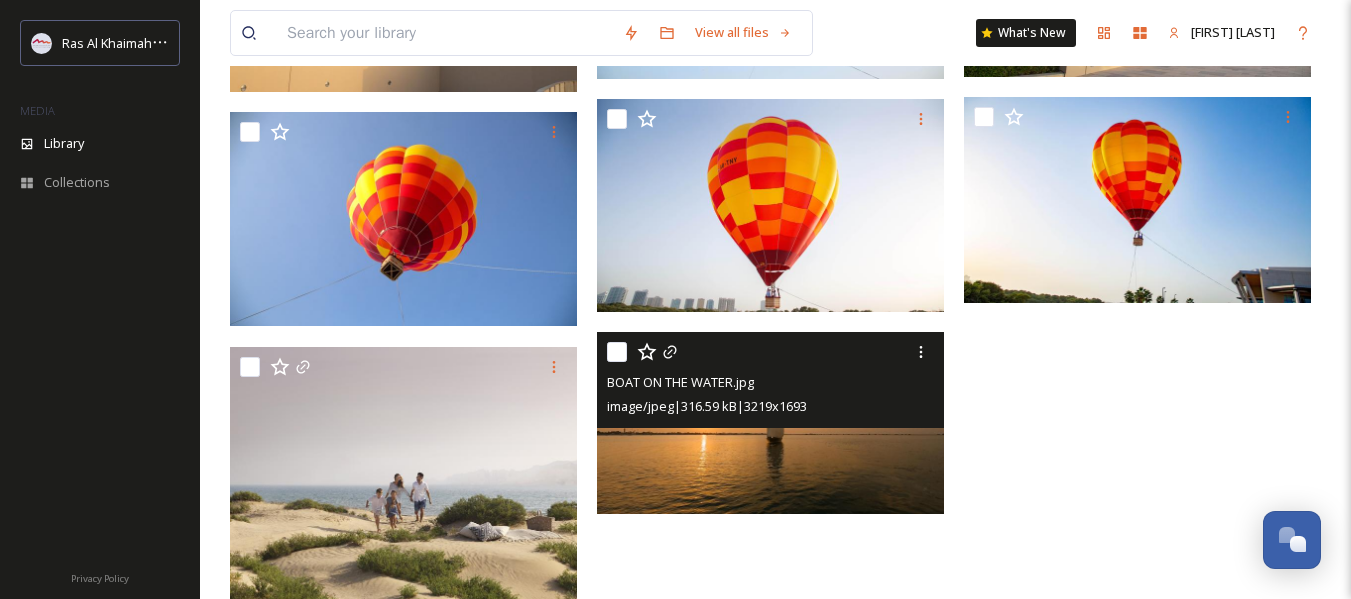 scroll, scrollTop: 442, scrollLeft: 0, axis: vertical 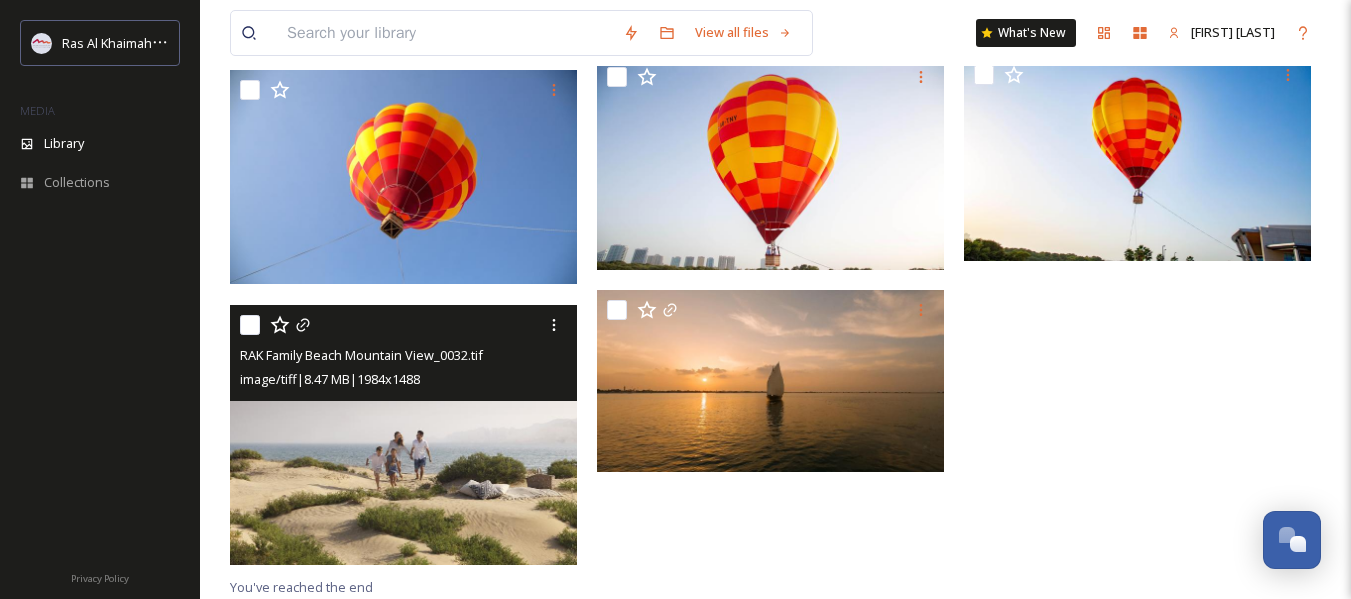 click at bounding box center [250, 325] 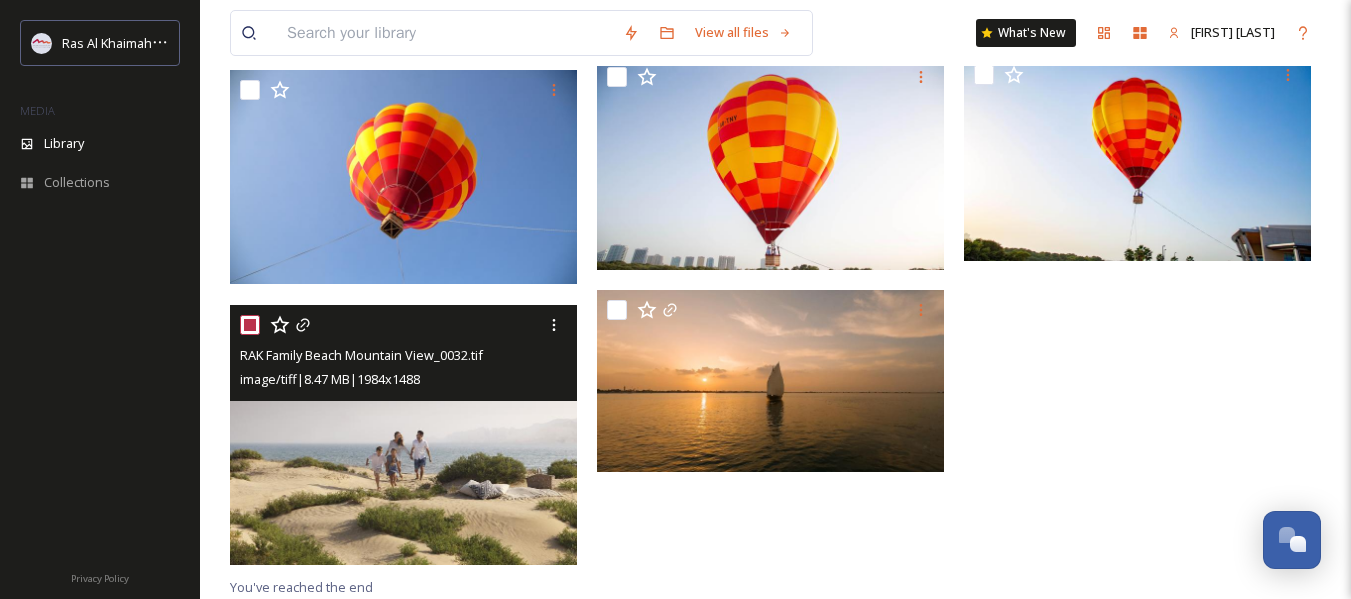 checkbox on "true" 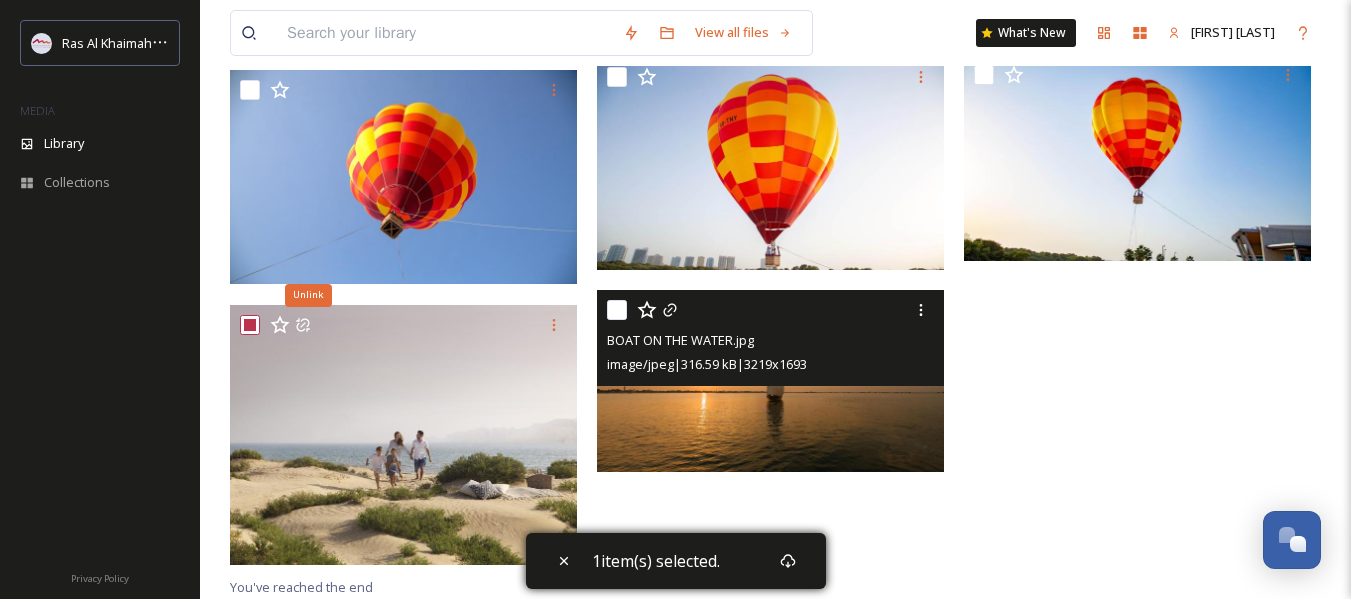 click at bounding box center (773, 310) 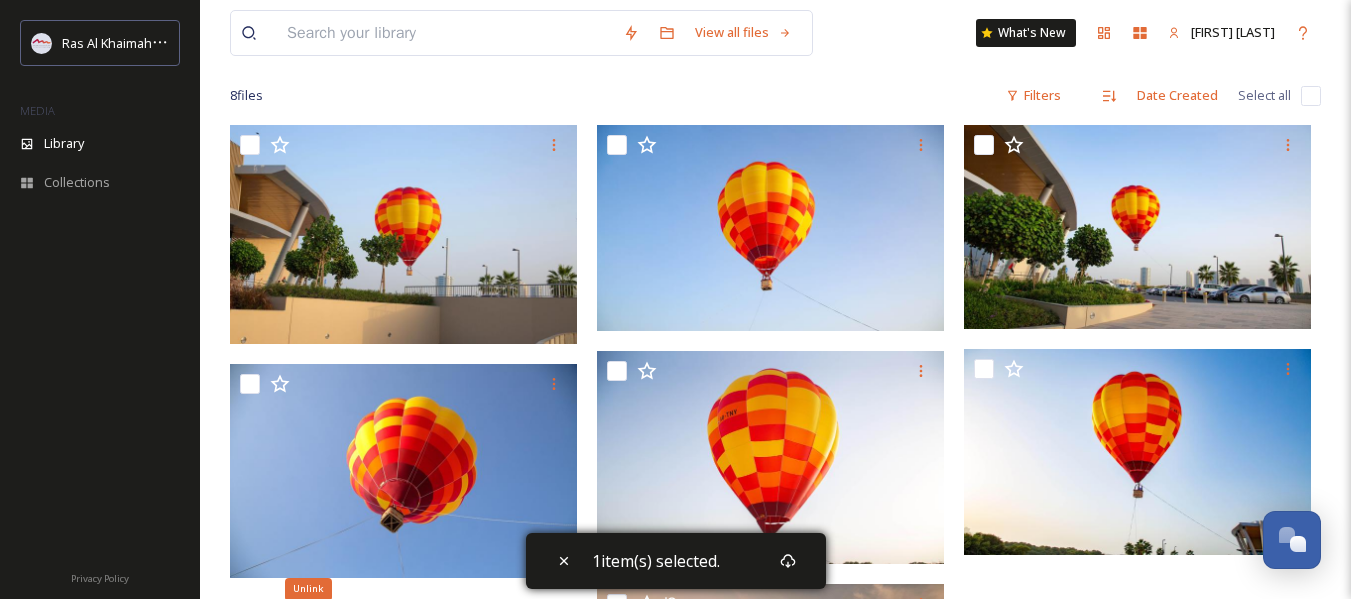 scroll, scrollTop: 142, scrollLeft: 0, axis: vertical 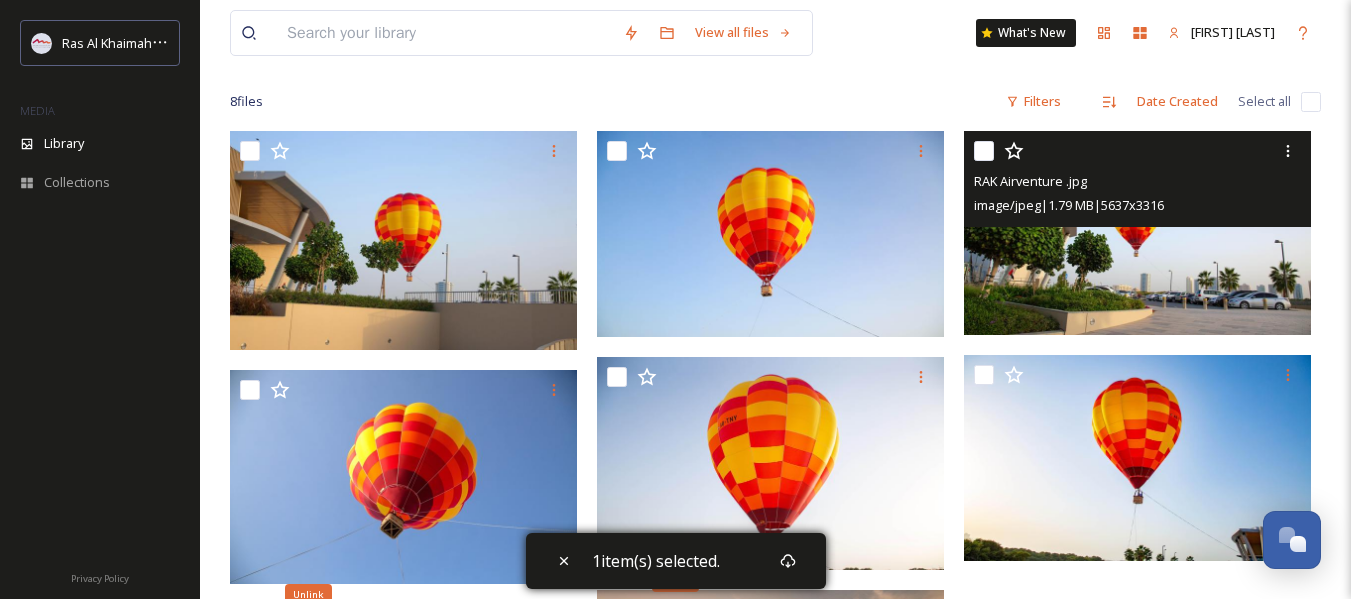 click at bounding box center [984, 151] 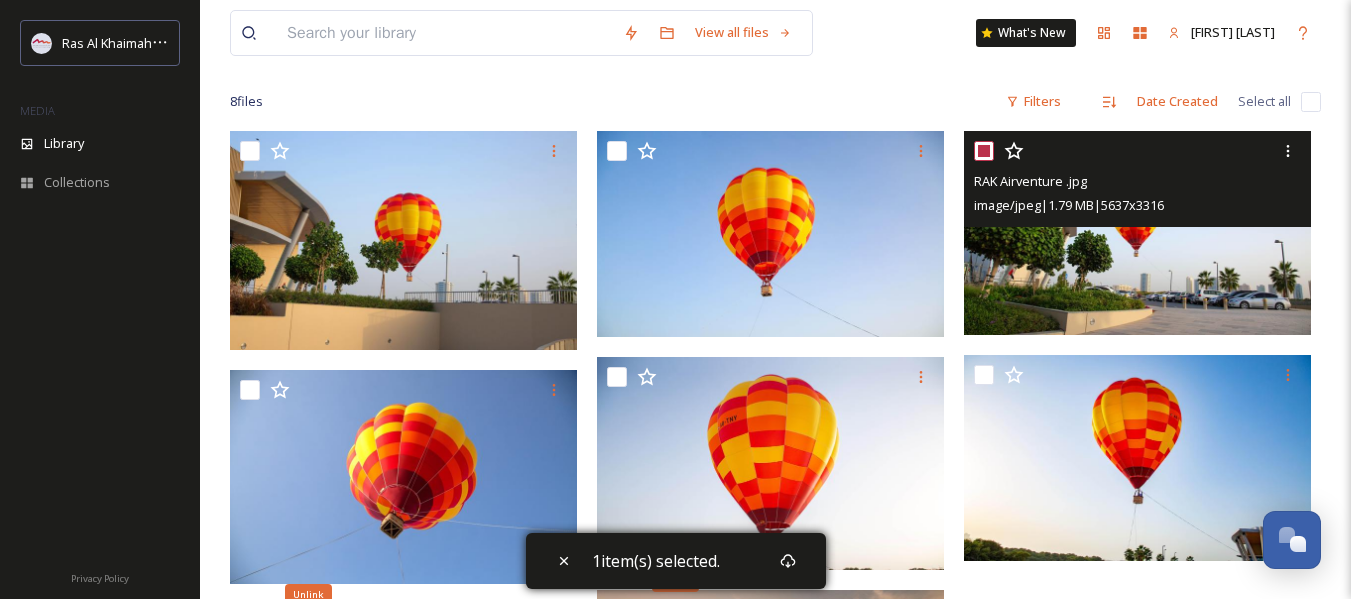 checkbox on "true" 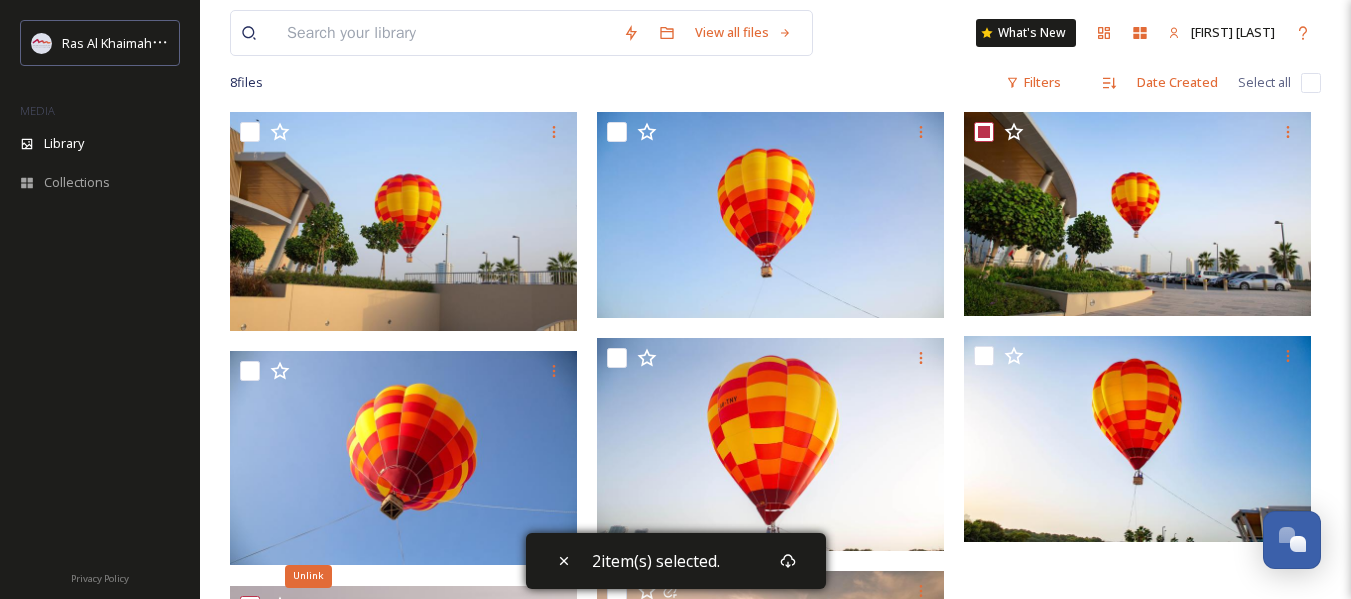 scroll, scrollTop: 142, scrollLeft: 0, axis: vertical 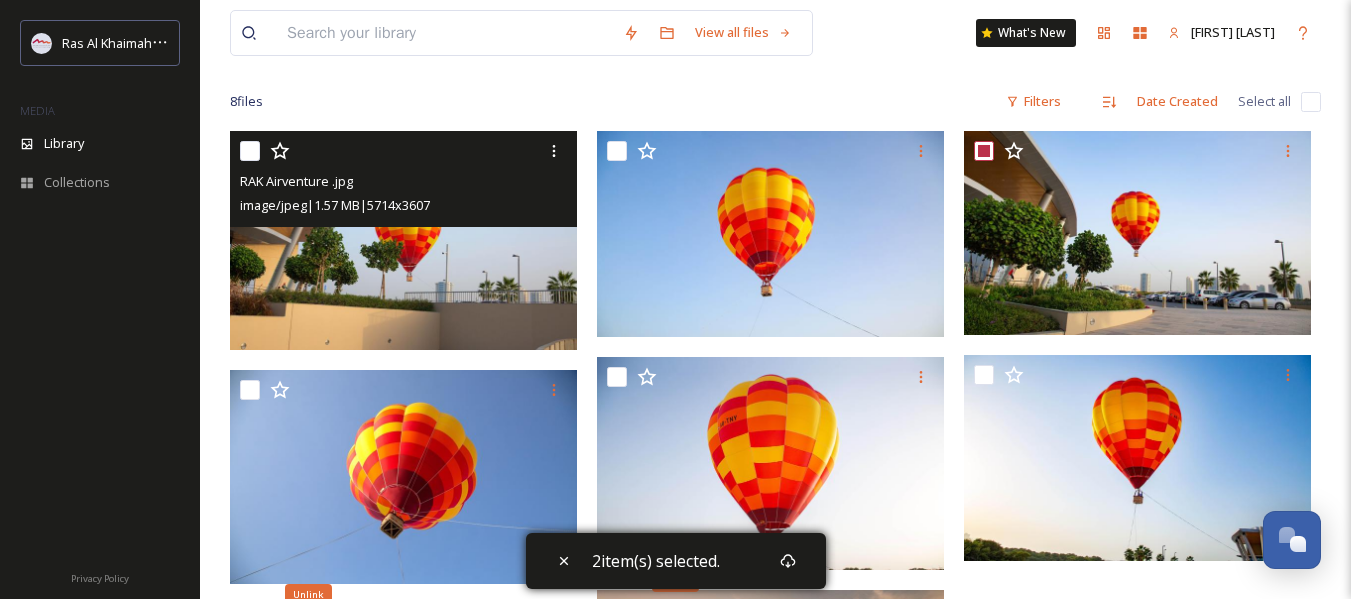 click at bounding box center [250, 151] 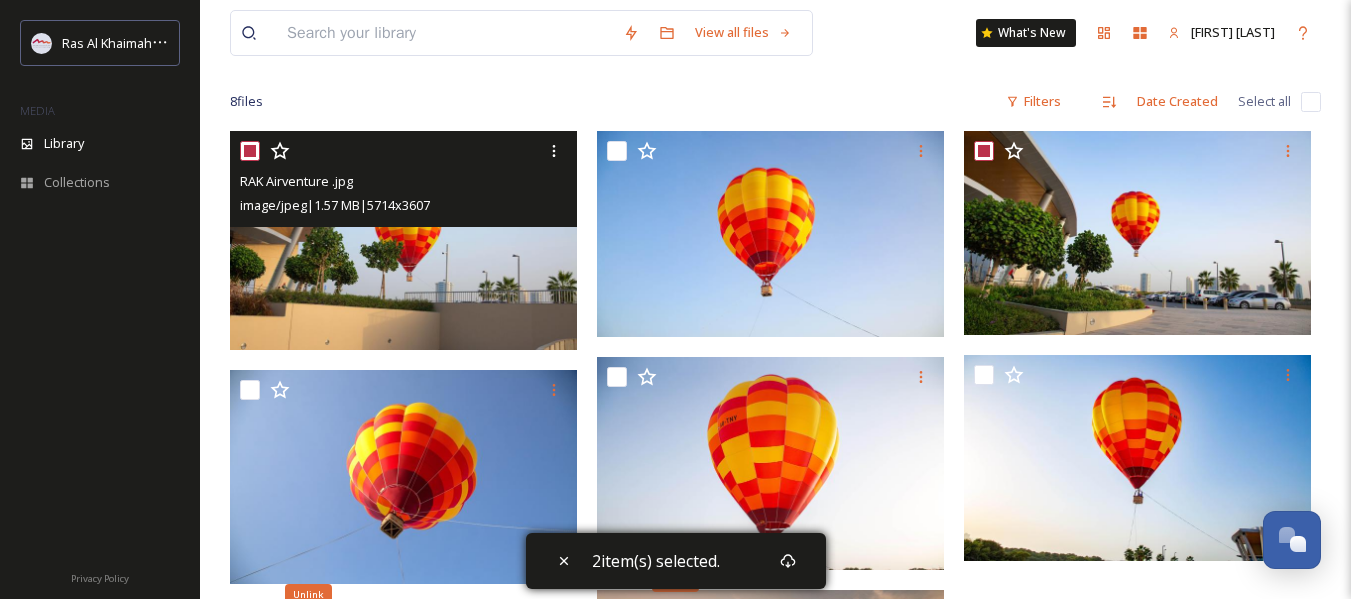 checkbox on "true" 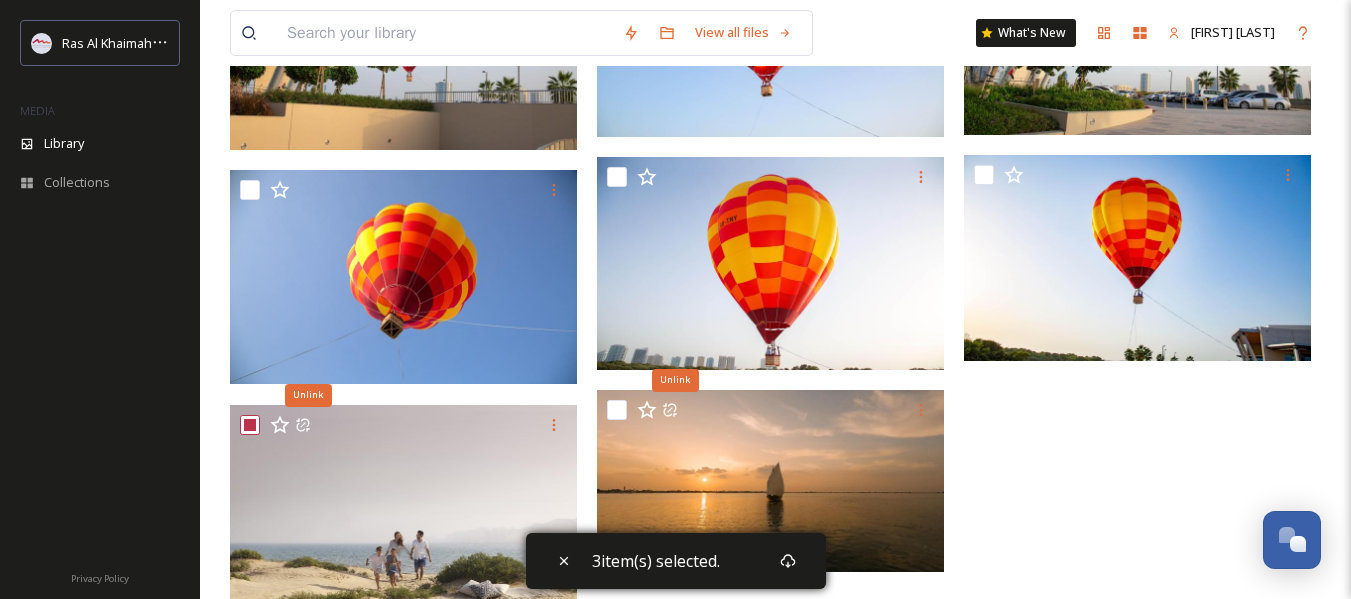 scroll, scrollTop: 442, scrollLeft: 0, axis: vertical 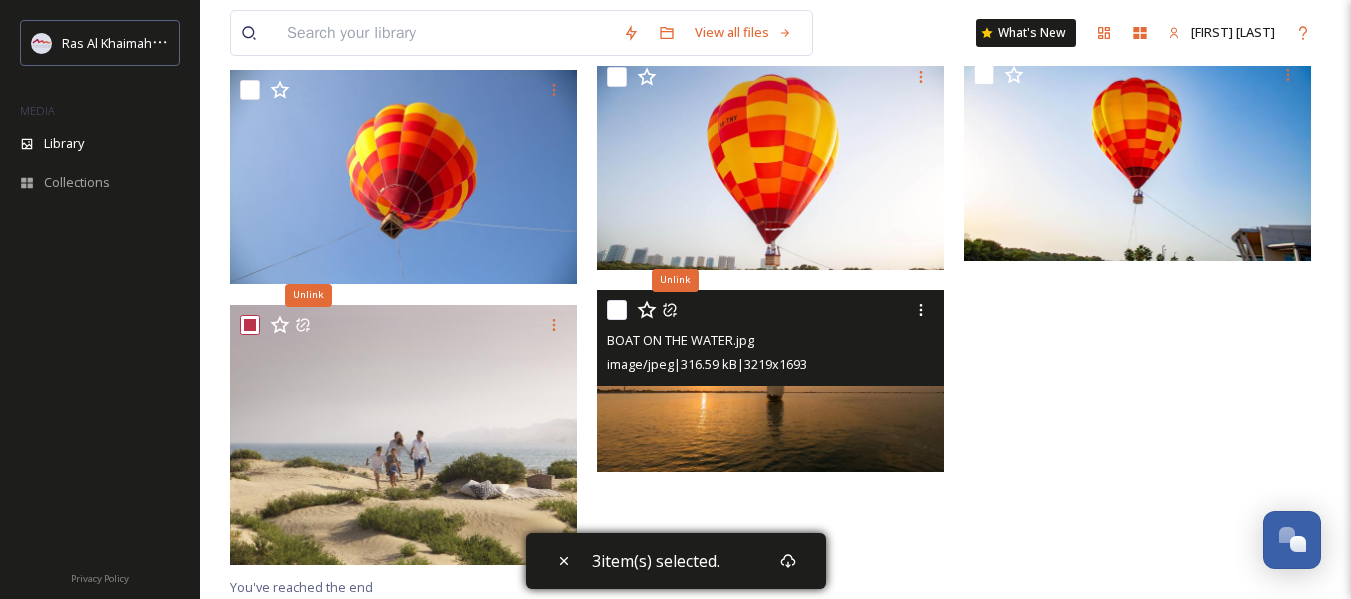 click at bounding box center [617, 310] 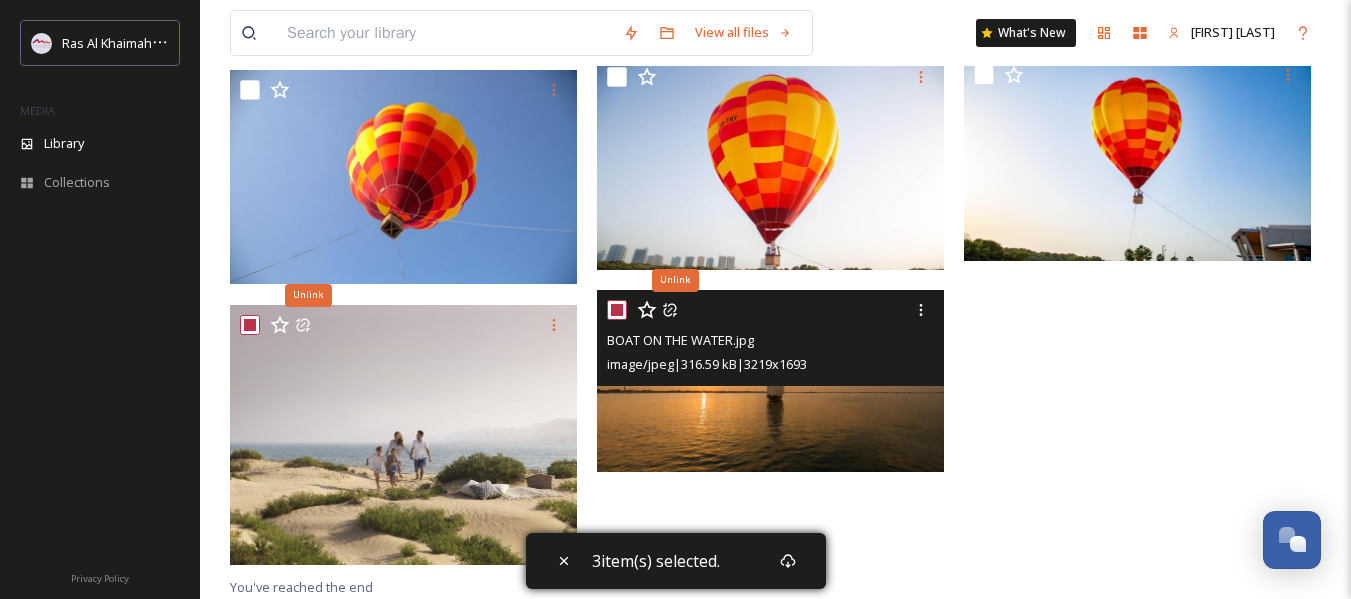 checkbox on "true" 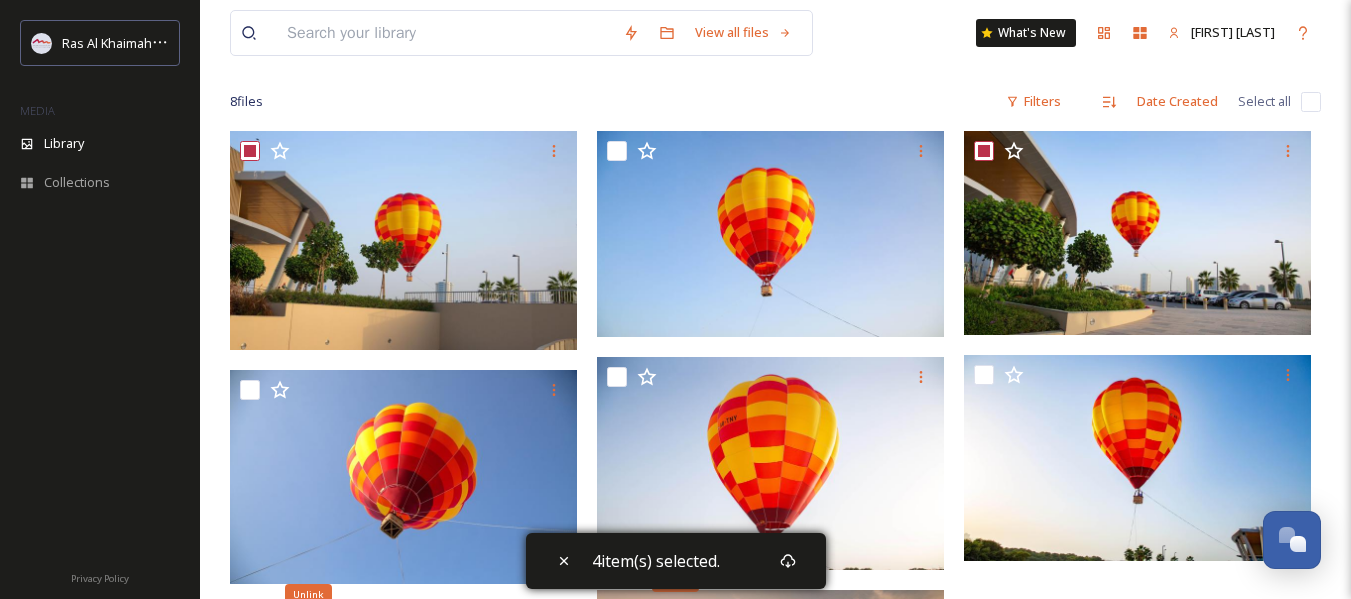 scroll, scrollTop: 342, scrollLeft: 0, axis: vertical 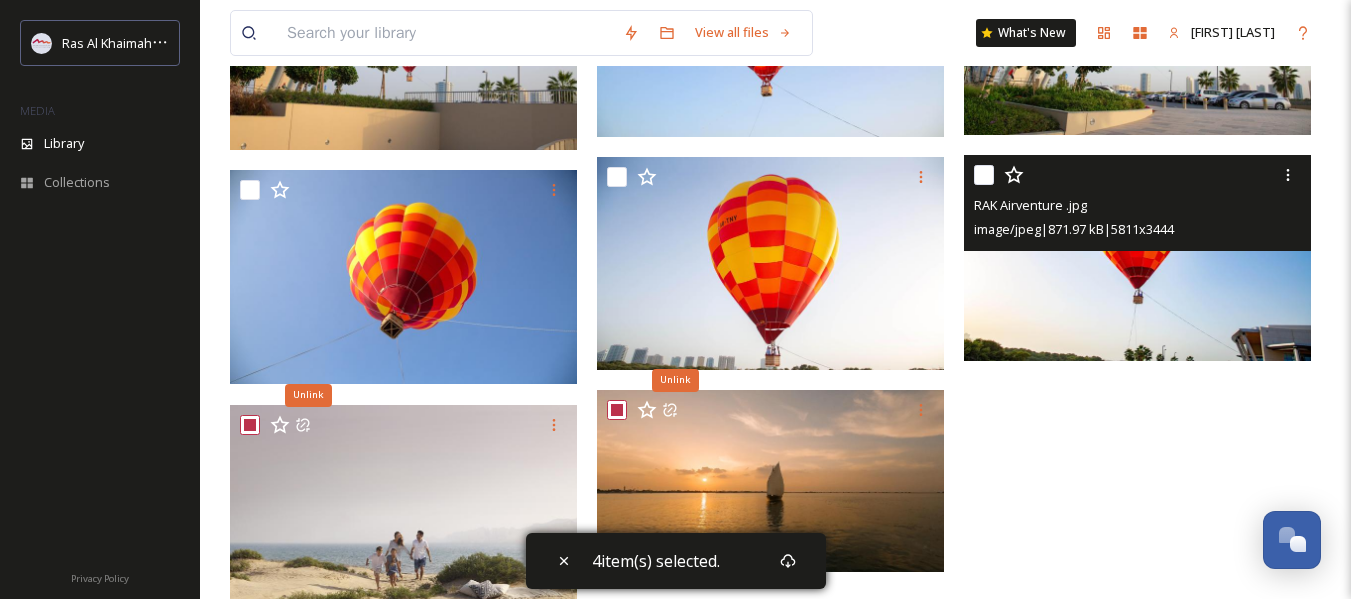 click at bounding box center (984, 175) 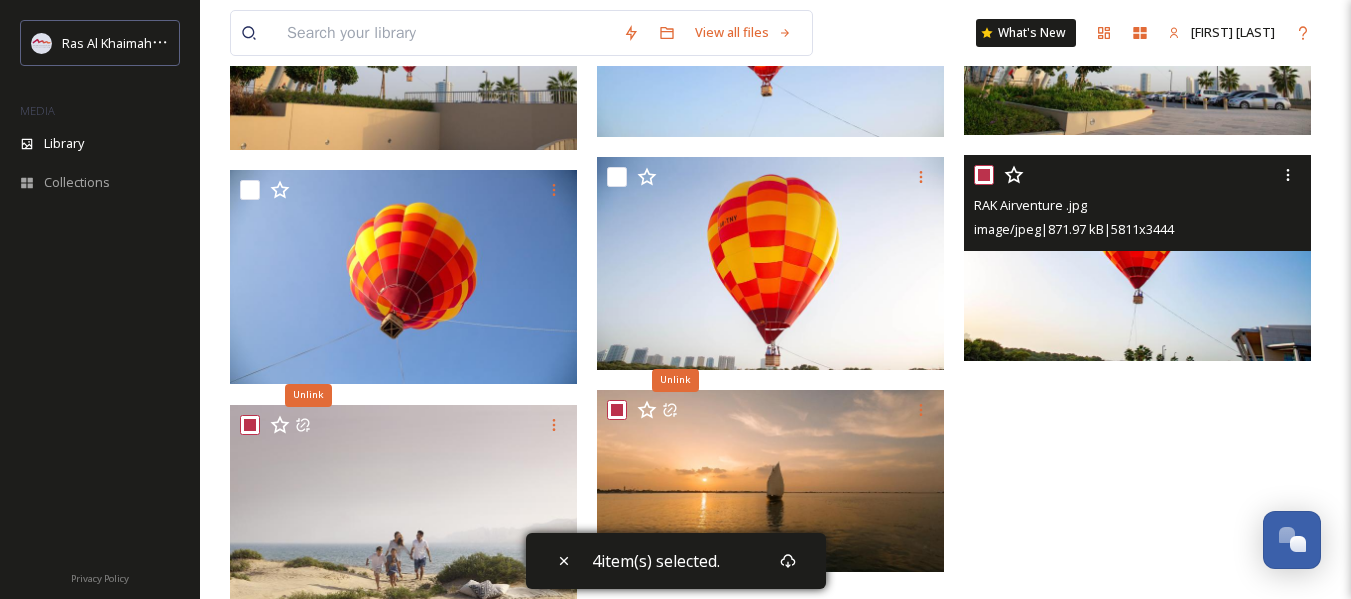 checkbox on "true" 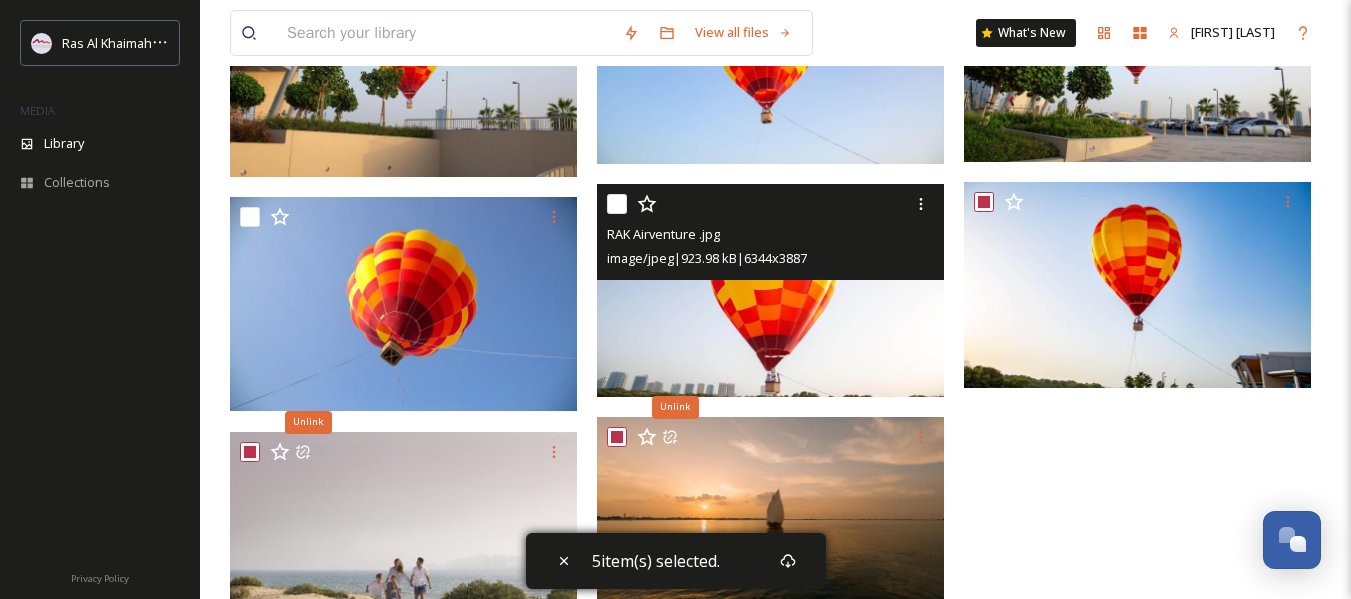 scroll, scrollTop: 442, scrollLeft: 0, axis: vertical 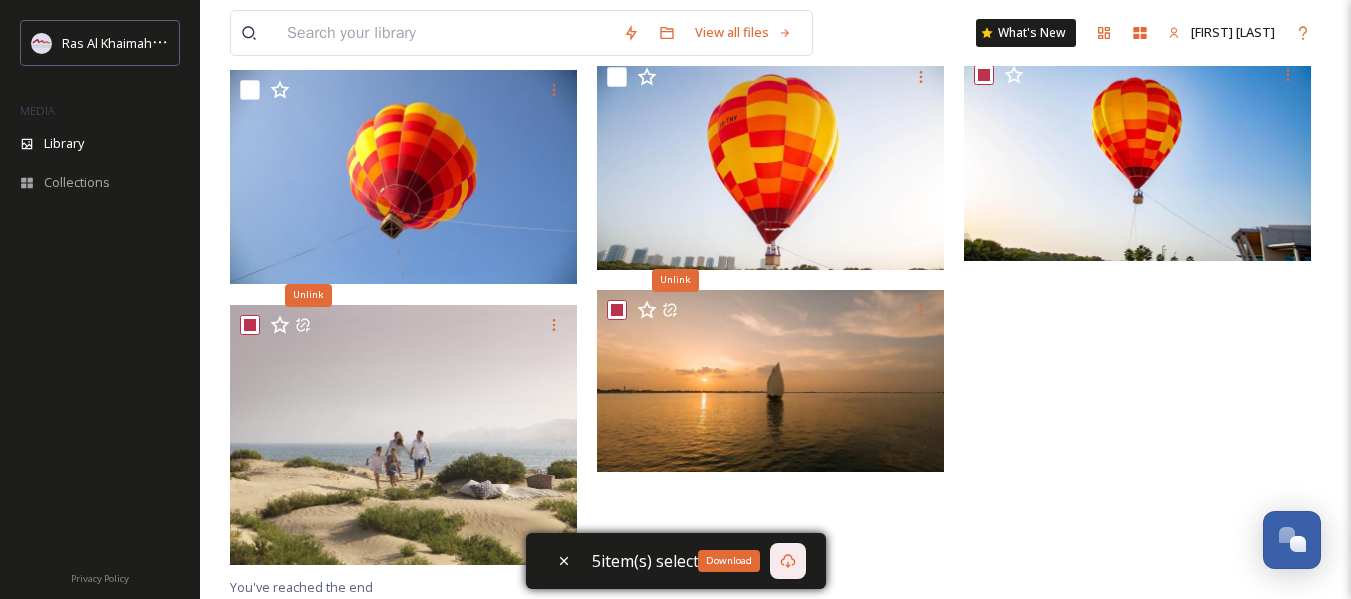 click 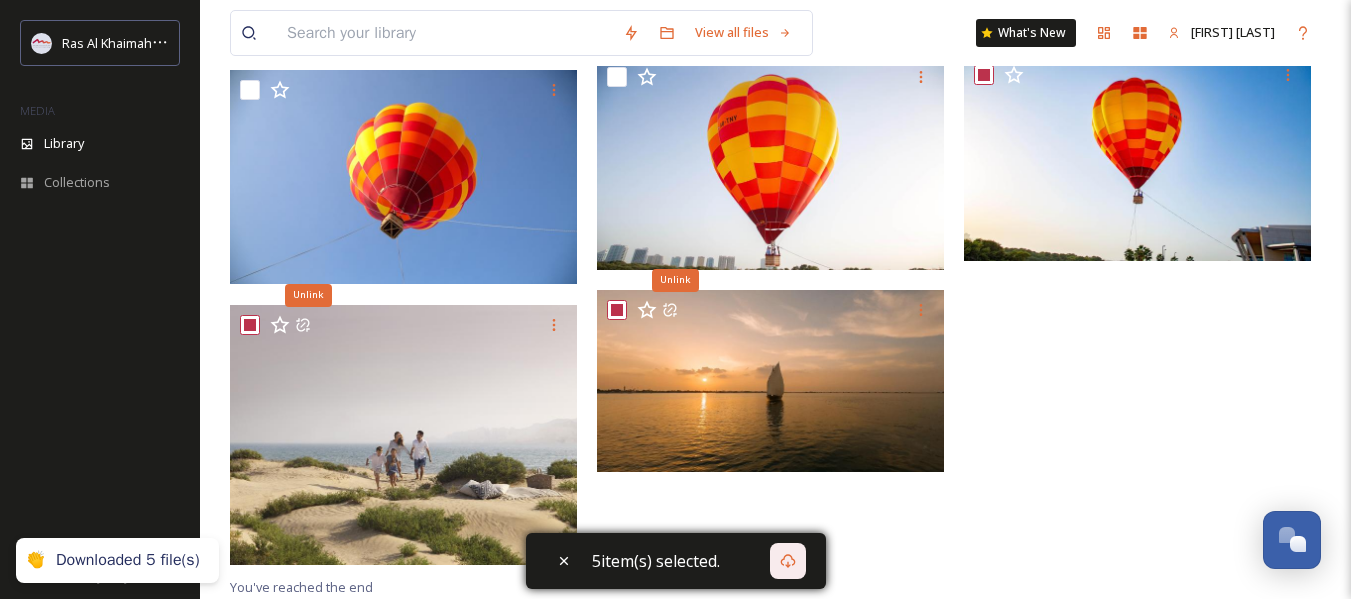 click at bounding box center [1142, 203] 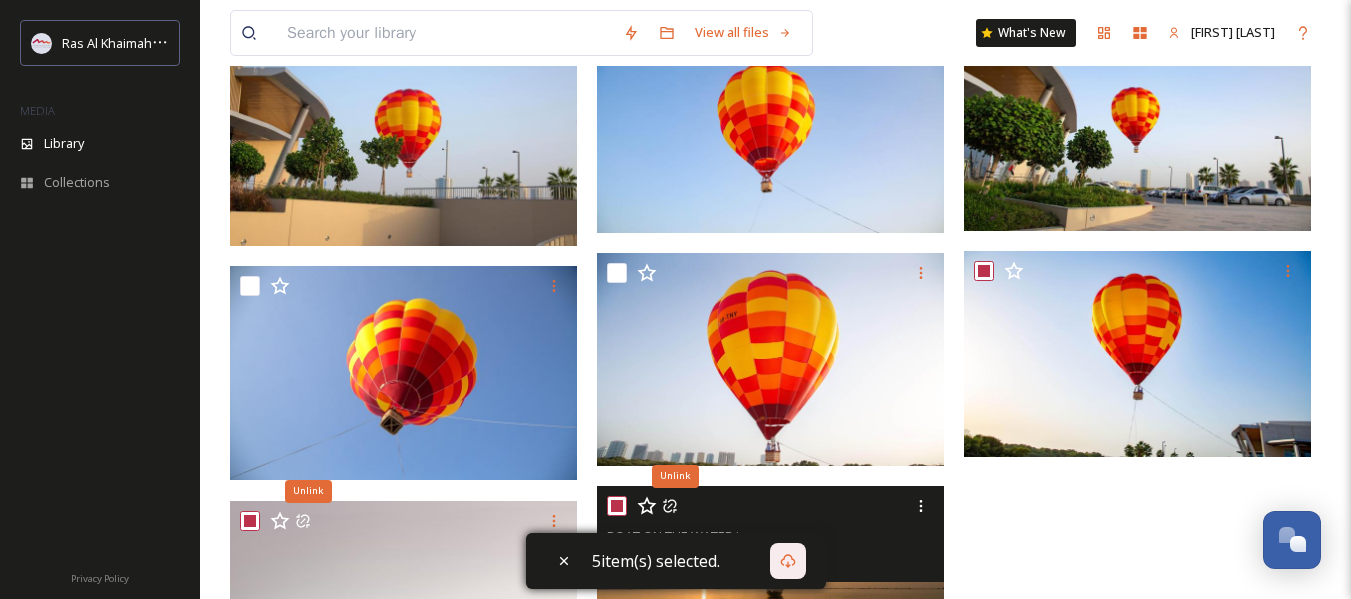 scroll, scrollTop: 0, scrollLeft: 0, axis: both 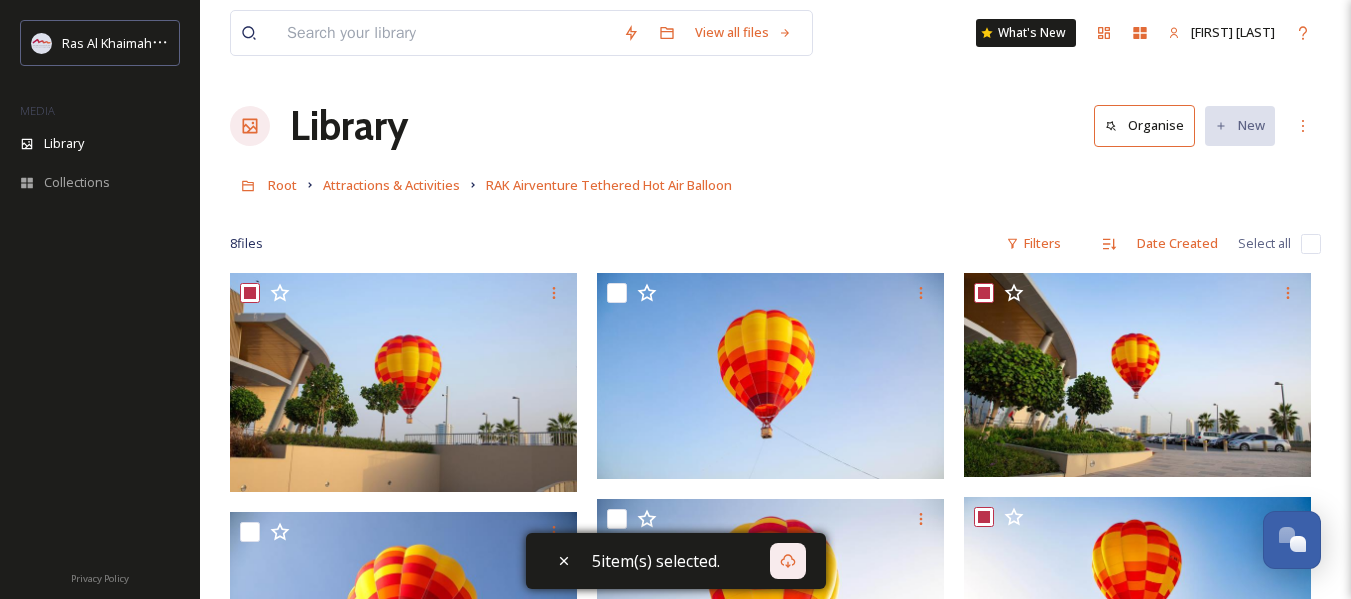 click on "Root Attractions & Activities RAK Airventure Tethered Hot Air Balloon" at bounding box center (775, 185) 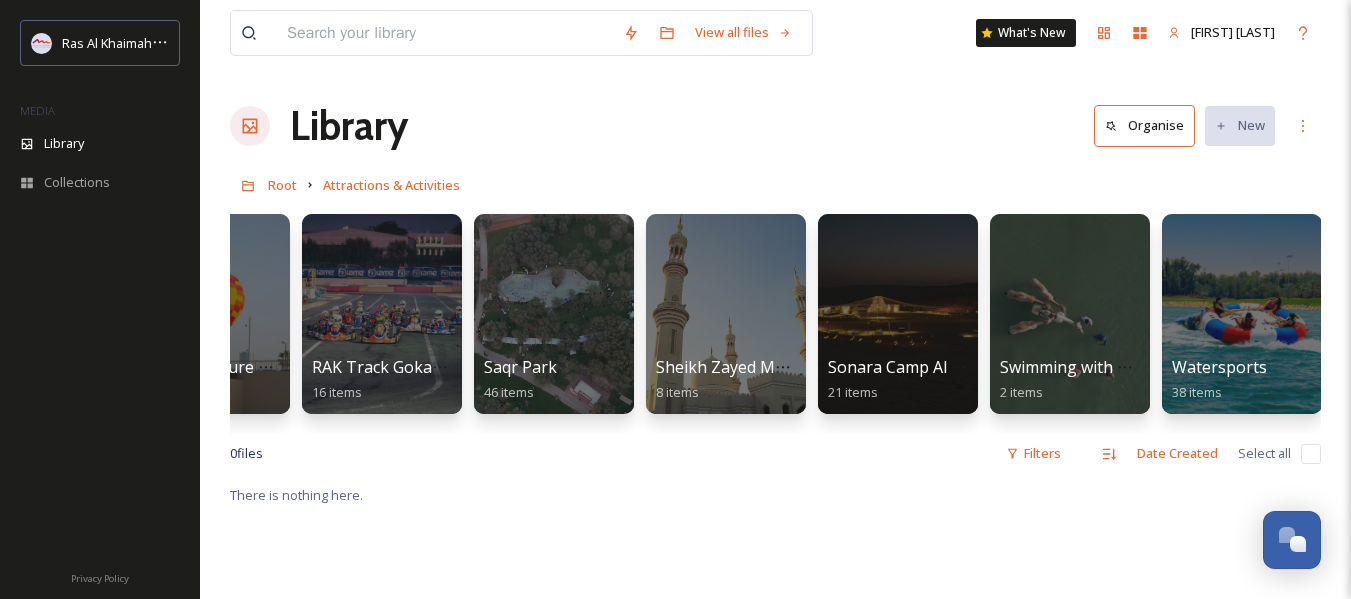 scroll, scrollTop: 0, scrollLeft: 2693, axis: horizontal 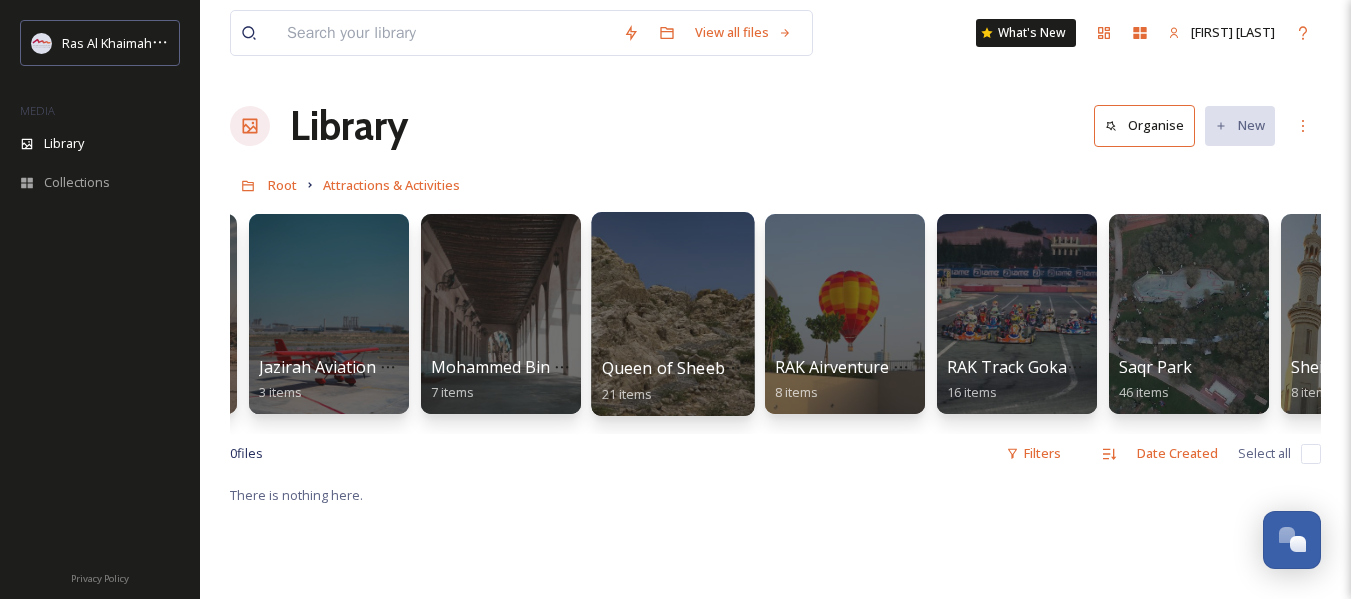 click on "Queen of Sheeba’s Palace" at bounding box center (700, 368) 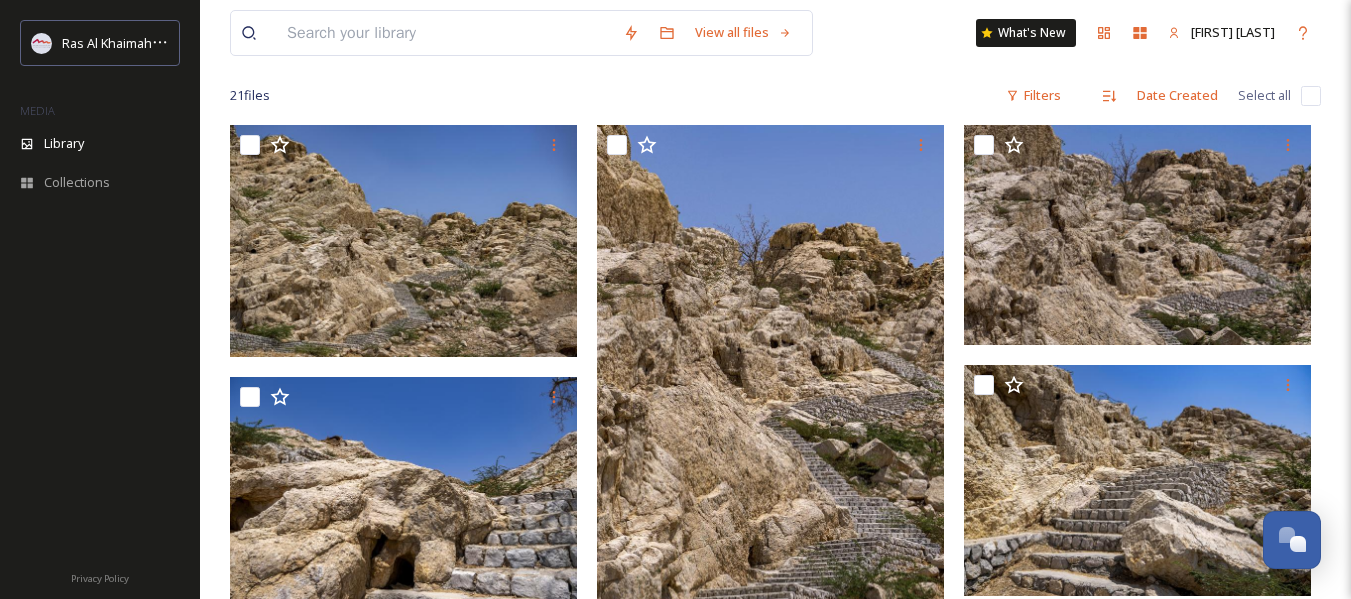 scroll, scrollTop: 0, scrollLeft: 0, axis: both 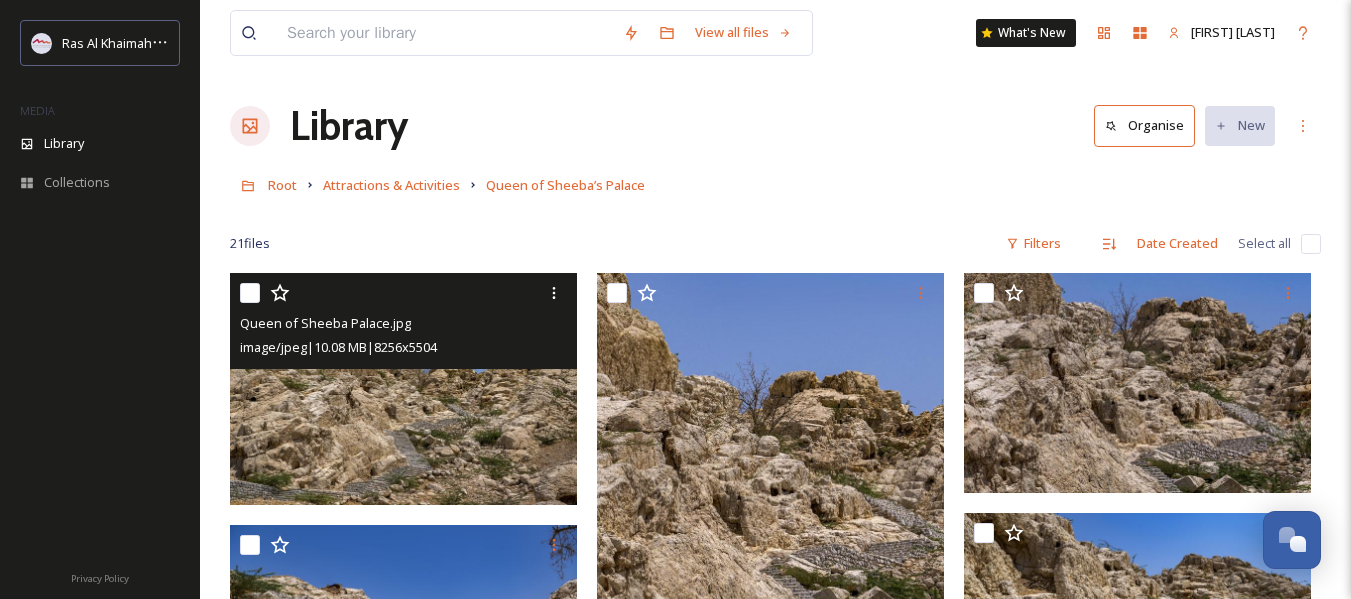 click at bounding box center (250, 293) 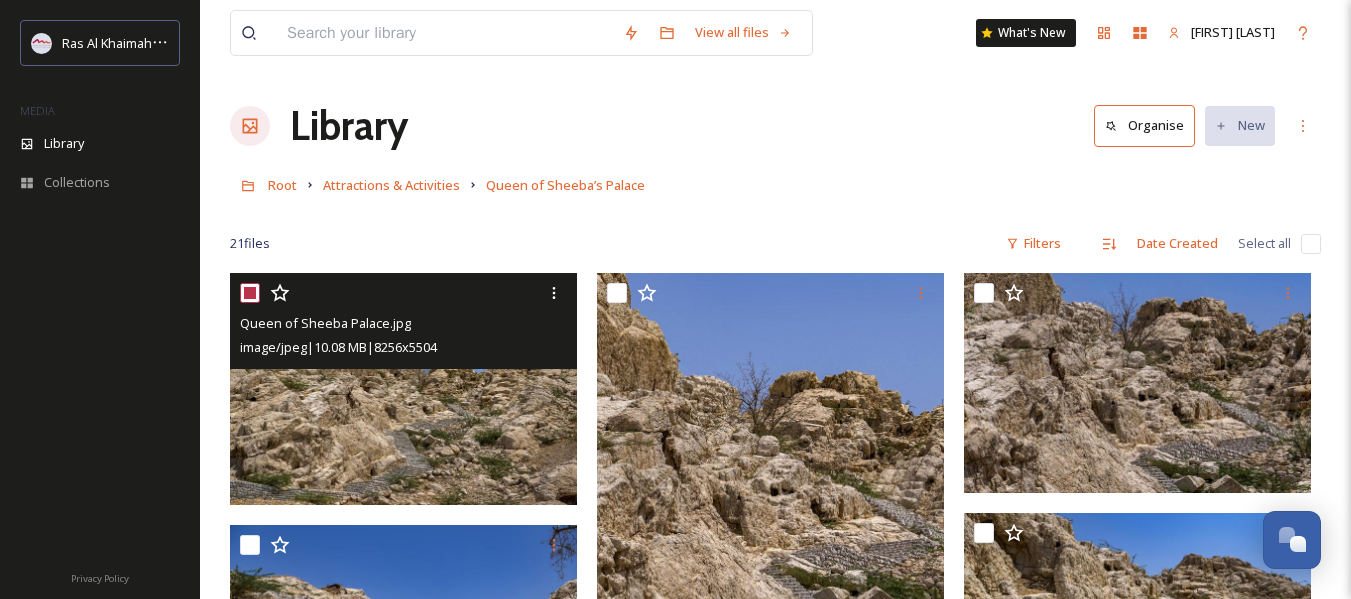 checkbox on "true" 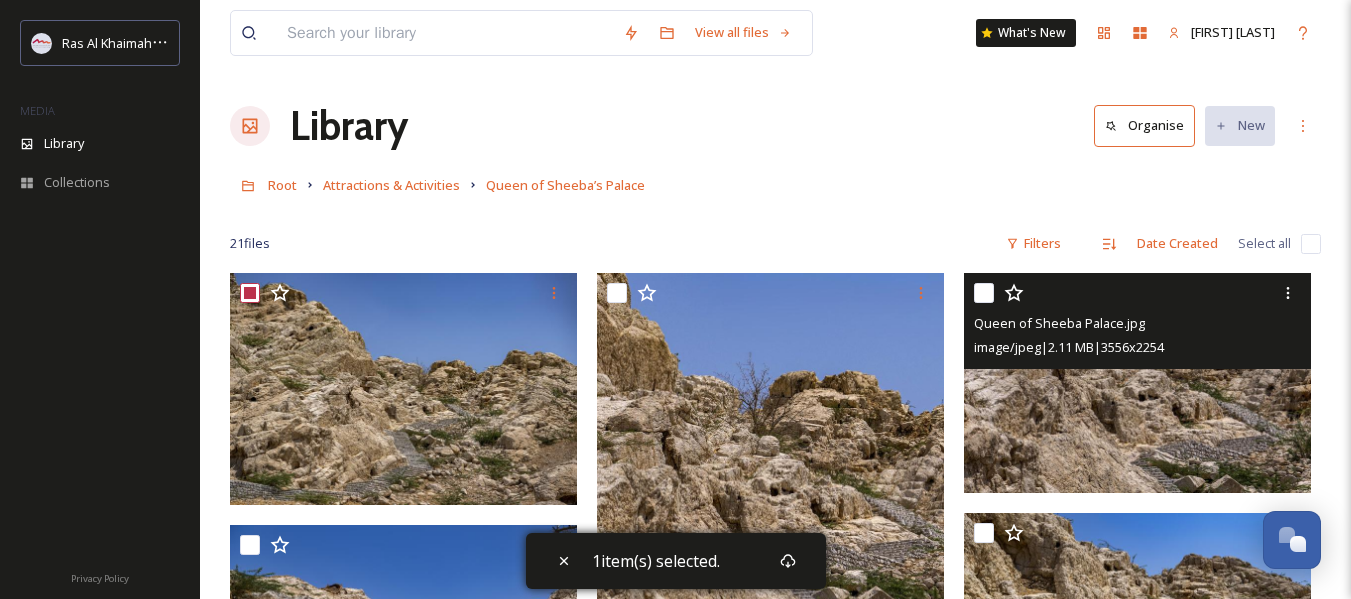 click at bounding box center (984, 293) 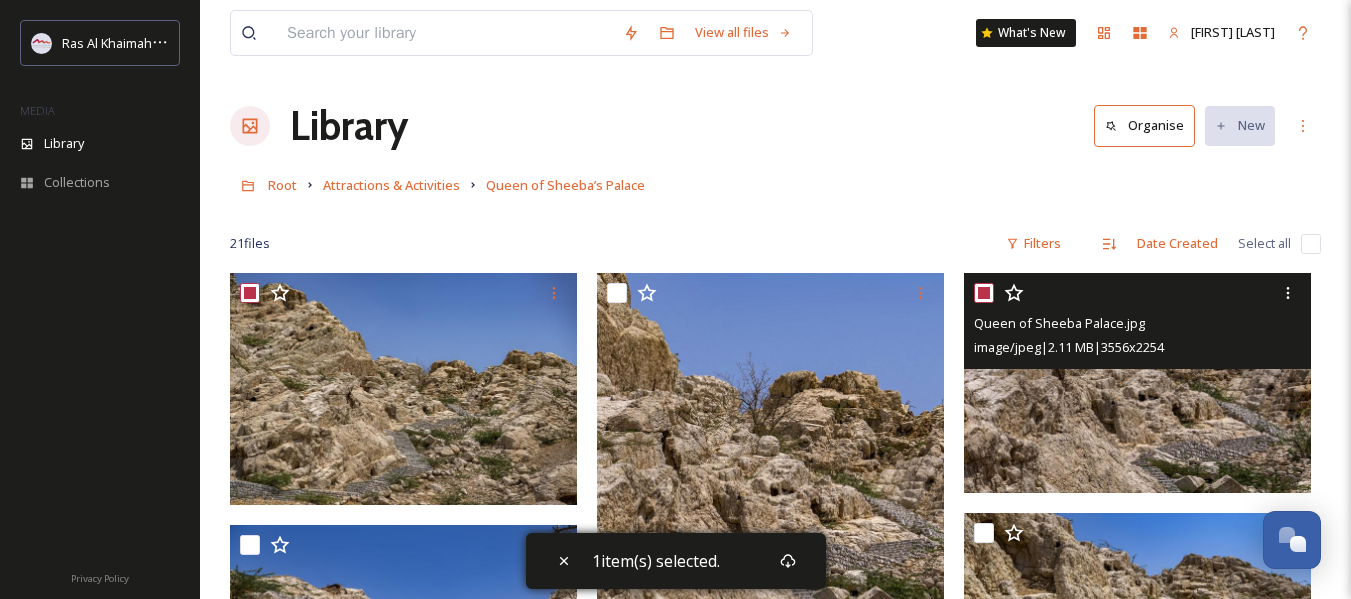 checkbox on "true" 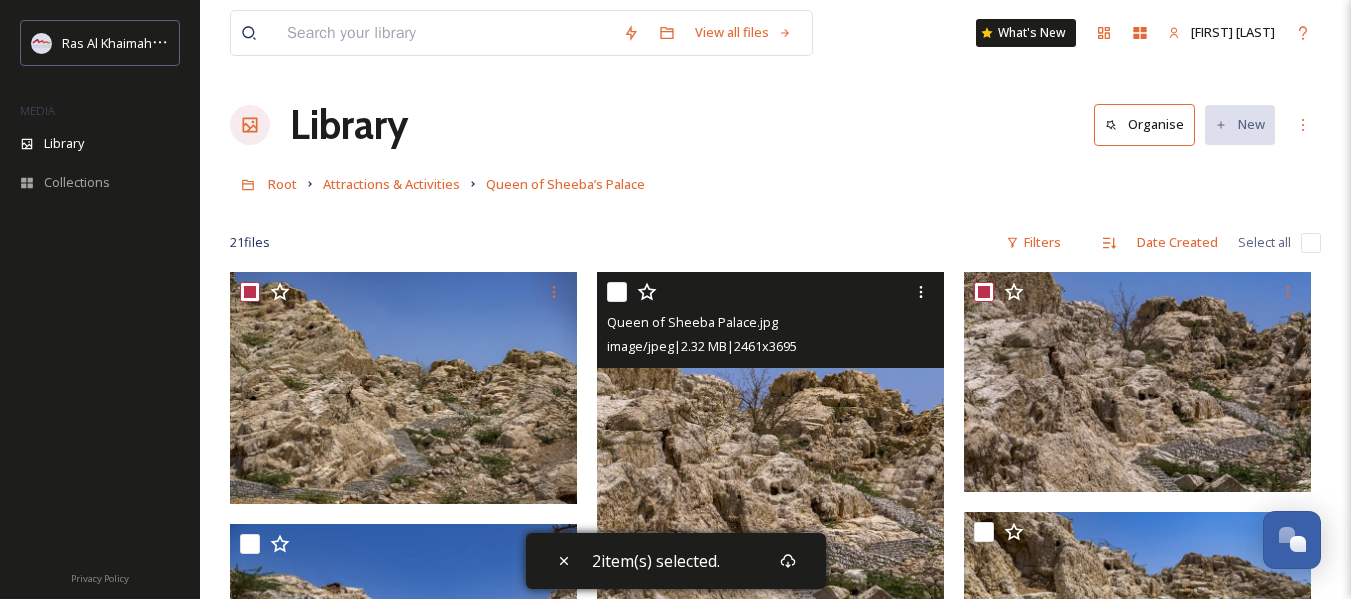 scroll, scrollTop: 0, scrollLeft: 0, axis: both 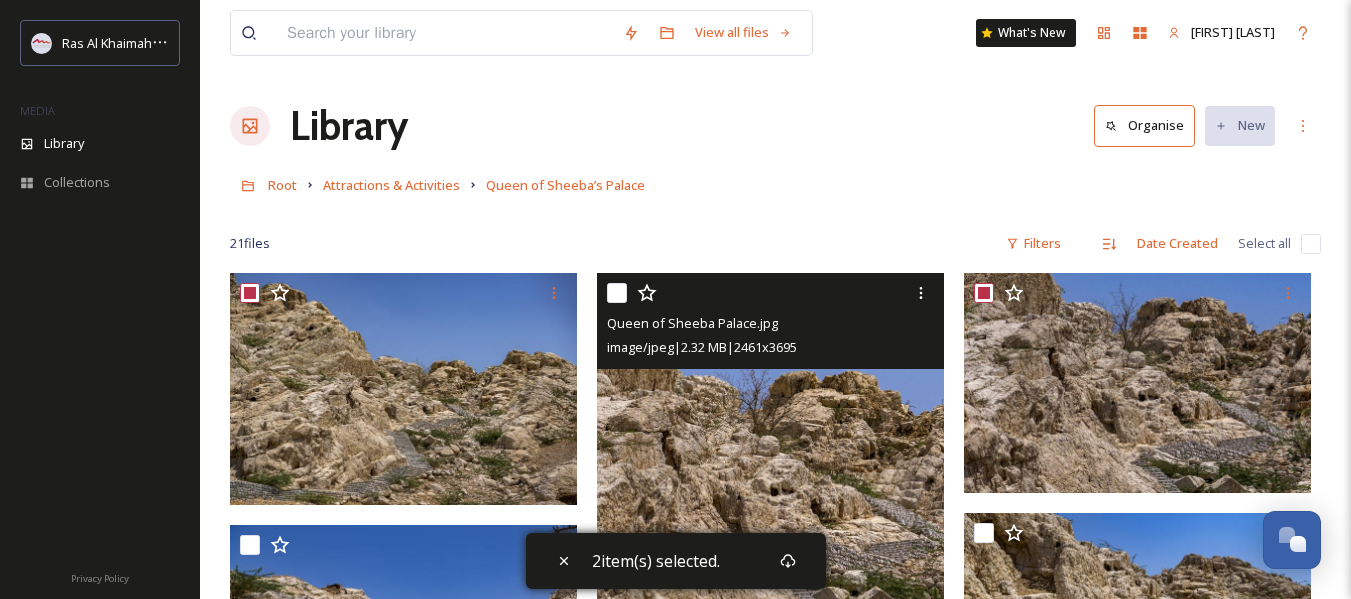 click at bounding box center [617, 293] 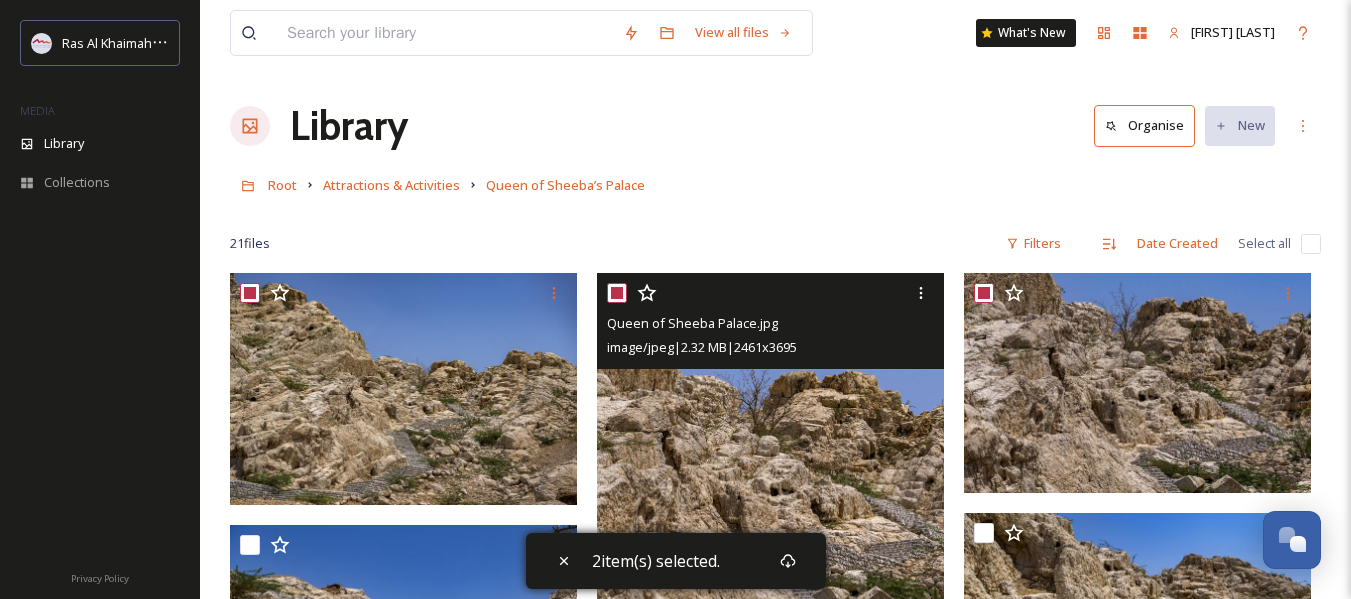 checkbox on "true" 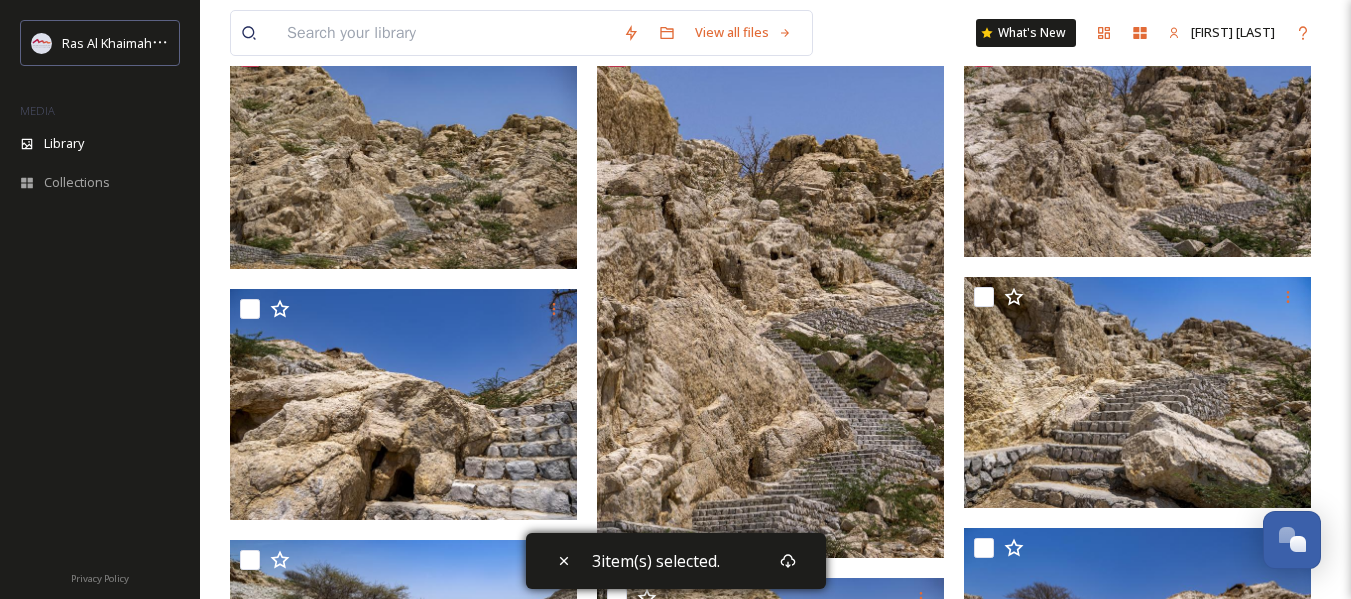 scroll, scrollTop: 300, scrollLeft: 0, axis: vertical 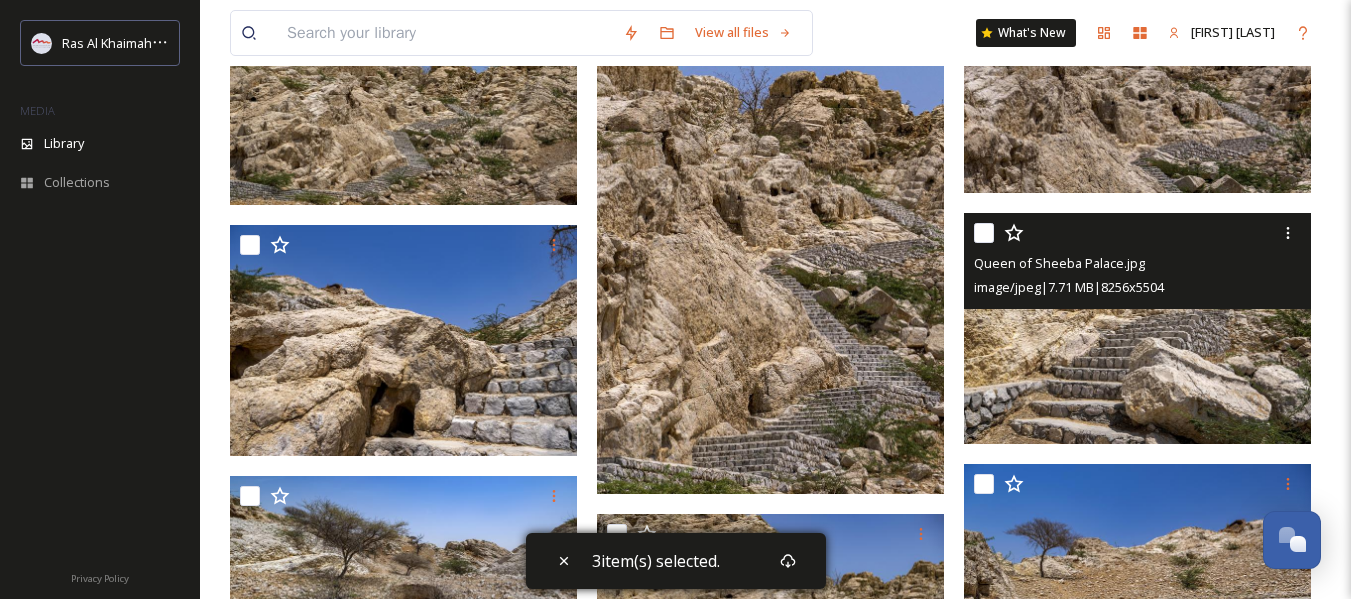 click at bounding box center (984, 233) 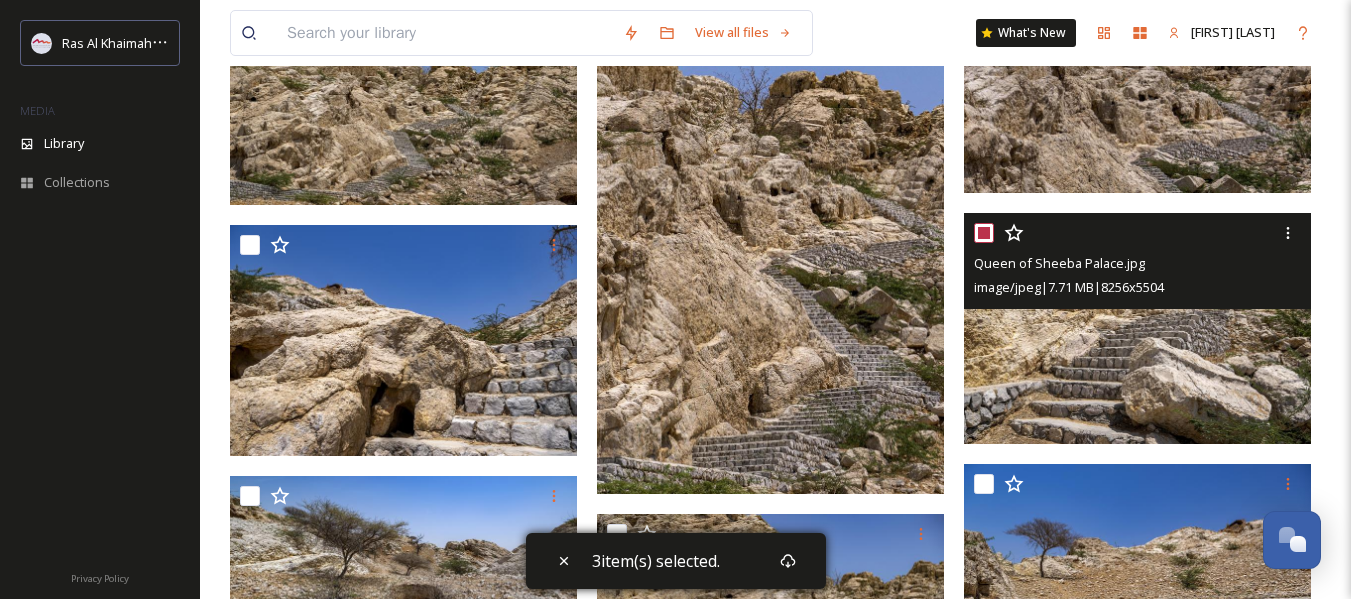 checkbox on "true" 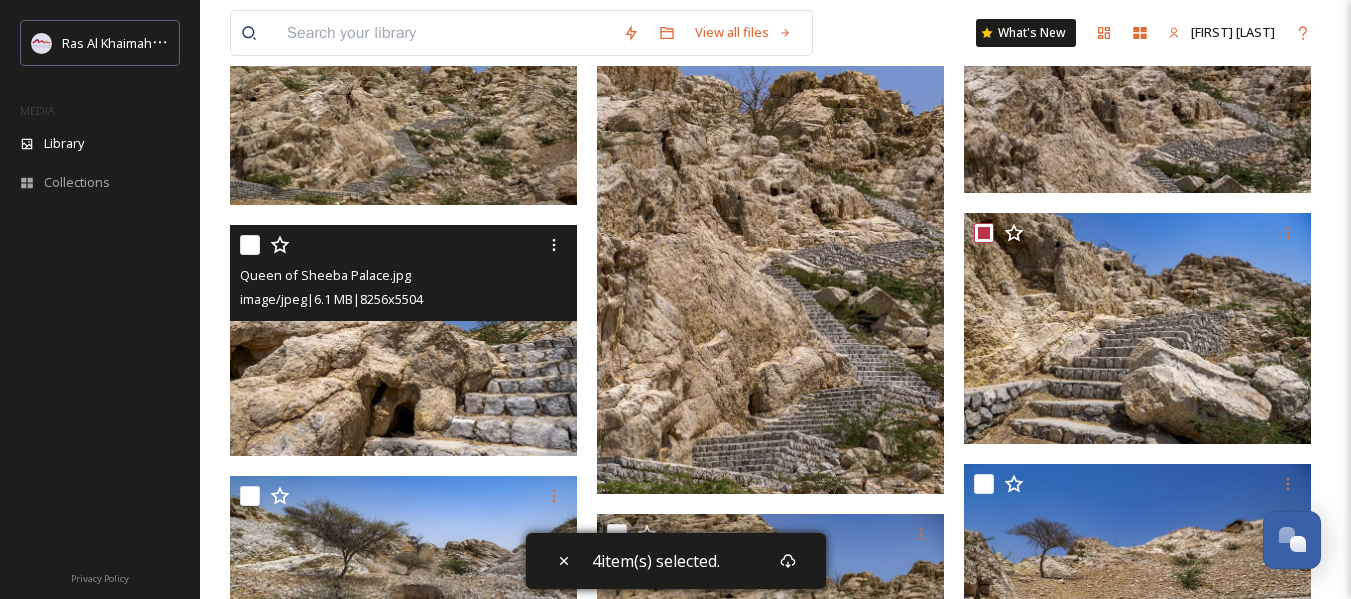 click at bounding box center [250, 245] 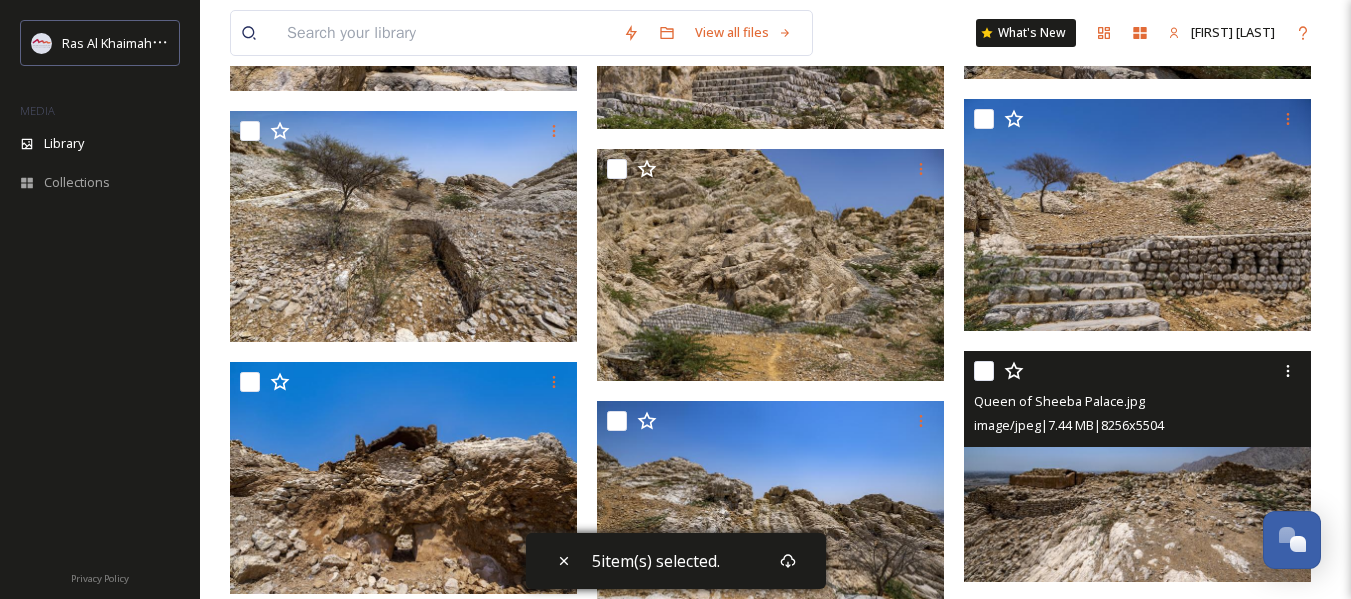 scroll, scrollTop: 700, scrollLeft: 0, axis: vertical 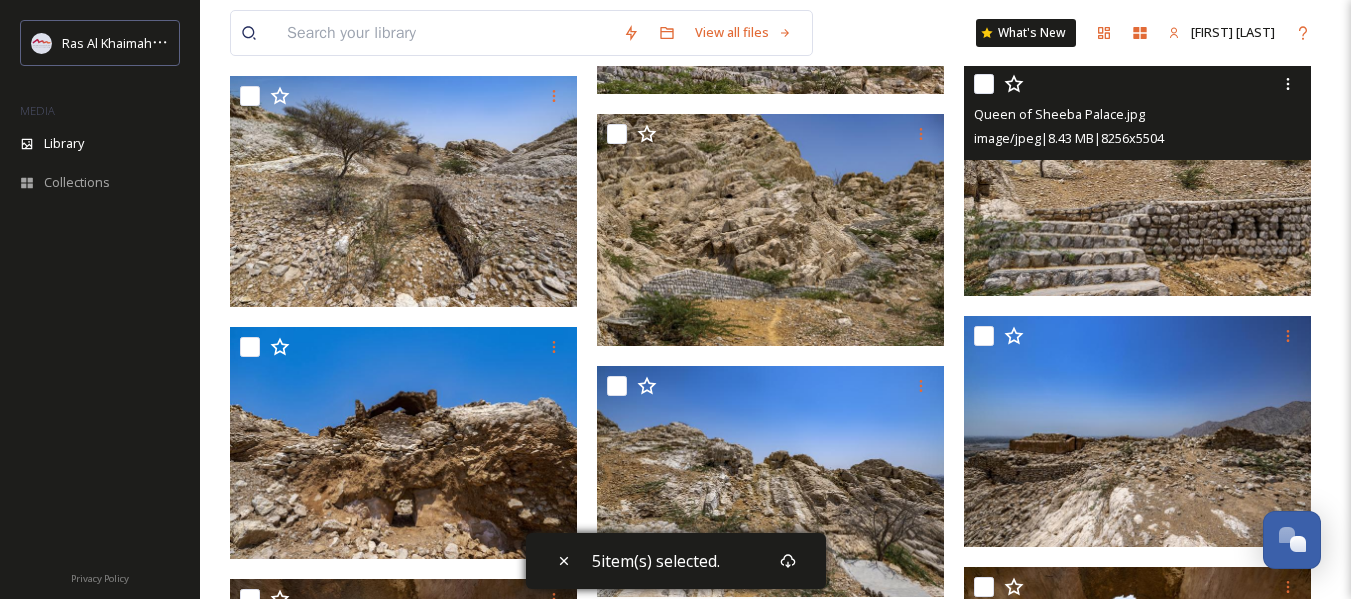 click at bounding box center (984, 84) 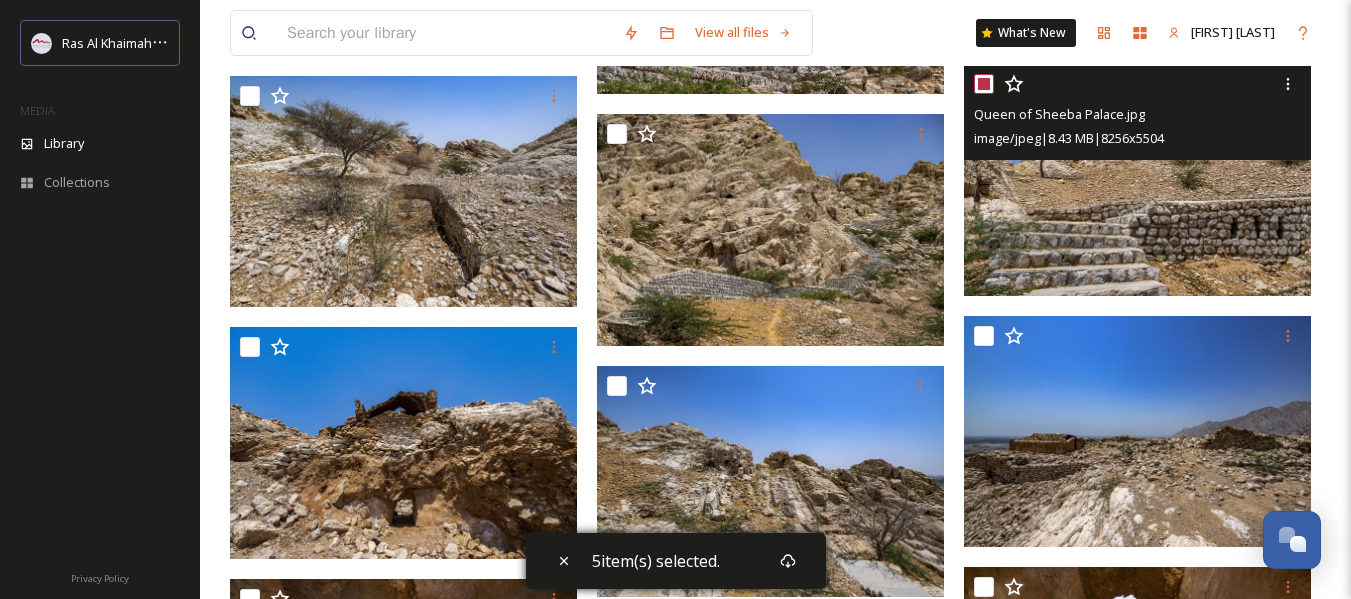 checkbox on "true" 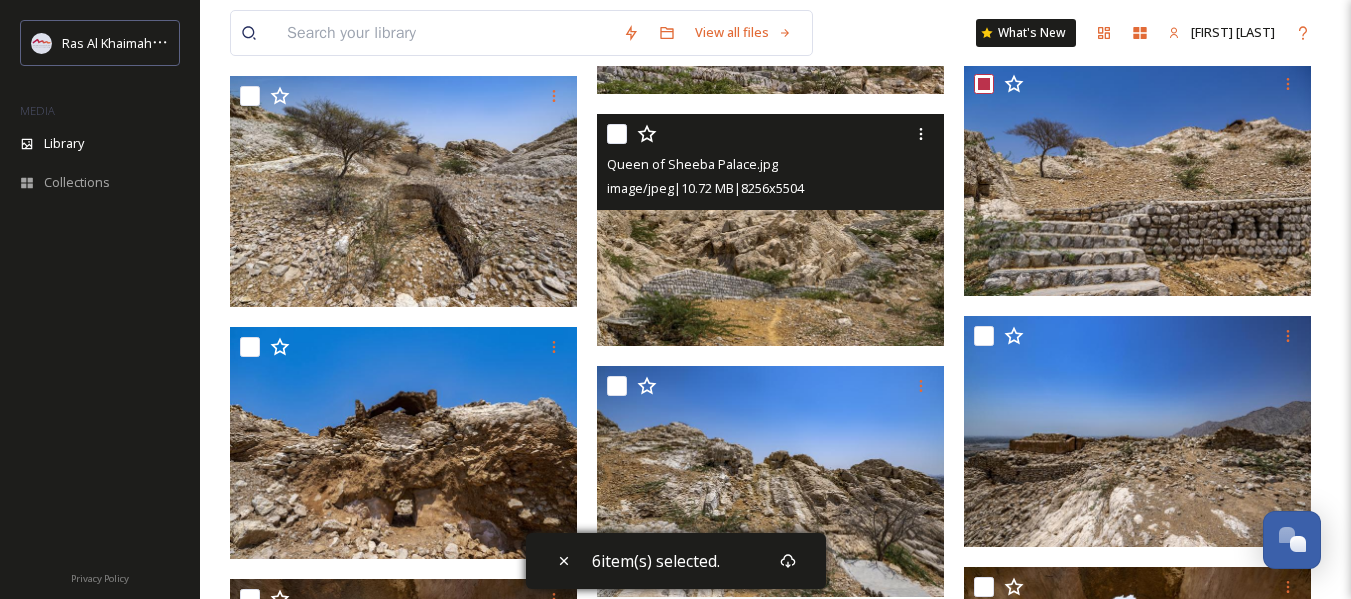click at bounding box center (617, 134) 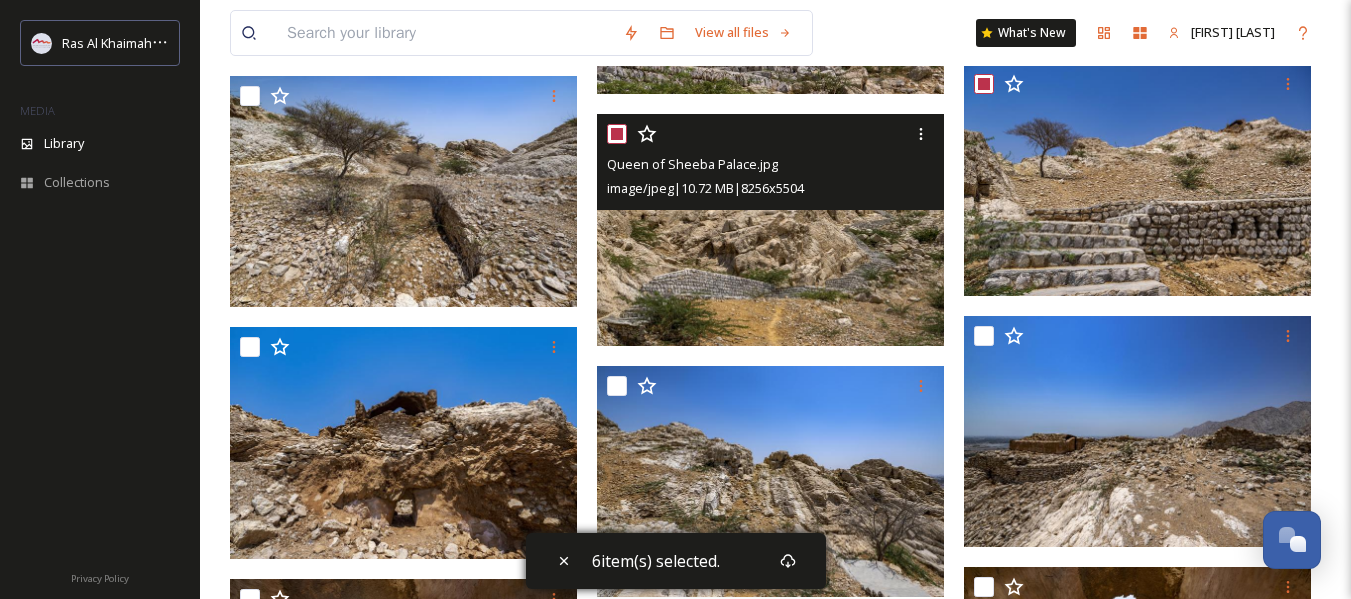 checkbox on "true" 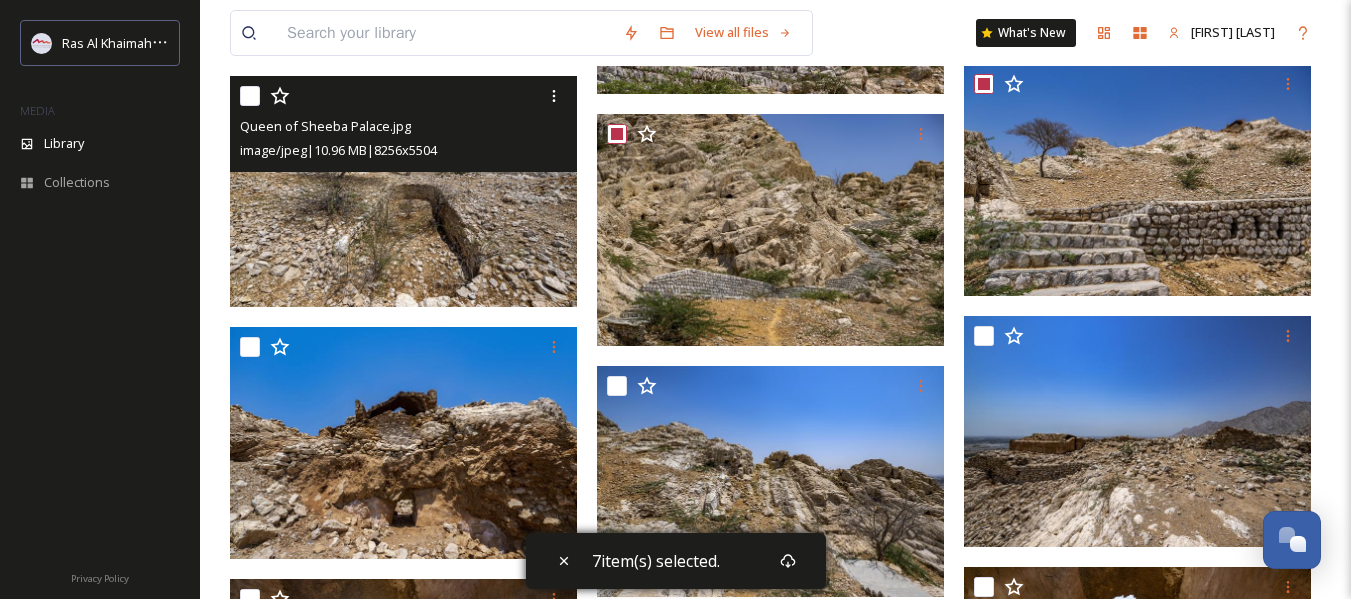 click at bounding box center (250, 96) 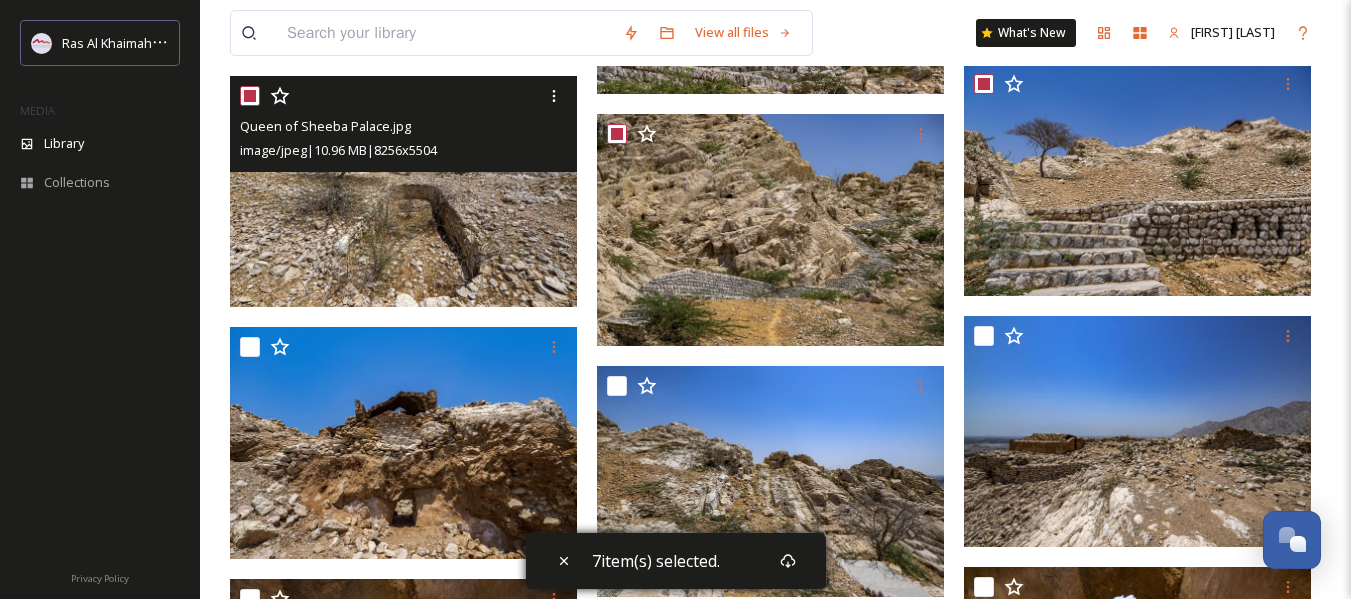 checkbox on "true" 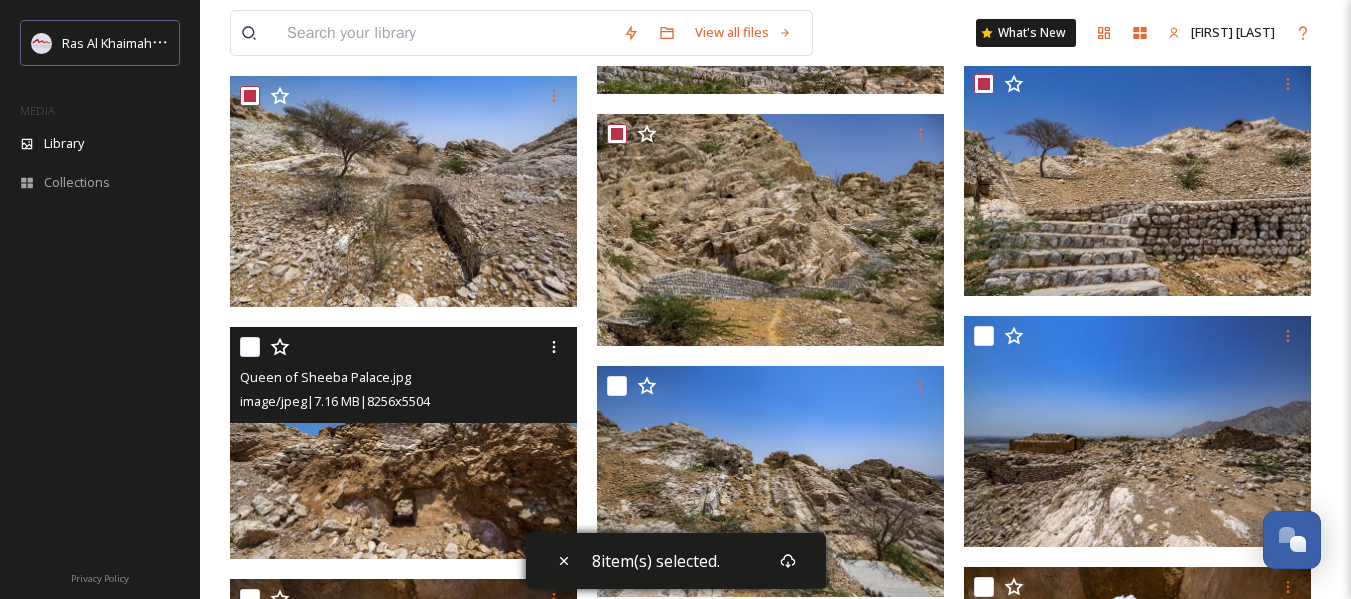 click at bounding box center [250, 347] 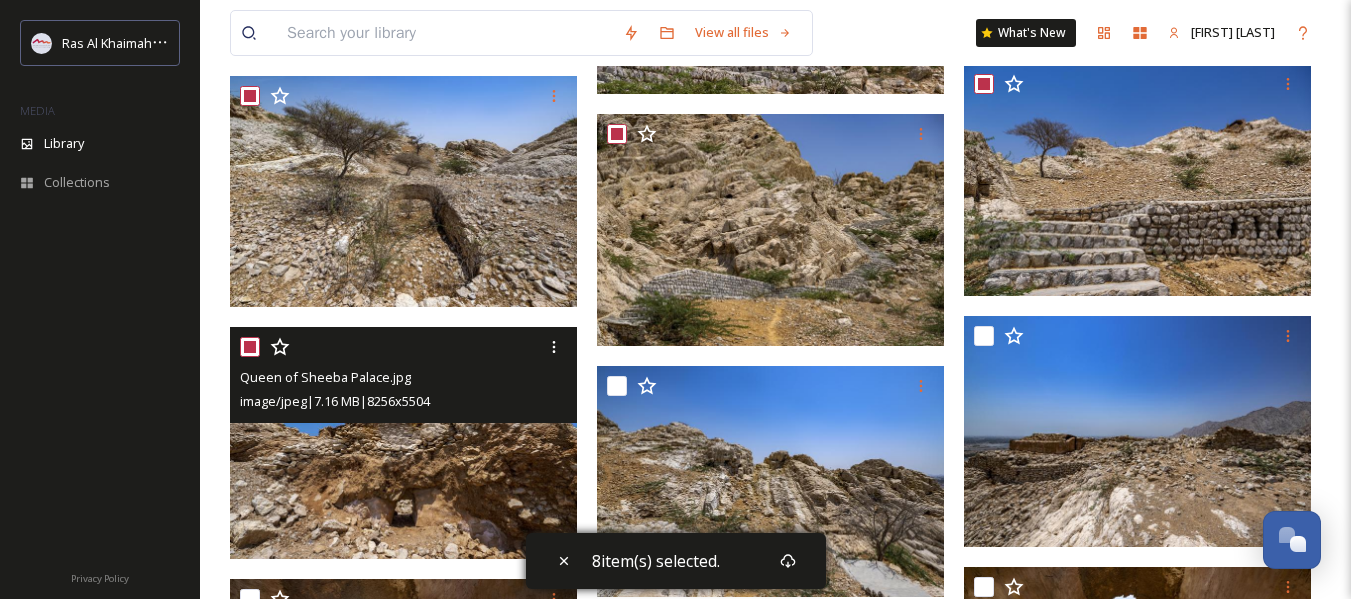 checkbox on "true" 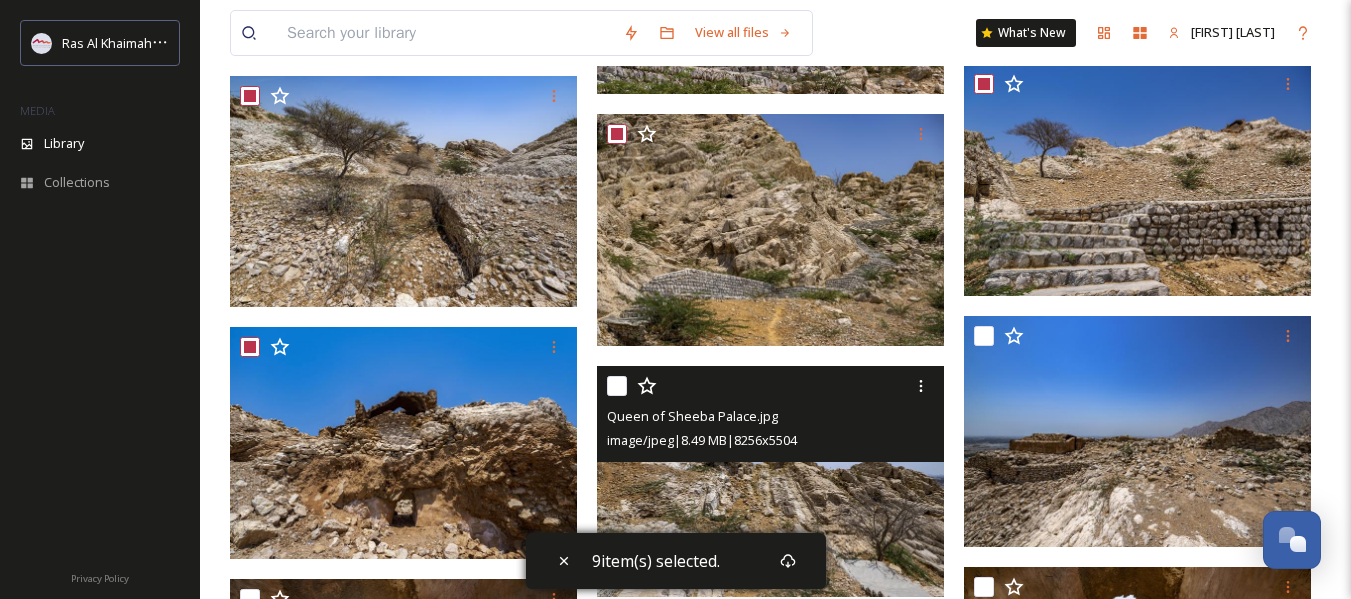 click at bounding box center [617, 386] 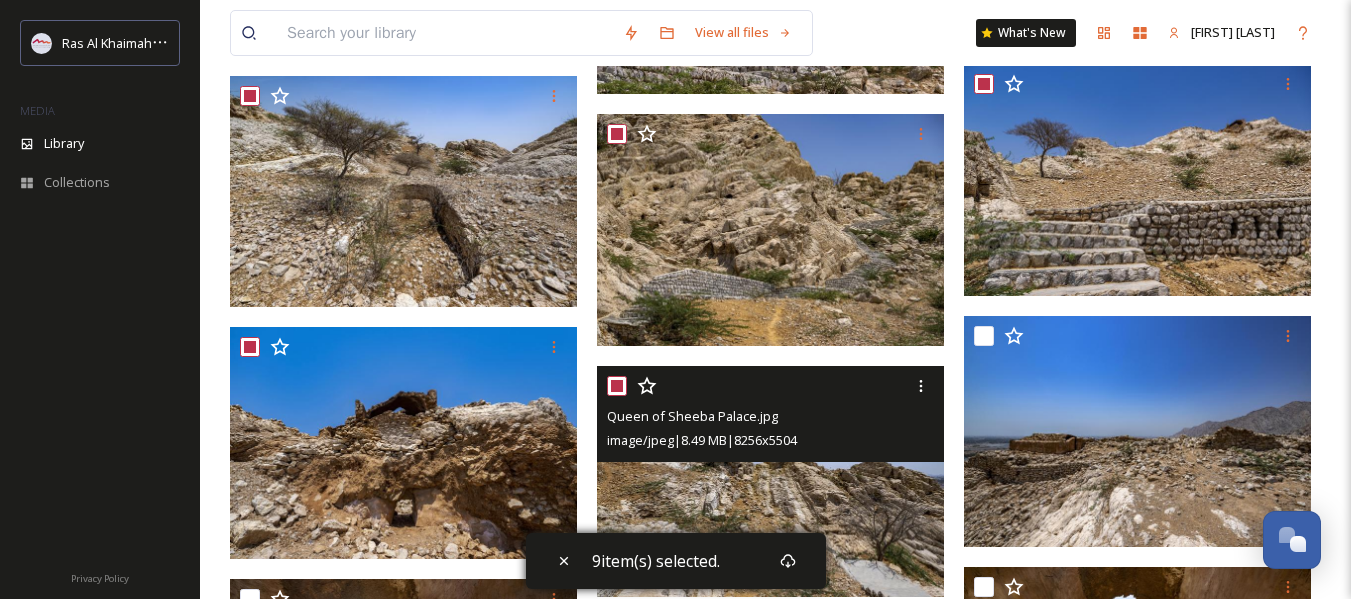 checkbox on "true" 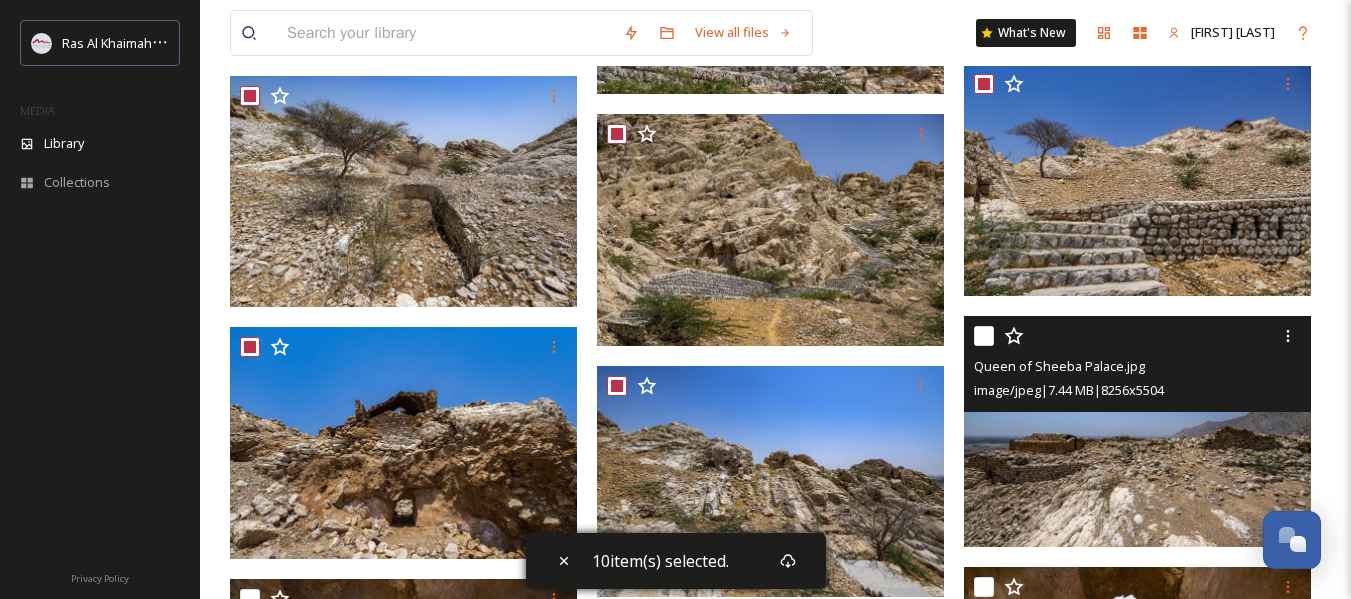 click at bounding box center (984, 336) 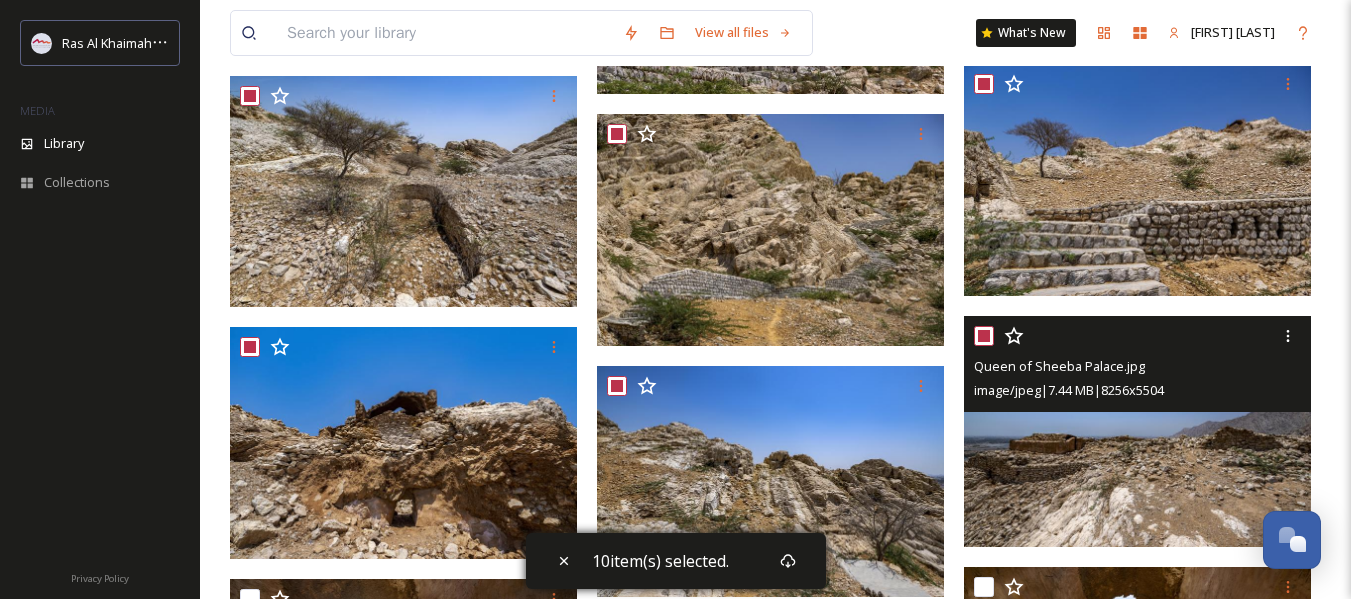 checkbox on "true" 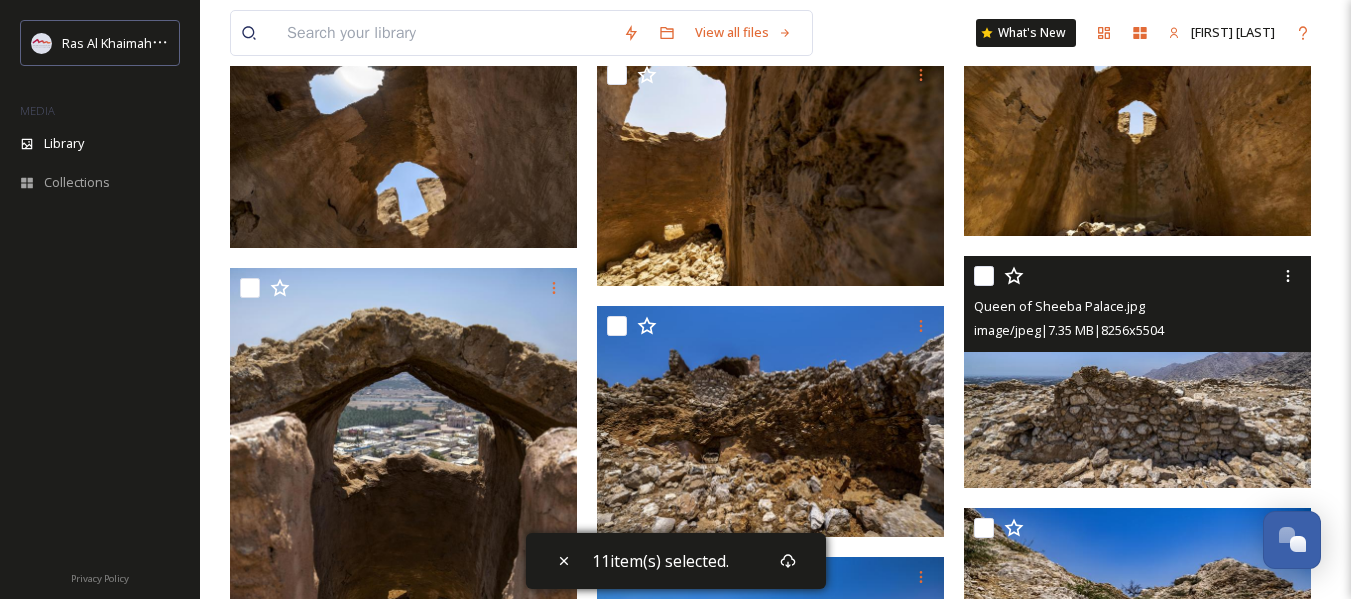 scroll, scrollTop: 1300, scrollLeft: 0, axis: vertical 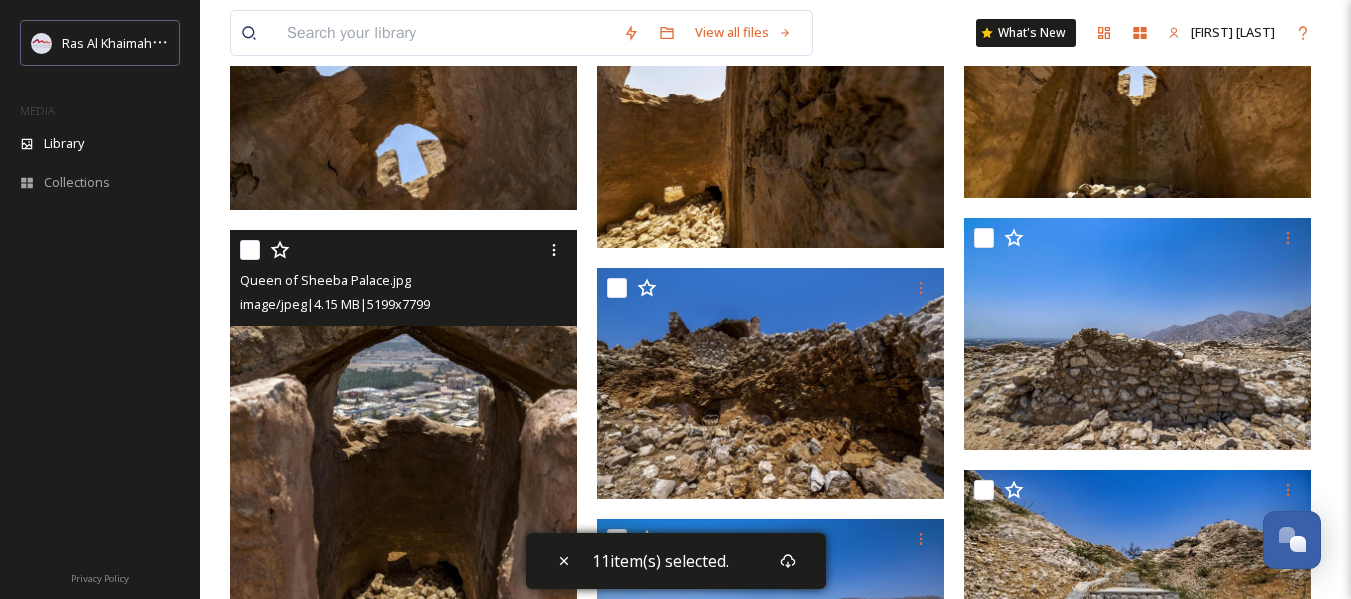 click at bounding box center (250, 250) 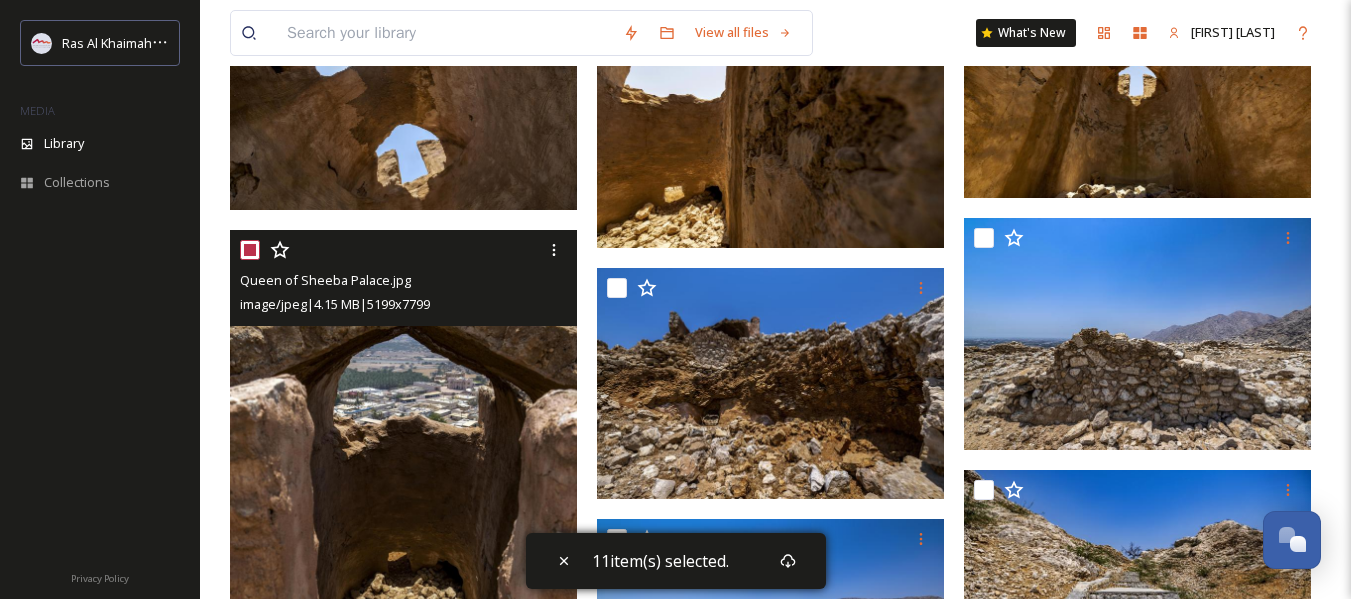 checkbox on "true" 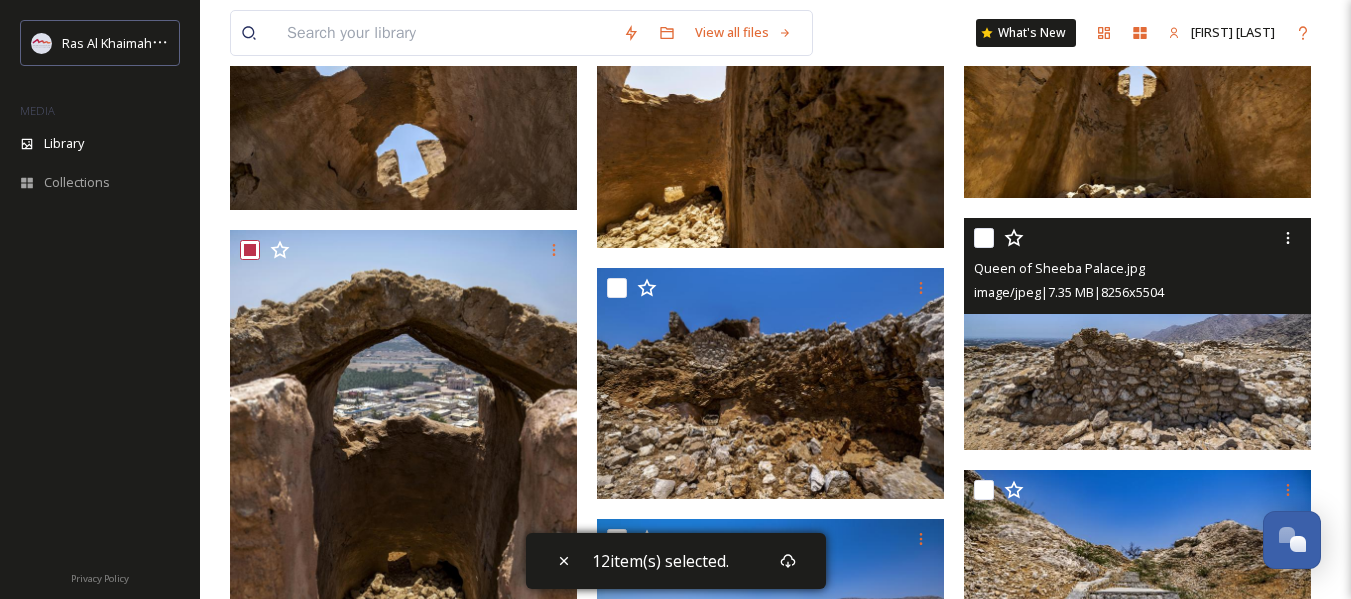 click at bounding box center [984, 238] 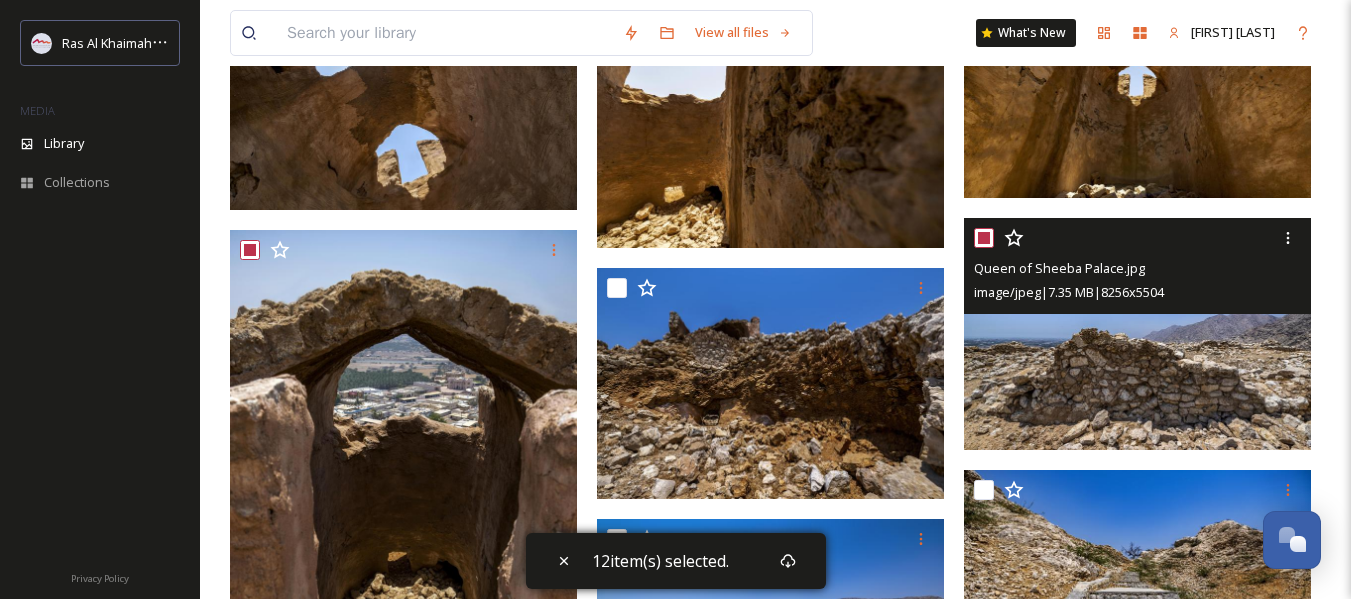checkbox on "true" 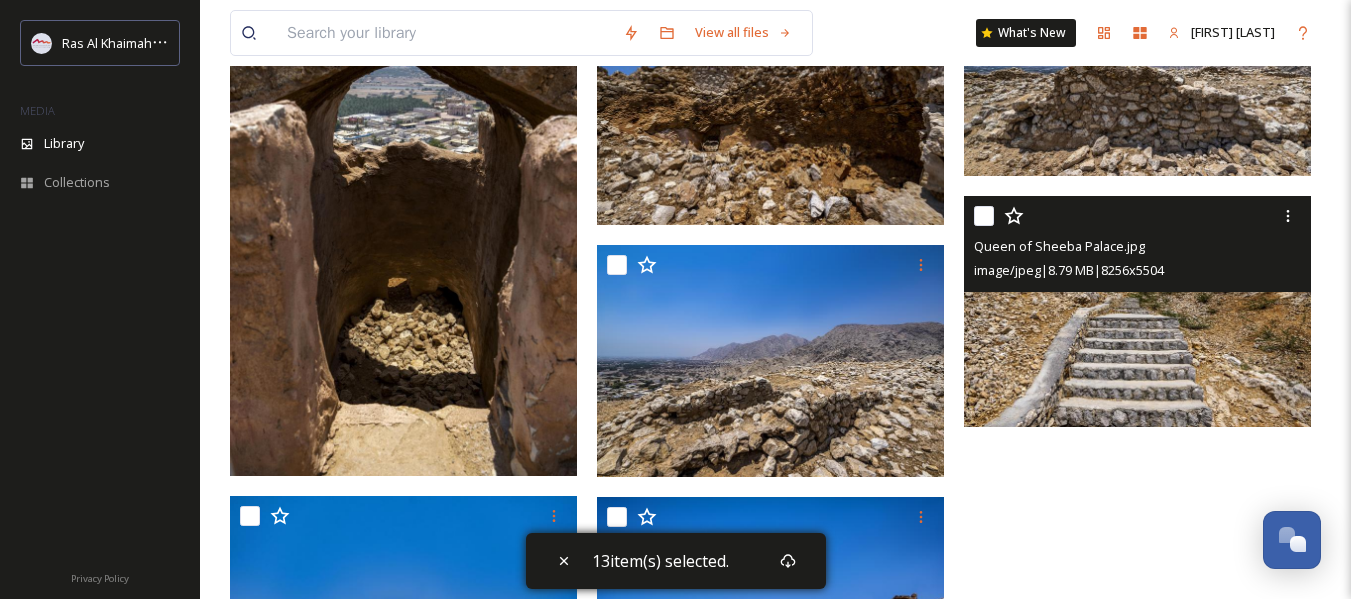 scroll, scrollTop: 1600, scrollLeft: 0, axis: vertical 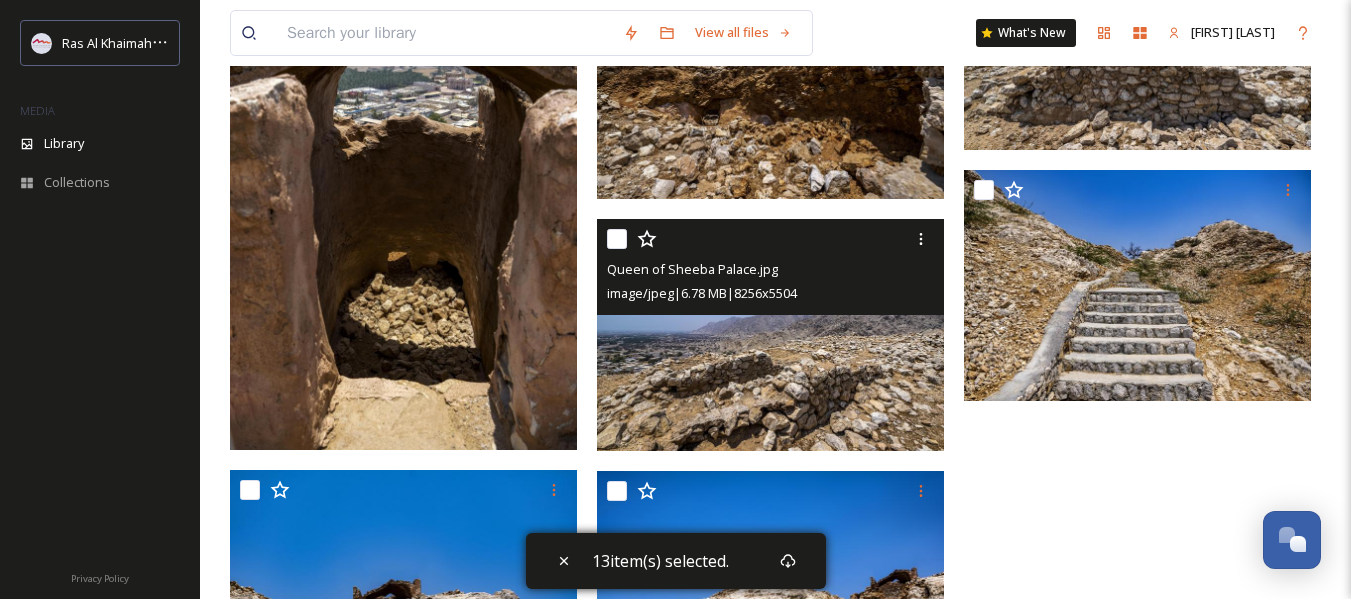 click at bounding box center [617, 239] 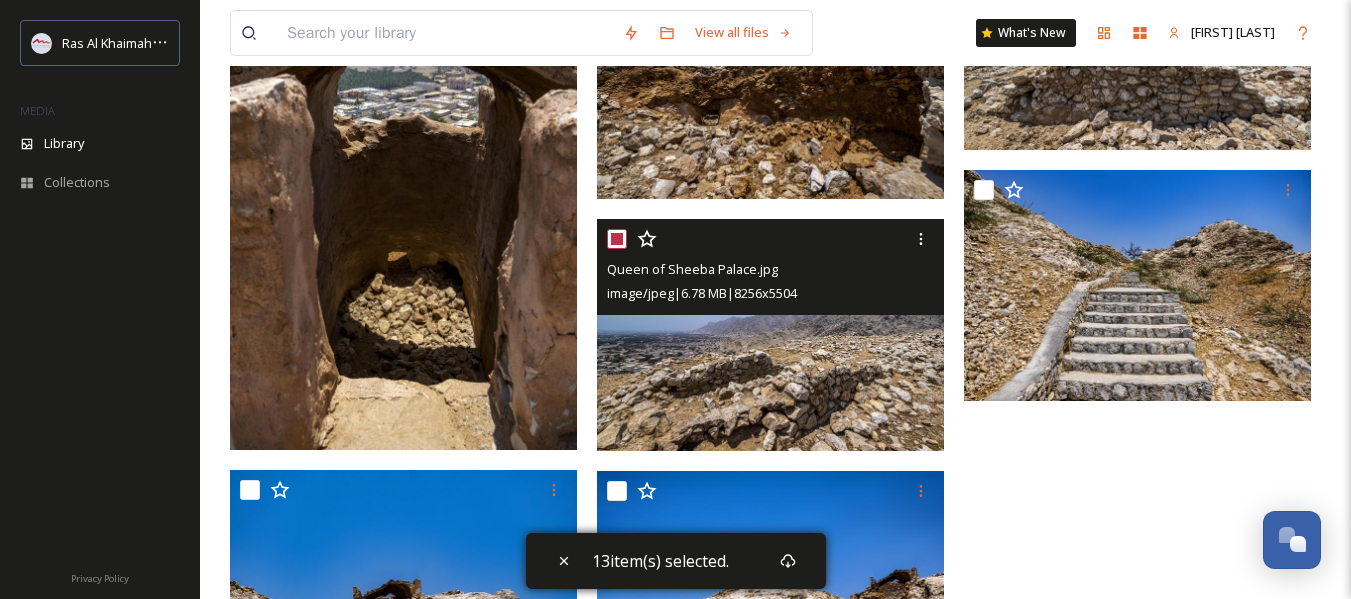 checkbox on "true" 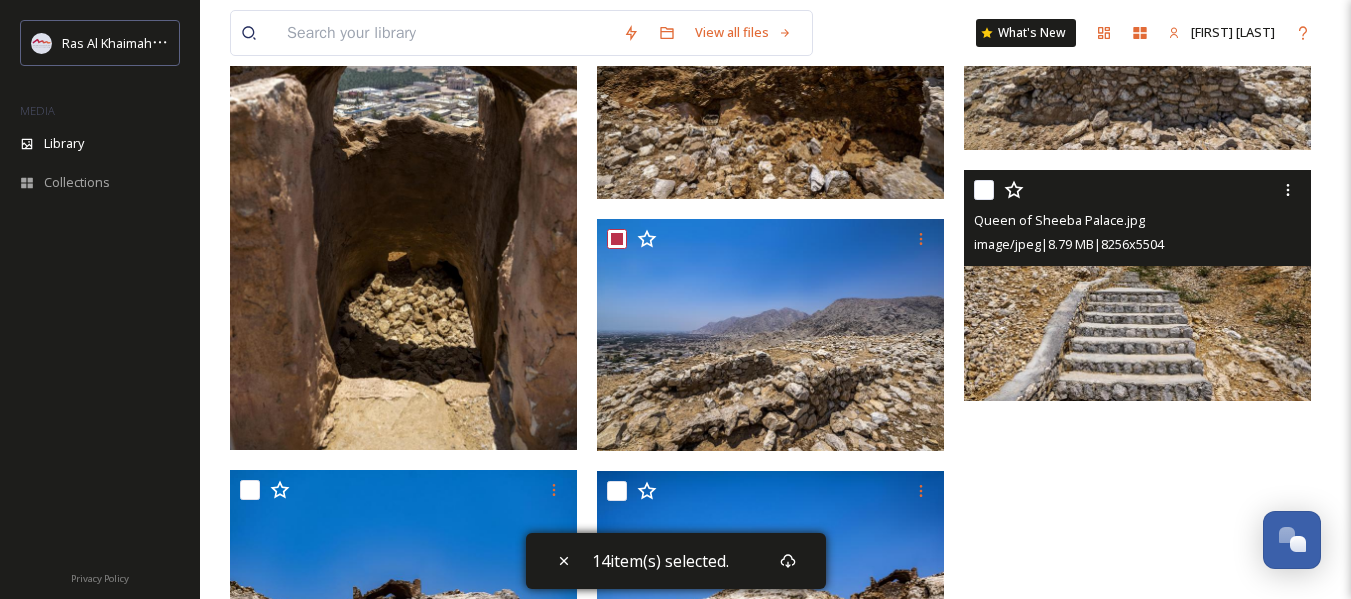 click at bounding box center [984, 190] 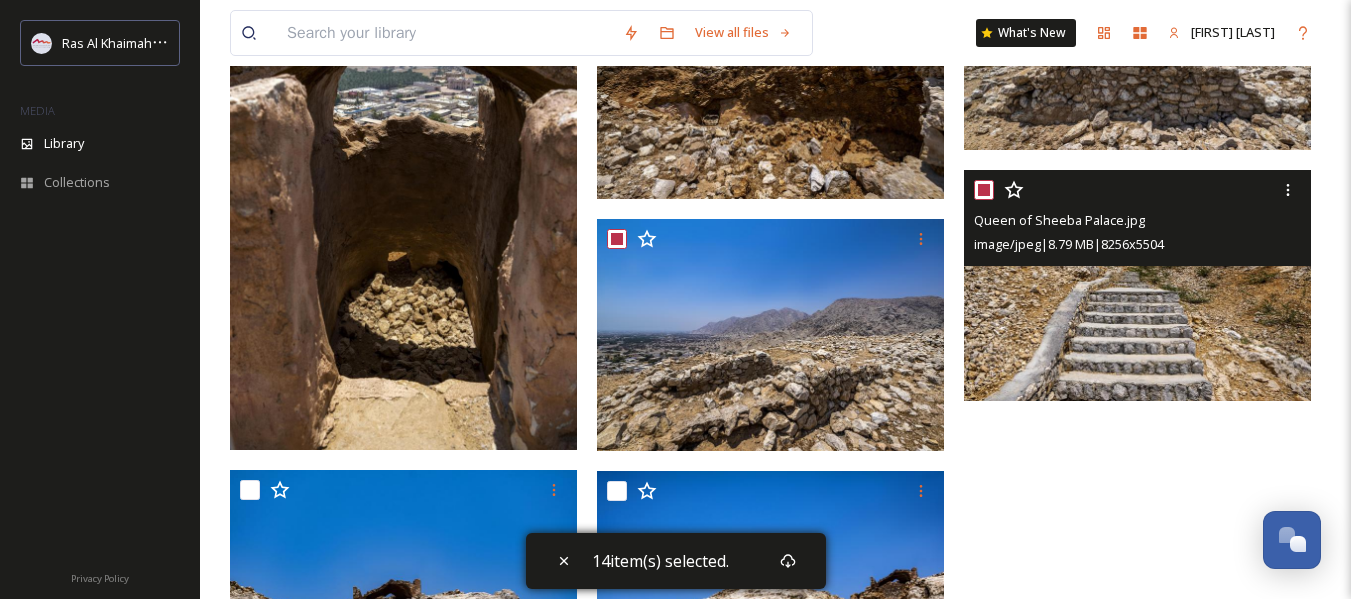 checkbox on "true" 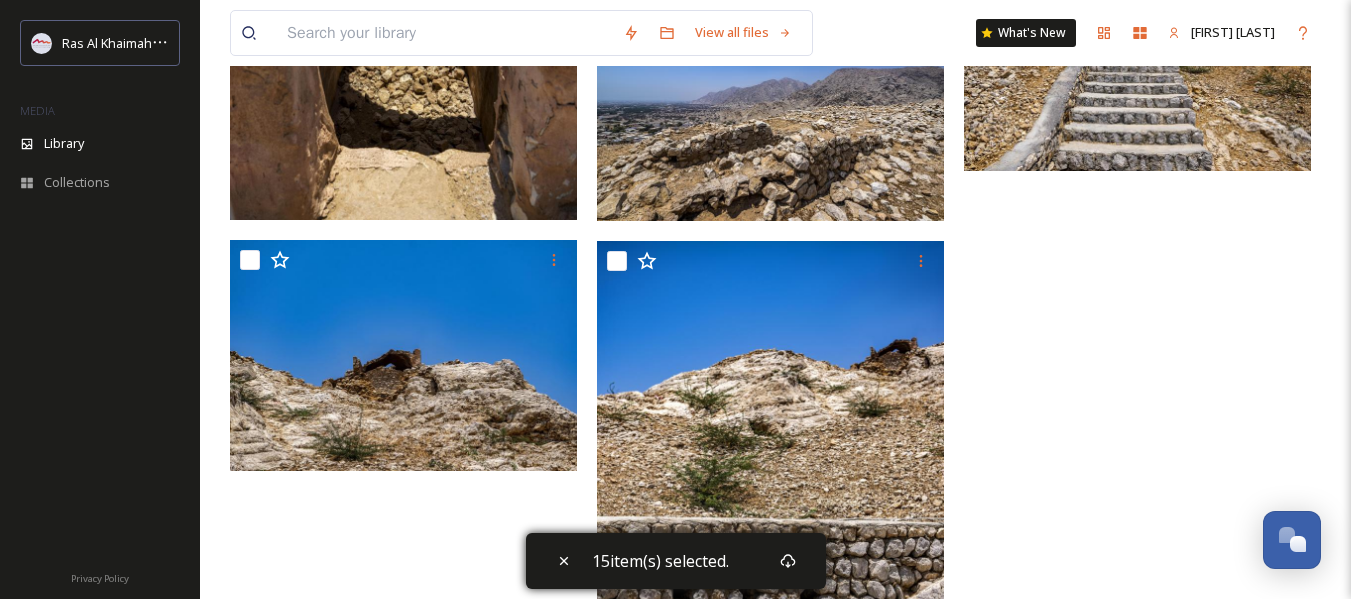 scroll, scrollTop: 1900, scrollLeft: 0, axis: vertical 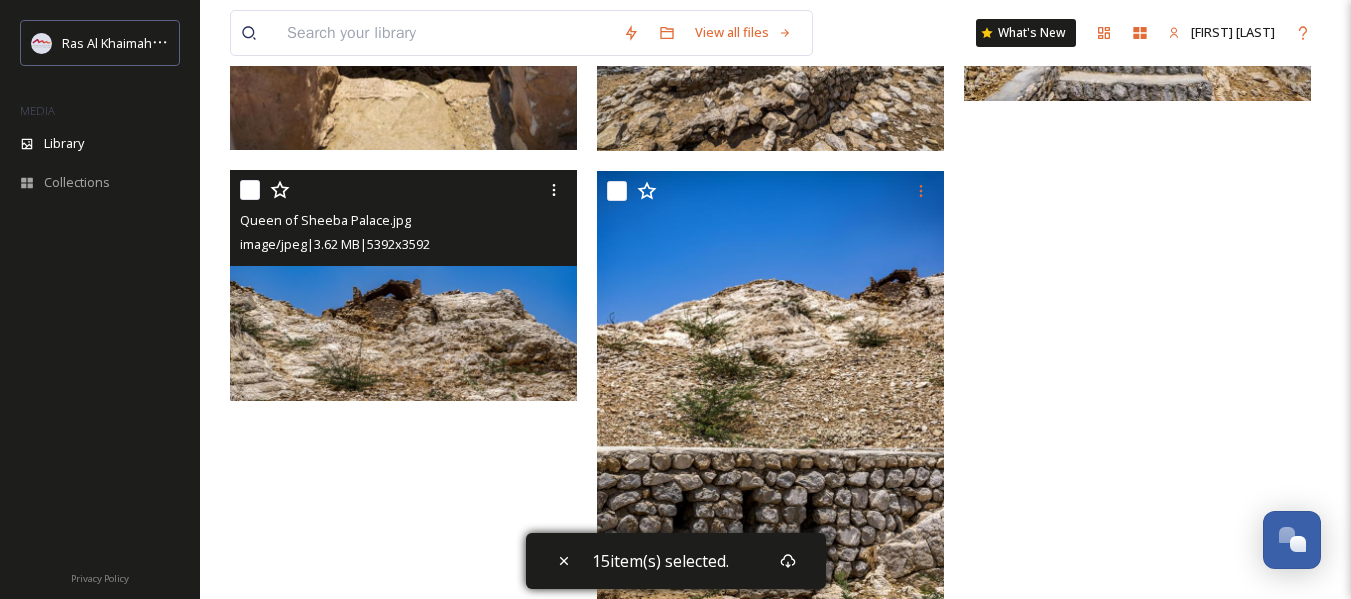 click at bounding box center (250, 190) 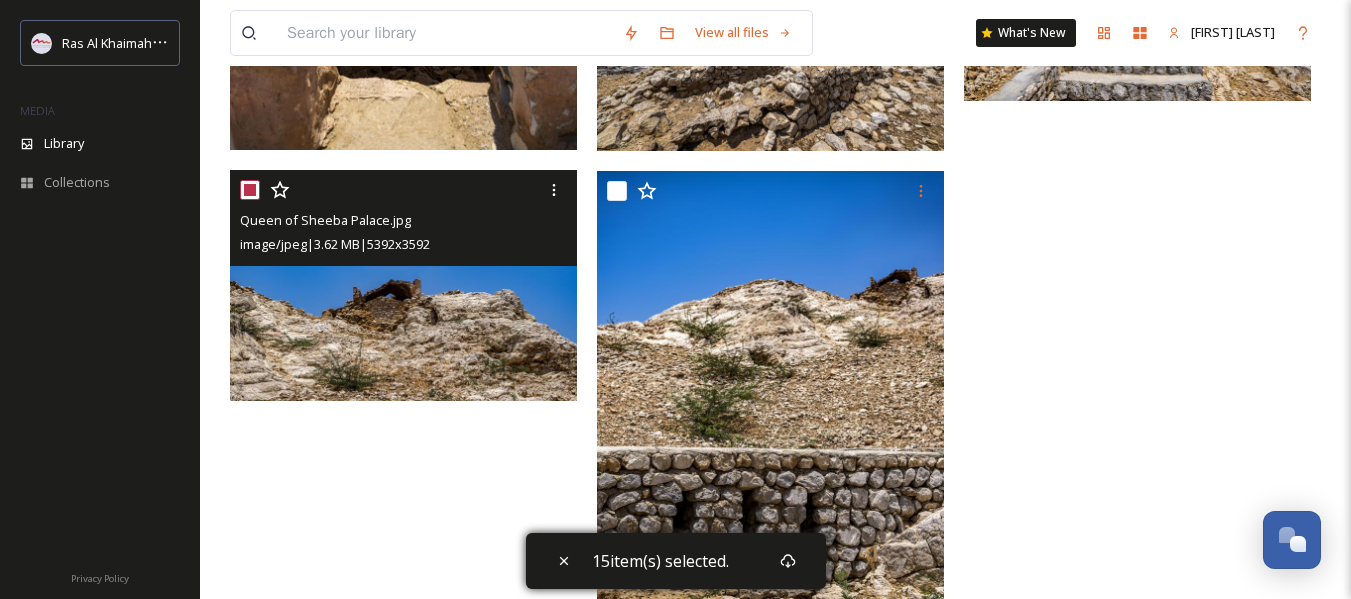 checkbox on "true" 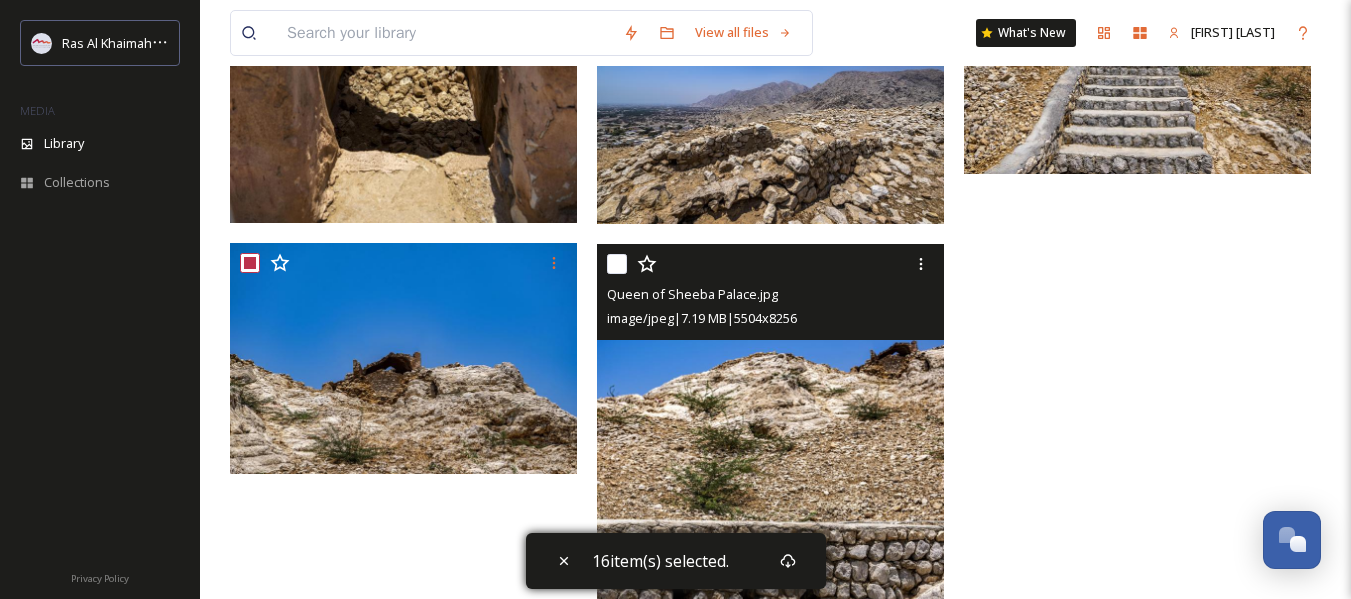 scroll, scrollTop: 1826, scrollLeft: 0, axis: vertical 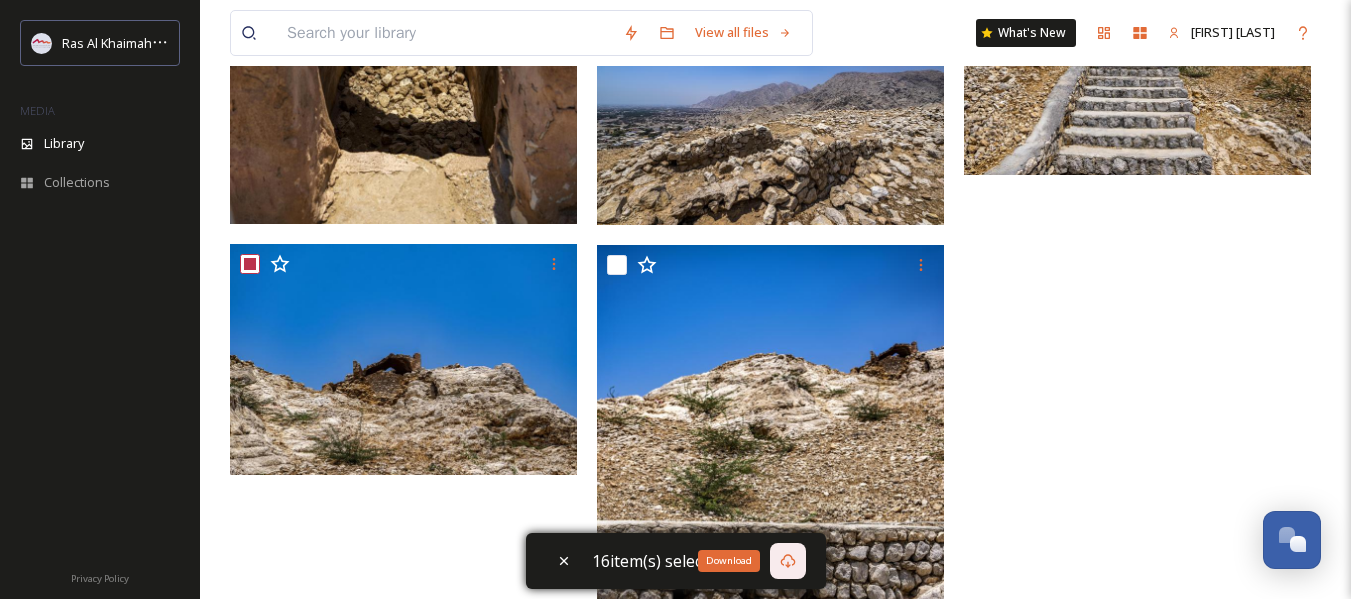 click 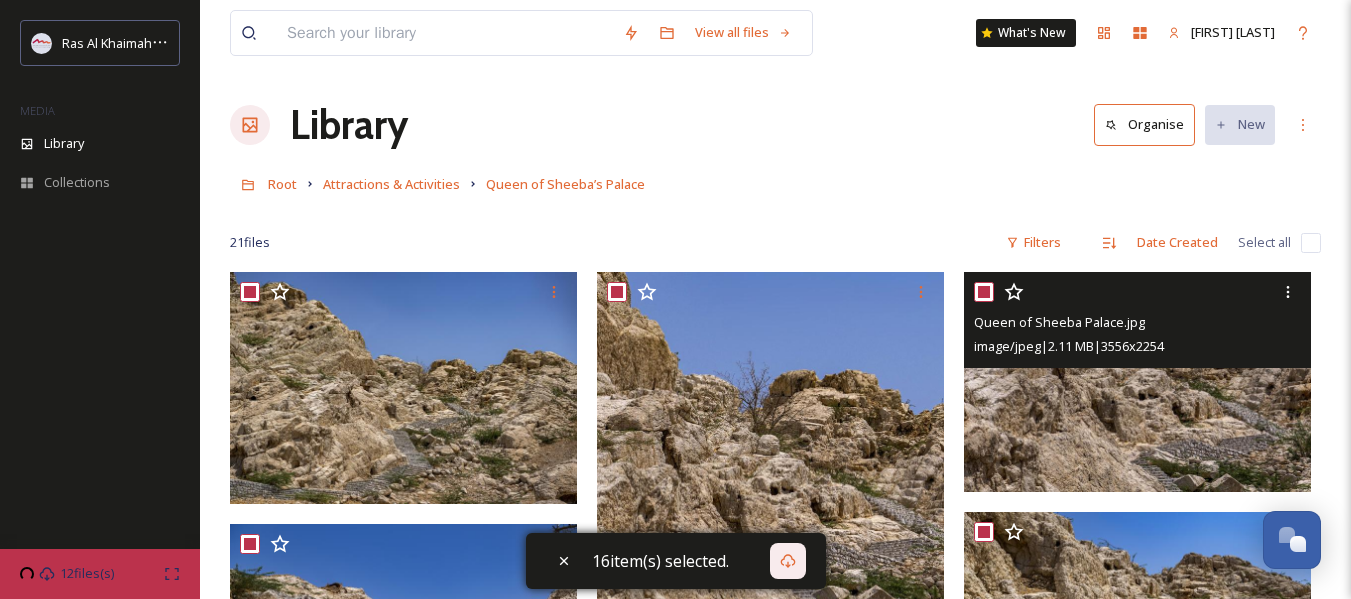 scroll, scrollTop: 0, scrollLeft: 0, axis: both 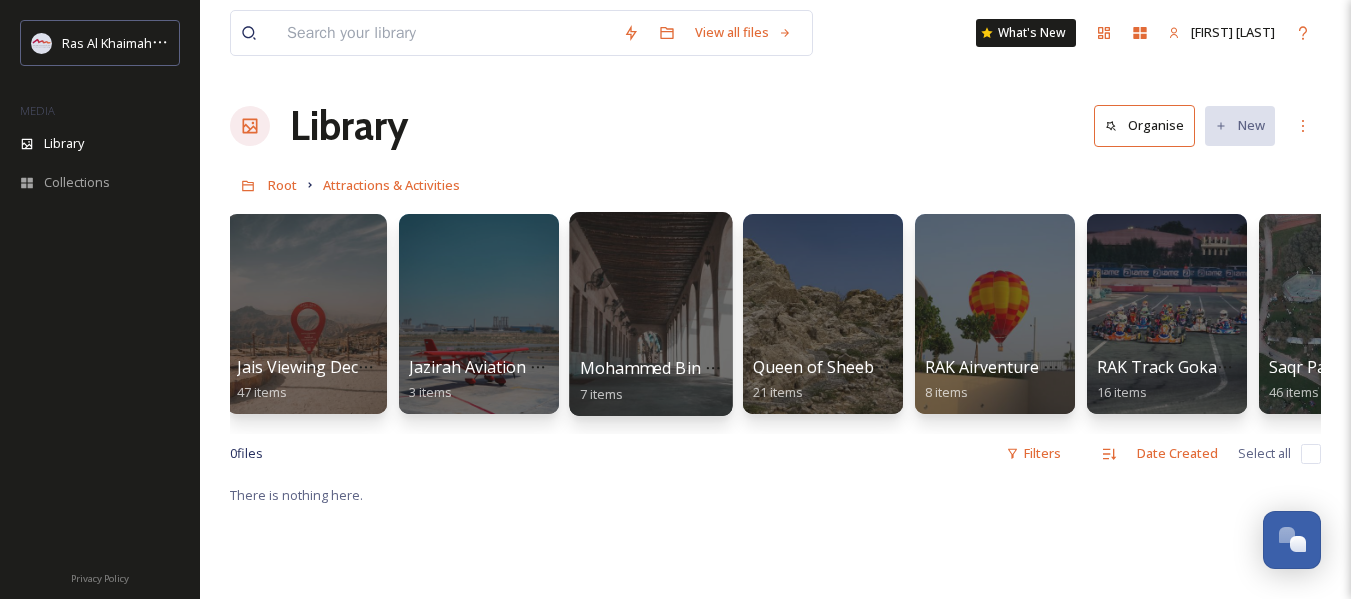 click at bounding box center [650, 314] 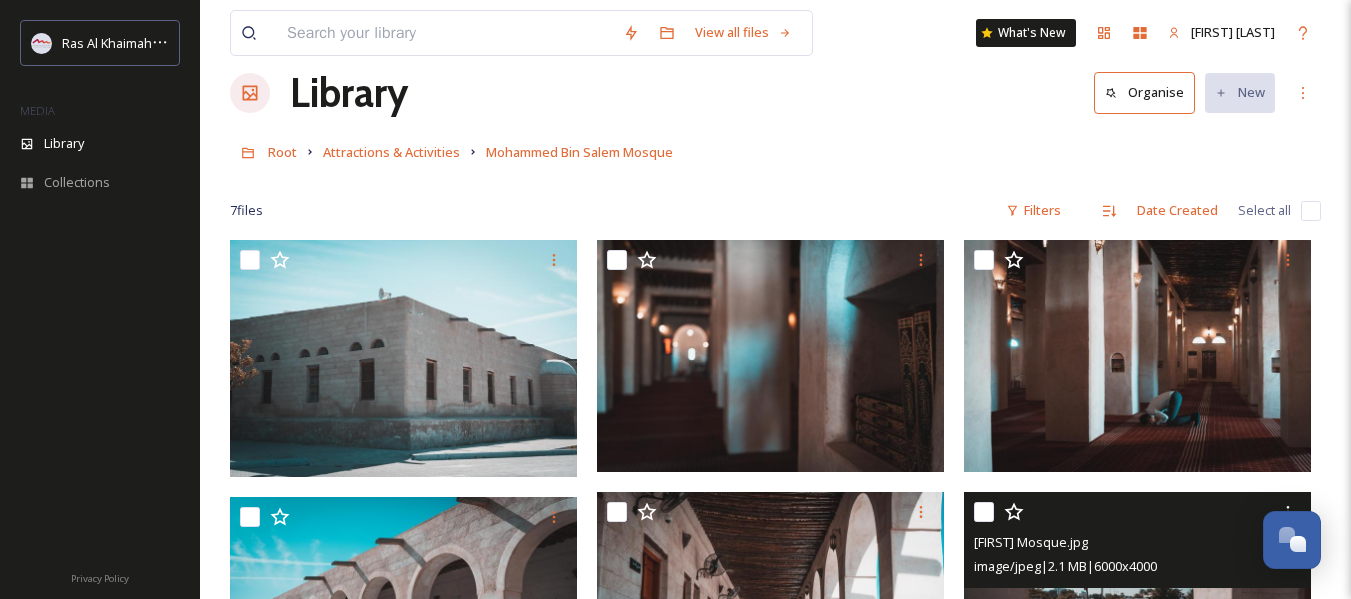 scroll, scrollTop: 0, scrollLeft: 0, axis: both 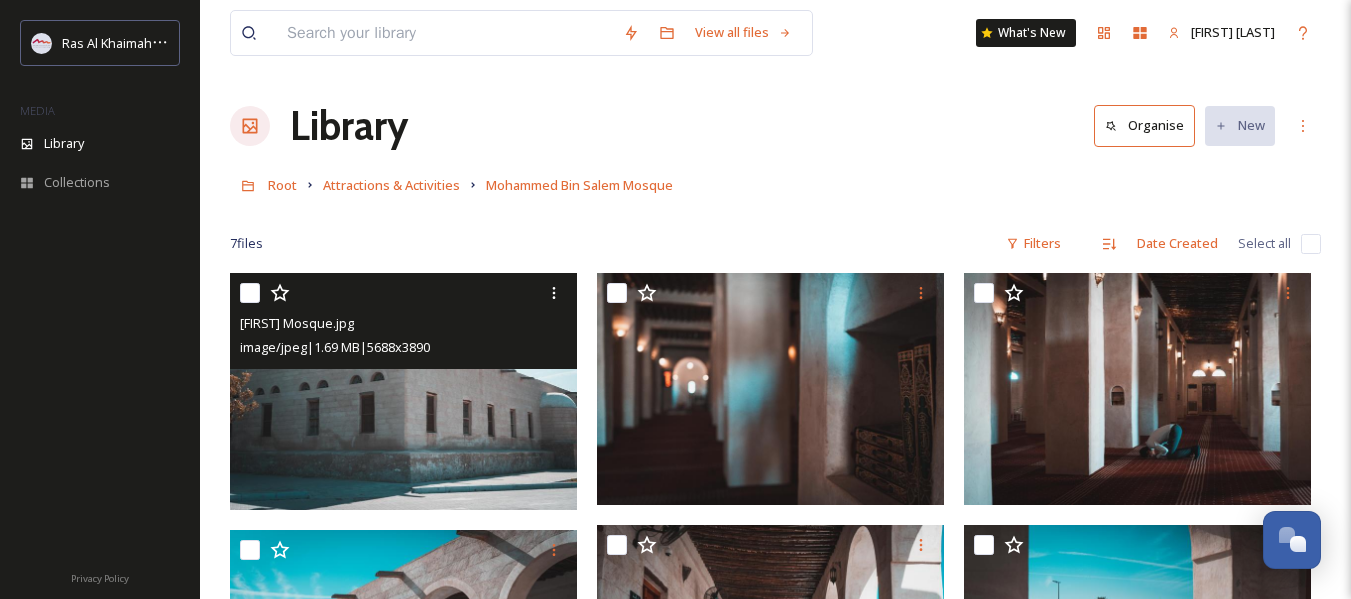 click at bounding box center [250, 293] 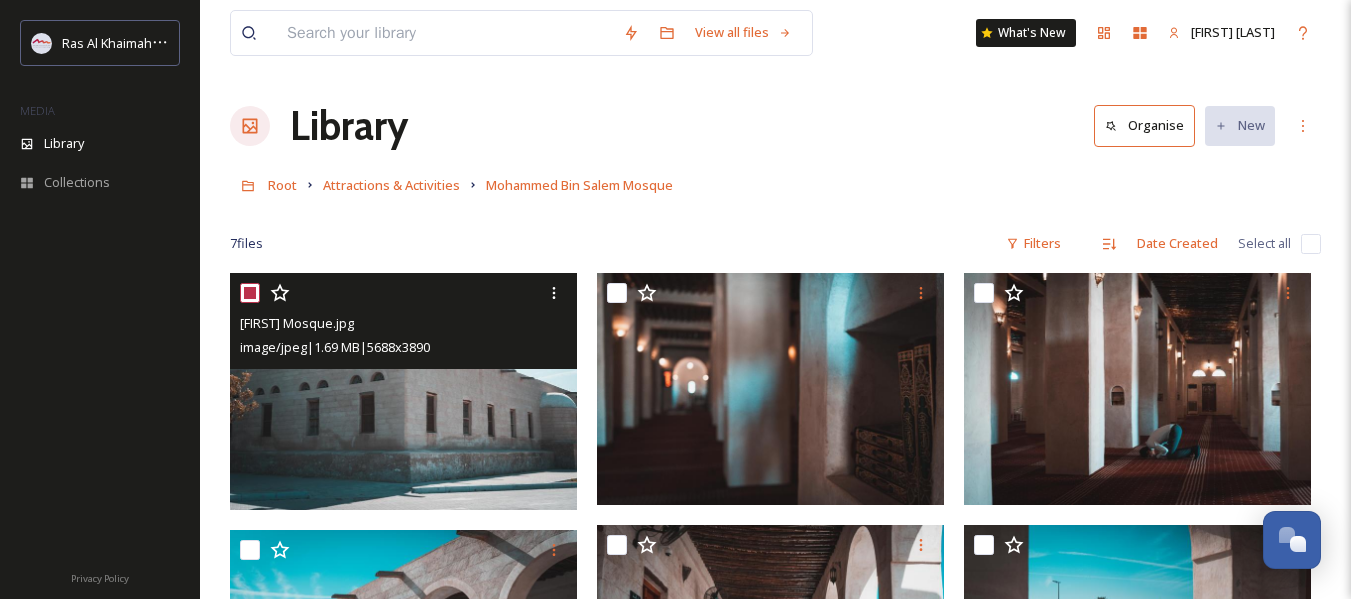 checkbox on "true" 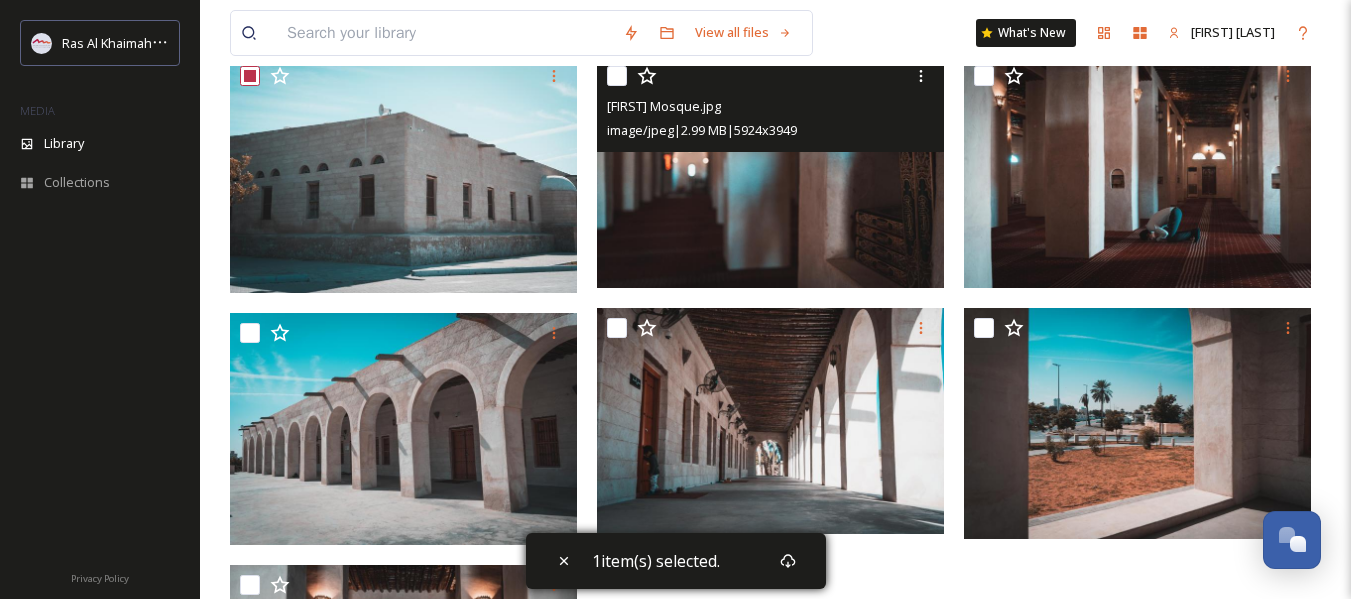 scroll, scrollTop: 300, scrollLeft: 0, axis: vertical 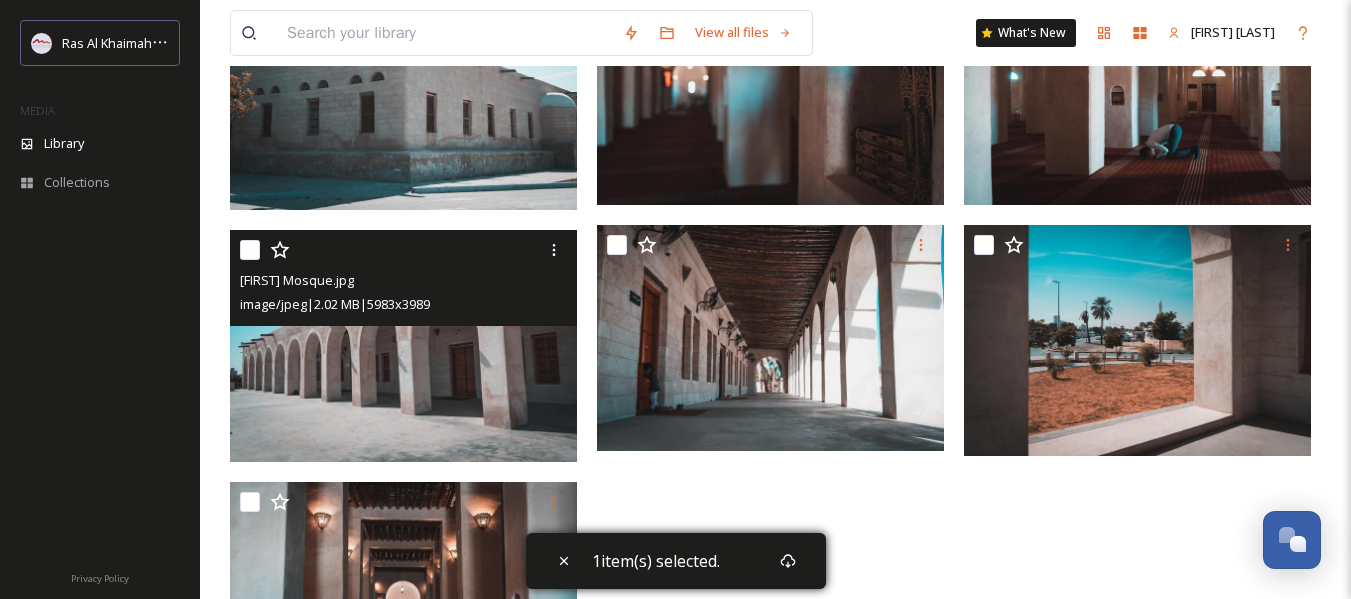 click at bounding box center [250, 250] 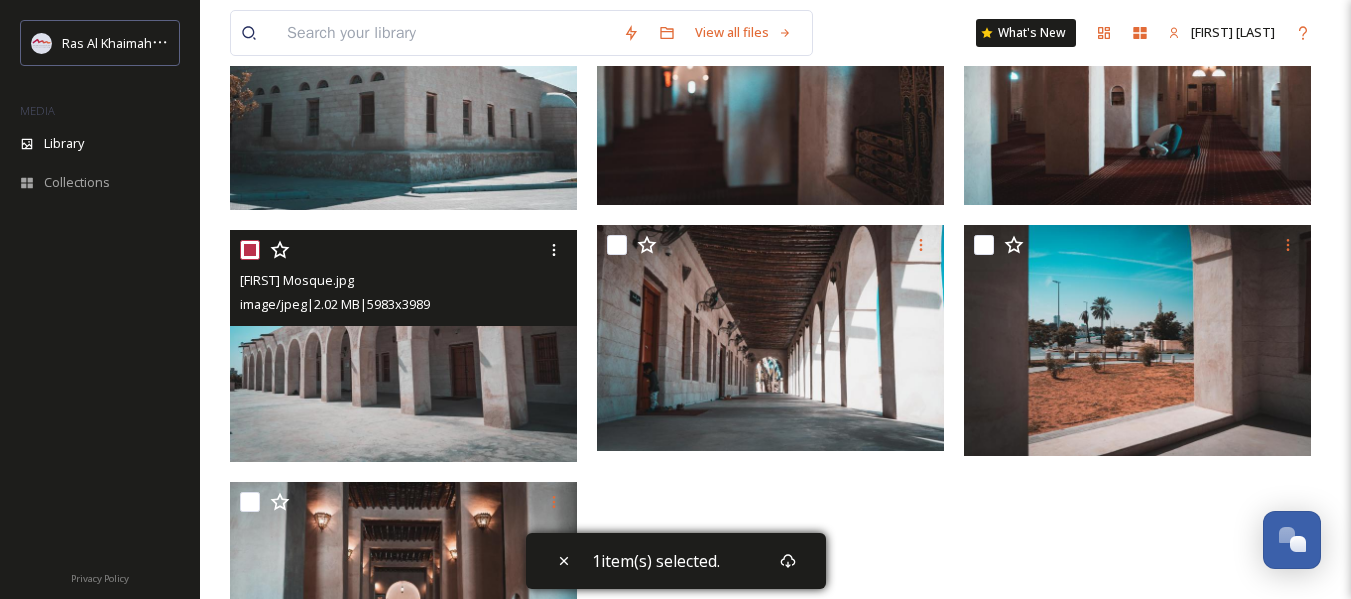 checkbox on "true" 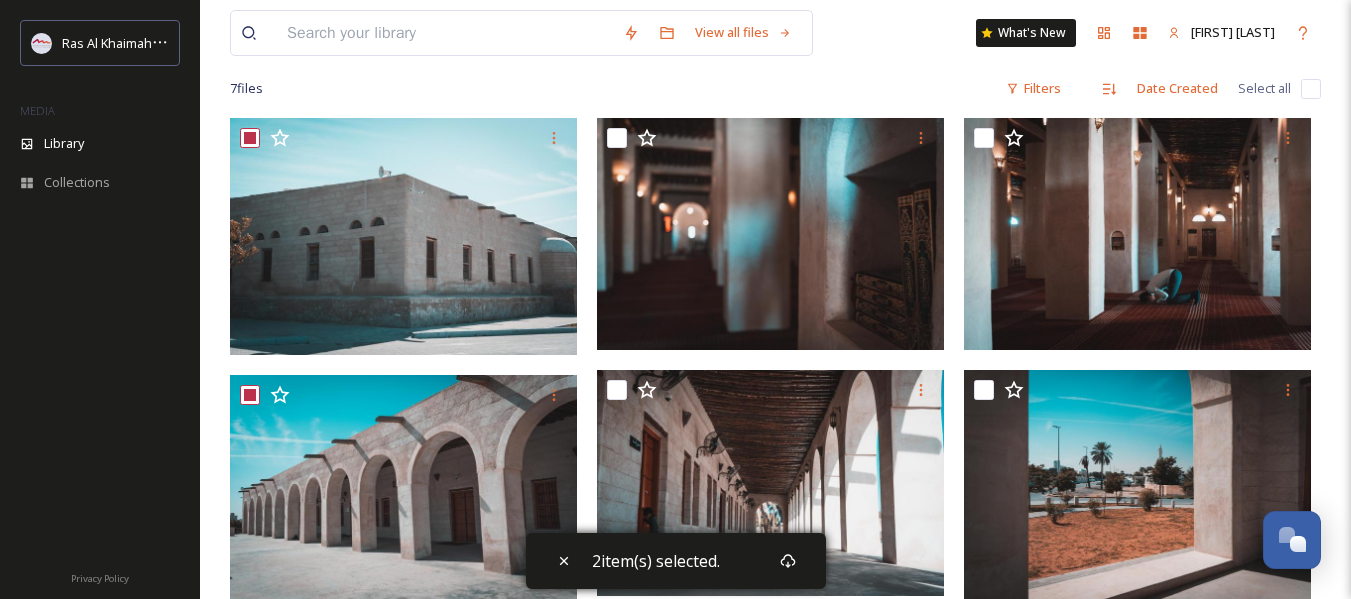 scroll, scrollTop: 148, scrollLeft: 0, axis: vertical 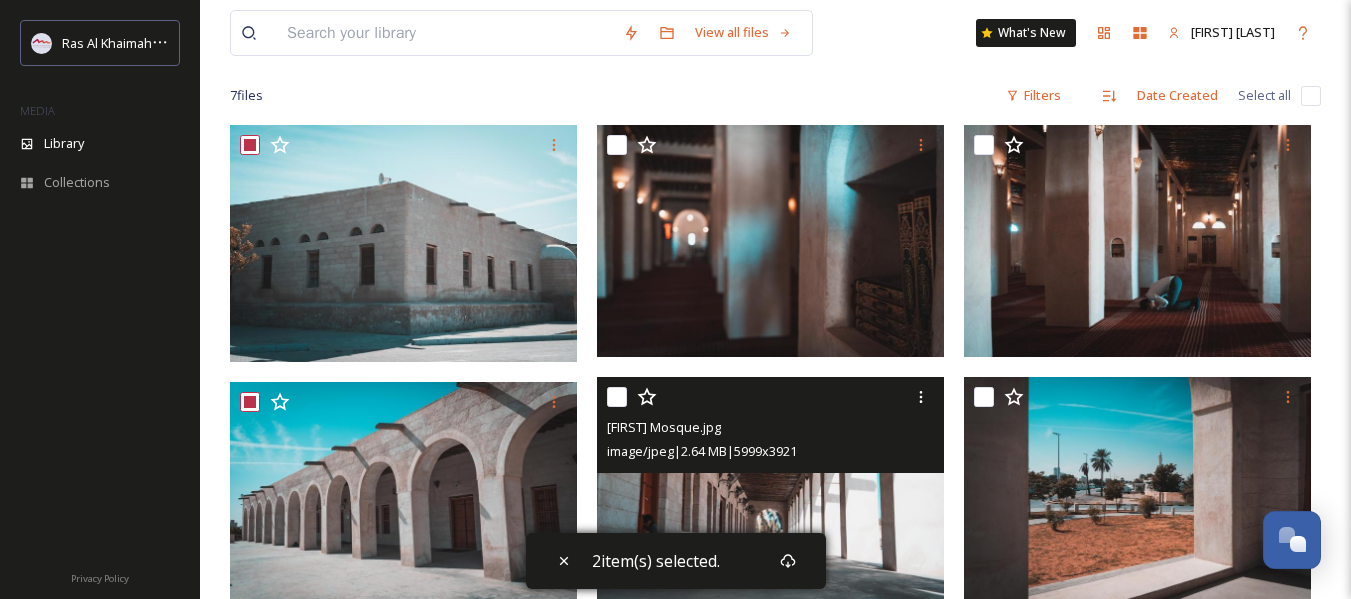 click at bounding box center (617, 397) 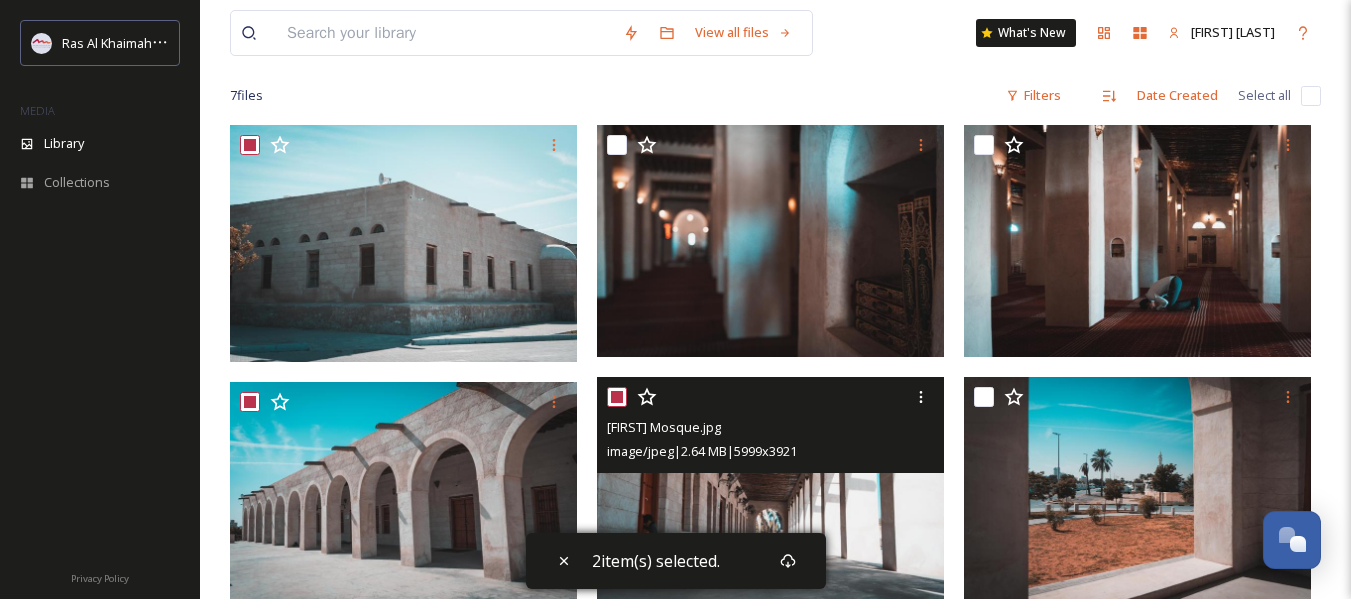 checkbox on "true" 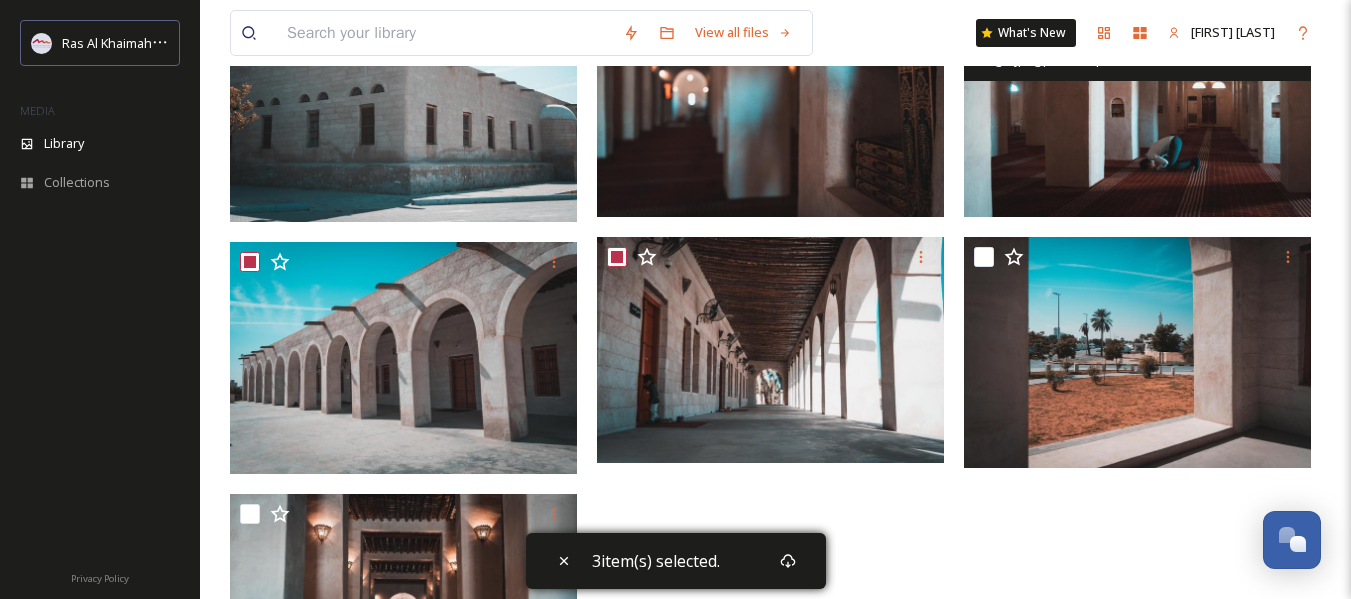 scroll, scrollTop: 448, scrollLeft: 0, axis: vertical 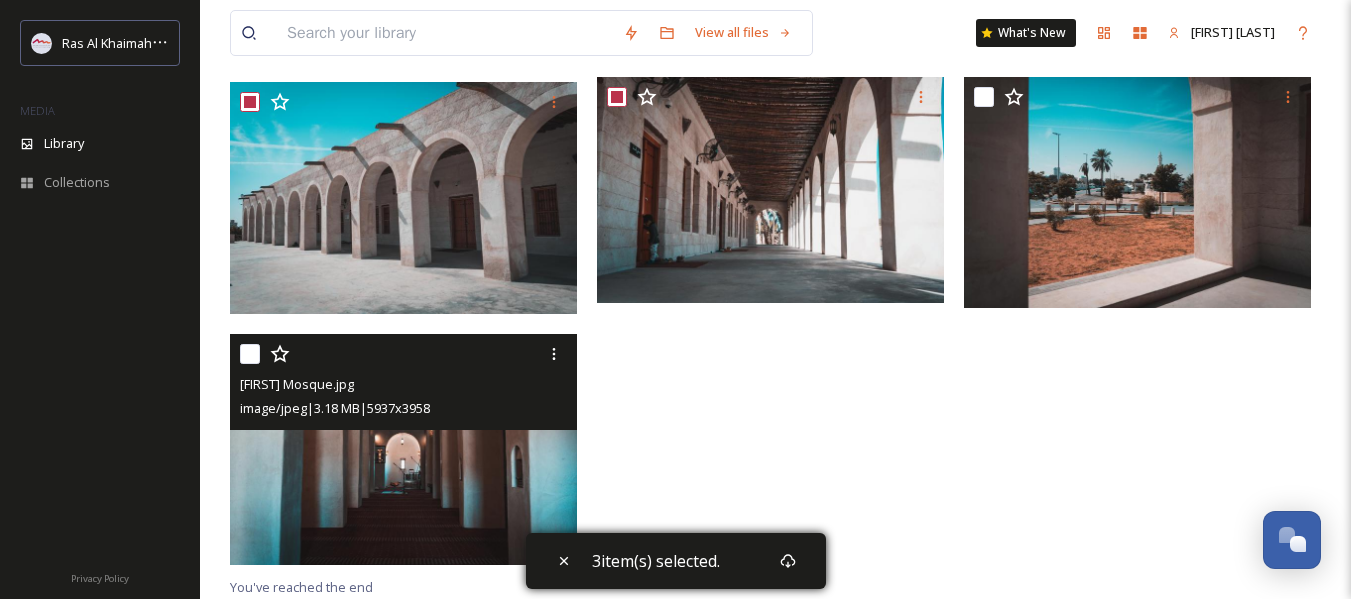 click at bounding box center [250, 354] 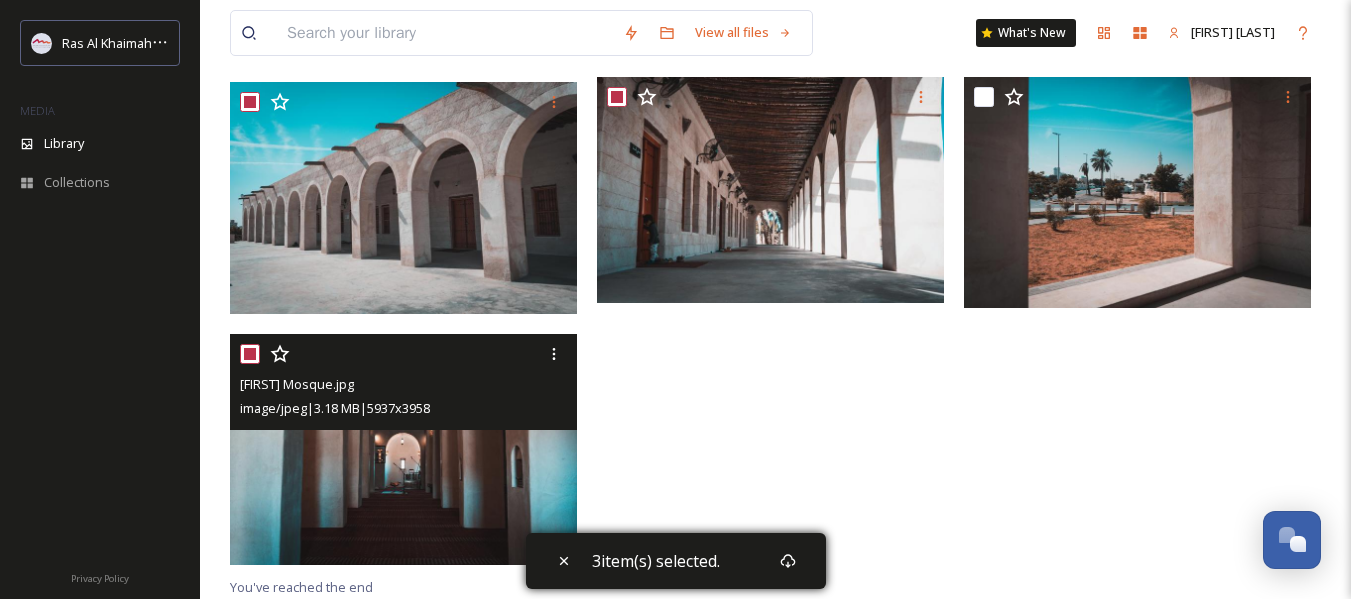 checkbox on "true" 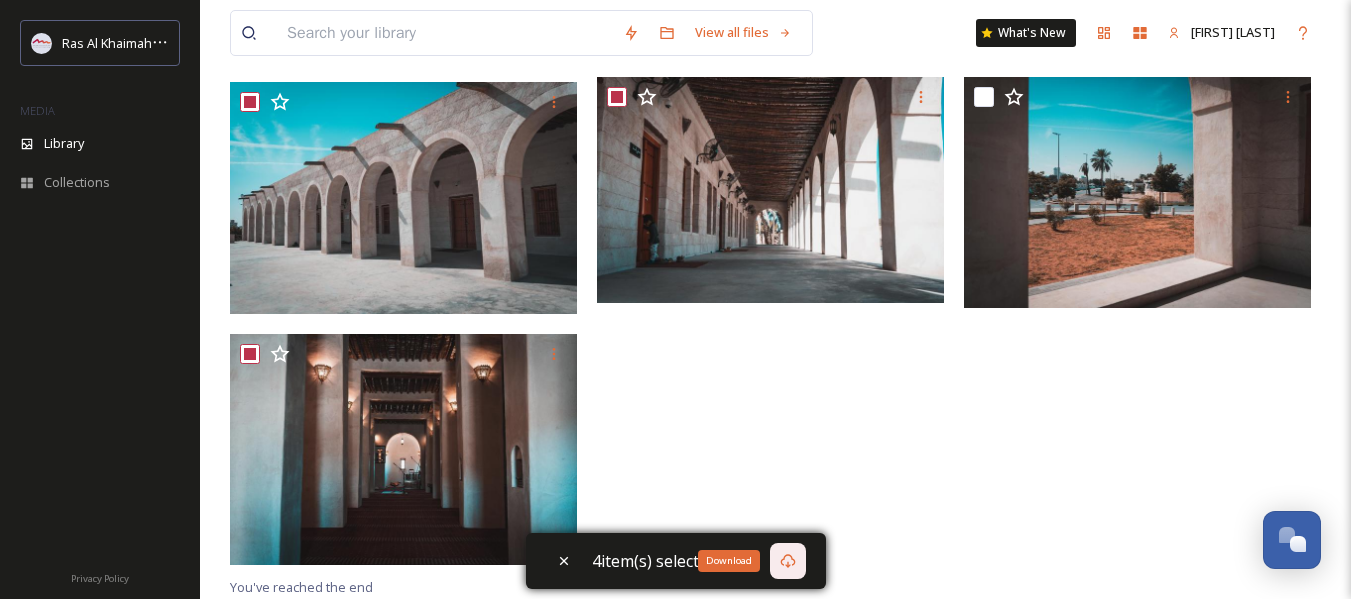 click 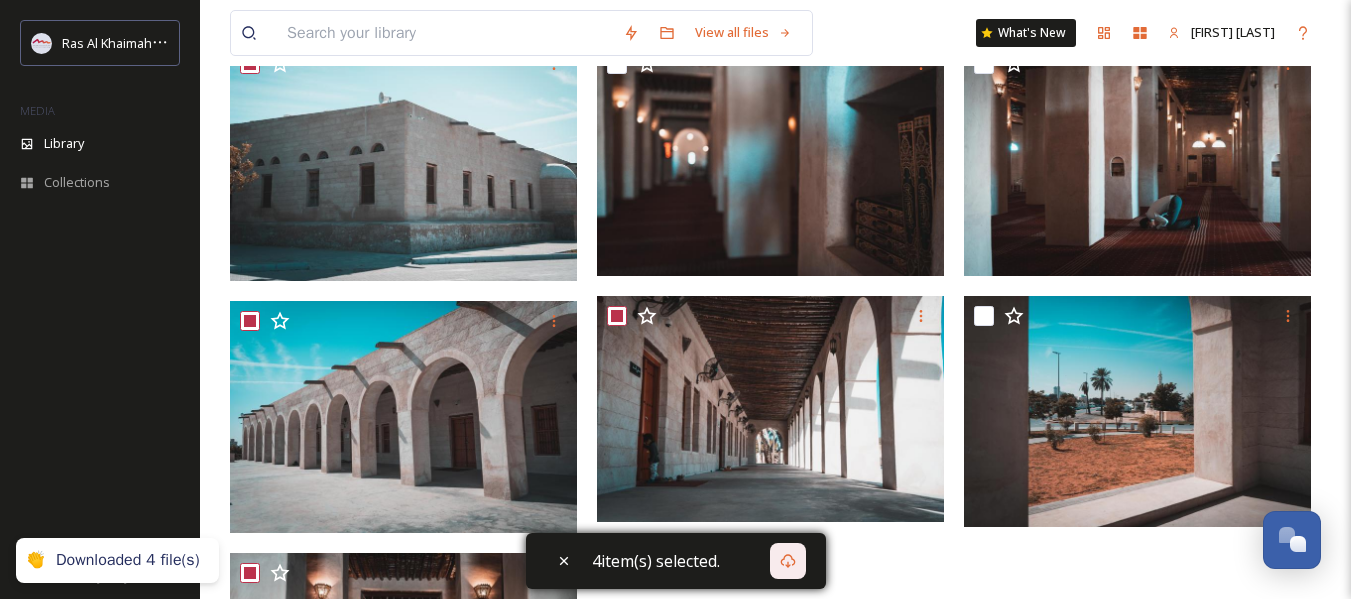 scroll, scrollTop: 0, scrollLeft: 0, axis: both 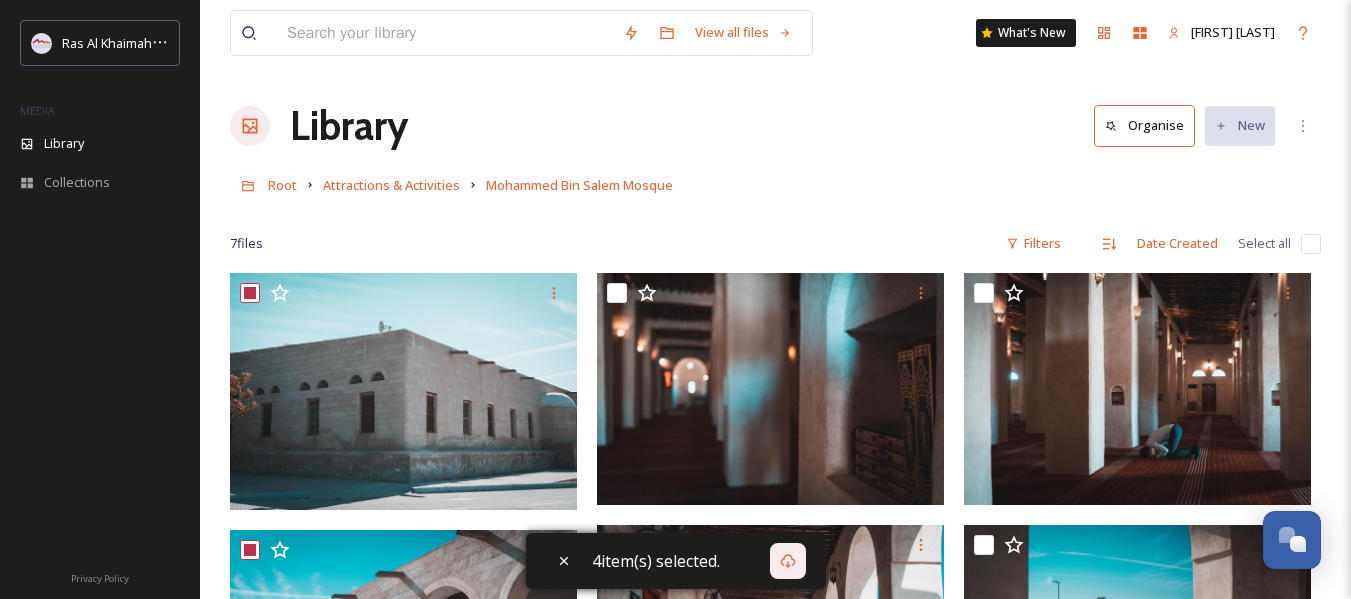 click on "Root Attractions & Activities Mohammed Bin Salem Mosque" at bounding box center [775, 185] 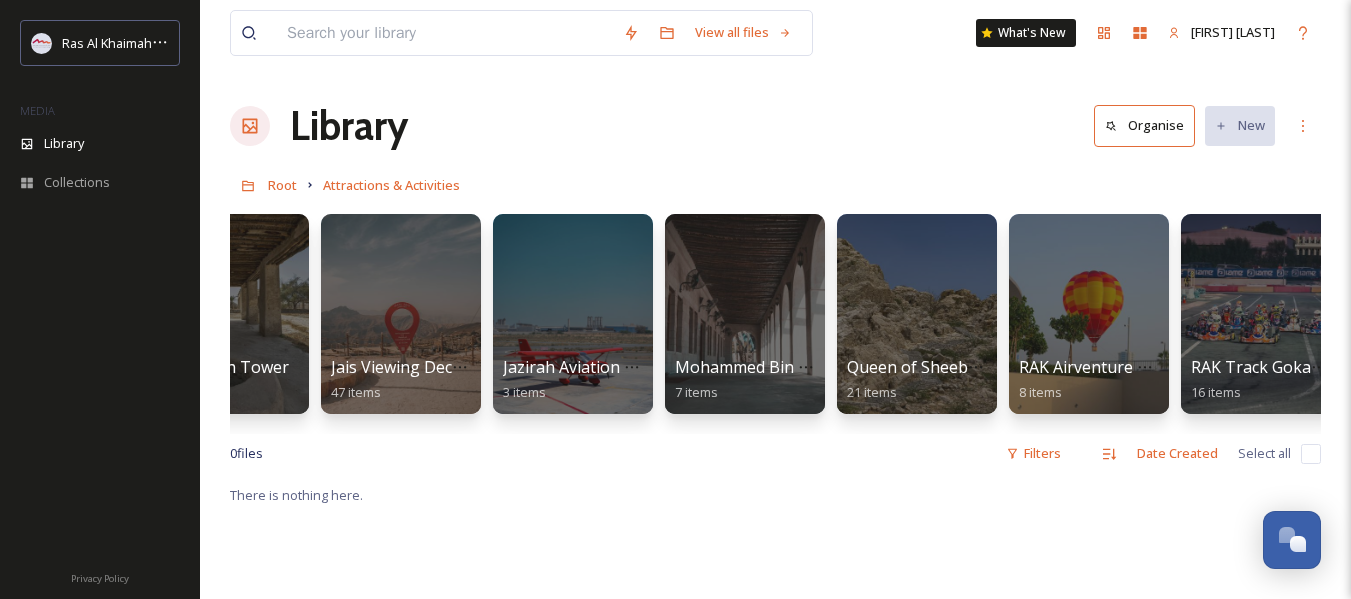 scroll, scrollTop: 0, scrollLeft: 1811, axis: horizontal 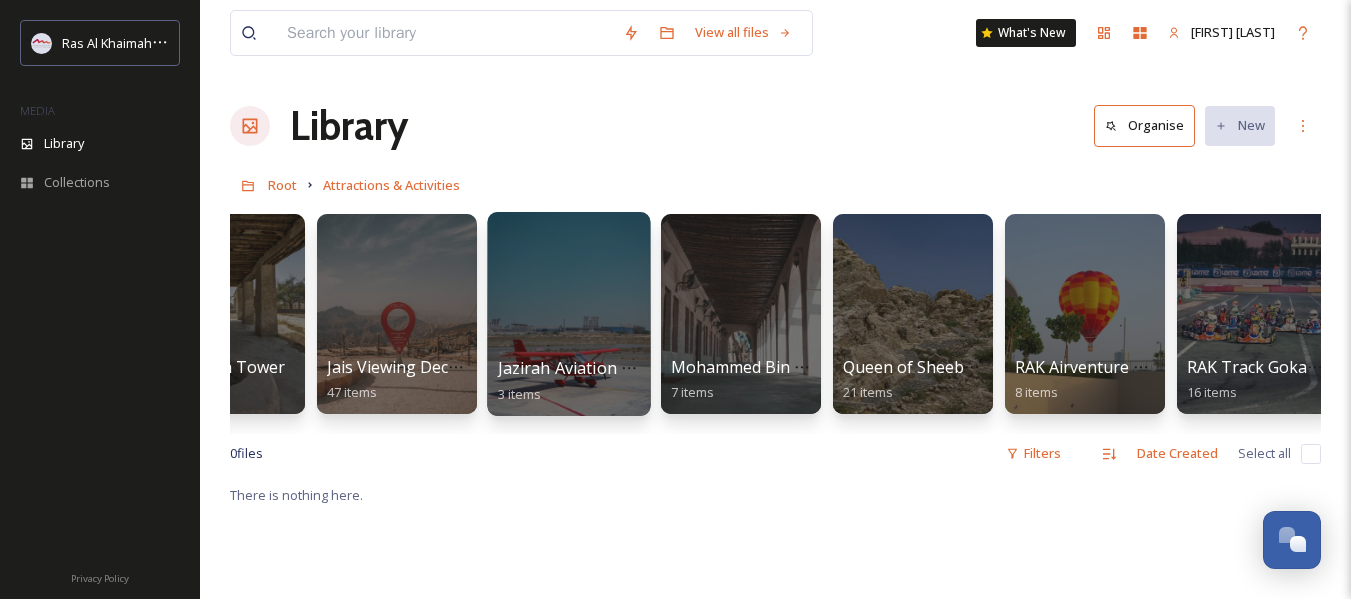 click on "Jazirah Aviation Club" at bounding box center (577, 368) 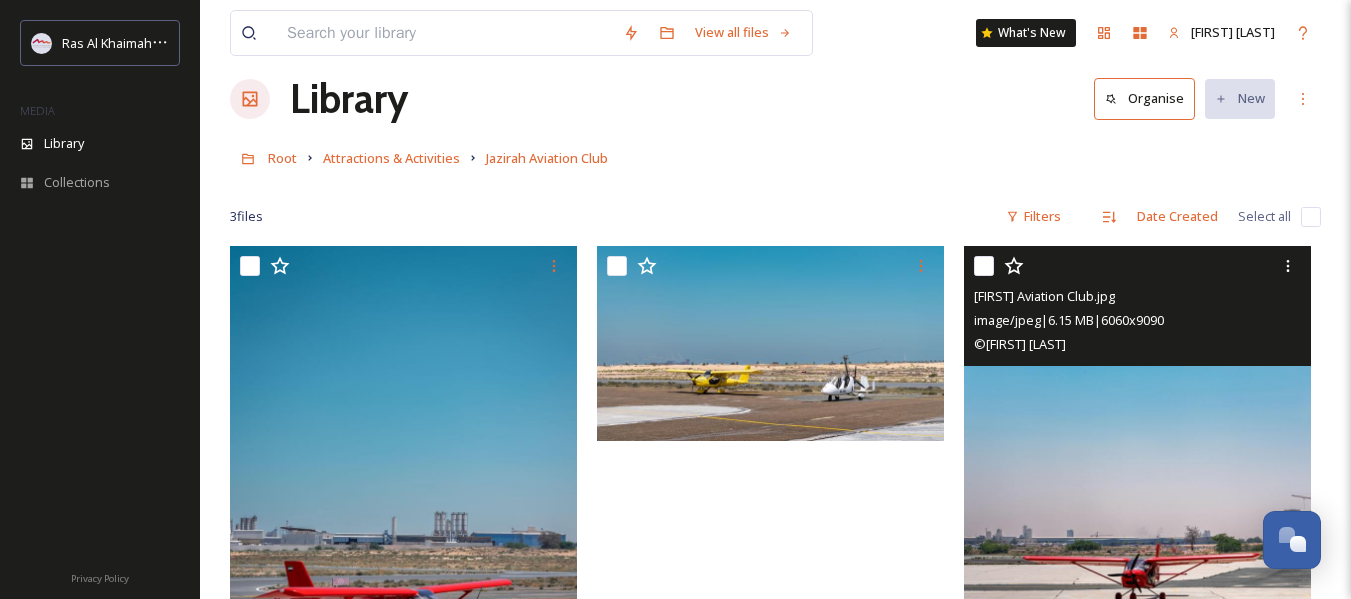 scroll, scrollTop: 0, scrollLeft: 0, axis: both 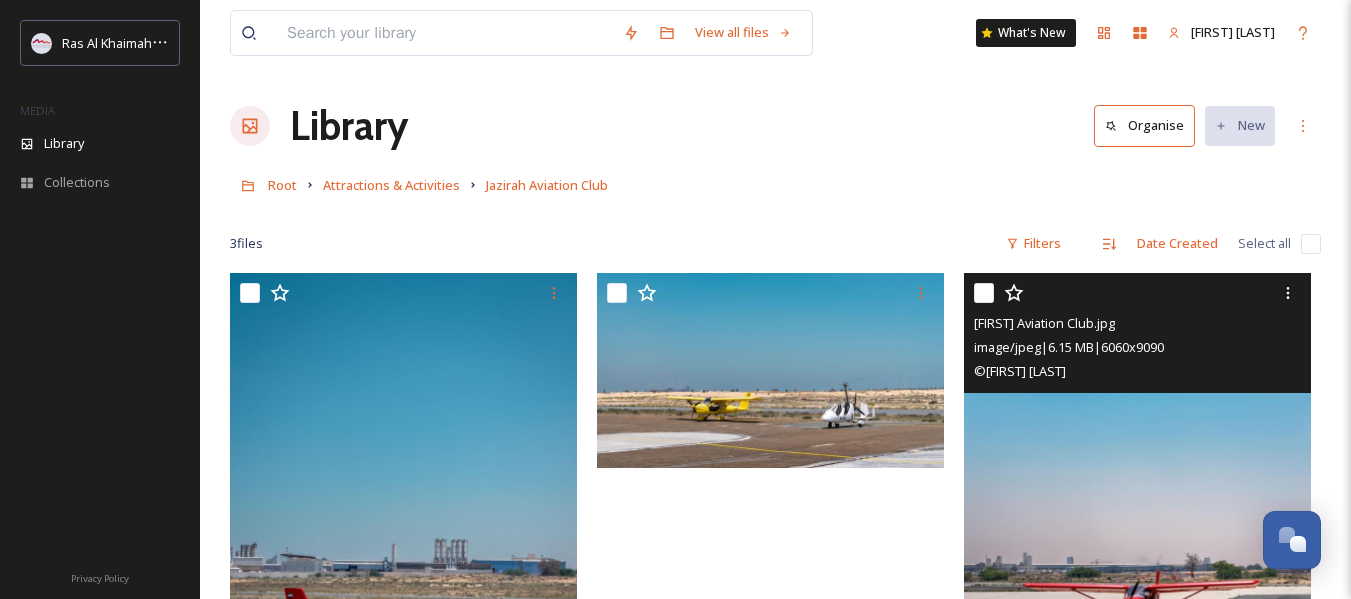 click at bounding box center [984, 293] 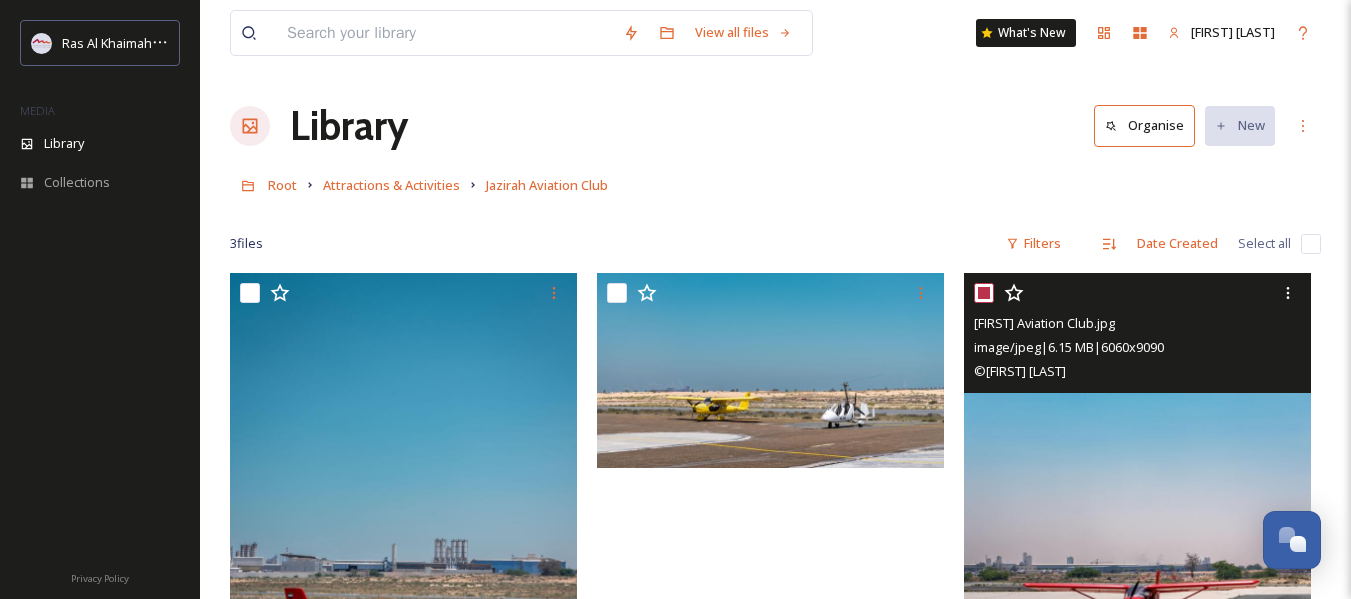 checkbox on "true" 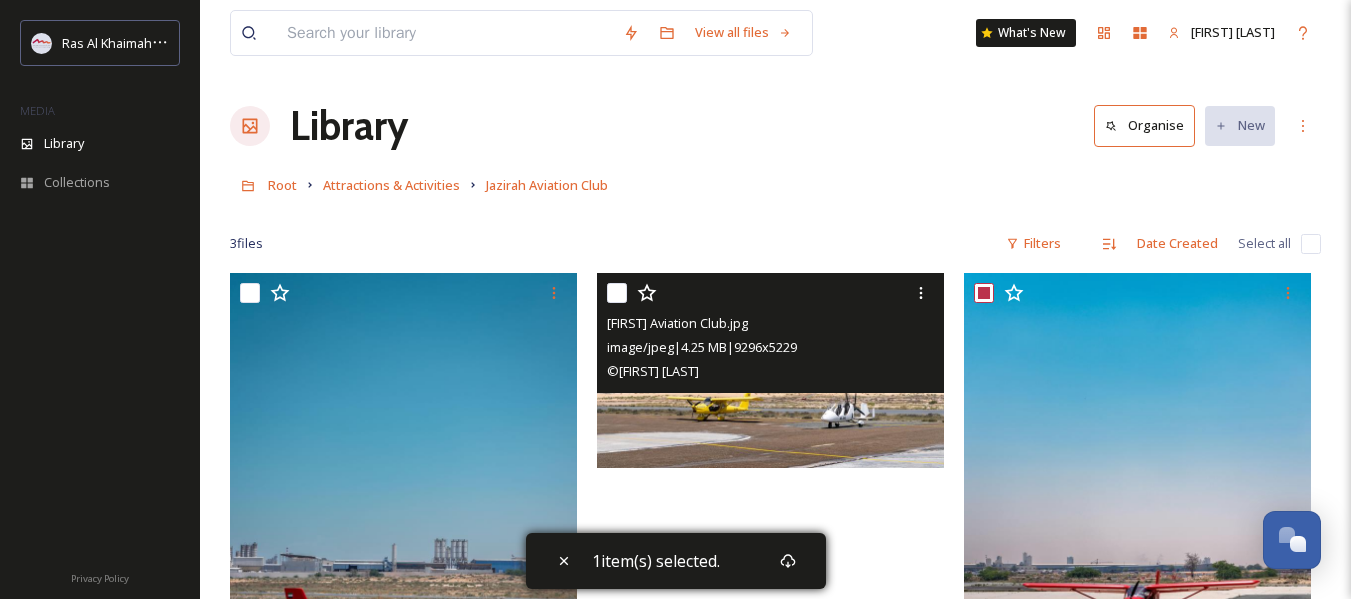click at bounding box center [617, 293] 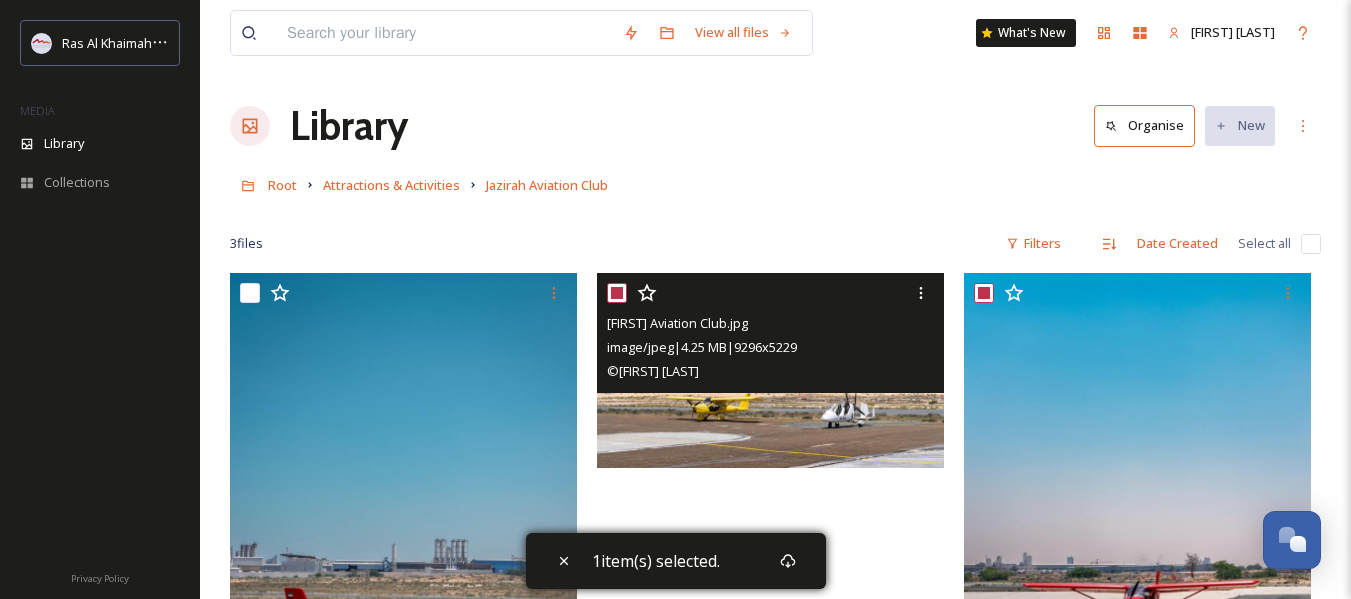 checkbox on "true" 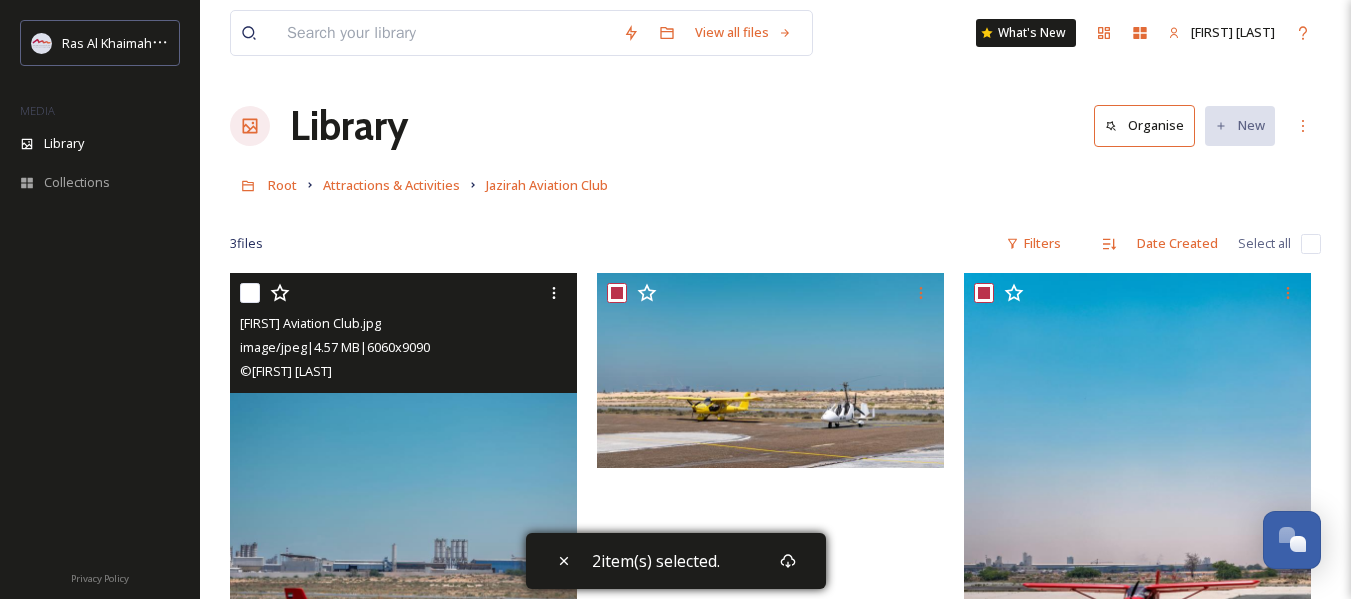 click at bounding box center (250, 293) 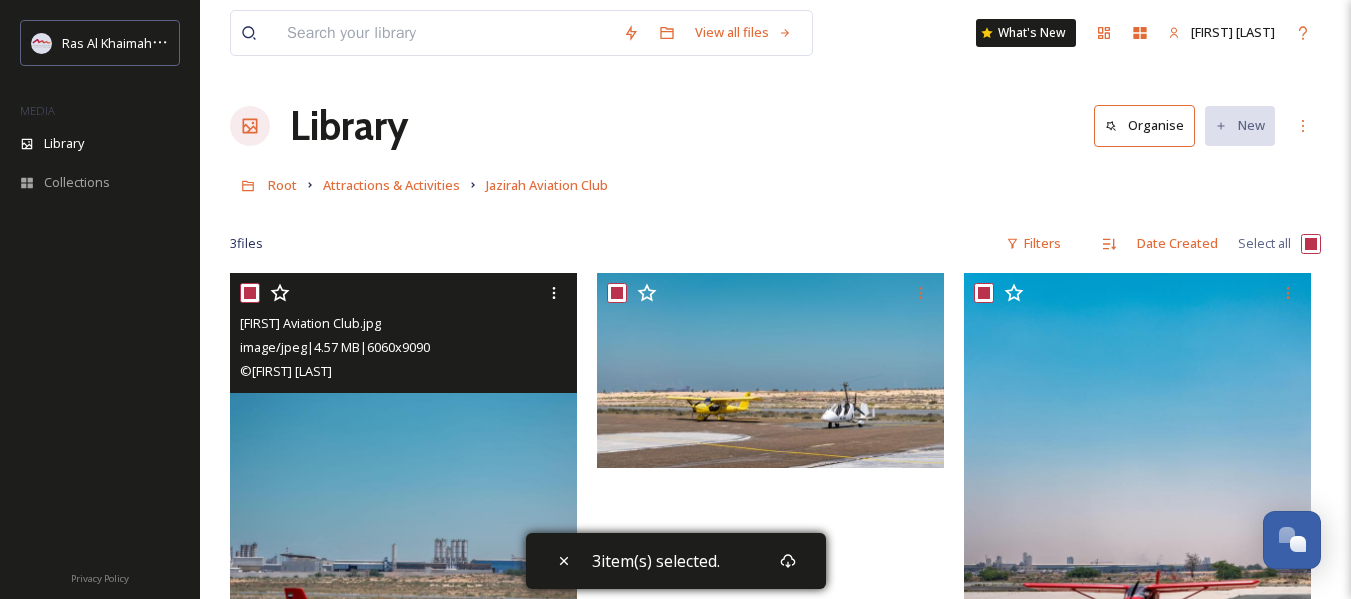checkbox on "true" 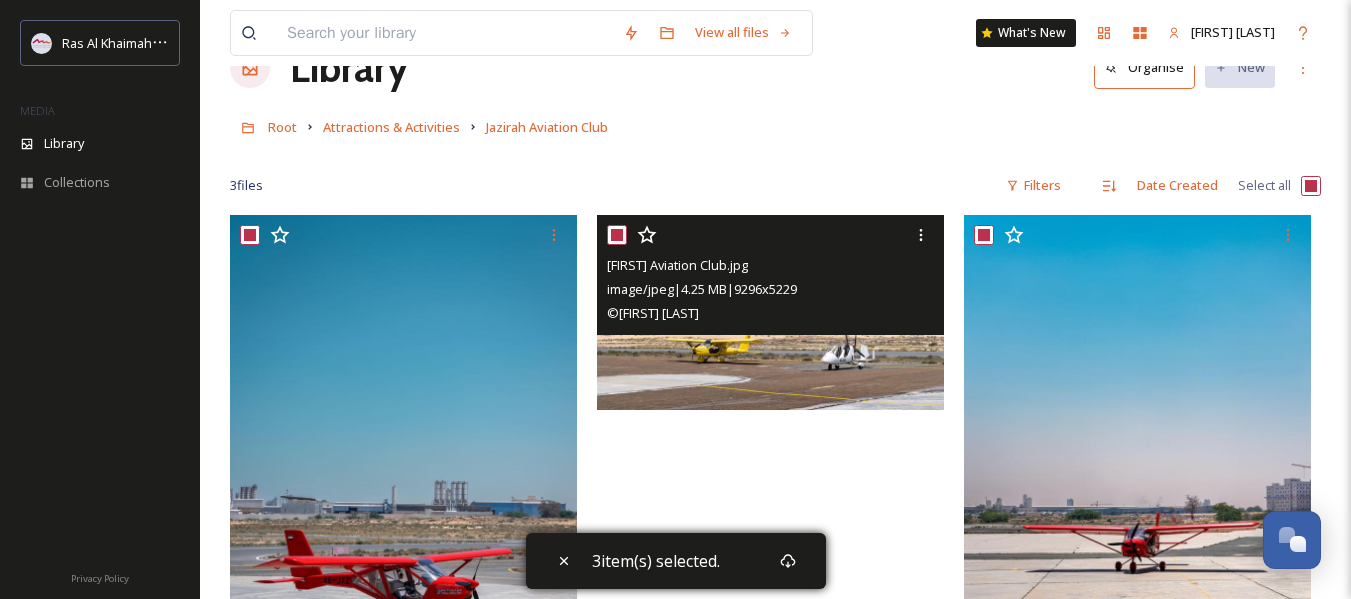 scroll, scrollTop: 0, scrollLeft: 0, axis: both 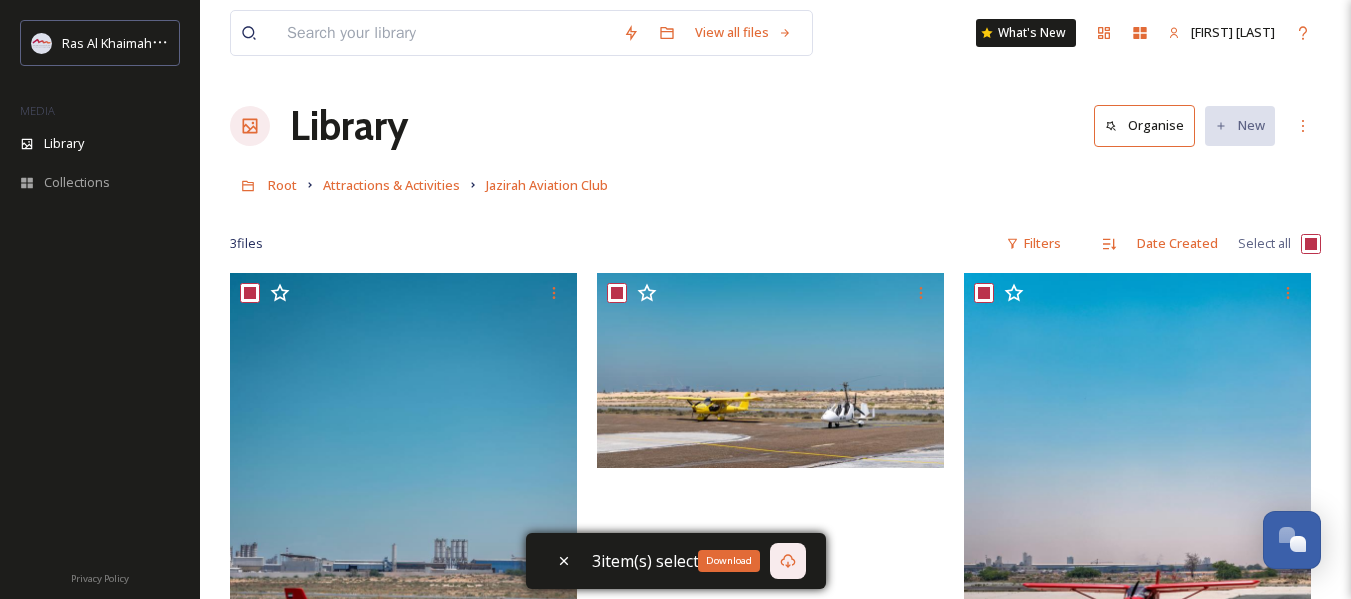 click 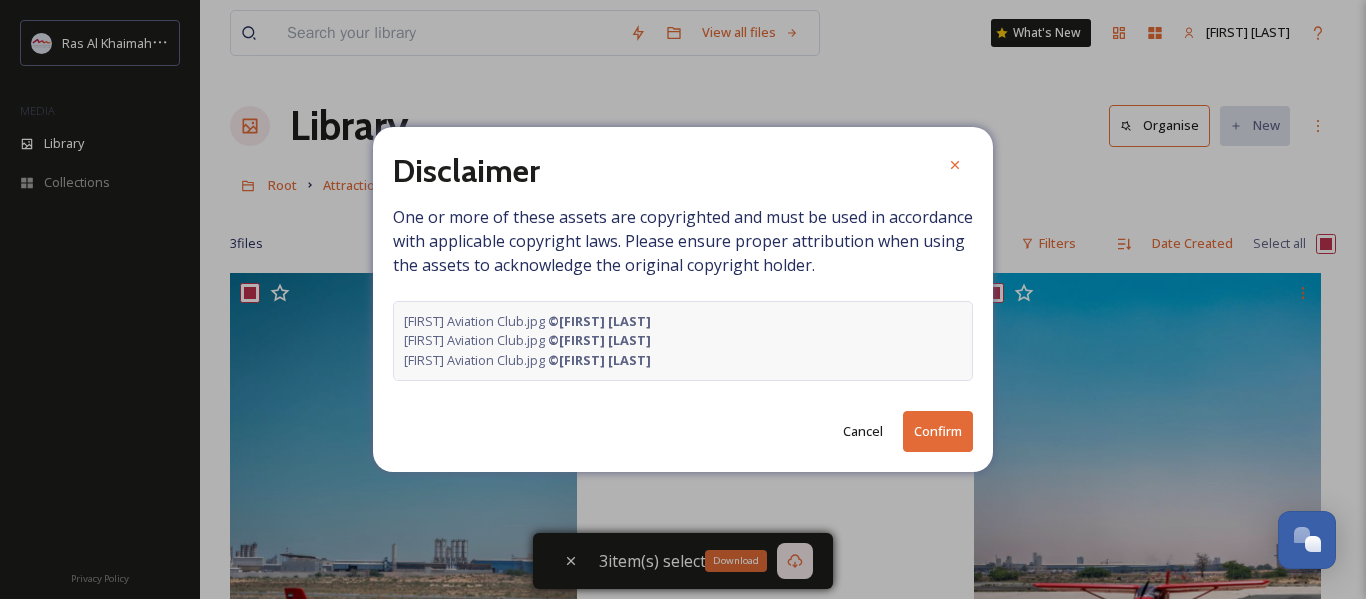 click on "Confirm" at bounding box center [938, 431] 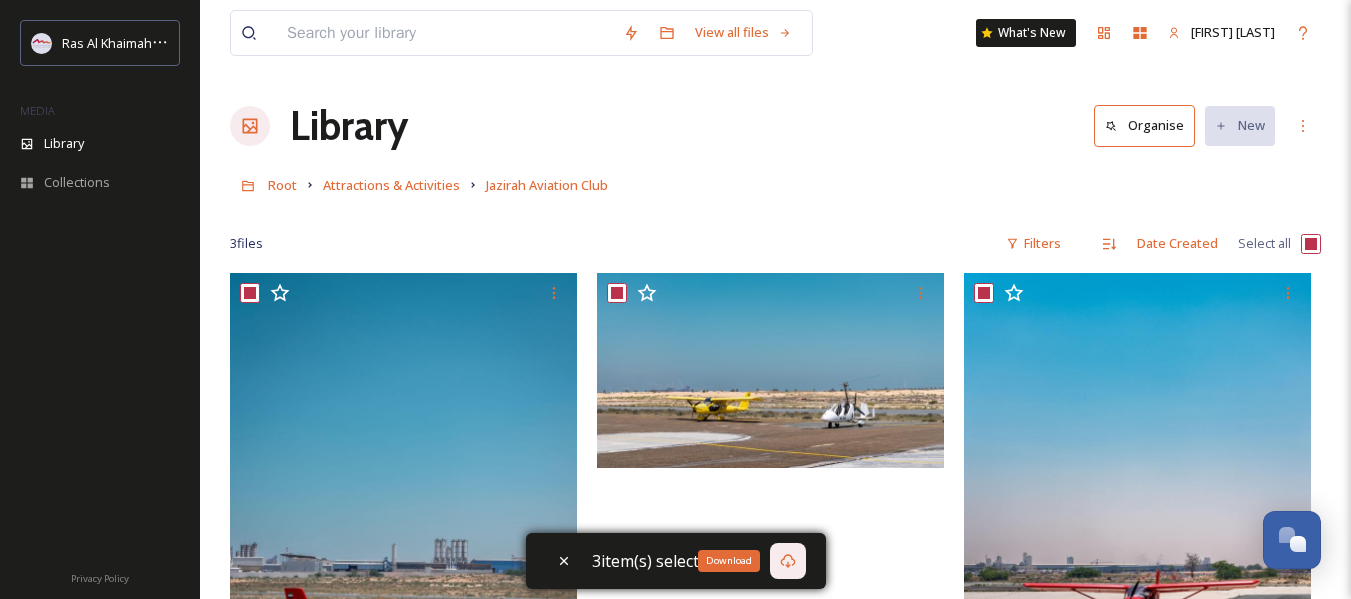 click on "Library Organise New" at bounding box center [775, 126] 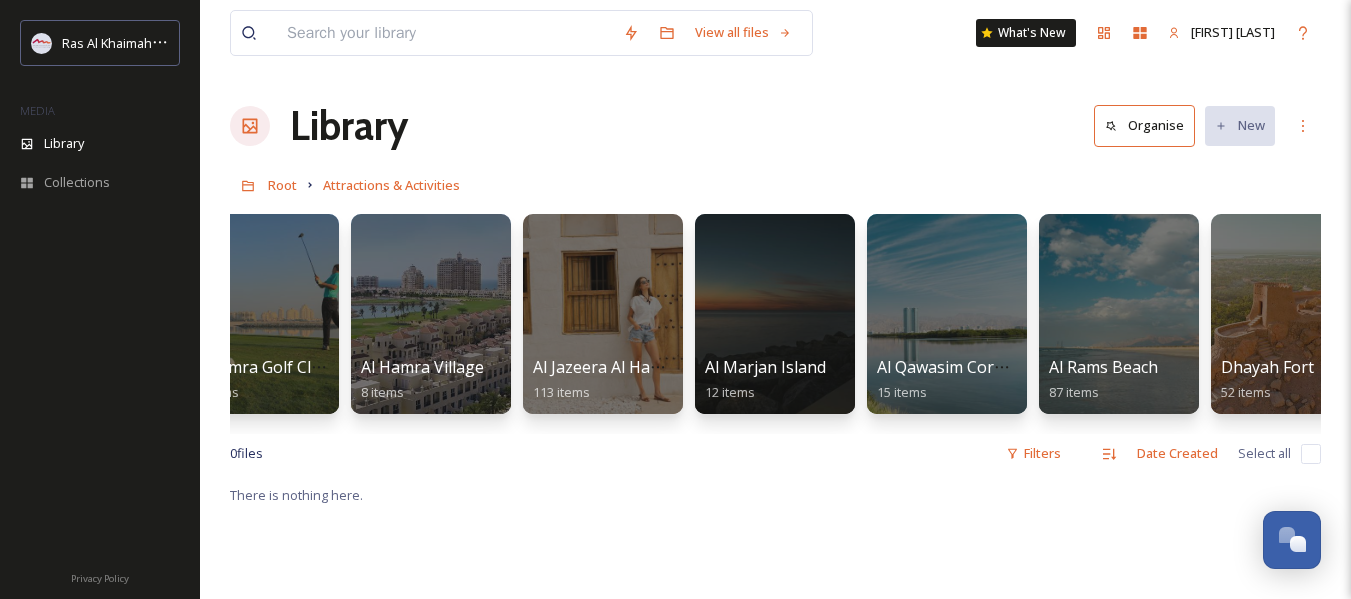 scroll, scrollTop: 0, scrollLeft: 237, axis: horizontal 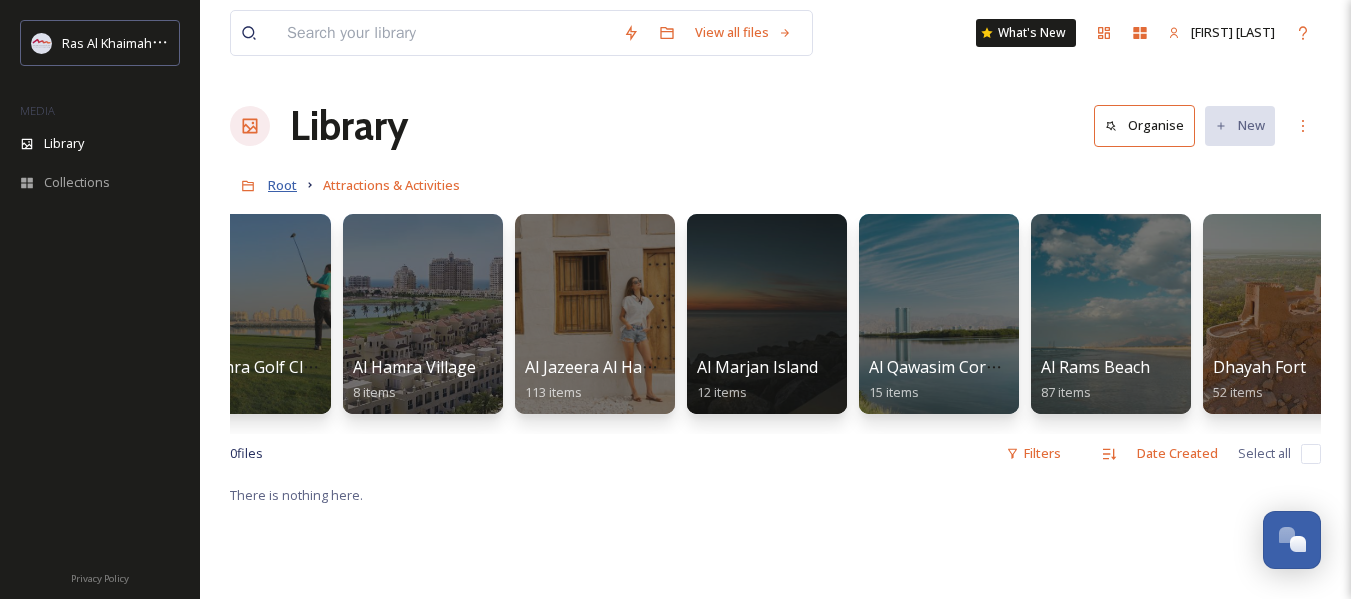 click on "Root" at bounding box center (282, 185) 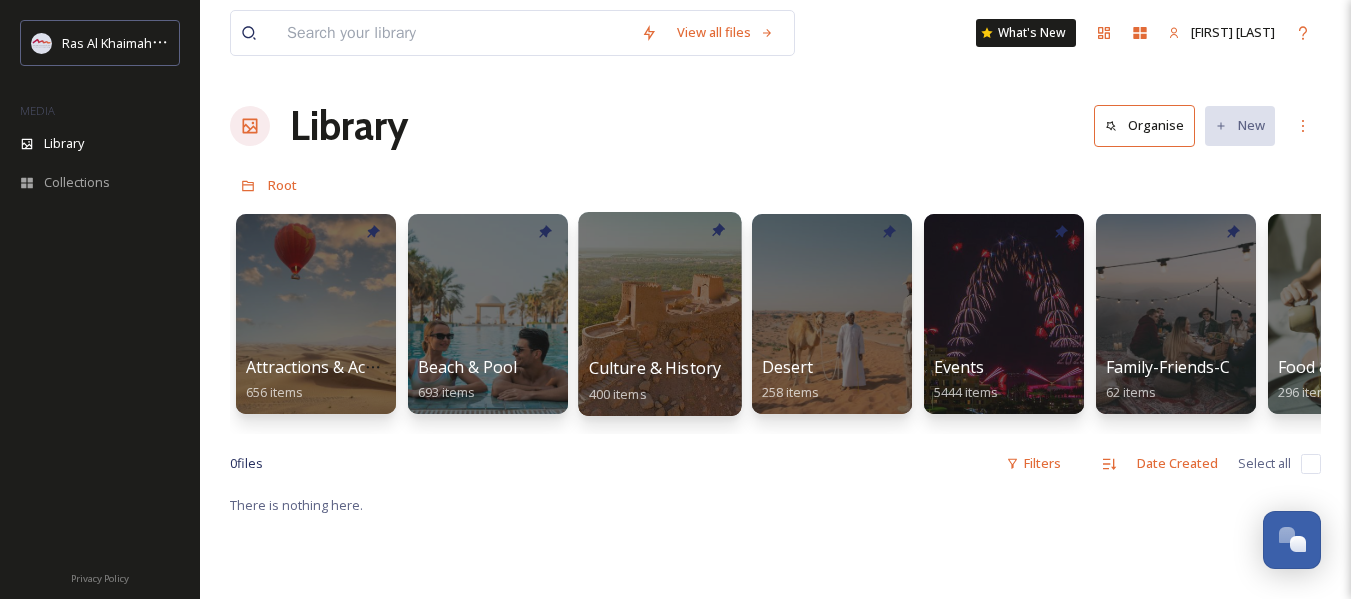 click on "Culture & History" at bounding box center (655, 368) 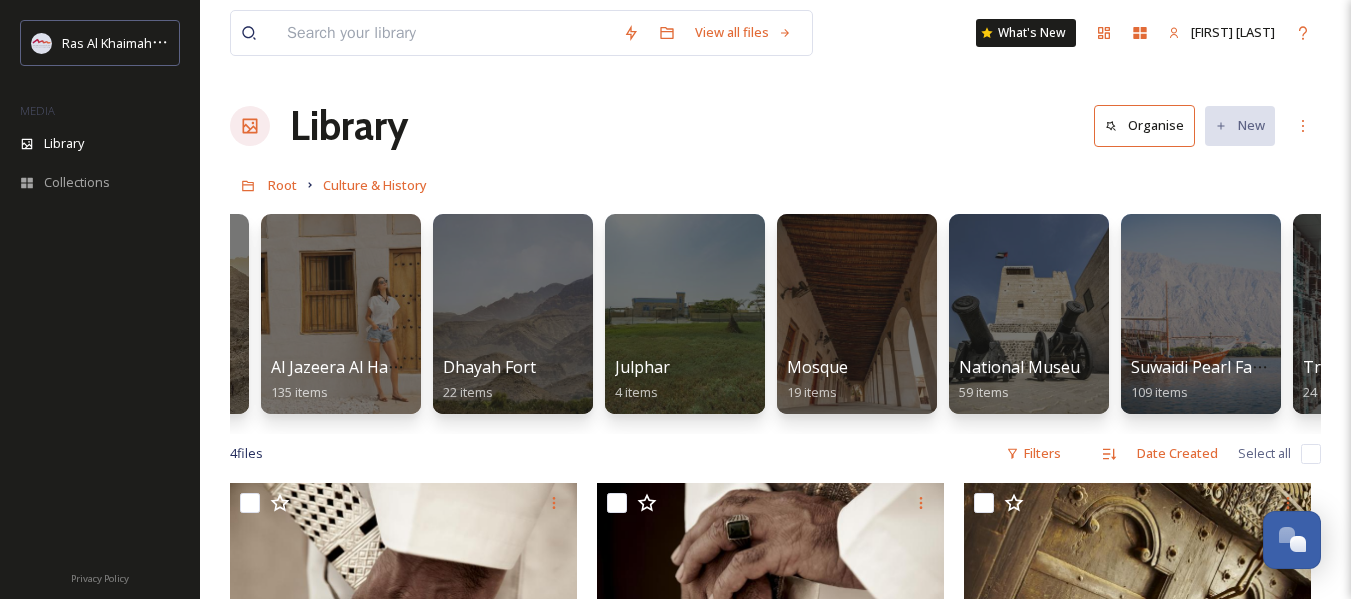 scroll, scrollTop: 0, scrollLeft: 0, axis: both 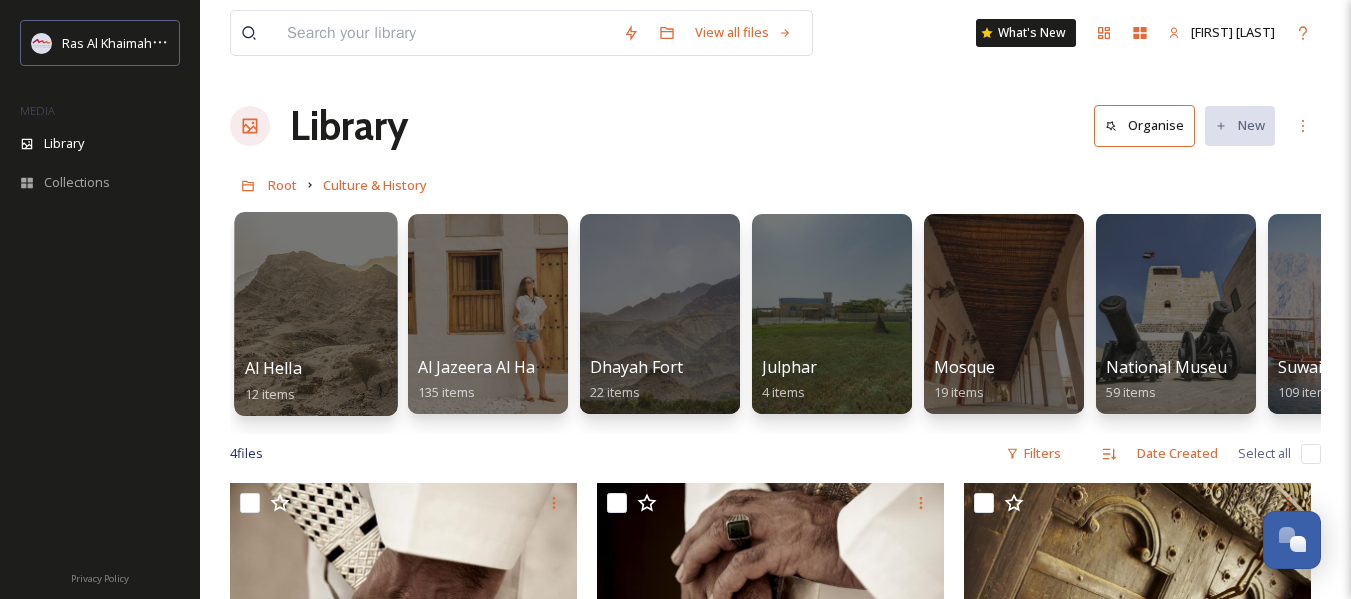 click on "Al Hella 12   items" at bounding box center (316, 381) 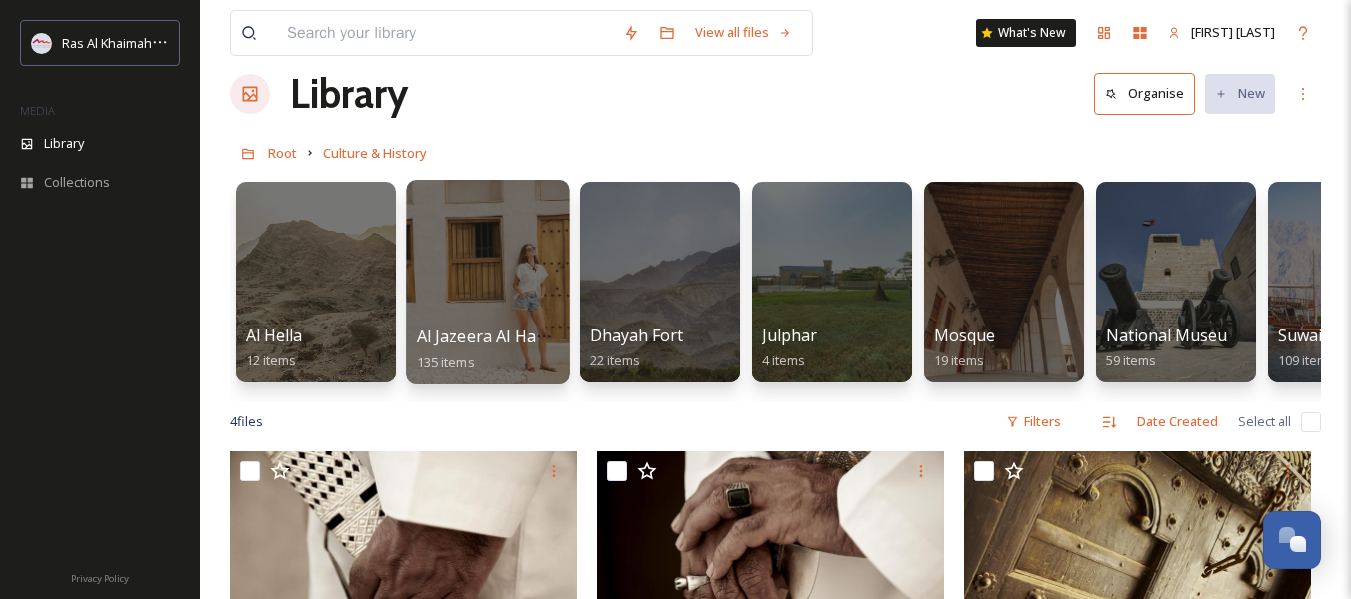 scroll, scrollTop: 0, scrollLeft: 0, axis: both 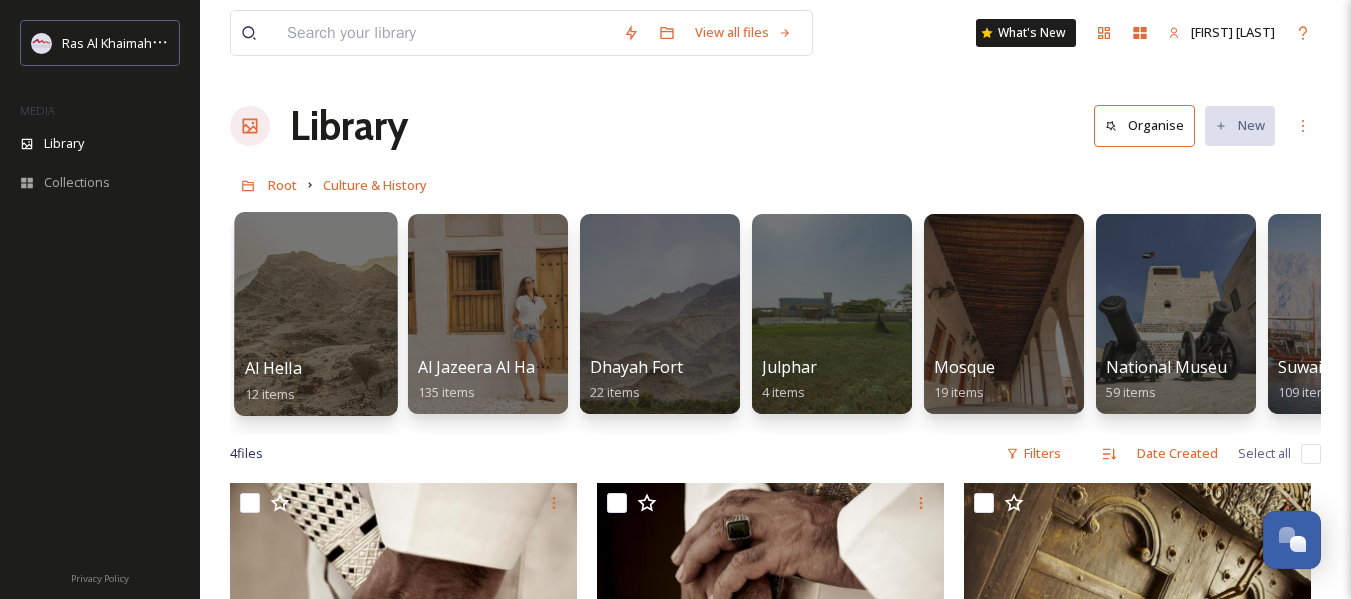 click at bounding box center [315, 314] 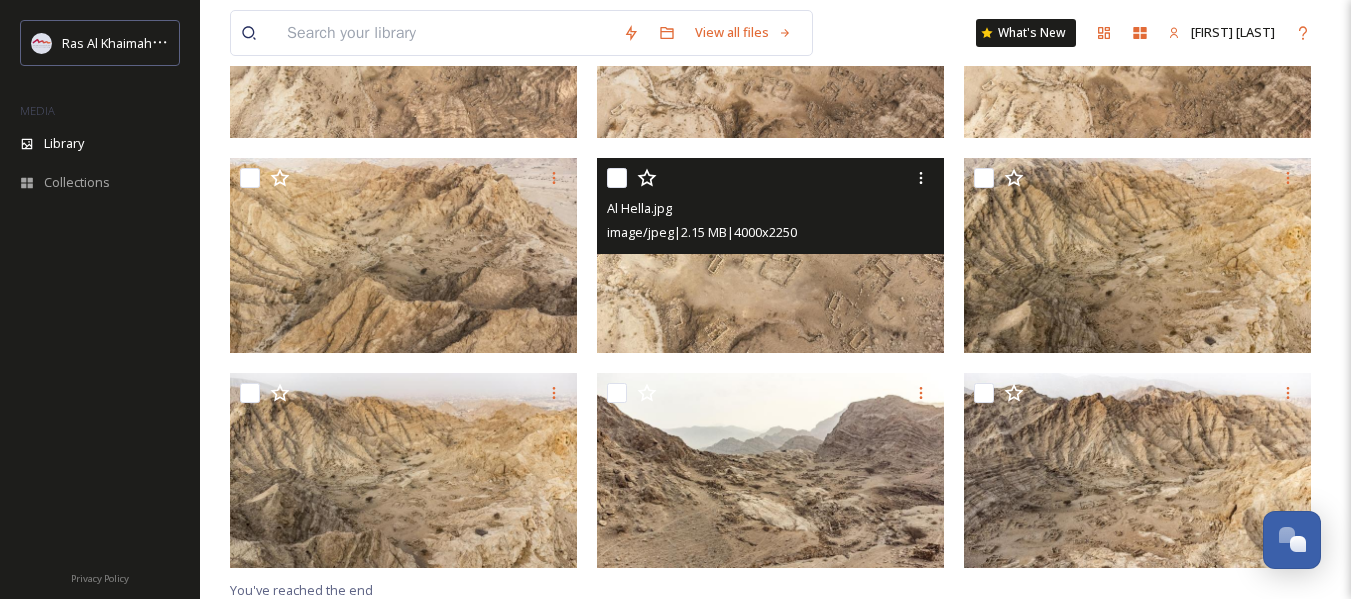 scroll, scrollTop: 549, scrollLeft: 0, axis: vertical 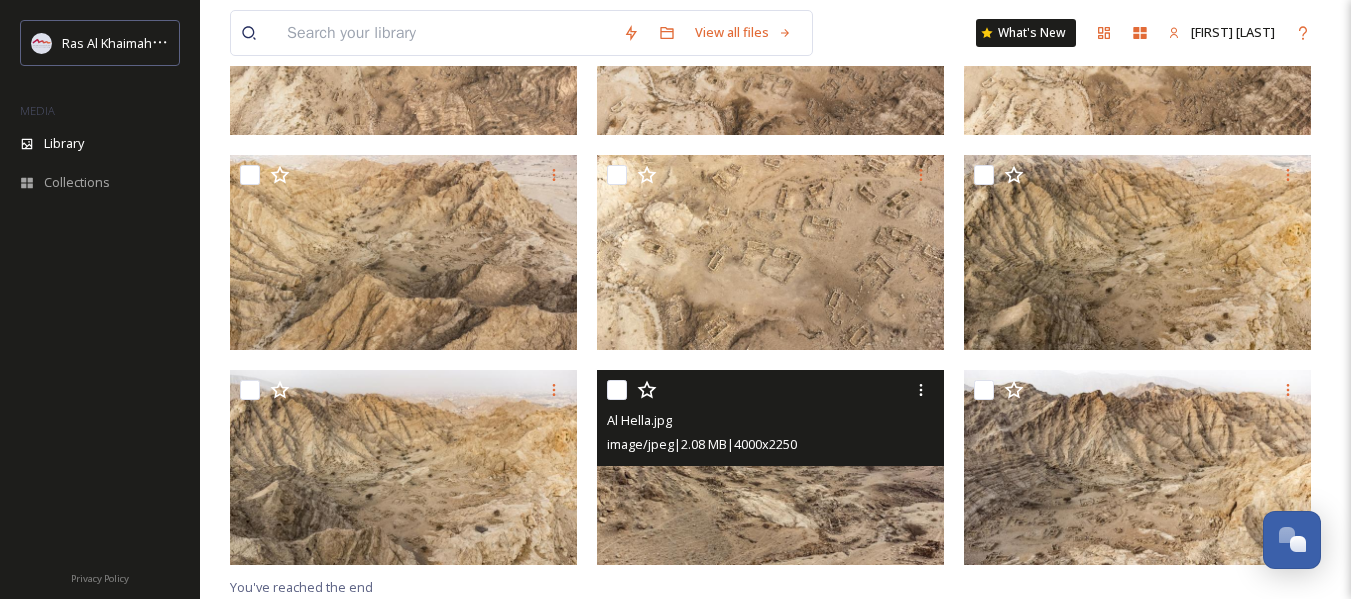 click at bounding box center (617, 390) 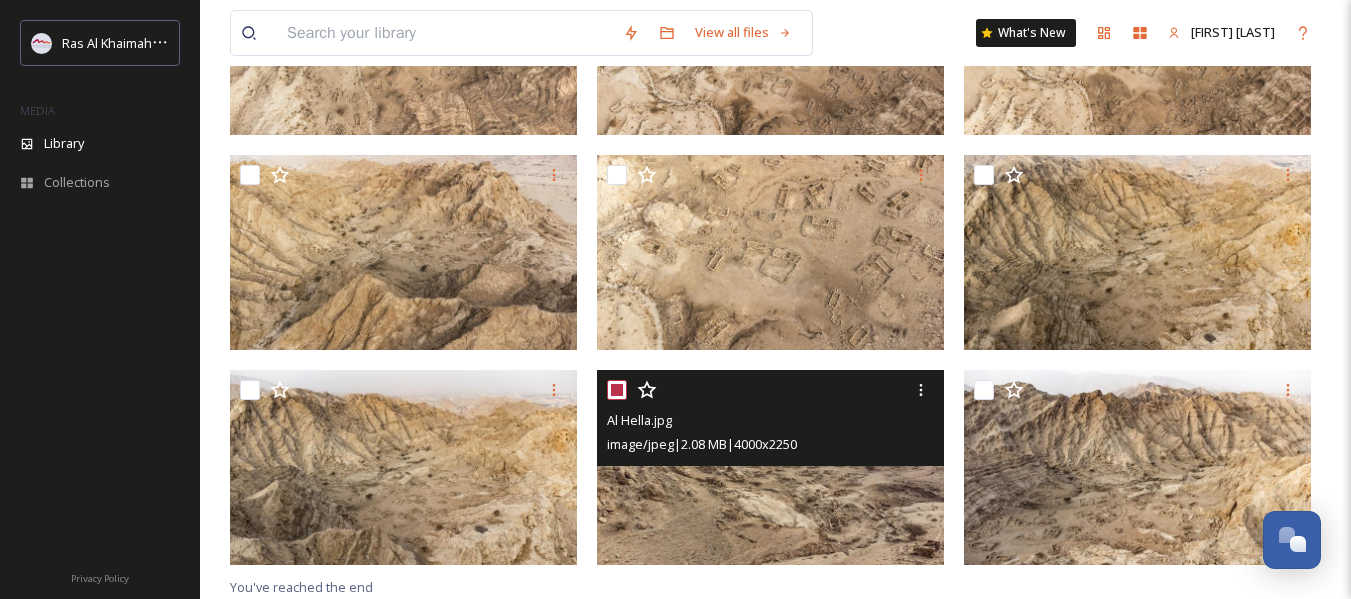 checkbox on "true" 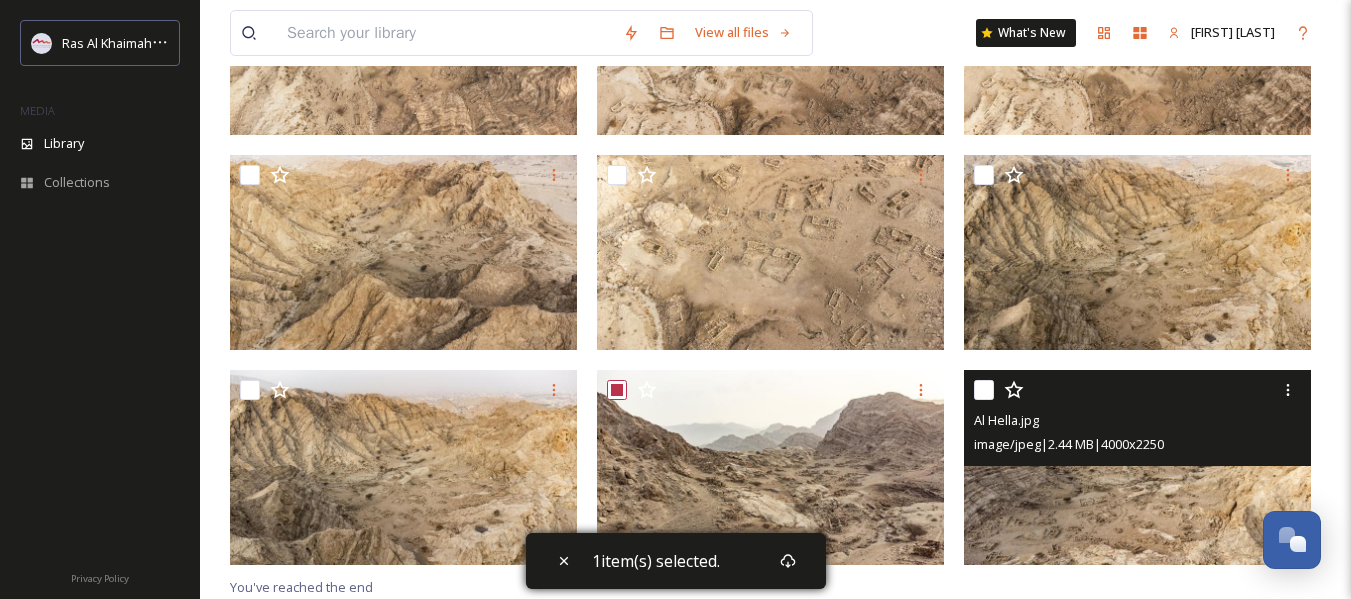 click at bounding box center [984, 390] 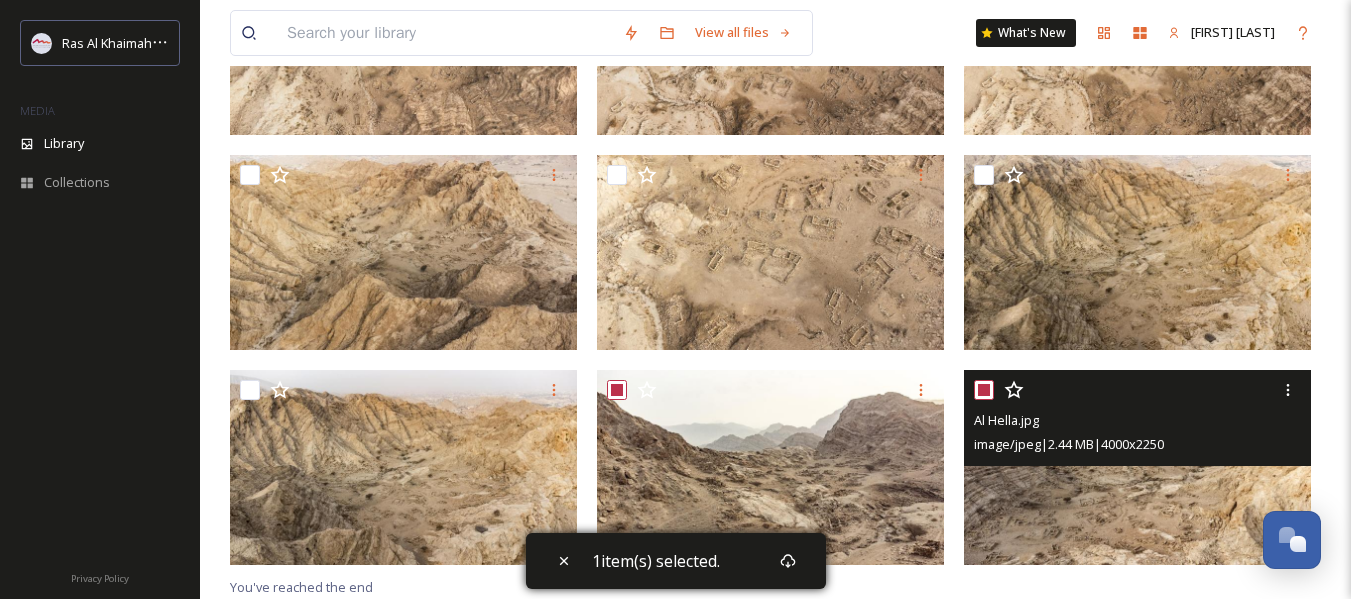 checkbox on "true" 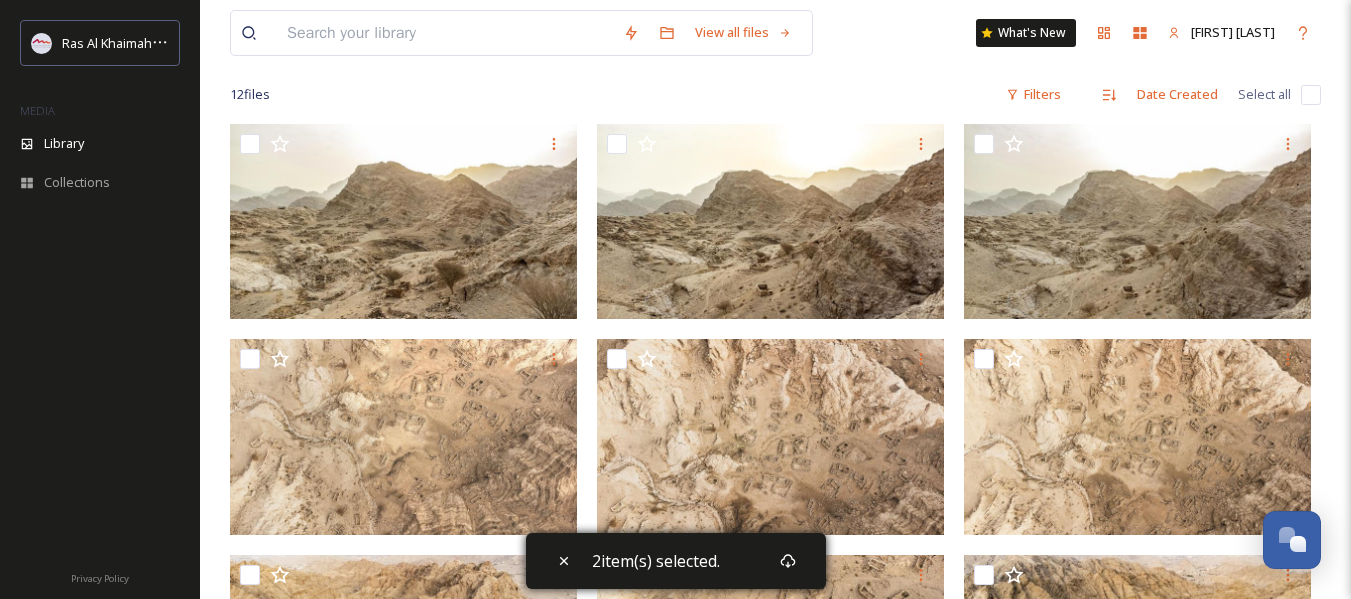 scroll, scrollTop: 49, scrollLeft: 0, axis: vertical 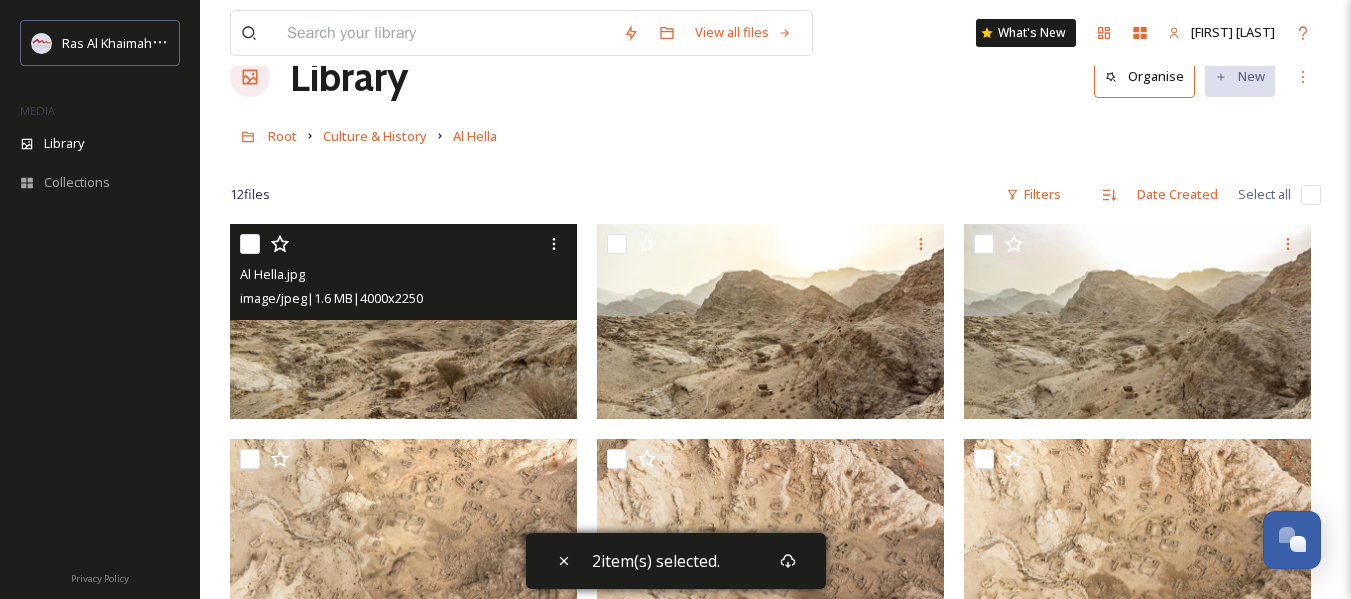 click at bounding box center [250, 244] 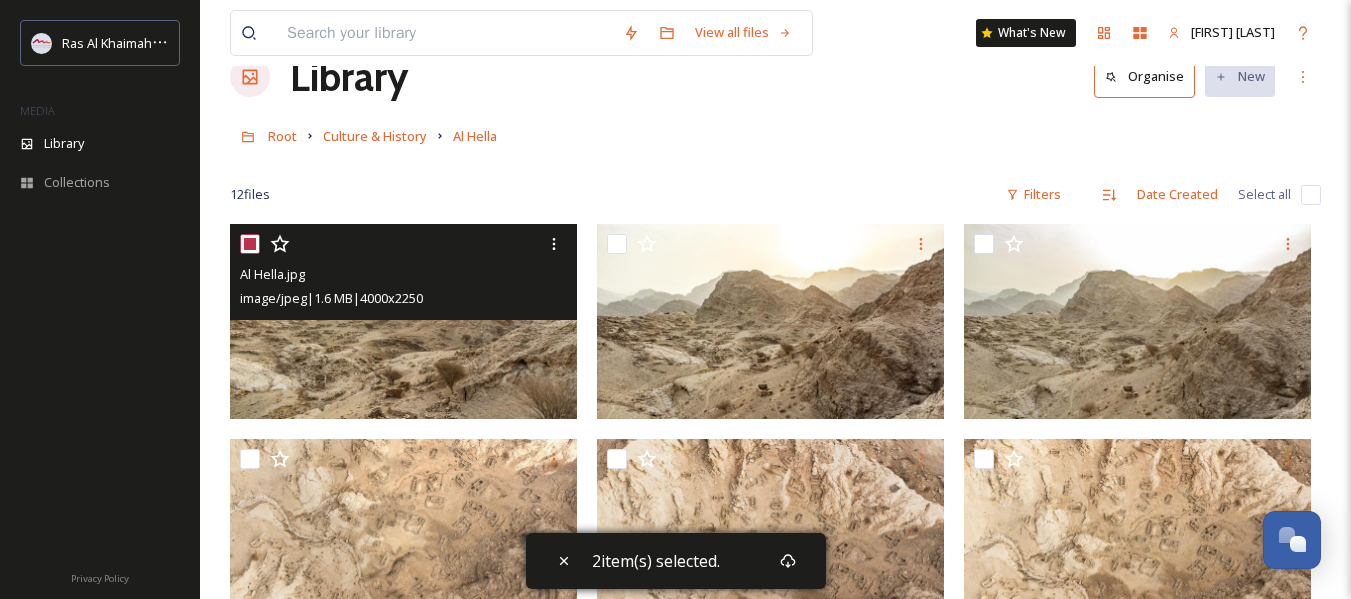 checkbox on "true" 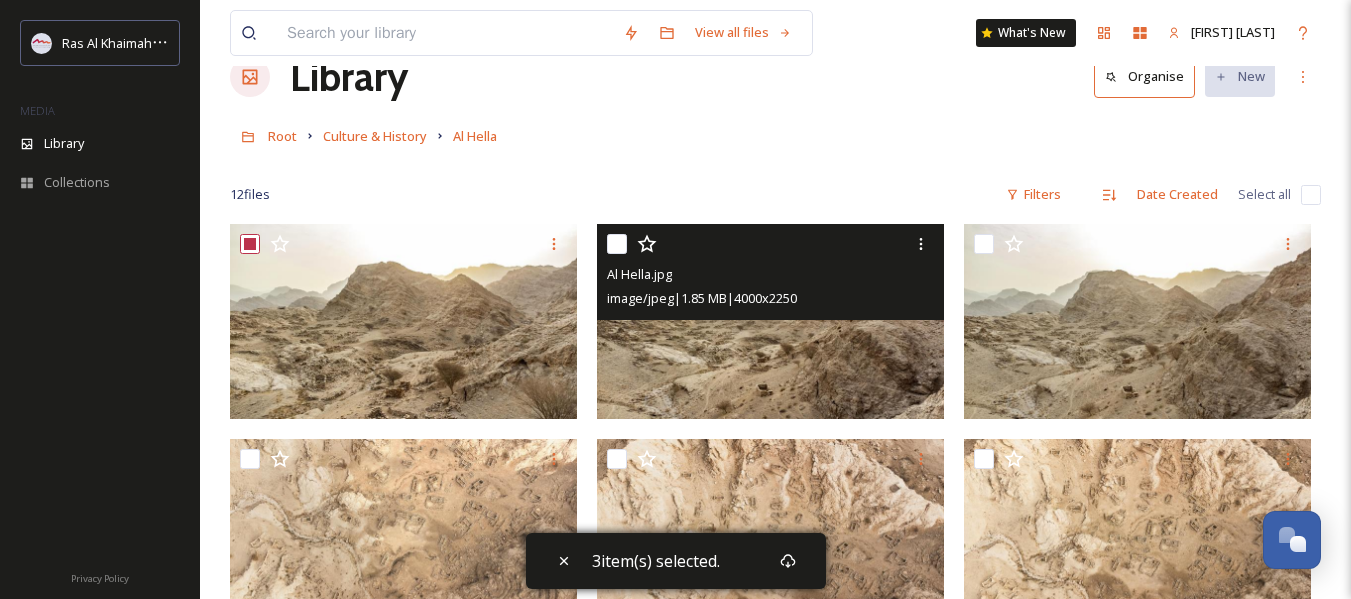 click at bounding box center [617, 244] 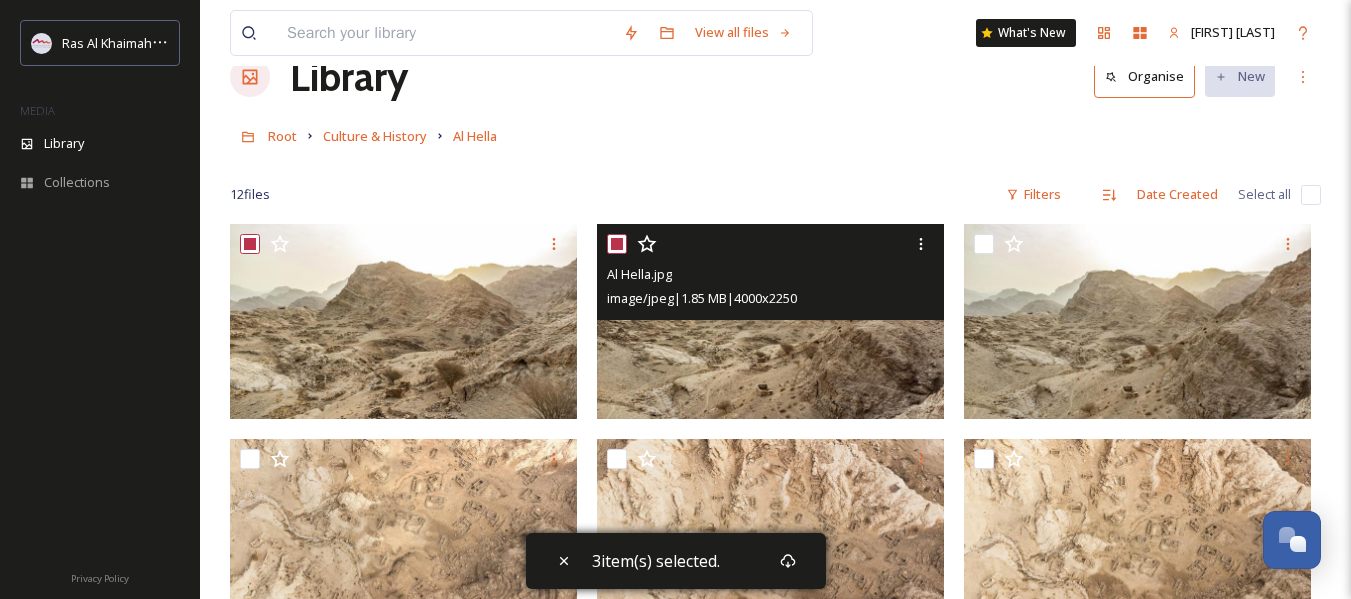 checkbox on "true" 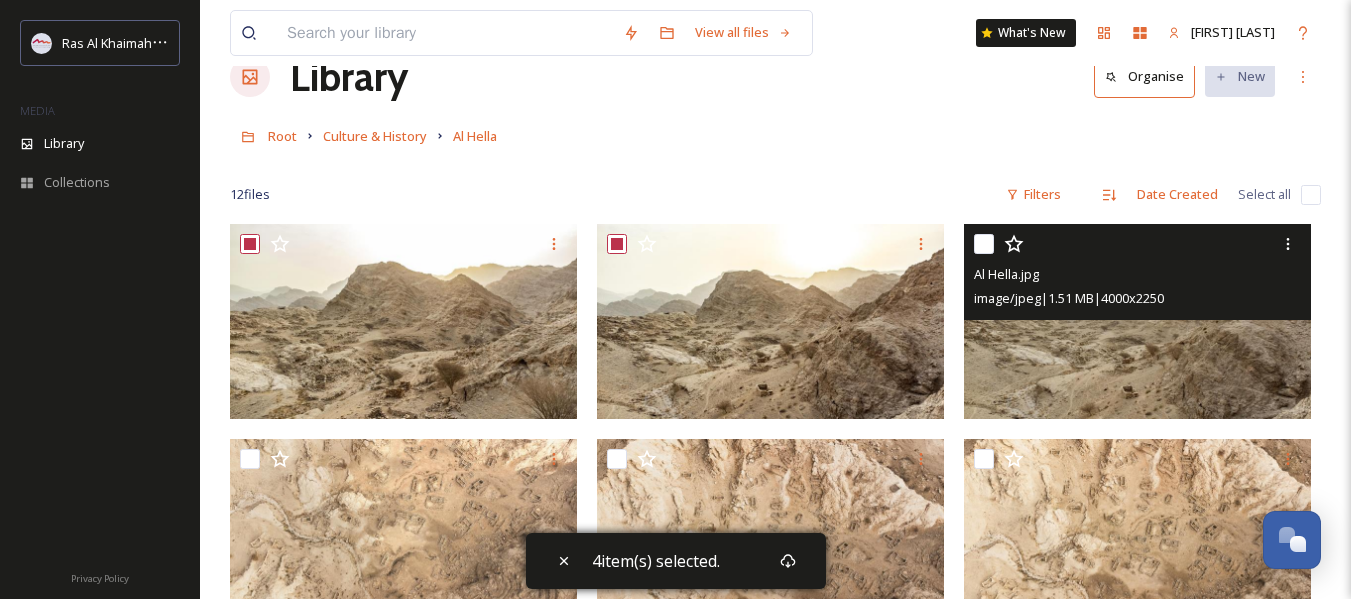 click at bounding box center (984, 244) 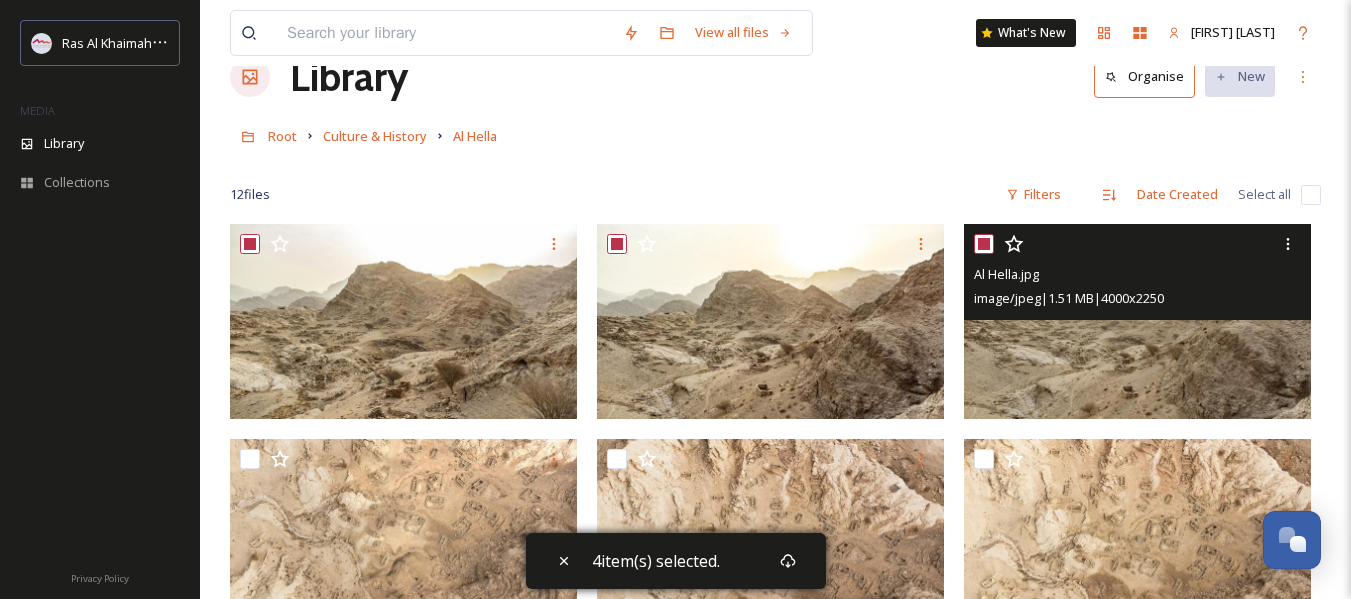 checkbox on "true" 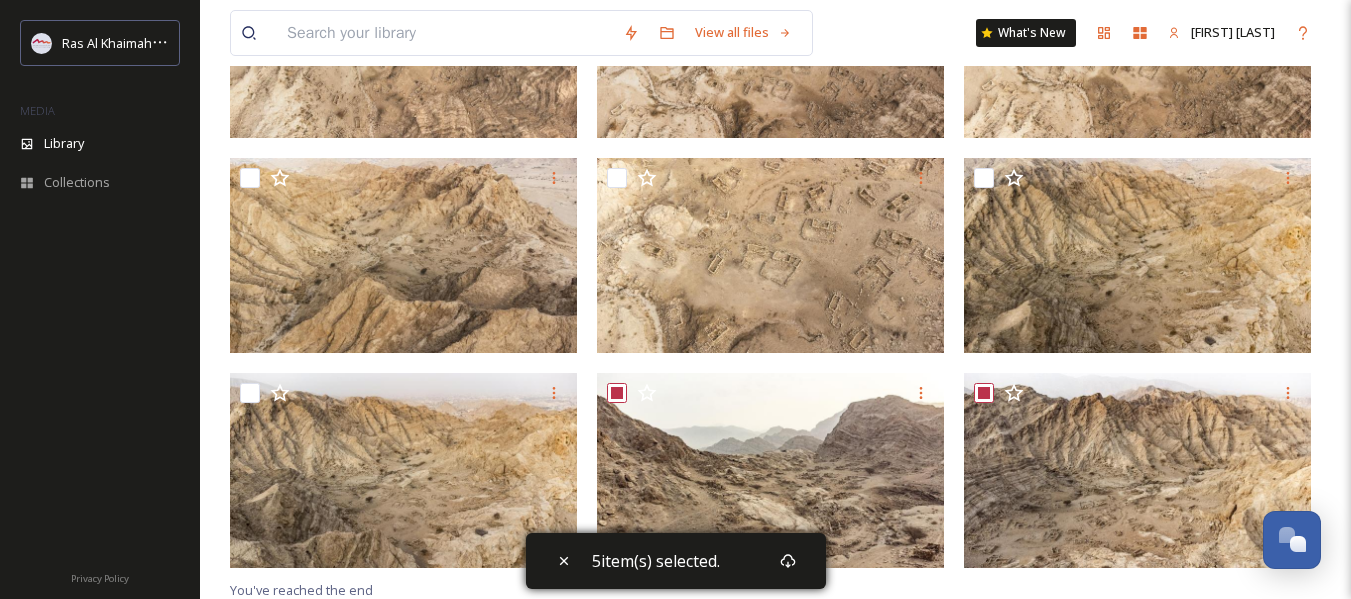scroll, scrollTop: 549, scrollLeft: 0, axis: vertical 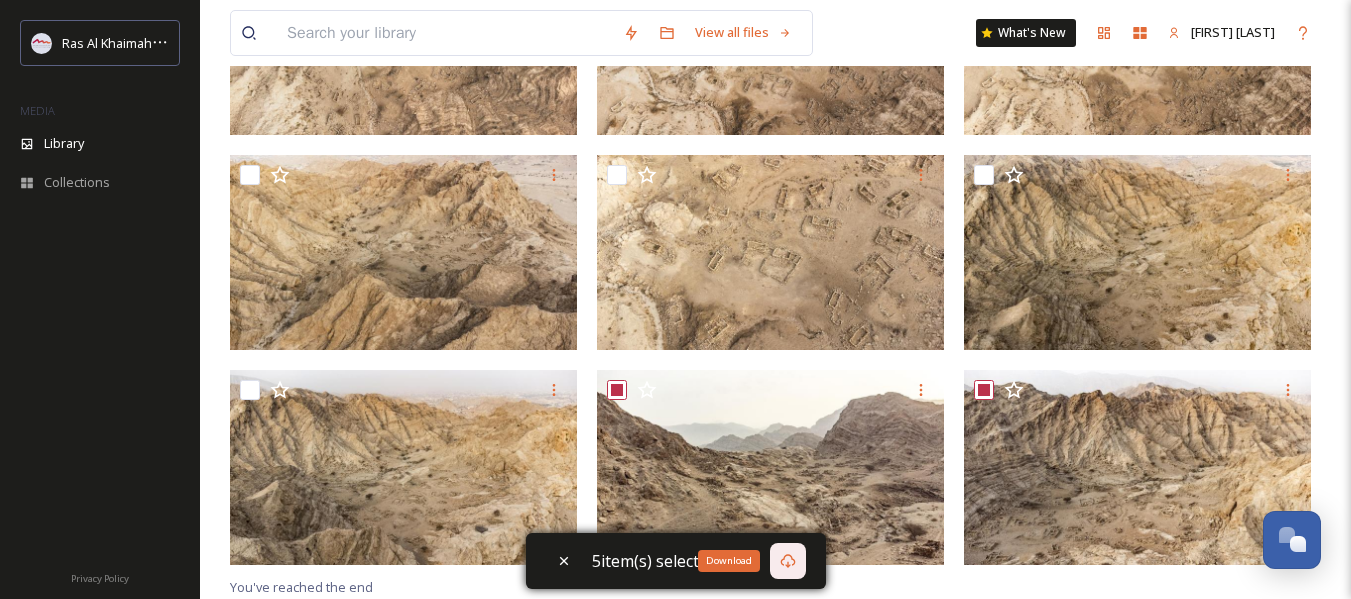 click 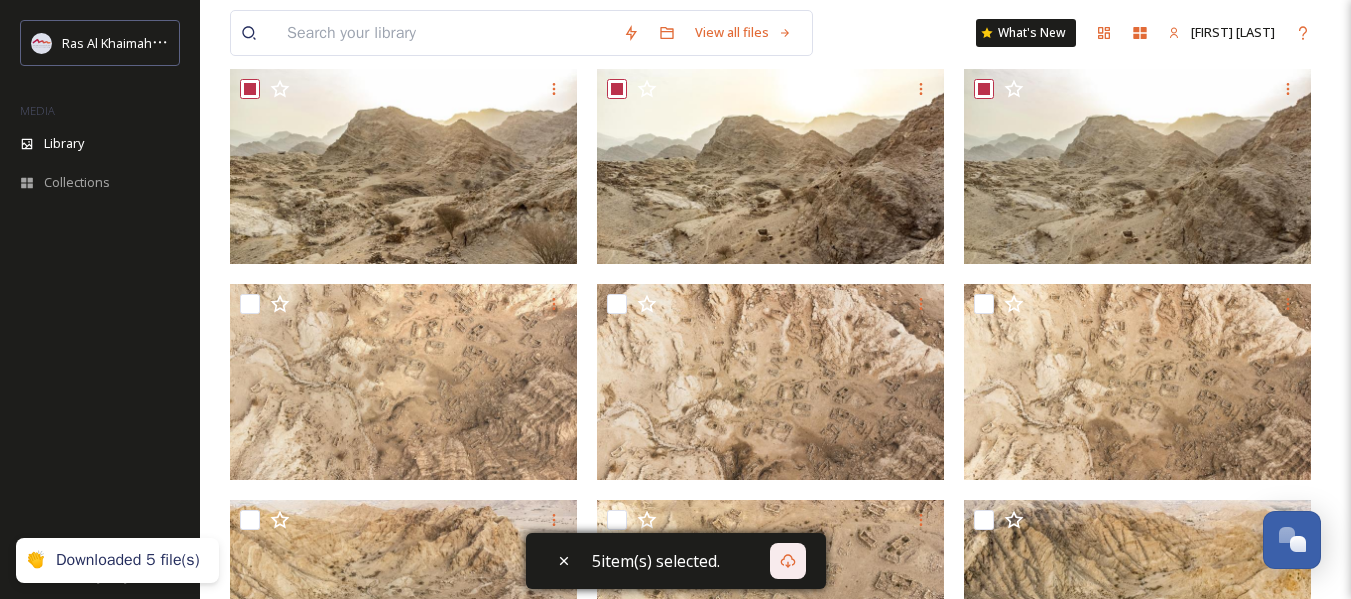 scroll, scrollTop: 0, scrollLeft: 0, axis: both 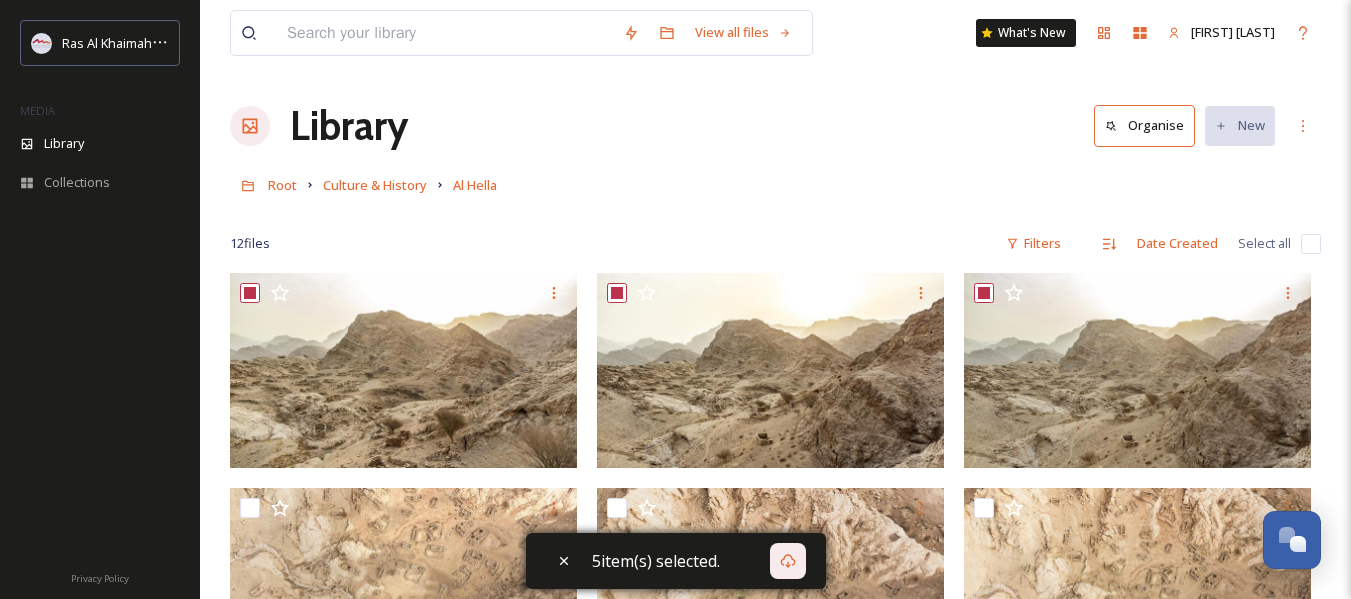 click on "Root Culture & History Al Hella" at bounding box center (775, 185) 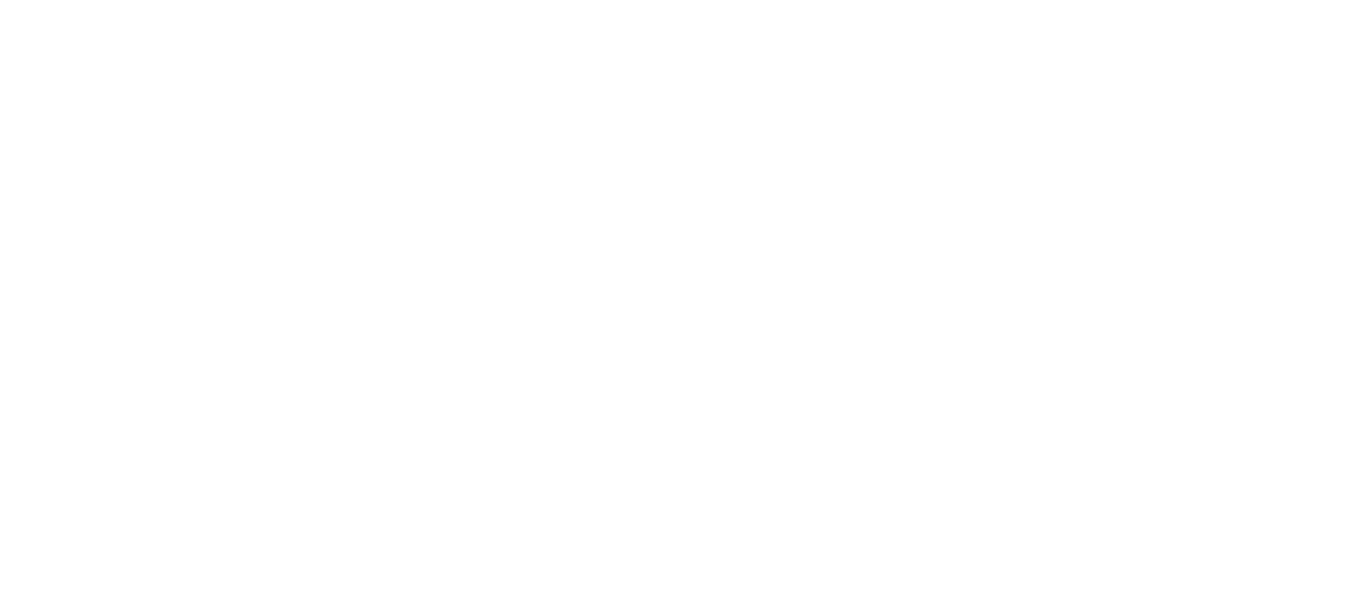 scroll, scrollTop: 0, scrollLeft: 0, axis: both 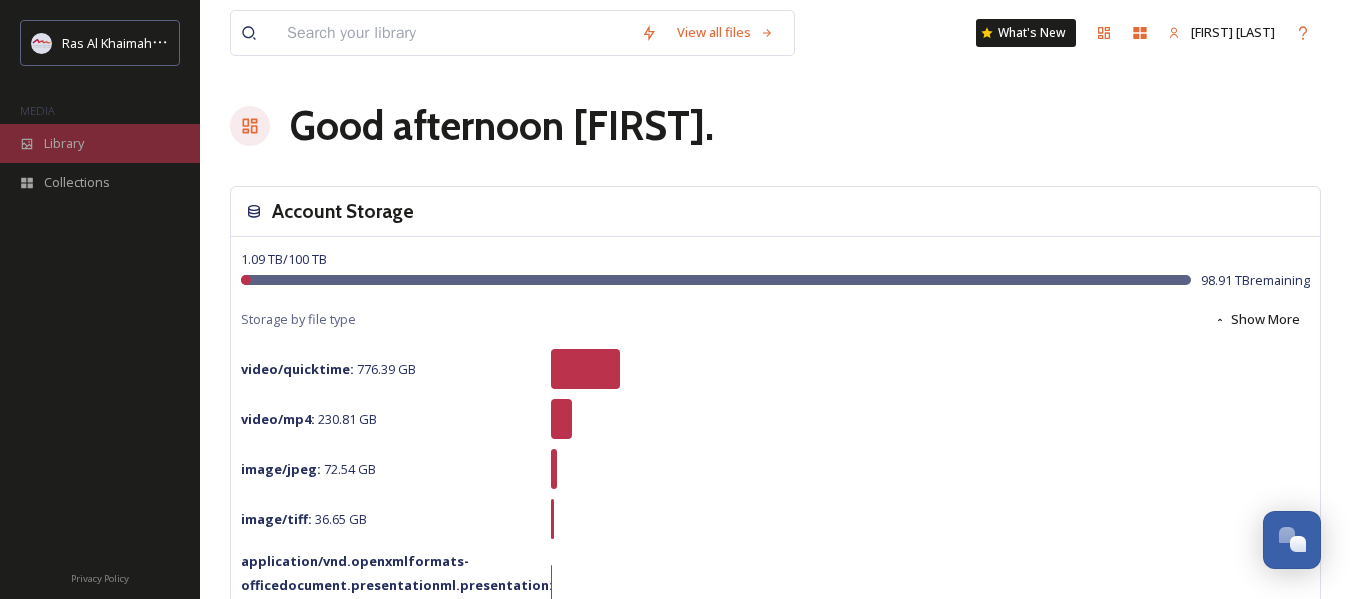 click on "Library" at bounding box center [100, 143] 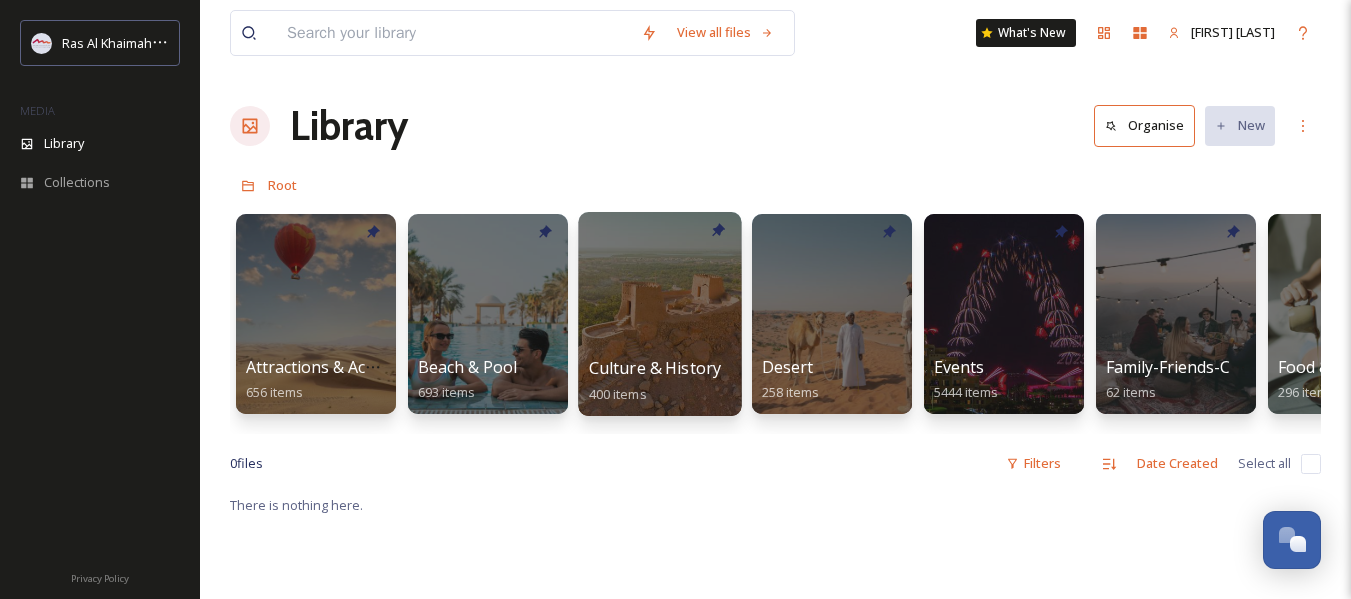 click at bounding box center (659, 314) 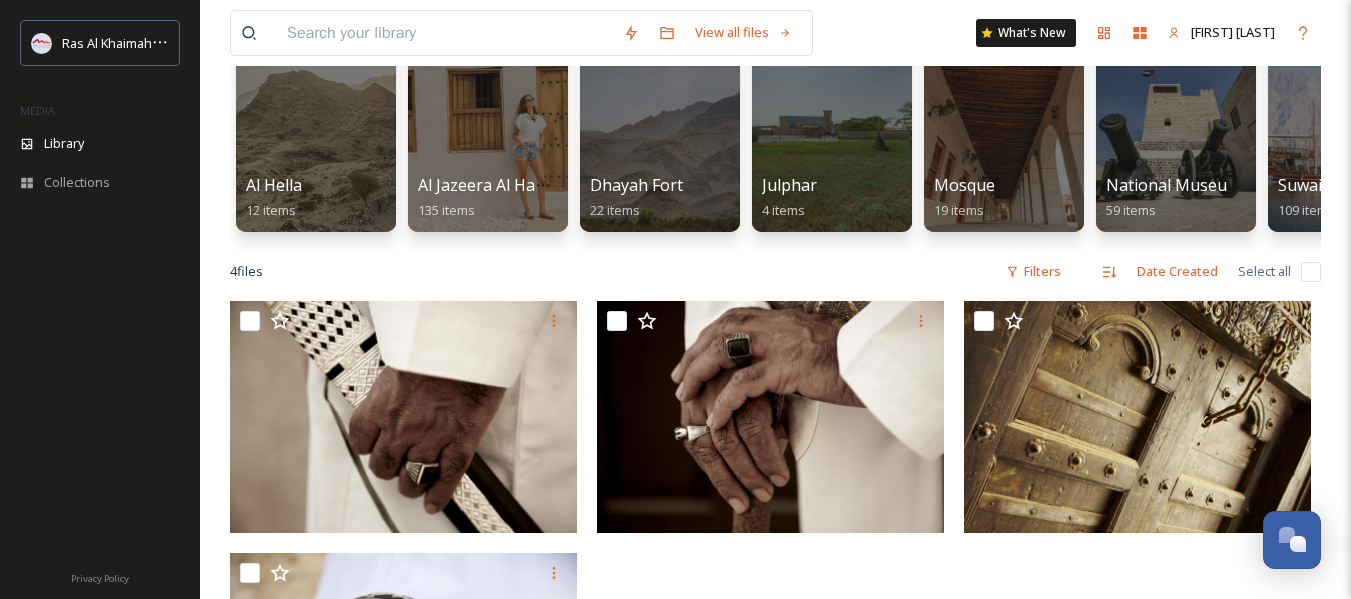 scroll, scrollTop: 100, scrollLeft: 0, axis: vertical 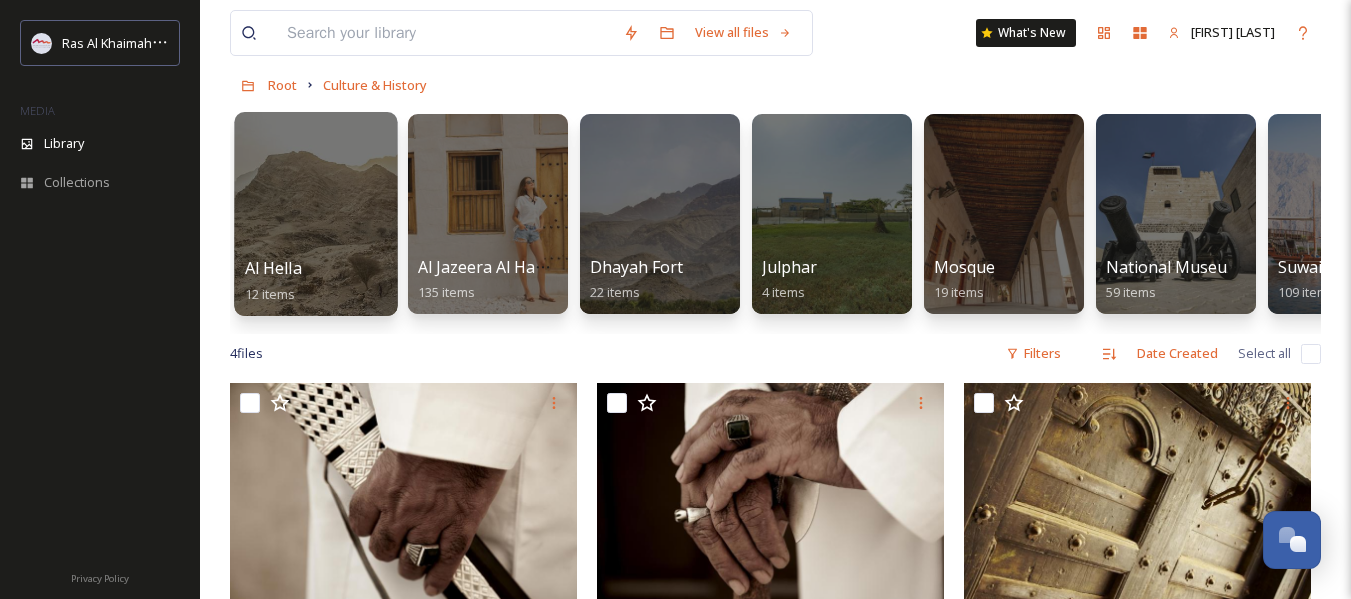 click at bounding box center (315, 214) 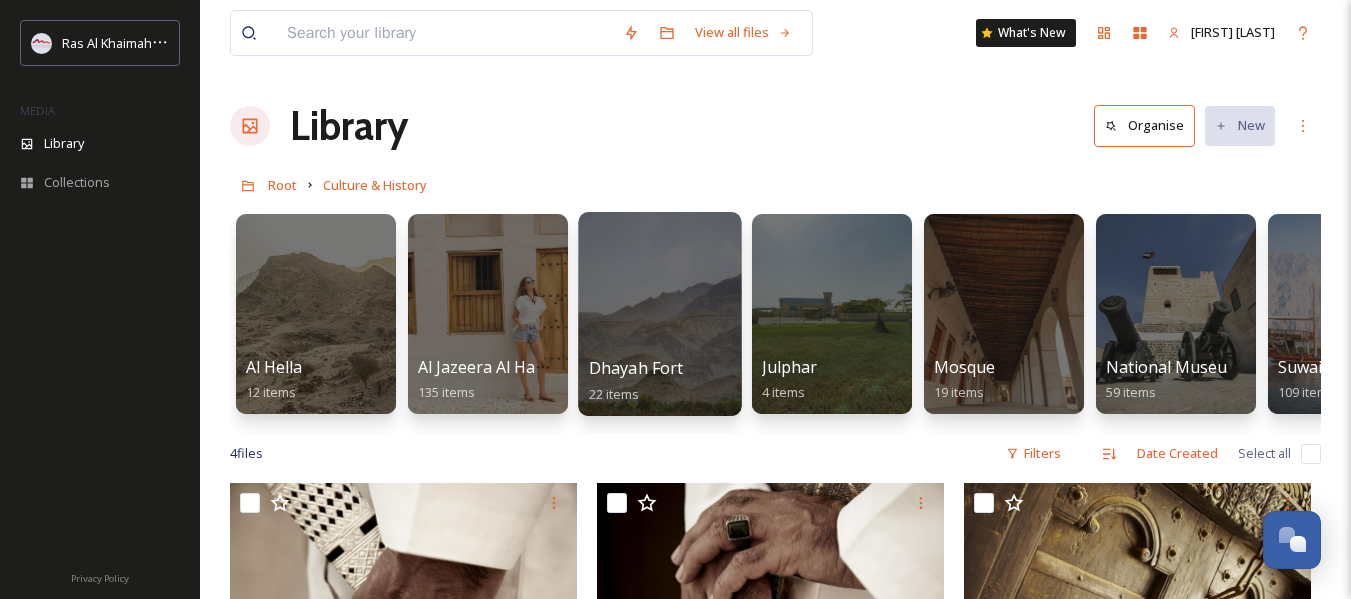 click at bounding box center [659, 314] 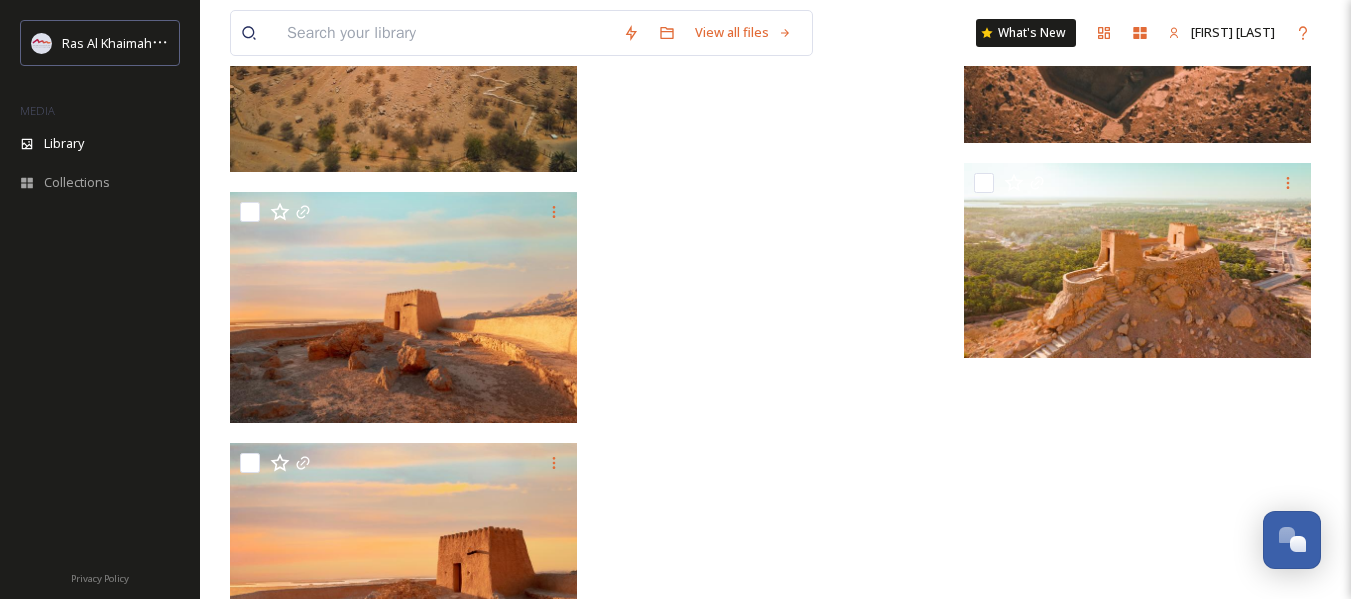 scroll, scrollTop: 1400, scrollLeft: 0, axis: vertical 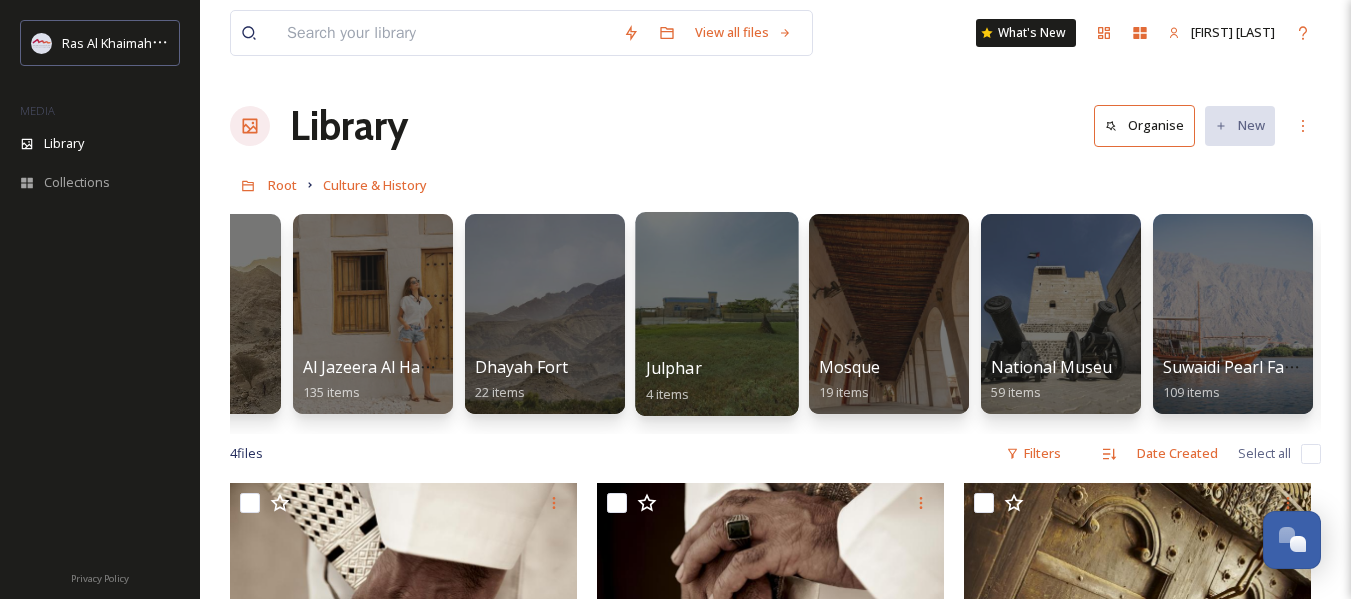 click on "[PLACE] 4   items" at bounding box center [717, 381] 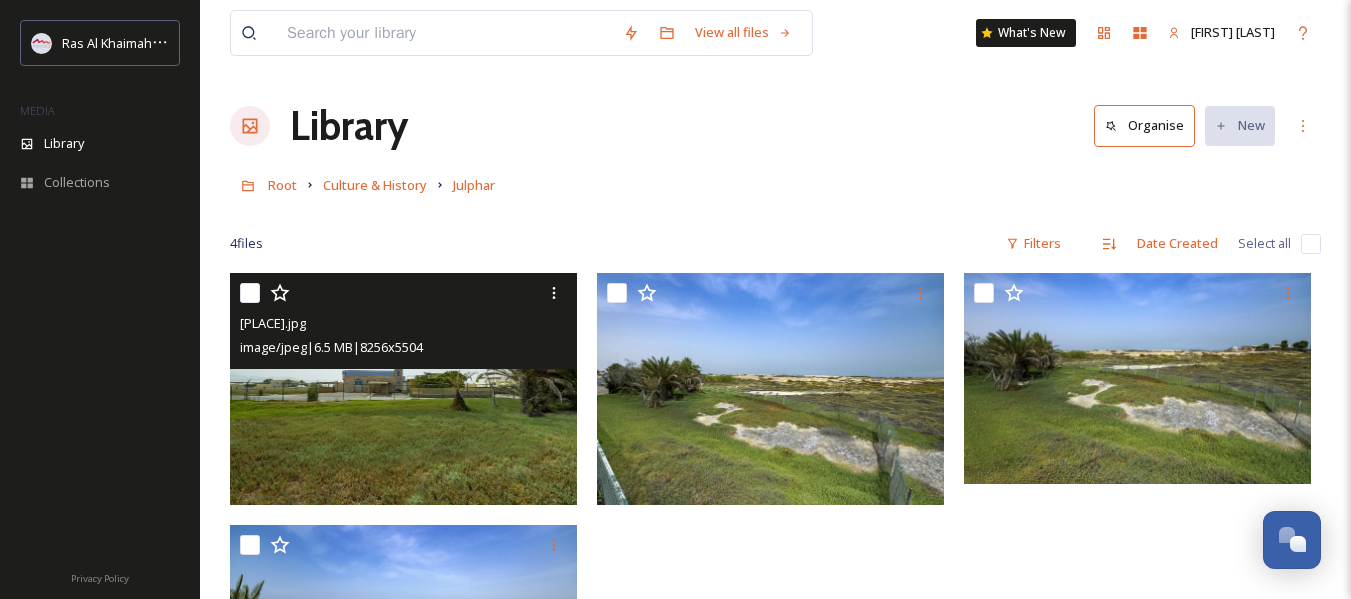 click at bounding box center (250, 293) 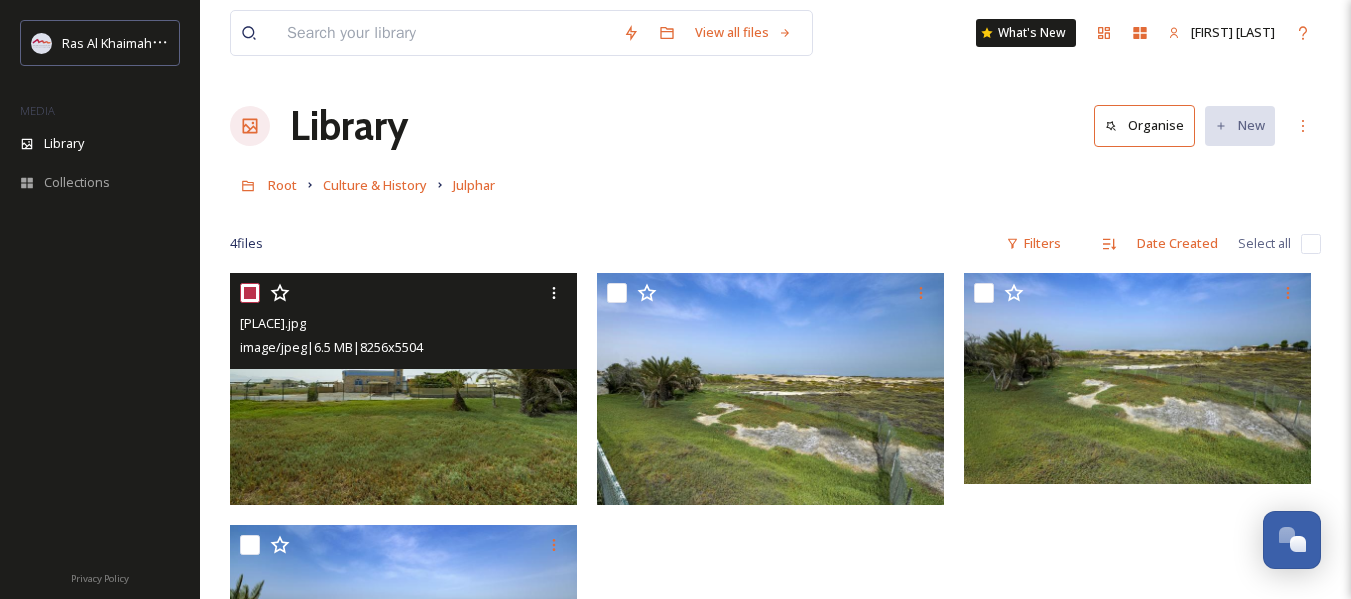 checkbox on "true" 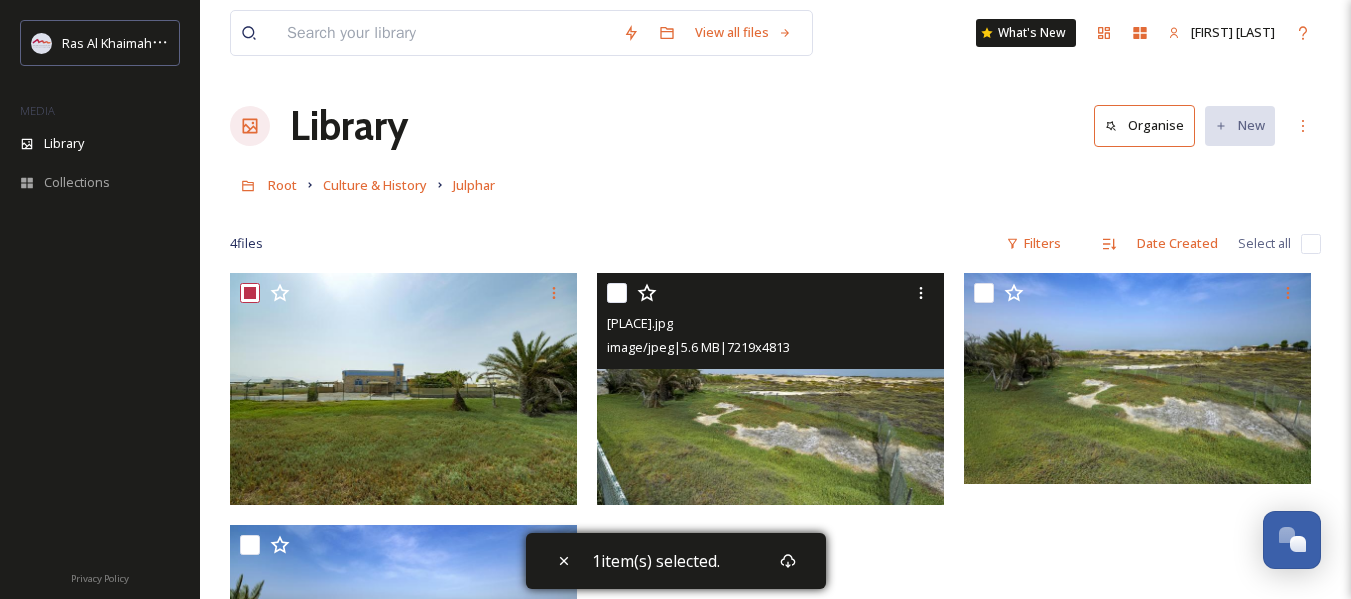 click at bounding box center [617, 293] 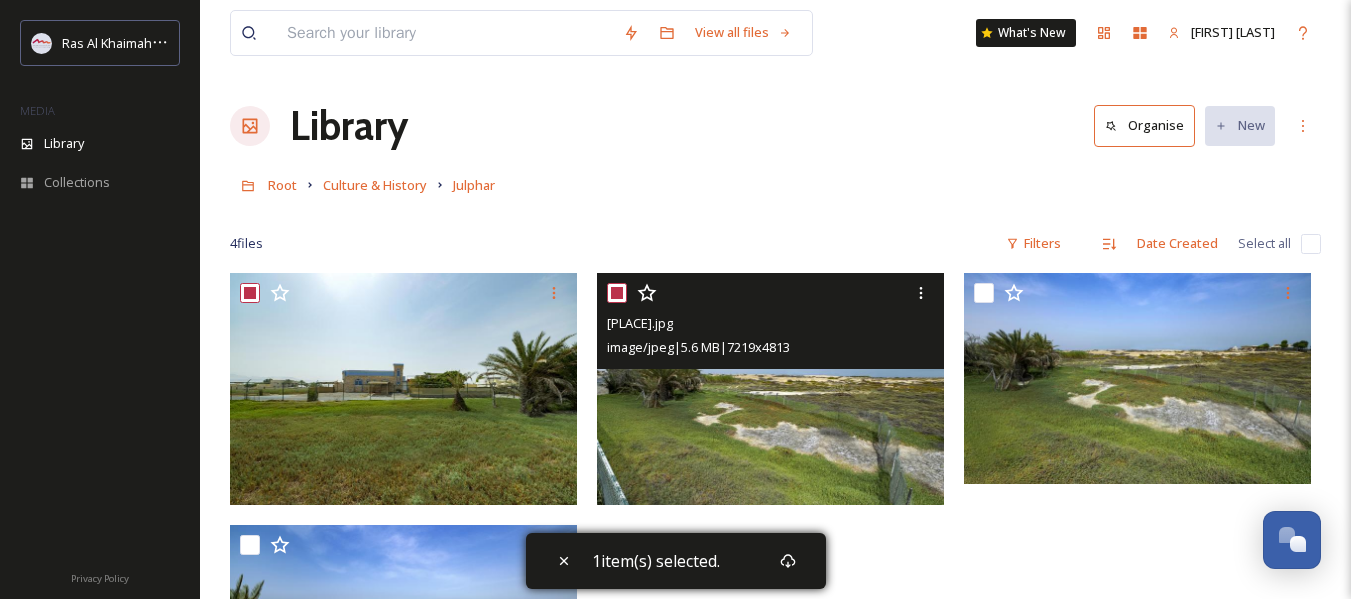 checkbox on "true" 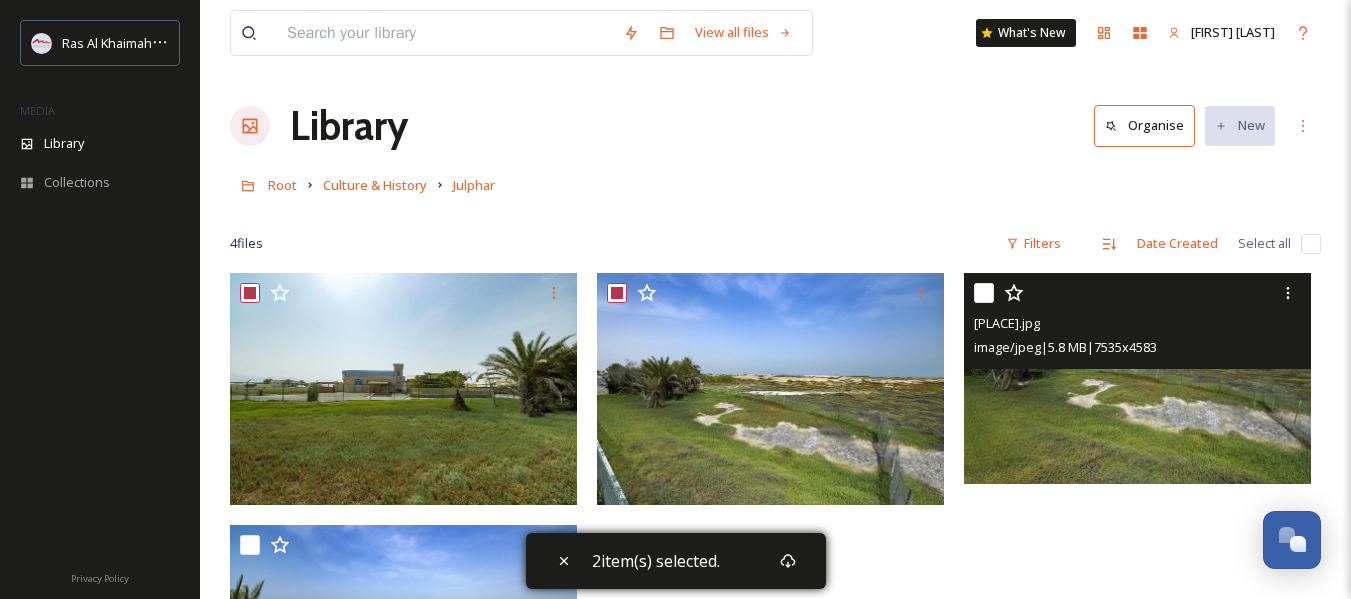 click at bounding box center [984, 293] 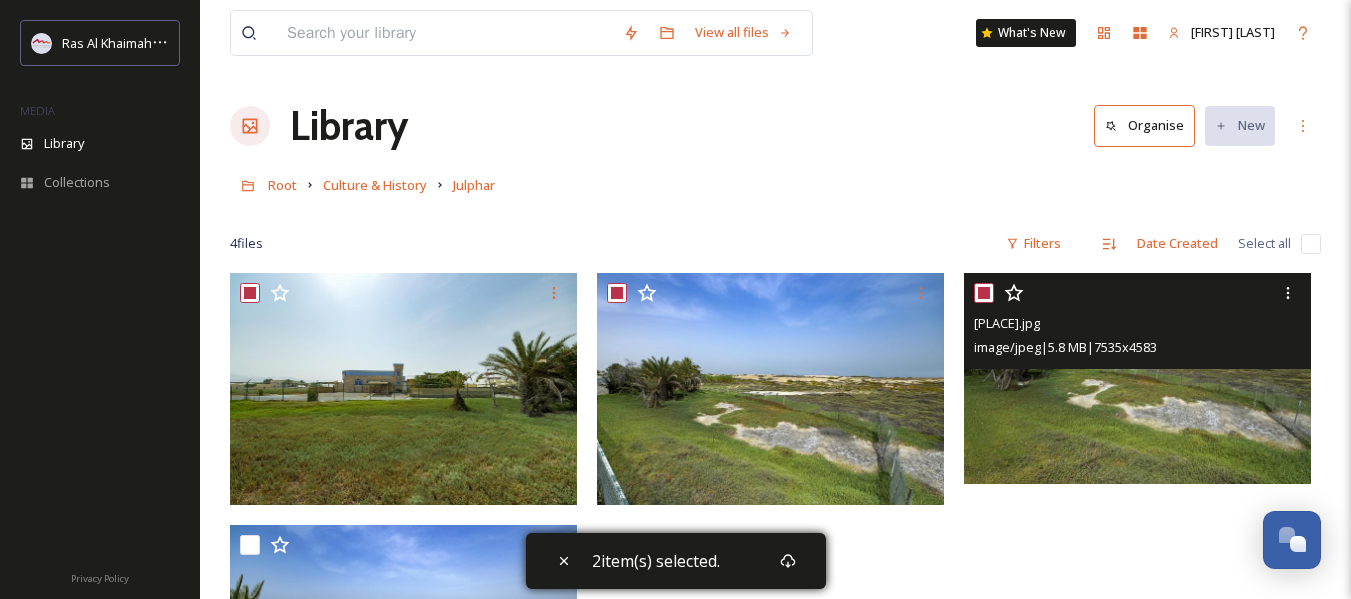 checkbox on "true" 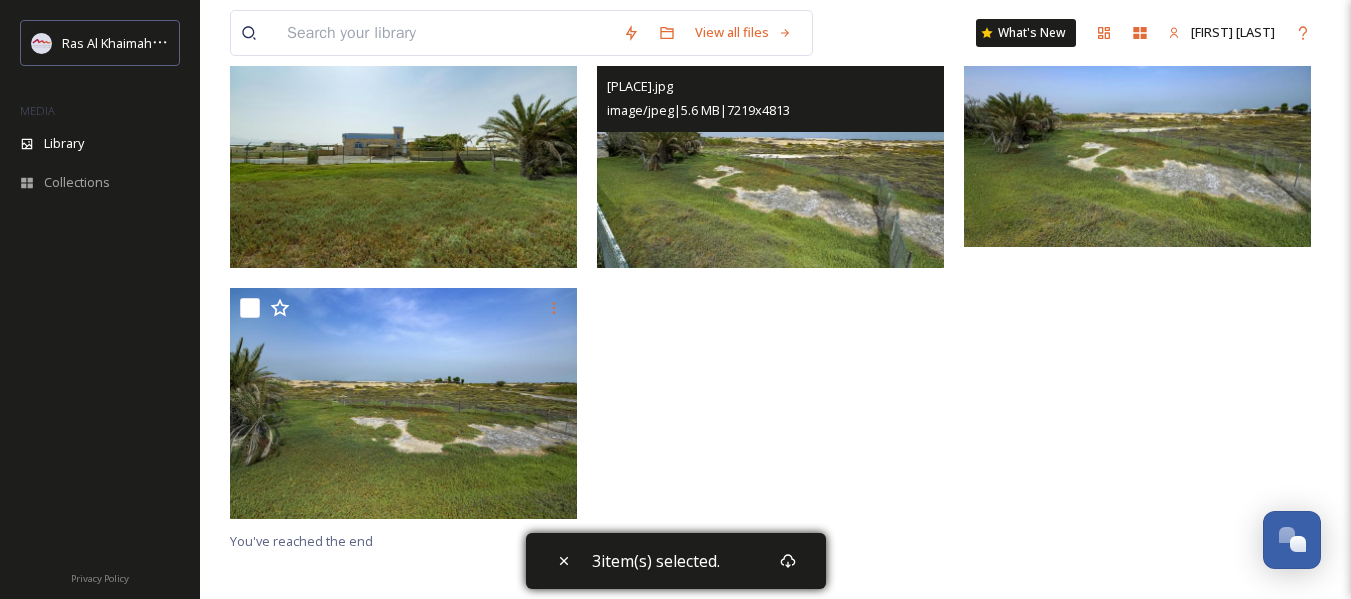 scroll, scrollTop: 273, scrollLeft: 0, axis: vertical 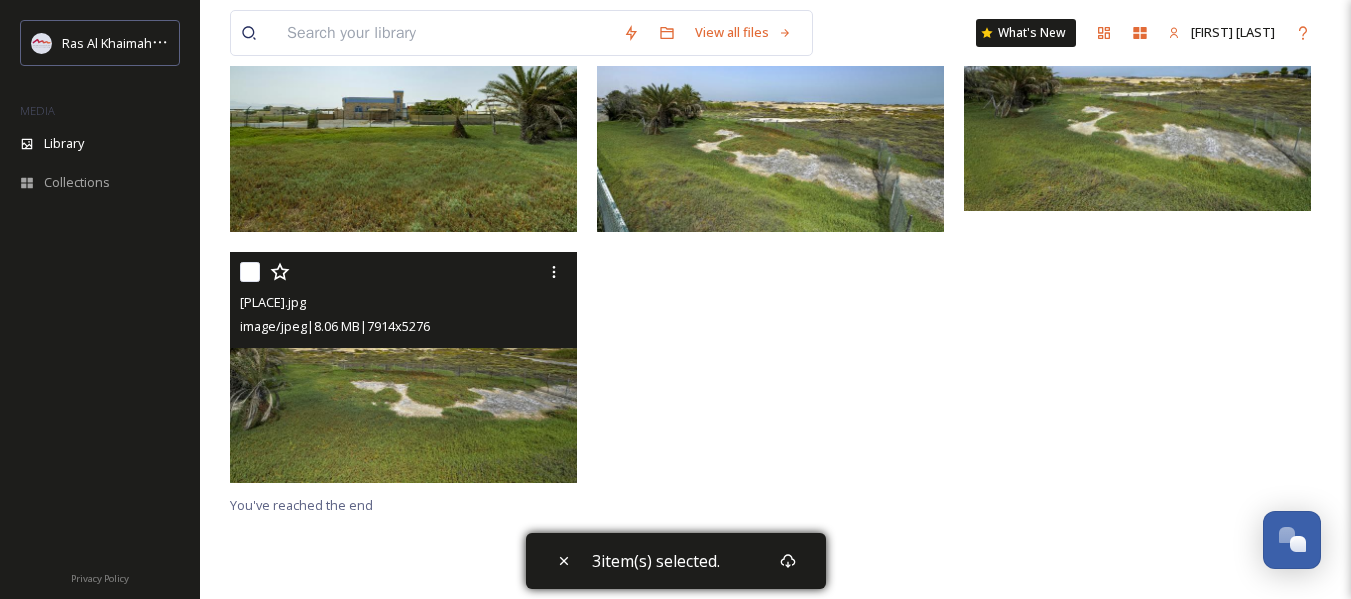 click at bounding box center [250, 272] 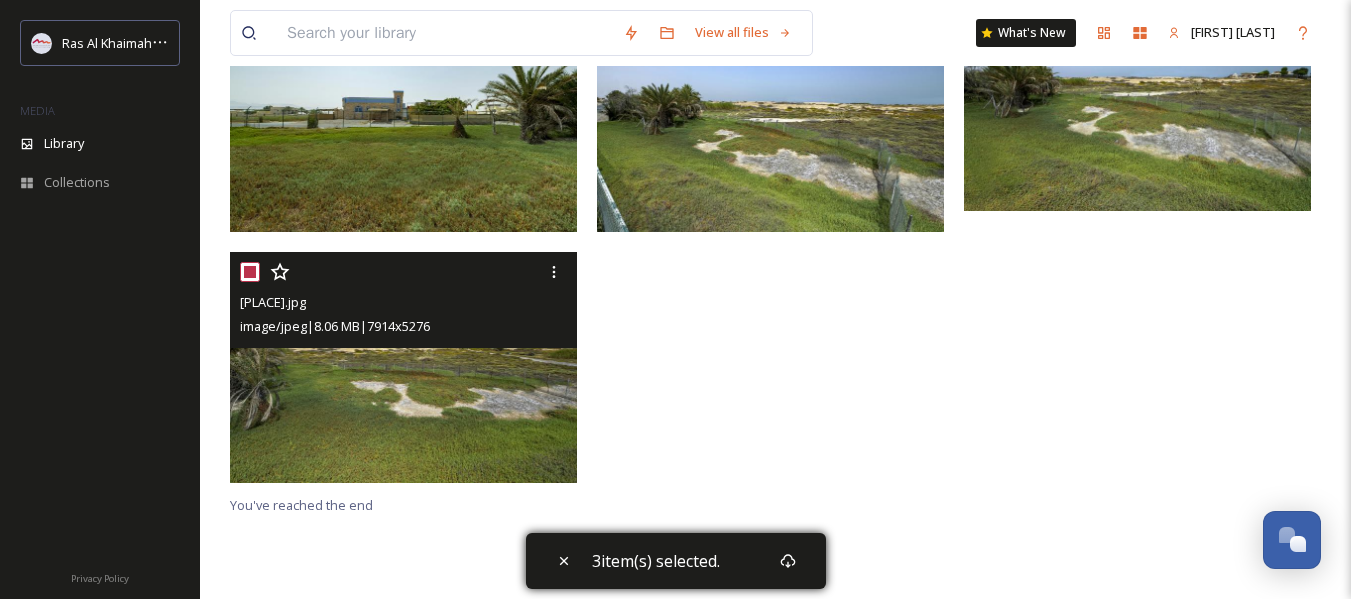 checkbox on "true" 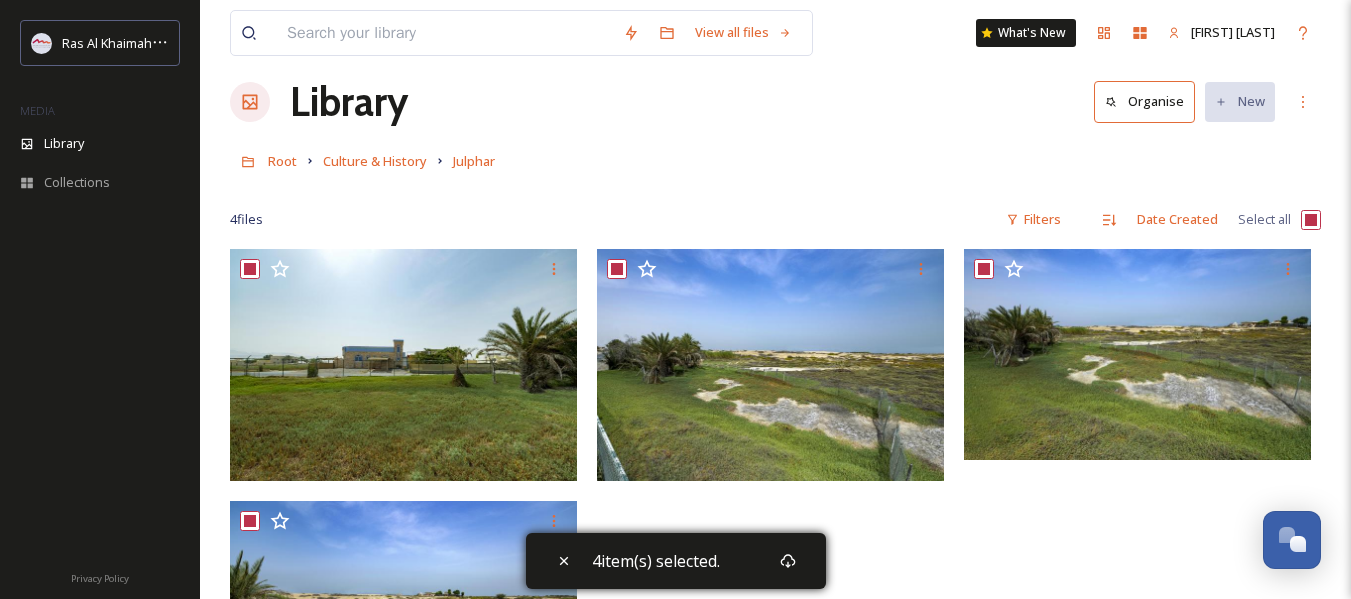 scroll, scrollTop: 0, scrollLeft: 0, axis: both 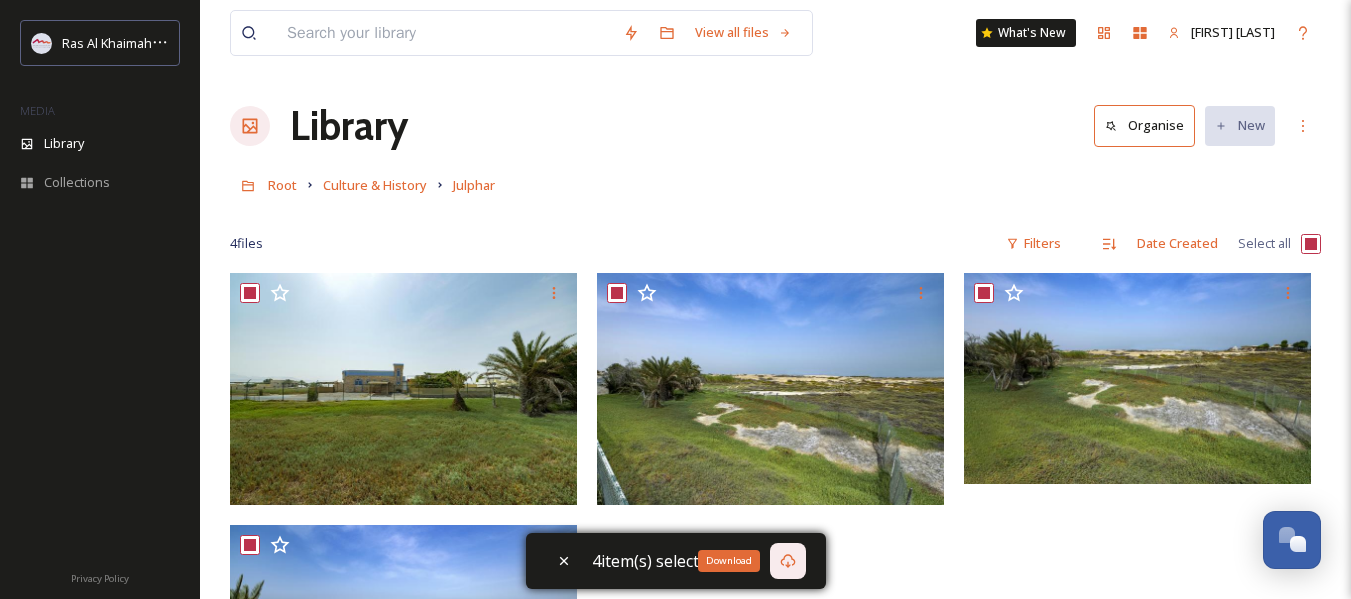 click 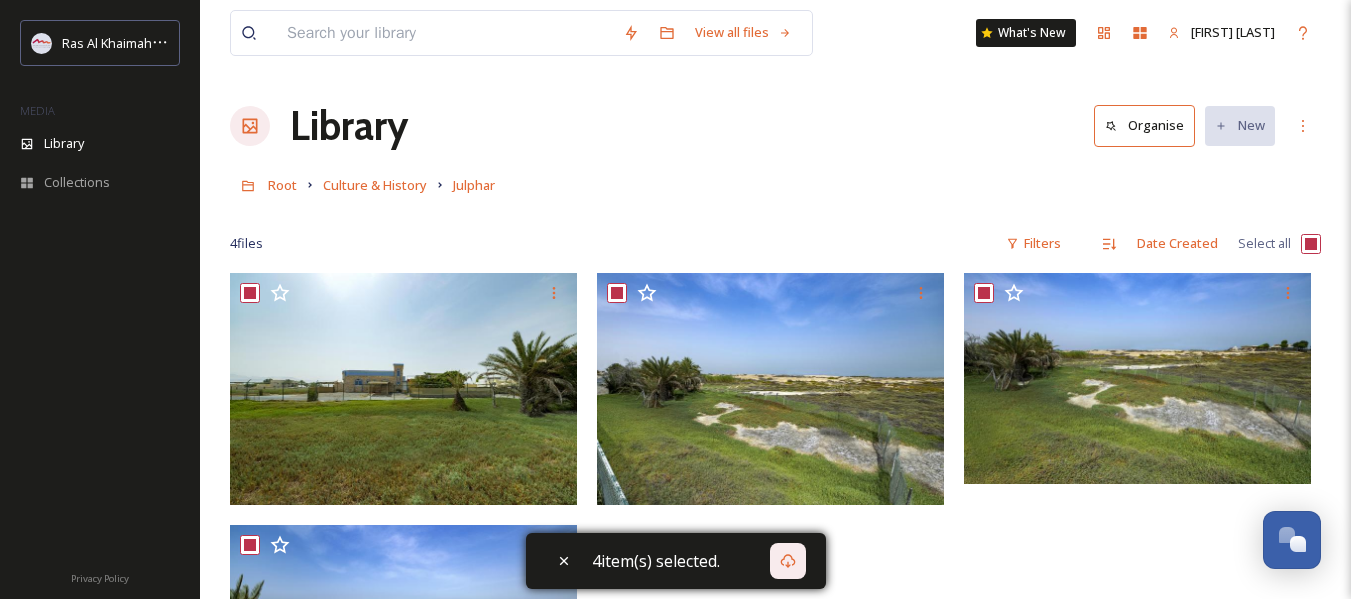 click on "Library Organise New" at bounding box center [775, 126] 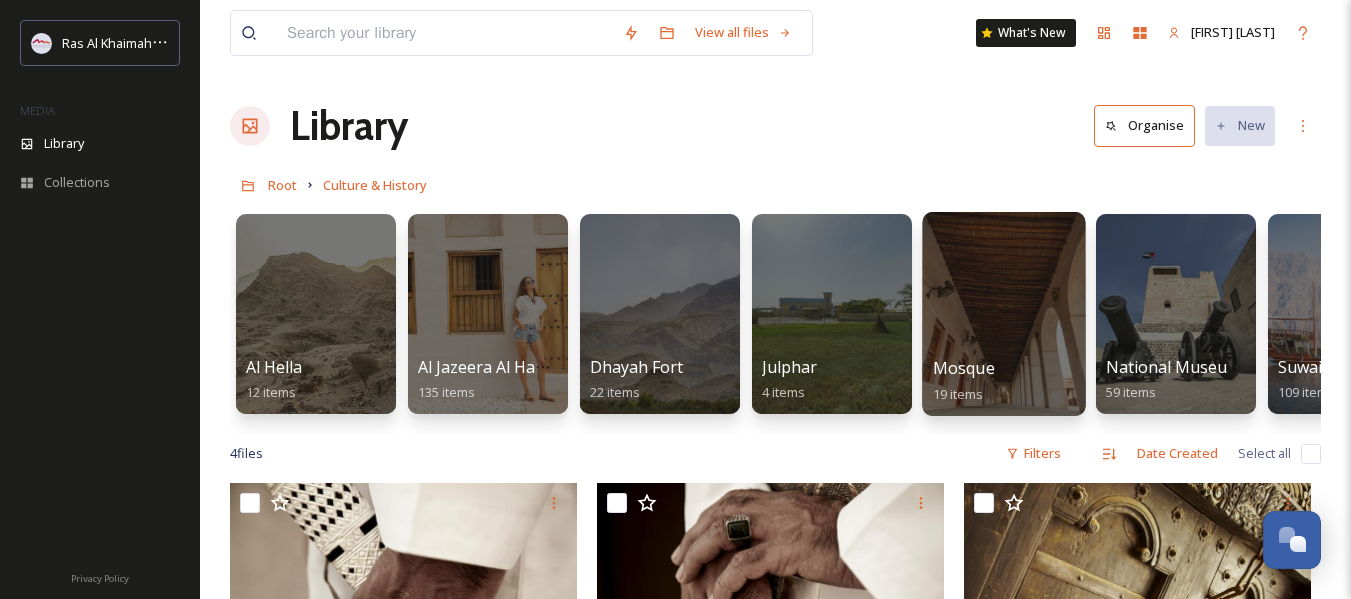 click on "Mosque" at bounding box center [964, 368] 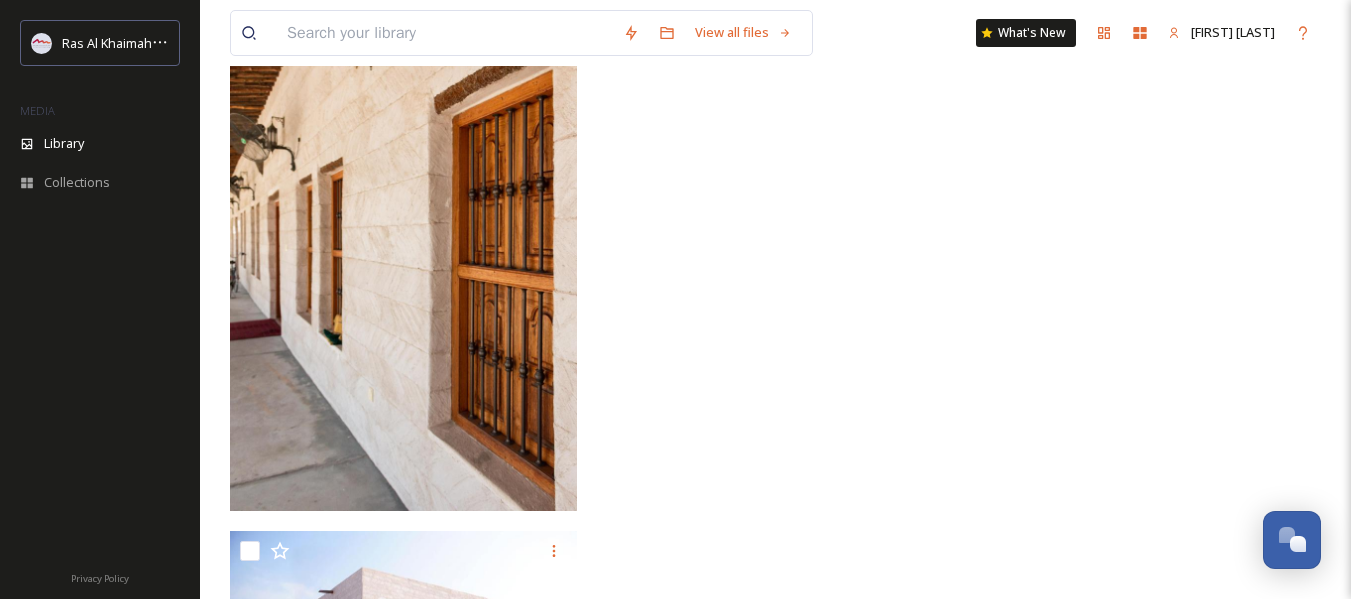 scroll, scrollTop: 2561, scrollLeft: 0, axis: vertical 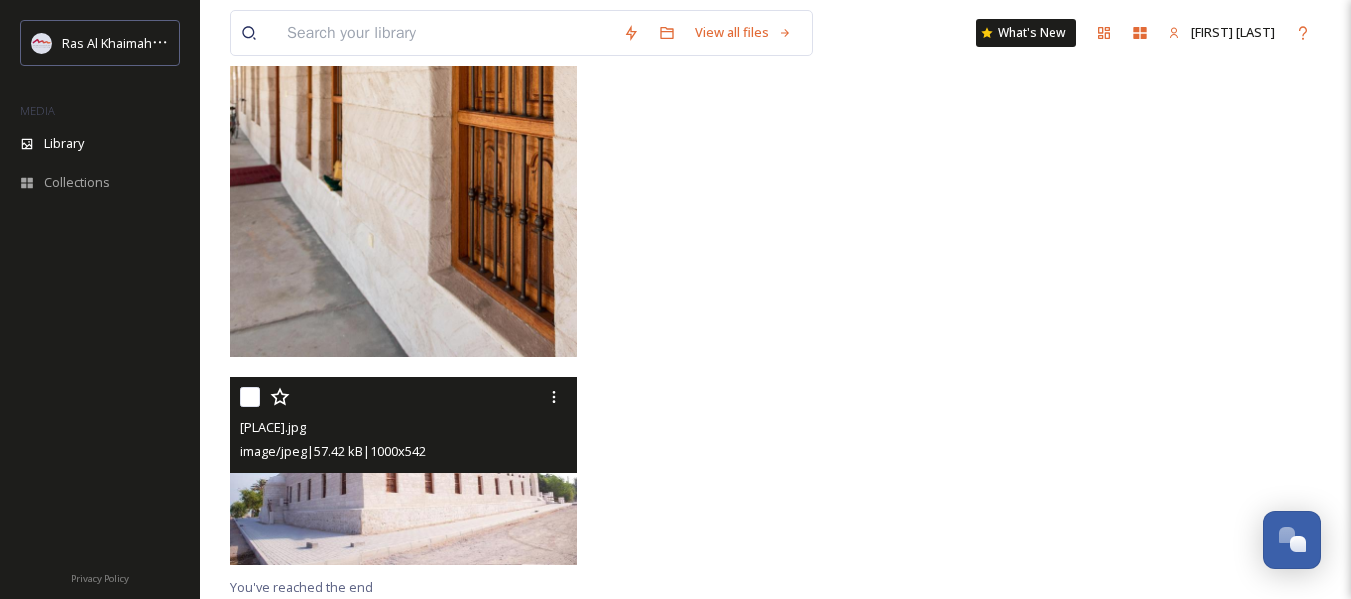 click at bounding box center (250, 397) 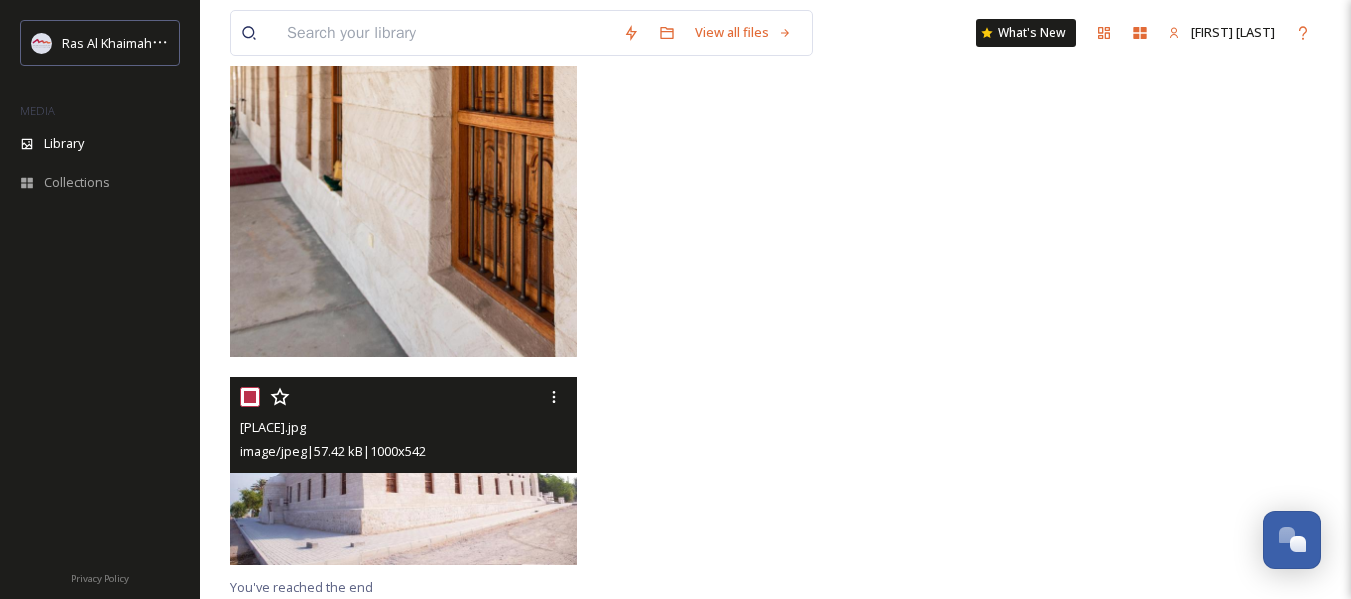 checkbox on "true" 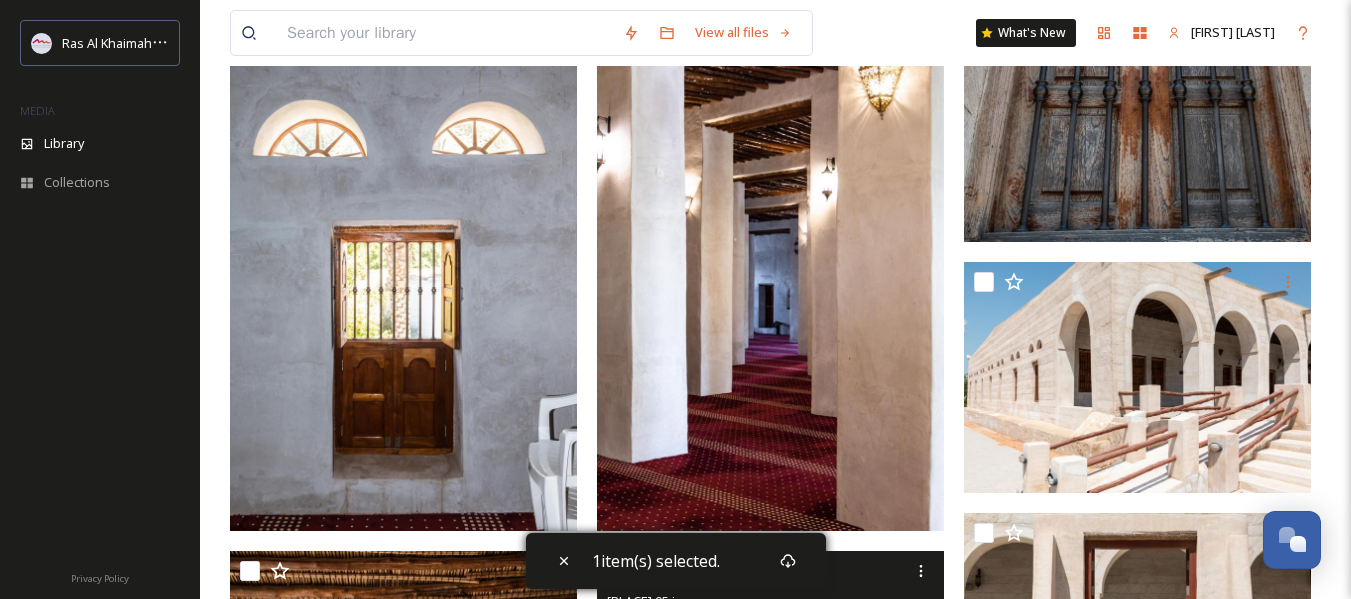 scroll, scrollTop: 1261, scrollLeft: 0, axis: vertical 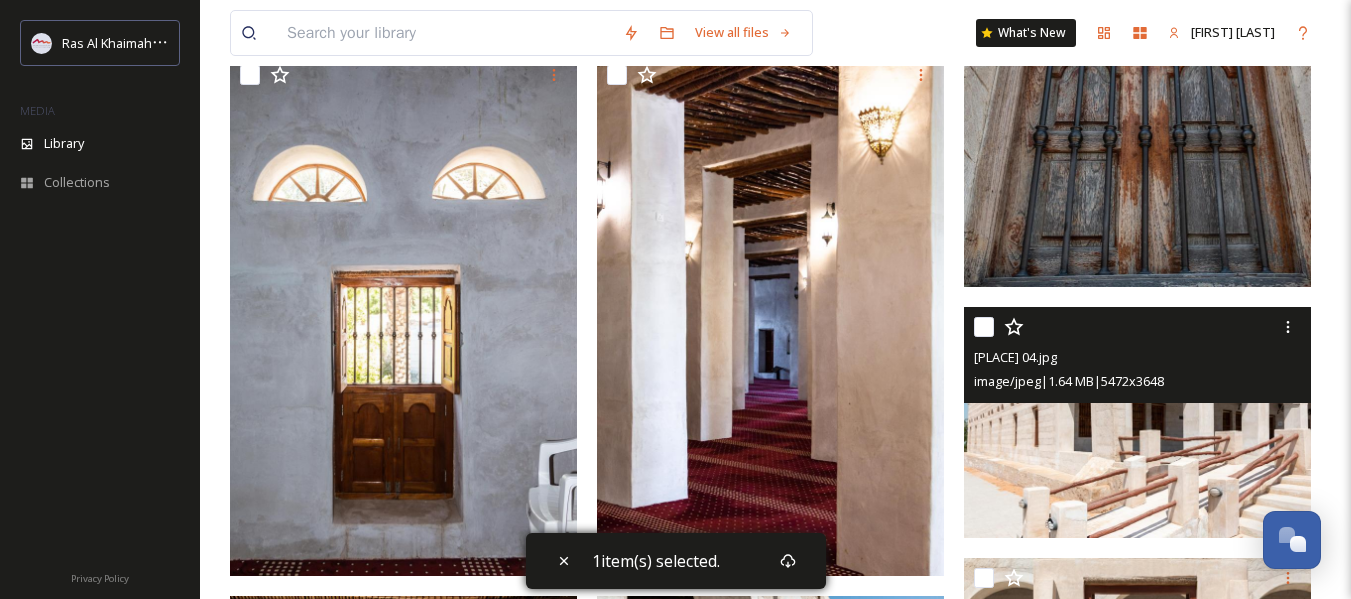 click at bounding box center (984, 327) 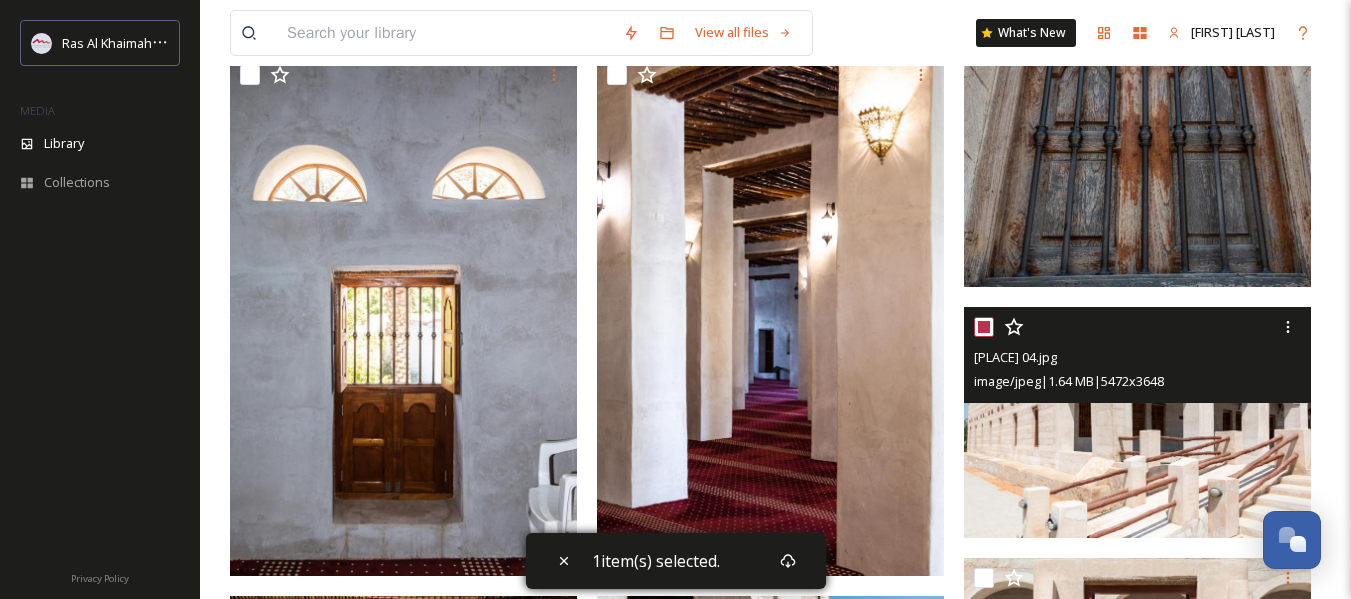 checkbox on "true" 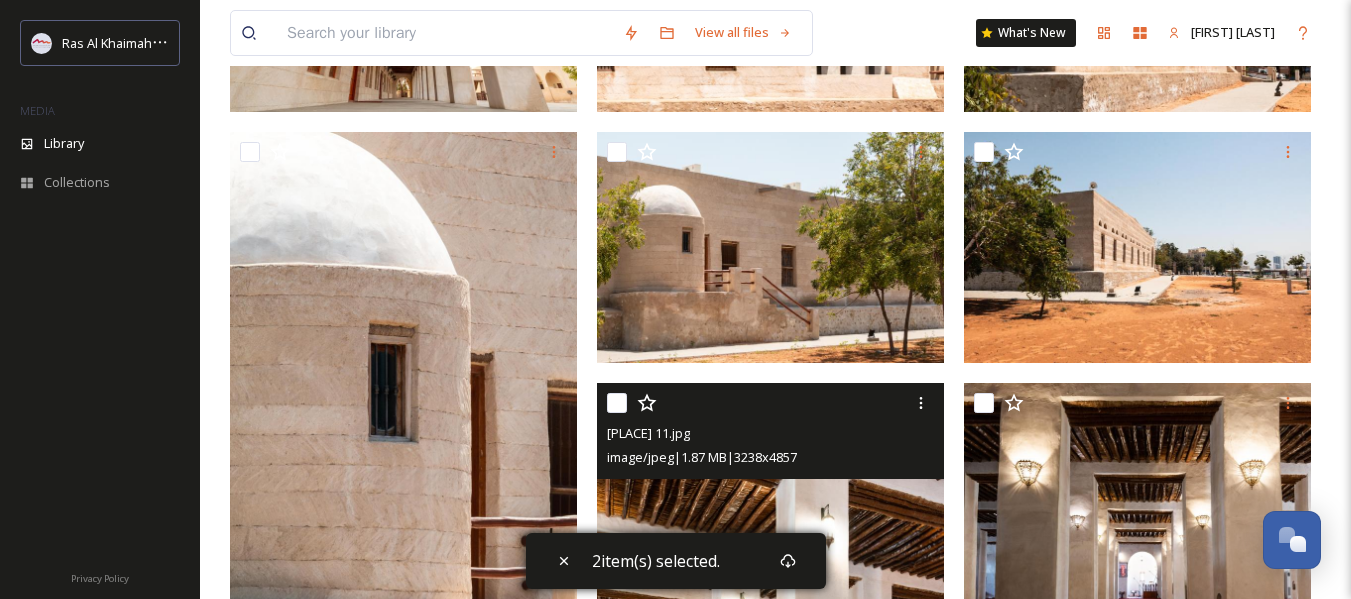 scroll, scrollTop: 361, scrollLeft: 0, axis: vertical 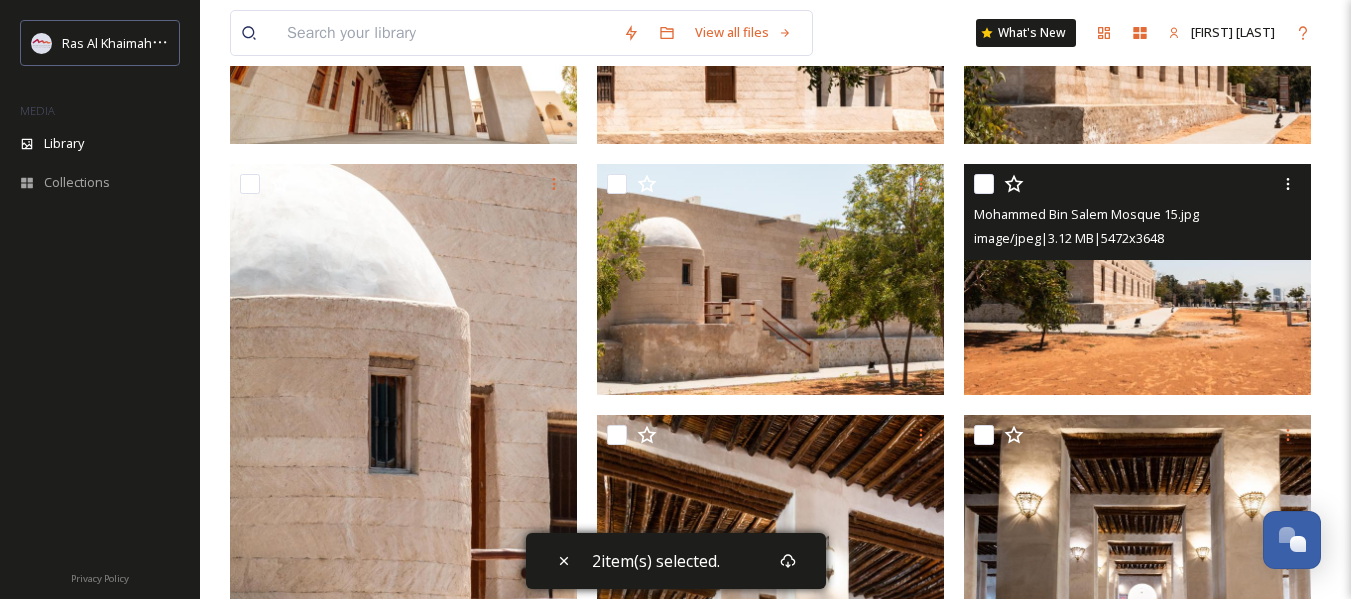 click at bounding box center [984, 184] 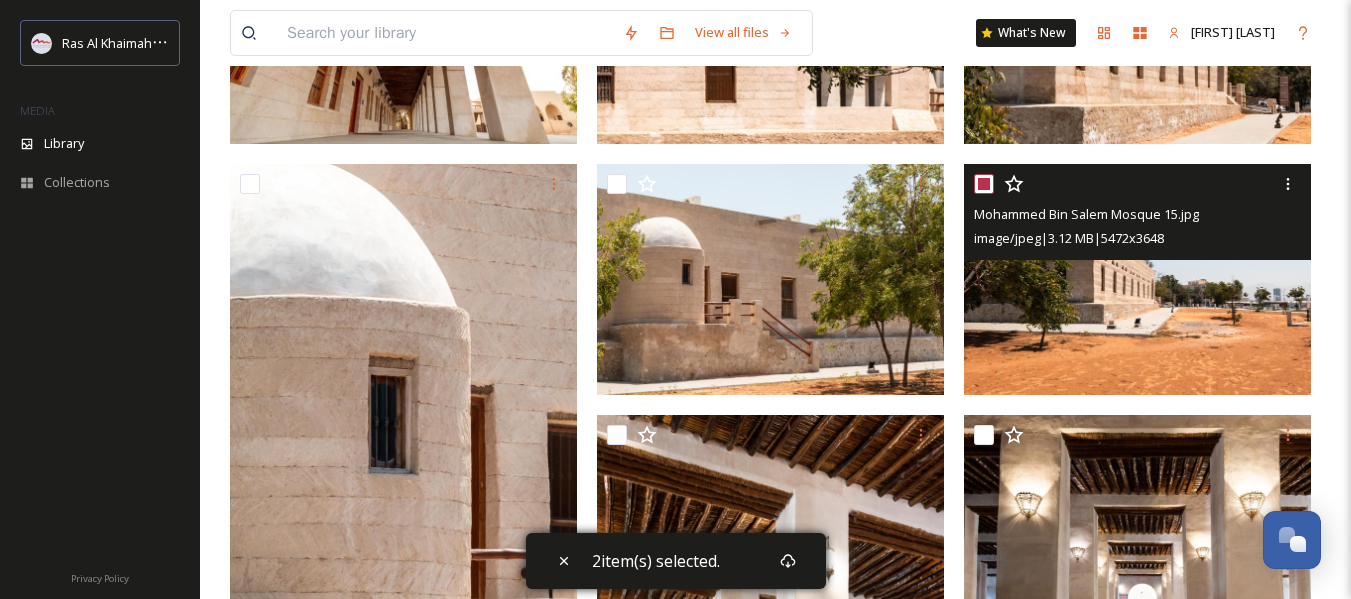 checkbox on "true" 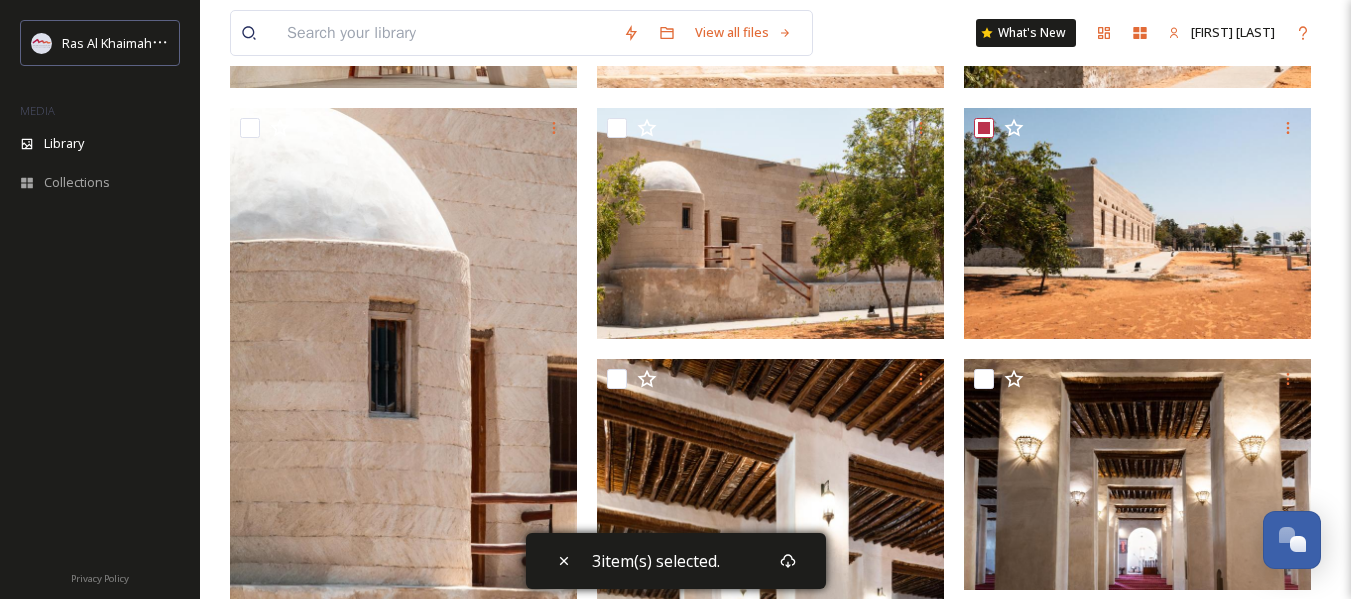 scroll, scrollTop: 400, scrollLeft: 0, axis: vertical 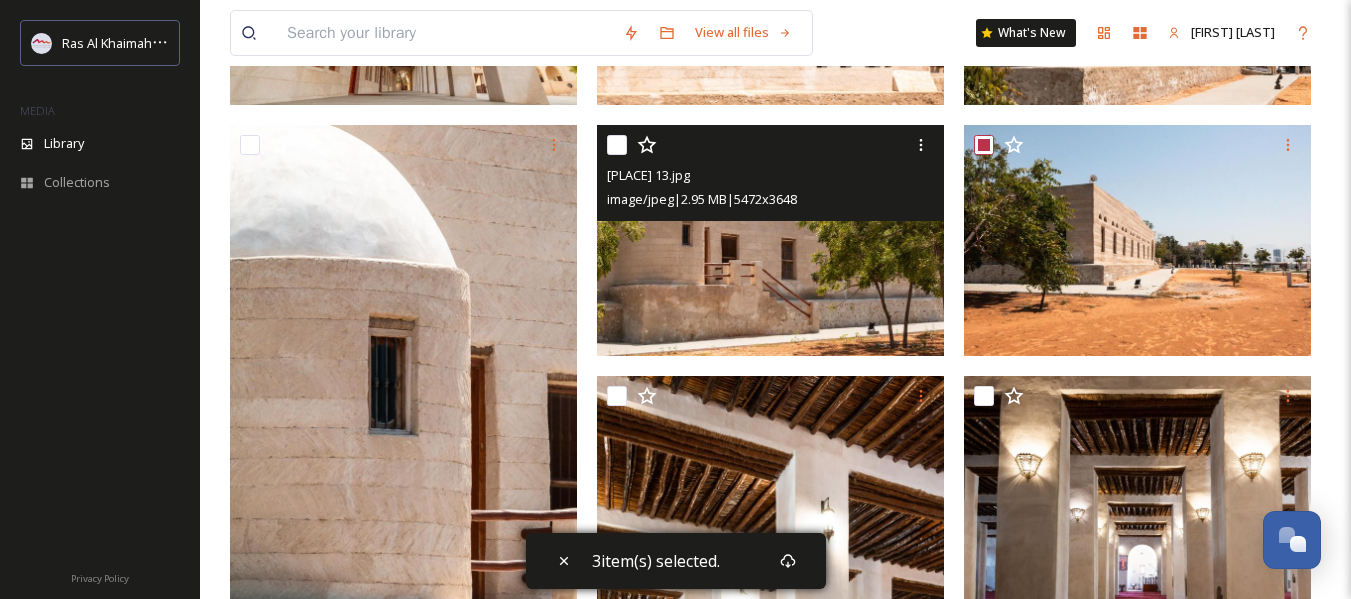 click at bounding box center [617, 145] 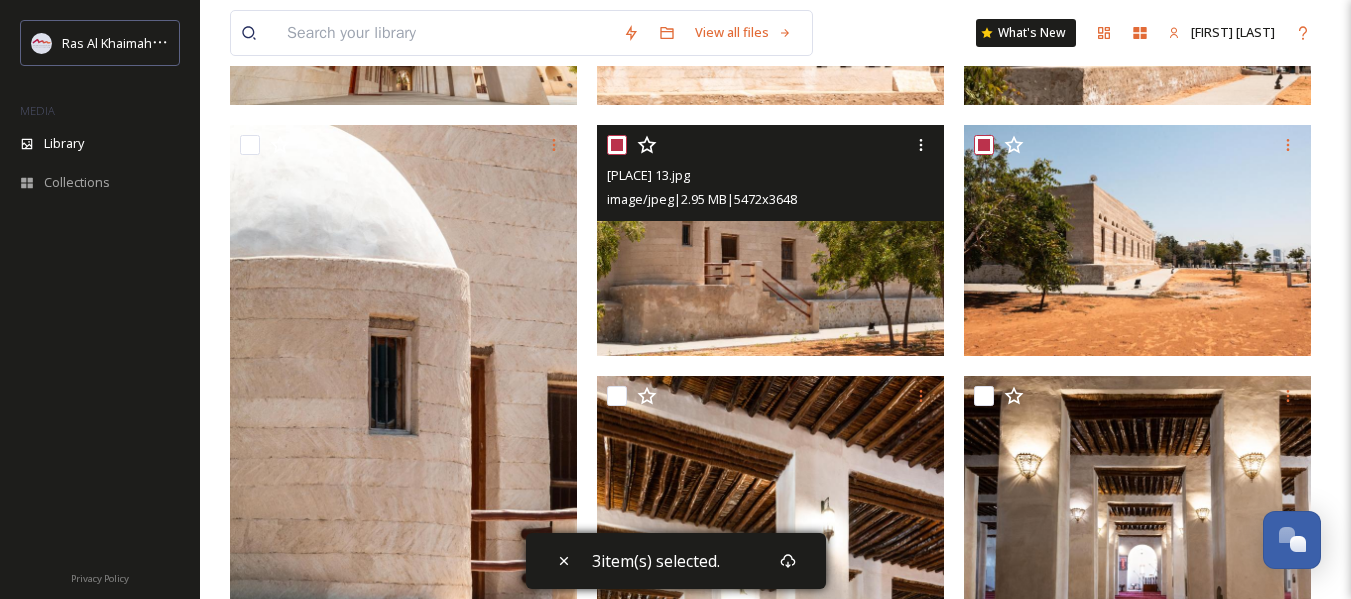 checkbox on "true" 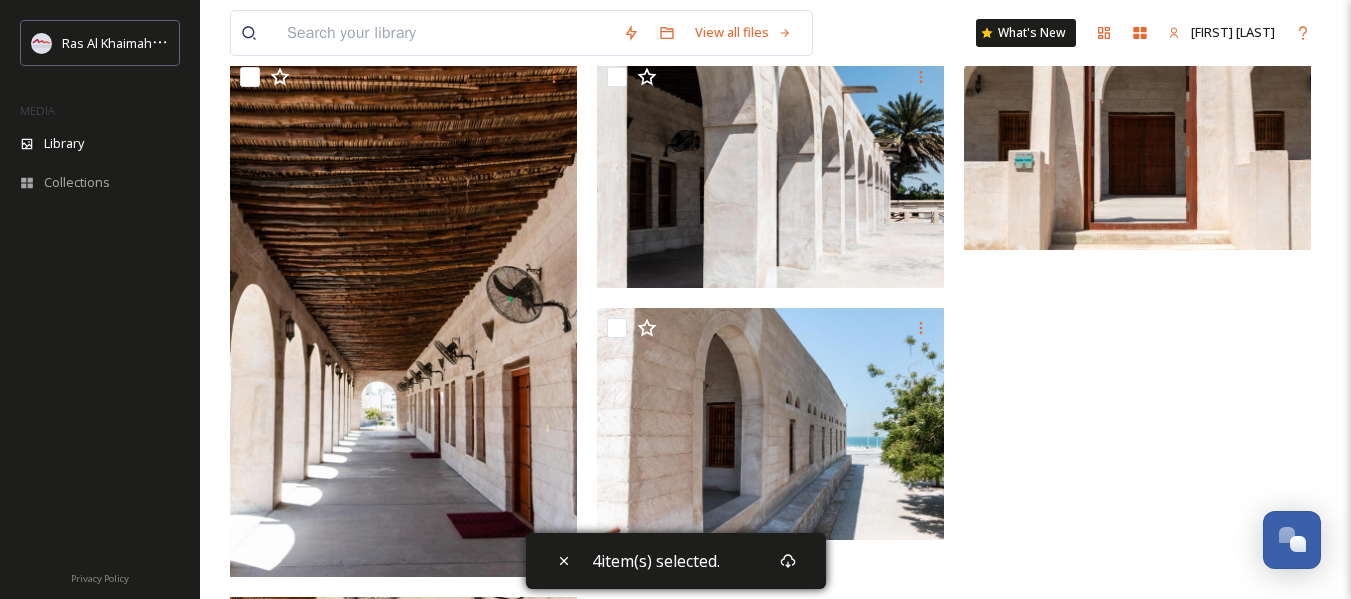 scroll, scrollTop: 1900, scrollLeft: 0, axis: vertical 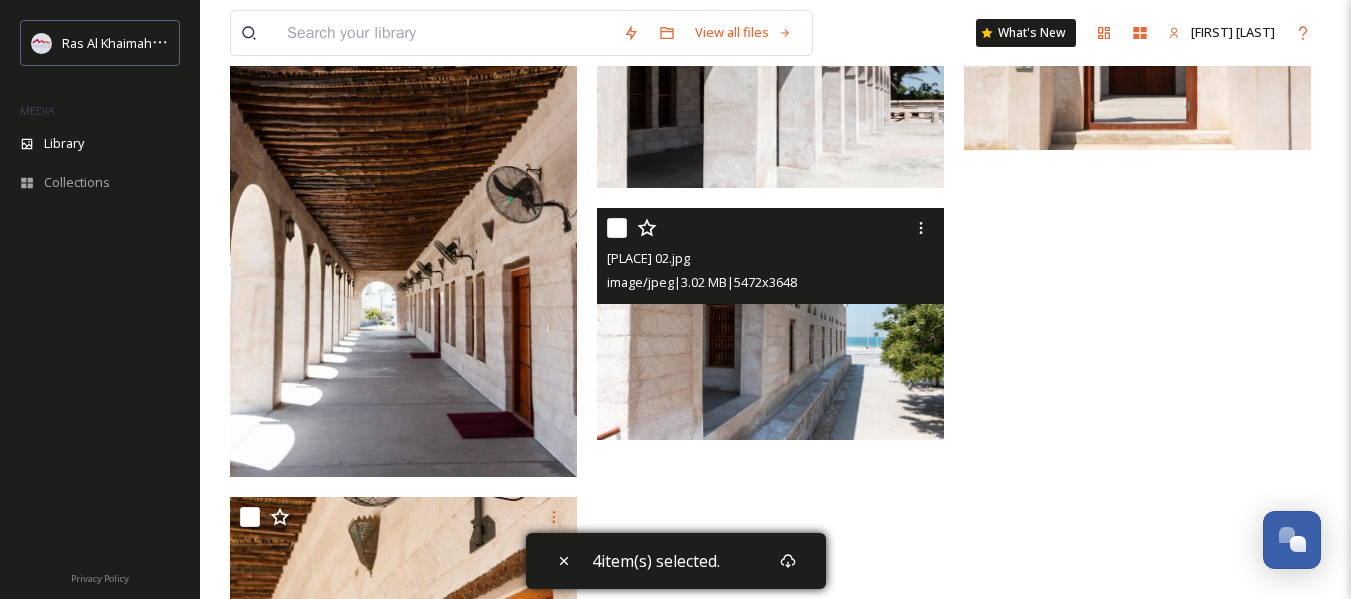 click at bounding box center (617, 228) 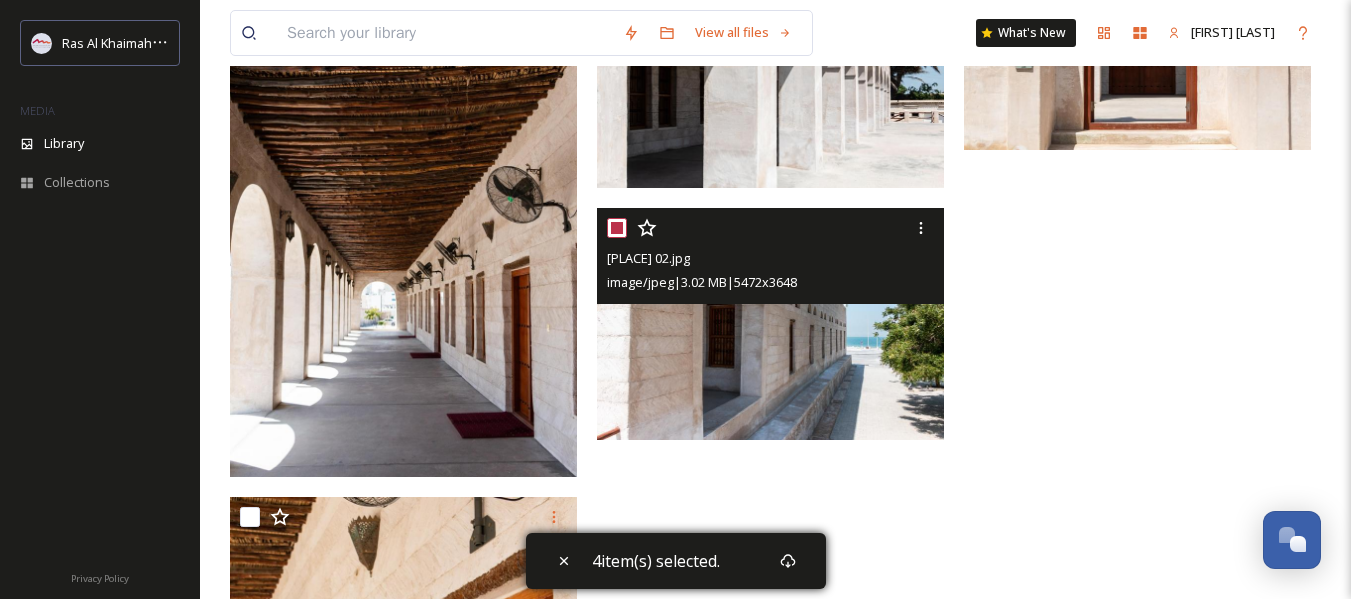 checkbox on "true" 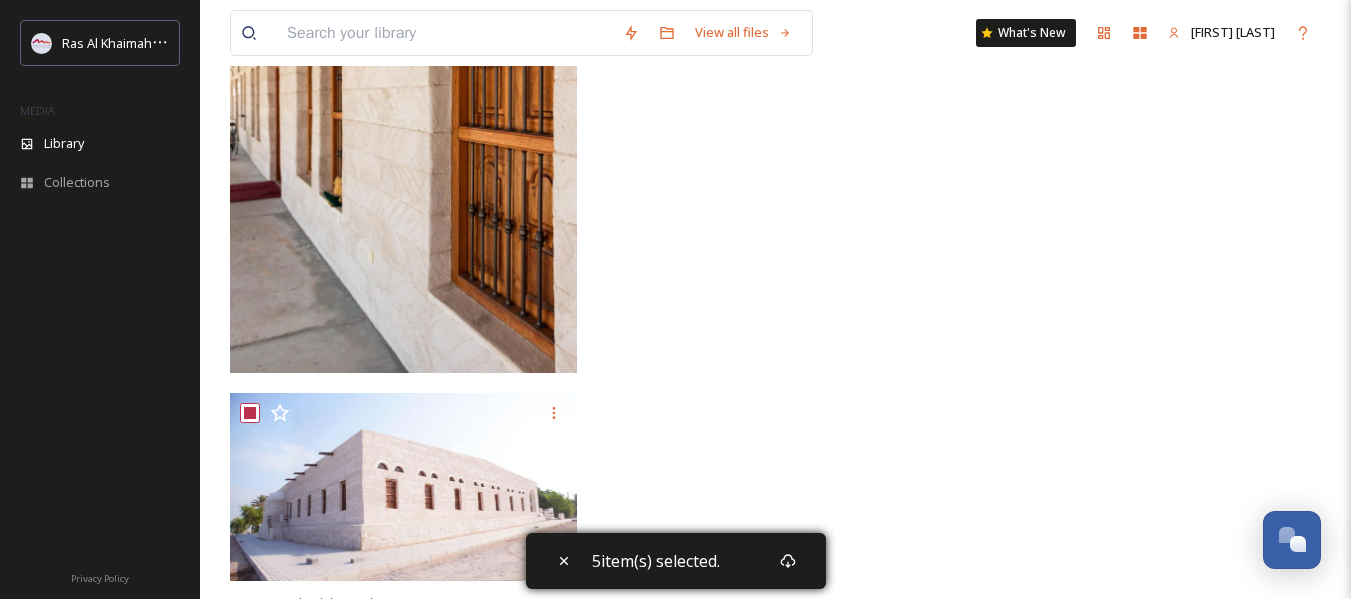 scroll, scrollTop: 2561, scrollLeft: 0, axis: vertical 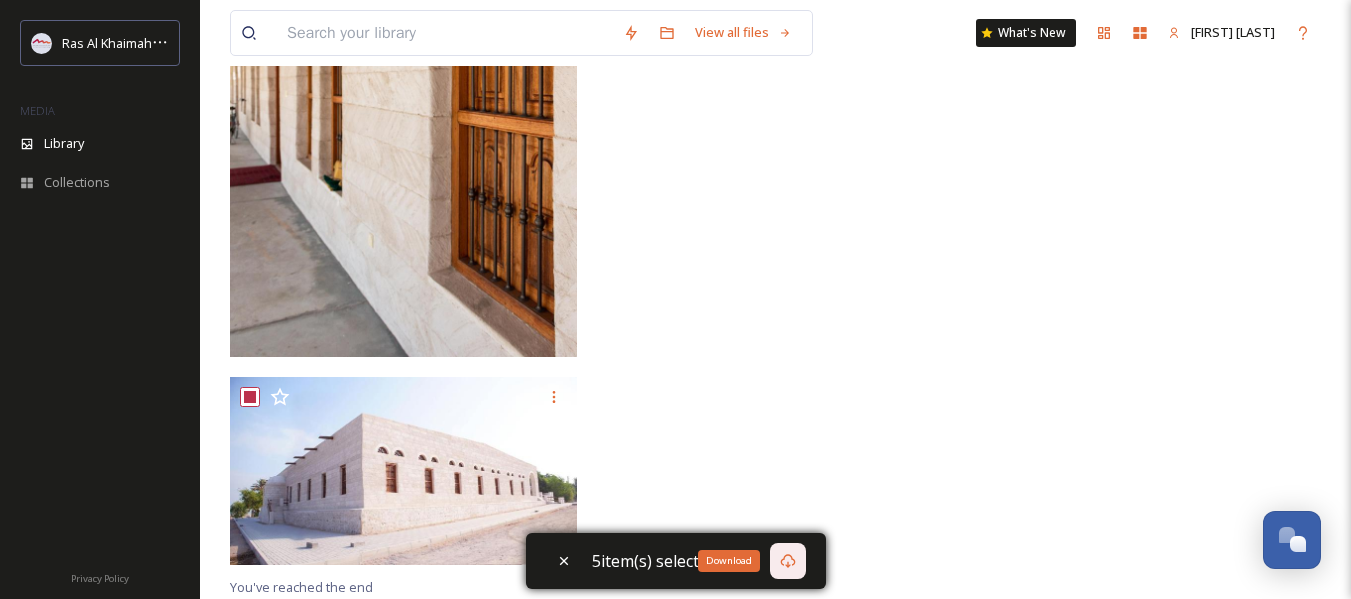 click 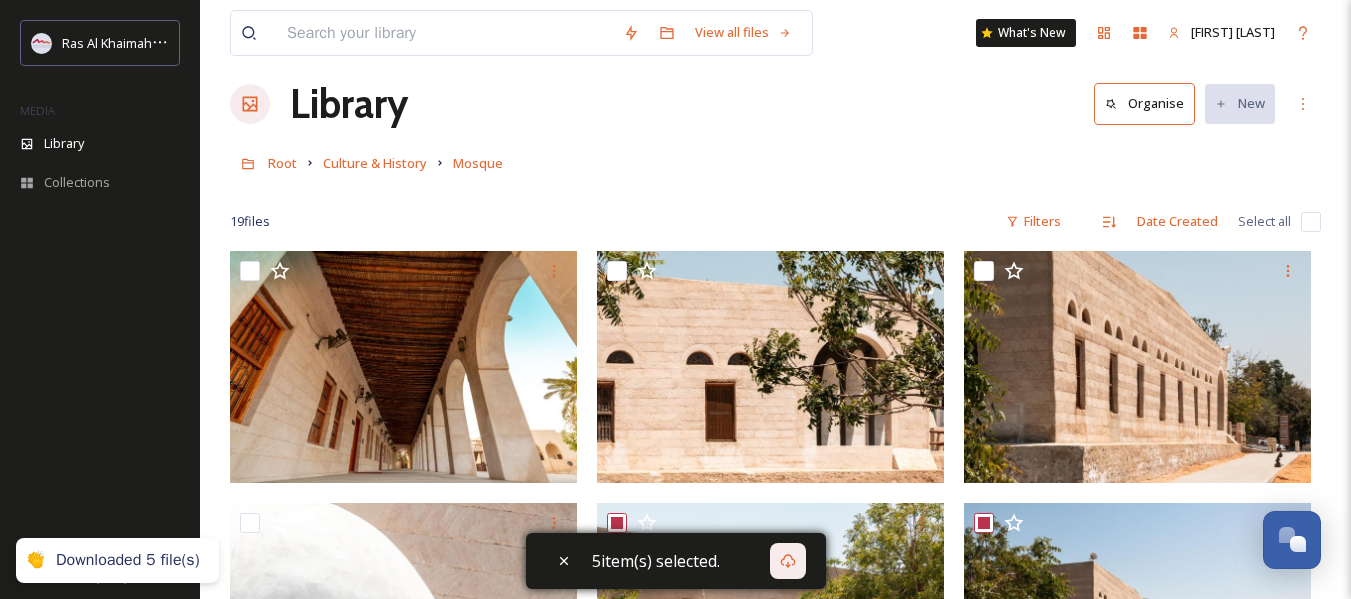 scroll, scrollTop: 0, scrollLeft: 0, axis: both 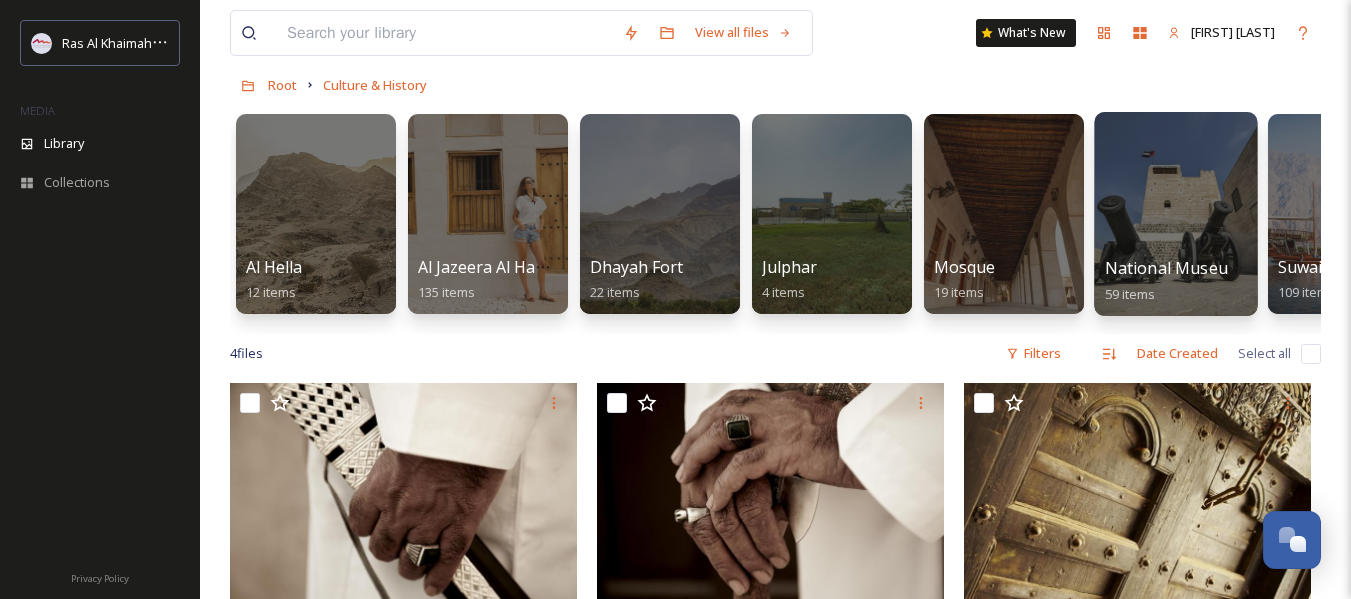 click on "National Museum of Ras Al Khaimah" at bounding box center (1244, 268) 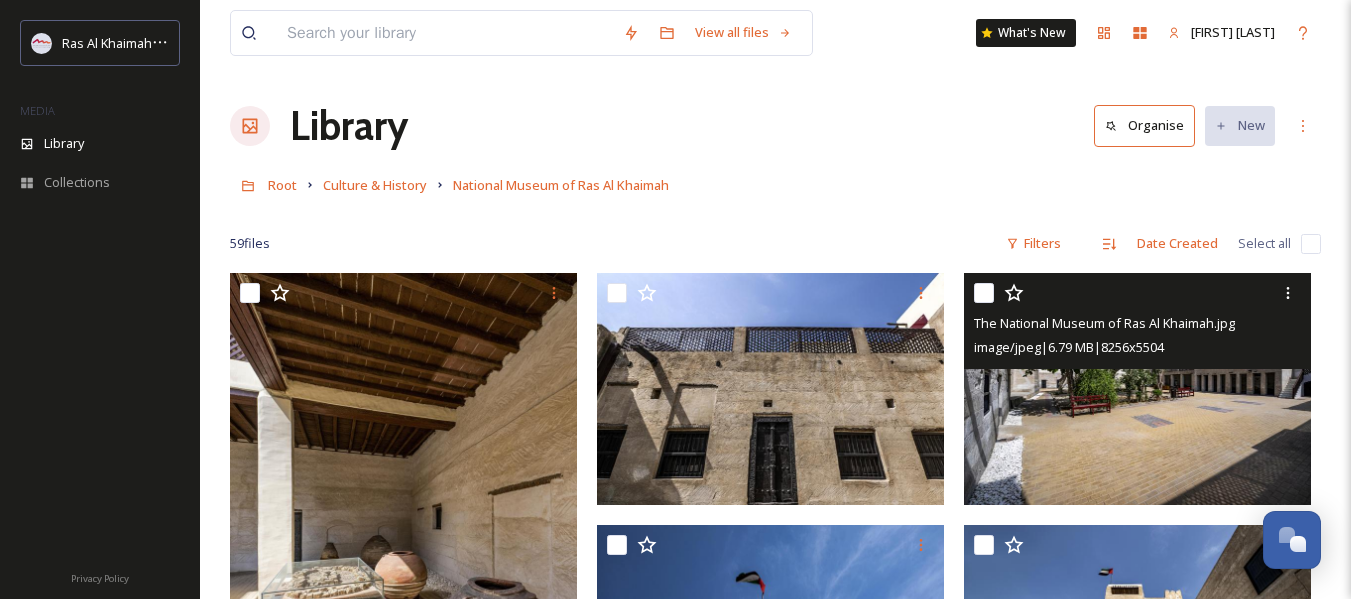 click at bounding box center [984, 293] 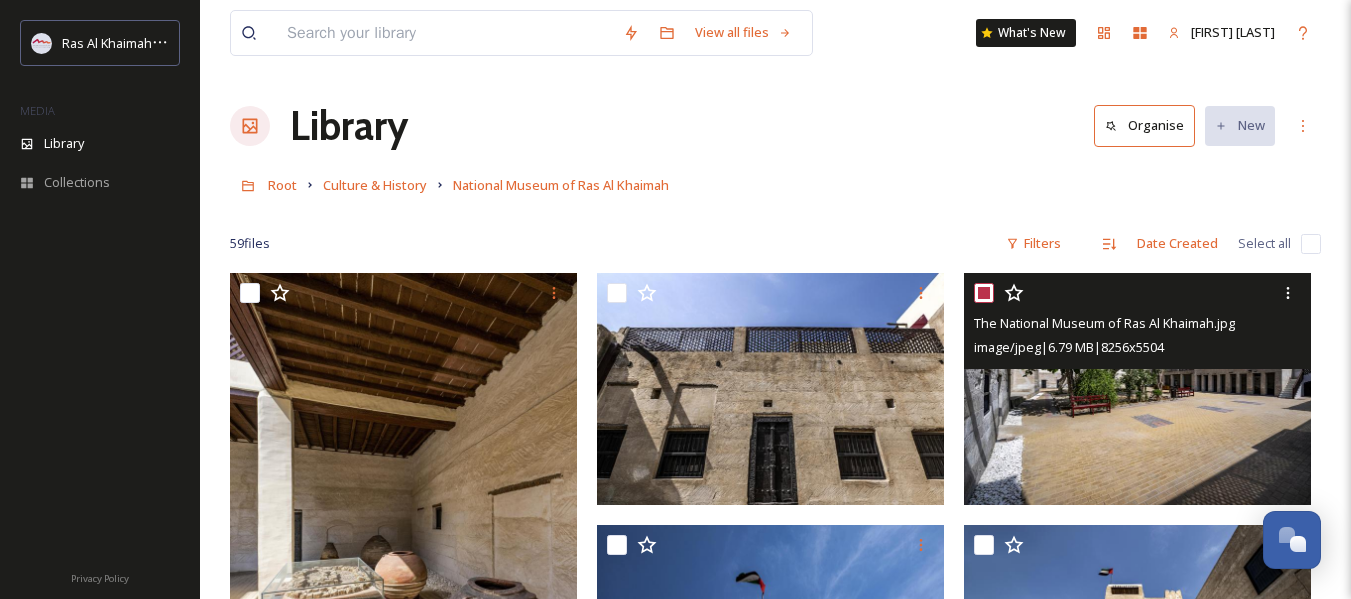 checkbox on "true" 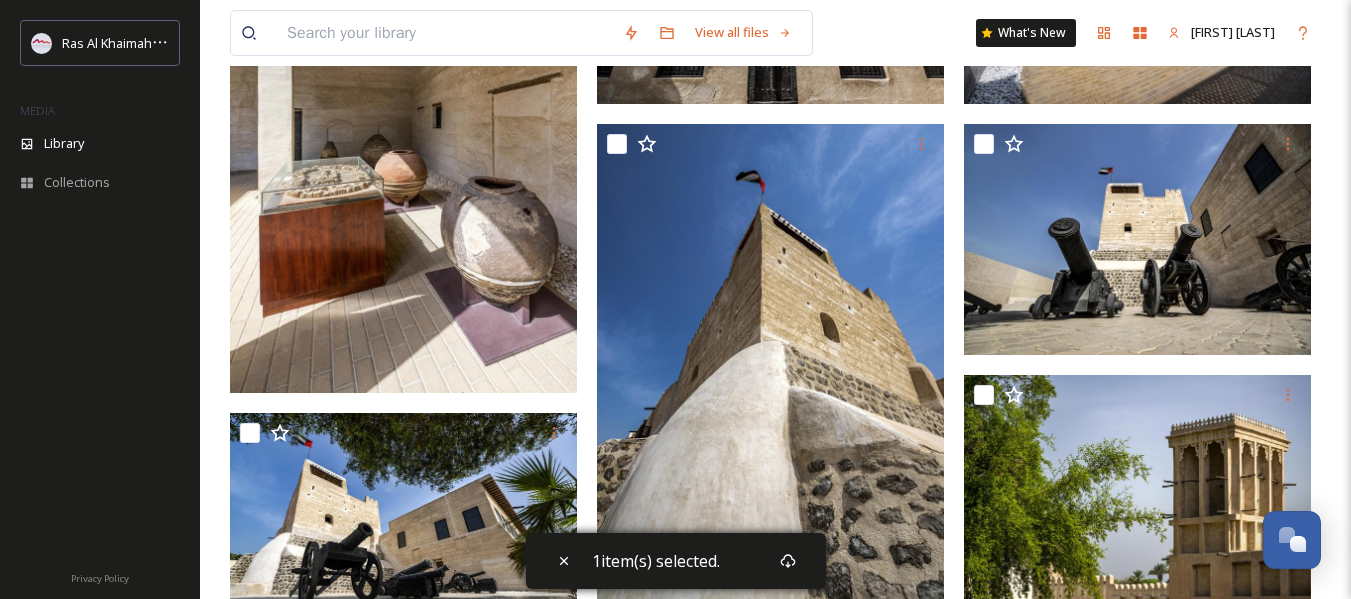 scroll, scrollTop: 400, scrollLeft: 0, axis: vertical 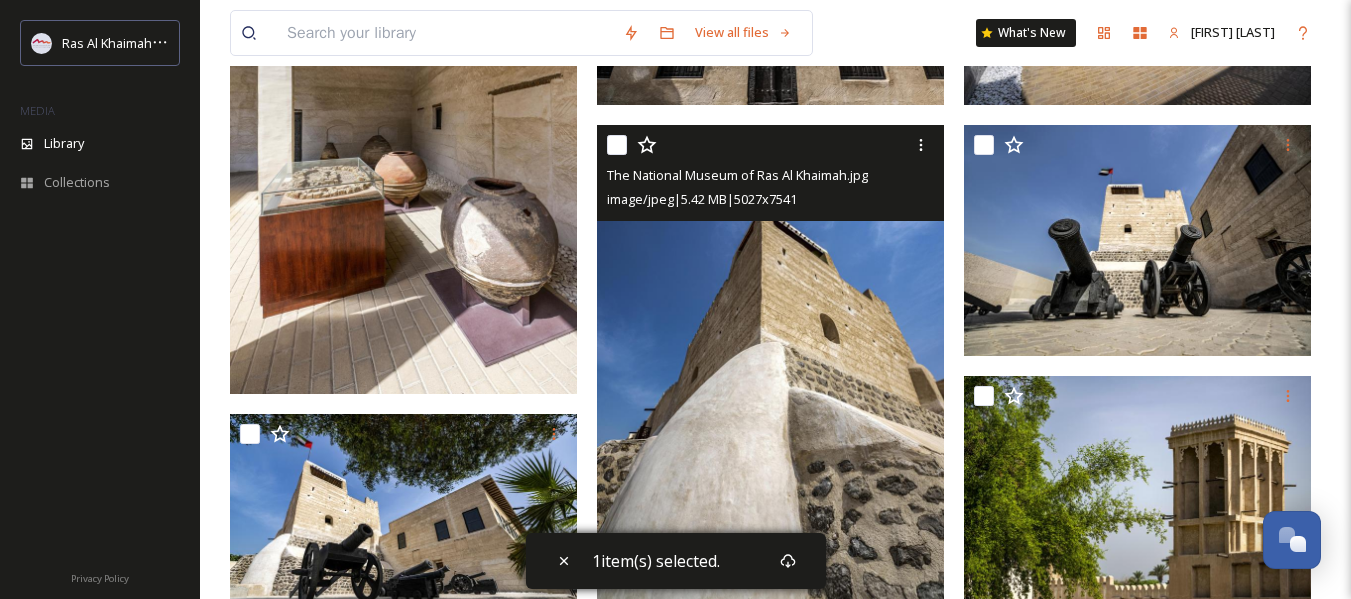click at bounding box center [617, 145] 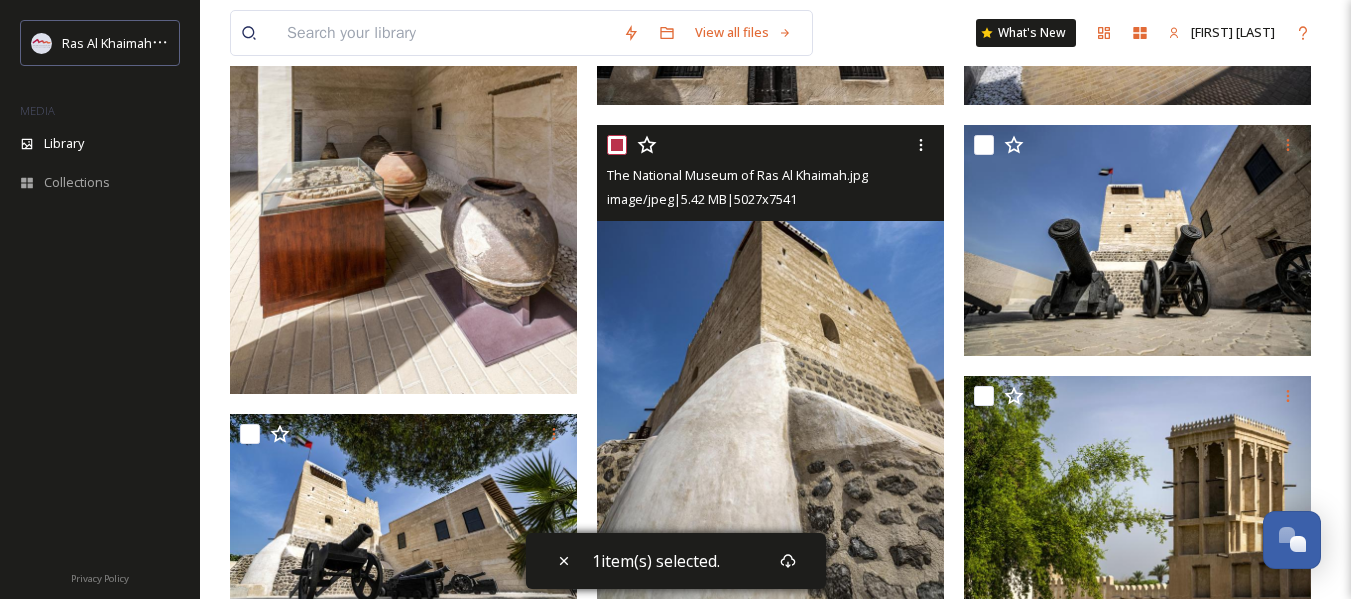 checkbox on "true" 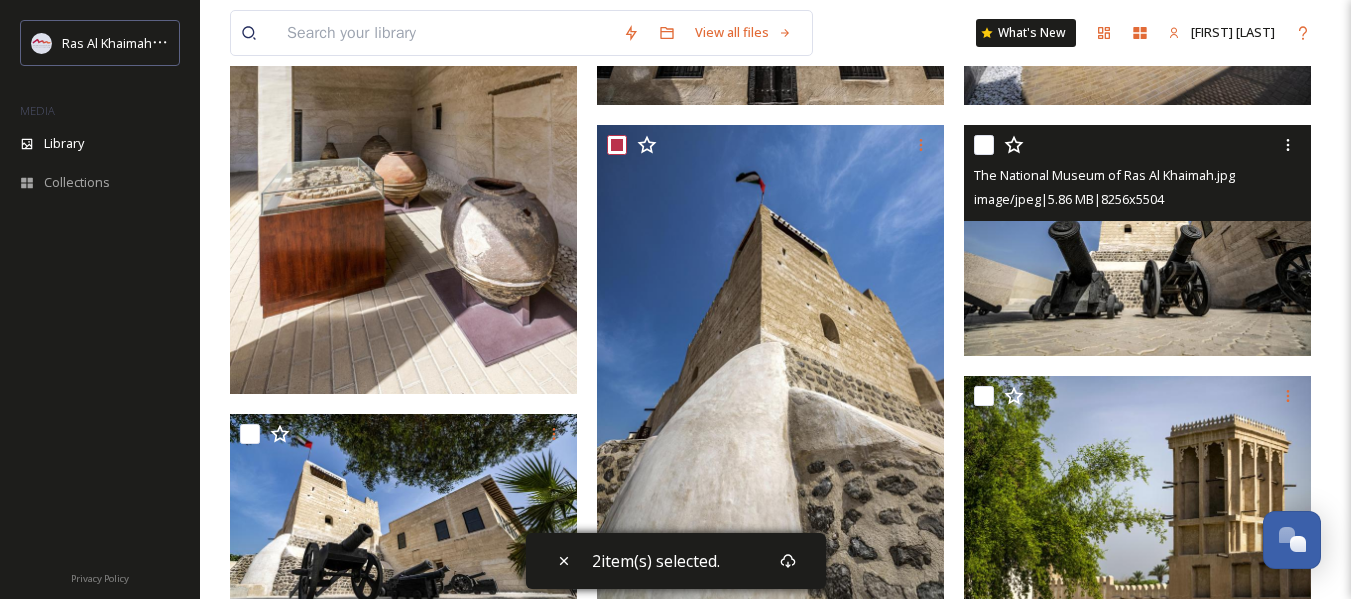 click at bounding box center (984, 145) 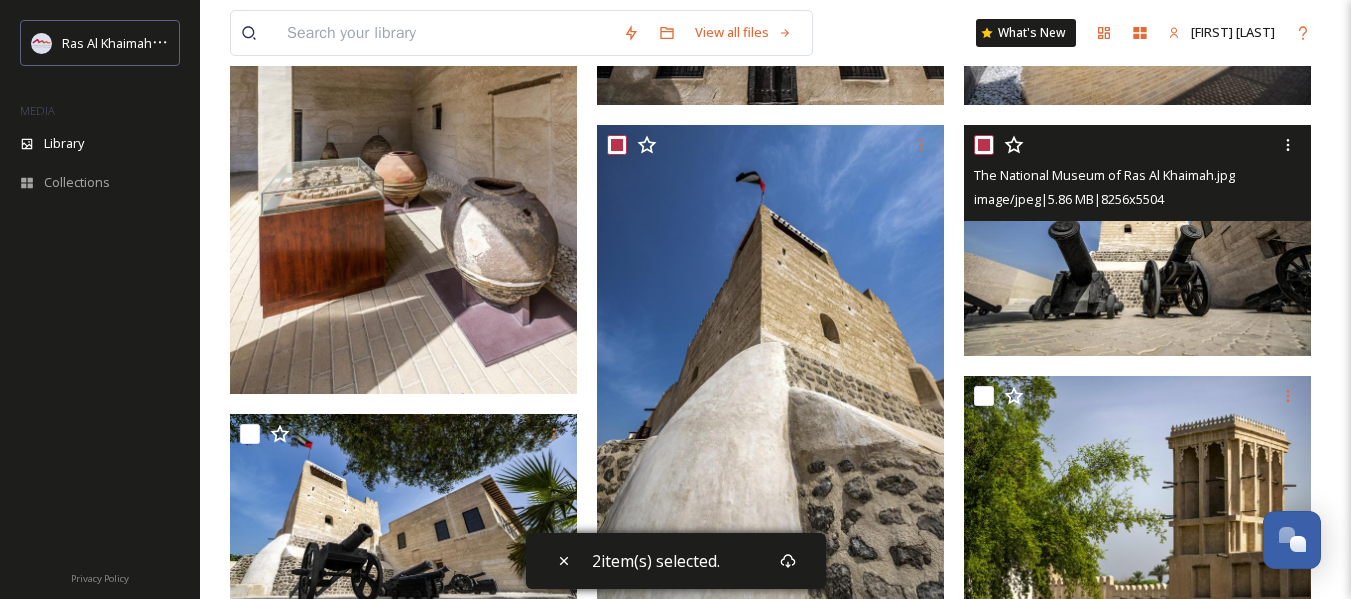 checkbox on "true" 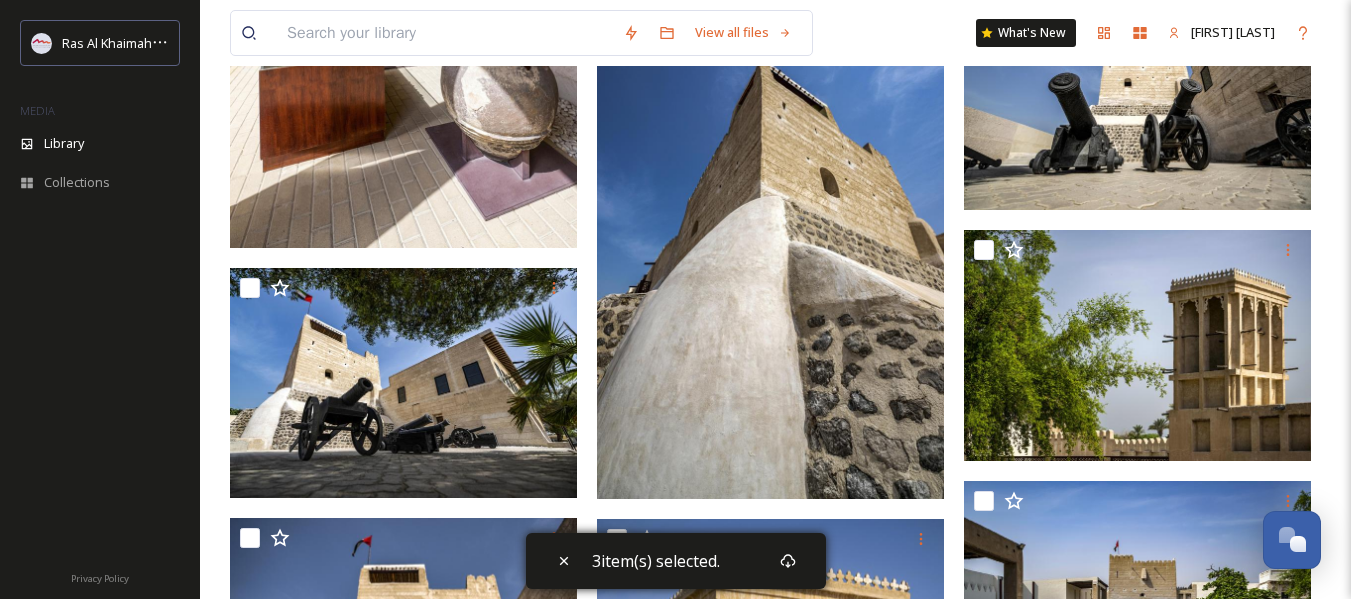 scroll, scrollTop: 600, scrollLeft: 0, axis: vertical 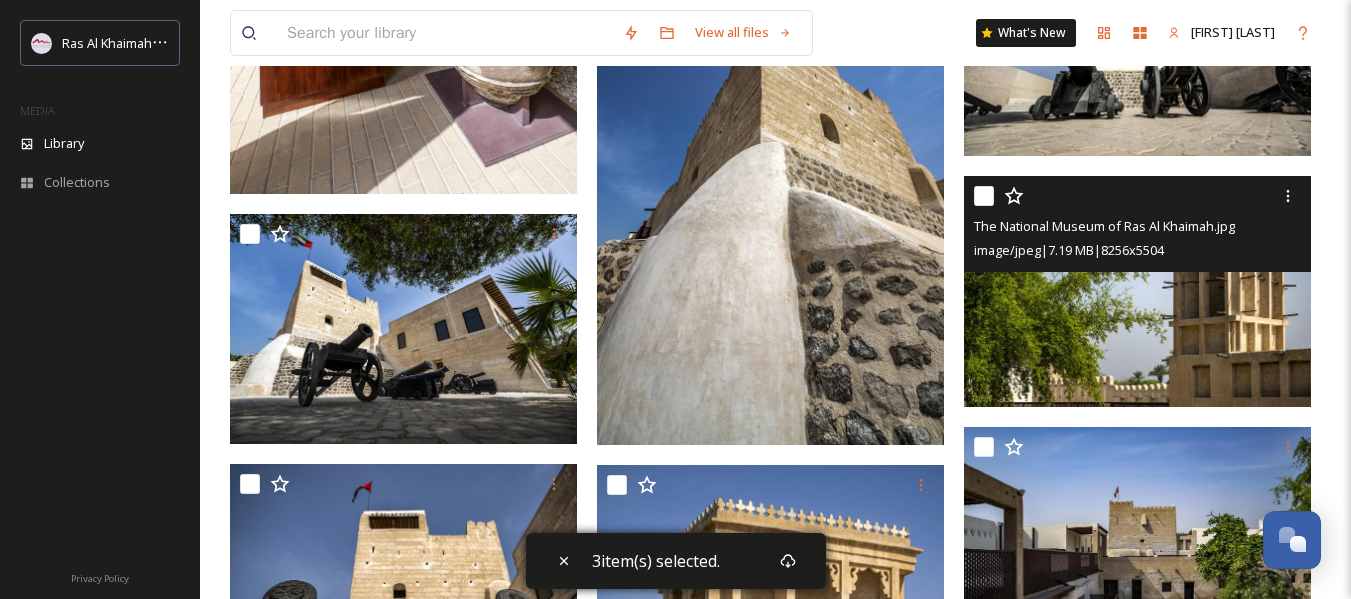 click at bounding box center (984, 196) 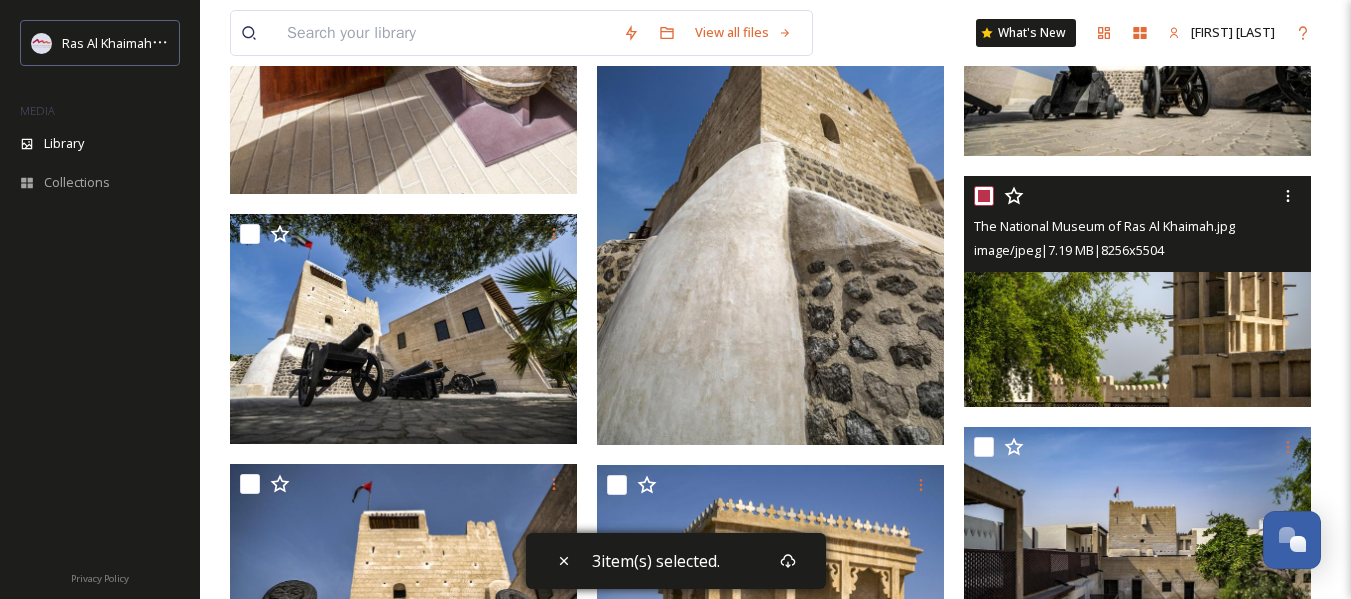 checkbox on "true" 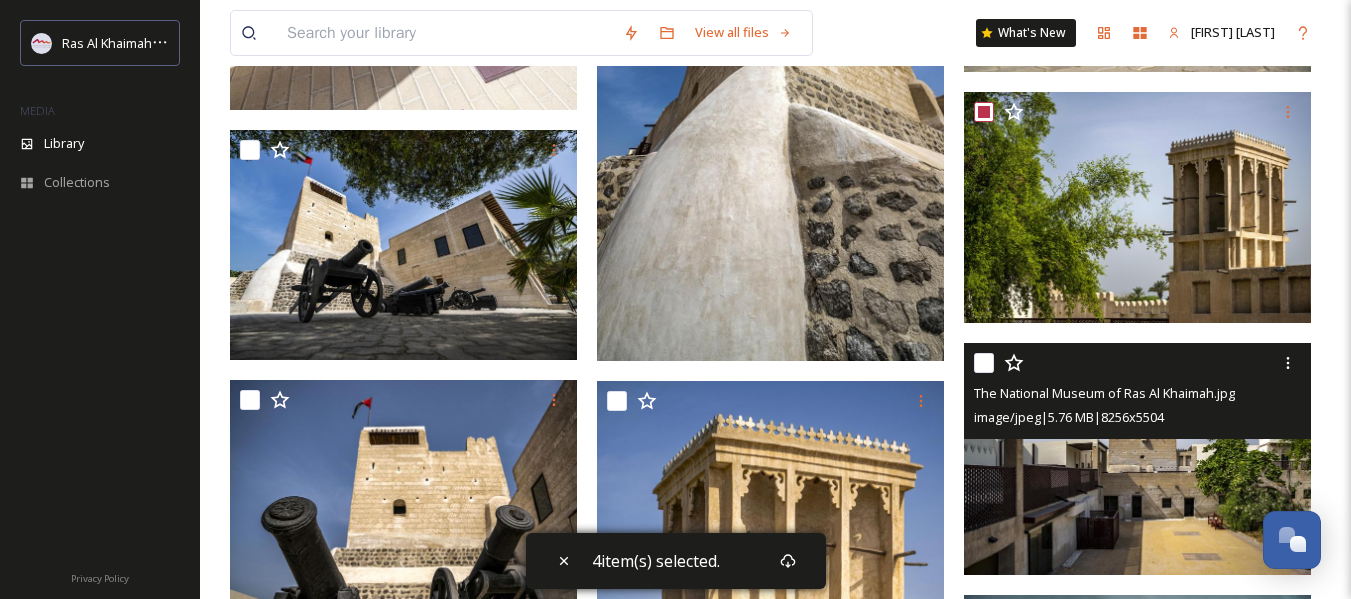 scroll, scrollTop: 900, scrollLeft: 0, axis: vertical 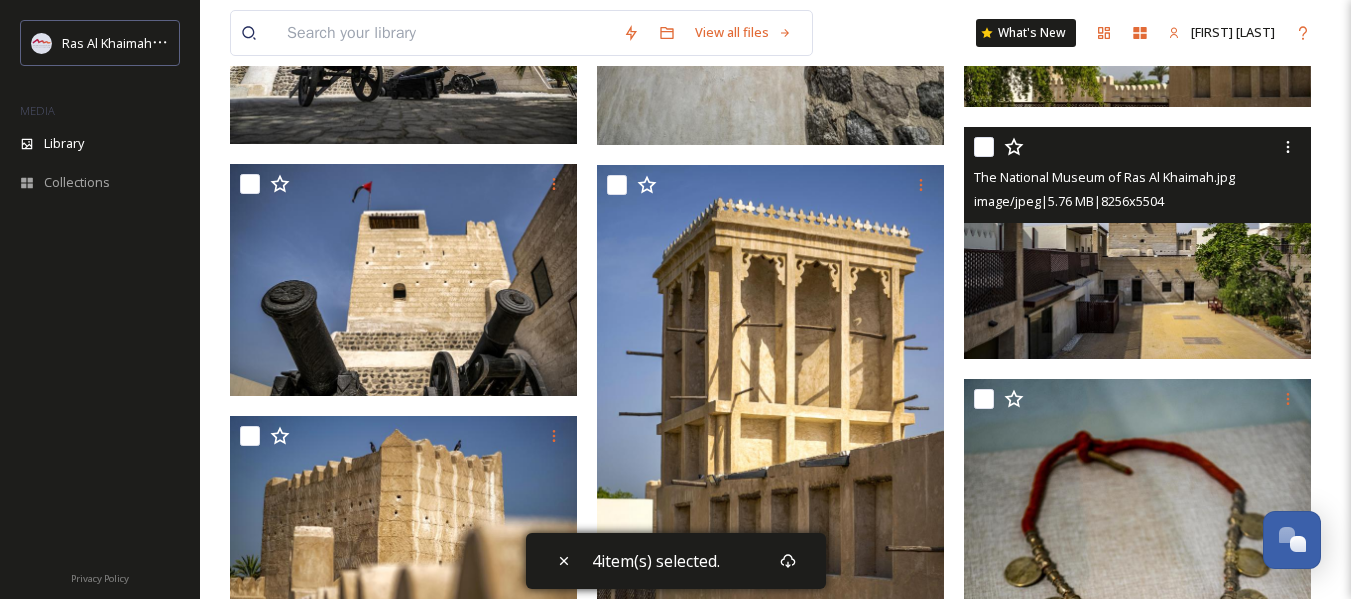 click at bounding box center [984, 147] 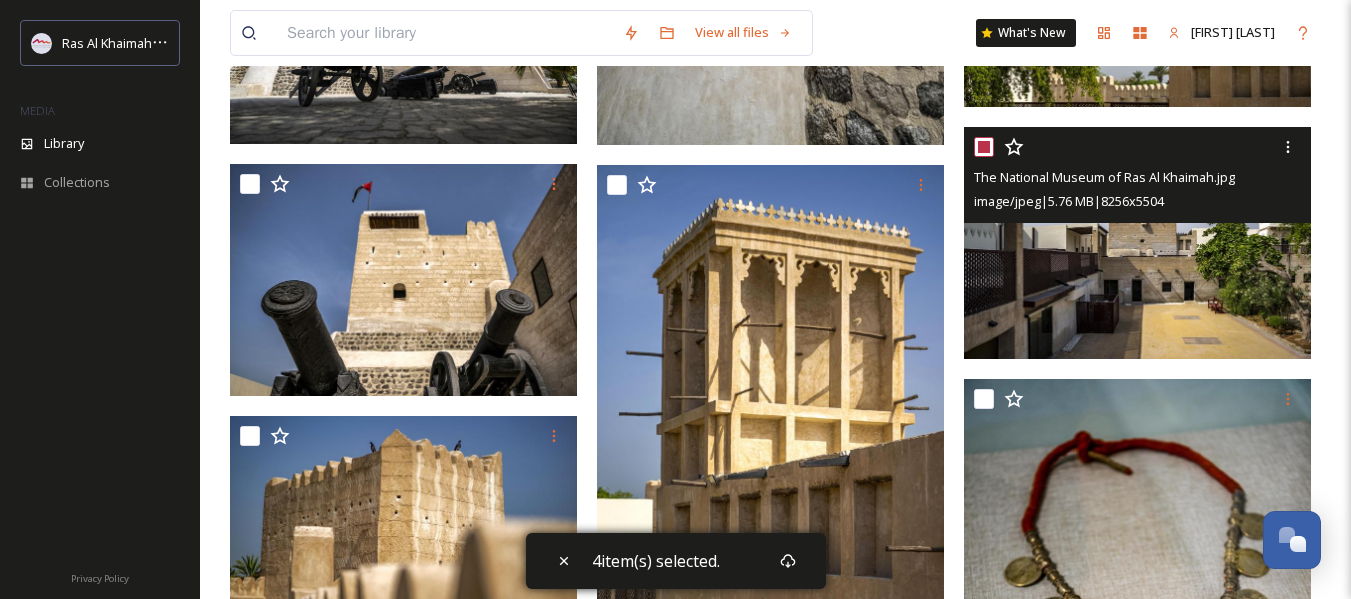 checkbox on "true" 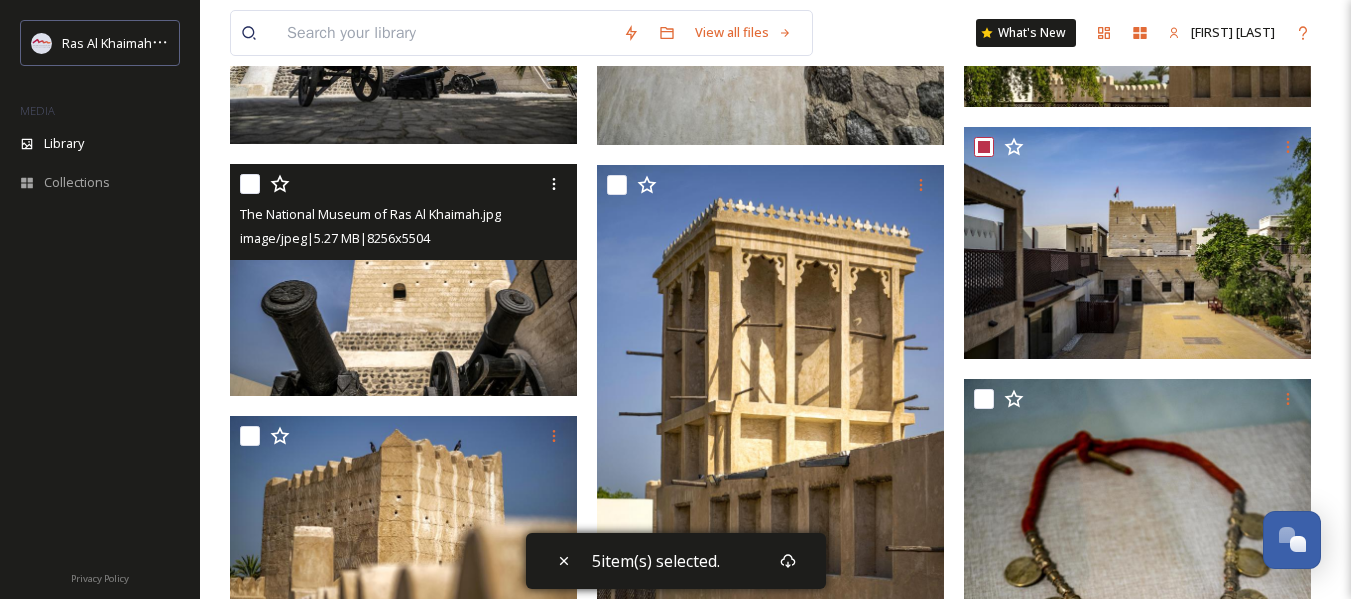 click at bounding box center (250, 184) 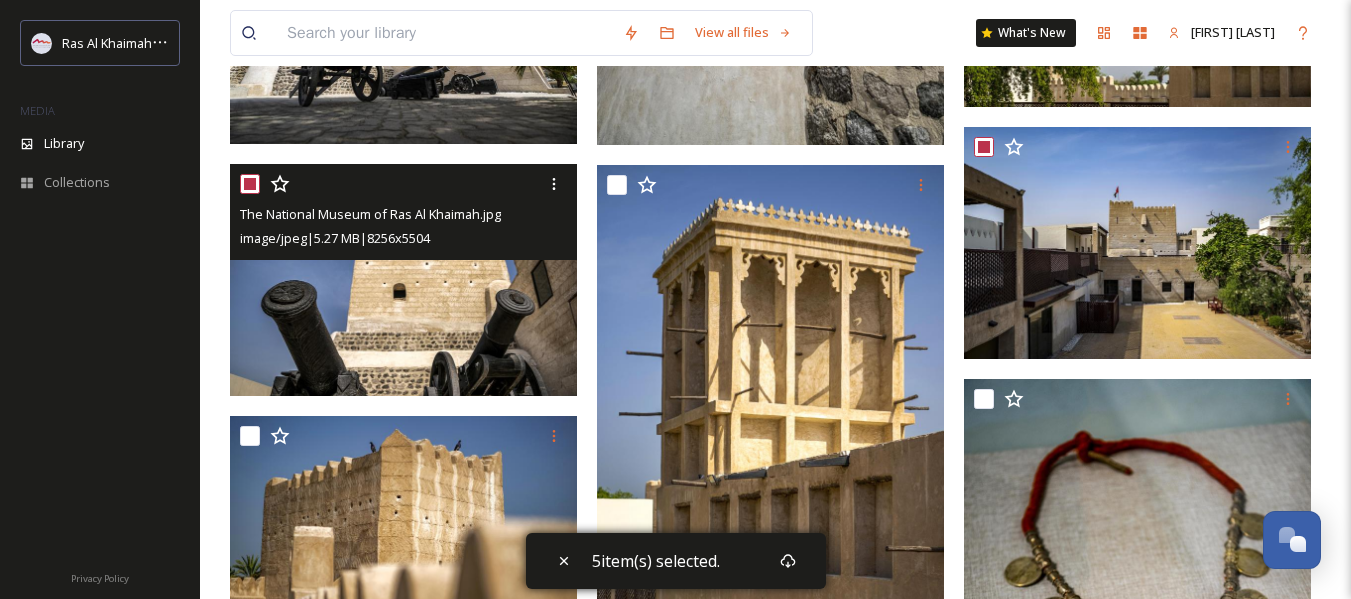 checkbox on "true" 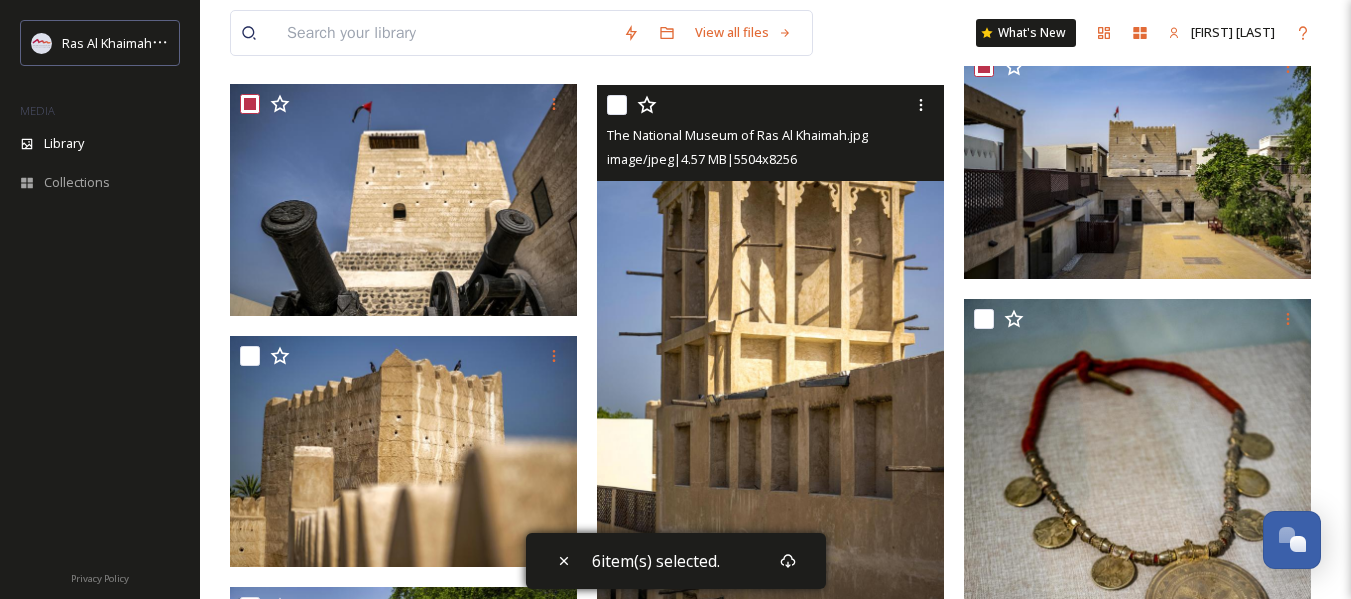 scroll, scrollTop: 1100, scrollLeft: 0, axis: vertical 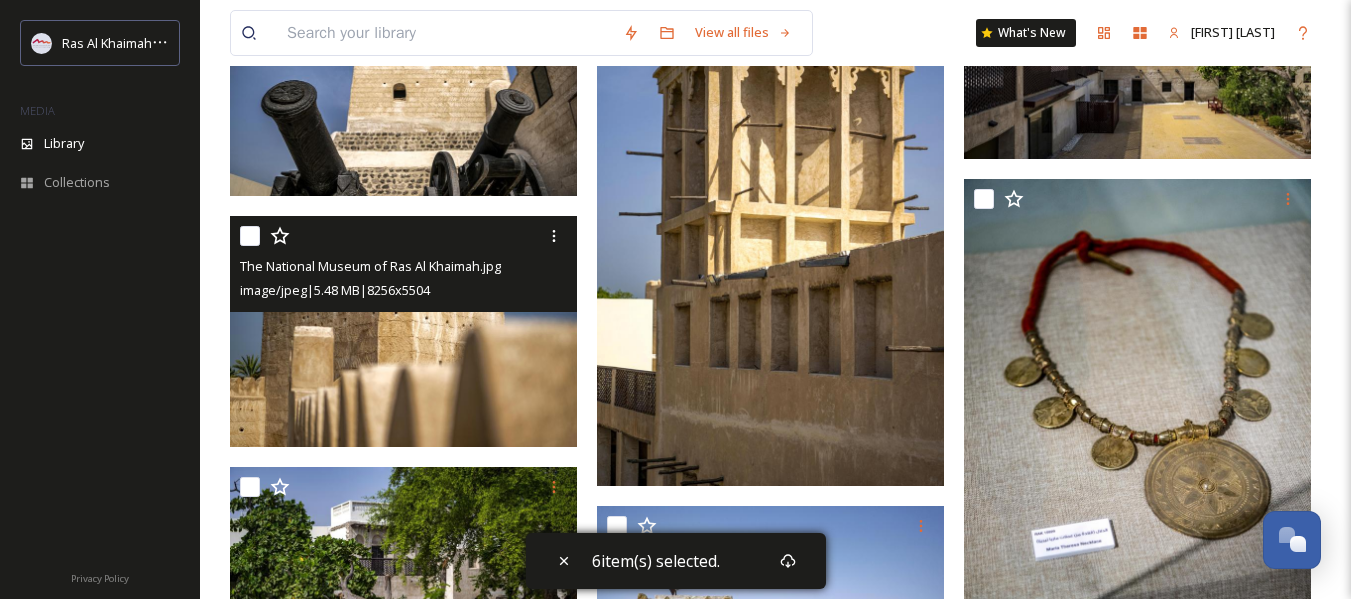 click on "The [PLACE] of [PLACE].jpg image/jpeg  |  5.48 MB  |  8256  x  5504" at bounding box center (403, 264) 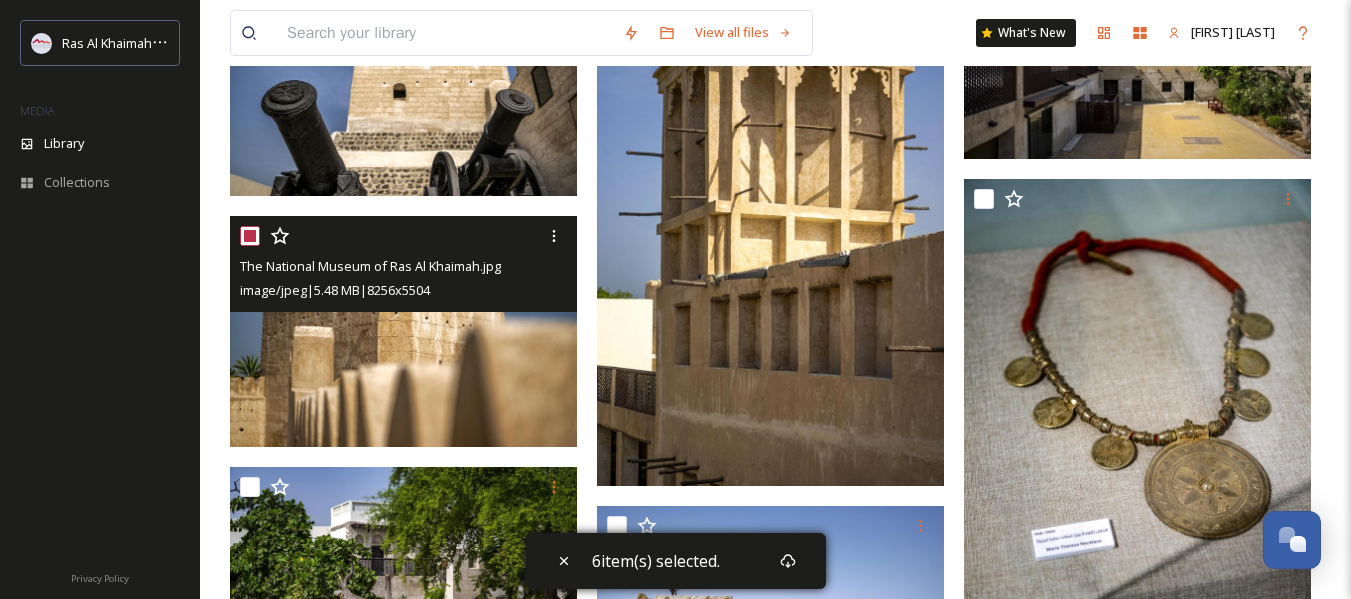 checkbox on "true" 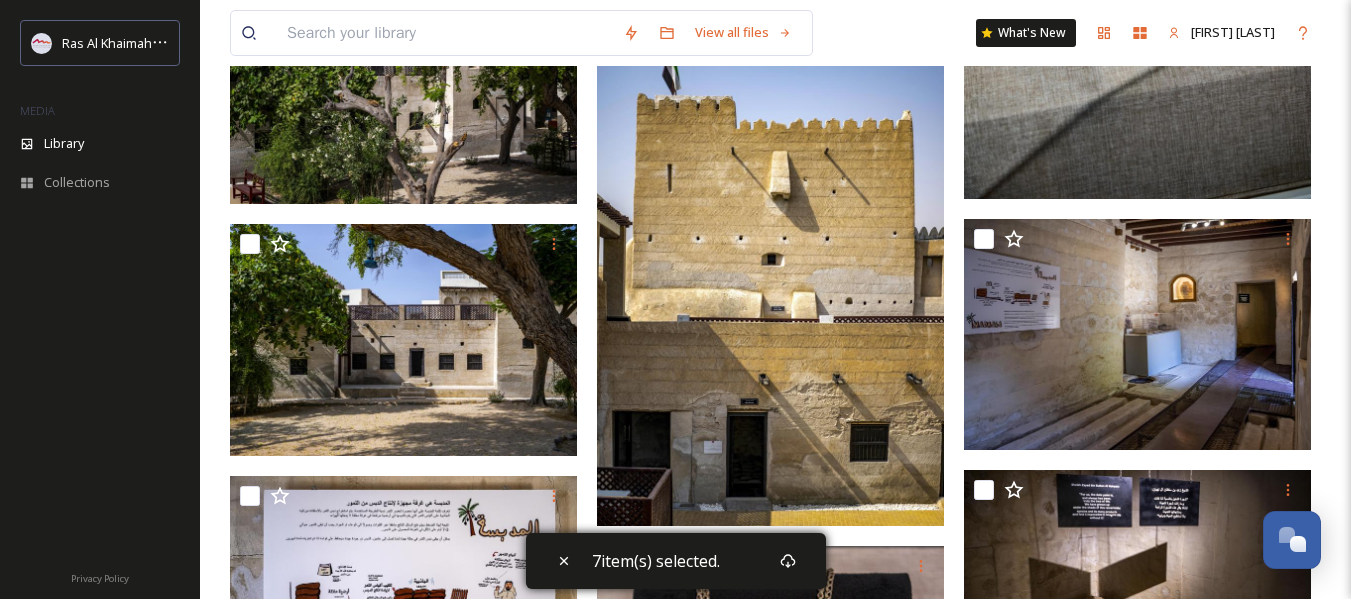 scroll, scrollTop: 1500, scrollLeft: 0, axis: vertical 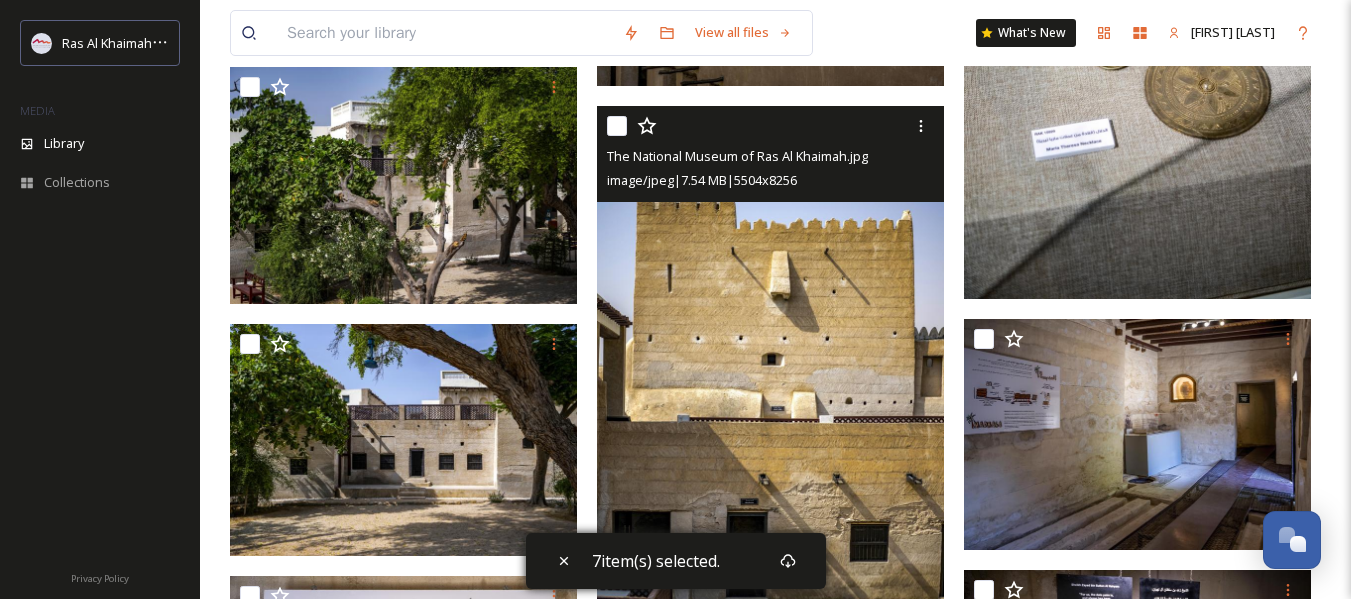 click at bounding box center [617, 126] 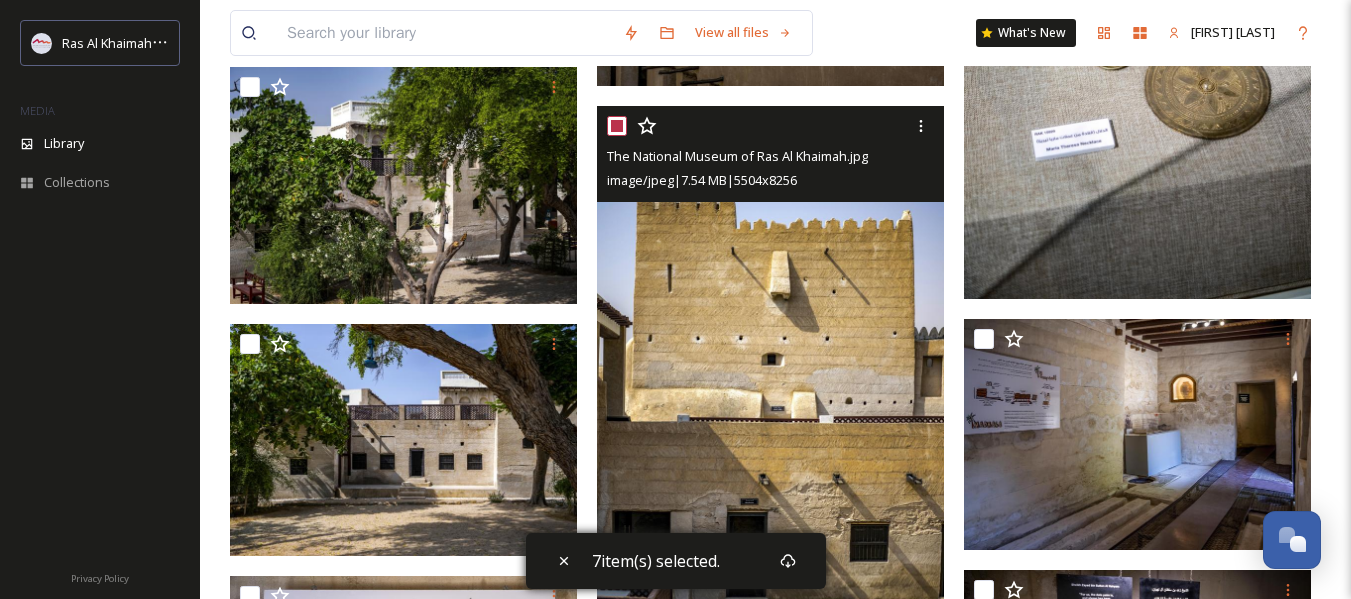 checkbox on "true" 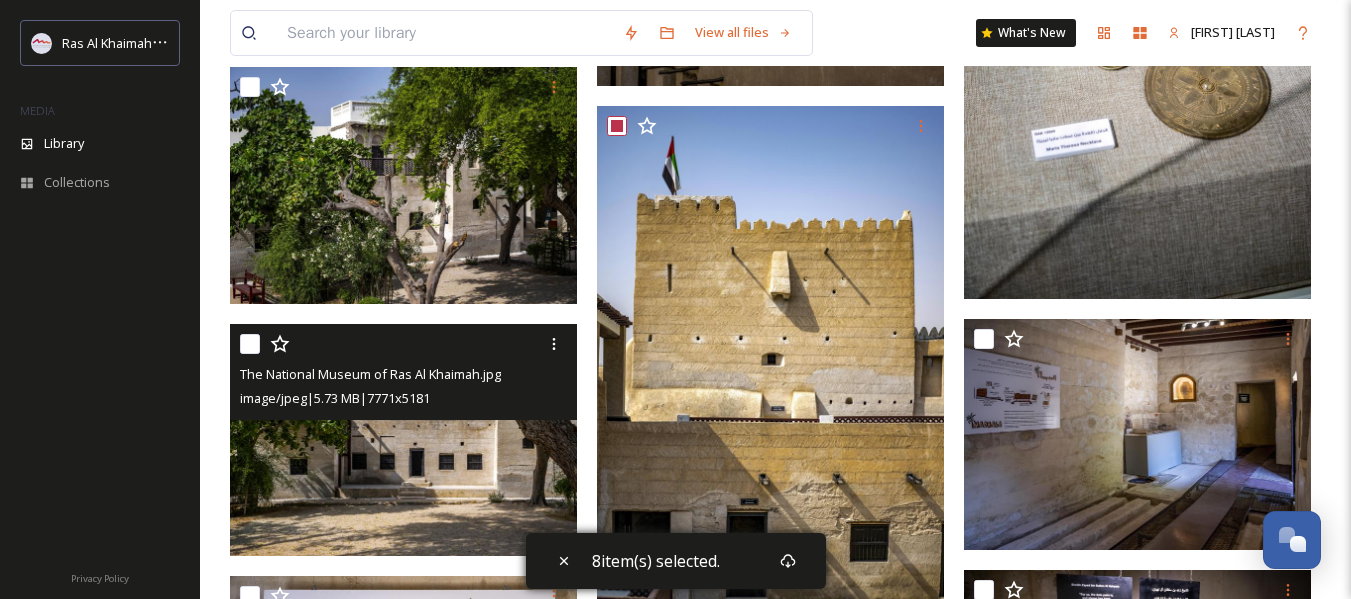 click at bounding box center [250, 344] 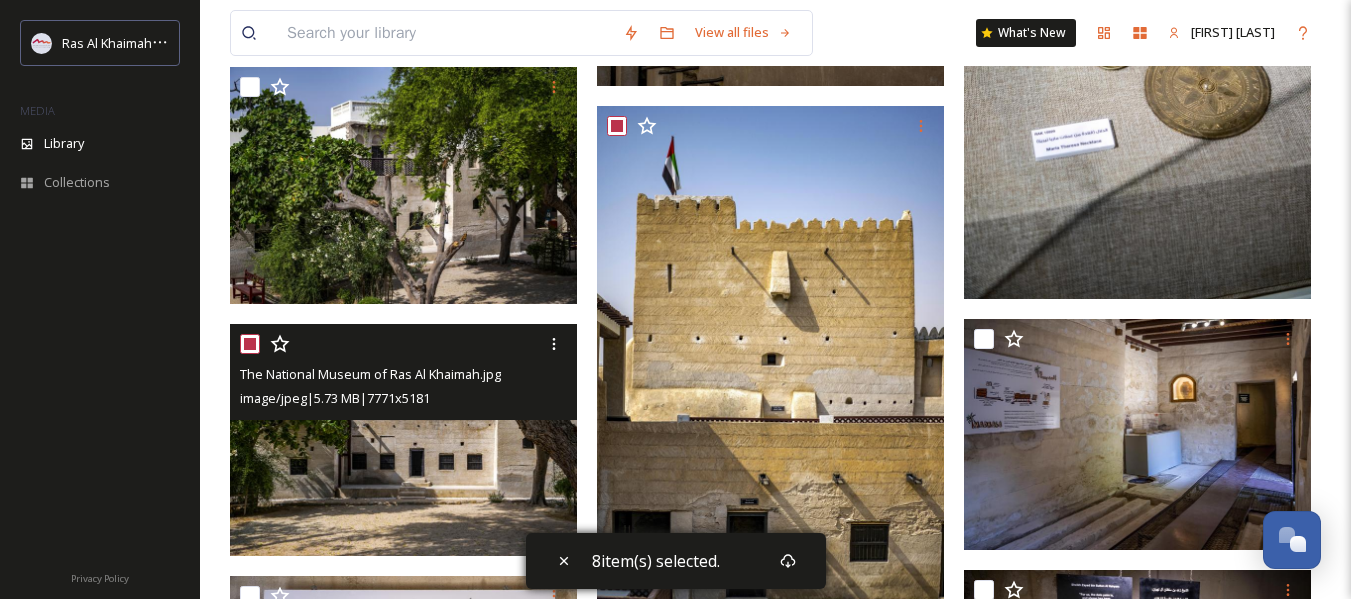 checkbox on "true" 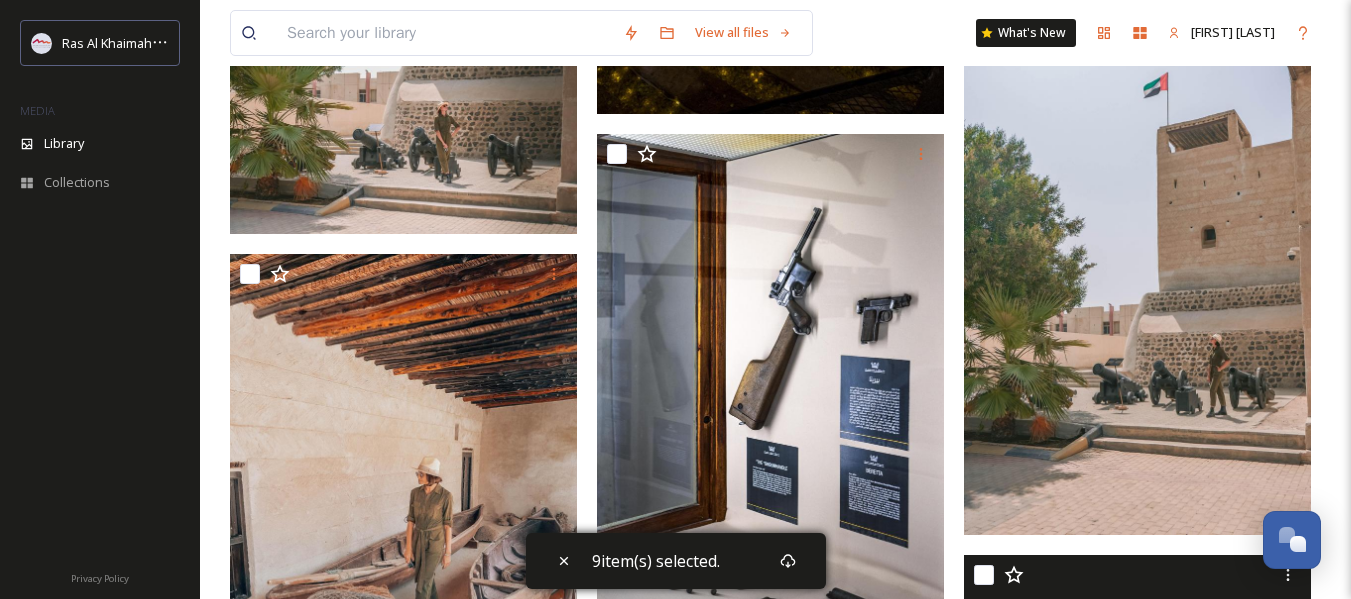 scroll, scrollTop: 3500, scrollLeft: 0, axis: vertical 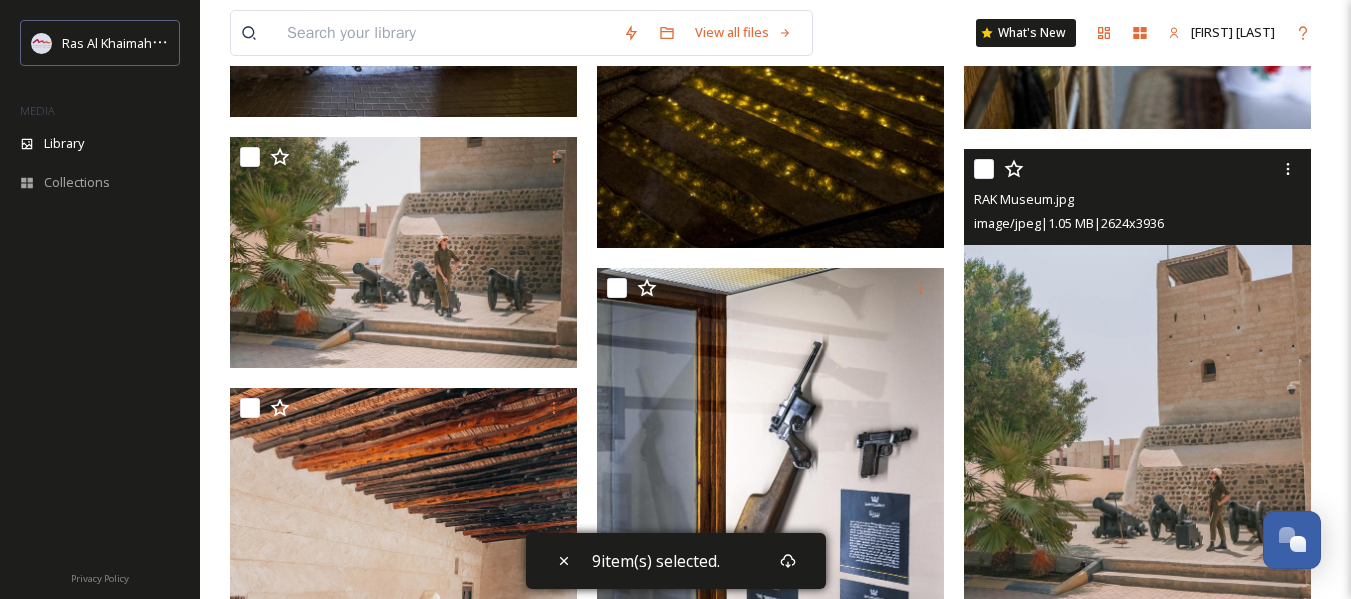 click at bounding box center (984, 169) 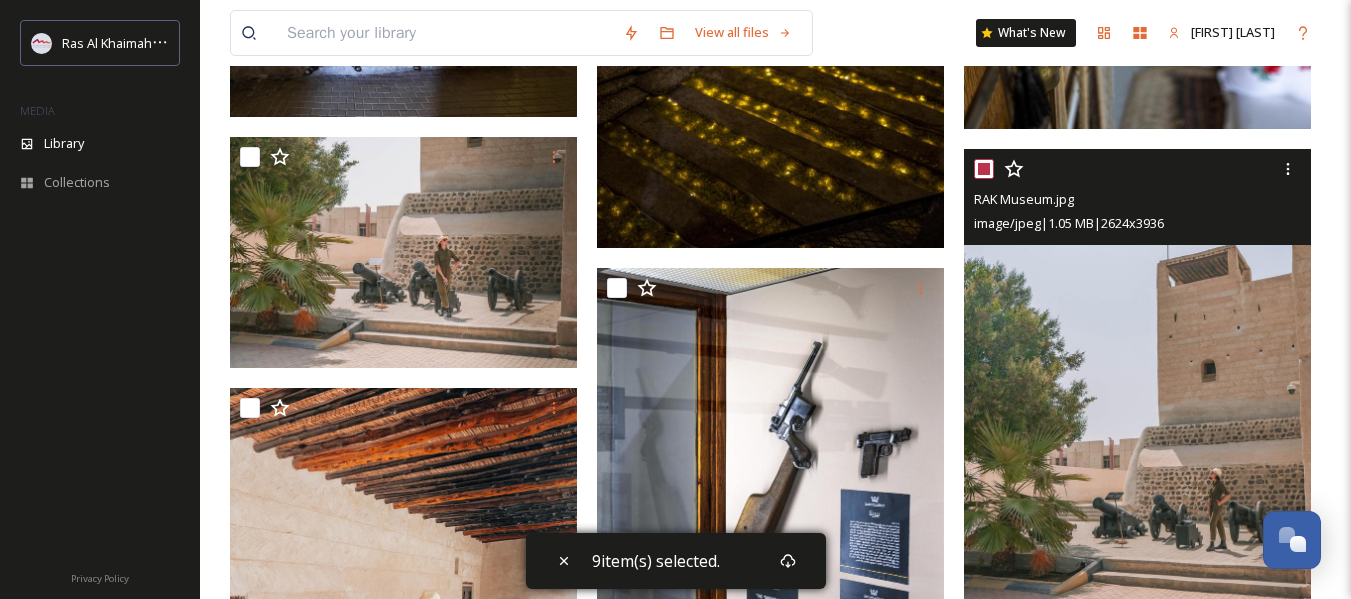 checkbox on "true" 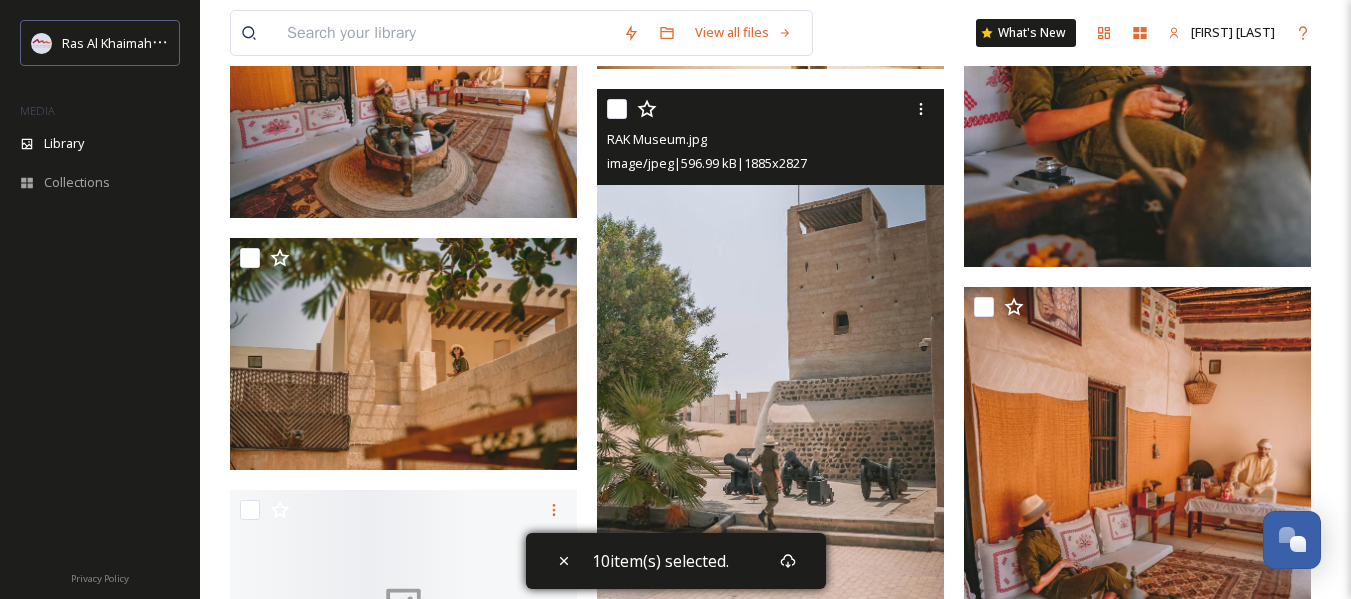 scroll, scrollTop: 5000, scrollLeft: 0, axis: vertical 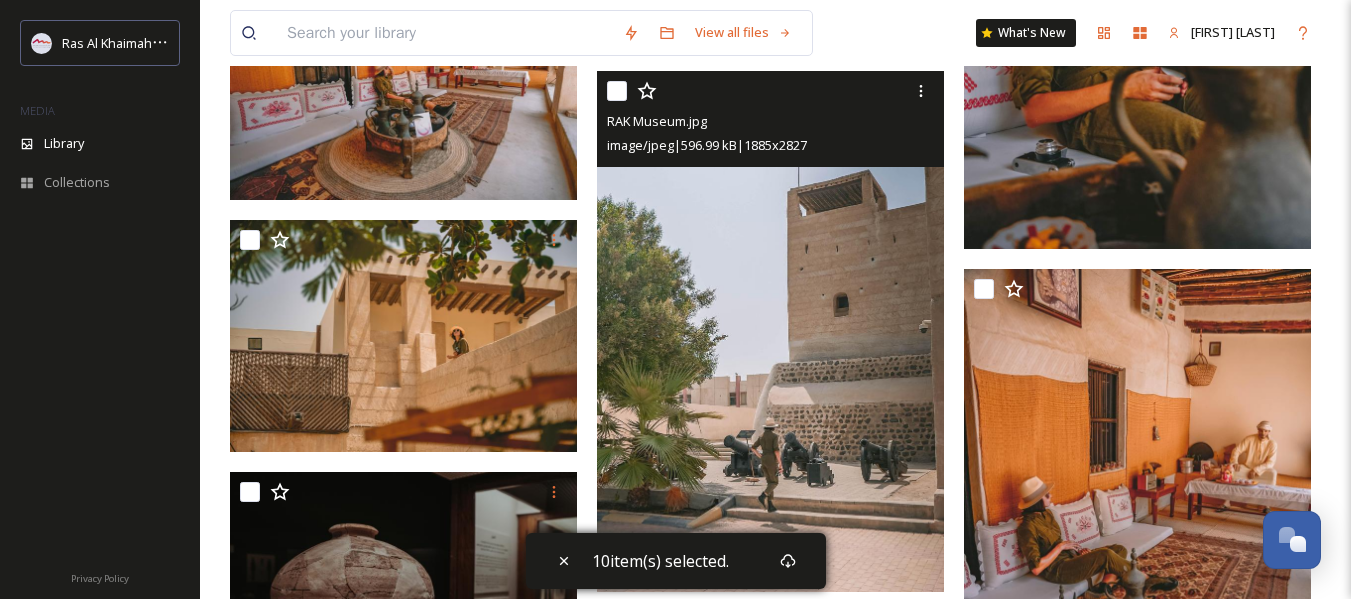 click at bounding box center (617, 91) 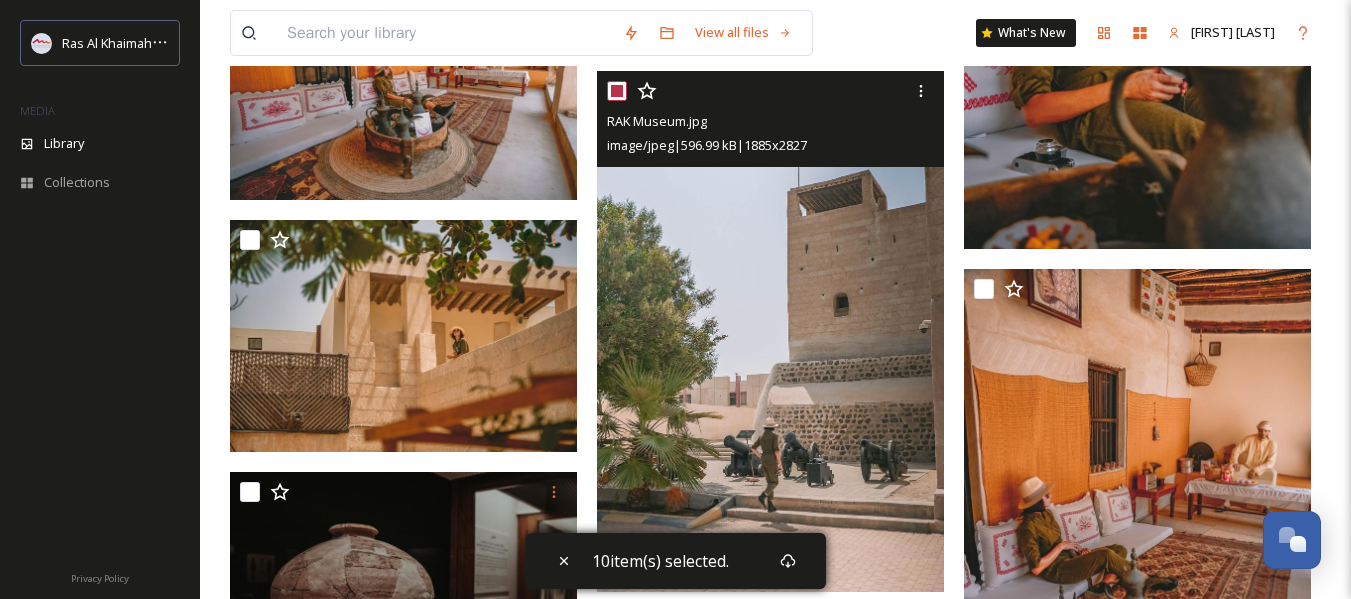 checkbox on "true" 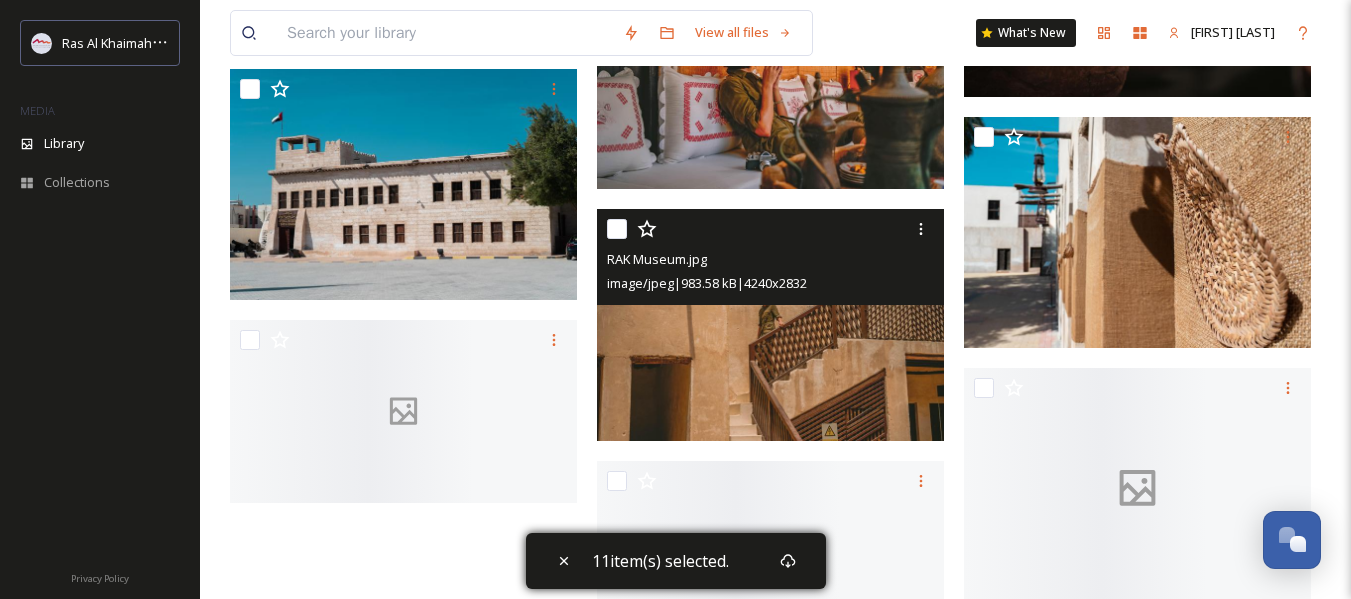 scroll, scrollTop: 6200, scrollLeft: 0, axis: vertical 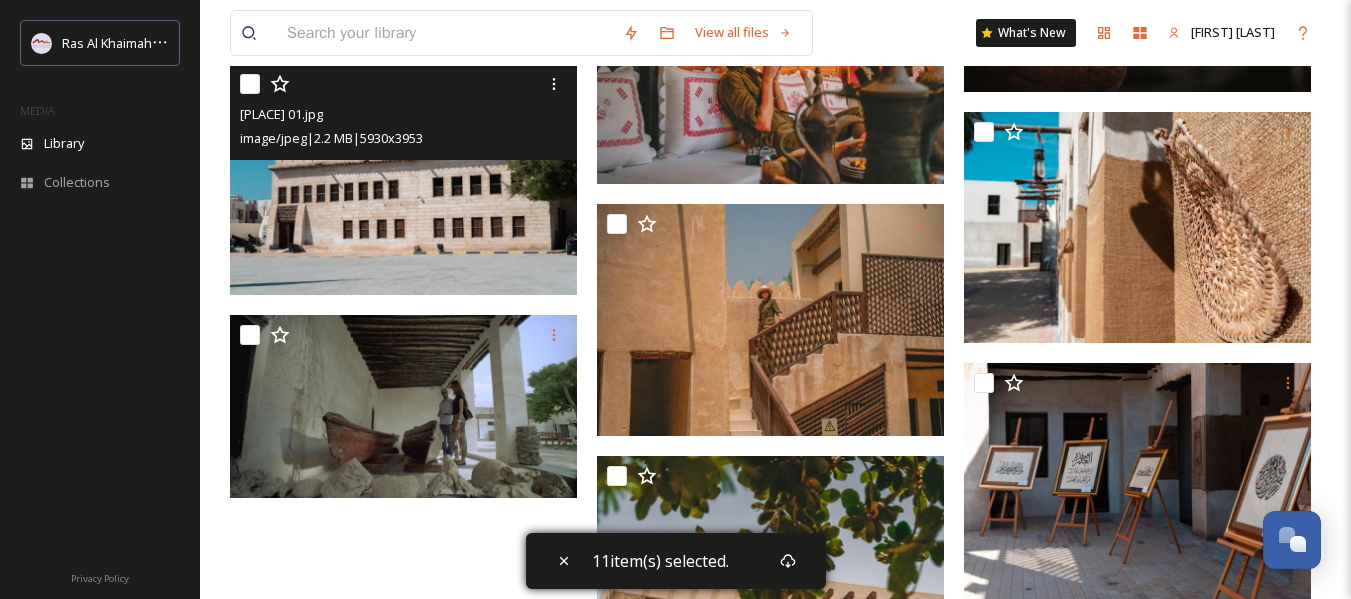 click at bounding box center (250, 84) 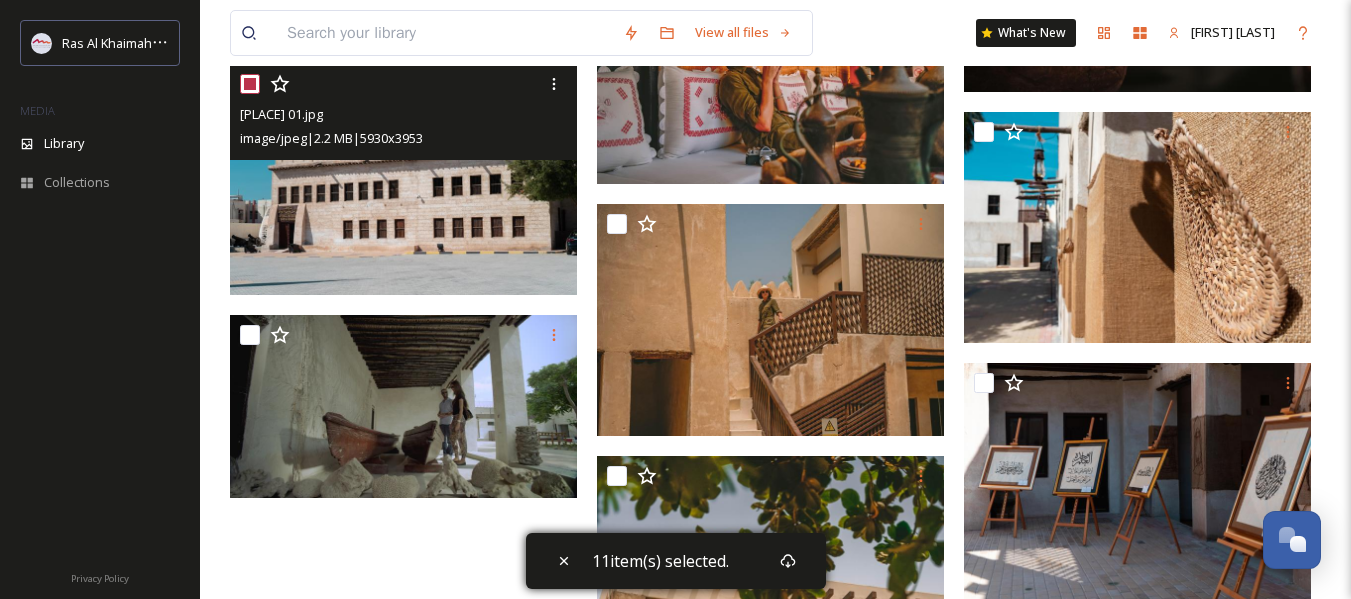 checkbox on "true" 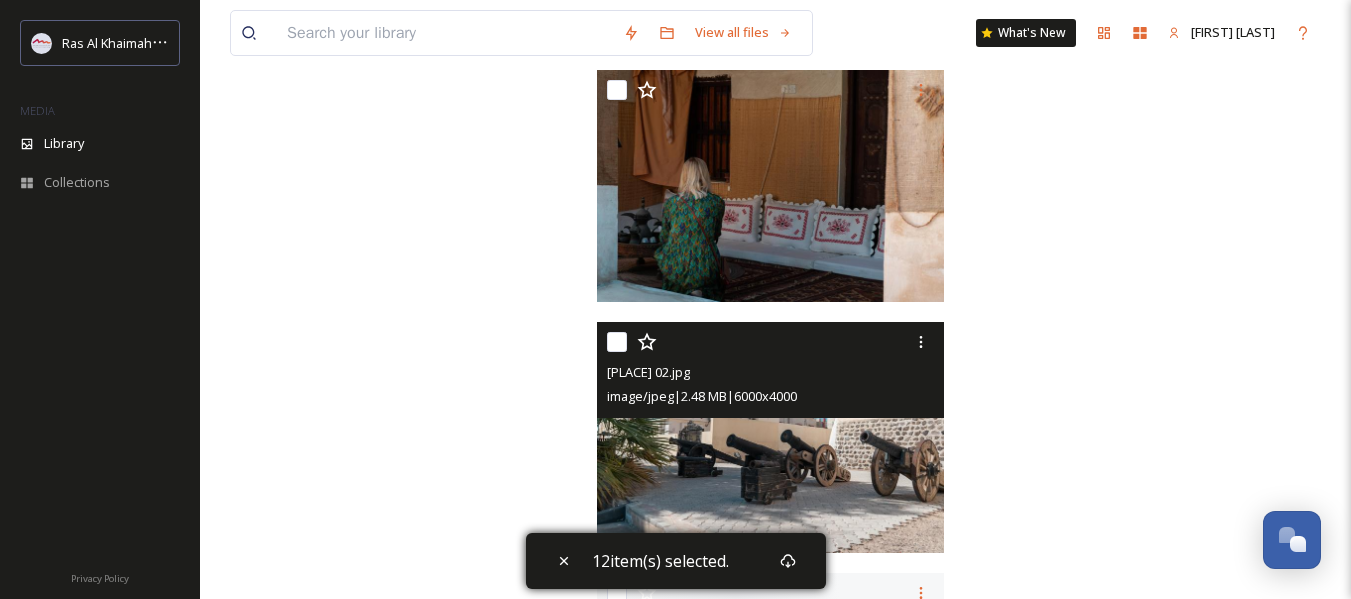 scroll, scrollTop: 7559, scrollLeft: 0, axis: vertical 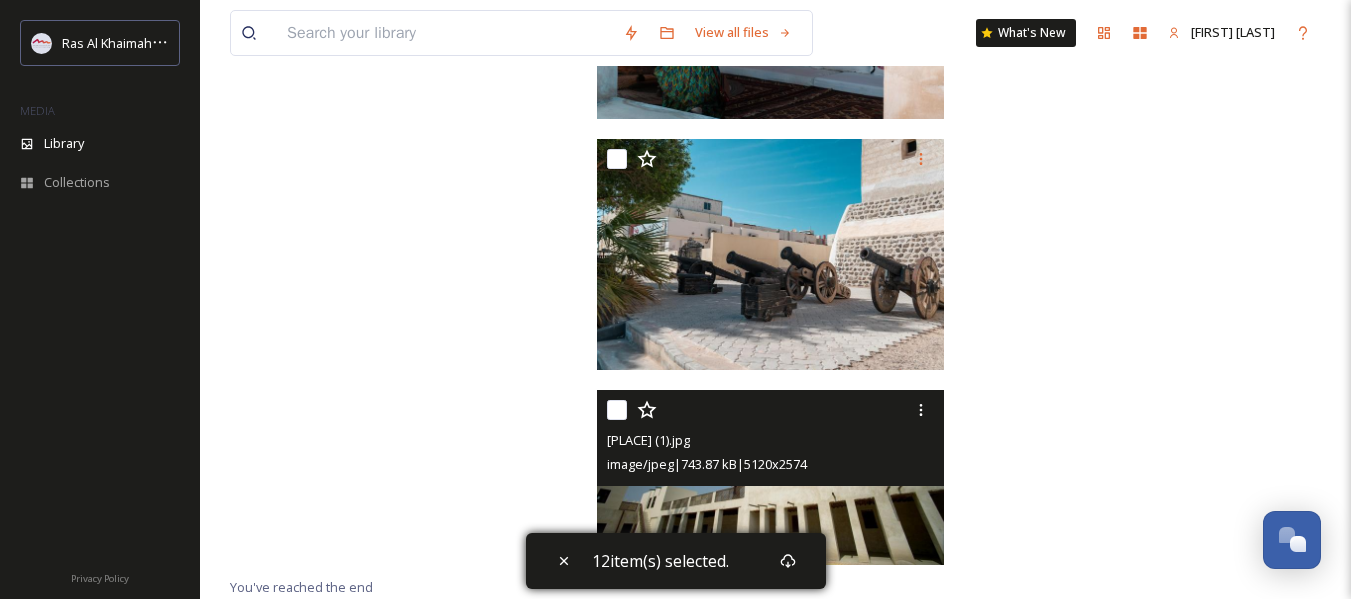 click at bounding box center [617, 410] 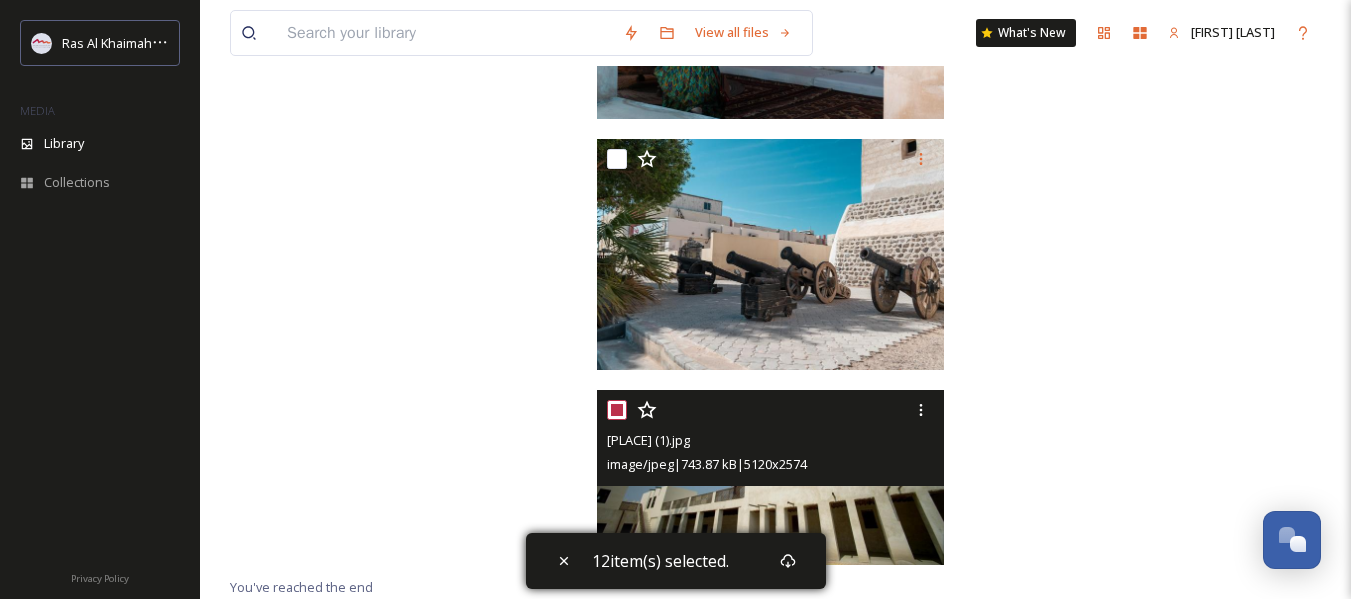 checkbox on "true" 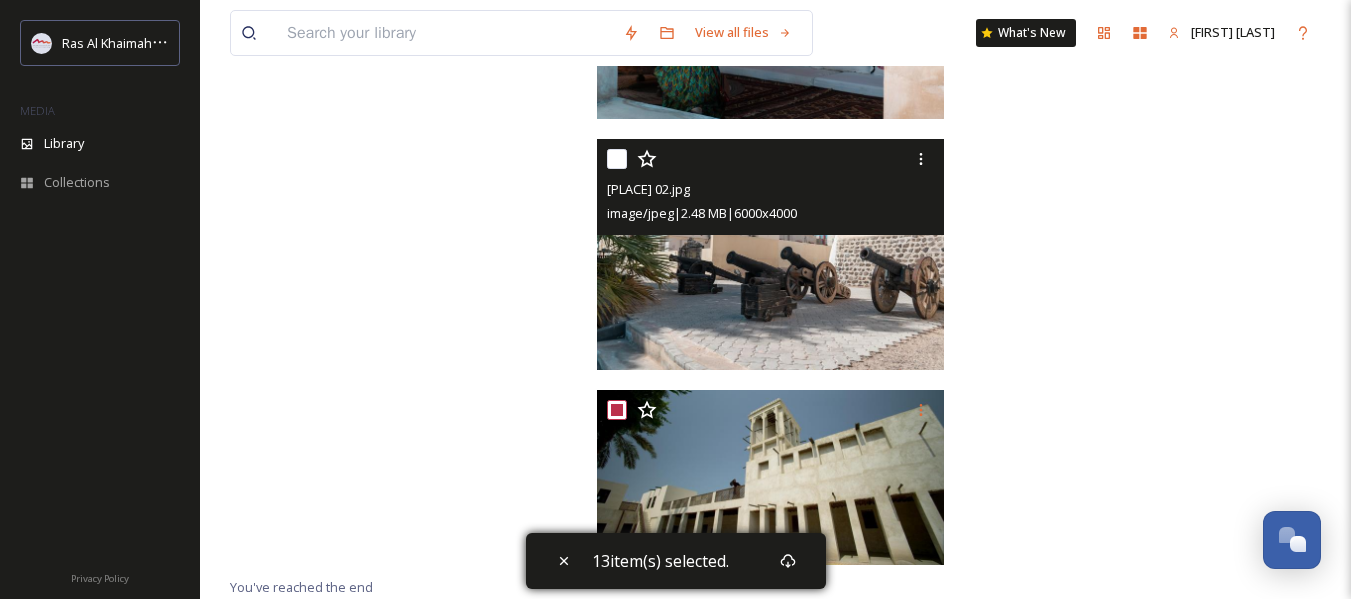 click at bounding box center [617, 159] 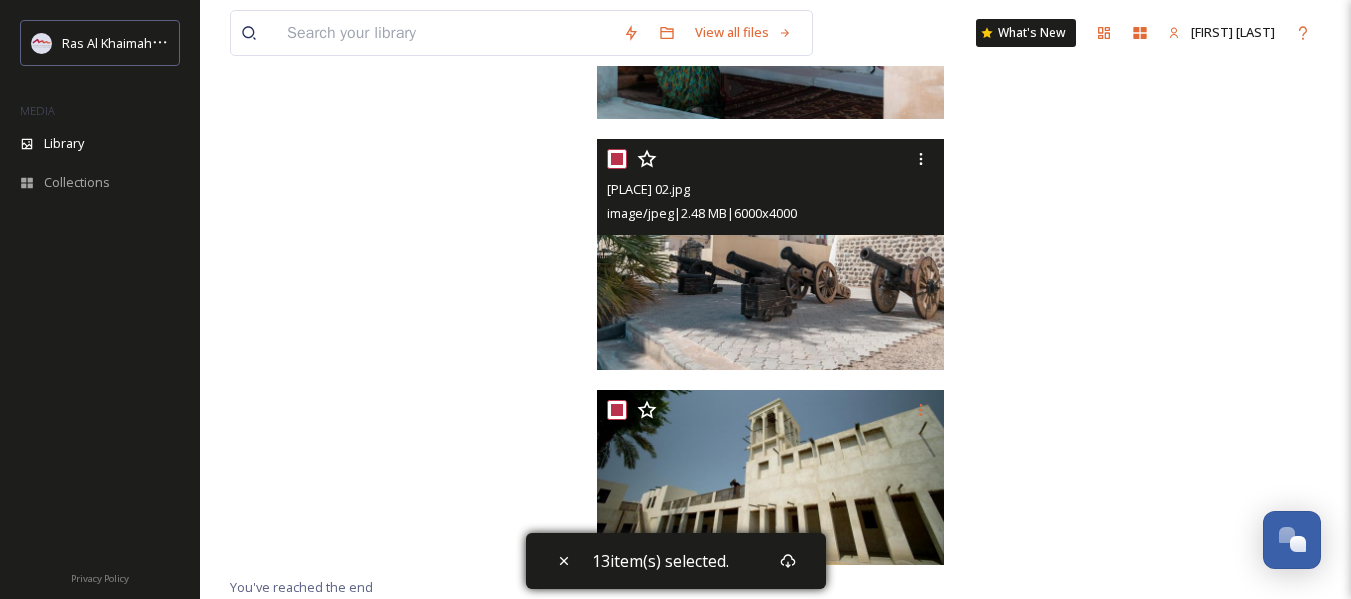checkbox on "true" 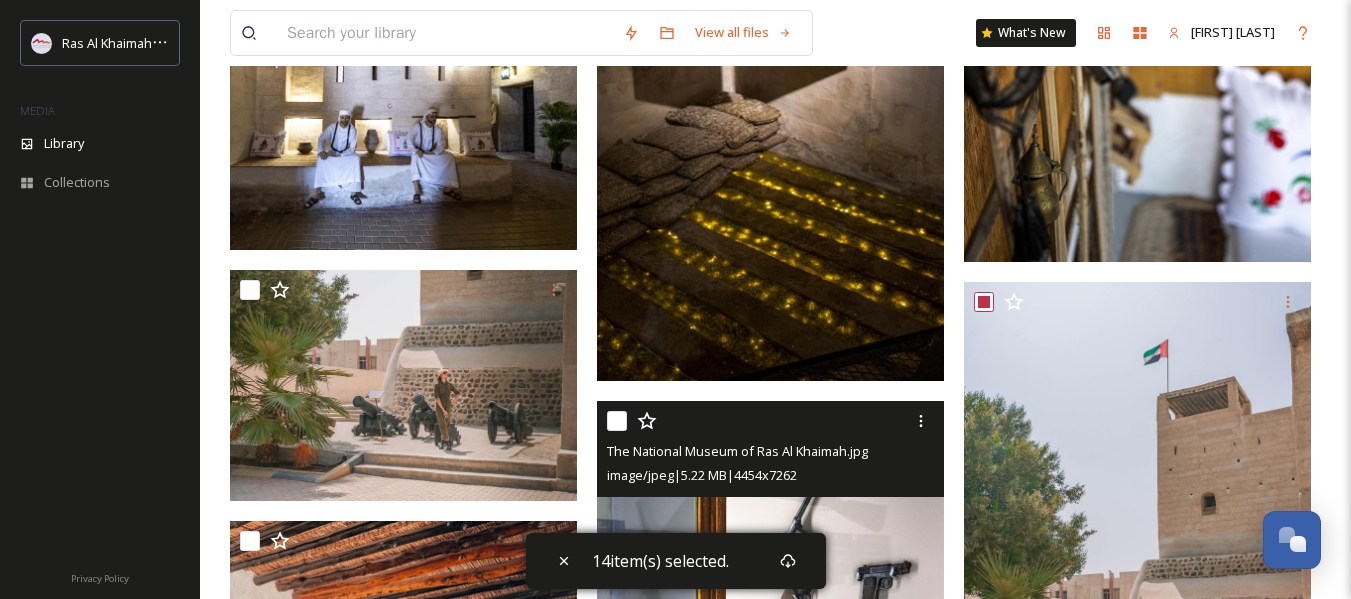 scroll, scrollTop: 3359, scrollLeft: 0, axis: vertical 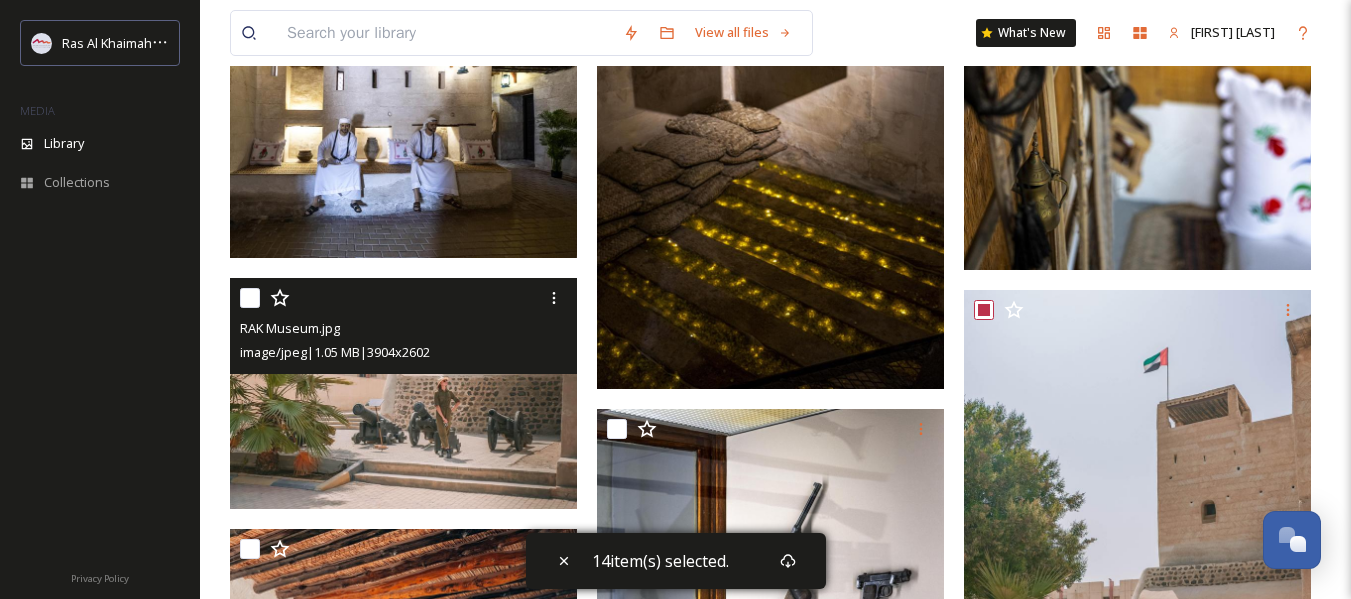 click at bounding box center [250, 298] 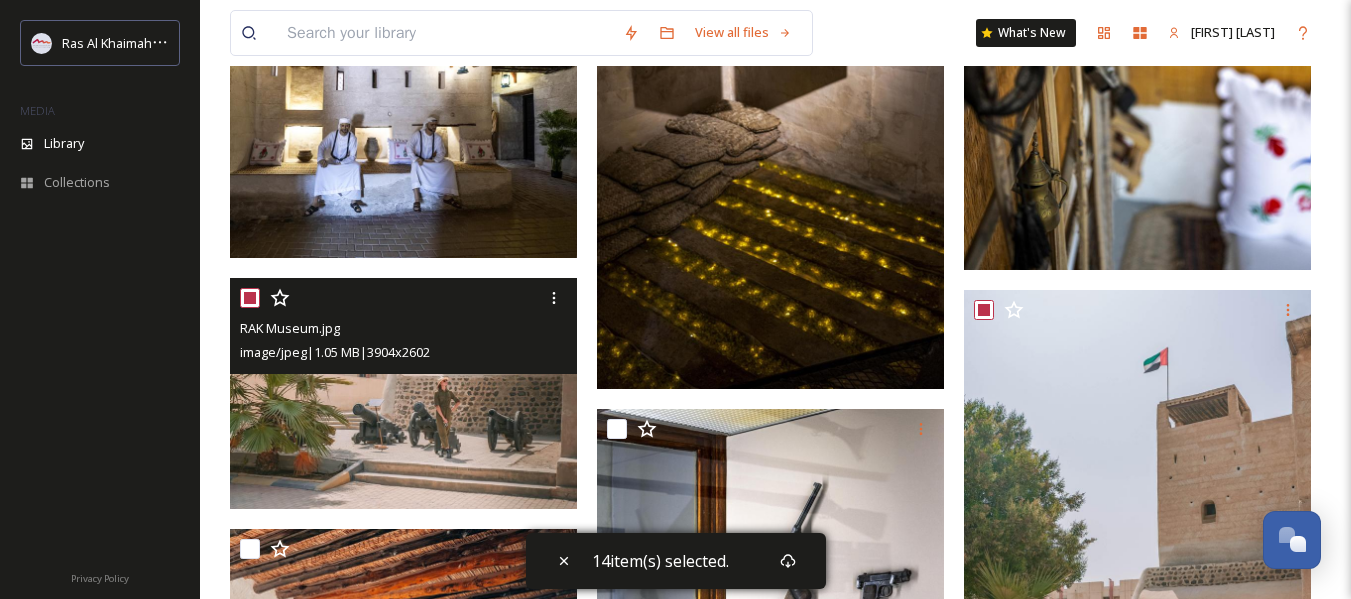 checkbox on "true" 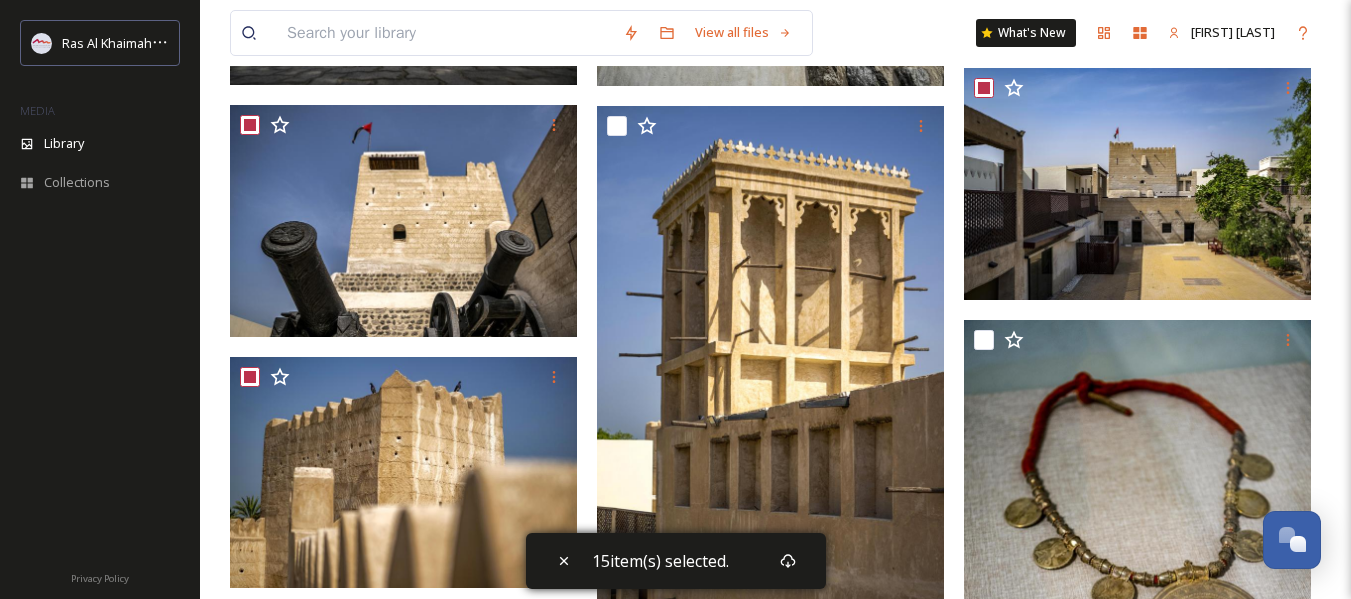 scroll, scrollTop: 859, scrollLeft: 0, axis: vertical 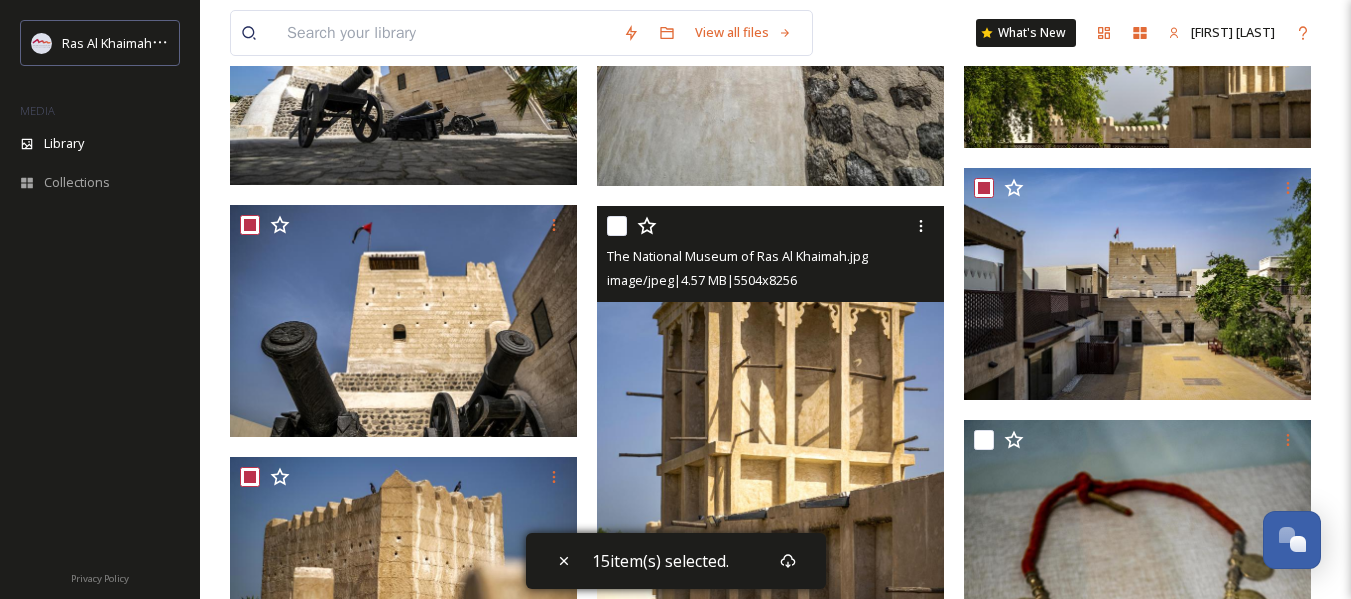 click at bounding box center (617, 226) 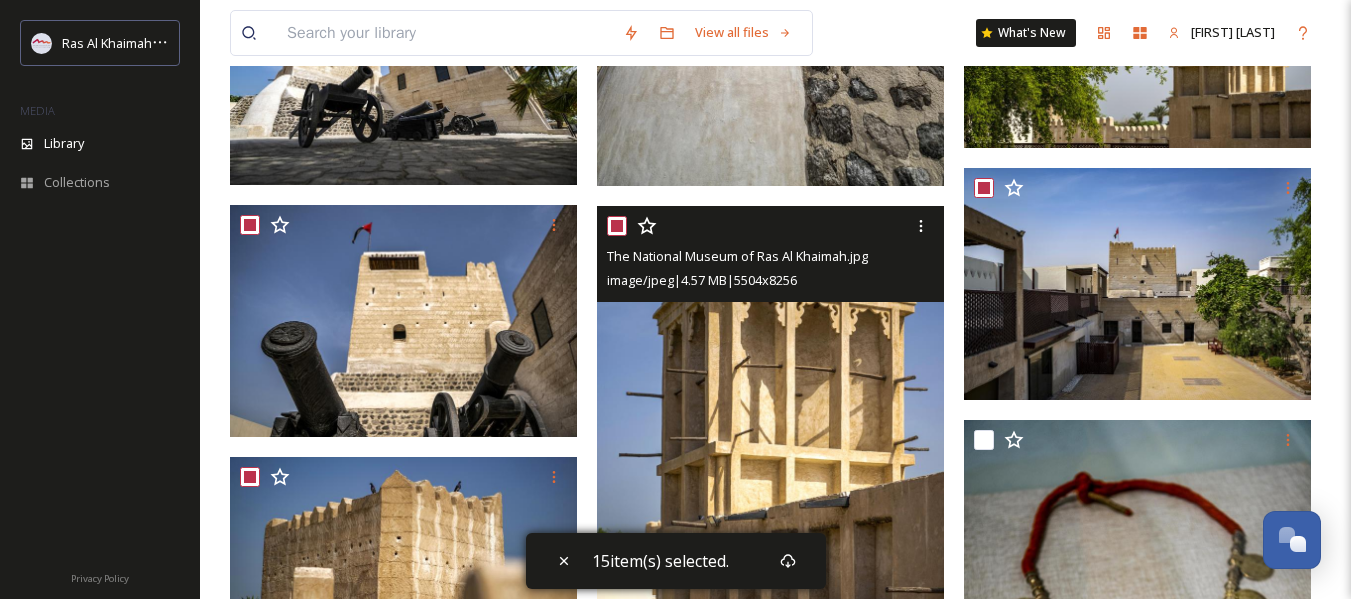 checkbox on "true" 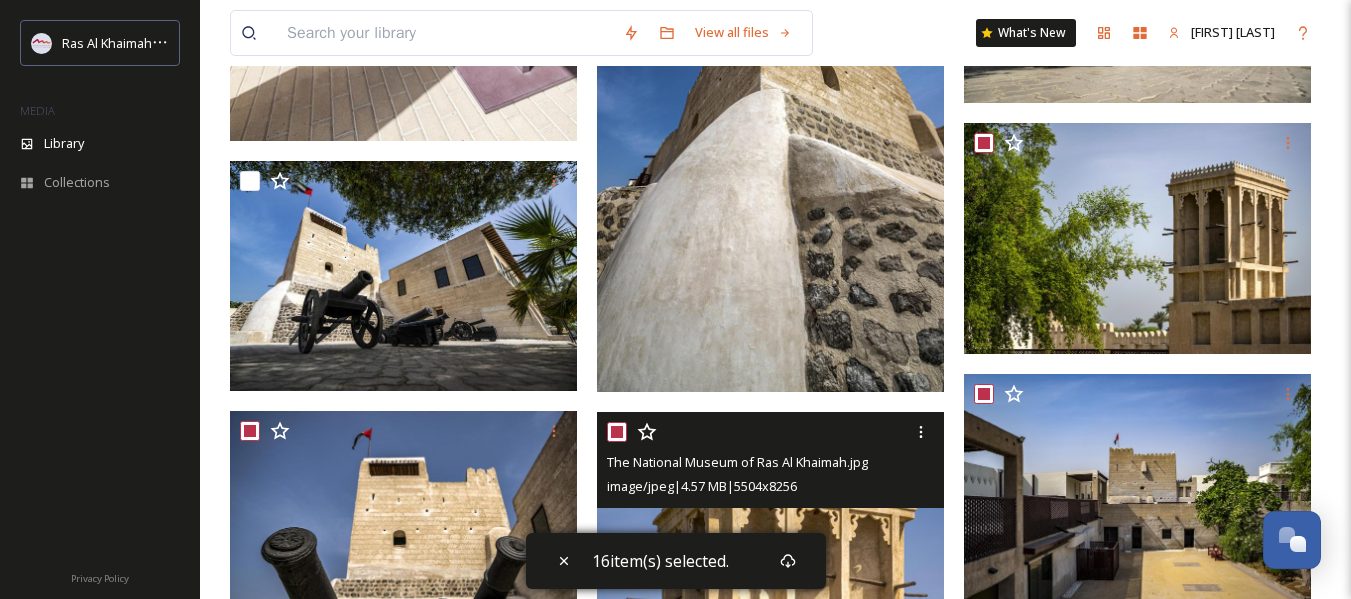 scroll, scrollTop: 559, scrollLeft: 0, axis: vertical 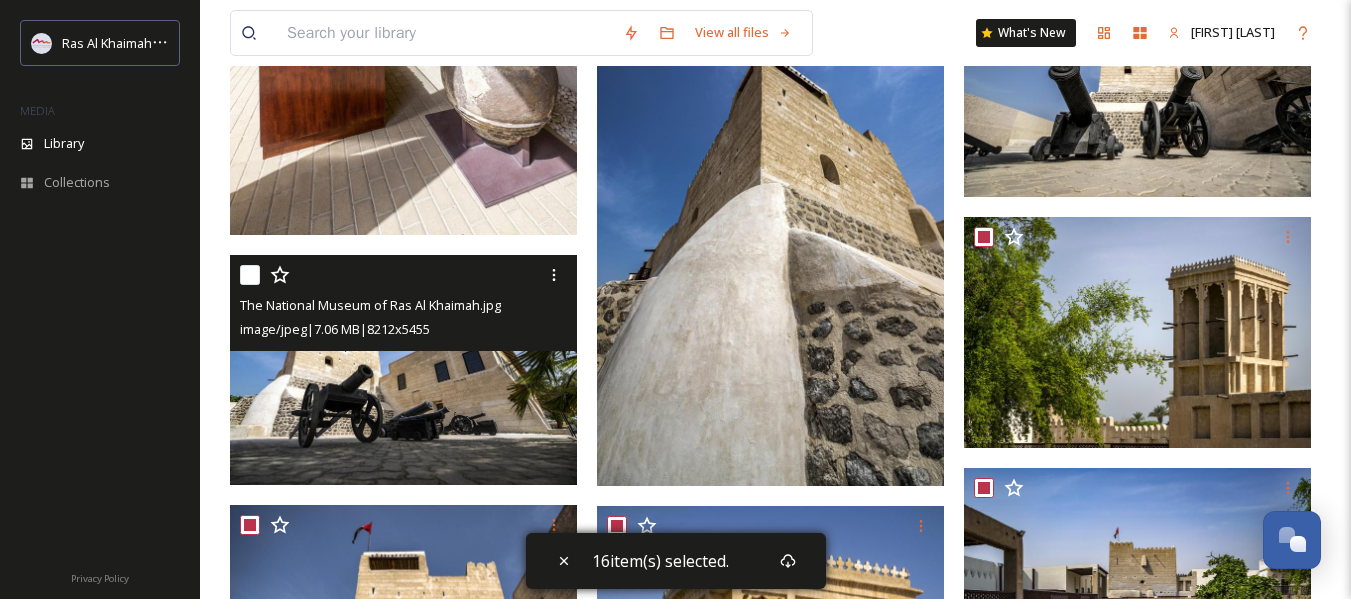 click at bounding box center [250, 275] 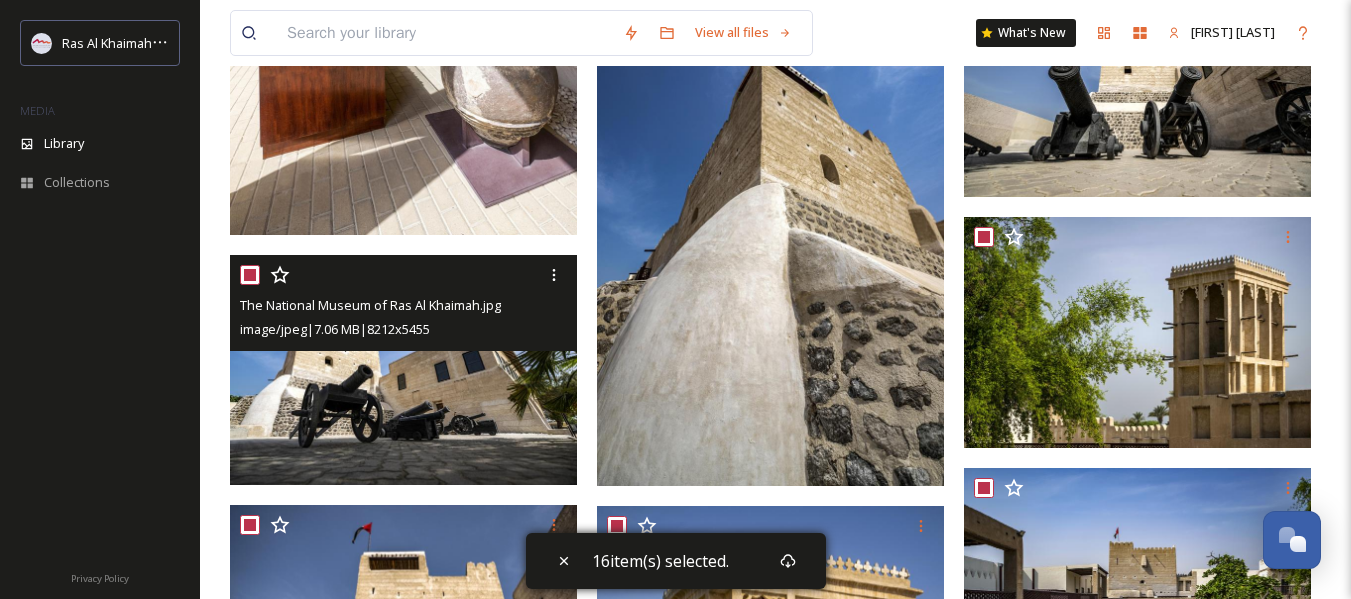 checkbox on "true" 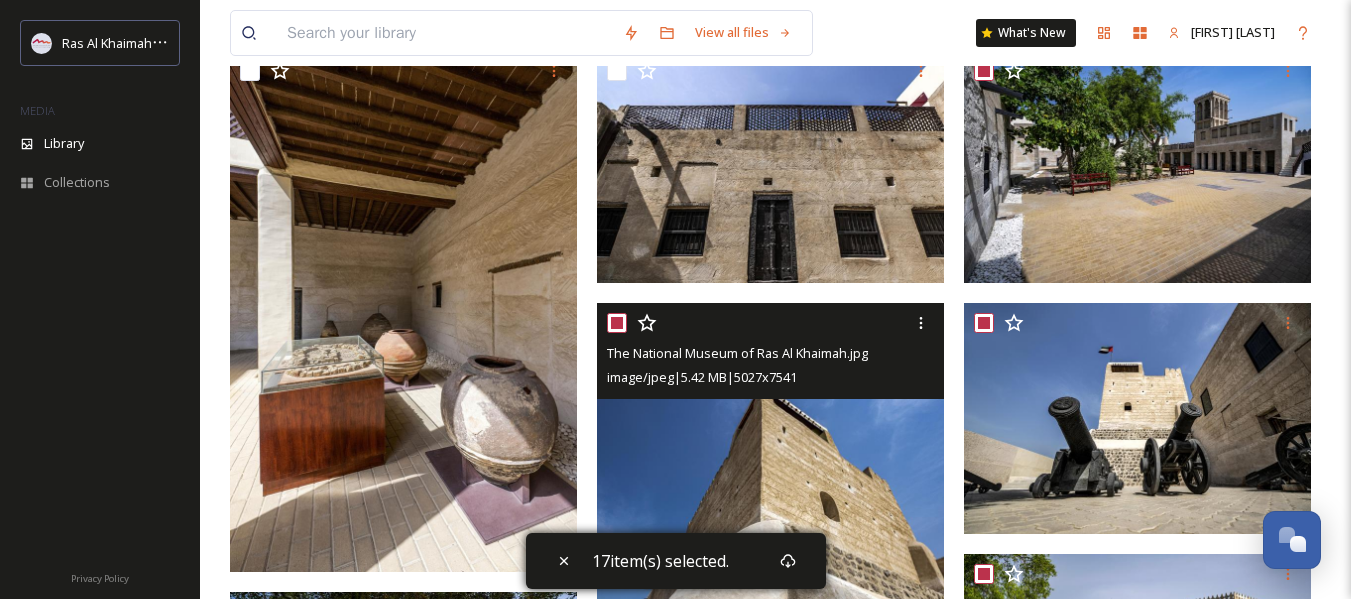 scroll, scrollTop: 159, scrollLeft: 0, axis: vertical 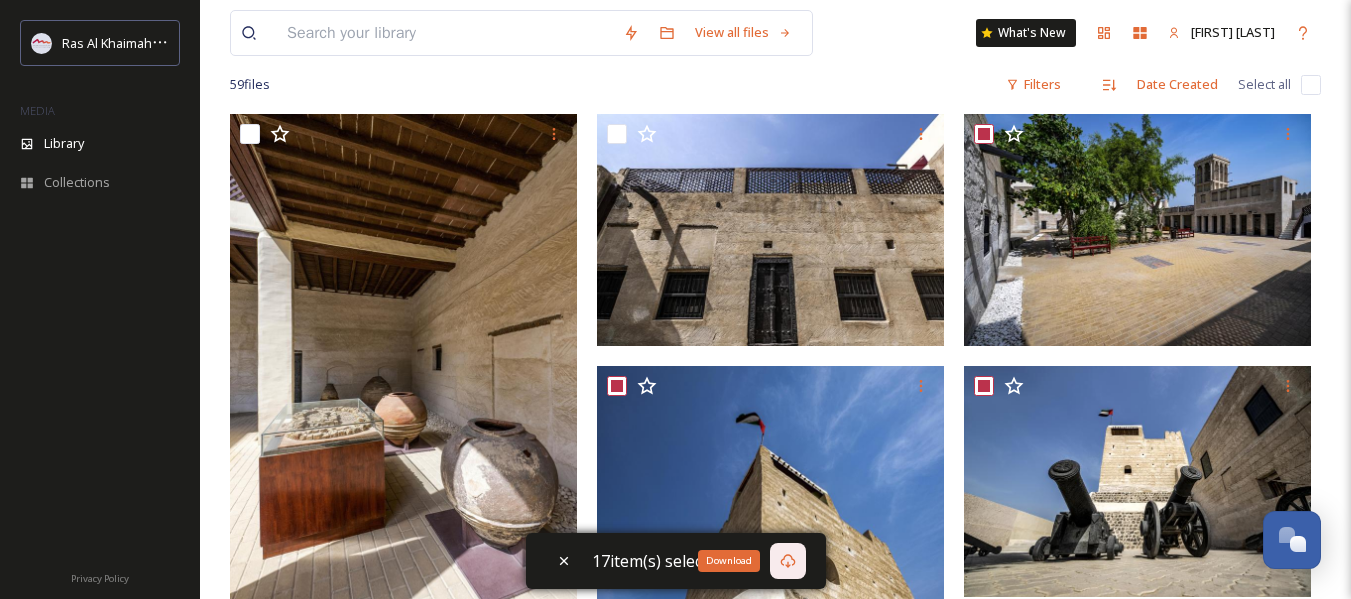 click 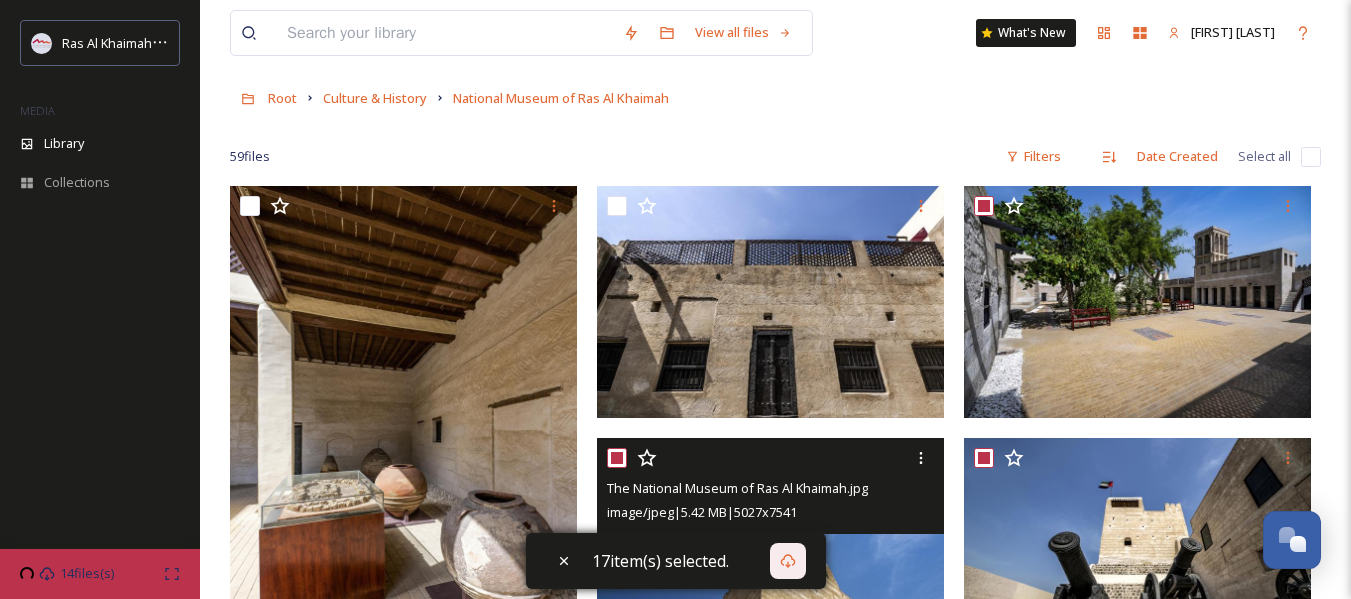 scroll, scrollTop: 0, scrollLeft: 0, axis: both 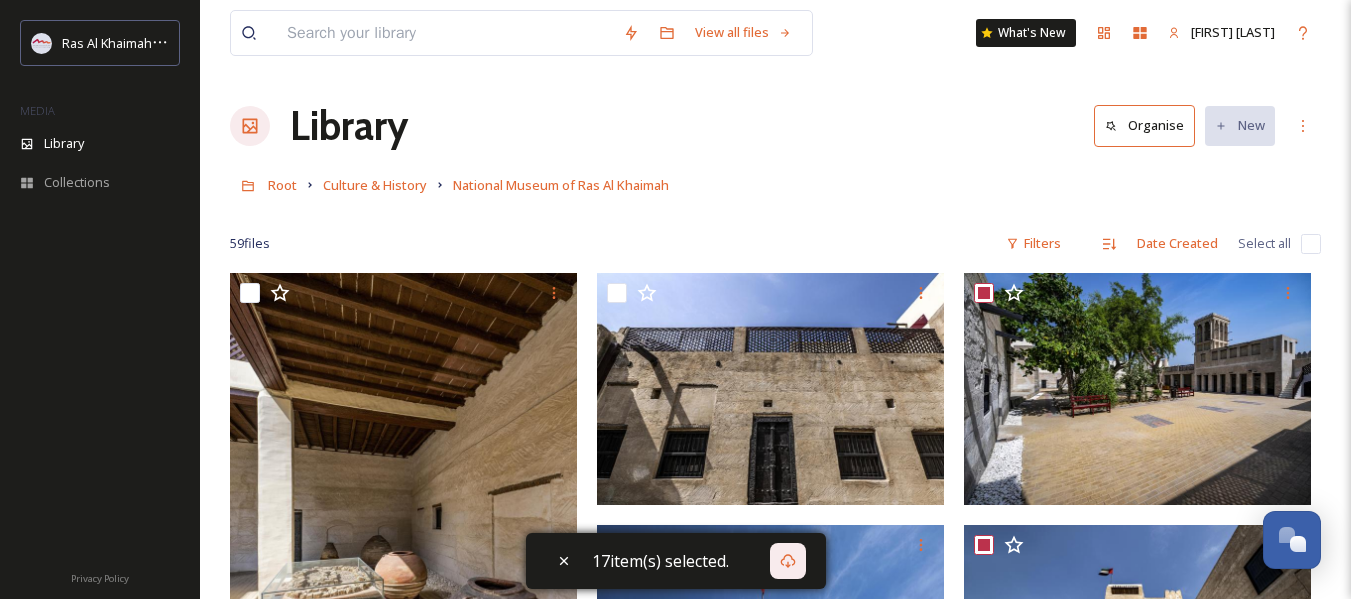 click on "View all files What's New [NAME] Library Organise New [PLACE] & [PLACE] [PLACE] Your Selections There is nothing here. 59  file s Filters Date Created Select all You've reached the end 17  item(s) selected." at bounding box center [775, 4079] 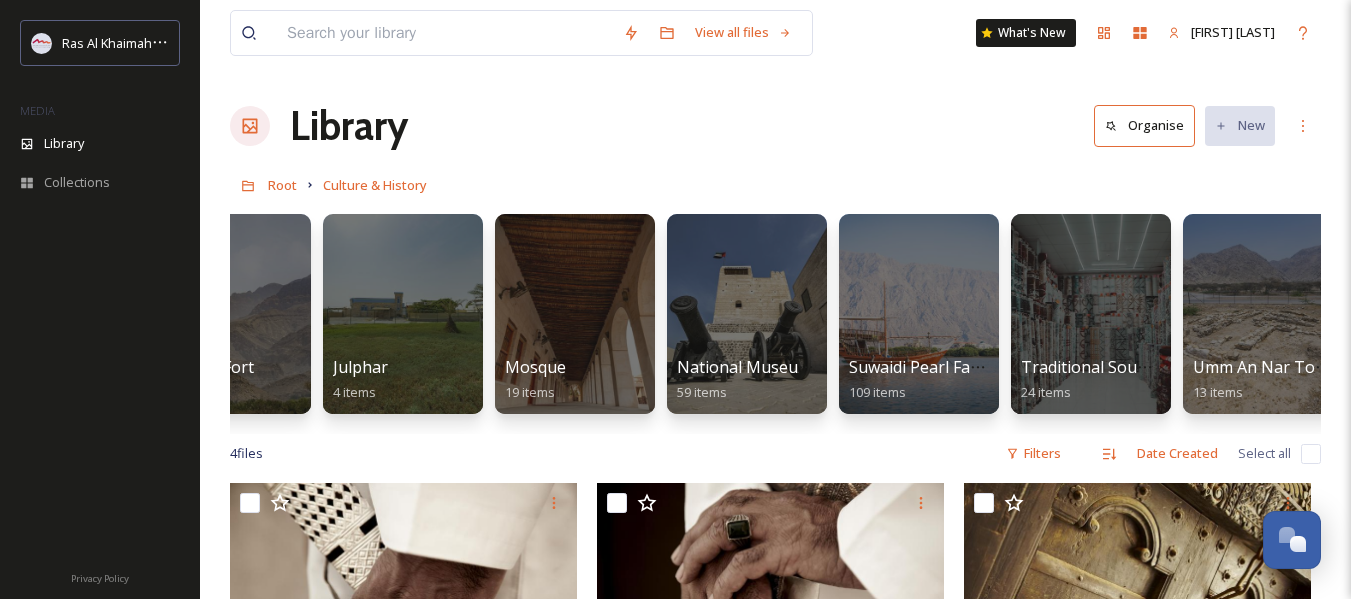 scroll, scrollTop: 0, scrollLeft: 457, axis: horizontal 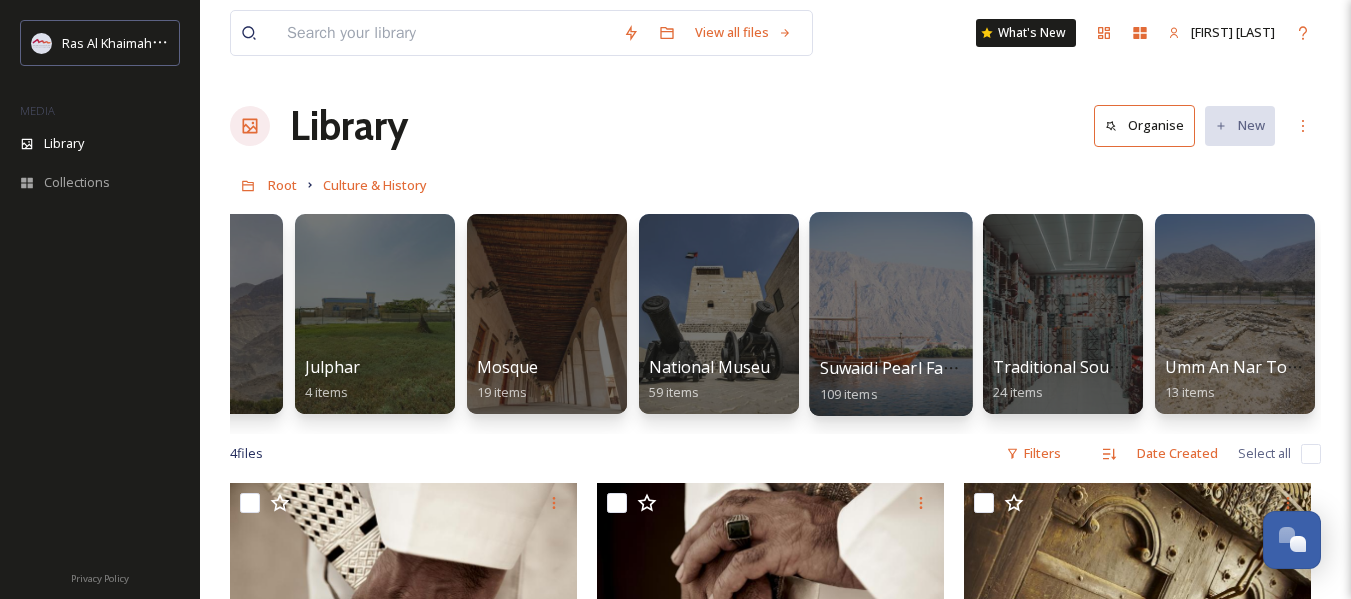 click on "Suwaidi Pearl Farm" at bounding box center (892, 368) 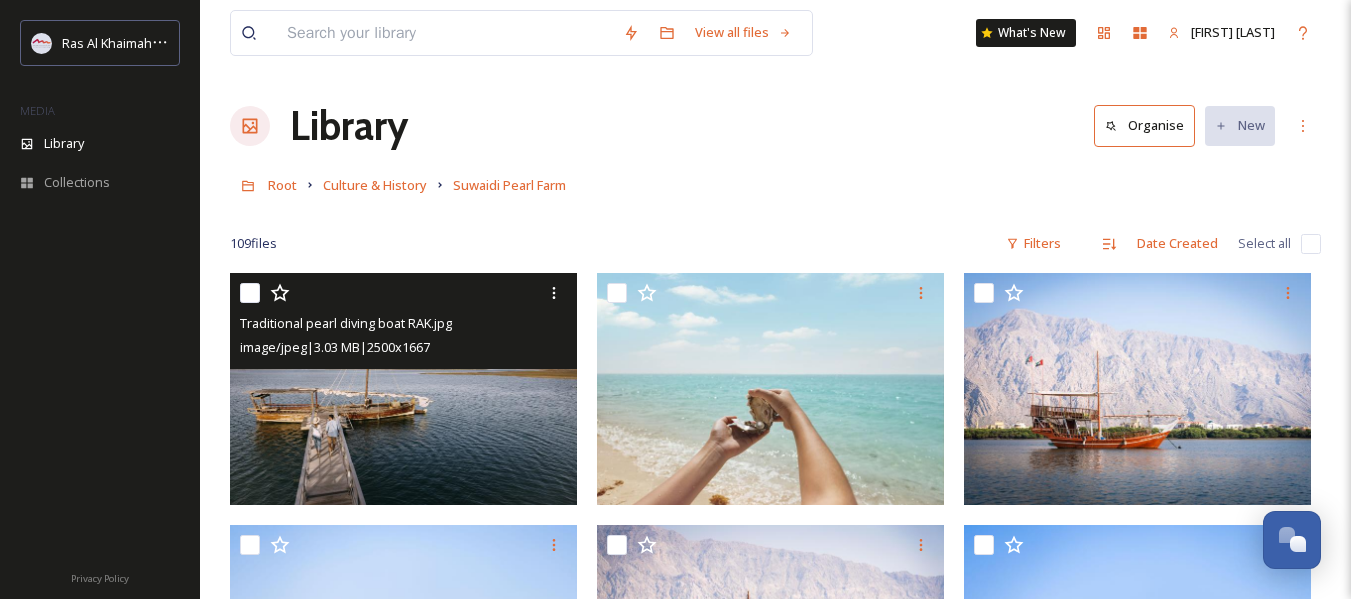 click at bounding box center (250, 293) 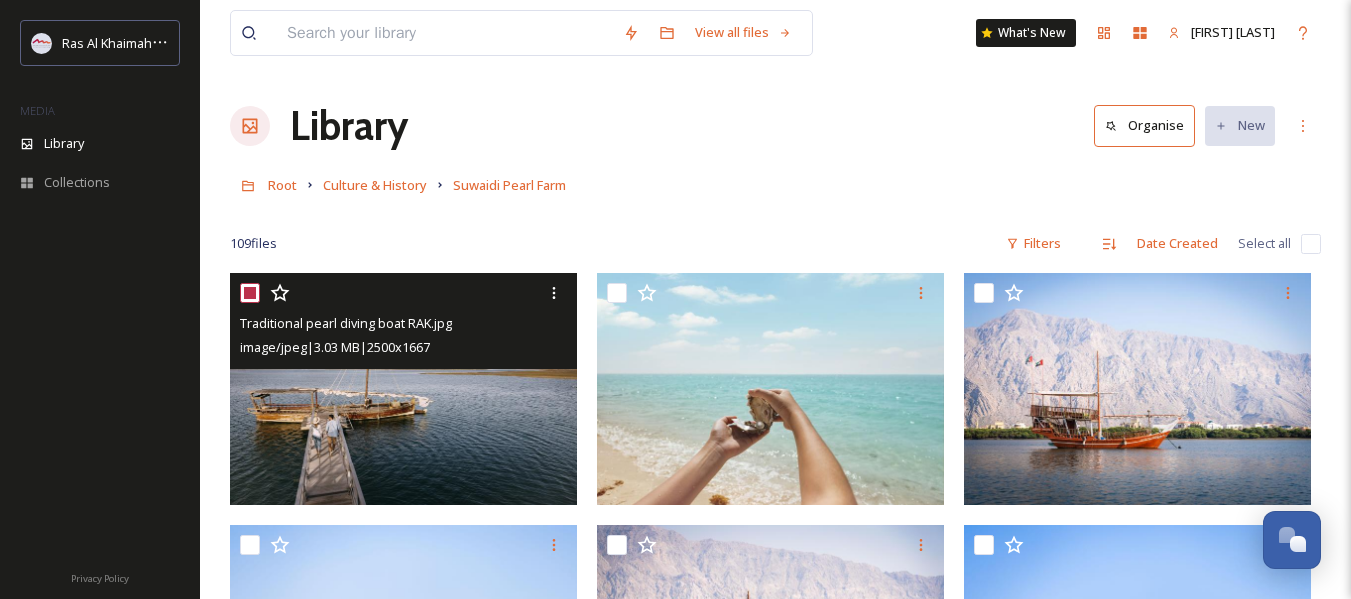 checkbox on "true" 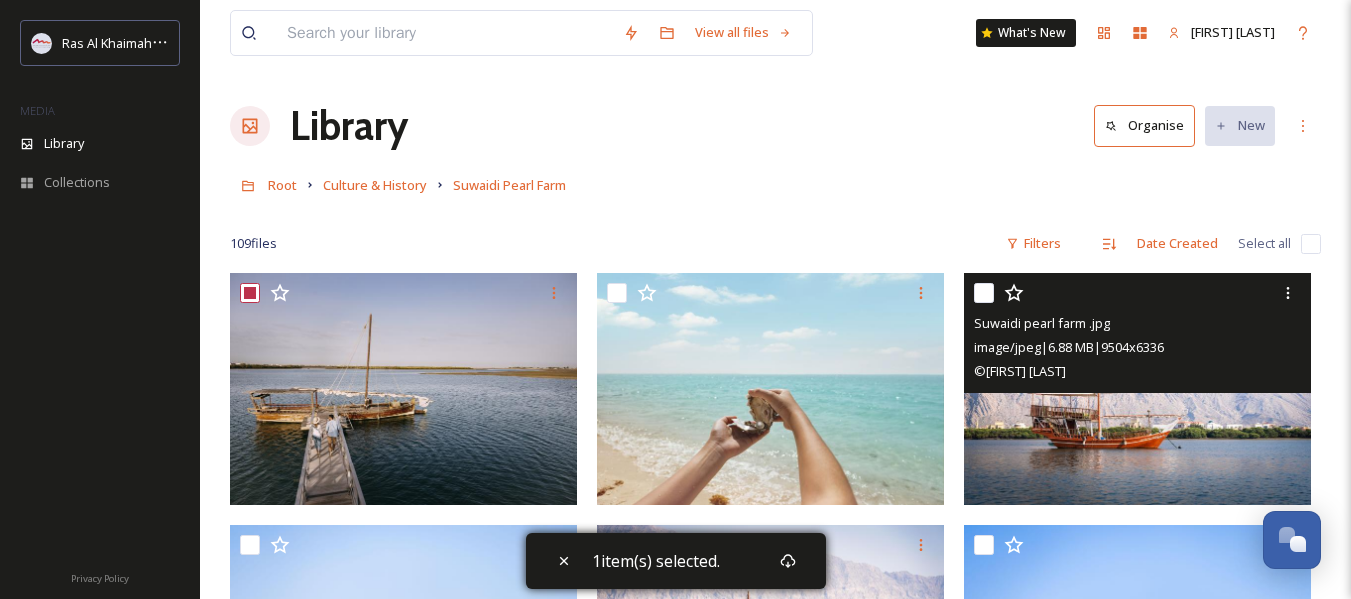click at bounding box center (984, 293) 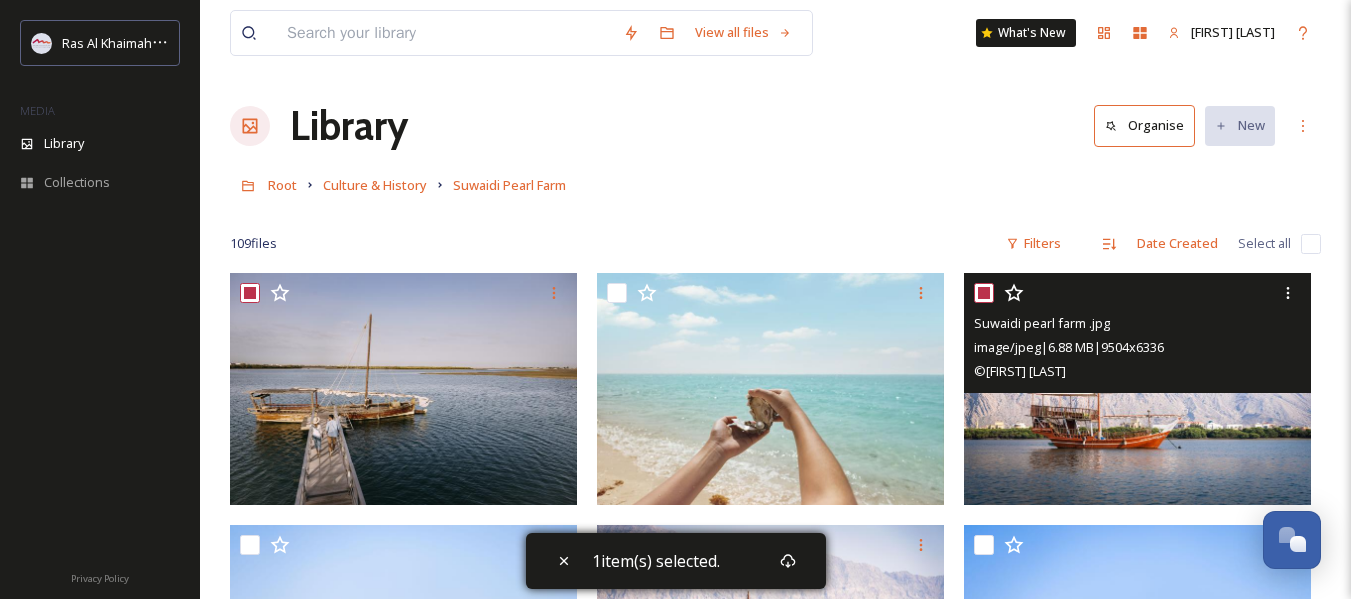 checkbox on "true" 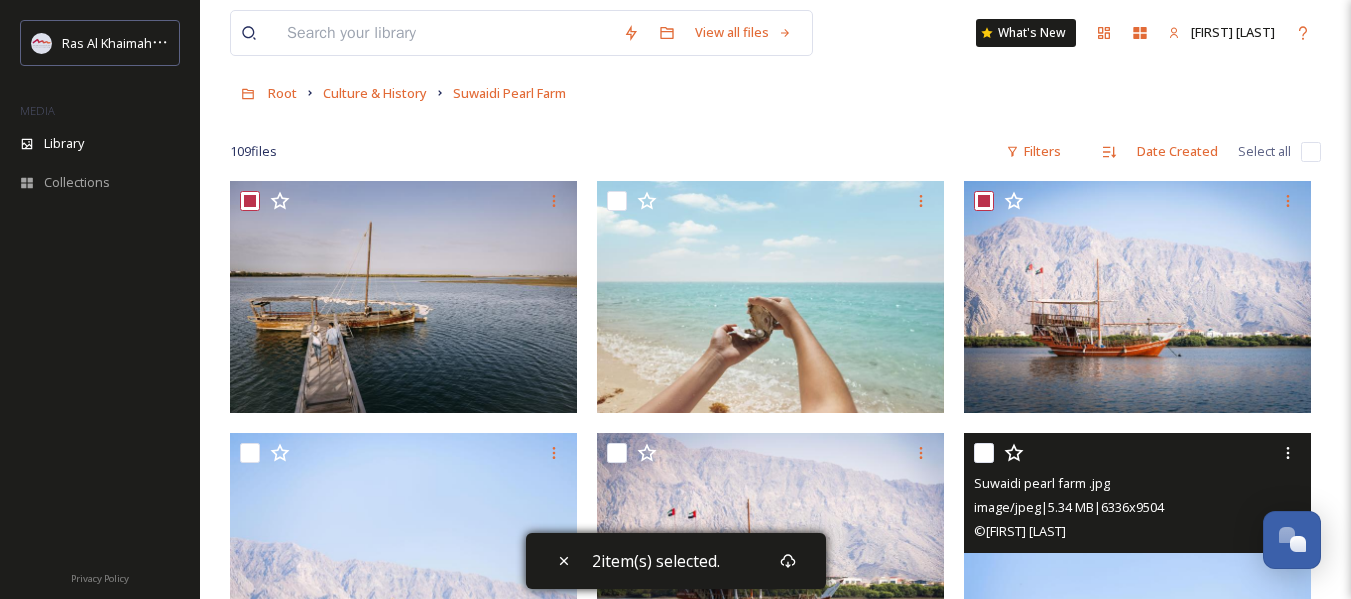 scroll, scrollTop: 300, scrollLeft: 0, axis: vertical 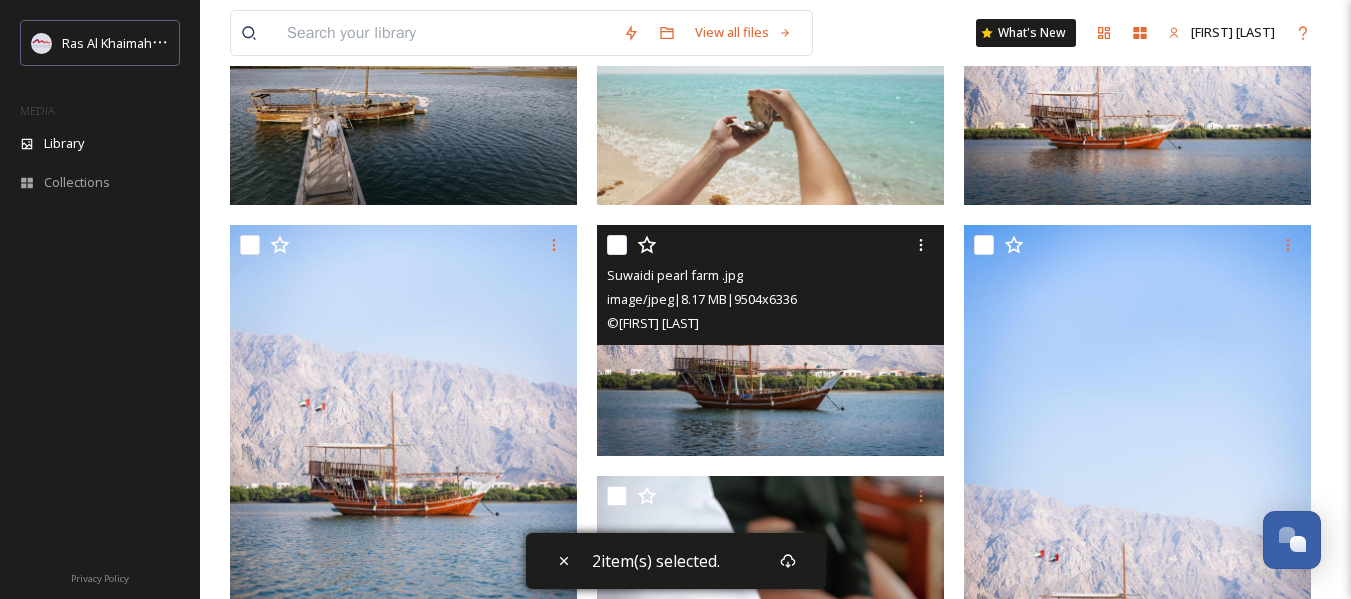 click at bounding box center (617, 245) 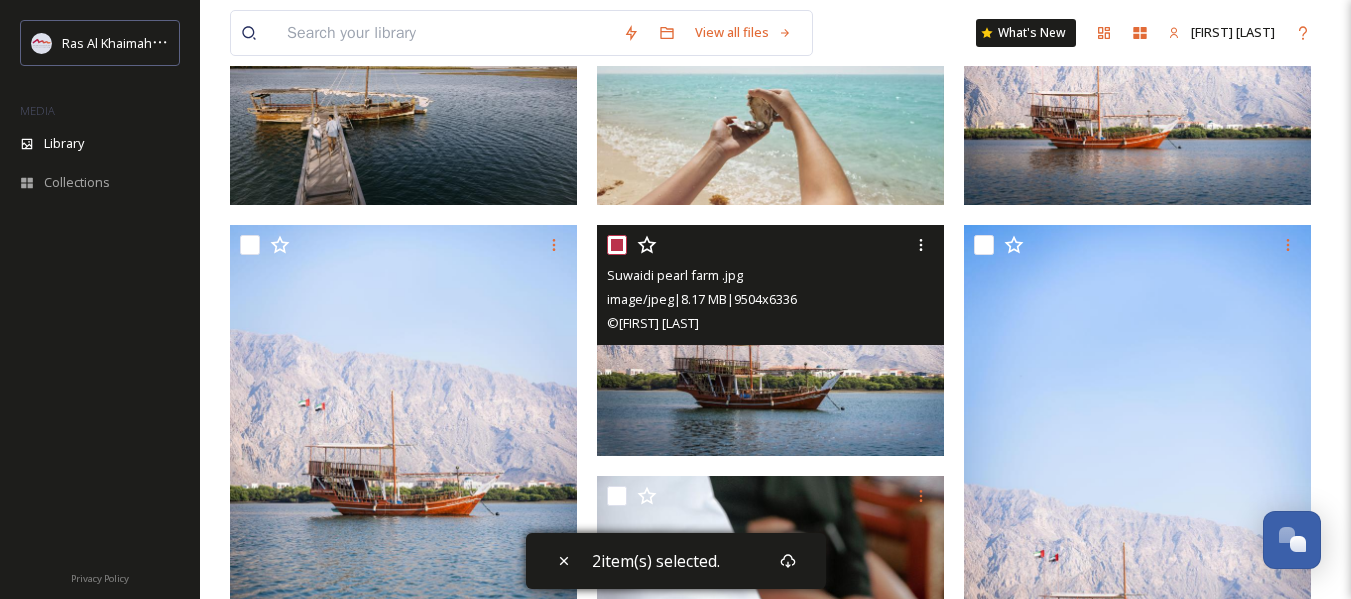 checkbox on "true" 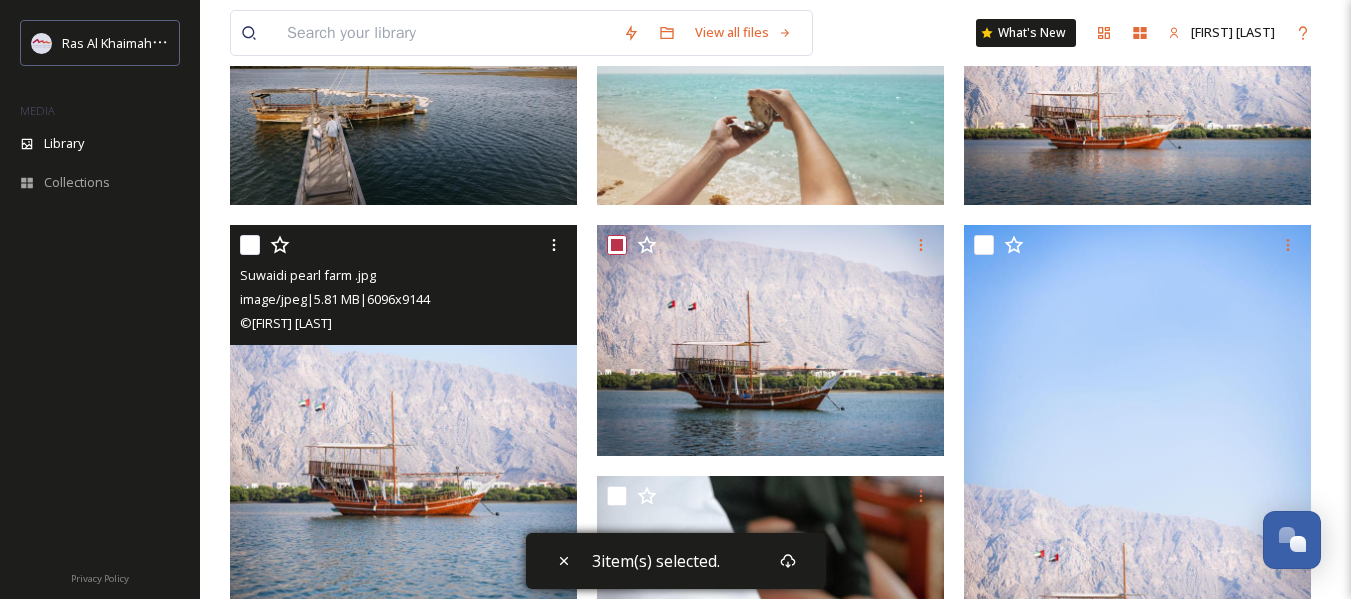 click at bounding box center (250, 245) 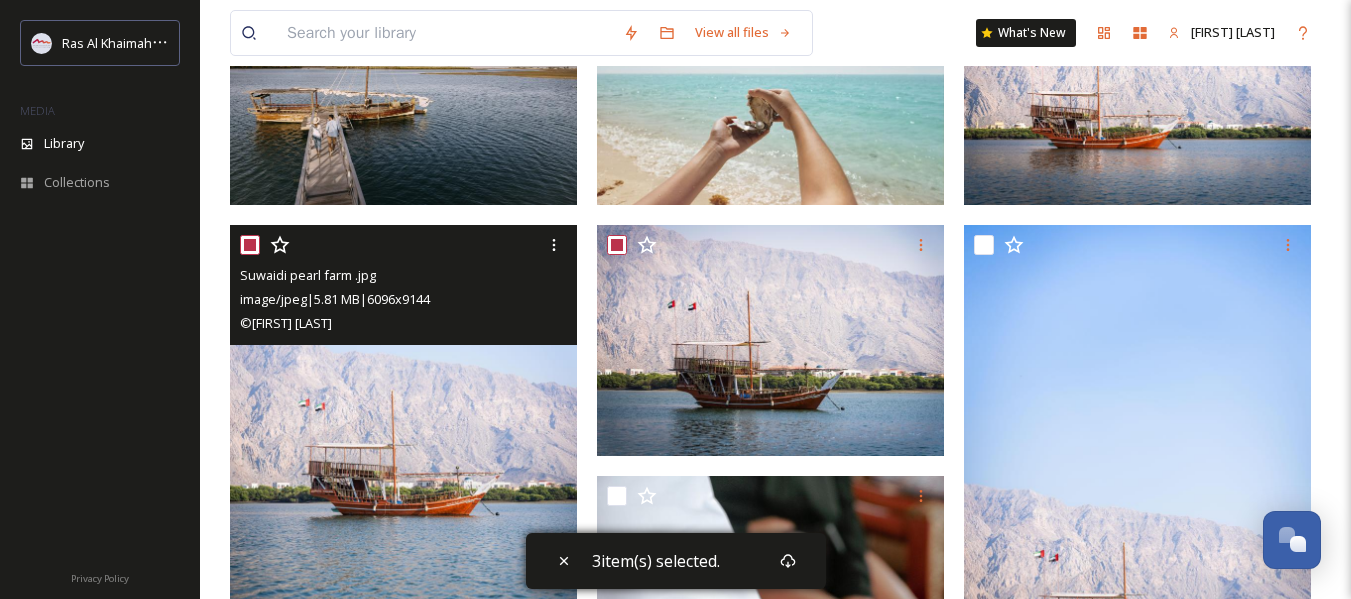 checkbox on "true" 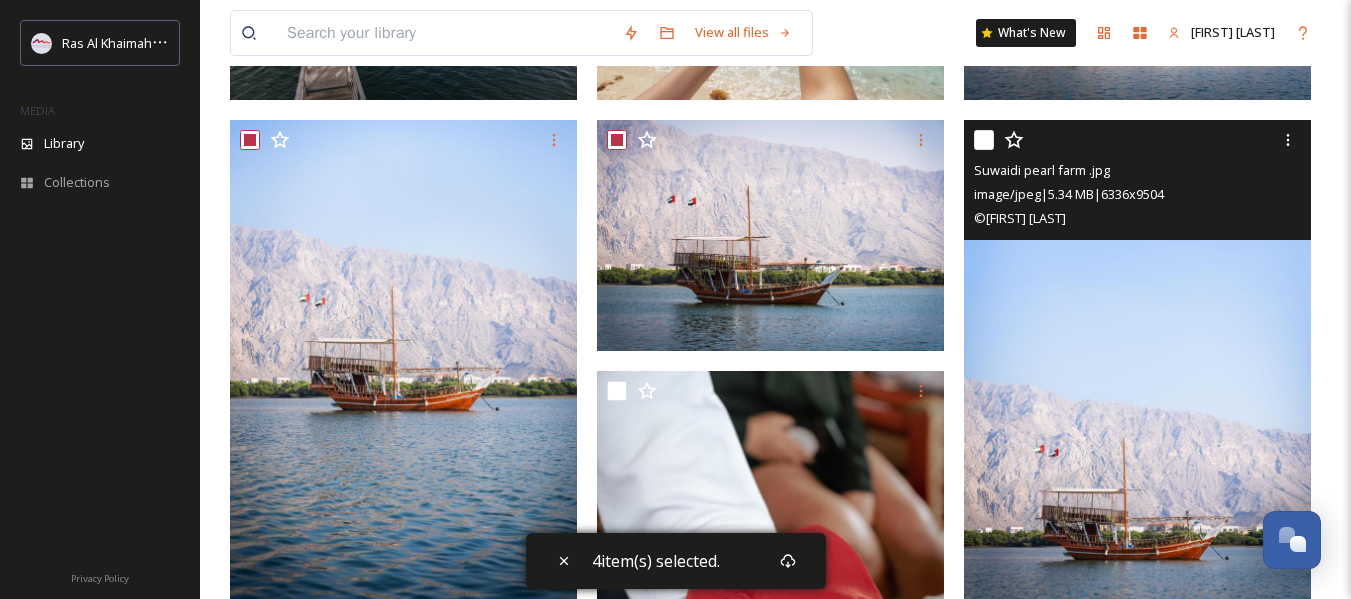 scroll, scrollTop: 400, scrollLeft: 0, axis: vertical 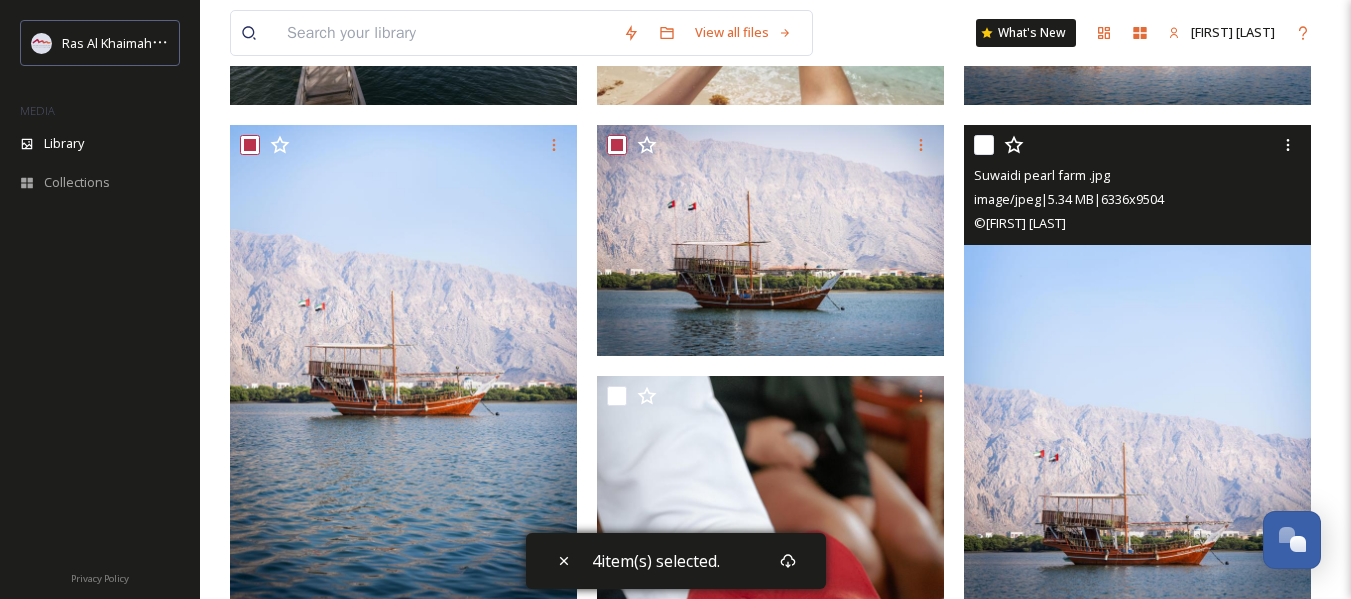 click at bounding box center (984, 145) 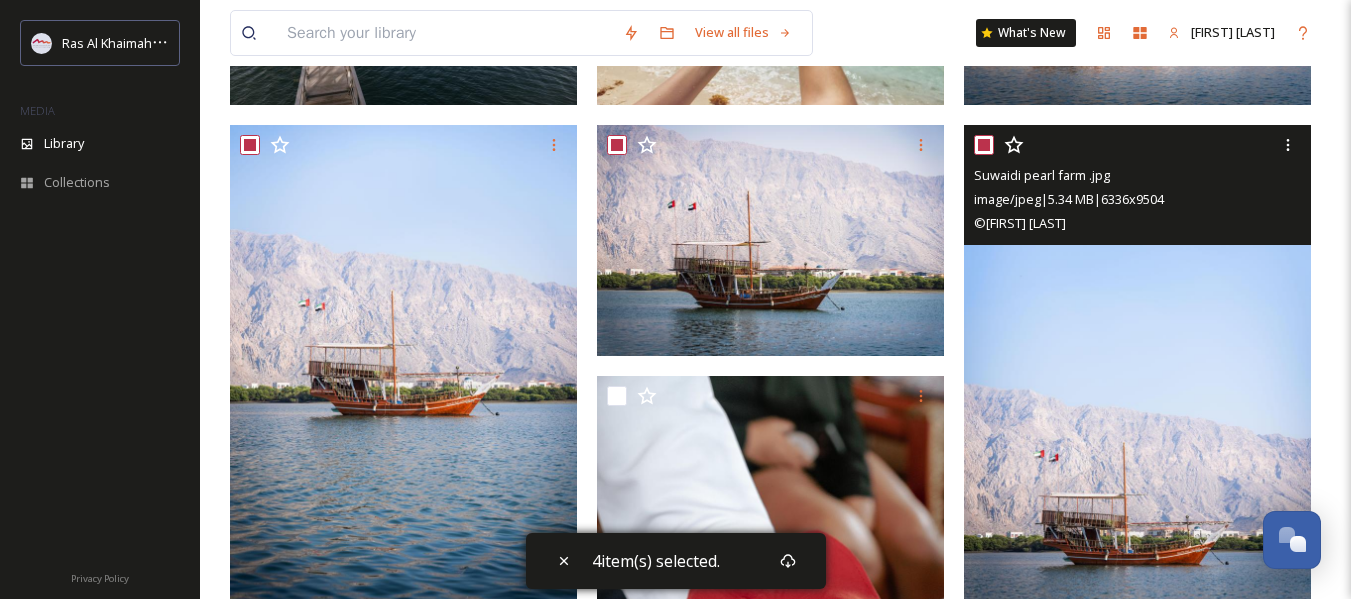 checkbox on "true" 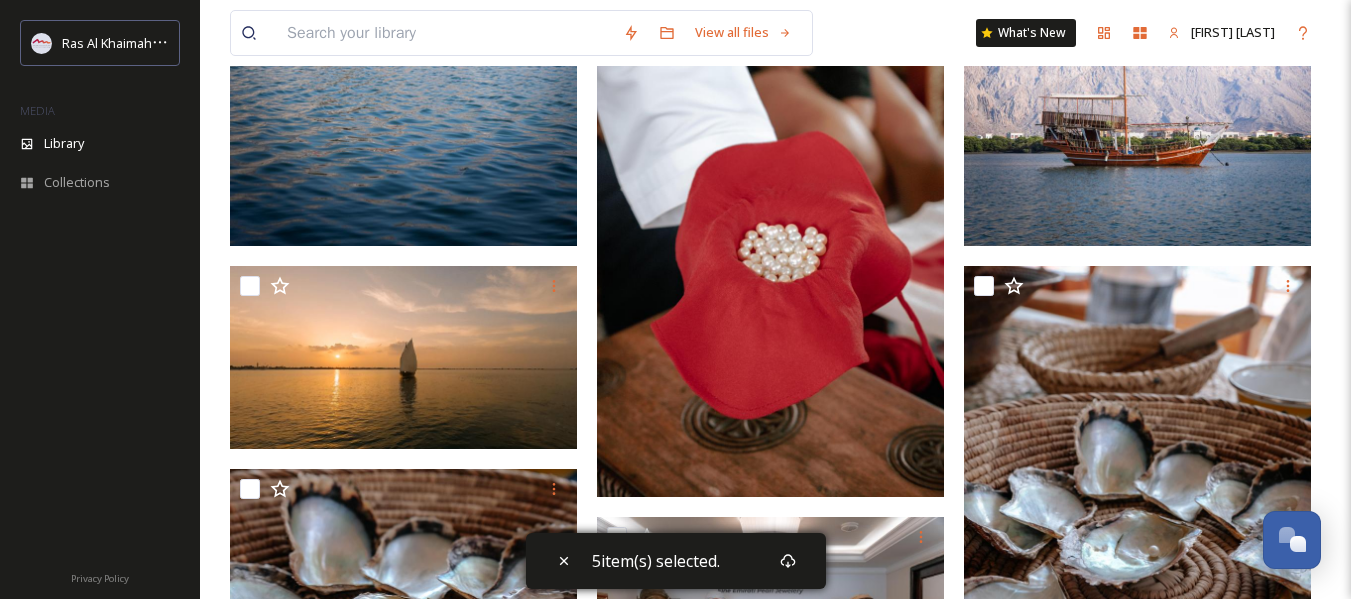 scroll, scrollTop: 900, scrollLeft: 0, axis: vertical 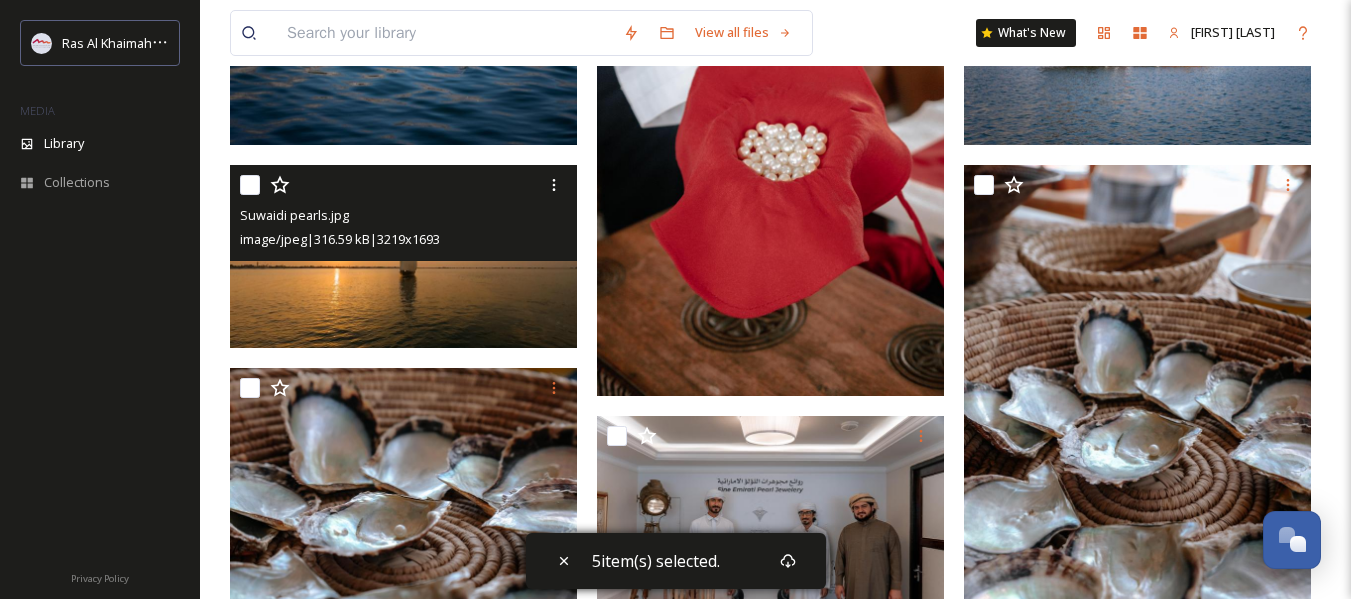 click at bounding box center (250, 185) 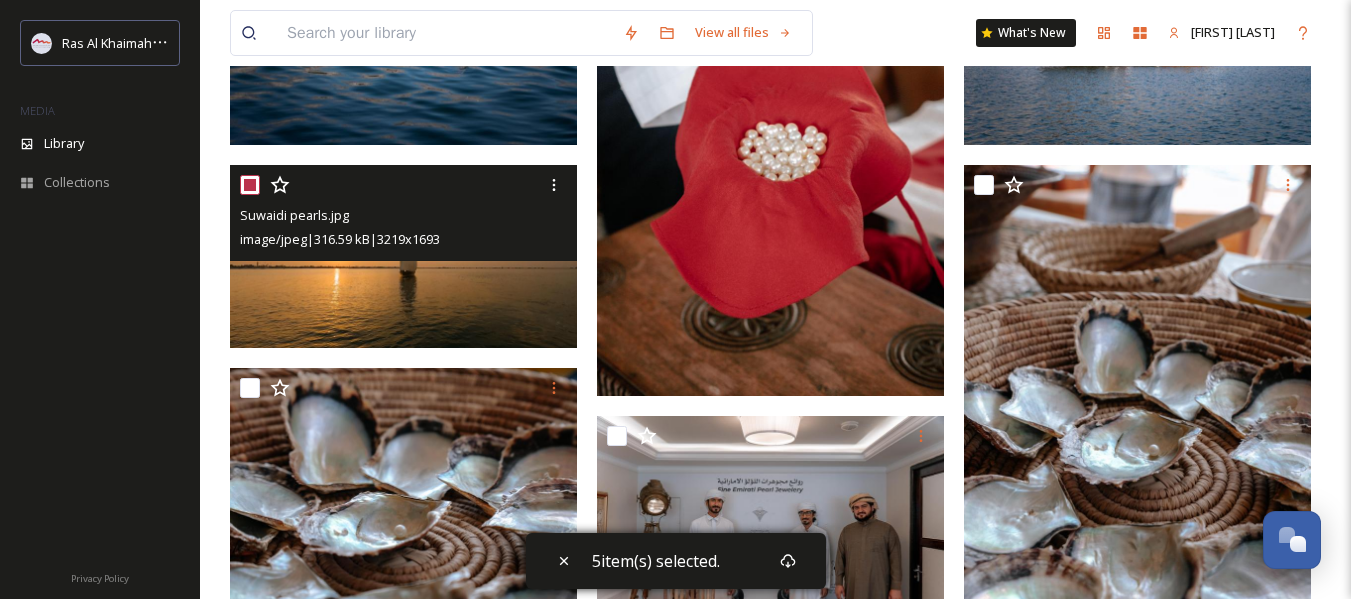 checkbox on "true" 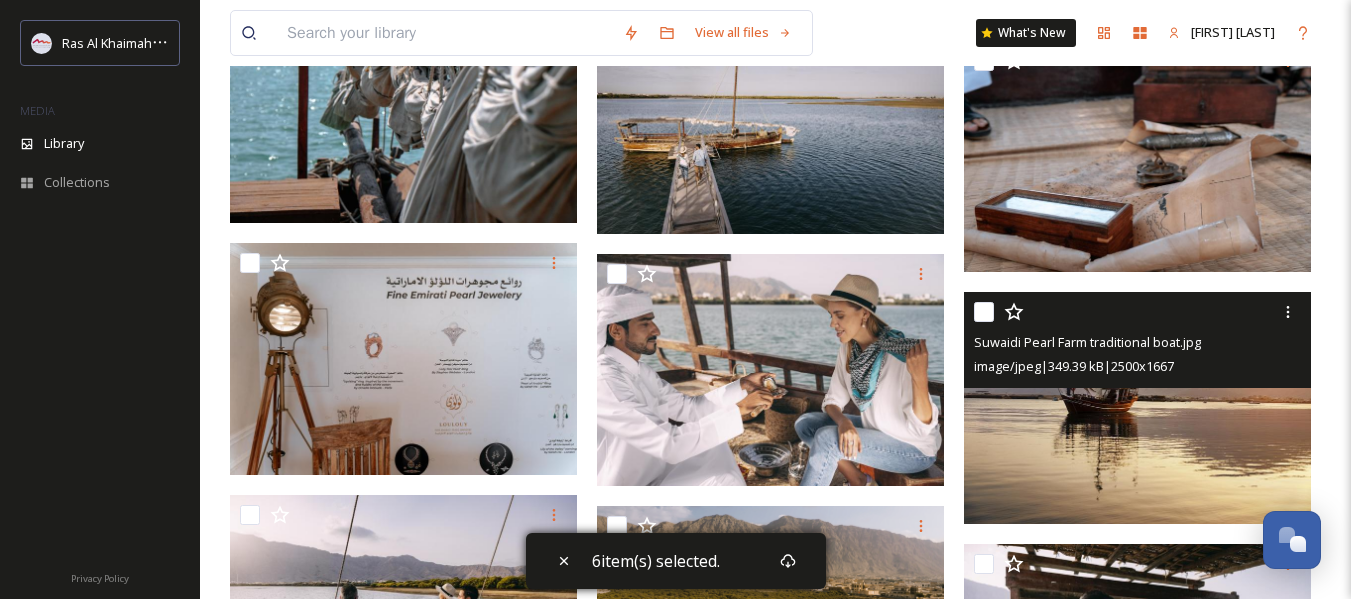 scroll, scrollTop: 1900, scrollLeft: 0, axis: vertical 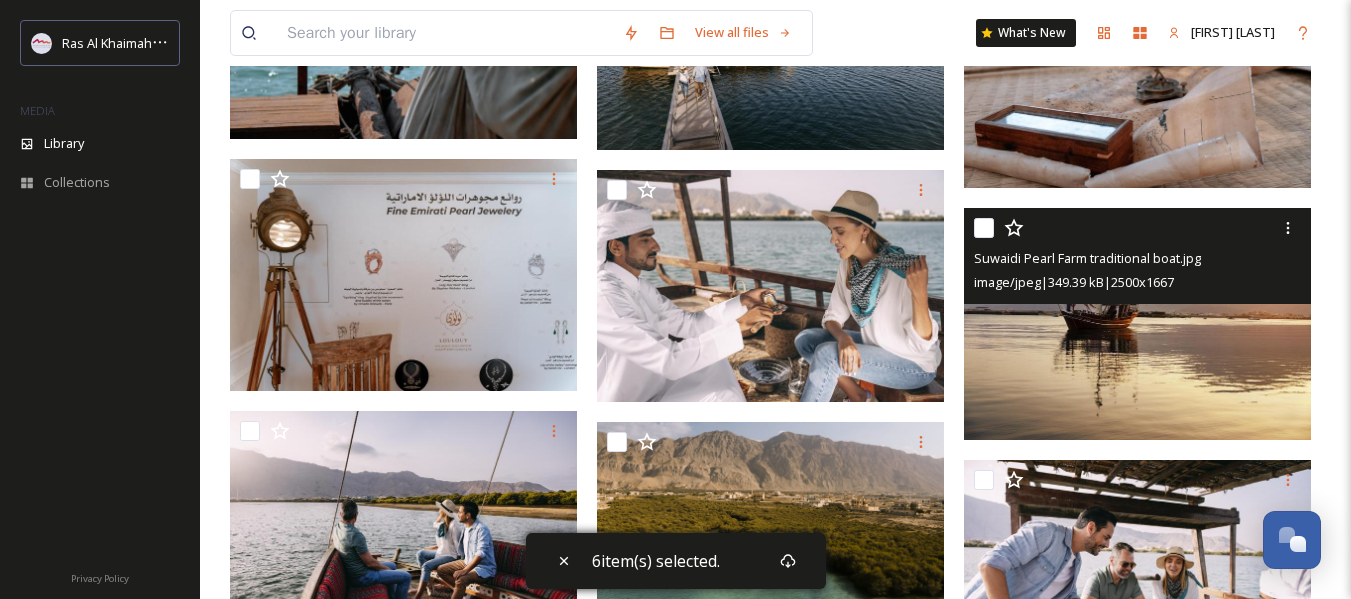 click at bounding box center (984, 228) 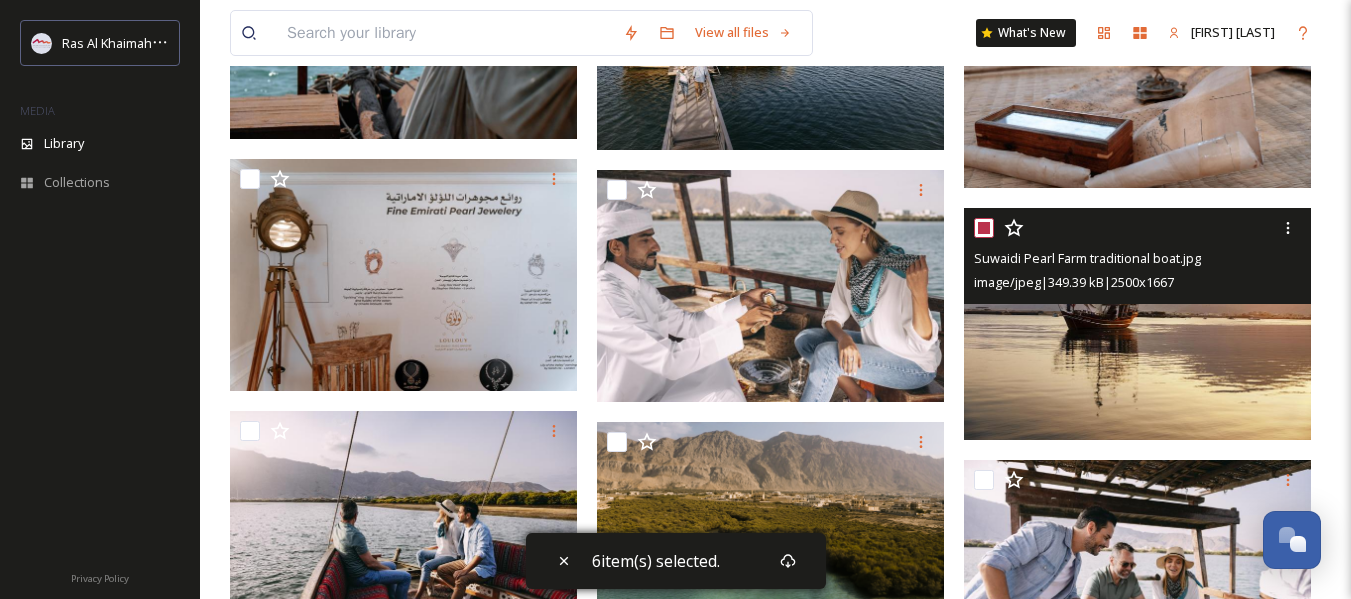 checkbox on "true" 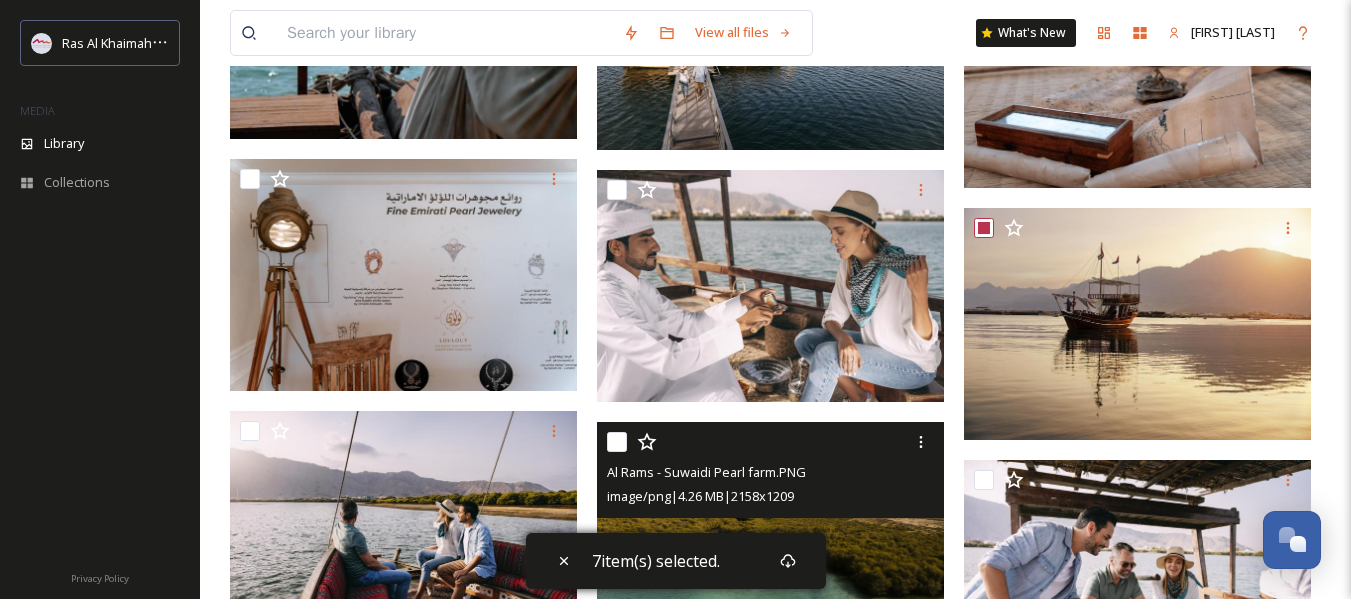click at bounding box center (617, 442) 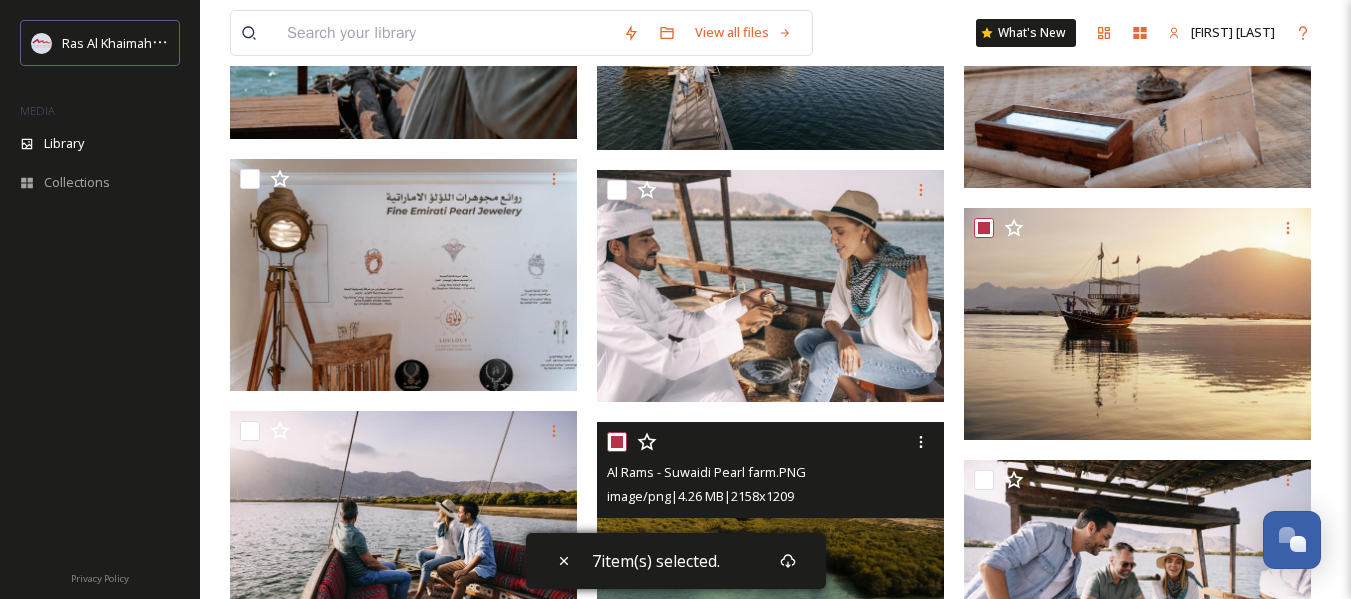 checkbox on "true" 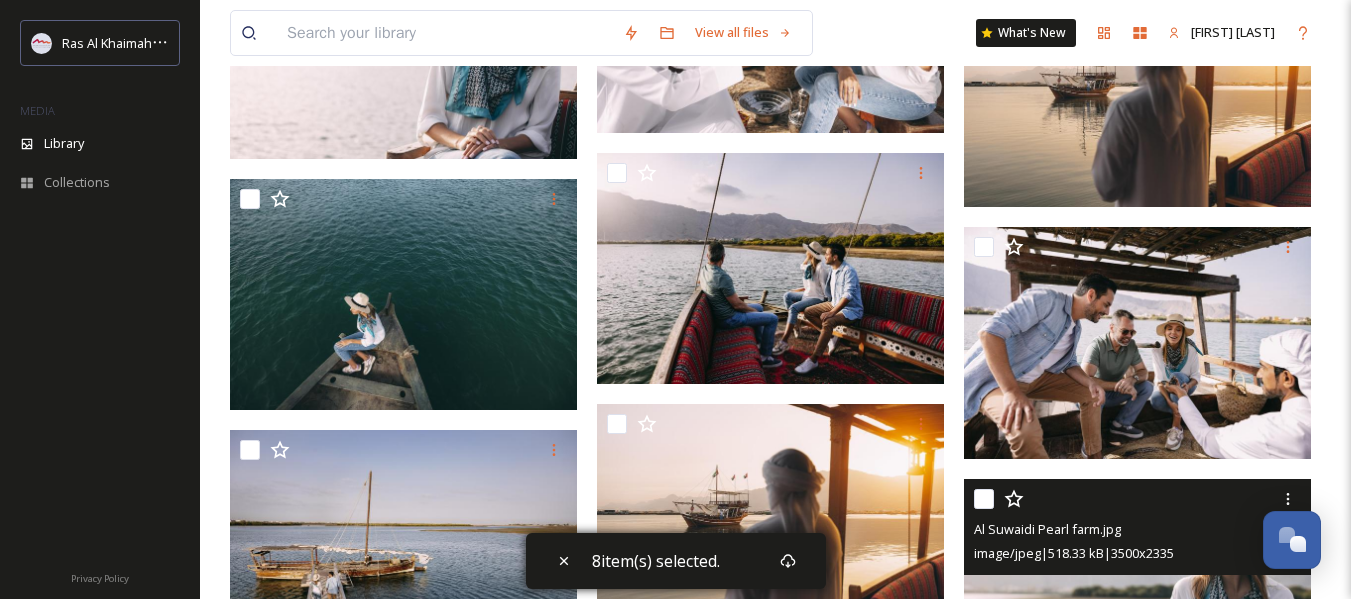 scroll, scrollTop: 2600, scrollLeft: 0, axis: vertical 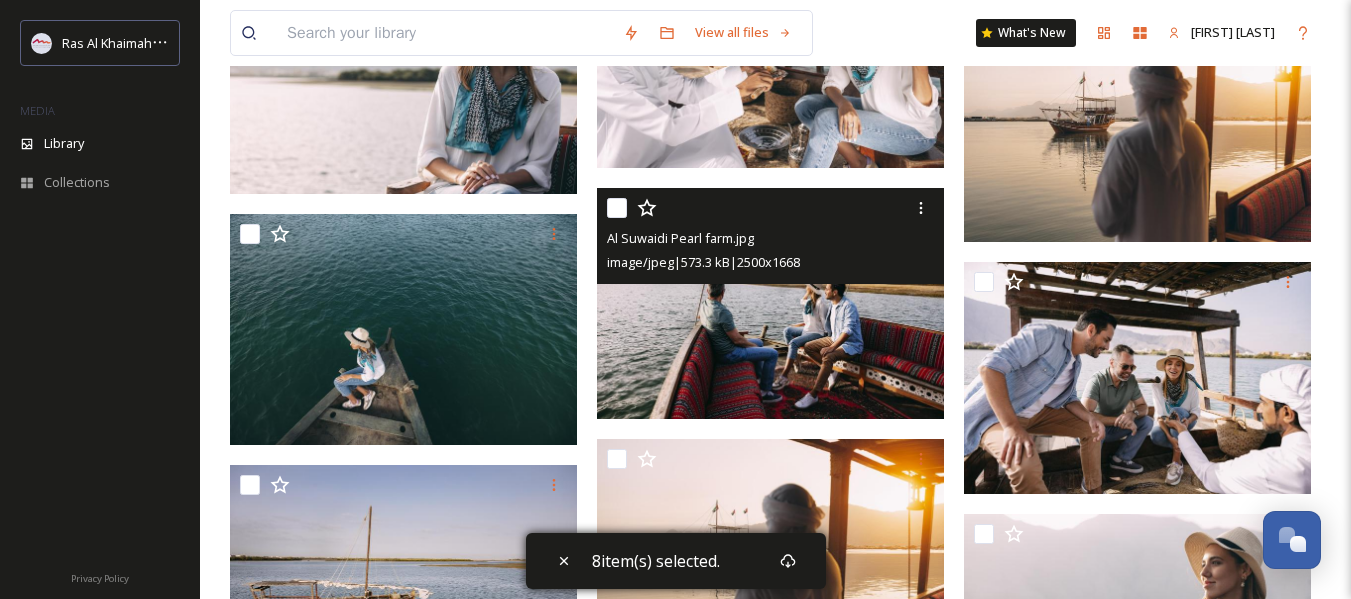 click at bounding box center [617, 208] 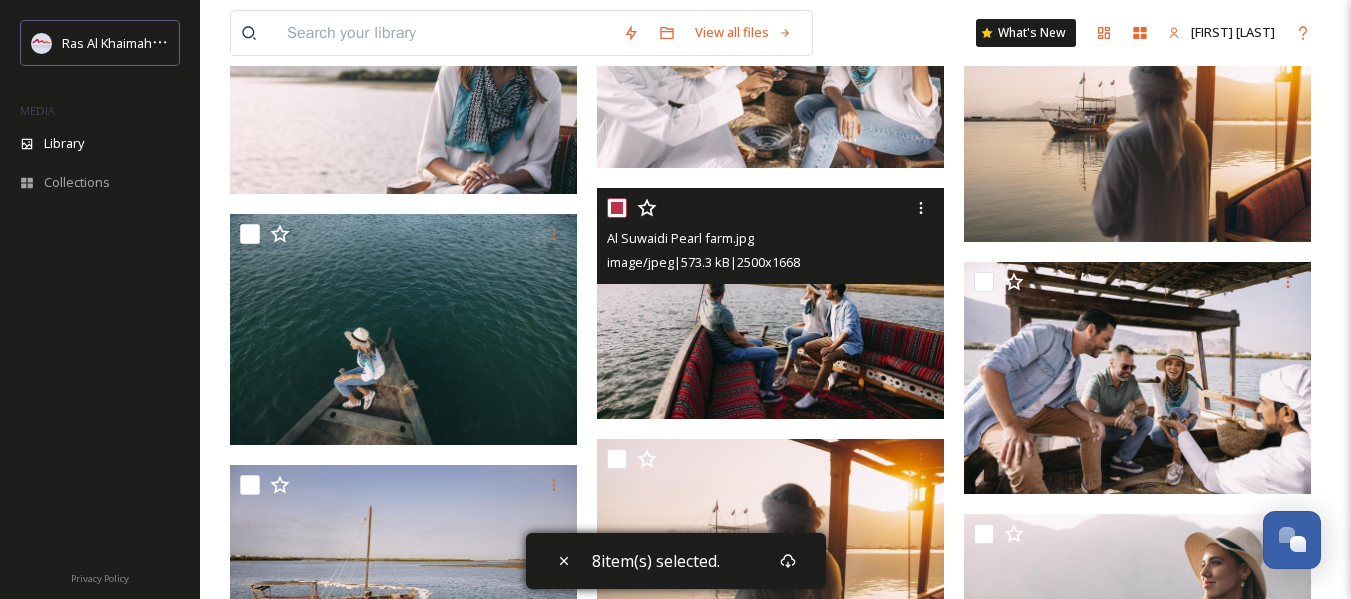 checkbox on "true" 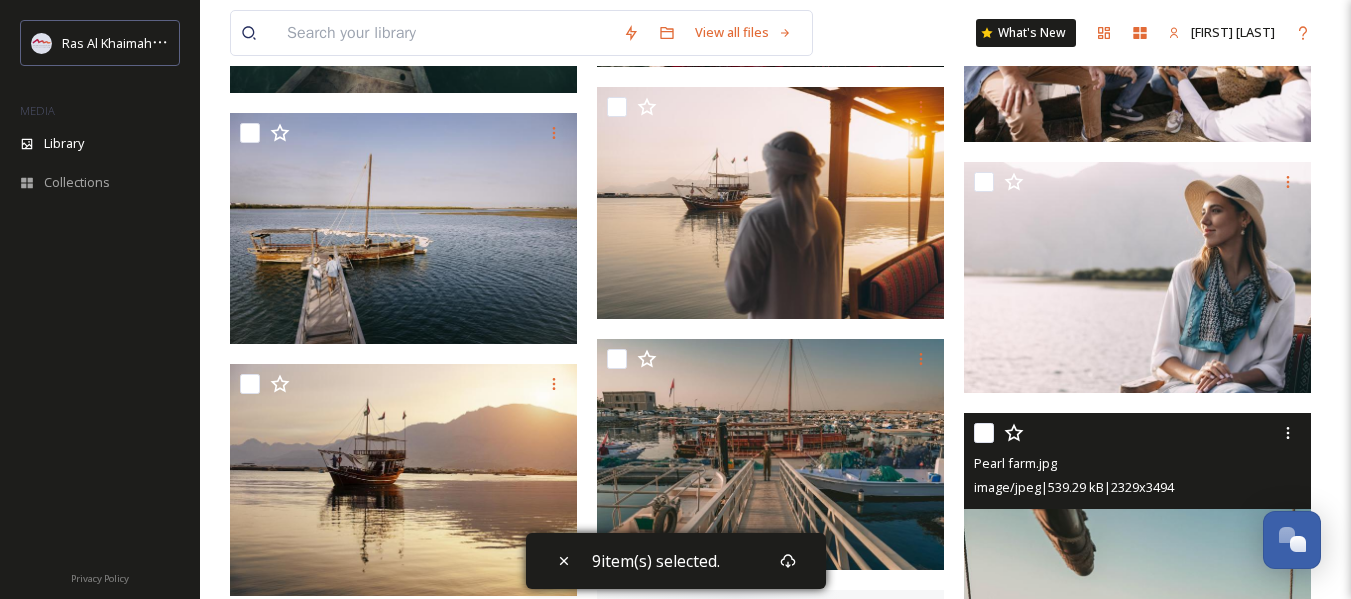 scroll, scrollTop: 3000, scrollLeft: 0, axis: vertical 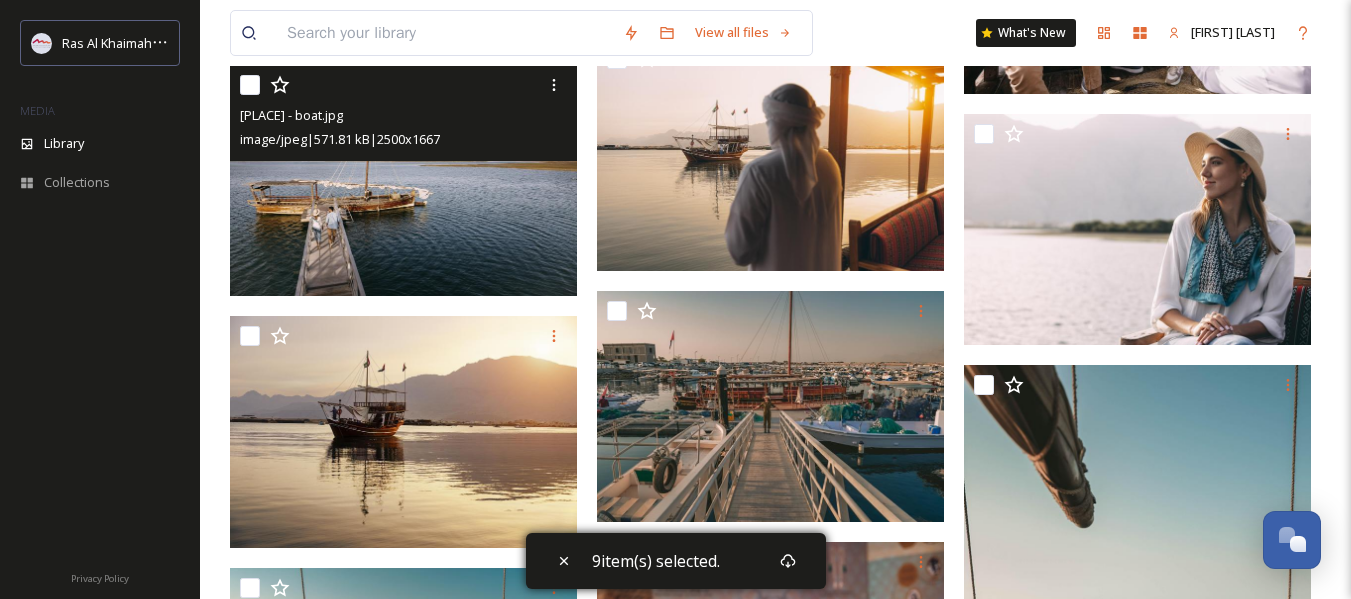 click at bounding box center (250, 85) 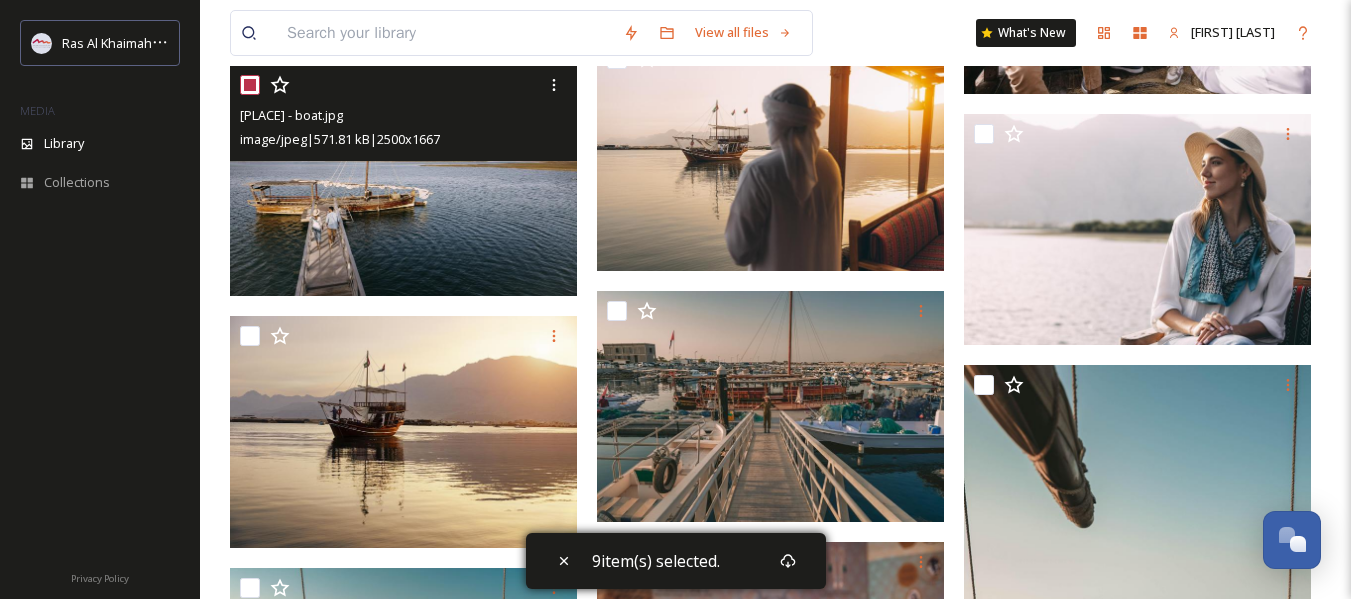 checkbox on "true" 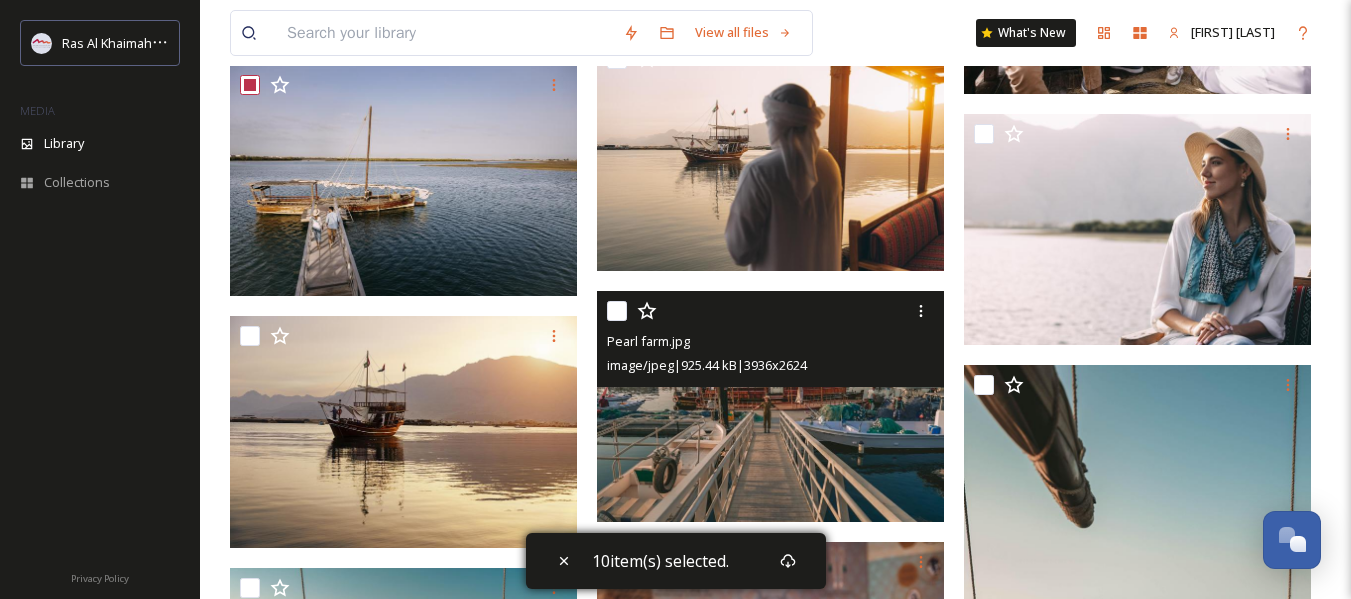 scroll, scrollTop: 2900, scrollLeft: 0, axis: vertical 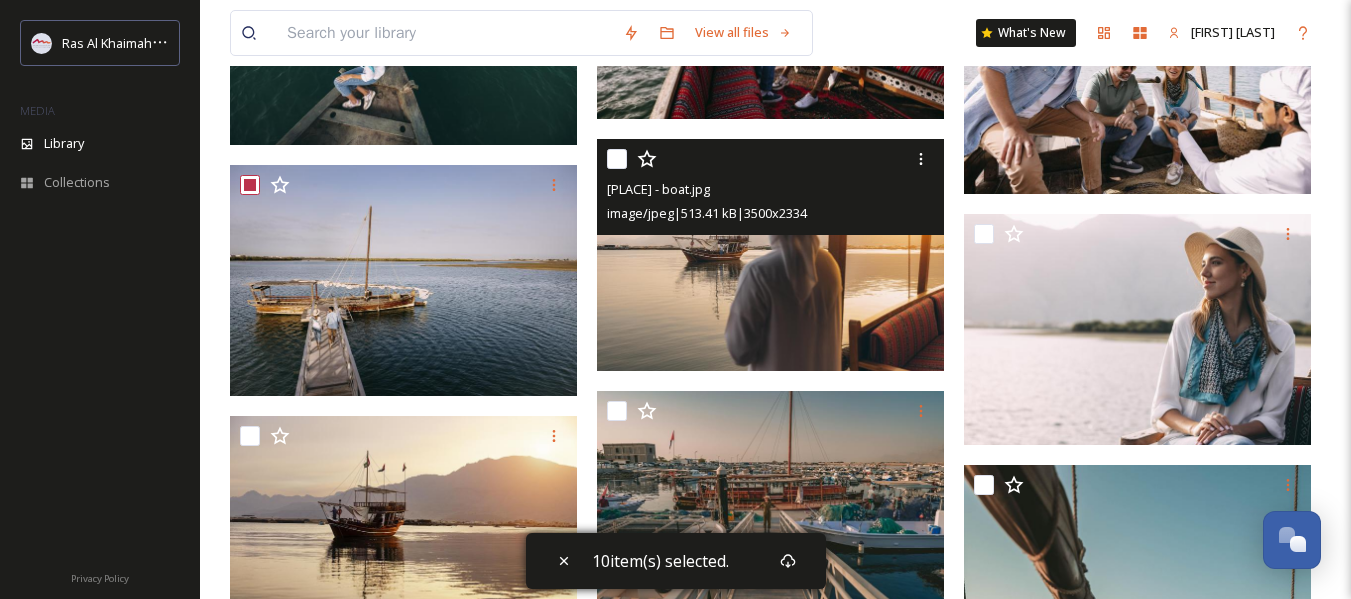 click at bounding box center (617, 159) 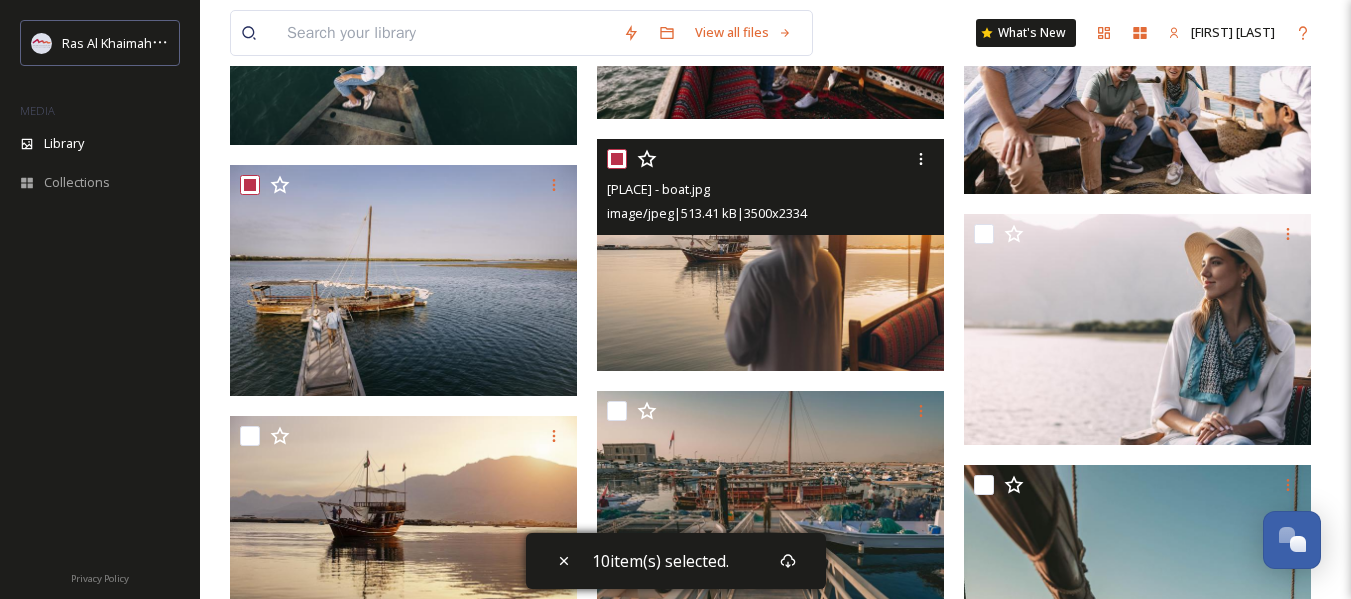 checkbox on "true" 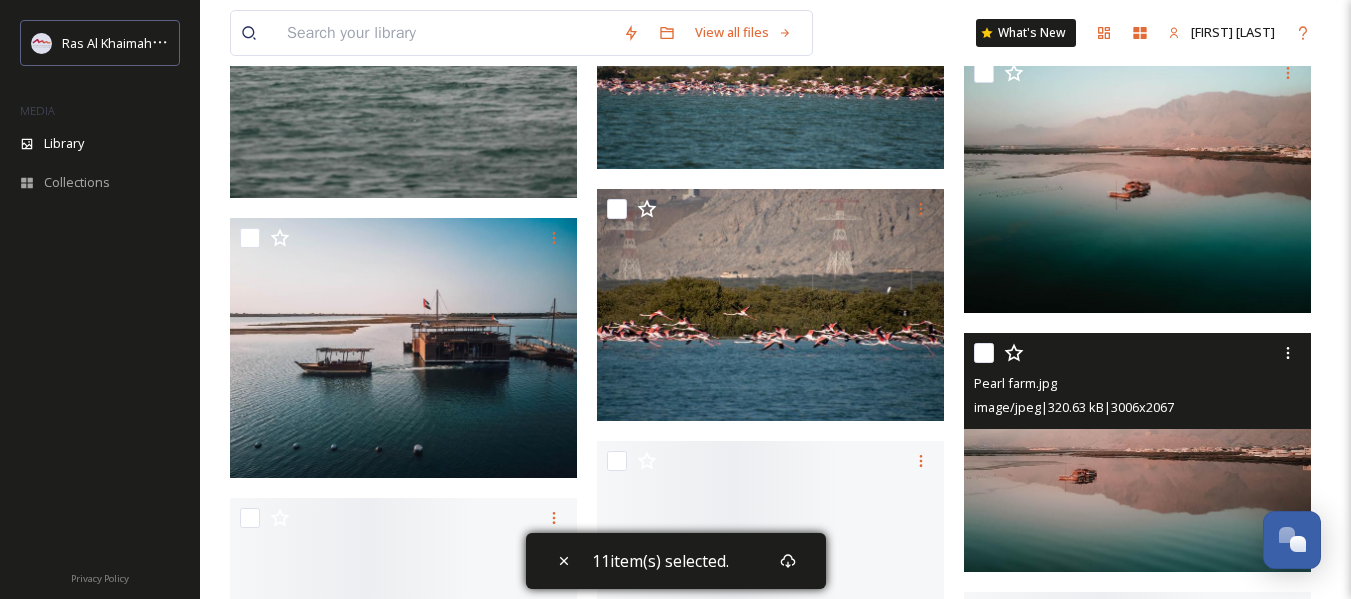 scroll, scrollTop: 6000, scrollLeft: 0, axis: vertical 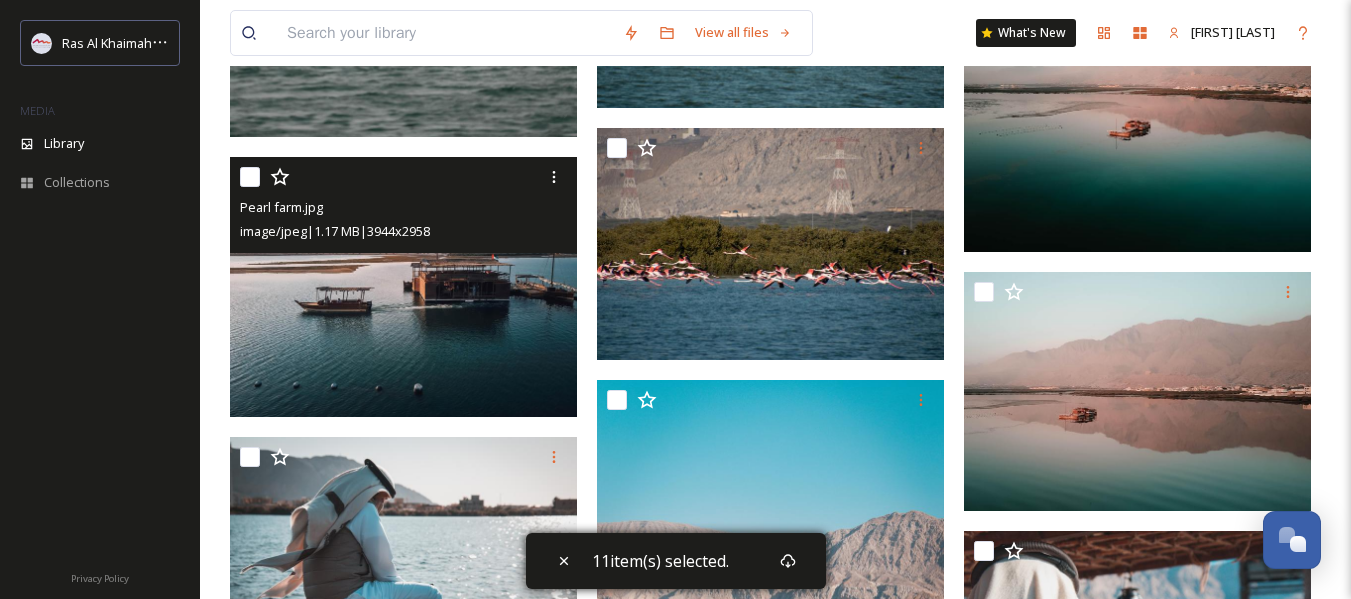 click at bounding box center [250, 177] 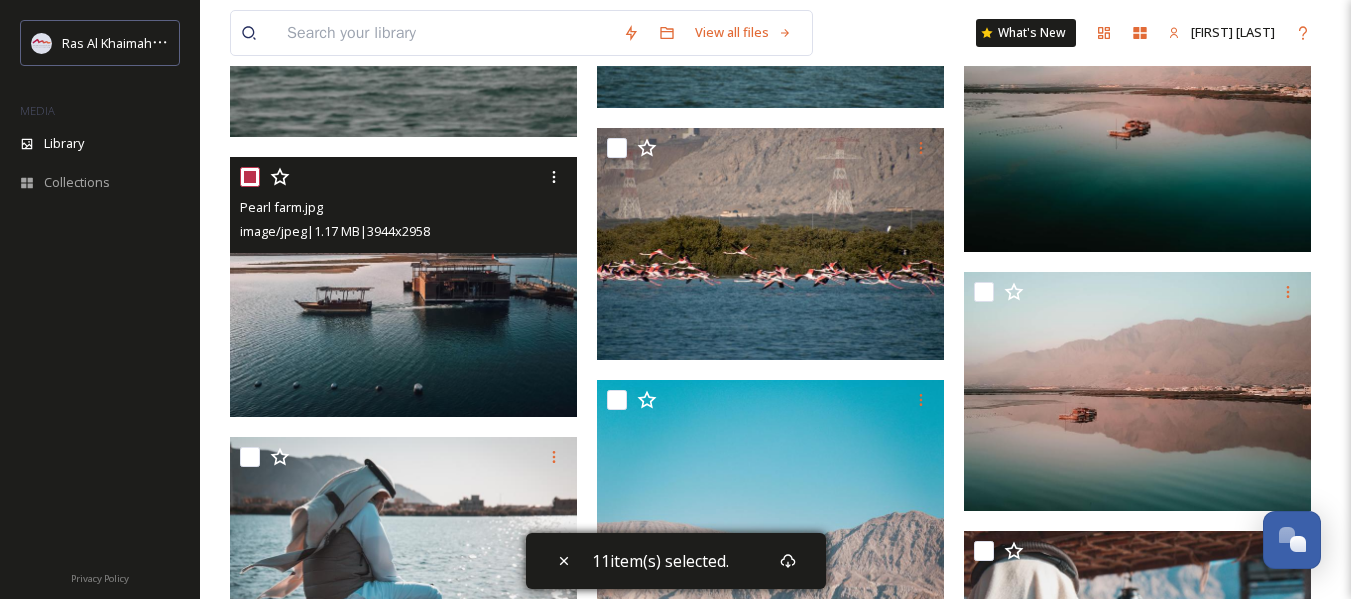 checkbox on "true" 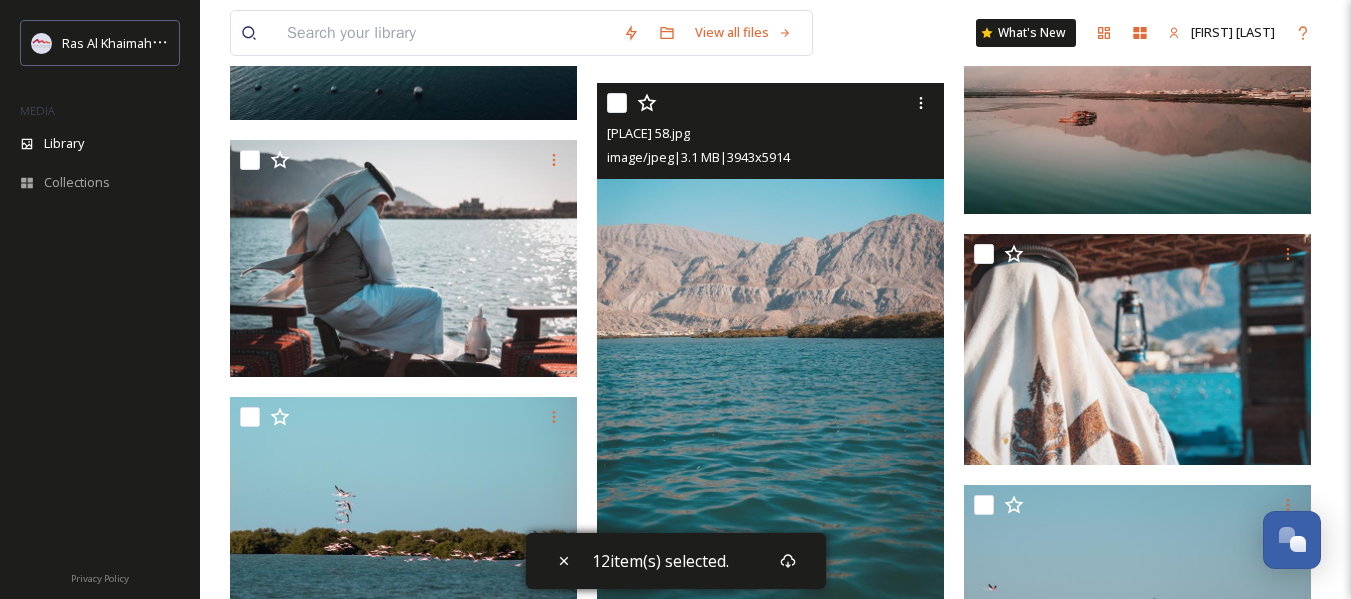 scroll, scrollTop: 6300, scrollLeft: 0, axis: vertical 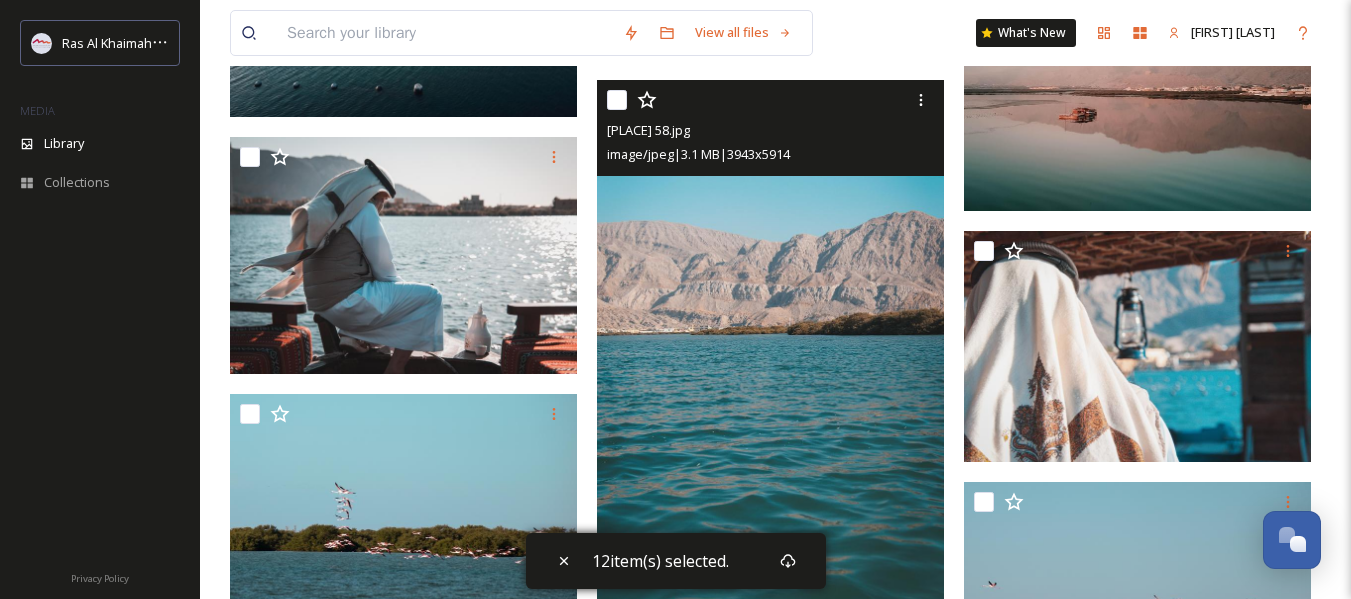 click at bounding box center [617, 100] 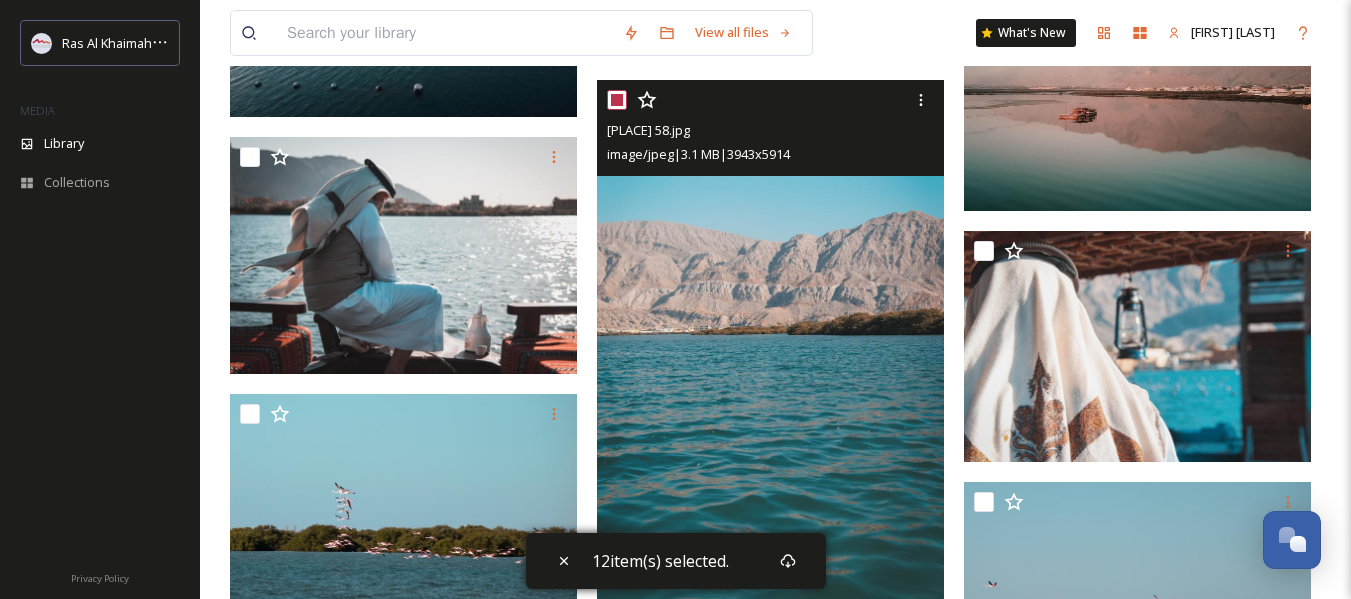 checkbox on "true" 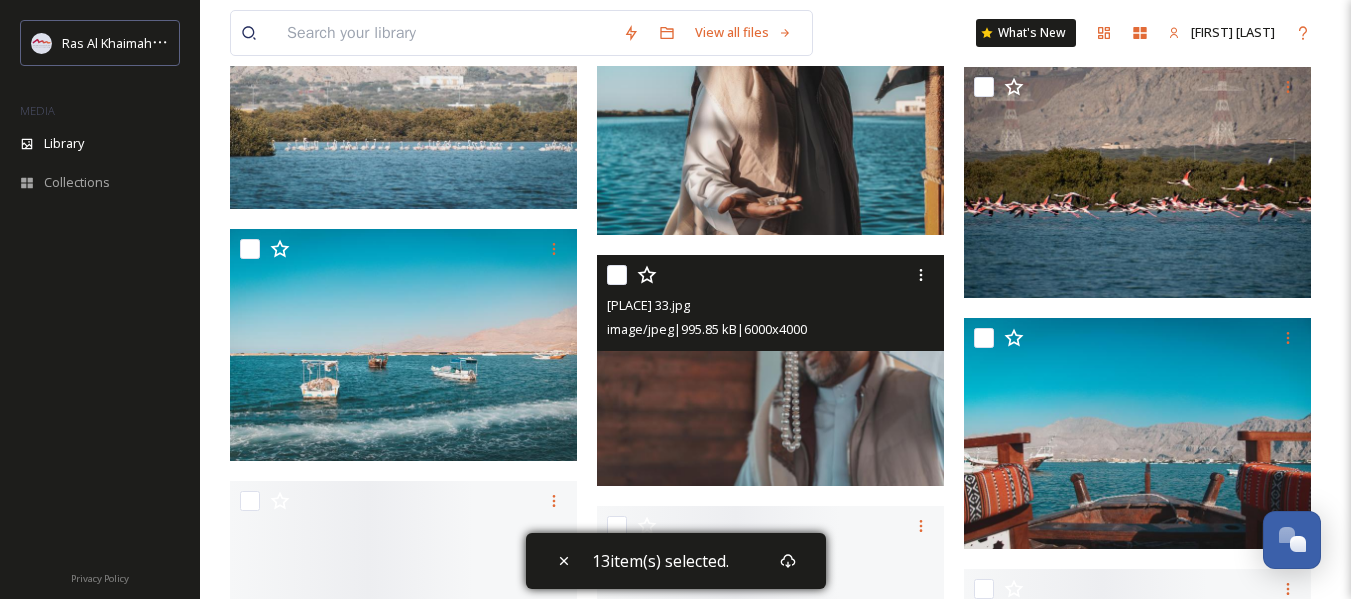 scroll, scrollTop: 7000, scrollLeft: 0, axis: vertical 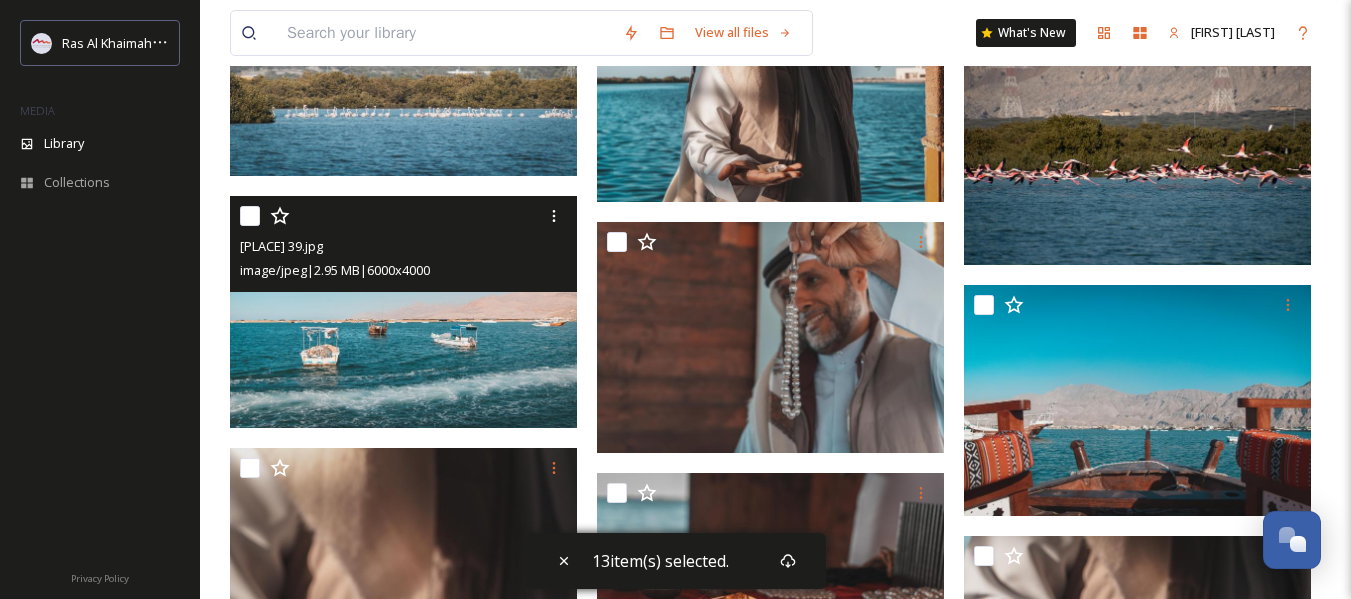 click at bounding box center [250, 216] 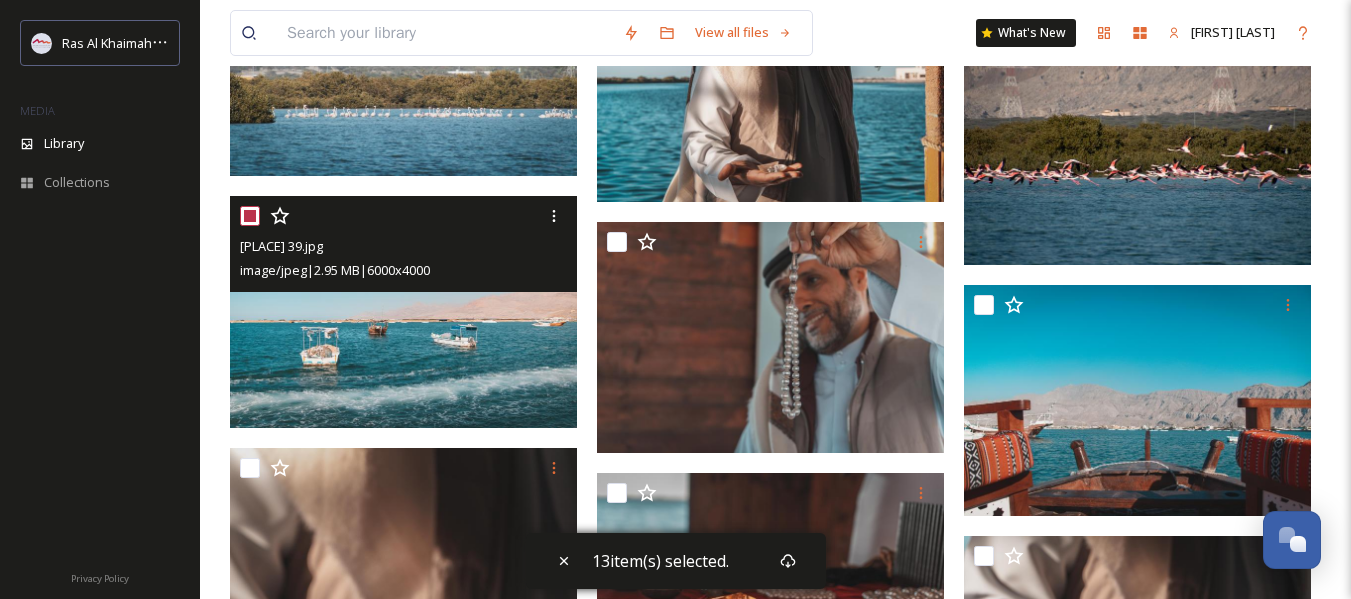 checkbox on "true" 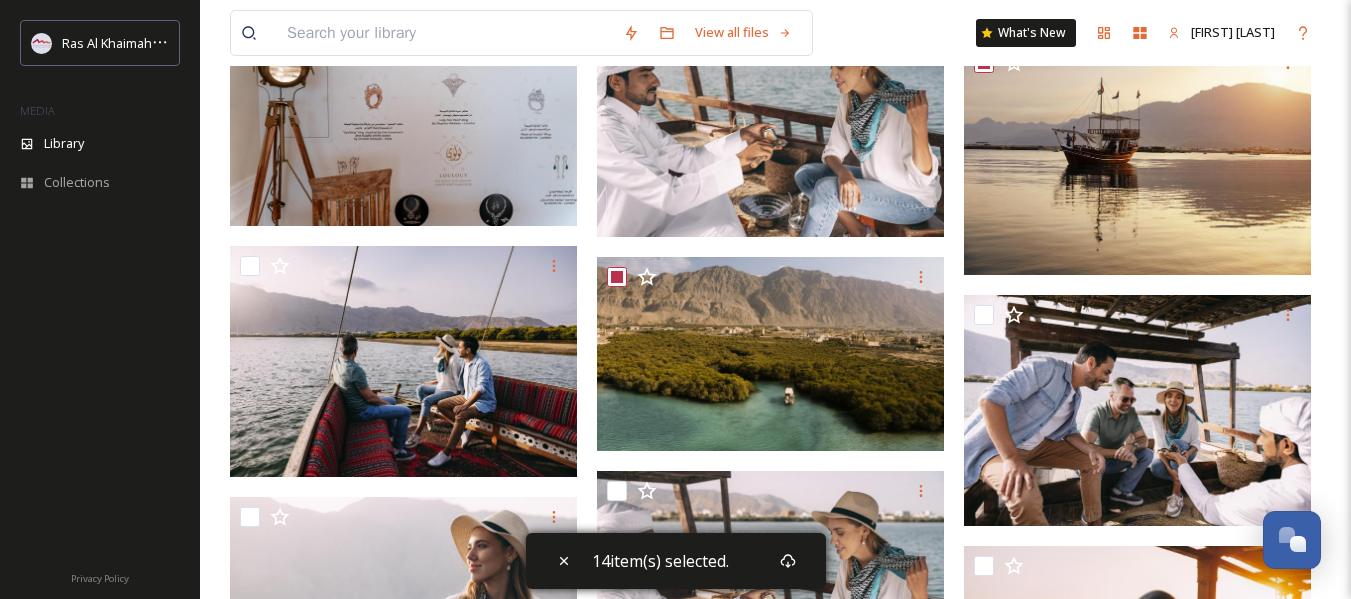 scroll, scrollTop: 2100, scrollLeft: 0, axis: vertical 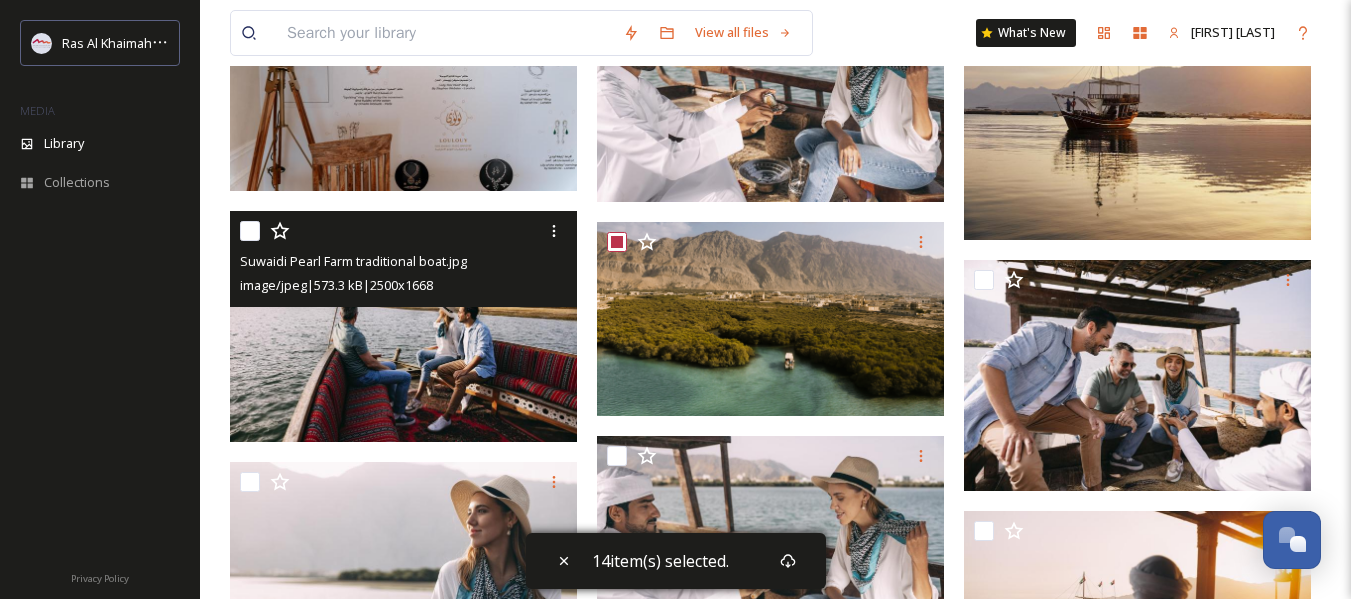 click at bounding box center [250, 231] 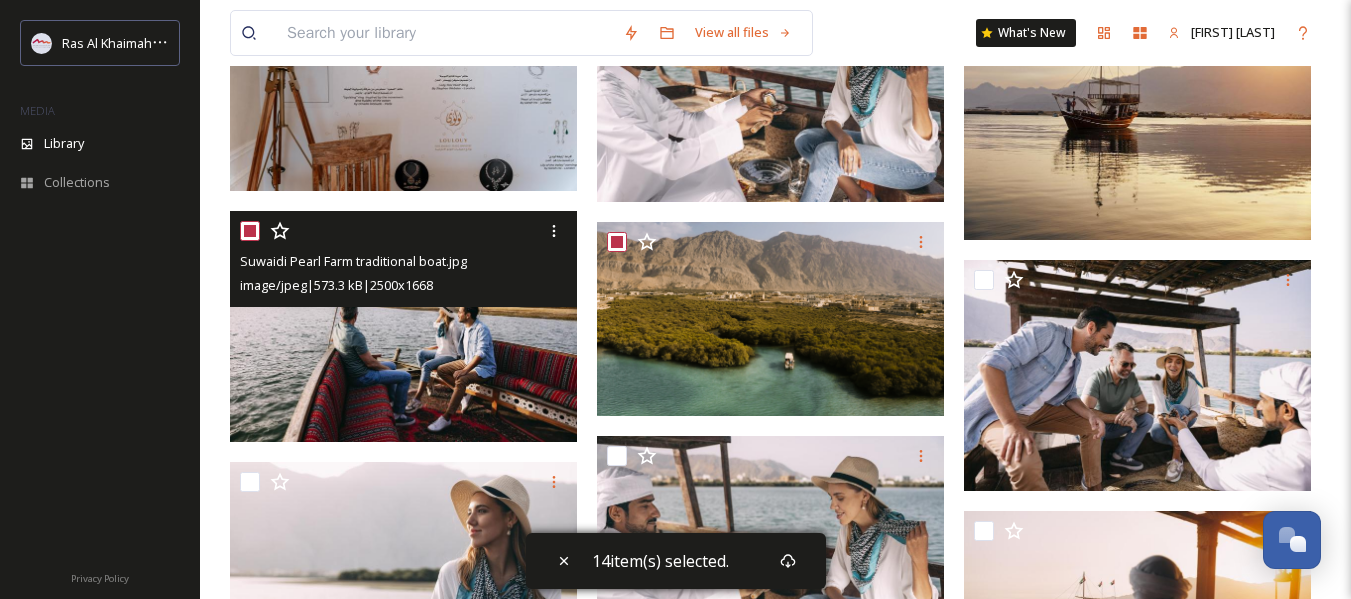 checkbox on "true" 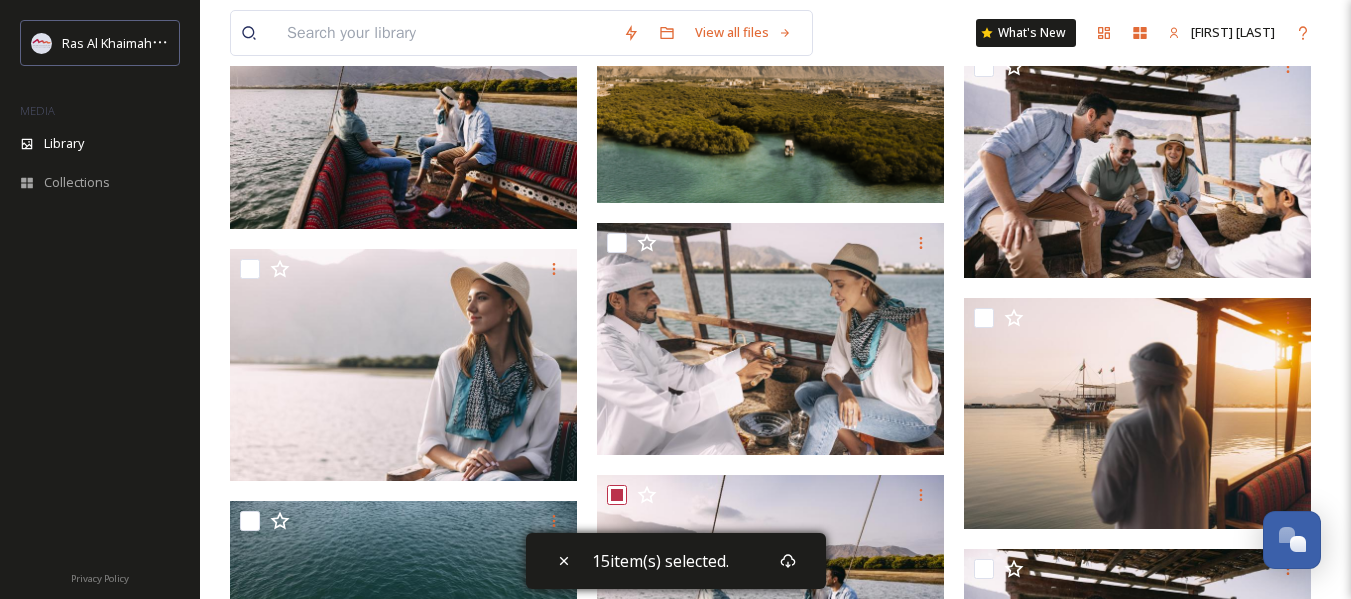 scroll, scrollTop: 2400, scrollLeft: 0, axis: vertical 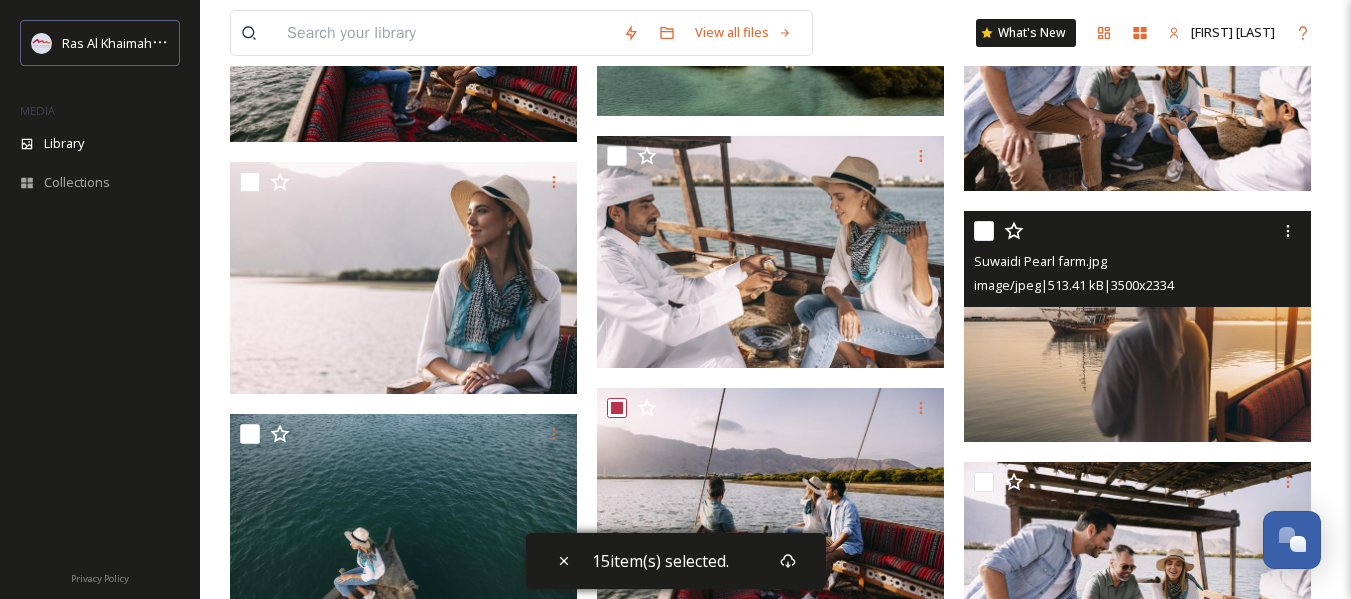 click at bounding box center (984, 231) 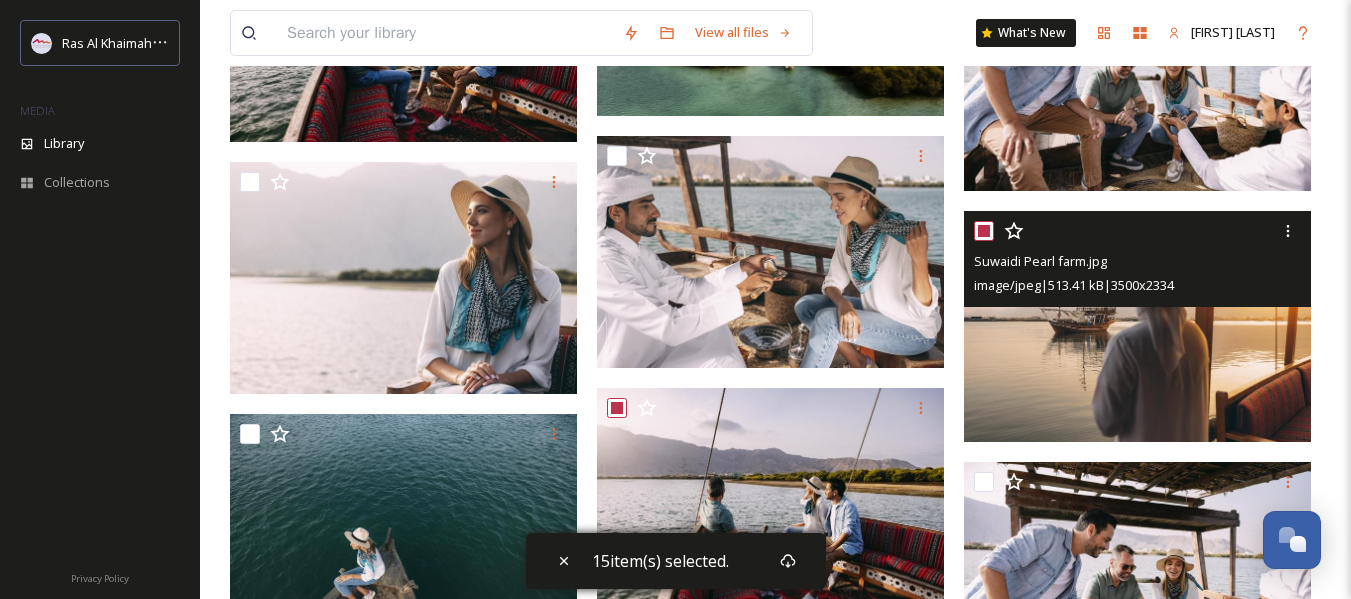 checkbox on "true" 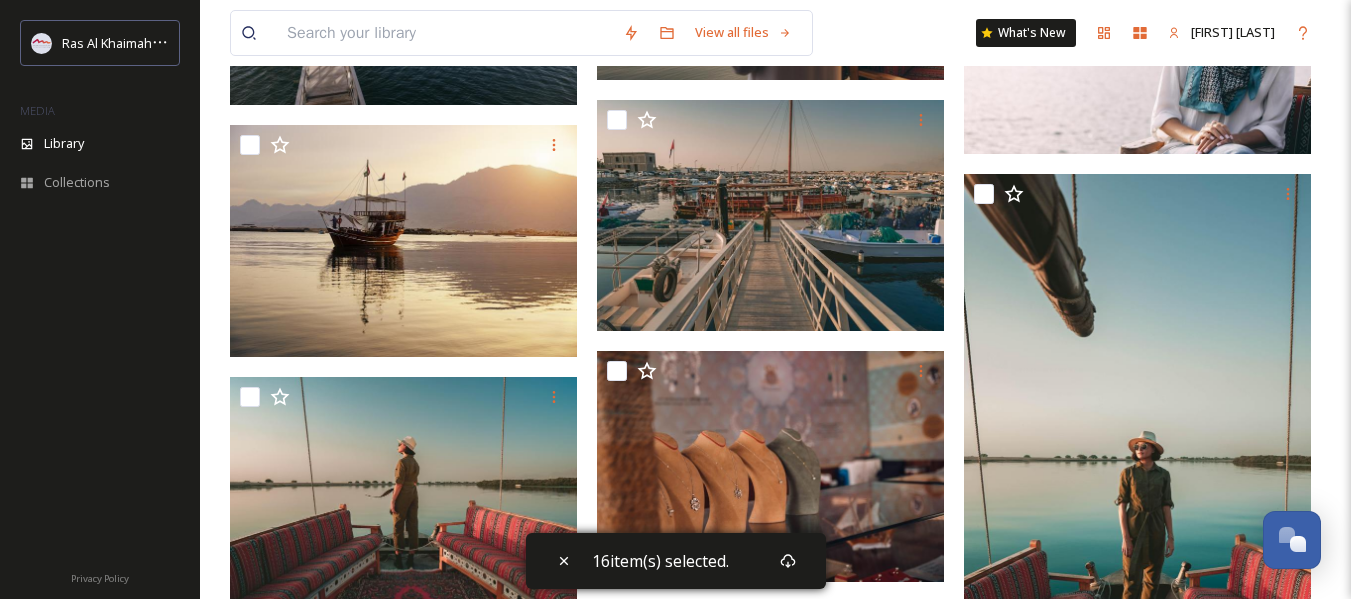 scroll, scrollTop: 3200, scrollLeft: 0, axis: vertical 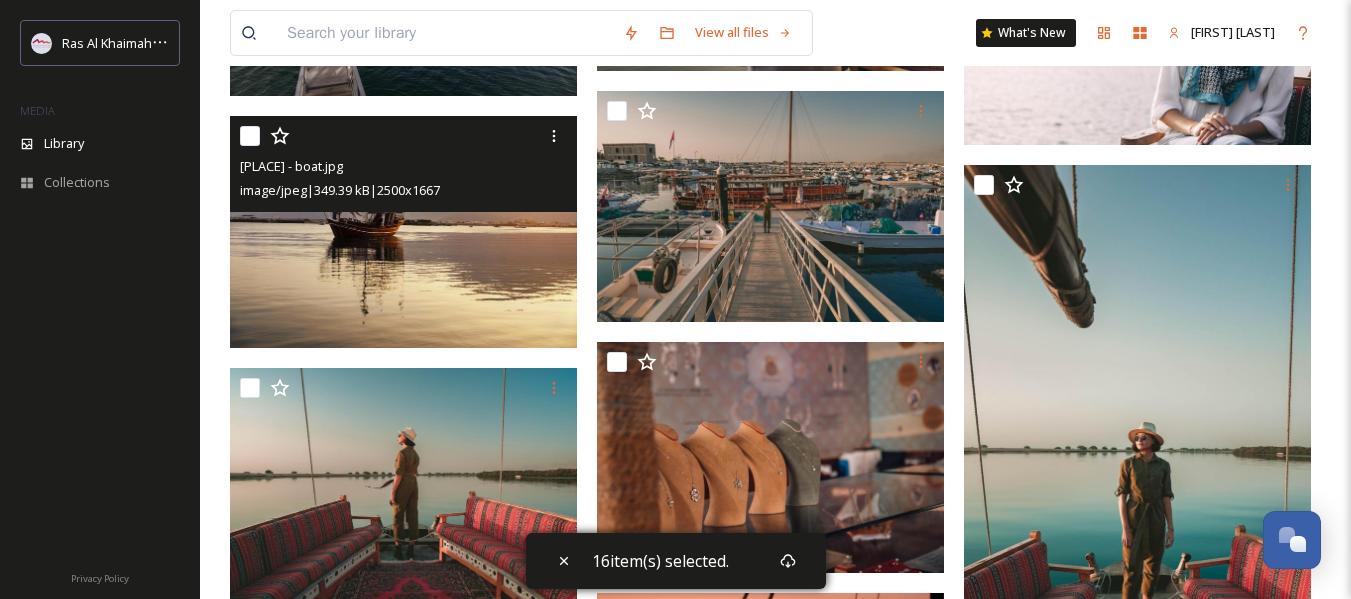 click at bounding box center (250, 136) 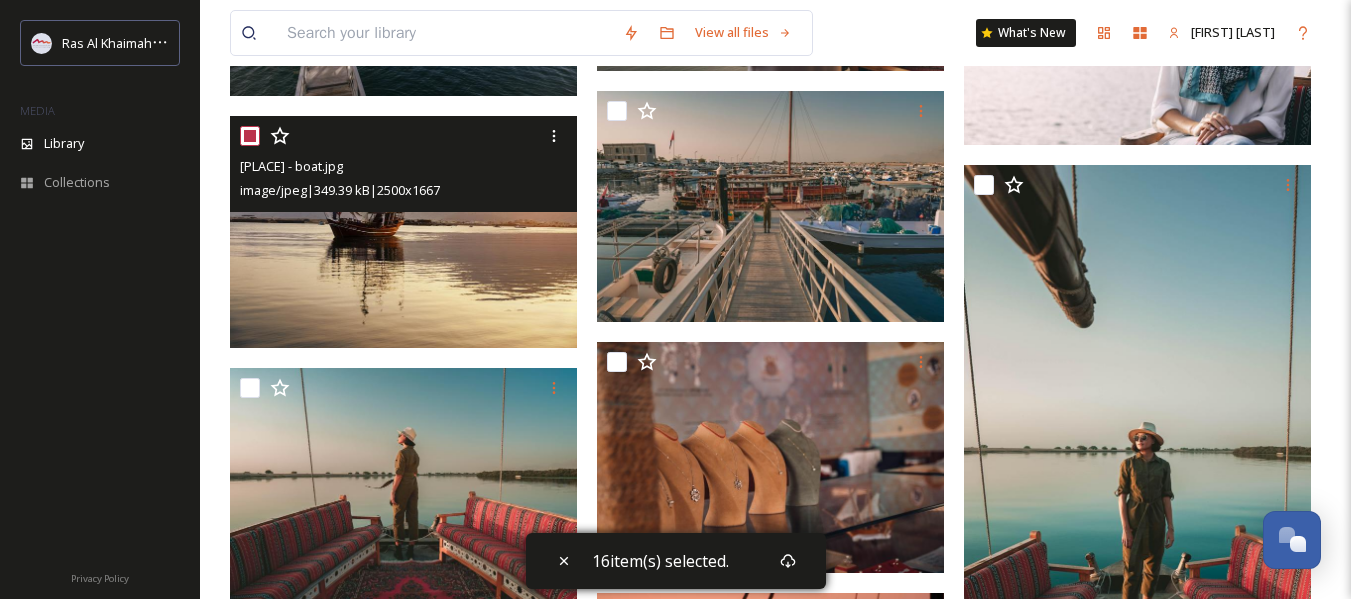 checkbox on "true" 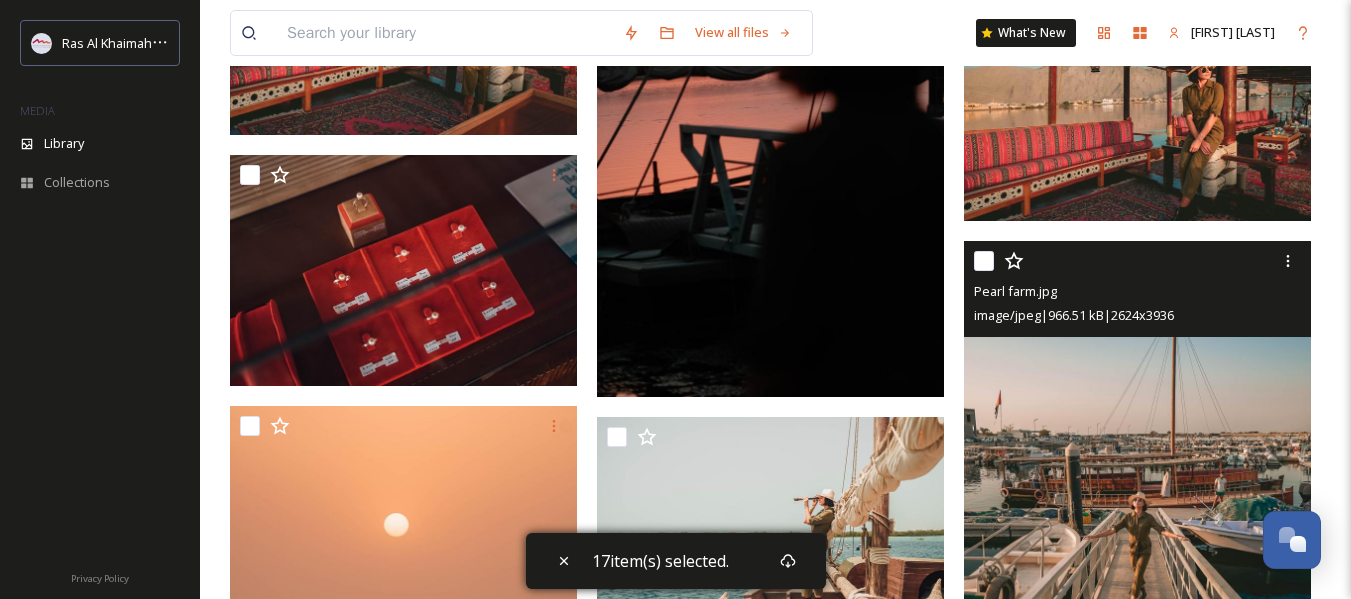 scroll, scrollTop: 3900, scrollLeft: 0, axis: vertical 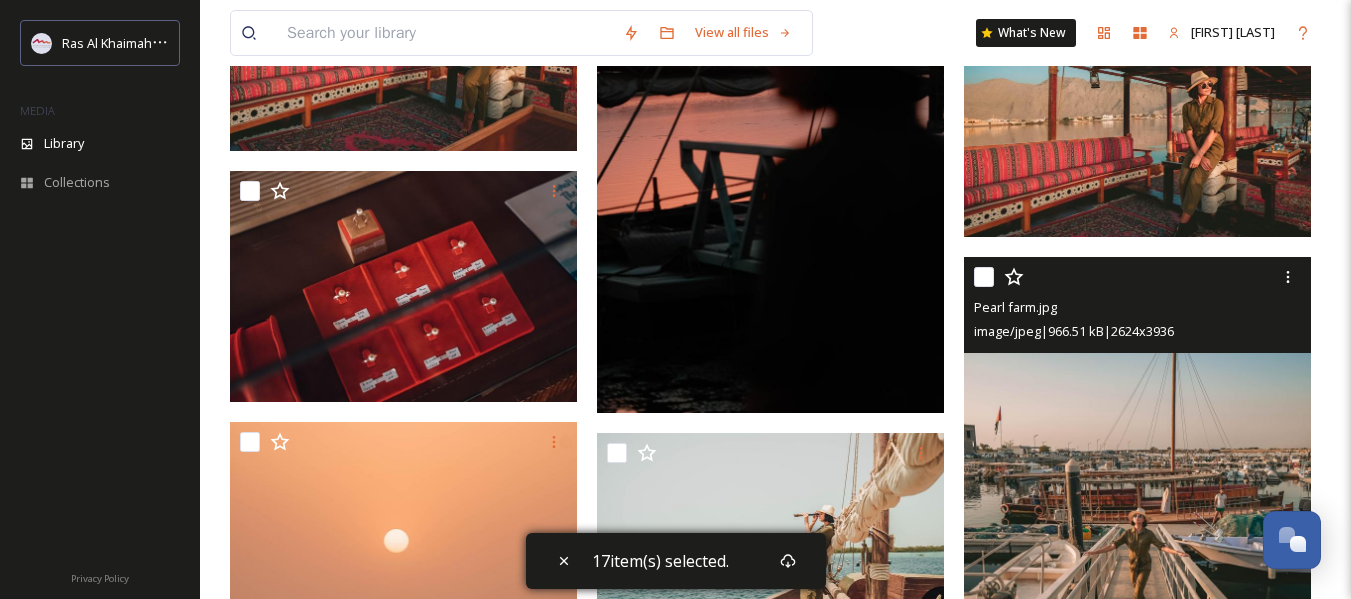 click at bounding box center (984, 277) 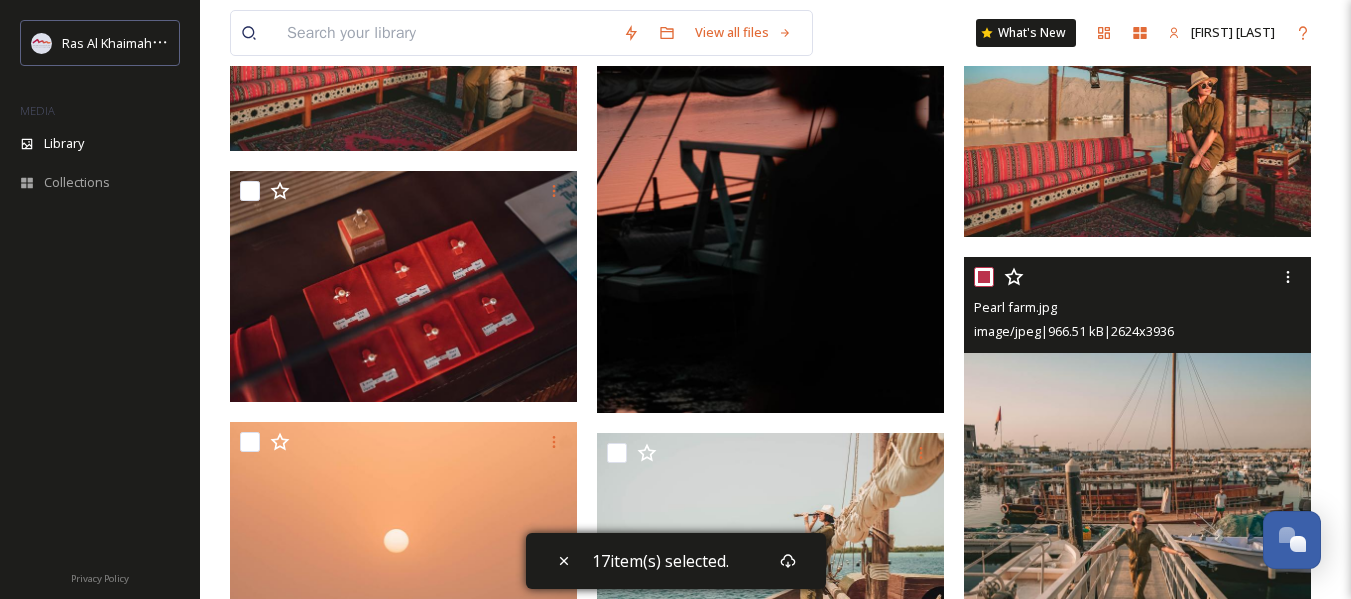 checkbox on "true" 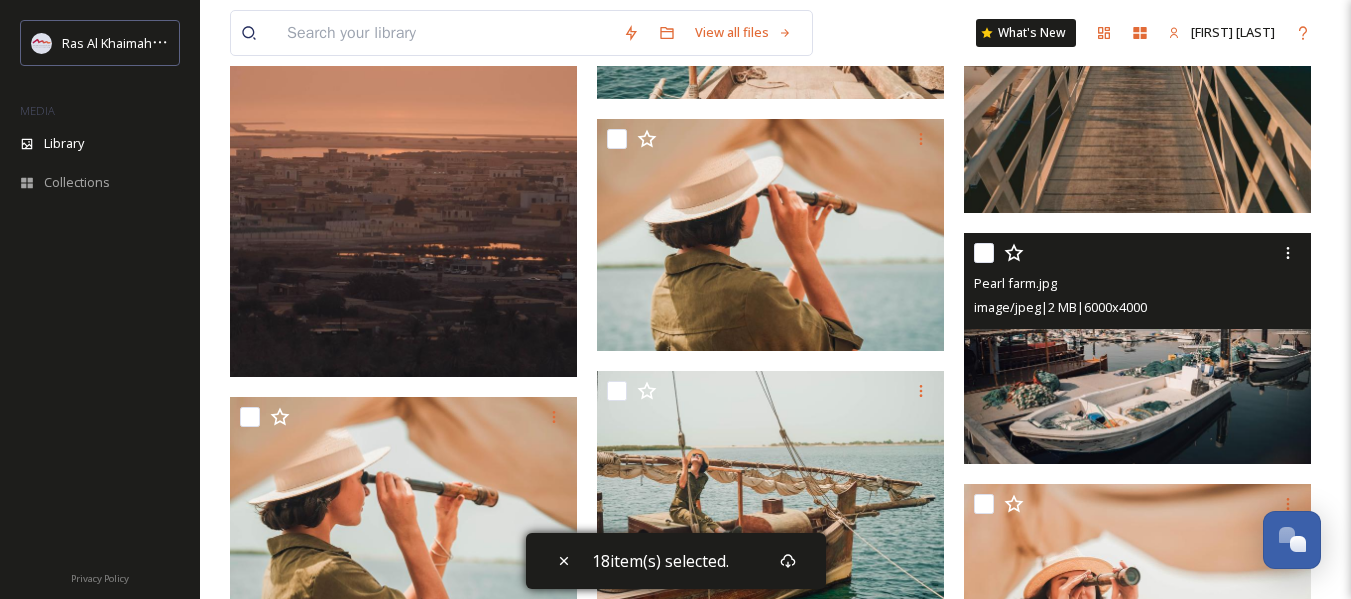 scroll, scrollTop: 4500, scrollLeft: 0, axis: vertical 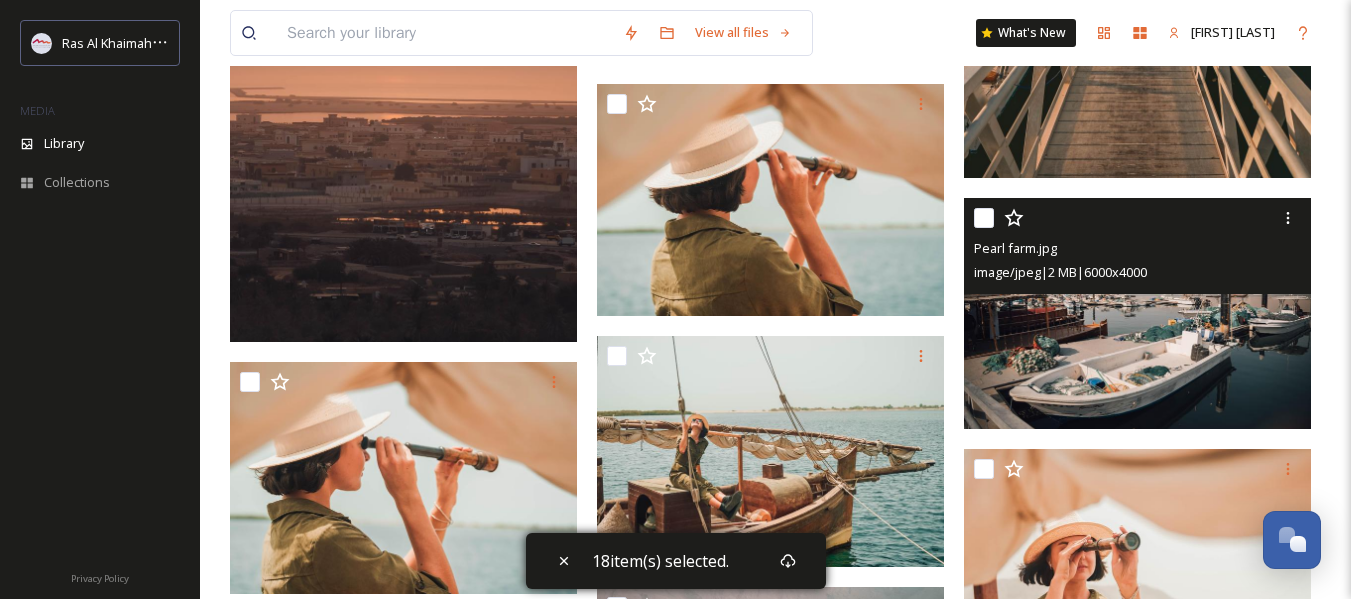 click at bounding box center (984, 218) 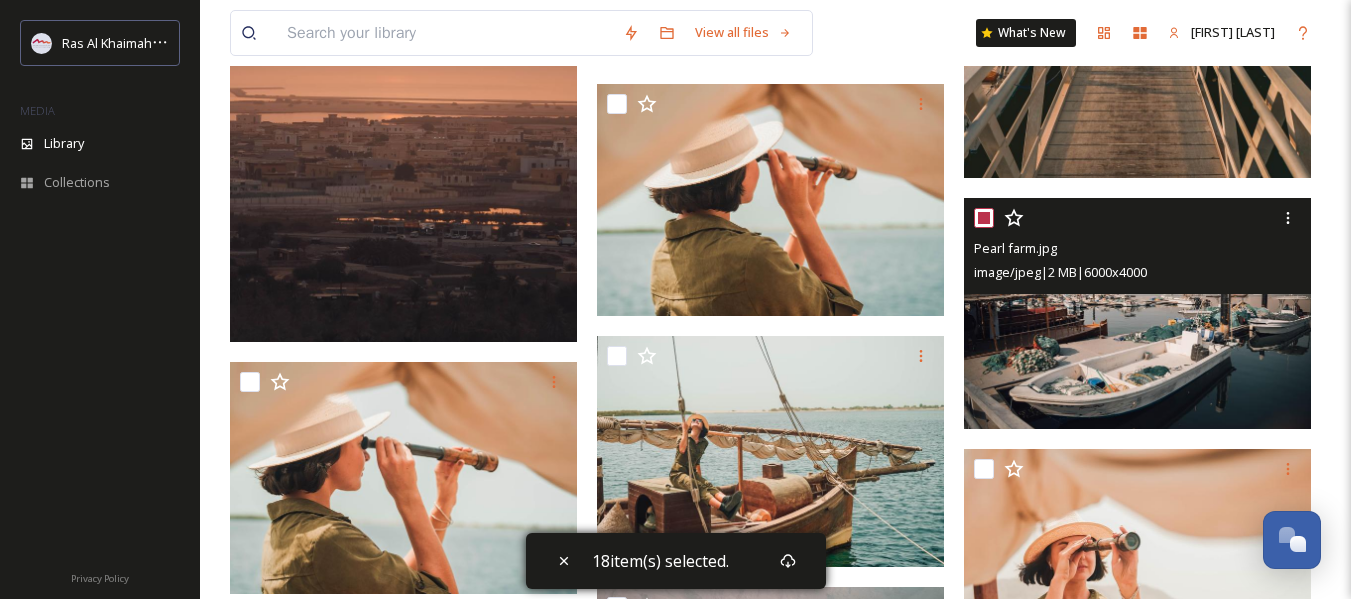 checkbox on "true" 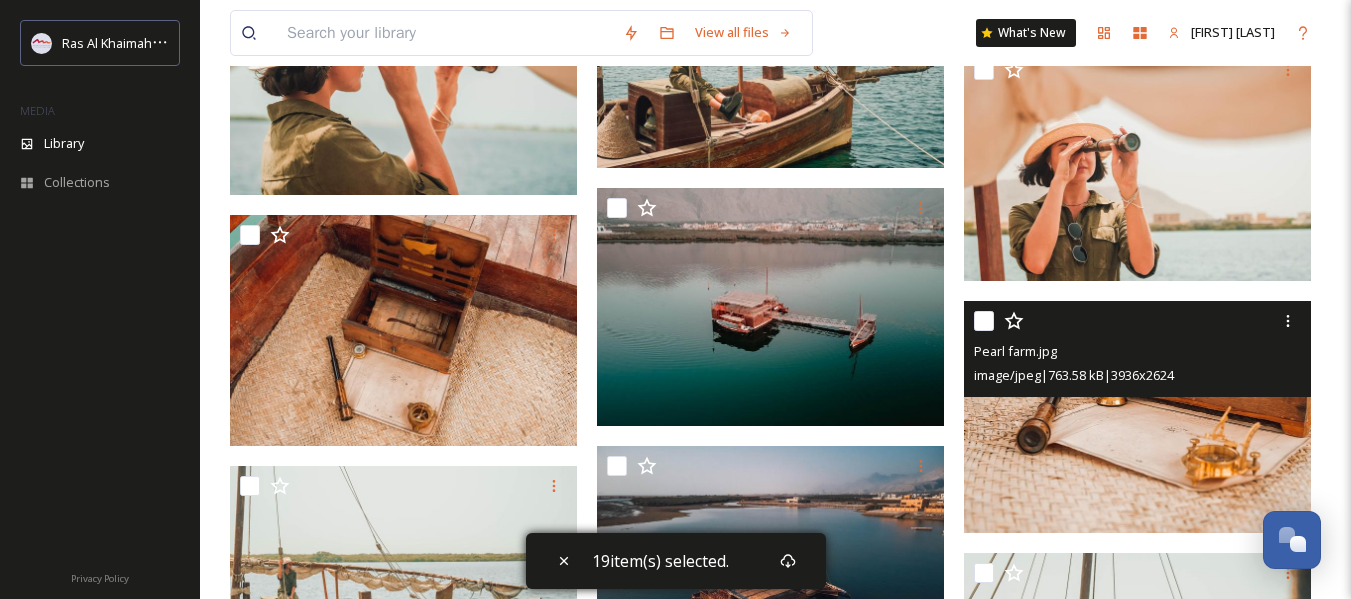 scroll, scrollTop: 4900, scrollLeft: 0, axis: vertical 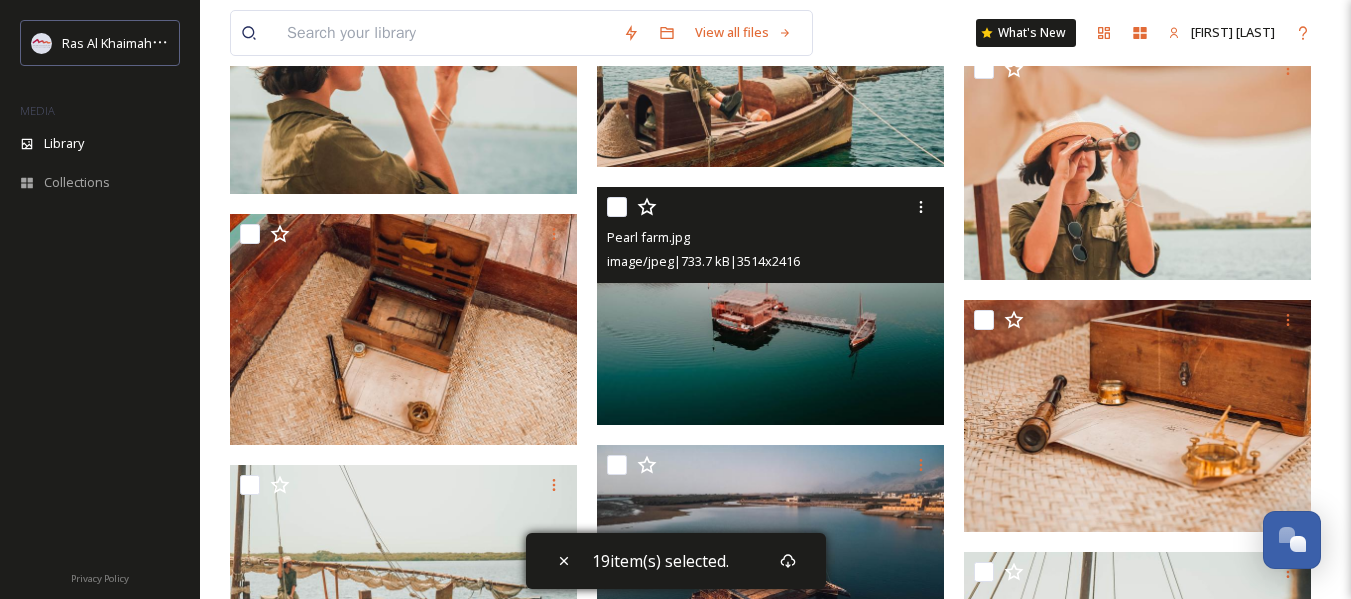 click at bounding box center (617, 207) 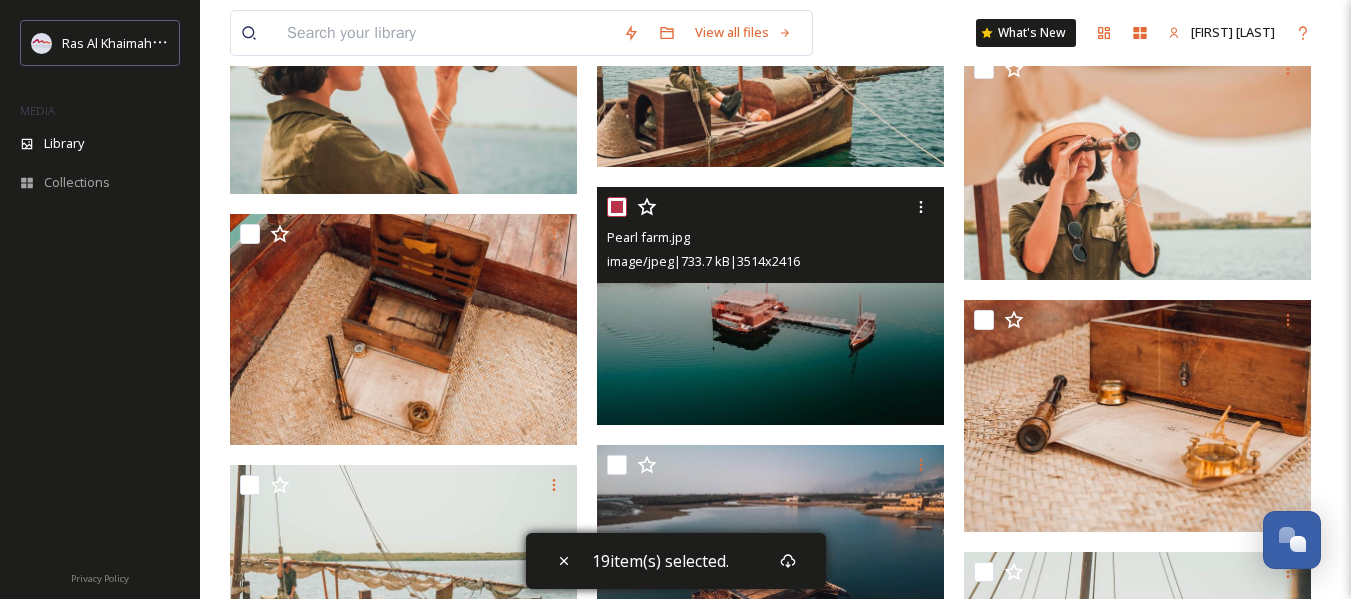 checkbox on "true" 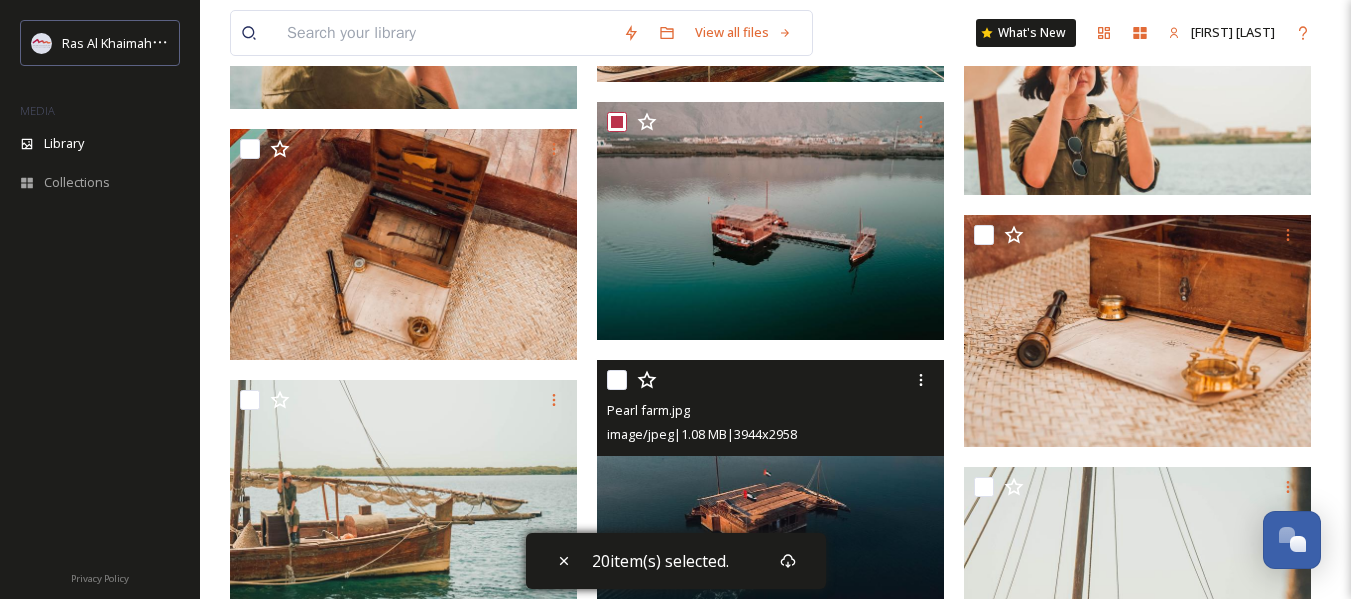 scroll, scrollTop: 5100, scrollLeft: 0, axis: vertical 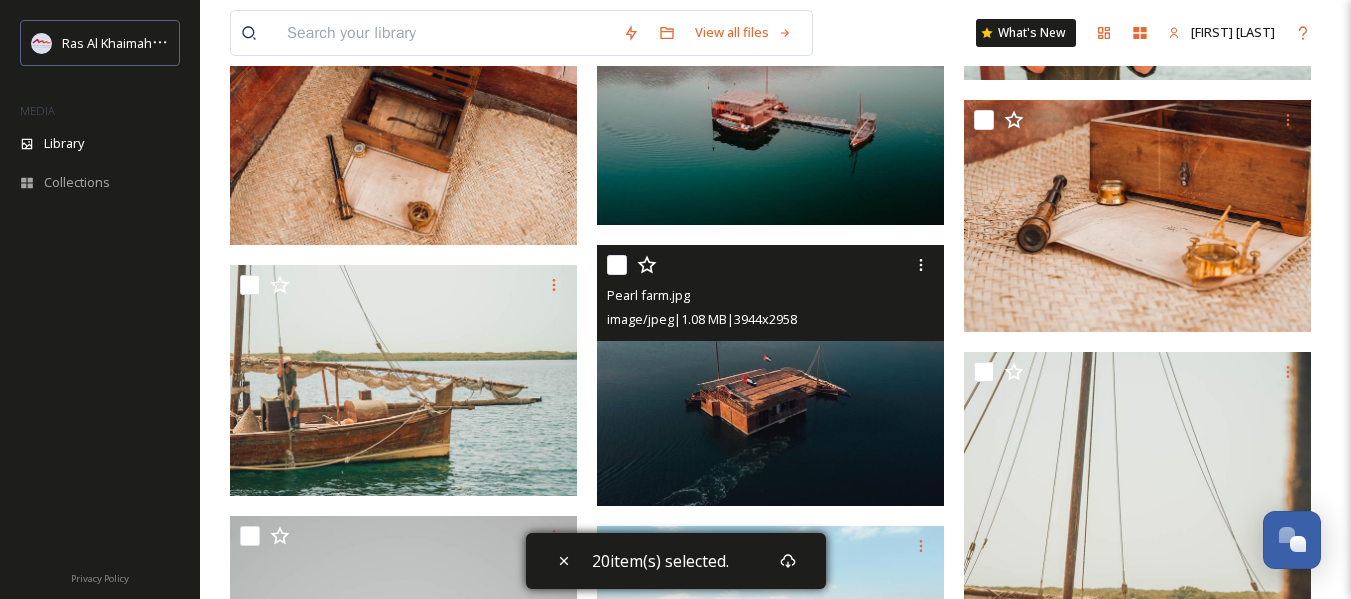 click at bounding box center (617, 265) 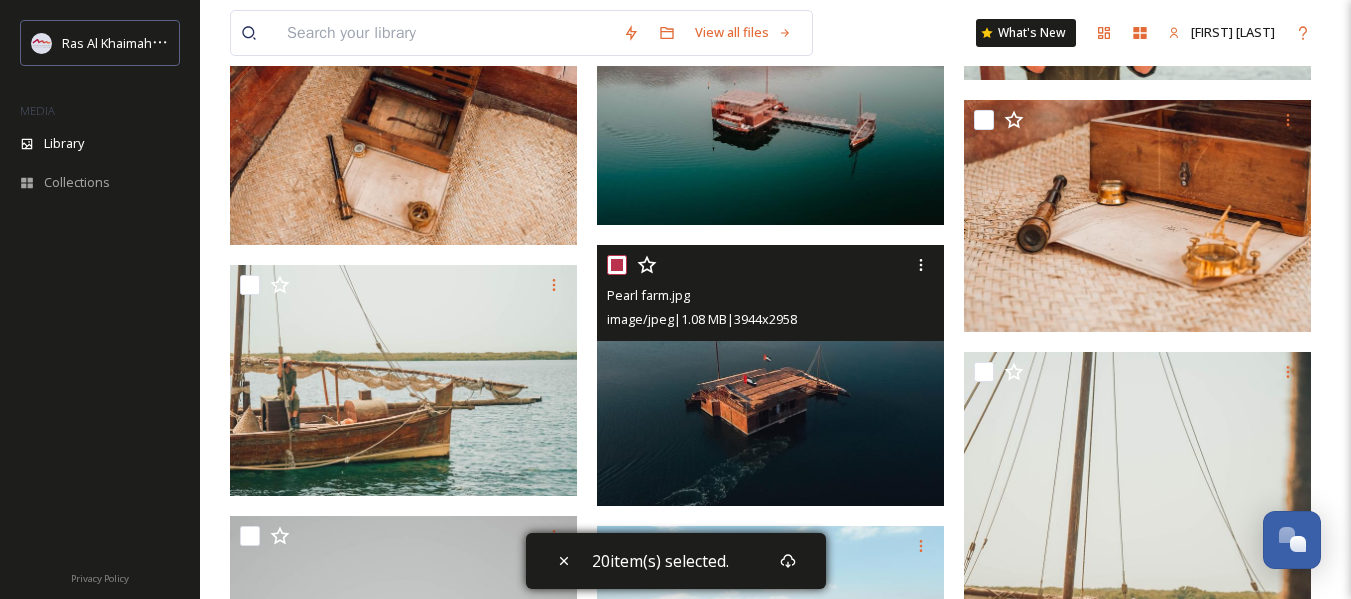 checkbox on "true" 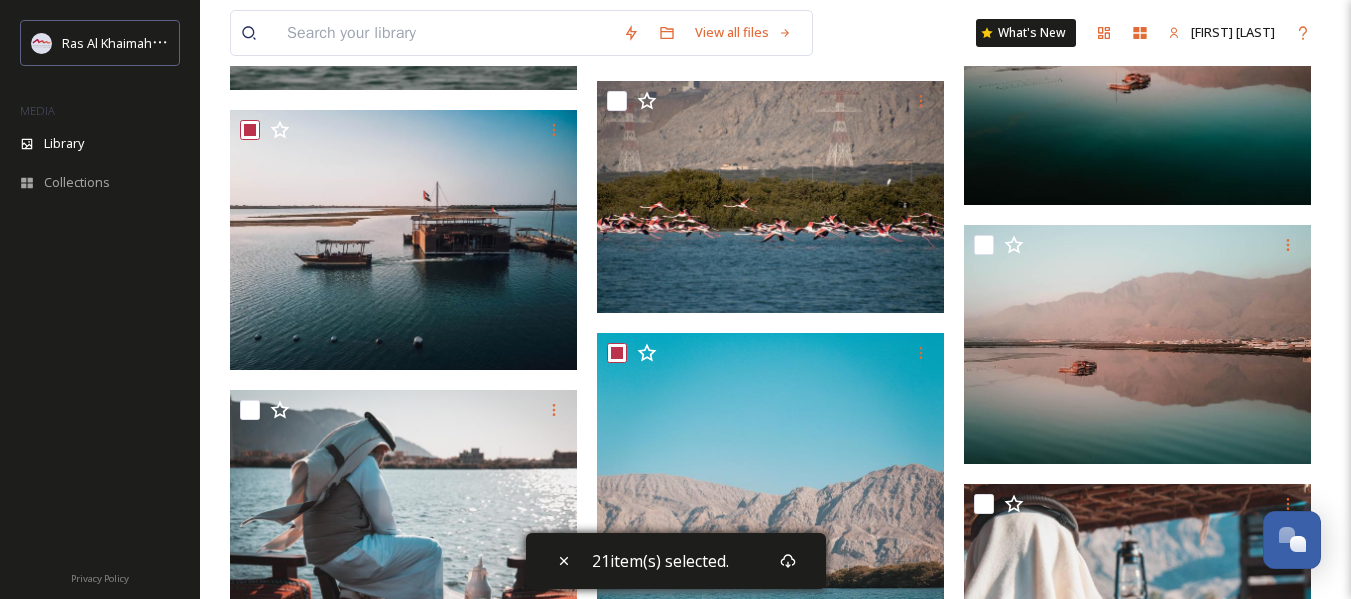 scroll, scrollTop: 6100, scrollLeft: 0, axis: vertical 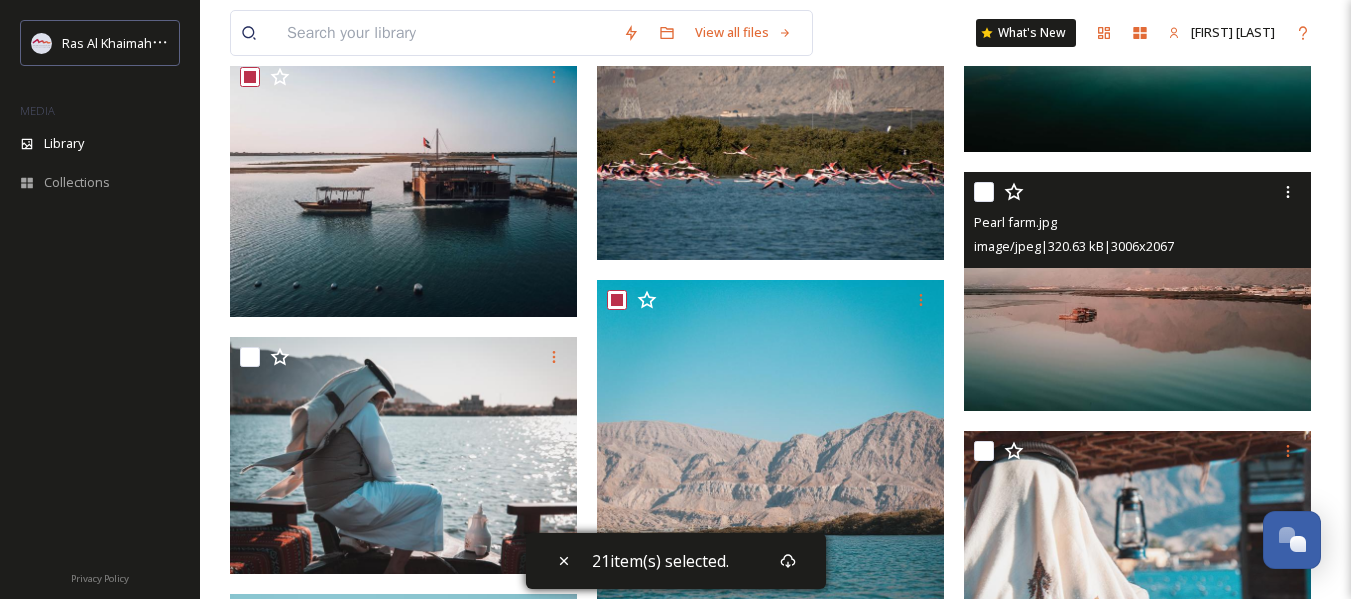 click at bounding box center (984, 192) 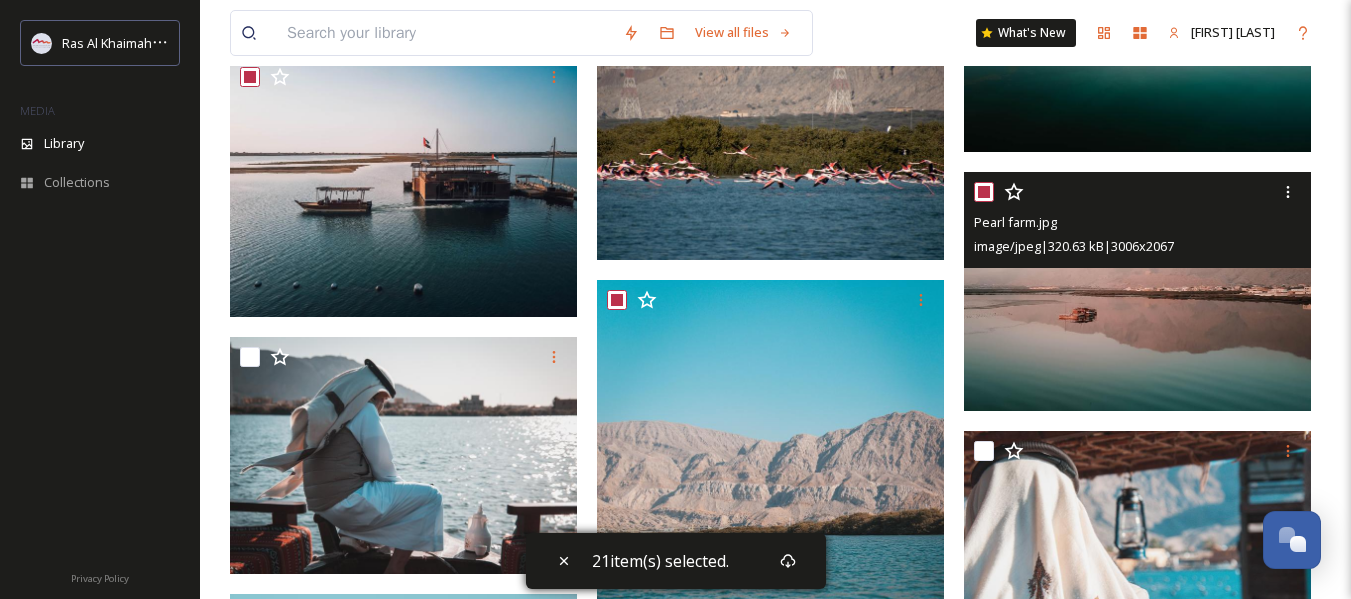 checkbox on "true" 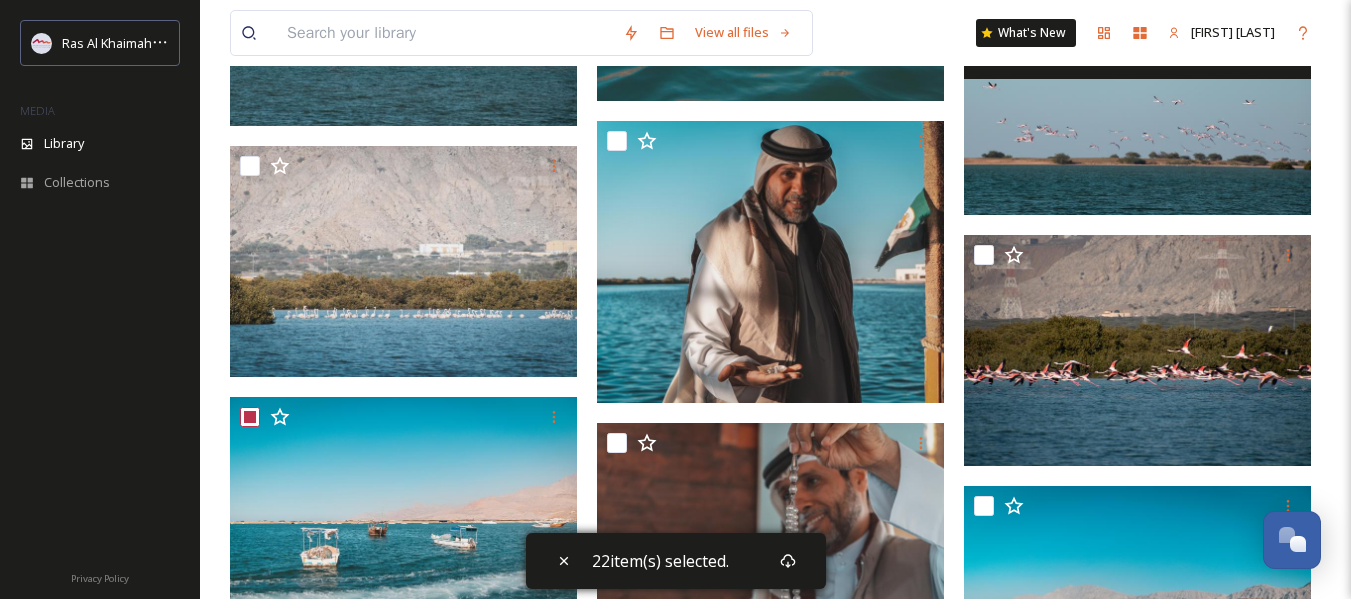 scroll, scrollTop: 6800, scrollLeft: 0, axis: vertical 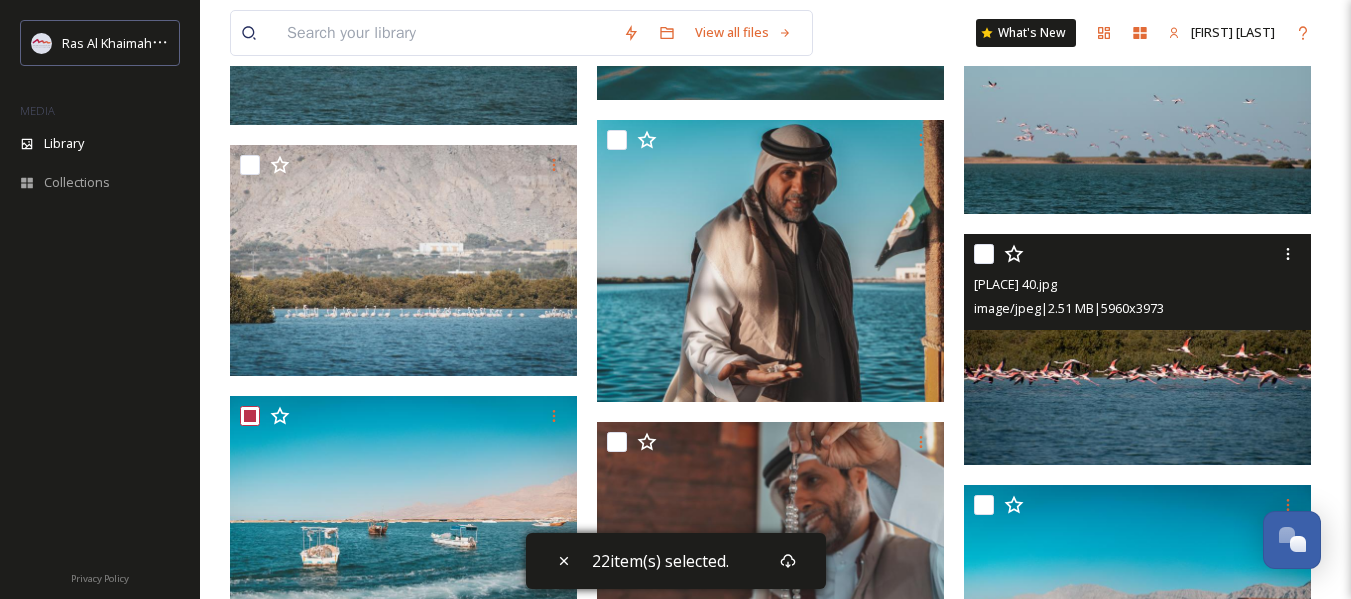 click at bounding box center [984, 254] 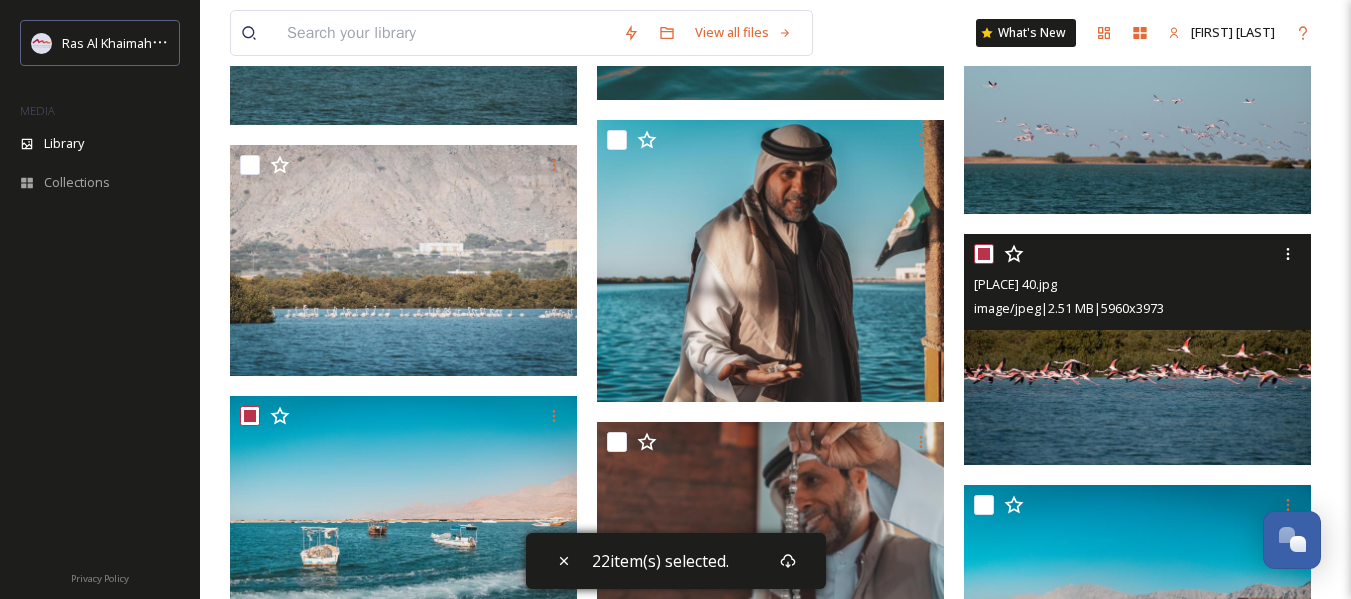 checkbox on "true" 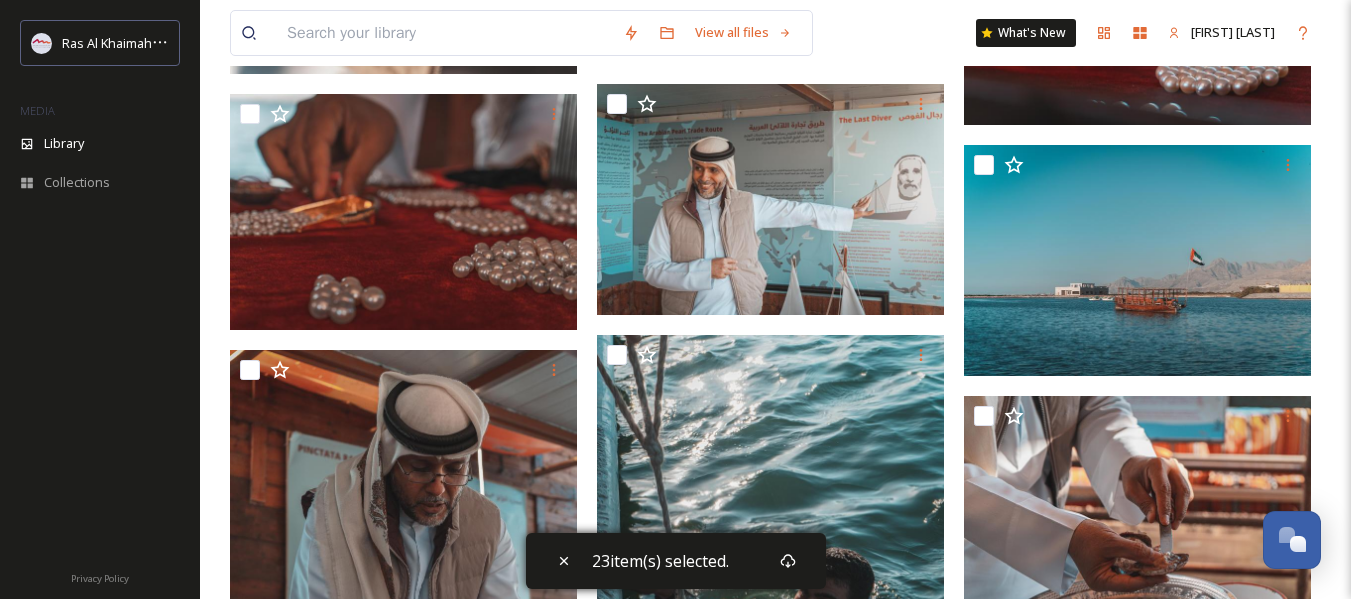 scroll, scrollTop: 7900, scrollLeft: 0, axis: vertical 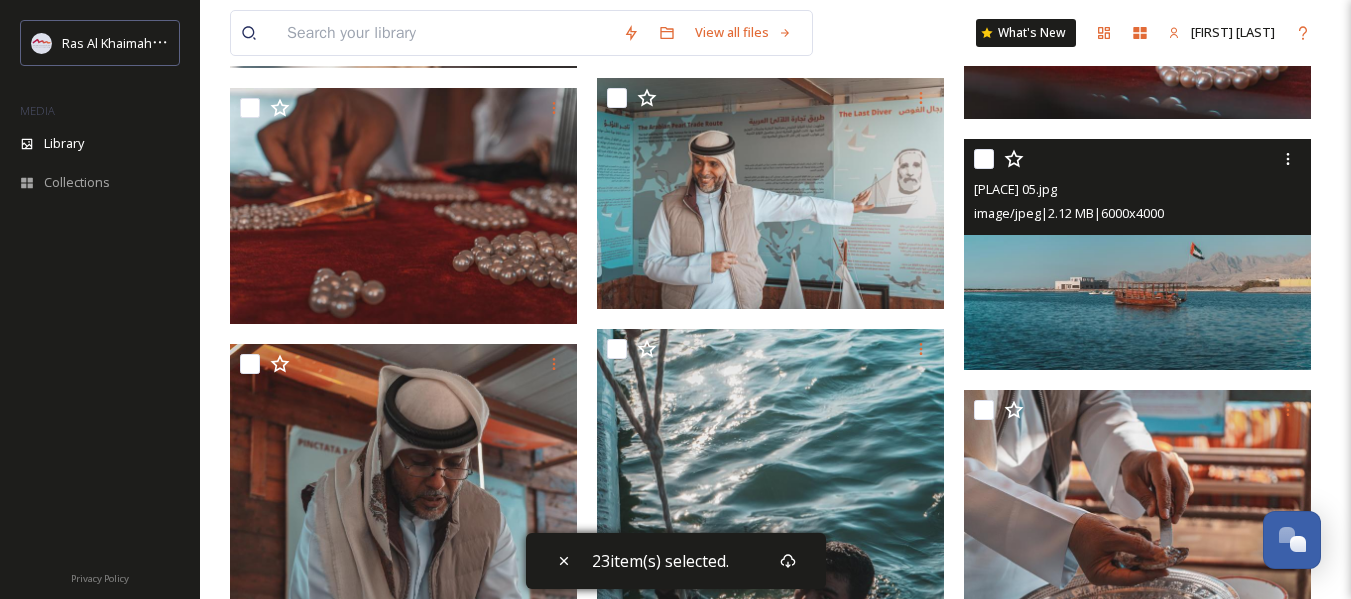 click at bounding box center (984, 159) 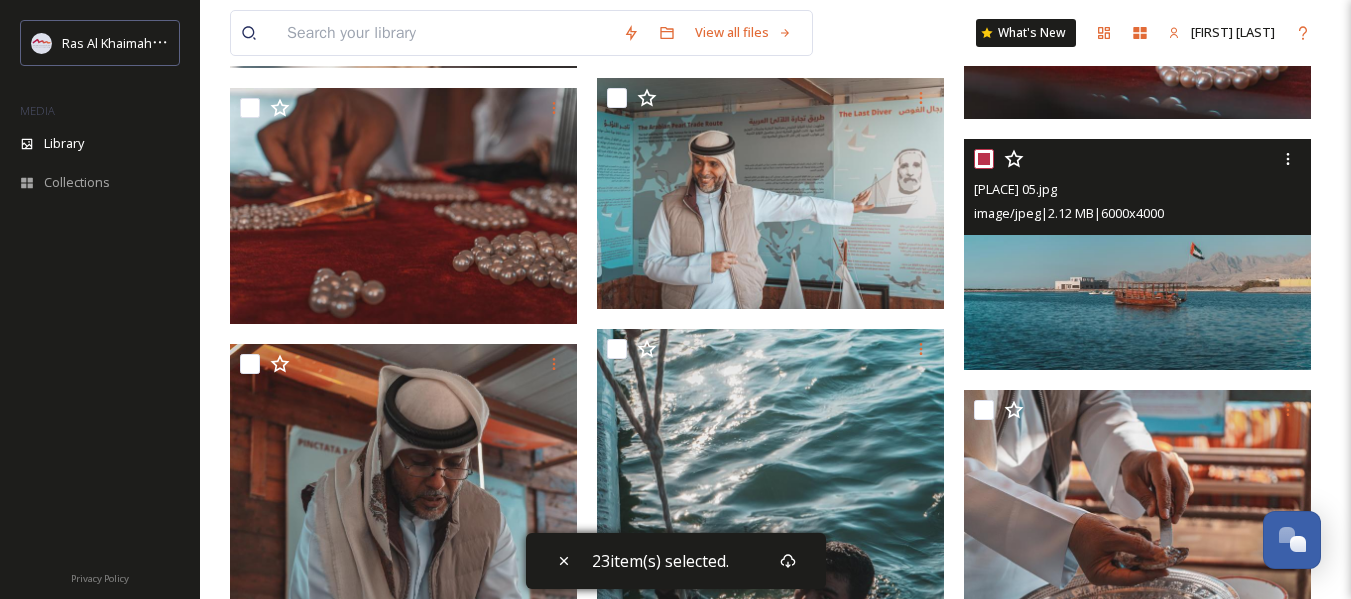 checkbox on "true" 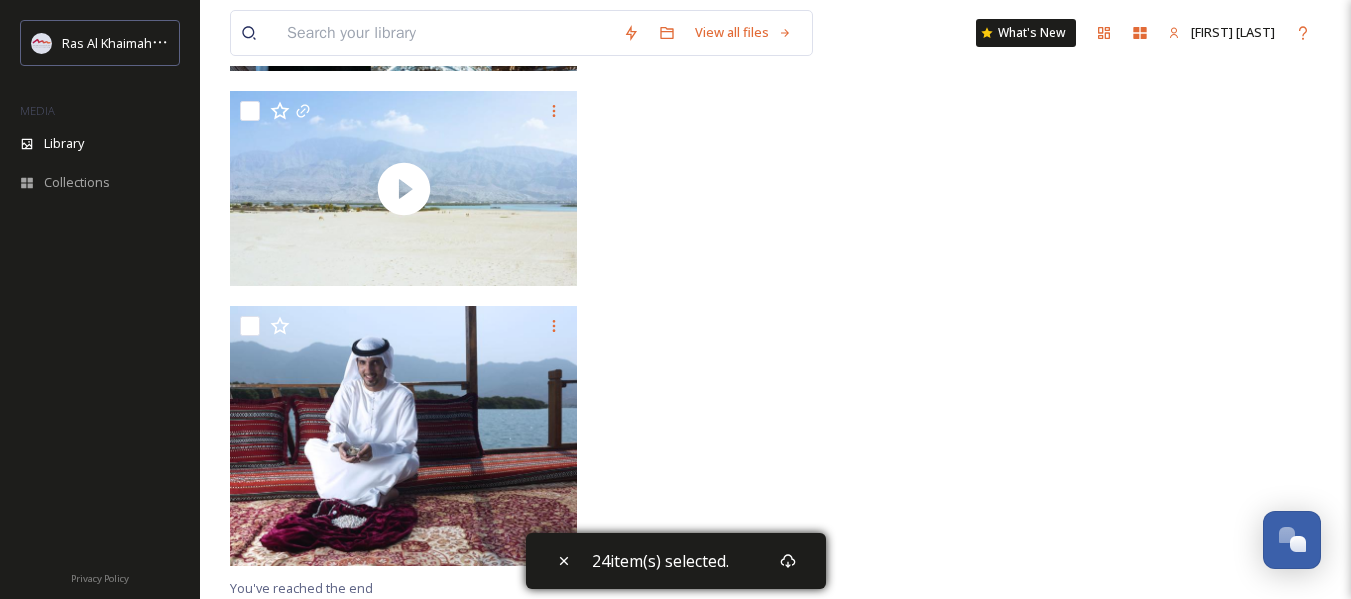 scroll, scrollTop: 11517, scrollLeft: 0, axis: vertical 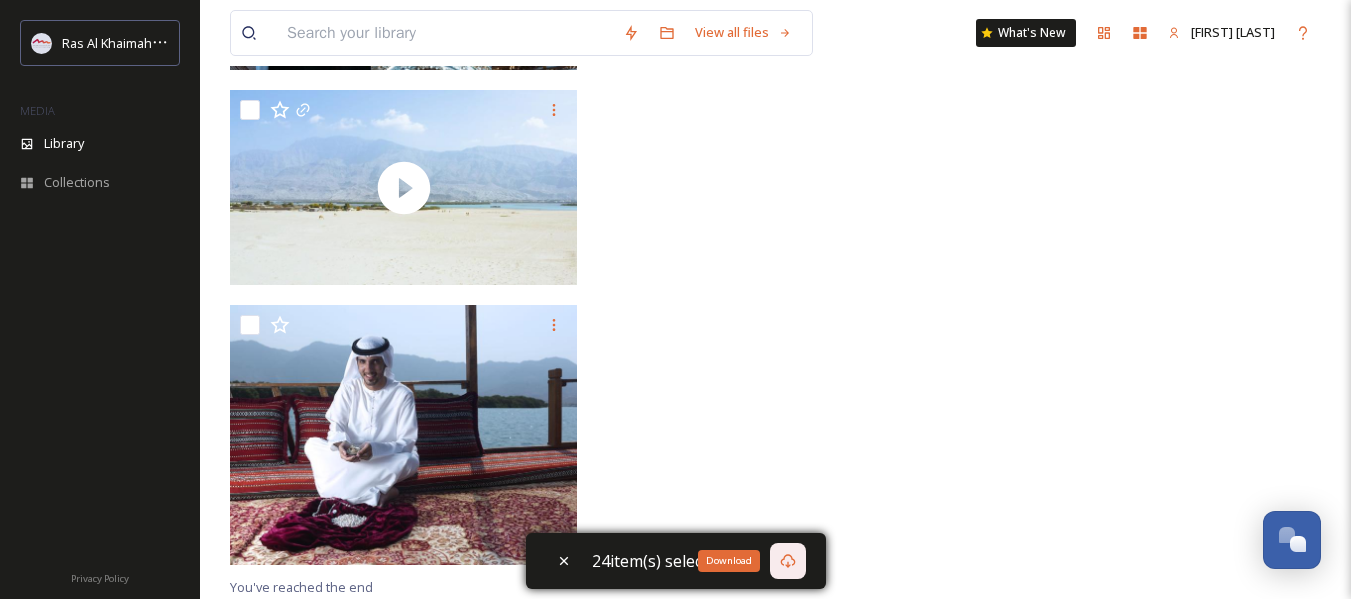 click 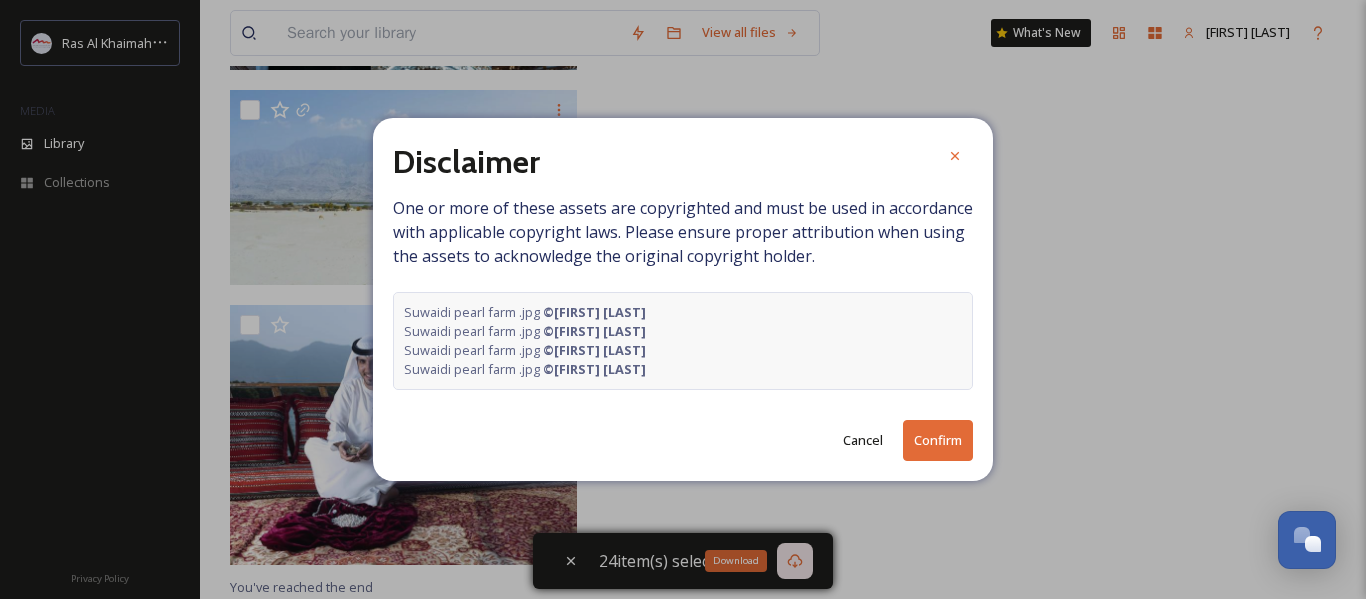 click on "Confirm" at bounding box center [938, 440] 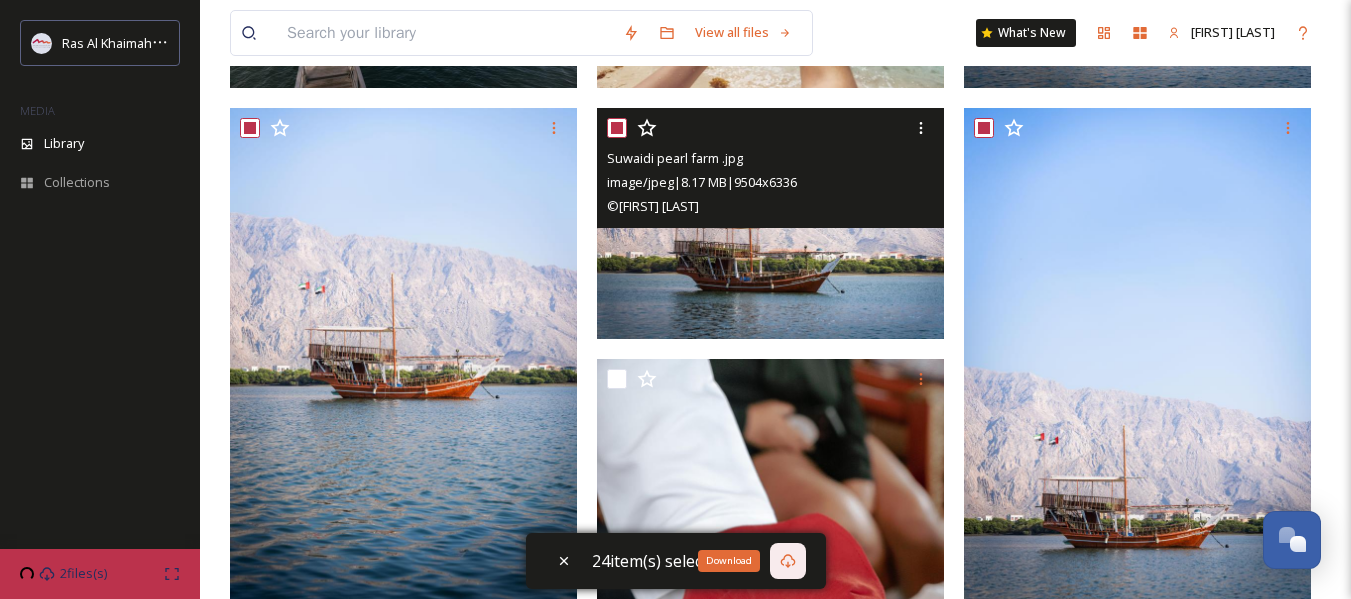 scroll, scrollTop: 0, scrollLeft: 0, axis: both 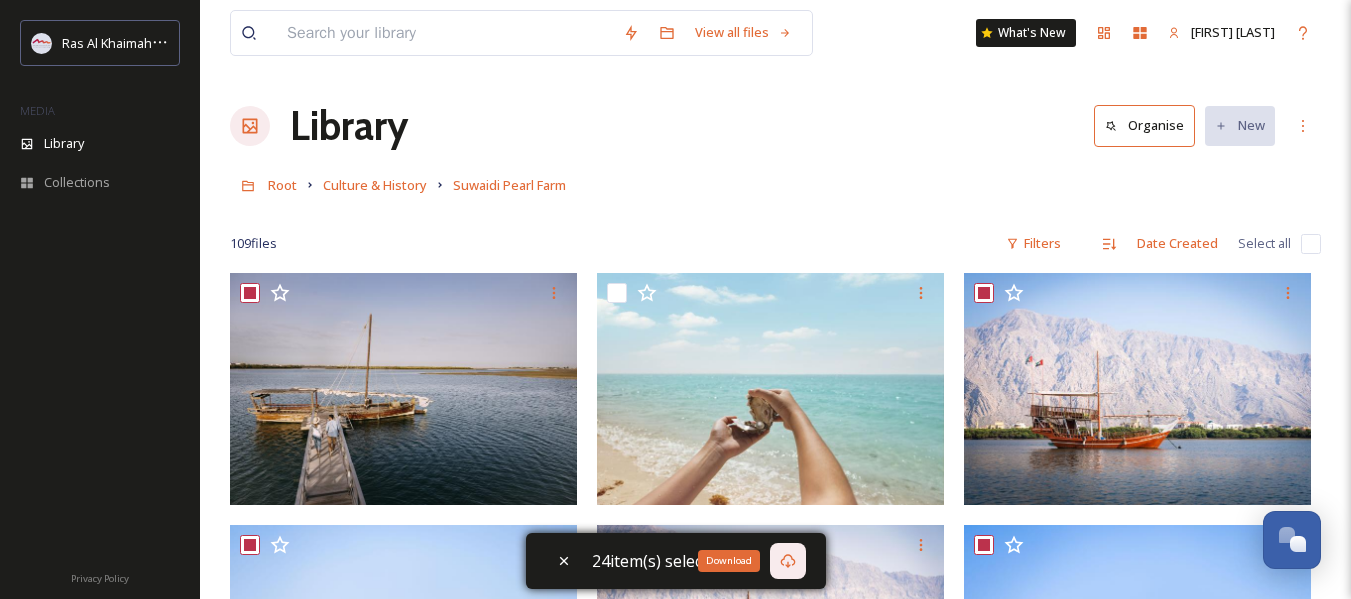 click on "[PLACE] & [PLACE] [PLACE]" at bounding box center (775, 185) 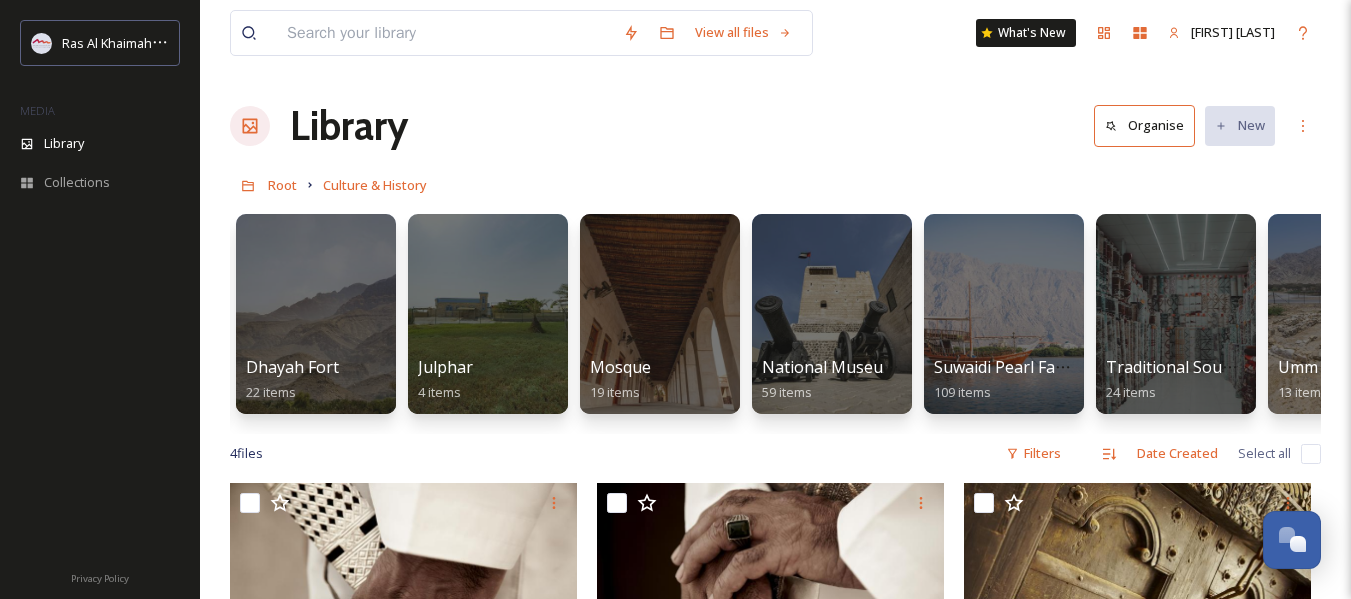 scroll, scrollTop: 0, scrollLeft: 339, axis: horizontal 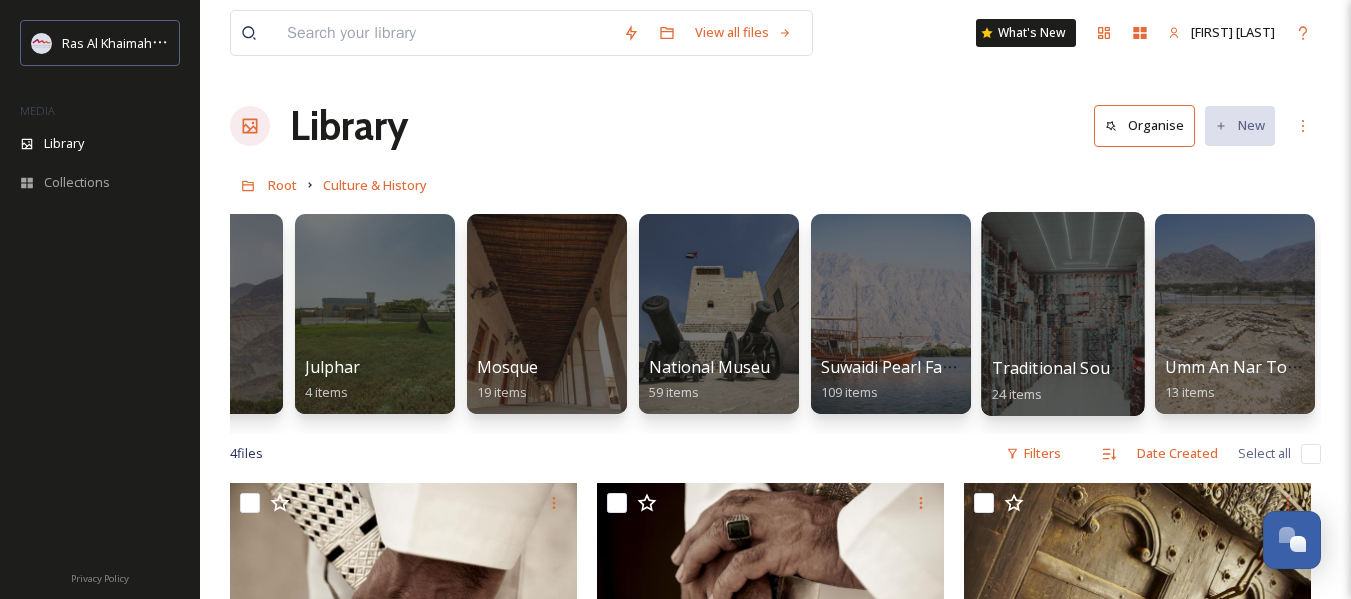 click on "[PLACE] & [PLACE] 24   items" at bounding box center (1063, 381) 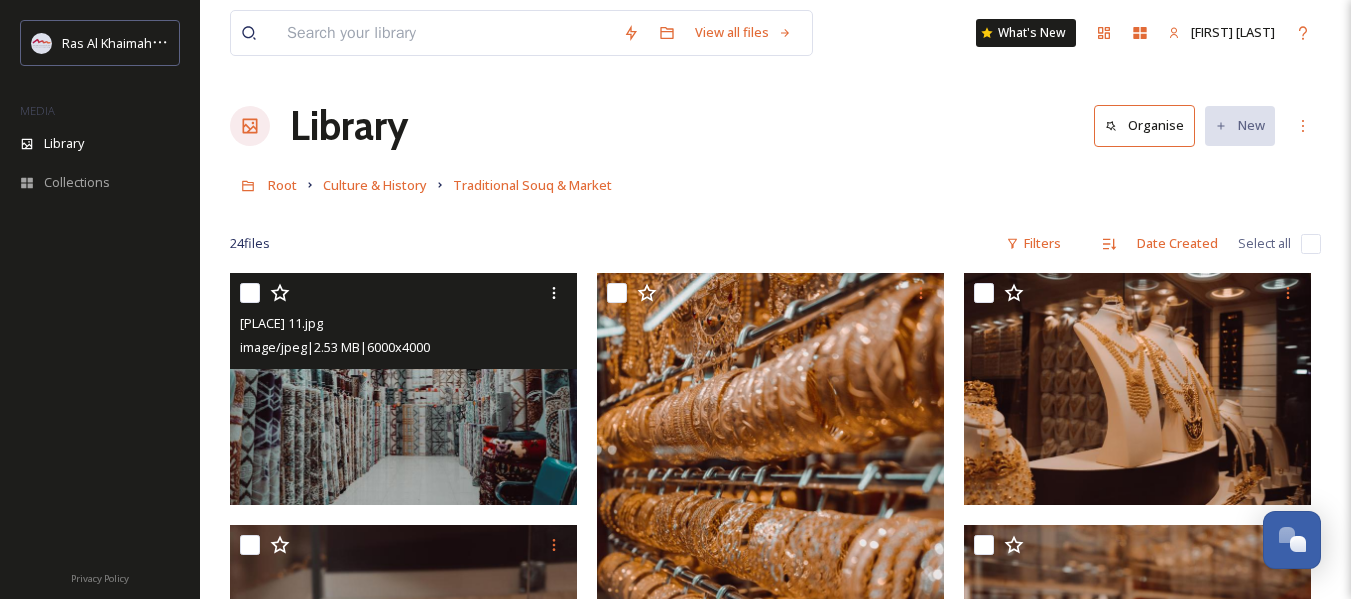 click at bounding box center [250, 293] 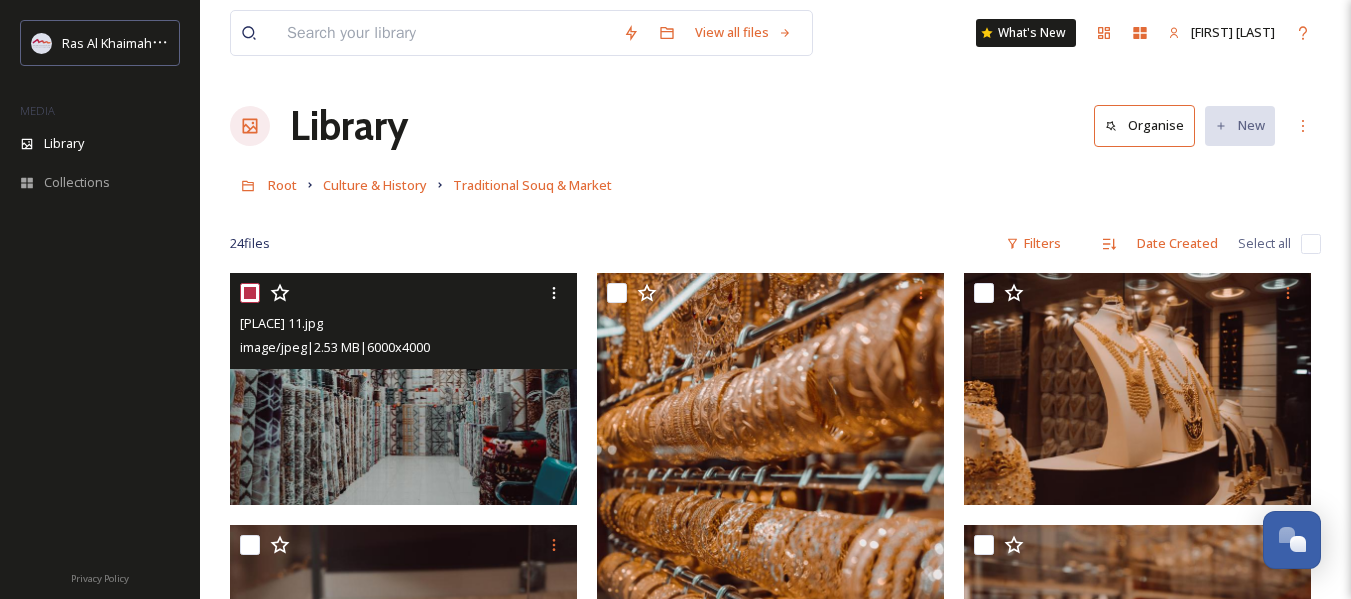 checkbox on "true" 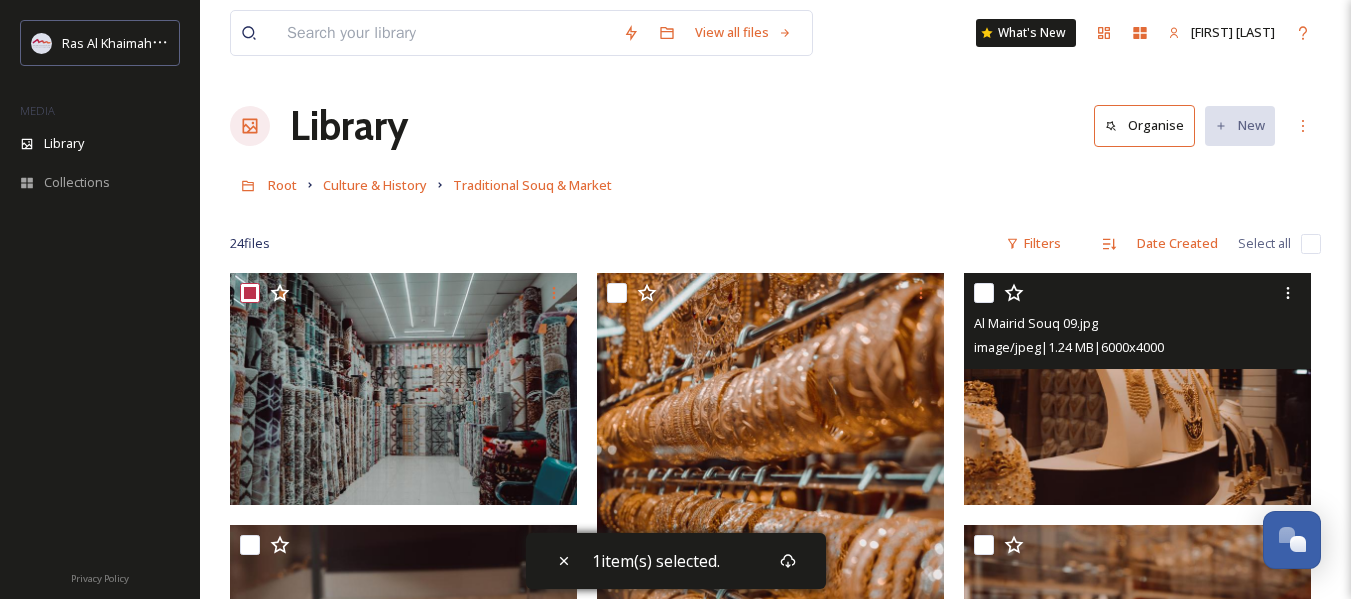 click at bounding box center [984, 293] 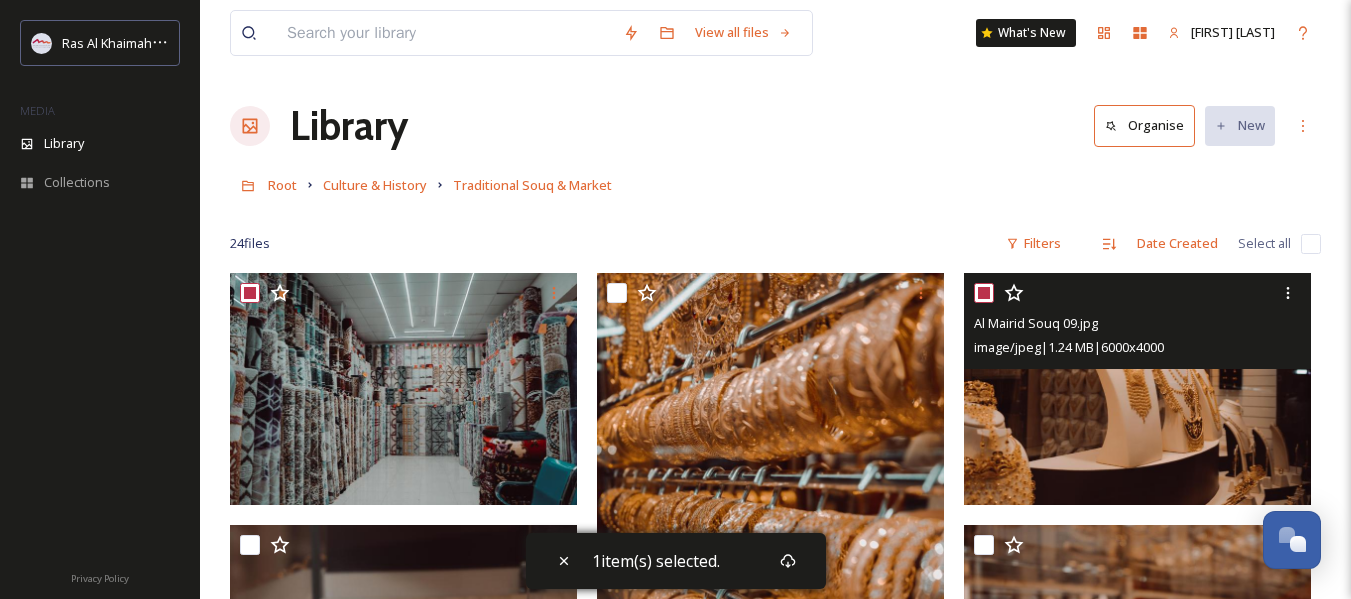 checkbox on "true" 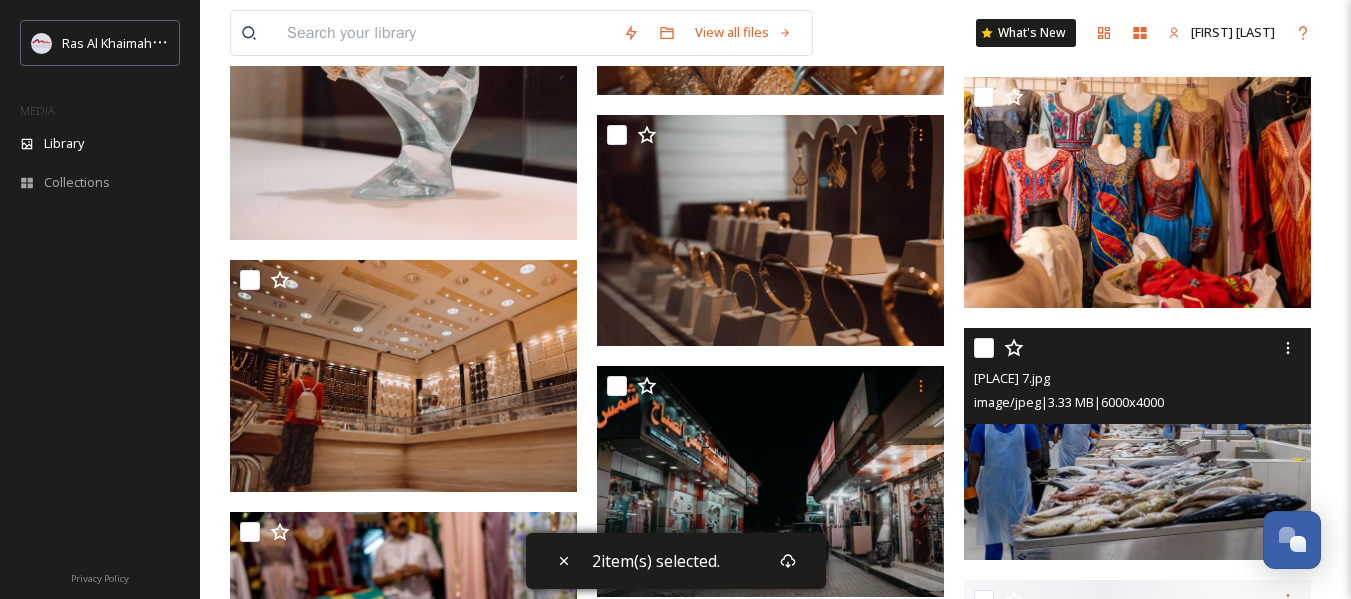 scroll, scrollTop: 700, scrollLeft: 0, axis: vertical 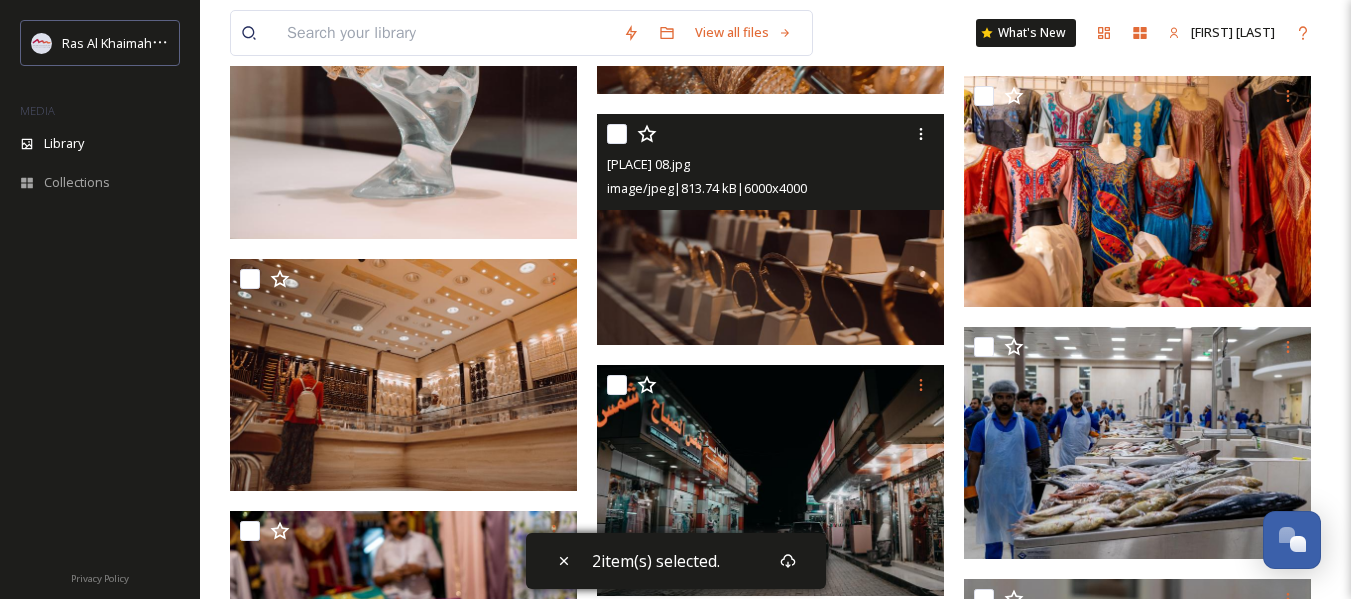 click at bounding box center [617, 134] 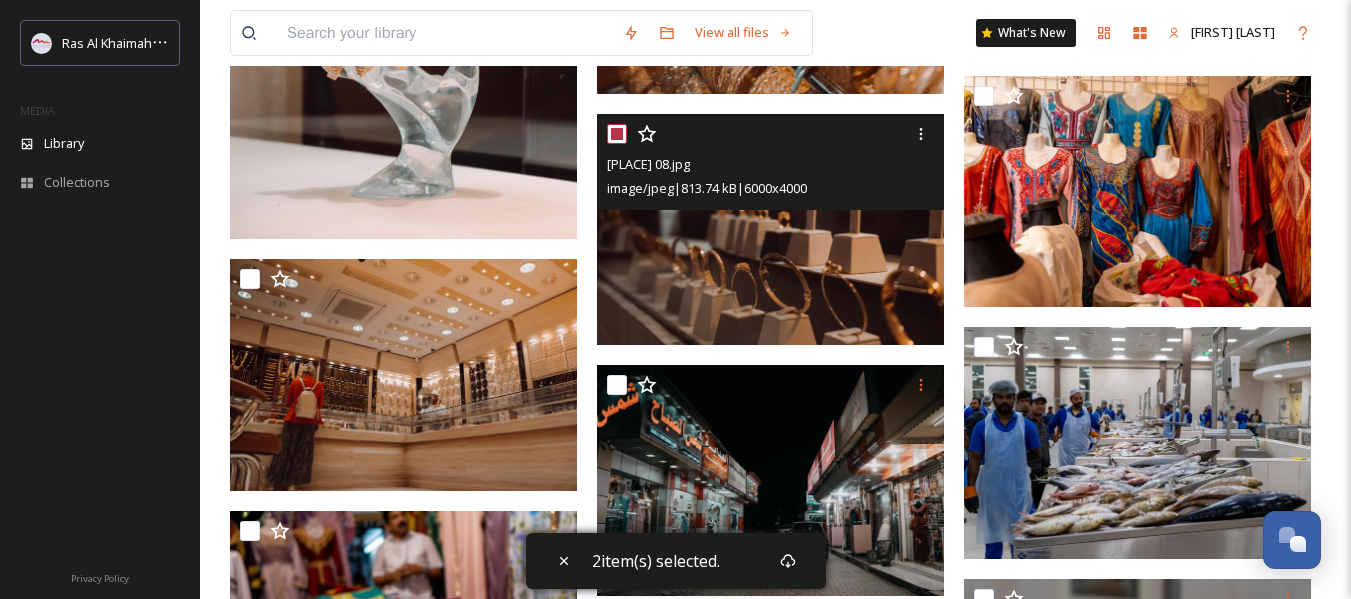 checkbox on "true" 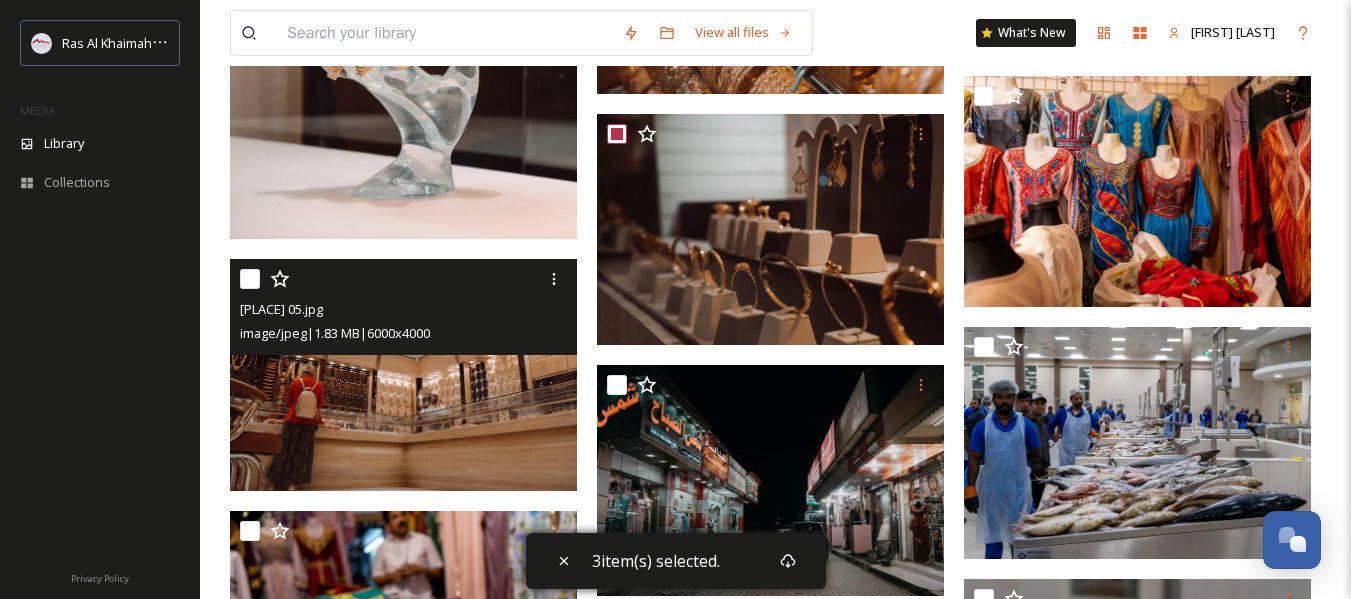click at bounding box center (250, 279) 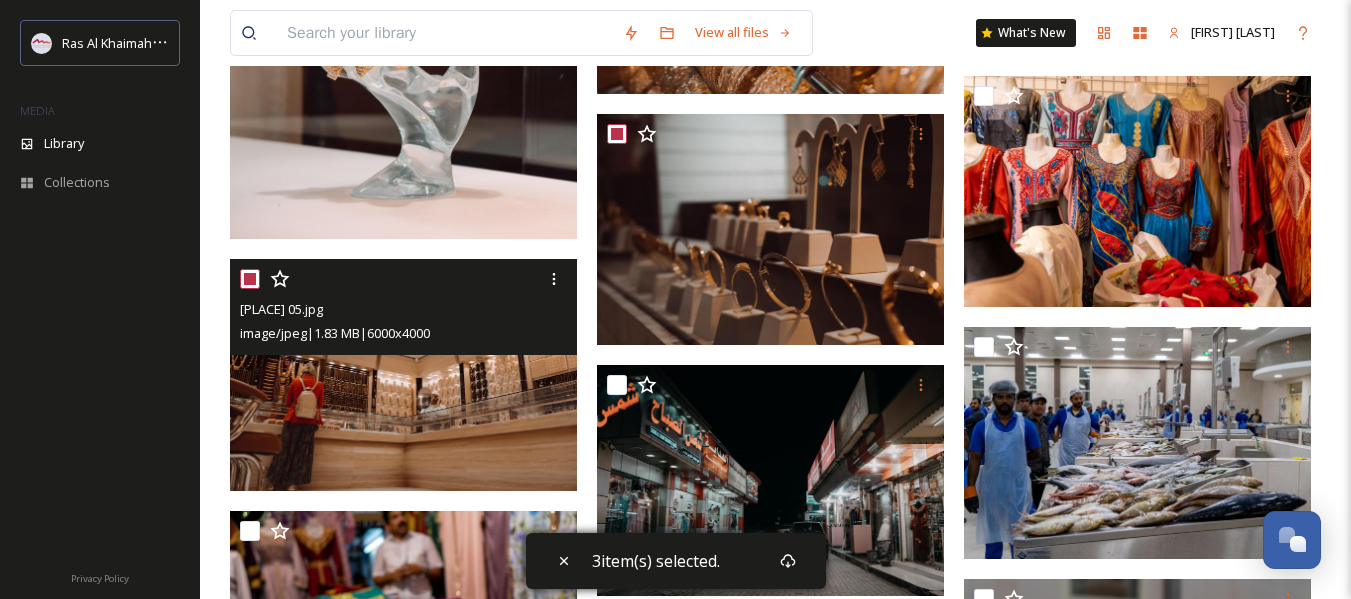 checkbox on "true" 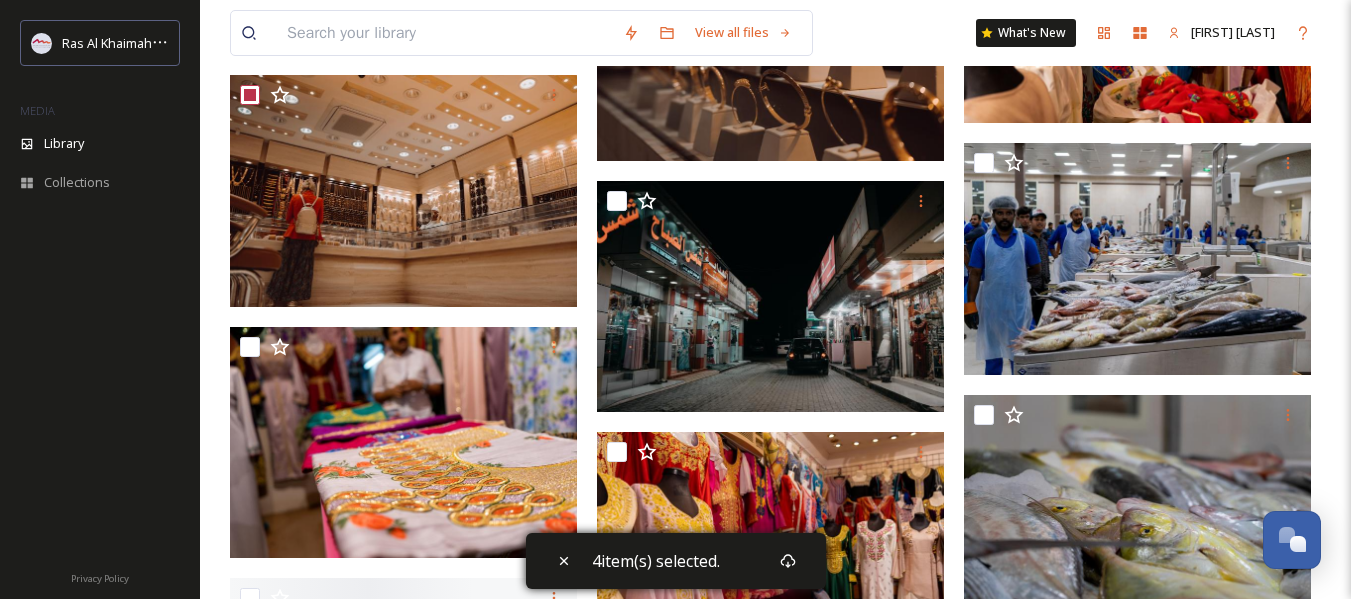 scroll, scrollTop: 900, scrollLeft: 0, axis: vertical 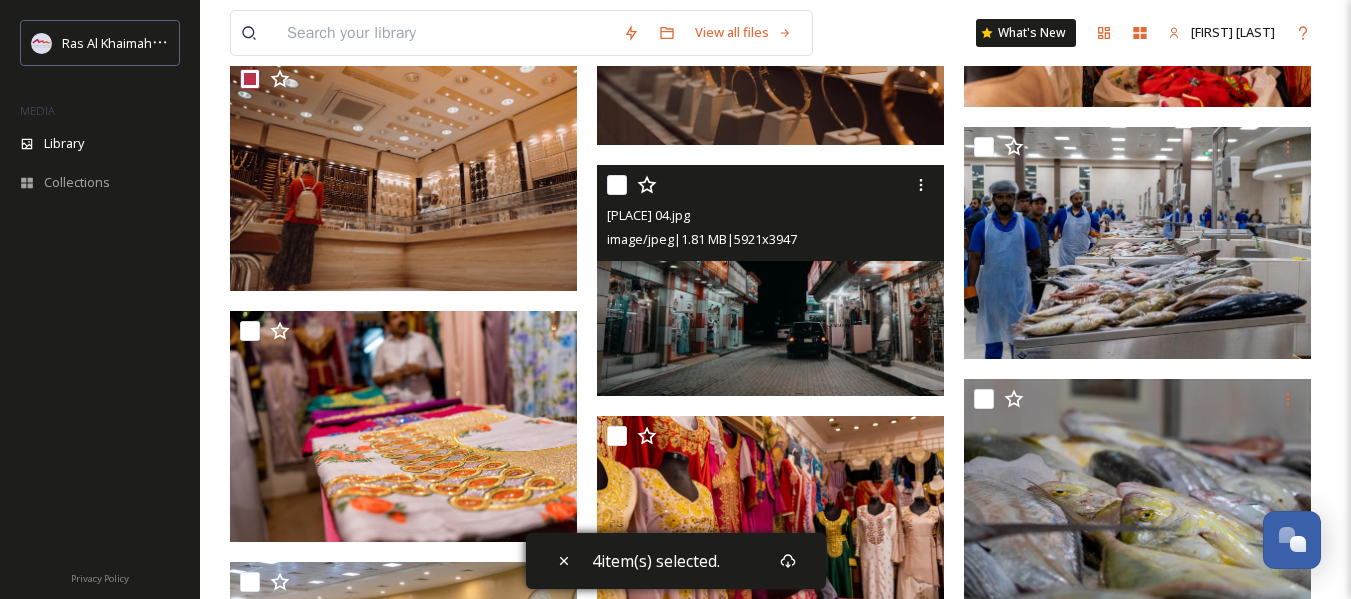 click at bounding box center [617, 185] 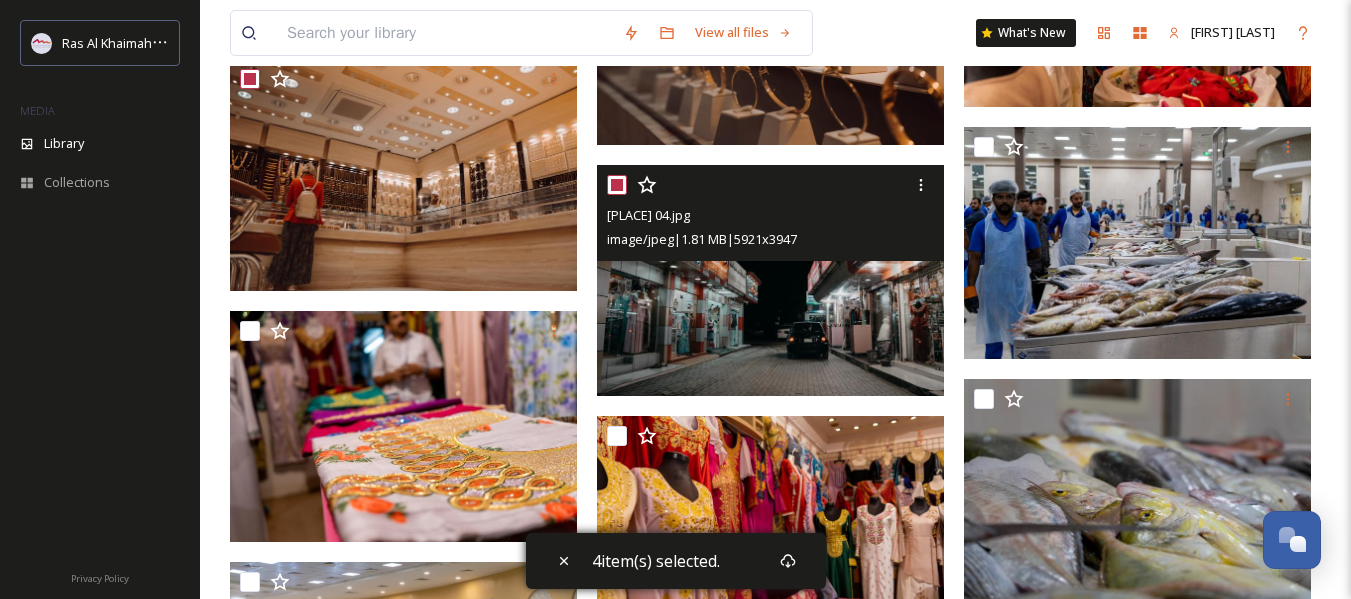 checkbox on "true" 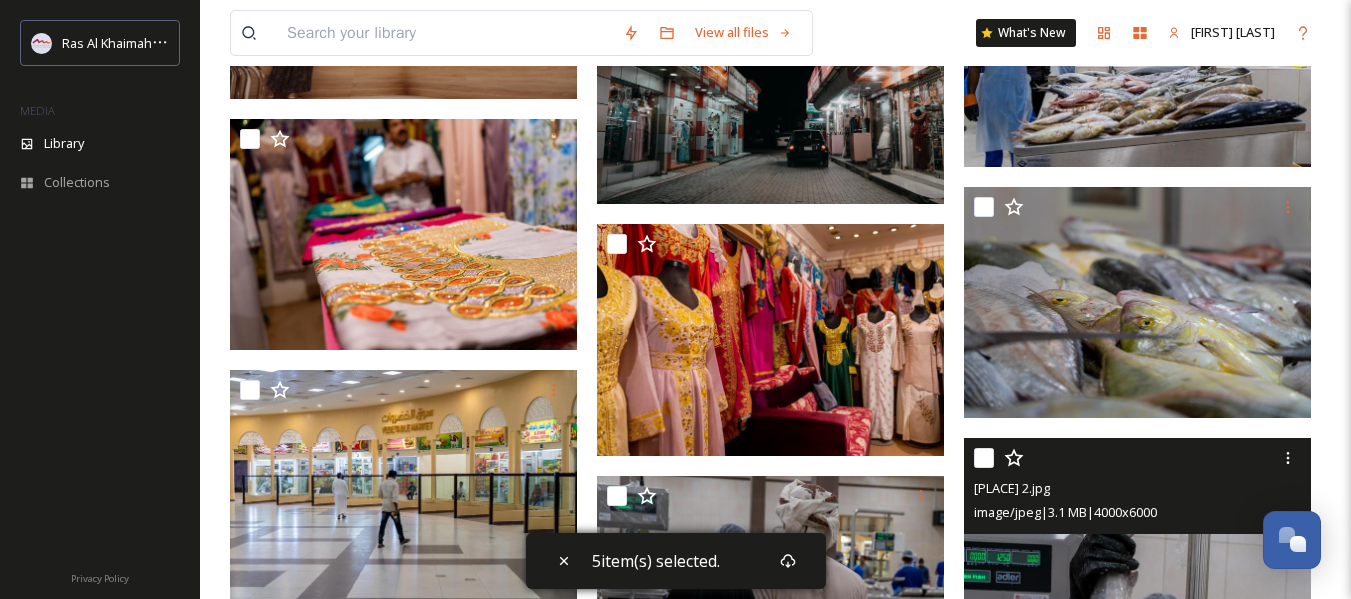 scroll, scrollTop: 1100, scrollLeft: 0, axis: vertical 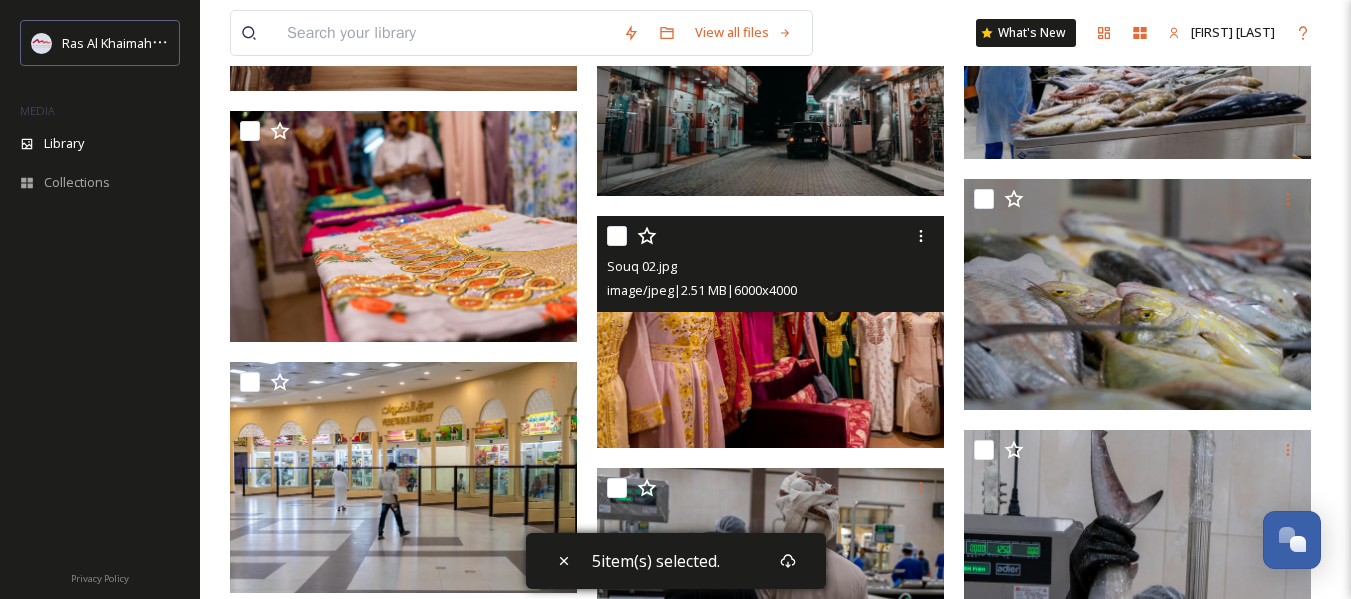 click at bounding box center (617, 236) 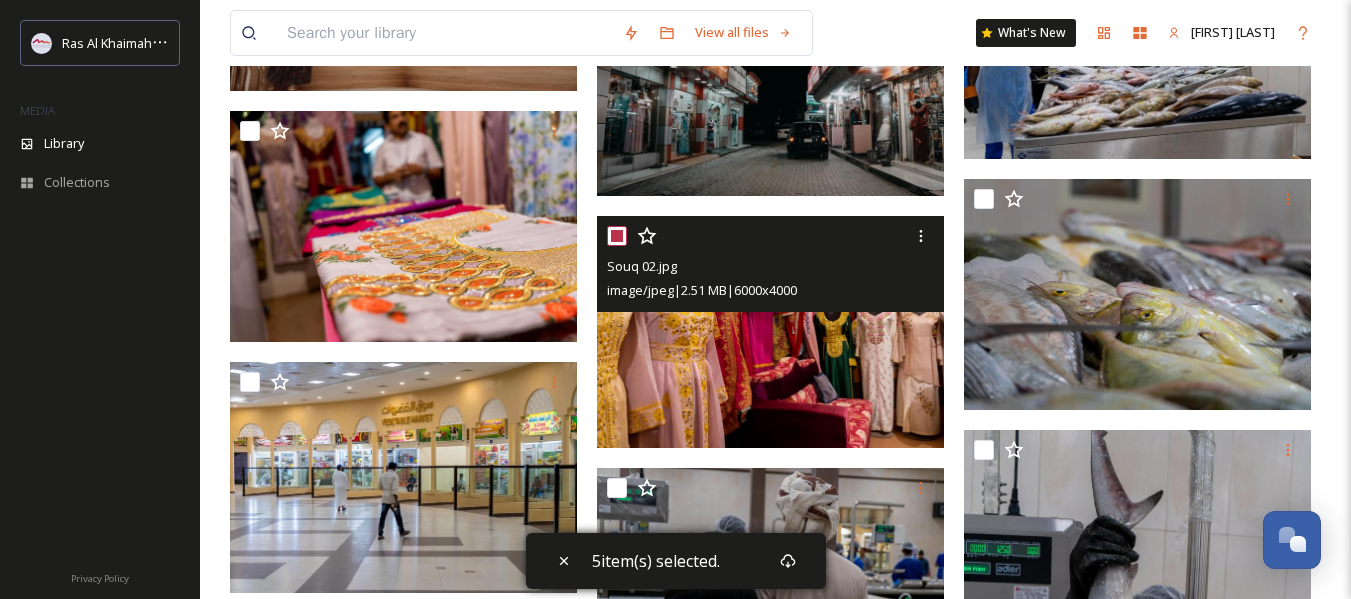 checkbox on "true" 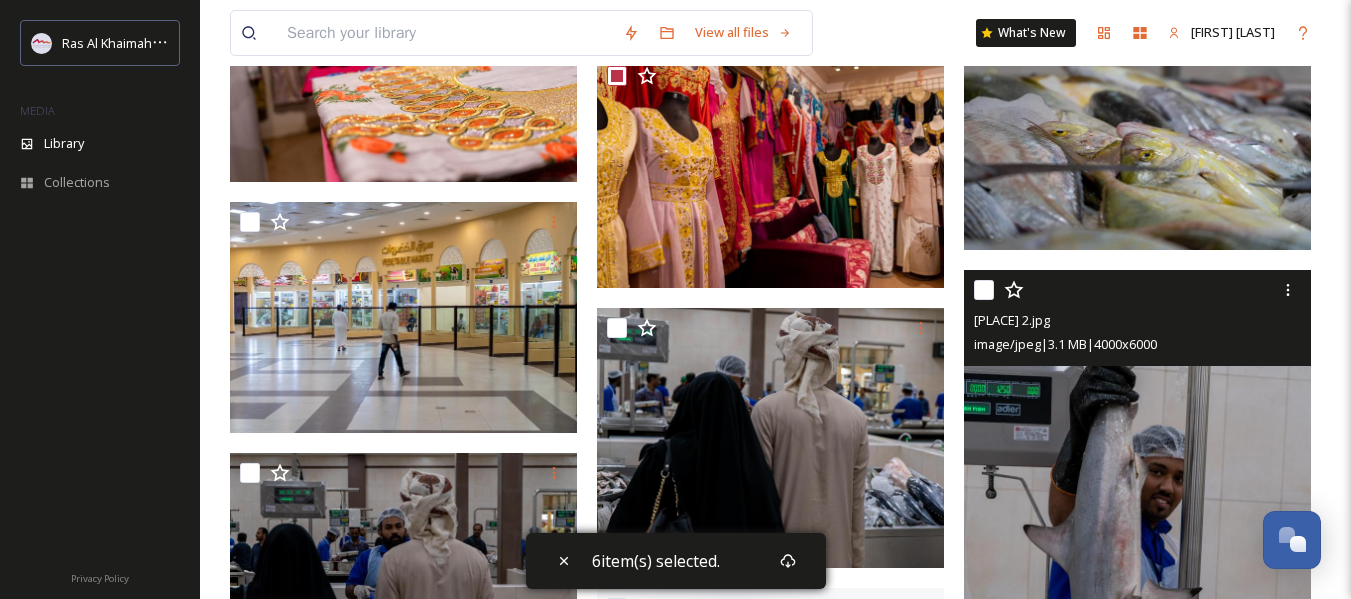 scroll, scrollTop: 1300, scrollLeft: 0, axis: vertical 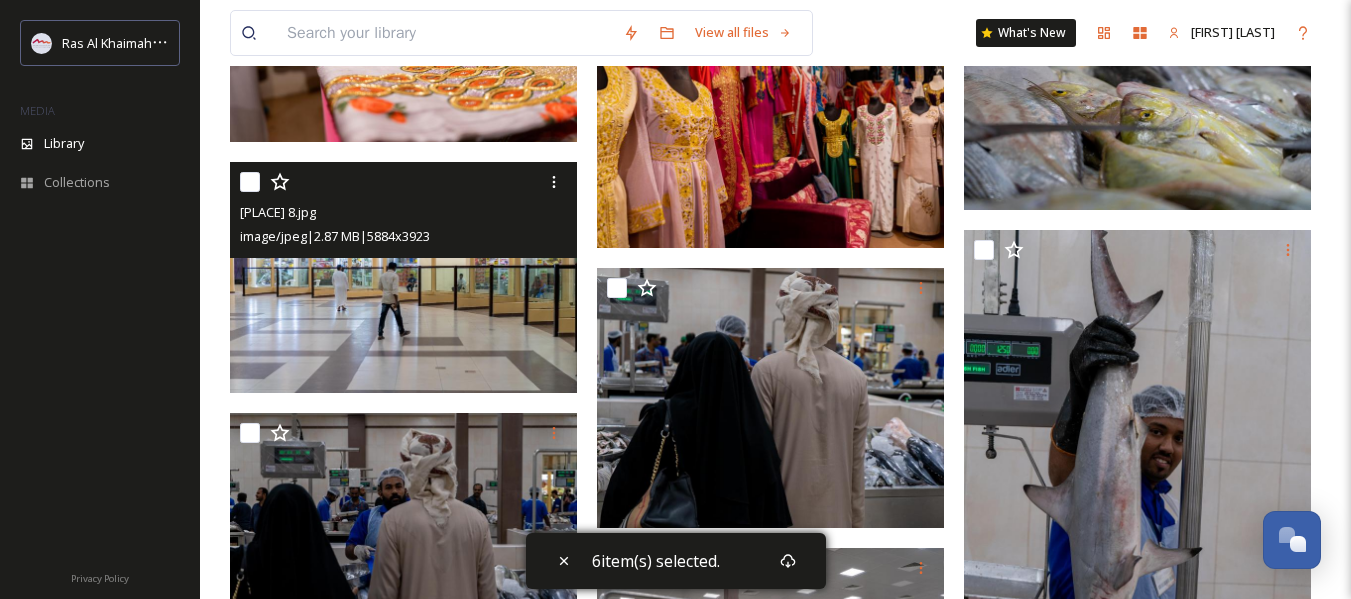 click at bounding box center (250, 182) 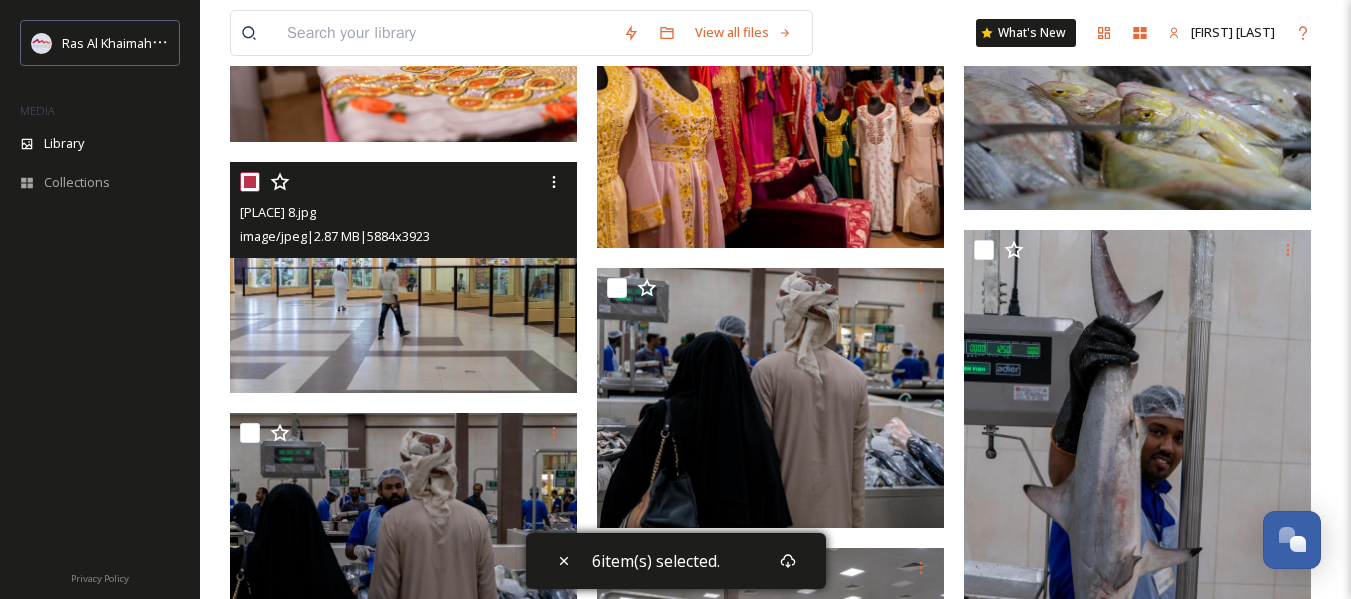 checkbox on "true" 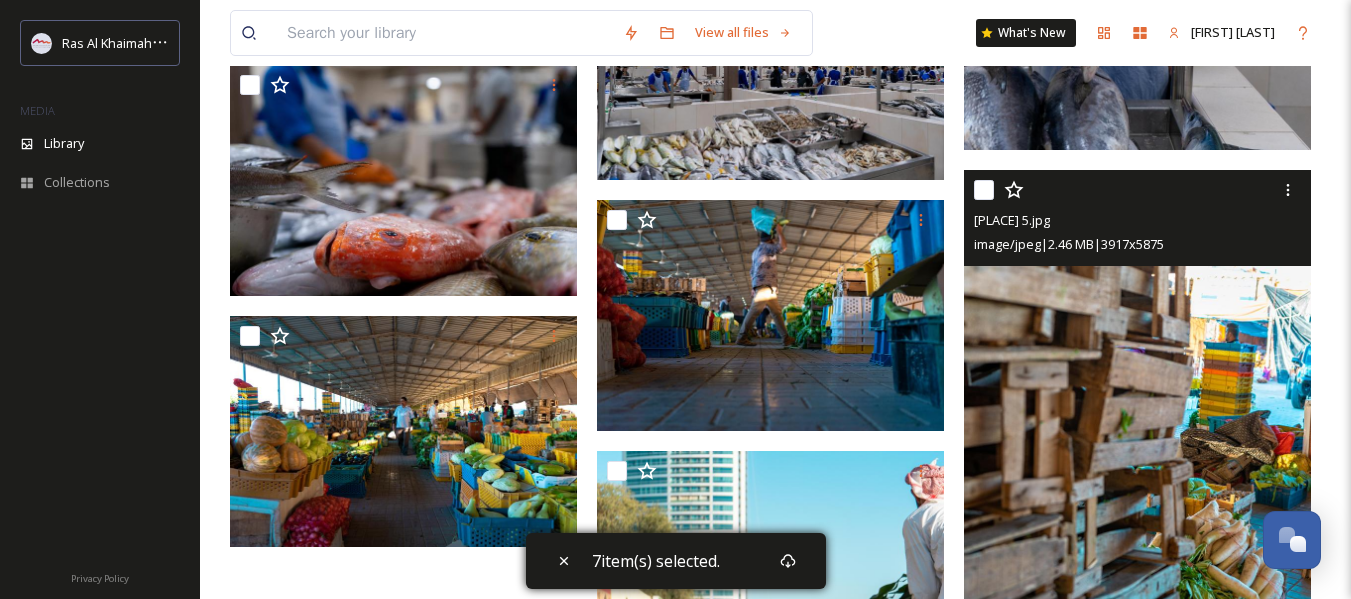scroll, scrollTop: 2000, scrollLeft: 0, axis: vertical 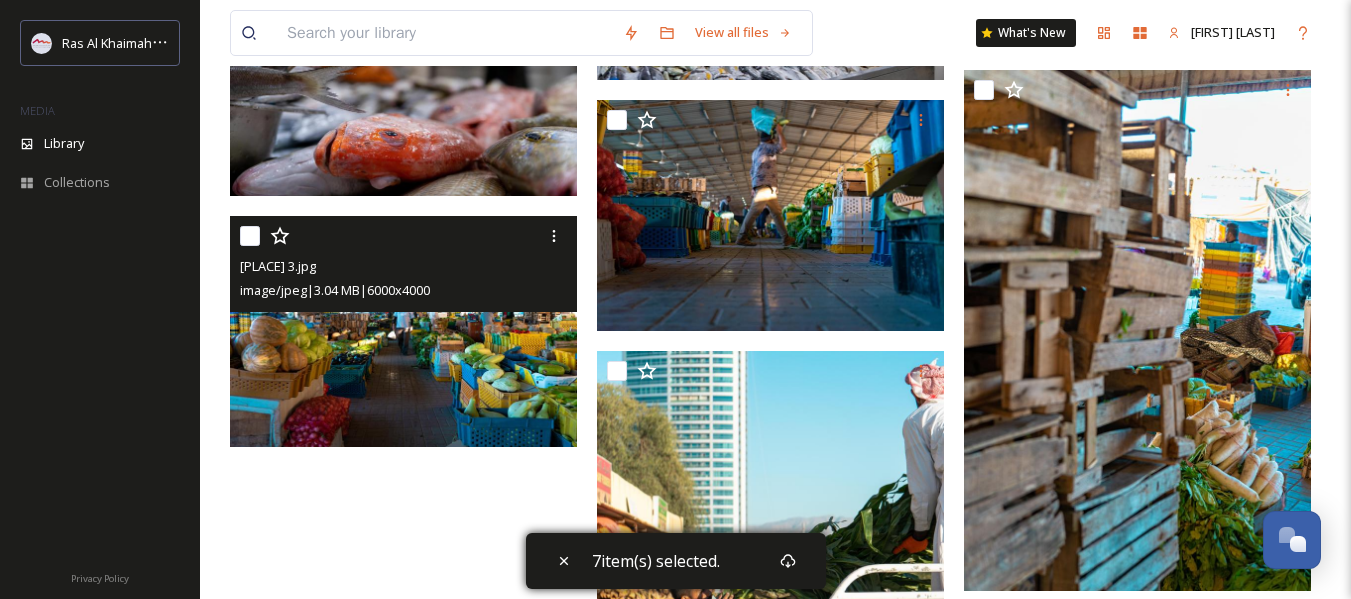 click at bounding box center [250, 236] 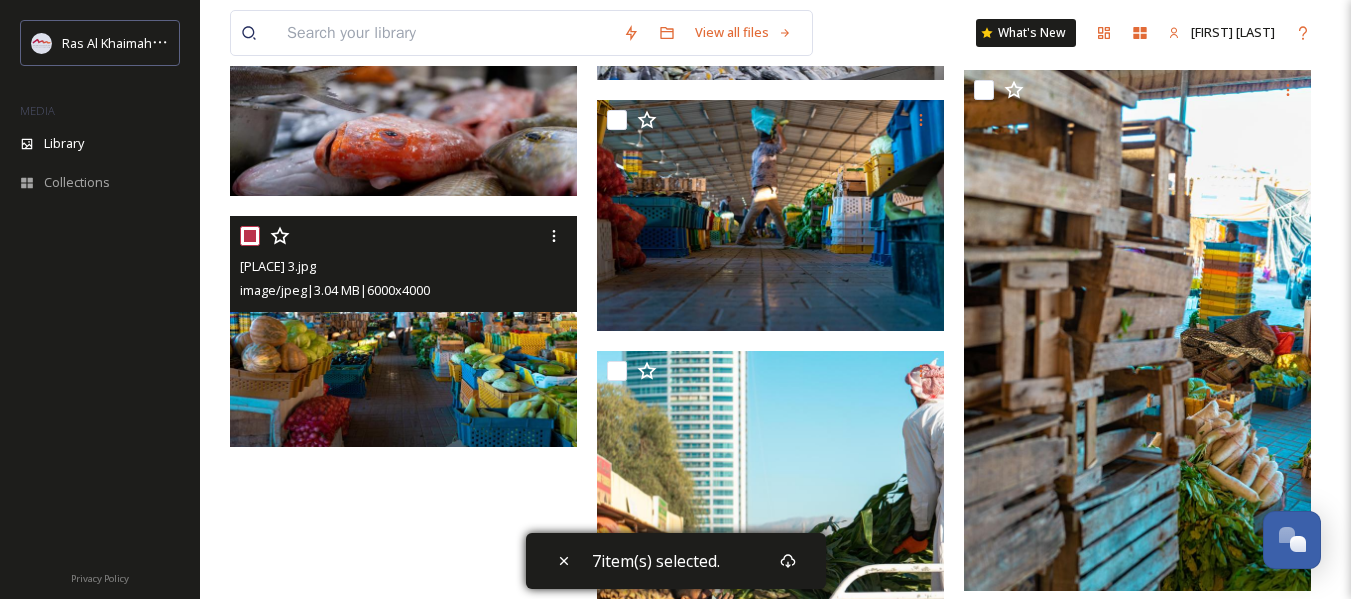 checkbox on "true" 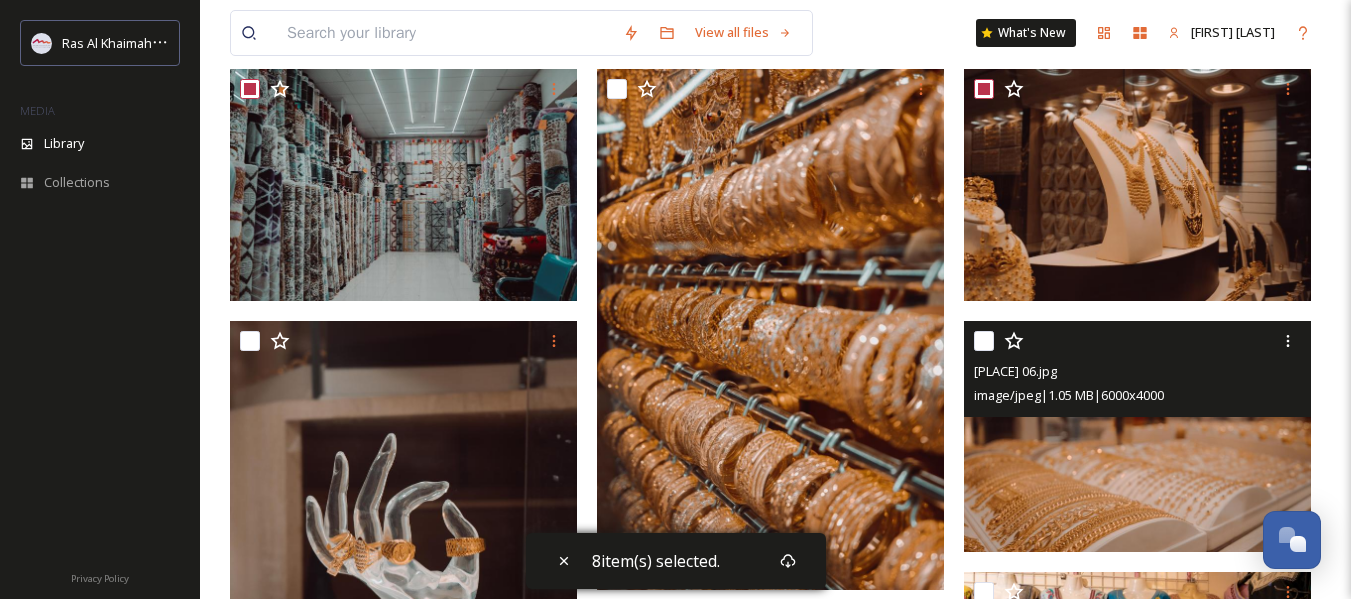 scroll, scrollTop: 606, scrollLeft: 0, axis: vertical 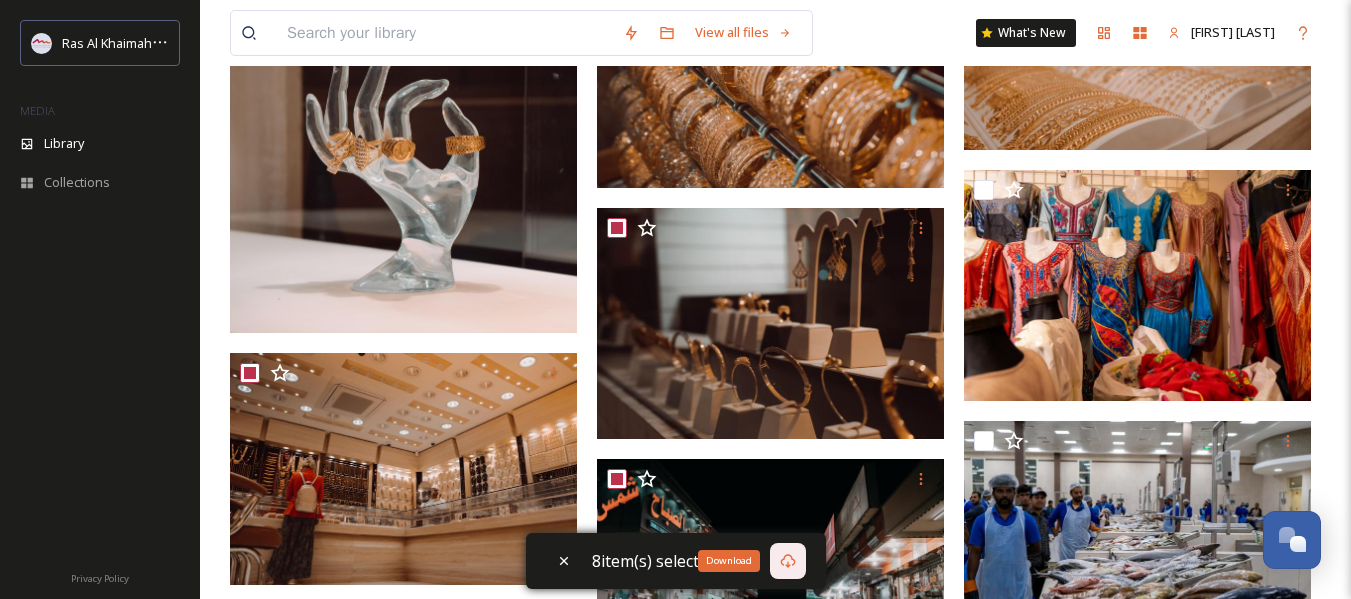 click 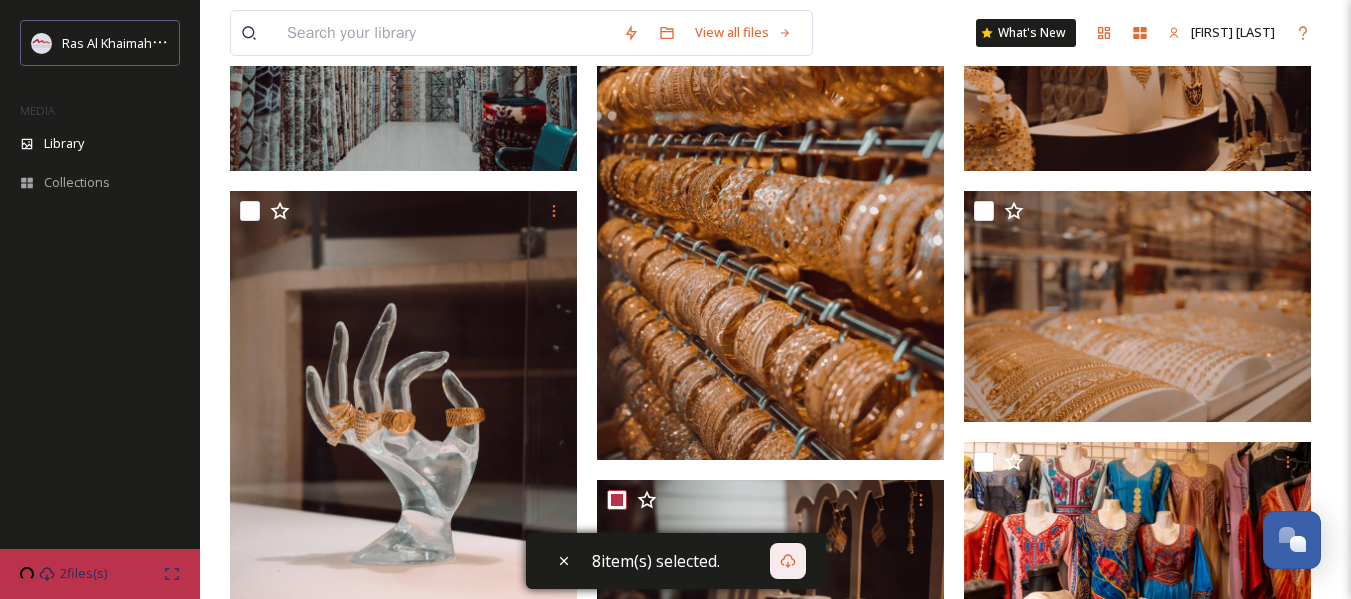 scroll, scrollTop: 0, scrollLeft: 0, axis: both 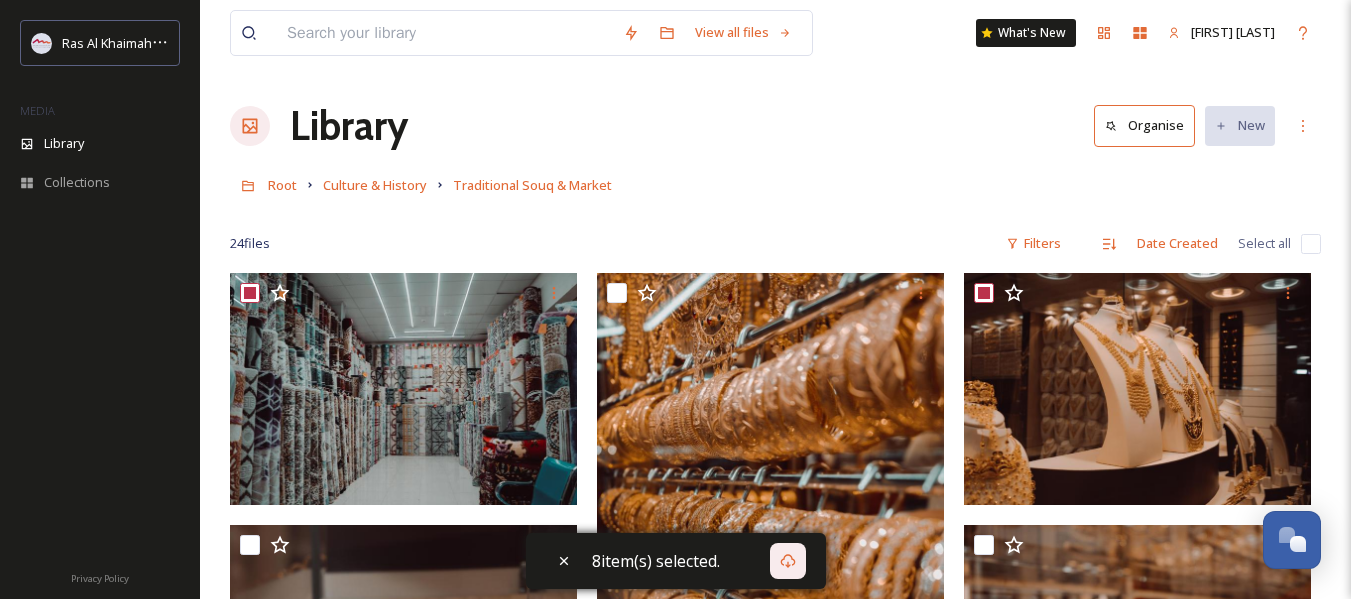 click on "[PLACE] & [PLACE] [PLACE] & [PLACE]" at bounding box center [775, 185] 